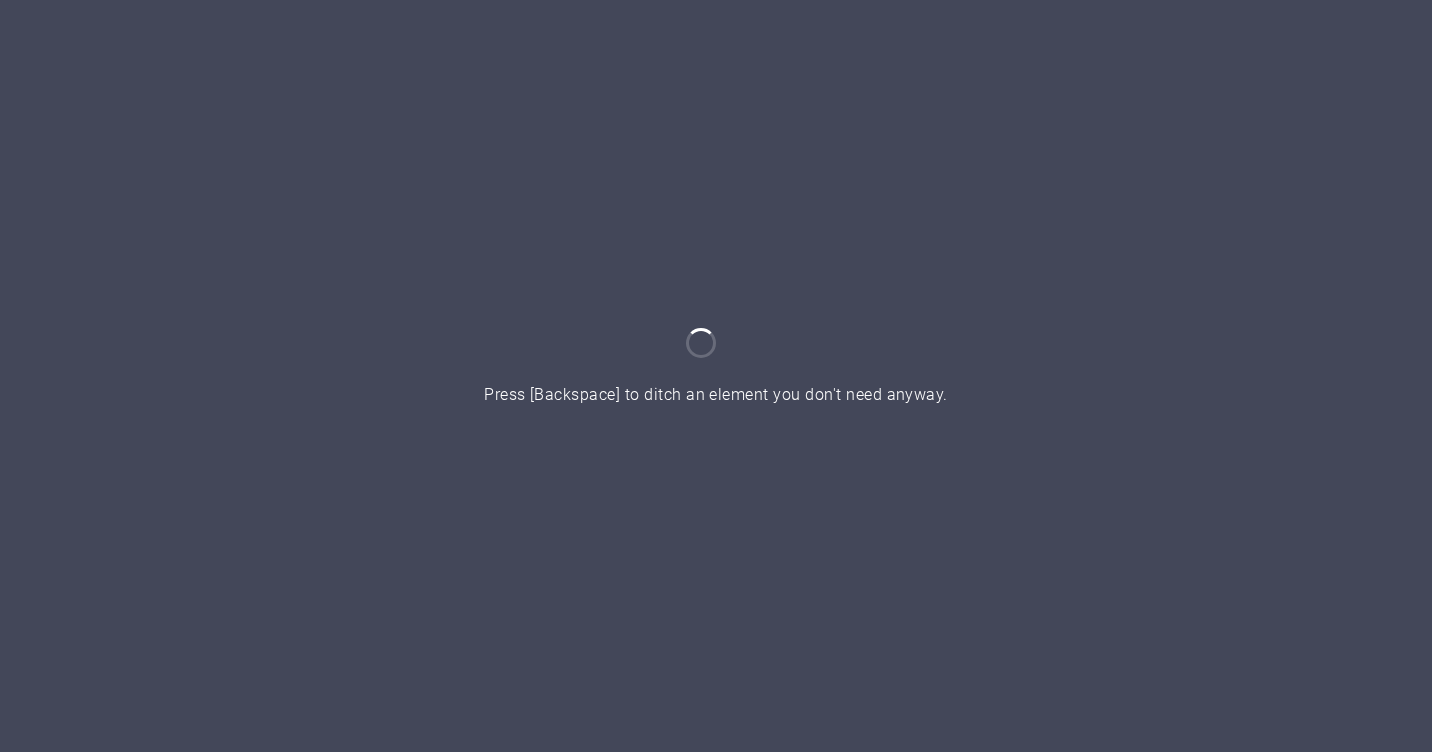 scroll, scrollTop: 0, scrollLeft: 0, axis: both 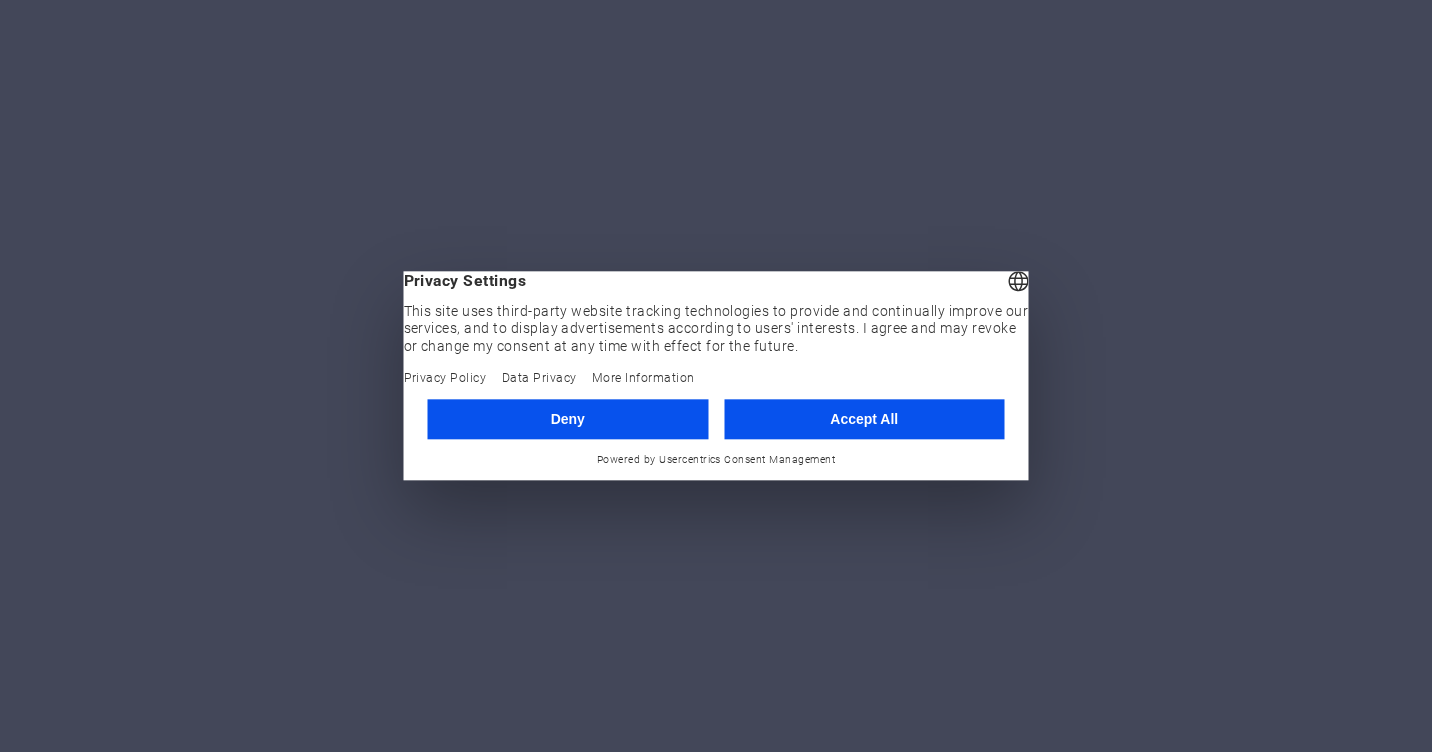 click on "Accept All" at bounding box center (864, 419) 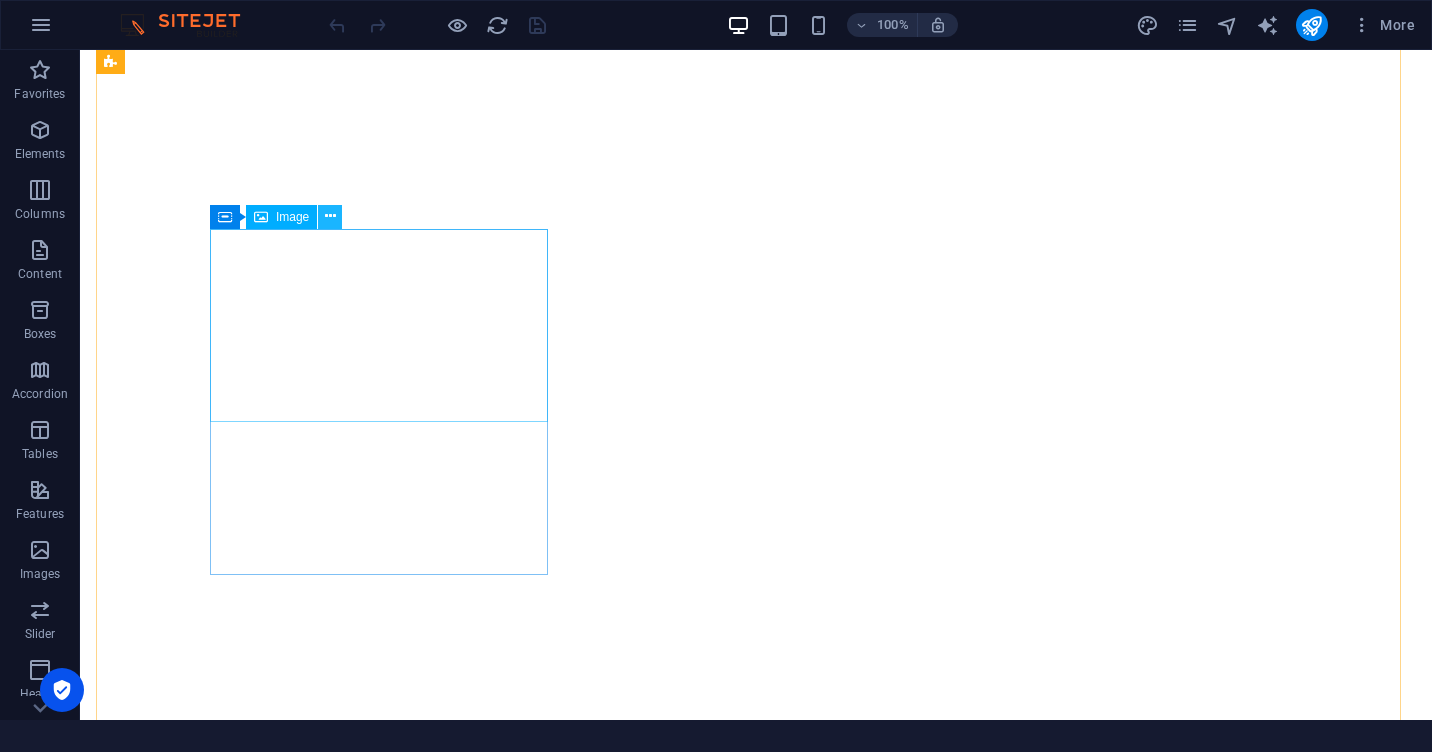 click at bounding box center (330, 216) 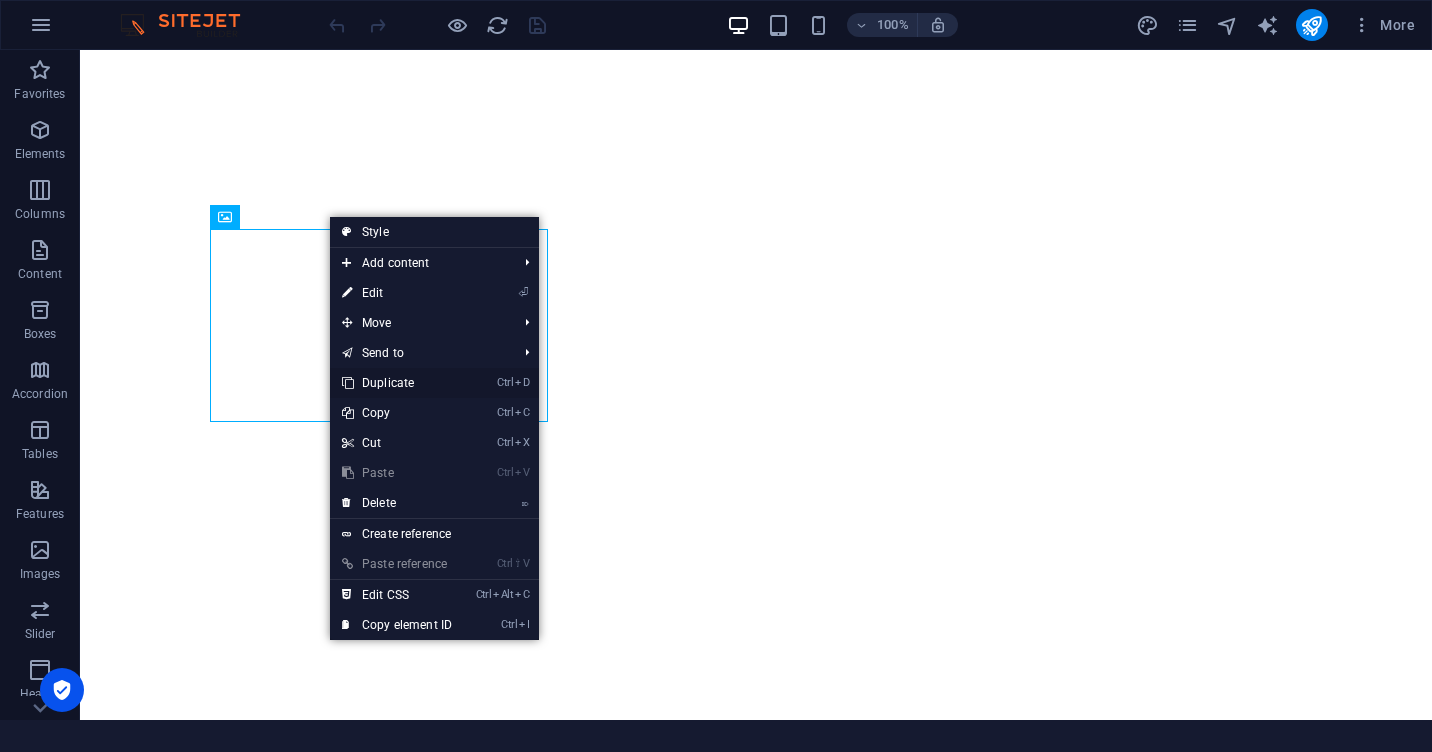 click on "Ctrl D  Duplicate" at bounding box center [397, 383] 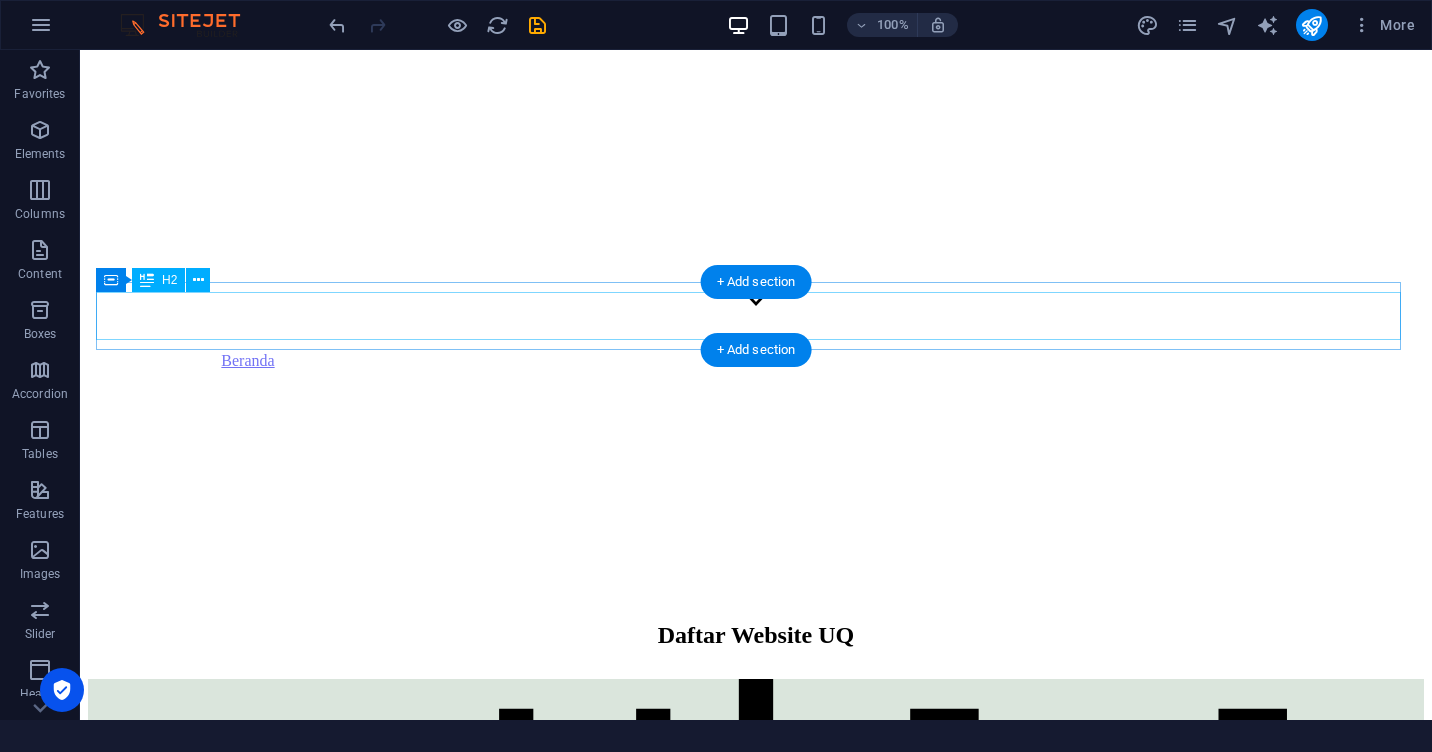 scroll, scrollTop: 387, scrollLeft: 0, axis: vertical 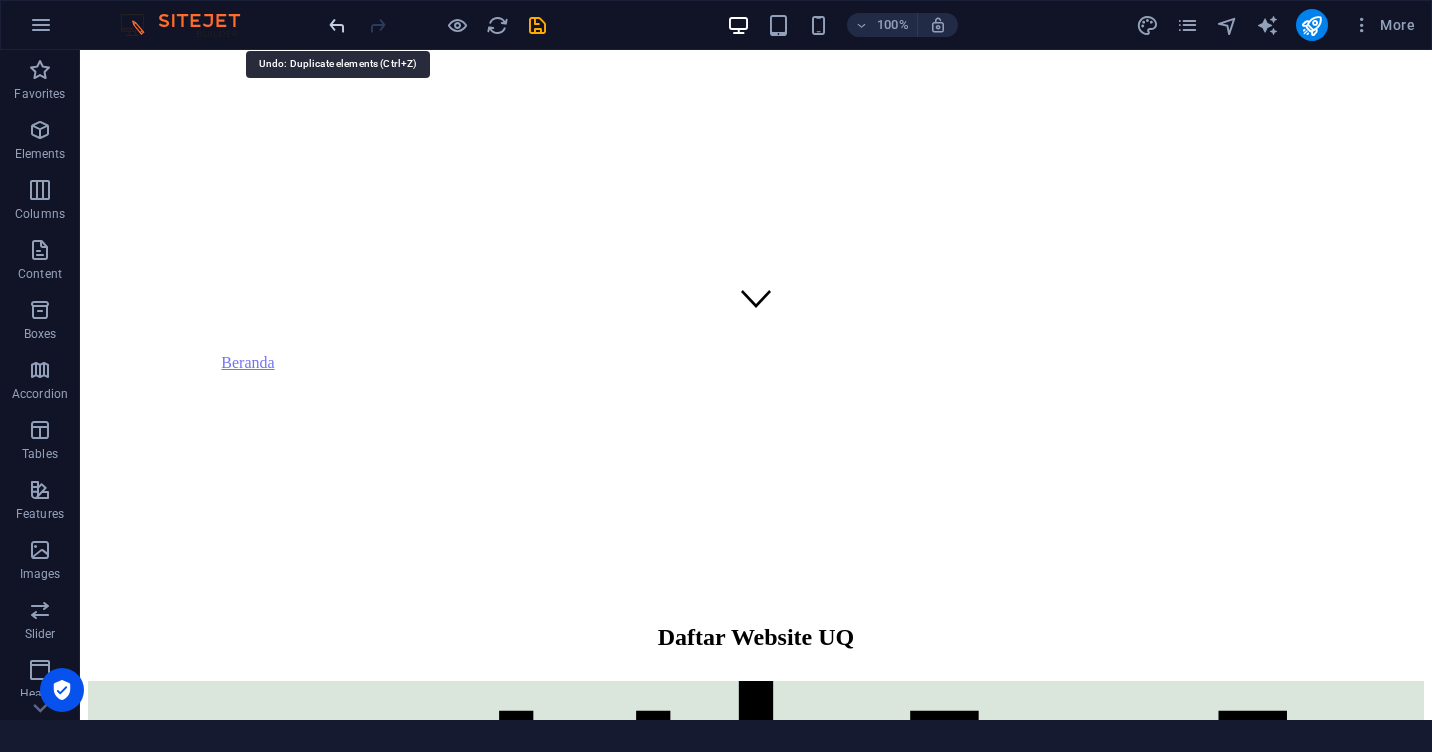 click at bounding box center [337, 25] 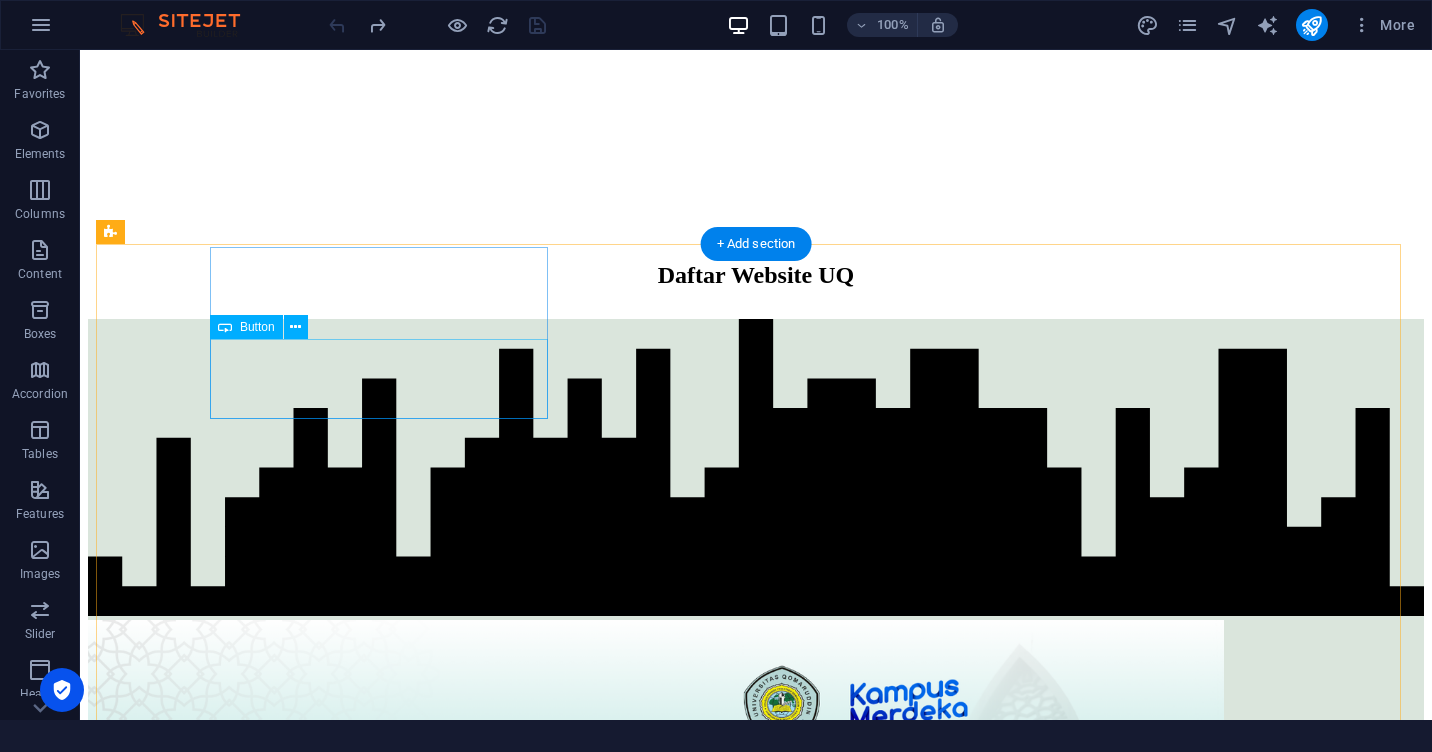 scroll, scrollTop: 800, scrollLeft: 0, axis: vertical 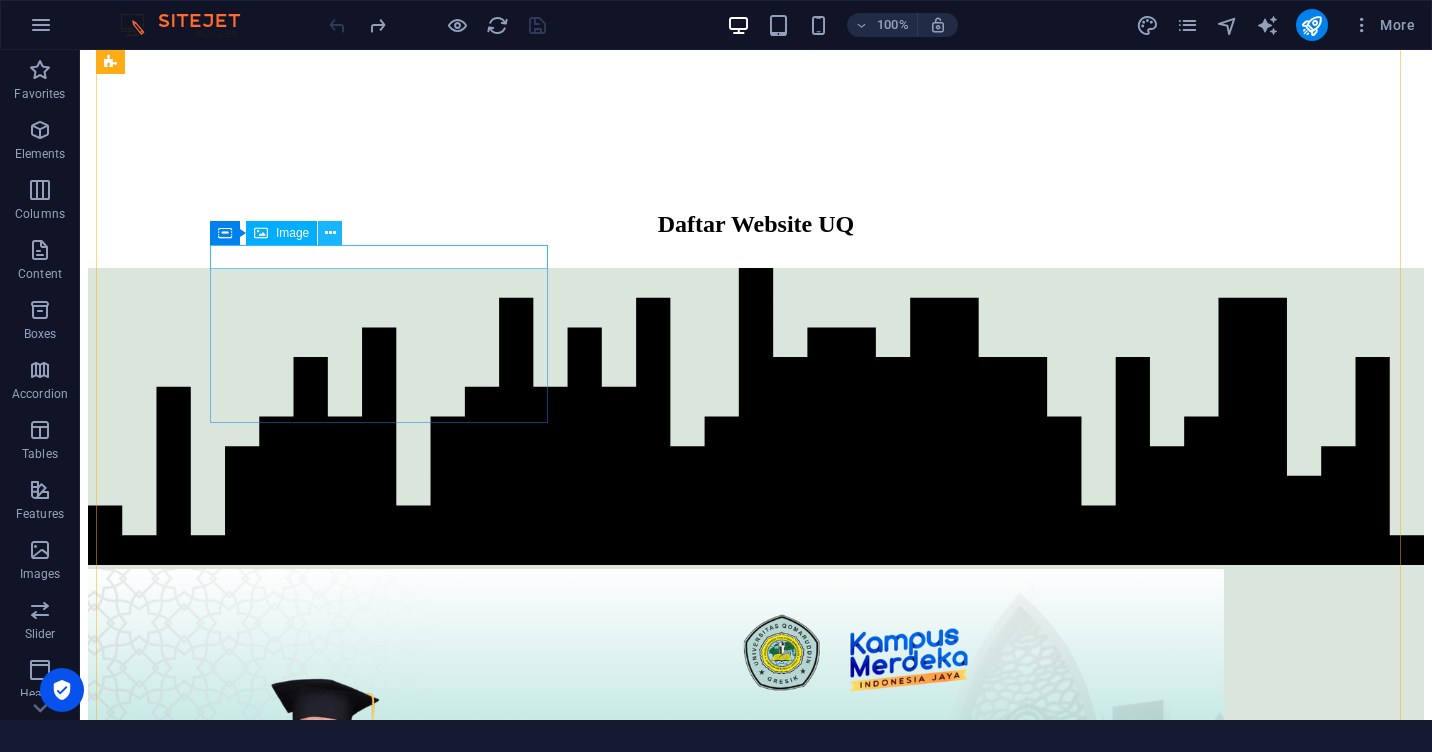 click at bounding box center (330, 233) 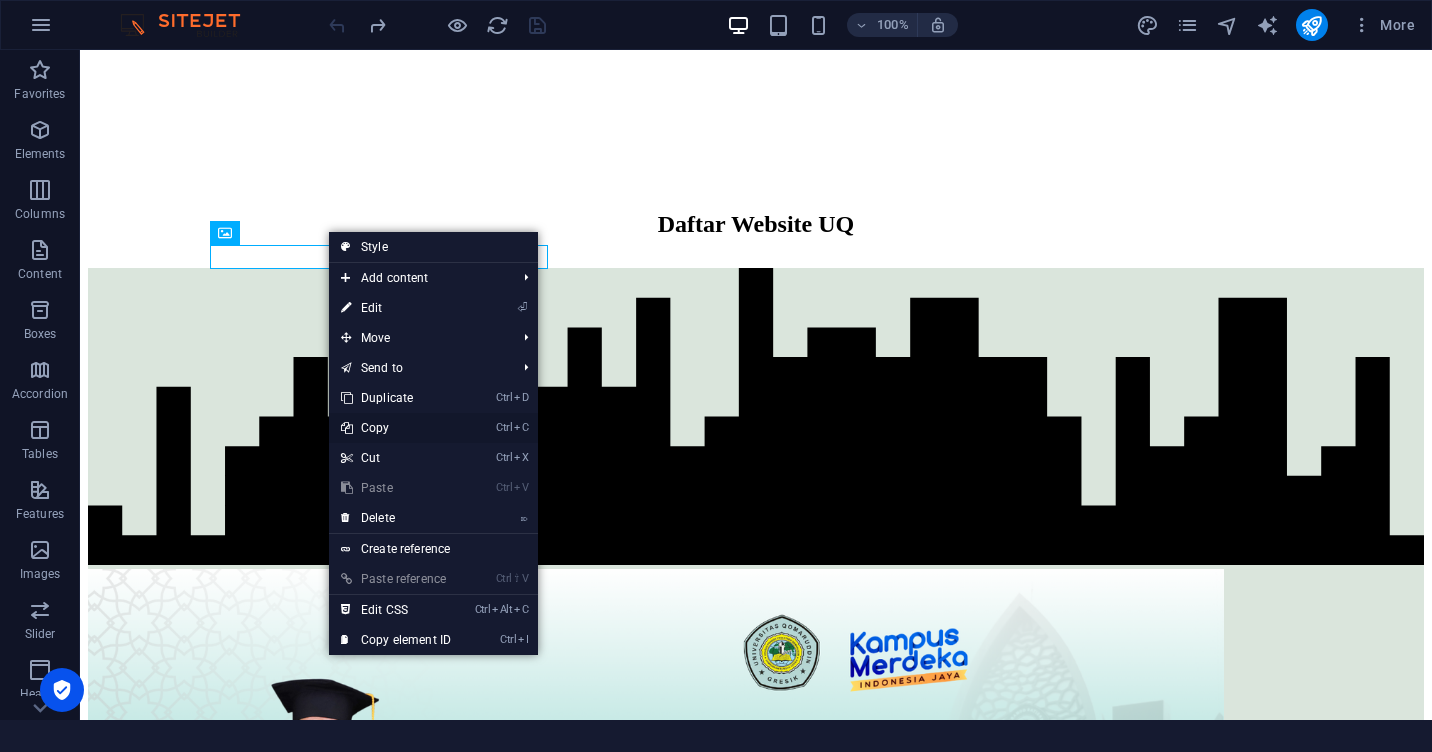 click on "Ctrl C  Copy" at bounding box center (396, 428) 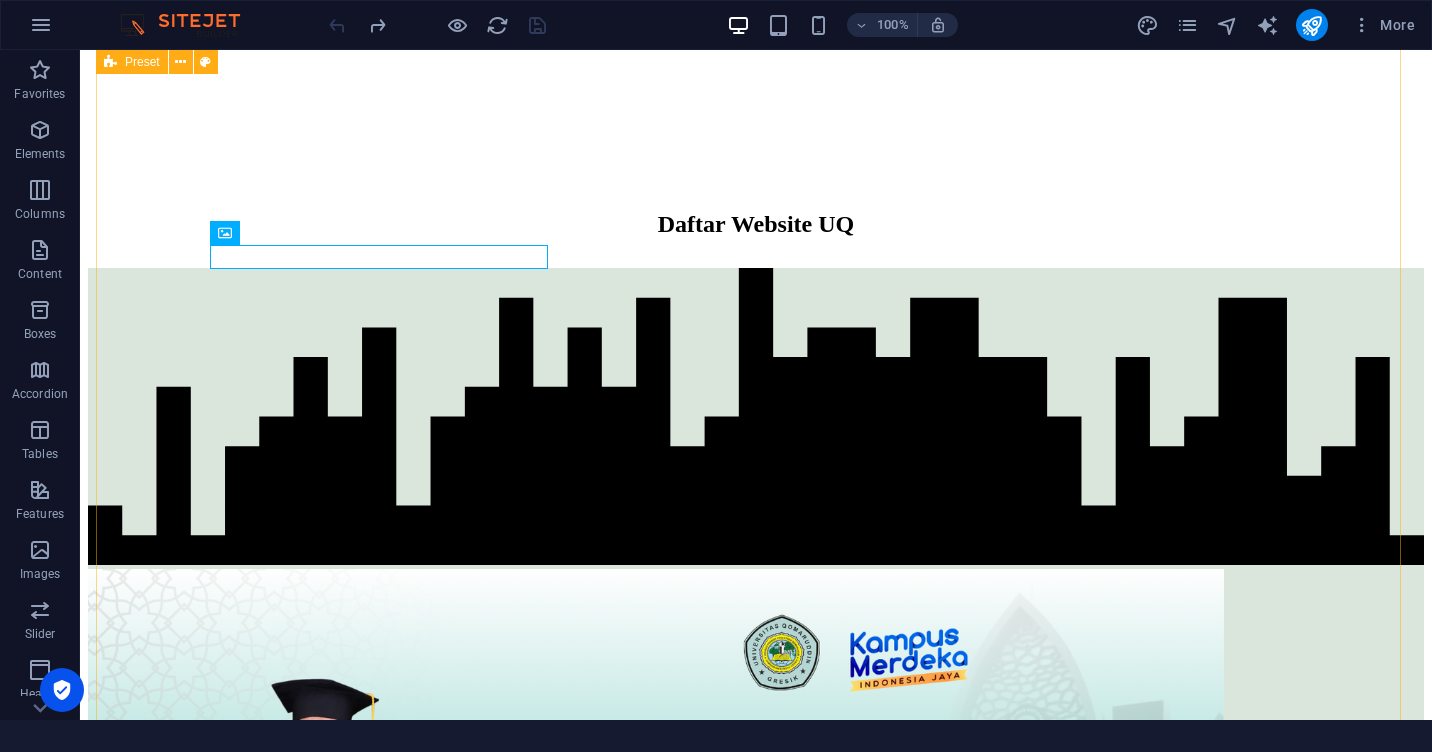 click on "Website utama Klik disini Siakad Klik disini PMB Klik disini LPPM Klik disini Teknik Industri (S-1) see more Teknik Informatika (S-1) see more Teknik Mesin (S-1) see more Teknik Elektro (S-1) see more Pendidikan Bahasa Inggris (S-1) see more Pendidikan Matematika (S-1) see more Manajemen Pendidikan [DEMOGRAPHIC_DATA] (S-1) klik disini Pendidikan Agama [DEMOGRAPHIC_DATA] (S-1) KLIK DISINI Perbankan Syariah (S-1) see more Ekonomi Syariah (S-1) see more Akhwal As-Syakhsiyyah (S-1) see more Pendidikan Agama [DEMOGRAPHIC_DATA] (S-2) KLIK DISINI" at bounding box center (756, 7379) 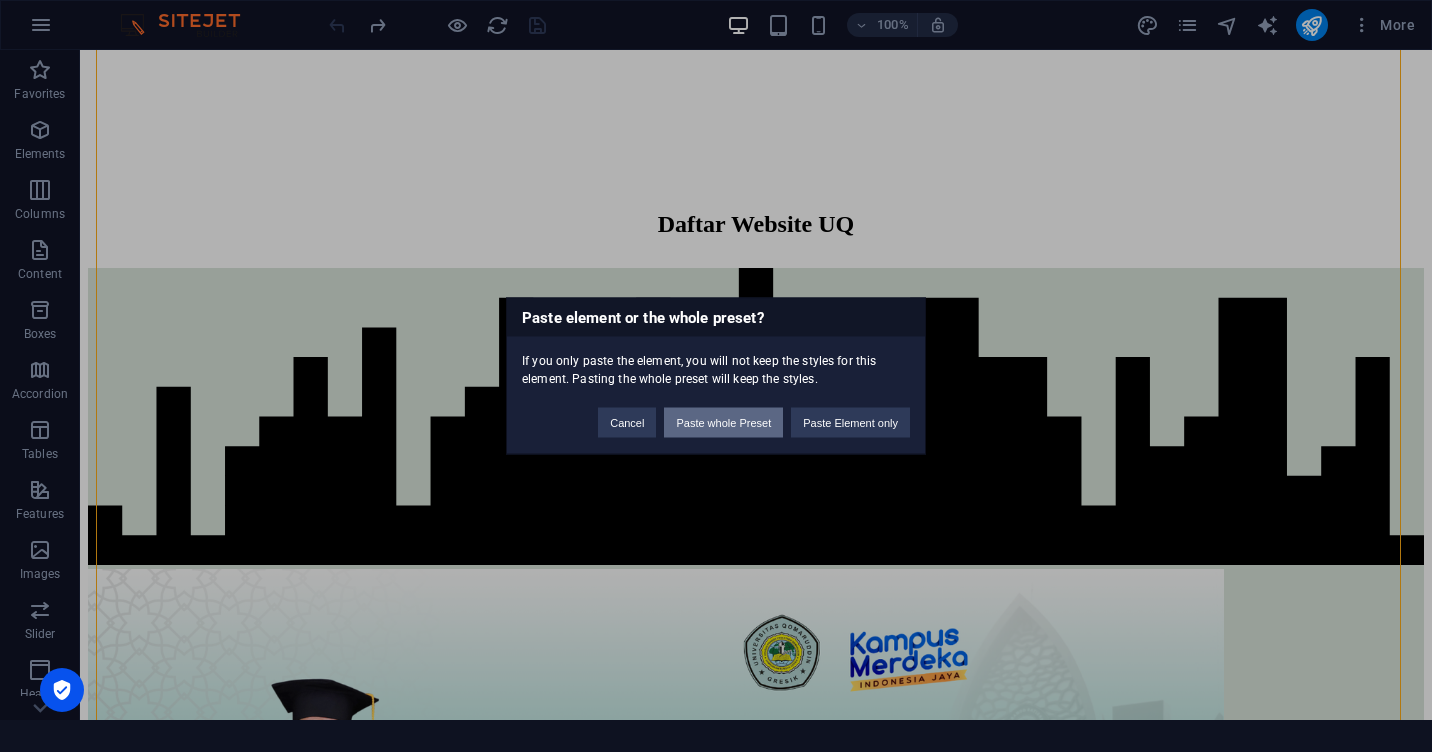 click on "Paste whole Preset" at bounding box center [723, 423] 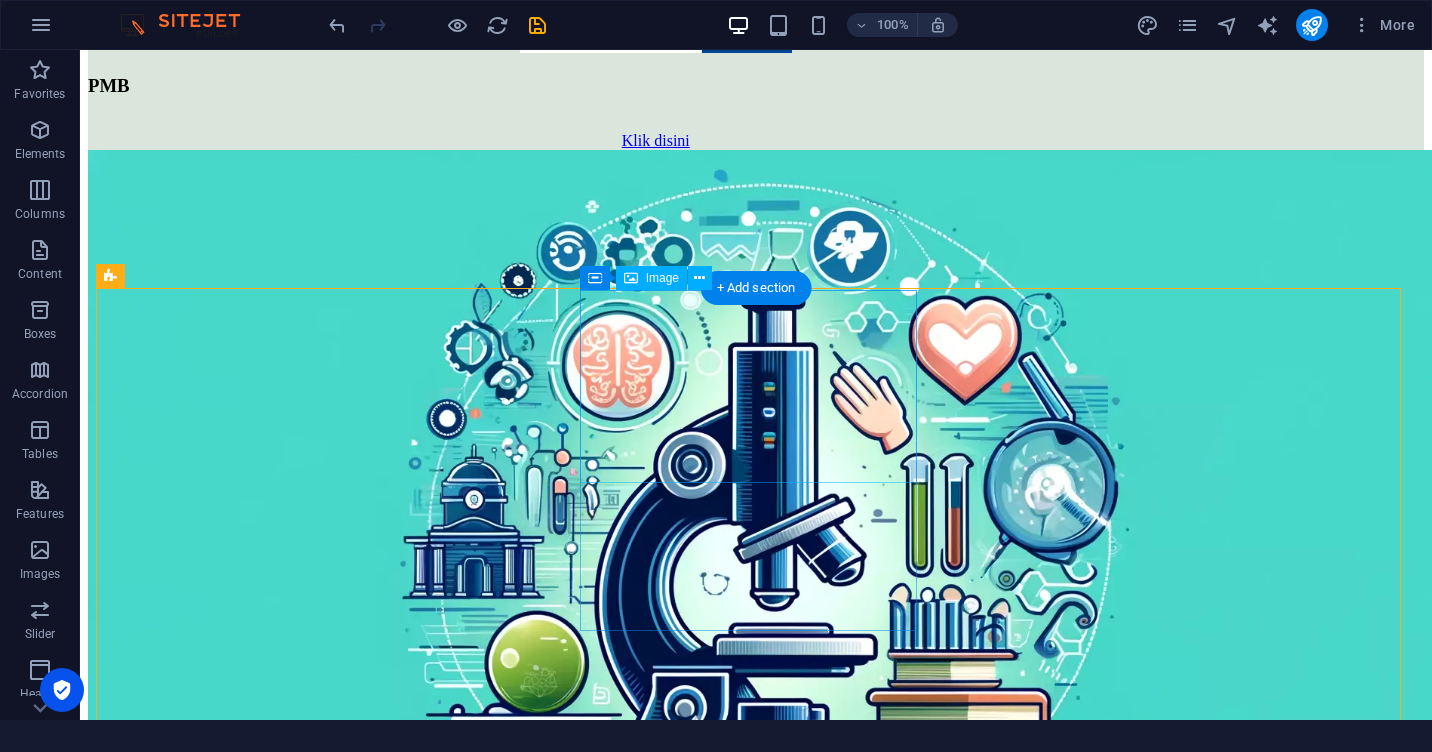 scroll, scrollTop: 2468, scrollLeft: 0, axis: vertical 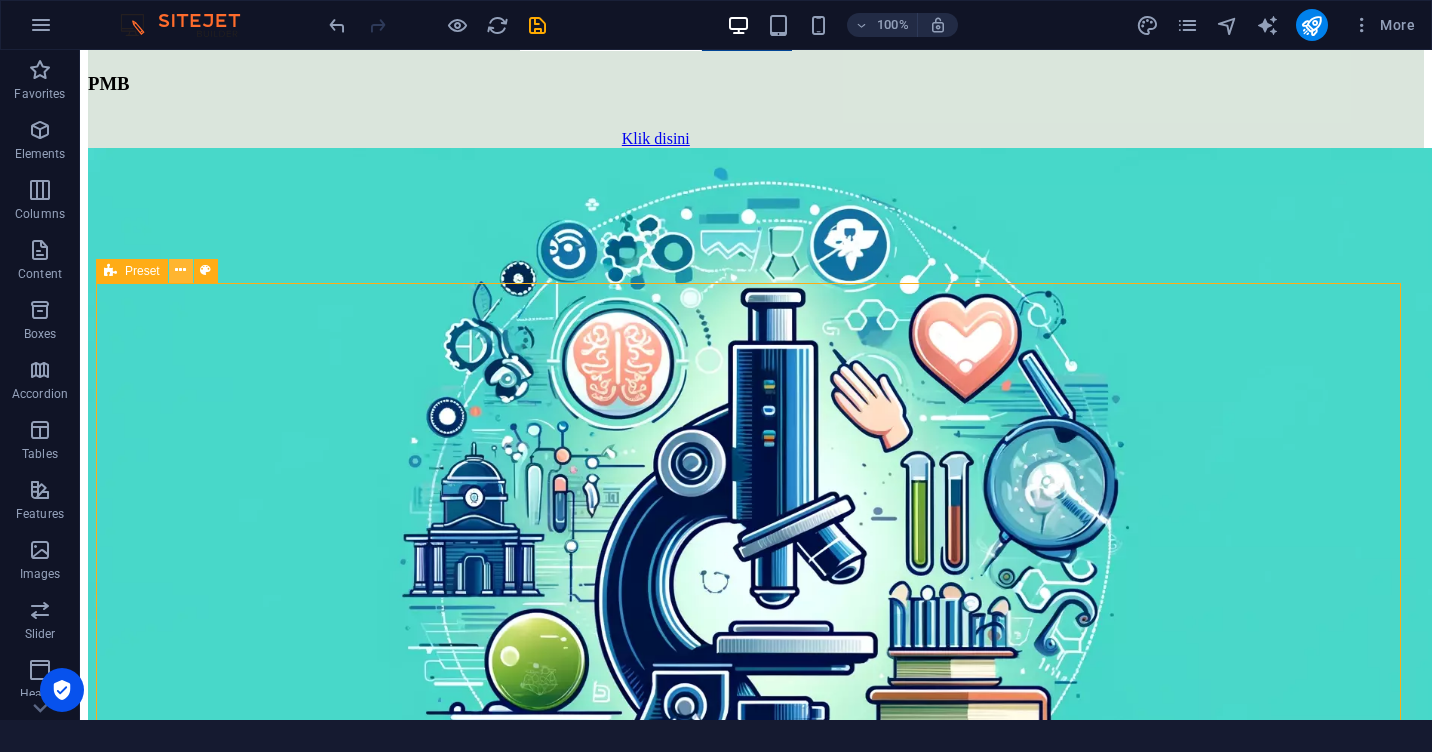 click at bounding box center [181, 271] 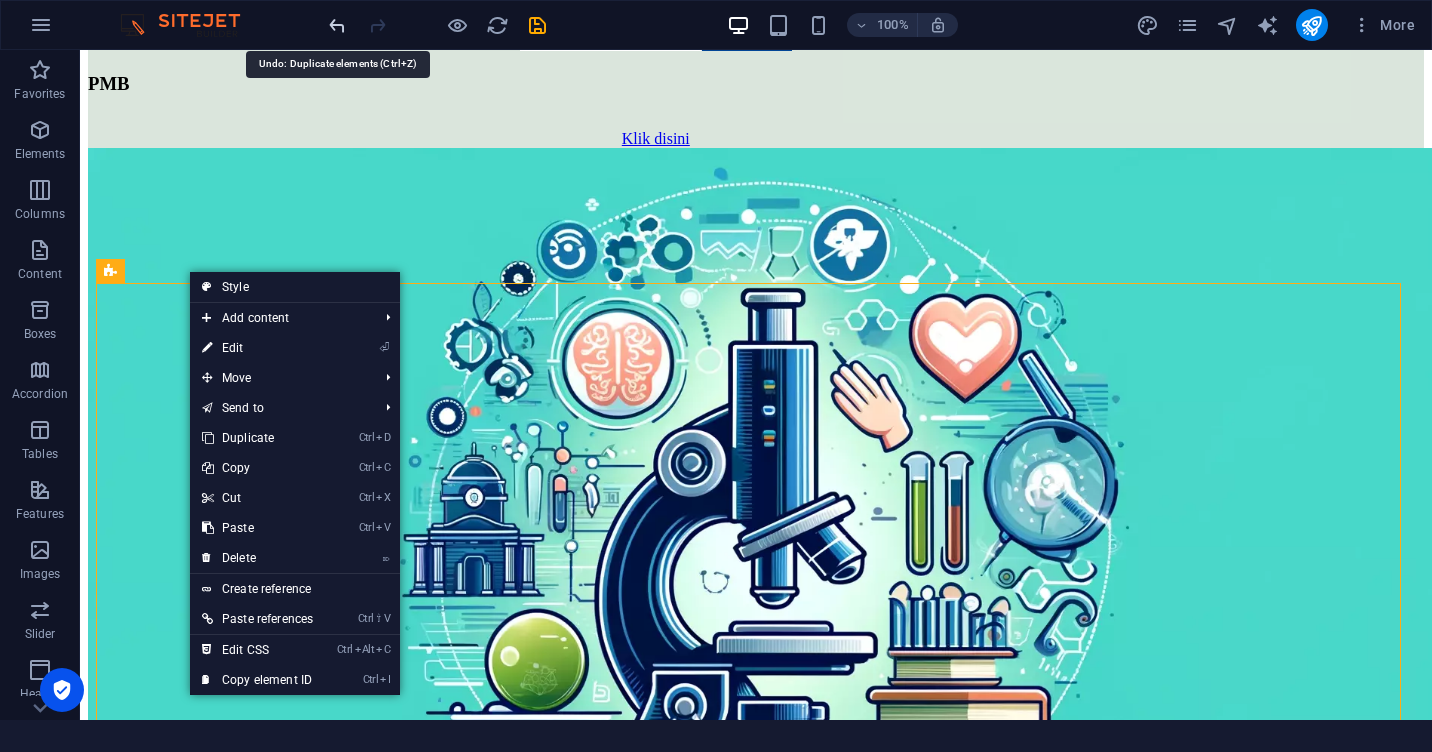 click at bounding box center [337, 25] 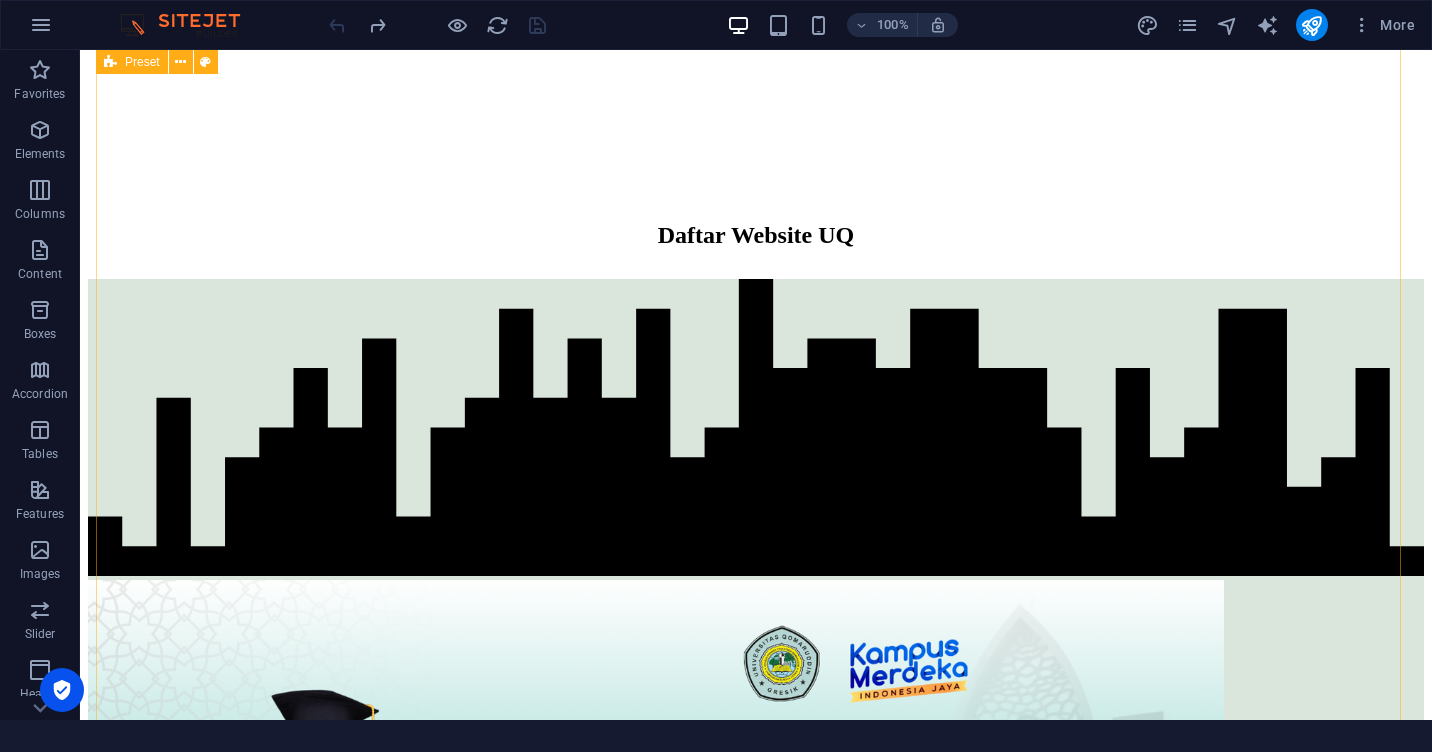 scroll, scrollTop: 787, scrollLeft: 0, axis: vertical 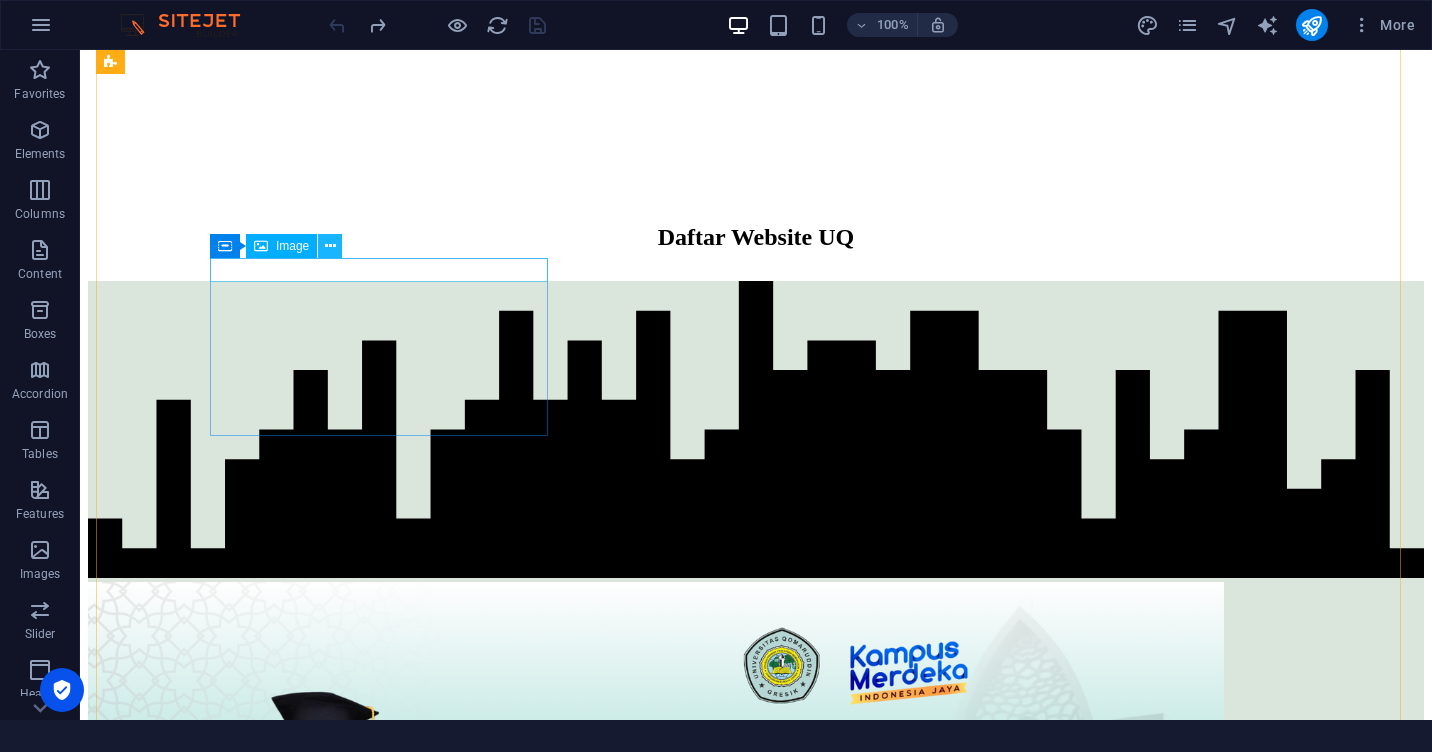 click at bounding box center [330, 246] 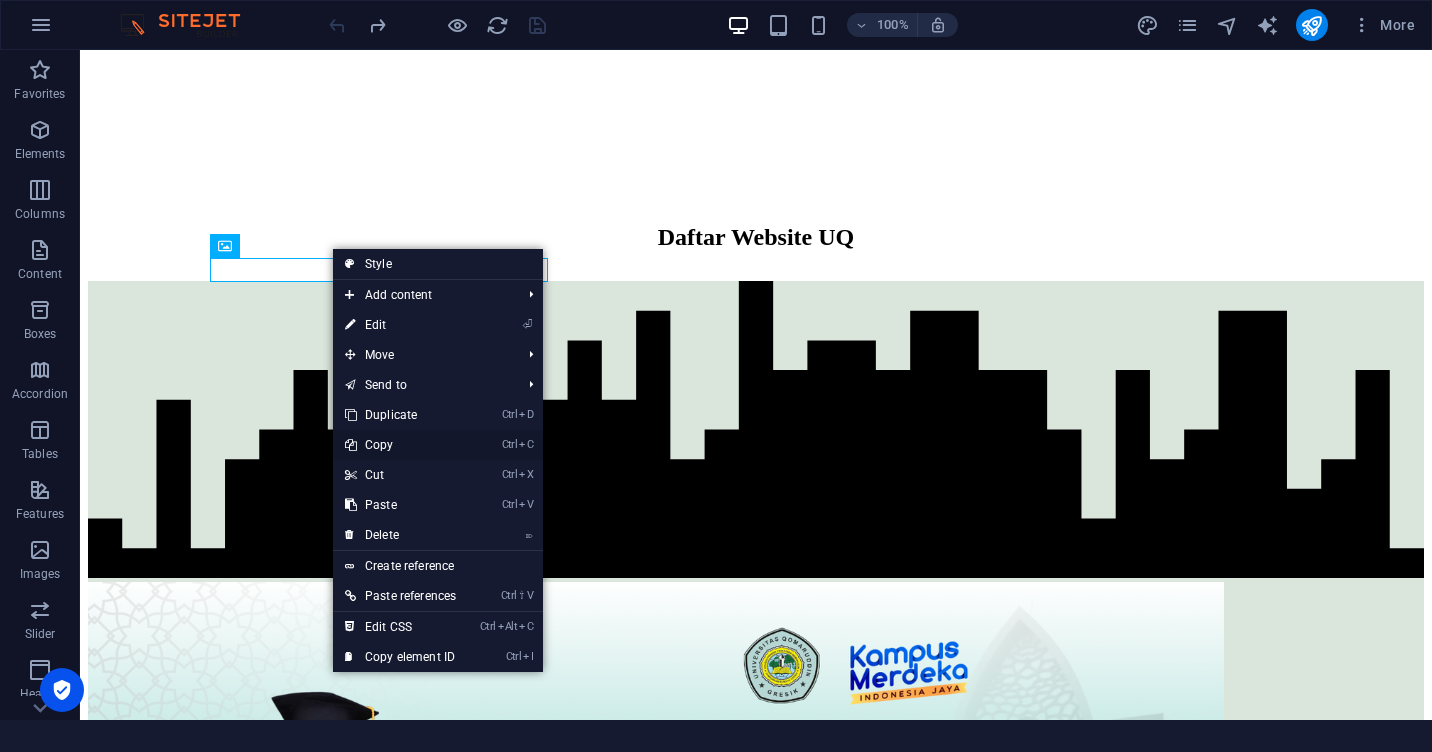 click on "Ctrl C  Copy" at bounding box center [400, 445] 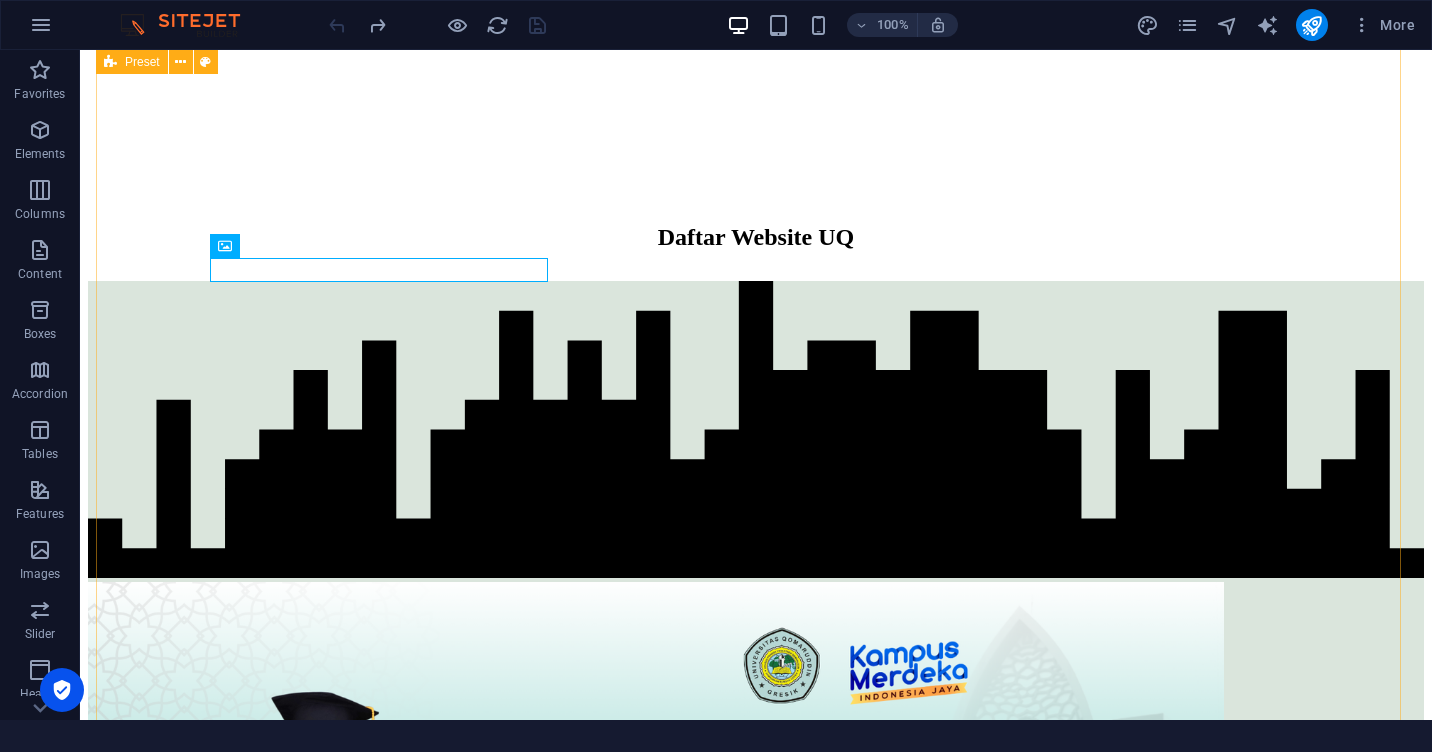 click on "Website utama Klik disini Siakad Klik disini PMB Klik disini LPPM Klik disini Teknik Industri (S-1) see more Teknik Informatika (S-1) see more Teknik Mesin (S-1) see more Teknik Elektro (S-1) see more Pendidikan Bahasa Inggris (S-1) see more Pendidikan Matematika (S-1) see more Manajemen Pendidikan [DEMOGRAPHIC_DATA] (S-1) klik disini Pendidikan Agama [DEMOGRAPHIC_DATA] (S-1) KLIK DISINI Perbankan Syariah (S-1) see more Ekonomi Syariah (S-1) see more Akhwal As-Syakhsiyyah (S-1) see more Pendidikan Agama [DEMOGRAPHIC_DATA] (S-2) KLIK DISINI" at bounding box center [756, 7392] 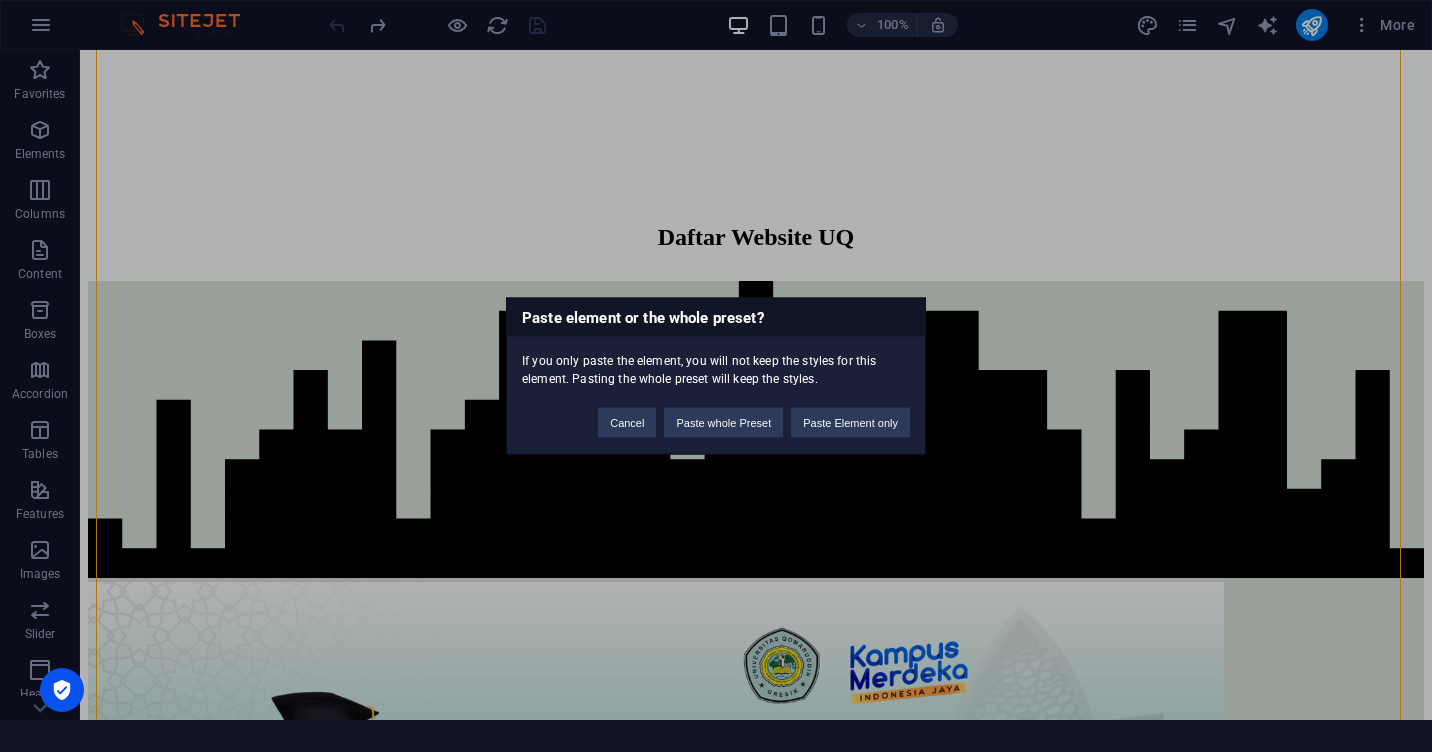 type 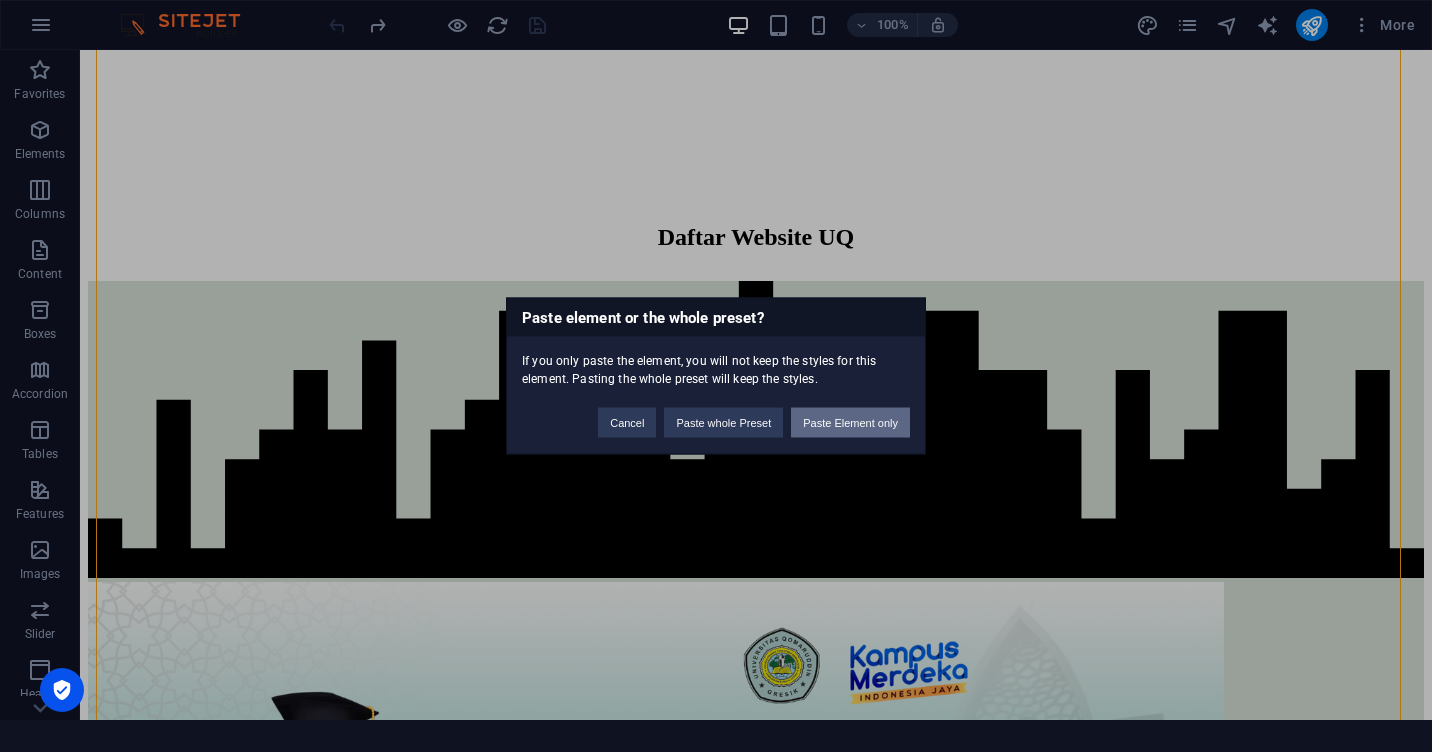 click on "Paste Element only" at bounding box center [850, 423] 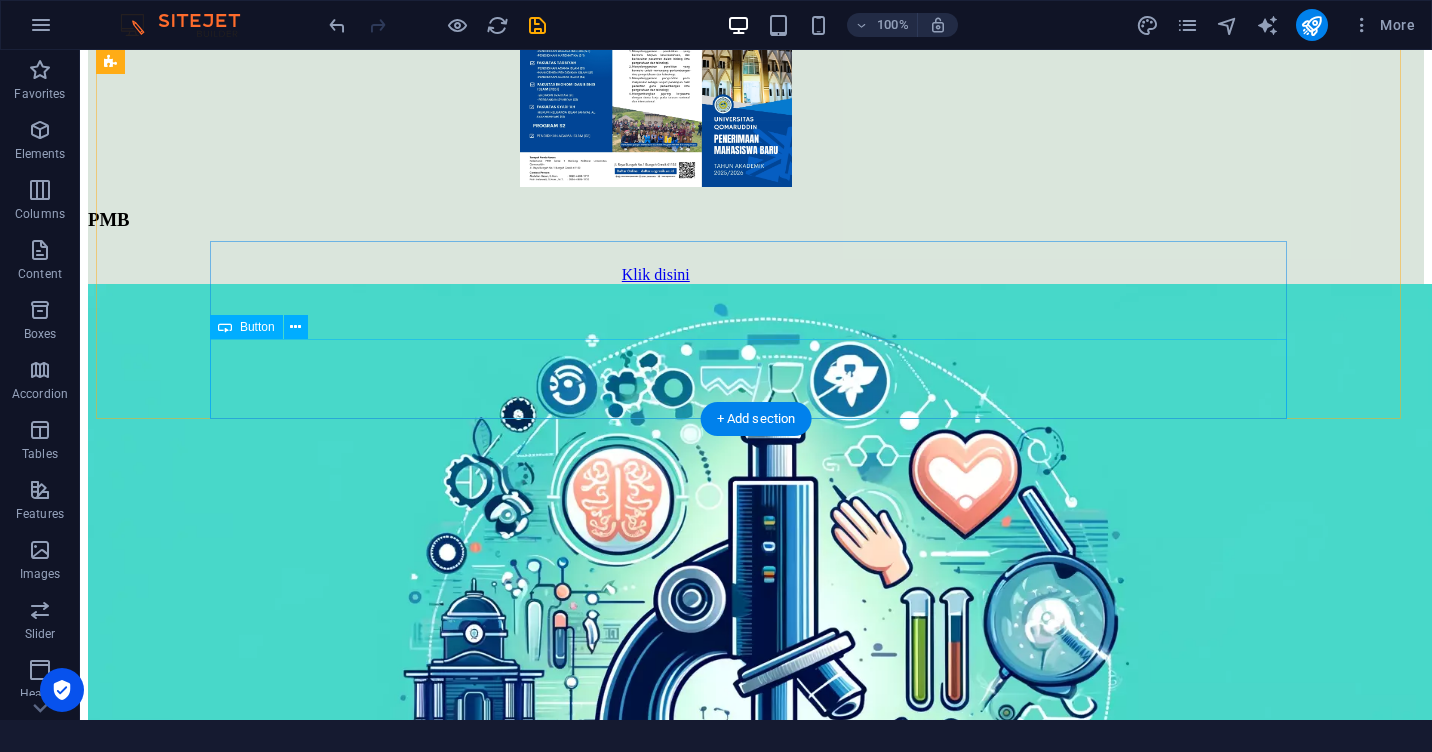 scroll, scrollTop: 2832, scrollLeft: 0, axis: vertical 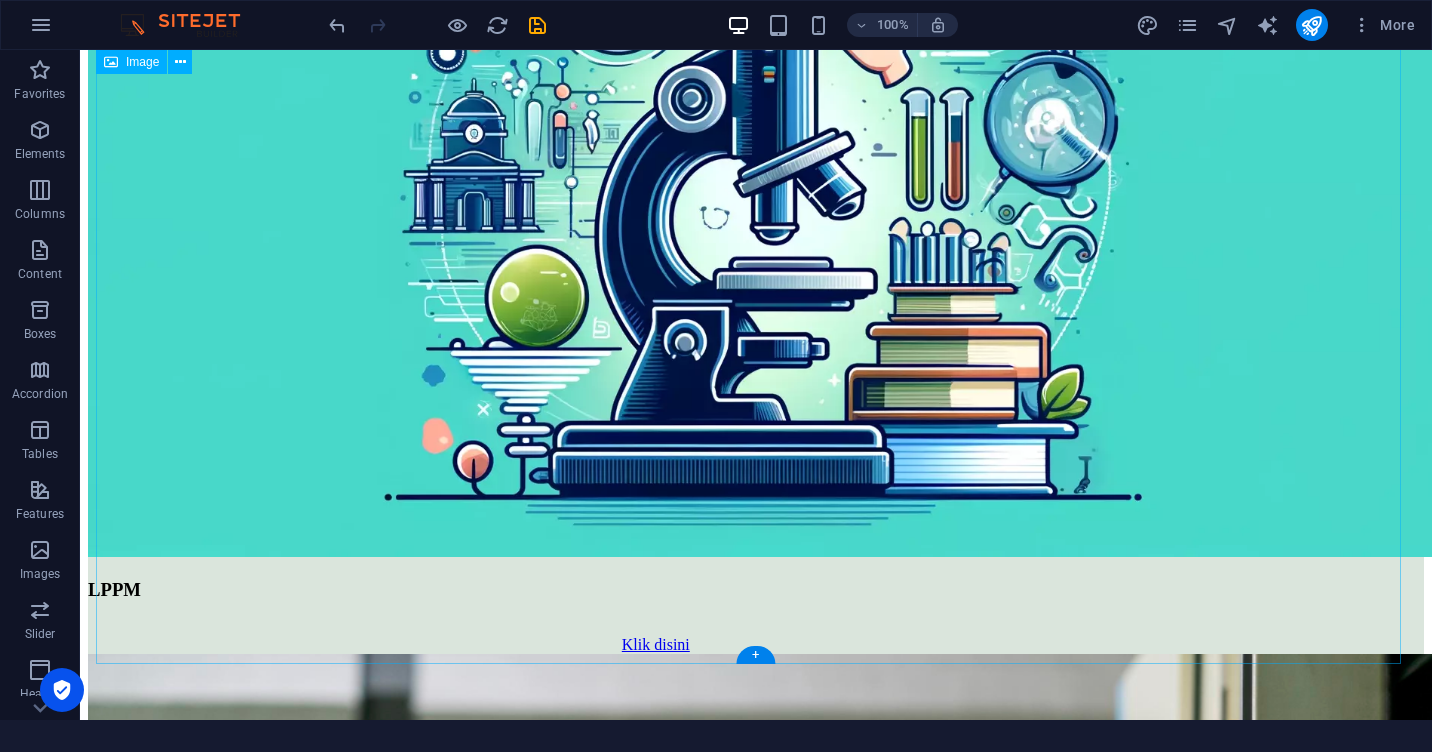 click at bounding box center (764, 12845) 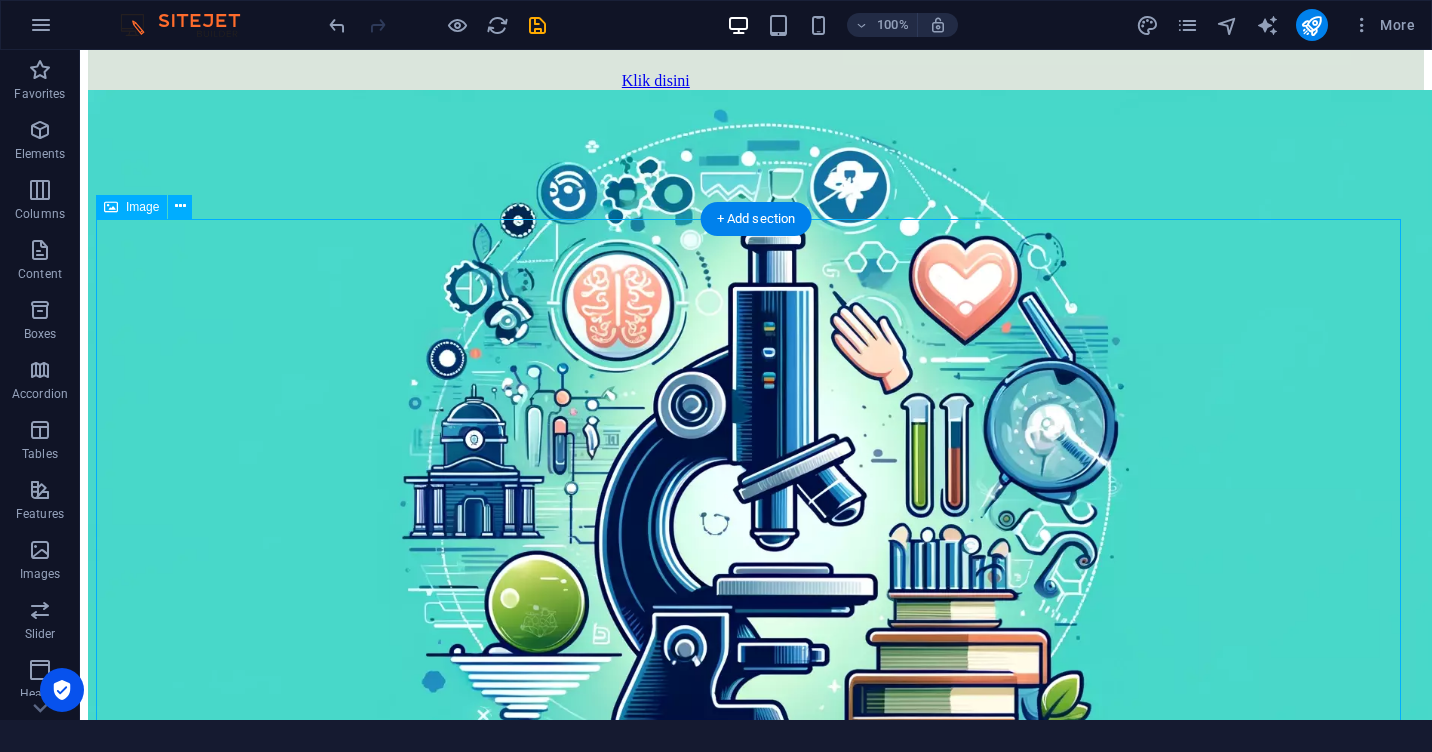 scroll, scrollTop: 2532, scrollLeft: 0, axis: vertical 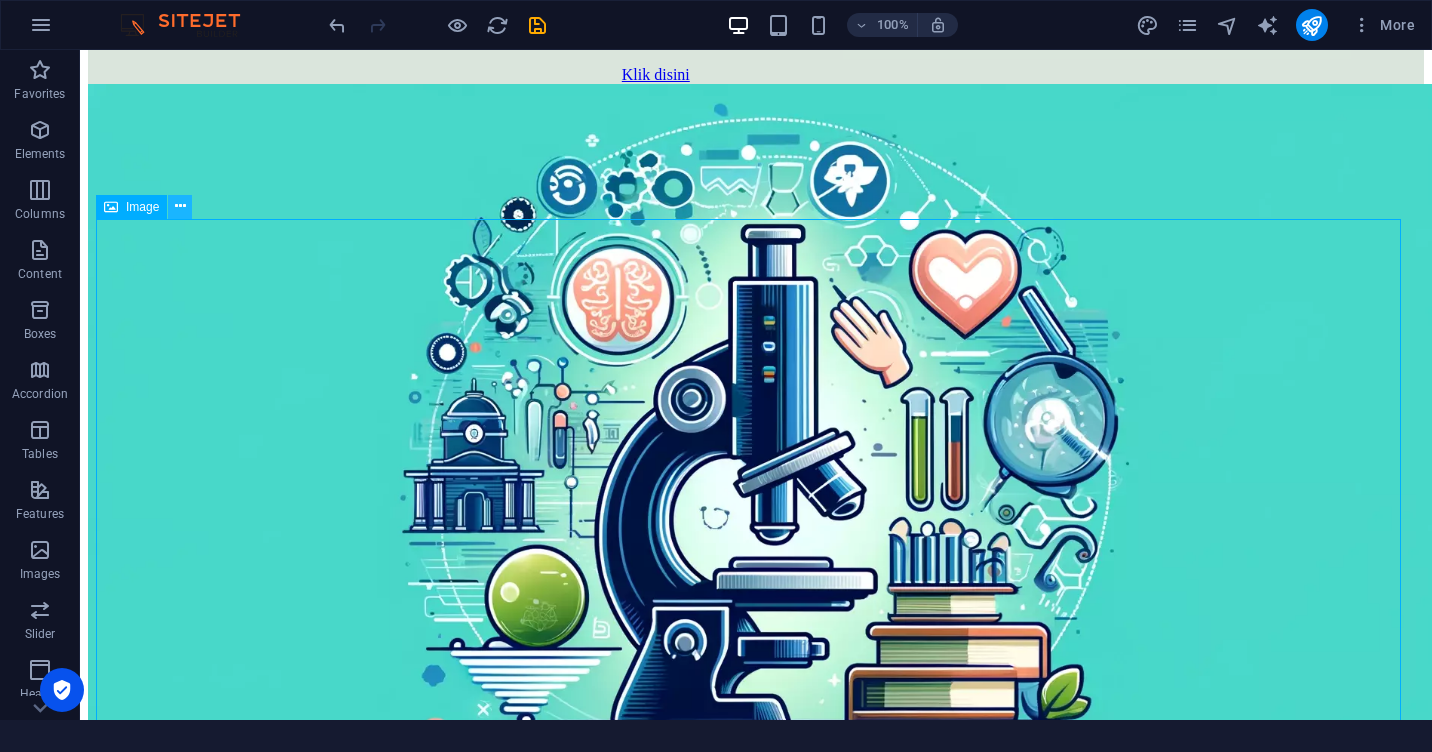 click at bounding box center [180, 206] 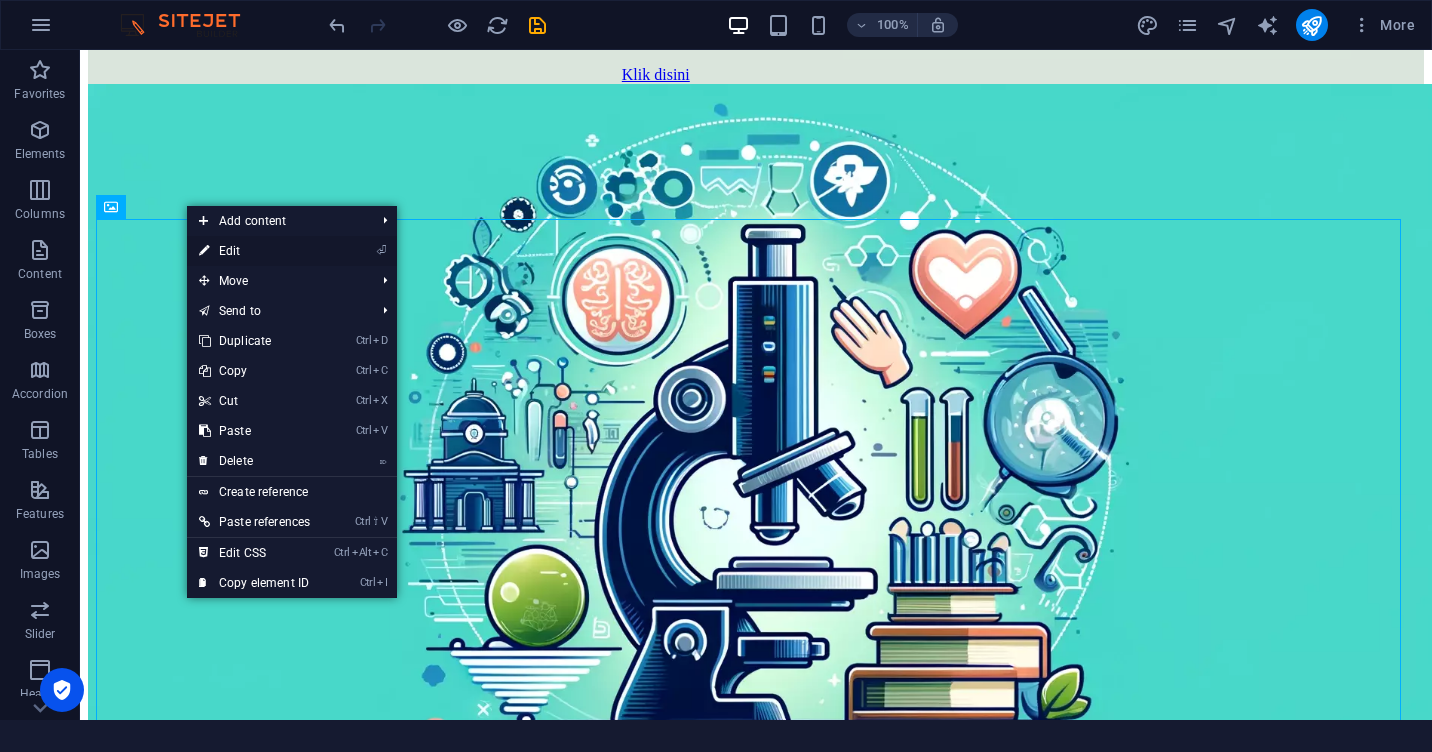 click on "⏎  Edit" at bounding box center [254, 251] 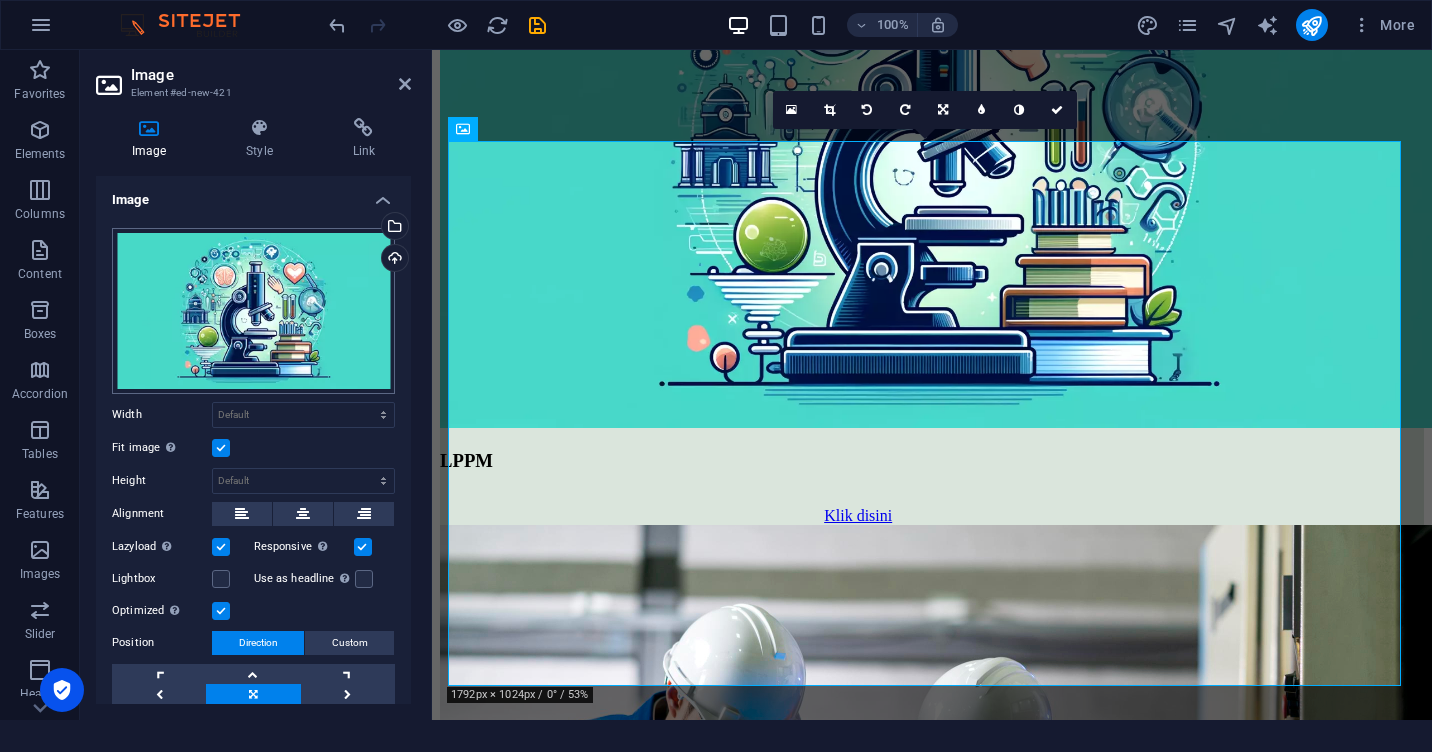 scroll, scrollTop: 2397, scrollLeft: 0, axis: vertical 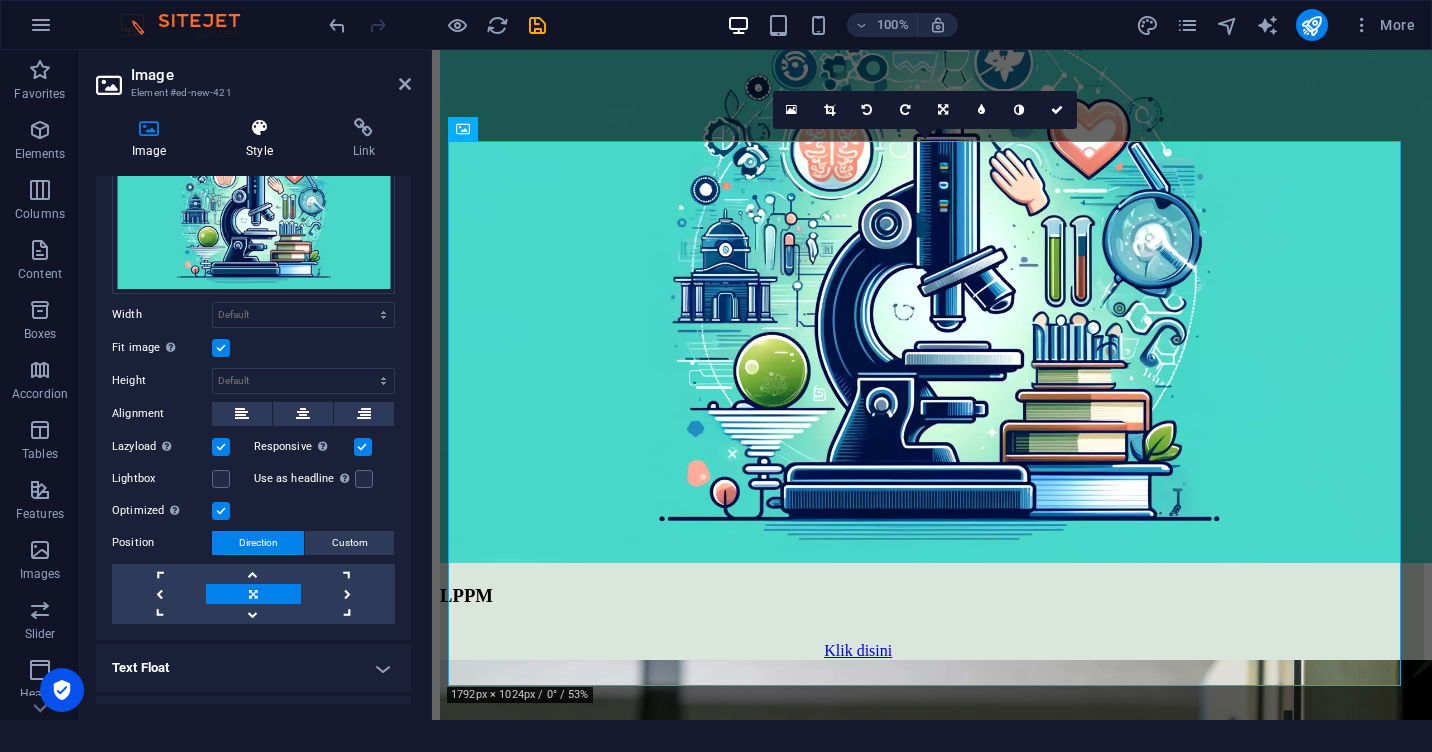 click on "Style" at bounding box center [263, 139] 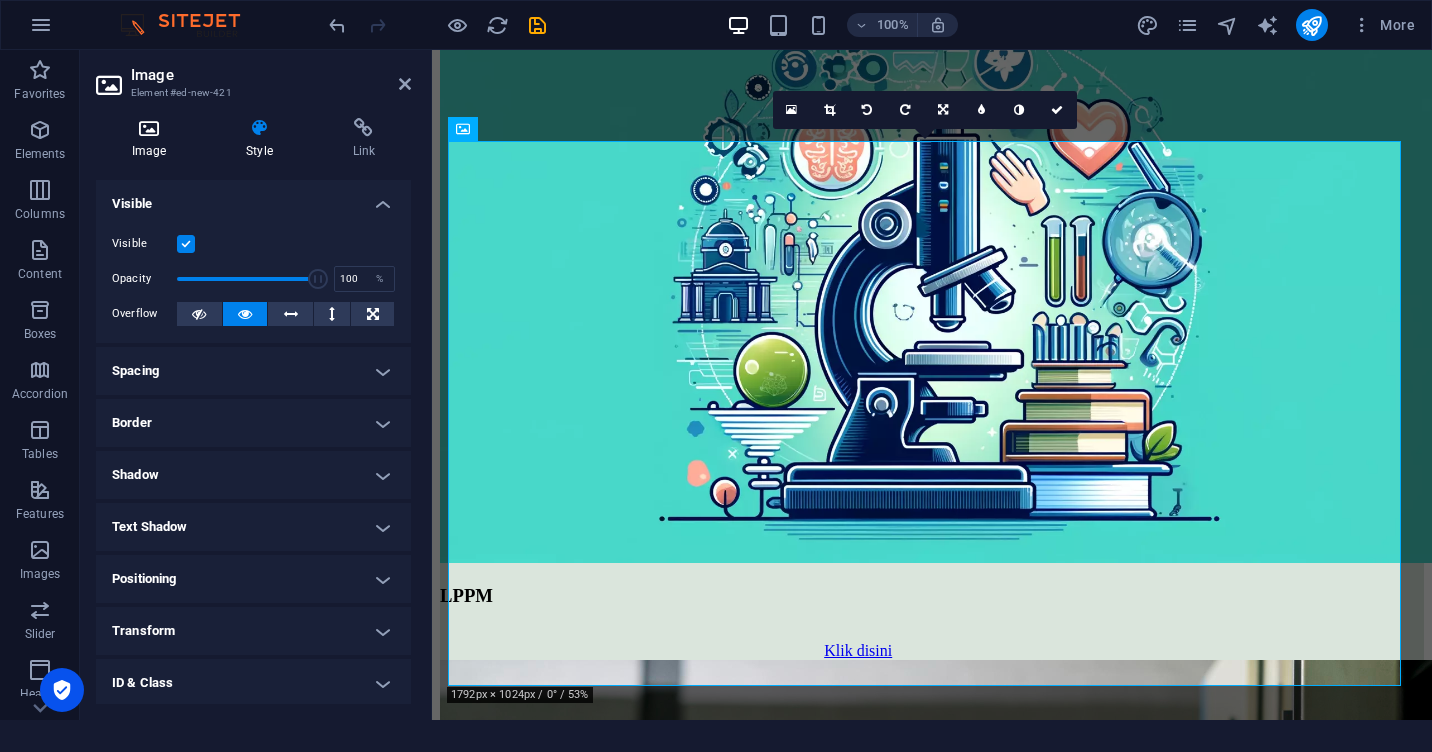click on "Image" at bounding box center [153, 139] 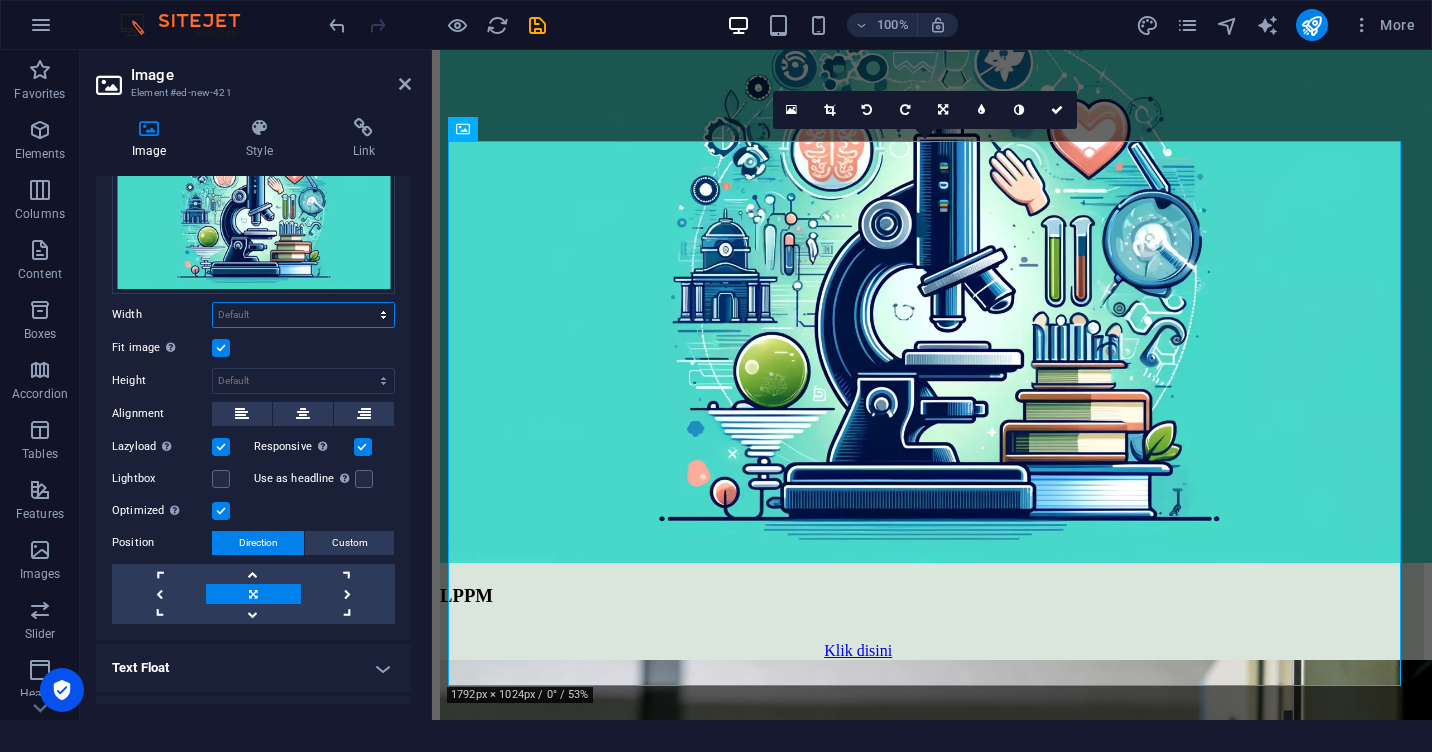 click on "Default auto px rem % em vh vw" at bounding box center (303, 315) 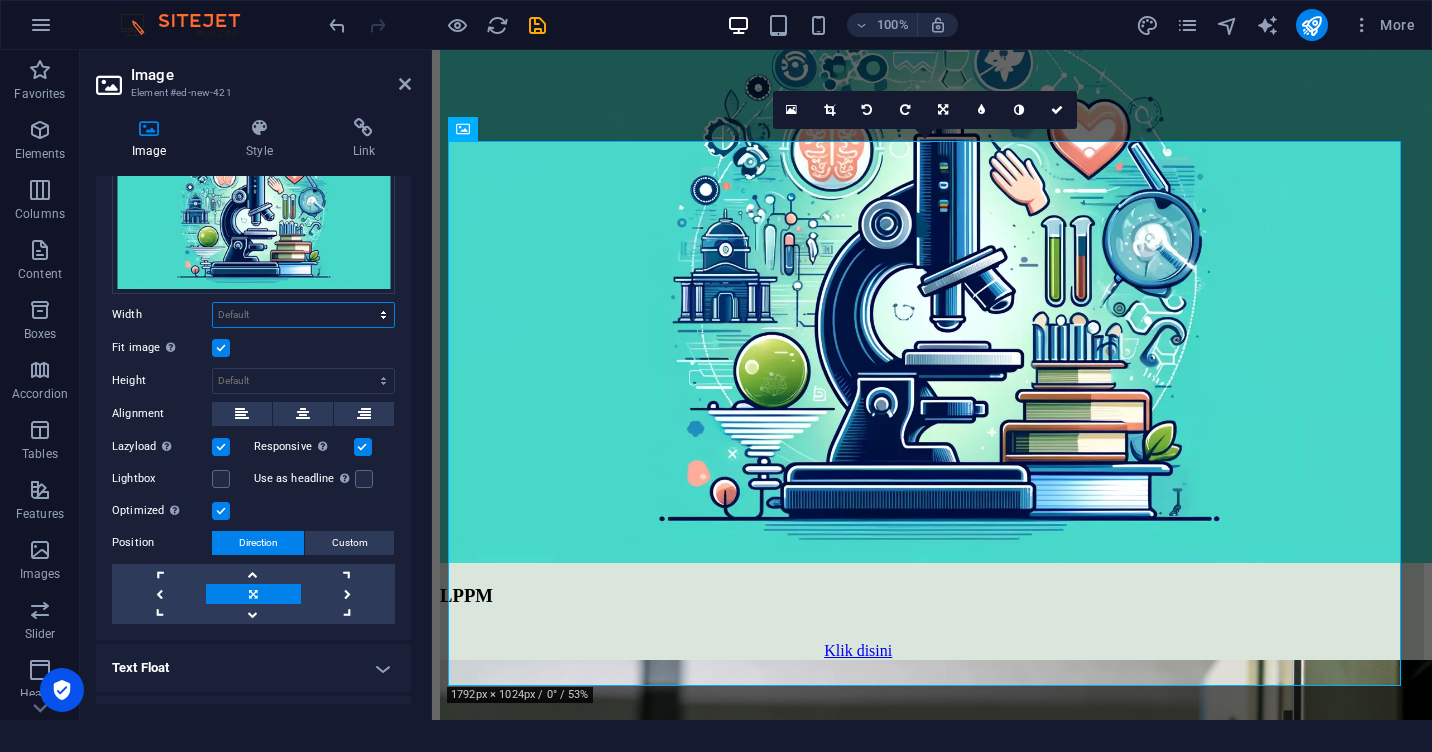 click on "Default auto px rem % em vh vw" at bounding box center (303, 315) 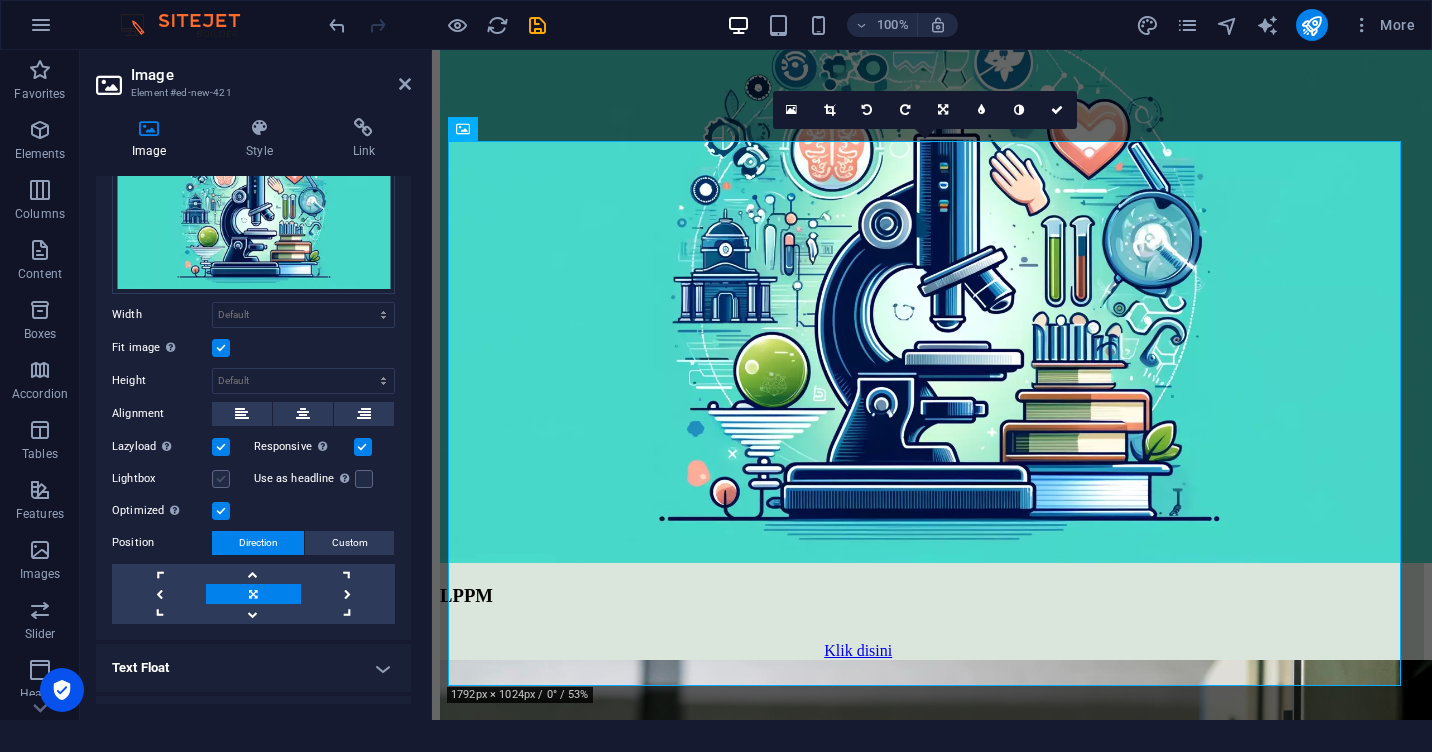click at bounding box center (221, 479) 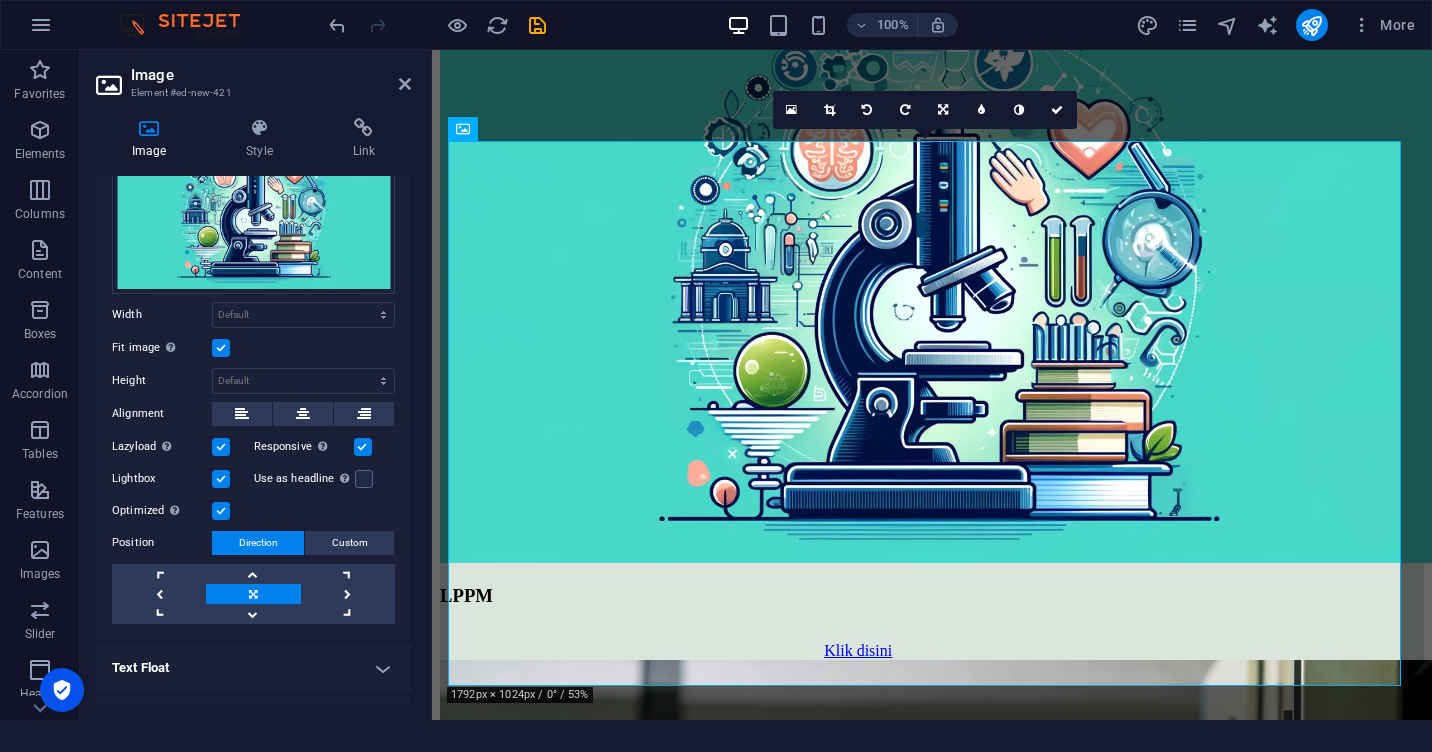 click at bounding box center [221, 479] 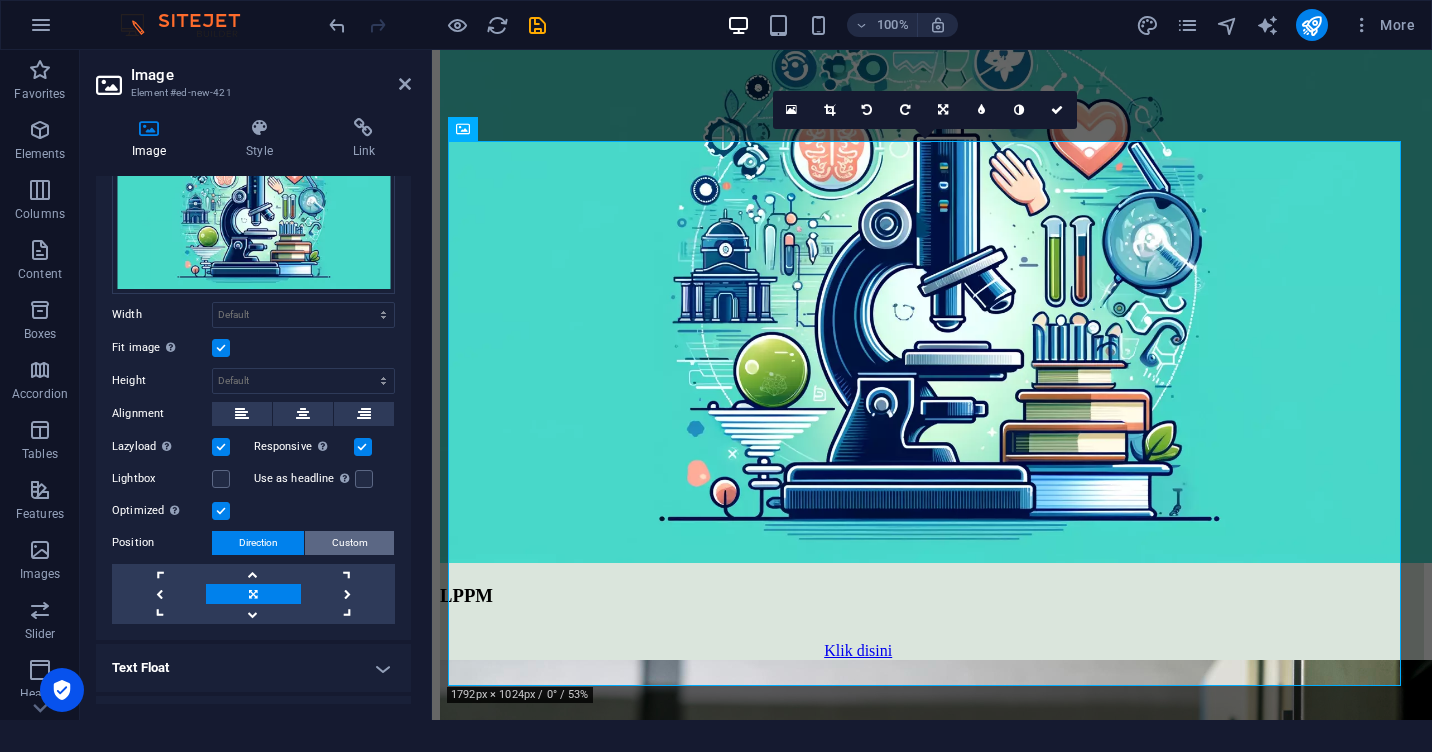 click on "Custom" at bounding box center [350, 543] 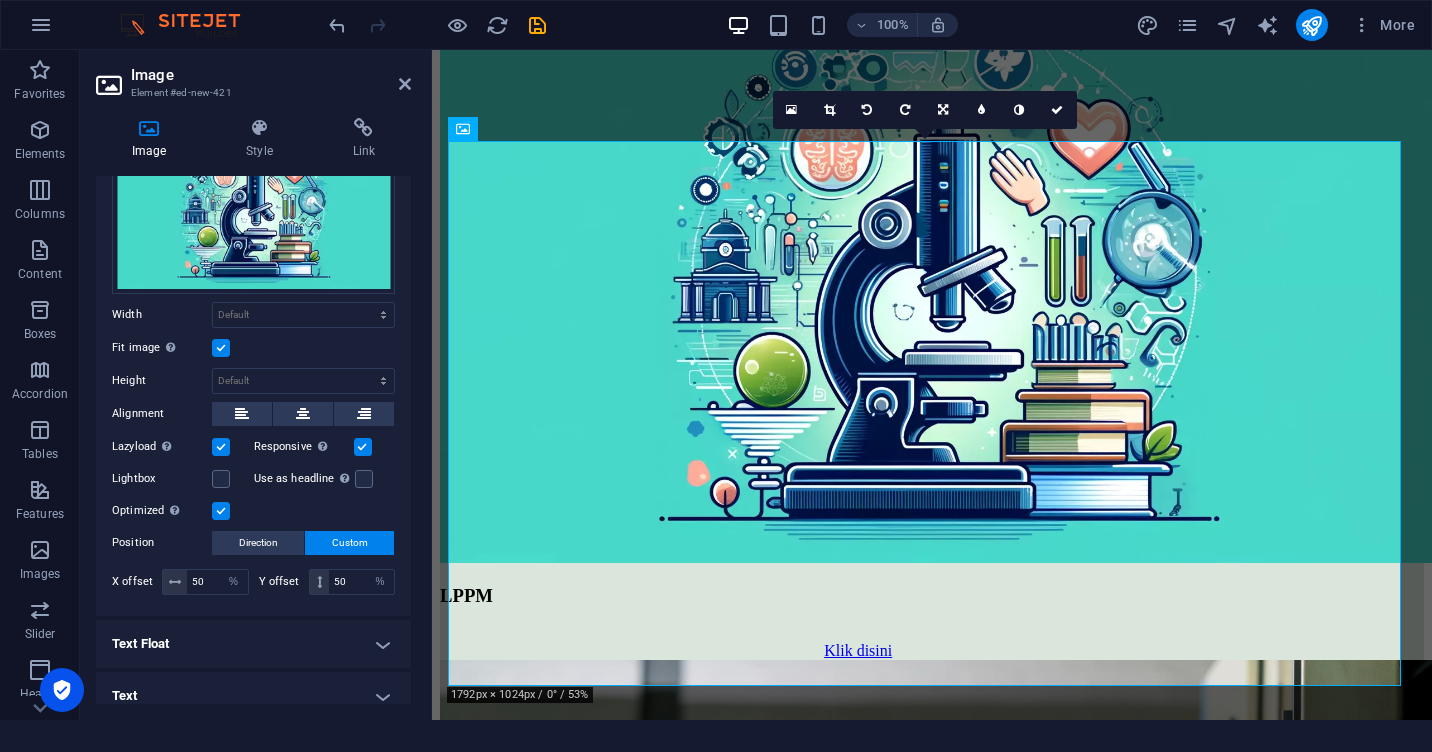 scroll, scrollTop: 114, scrollLeft: 0, axis: vertical 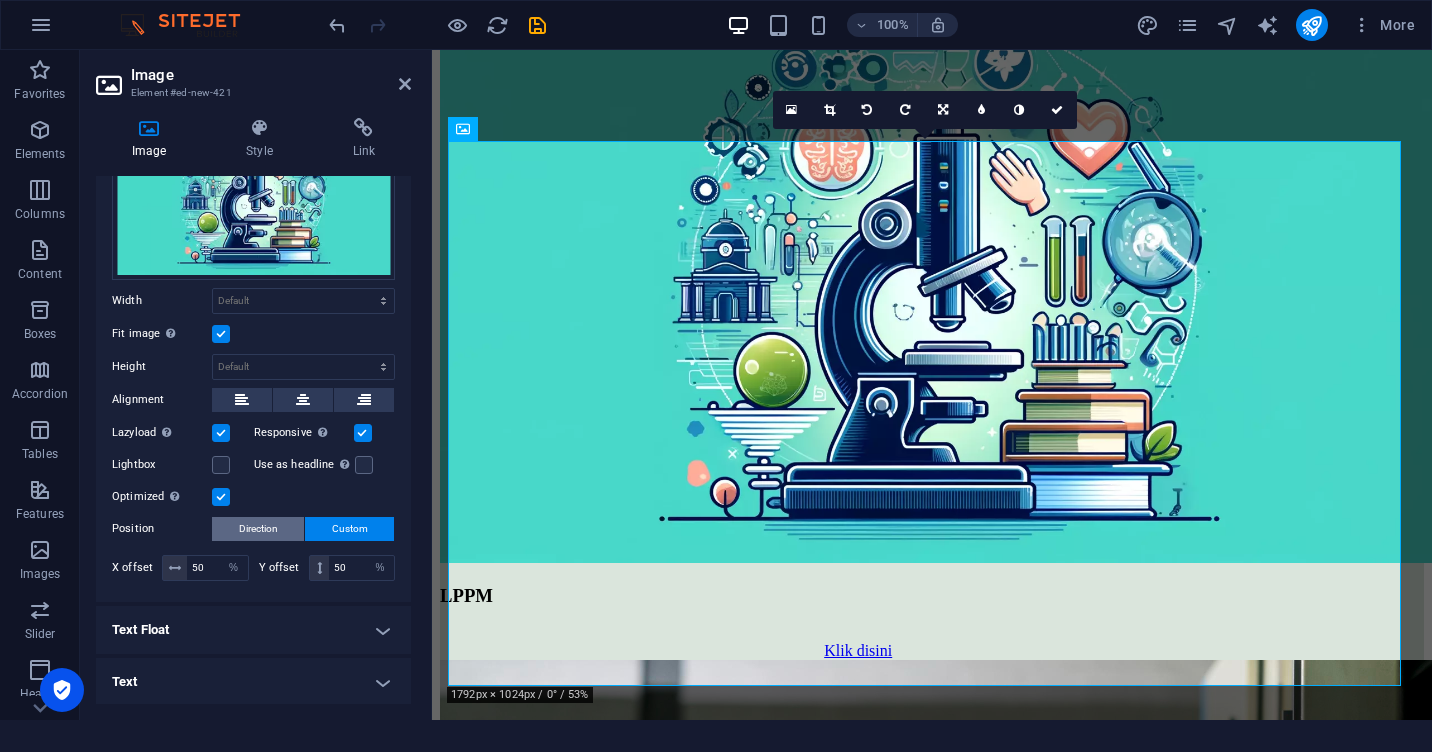 click on "Direction" at bounding box center [258, 529] 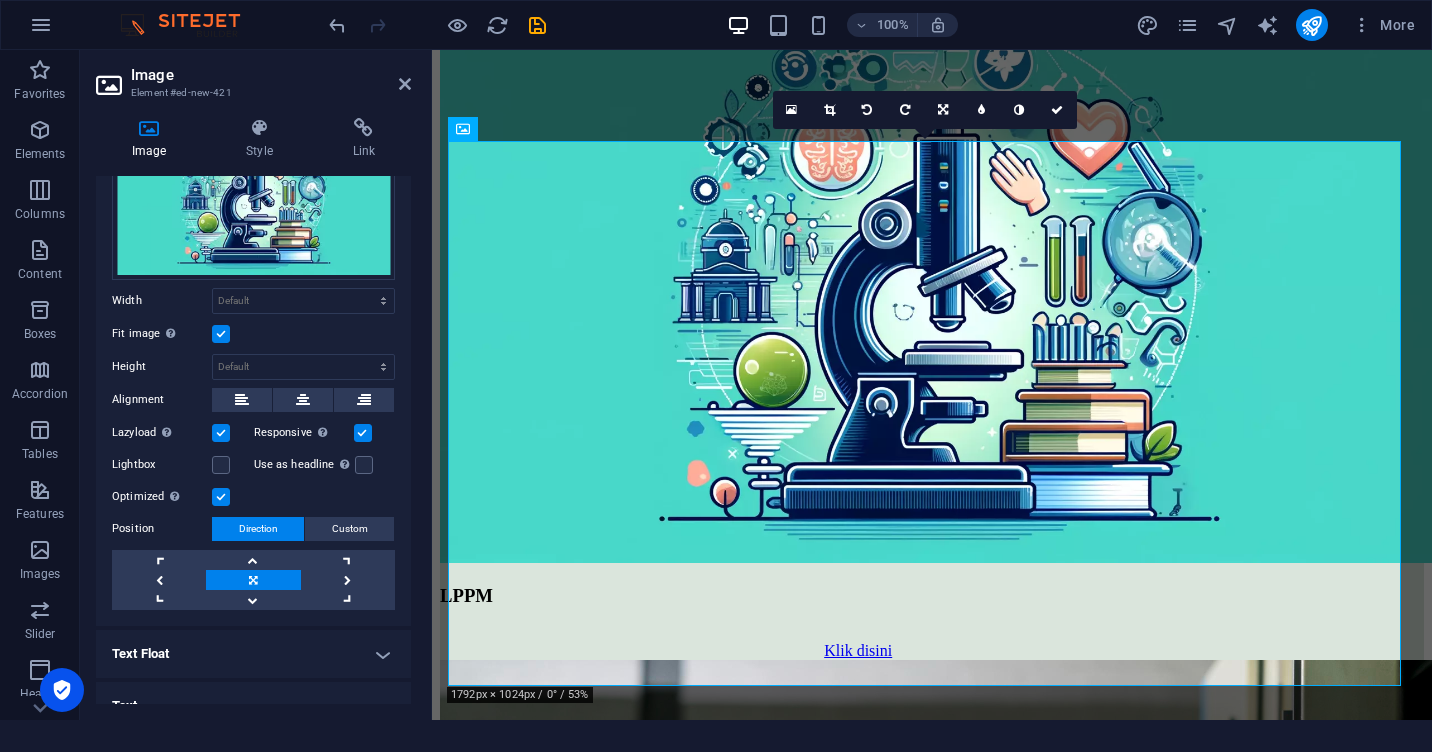 scroll, scrollTop: 138, scrollLeft: 0, axis: vertical 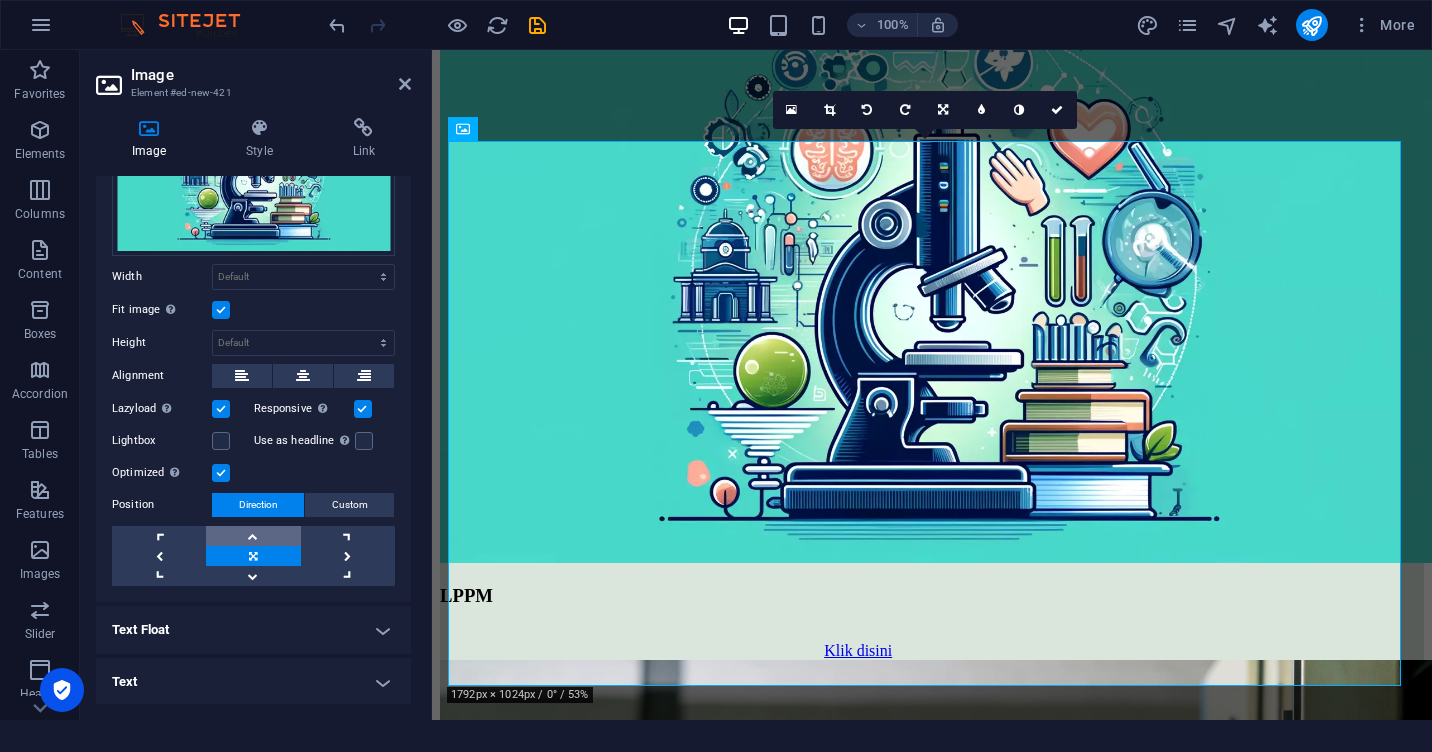 click at bounding box center (253, 536) 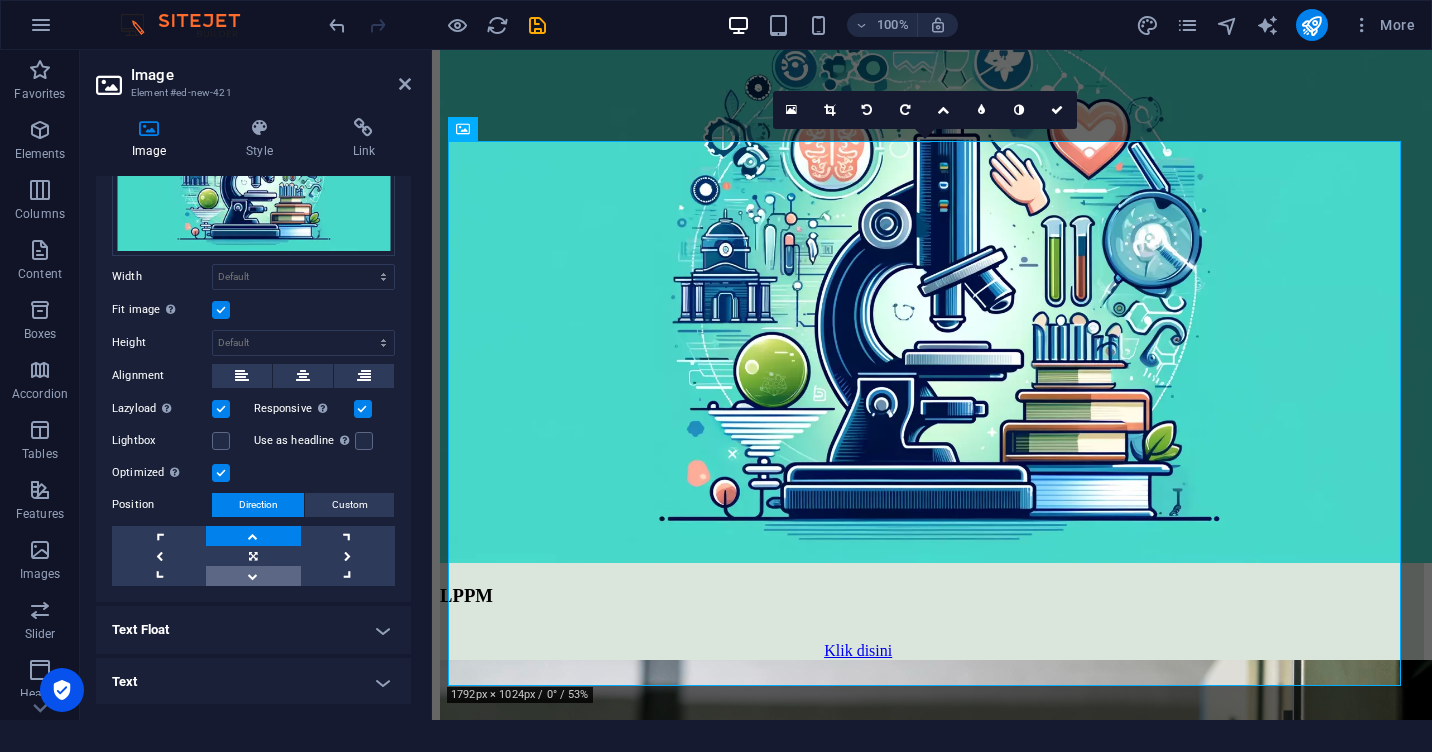 click at bounding box center (253, 576) 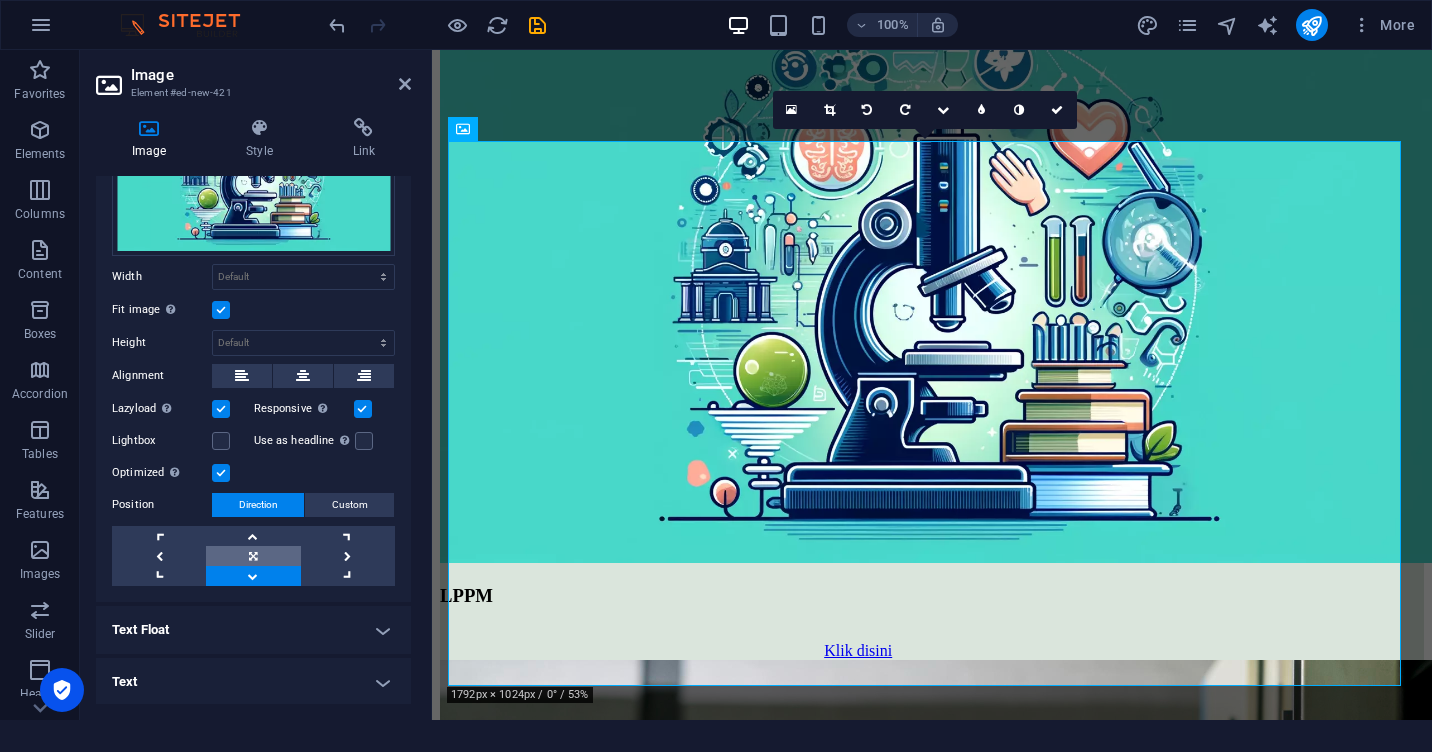click at bounding box center (253, 556) 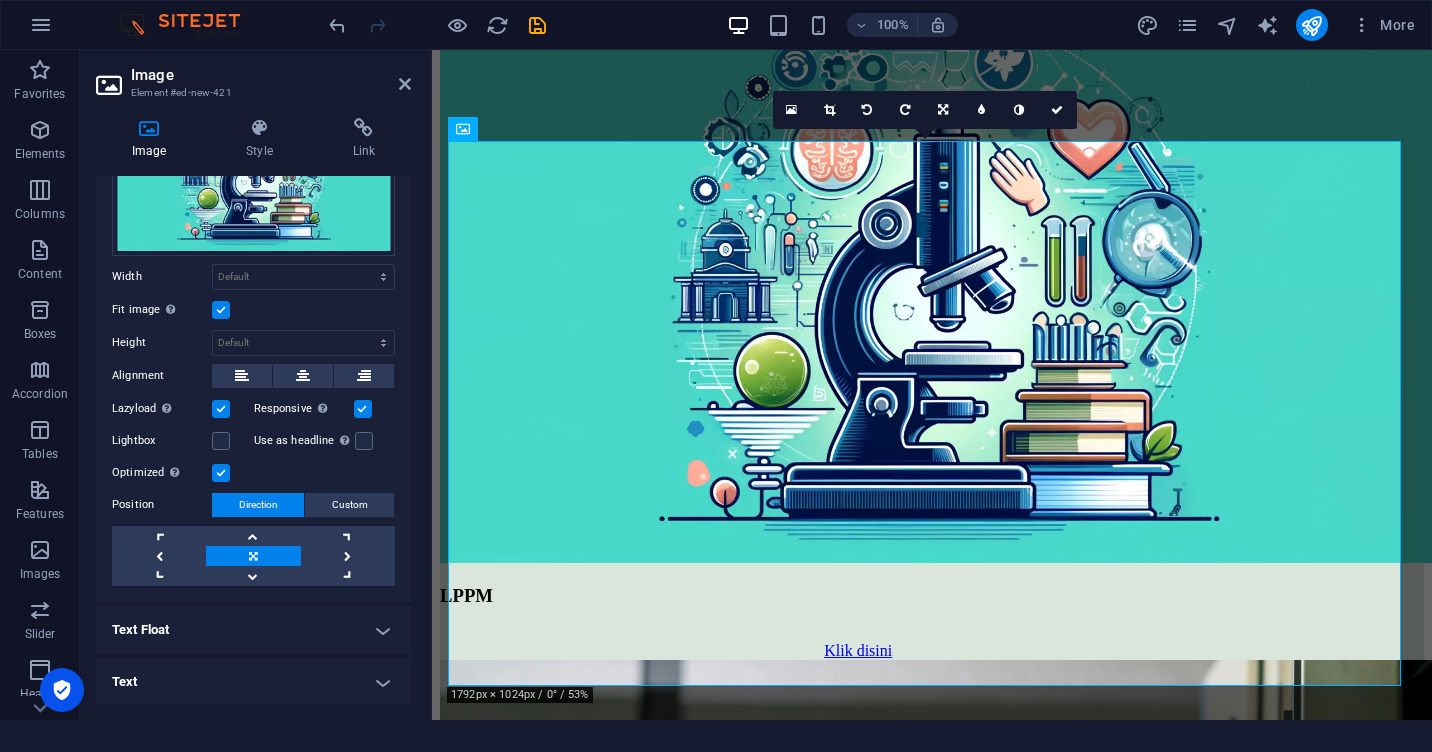 click on "Beranda Daftar Website UQ Website utama Klik disini Siakad Klik disini PMB Klik disini LPPM Klik disini Teknik Industri (S-1) see more Teknik Informatika (S-1) see more Teknik Mesin (S-1) see more Teknik Elektro (S-1) see more Pendidikan Bahasa Inggris (S-1) see more Pendidikan Matematika (S-1) see more Manajemen Pendidikan [DEMOGRAPHIC_DATA] (S-1) klik disini Pendidikan Agama [DEMOGRAPHIC_DATA] (S-1) KLIK DISINI Perbankan Syariah (S-1) see more Ekonomi Syariah (S-1) see more Akhwal As-Syakhsiyyah (S-1) see more Pendidikan Agama [DEMOGRAPHIC_DATA] (S-2) KLIK DISINI Phone Call me! 0123 - 456789 Social Facebook Instagram Twitter Contact [EMAIL_ADDRESS][DOMAIN_NAME] Legal Notice Privacy" at bounding box center (932, 4566) 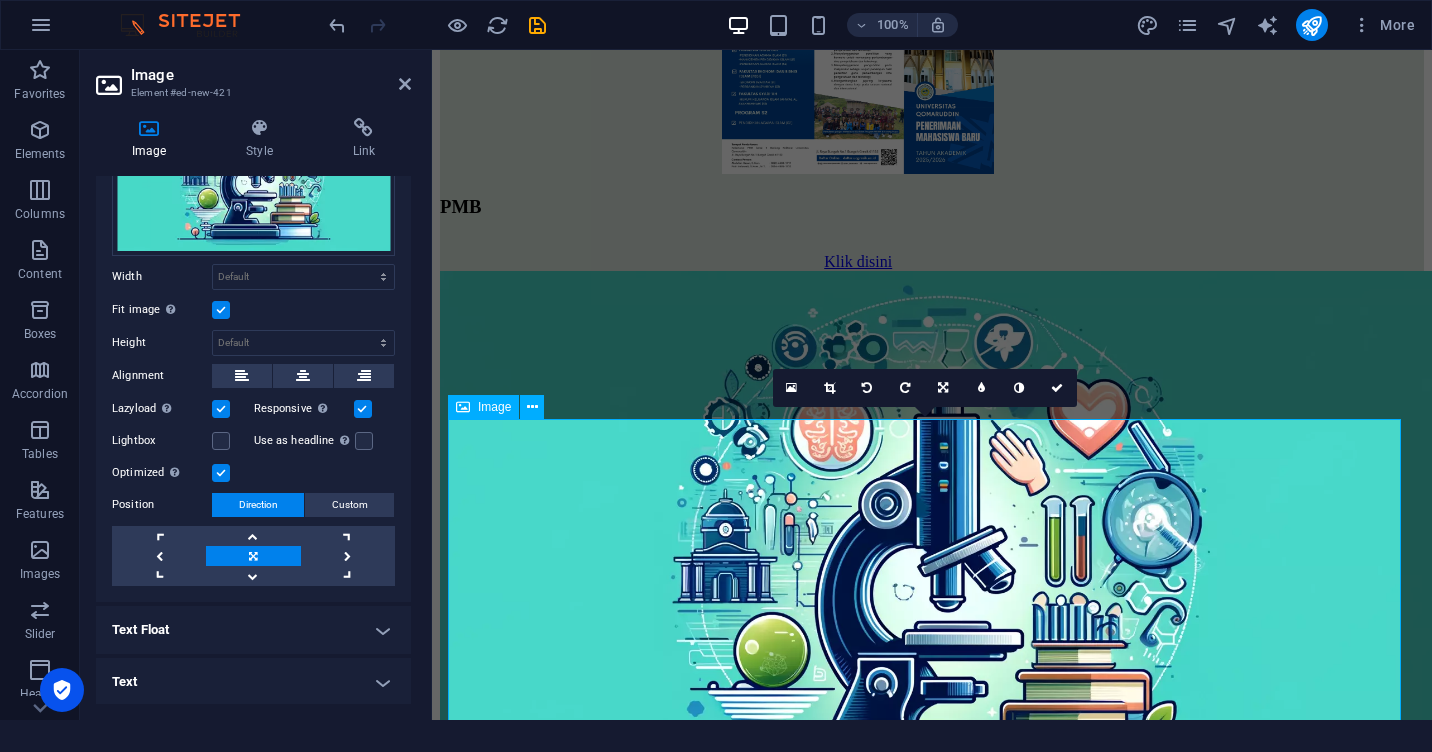 scroll, scrollTop: 2119, scrollLeft: 0, axis: vertical 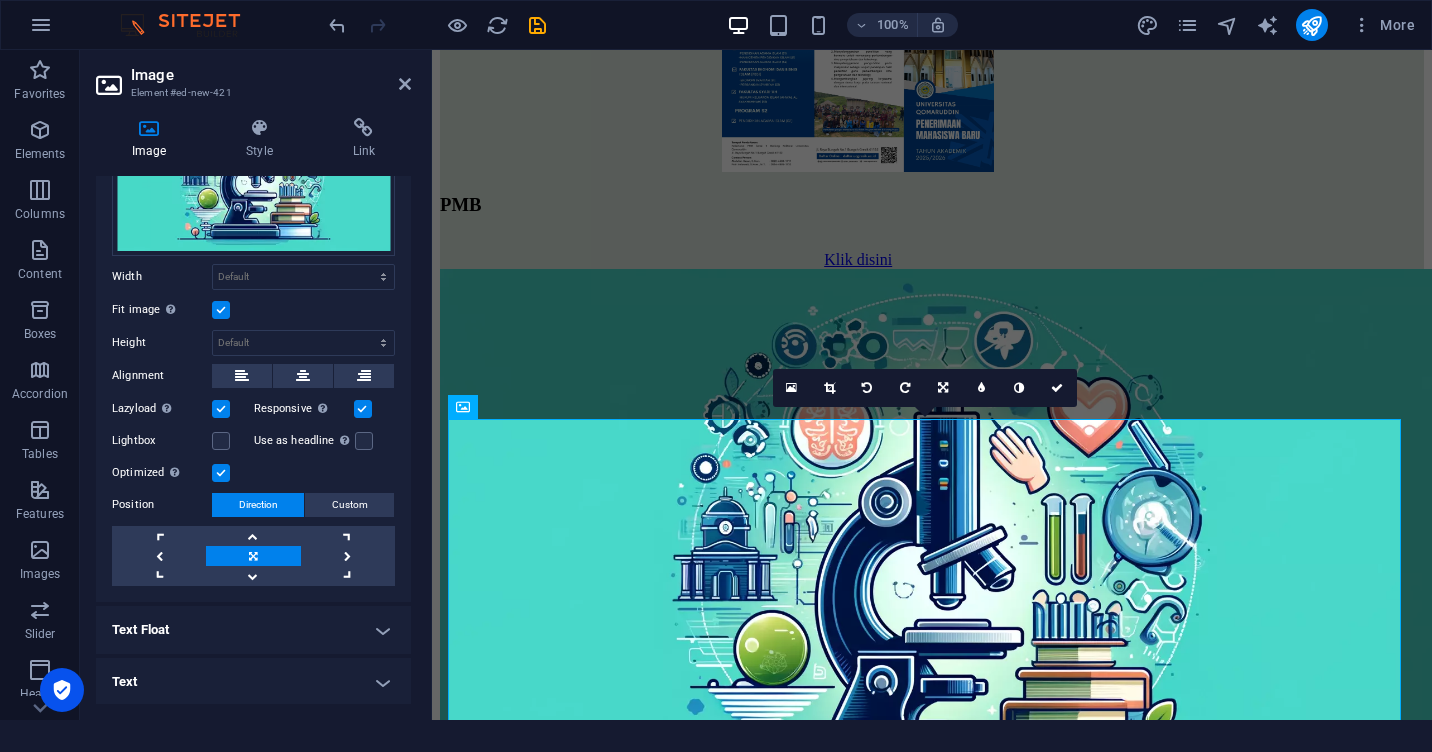 click on "Text Float" at bounding box center [253, 630] 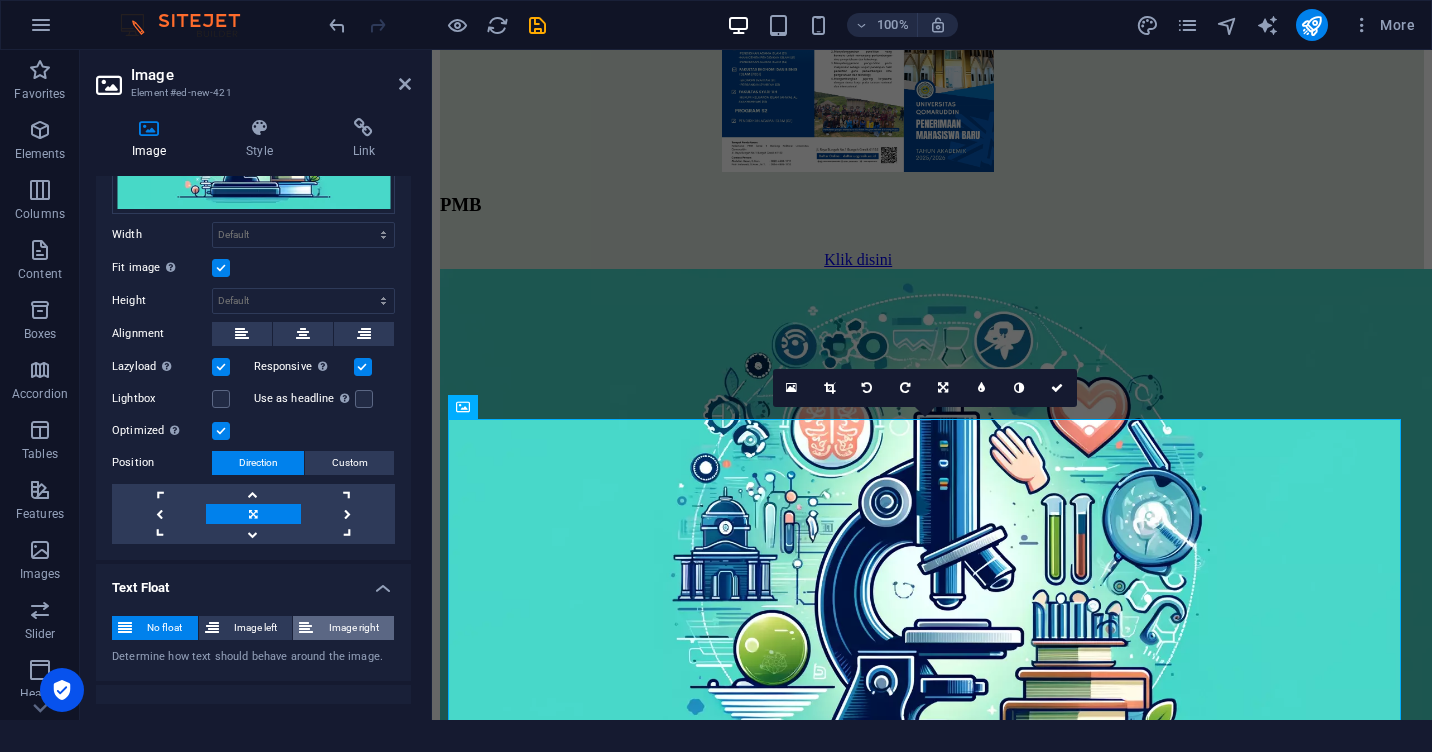 scroll, scrollTop: 207, scrollLeft: 0, axis: vertical 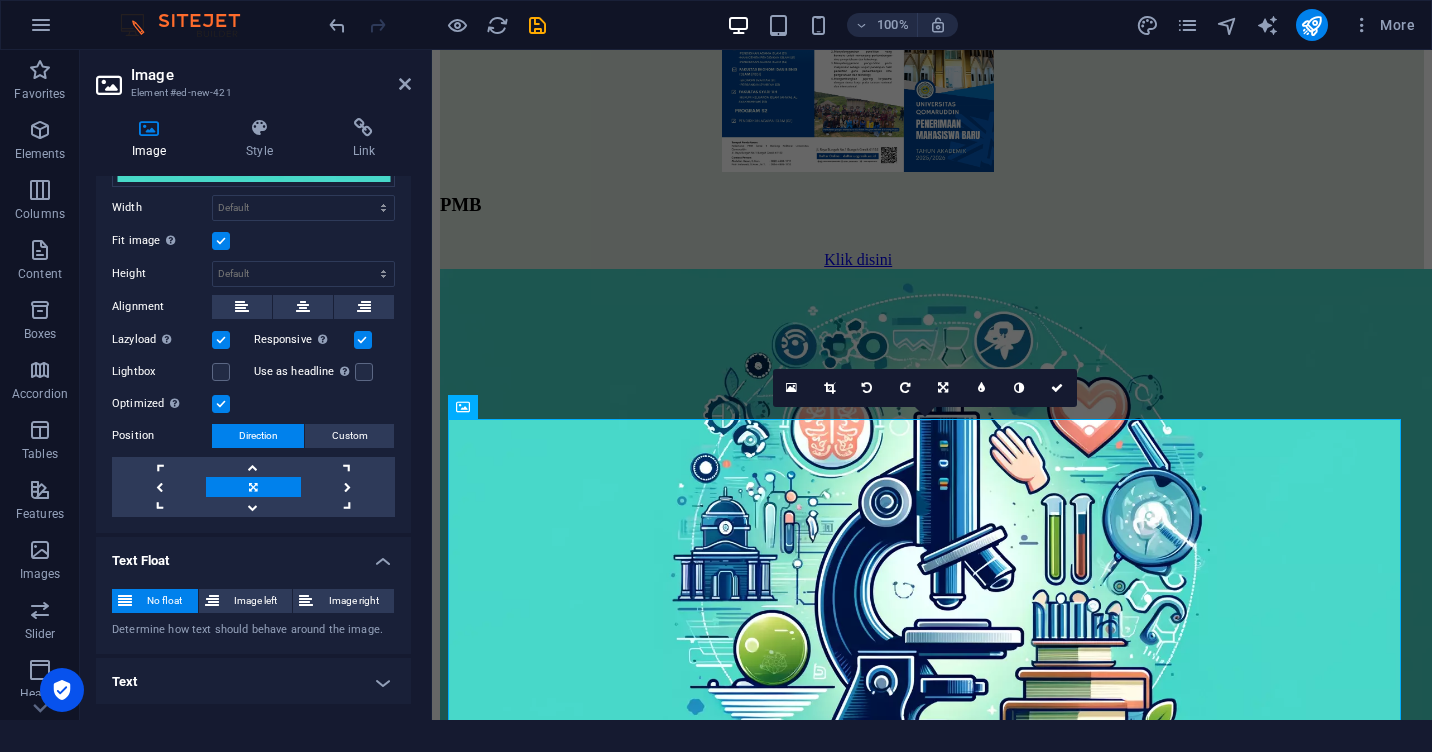 click on "Text Float" at bounding box center (253, 555) 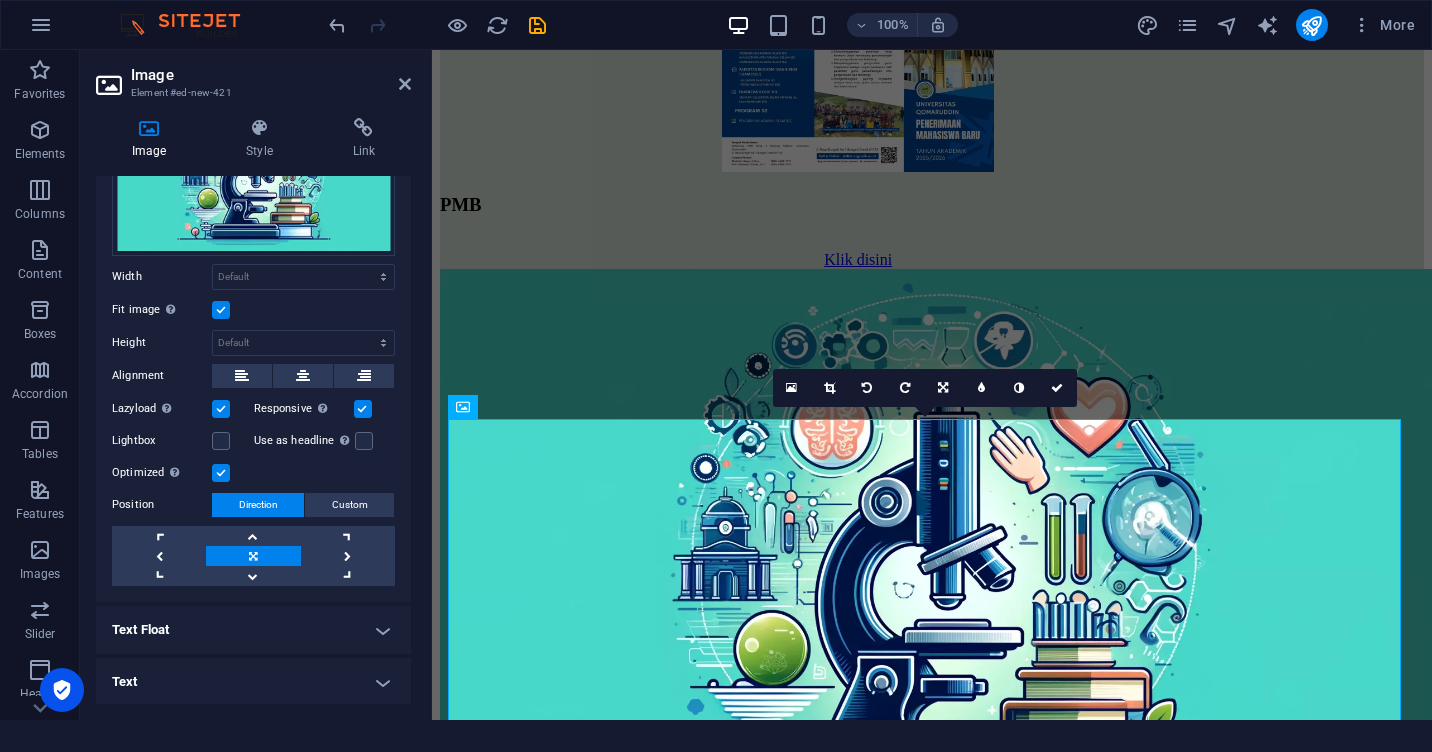 click on "Text" at bounding box center (253, 682) 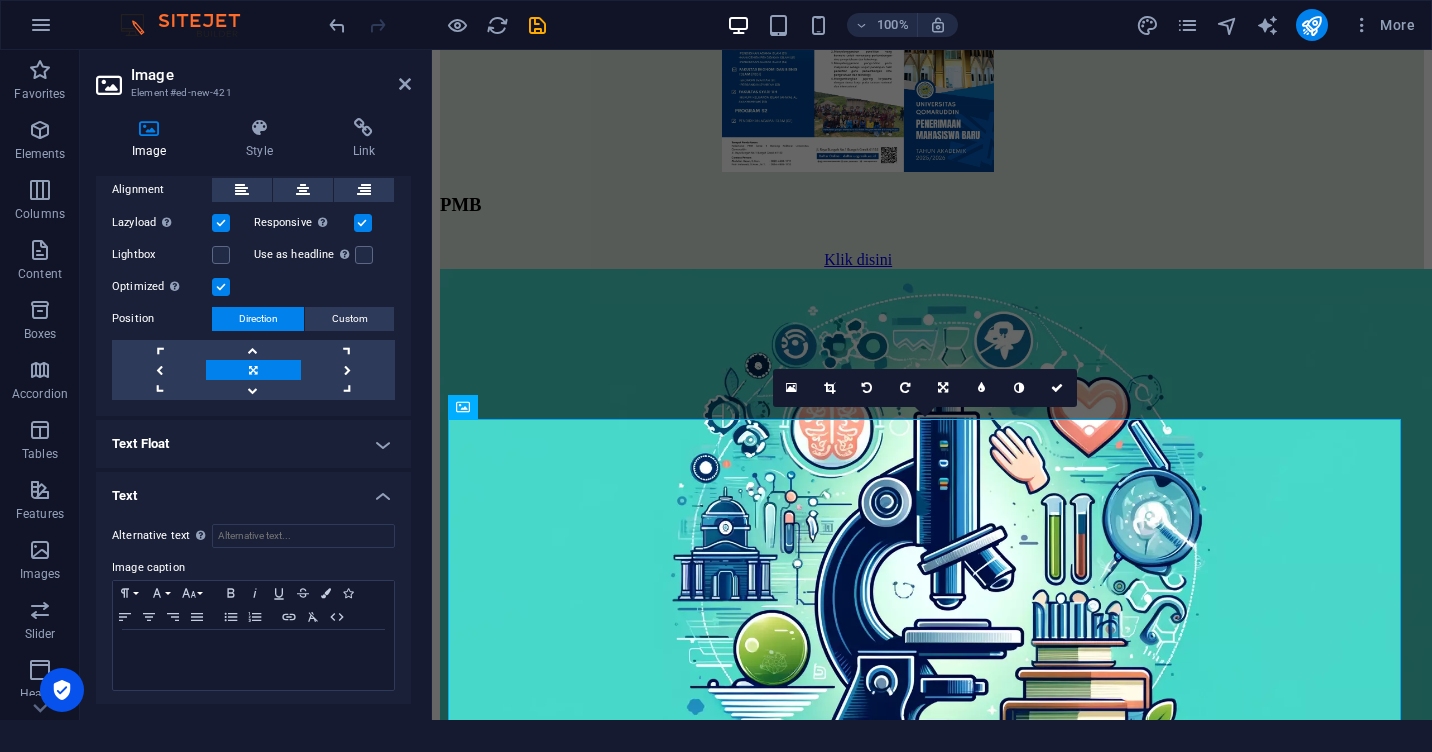 scroll, scrollTop: 326, scrollLeft: 0, axis: vertical 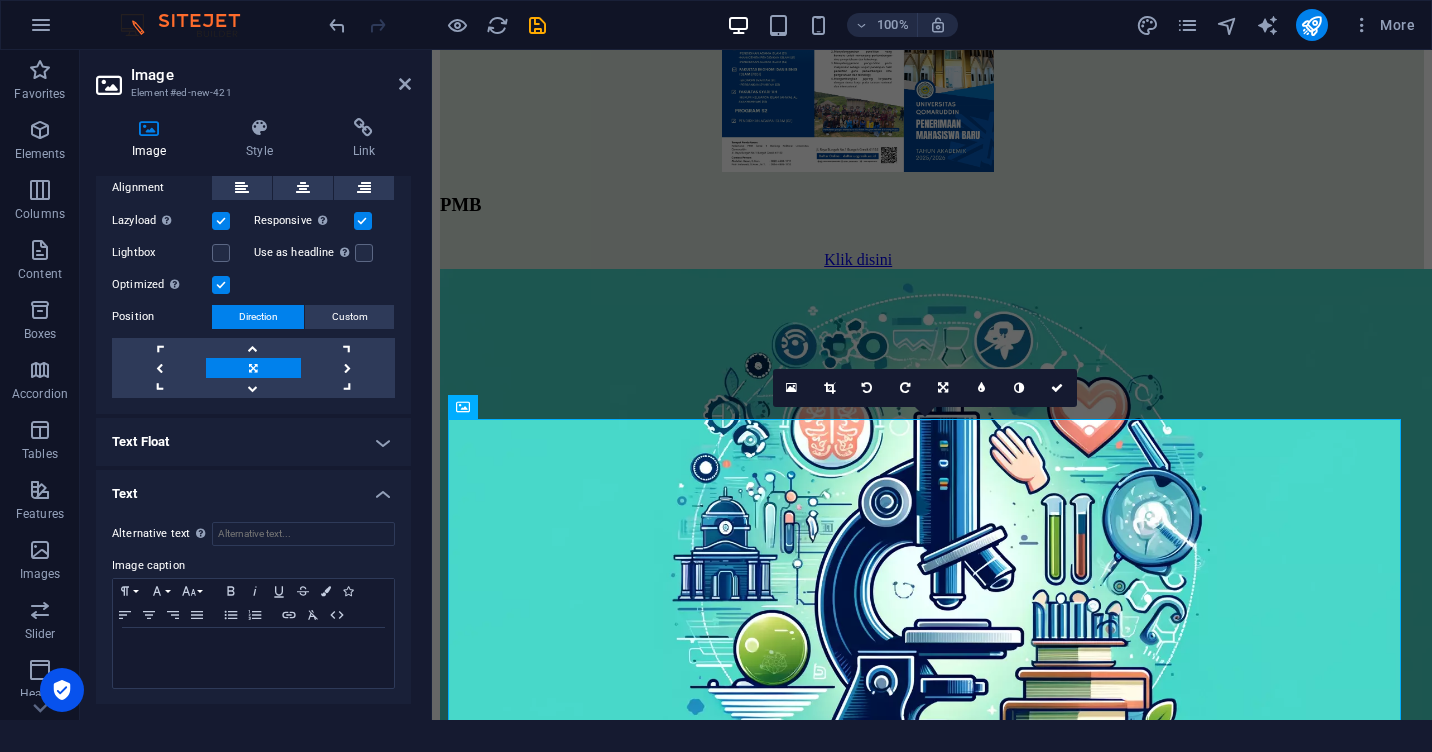 click on "Text" at bounding box center [253, 488] 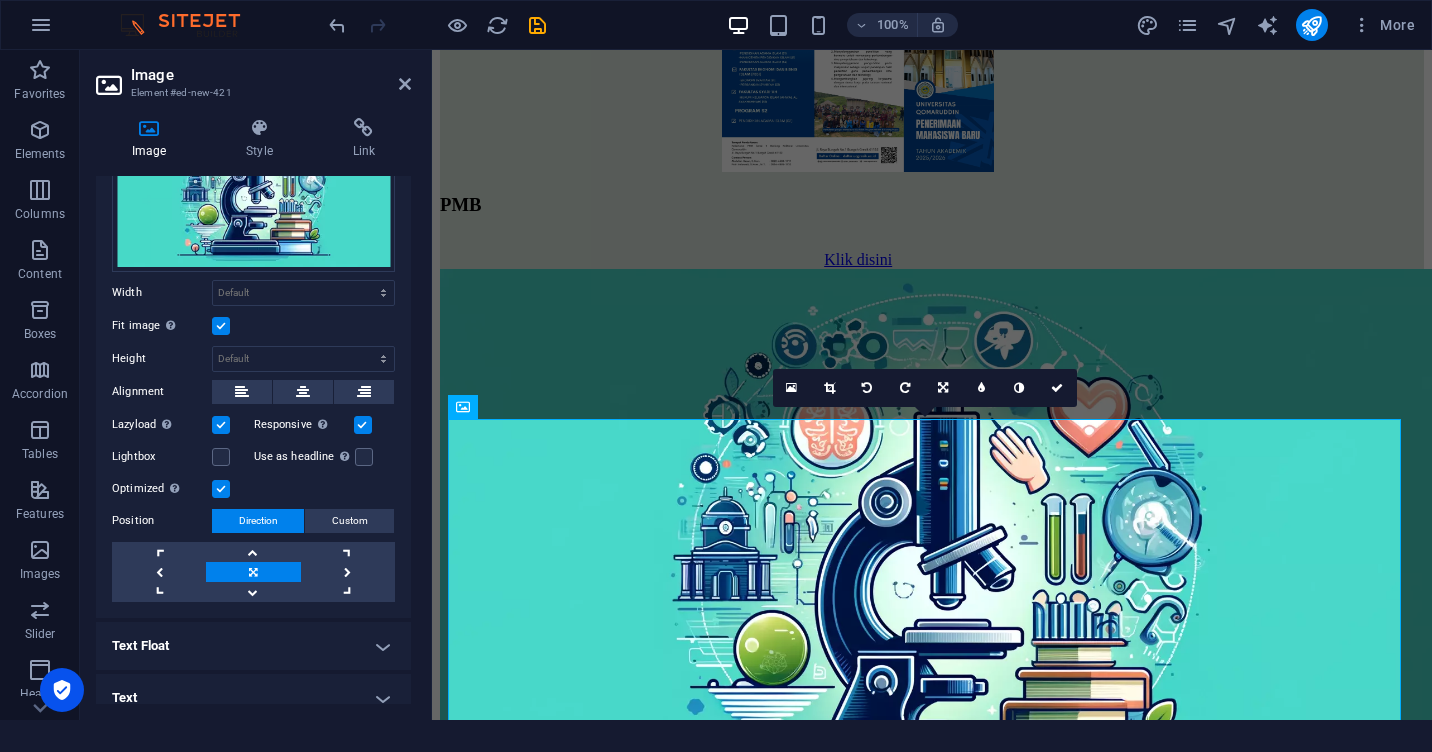 scroll, scrollTop: 138, scrollLeft: 0, axis: vertical 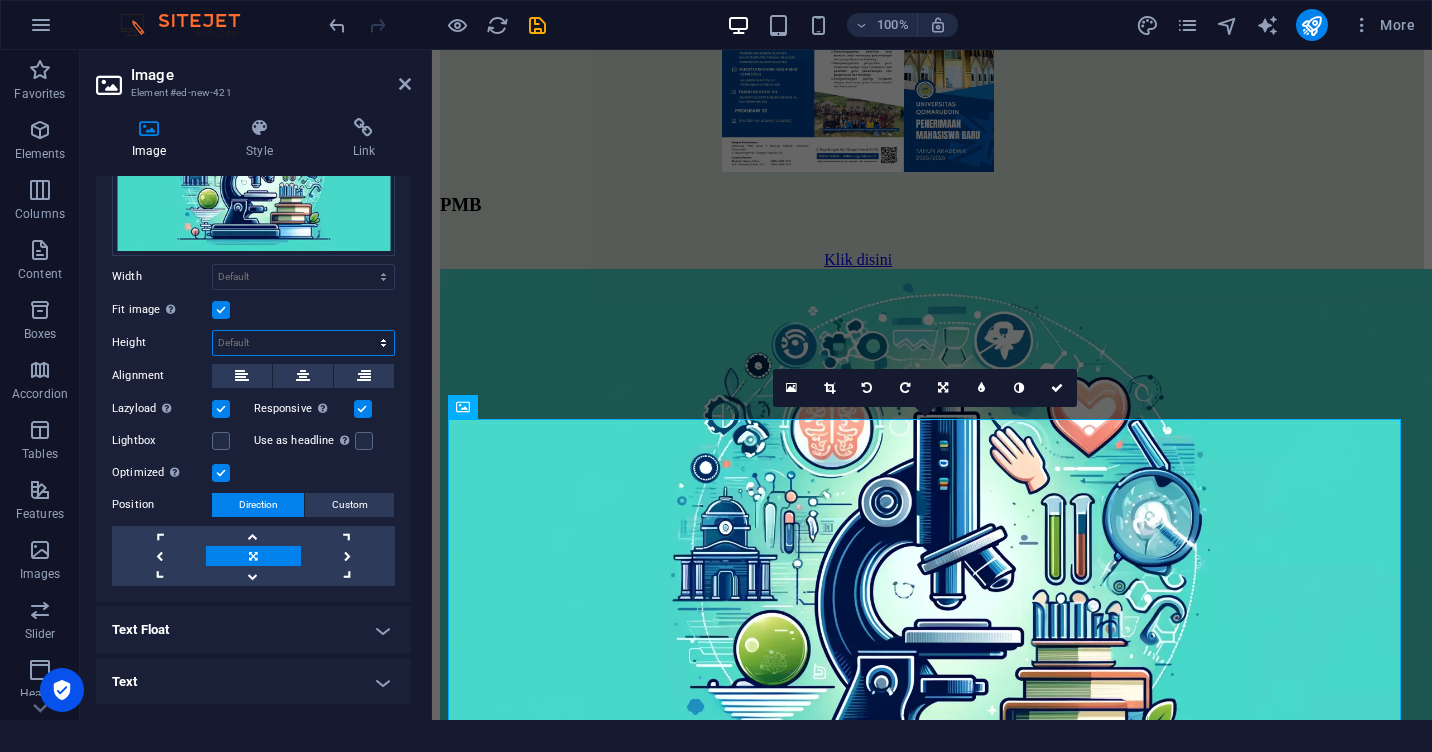 click on "Default auto px" at bounding box center [303, 343] 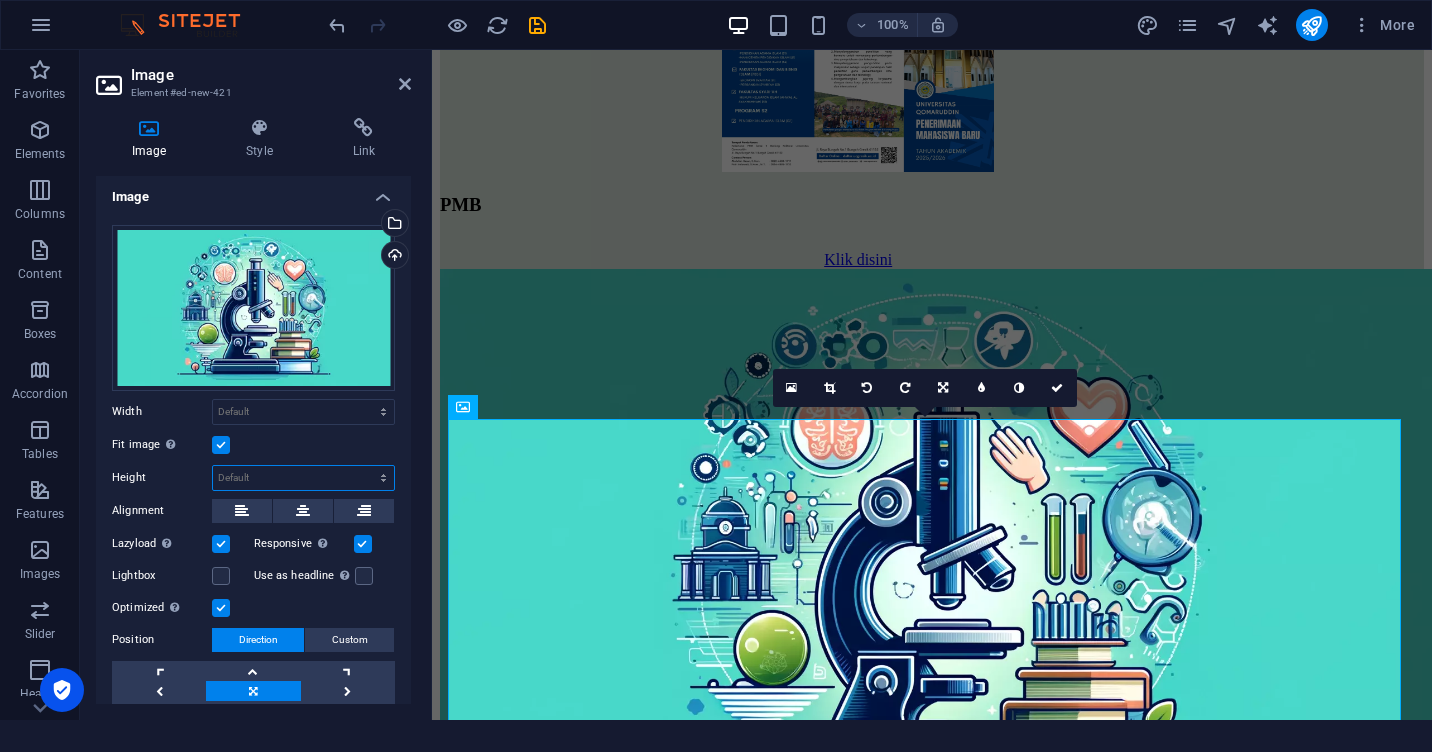 scroll, scrollTop: 0, scrollLeft: 0, axis: both 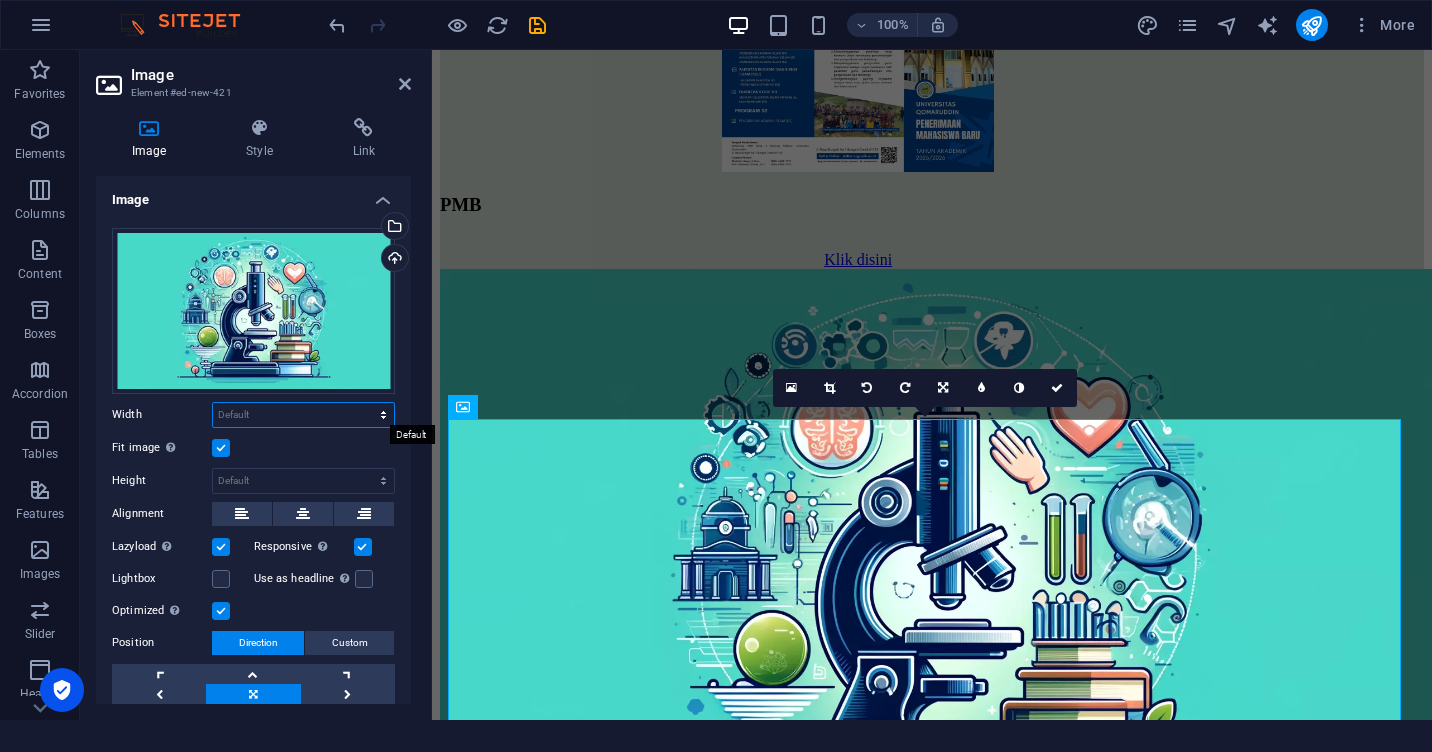 click on "Default auto px rem % em vh vw" at bounding box center (303, 415) 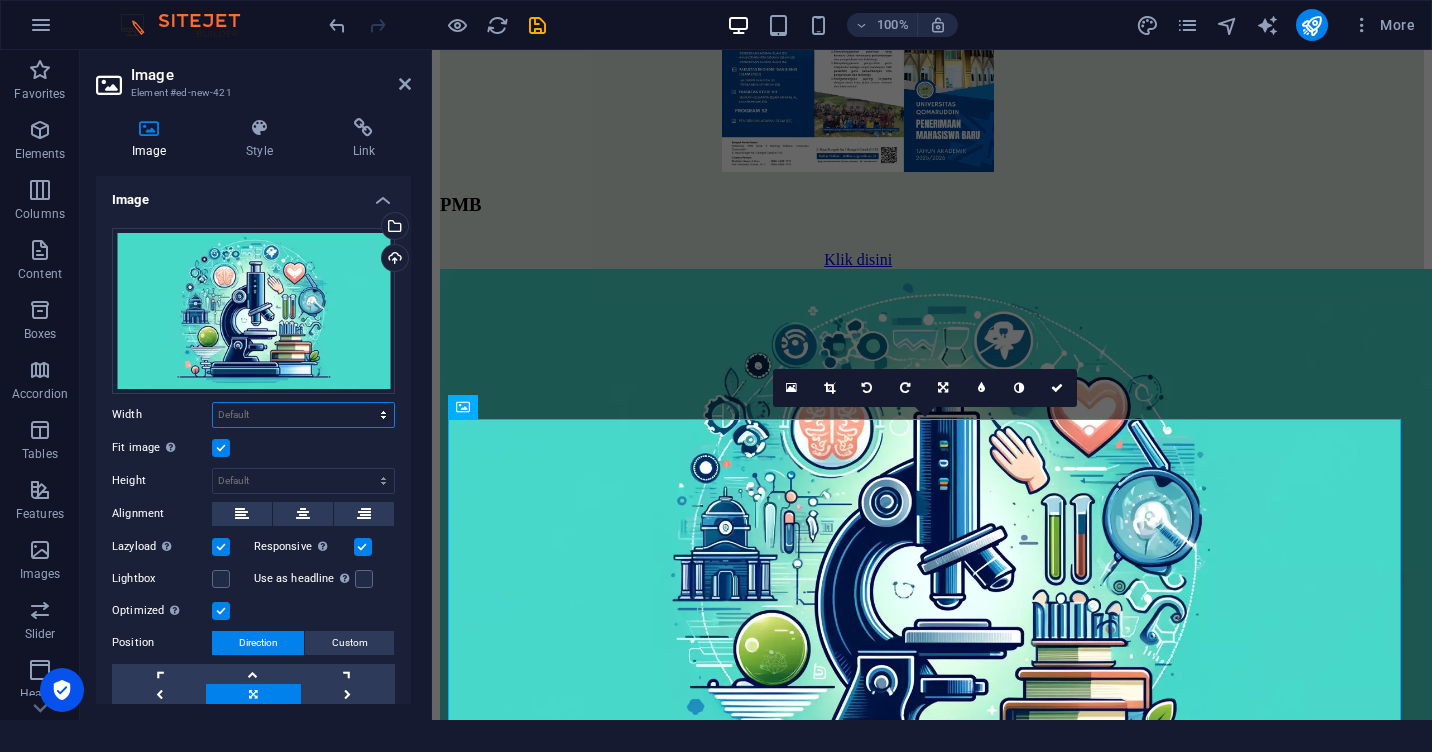 click on "Default auto px rem % em vh vw" at bounding box center (303, 415) 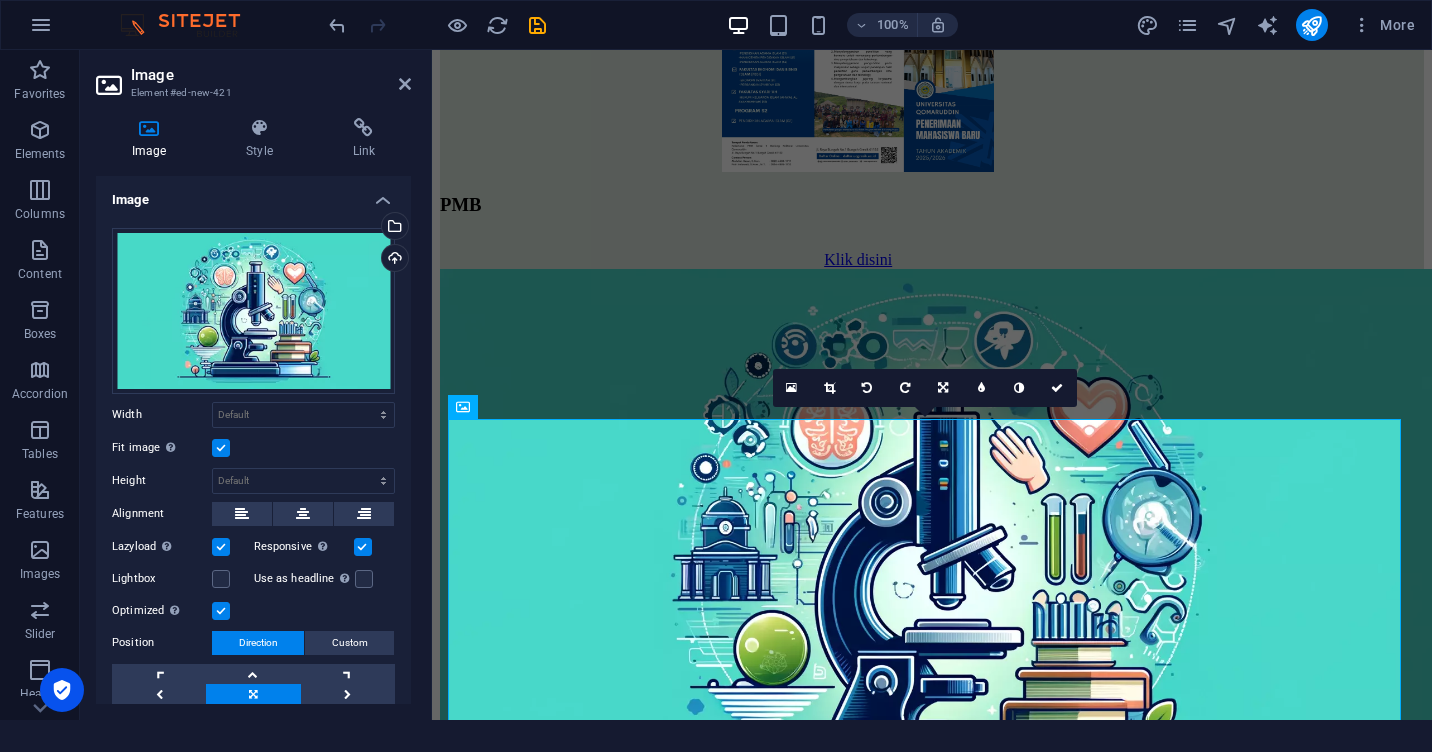 click at bounding box center (221, 448) 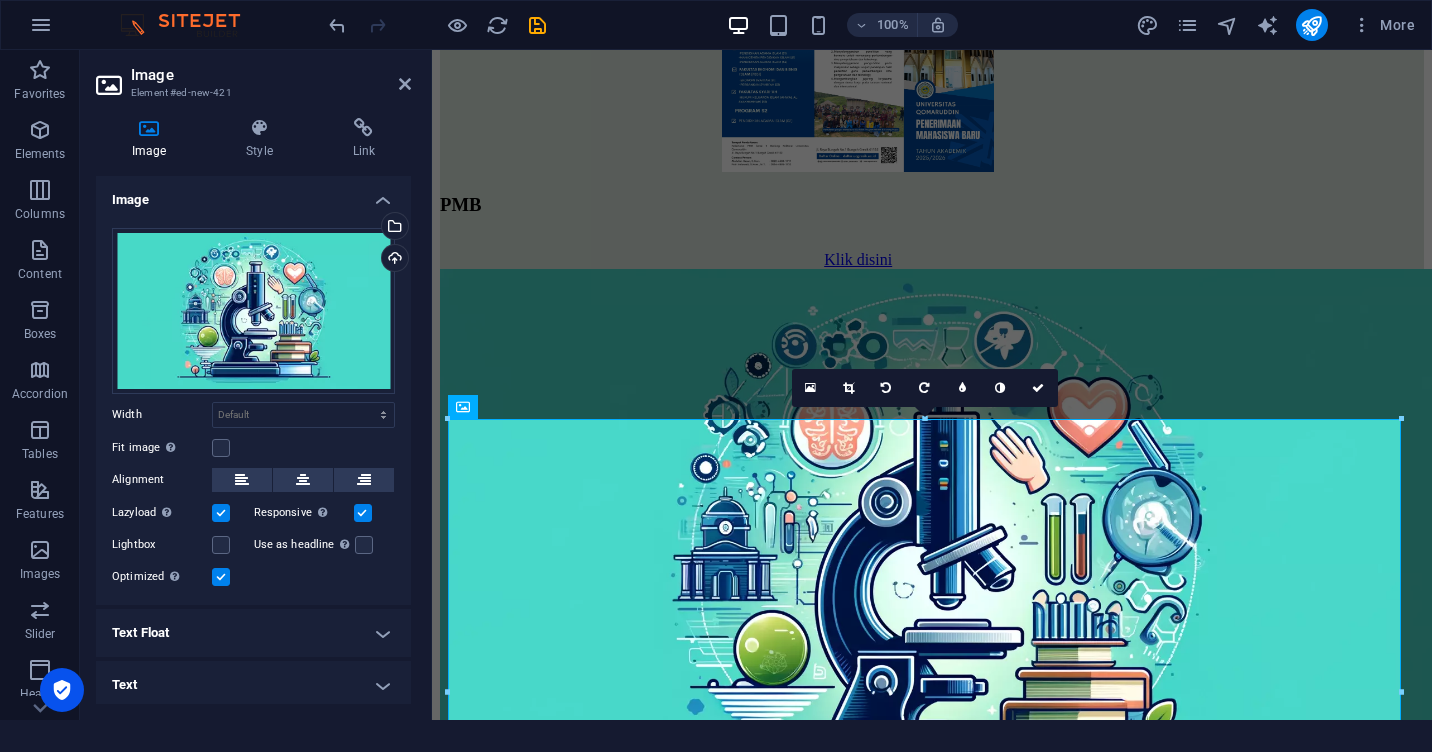 scroll, scrollTop: 3, scrollLeft: 0, axis: vertical 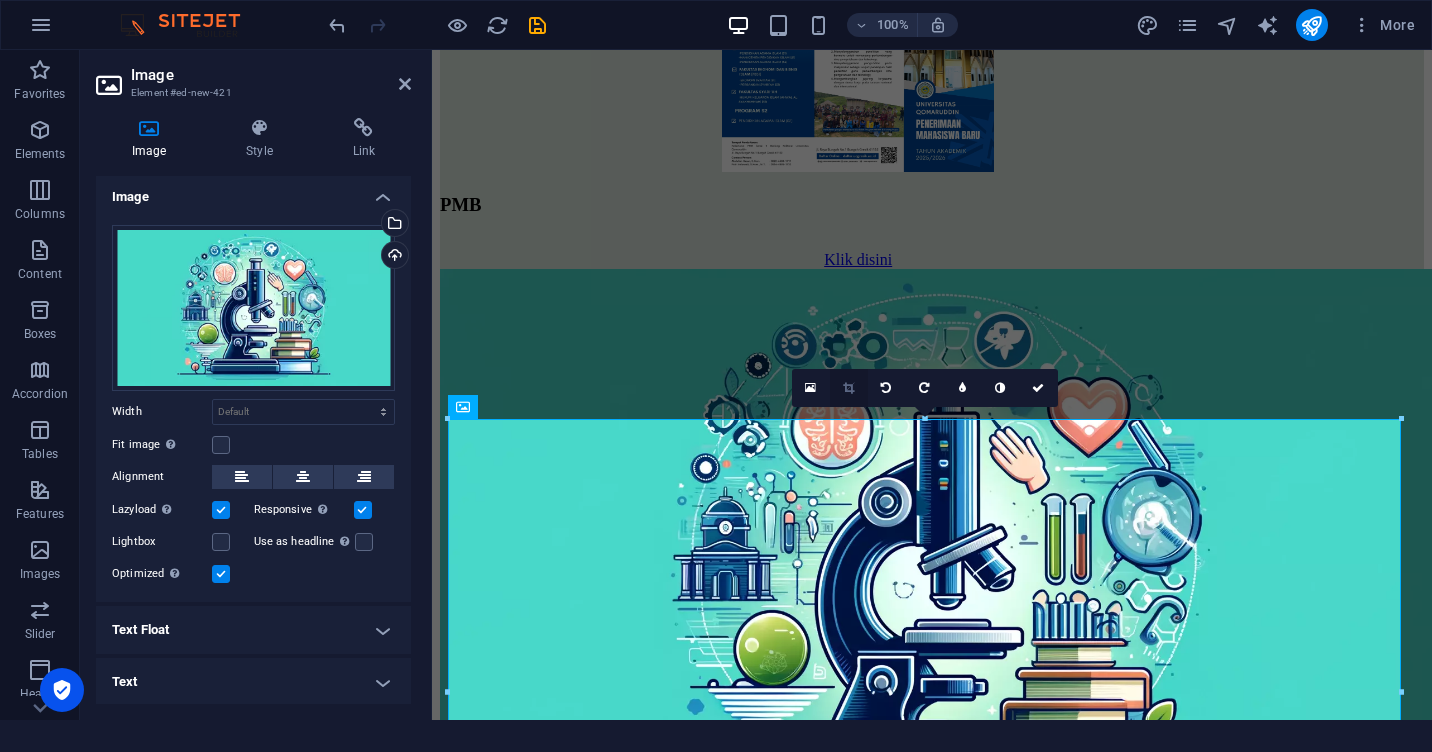 click at bounding box center (849, 388) 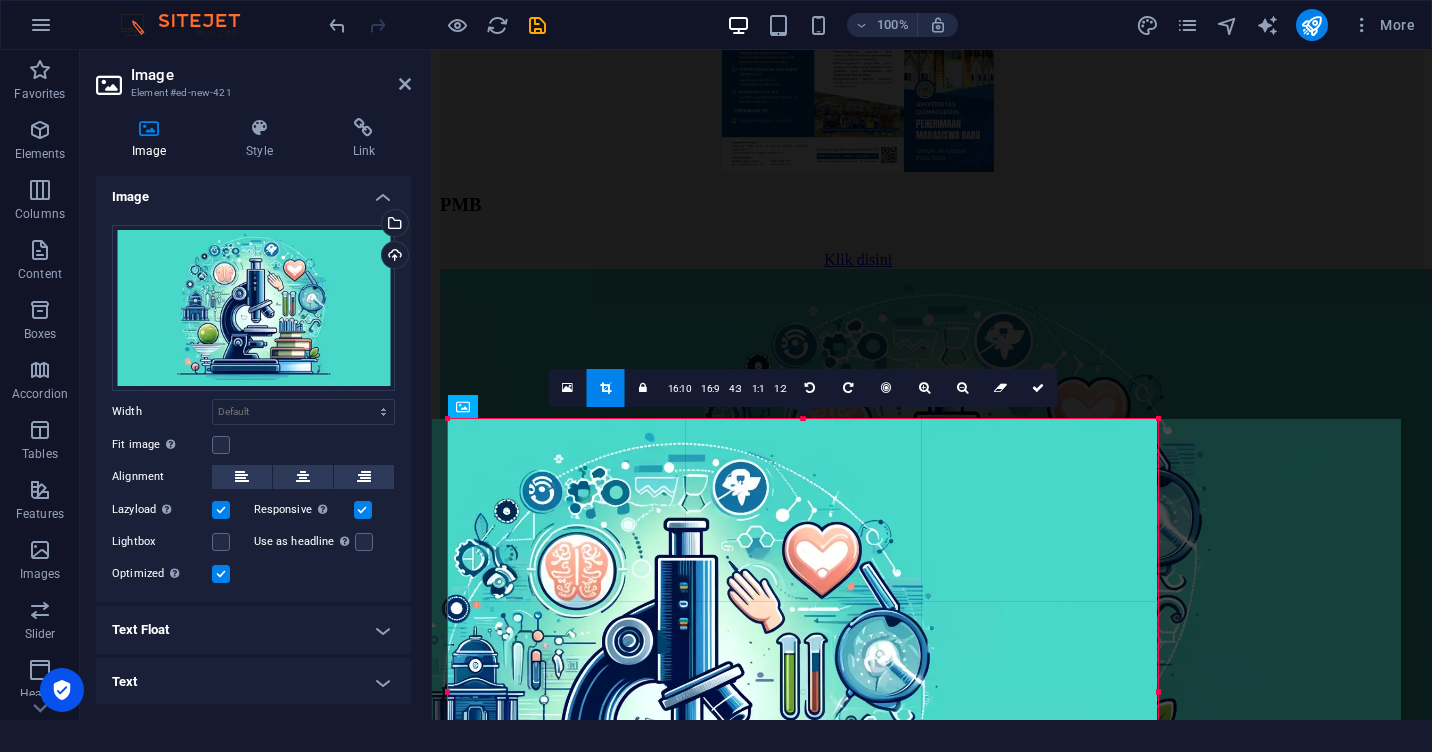 drag, startPoint x: 446, startPoint y: 690, endPoint x: 691, endPoint y: 609, distance: 258.04263 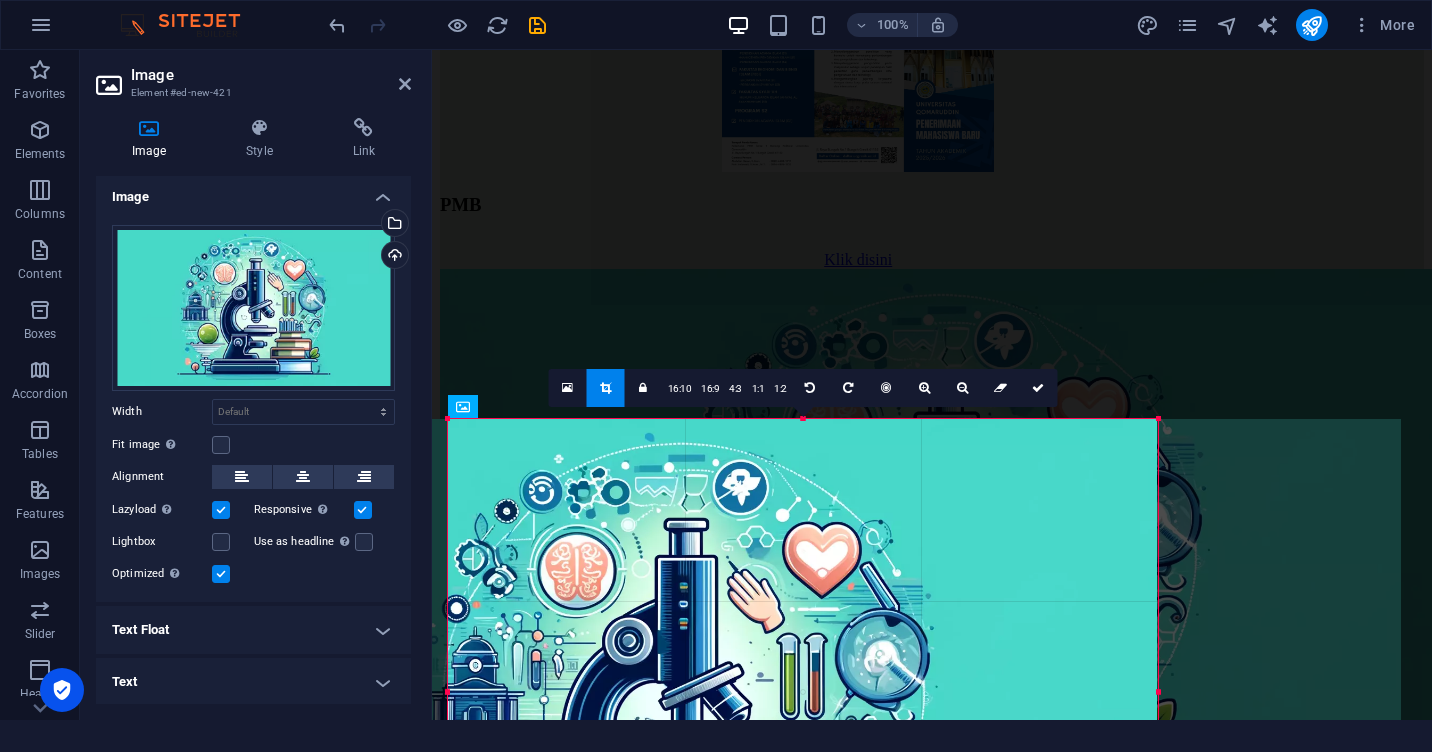 click on "180 170 160 150 140 130 120 110 100 90 80 70 60 50 40 30 20 10 0 -10 -20 -30 -40 -50 -60 -70 -80 -90 -100 -110 -120 -130 -140 -150 -160 -170 710px × 545px / 0° / 53% 16:10 16:9 4:3 1:1 1:2 0" at bounding box center [803, 691] 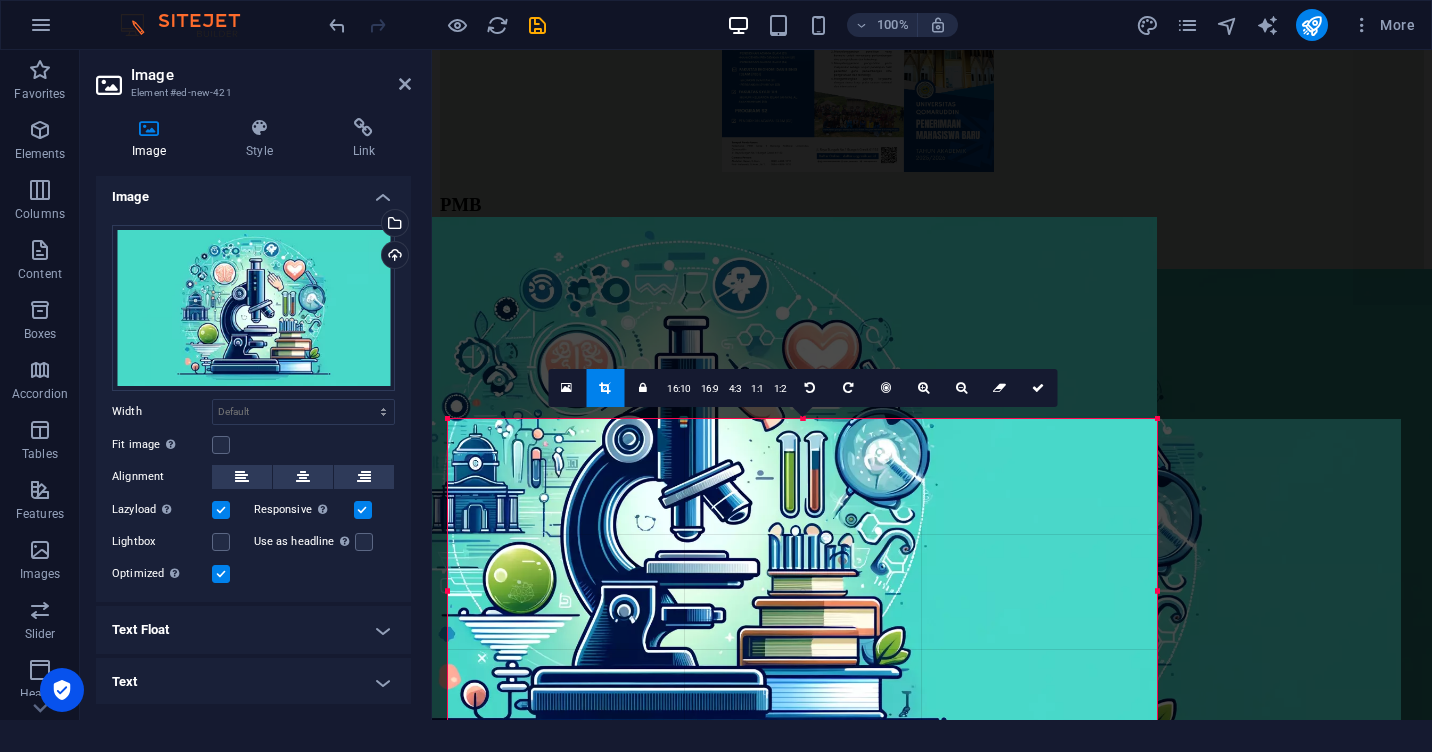 drag, startPoint x: 802, startPoint y: 418, endPoint x: 807, endPoint y: 620, distance: 202.06187 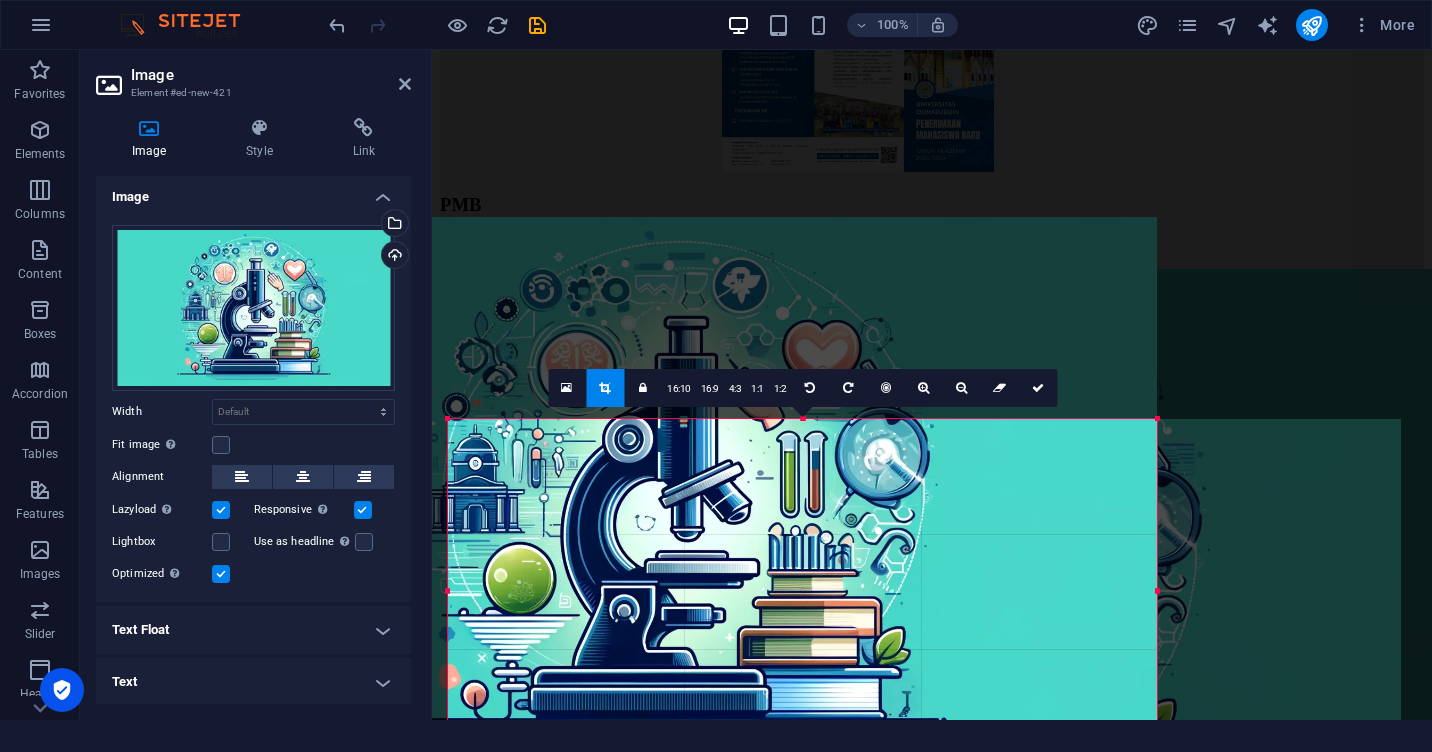 click on "180 170 160 150 140 130 120 110 100 90 80 70 60 50 40 30 20 10 0 -10 -20 -30 -40 -50 -60 -70 -80 -90 -100 -110 -120 -130 -140 -150 -160 -170 709px × 344px / 0° / 53% 16:10 16:9 4:3 1:1 1:2 0" at bounding box center (802, 591) 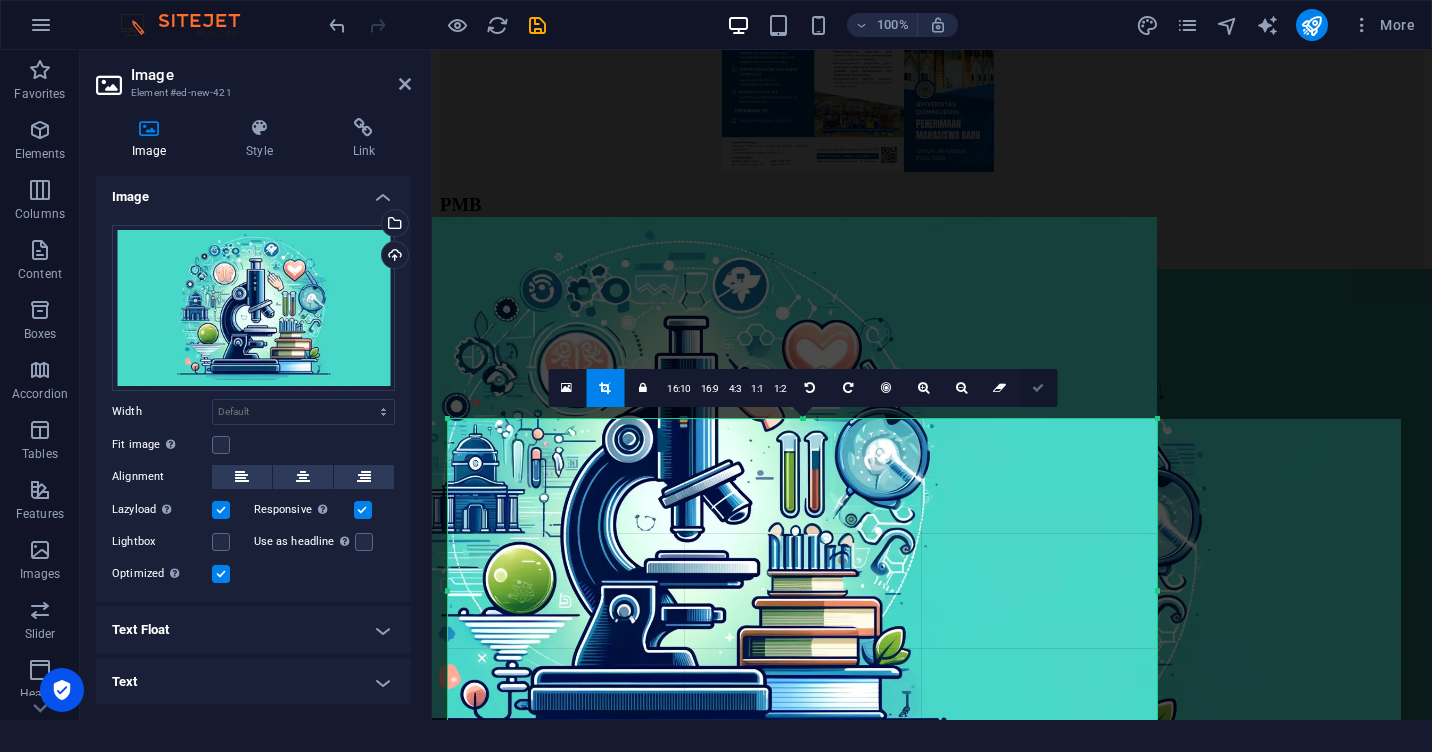 click at bounding box center (1038, 388) 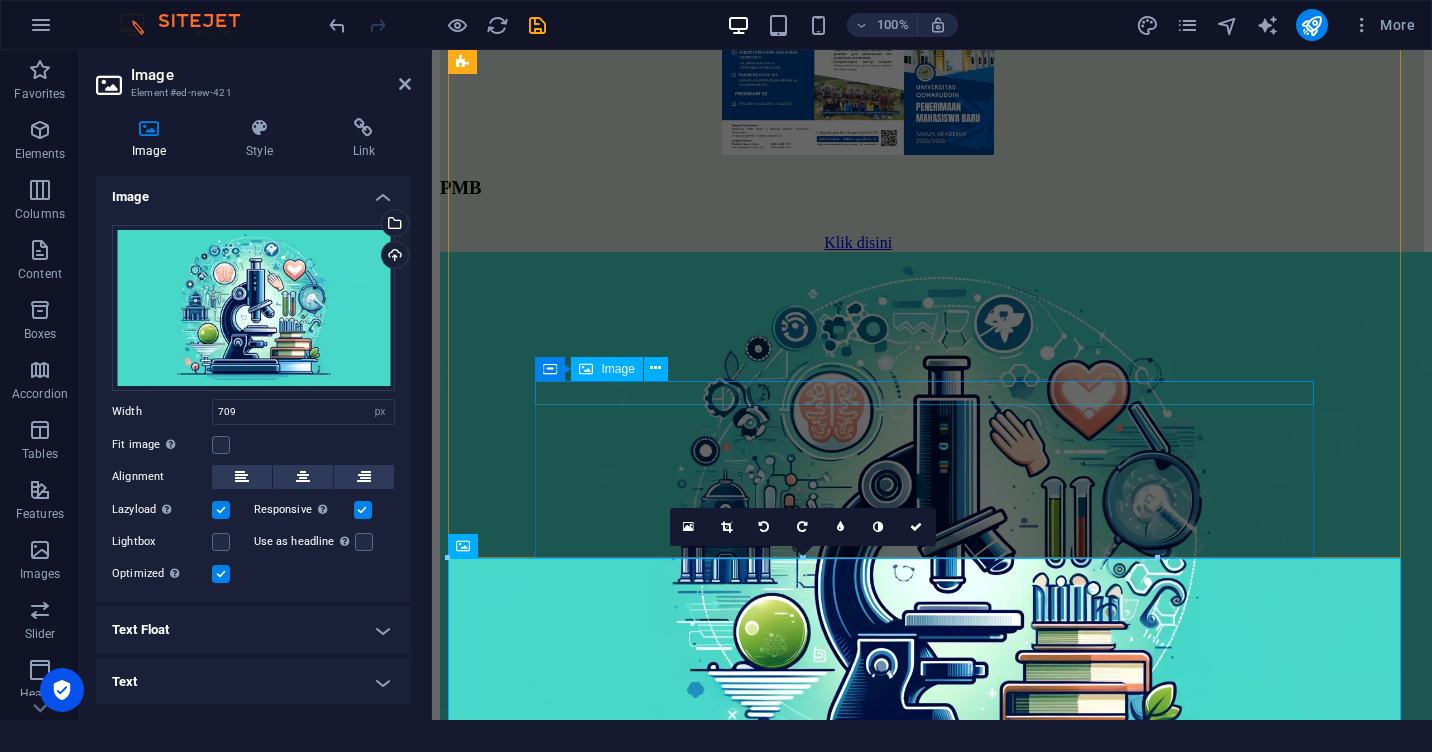 scroll, scrollTop: 2379, scrollLeft: 0, axis: vertical 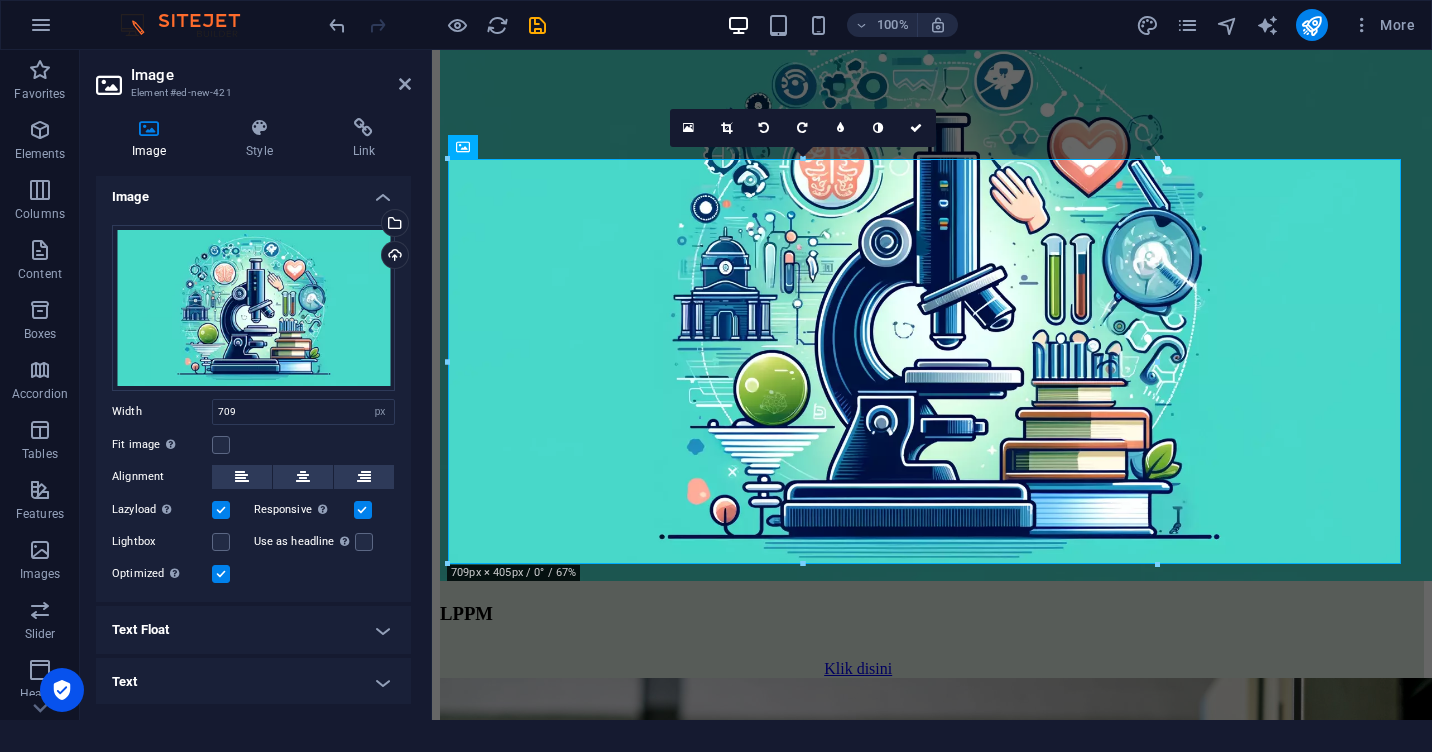 click on "Beranda Daftar Website UQ Website utama Klik disini Siakad Klik disini PMB Klik disini LPPM Klik disini Teknik Industri (S-1) see more Teknik Informatika (S-1) see more Teknik Mesin (S-1) see more Teknik Elektro (S-1) see more Pendidikan Bahasa Inggris (S-1) see more Pendidikan Matematika (S-1) see more Manajemen Pendidikan [DEMOGRAPHIC_DATA] (S-1) klik disini Pendidikan Agama [DEMOGRAPHIC_DATA] (S-1) KLIK DISINI Perbankan Syariah (S-1) see more Ekonomi Syariah (S-1) see more Akhwal As-Syakhsiyyah (S-1) see more Pendidikan Agama [DEMOGRAPHIC_DATA] (S-2) KLIK DISINI Phone Call me! 0123 - 456789 Social Facebook Instagram Twitter Contact [EMAIL_ADDRESS][DOMAIN_NAME] Legal Notice Privacy" at bounding box center (932, 4469) 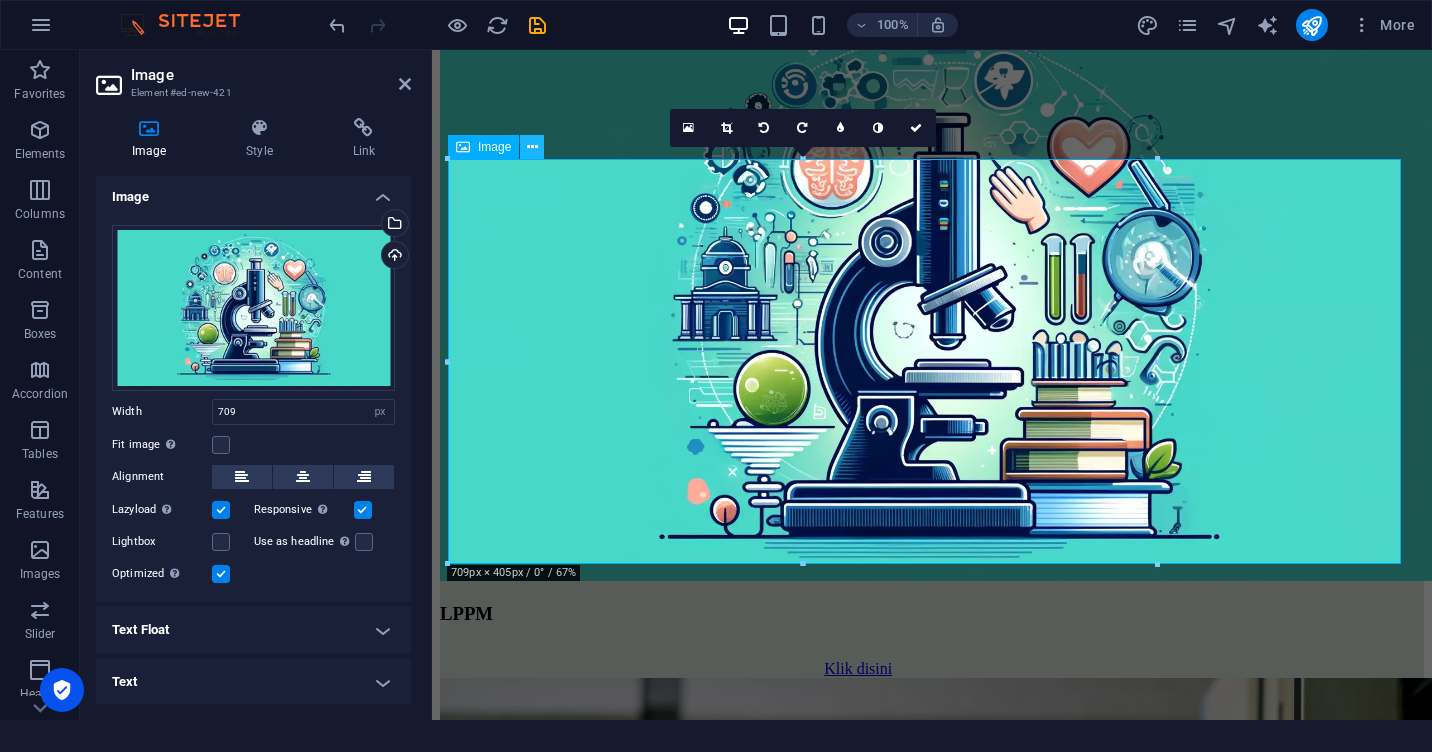 click at bounding box center (532, 147) 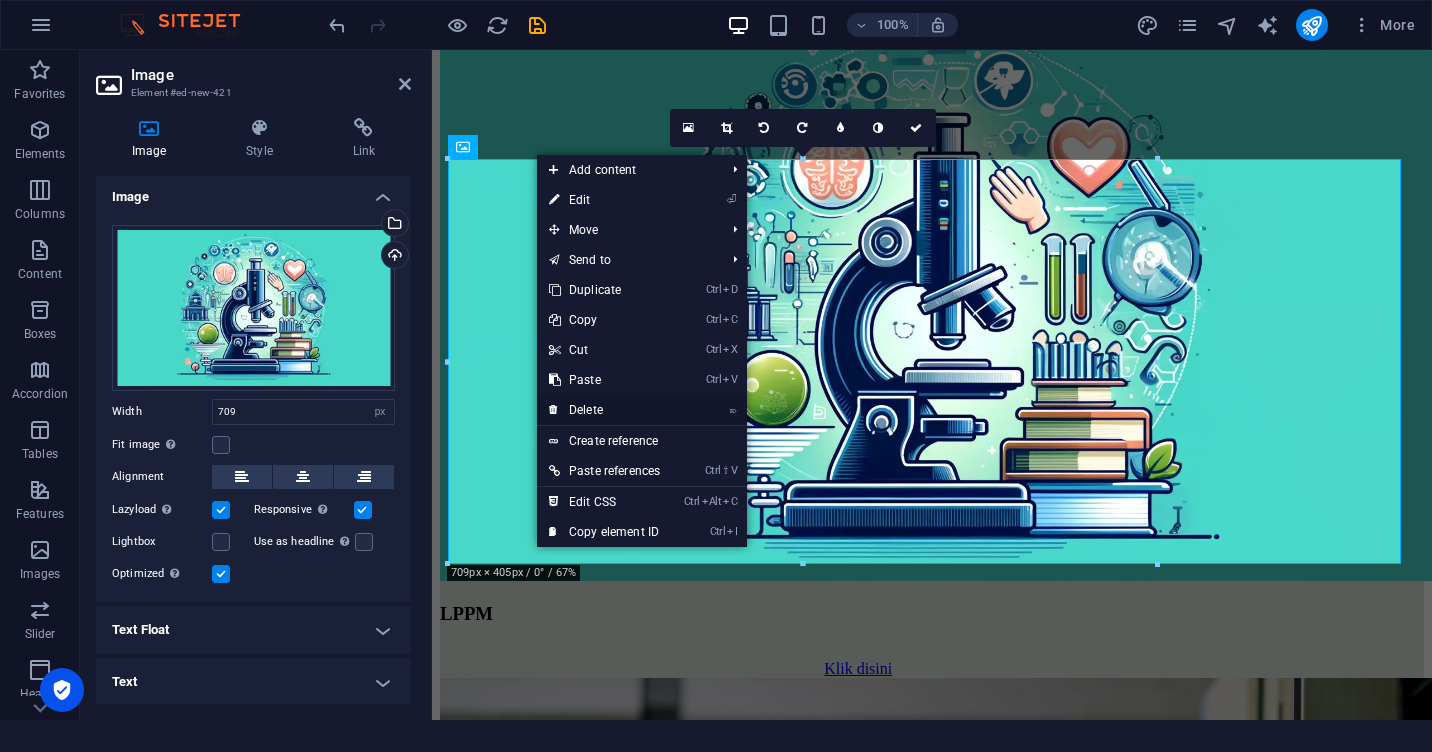 click on "⌦  Delete" at bounding box center [604, 410] 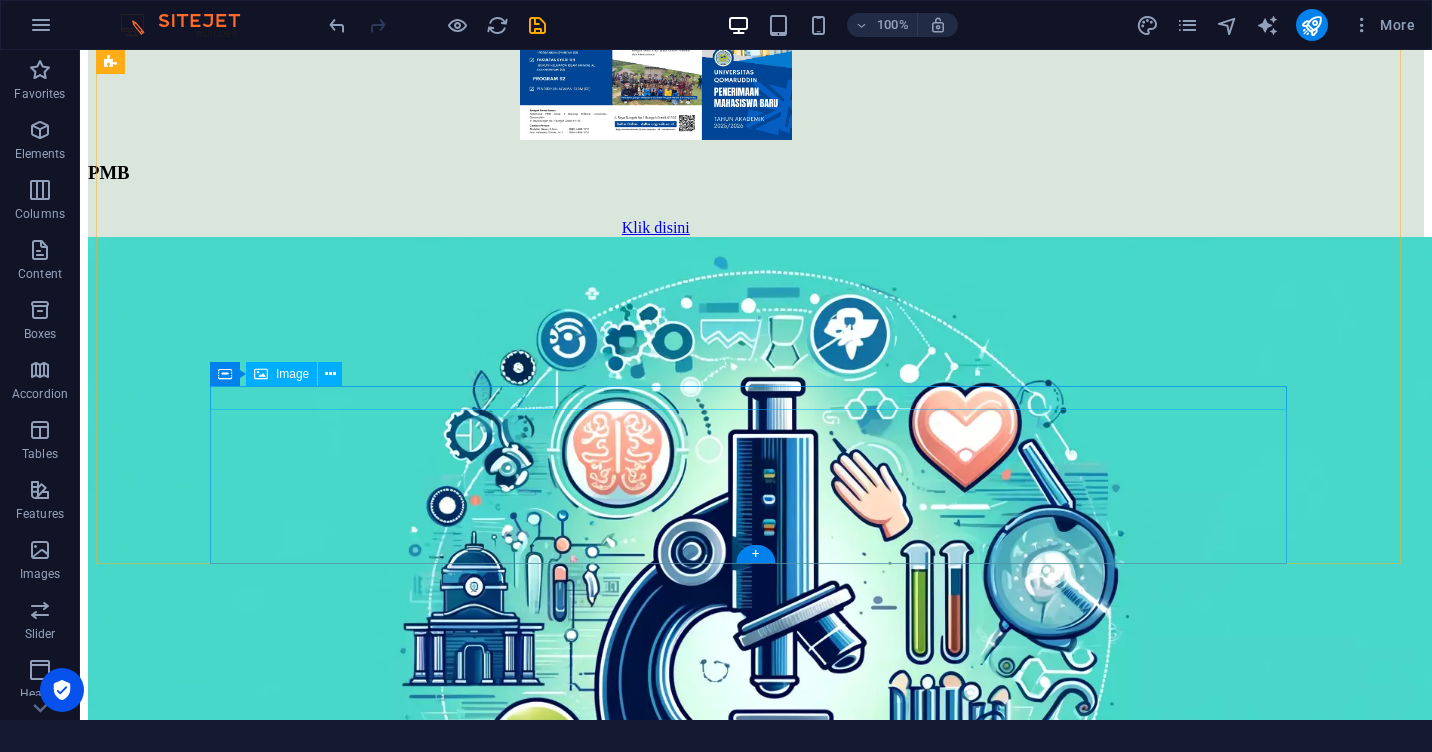 scroll, scrollTop: 2187, scrollLeft: 0, axis: vertical 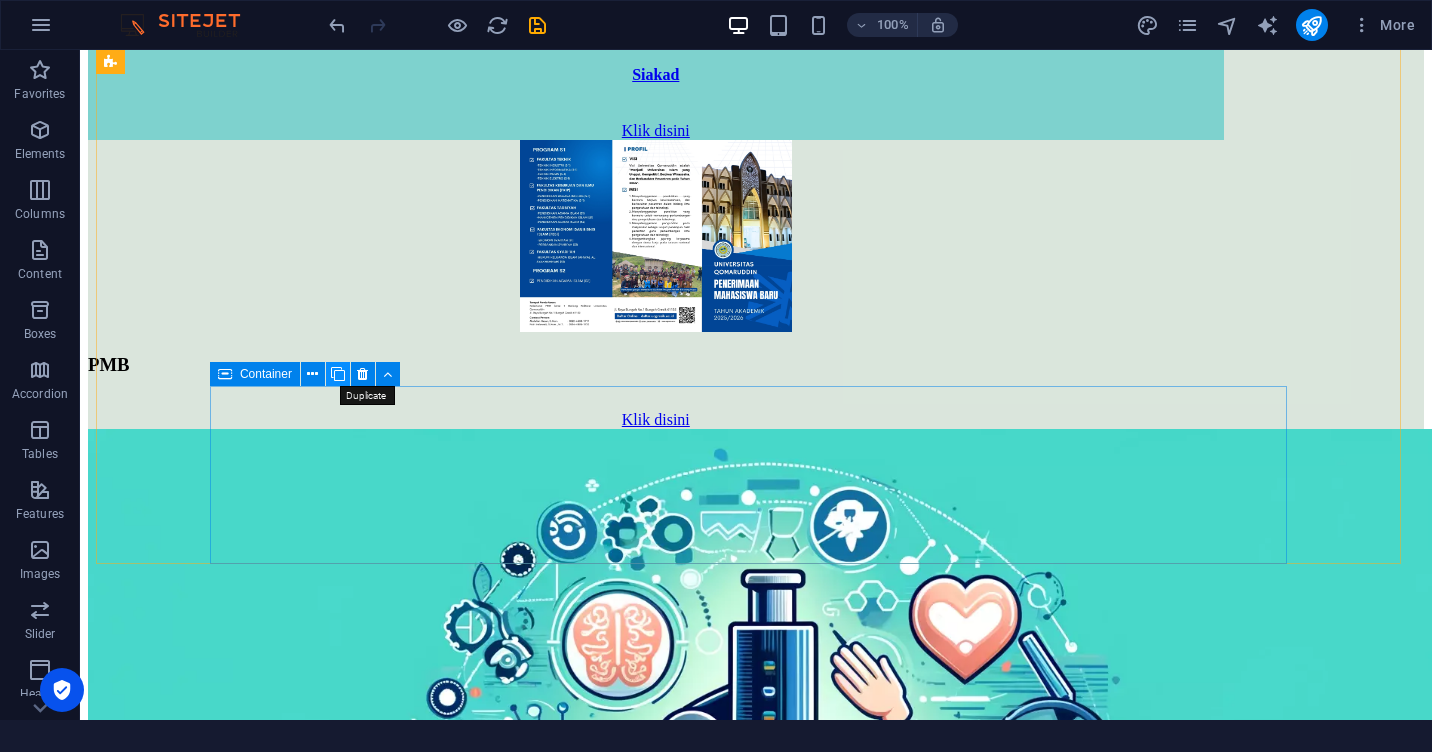 click at bounding box center (338, 374) 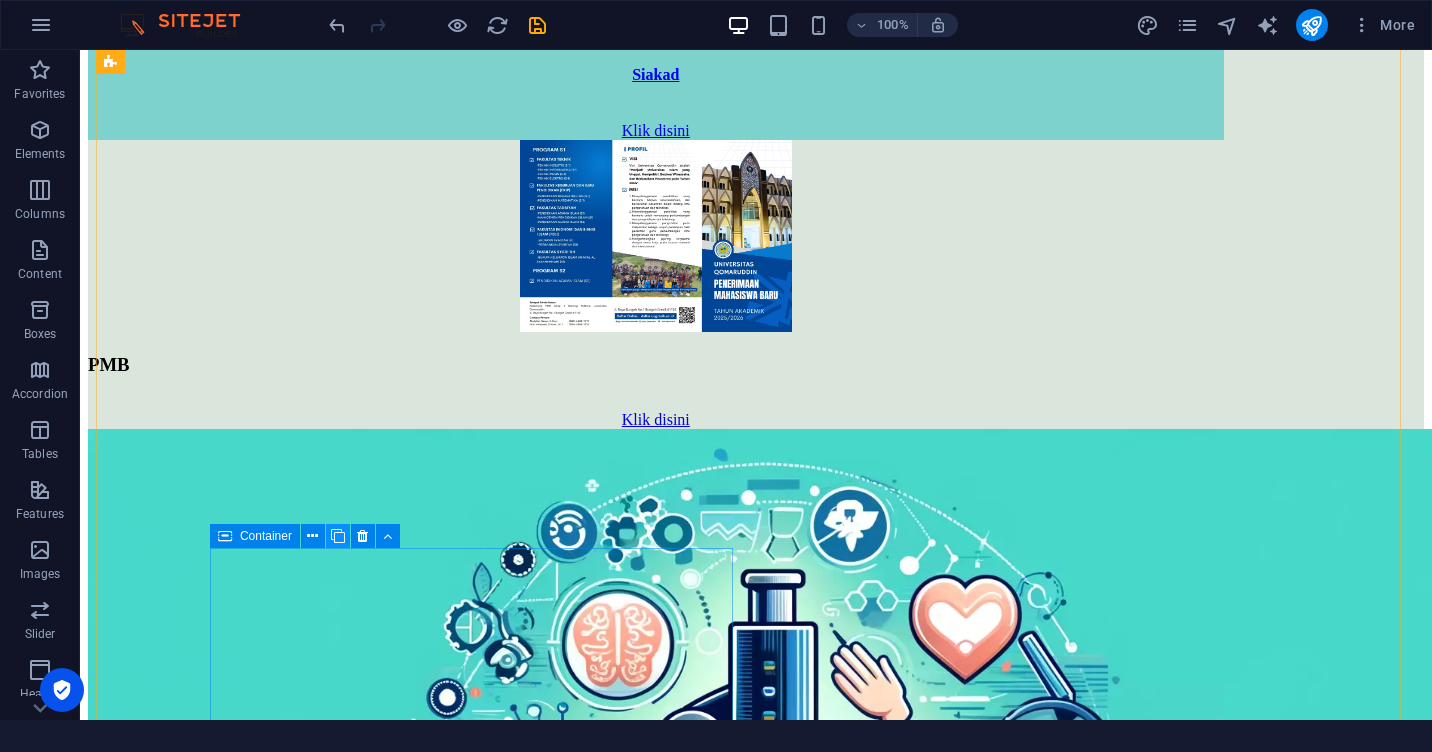 scroll, scrollTop: 2511, scrollLeft: 0, axis: vertical 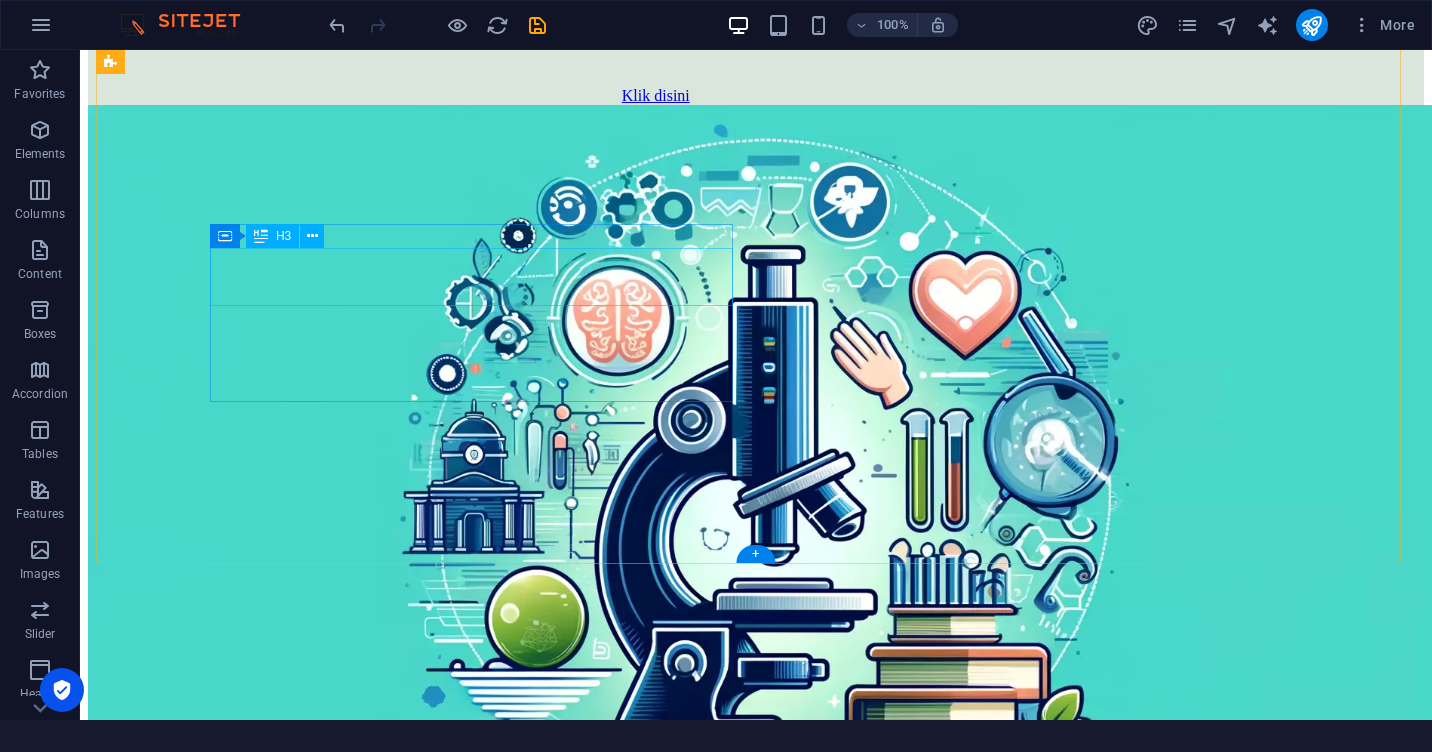 click on "Pendidikan Agama [DEMOGRAPHIC_DATA] (S-2)" at bounding box center (297, 12715) 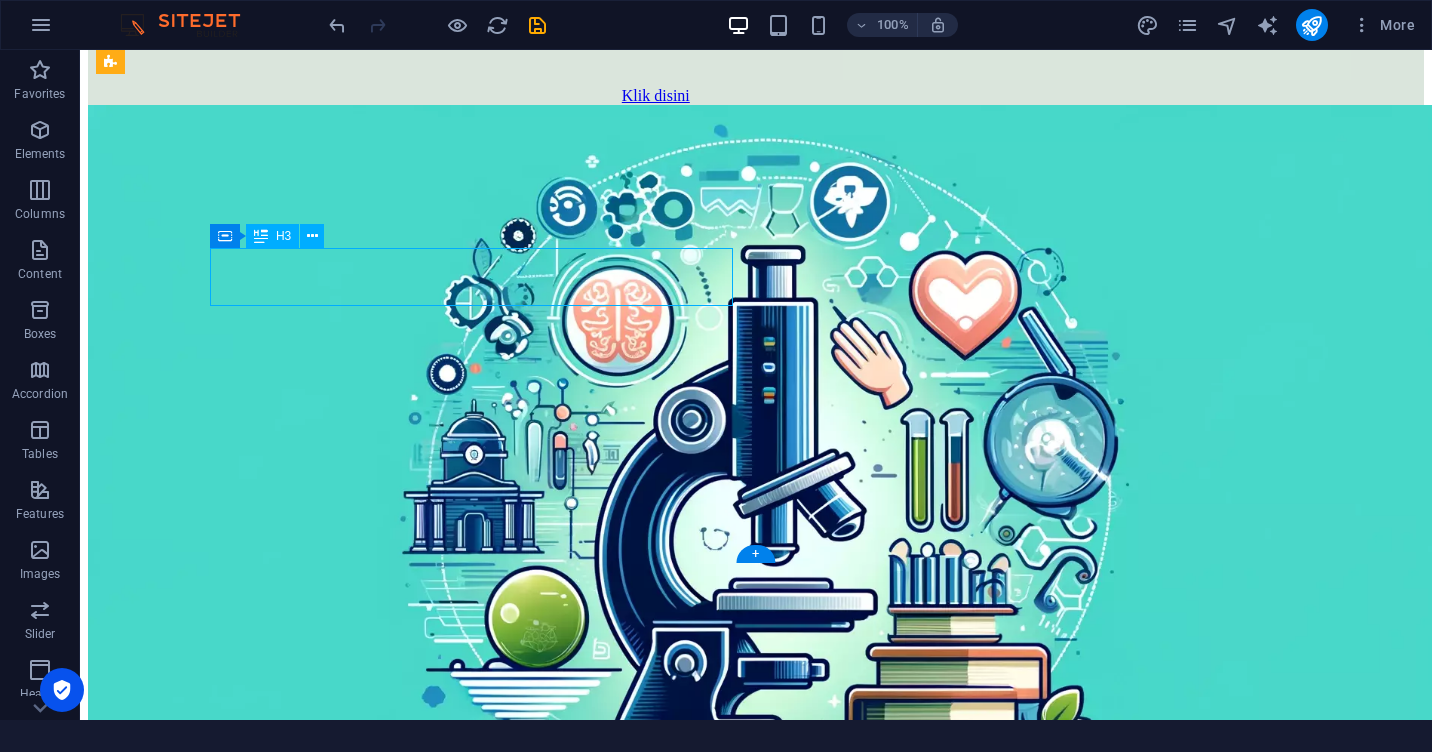 click on "Pendidikan Agama [DEMOGRAPHIC_DATA] (S-2)" at bounding box center (297, 12715) 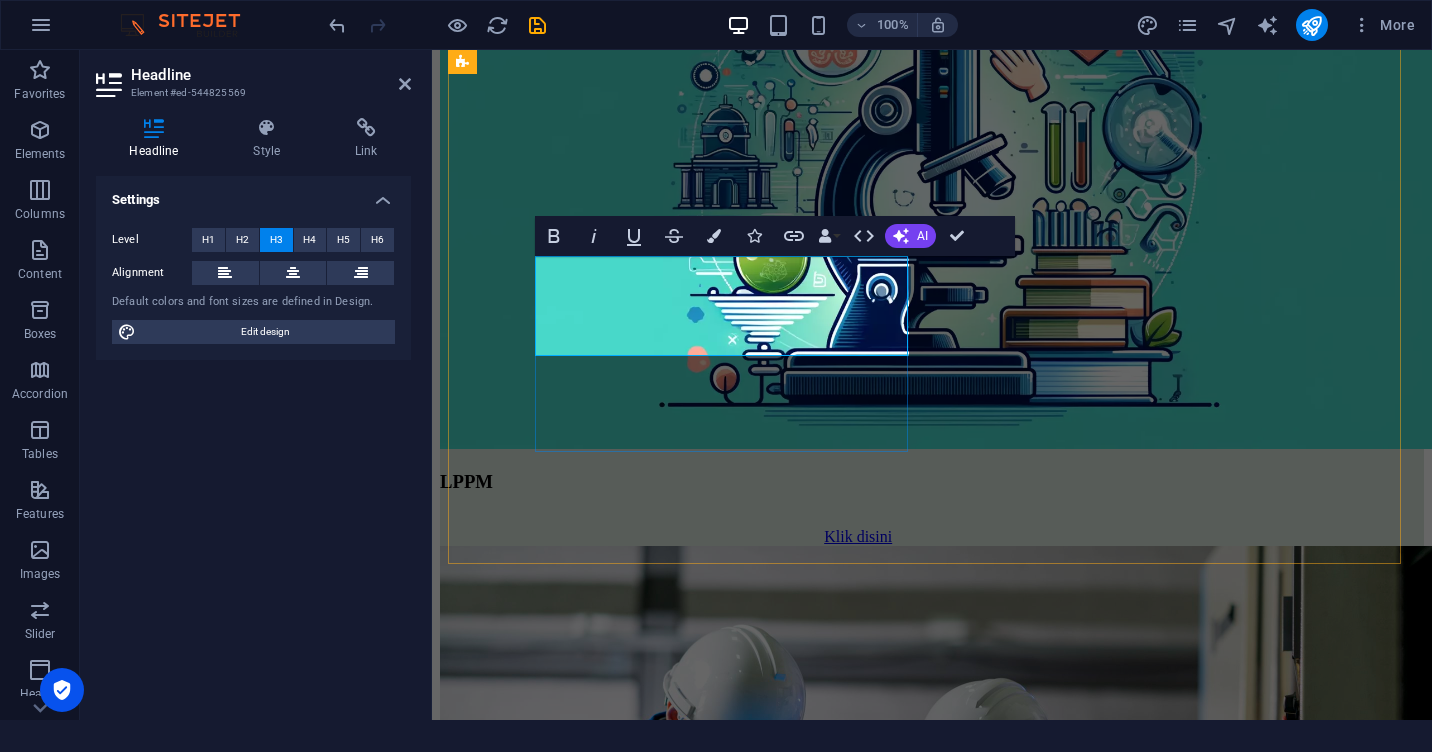 scroll, scrollTop: 2241, scrollLeft: 0, axis: vertical 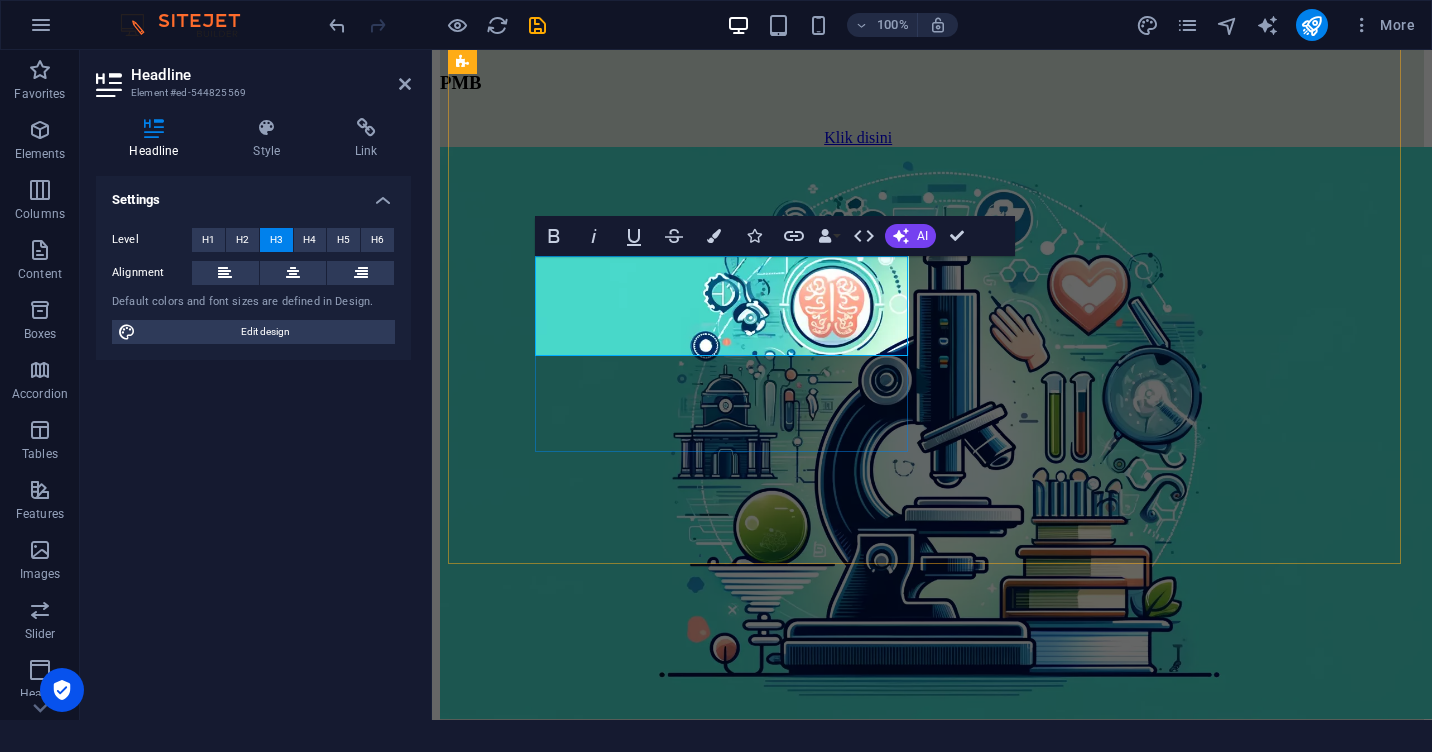 type 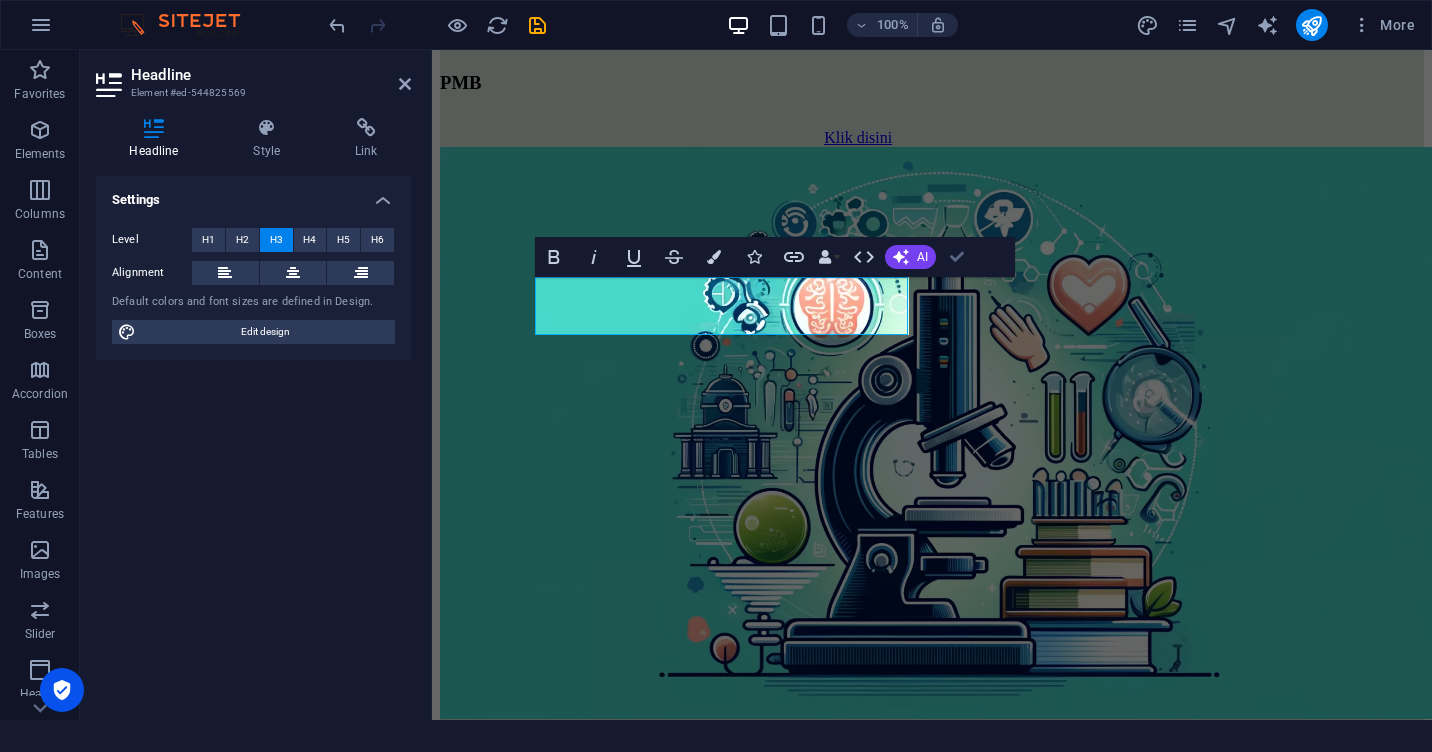 scroll, scrollTop: 2503, scrollLeft: 0, axis: vertical 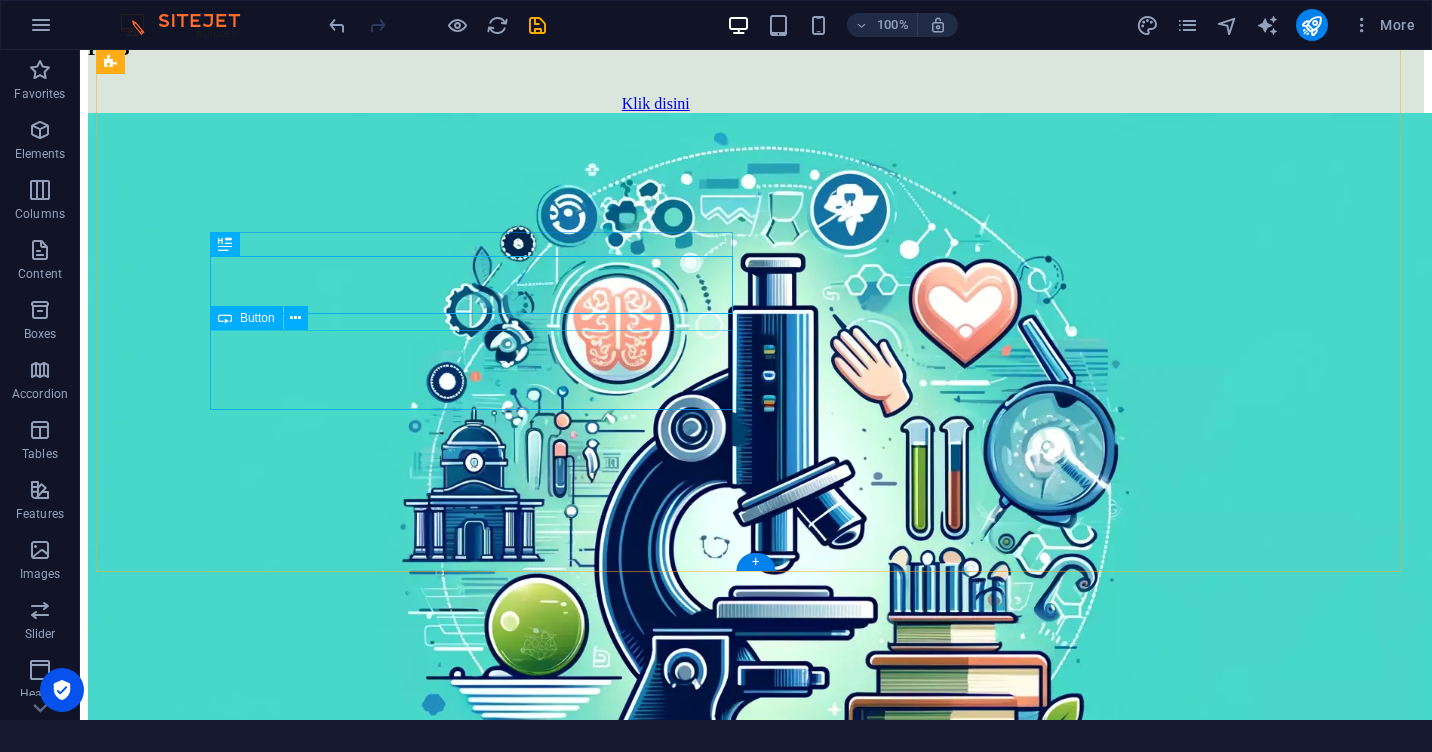 click on "KLIK DISINI" at bounding box center [656, 12778] 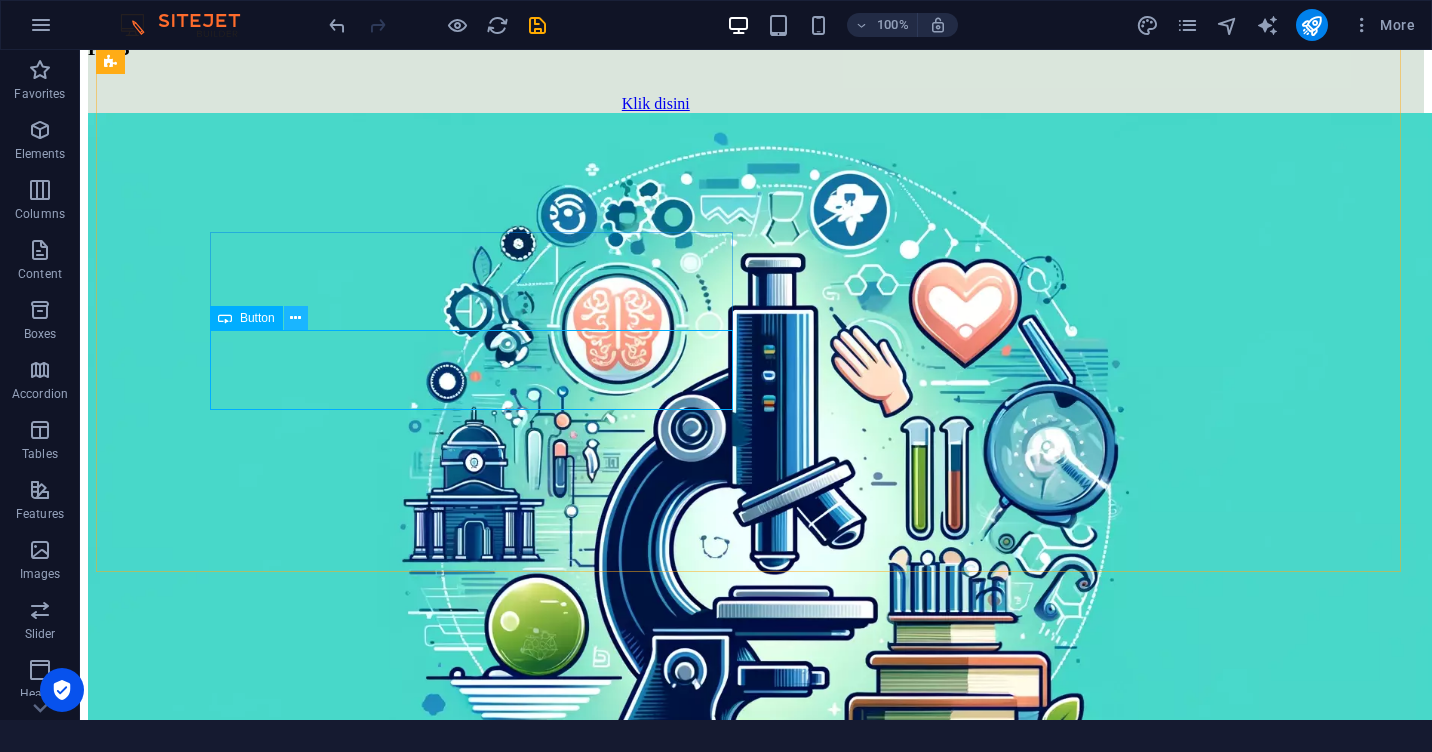 click at bounding box center [295, 318] 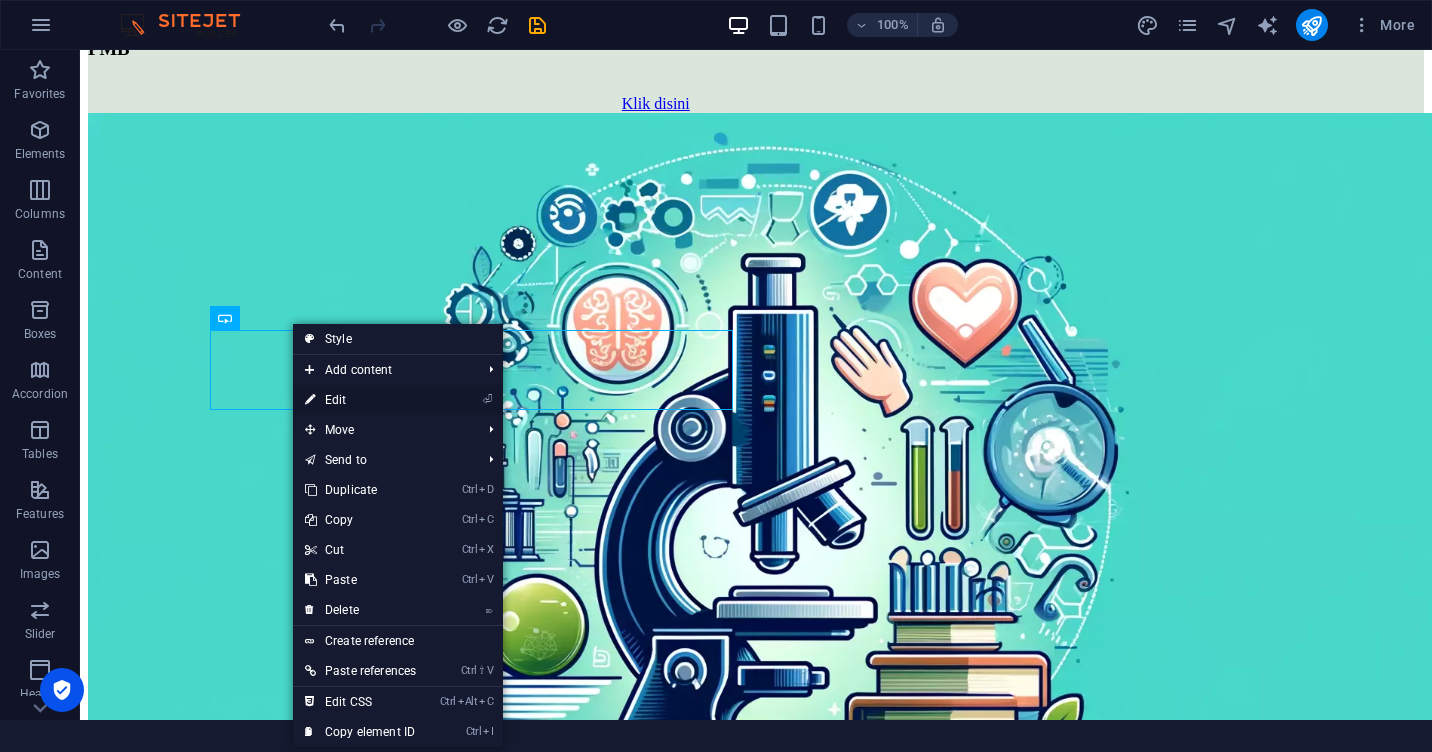 click on "⏎  Edit" at bounding box center [360, 400] 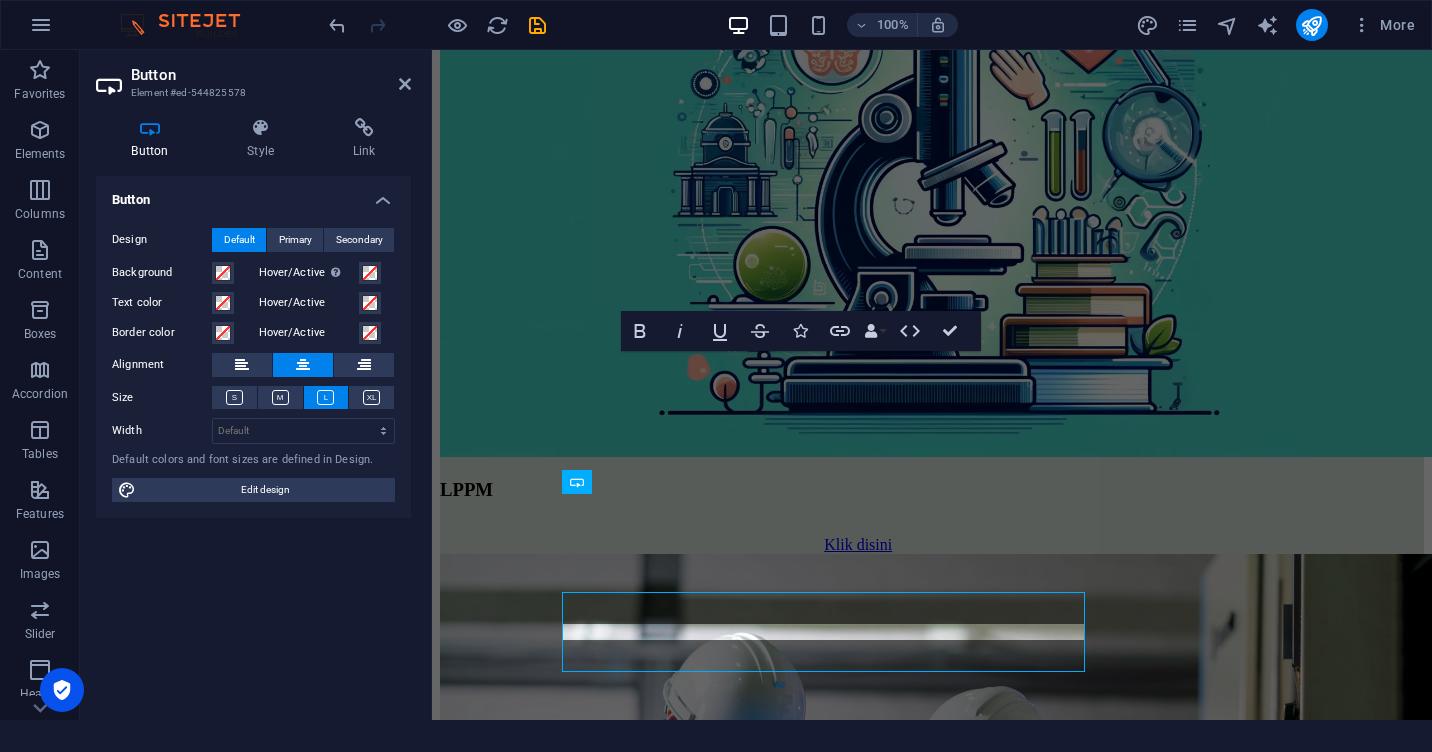 scroll, scrollTop: 2241, scrollLeft: 0, axis: vertical 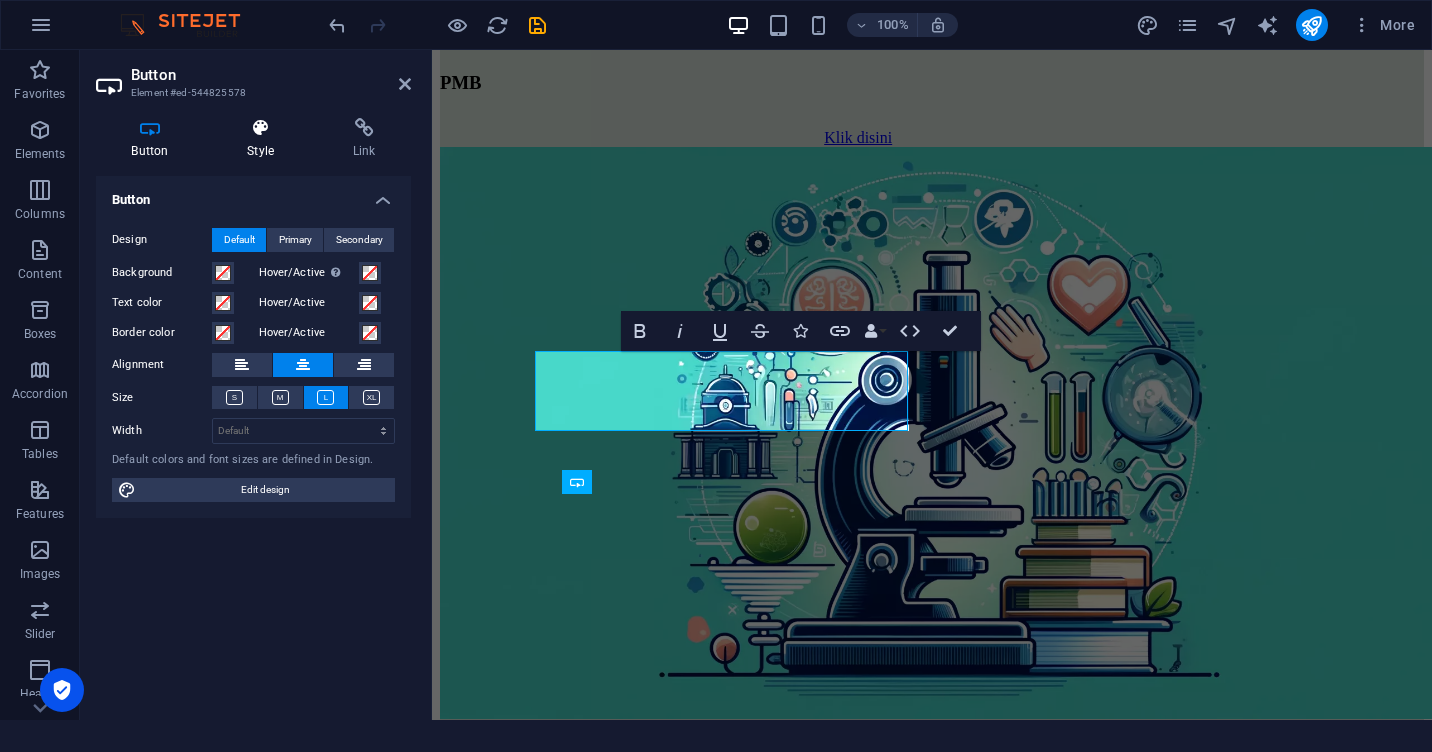 click on "Style" at bounding box center (265, 139) 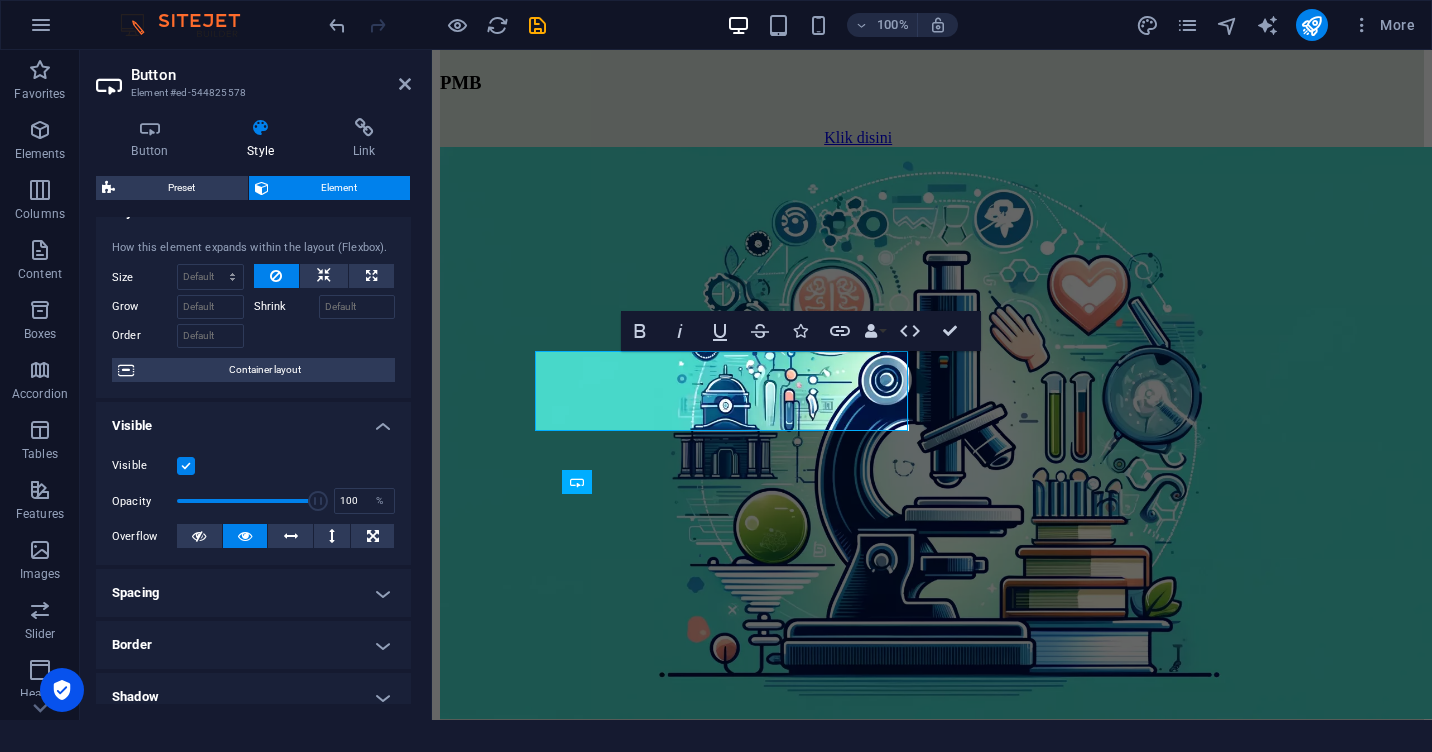 scroll, scrollTop: 0, scrollLeft: 0, axis: both 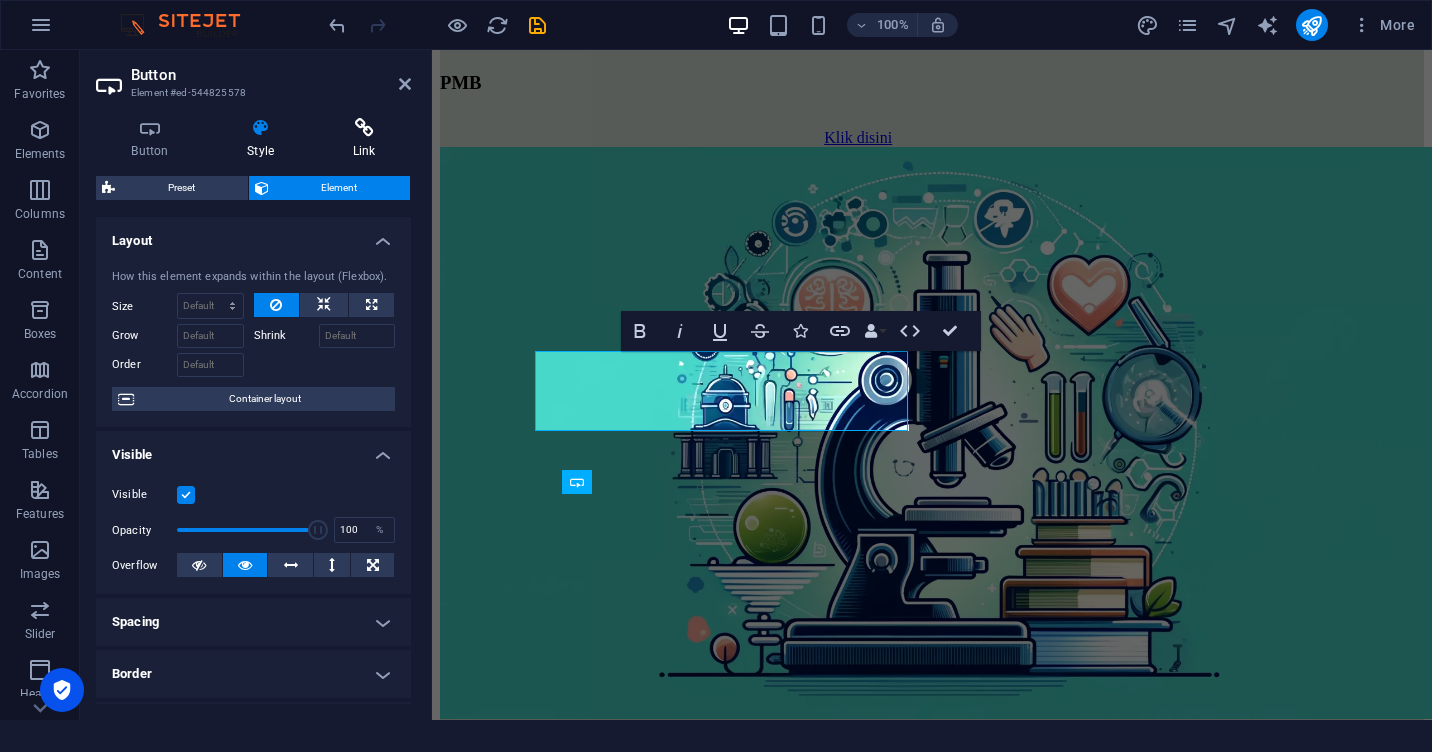 click at bounding box center [364, 128] 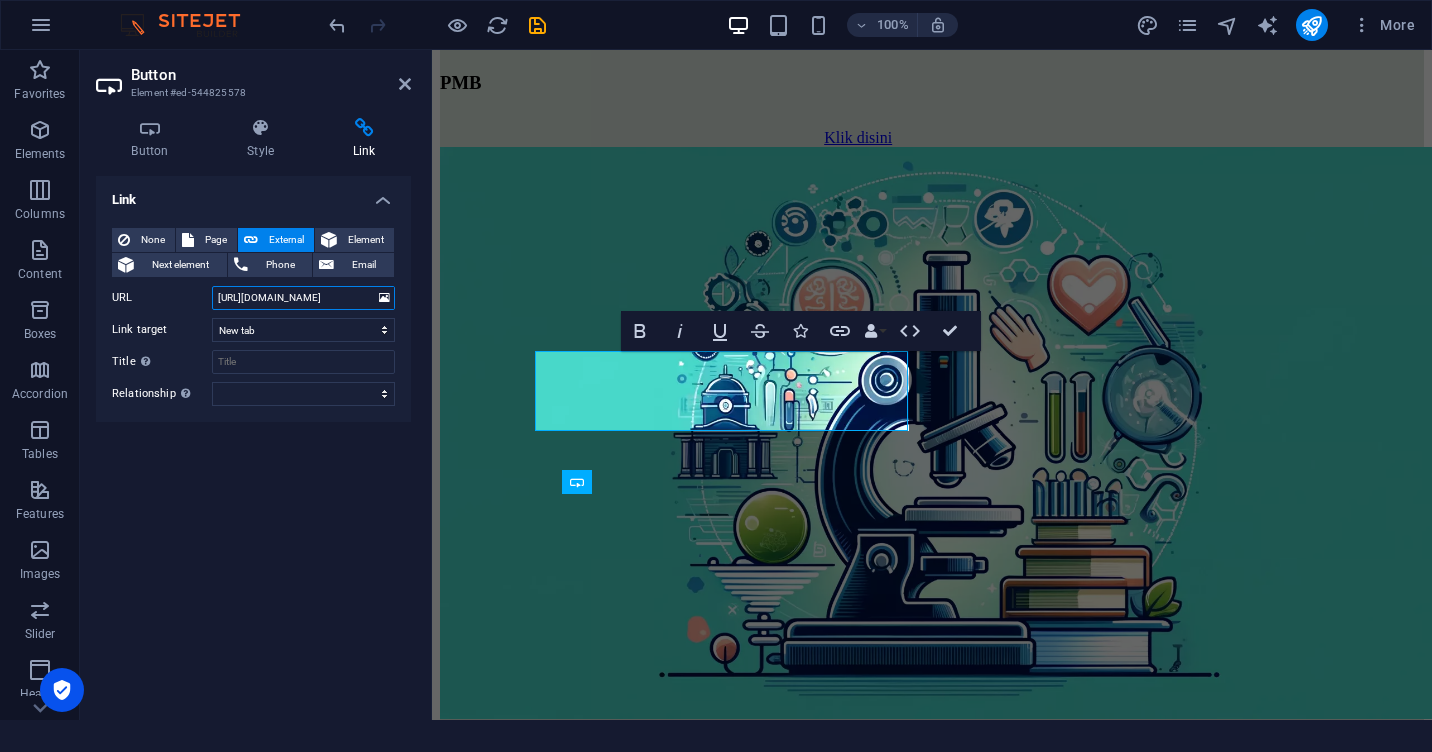 click on "[URL][DOMAIN_NAME]" at bounding box center [303, 298] 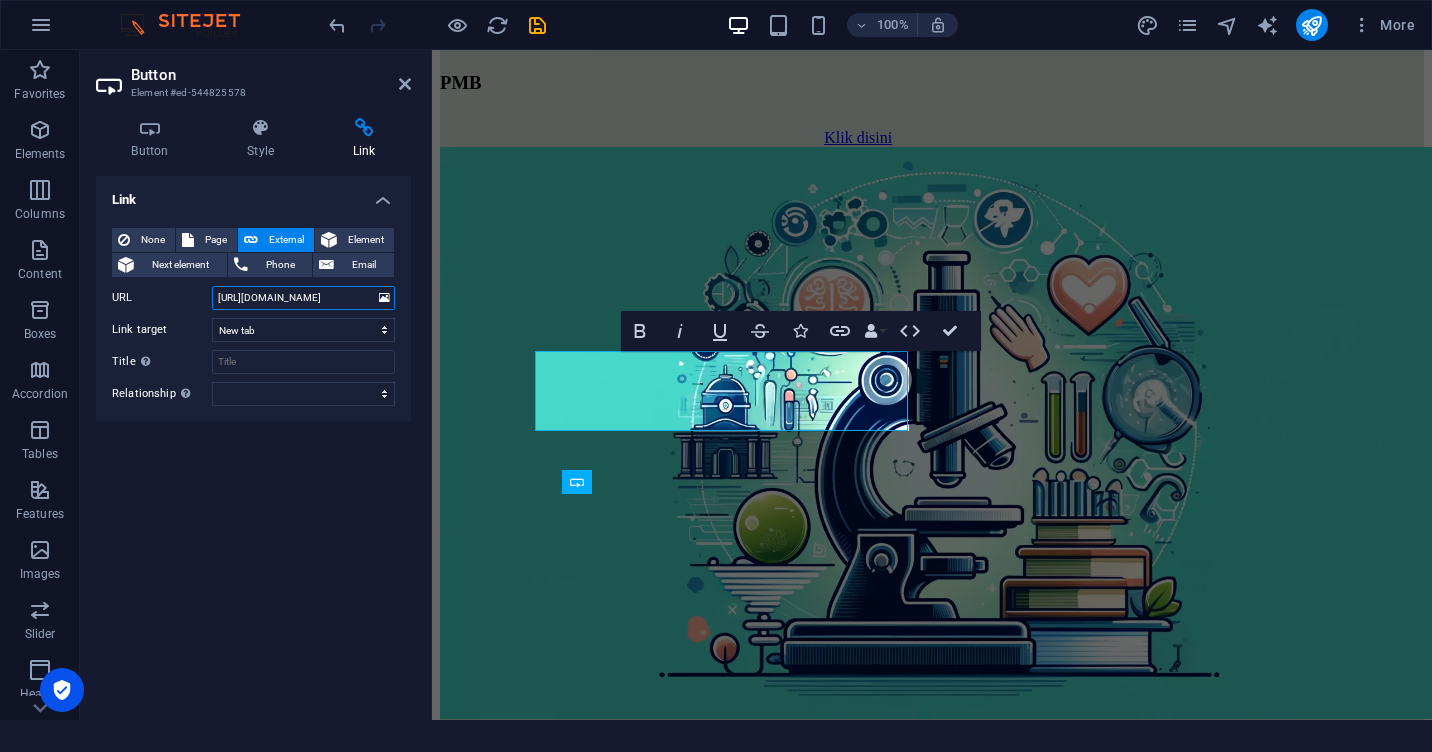 drag, startPoint x: 276, startPoint y: 297, endPoint x: 252, endPoint y: 297, distance: 24 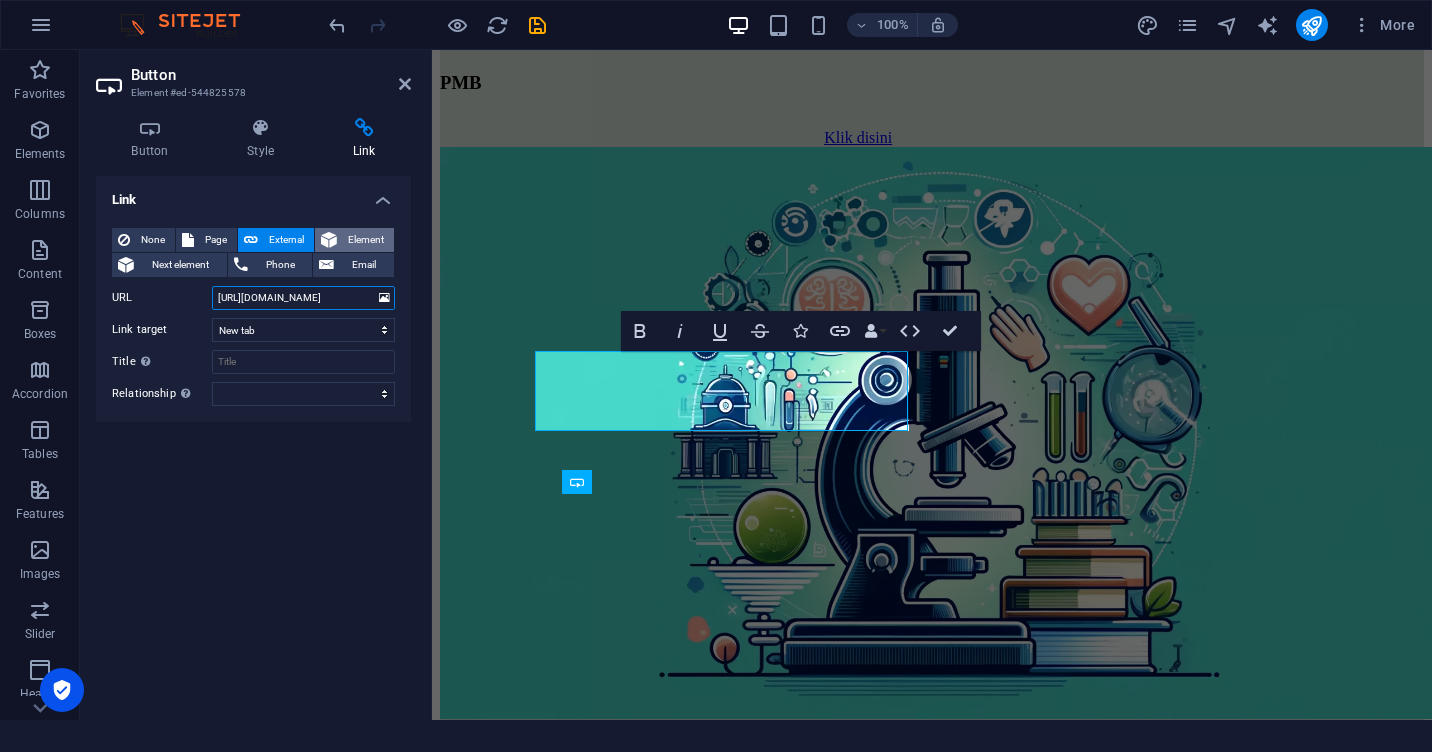 type on "[URL][DOMAIN_NAME]" 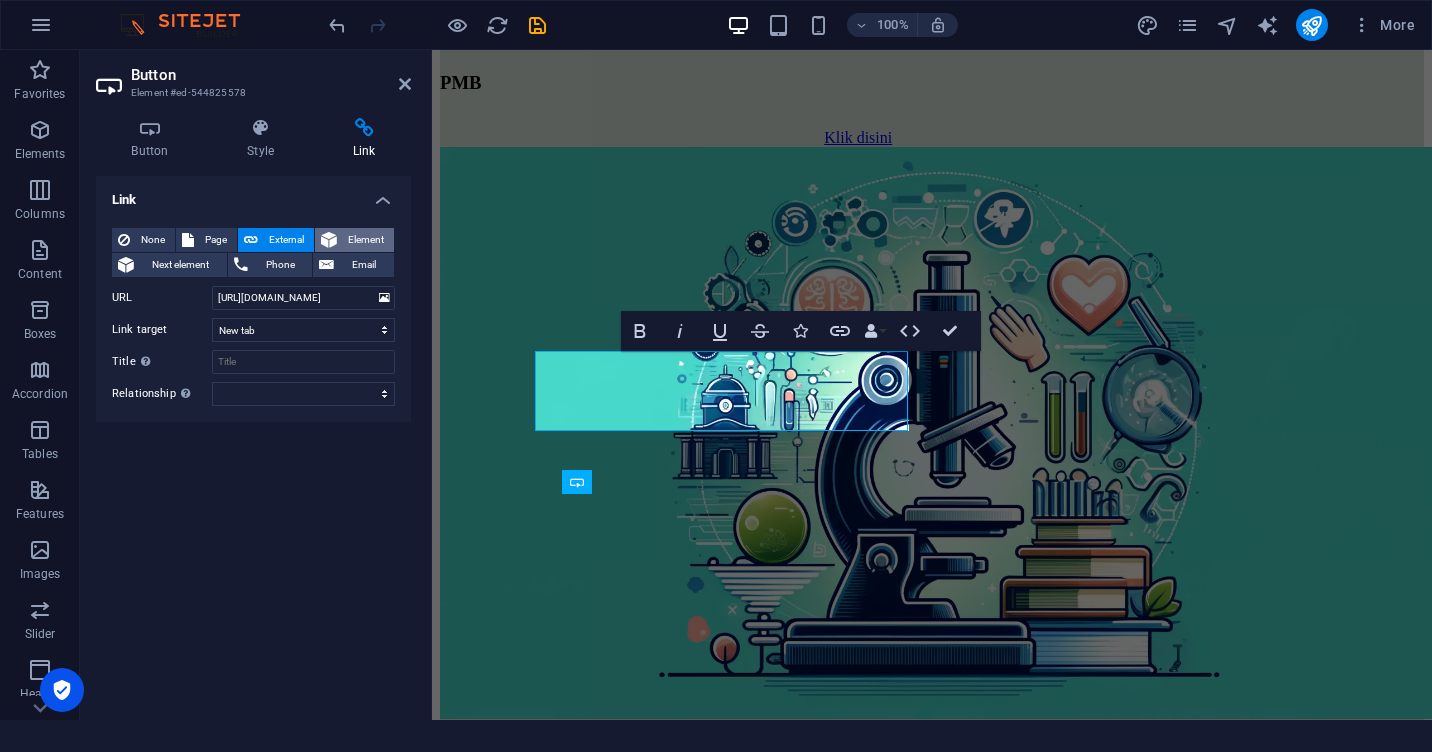 click on "Element" at bounding box center [365, 240] 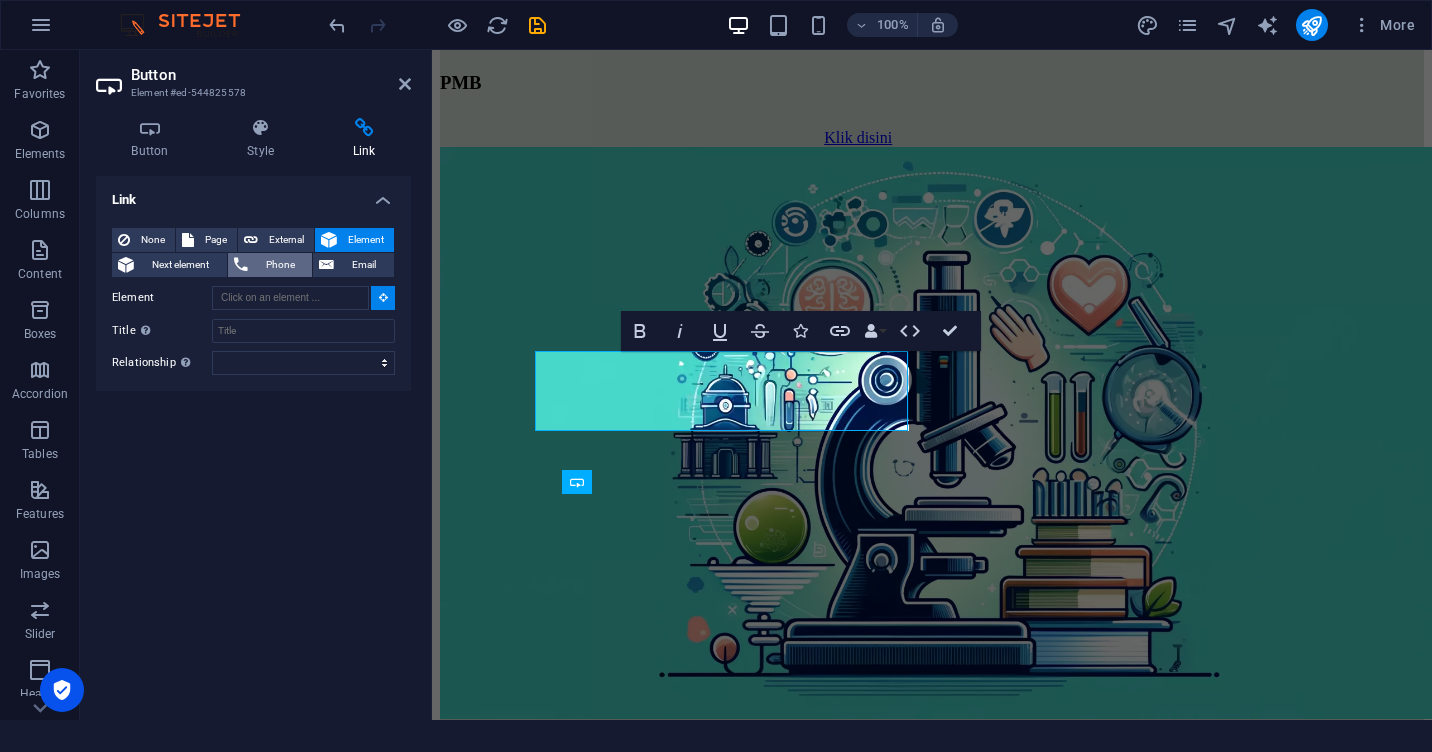 click on "Phone" at bounding box center [280, 265] 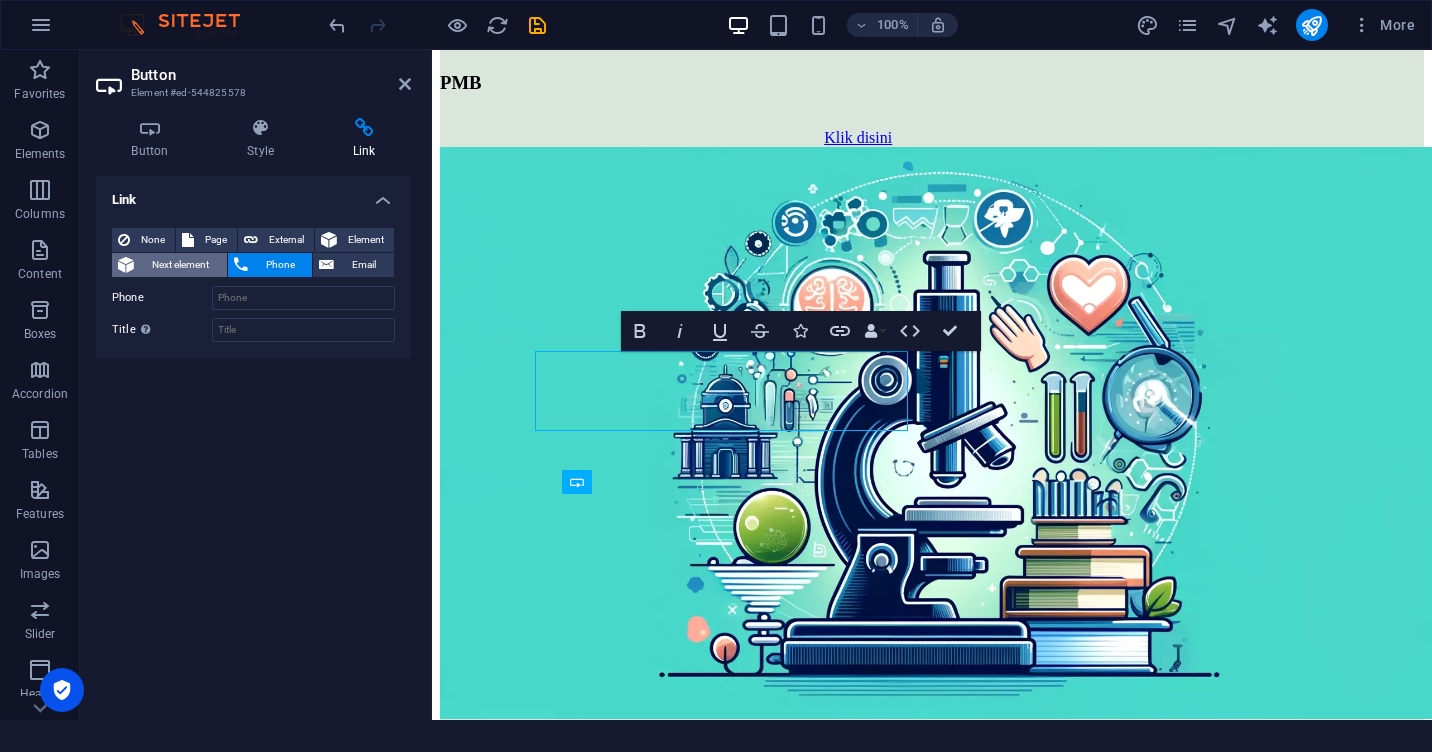 click on "Next element" at bounding box center (180, 265) 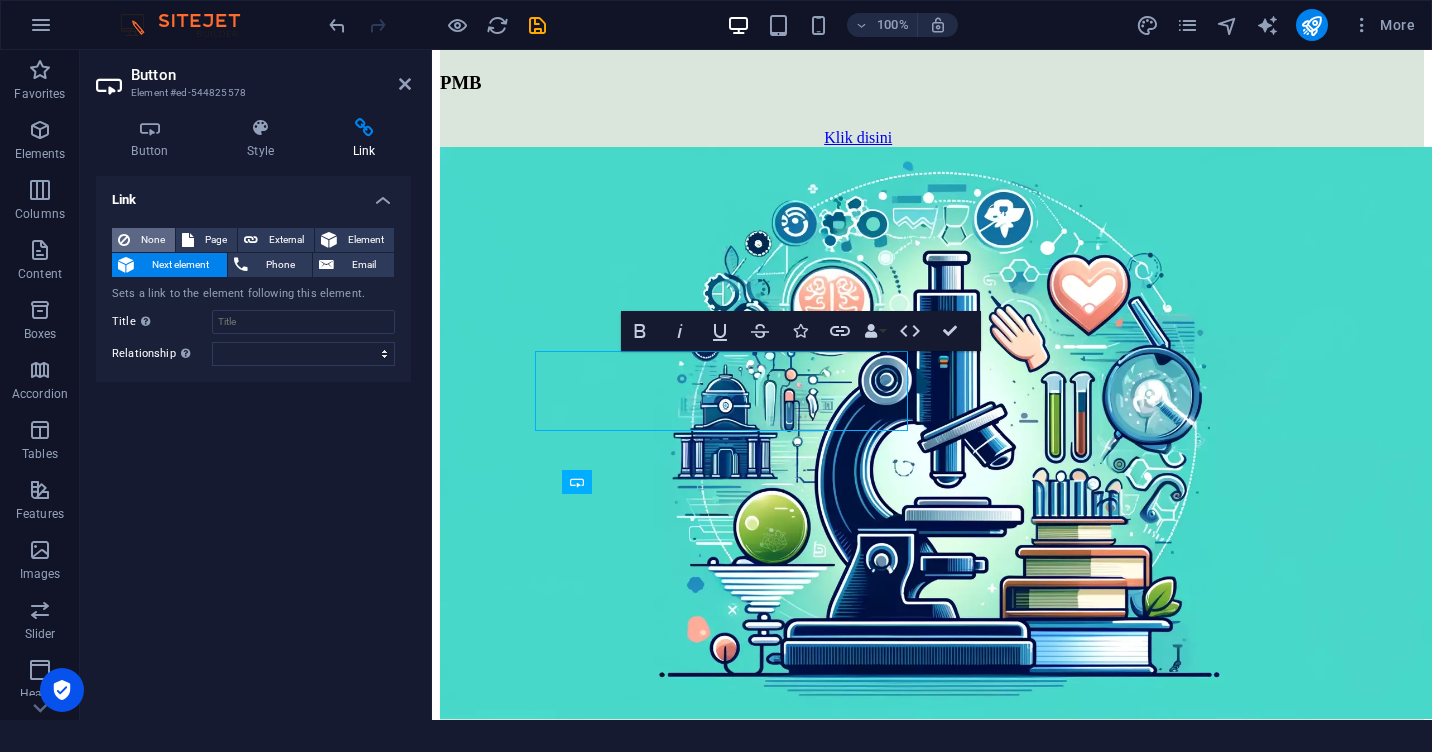 click on "None" at bounding box center (152, 240) 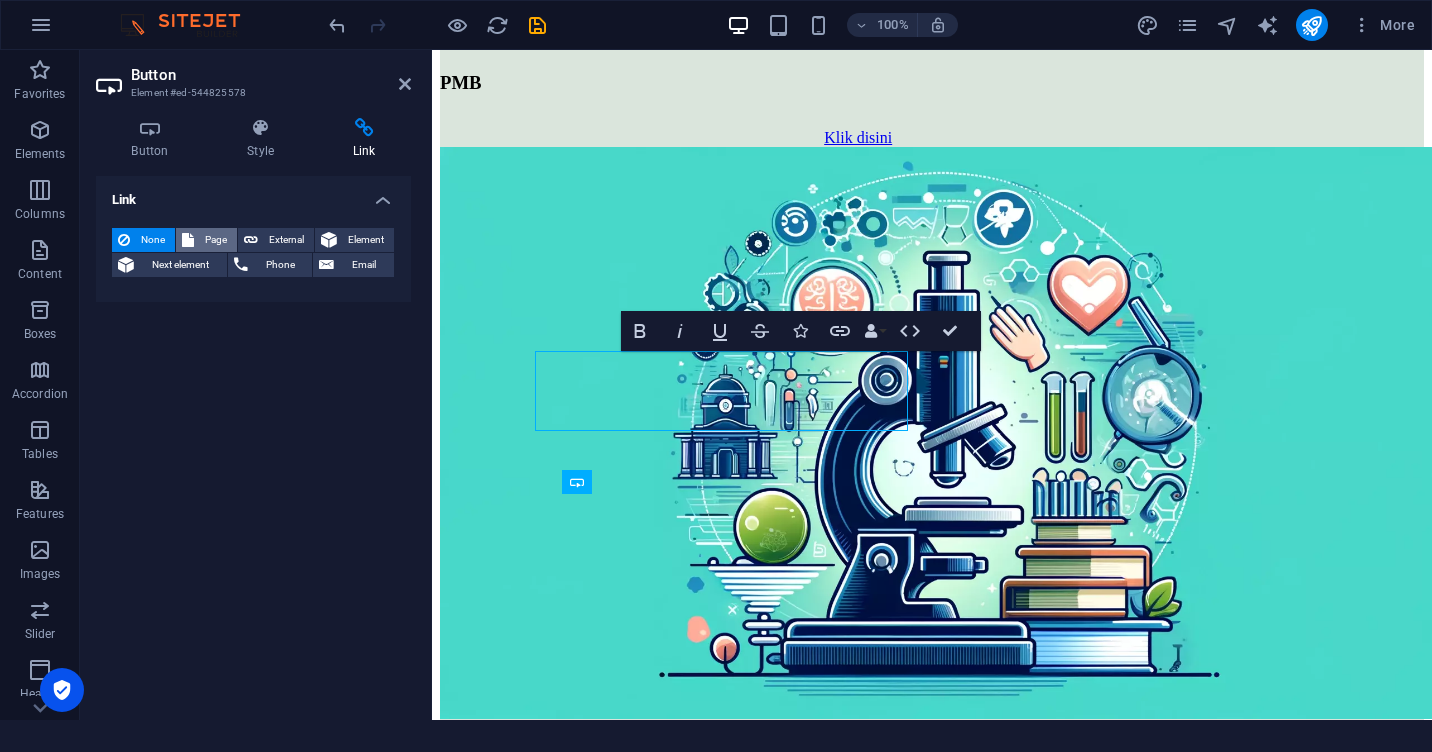 click on "Page" at bounding box center (206, 240) 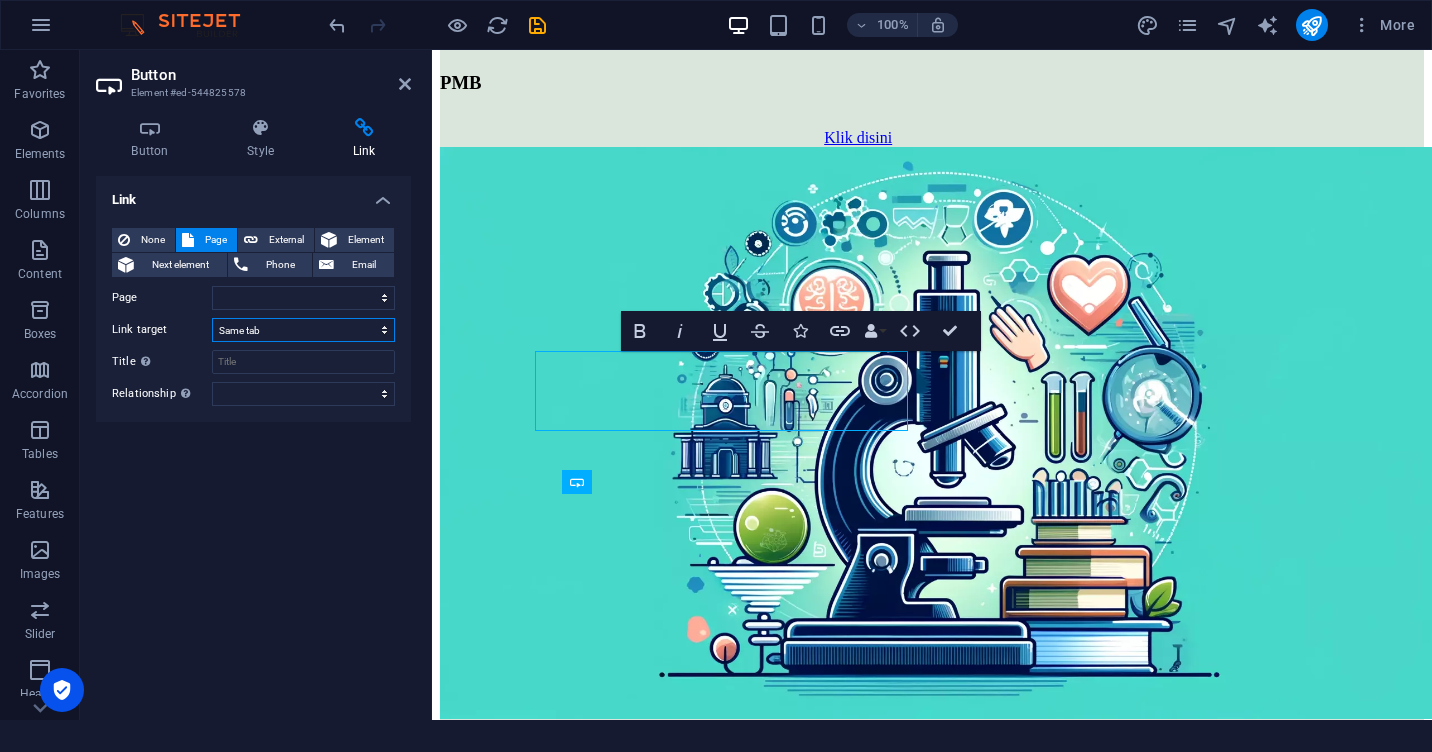 click on "New tab Same tab Overlay" at bounding box center [303, 330] 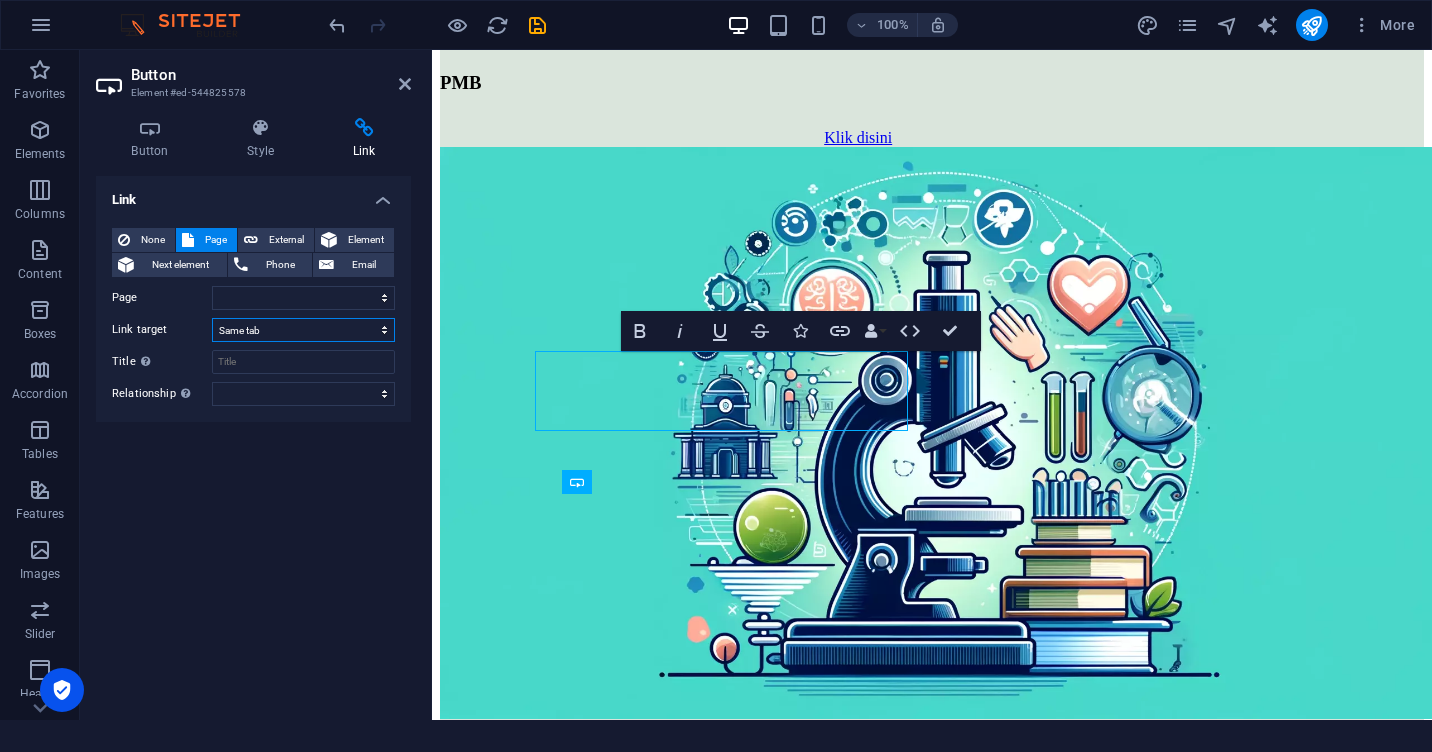 select on "blank" 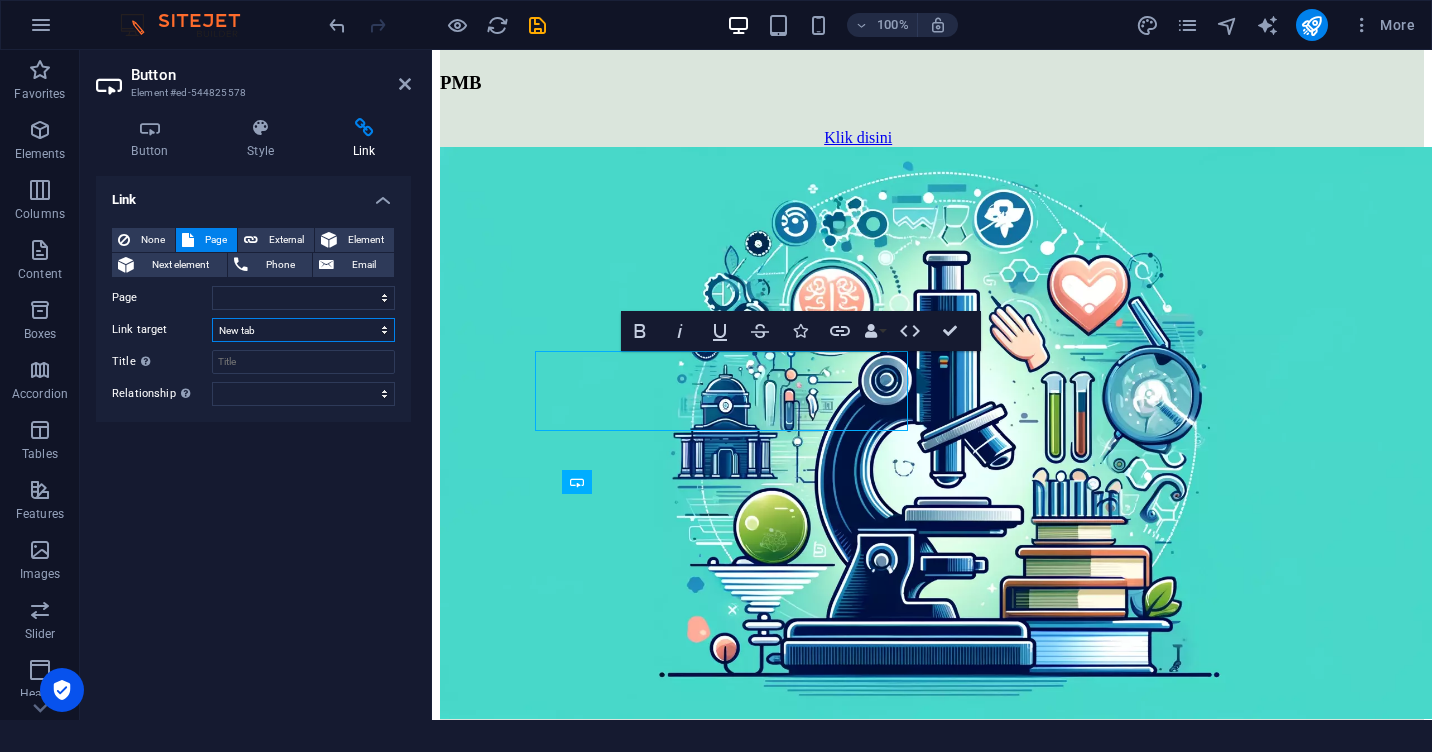 click on "New tab Same tab Overlay" at bounding box center (303, 330) 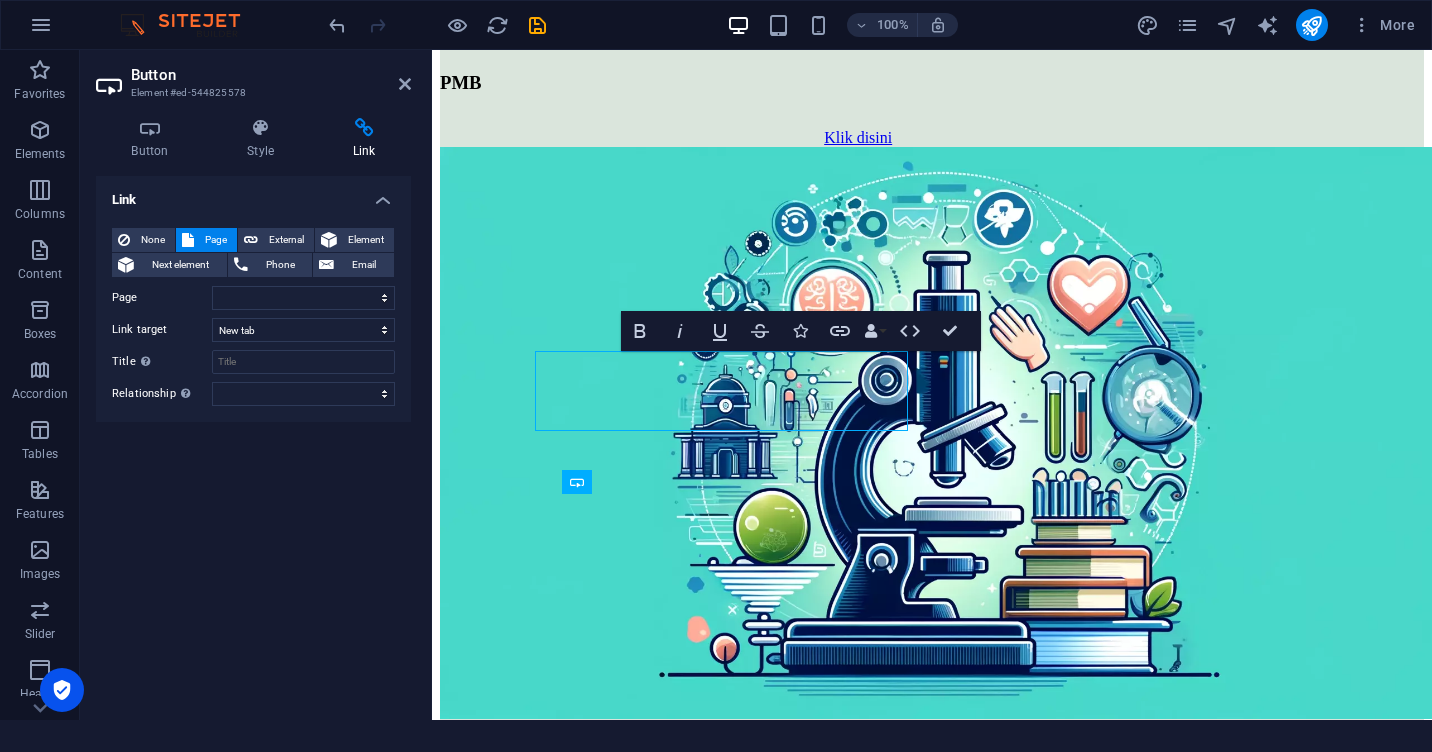 click on "Link" at bounding box center (253, 194) 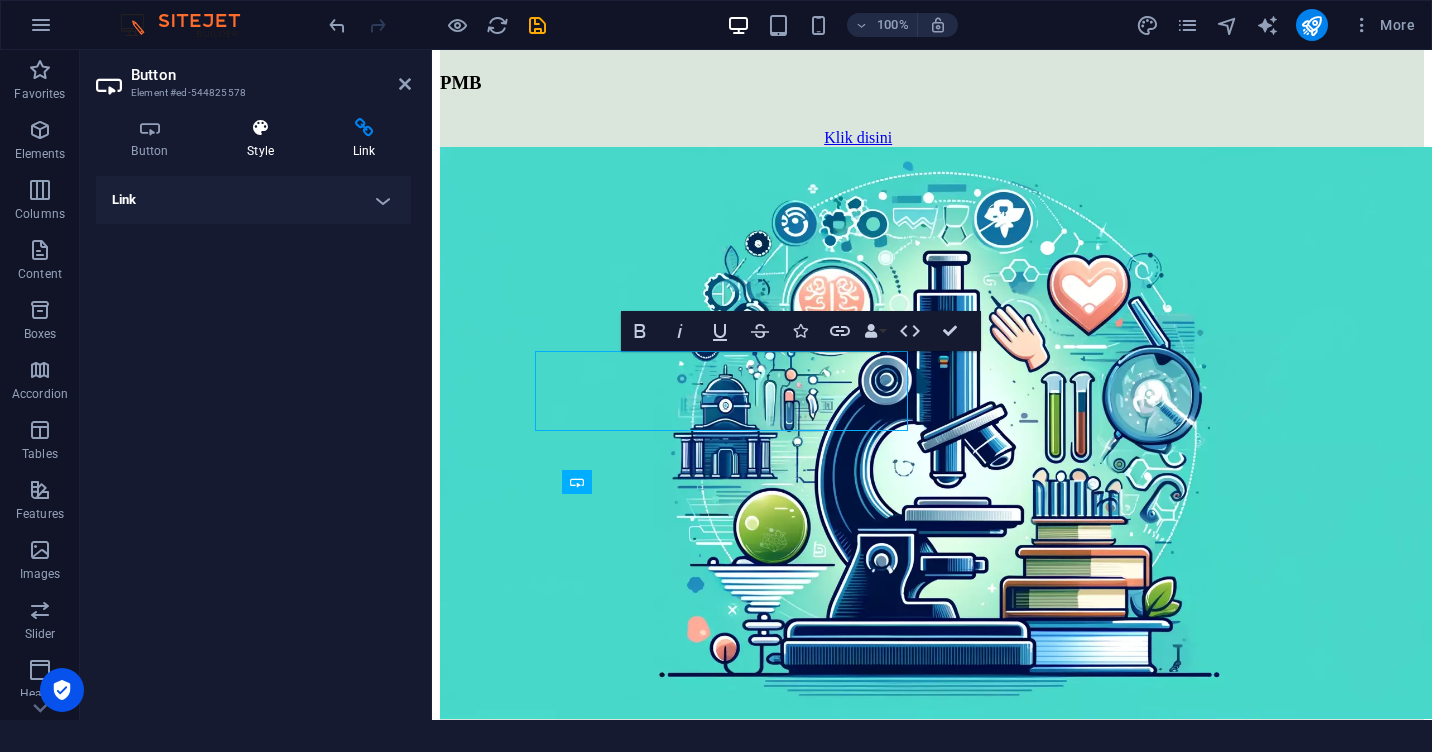 click on "Style" at bounding box center (265, 139) 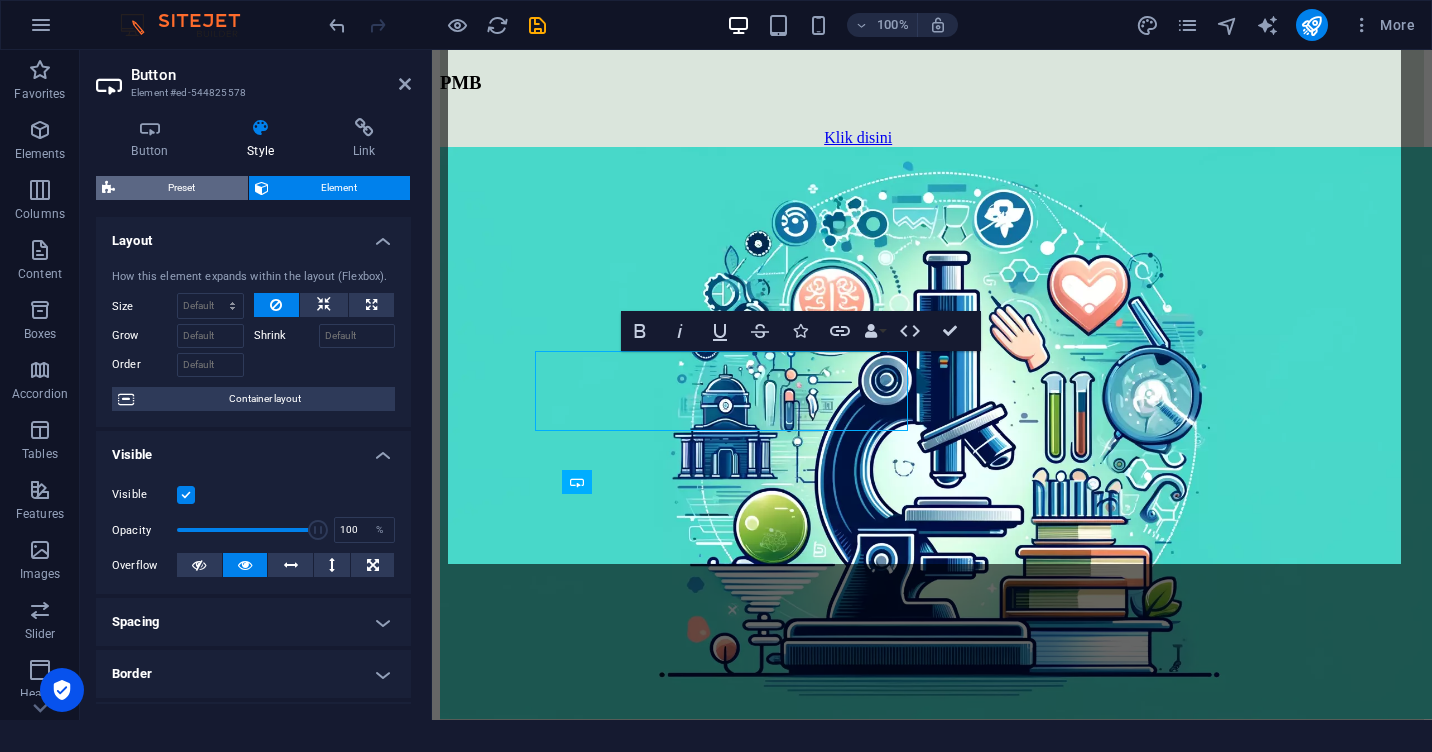 click on "Preset" at bounding box center [181, 188] 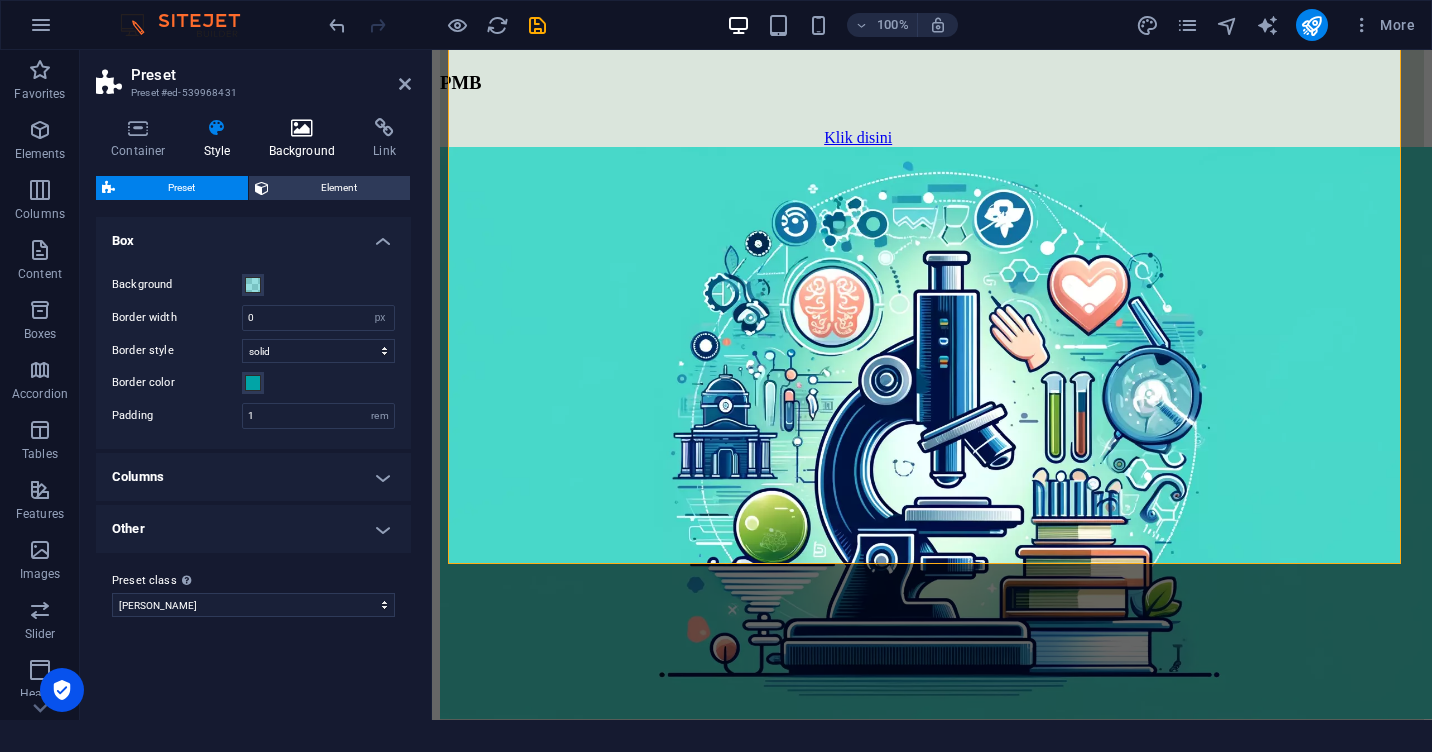 click on "Background" at bounding box center [306, 139] 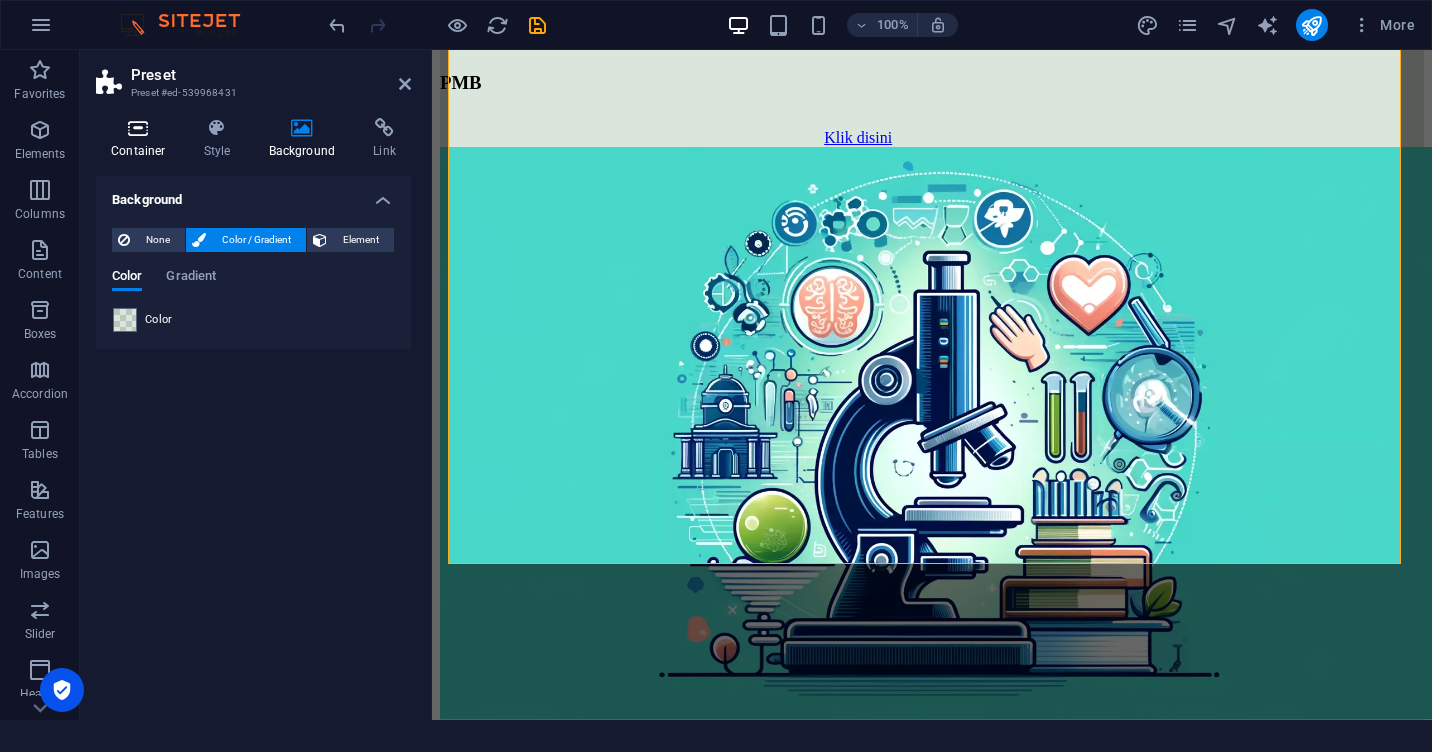 click at bounding box center (138, 128) 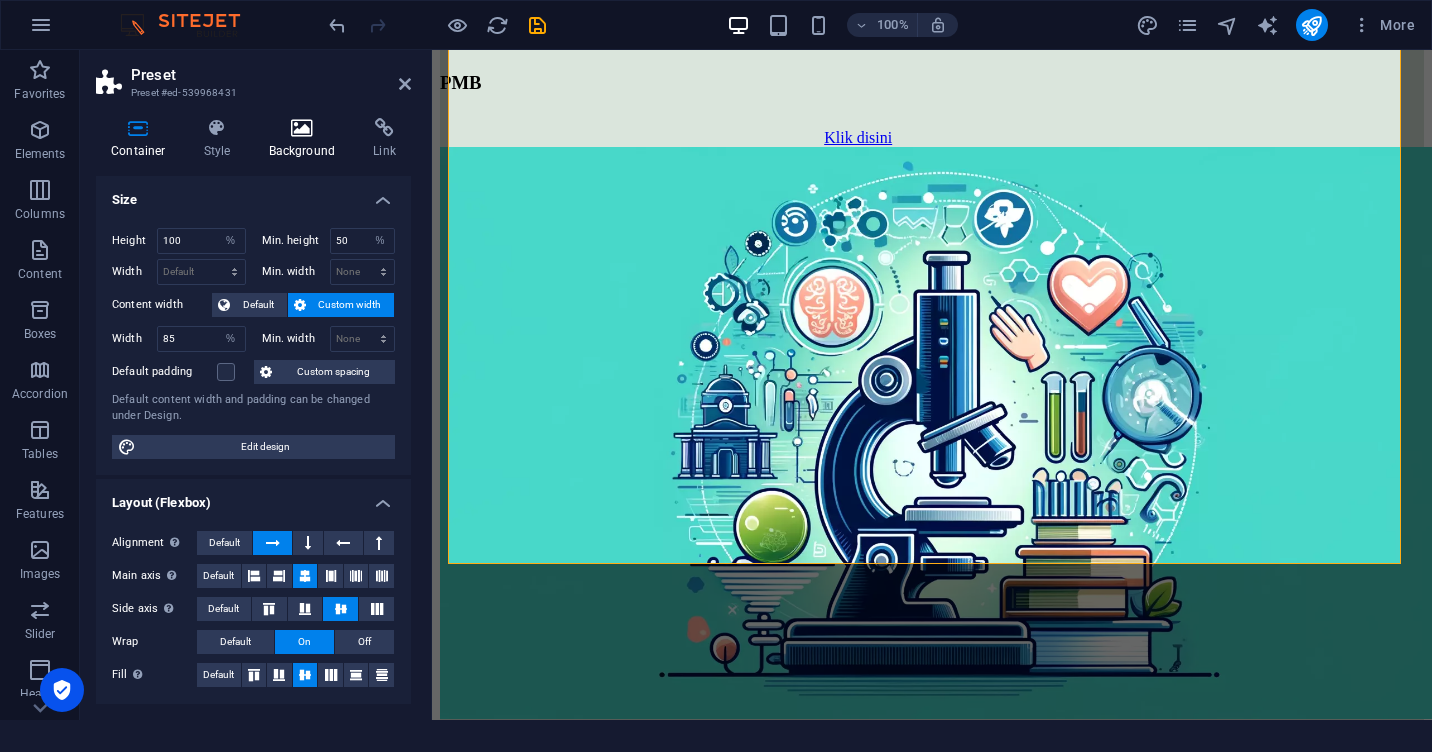 click at bounding box center [302, 128] 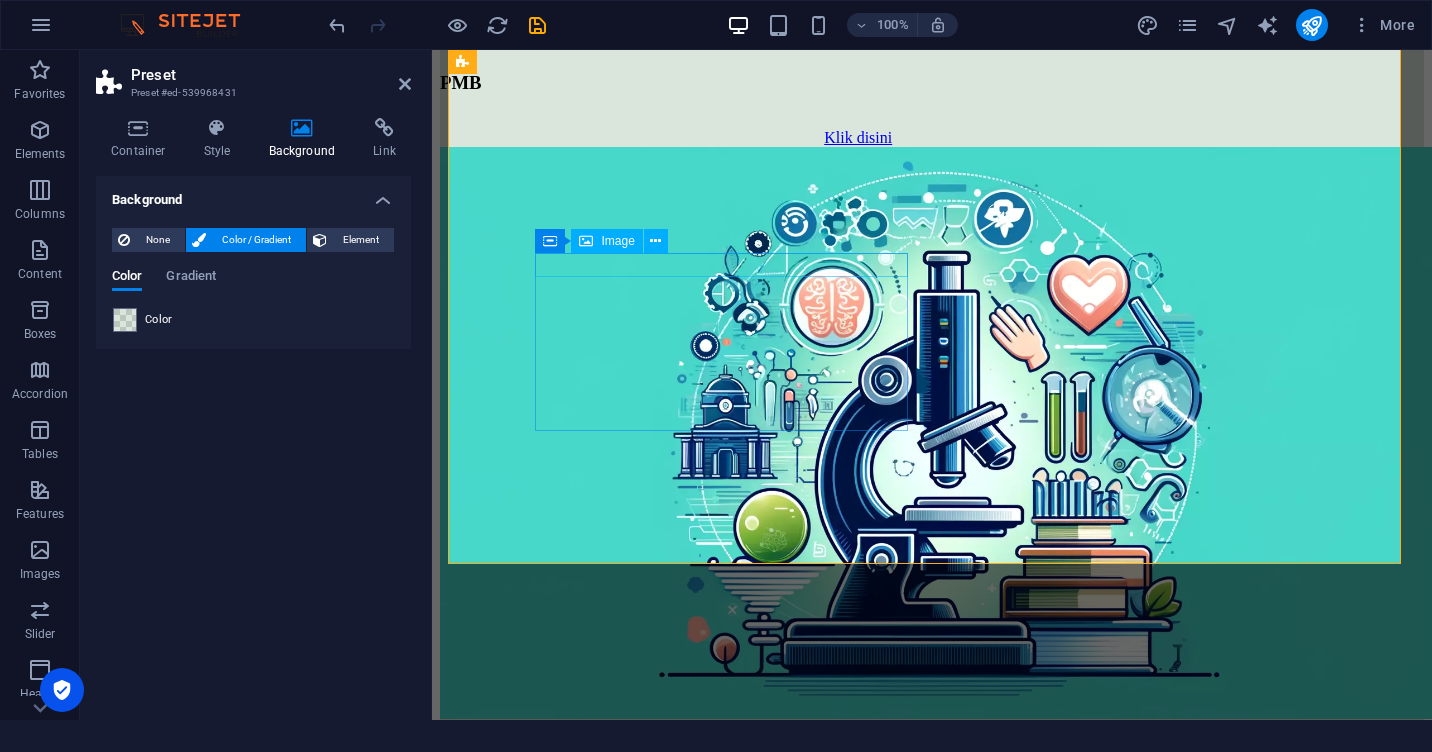 click on "Image" at bounding box center (617, 241) 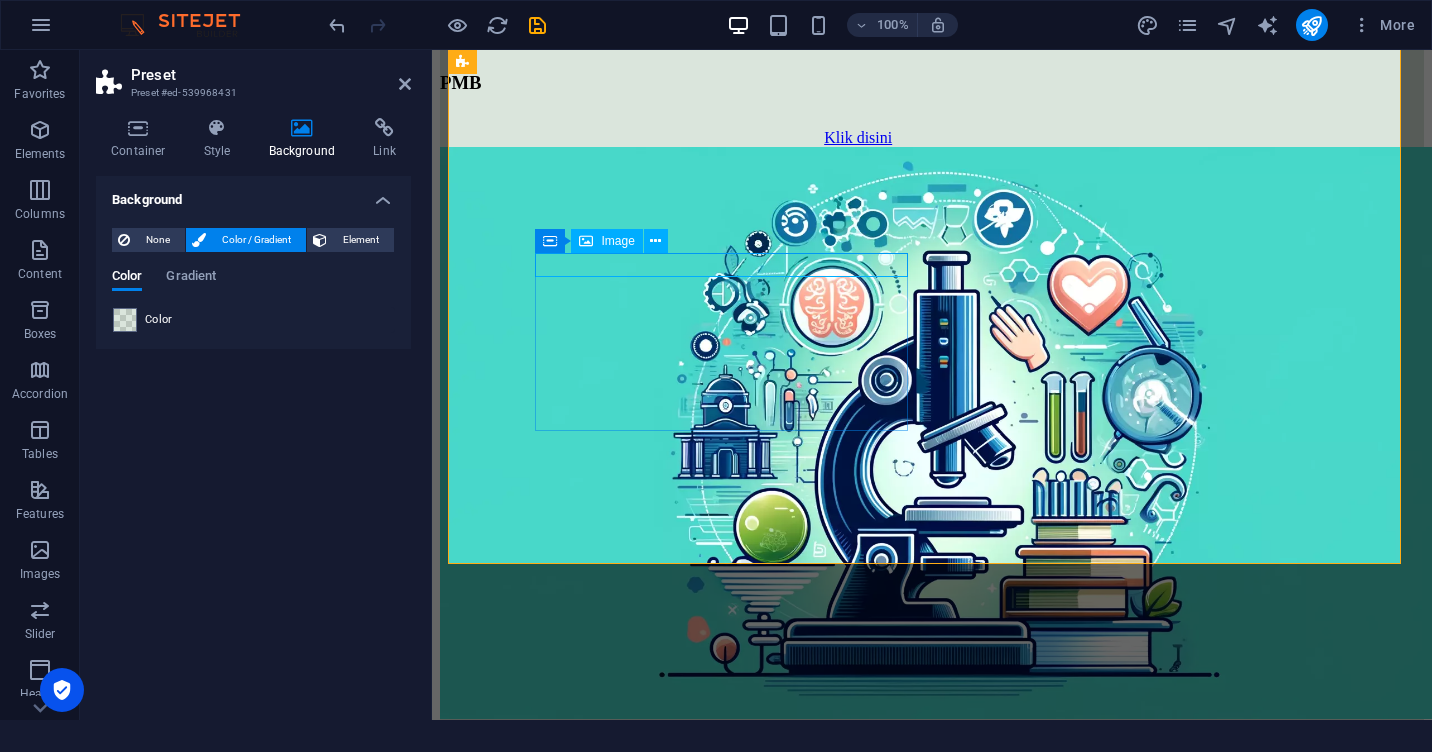 click on "Image" at bounding box center [617, 241] 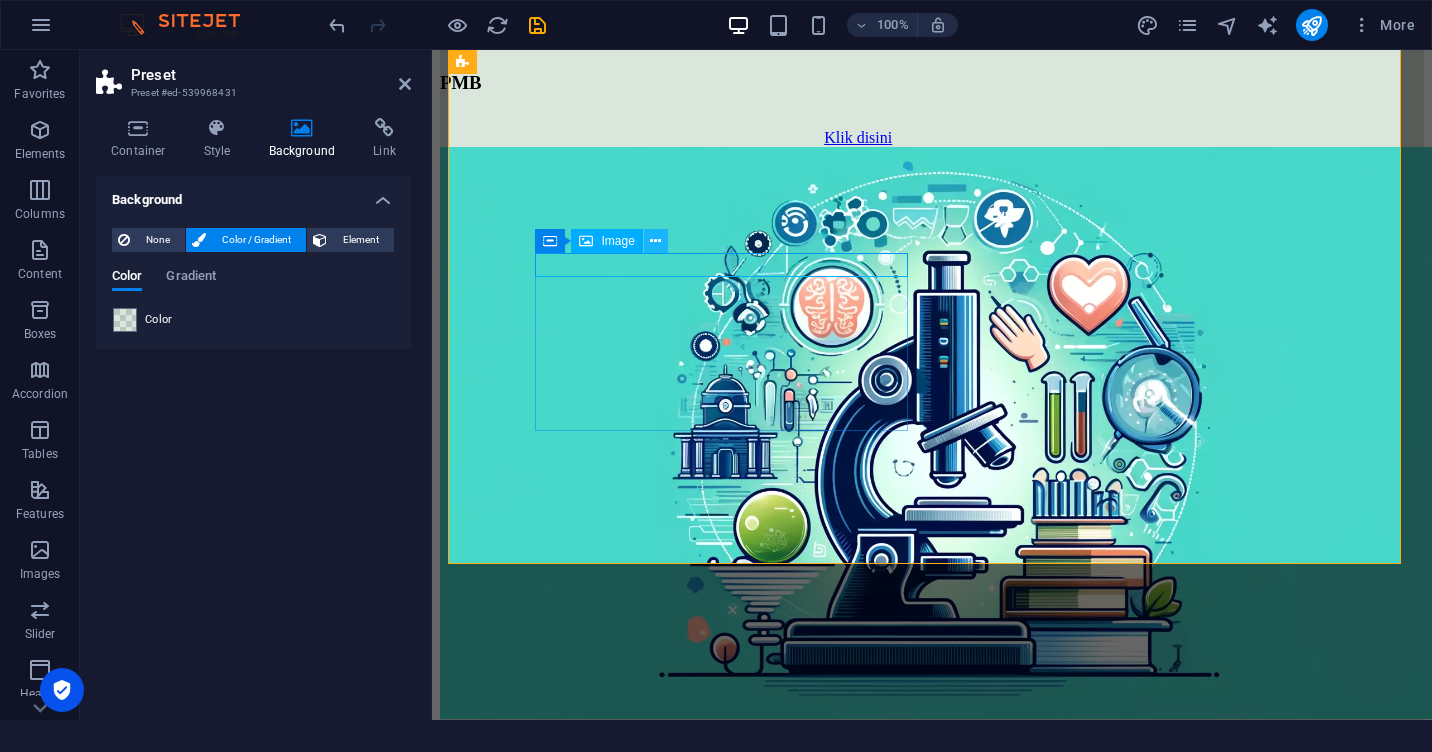 click at bounding box center (655, 241) 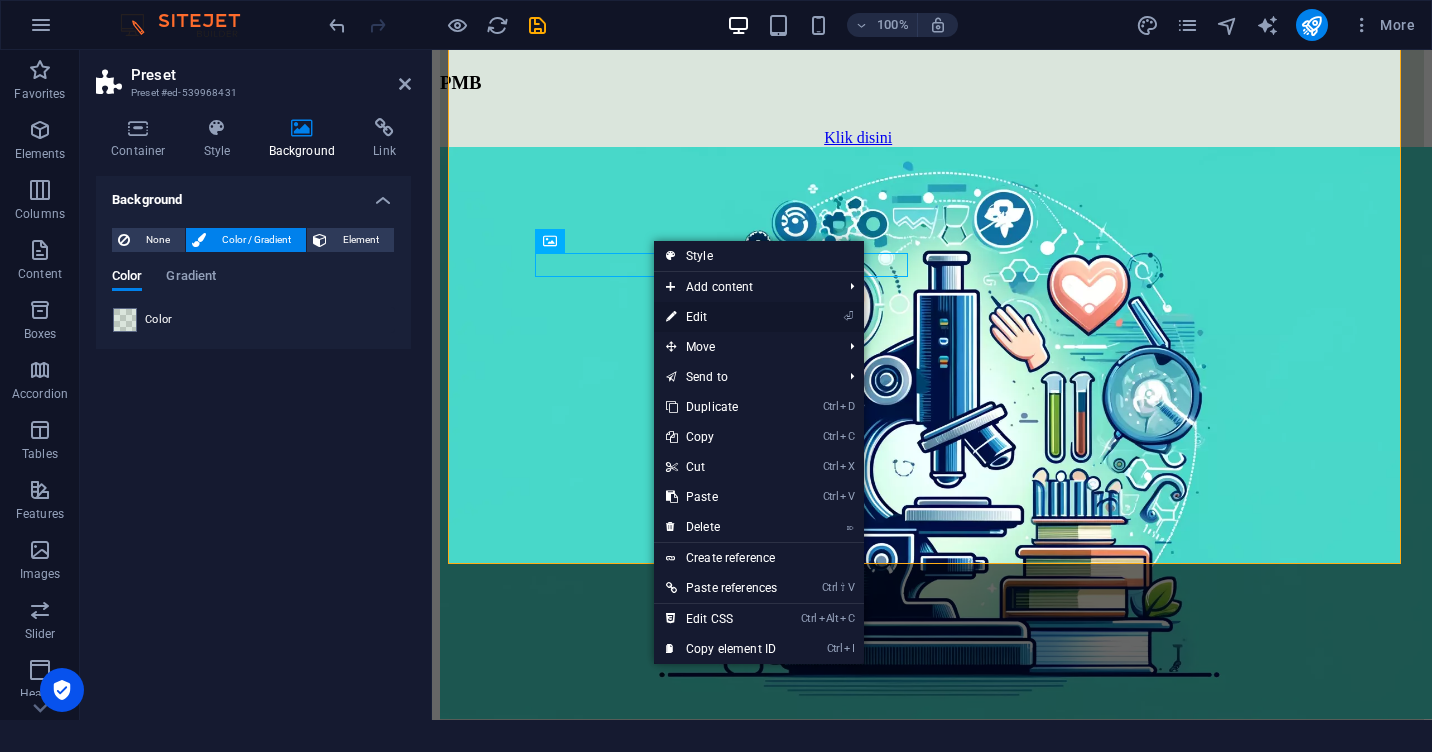 click on "⏎  Edit" at bounding box center (721, 317) 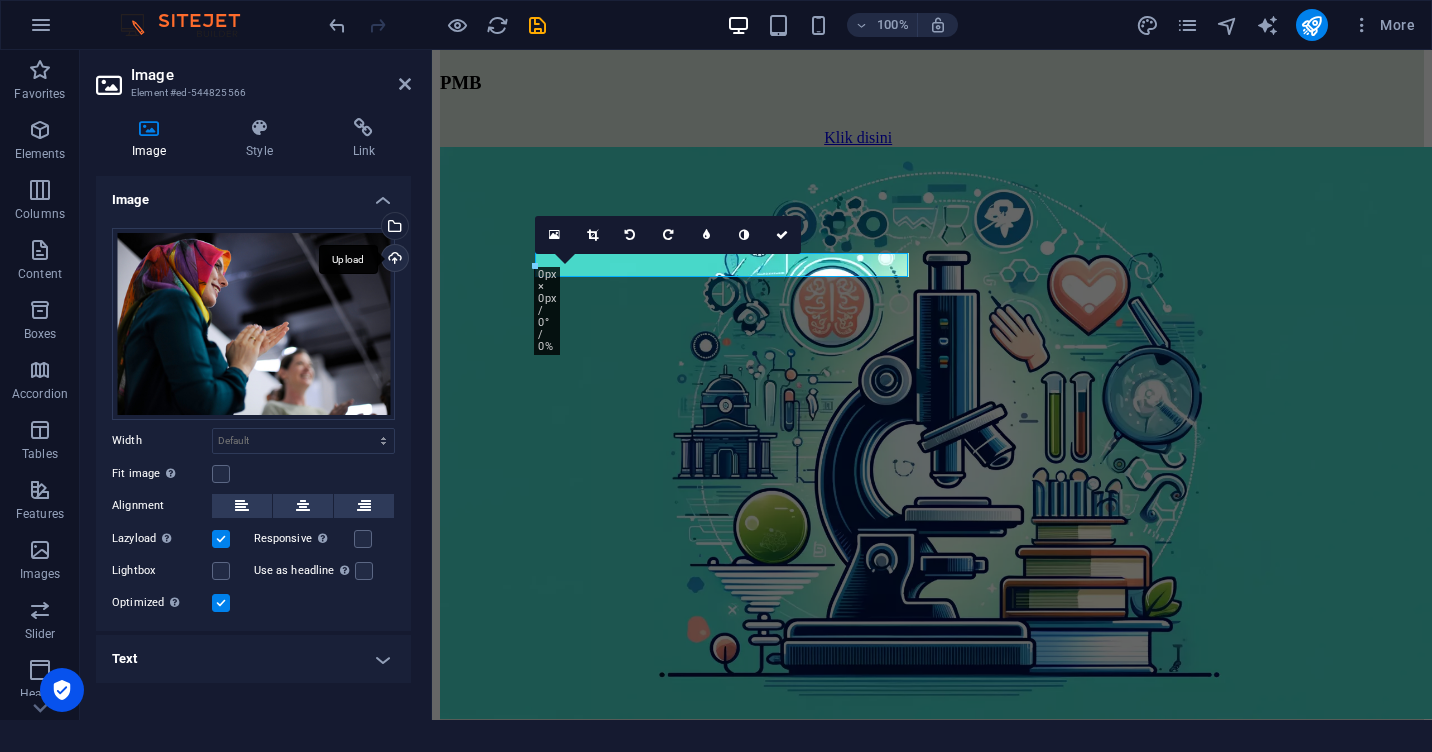 click on "Upload" at bounding box center [393, 260] 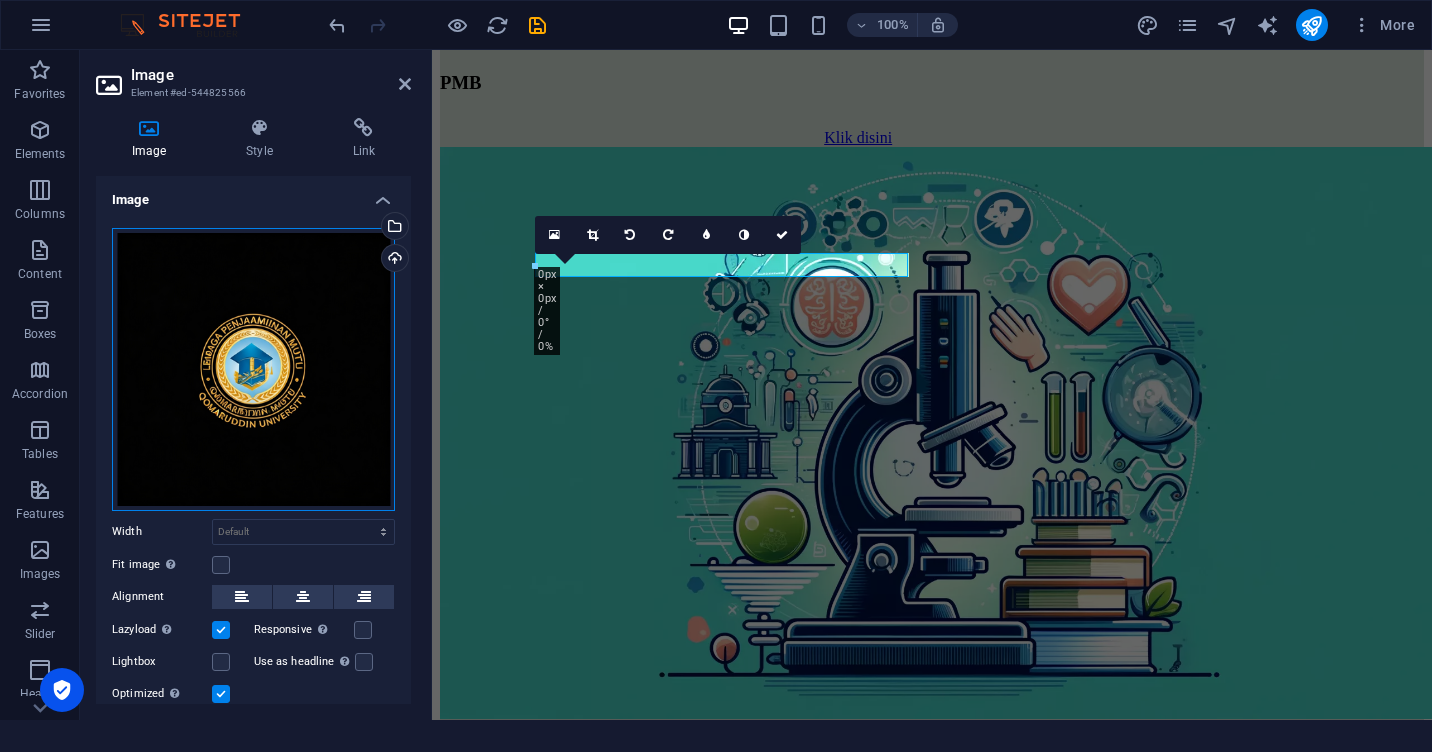 click on "Drag files here, click to choose files or select files from Files or our free stock photos & videos" at bounding box center [253, 369] 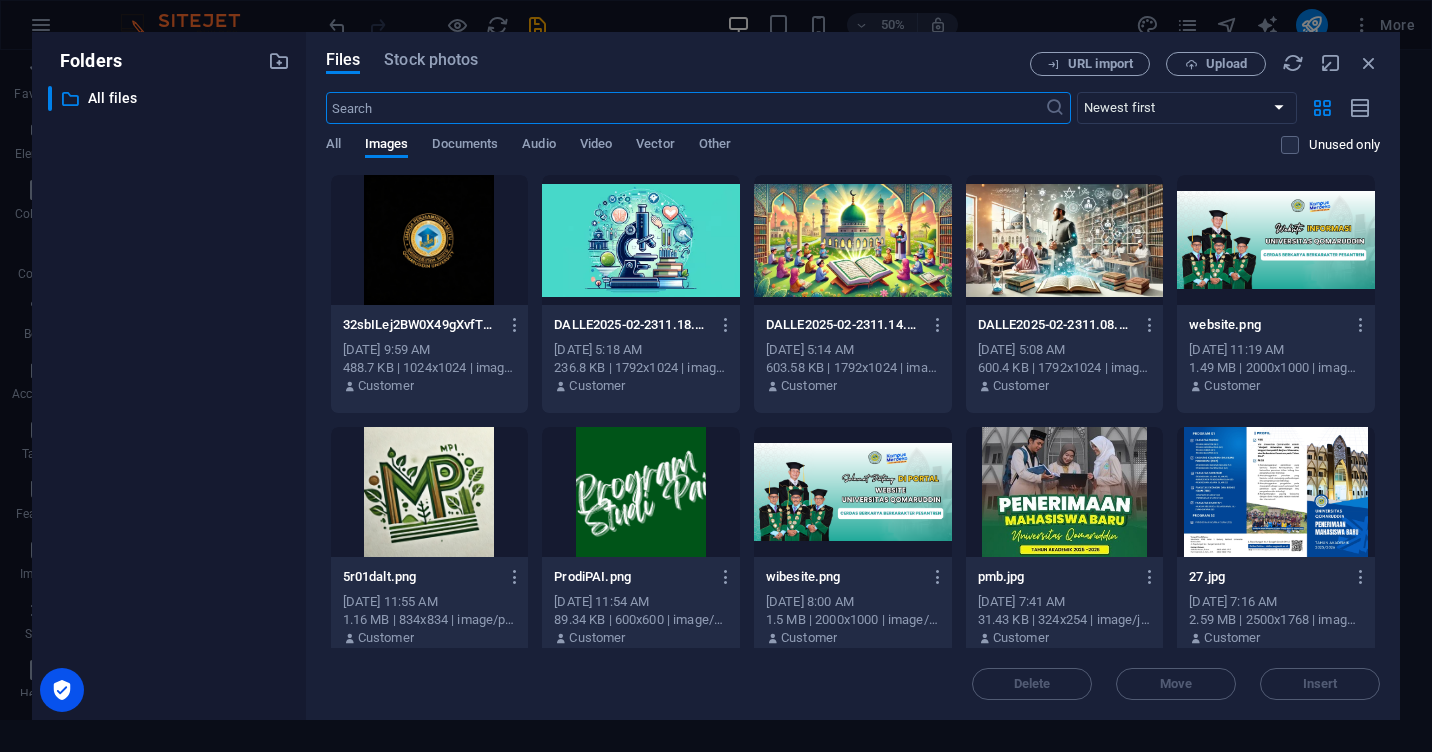 scroll, scrollTop: 2164, scrollLeft: 0, axis: vertical 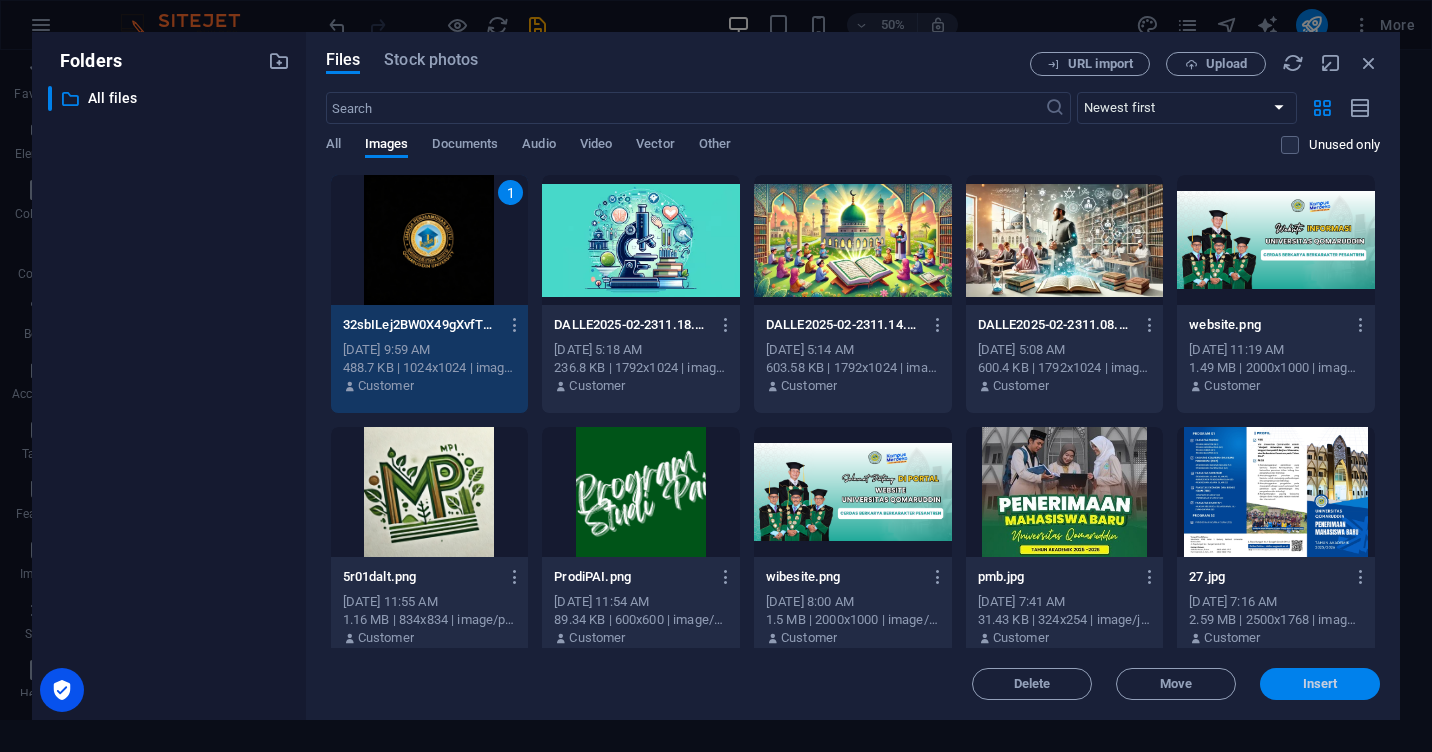 click on "Insert" at bounding box center [1320, 684] 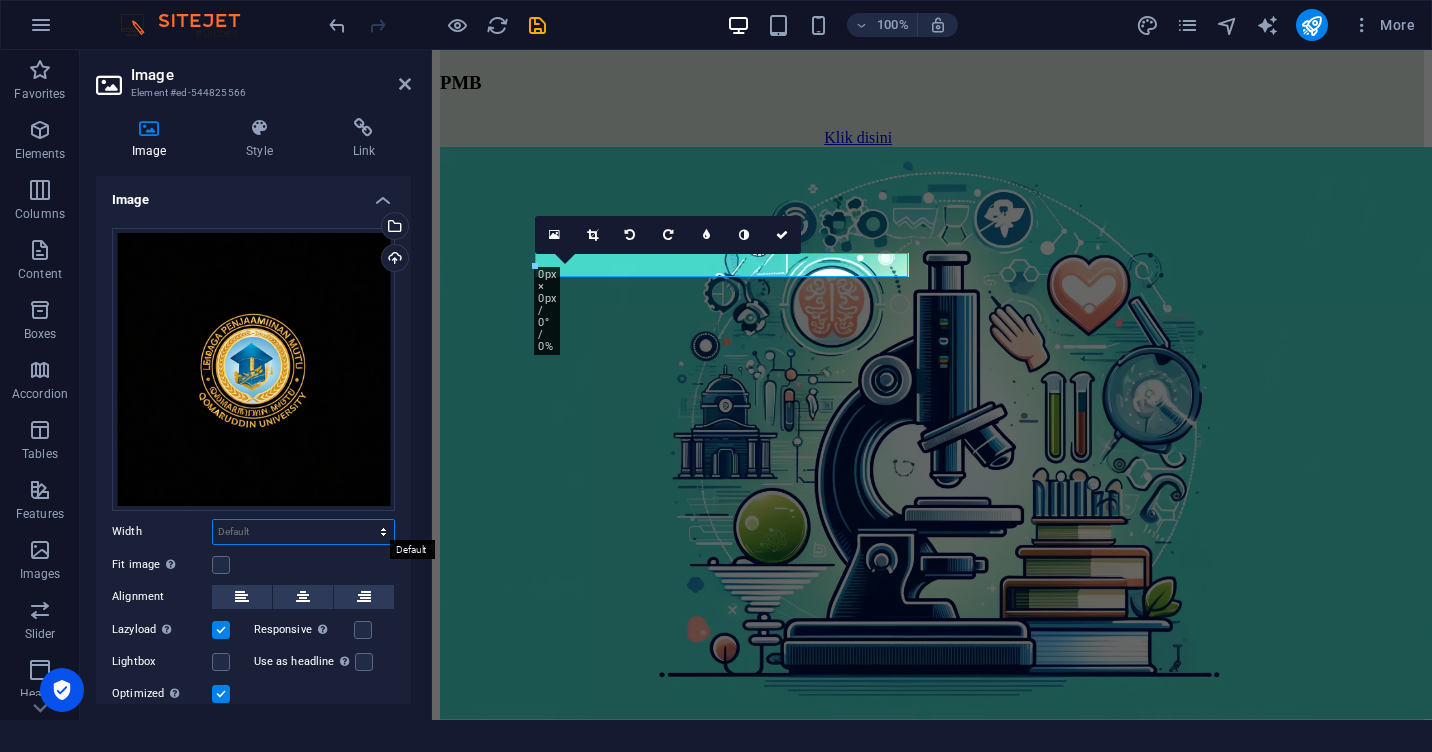 click on "Default auto px rem % em vh vw" at bounding box center [303, 532] 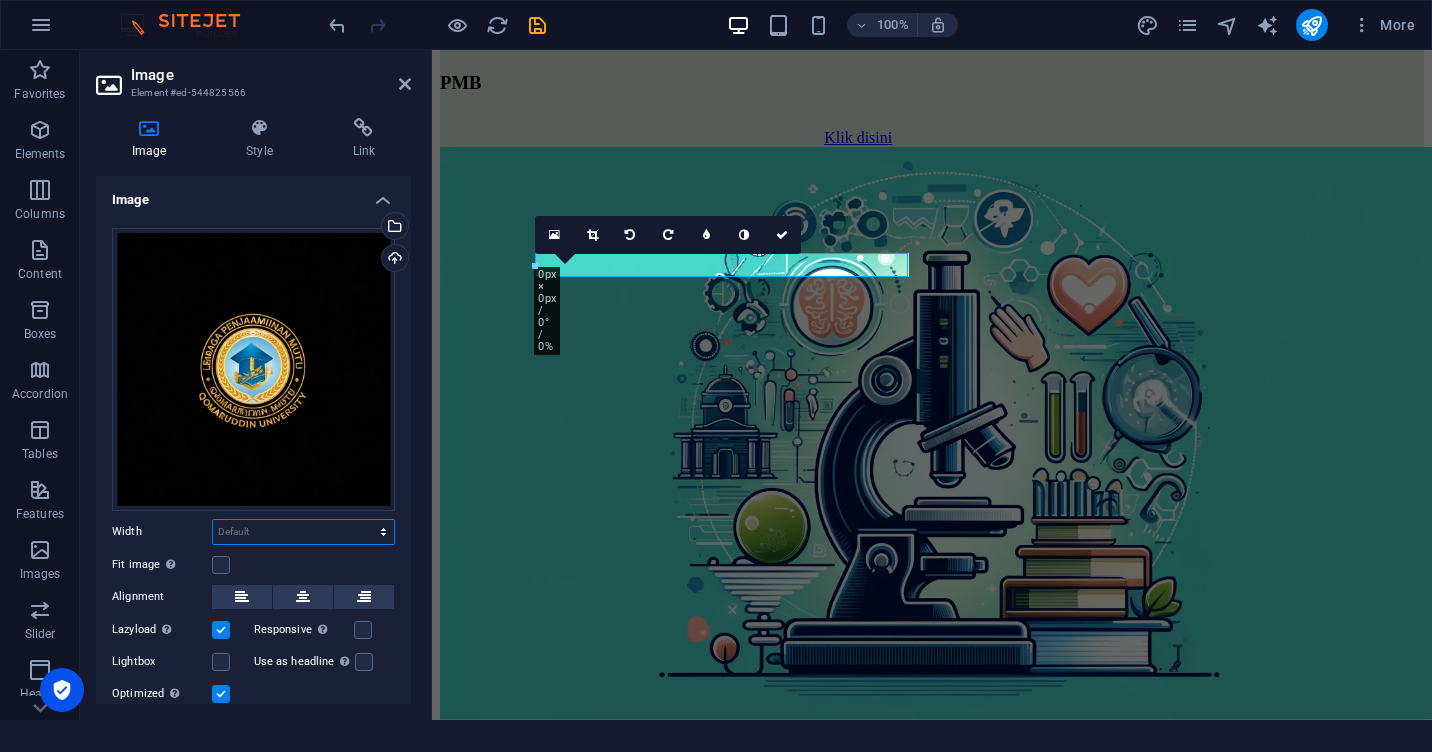 click on "Default auto px rem % em vh vw" at bounding box center (303, 532) 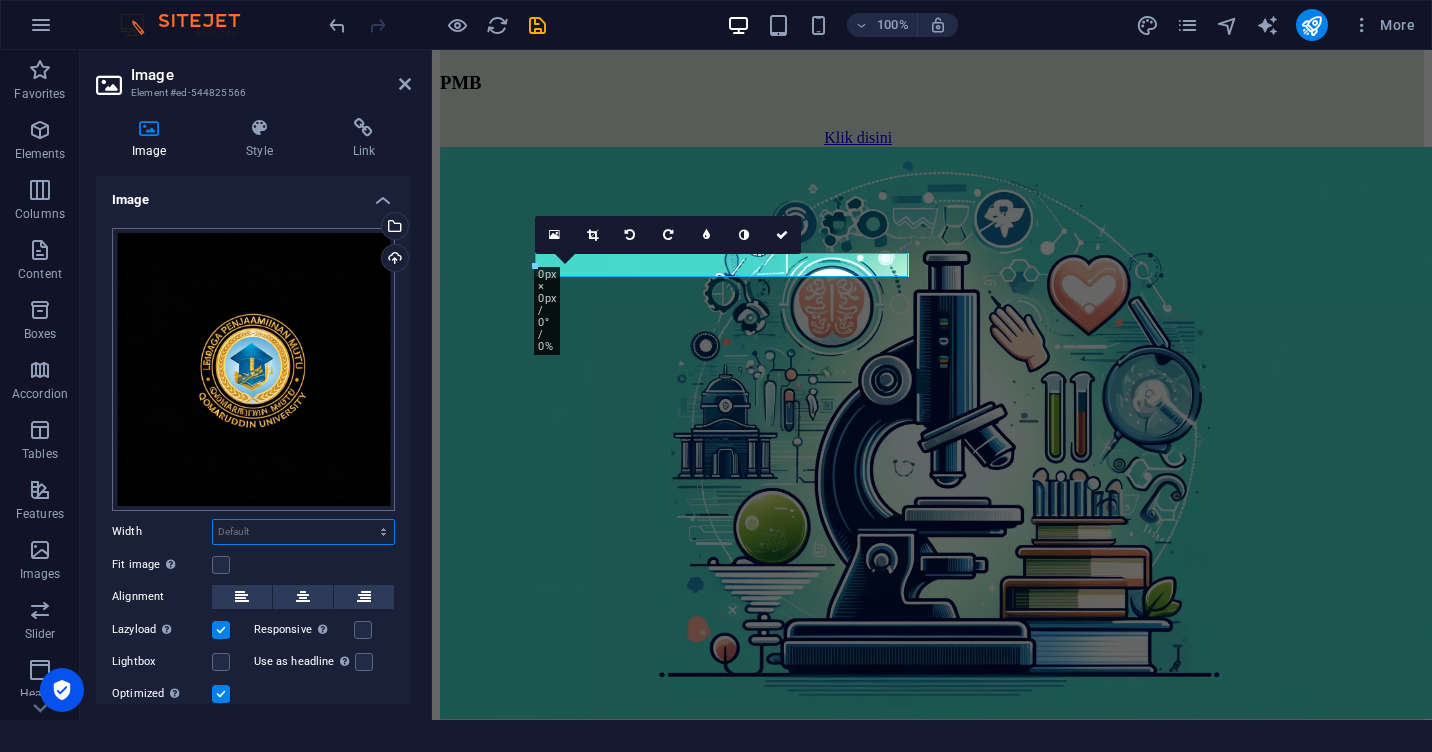 scroll, scrollTop: 66, scrollLeft: 0, axis: vertical 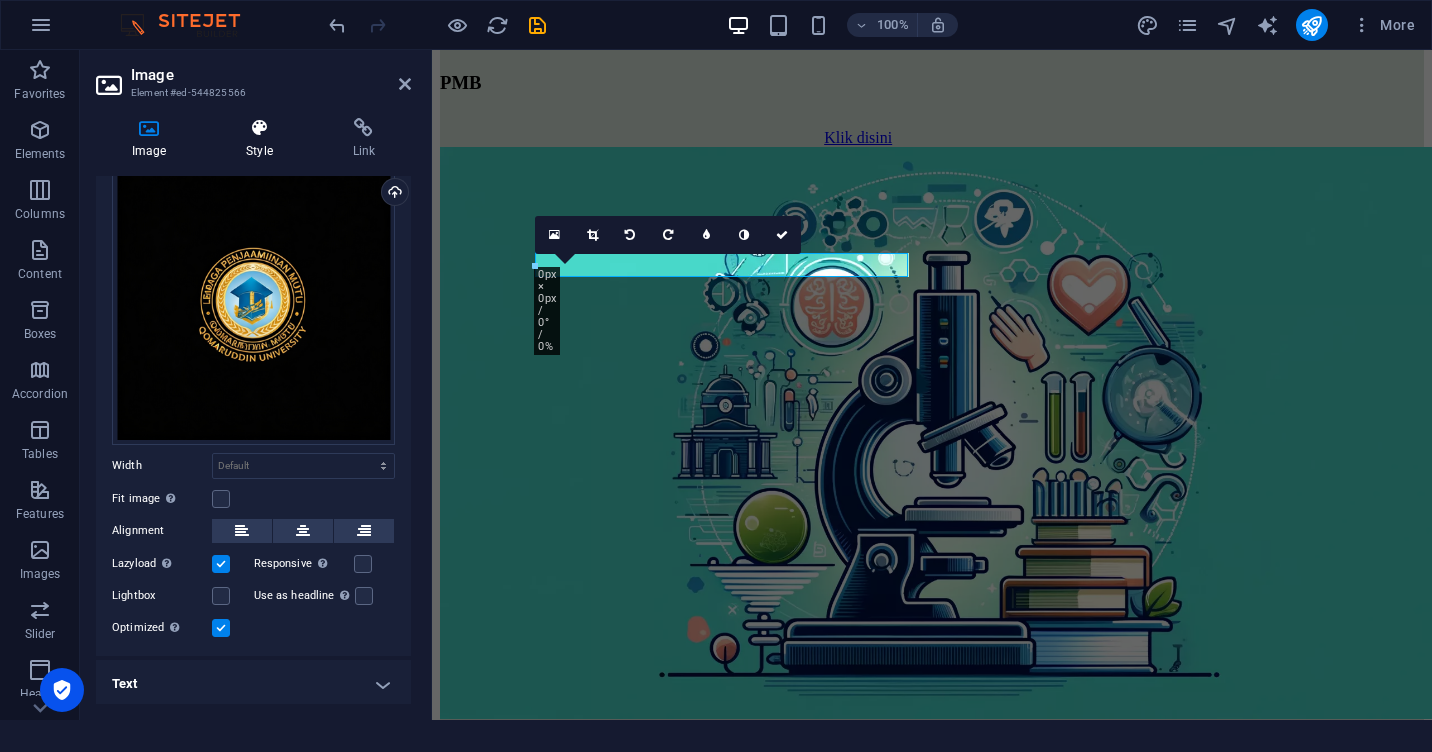 click on "Style" at bounding box center [263, 139] 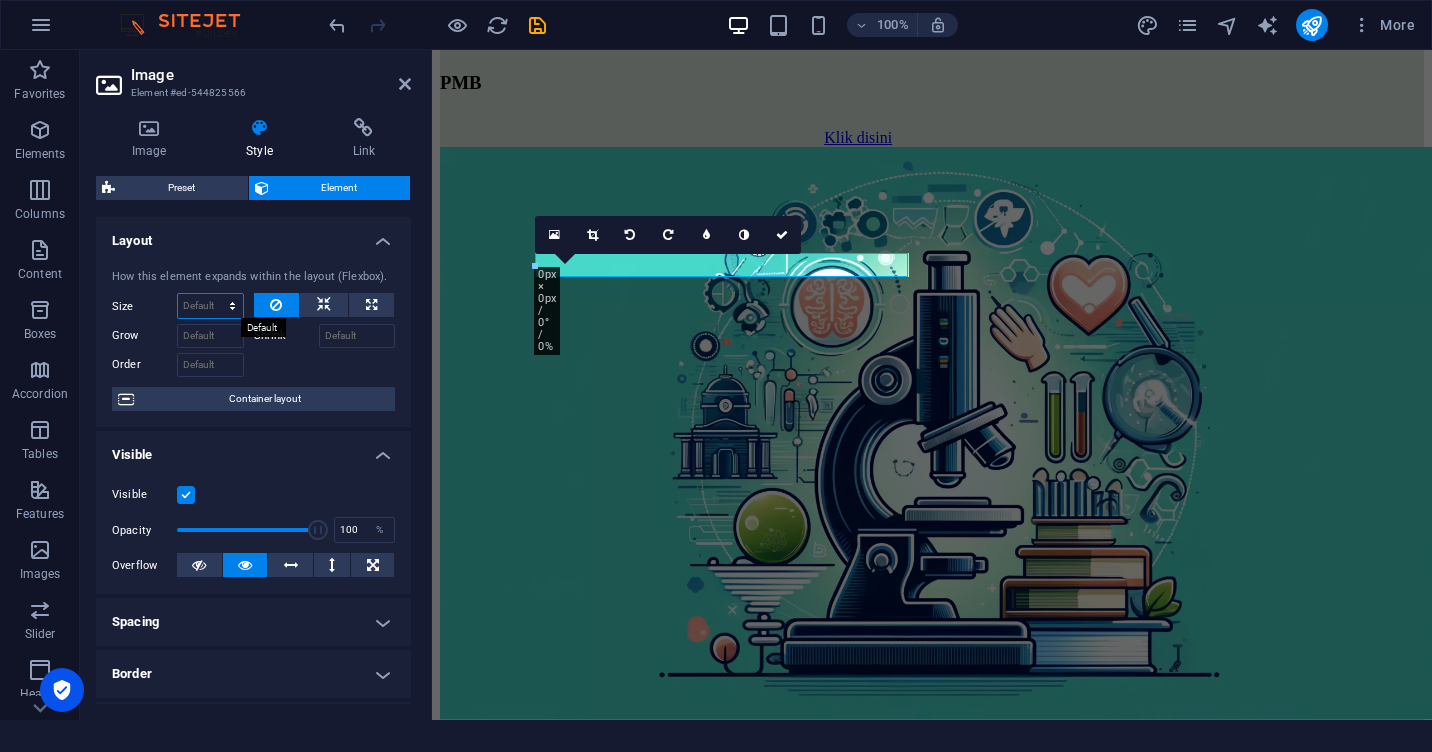 click on "Default auto px % 1/1 1/2 1/3 1/4 1/5 1/6 1/7 1/8 1/9 1/10" at bounding box center (210, 306) 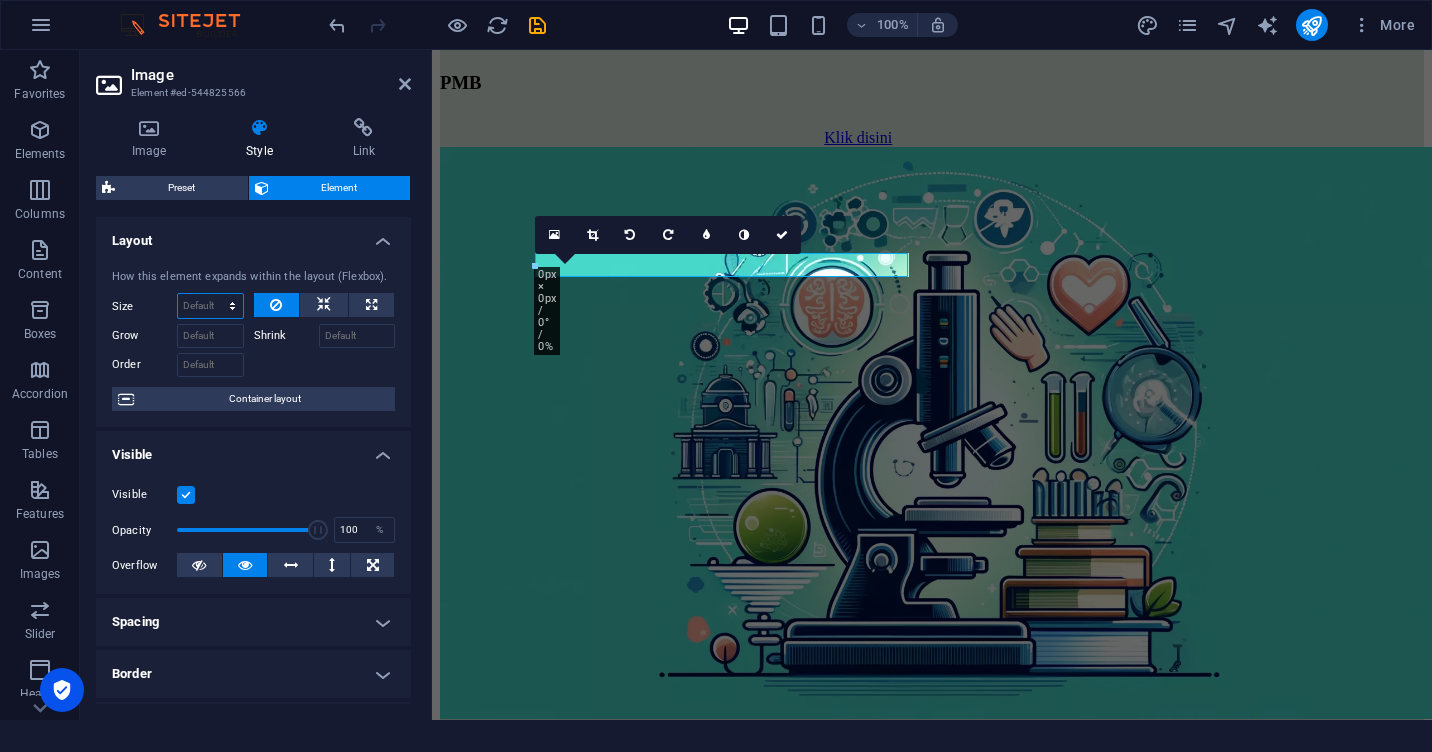 click on "Default auto px % 1/1 1/2 1/3 1/4 1/5 1/6 1/7 1/8 1/9 1/10" at bounding box center (210, 306) 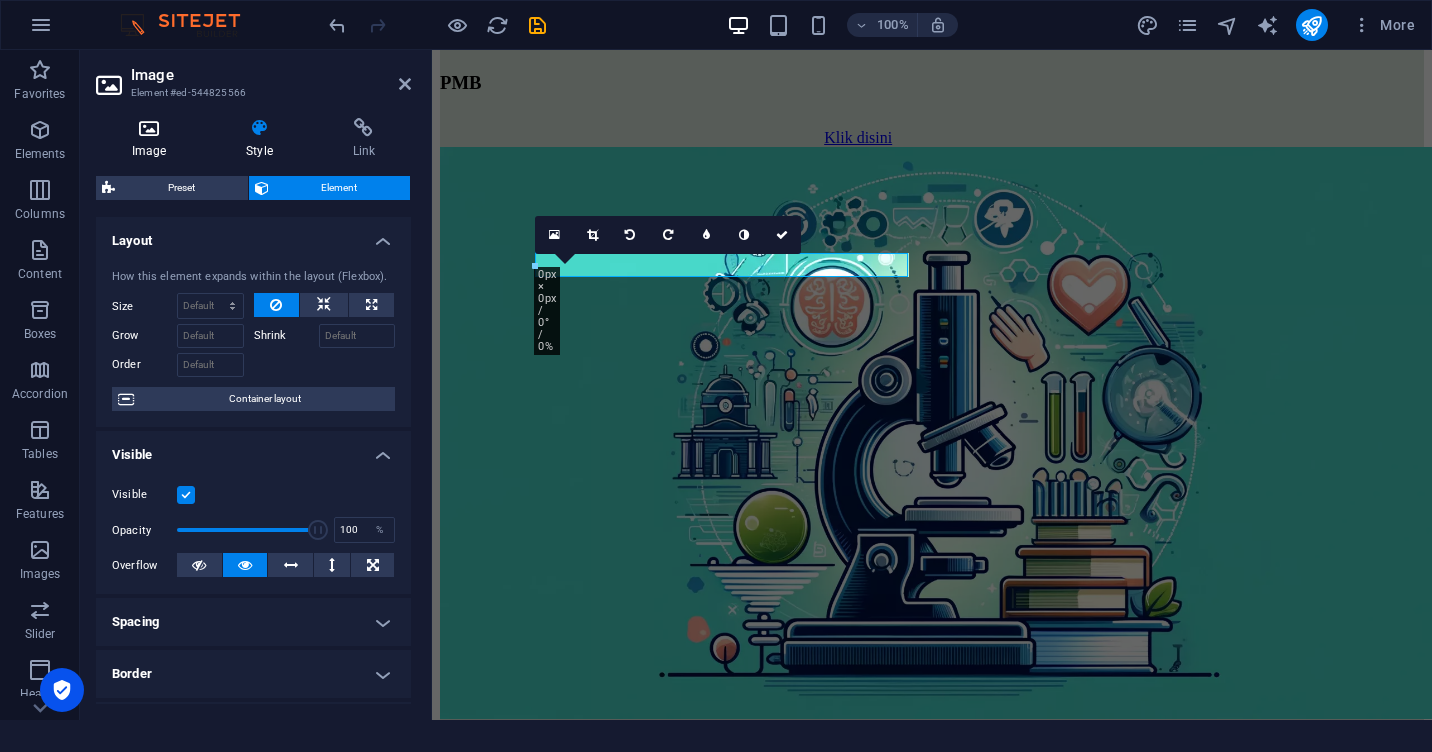 click on "Image" at bounding box center [153, 139] 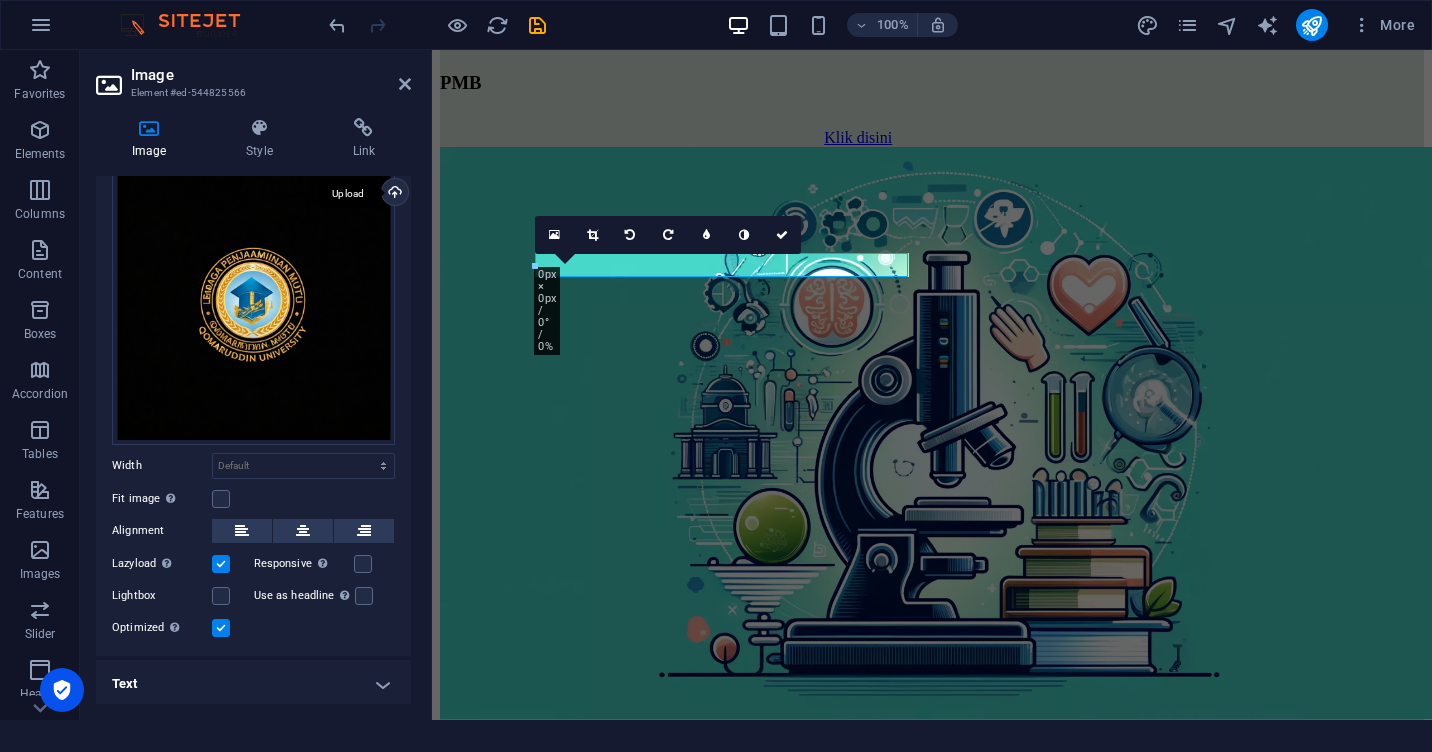 click on "Upload" at bounding box center (393, 194) 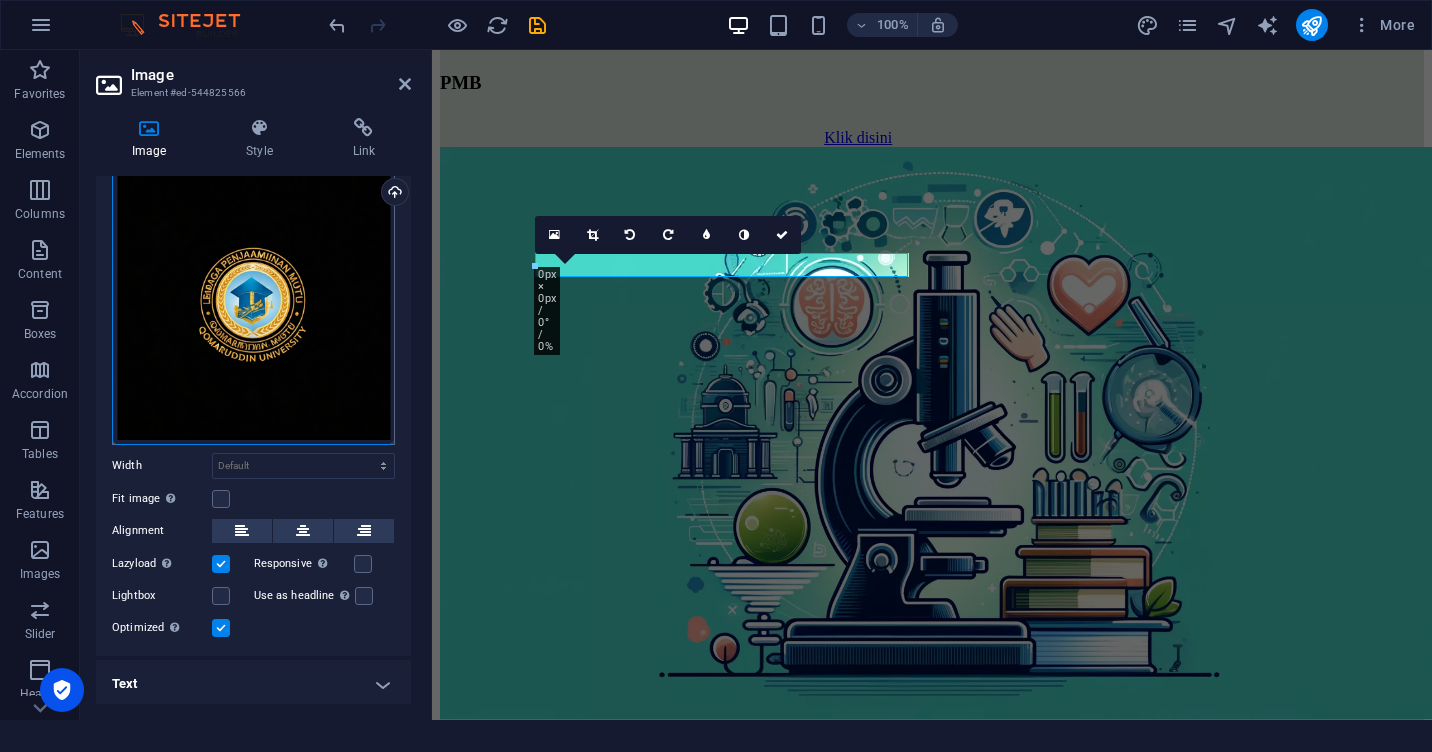 scroll, scrollTop: 0, scrollLeft: 0, axis: both 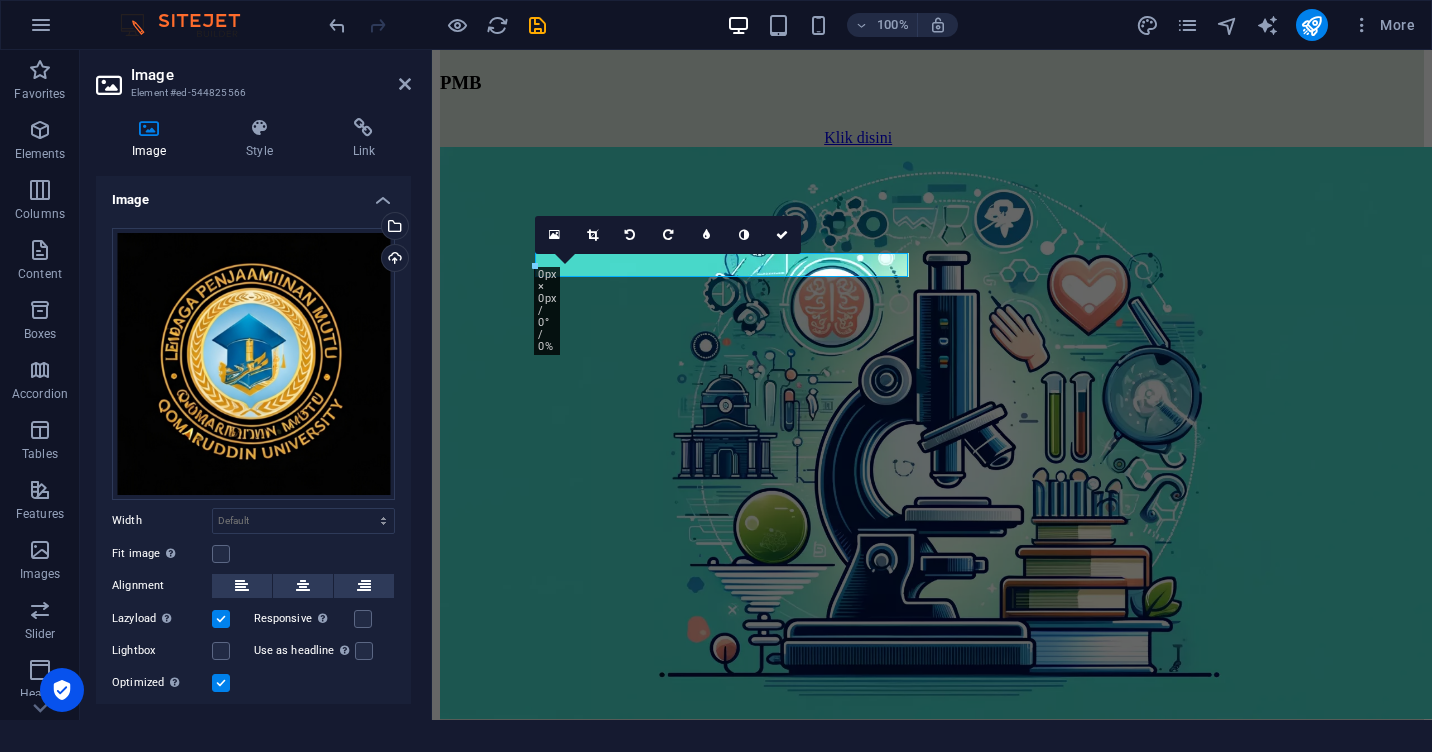 click on "Image" at bounding box center (253, 194) 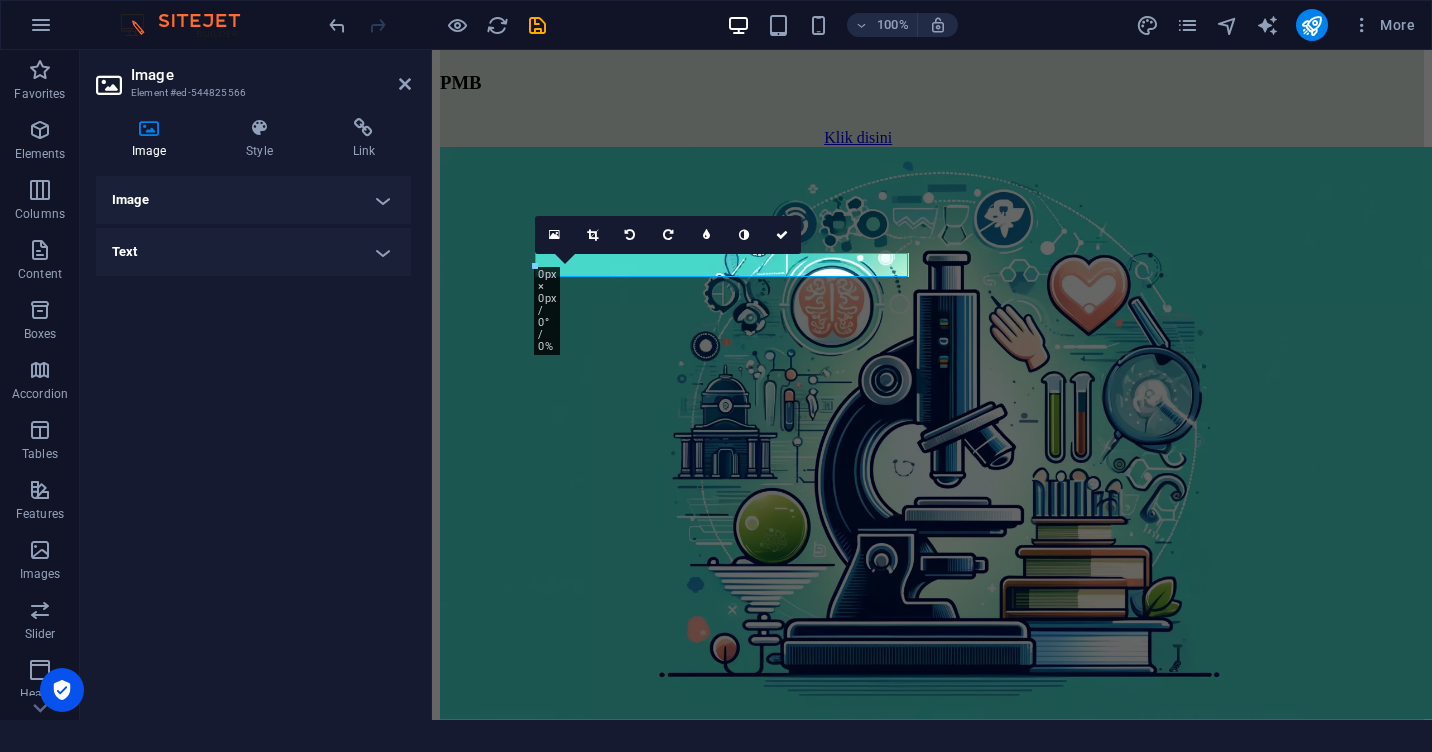 click on "Image" at bounding box center (253, 200) 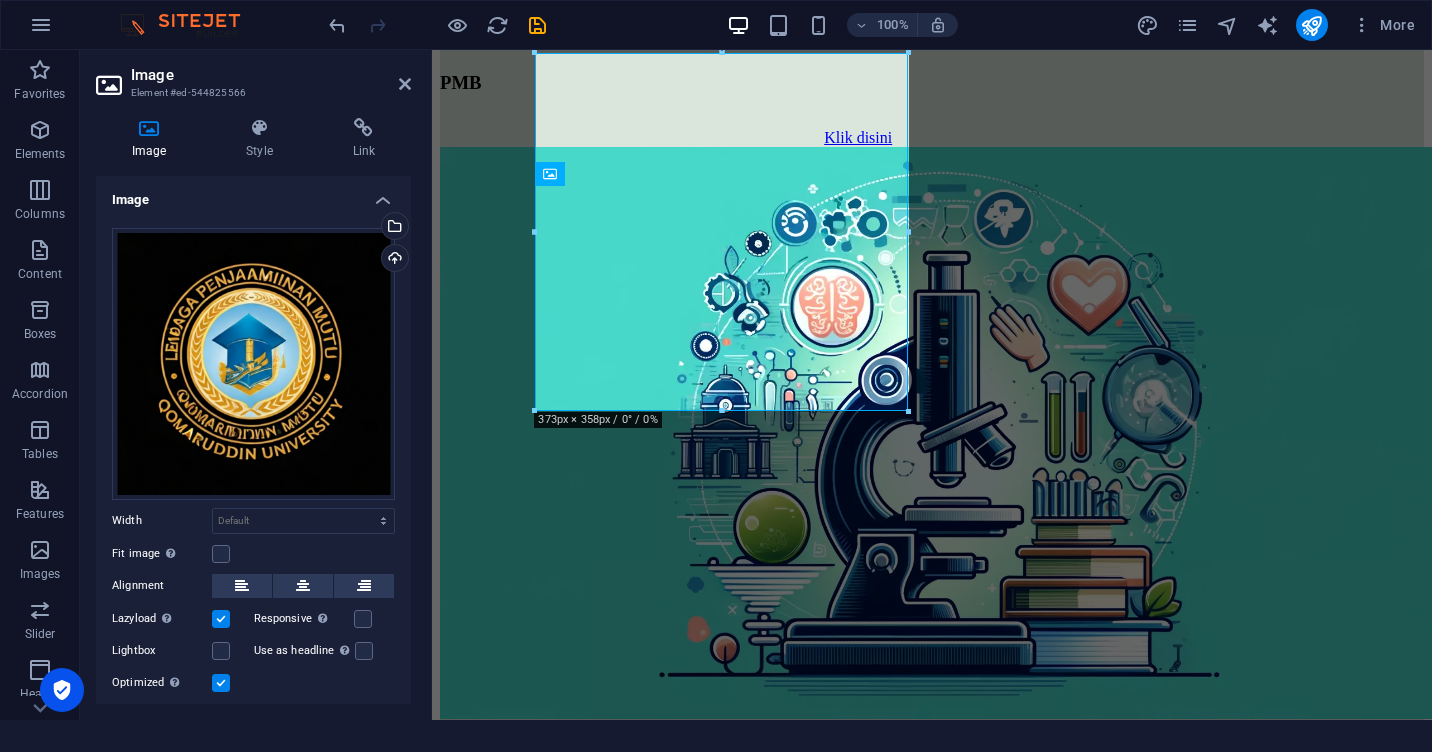 scroll, scrollTop: 2308, scrollLeft: 0, axis: vertical 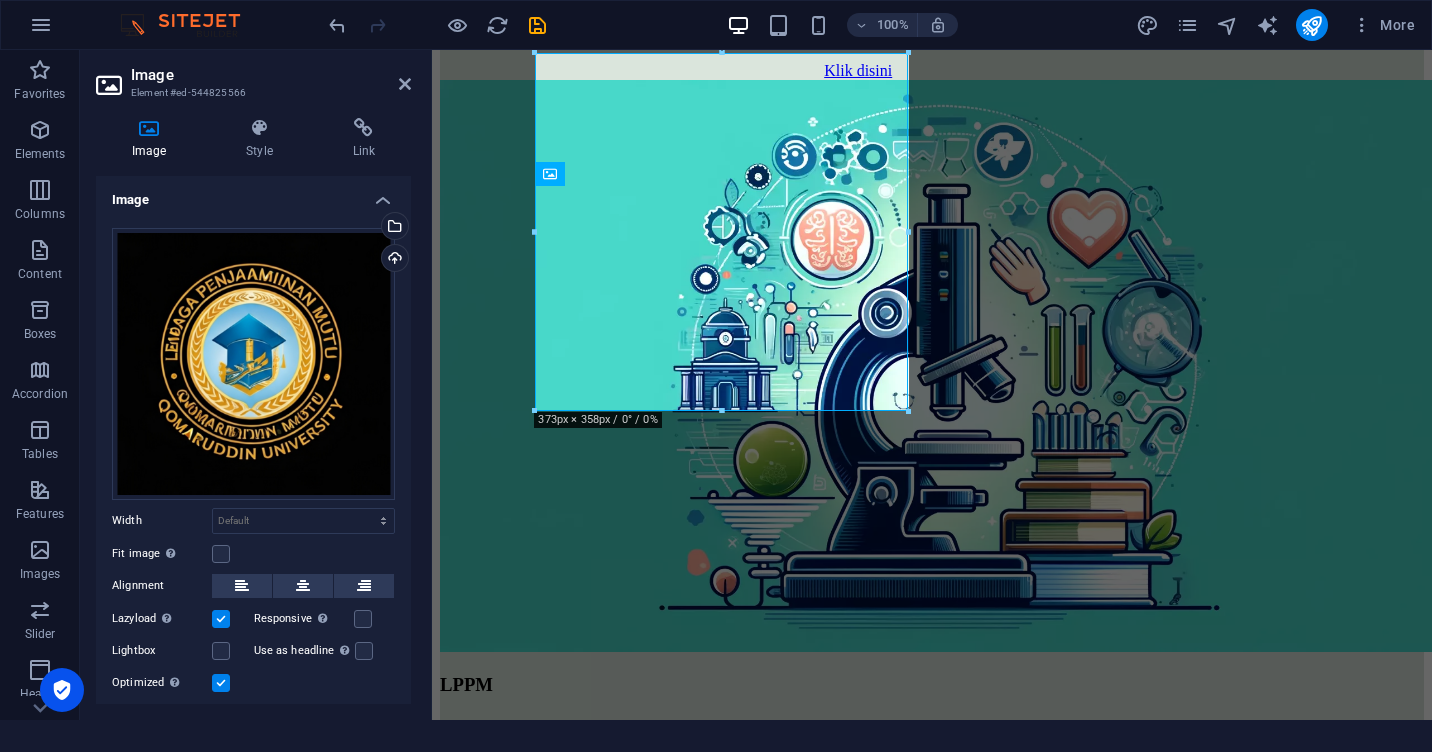 click on "Image" at bounding box center (253, 194) 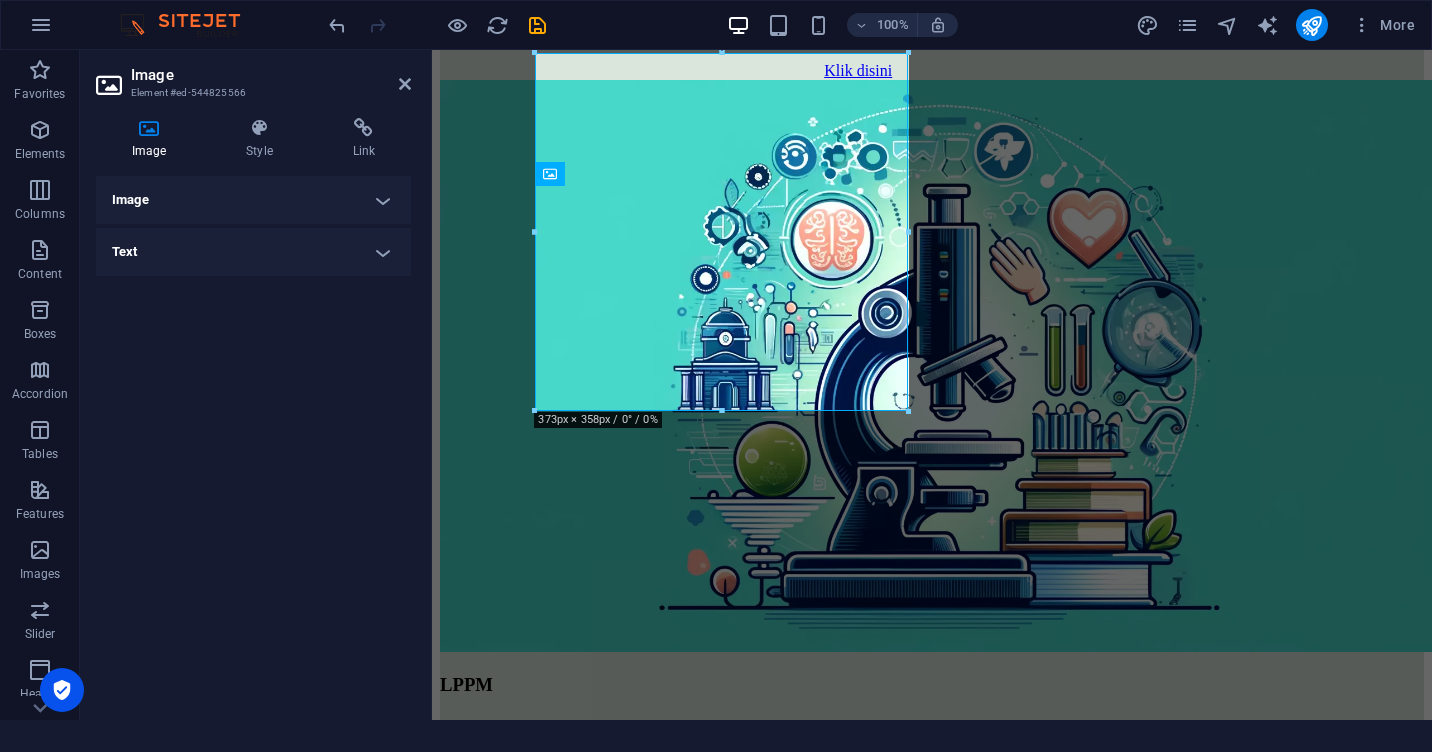 click on "Image" at bounding box center [253, 200] 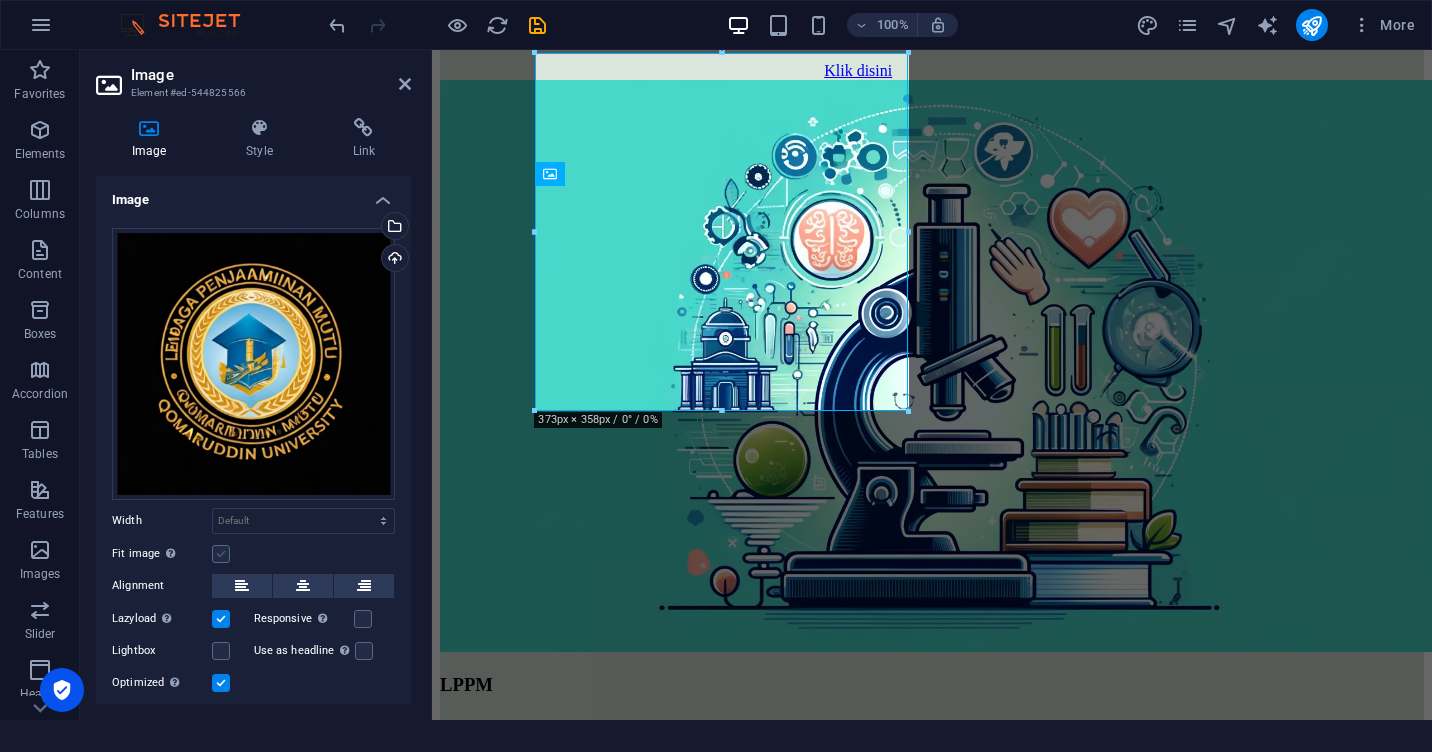 click at bounding box center (221, 554) 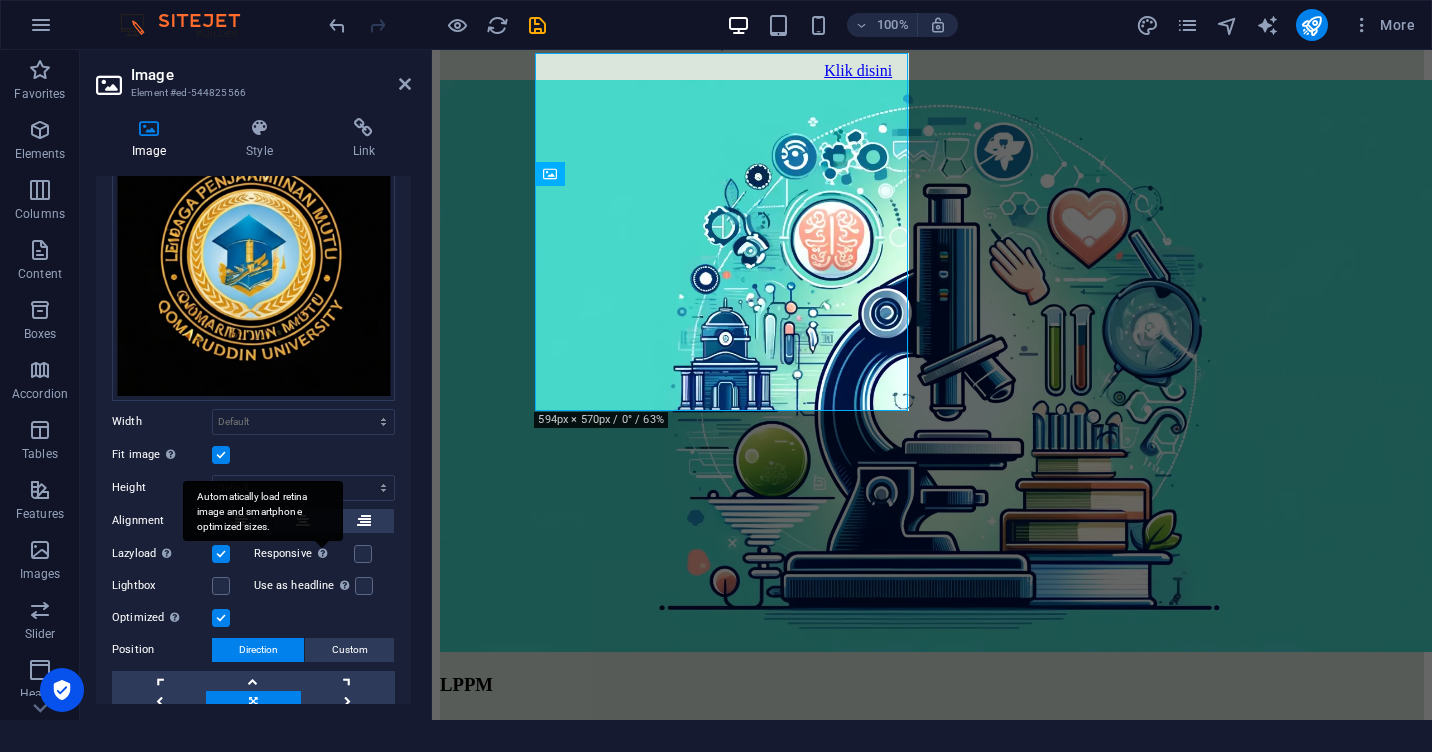 scroll, scrollTop: 100, scrollLeft: 0, axis: vertical 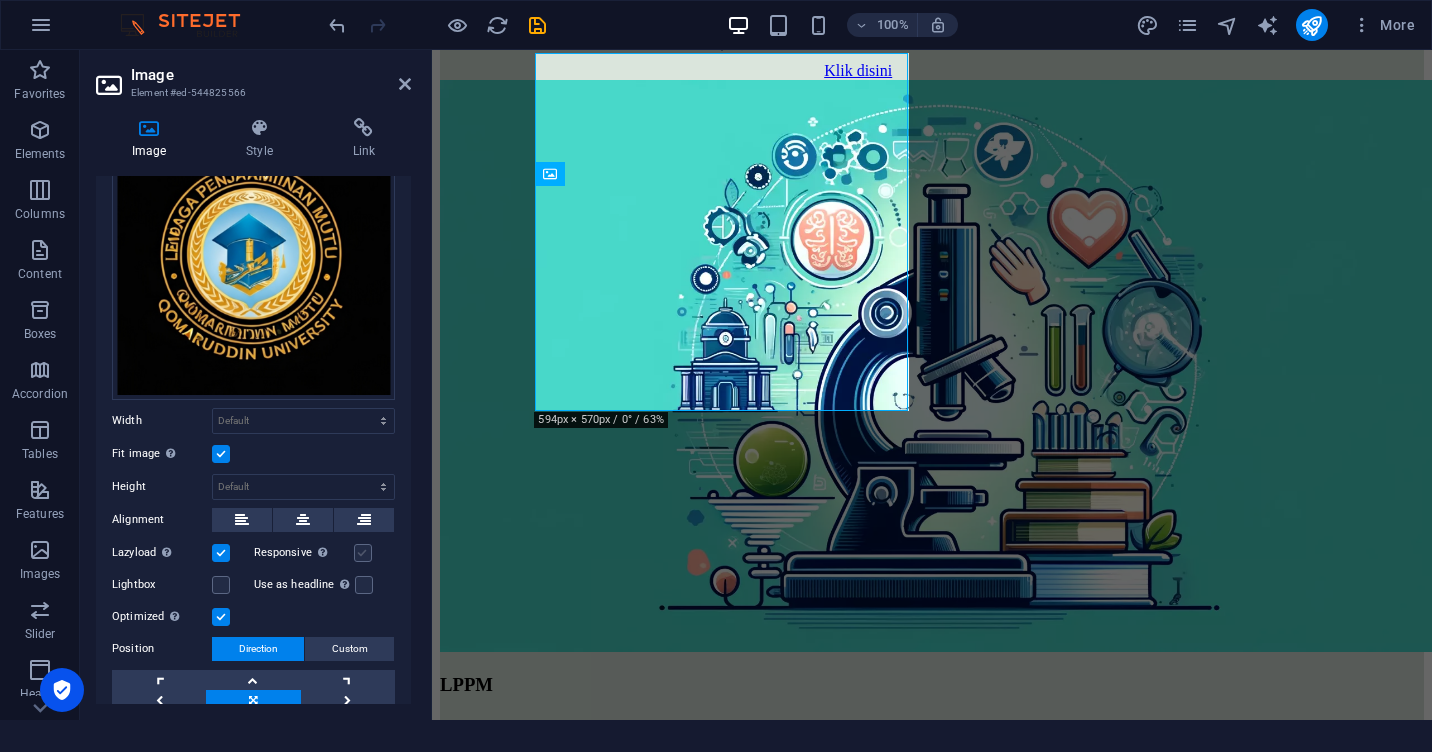 click at bounding box center (363, 553) 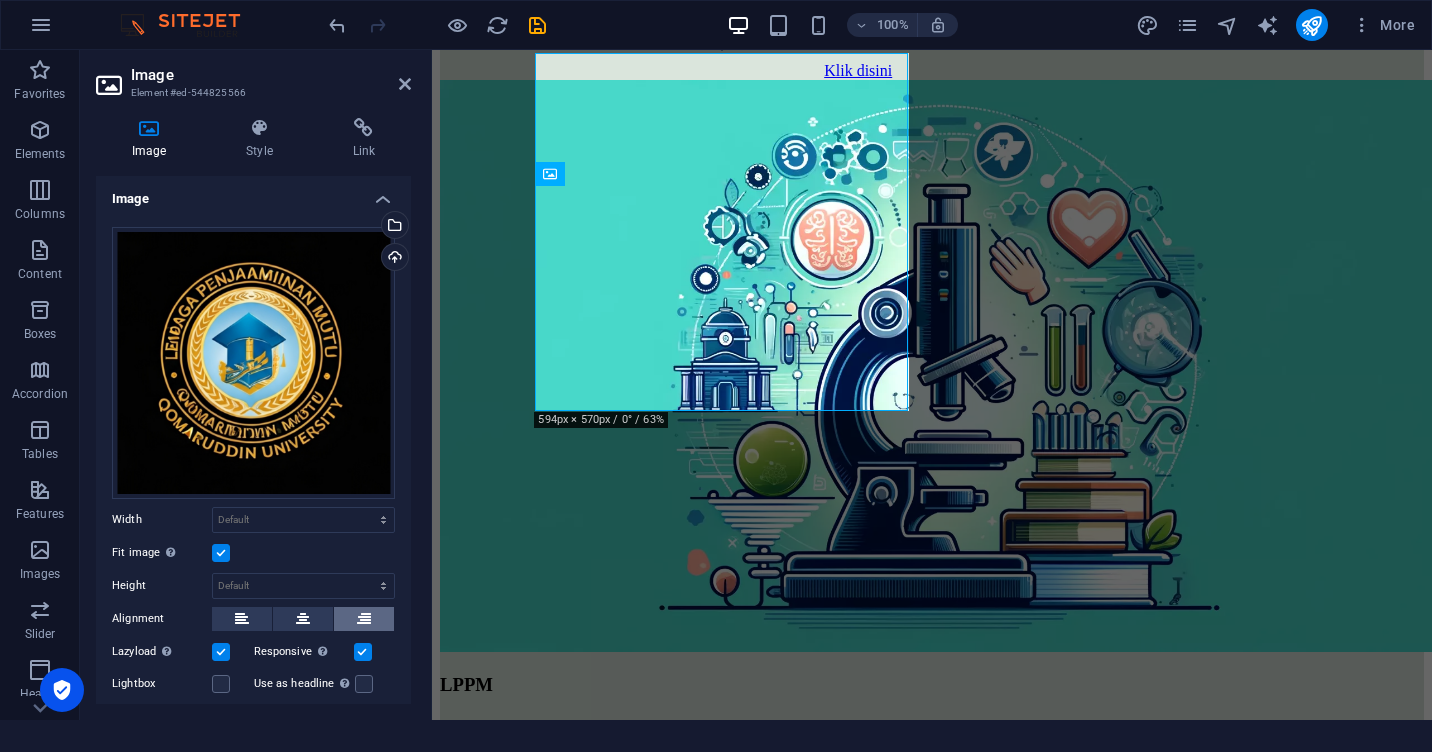 scroll, scrollTop: 0, scrollLeft: 0, axis: both 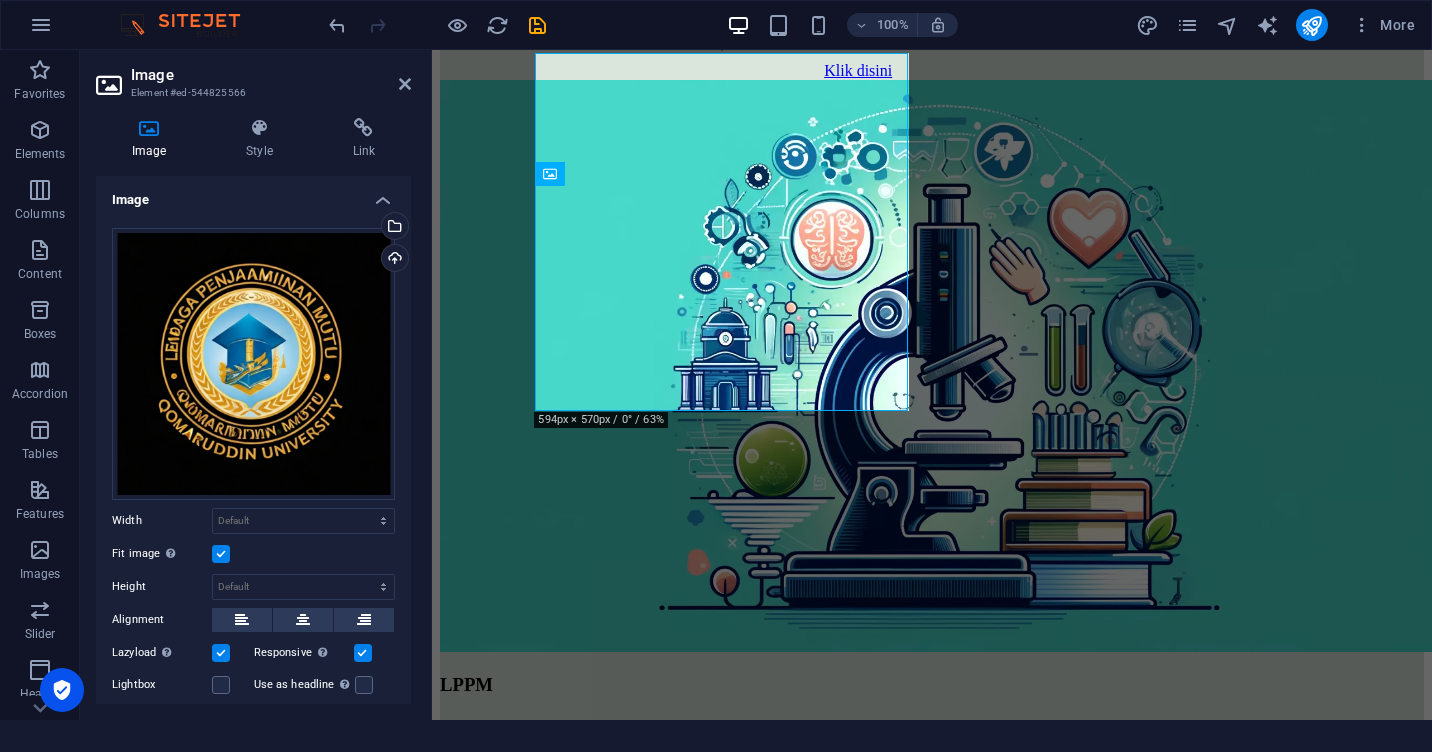 click on "Image" at bounding box center [253, 194] 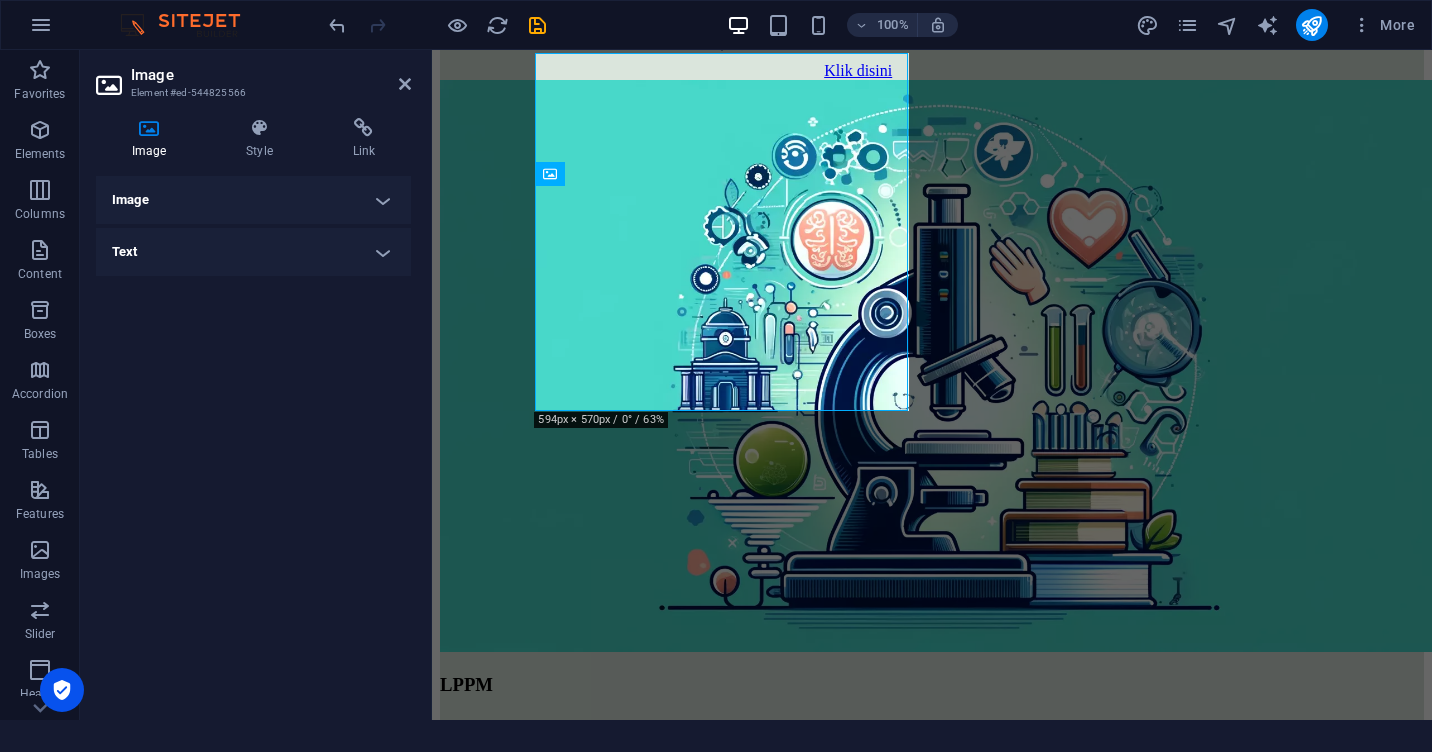 click on "Image Style Link Image Drag files here, click to choose files or select files from Files or our free stock photos & videos Select files from the file manager, stock photos, or upload file(s) Upload Width Default auto px rem % em vh vw Fit image Automatically fit image to a fixed width and height Height Default auto px Alignment Lazyload Loading images after the page loads improves page speed. Responsive Automatically load retina image and smartphone optimized sizes. Lightbox Use as headline The image will be wrapped in an H1 headline tag. Useful for giving alternative text the weight of an H1 headline, e.g. for the logo. Leave unchecked if uncertain. Optimized Images are compressed to improve page speed. Position Direction Custom X offset 50 px rem % vh vw Y offset 50 px rem % vh vw Text Float No float Image left Image right Determine how text should behave around the image. Text Alternative text Image caption Paragraph Format Normal Heading 1 Heading 2 Heading 3 Heading 4 Heading 5 Heading 6 Code Font Family" at bounding box center (253, 411) 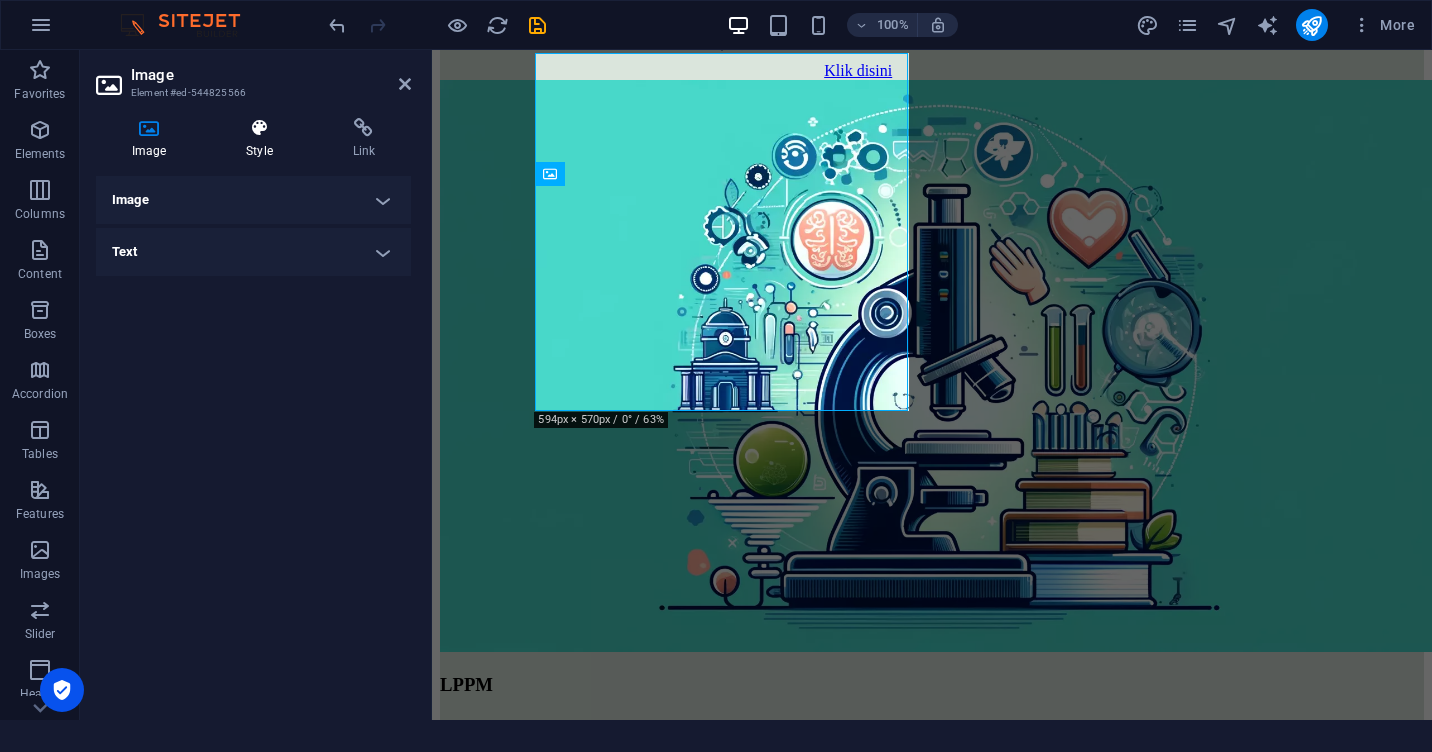 click at bounding box center (259, 128) 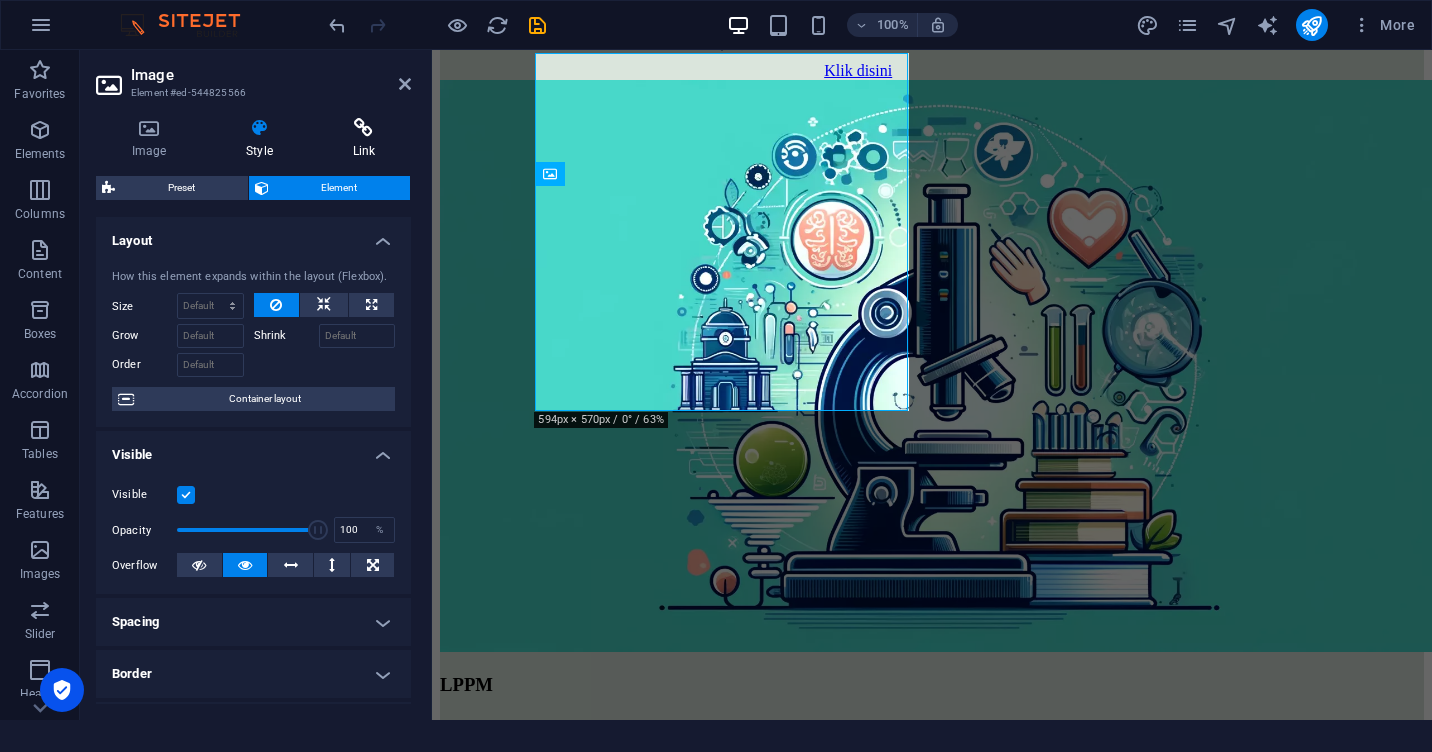 click on "Link" at bounding box center [364, 139] 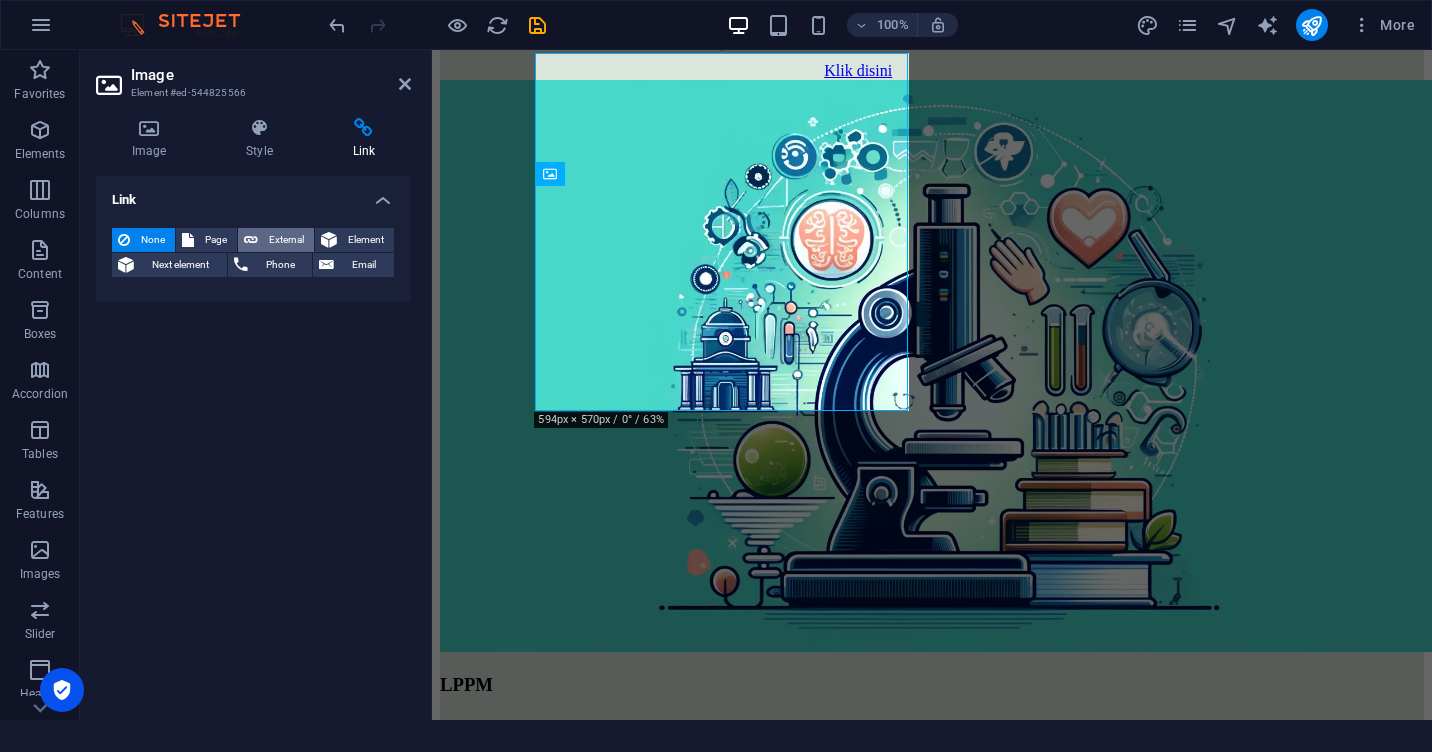 click on "External" at bounding box center [286, 240] 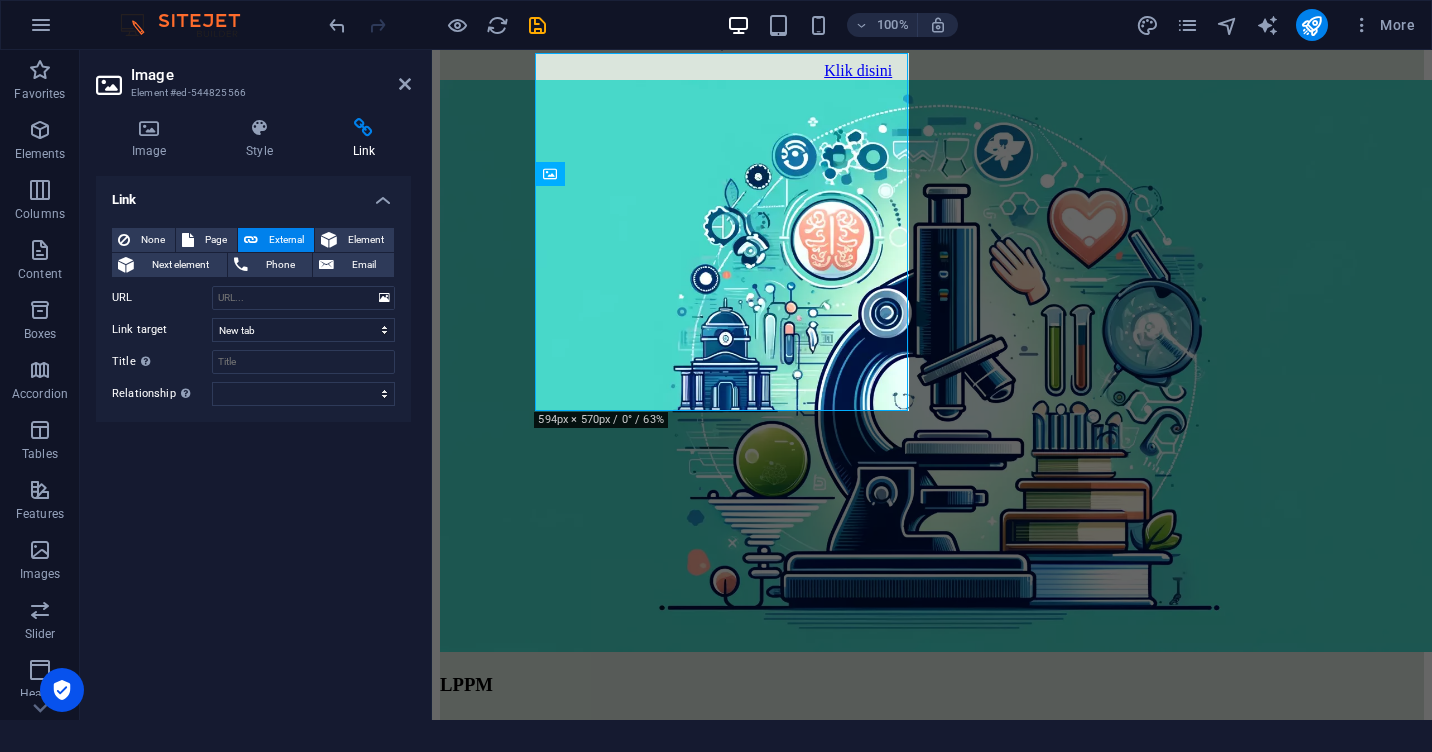 click on "Beranda Daftar Website UQ Website utama Klik disini Siakad Klik disini PMB Klik disini LPPM Klik disini Teknik Industri (S-1) see more Teknik Informatika (S-1) see more Teknik Mesin (S-1) see more Teknik Elektro (S-1) see more Pendidikan Bahasa Inggris (S-1) see more Pendidikan Matematika (S-1) see more Manajemen Pendidikan [DEMOGRAPHIC_DATA] (S-1) klik disini Pendidikan Agama [DEMOGRAPHIC_DATA] (S-1) KLIK DISINI Perbankan Syariah (S-1) see more Ekonomi Syariah (S-1) see more Akhwal As-Syakhsiyyah (S-1) see more penjamin mutu KLIK DISINI Pendidikan Agama [DEMOGRAPHIC_DATA] (S-2) KLIK DISINI Phone Call me! 0123 - 456789 Social Facebook Instagram Twitter Contact [EMAIL_ADDRESS][DOMAIN_NAME] Legal Notice Privacy" at bounding box center (932, 4895) 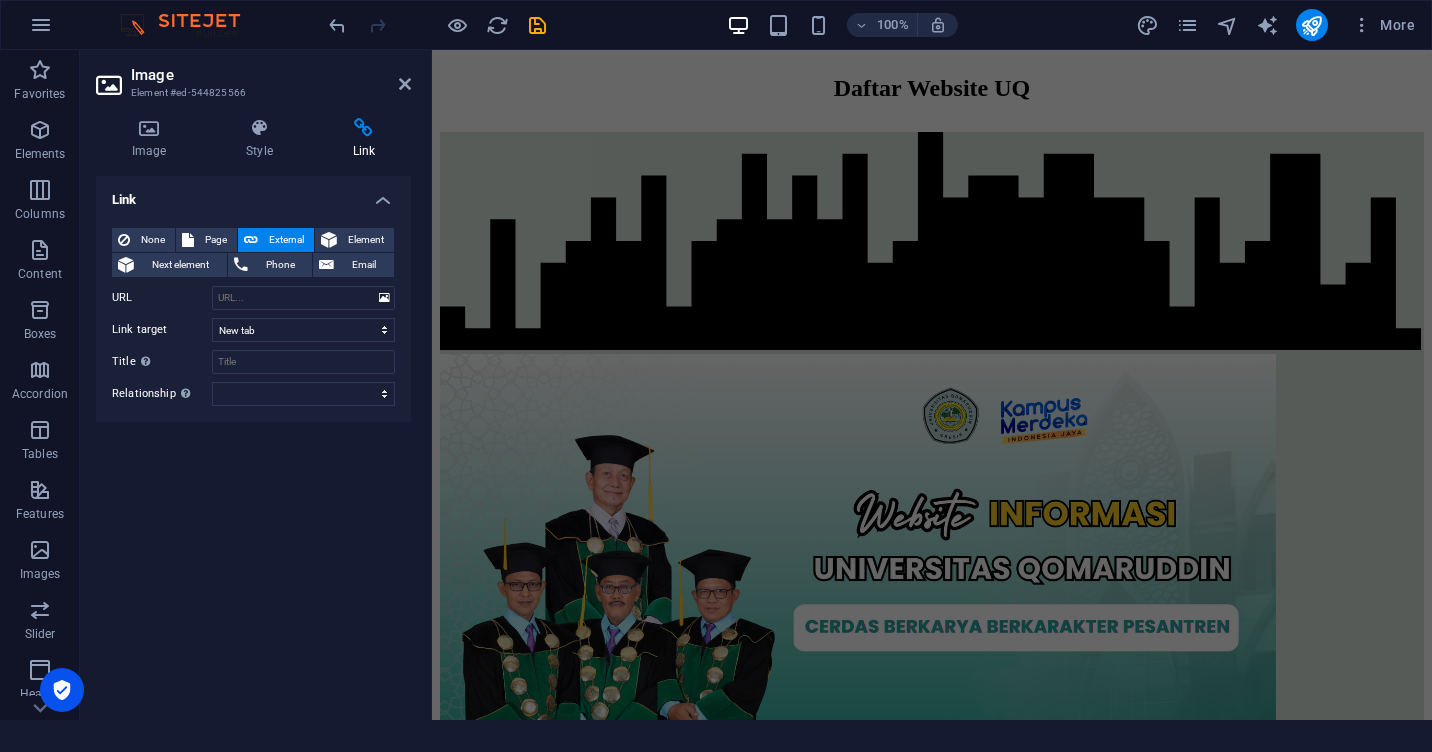 scroll, scrollTop: 508, scrollLeft: 0, axis: vertical 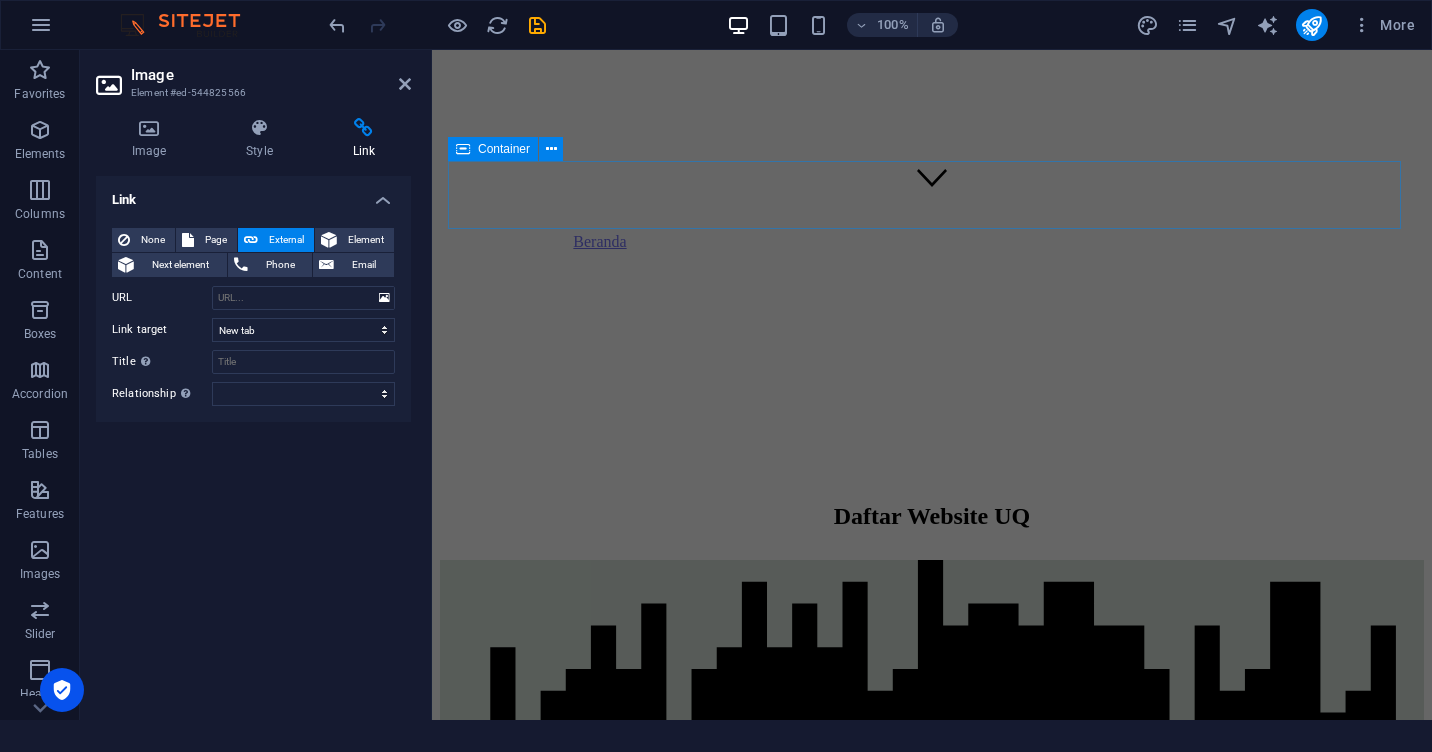 click on "Daftar Website UQ" at bounding box center [932, 516] 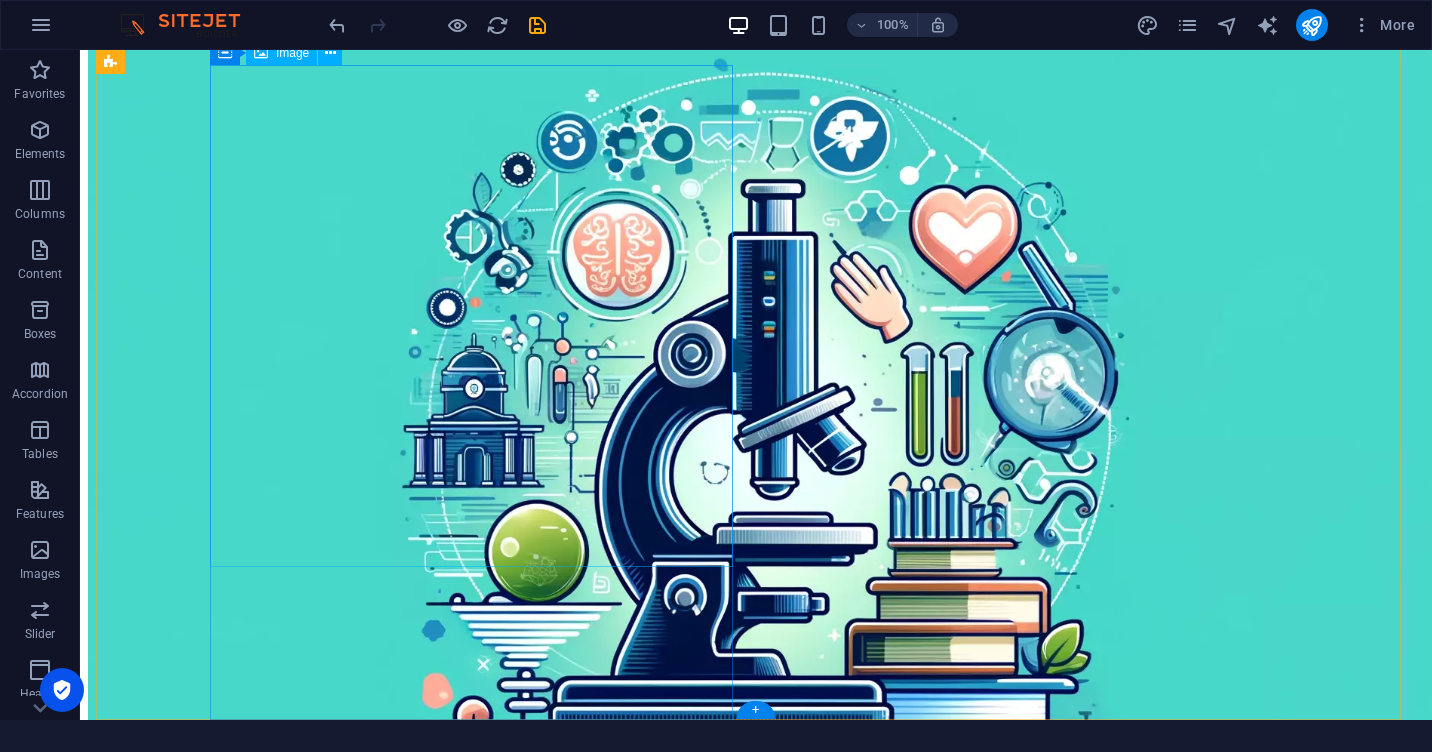 scroll, scrollTop: 2664, scrollLeft: 0, axis: vertical 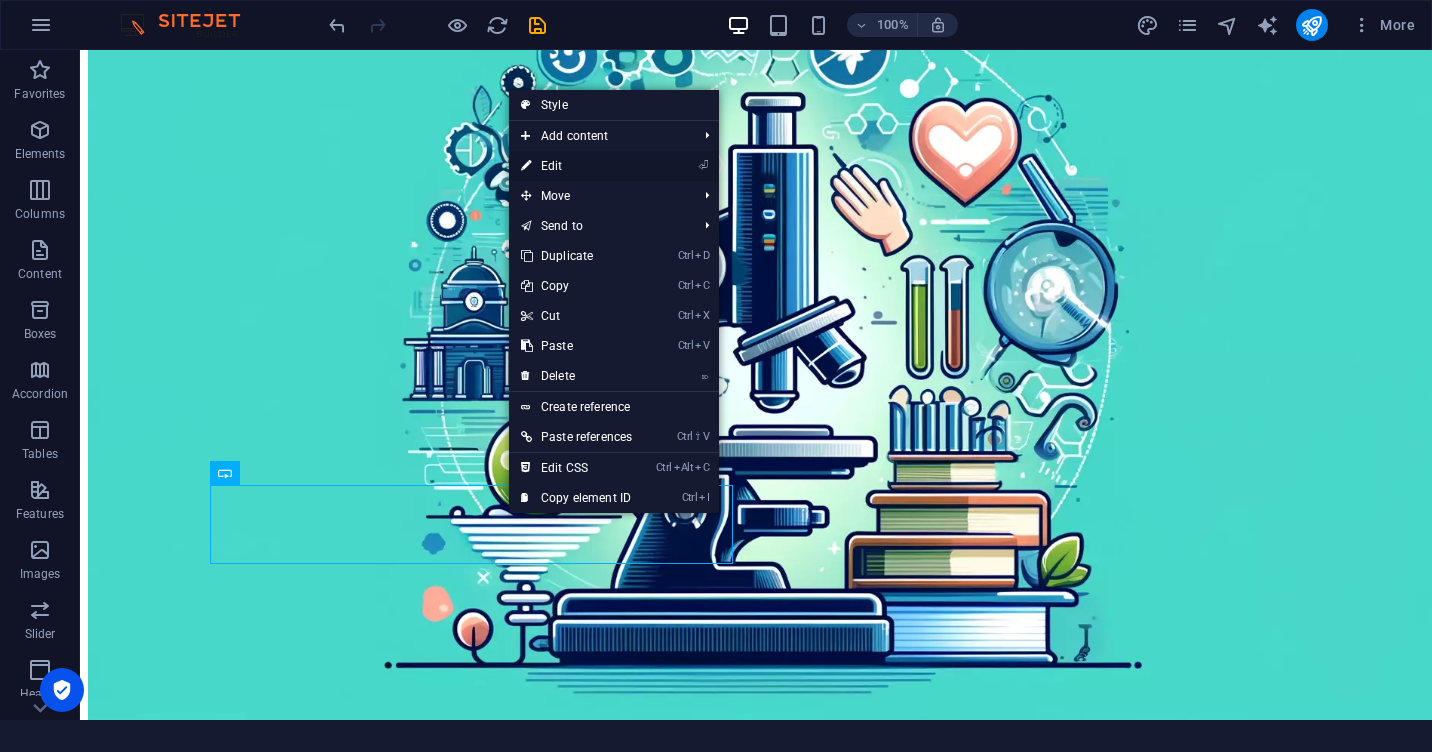 click on "⏎  Edit" at bounding box center (576, 166) 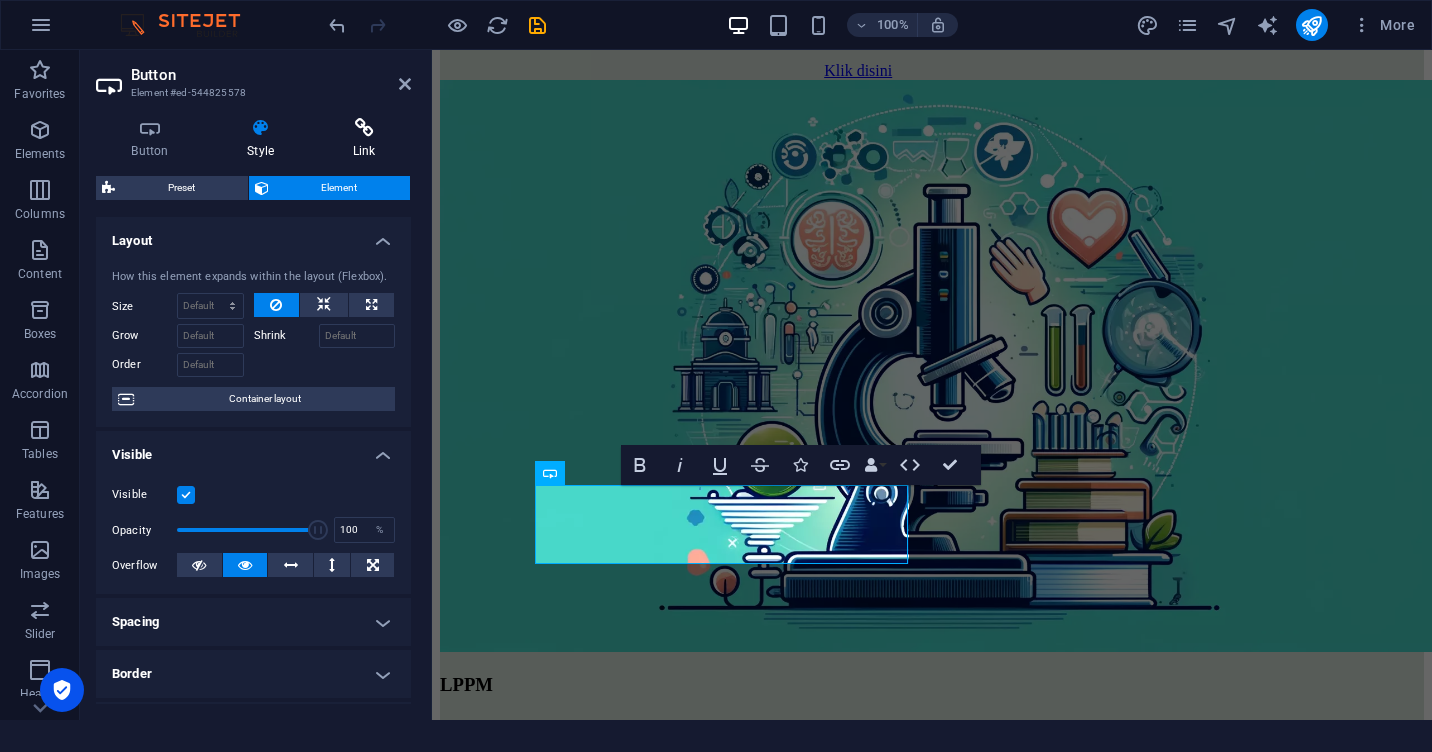 click on "Link" at bounding box center [364, 139] 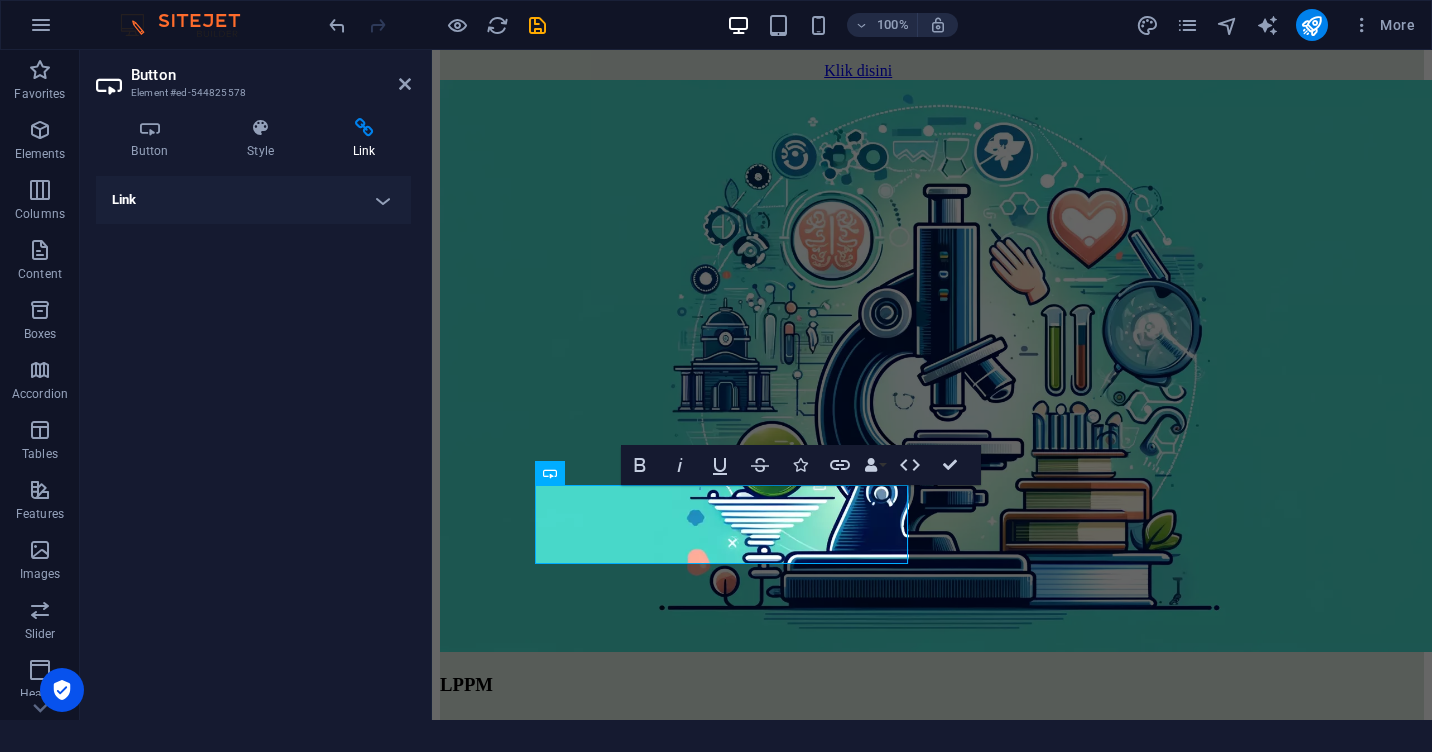 click on "Link" at bounding box center [253, 200] 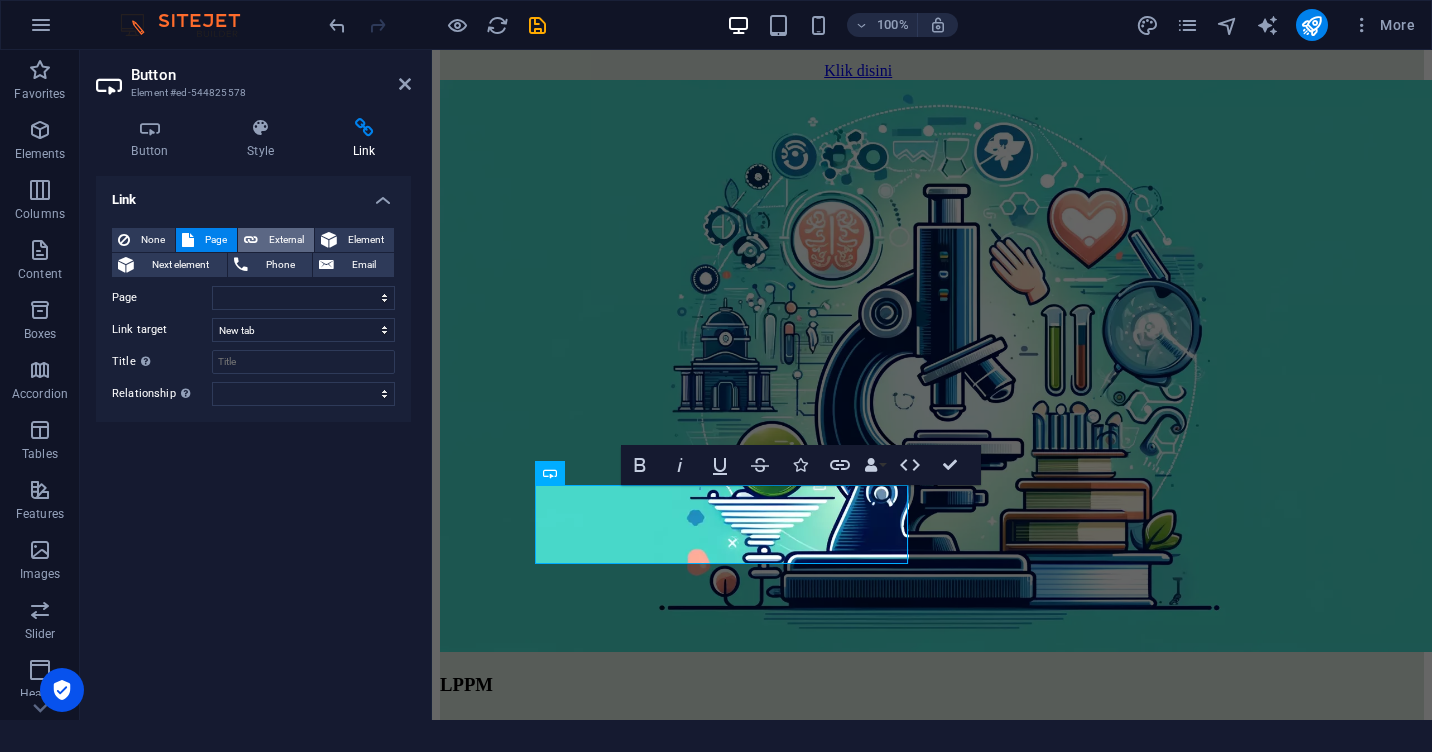click on "External" at bounding box center (286, 240) 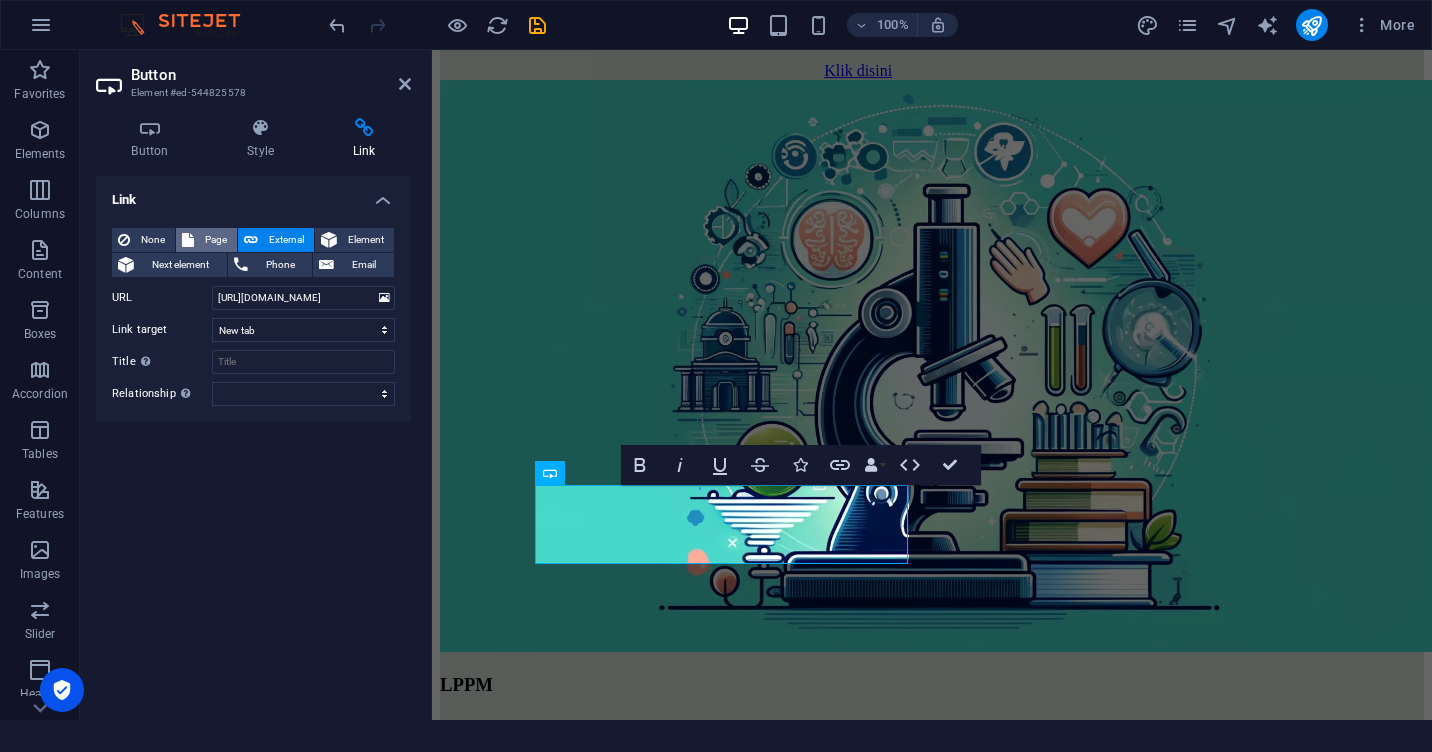 click on "Page" at bounding box center (215, 240) 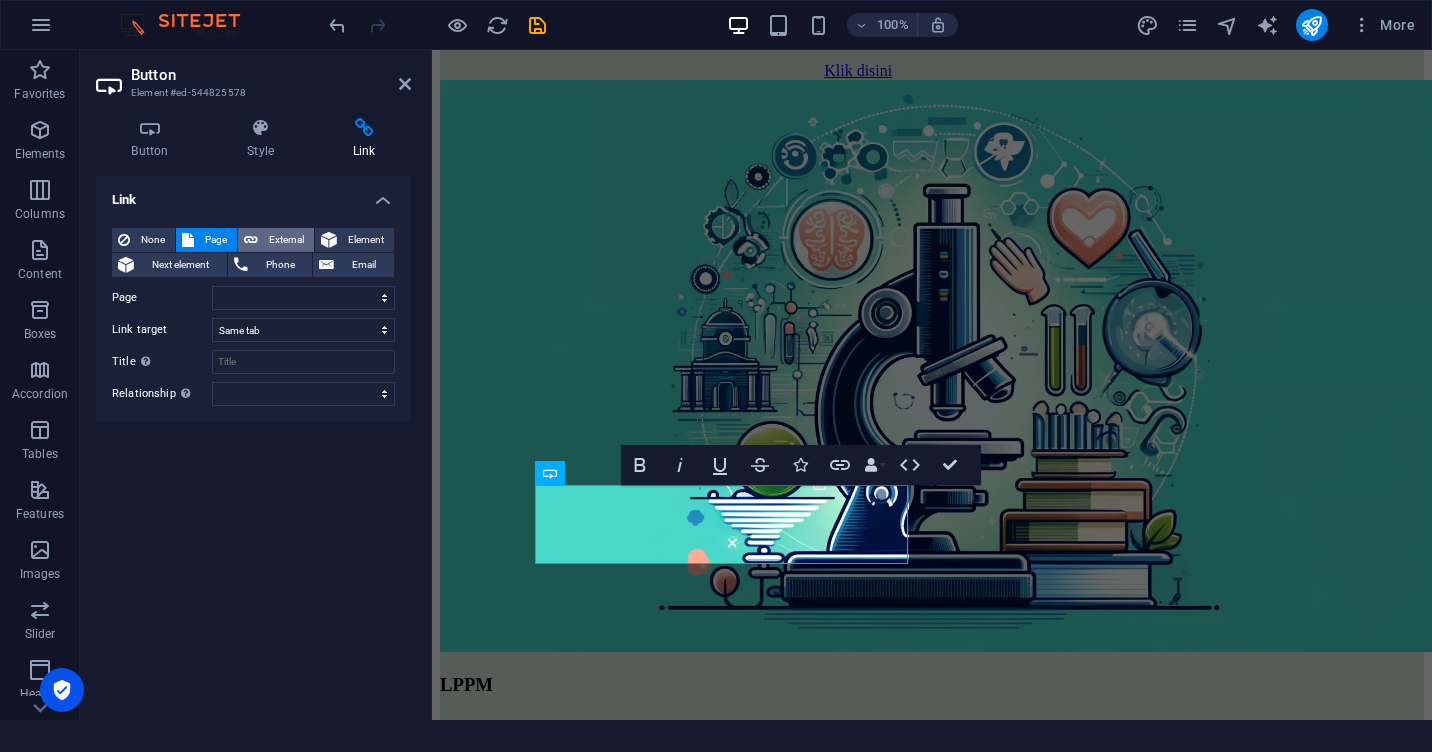 click on "External" at bounding box center (286, 240) 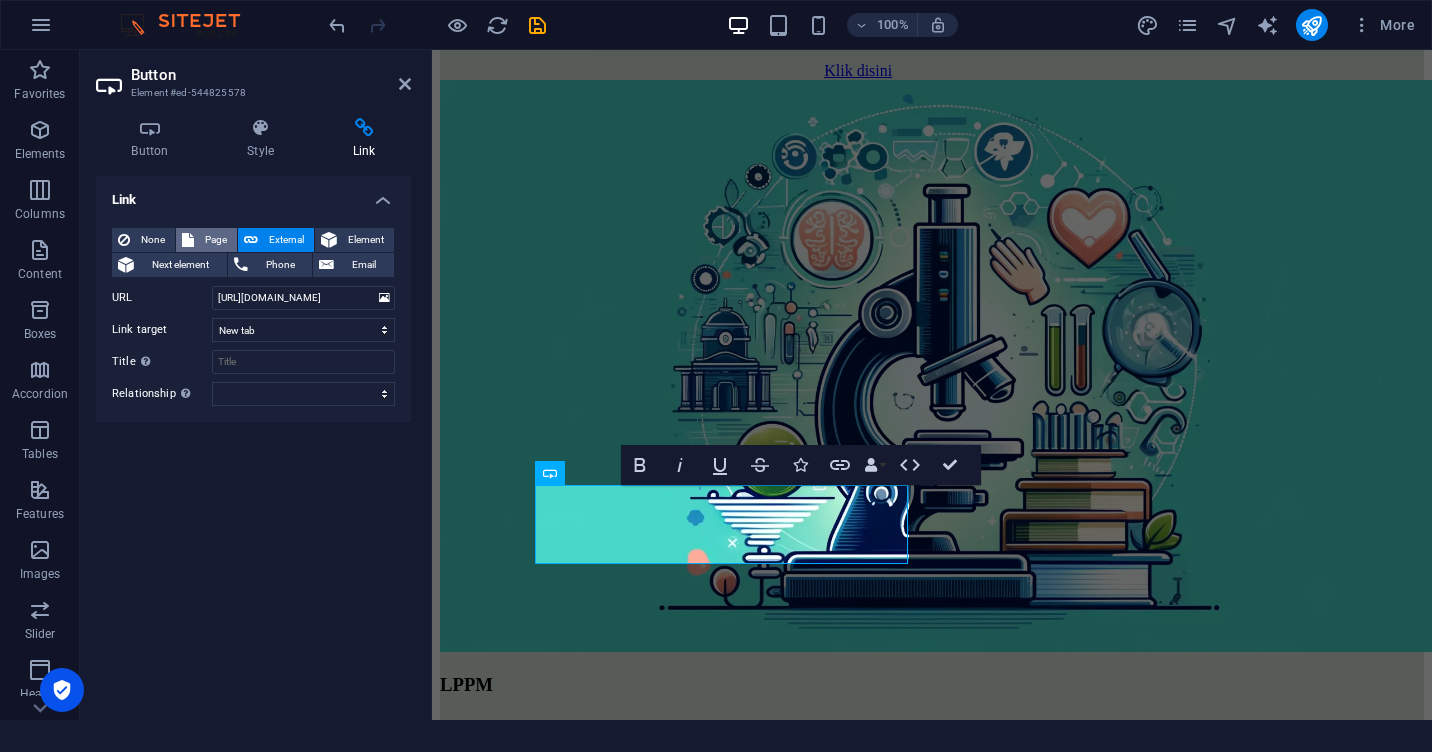 click on "Page" at bounding box center (215, 240) 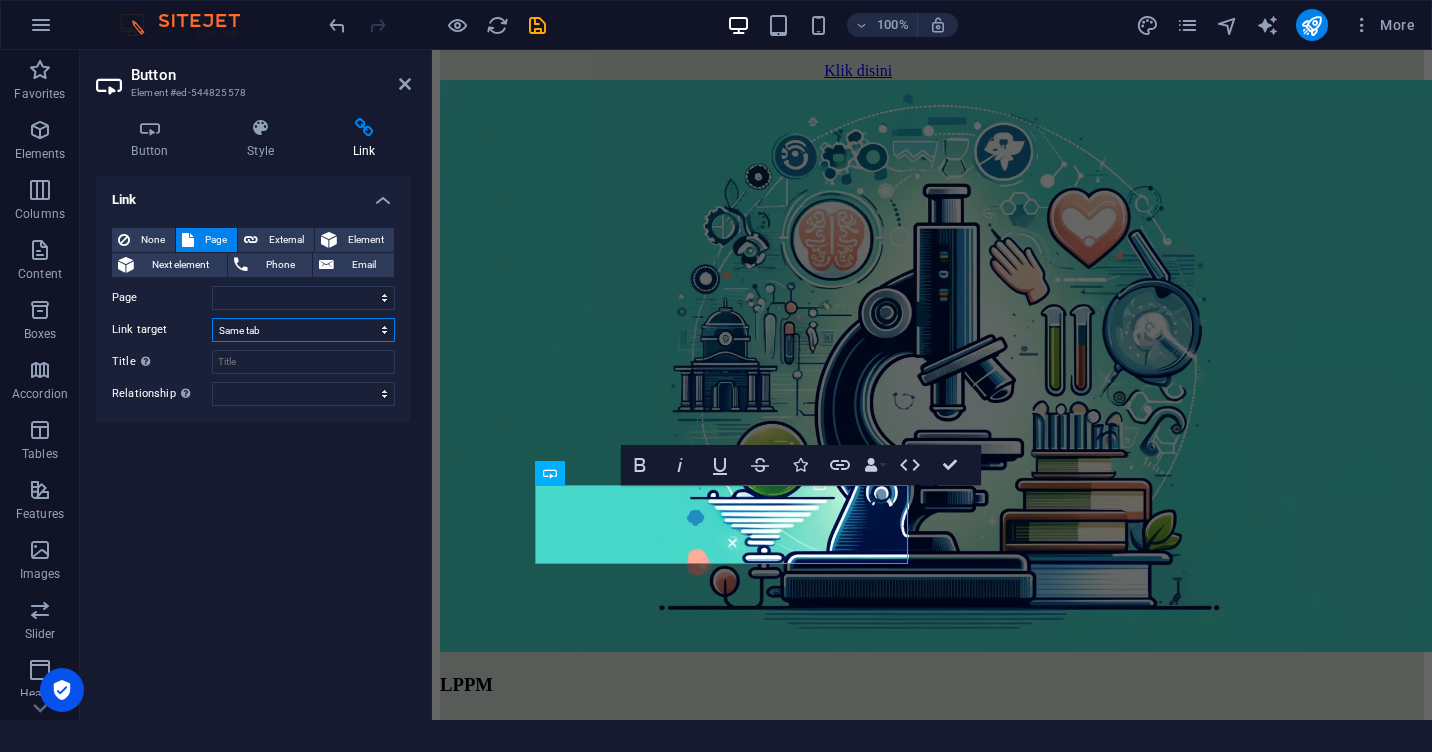 click on "New tab Same tab Overlay" at bounding box center (303, 330) 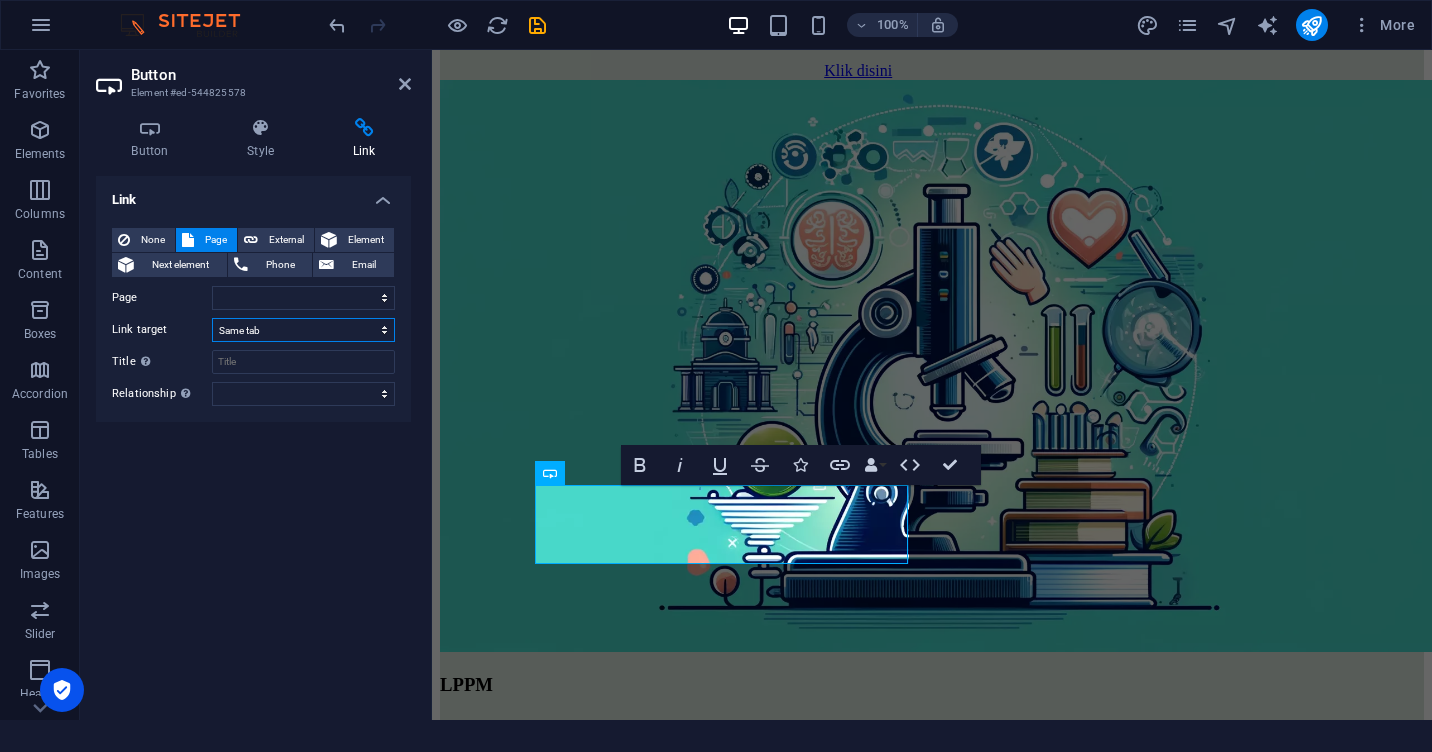 click on "New tab Same tab Overlay" at bounding box center [303, 330] 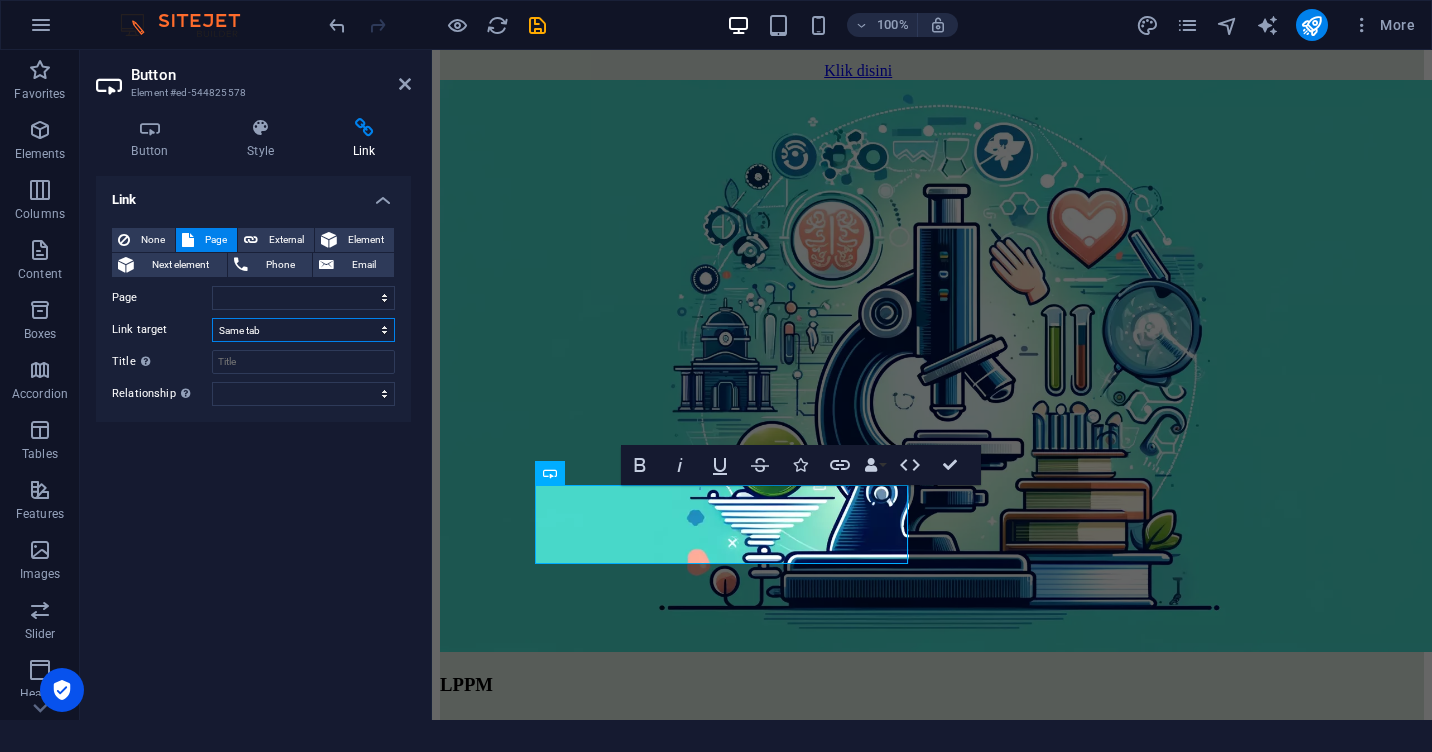 select on "blank" 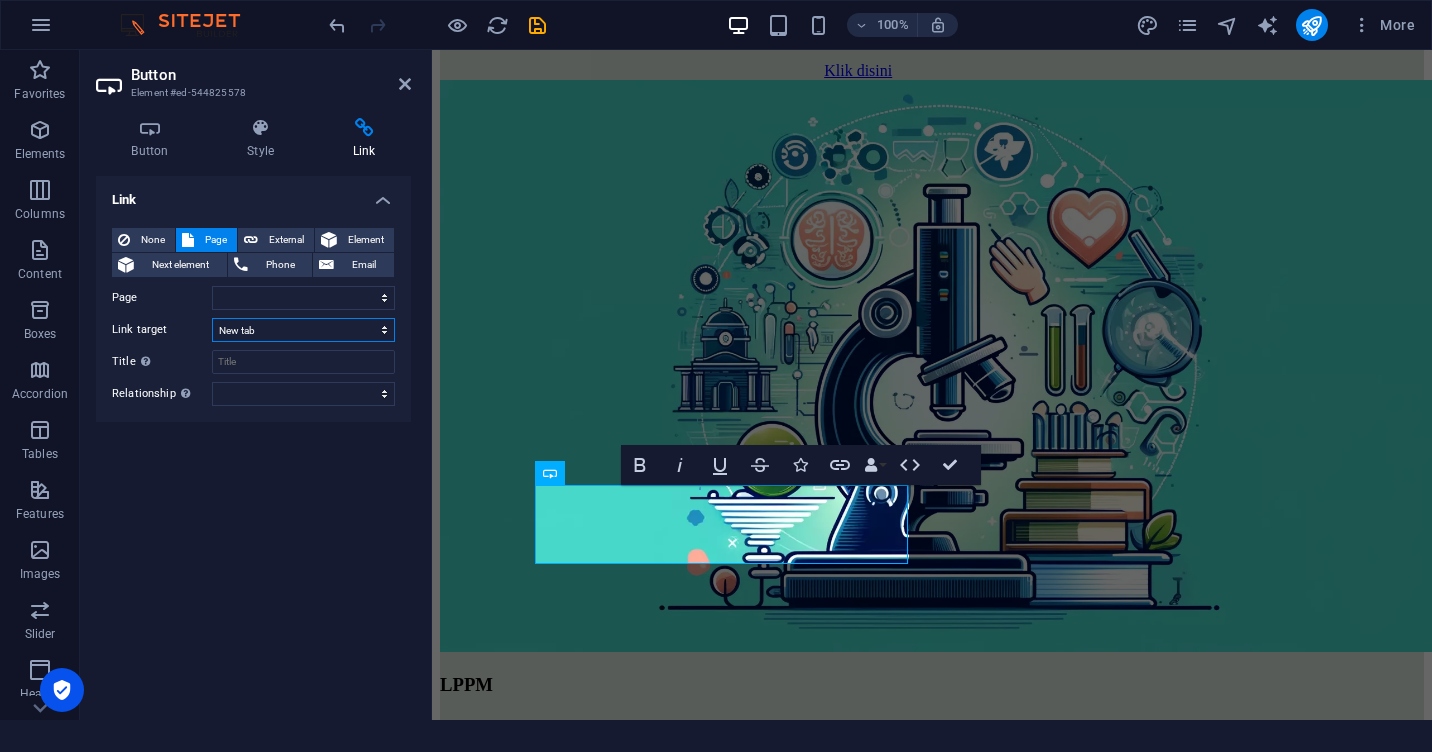 click on "New tab Same tab Overlay" at bounding box center (303, 330) 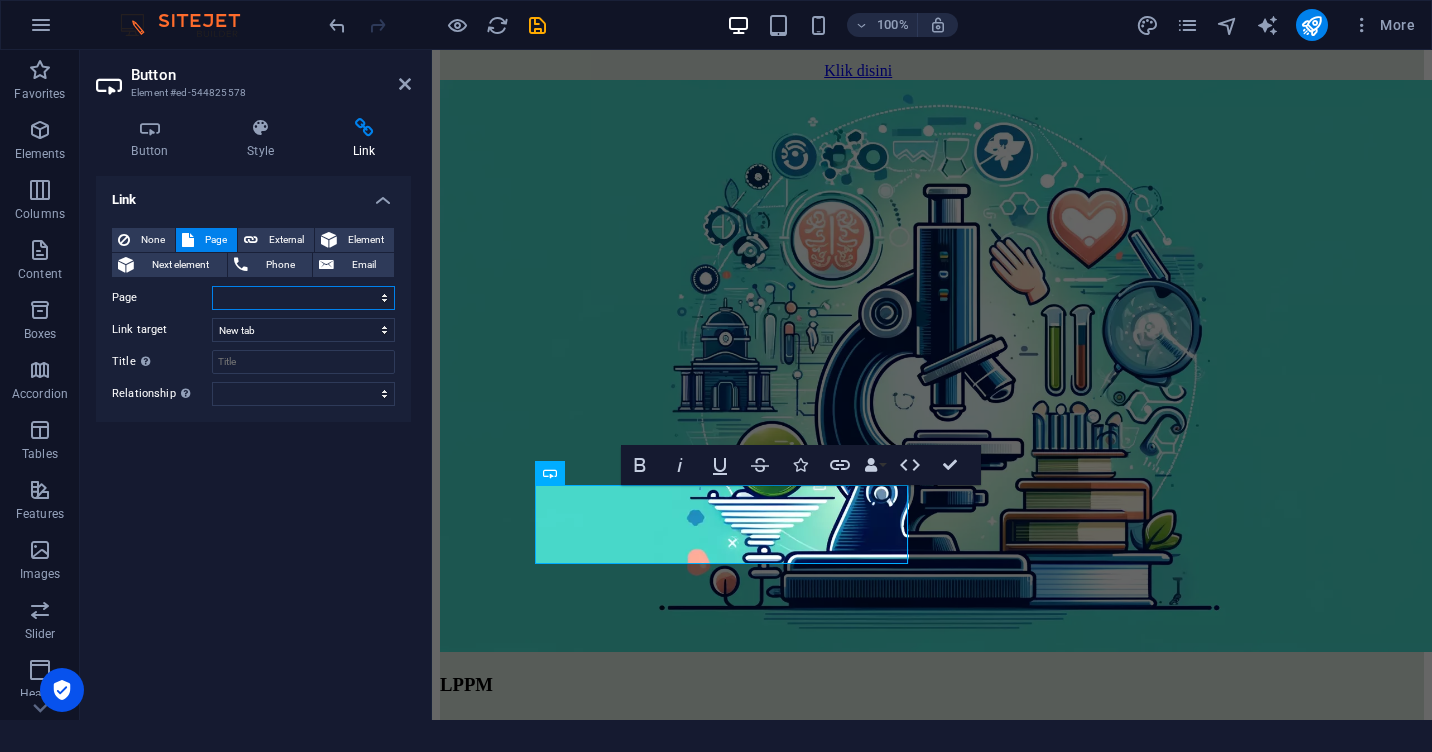 click on "Home About Work News Partners Contact Legal Notice Privacy" at bounding box center (303, 298) 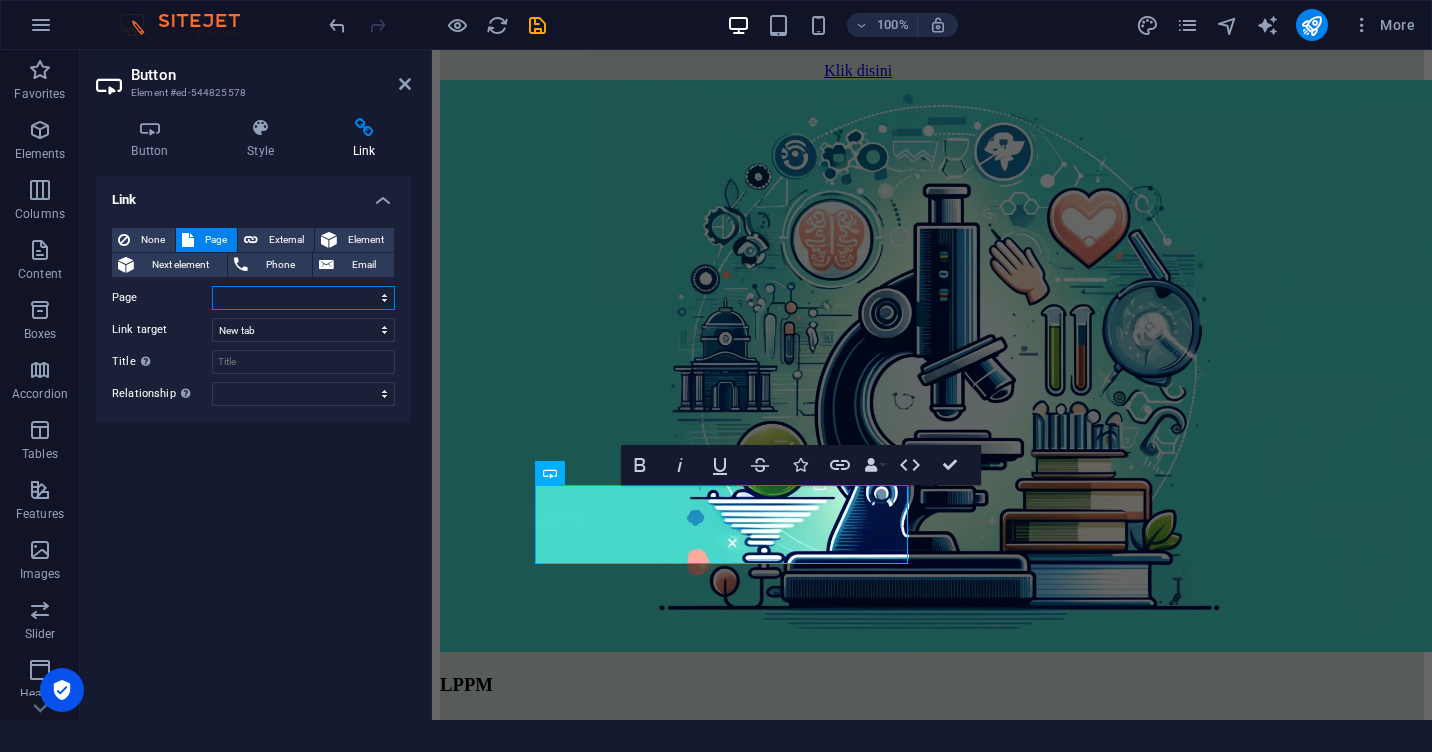click on "Home About Work News Partners Contact Legal Notice Privacy" at bounding box center (303, 298) 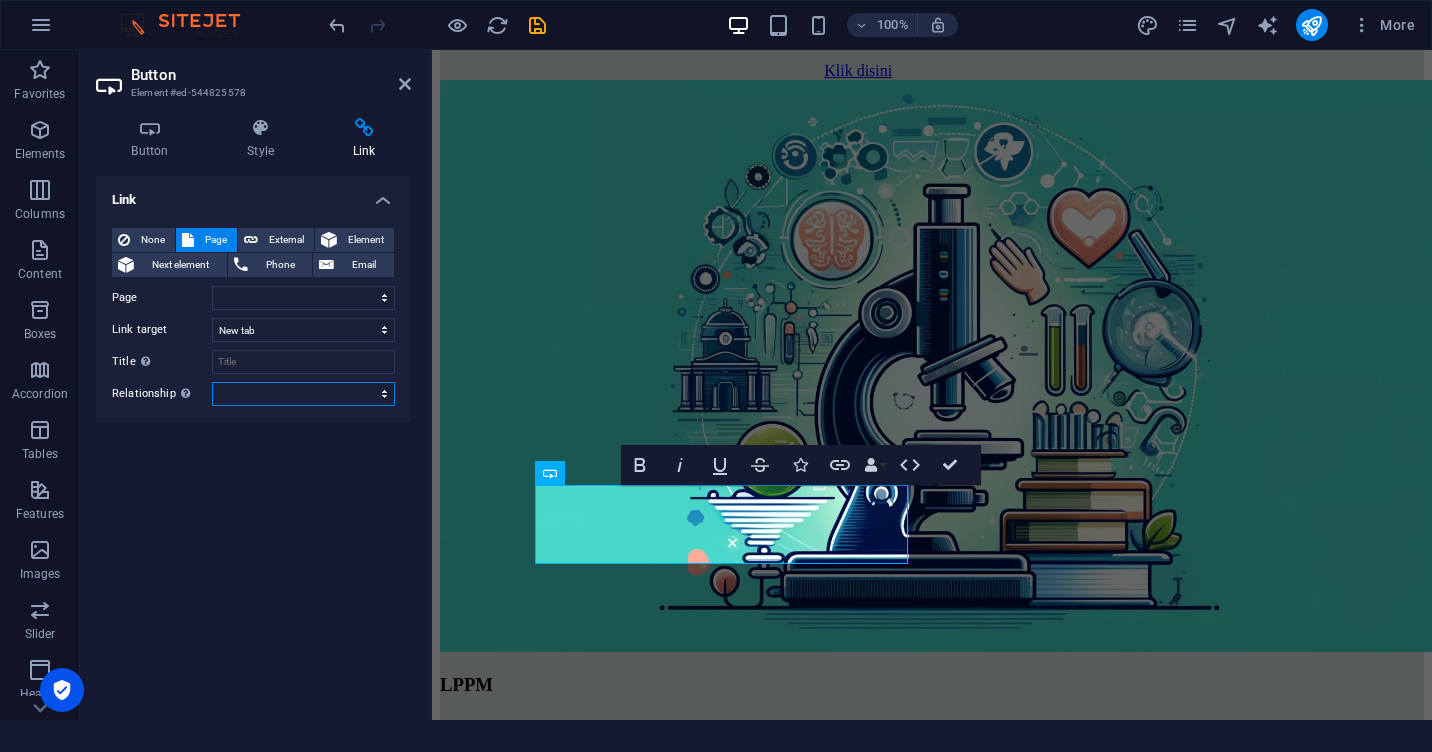 click on "alternate author bookmark external help license next nofollow noreferrer noopener prev search tag" at bounding box center (303, 394) 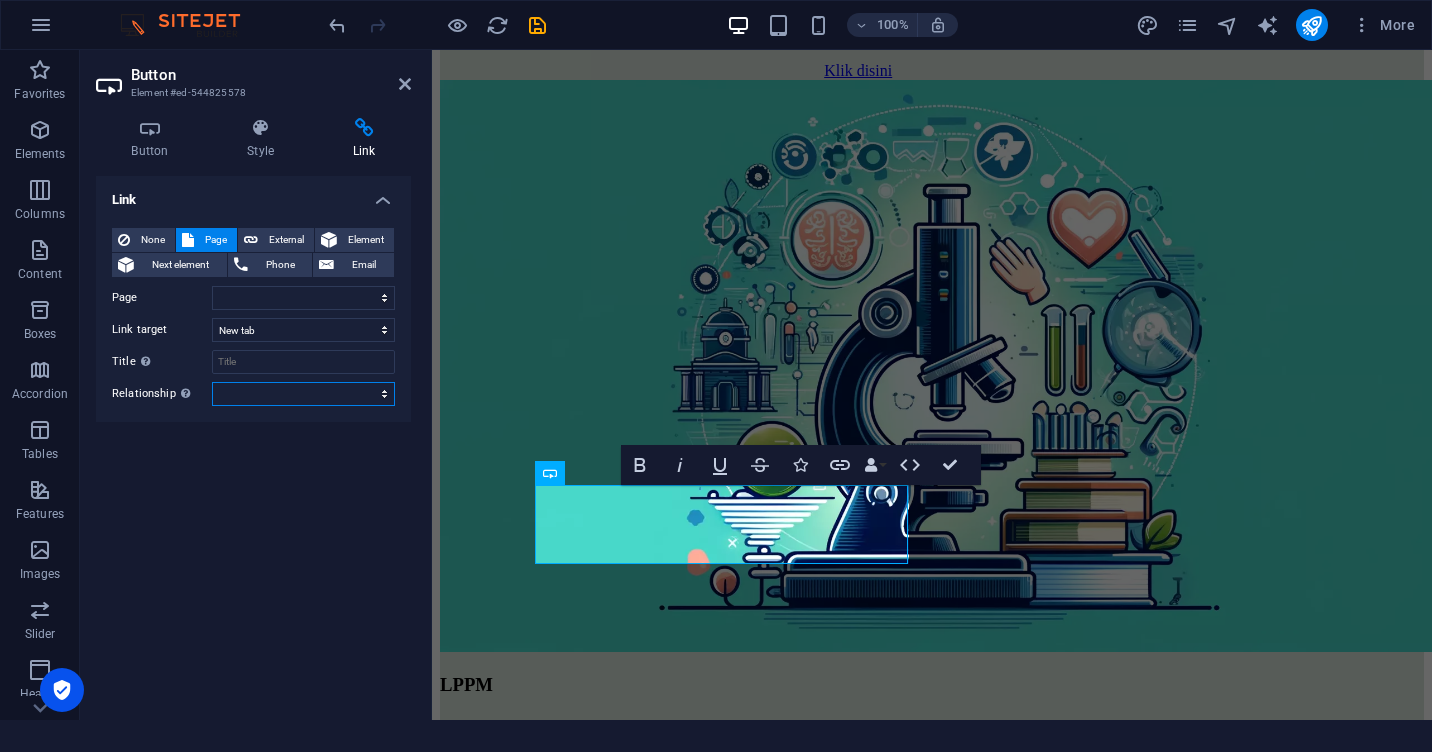 click on "alternate author bookmark external help license next nofollow noreferrer noopener prev search tag" at bounding box center (303, 394) 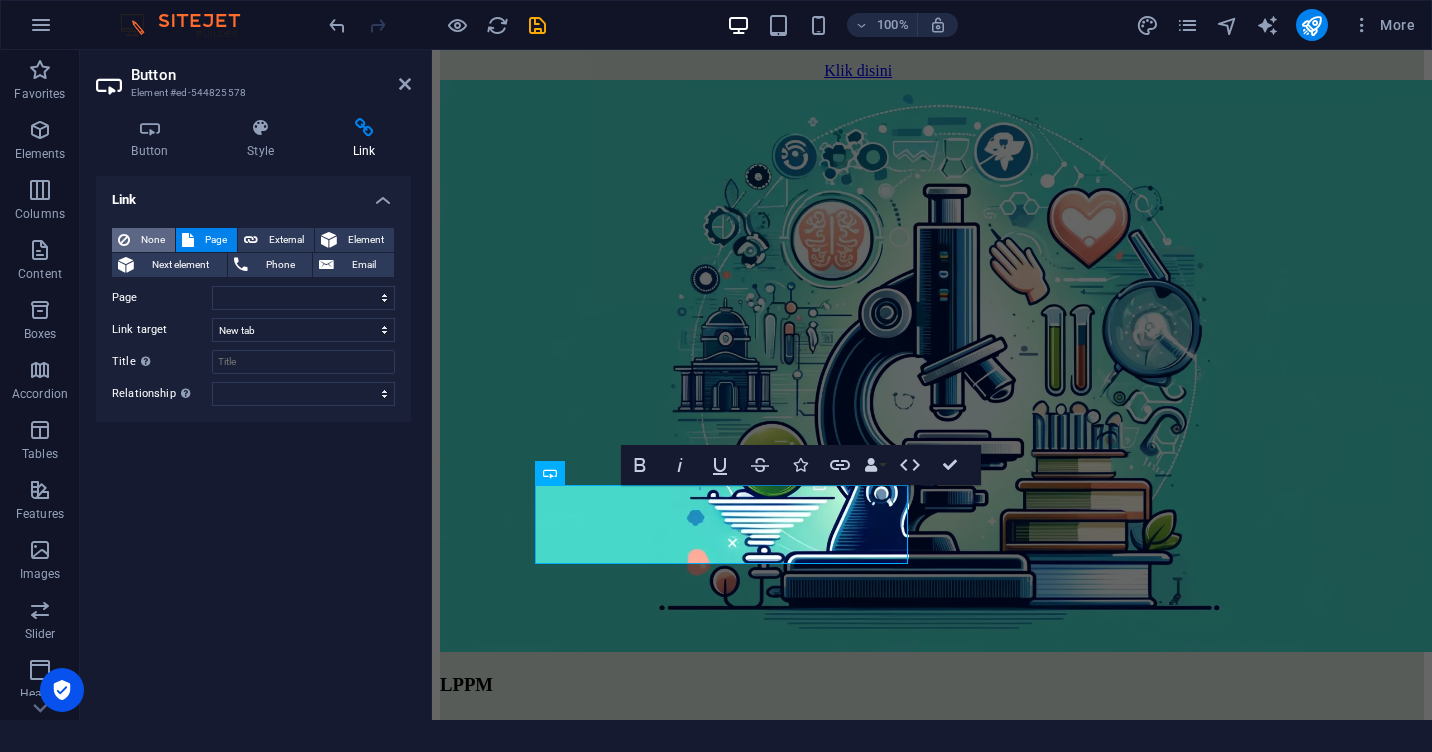 click on "None" at bounding box center (152, 240) 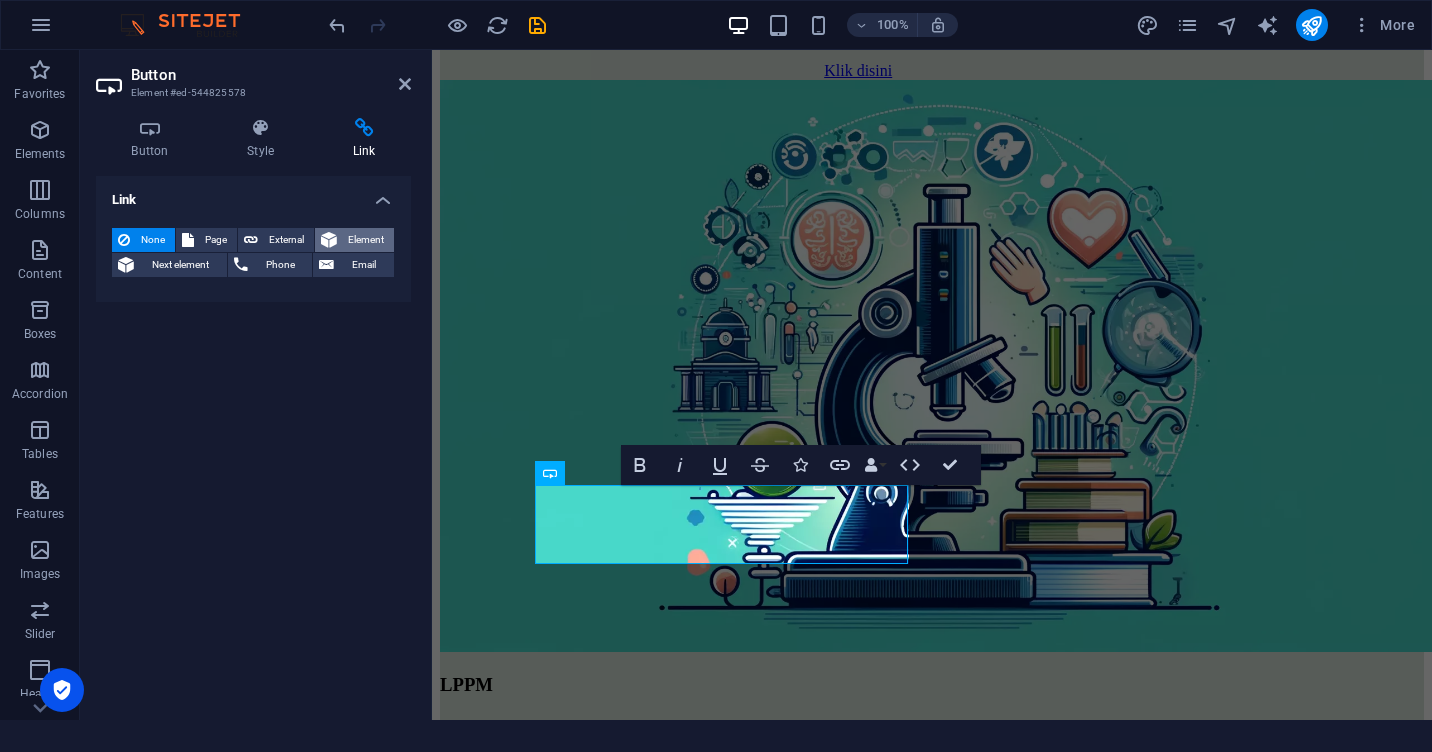 click on "Element" at bounding box center [365, 240] 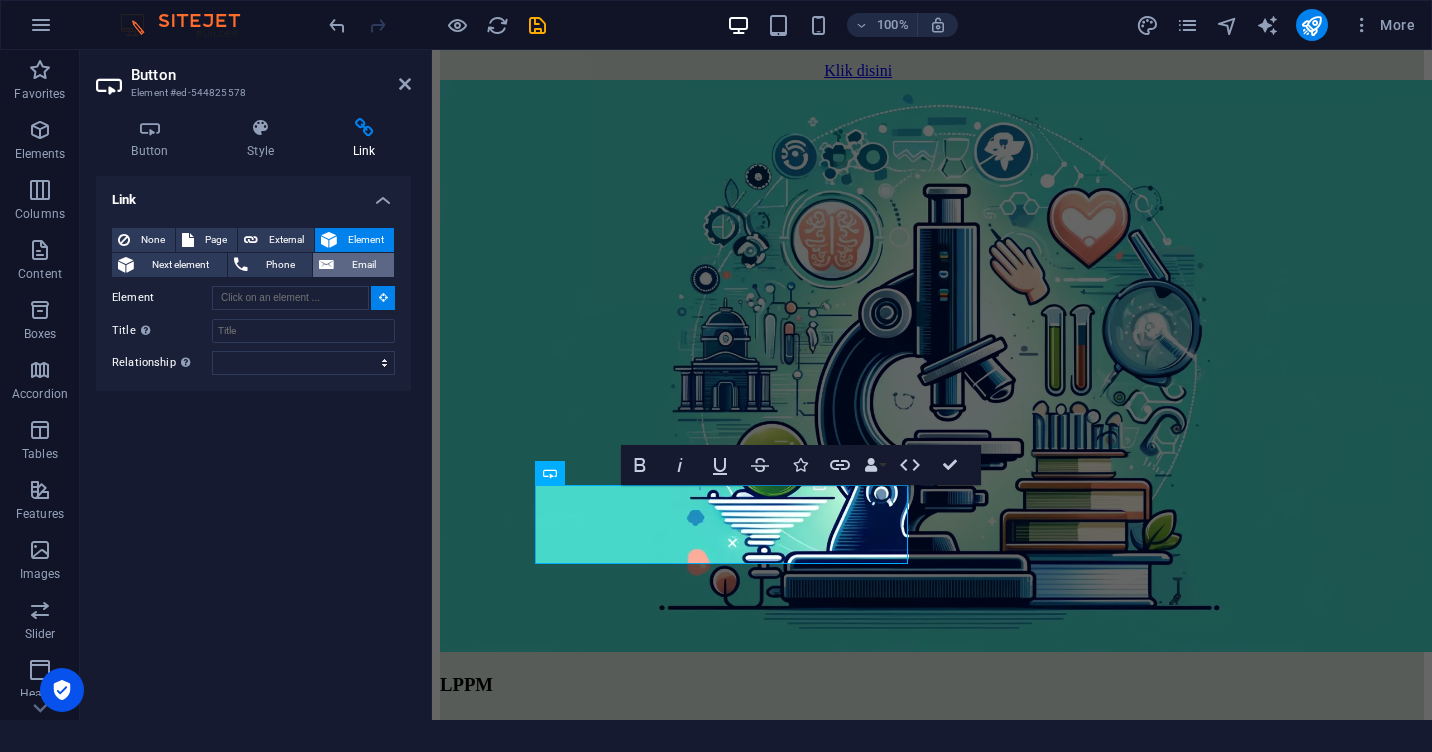 click on "Email" at bounding box center (364, 265) 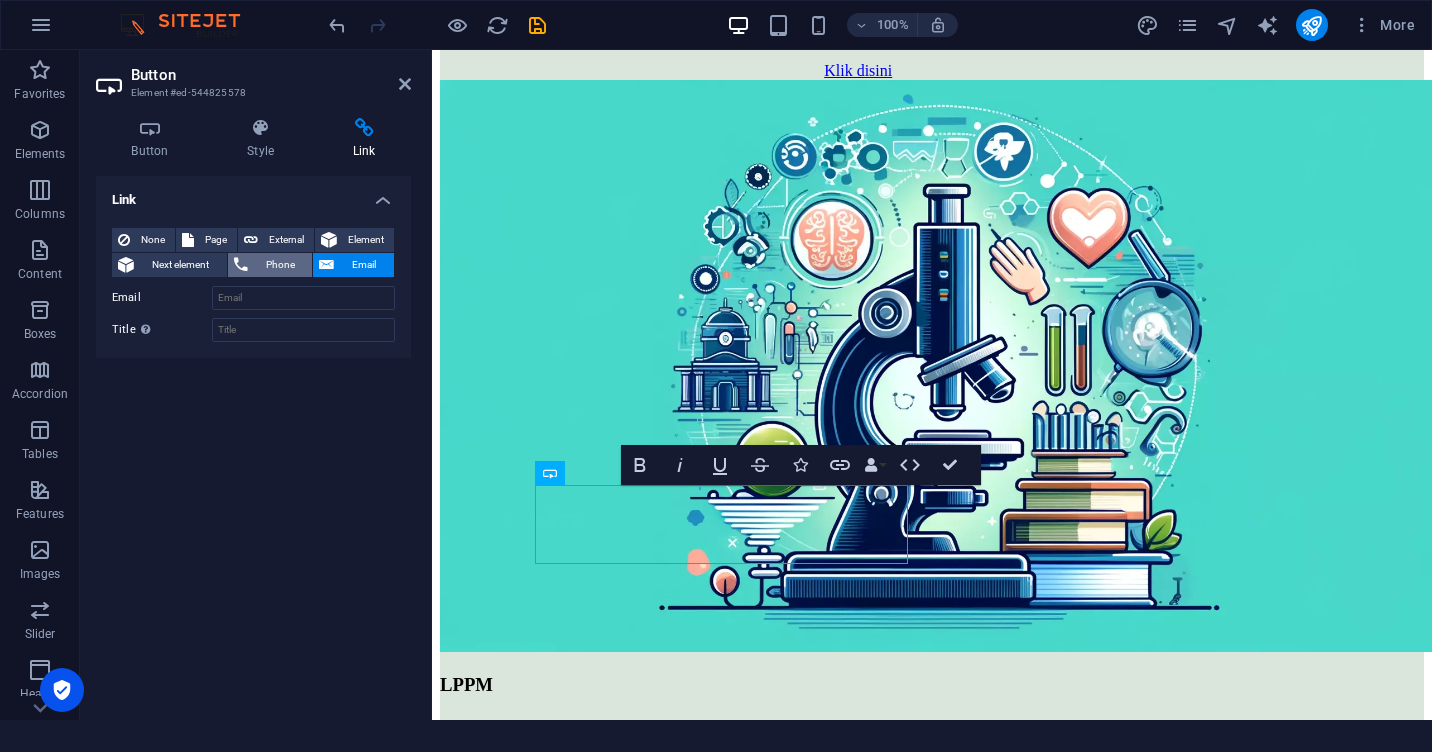 click on "Phone" at bounding box center [280, 265] 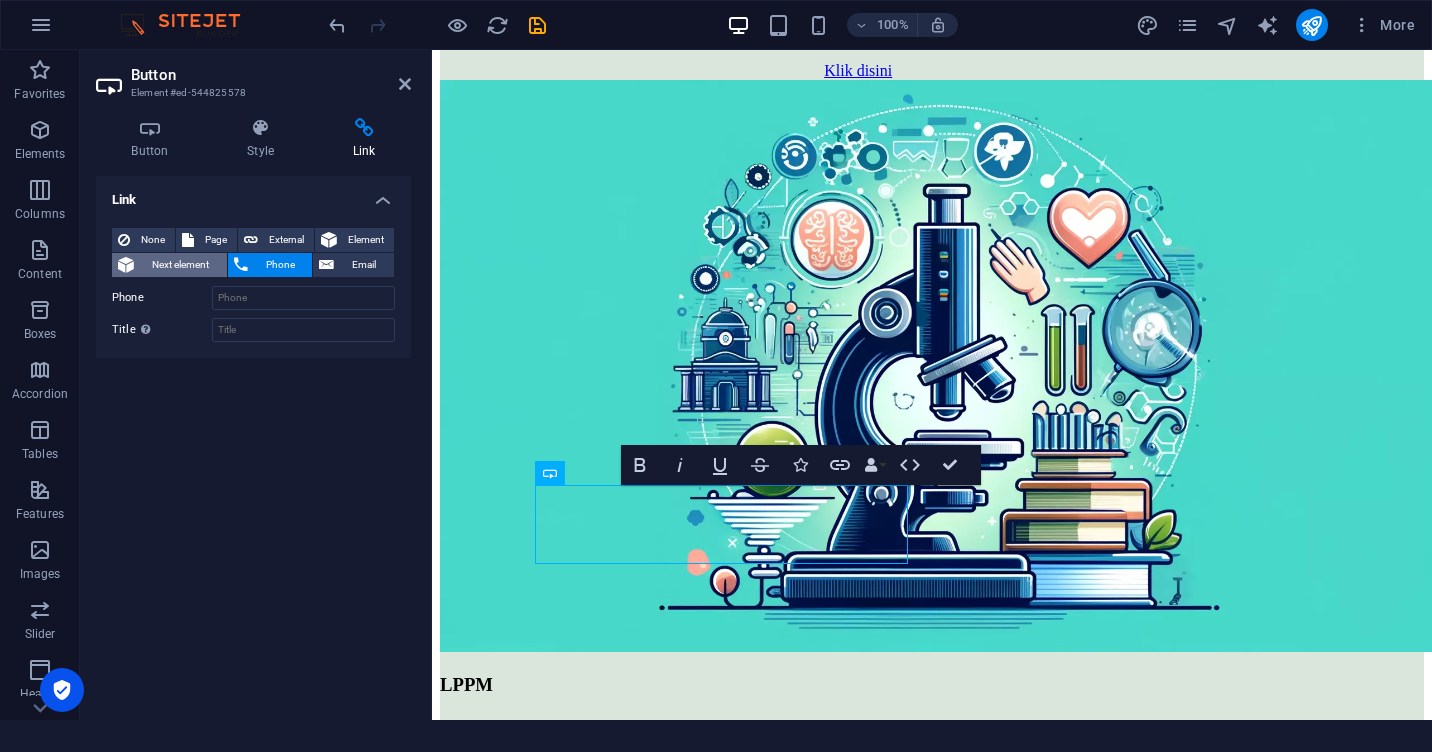 click on "Next element" at bounding box center (180, 265) 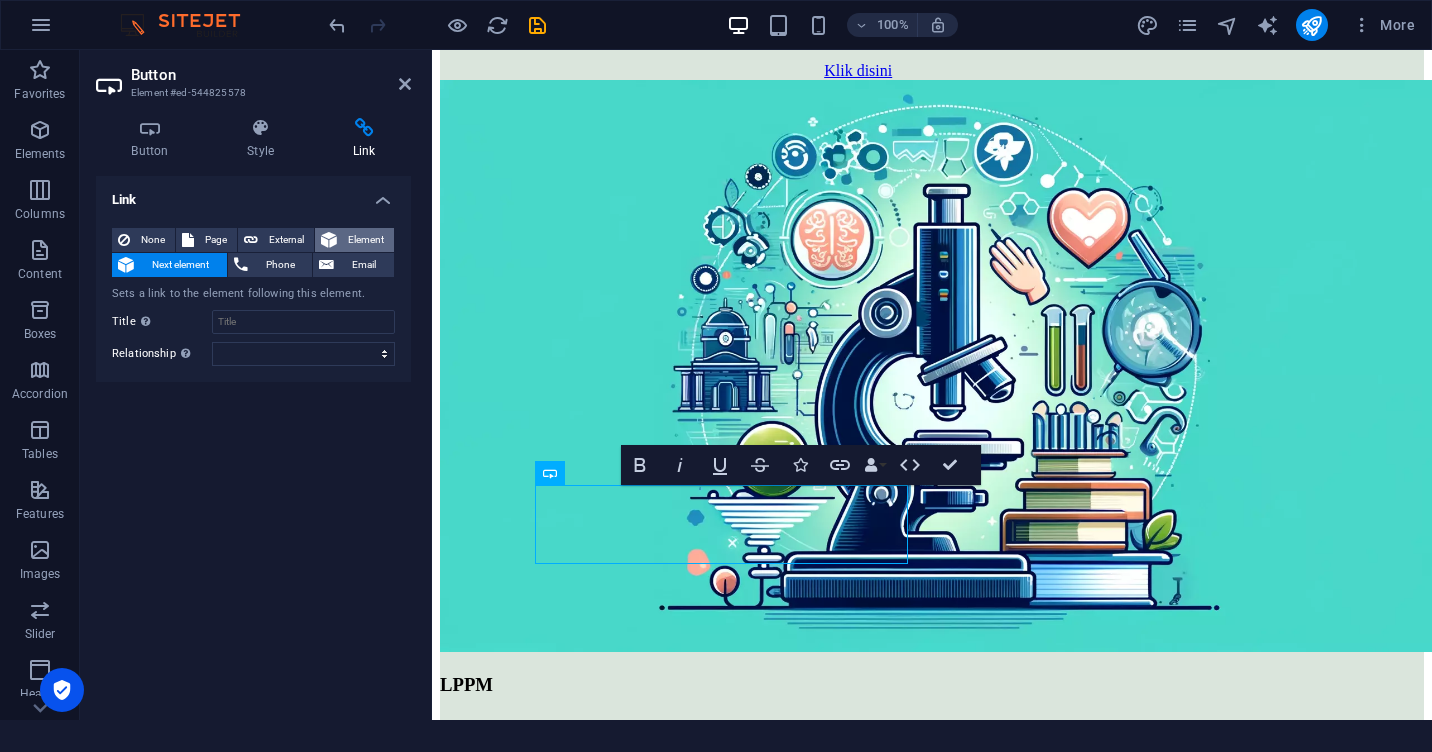 click on "Element" at bounding box center (365, 240) 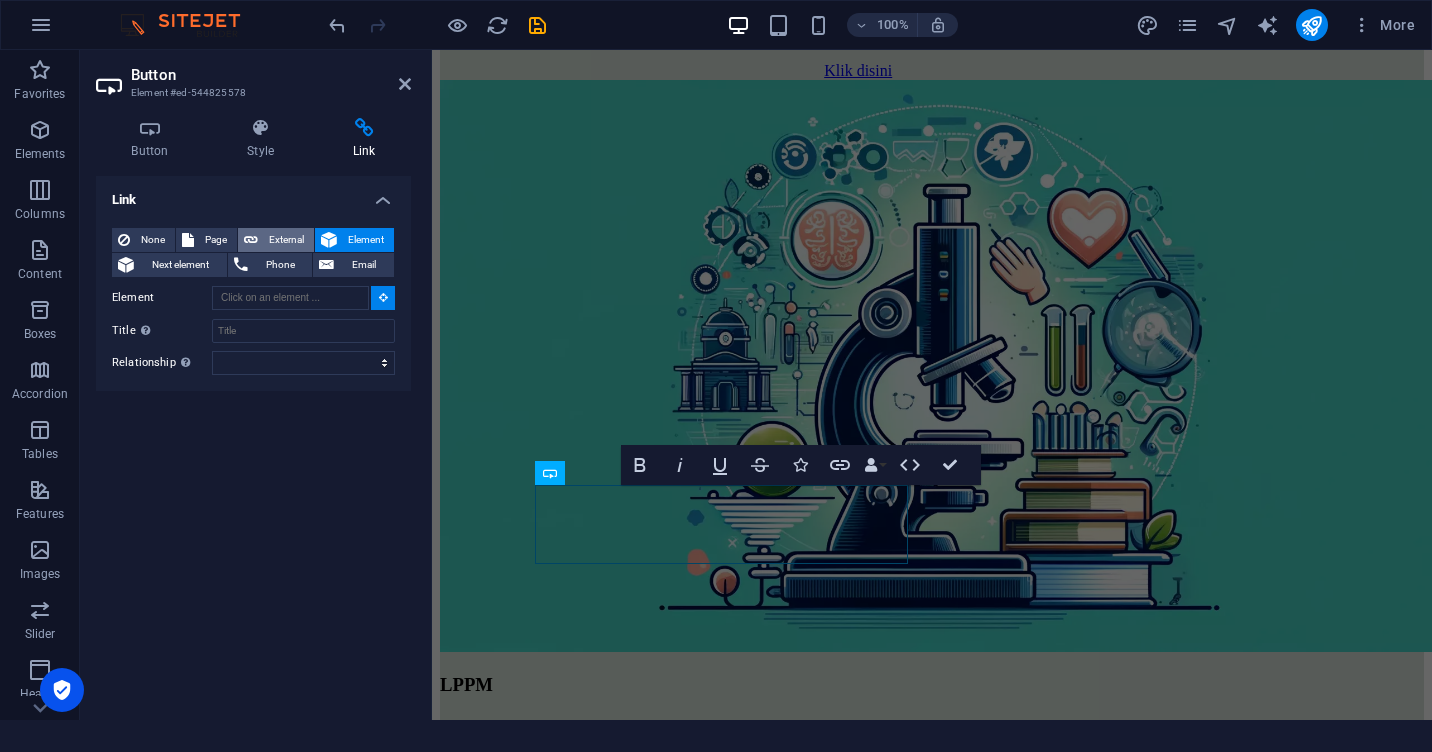 click on "External" at bounding box center [286, 240] 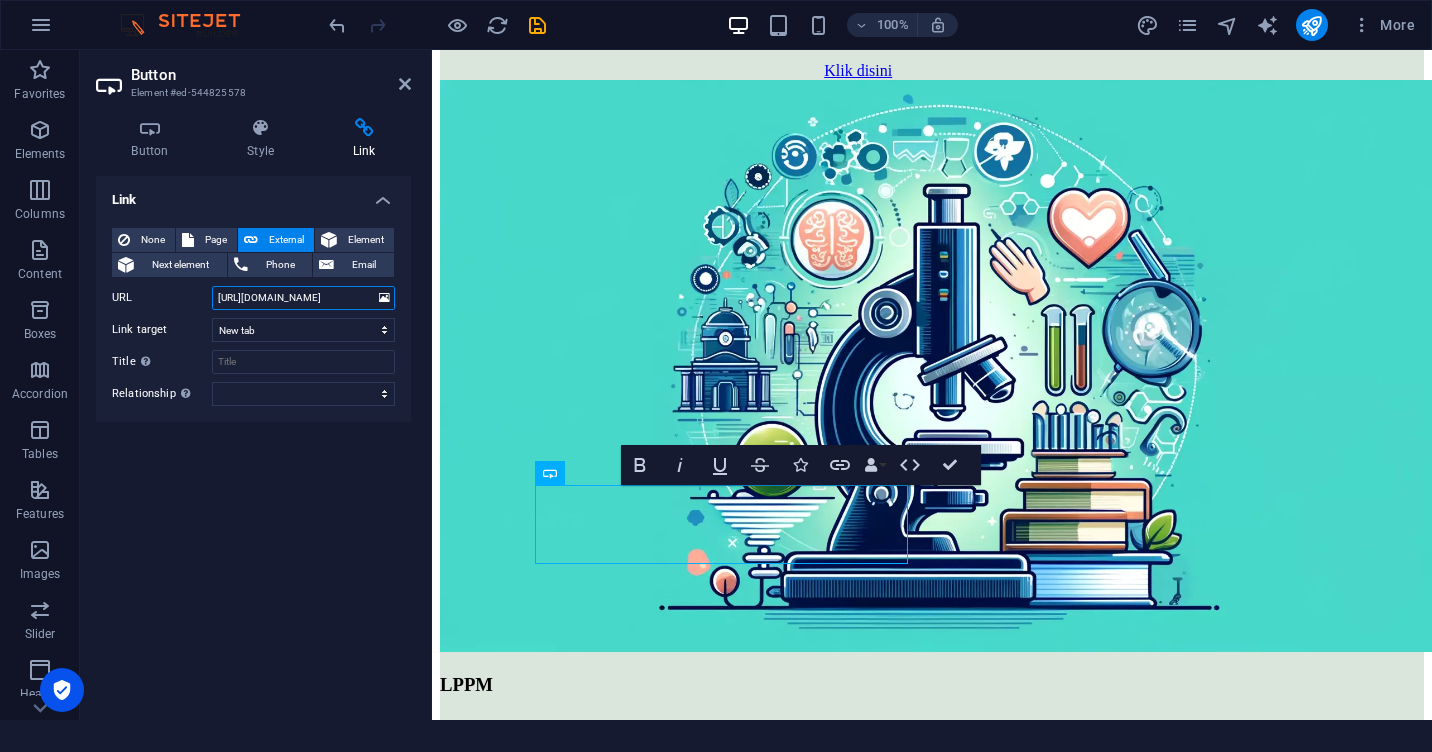 click on "[URL][DOMAIN_NAME]" at bounding box center (303, 298) 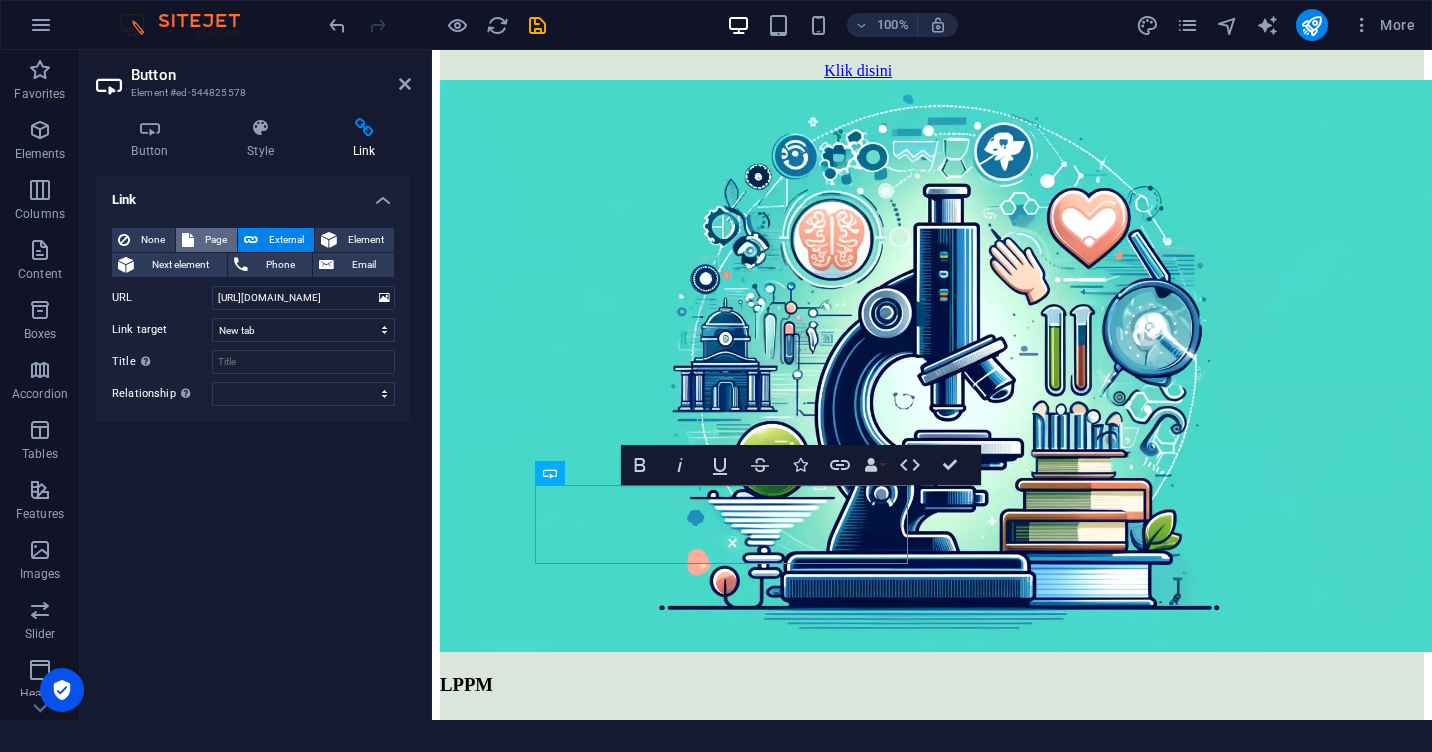 click on "Page" at bounding box center [215, 240] 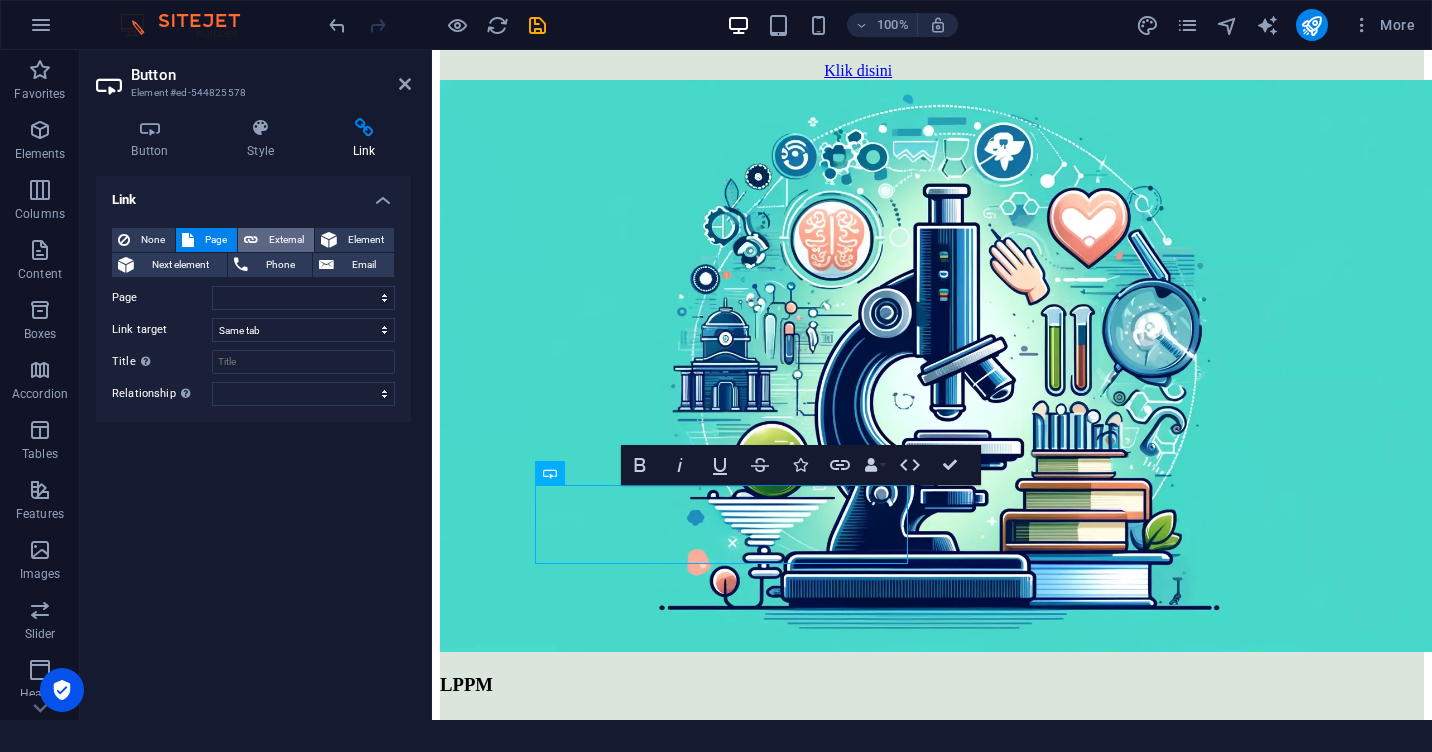 click on "External" at bounding box center (286, 240) 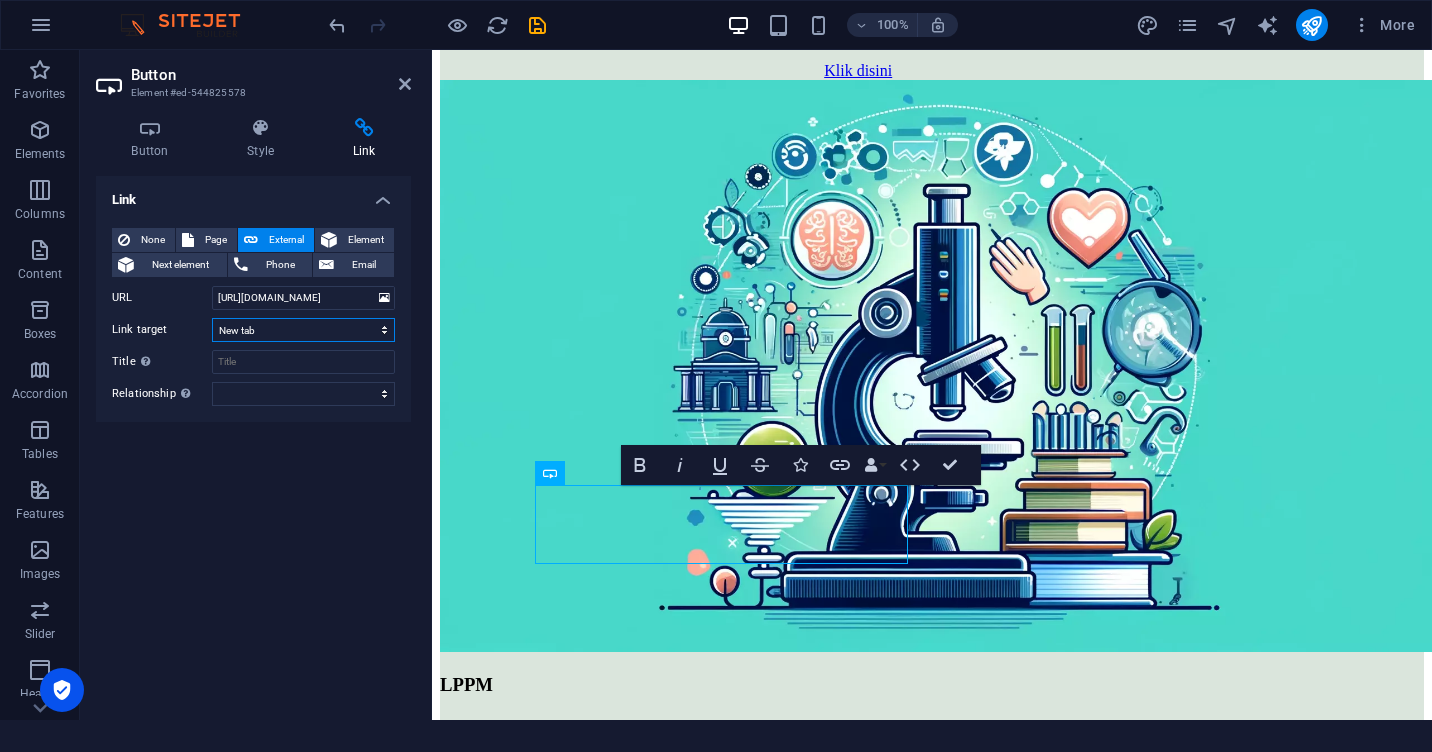 click on "New tab Same tab Overlay" at bounding box center [303, 330] 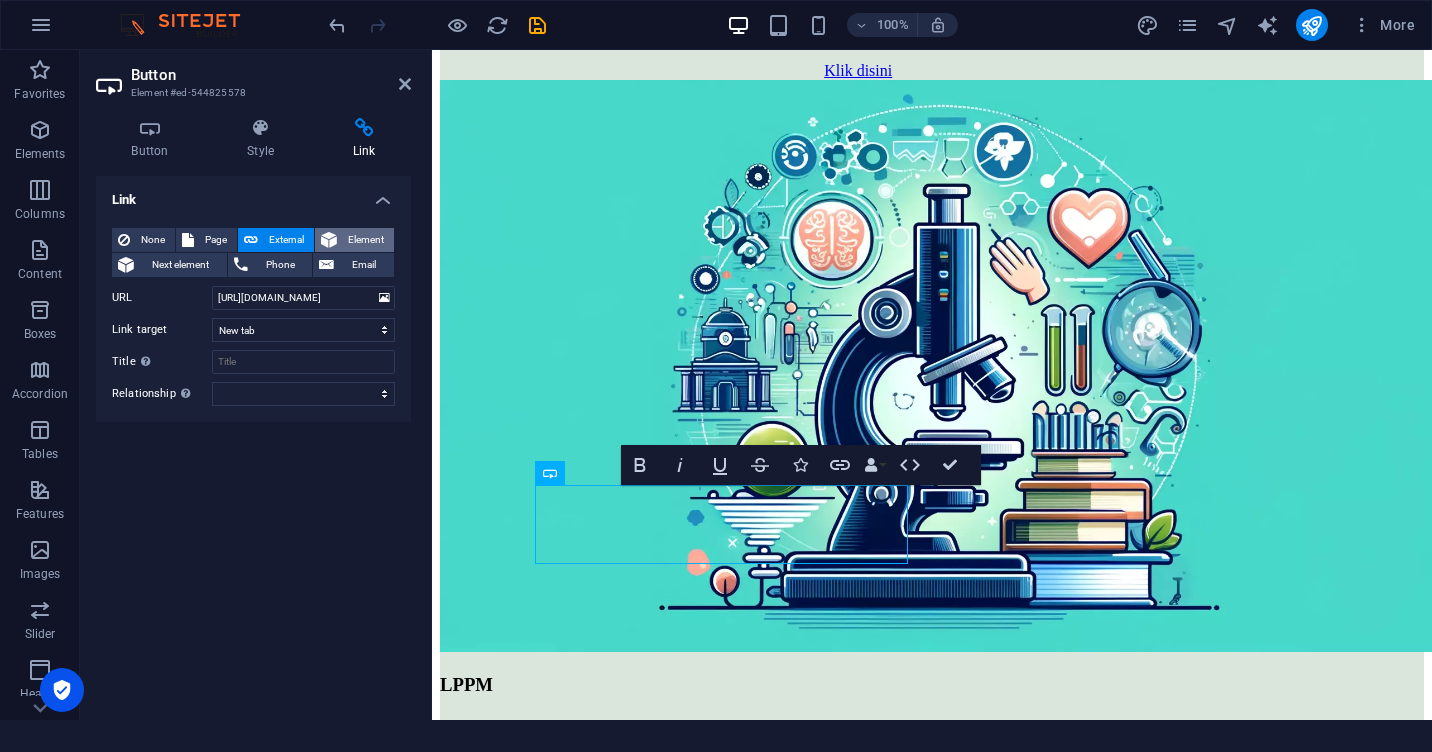 click on "Element" at bounding box center [365, 240] 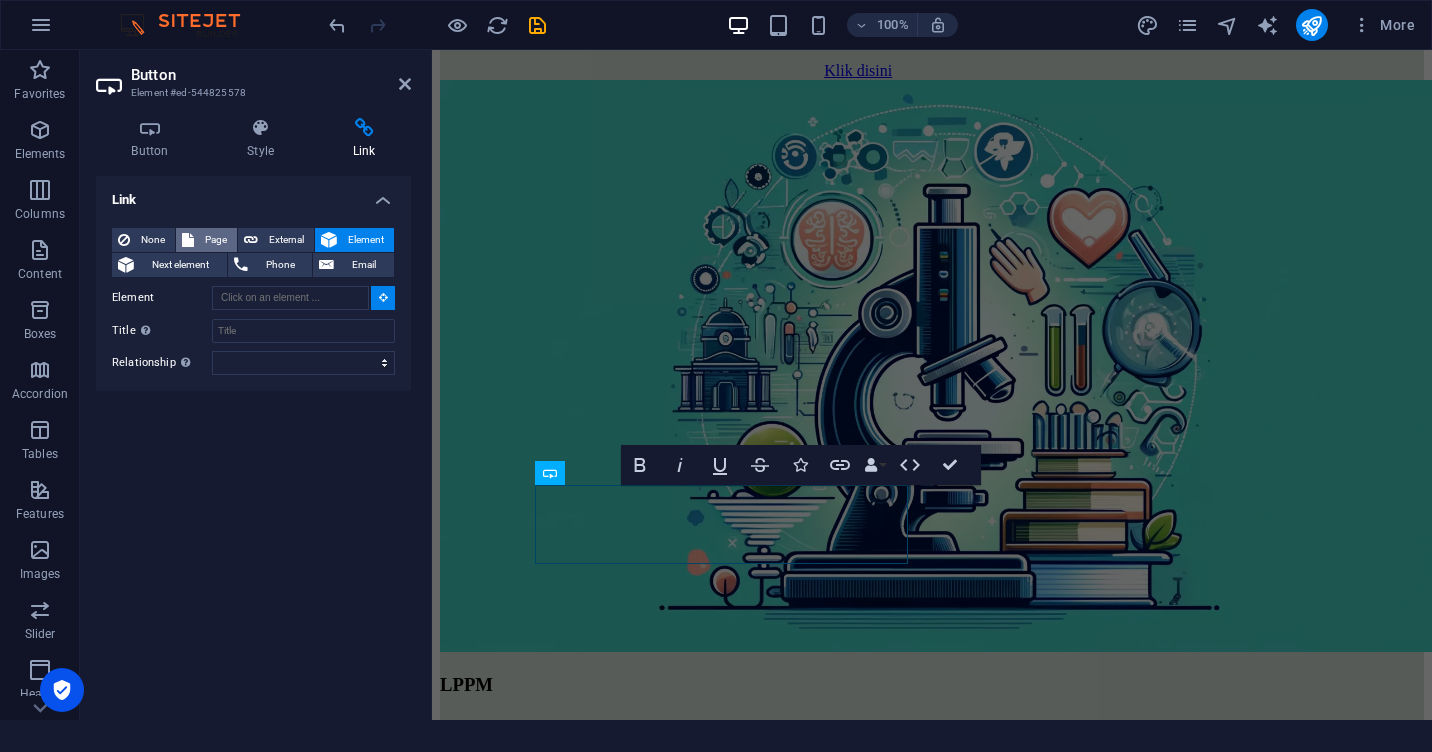 click on "Page" at bounding box center [215, 240] 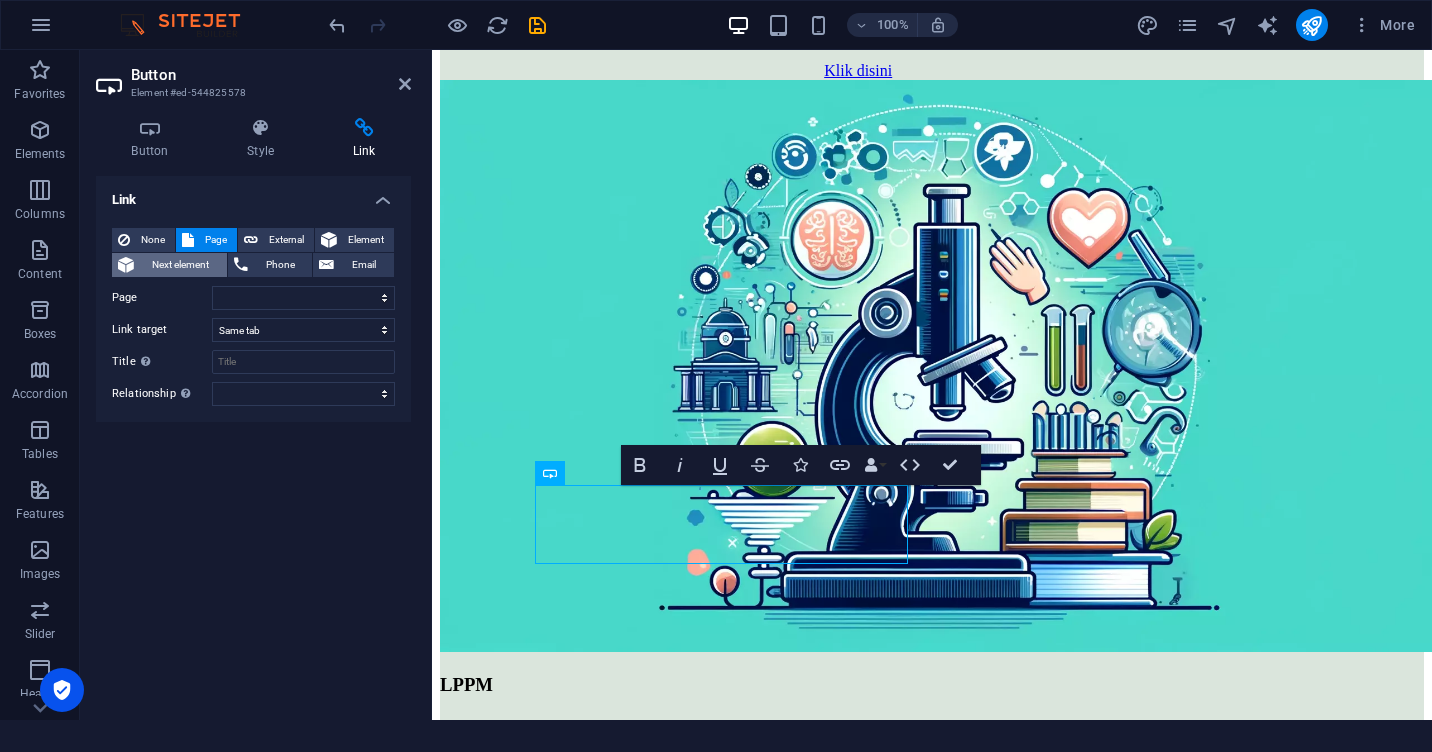 click on "Next element" at bounding box center (180, 265) 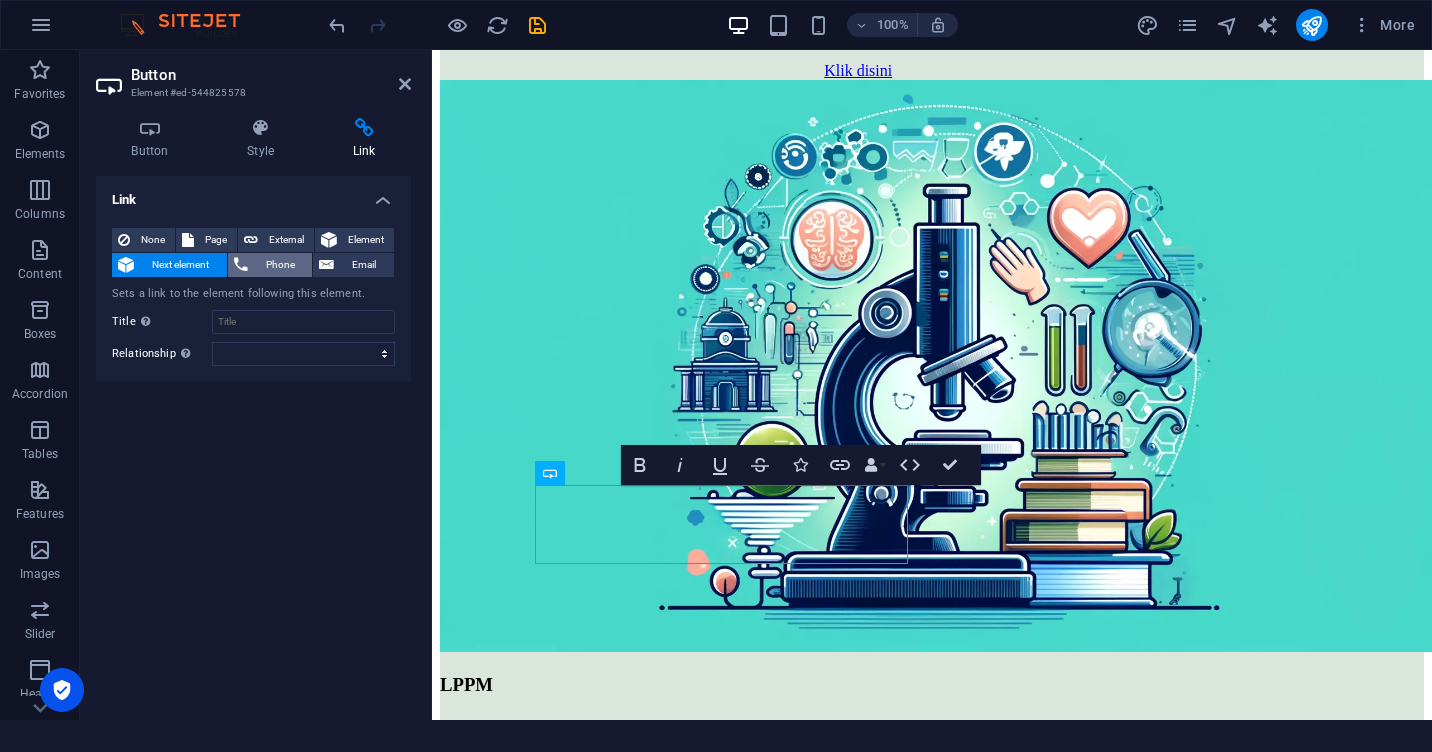 click on "Phone" at bounding box center [280, 265] 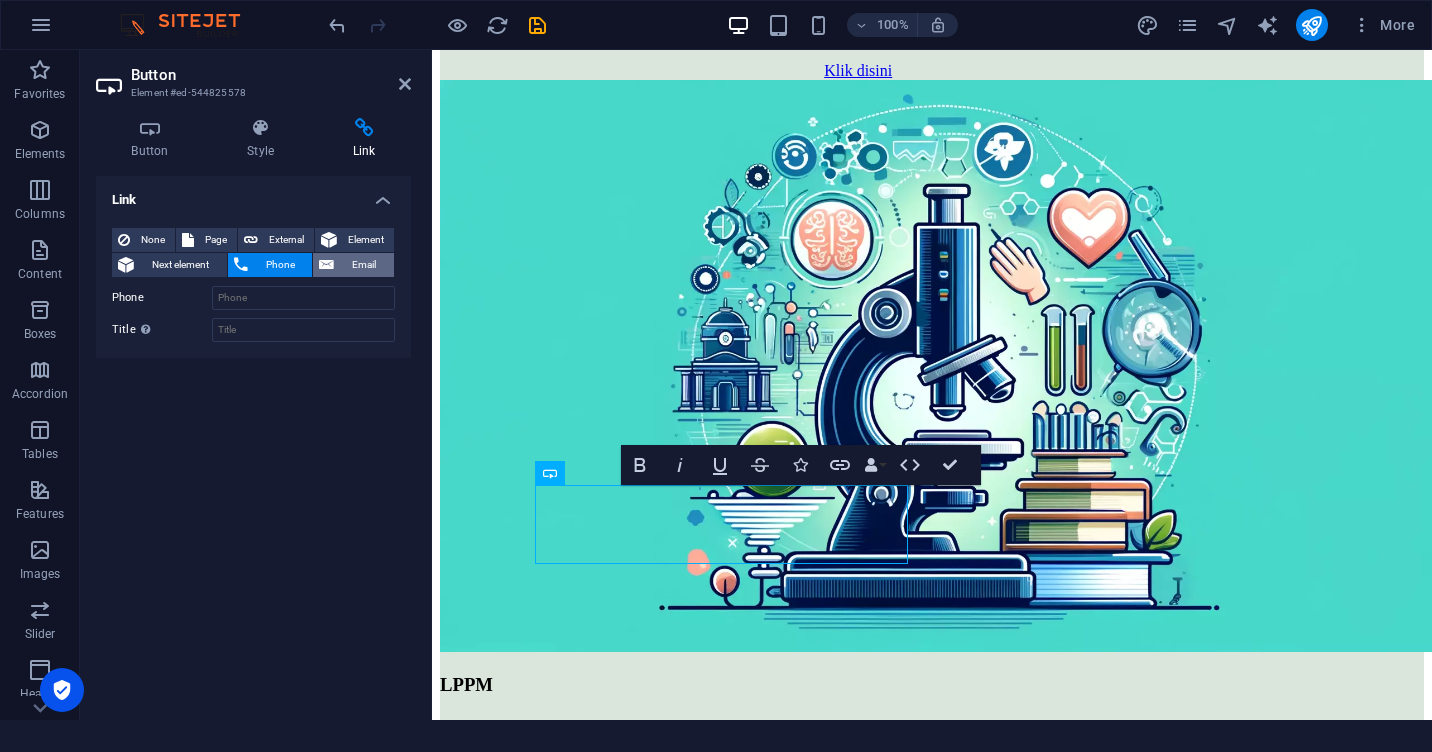 click on "Email" at bounding box center [364, 265] 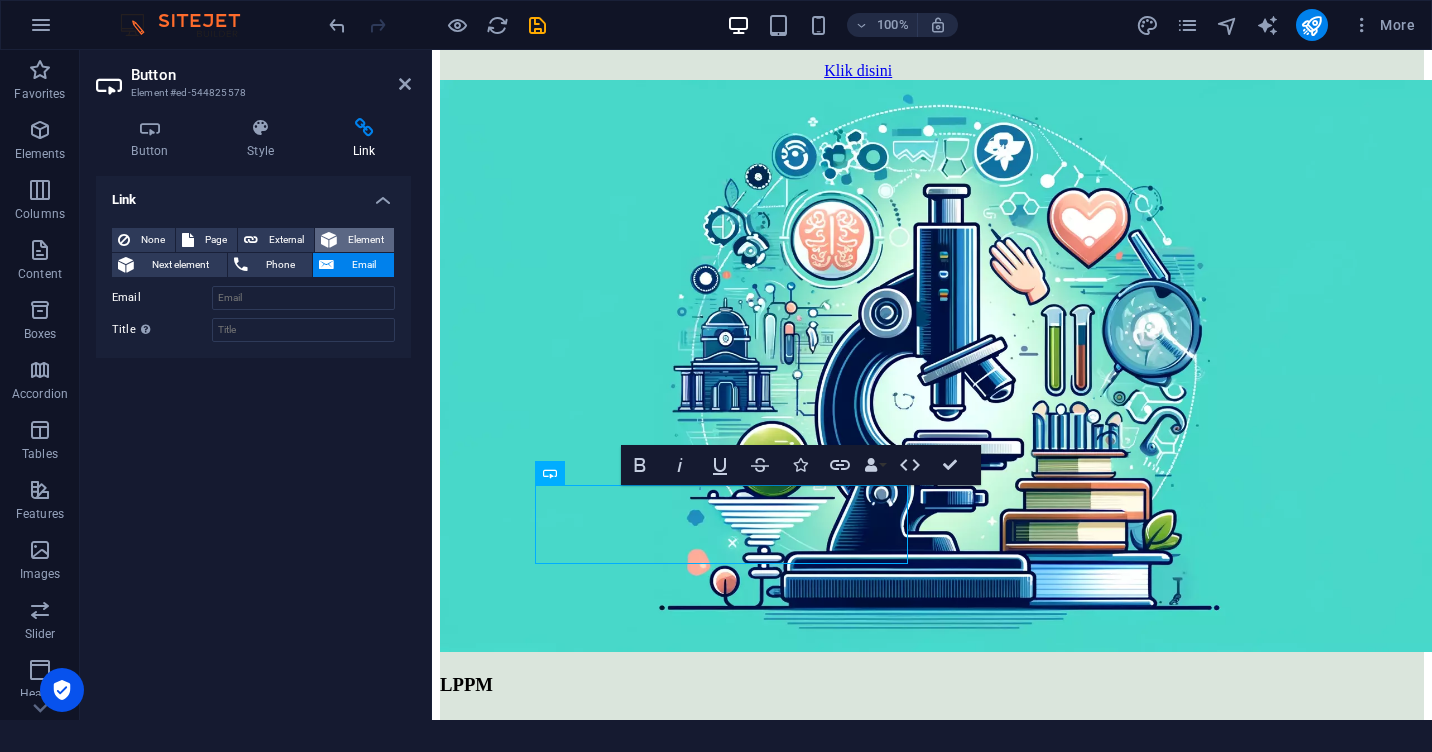 click on "Element" at bounding box center [354, 240] 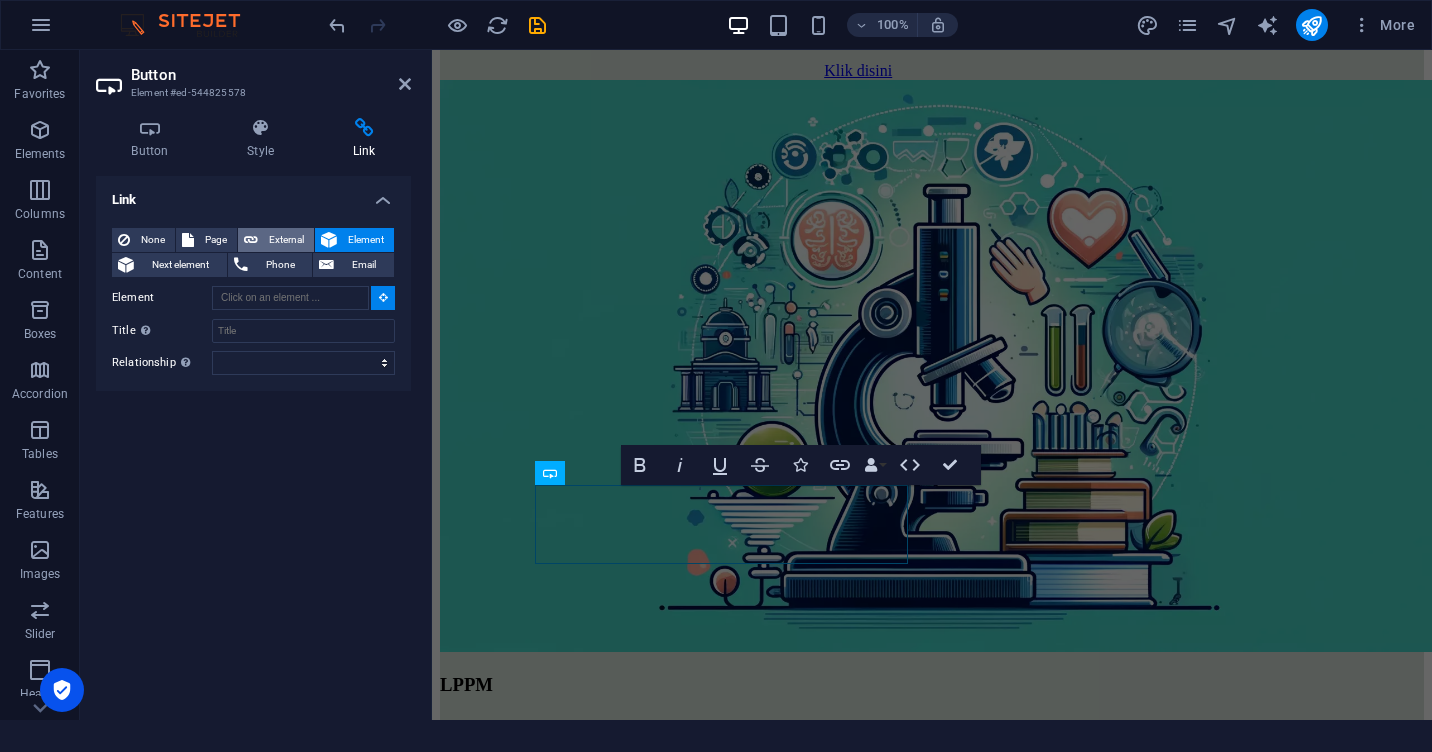 click on "External" at bounding box center [286, 240] 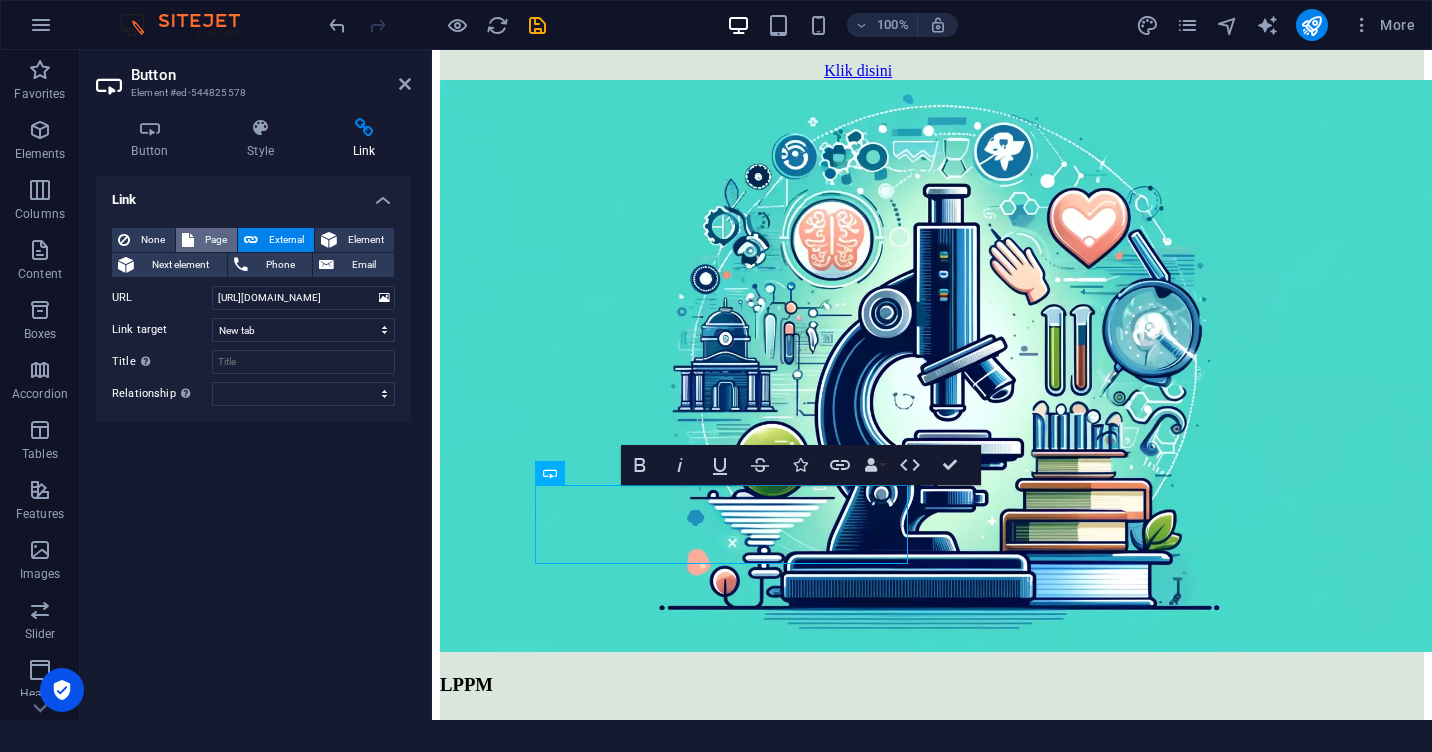 click on "Page" at bounding box center [215, 240] 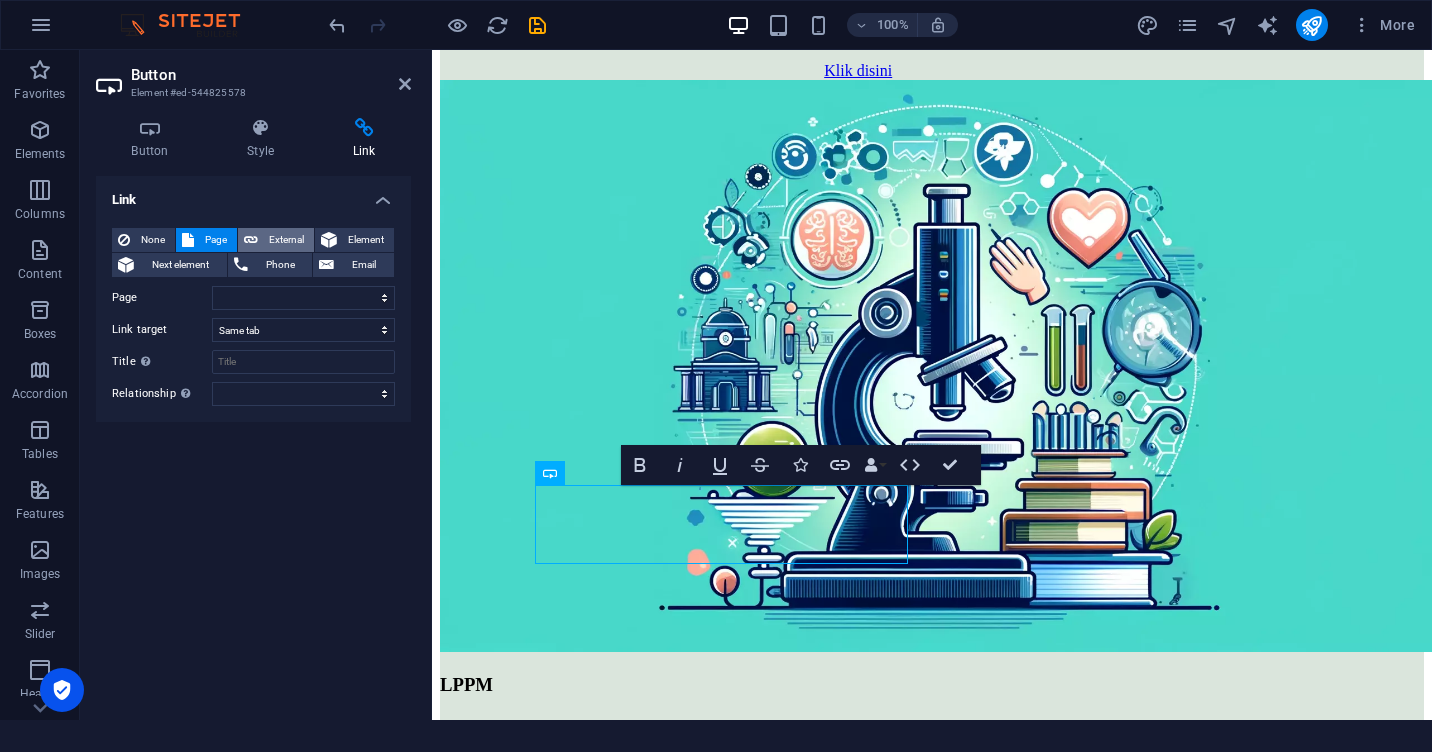 click on "External" at bounding box center [286, 240] 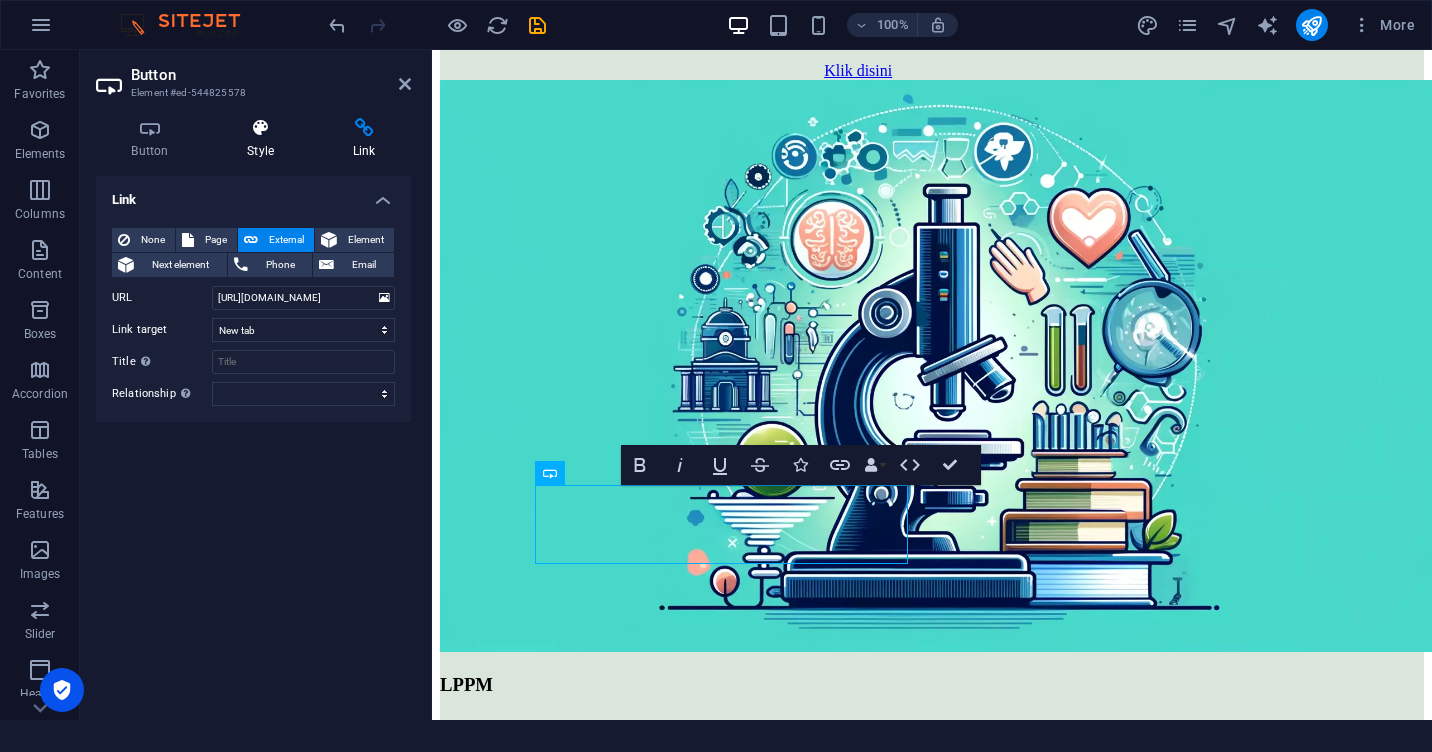 click on "Style" at bounding box center (265, 139) 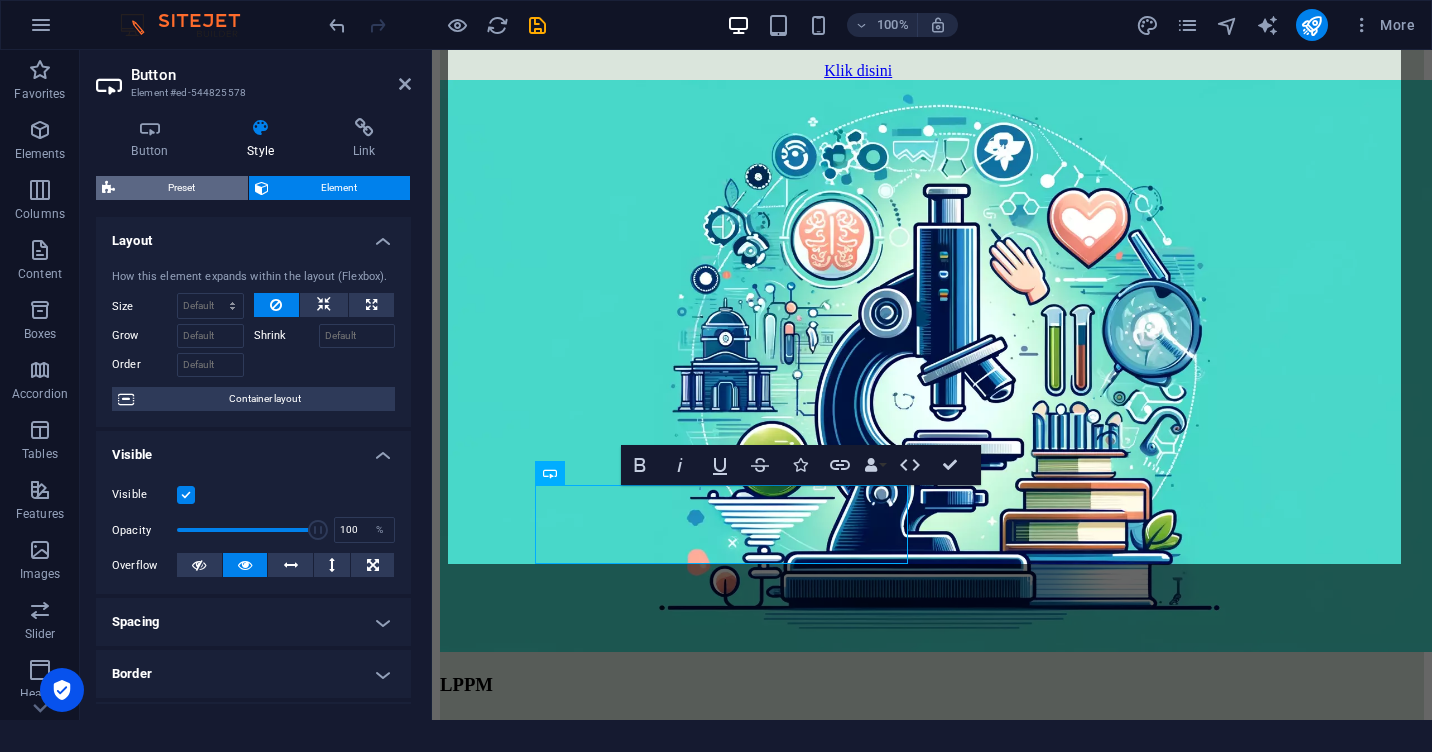 click on "Preset" at bounding box center (181, 188) 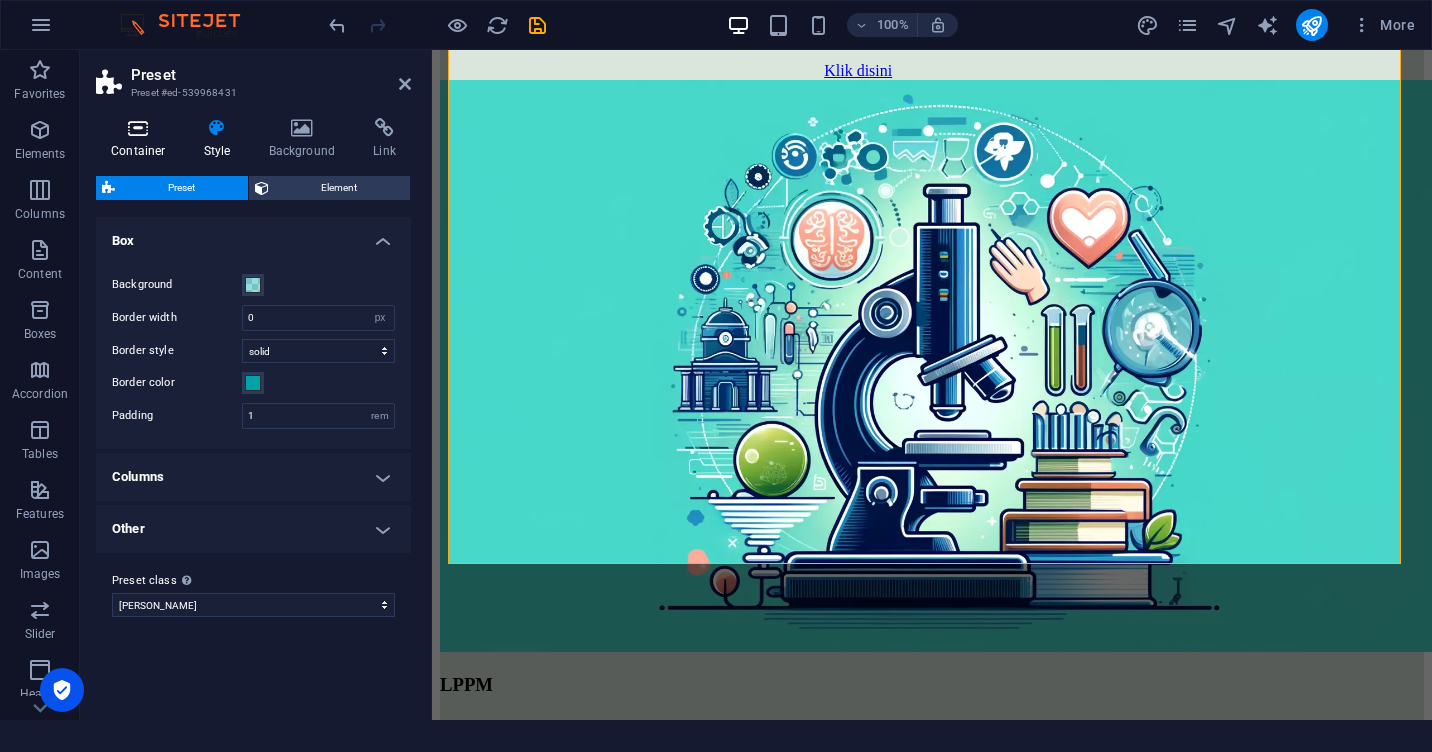 click on "Container" at bounding box center [142, 139] 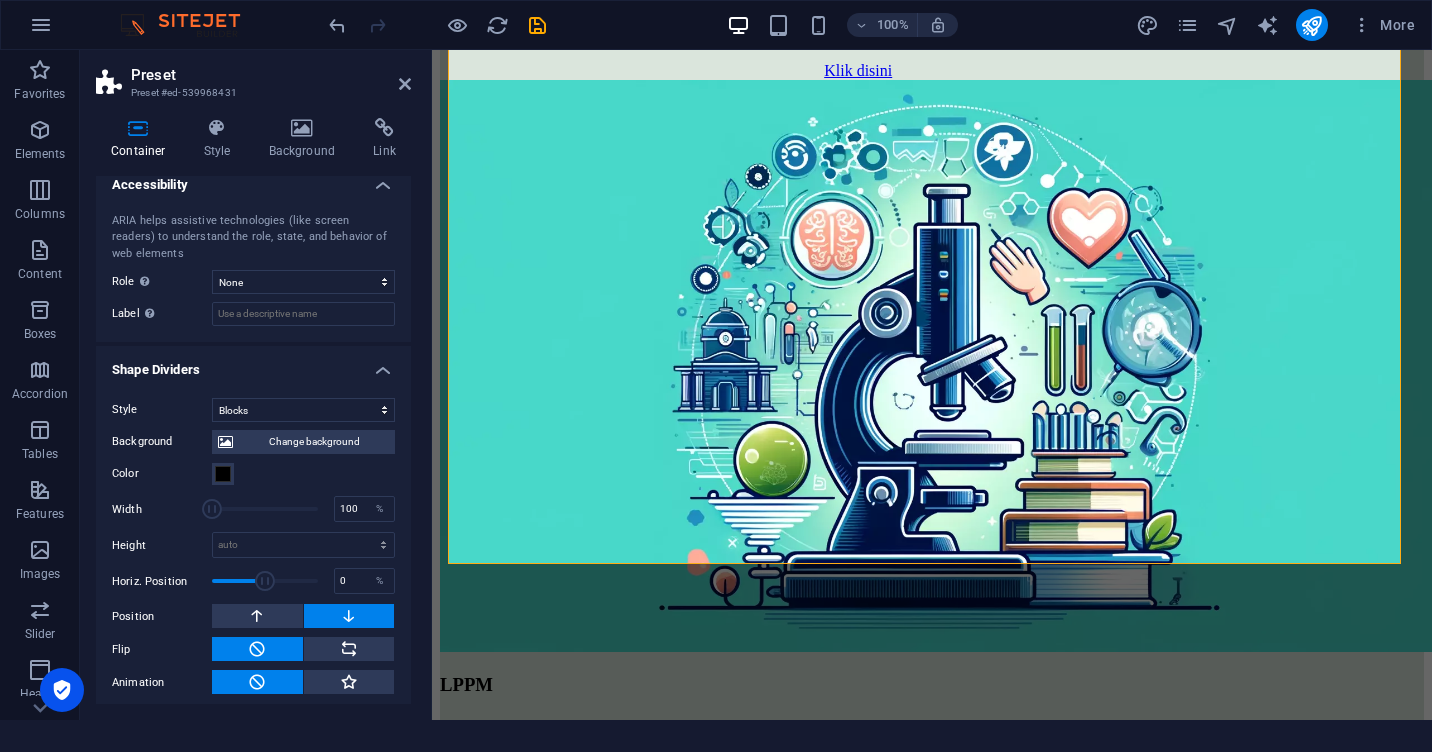 scroll, scrollTop: 554, scrollLeft: 0, axis: vertical 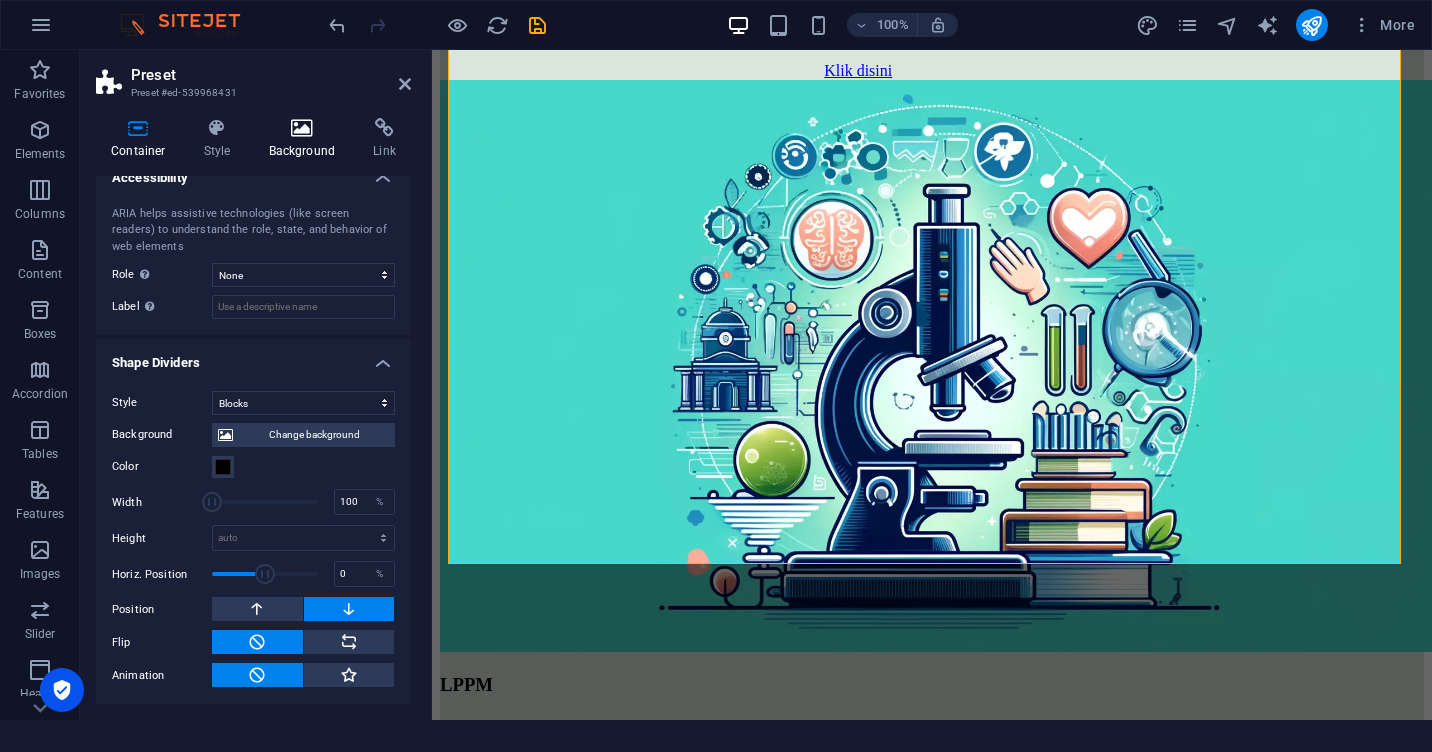 click on "Background" at bounding box center (306, 139) 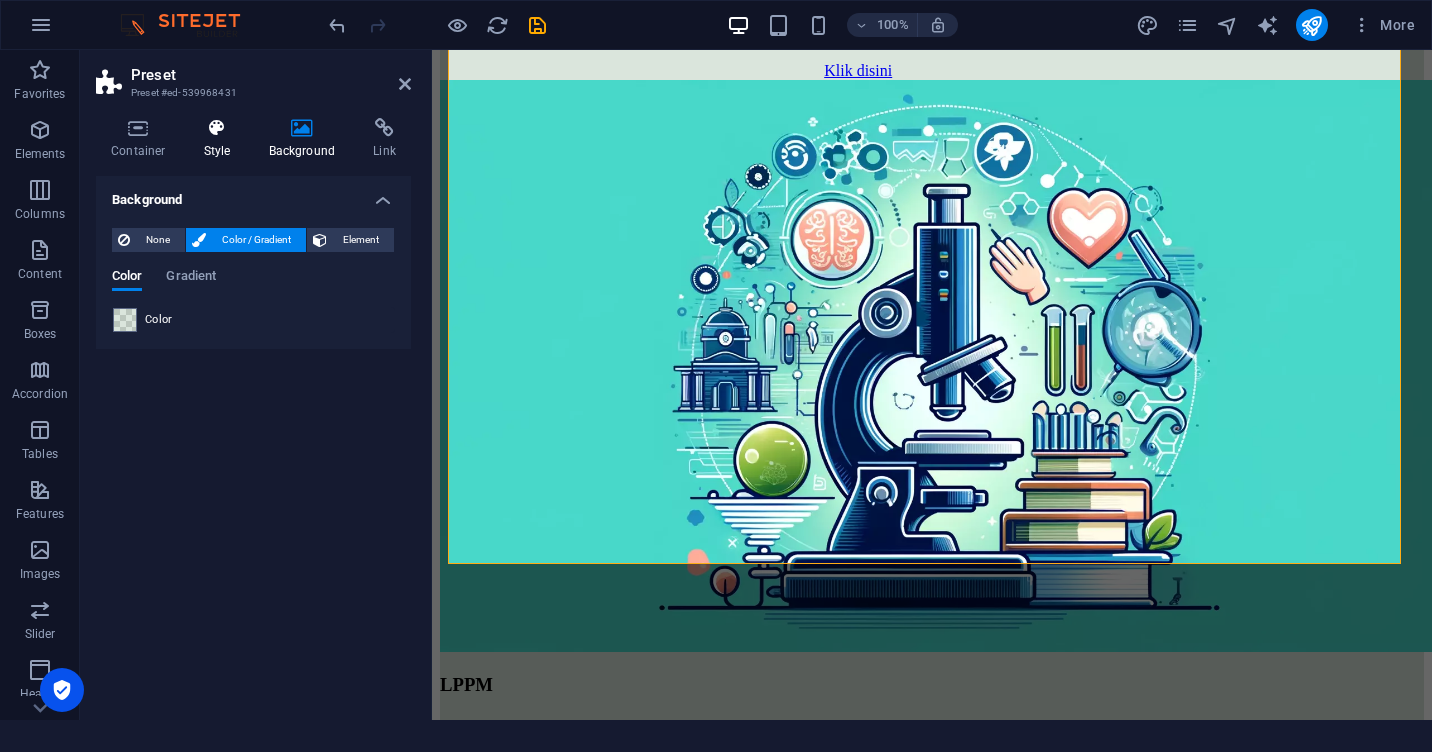 click at bounding box center (217, 128) 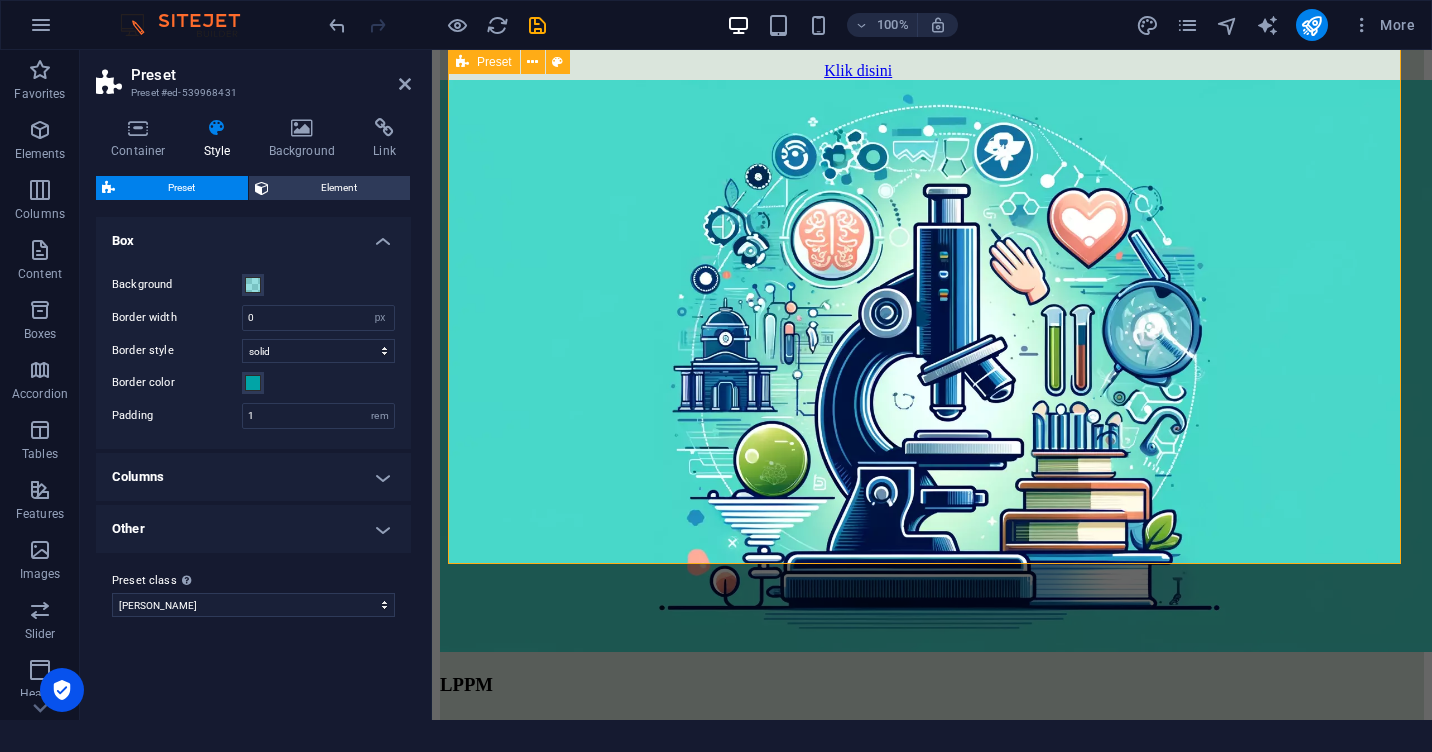 click on "Website utama Klik disini Siakad Klik disini PMB Klik disini LPPM Klik disini Teknik Industri (S-1) see more Teknik Informatika (S-1) see more Teknik Mesin (S-1) see more Teknik Elektro (S-1) see more Pendidikan Bahasa Inggris (S-1) see more Pendidikan Matematika (S-1) see more Manajemen Pendidikan [DEMOGRAPHIC_DATA] (S-1) klik disini Pendidikan Agama [DEMOGRAPHIC_DATA] (S-1) KLIK DISINI Perbankan Syariah (S-1) see more Ekonomi Syariah (S-1) see more Akhwal As-Syakhsiyyah (S-1) see more penjamin mutu KLIK DISINI Pendidikan Agama [DEMOGRAPHIC_DATA] (S-2) KLIK DISINI" at bounding box center [932, 5195] 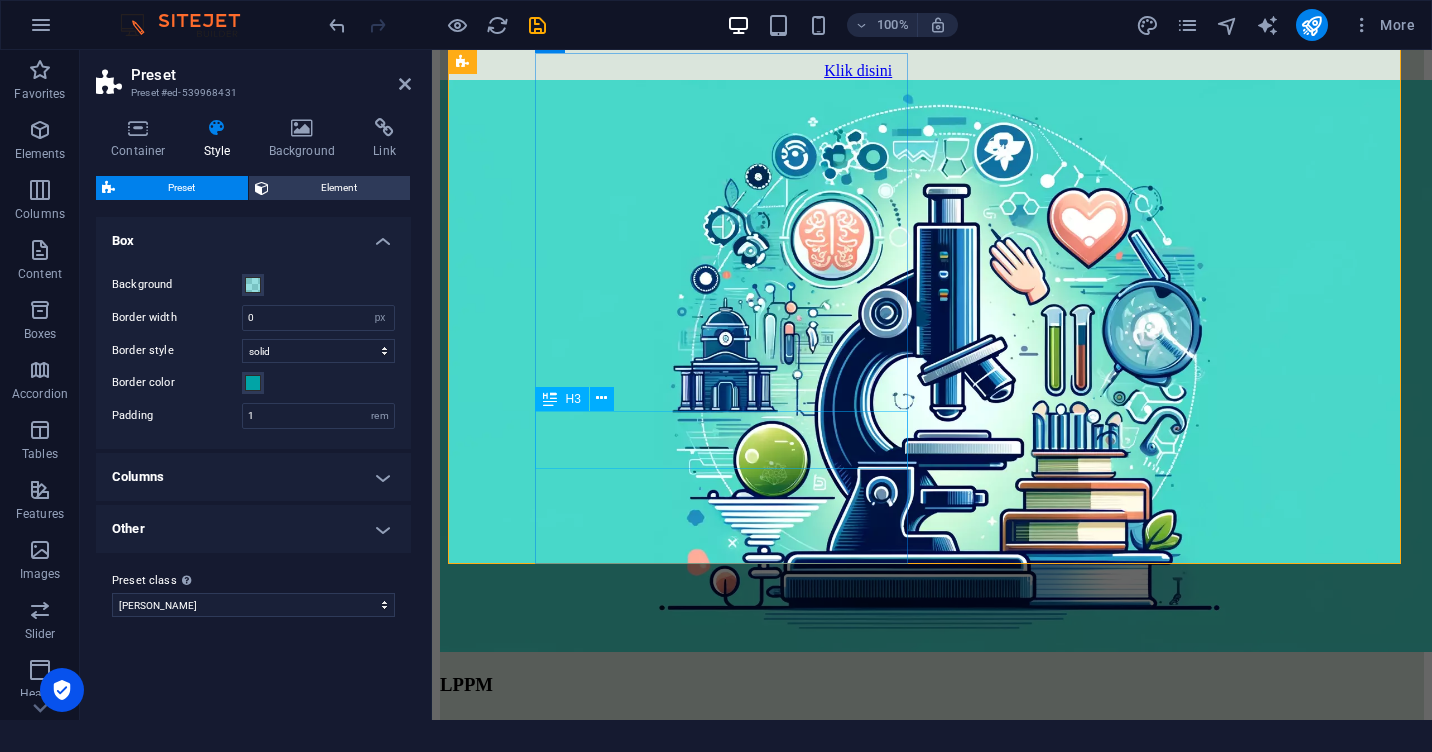 click on "penjamin mutu" at bounding box center [858, 10470] 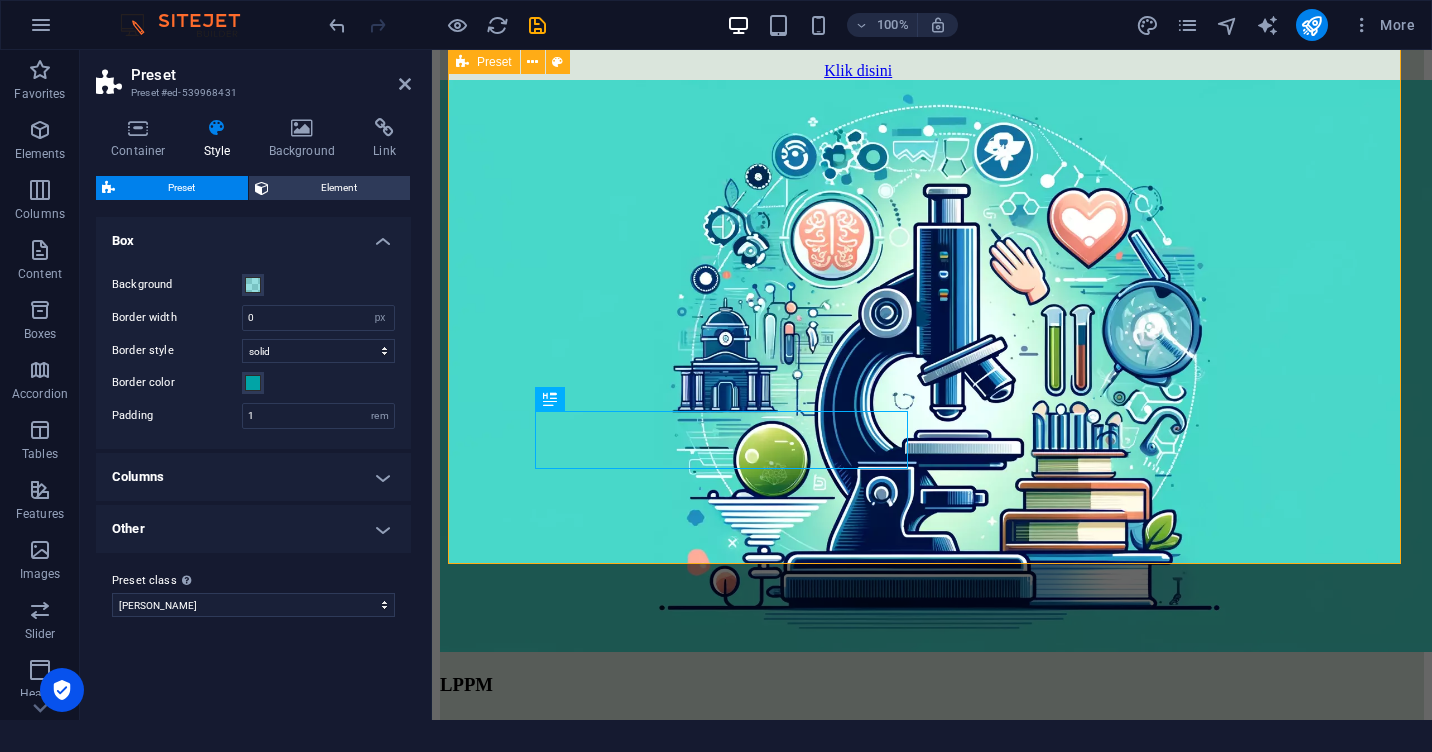 click on "Website utama Klik disini Siakad Klik disini PMB Klik disini LPPM Klik disini Teknik Industri (S-1) see more Teknik Informatika (S-1) see more Teknik Mesin (S-1) see more Teknik Elektro (S-1) see more Pendidikan Bahasa Inggris (S-1) see more Pendidikan Matematika (S-1) see more Manajemen Pendidikan [DEMOGRAPHIC_DATA] (S-1) klik disini Pendidikan Agama [DEMOGRAPHIC_DATA] (S-1) KLIK DISINI Perbankan Syariah (S-1) see more Ekonomi Syariah (S-1) see more Akhwal As-Syakhsiyyah (S-1) see more penjamin mutu KLIK DISINI Pendidikan Agama [DEMOGRAPHIC_DATA] (S-2) KLIK DISINI" at bounding box center (932, 5195) 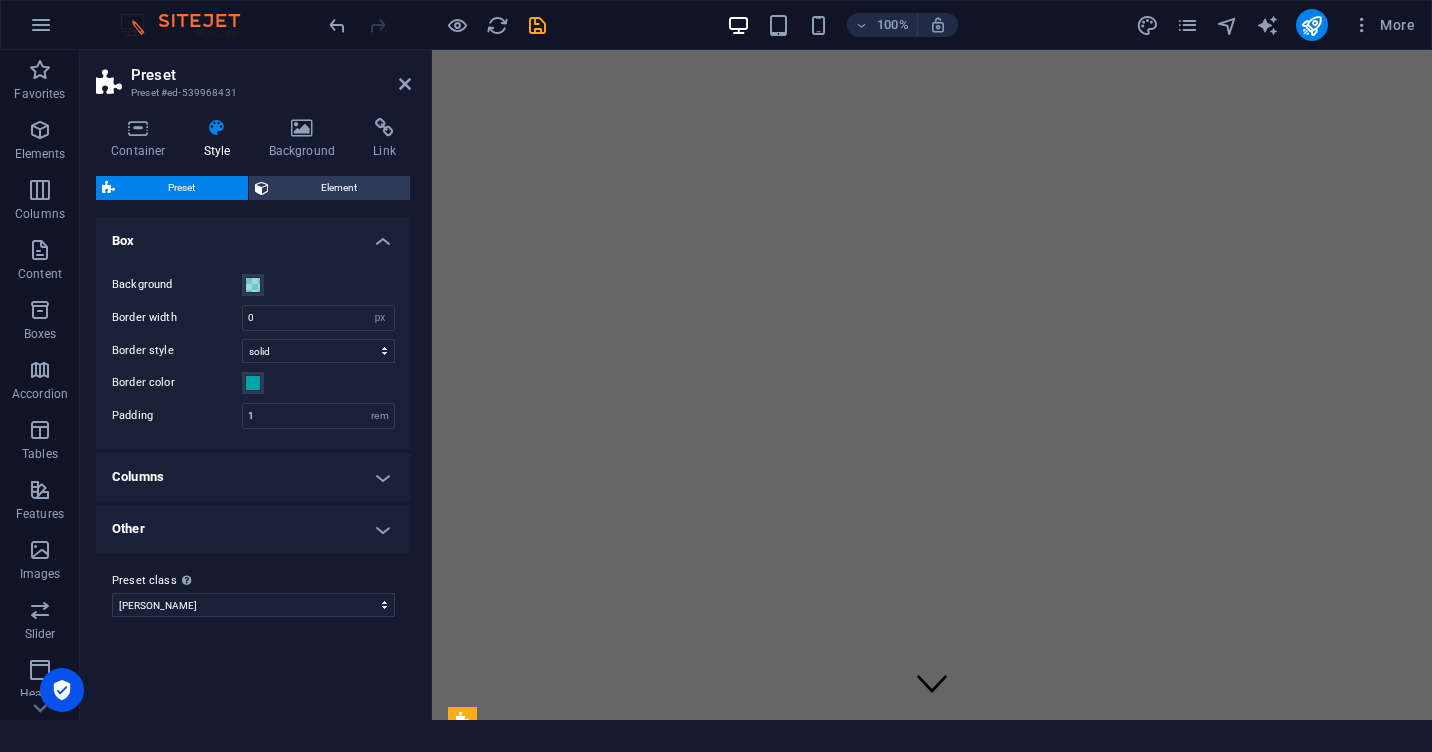 scroll, scrollTop: 0, scrollLeft: 0, axis: both 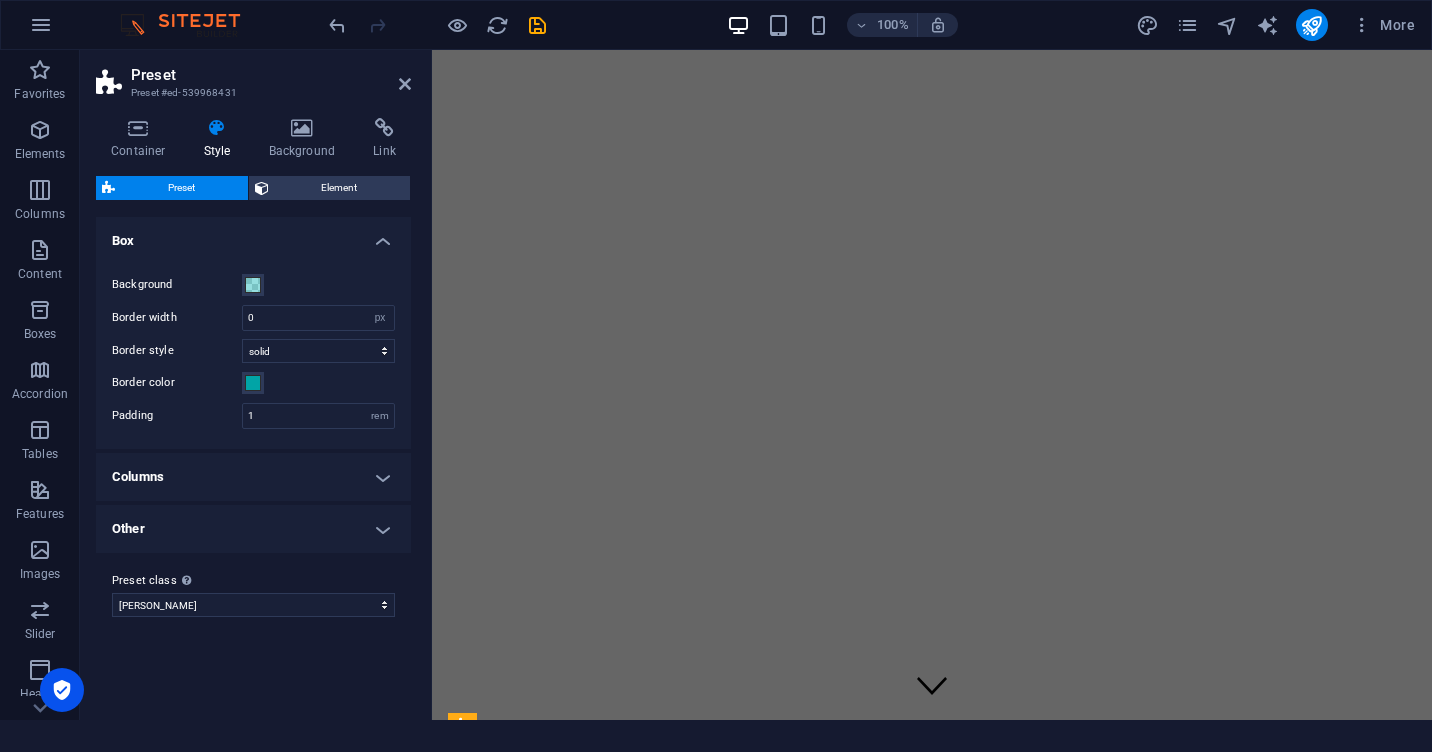 click on "Beranda Daftar Website UQ Website utama Klik disini Siakad Klik disini PMB Klik disini LPPM Klik disini Teknik Industri (S-1) see more Teknik Informatika (S-1) see more Teknik Mesin (S-1) see more Teknik Elektro (S-1) see more Pendidikan Bahasa Inggris (S-1) see more Pendidikan Matematika (S-1) see more Manajemen Pendidikan [DEMOGRAPHIC_DATA] (S-1) klik disini Pendidikan Agama [DEMOGRAPHIC_DATA] (S-1) KLIK DISINI Perbankan Syariah (S-1) see more Ekonomi Syariah (S-1) see more Akhwal As-Syakhsiyyah (S-1) see more penjamin mutu KLIK DISINI Pendidikan Agama [DEMOGRAPHIC_DATA] (S-2) KLIK DISINI Phone Call me! 0123 - 456789 Social Facebook Instagram Twitter Contact [EMAIL_ADDRESS][DOMAIN_NAME] Legal Notice Privacy" at bounding box center [932, 7199] 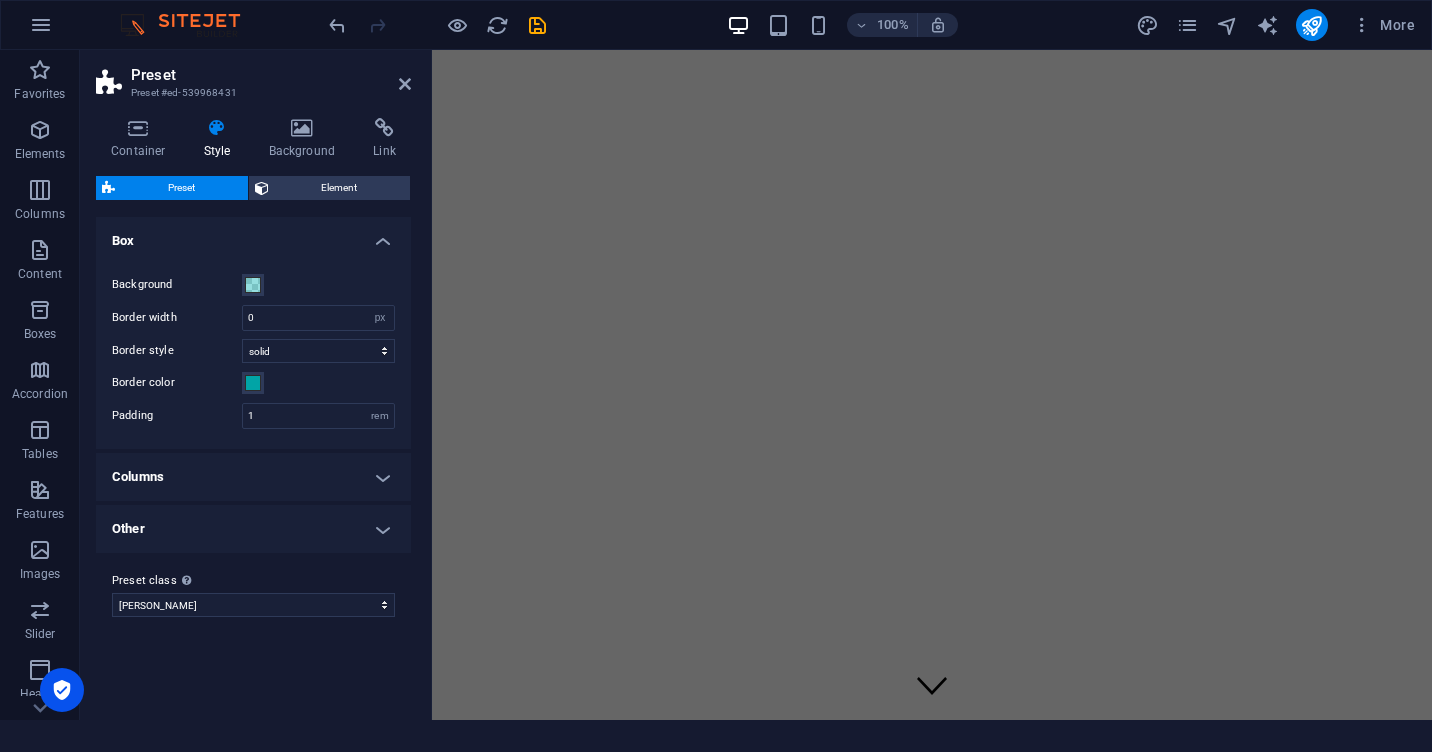 click on "Beranda Daftar Website UQ Website utama Klik disini Siakad Klik disini PMB Klik disini LPPM Klik disini Teknik Industri (S-1) see more Teknik Informatika (S-1) see more Teknik Mesin (S-1) see more Teknik Elektro (S-1) see more Pendidikan Bahasa Inggris (S-1) see more Pendidikan Matematika (S-1) see more Manajemen Pendidikan [DEMOGRAPHIC_DATA] (S-1) klik disini Pendidikan Agama [DEMOGRAPHIC_DATA] (S-1) KLIK DISINI Perbankan Syariah (S-1) see more Ekonomi Syariah (S-1) see more Akhwal As-Syakhsiyyah (S-1) see more penjamin mutu KLIK DISINI Pendidikan Agama [DEMOGRAPHIC_DATA] (S-2) KLIK DISINI Phone Call me! 0123 - 456789 Social Facebook Instagram Twitter Contact [EMAIL_ADDRESS][DOMAIN_NAME] Legal Notice Privacy" at bounding box center [932, 7199] 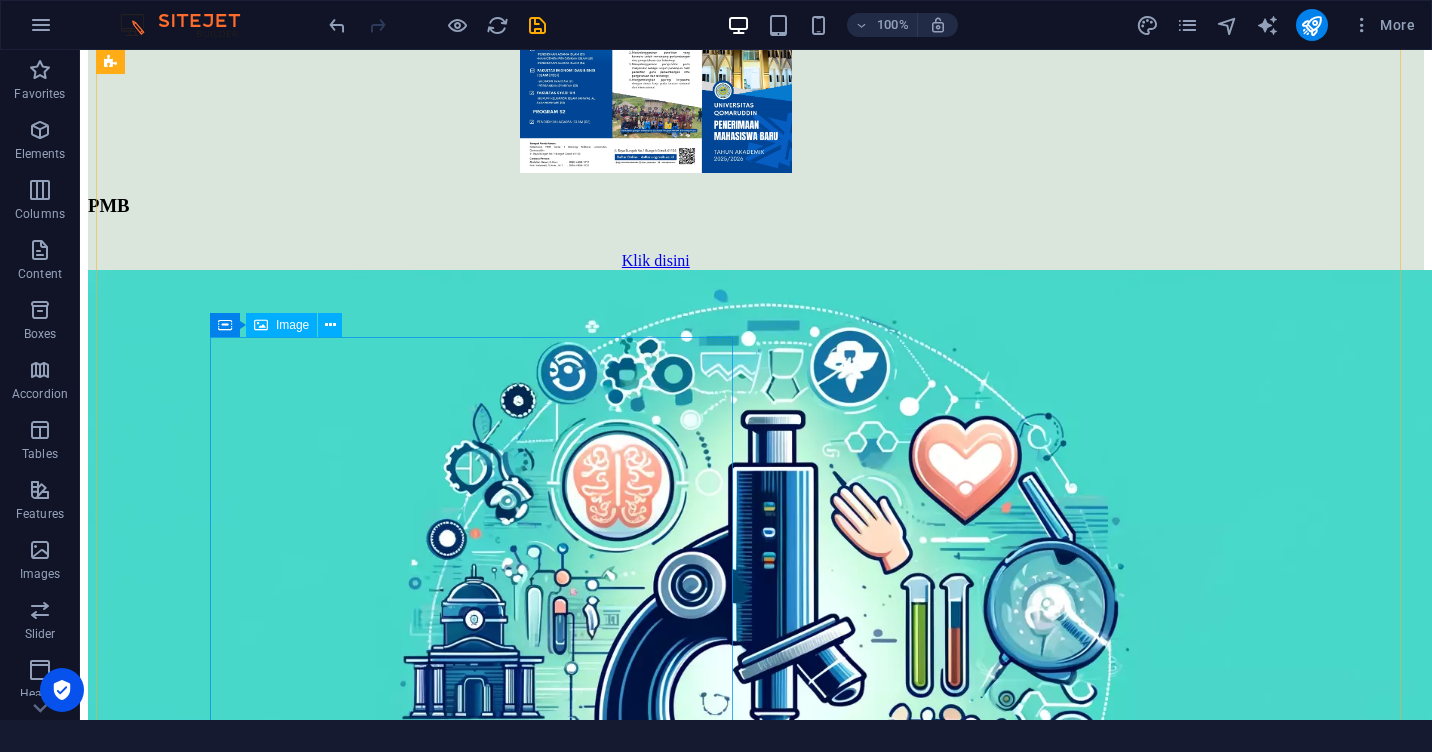 scroll, scrollTop: 2364, scrollLeft: 0, axis: vertical 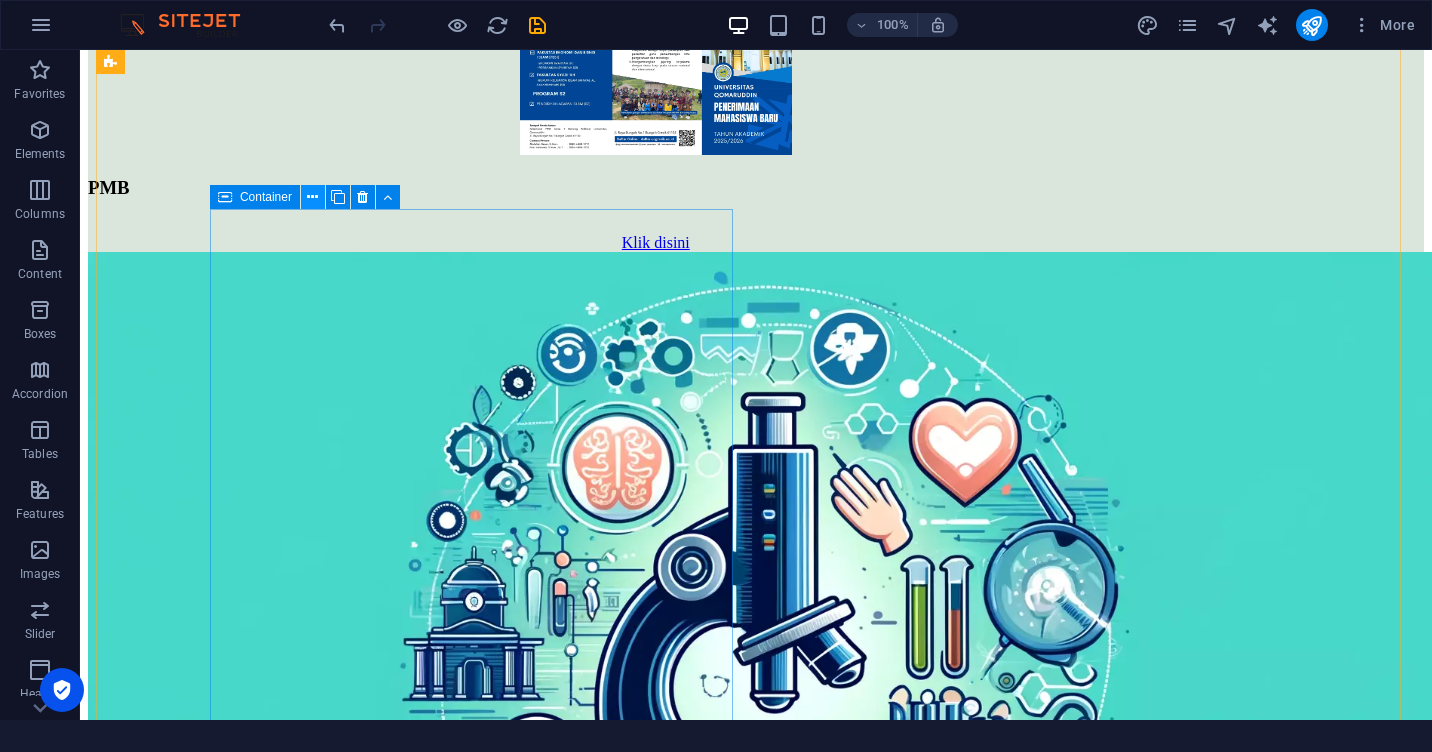 click at bounding box center (312, 197) 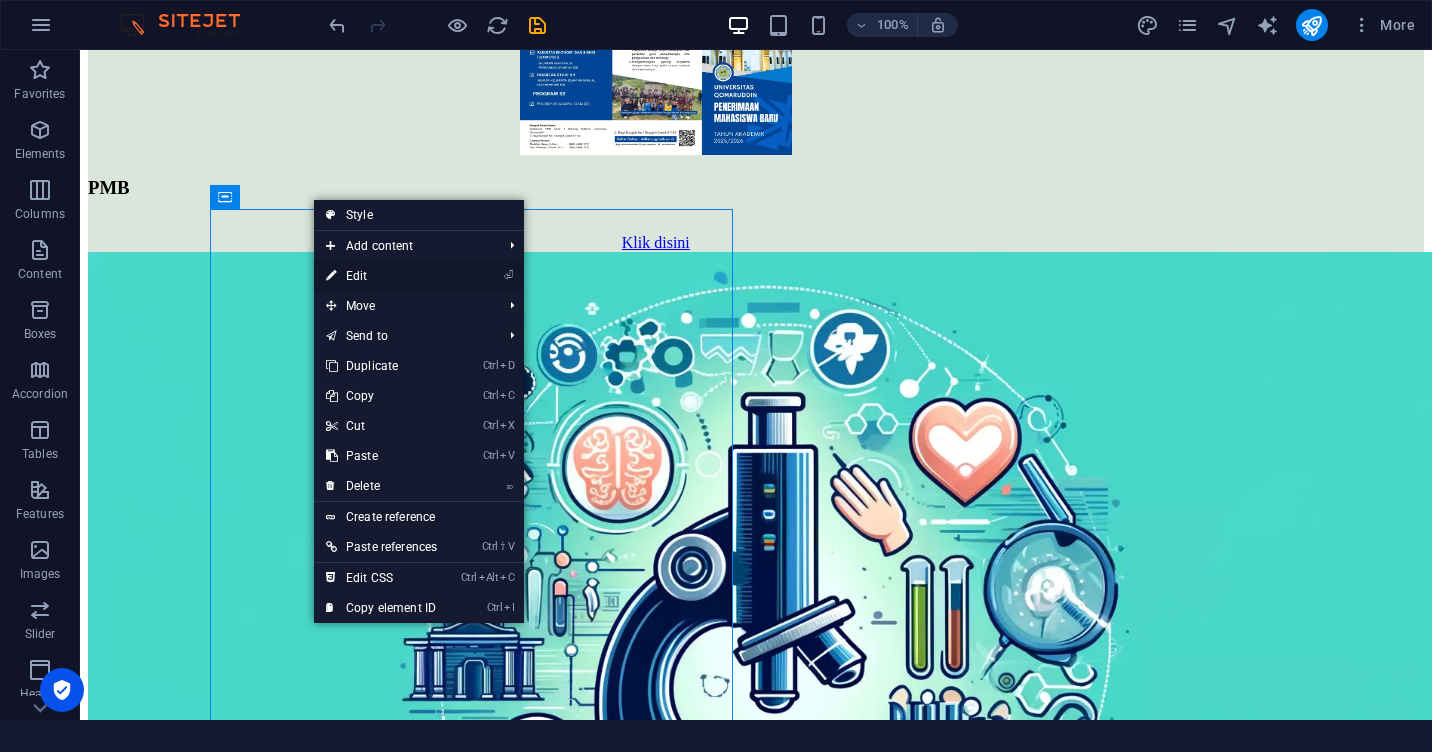 click on "⏎  Edit" at bounding box center [381, 276] 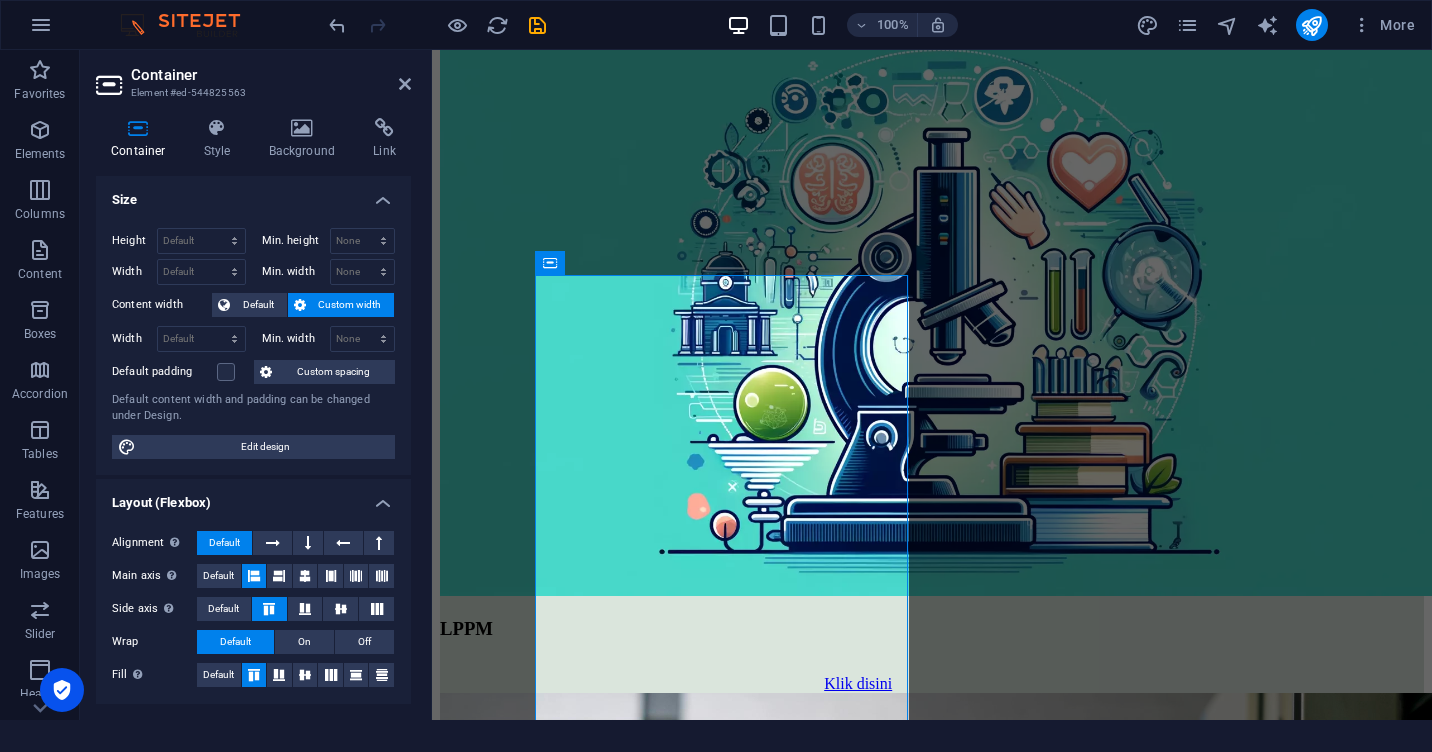 scroll, scrollTop: 2086, scrollLeft: 0, axis: vertical 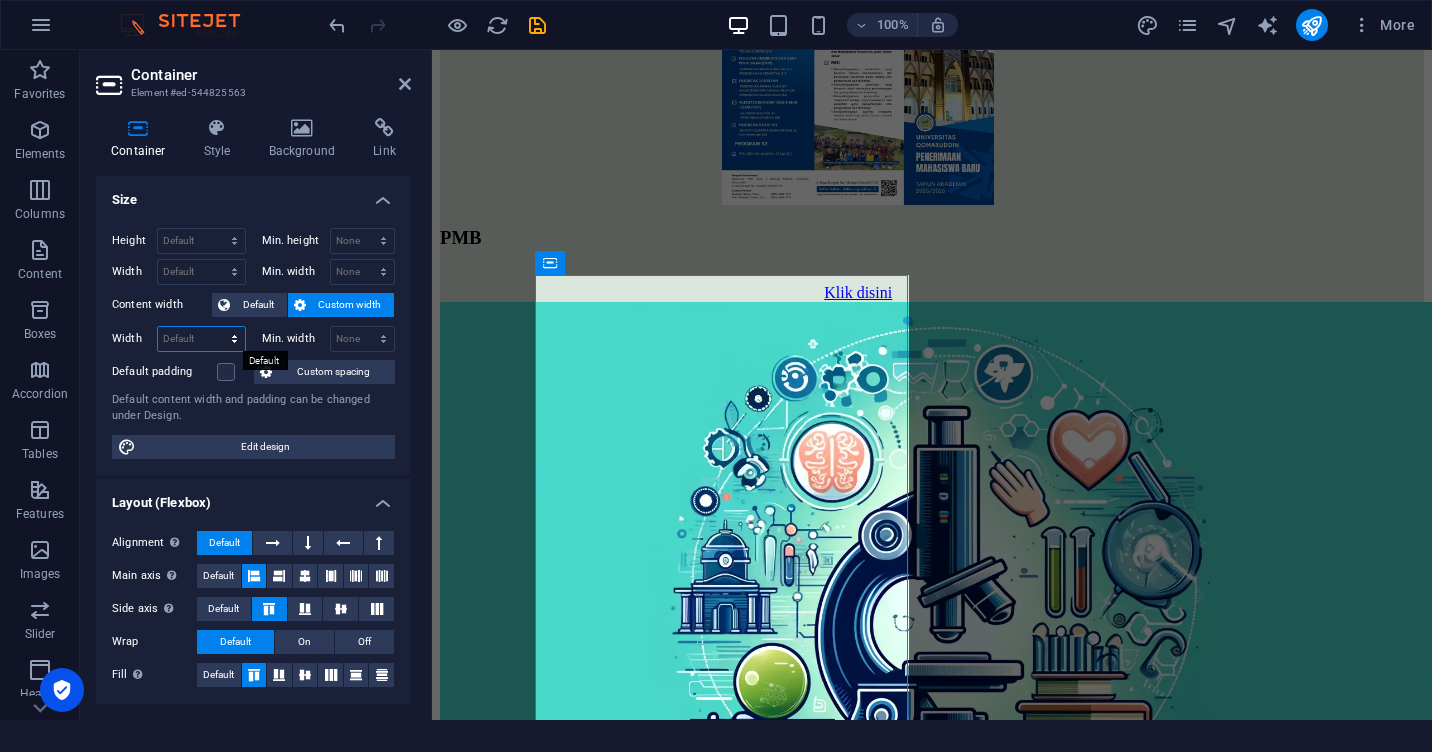 click on "Default px rem % em vh vw" at bounding box center (201, 339) 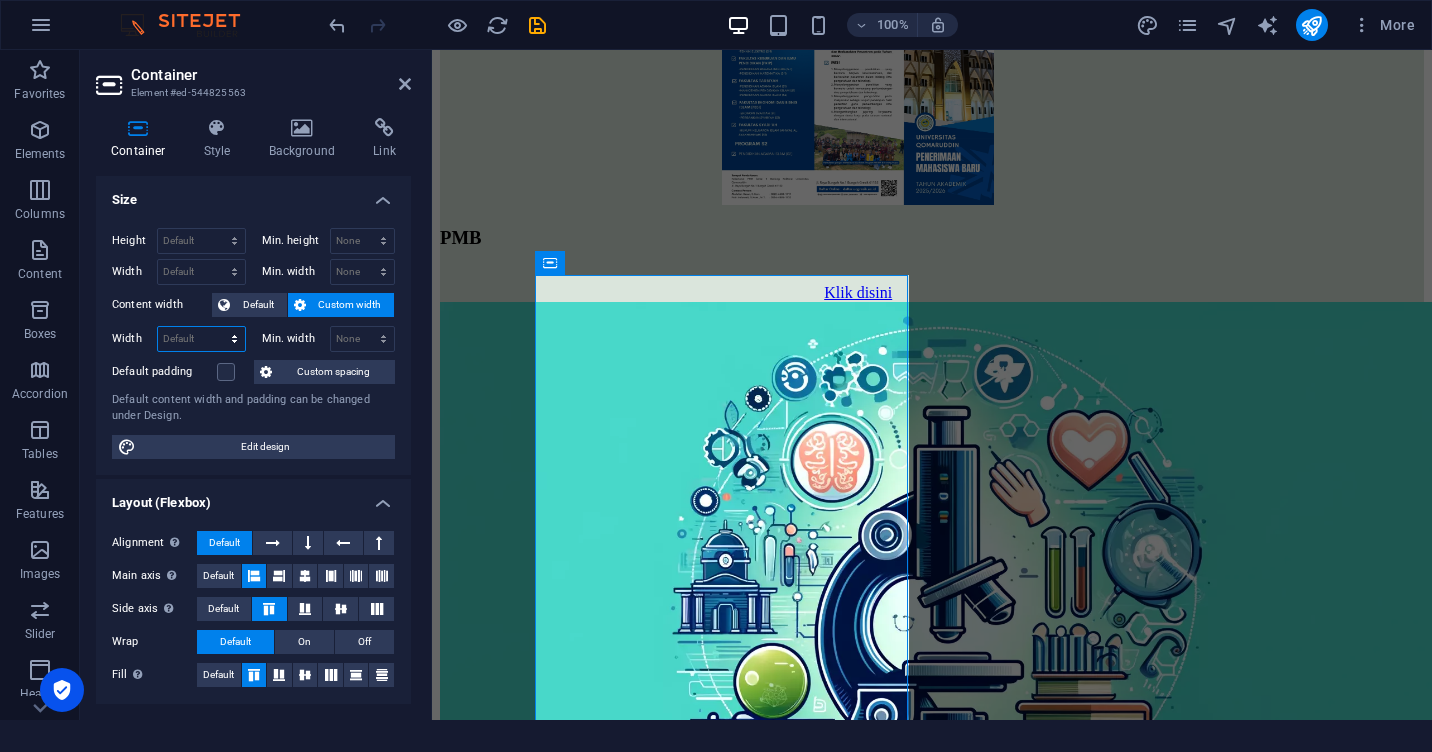 click on "Default px rem % em vh vw" at bounding box center (201, 339) 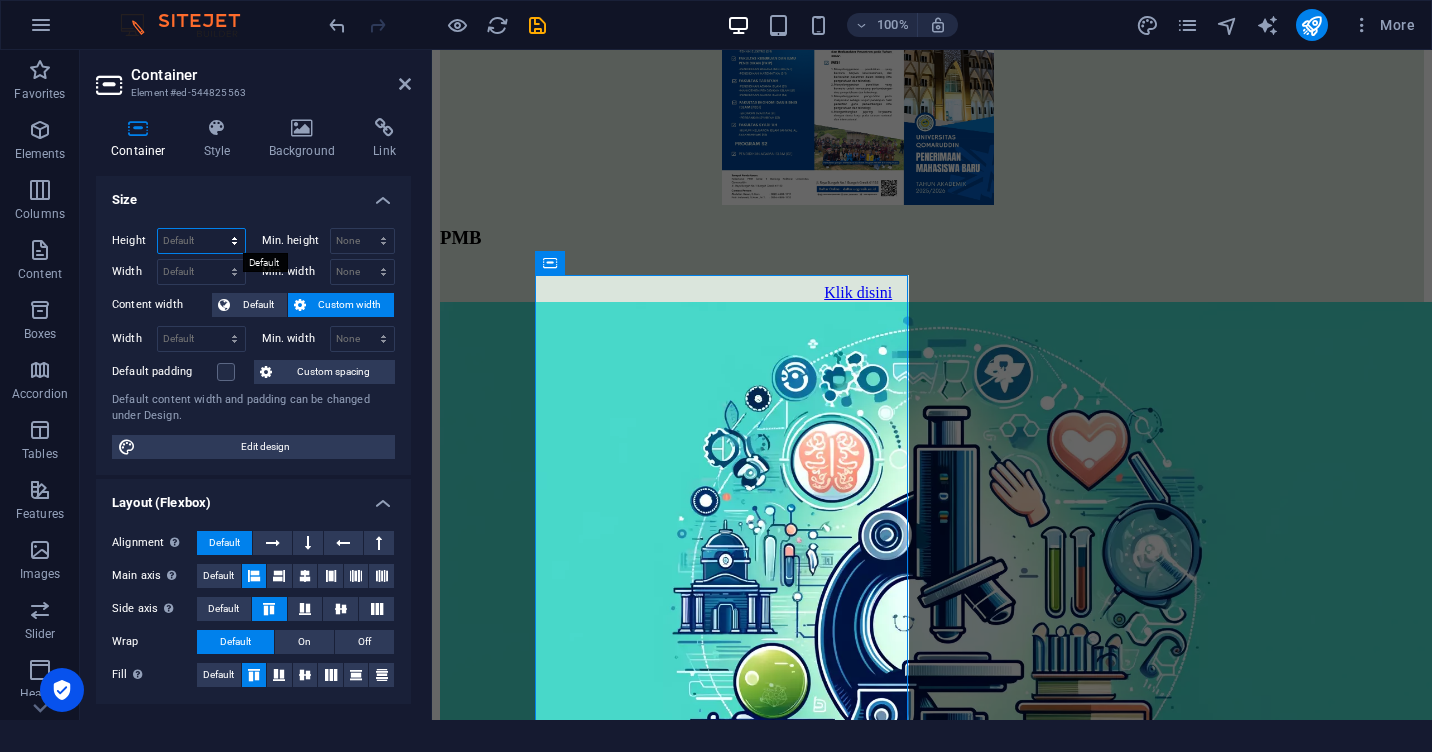 click on "Default px rem % vh vw" at bounding box center (201, 241) 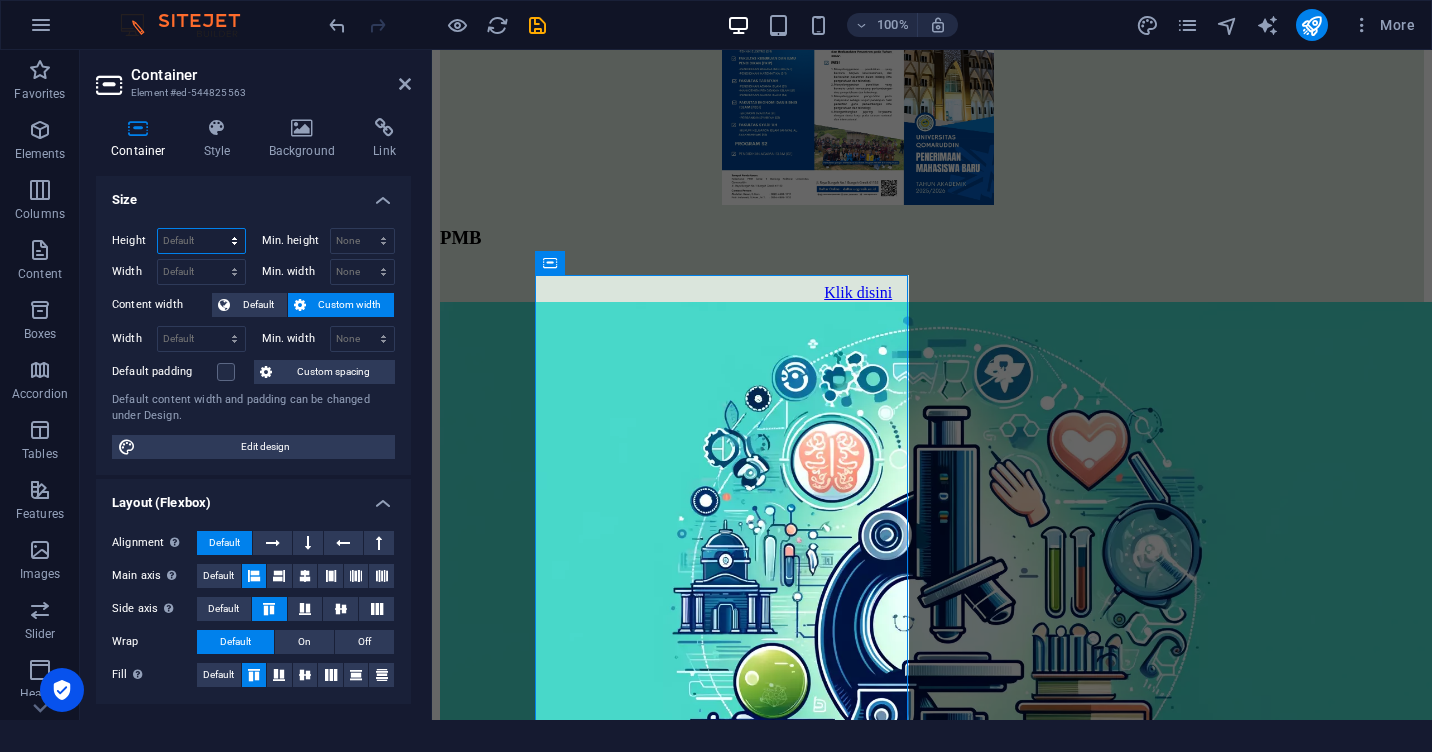 click on "Default px rem % vh vw" at bounding box center [201, 241] 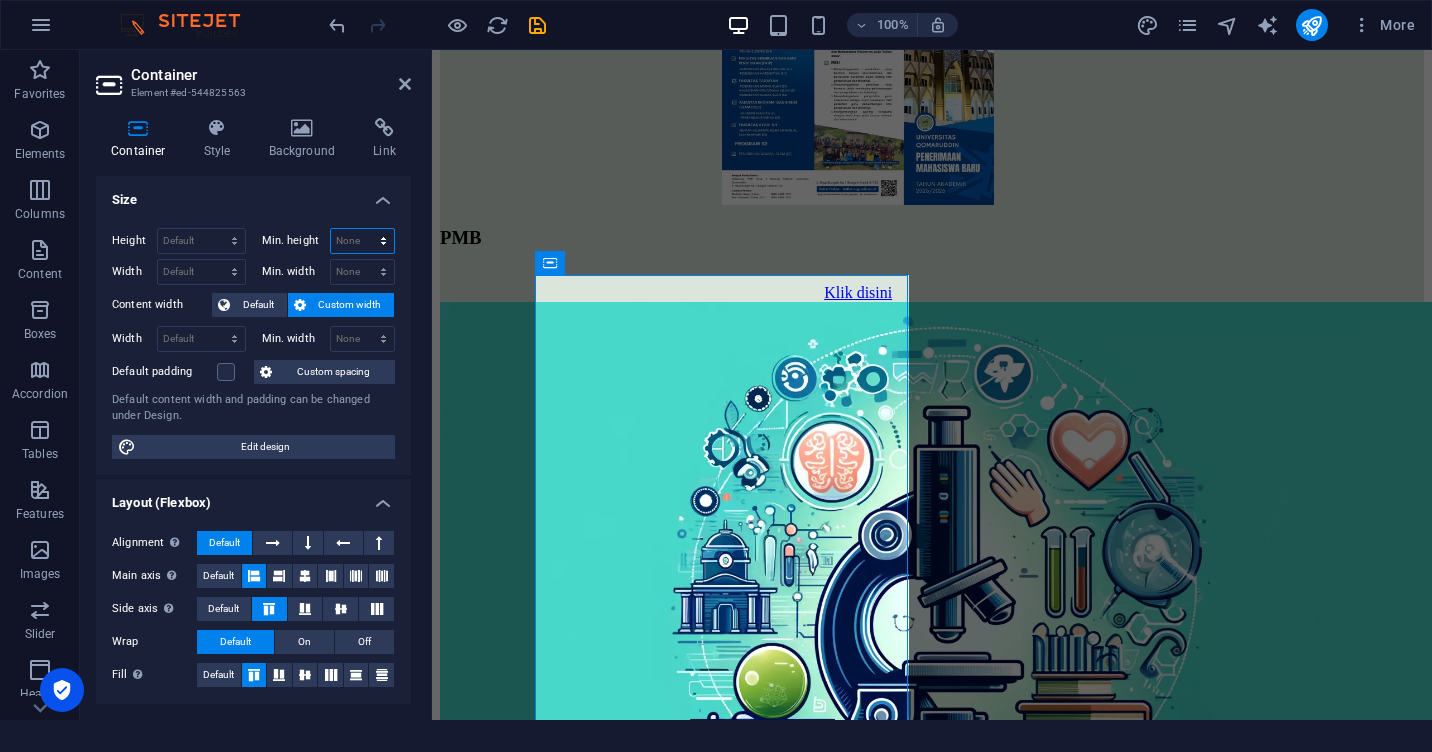 click on "None px rem % vh vw" at bounding box center (363, 241) 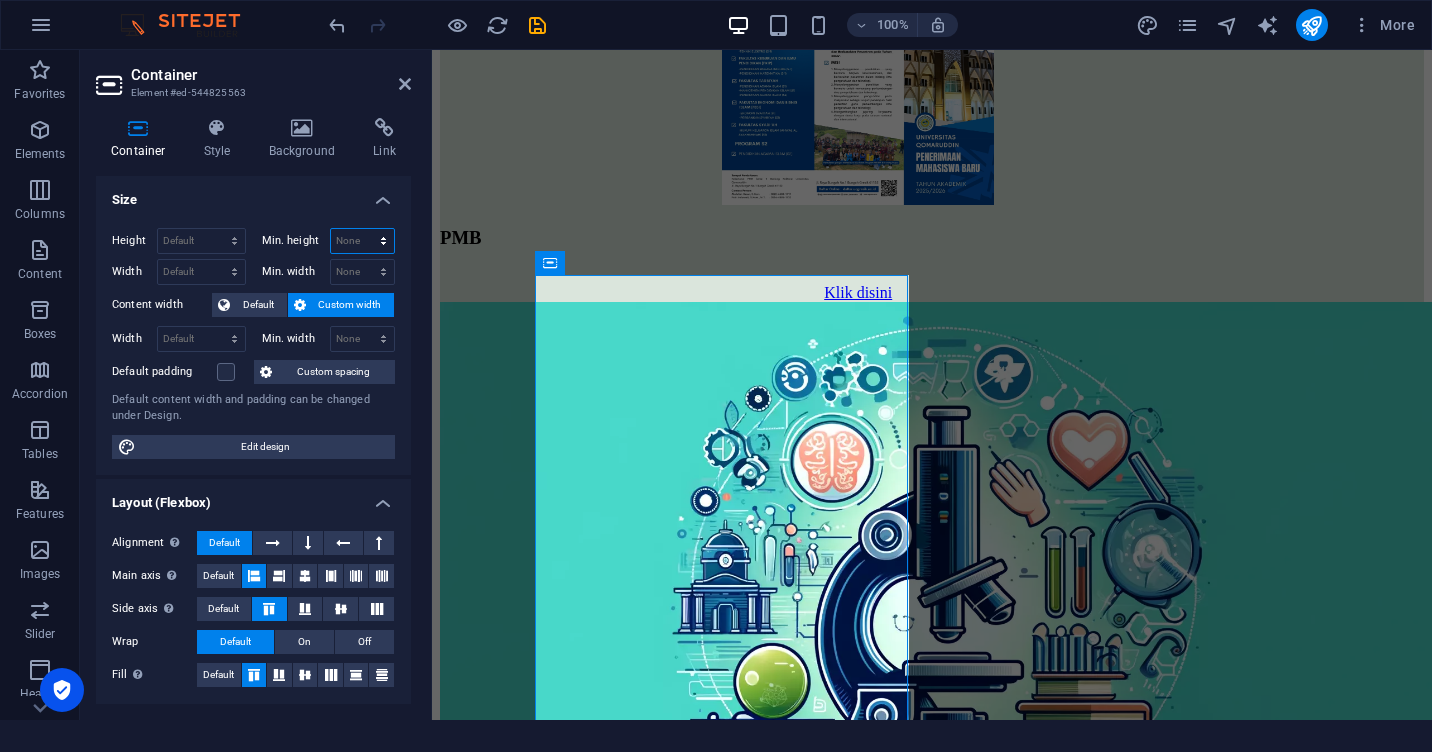 click on "None px rem % vh vw" at bounding box center (363, 241) 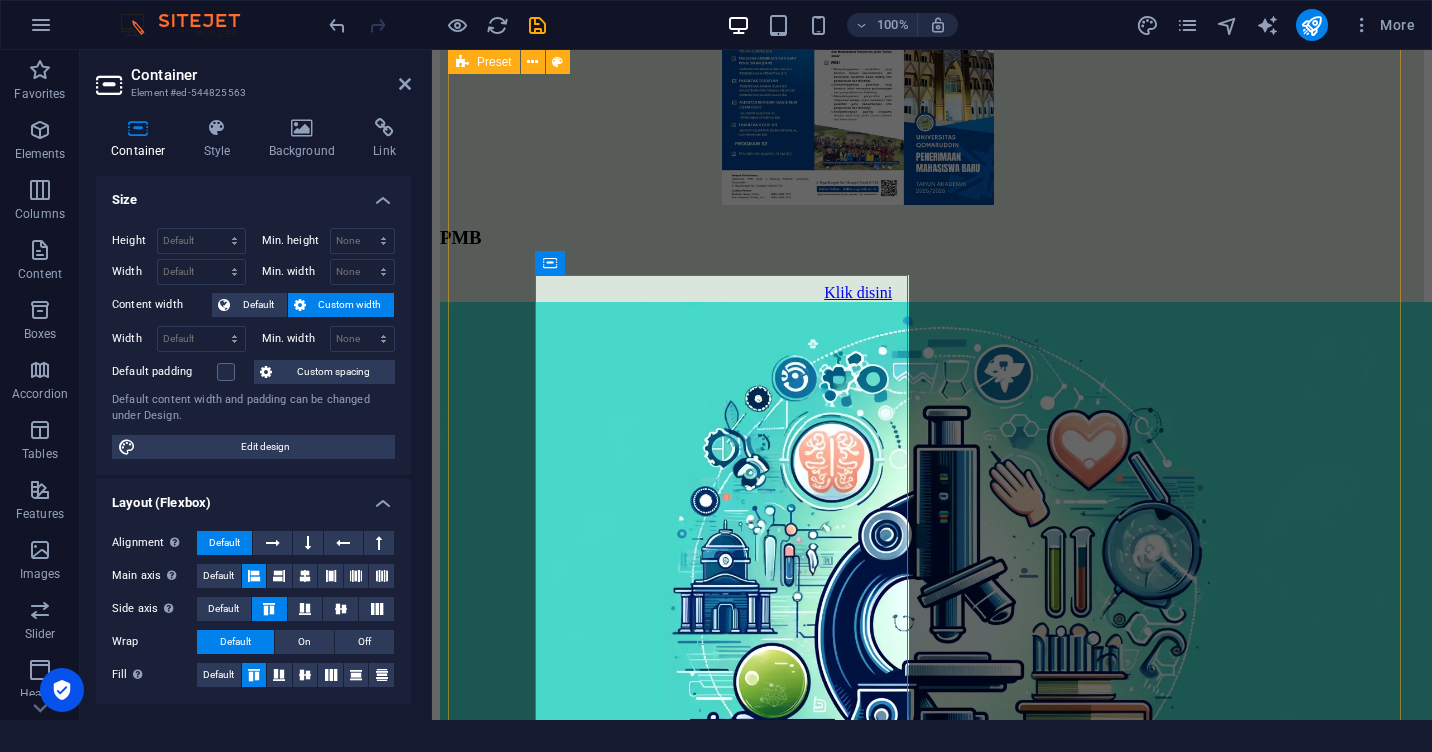 click on "Website utama Klik disini Siakad Klik disini PMB Klik disini LPPM Klik disini Teknik Industri (S-1) see more Teknik Informatika (S-1) see more Teknik Mesin (S-1) see more Teknik Elektro (S-1) see more Pendidikan Bahasa Inggris (S-1) see more Pendidikan Matematika (S-1) see more Manajemen Pendidikan [DEMOGRAPHIC_DATA] (S-1) klik disini Pendidikan Agama [DEMOGRAPHIC_DATA] (S-1) KLIK DISINI Perbankan Syariah (S-1) see more Ekonomi Syariah (S-1) see more Akhwal As-Syakhsiyyah (S-1) see more penjamin mutu KLIK DISINI Pendidikan Agama [DEMOGRAPHIC_DATA] (S-2) KLIK DISINI" at bounding box center (932, 5417) 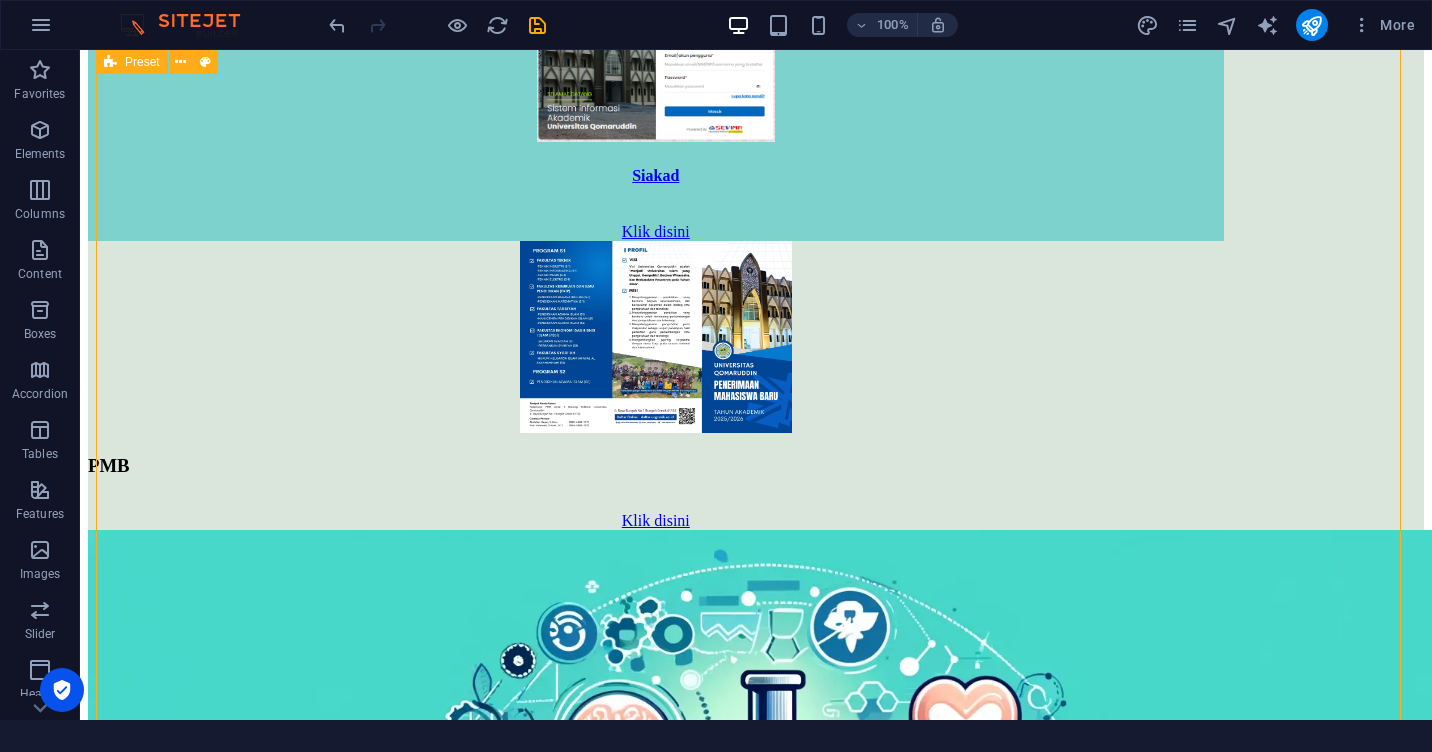 scroll, scrollTop: 2364, scrollLeft: 0, axis: vertical 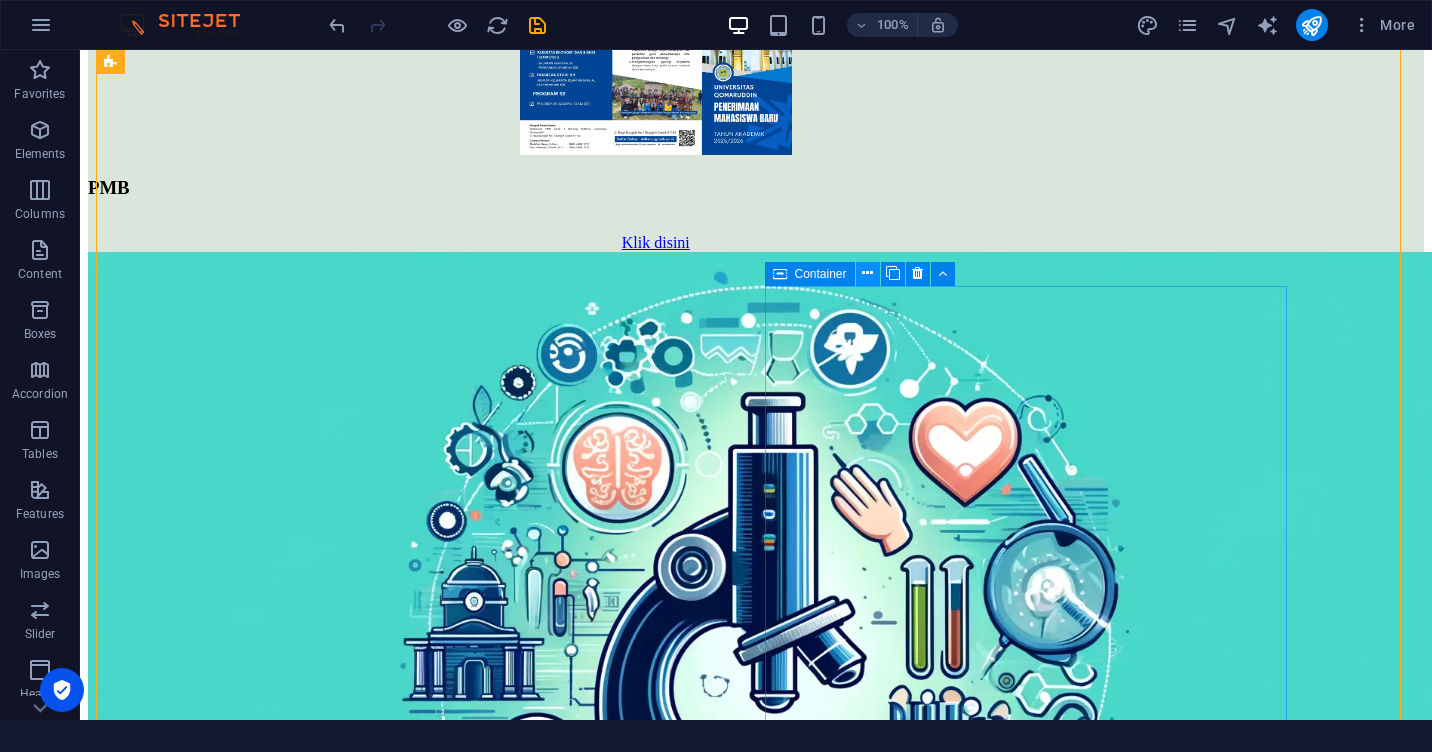 click at bounding box center [867, 273] 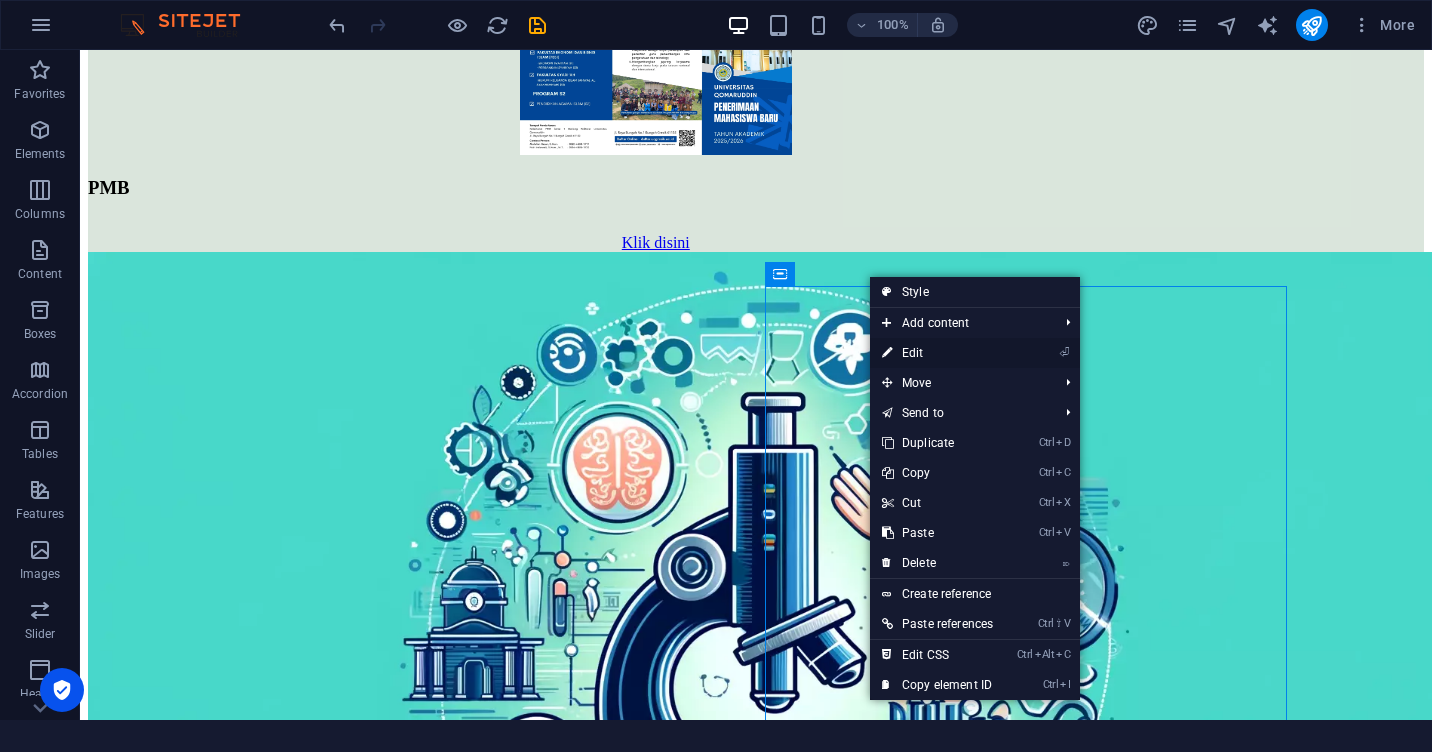 click on "⏎  Edit" at bounding box center (937, 353) 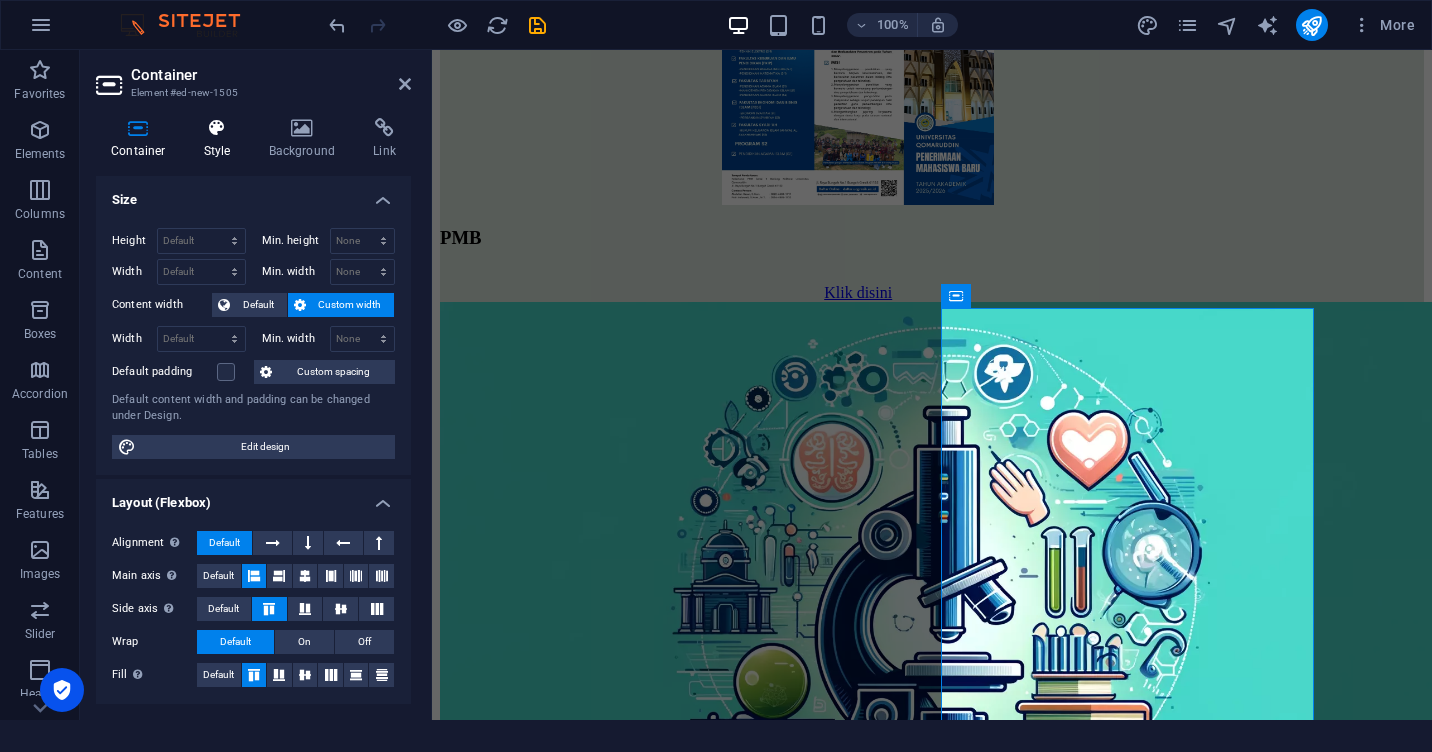 click at bounding box center (217, 128) 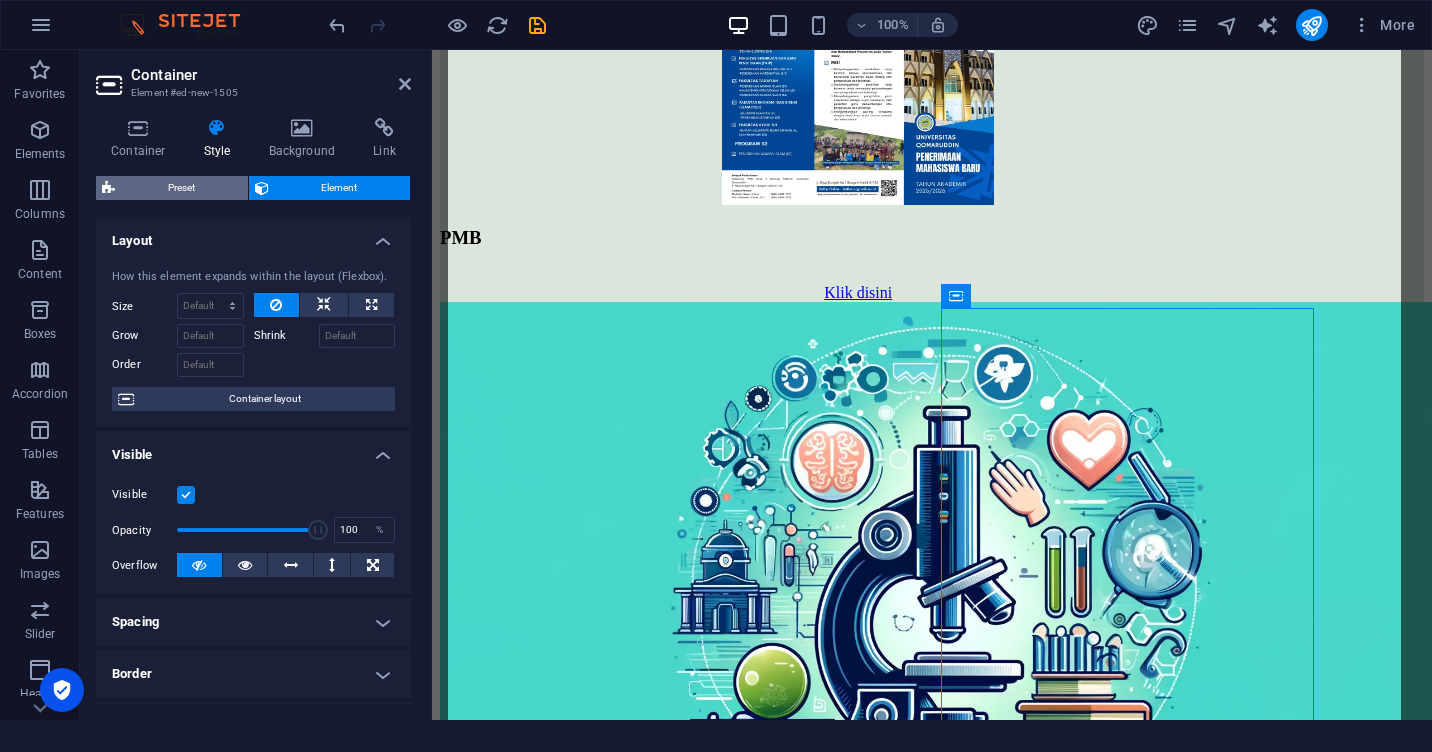 click on "Preset" at bounding box center [181, 188] 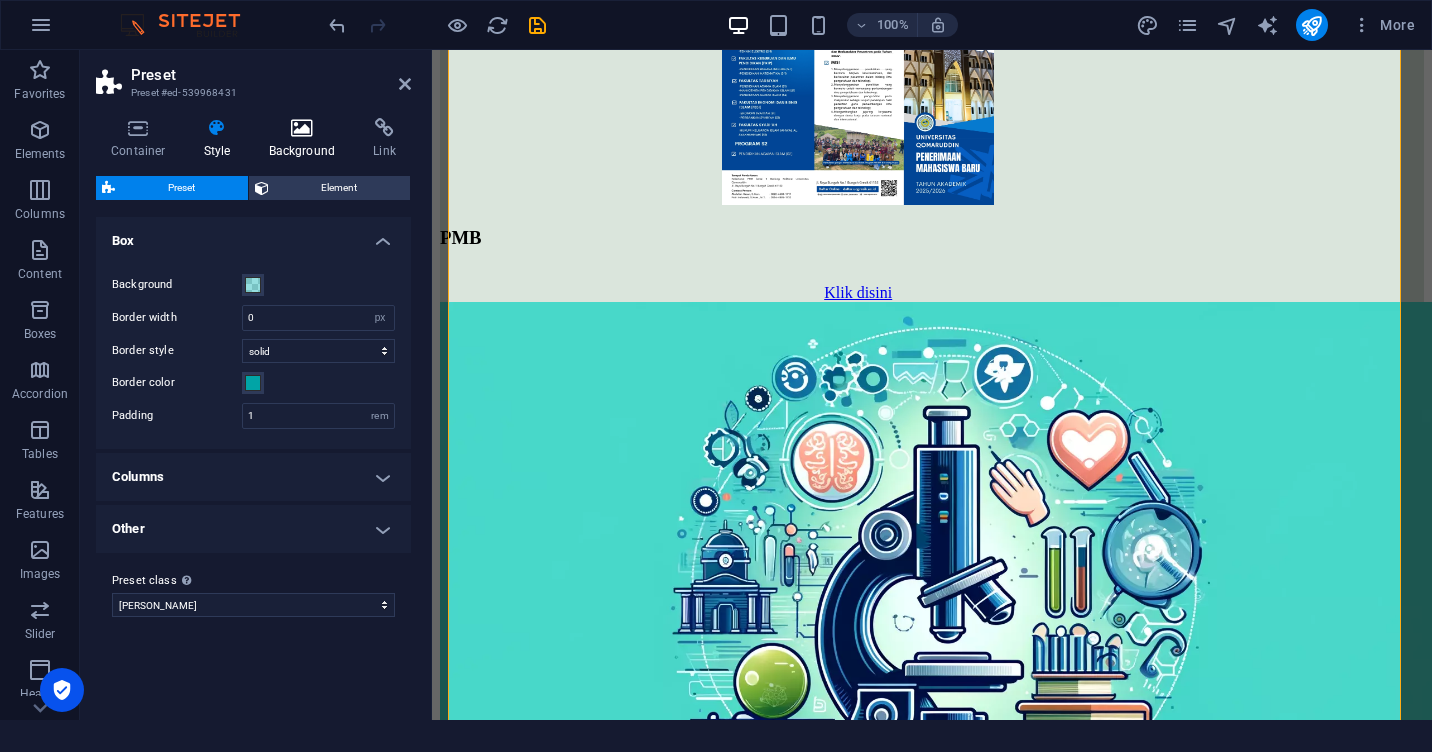 click on "Background" at bounding box center (306, 139) 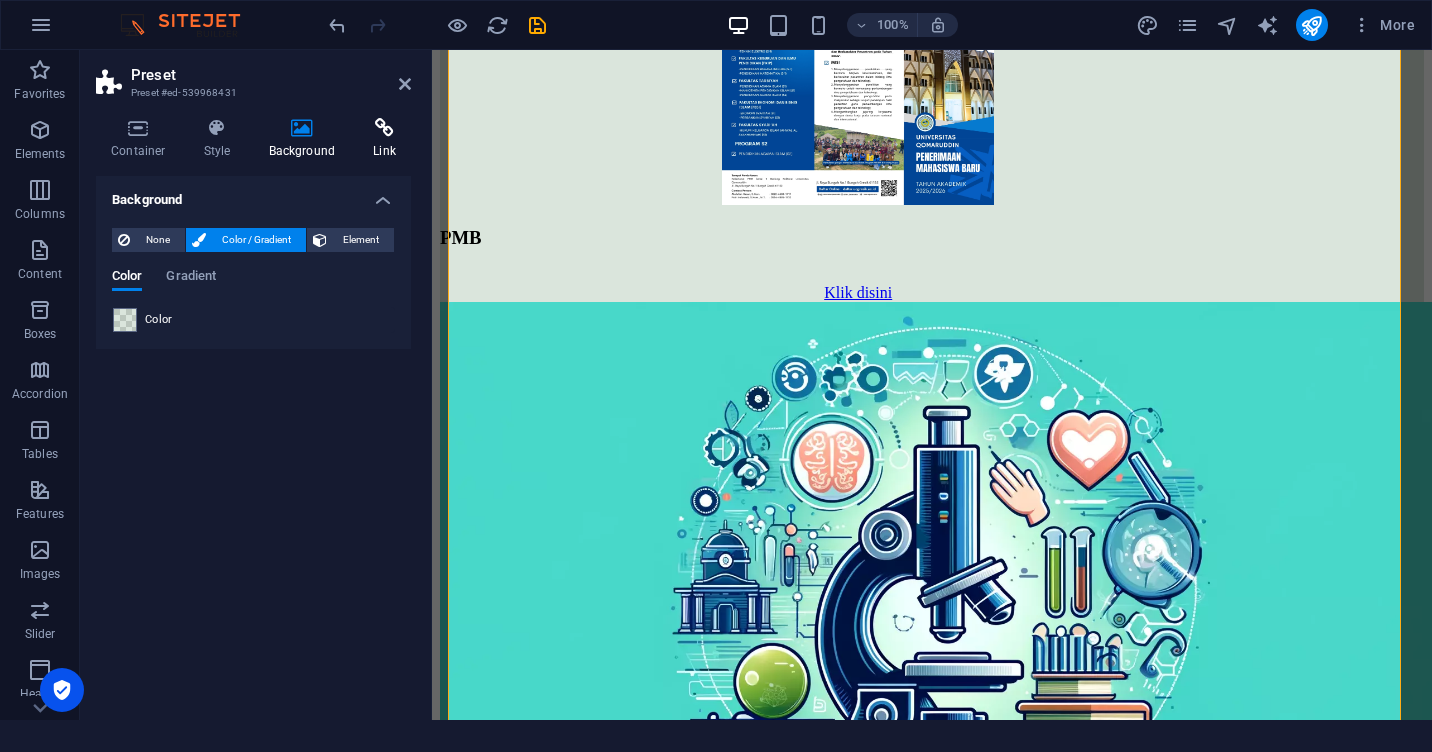 click at bounding box center (384, 128) 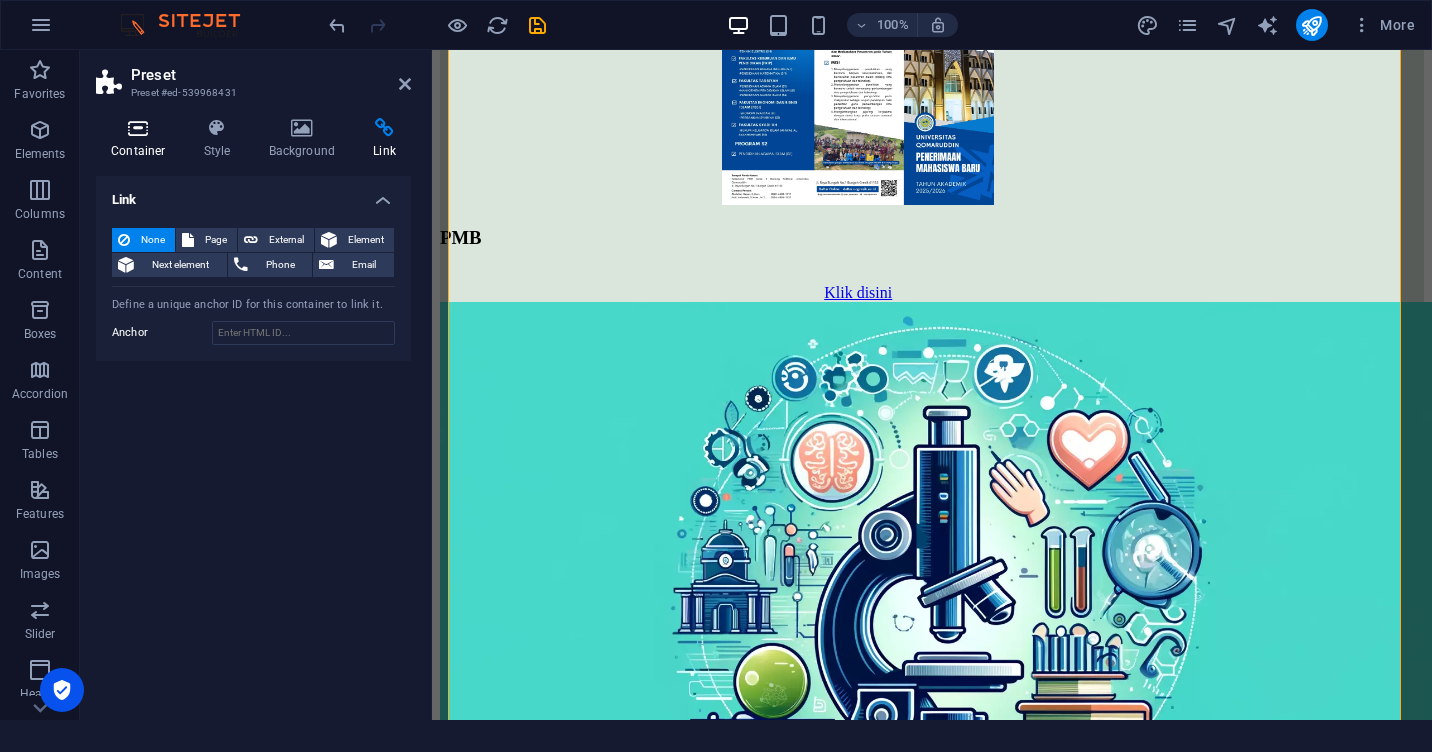click on "Container" at bounding box center (142, 139) 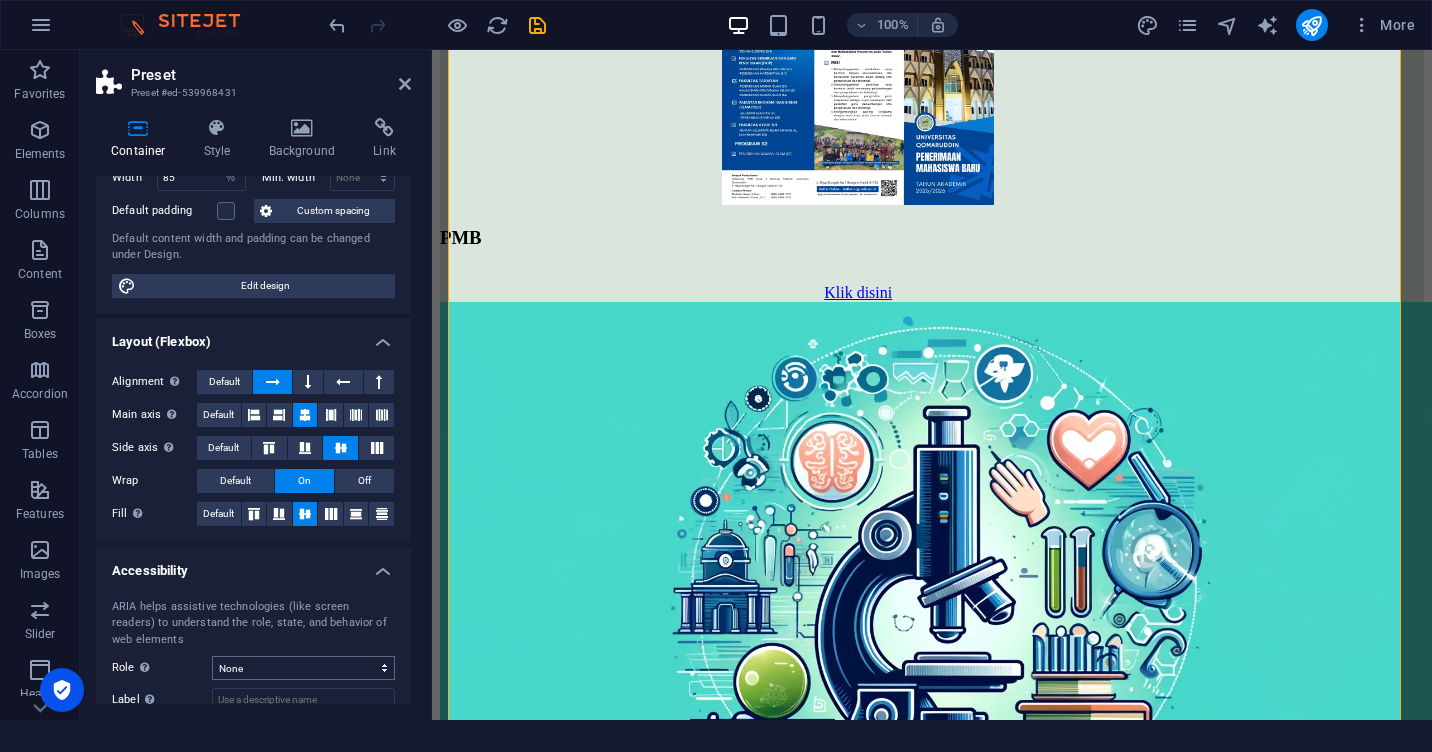 scroll, scrollTop: 300, scrollLeft: 0, axis: vertical 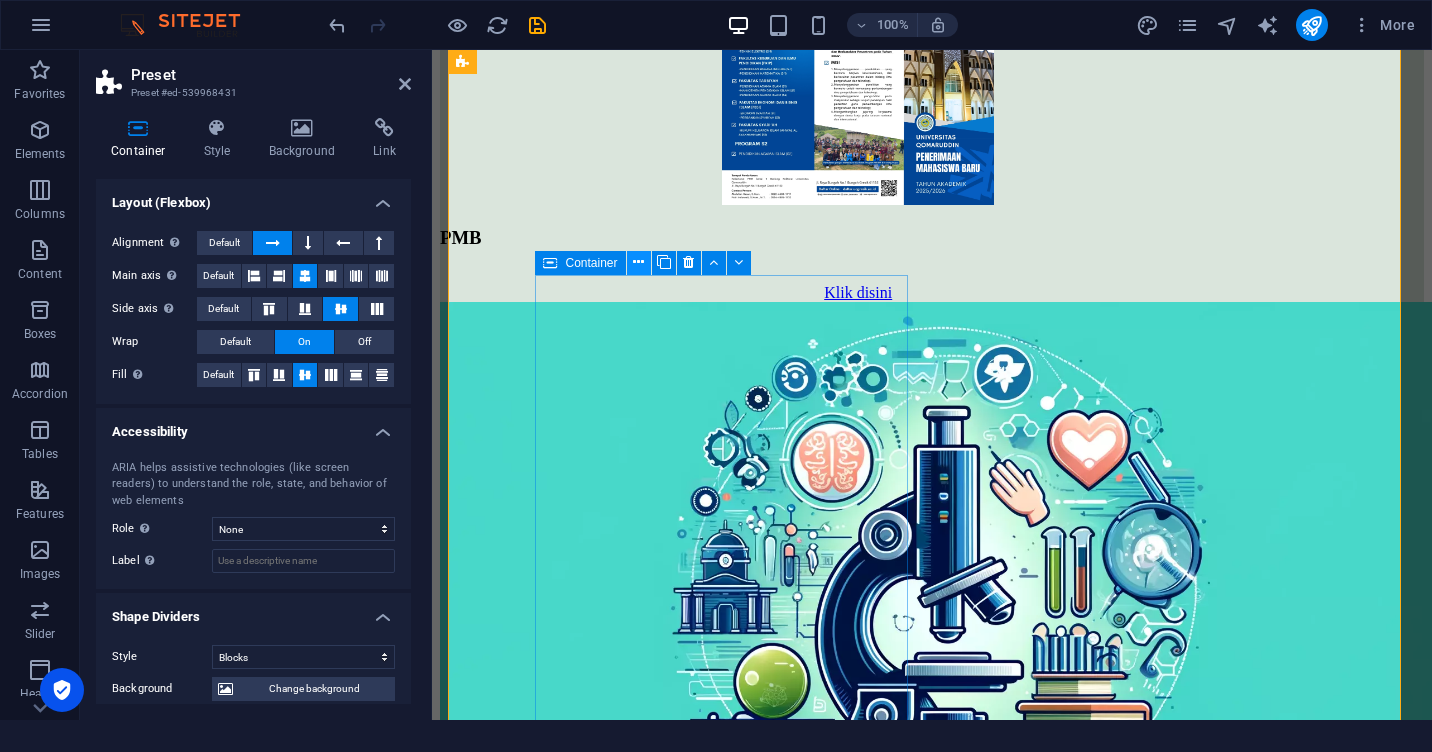 click at bounding box center [639, 263] 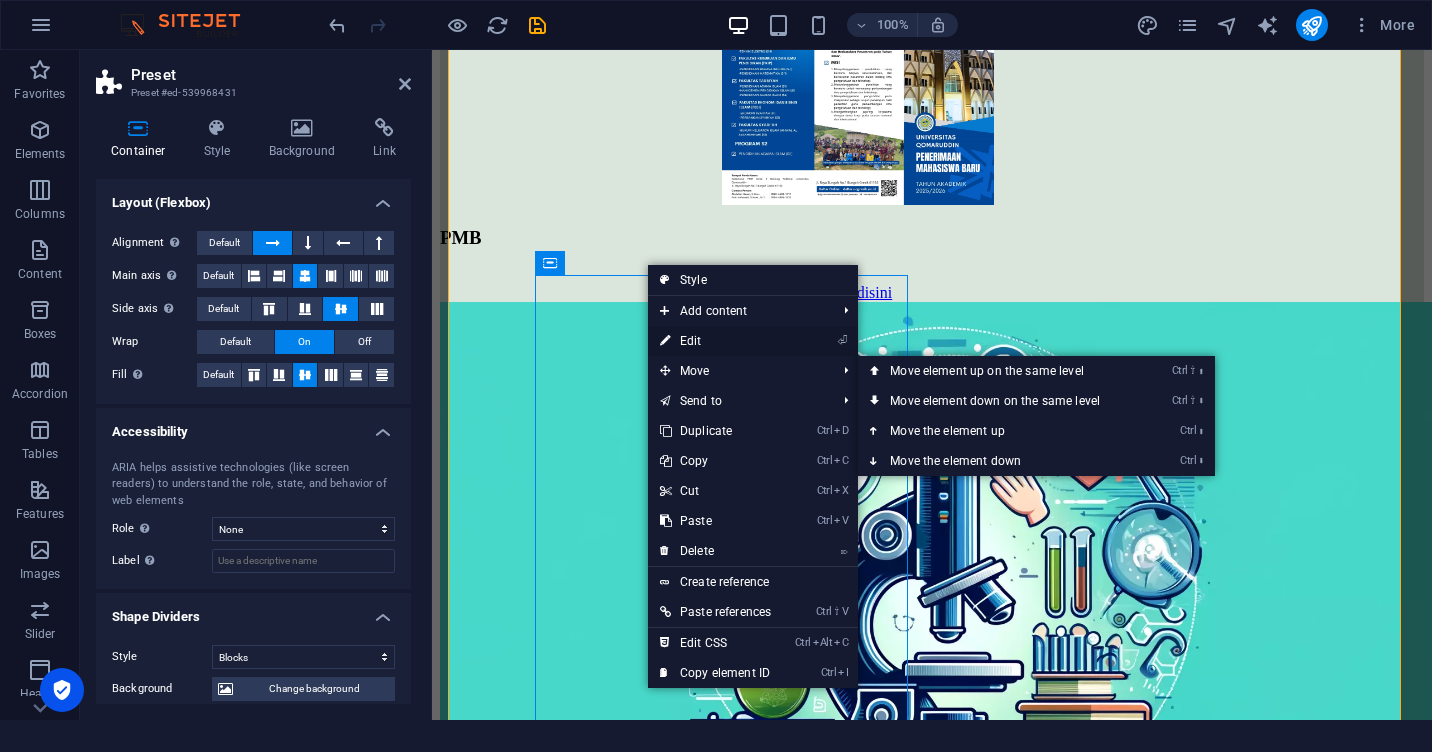 click on "⏎  Edit" at bounding box center (715, 341) 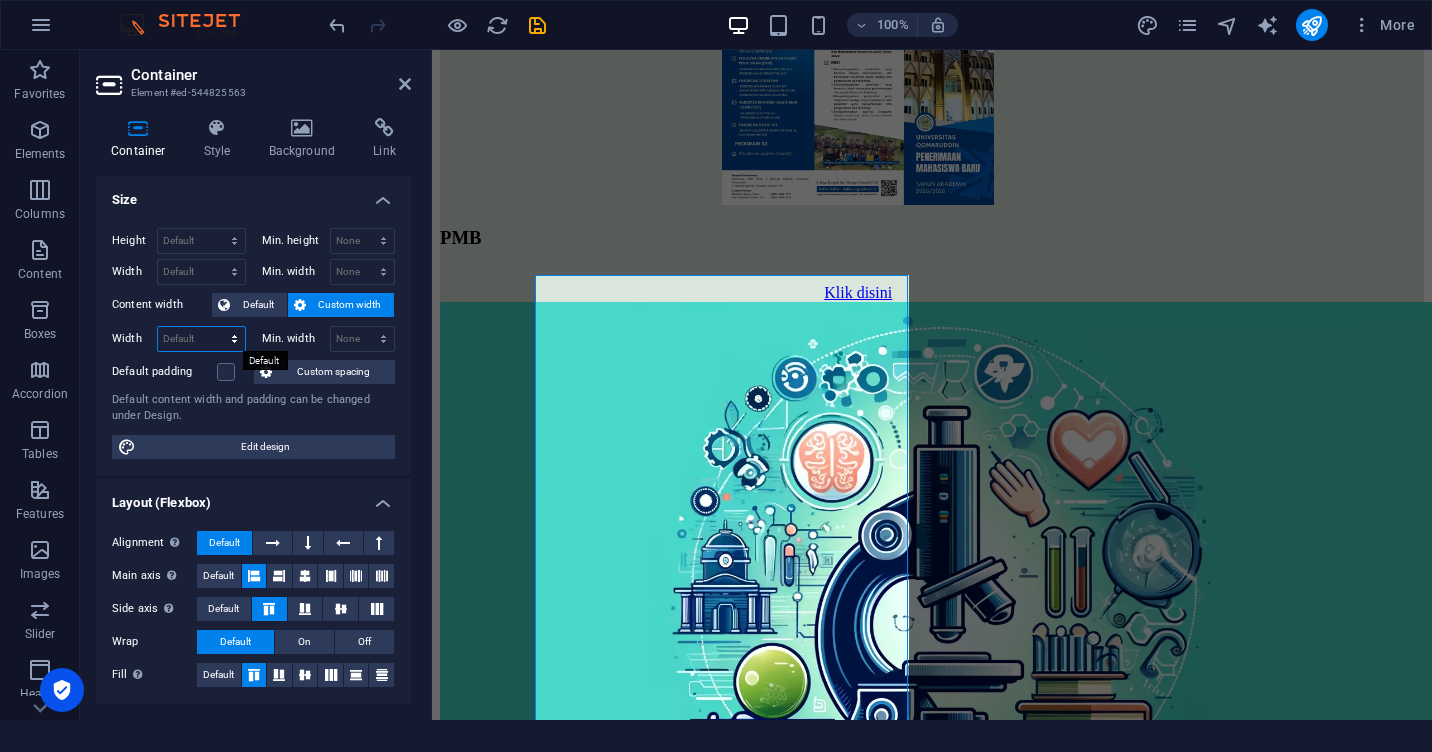 click on "Default px rem % em vh vw" at bounding box center (201, 339) 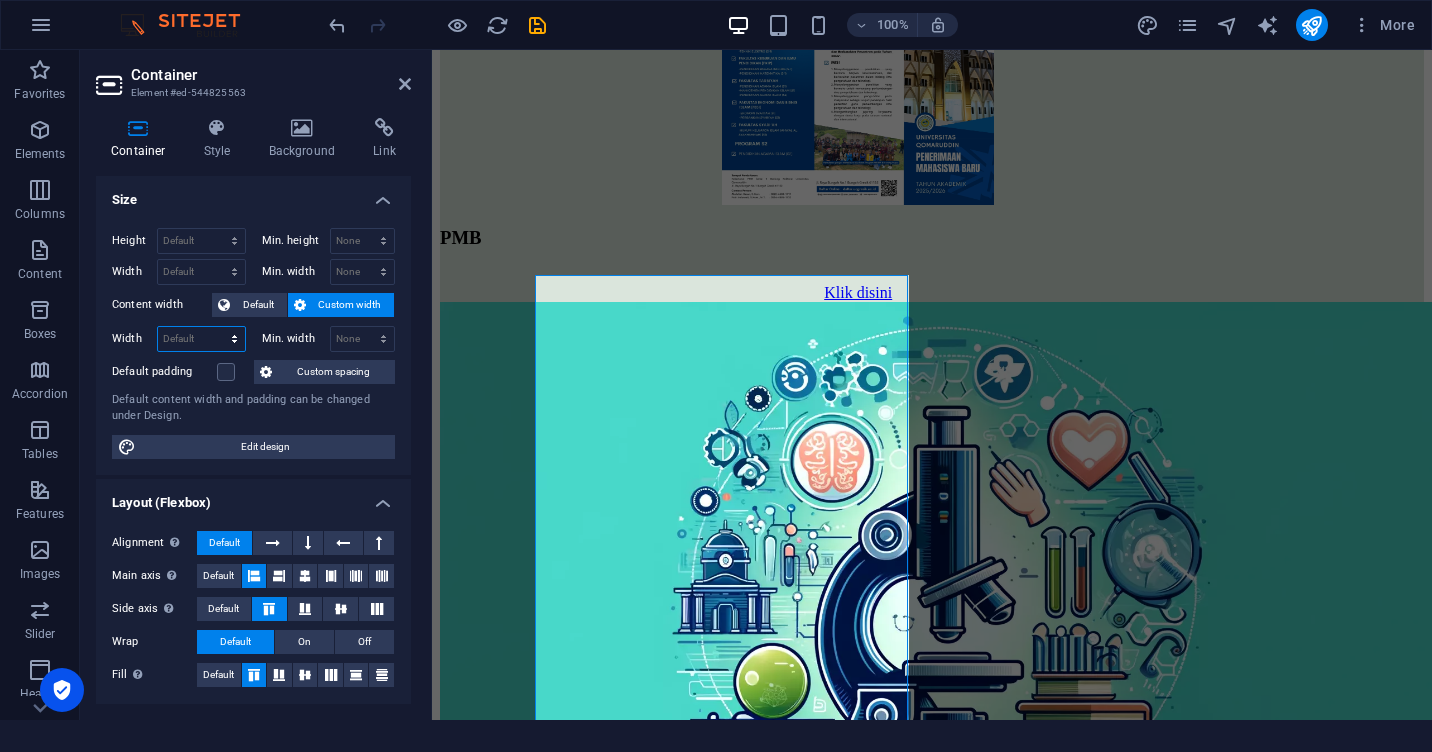 click on "Default px rem % em vh vw" at bounding box center (201, 339) 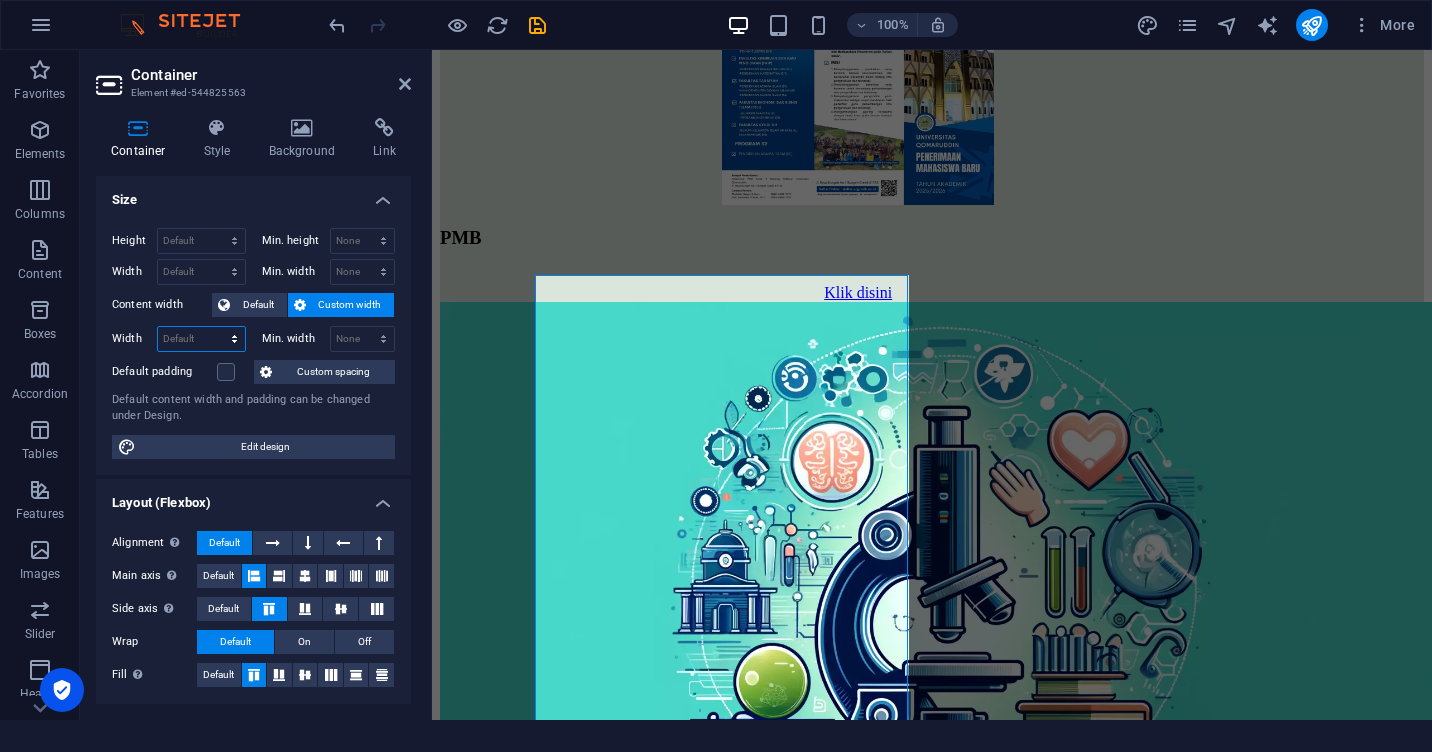click on "Default px rem % em vh vw" at bounding box center [201, 339] 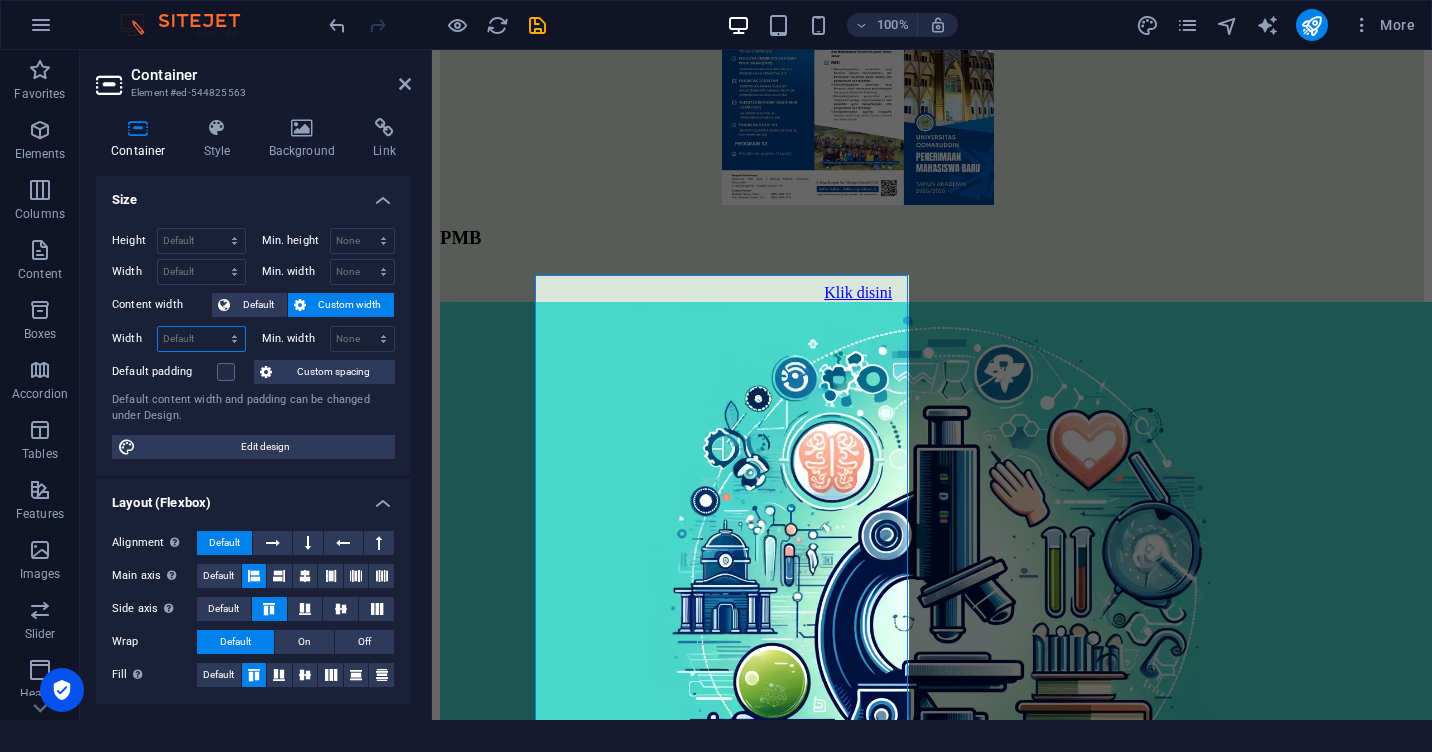 select on "%" 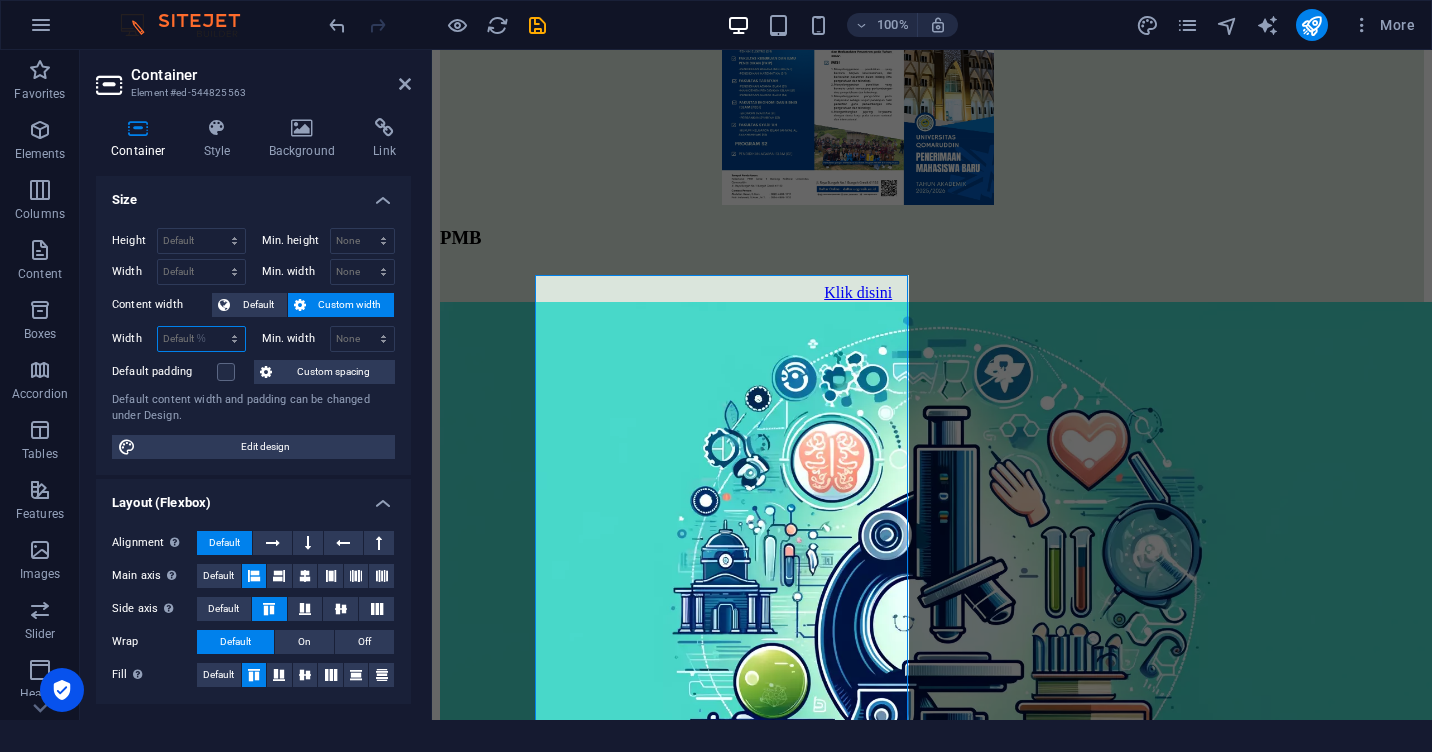 click on "Default px rem % em vh vw" at bounding box center [201, 339] 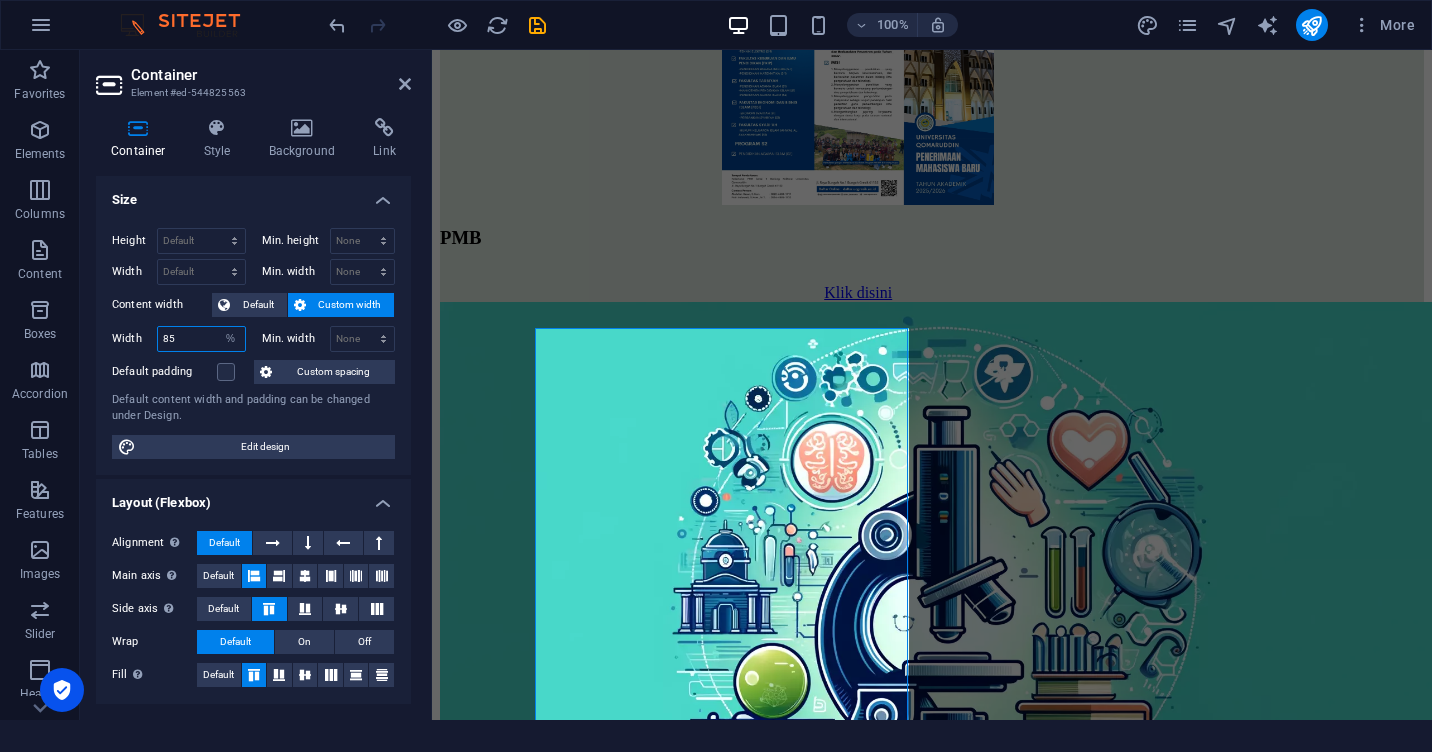 scroll, scrollTop: 2033, scrollLeft: 0, axis: vertical 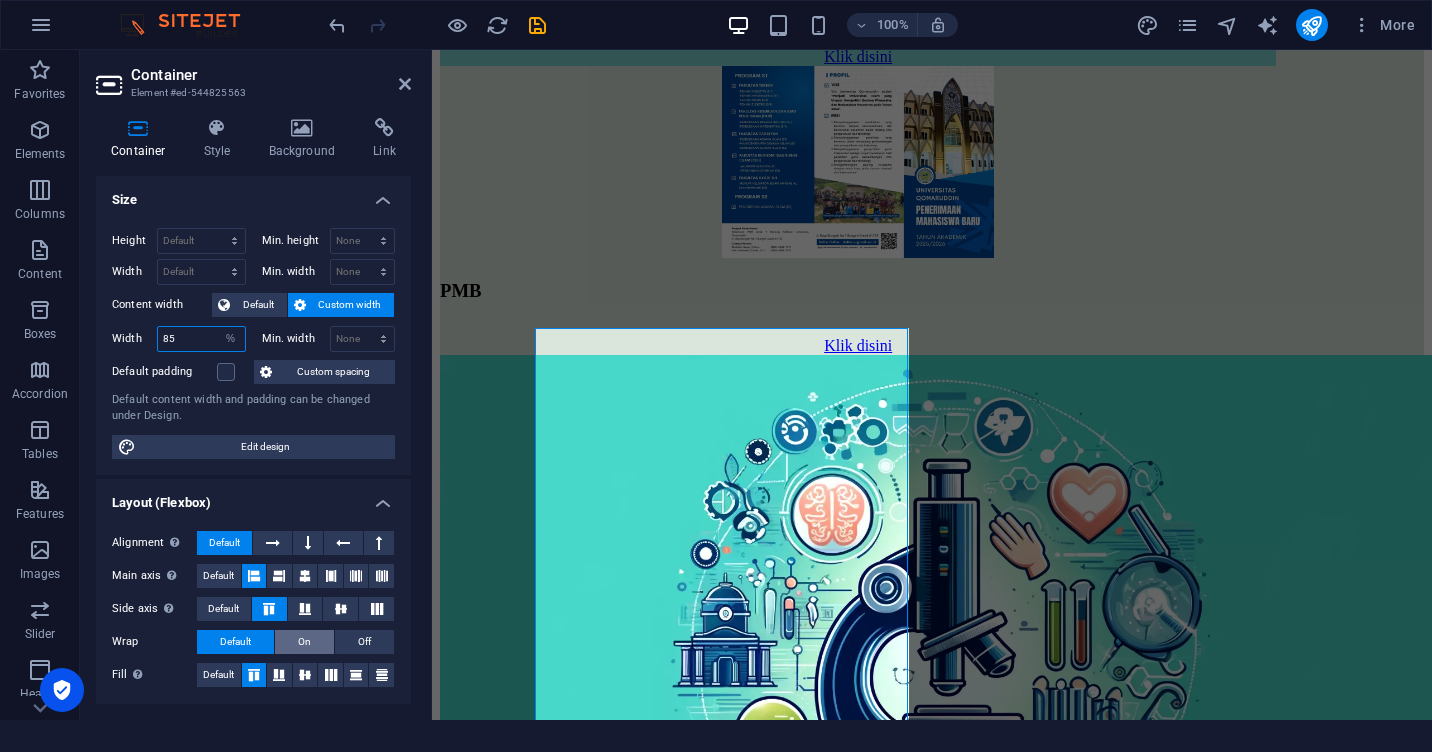 type on "85" 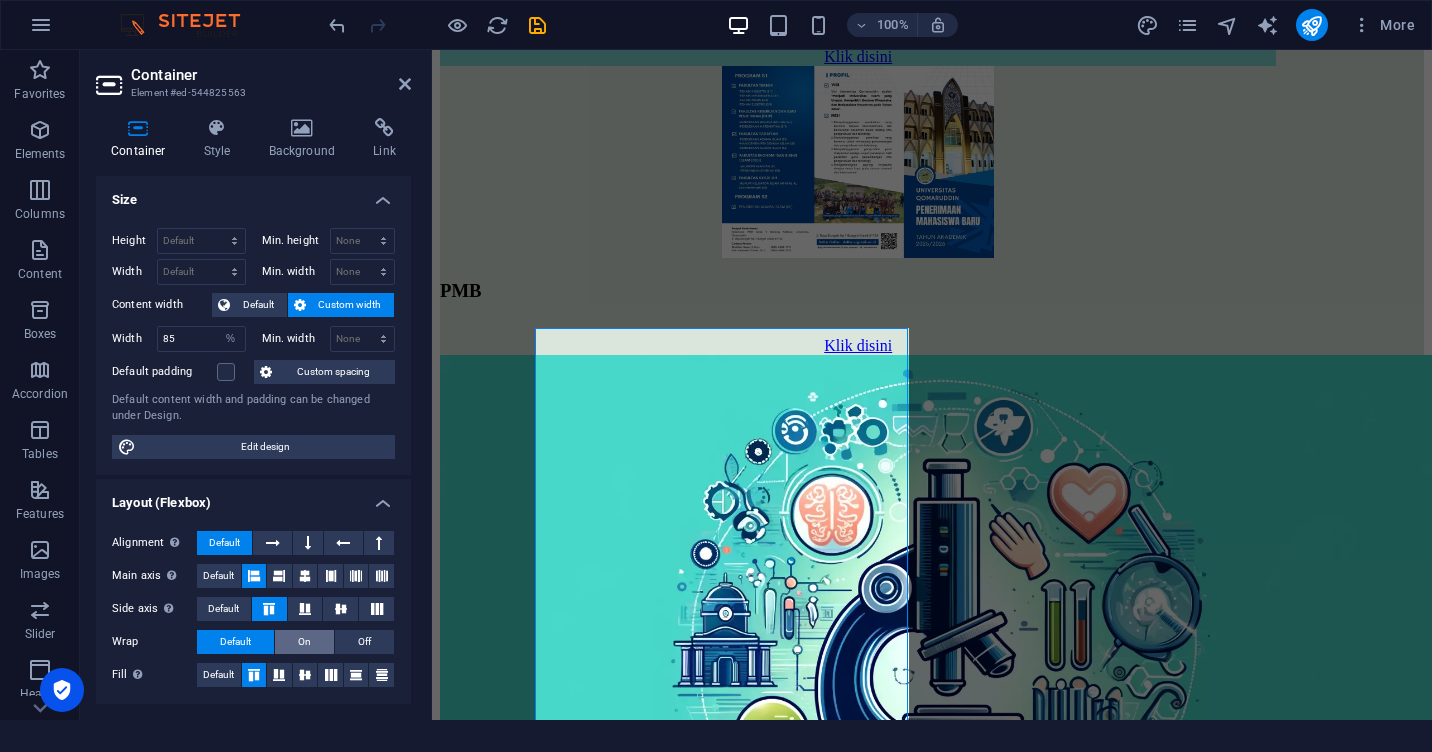 click on "On" at bounding box center [304, 642] 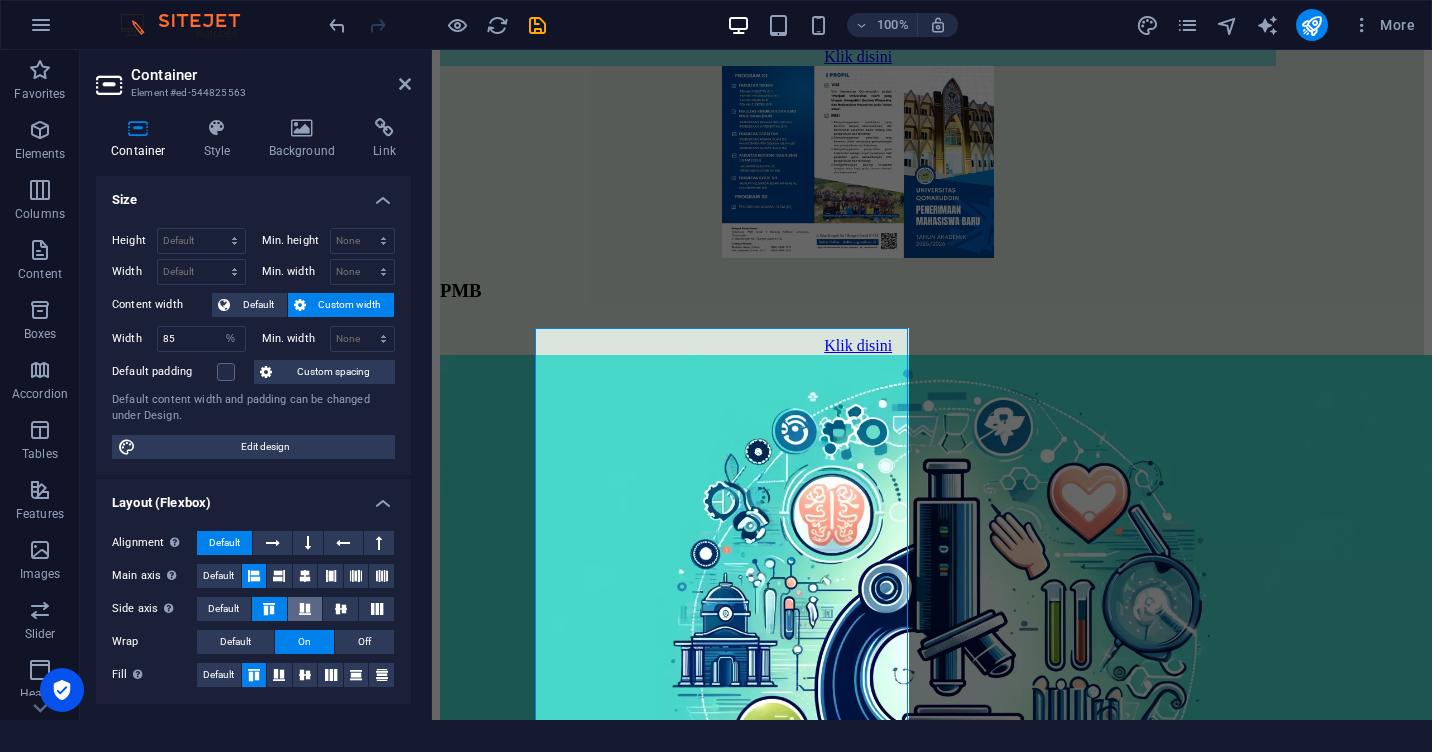 click at bounding box center [305, 609] 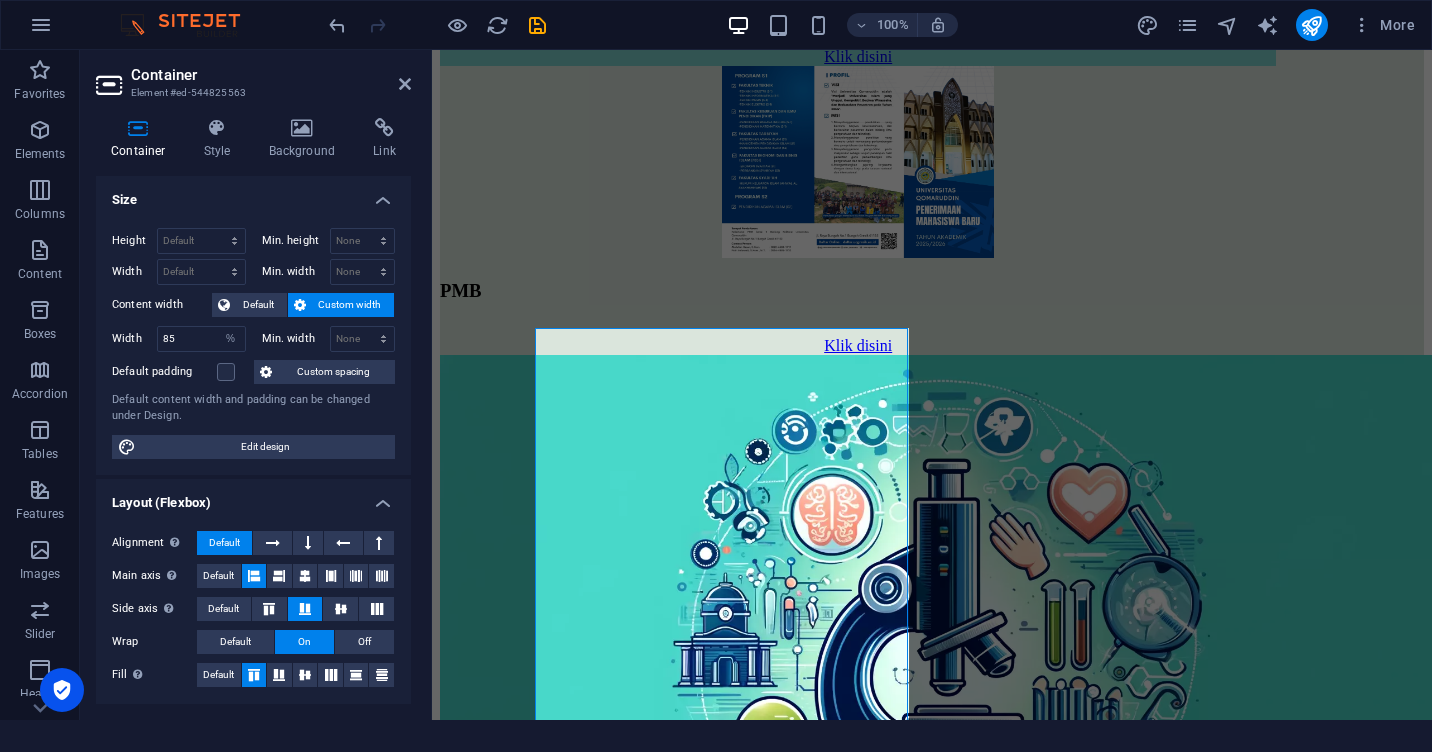scroll, scrollTop: 281, scrollLeft: 0, axis: vertical 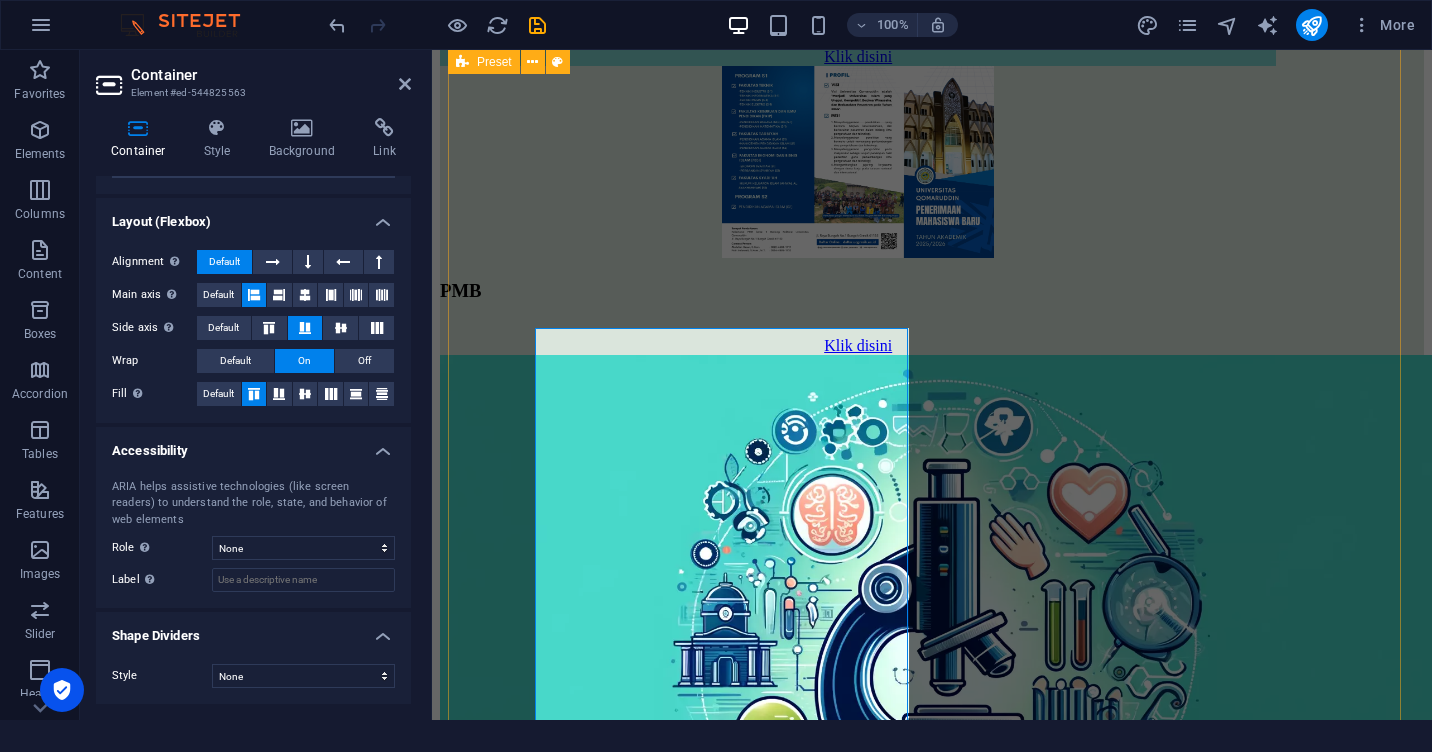click on "Website utama Klik disini Siakad Klik disini PMB Klik disini LPPM Klik disini Teknik Industri (S-1) see more Teknik Informatika (S-1) see more Teknik Mesin (S-1) see more Teknik Elektro (S-1) see more Pendidikan Bahasa Inggris (S-1) see more Pendidikan Matematika (S-1) see more Manajemen Pendidikan [DEMOGRAPHIC_DATA] (S-1) klik disini Pendidikan Agama [DEMOGRAPHIC_DATA] (S-1) KLIK DISINI Perbankan Syariah (S-1) see more Ekonomi Syariah (S-1) see more Akhwal As-Syakhsiyyah (S-1) see more penjamin mutu KLIK DISINI Pendidikan Agama [DEMOGRAPHIC_DATA] (S-2) KLIK DISINI" at bounding box center (932, 5470) 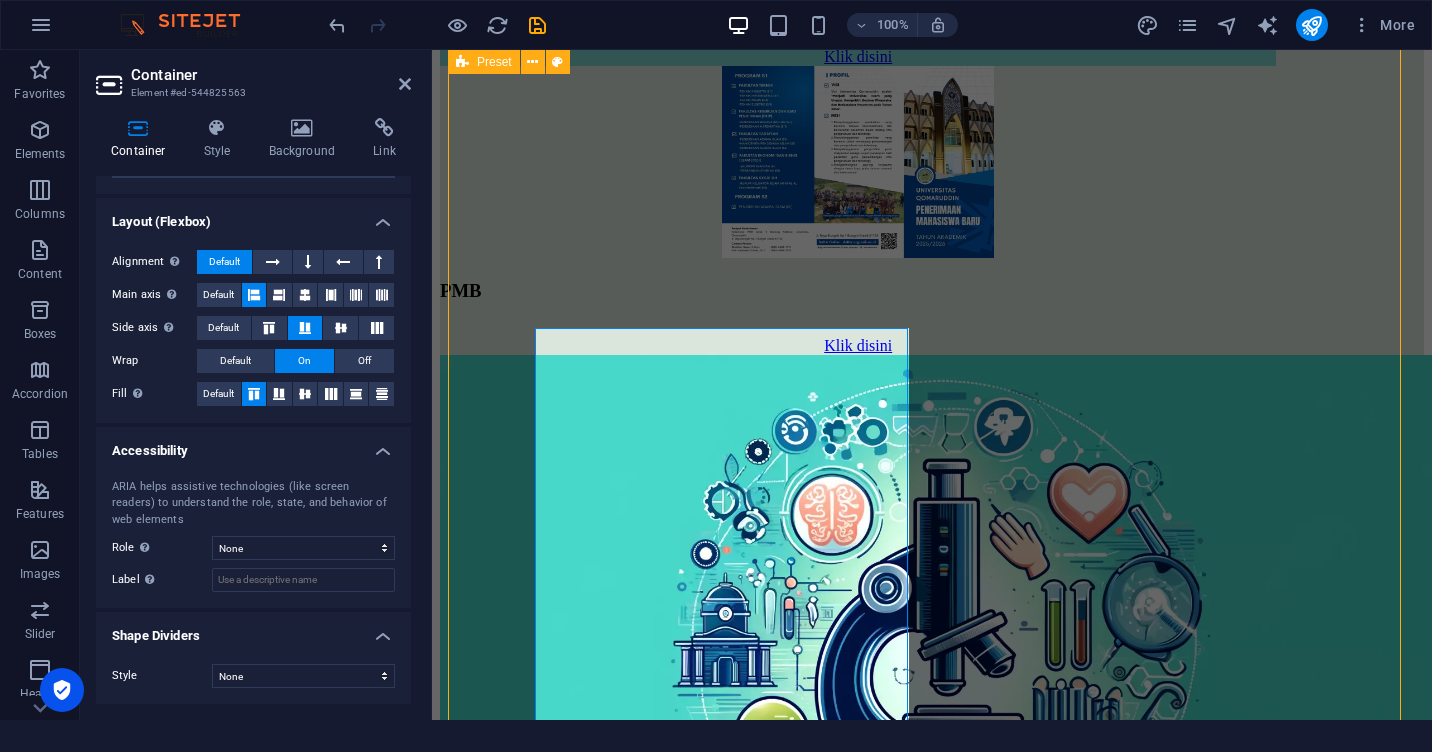 scroll, scrollTop: 2289, scrollLeft: 0, axis: vertical 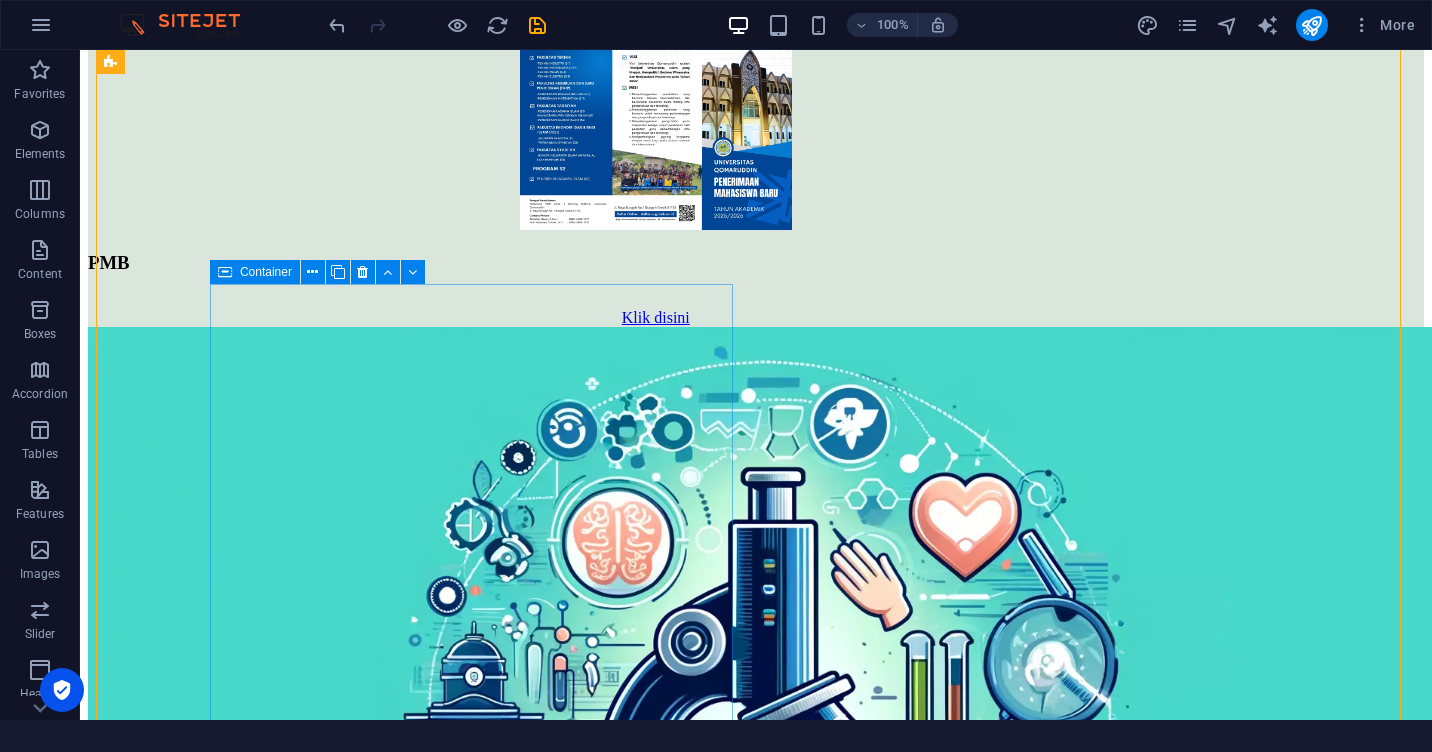click on "penjamin mutu KLIK DISINI" at bounding box center (656, 12602) 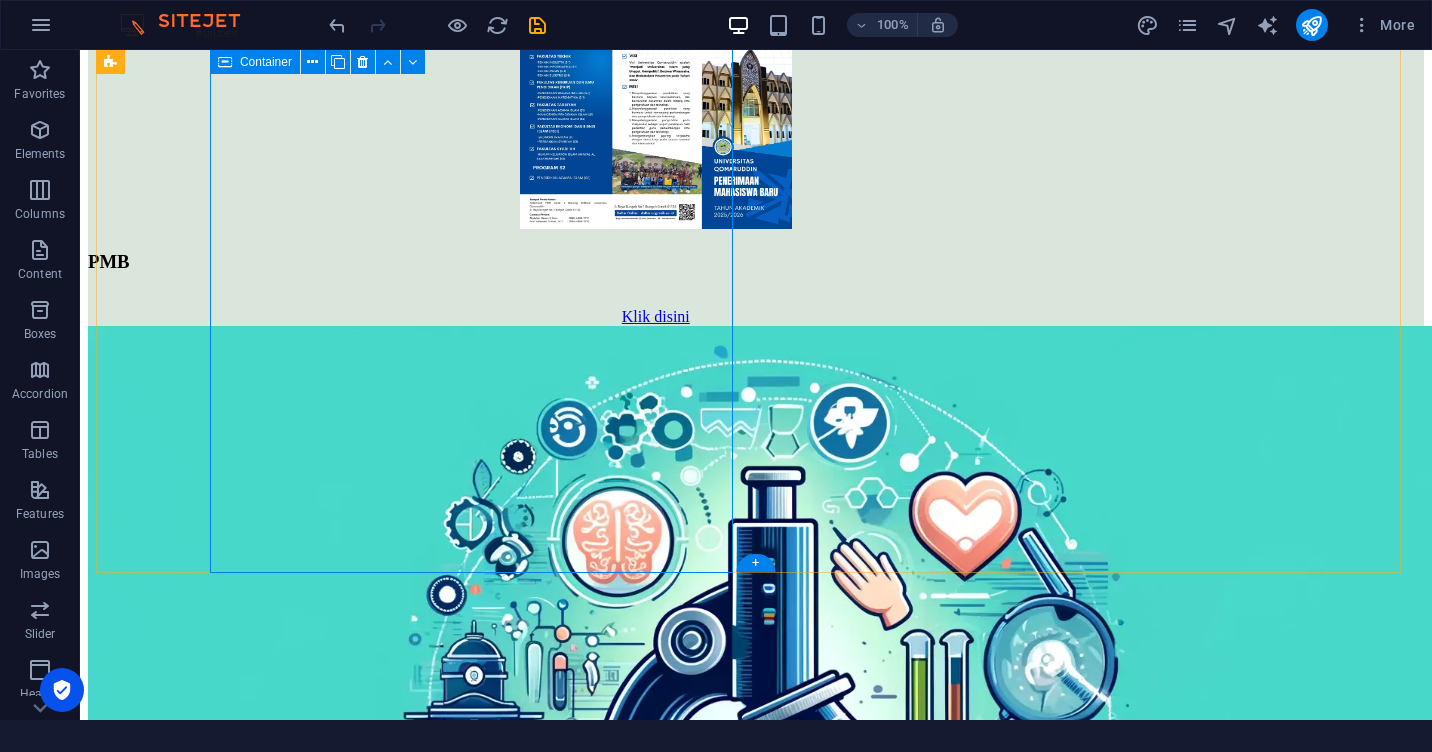 scroll, scrollTop: 2289, scrollLeft: 0, axis: vertical 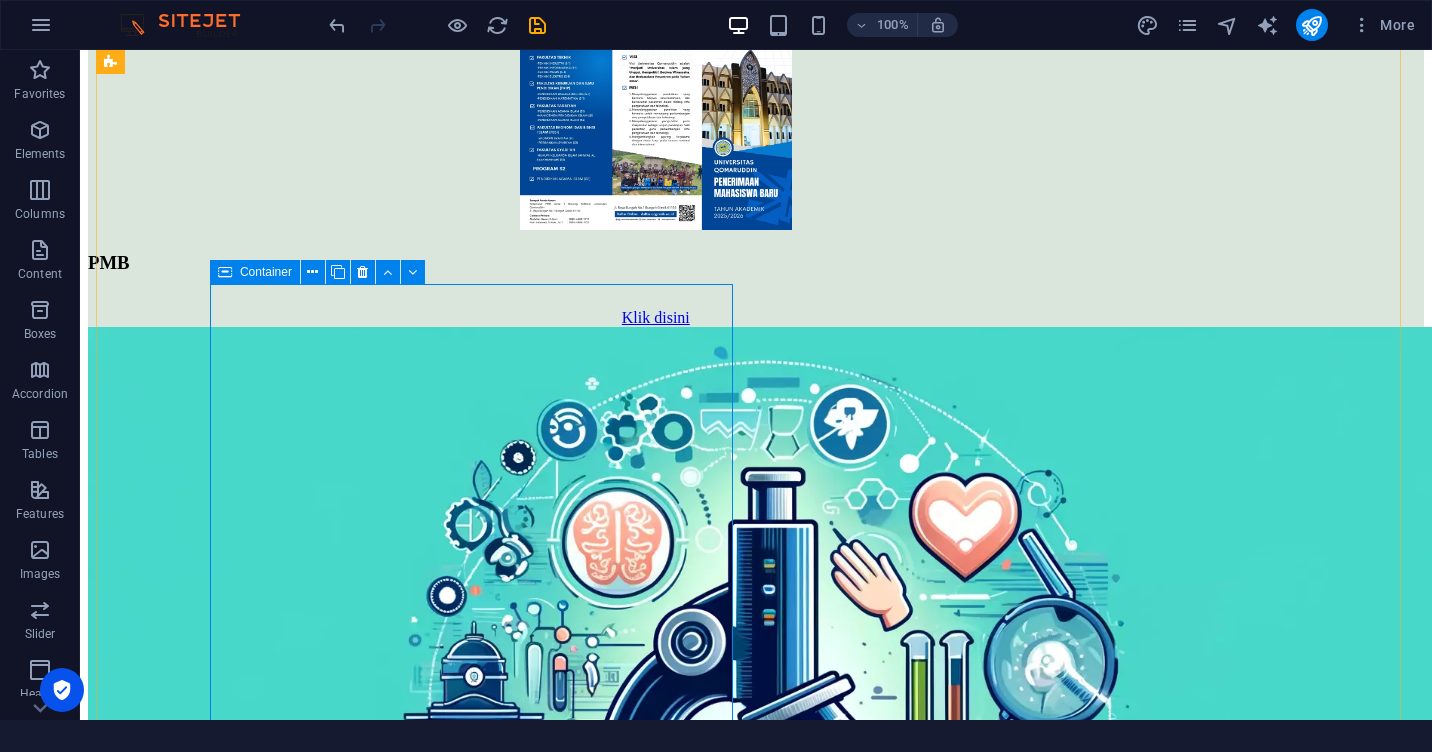 click on "penjamin mutu KLIK DISINI" at bounding box center (656, 12602) 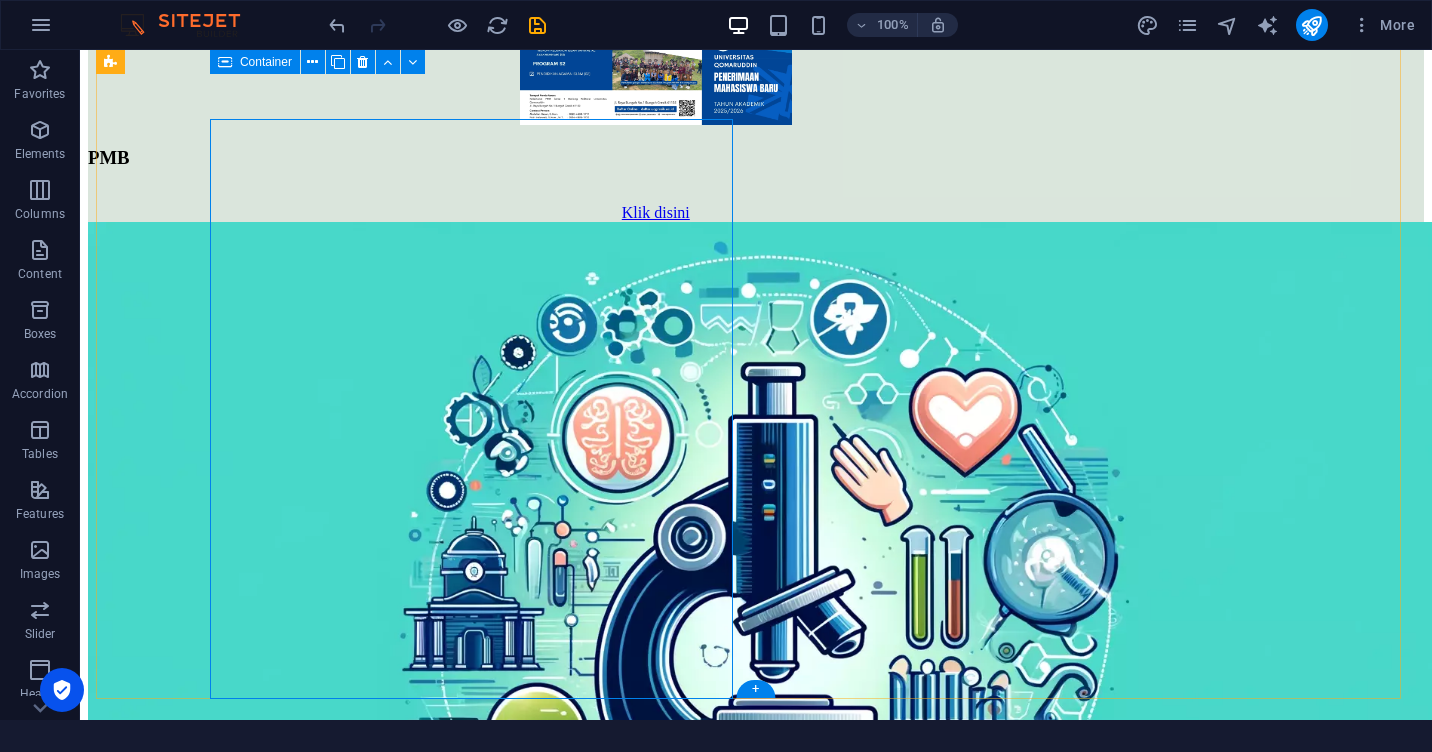 scroll, scrollTop: 2389, scrollLeft: 0, axis: vertical 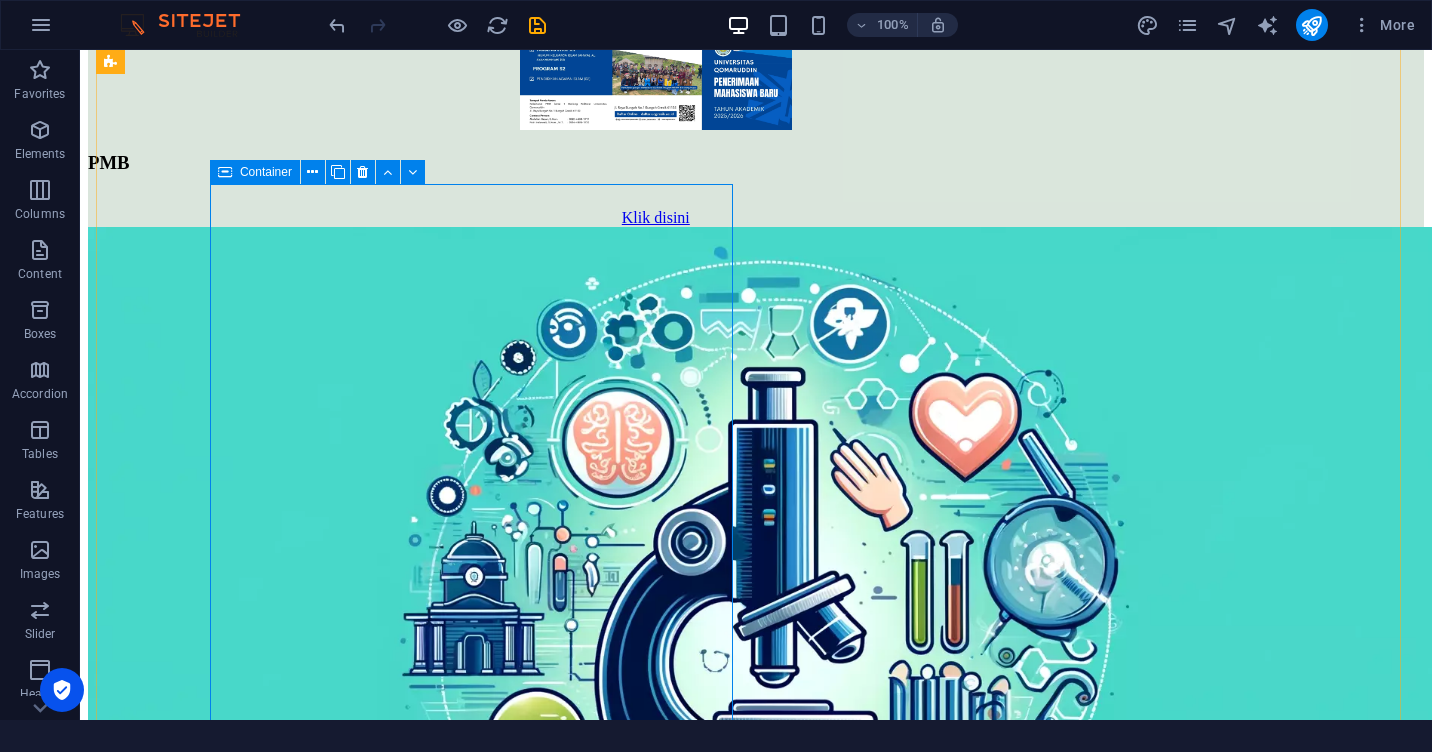 click on "penjamin mutu KLIK DISINI" at bounding box center [656, 12502] 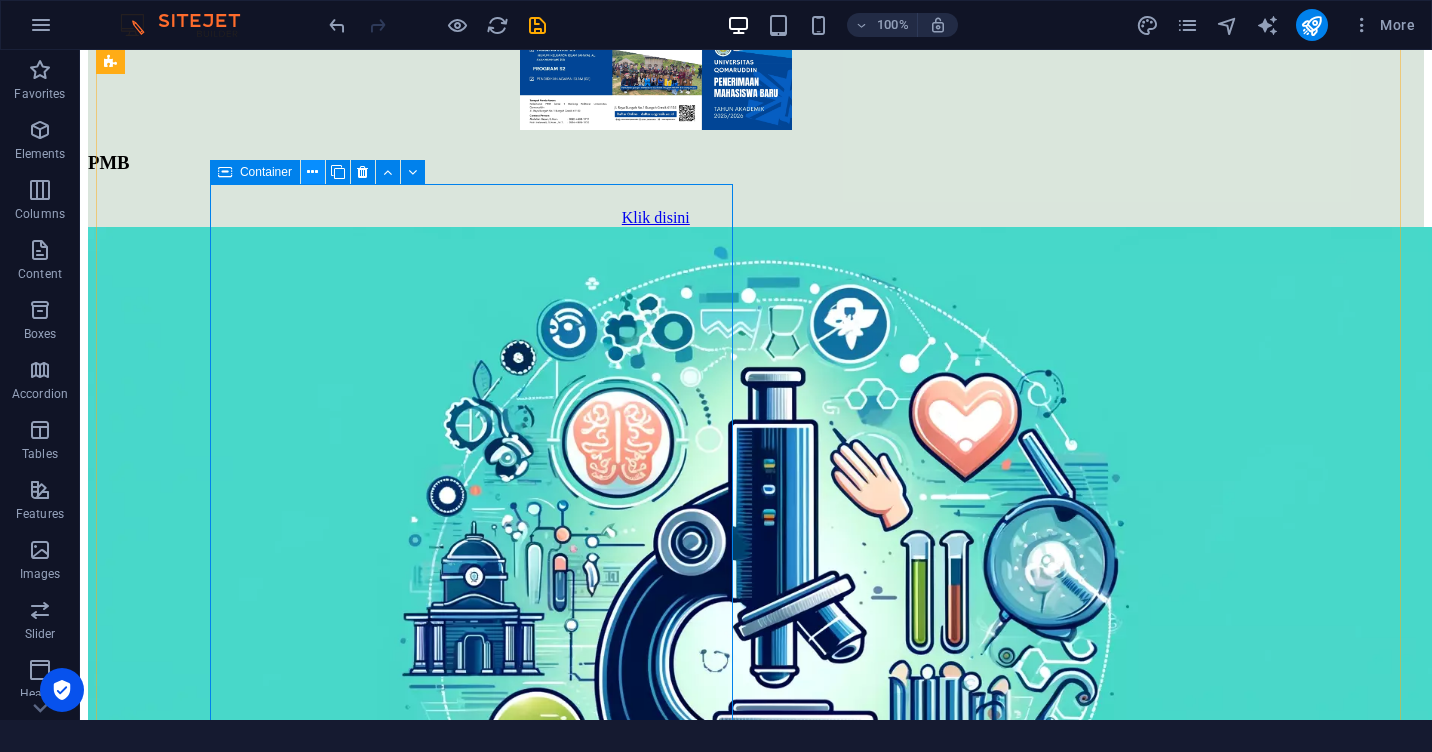 click at bounding box center [312, 172] 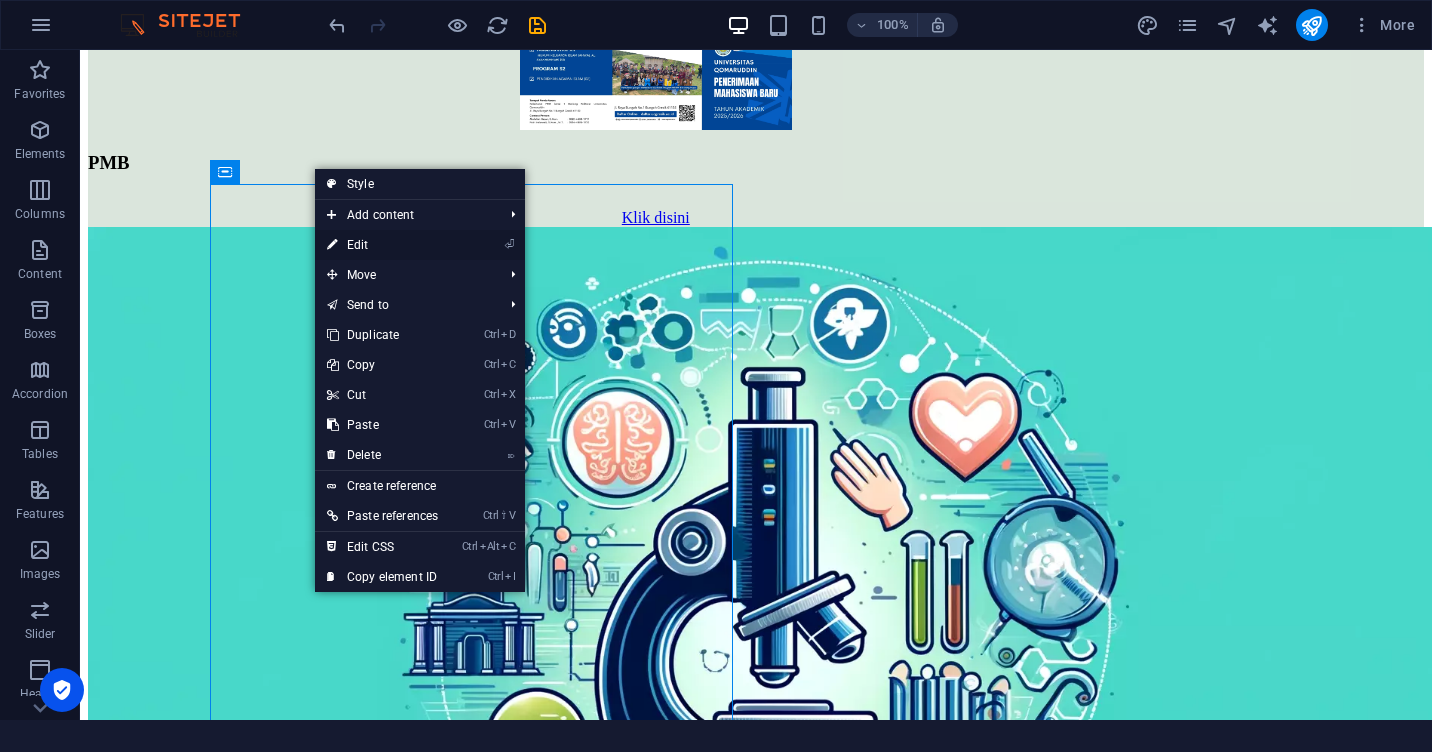 click on "⏎  Edit" at bounding box center (382, 245) 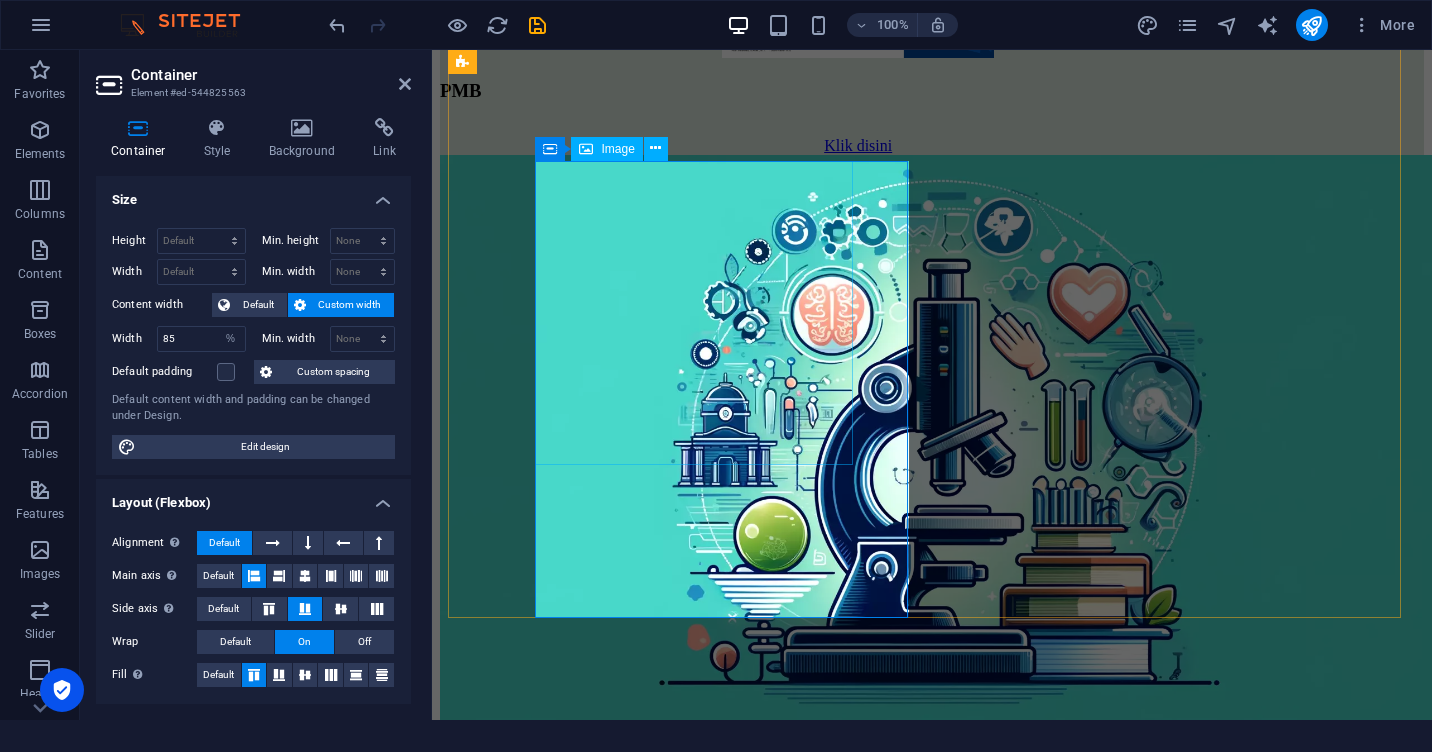 scroll, scrollTop: 2254, scrollLeft: 0, axis: vertical 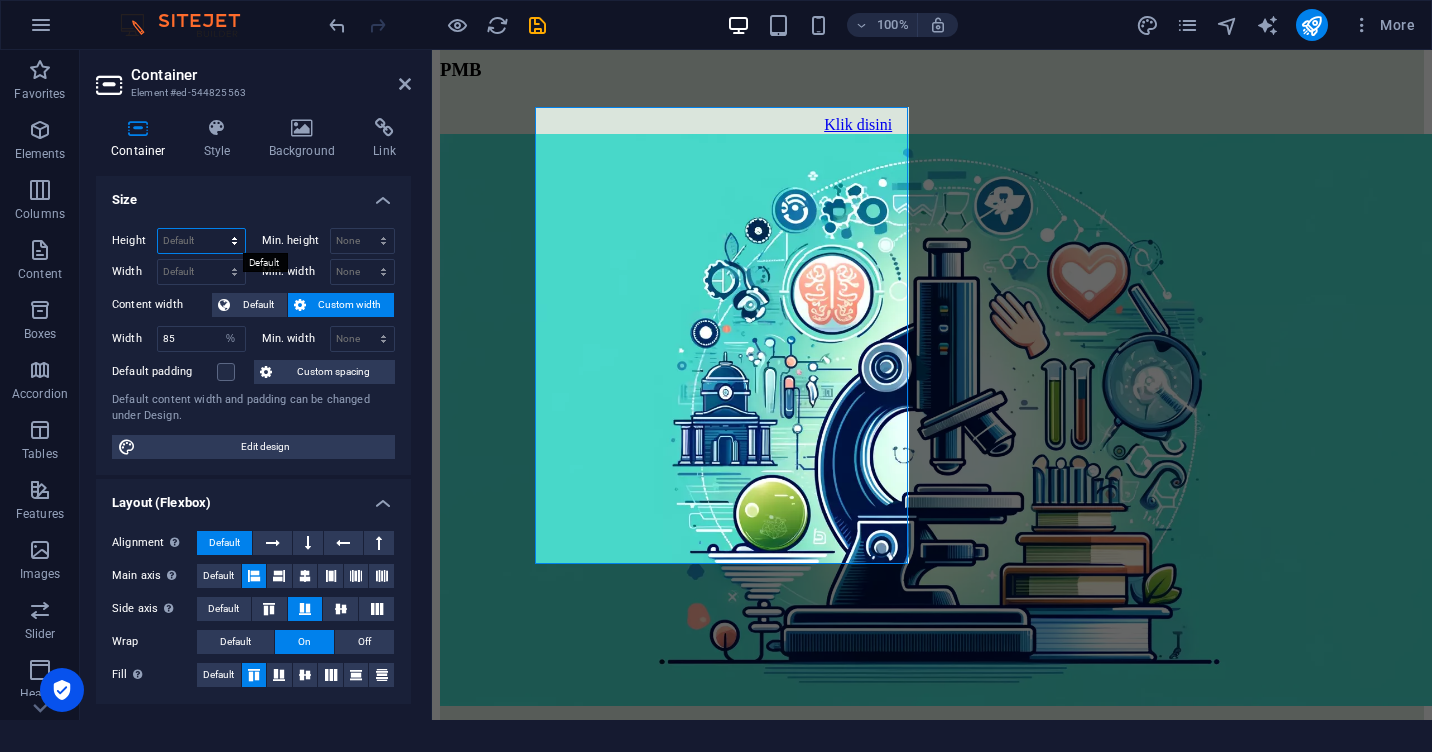click on "Default px rem % vh vw" at bounding box center [201, 241] 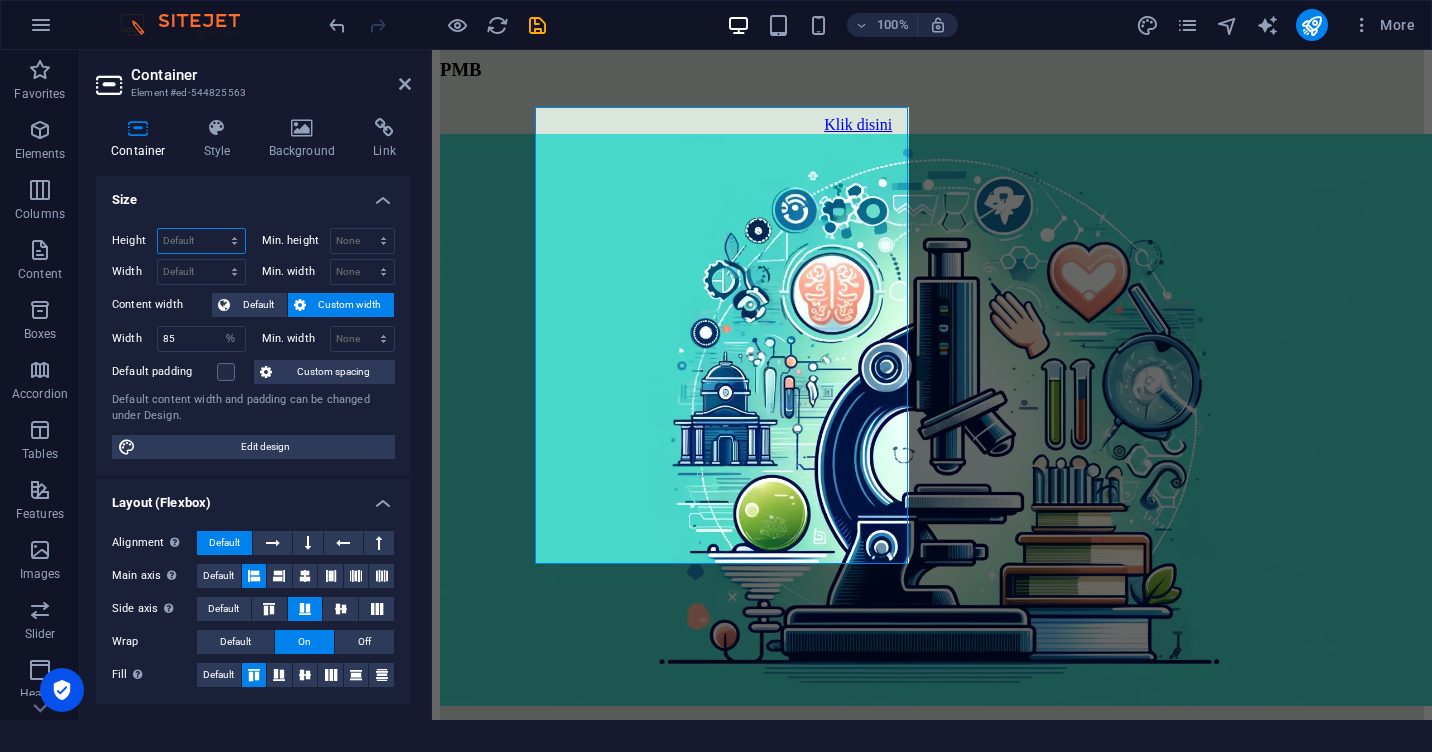 select on "px" 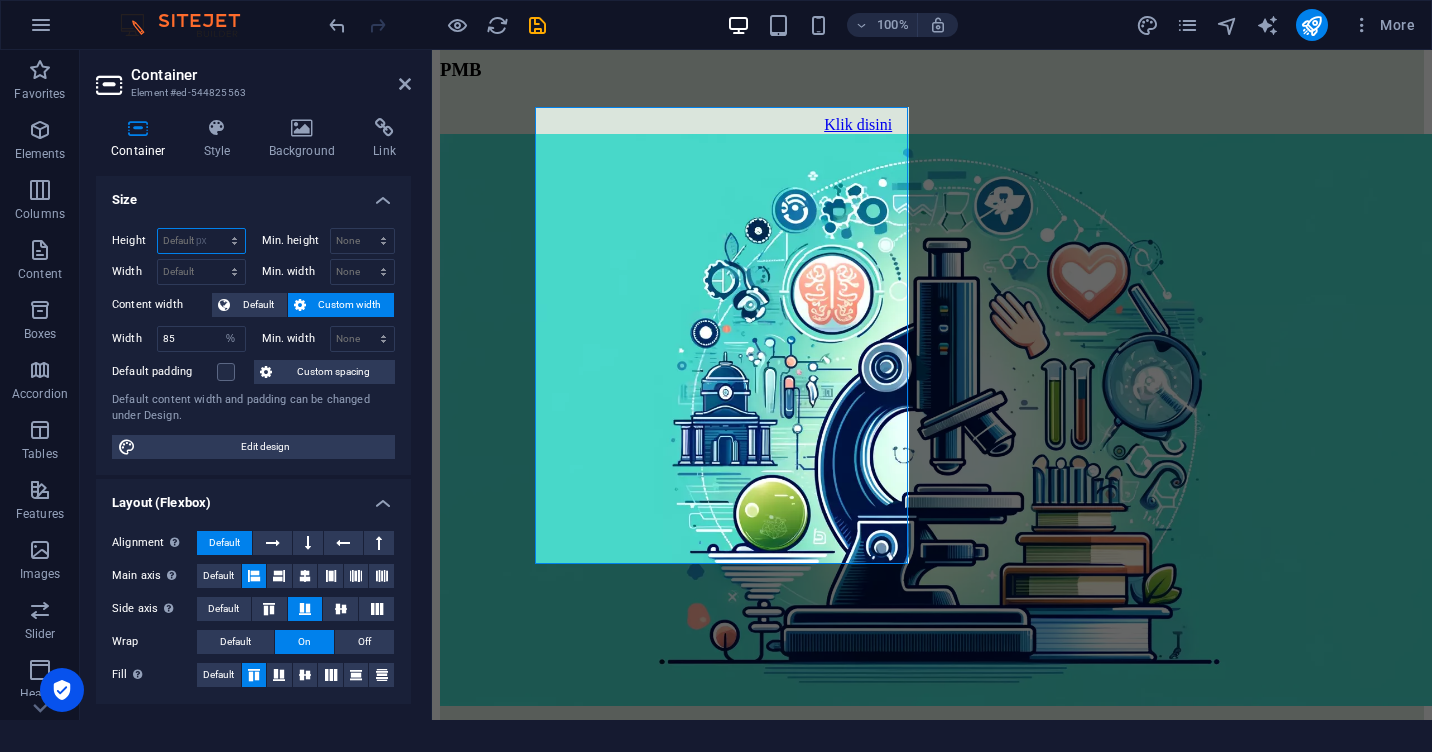 click on "Default px rem % vh vw" at bounding box center [201, 241] 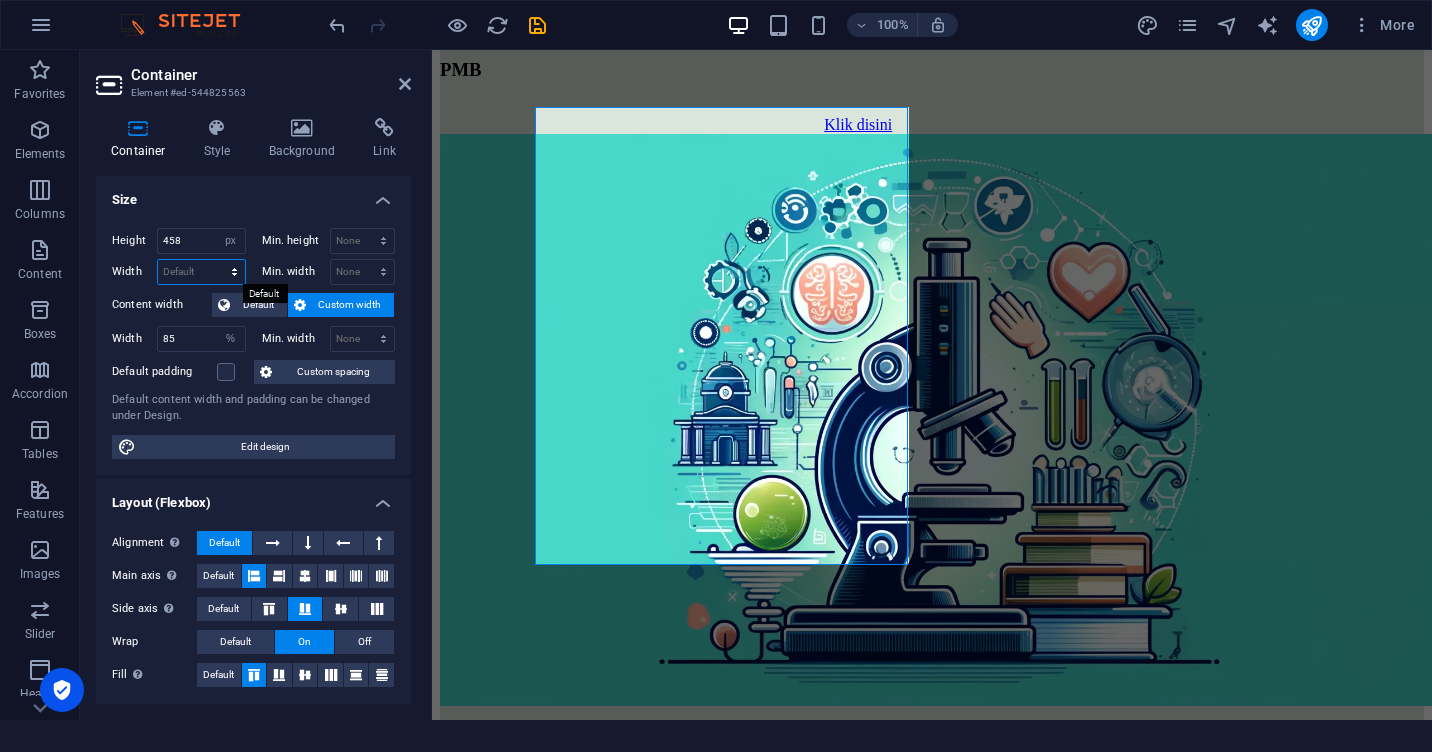 click on "Default px rem % em vh vw" at bounding box center (201, 272) 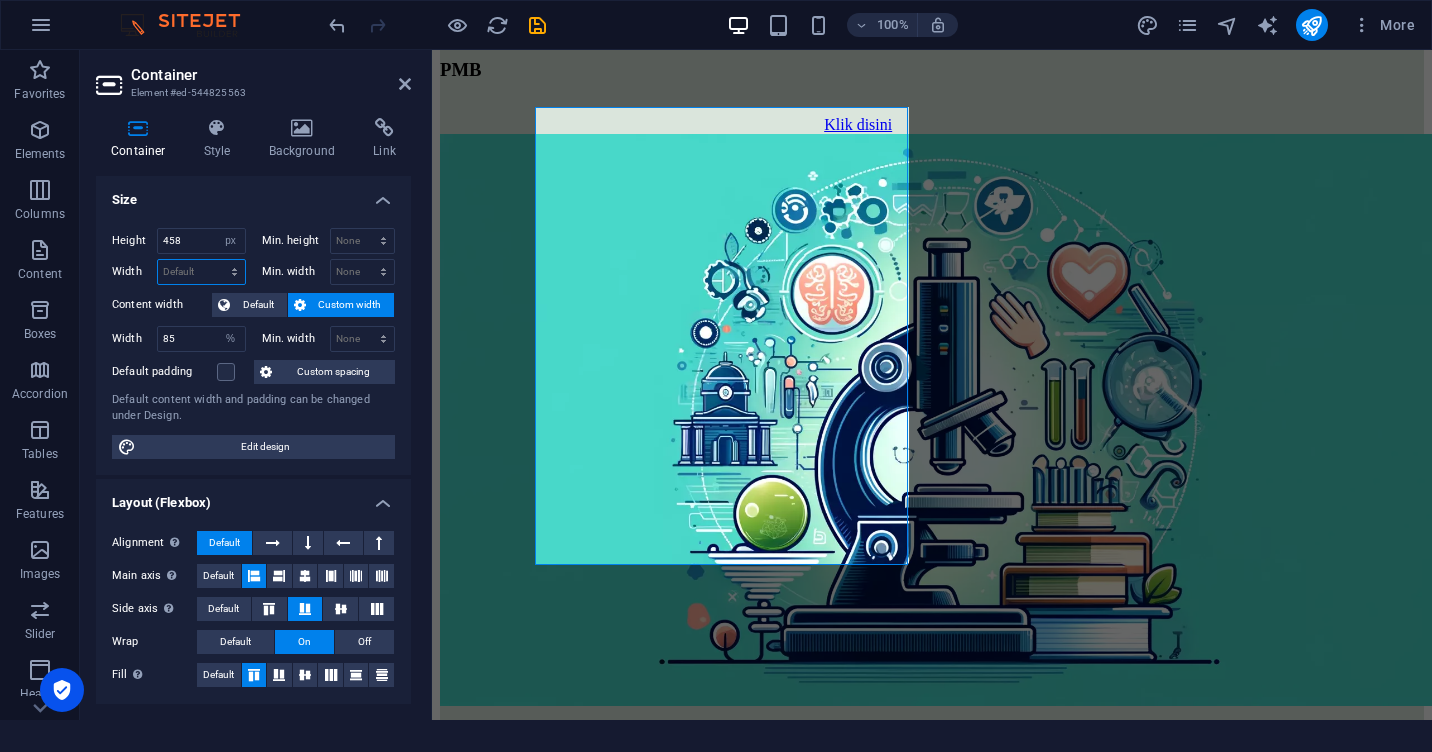 select on "px" 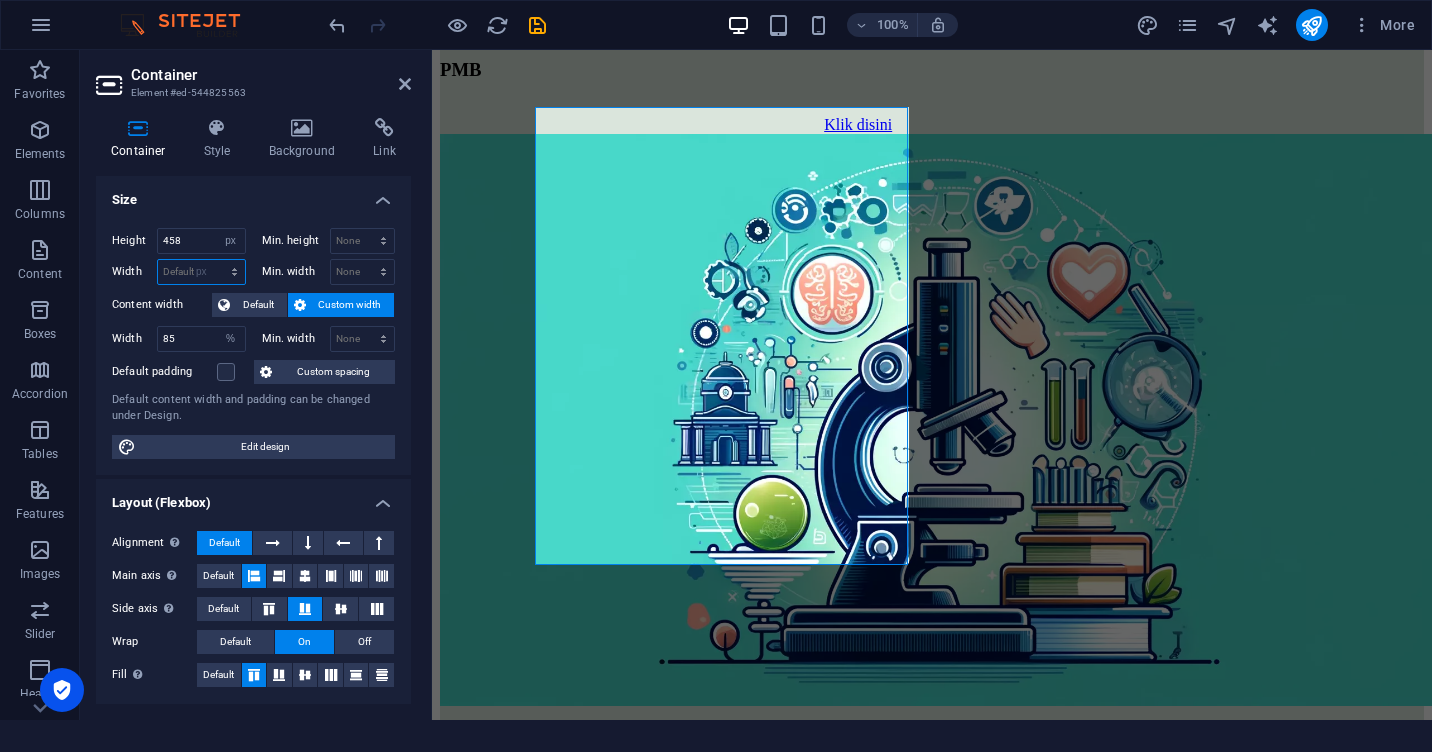click on "Default px rem % em vh vw" at bounding box center [201, 272] 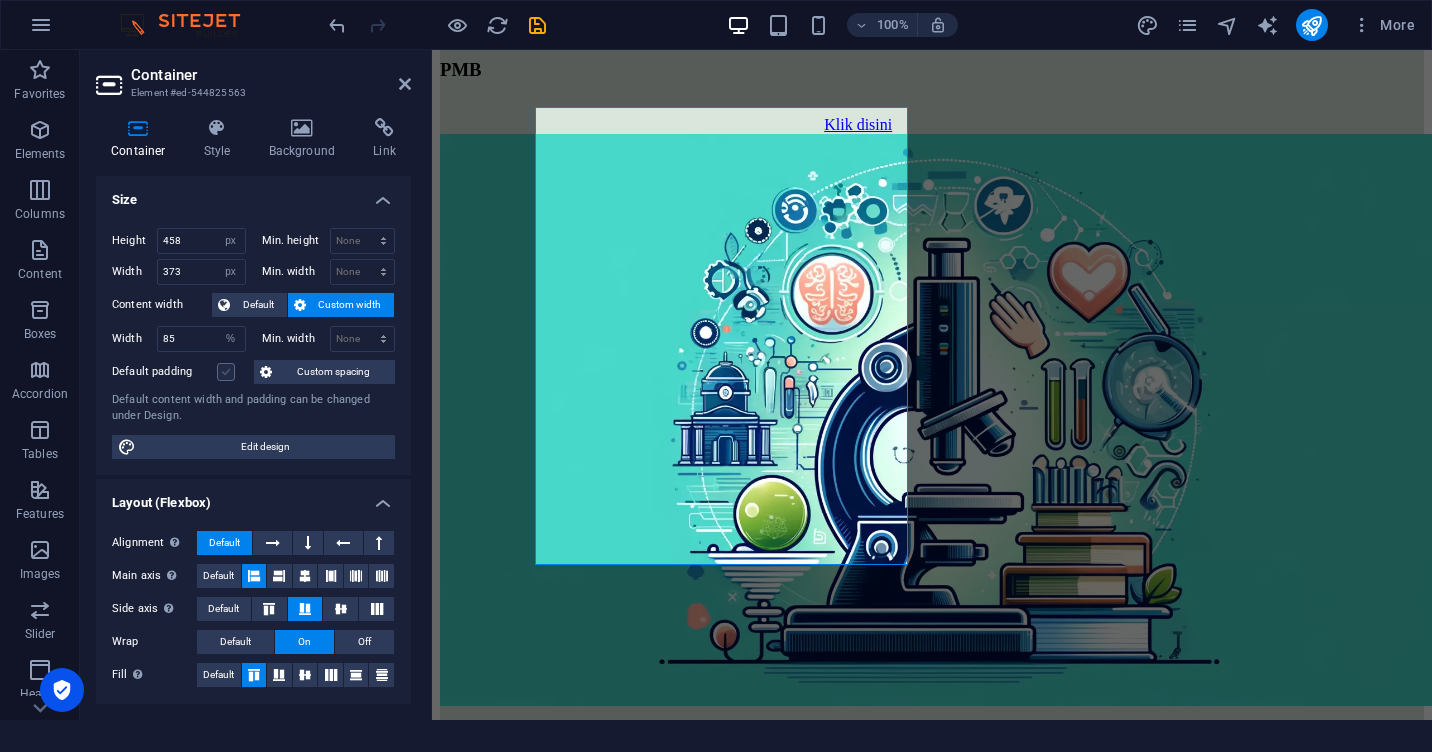 click at bounding box center (226, 372) 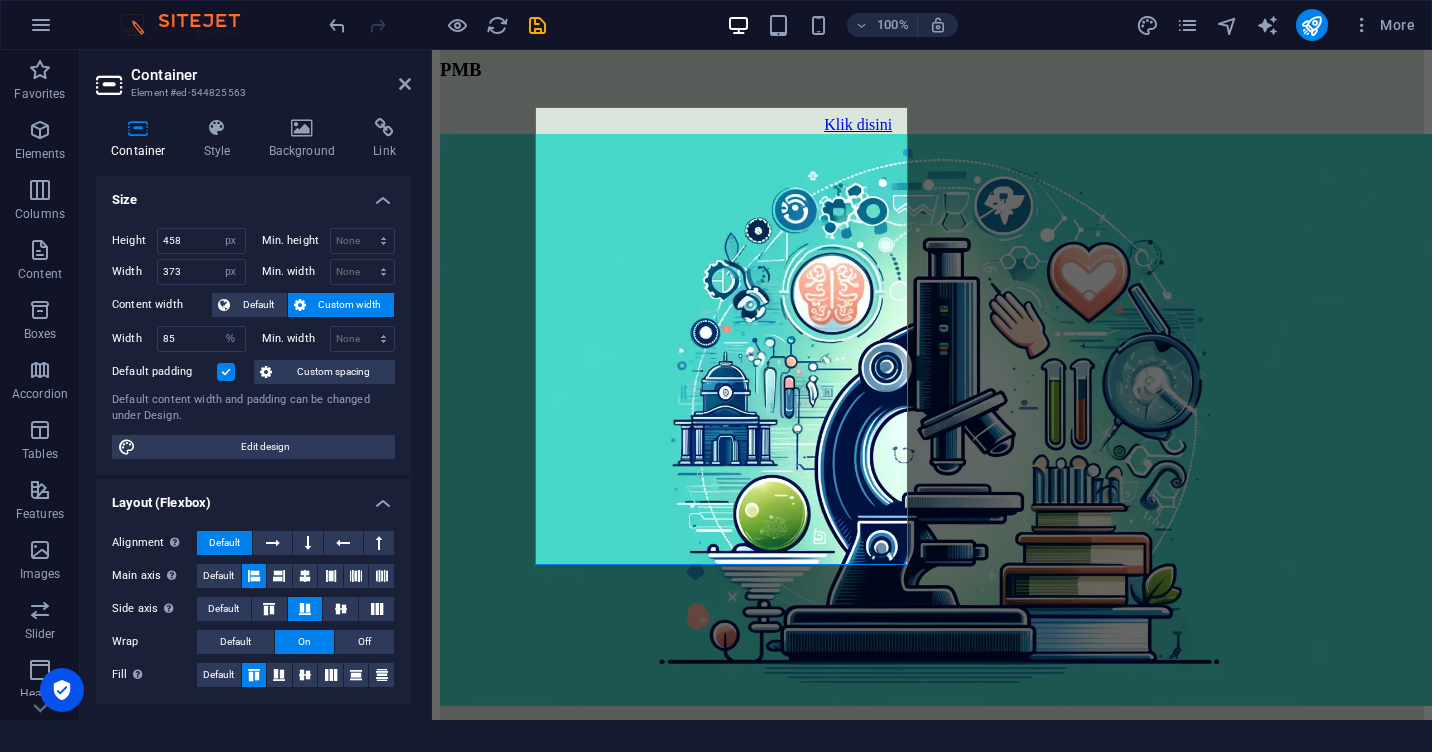 click at bounding box center [226, 372] 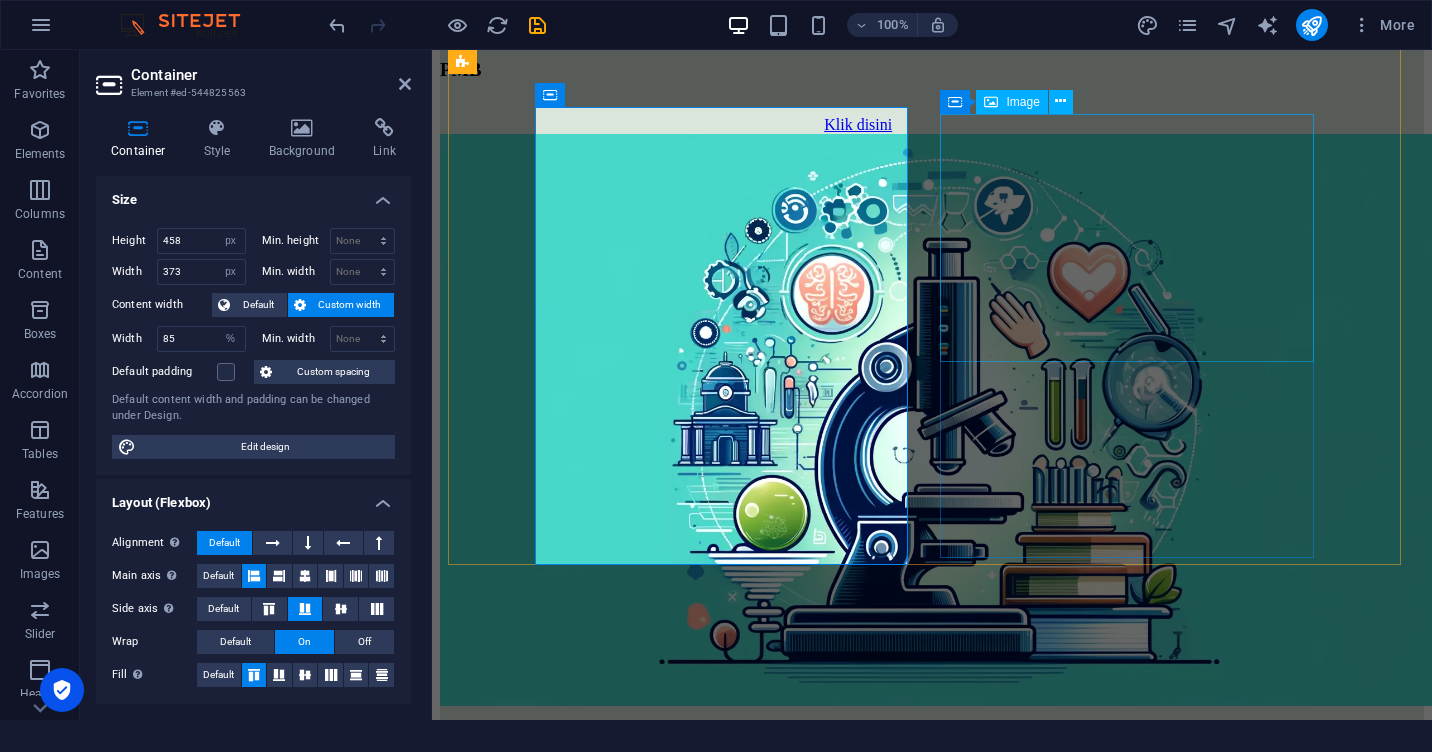 click at bounding box center (1190, 10489) 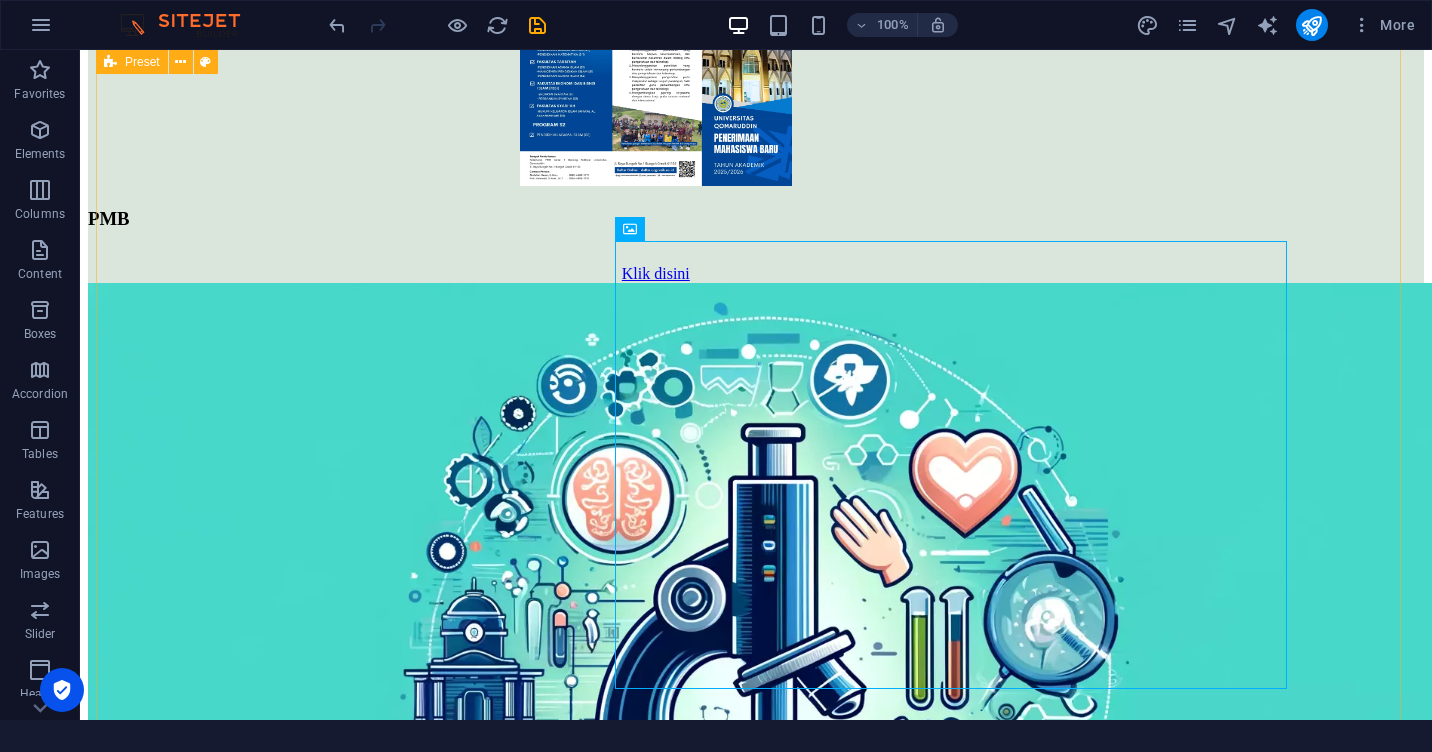 scroll, scrollTop: 2332, scrollLeft: 0, axis: vertical 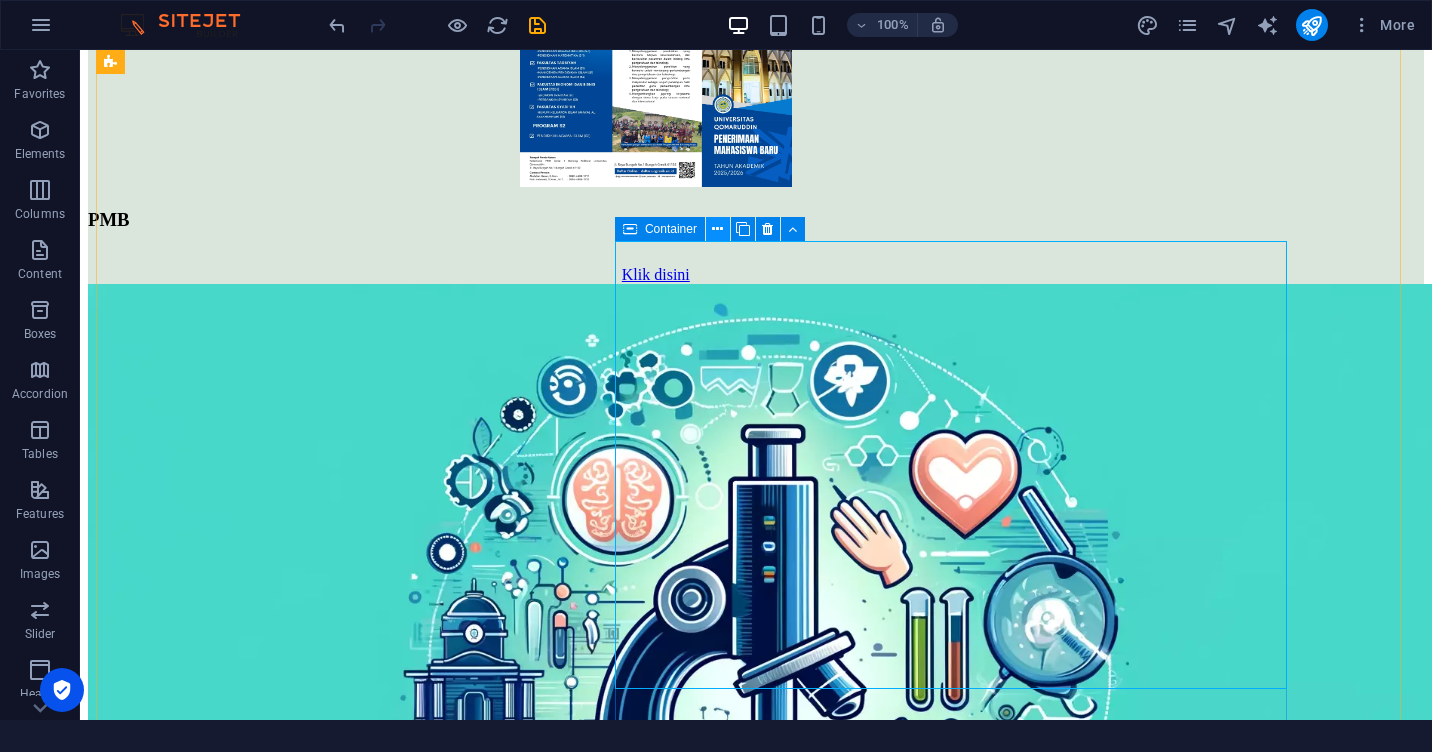 click at bounding box center (717, 229) 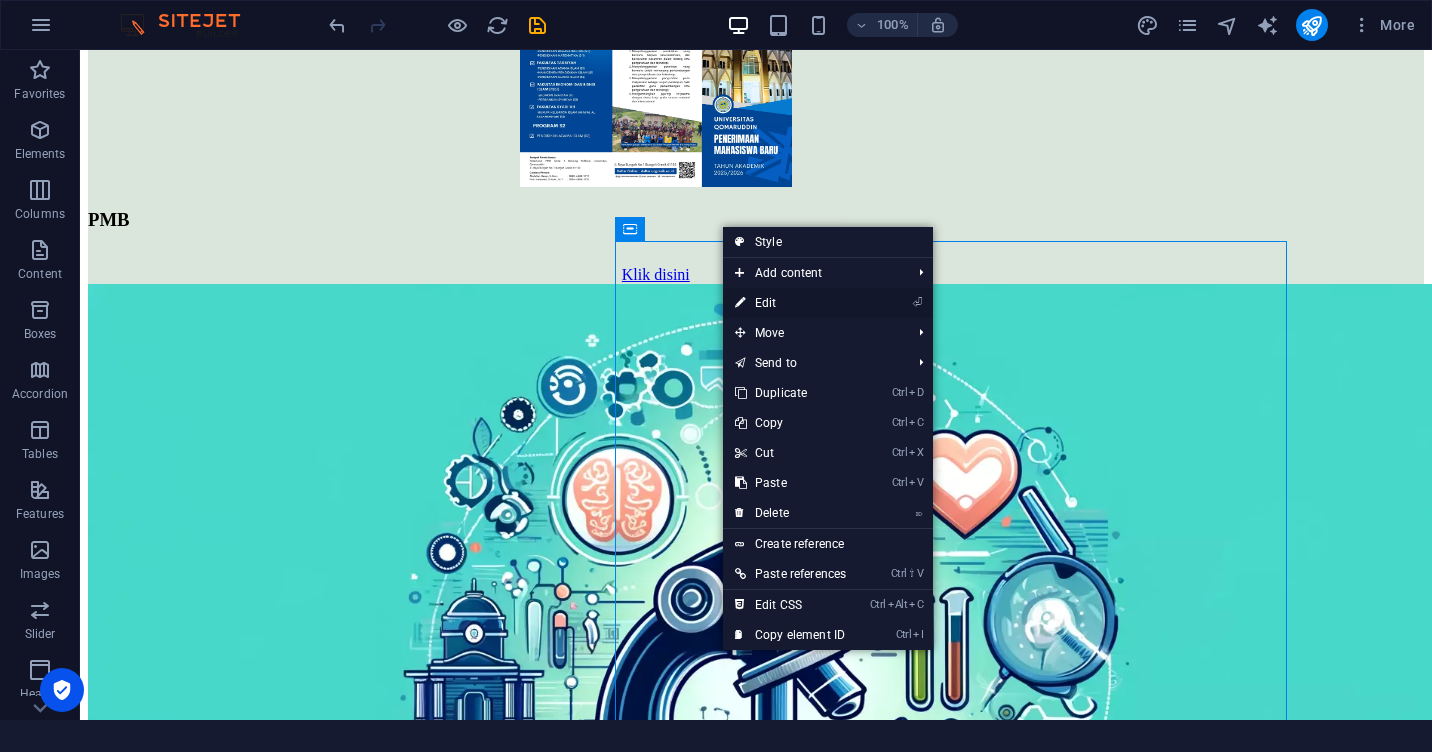 click on "⏎  Edit" at bounding box center (790, 303) 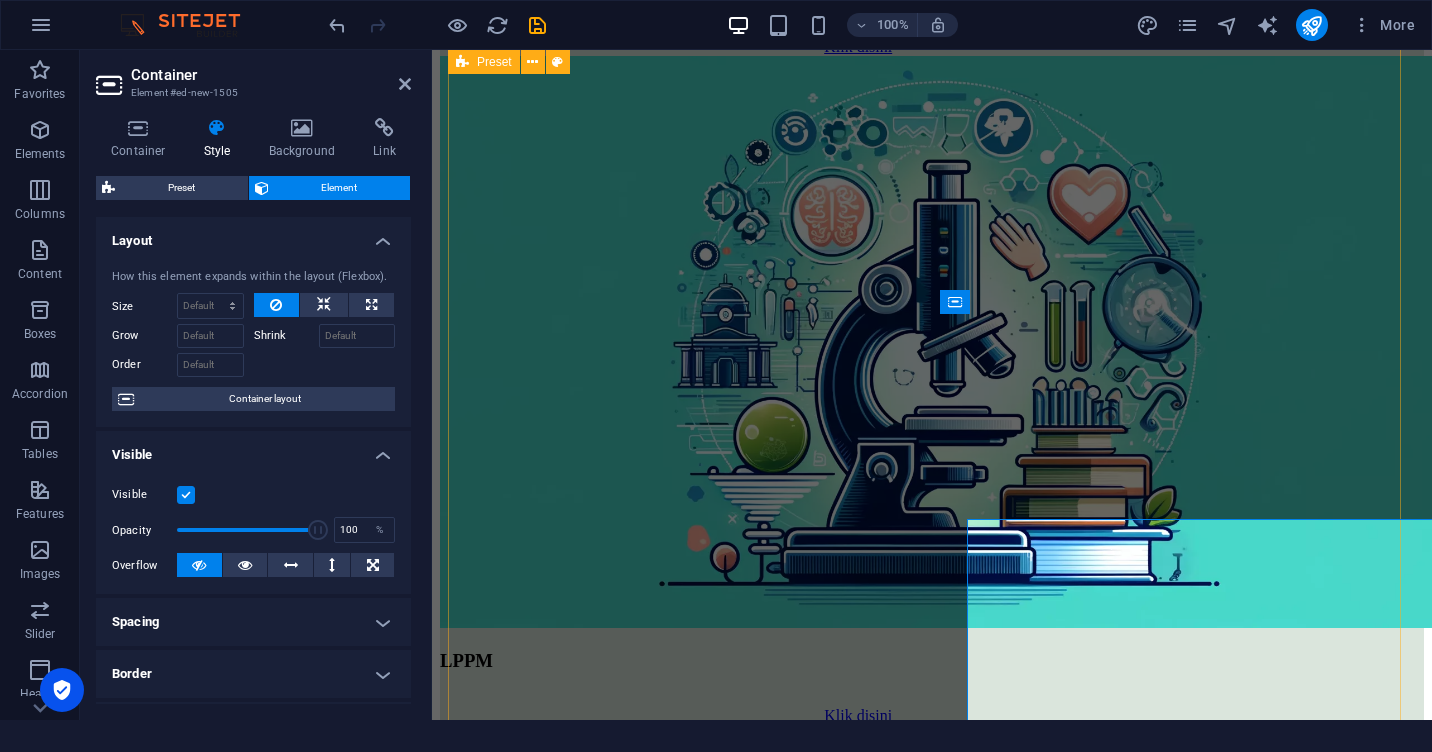 scroll, scrollTop: 2054, scrollLeft: 0, axis: vertical 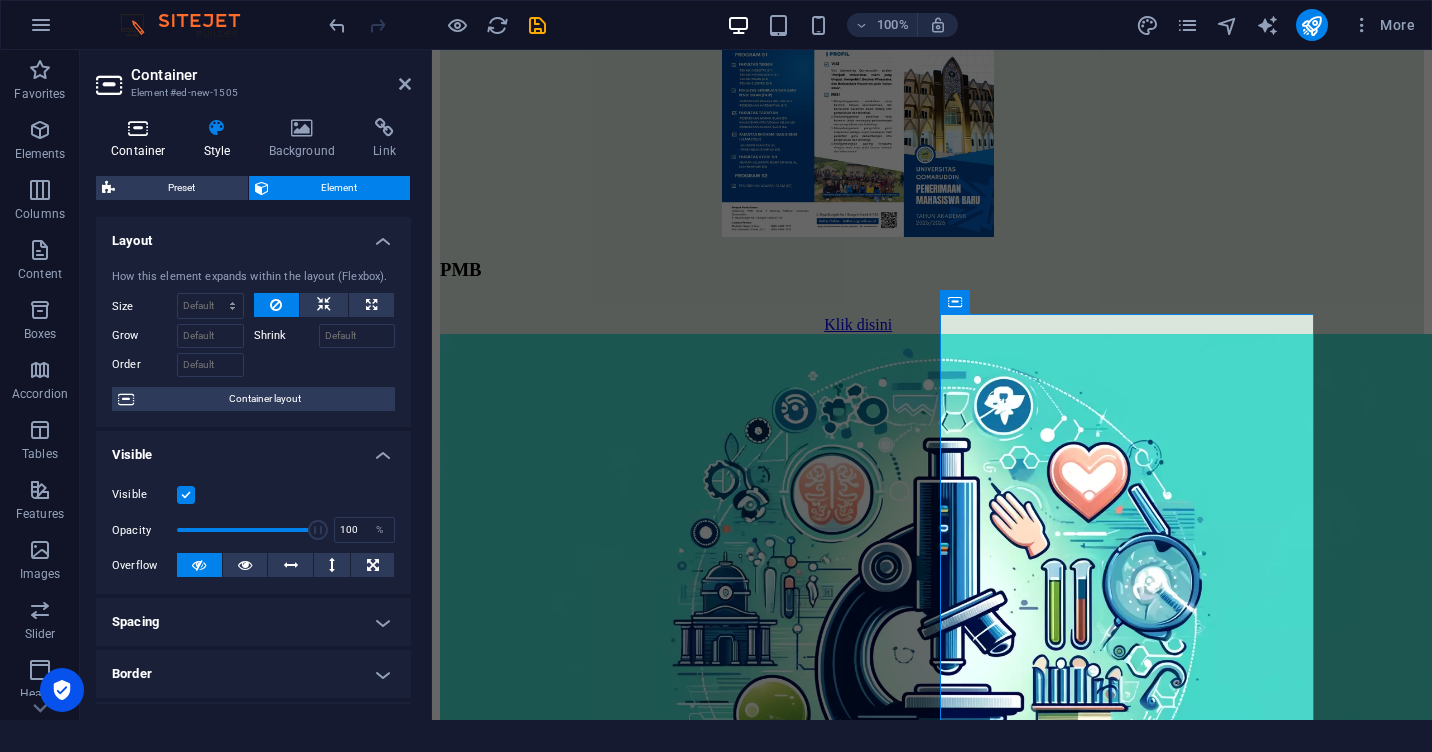 click at bounding box center (138, 128) 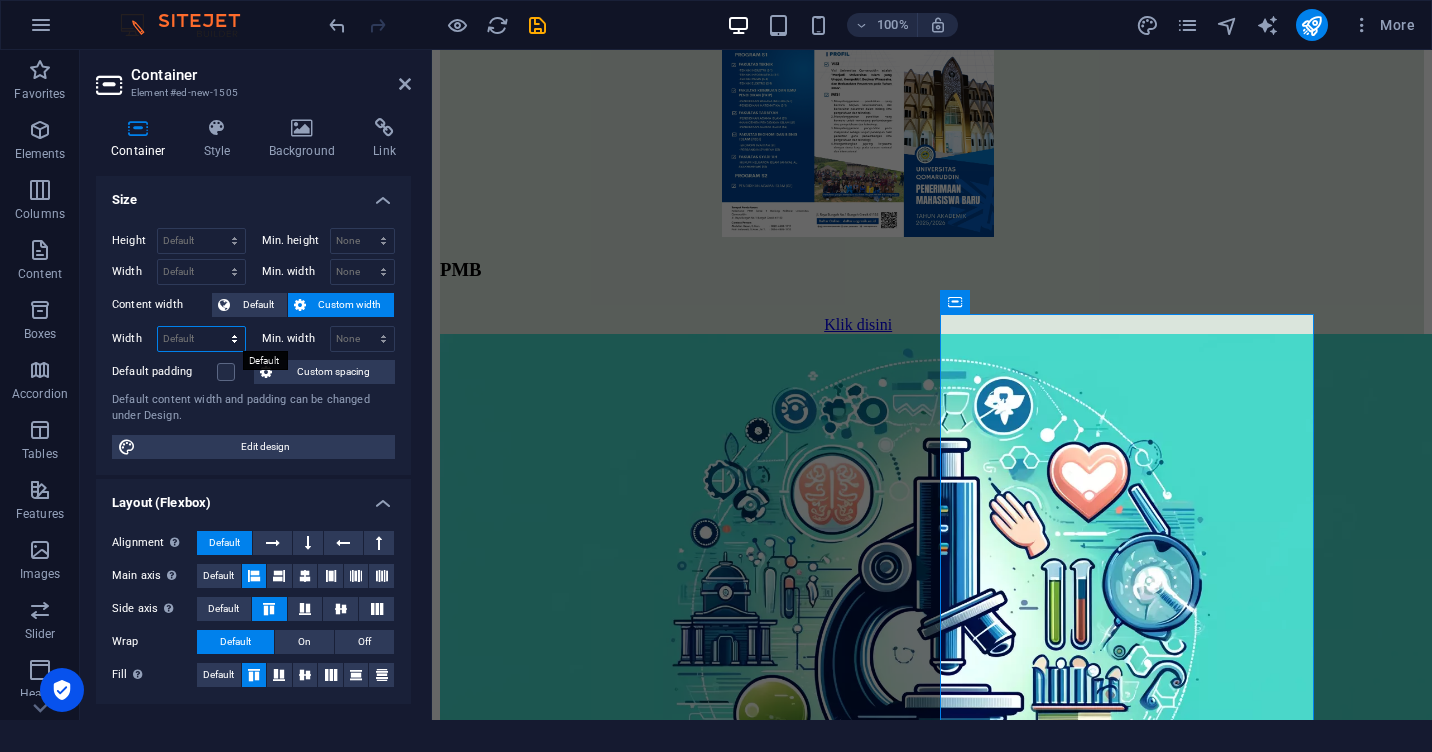 click on "Default px rem % em vh vw" at bounding box center (201, 339) 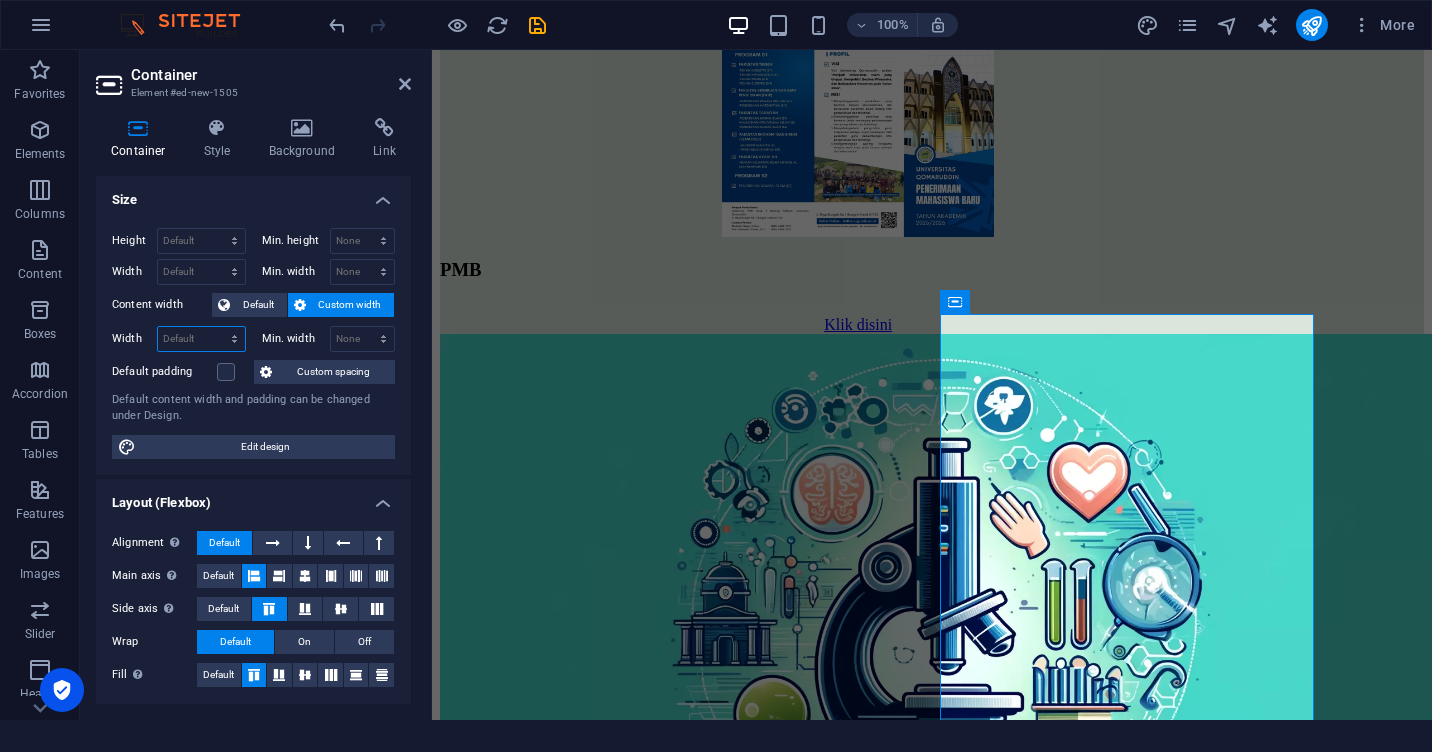 select on "px" 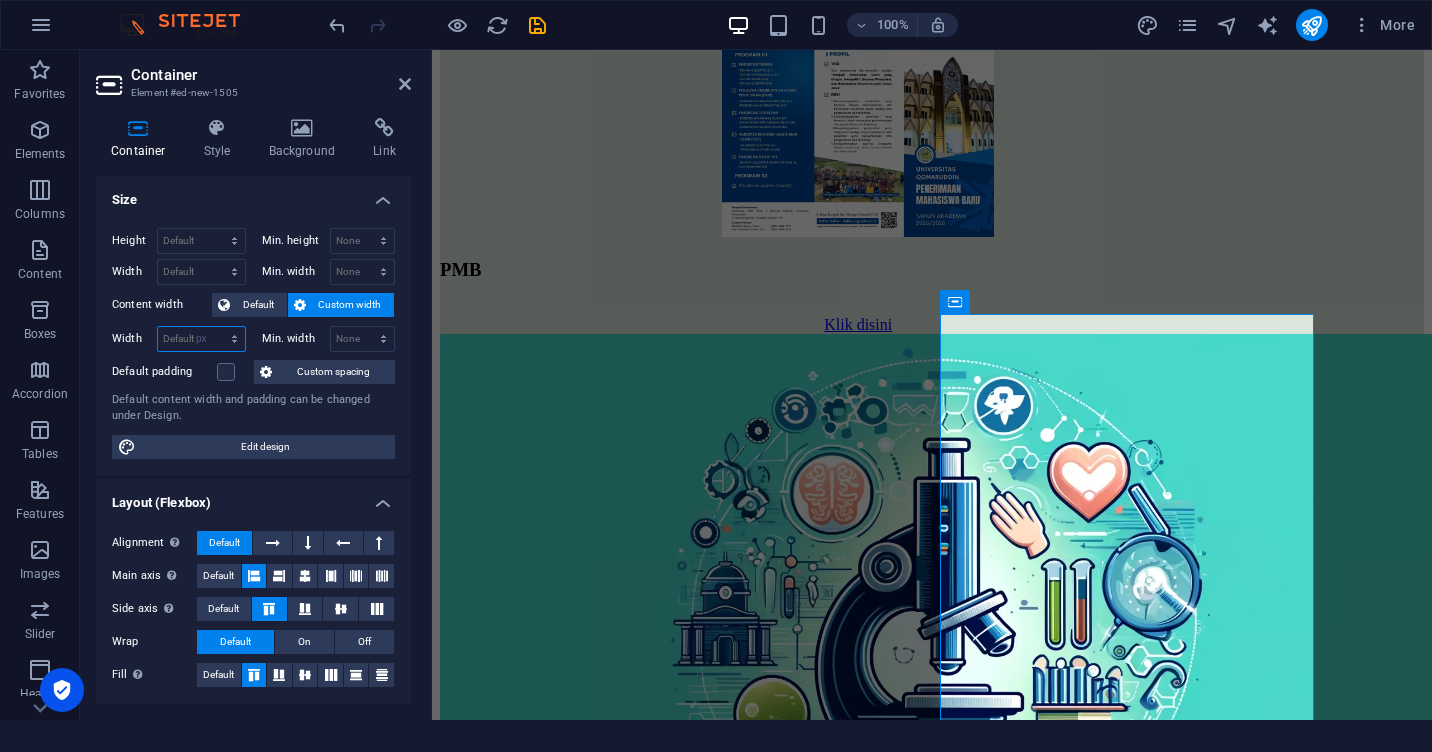 click on "Default px rem % em vh vw" at bounding box center (201, 339) 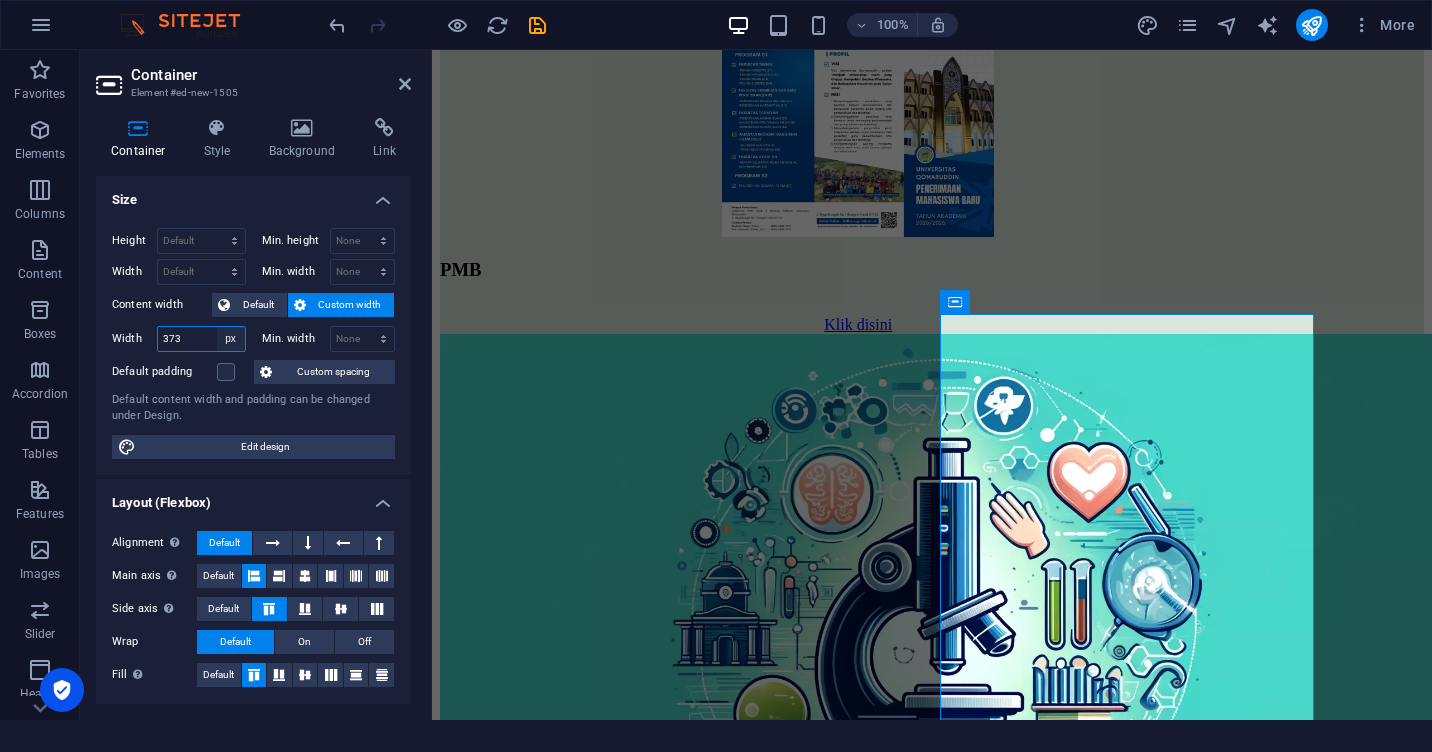 click on "Default px rem % em vh vw" at bounding box center (231, 339) 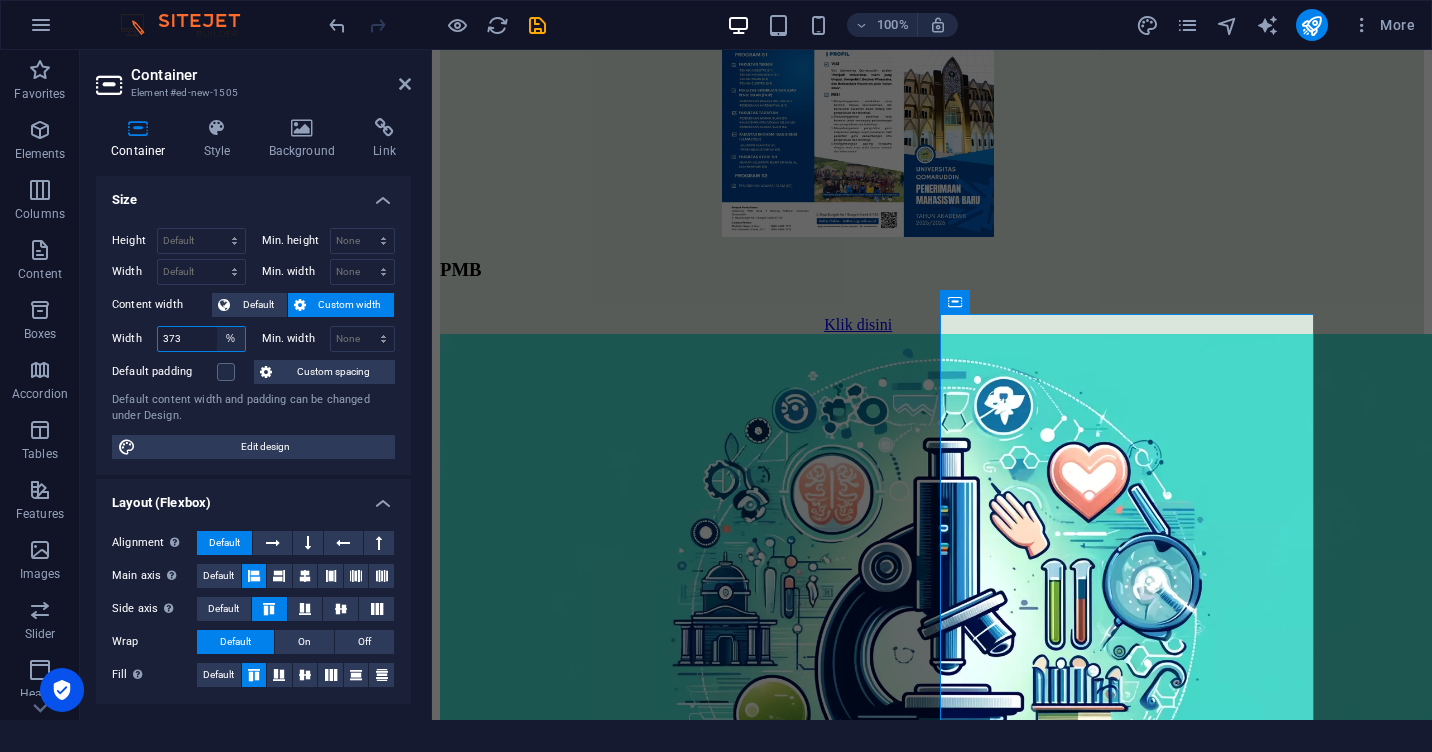 click on "Default px rem % em vh vw" at bounding box center [231, 339] 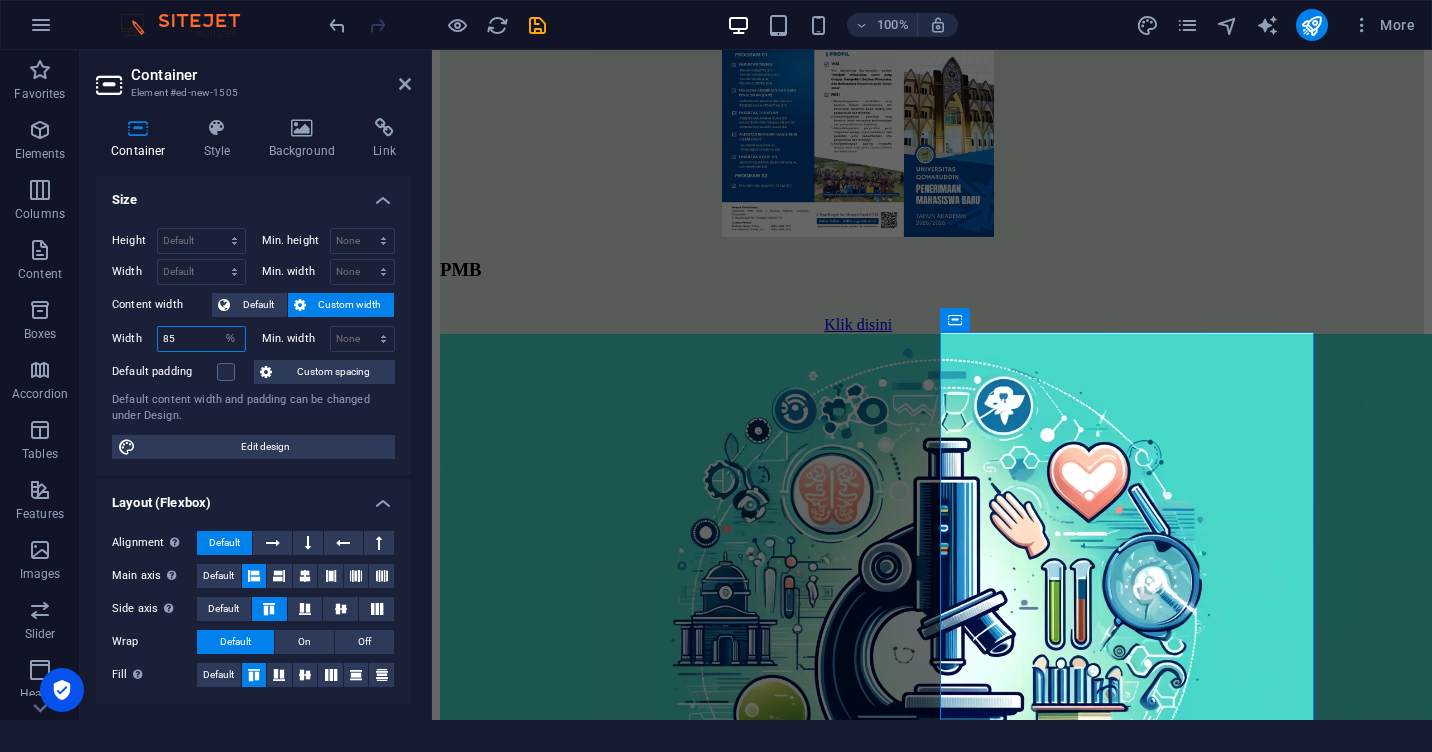 type on "85" 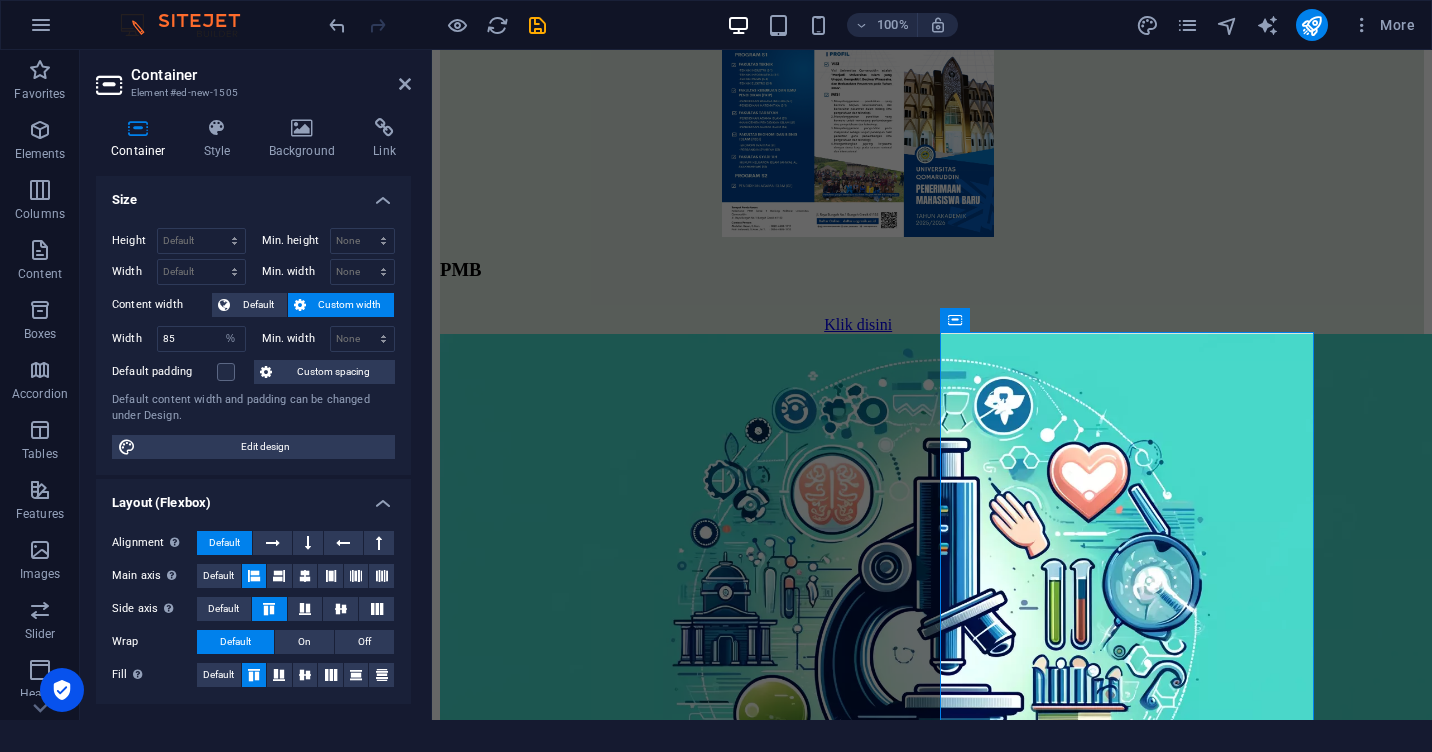 click on "Beranda Daftar Website UQ Website utama Klik disini Siakad Klik disini PMB Klik disini LPPM Klik disini Teknik Industri (S-1) see more Teknik Informatika (S-1) see more Teknik Mesin (S-1) see more Teknik Elektro (S-1) see more Pendidikan Bahasa Inggris (S-1) see more Pendidikan Matematika (S-1) see more Manajemen Pendidikan [DEMOGRAPHIC_DATA] (S-1) klik disini Pendidikan Agama [DEMOGRAPHIC_DATA] (S-1) KLIK DISINI Perbankan Syariah (S-1) see more Ekonomi Syariah (S-1) see more Akhwal As-Syakhsiyyah (S-1) see more penjamin mutu KLIK DISINI Pendidikan Agama [DEMOGRAPHIC_DATA] (S-2) KLIK DISINI Phone Call me! 0123 - 456789 Social Facebook Instagram Twitter Contact [EMAIL_ADDRESS][DOMAIN_NAME] Legal Notice Privacy" at bounding box center (932, 4850) 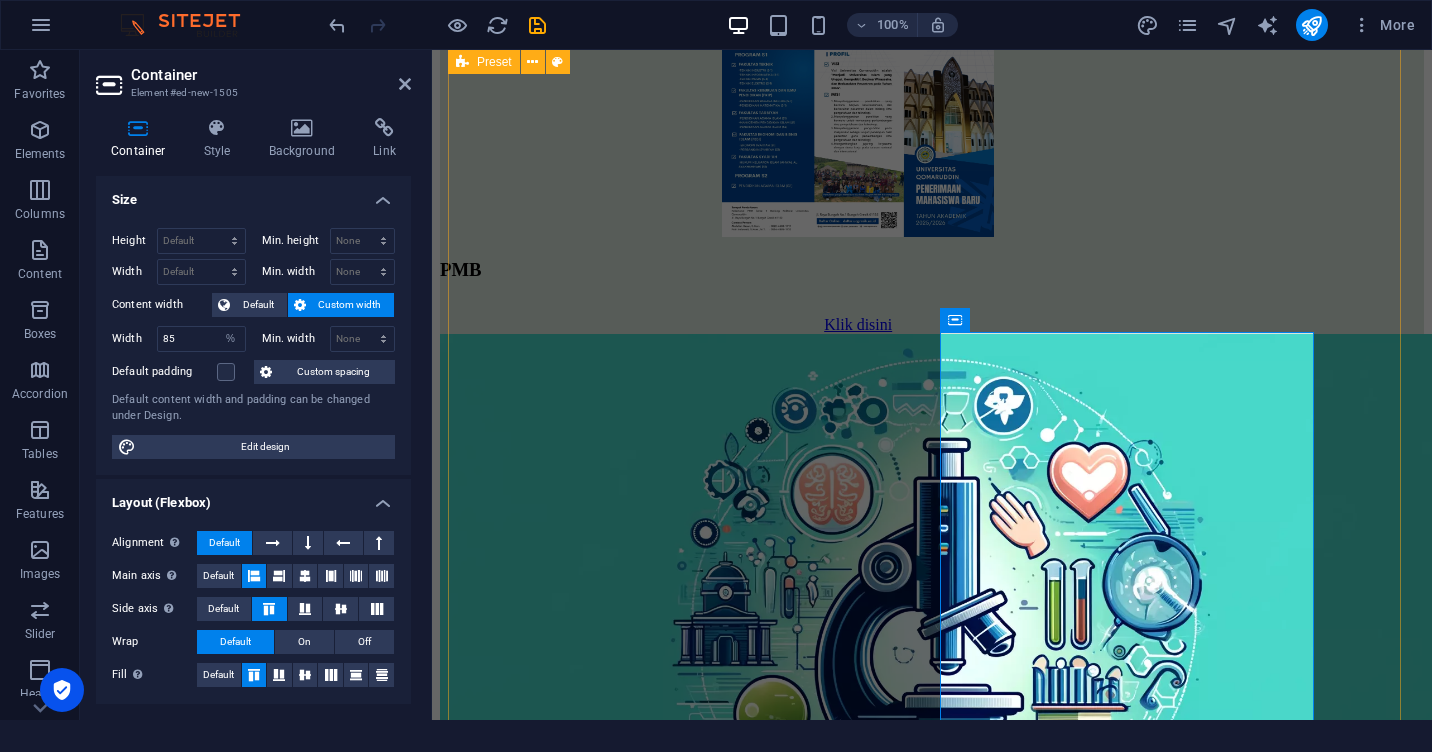 click on "Website utama Klik disini Siakad Klik disini PMB Klik disini LPPM Klik disini Teknik Industri (S-1) see more Teknik Informatika (S-1) see more Teknik Mesin (S-1) see more Teknik Elektro (S-1) see more Pendidikan Bahasa Inggris (S-1) see more Pendidikan Matematika (S-1) see more Manajemen Pendidikan [DEMOGRAPHIC_DATA] (S-1) klik disini Pendidikan Agama [DEMOGRAPHIC_DATA] (S-1) KLIK DISINI Perbankan Syariah (S-1) see more Ekonomi Syariah (S-1) see more Akhwal As-Syakhsiyyah (S-1) see more penjamin mutu KLIK DISINI Pendidikan Agama [DEMOGRAPHIC_DATA] (S-2) KLIK DISINI" at bounding box center [932, 5150] 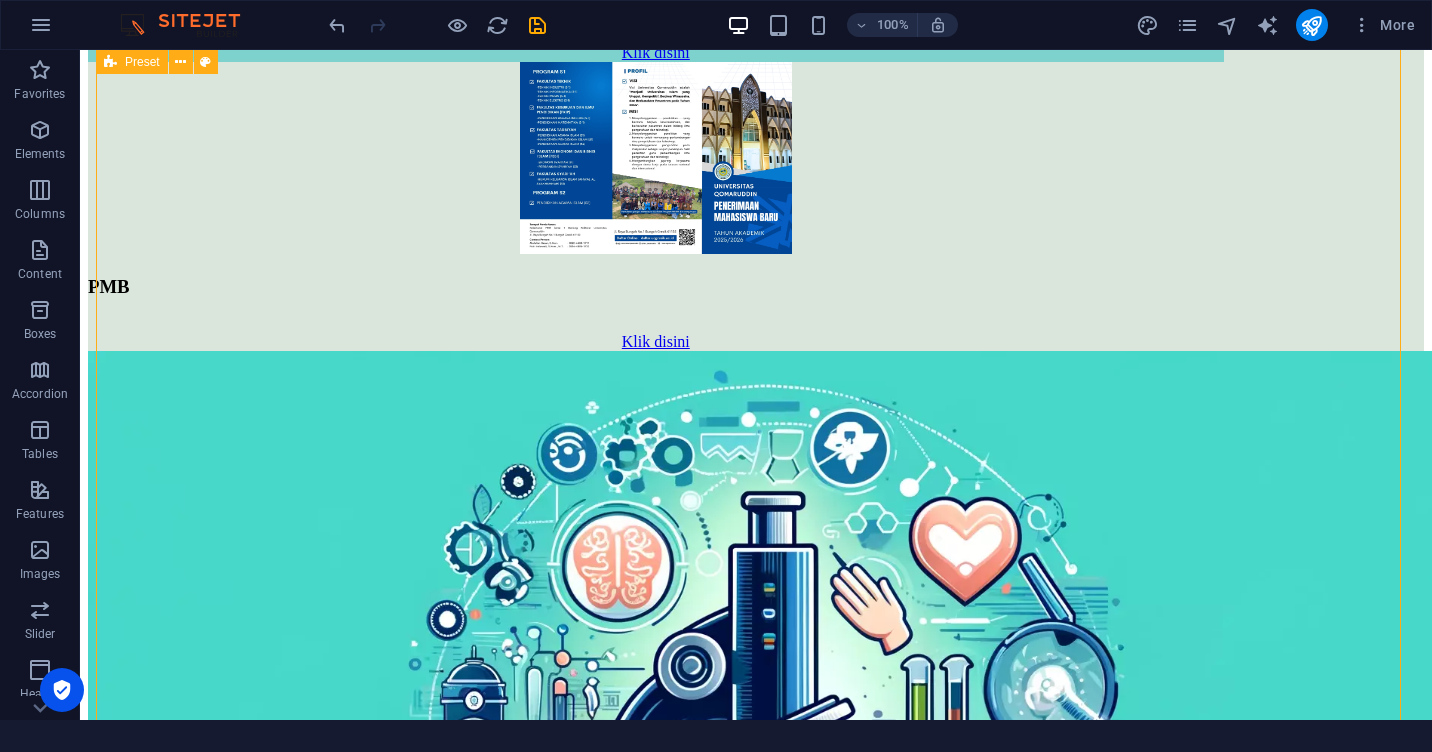 click on "Website utama Klik disini Siakad Klik disini PMB Klik disini LPPM Klik disini Teknik Industri (S-1) see more Teknik Informatika (S-1) see more Teknik Mesin (S-1) see more Teknik Elektro (S-1) see more Pendidikan Bahasa Inggris (S-1) see more Pendidikan Matematika (S-1) see more Manajemen Pendidikan [DEMOGRAPHIC_DATA] (S-1) klik disini Pendidikan Agama [DEMOGRAPHIC_DATA] (S-1) KLIK DISINI Perbankan Syariah (S-1) see more Ekonomi Syariah (S-1) see more Akhwal As-Syakhsiyyah (S-1) see more penjamin mutu KLIK DISINI Pendidikan Agama [DEMOGRAPHIC_DATA] (S-2) KLIK DISINI" at bounding box center (756, 6143) 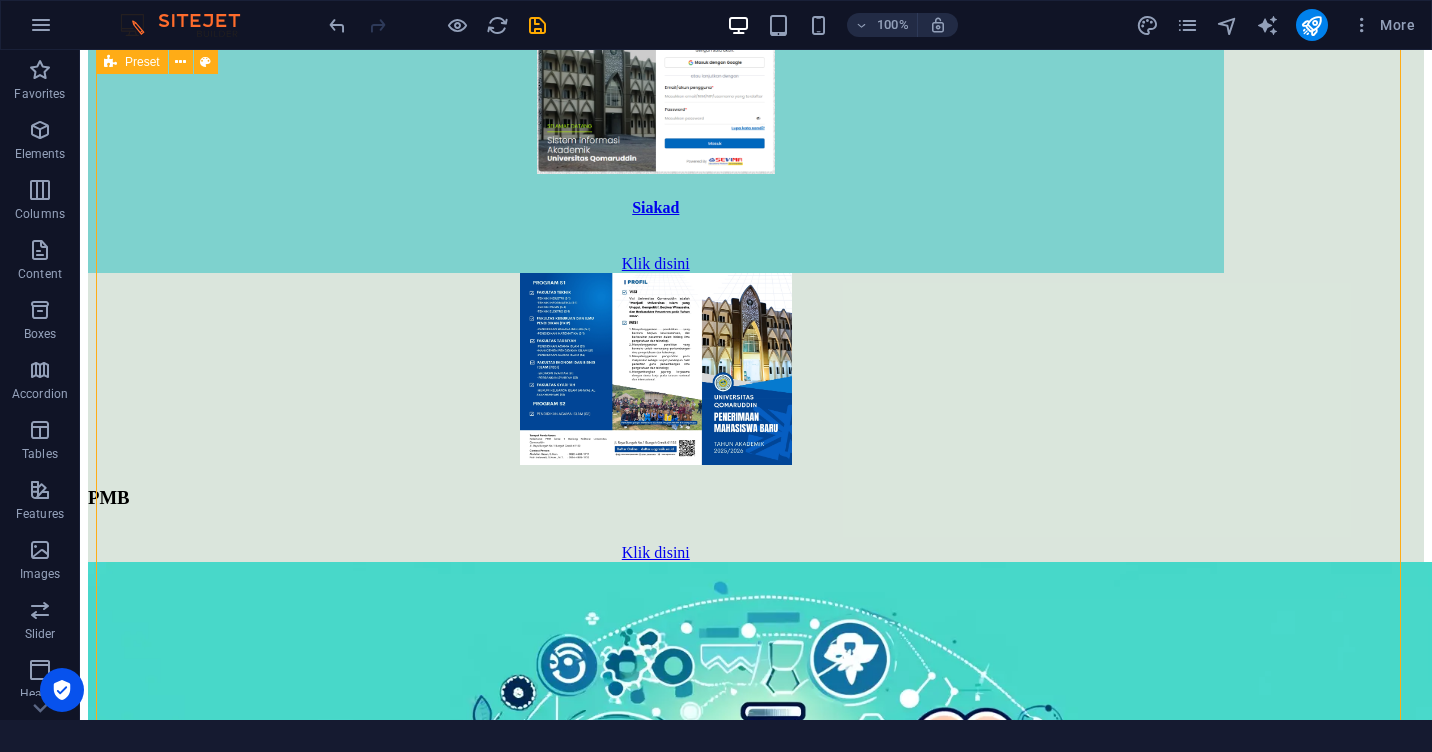 select on "%" 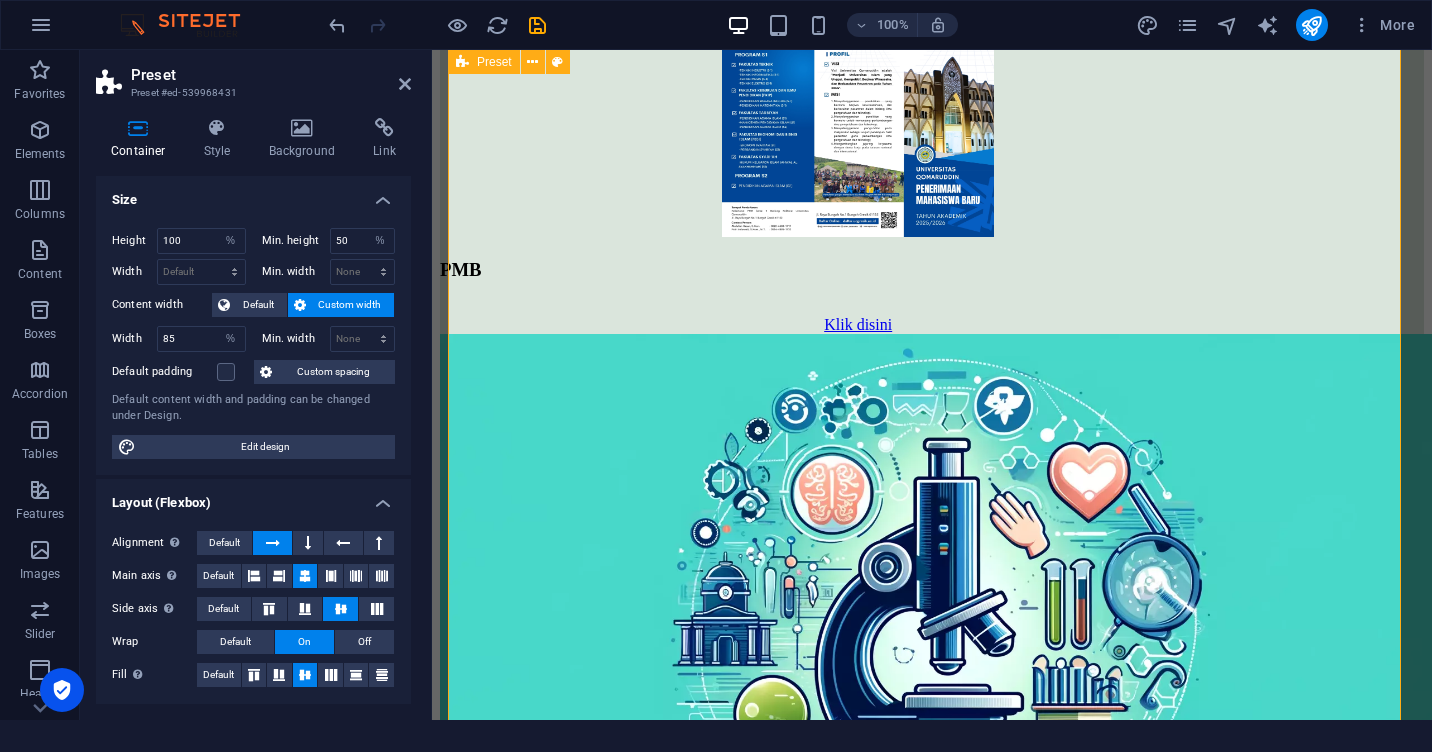 click on "Website utama Klik disini Siakad Klik disini PMB Klik disini LPPM Klik disini Teknik Industri (S-1) see more Teknik Informatika (S-1) see more Teknik Mesin (S-1) see more Teknik Elektro (S-1) see more Pendidikan Bahasa Inggris (S-1) see more Pendidikan Matematika (S-1) see more Manajemen Pendidikan [DEMOGRAPHIC_DATA] (S-1) klik disini Pendidikan Agama [DEMOGRAPHIC_DATA] (S-1) KLIK DISINI Perbankan Syariah (S-1) see more Ekonomi Syariah (S-1) see more Akhwal As-Syakhsiyyah (S-1) see more penjamin mutu KLIK DISINI Pendidikan Agama [DEMOGRAPHIC_DATA] (S-2) KLIK DISINI" at bounding box center (932, 5150) 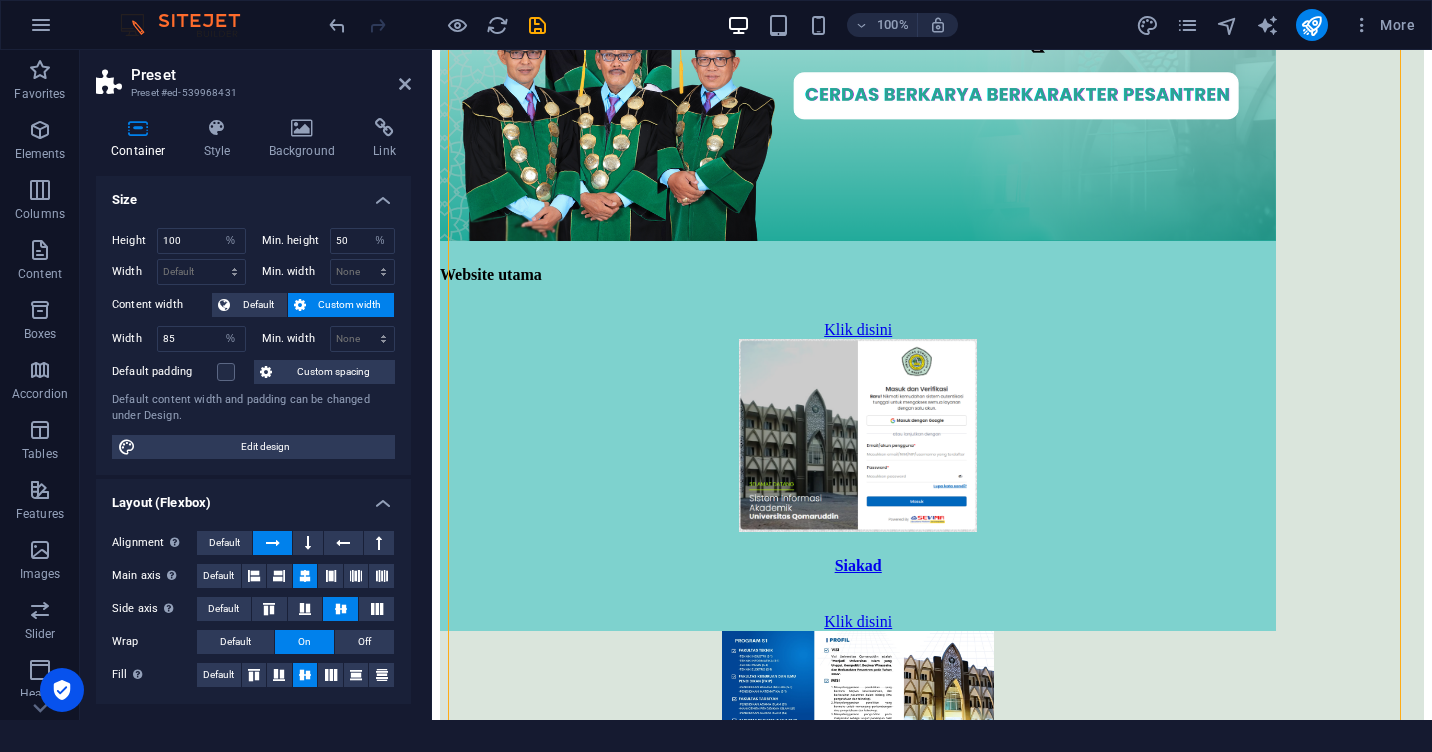 scroll, scrollTop: 882, scrollLeft: 0, axis: vertical 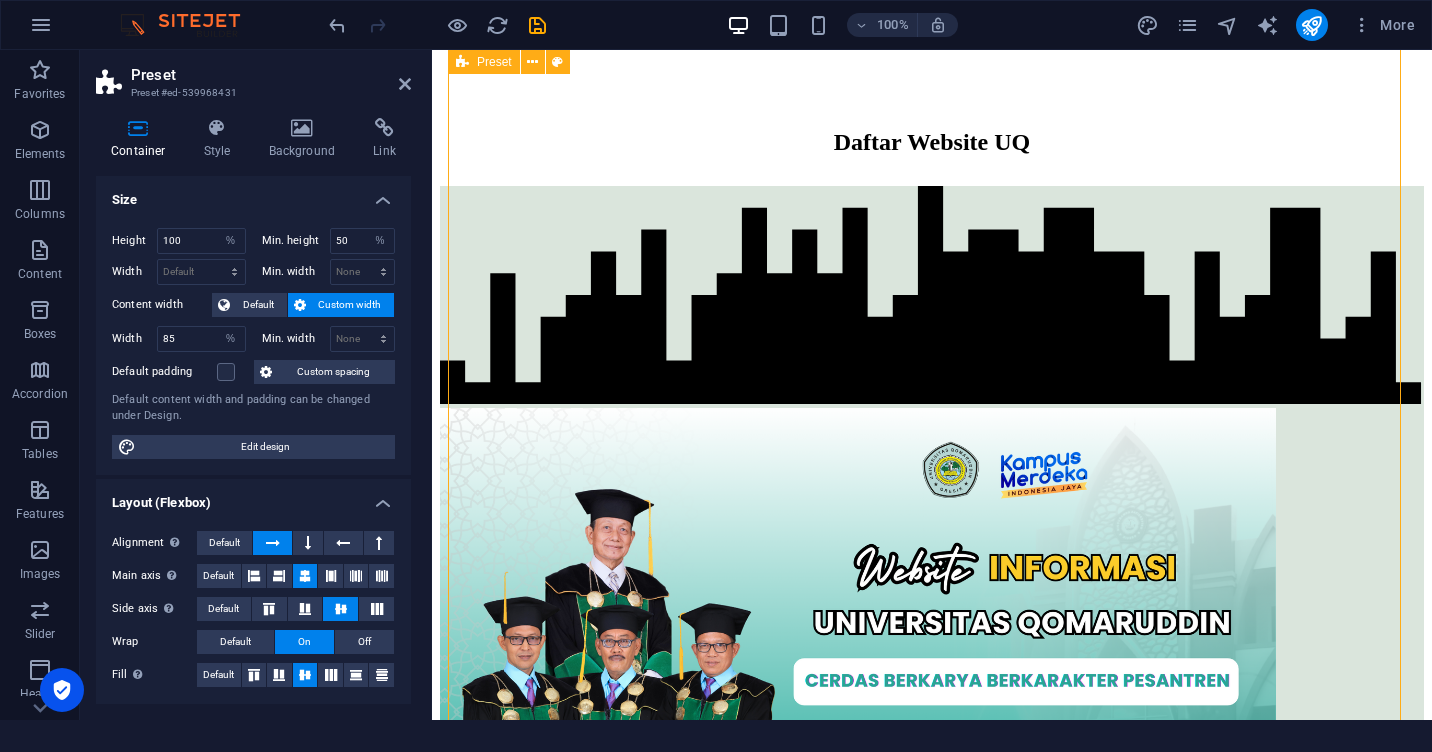 click on "Website utama Klik disini Siakad Klik disini PMB Klik disini LPPM Klik disini Teknik Industri (S-1) see more Teknik Informatika (S-1) see more Teknik Mesin (S-1) see more Teknik Elektro (S-1) see more Pendidikan Bahasa Inggris (S-1) see more Pendidikan Matematika (S-1) see more Manajemen Pendidikan [DEMOGRAPHIC_DATA] (S-1) klik disini Pendidikan Agama [DEMOGRAPHIC_DATA] (S-1) KLIK DISINI Perbankan Syariah (S-1) see more Ekonomi Syariah (S-1) see more Akhwal As-Syakhsiyyah (S-1) see more penjamin mutu KLIK DISINI Pendidikan Agama [DEMOGRAPHIC_DATA] (S-2) KLIK DISINI" at bounding box center (932, 6322) 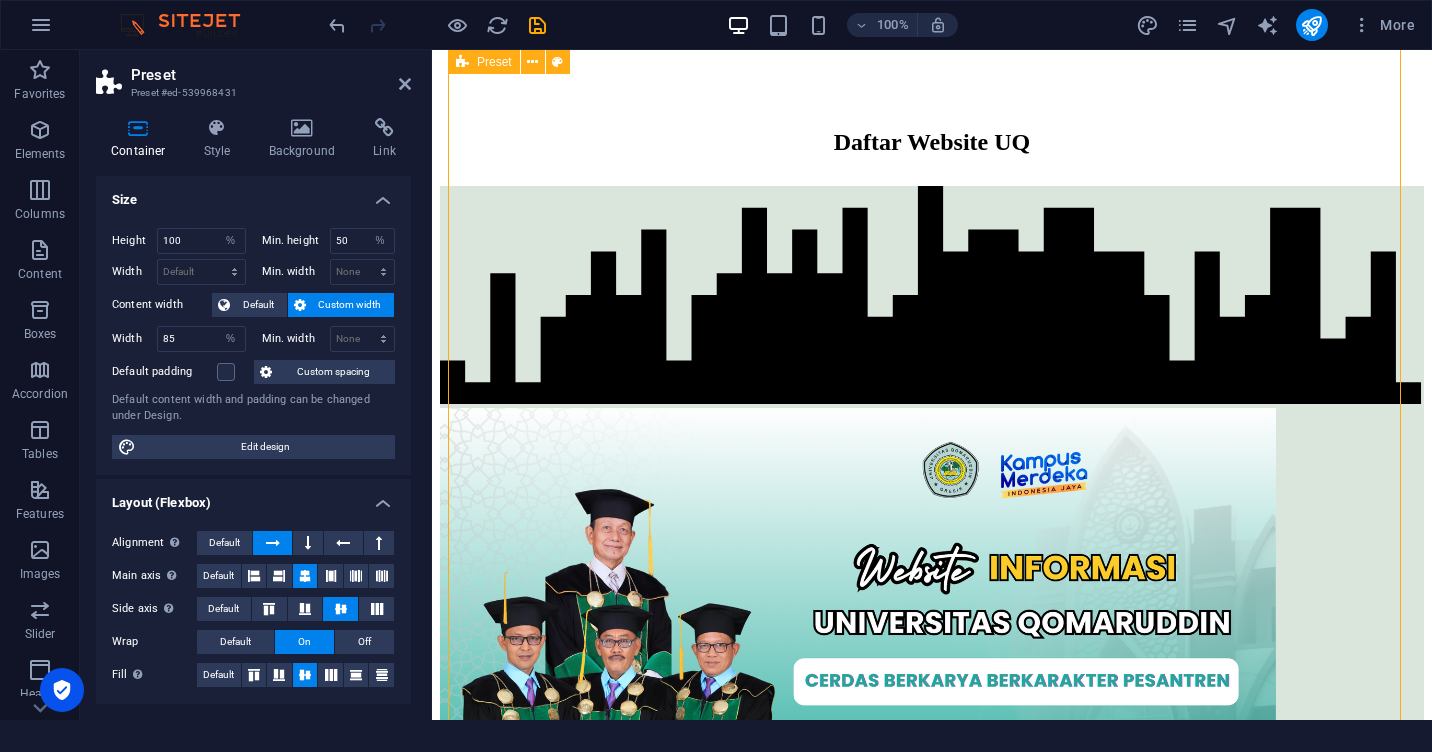 click on "Website utama Klik disini Siakad Klik disini PMB Klik disini LPPM Klik disini Teknik Industri (S-1) see more Teknik Informatika (S-1) see more Teknik Mesin (S-1) see more Teknik Elektro (S-1) see more Pendidikan Bahasa Inggris (S-1) see more Pendidikan Matematika (S-1) see more Manajemen Pendidikan [DEMOGRAPHIC_DATA] (S-1) klik disini Pendidikan Agama [DEMOGRAPHIC_DATA] (S-1) KLIK DISINI Perbankan Syariah (S-1) see more Ekonomi Syariah (S-1) see more Akhwal As-Syakhsiyyah (S-1) see more penjamin mutu KLIK DISINI Pendidikan Agama [DEMOGRAPHIC_DATA] (S-2) KLIK DISINI" at bounding box center [932, 6322] 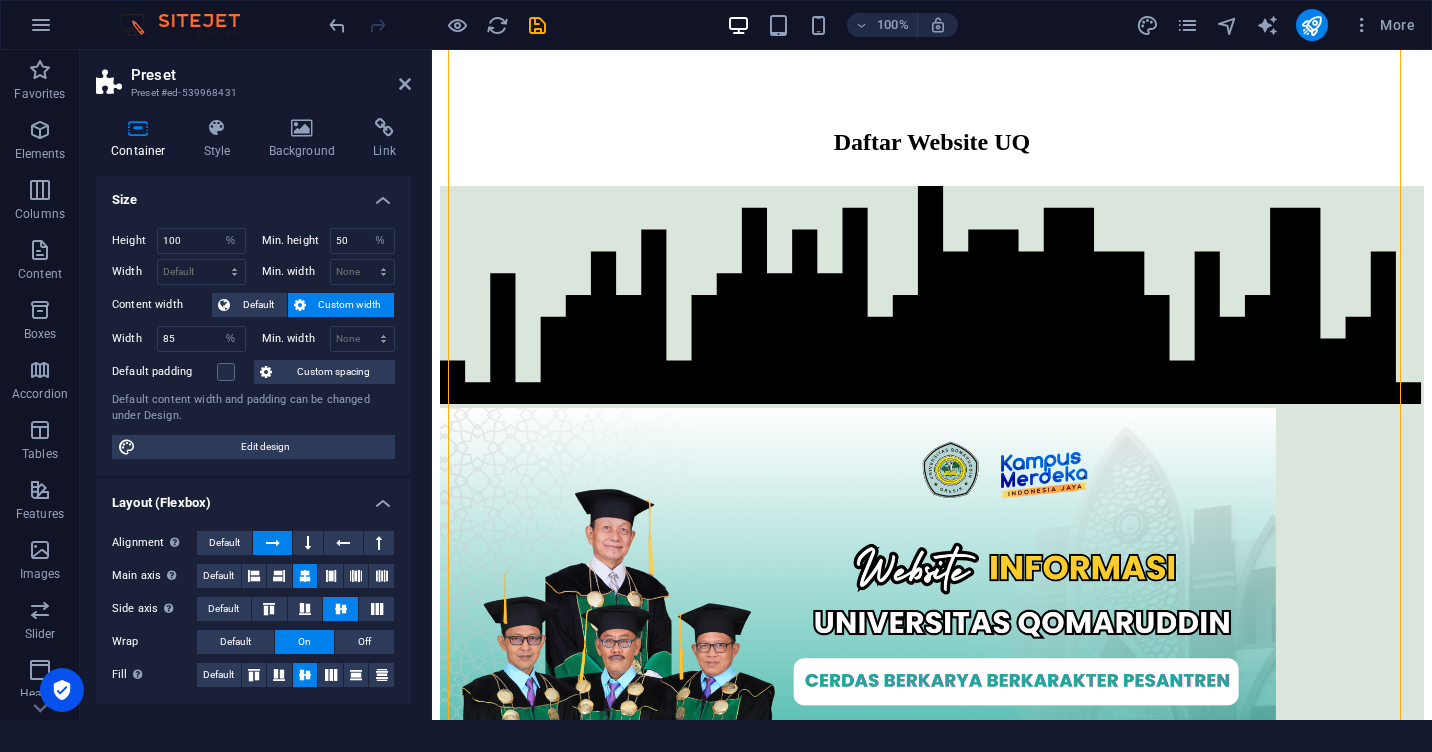 click on "Beranda Daftar Website UQ Website utama Klik disini Siakad Klik disini PMB Klik disini LPPM Klik disini Teknik Industri (S-1) see more Teknik Informatika (S-1) see more Teknik Mesin (S-1) see more Teknik Elektro (S-1) see more Pendidikan Bahasa Inggris (S-1) see more Pendidikan Matematika (S-1) see more Manajemen Pendidikan [DEMOGRAPHIC_DATA] (S-1) klik disini Pendidikan Agama [DEMOGRAPHIC_DATA] (S-1) KLIK DISINI Perbankan Syariah (S-1) see more Ekonomi Syariah (S-1) see more Akhwal As-Syakhsiyyah (S-1) see more penjamin mutu KLIK DISINI Pendidikan Agama [DEMOGRAPHIC_DATA] (S-2) KLIK DISINI Phone Call me! 0123 - 456789 Social Facebook Instagram Twitter Contact [EMAIL_ADDRESS][DOMAIN_NAME] Legal Notice Privacy" at bounding box center (932, 6022) 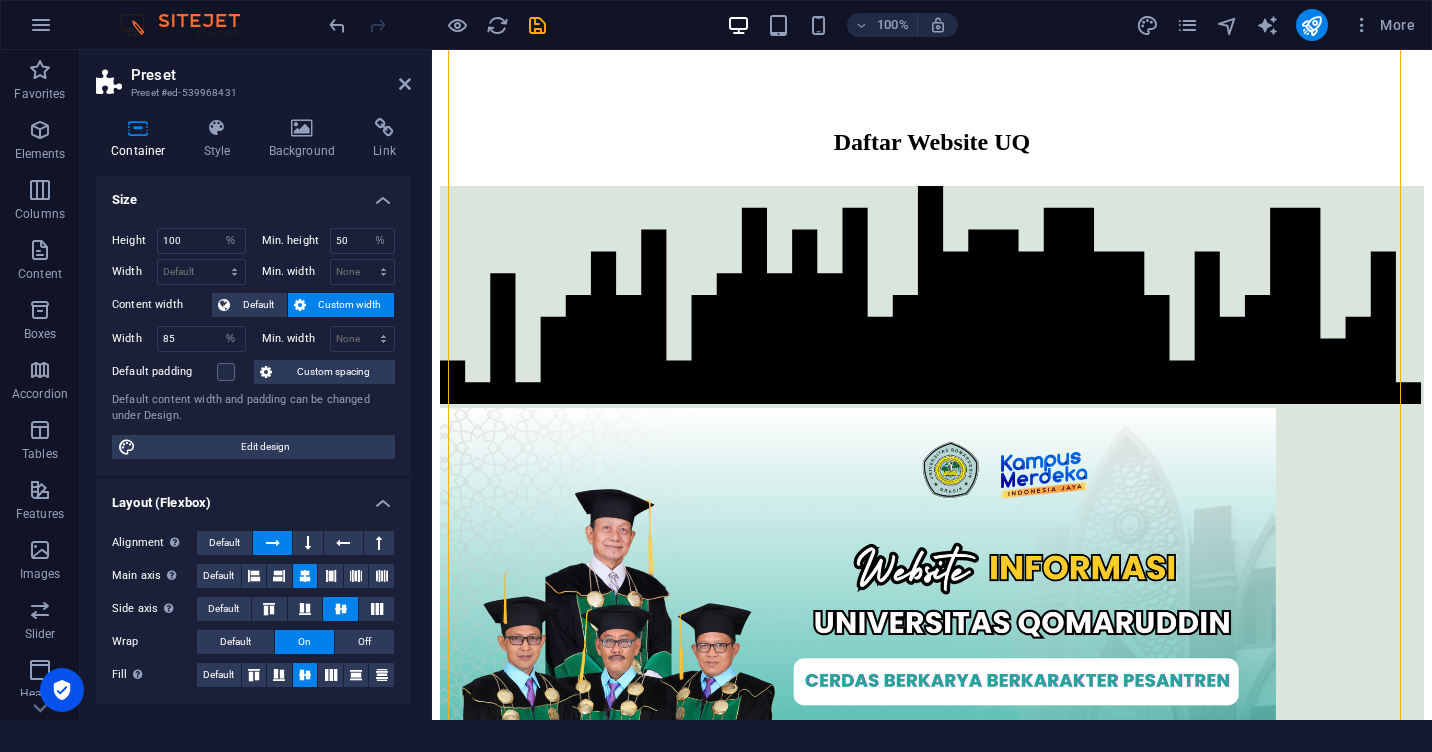 click on "Beranda Daftar Website UQ Website utama Klik disini Siakad Klik disini PMB Klik disini LPPM Klik disini Teknik Industri (S-1) see more Teknik Informatika (S-1) see more Teknik Mesin (S-1) see more Teknik Elektro (S-1) see more Pendidikan Bahasa Inggris (S-1) see more Pendidikan Matematika (S-1) see more Manajemen Pendidikan [DEMOGRAPHIC_DATA] (S-1) klik disini Pendidikan Agama [DEMOGRAPHIC_DATA] (S-1) KLIK DISINI Perbankan Syariah (S-1) see more Ekonomi Syariah (S-1) see more Akhwal As-Syakhsiyyah (S-1) see more penjamin mutu KLIK DISINI Pendidikan Agama [DEMOGRAPHIC_DATA] (S-2) KLIK DISINI Phone Call me! 0123 - 456789 Social Facebook Instagram Twitter Contact [EMAIL_ADDRESS][DOMAIN_NAME] Legal Notice Privacy" at bounding box center (932, 6022) 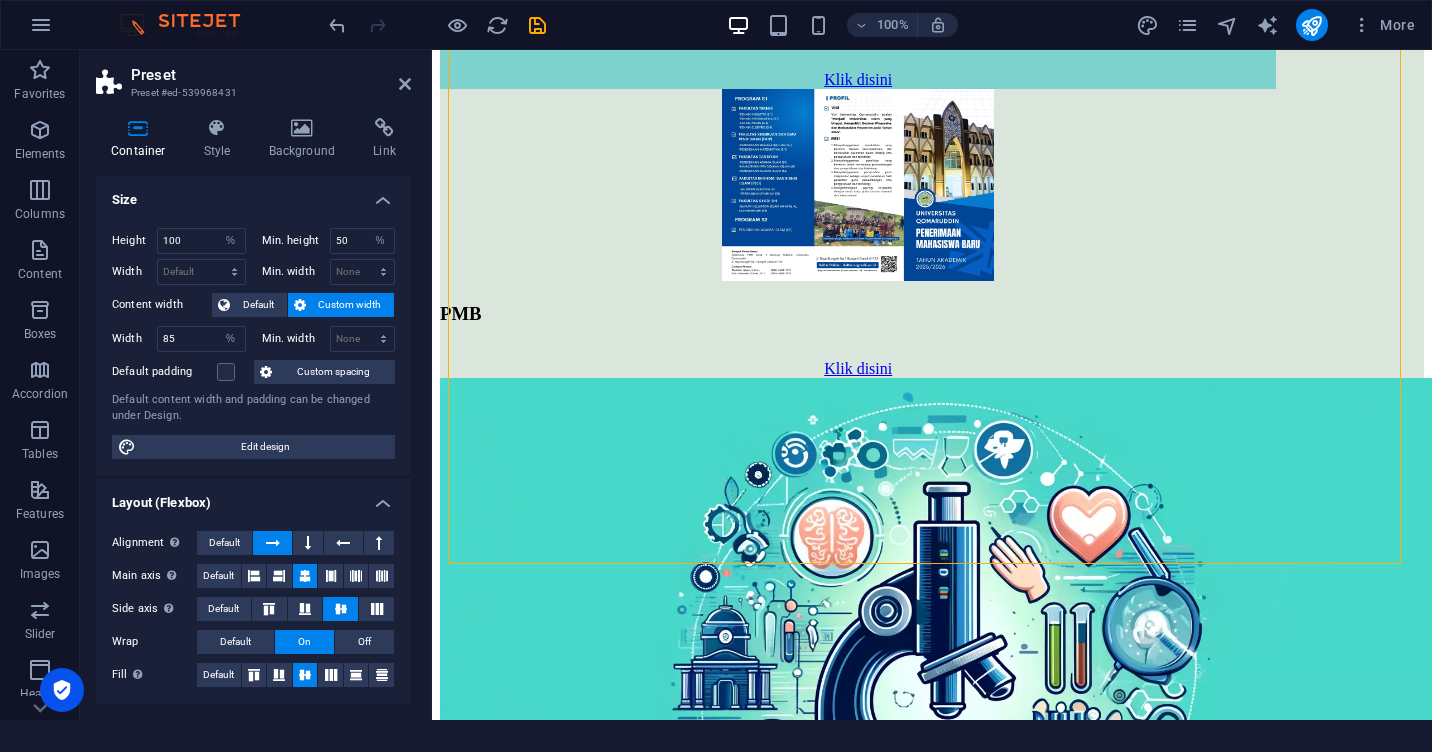 scroll, scrollTop: 2255, scrollLeft: 0, axis: vertical 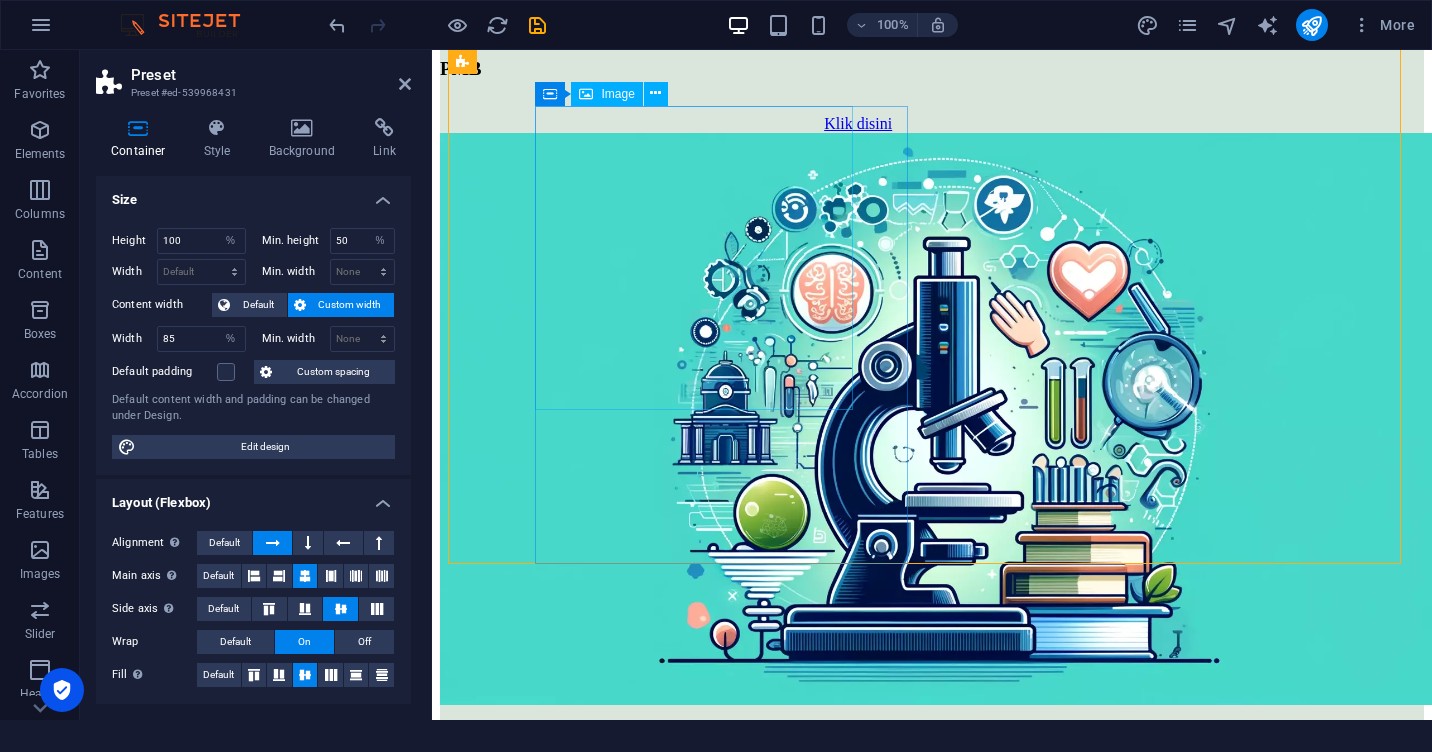 click at bounding box center [940, 10010] 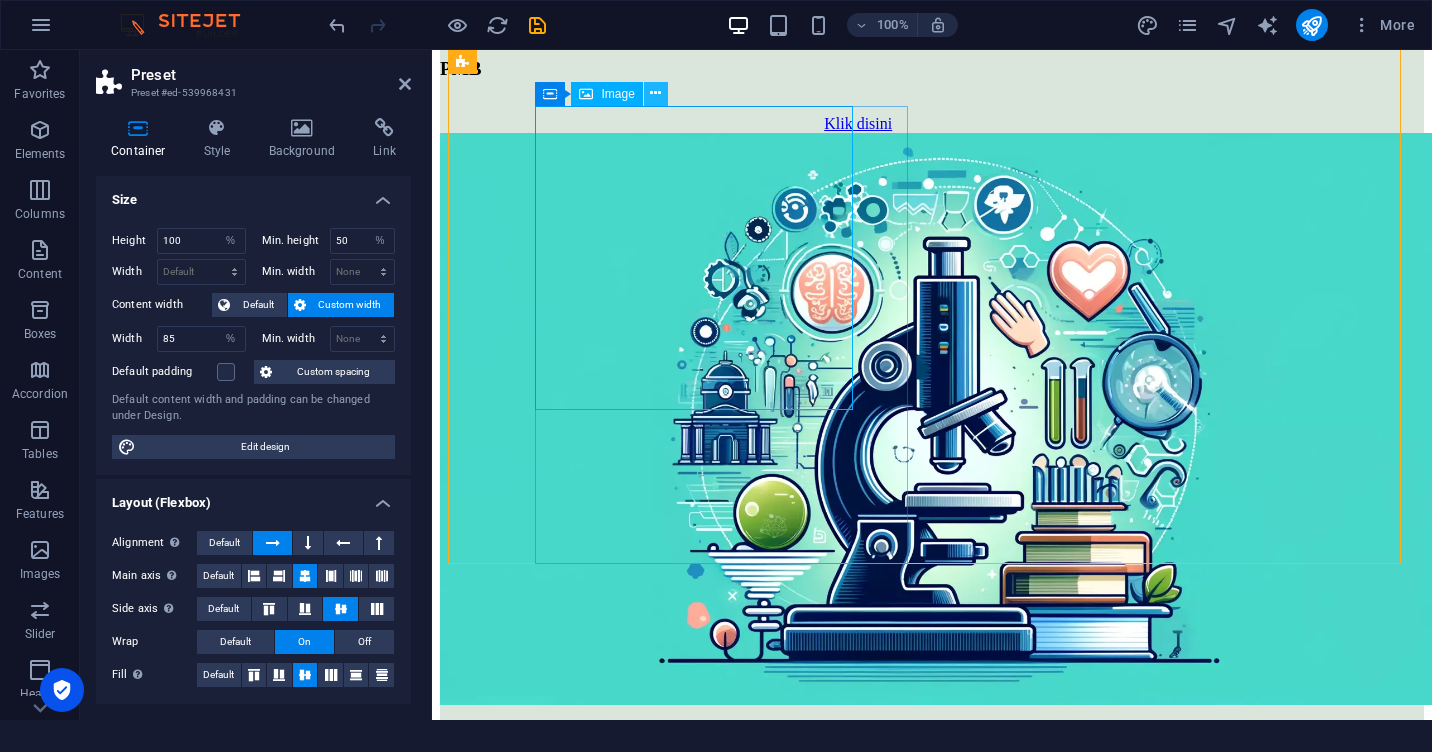 click at bounding box center [655, 93] 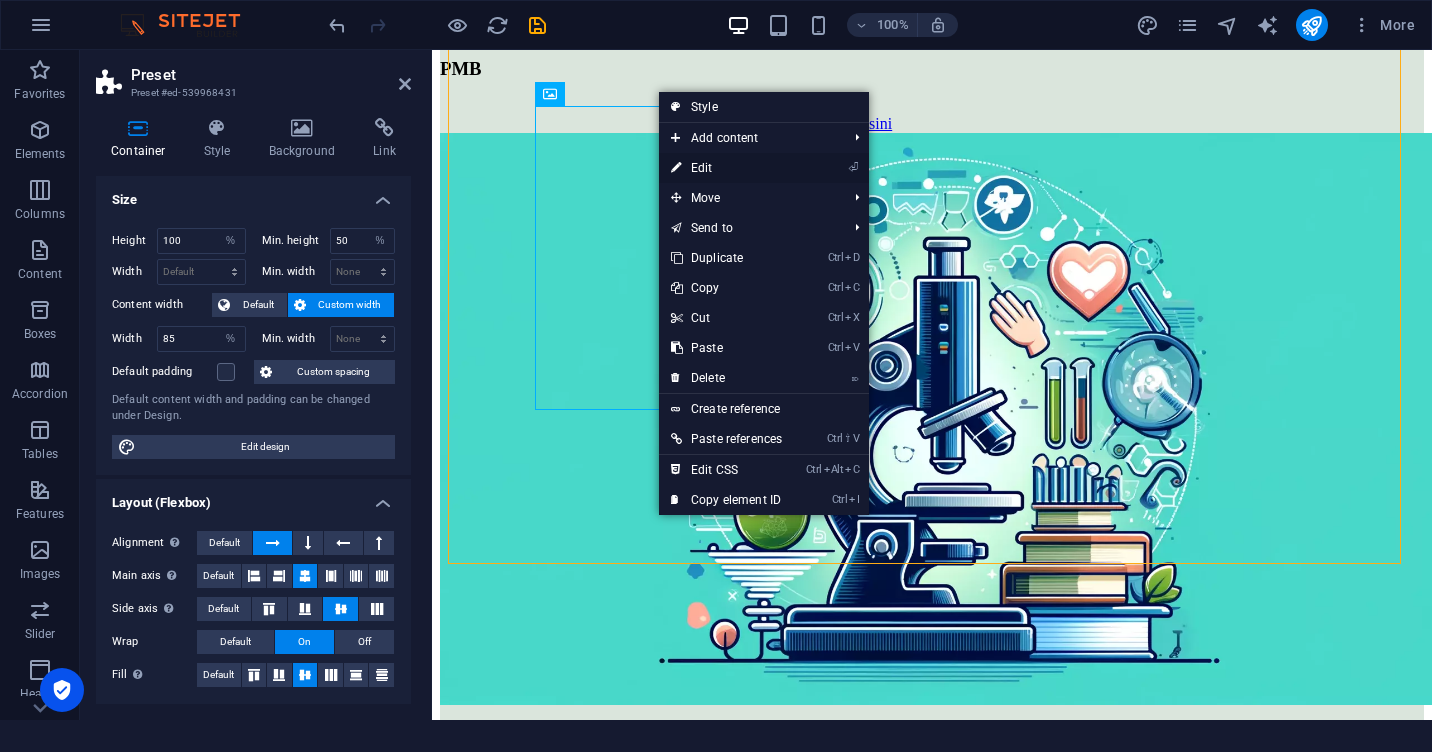 click on "⏎  Edit" at bounding box center [726, 168] 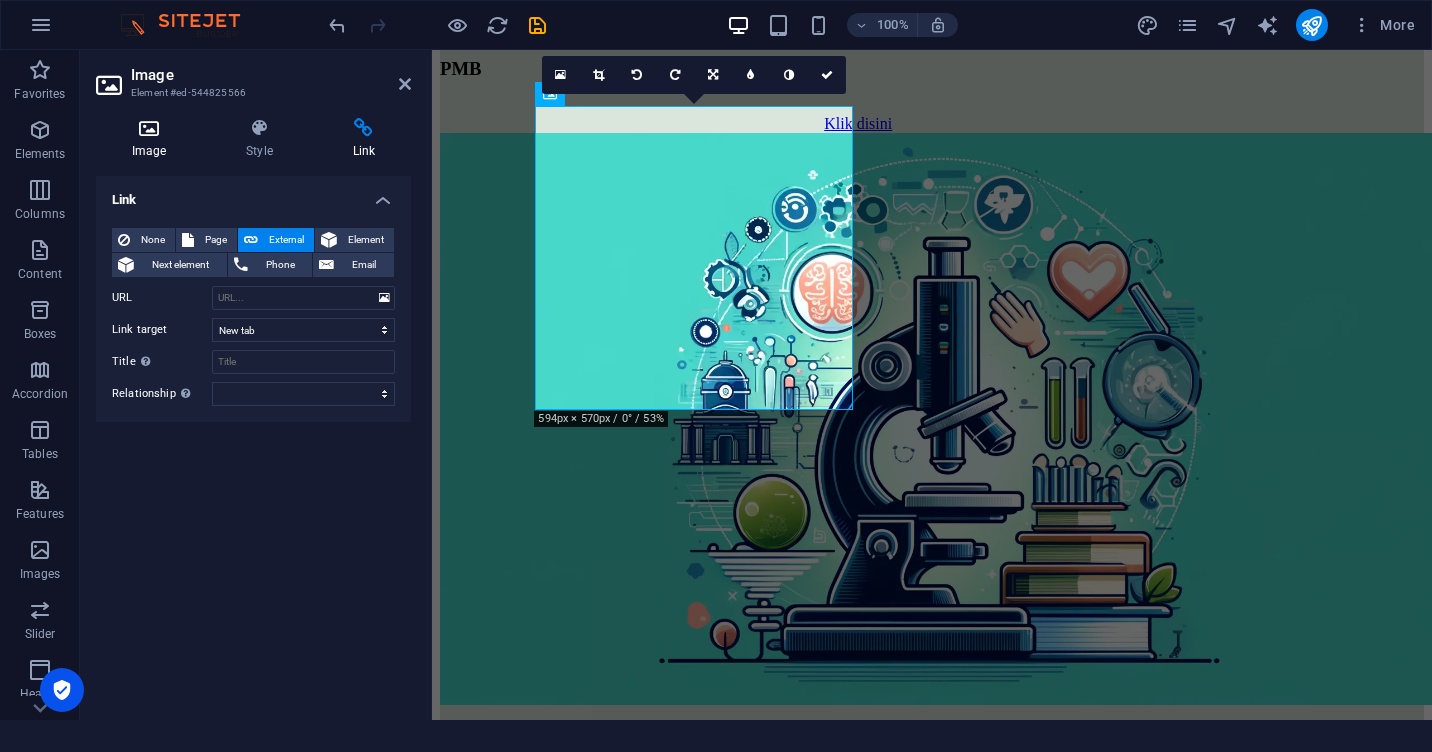 click on "Image" at bounding box center (153, 139) 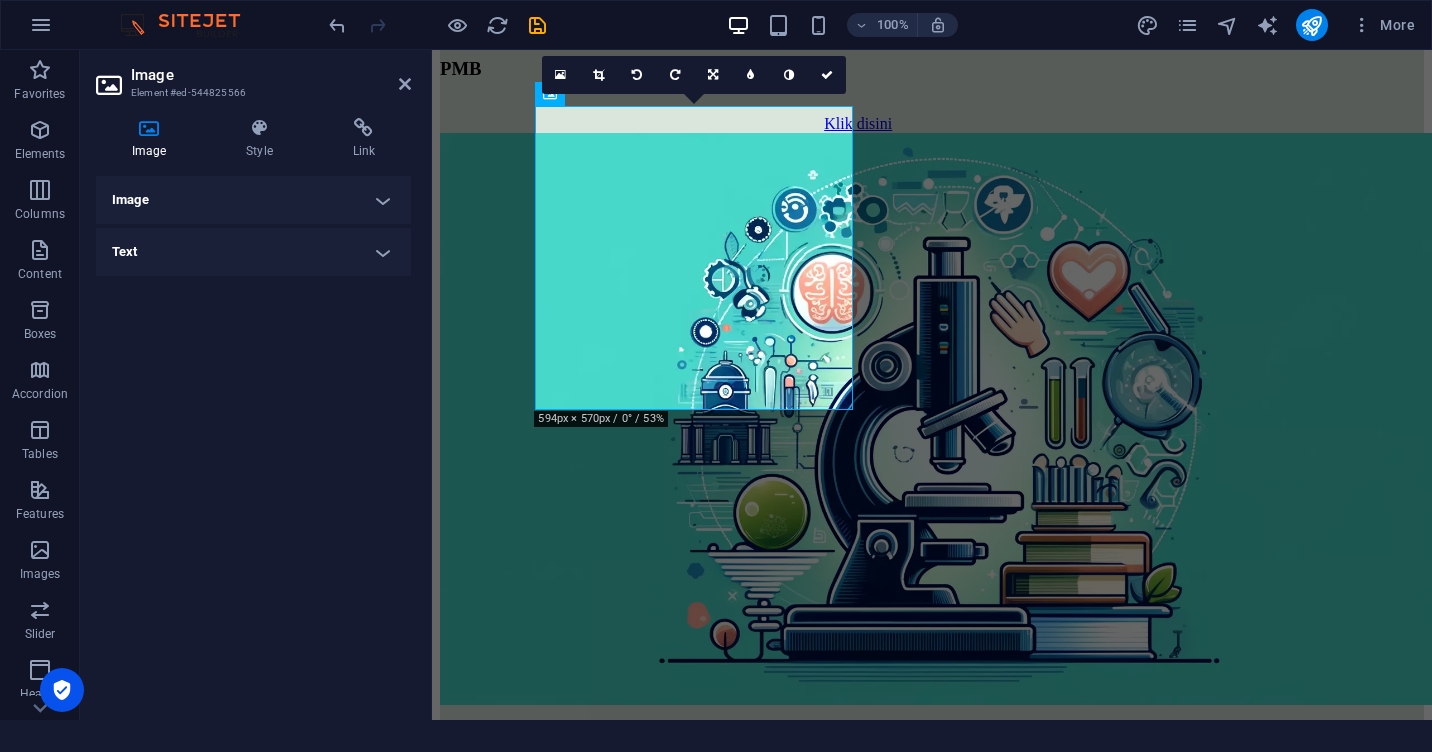 click on "Image" at bounding box center [253, 200] 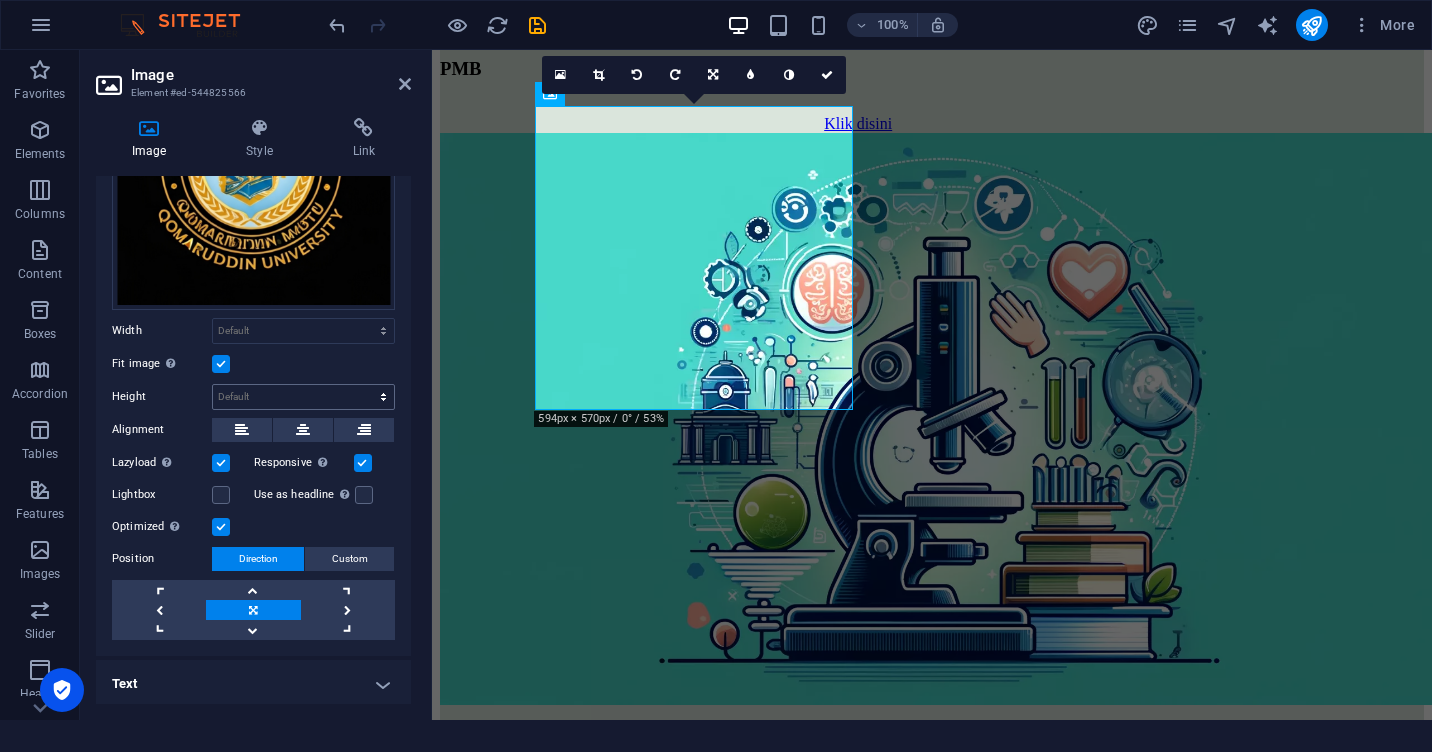 scroll, scrollTop: 0, scrollLeft: 0, axis: both 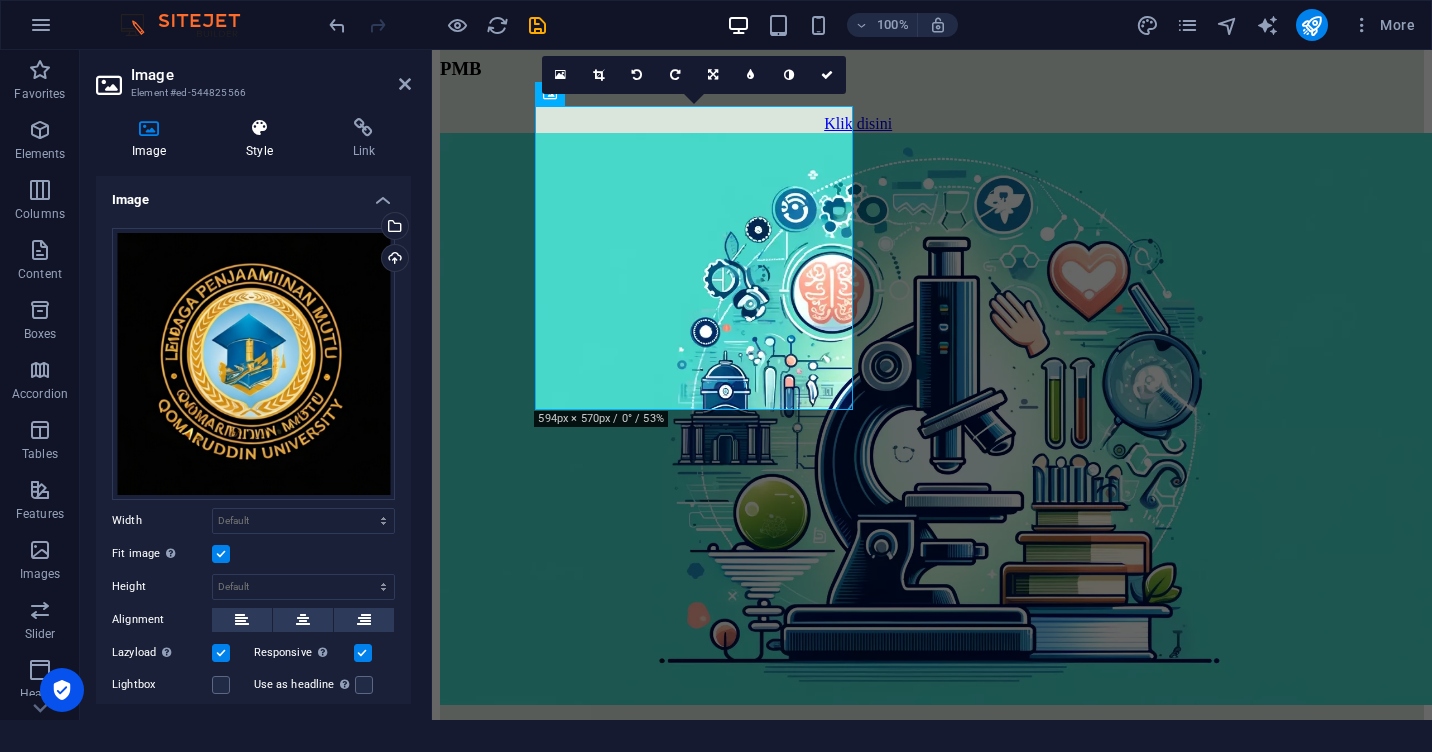 click on "Style" at bounding box center (263, 139) 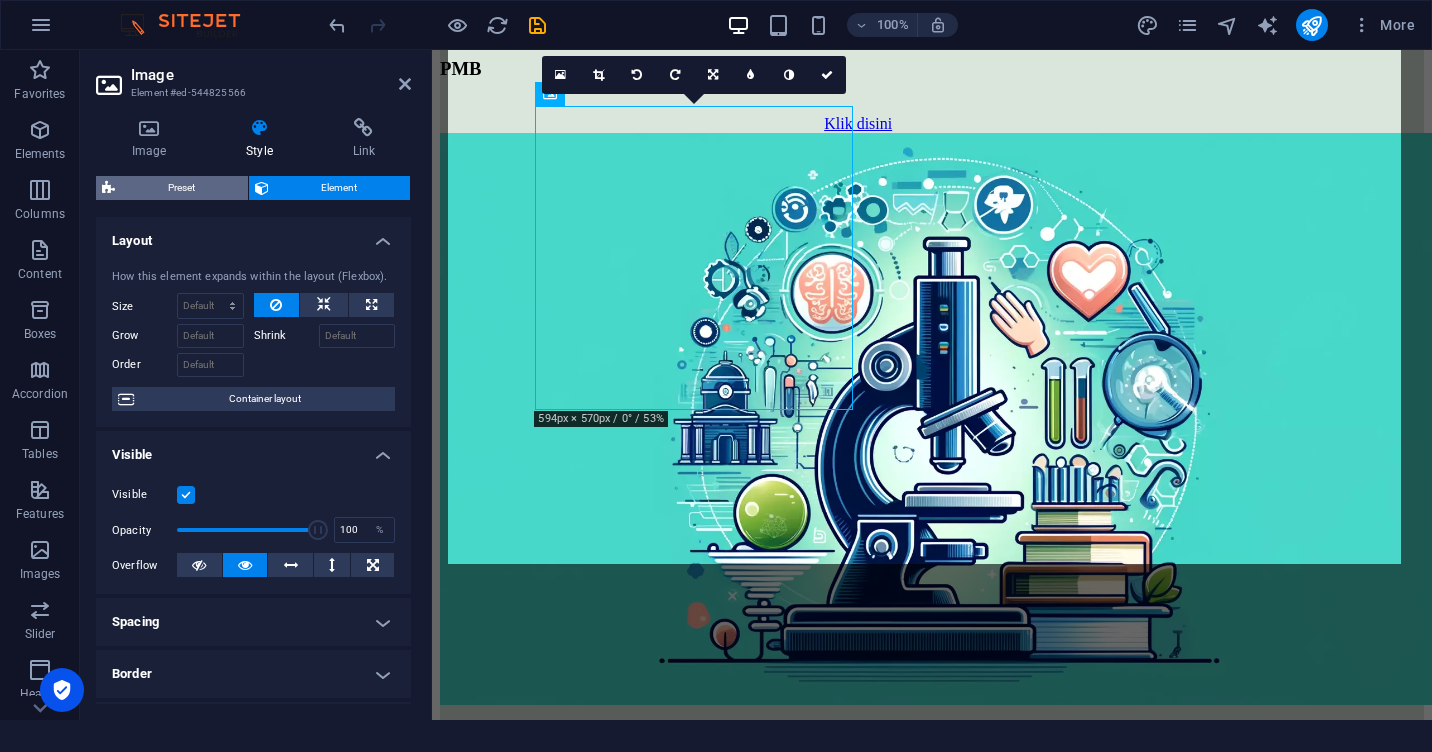 click on "Preset" at bounding box center (181, 188) 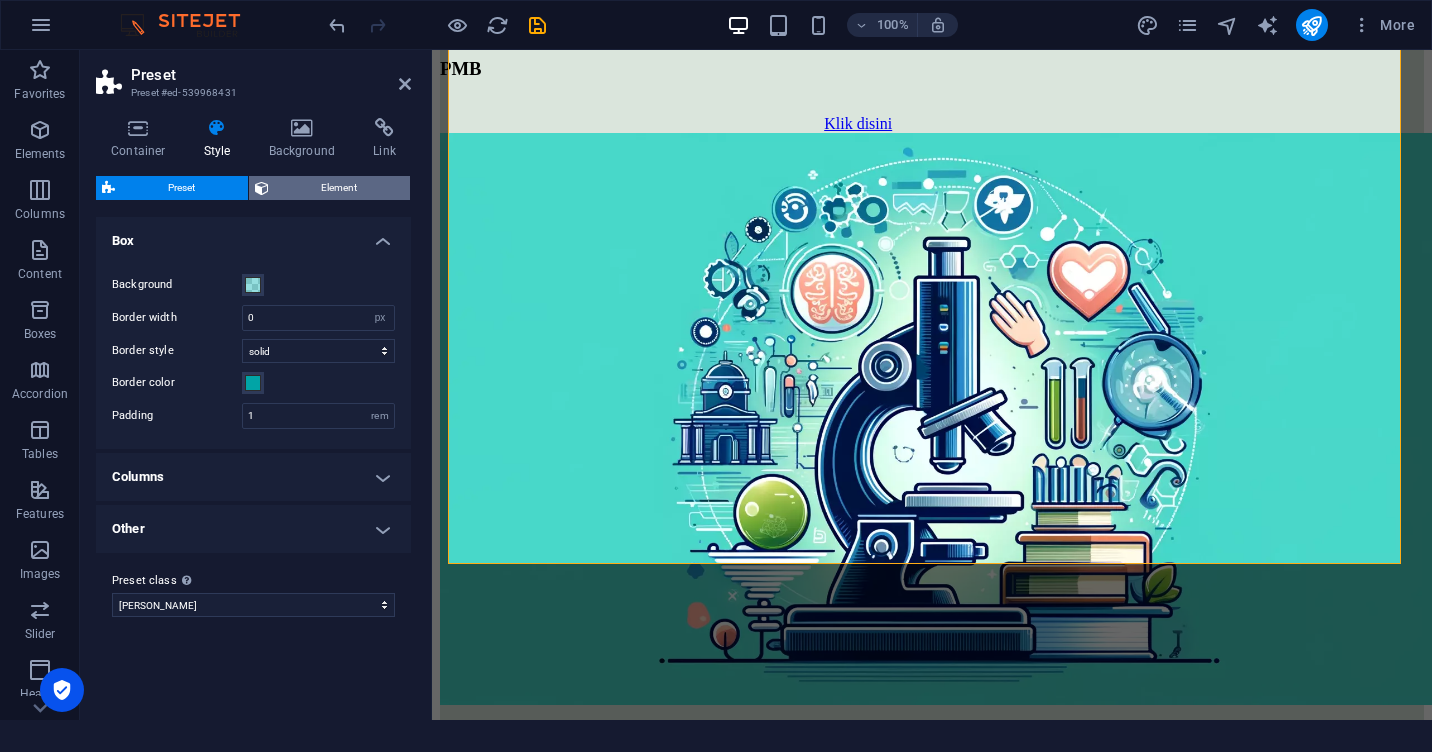 click on "Element" at bounding box center (340, 188) 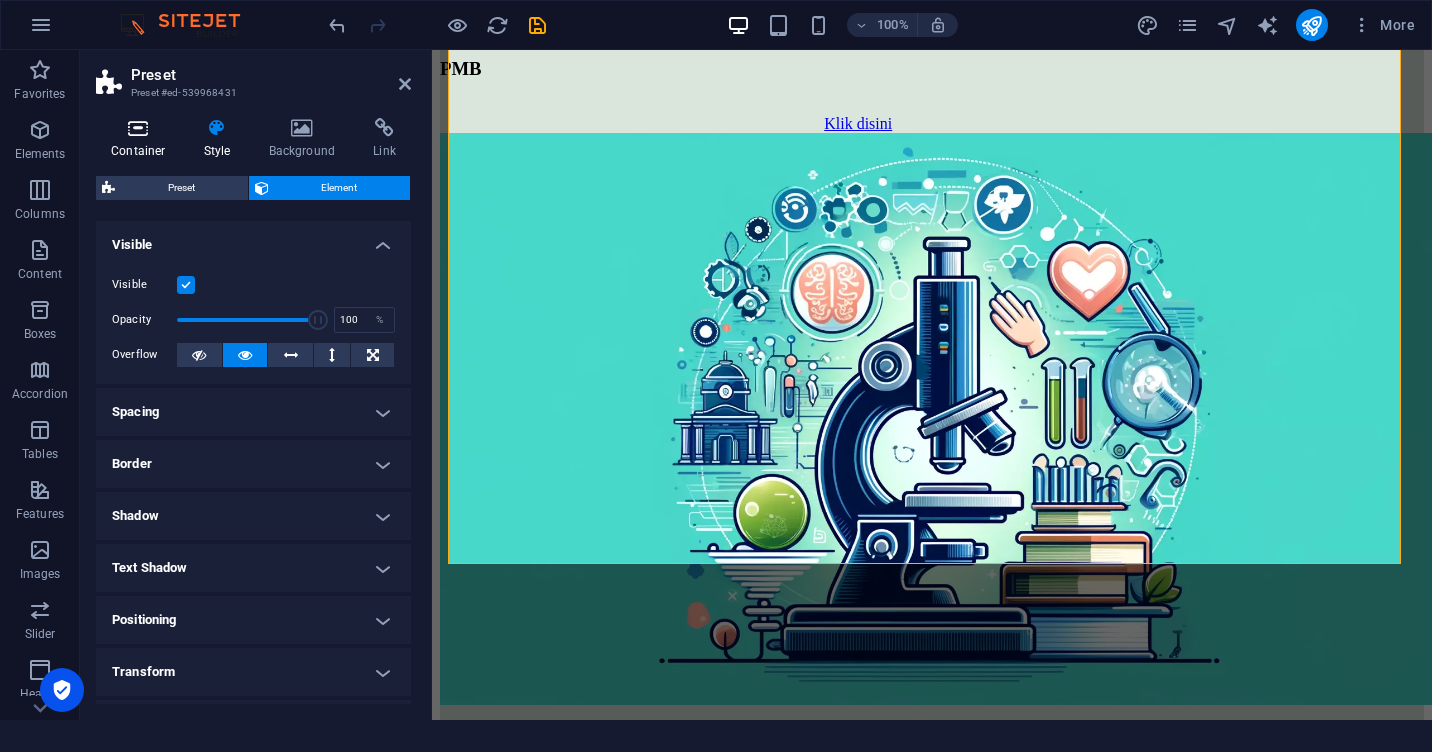 click on "Container" at bounding box center [142, 139] 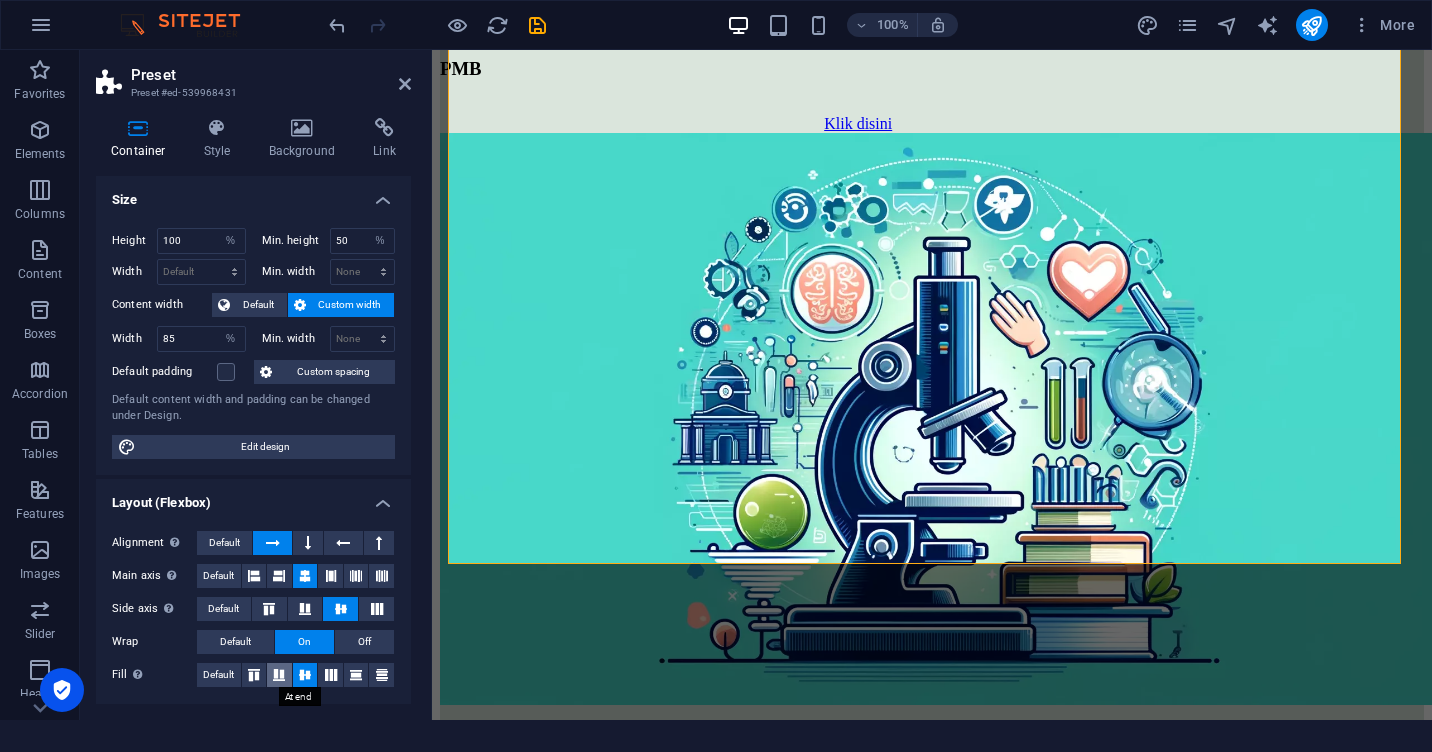 click at bounding box center [279, 675] 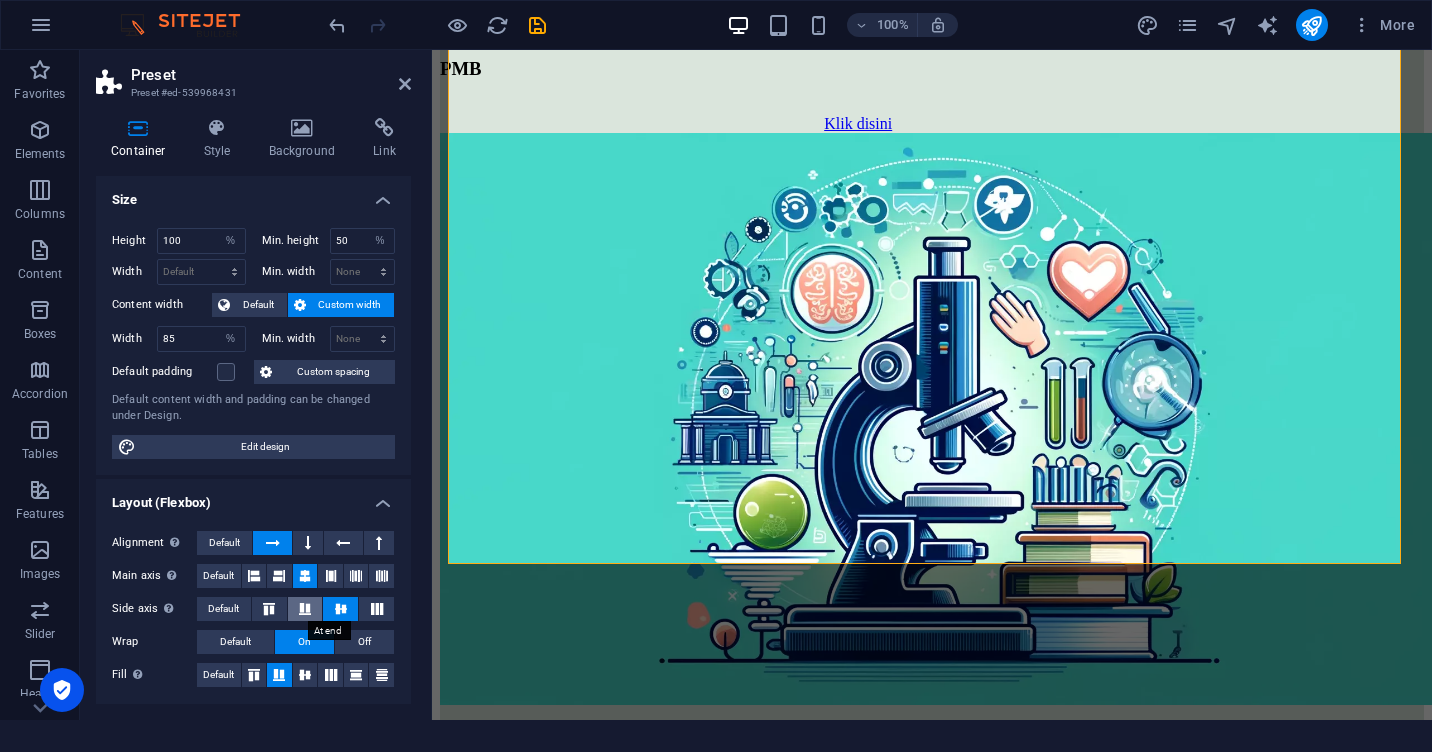 click at bounding box center [305, 609] 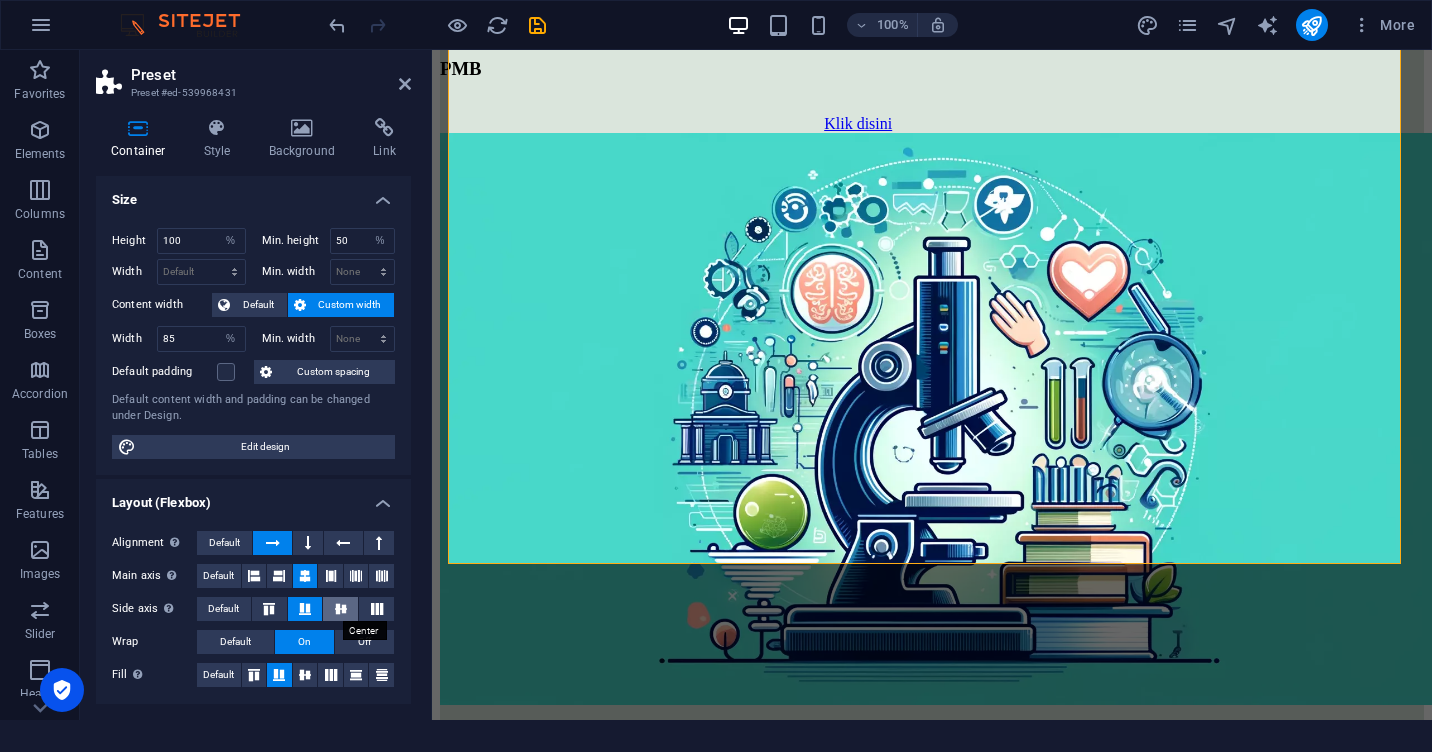 click at bounding box center (341, 609) 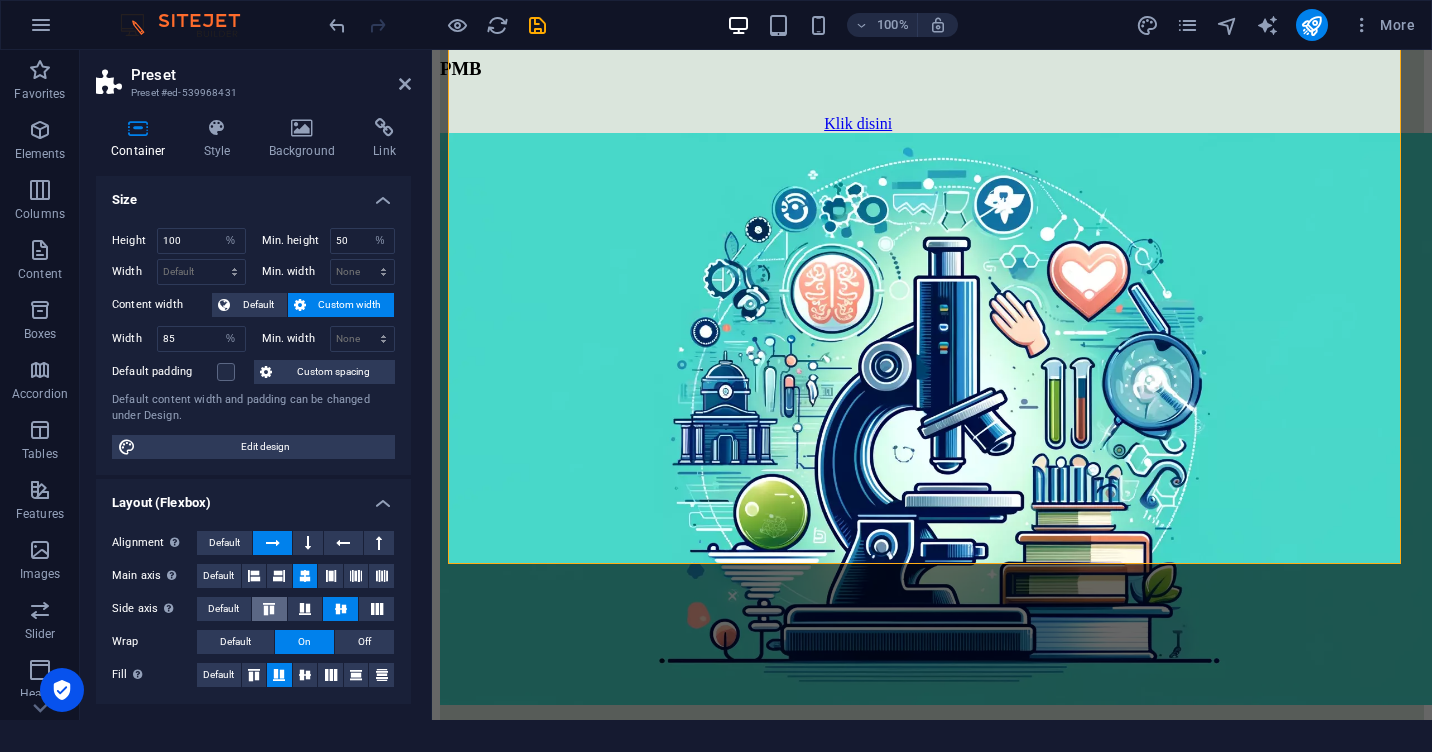 click at bounding box center (269, 609) 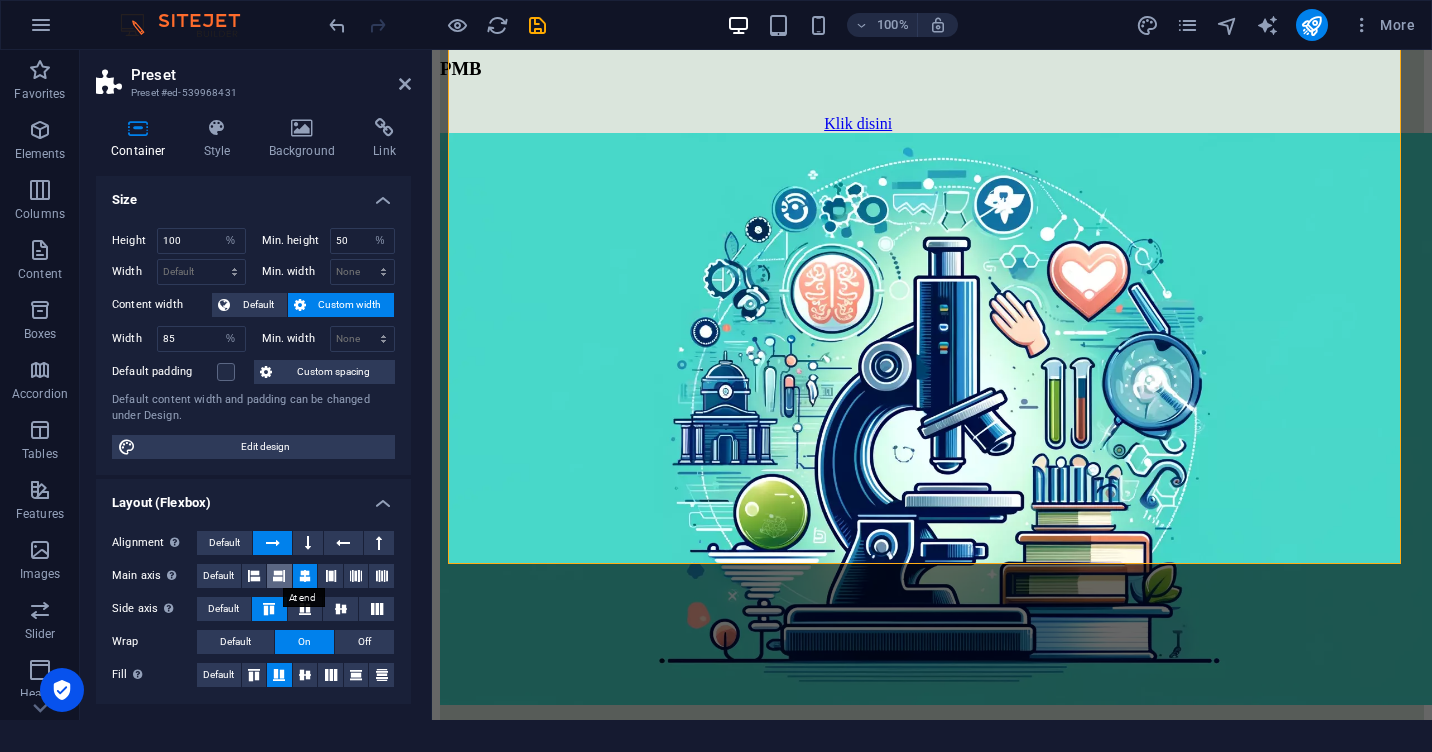 click at bounding box center [279, 576] 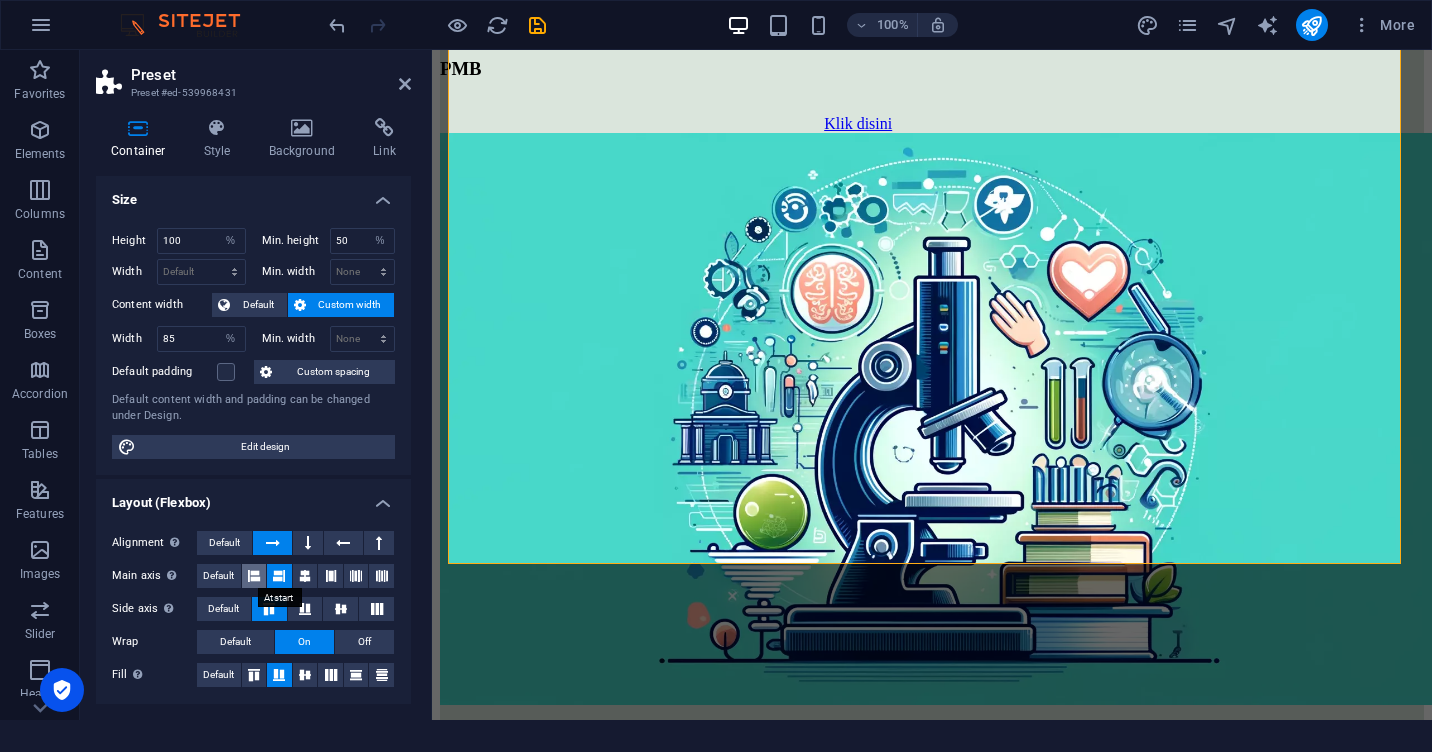 click at bounding box center (254, 576) 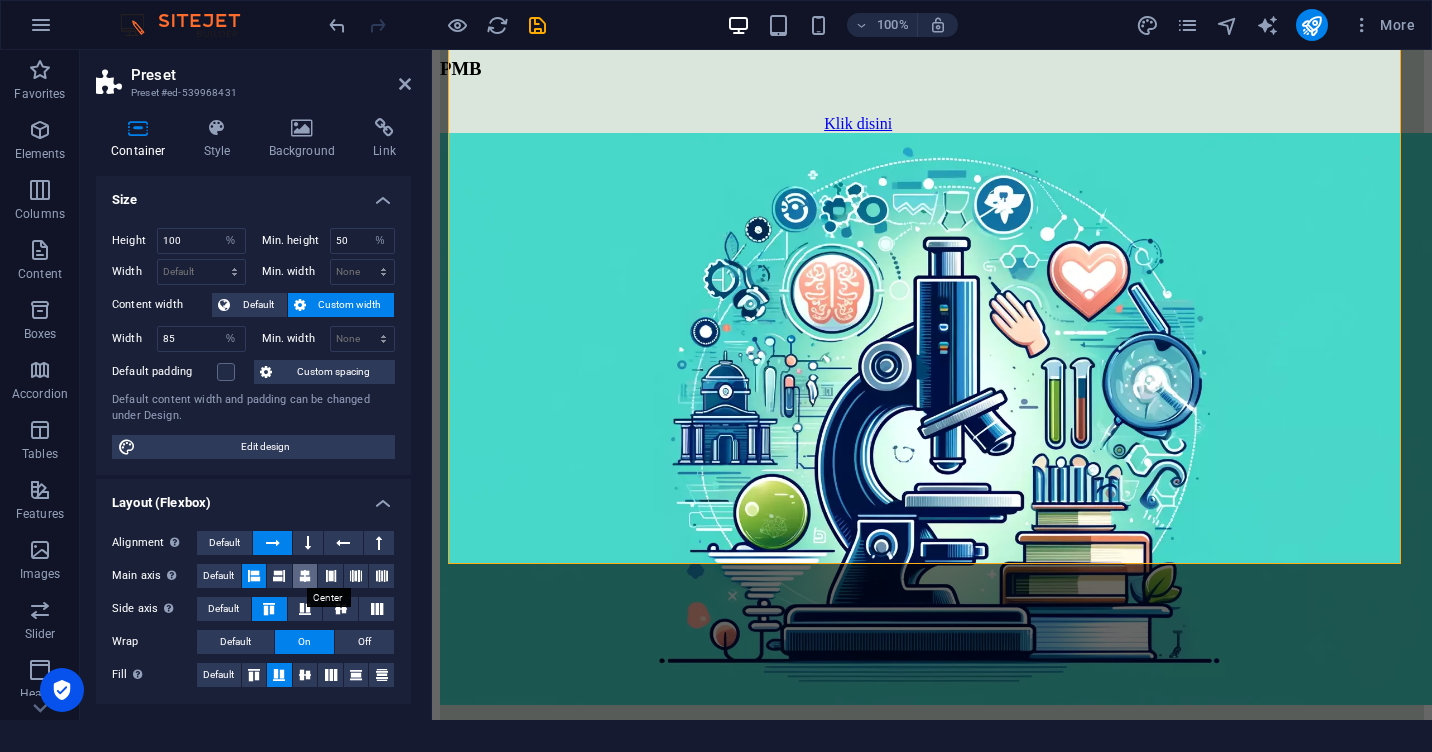click at bounding box center (305, 576) 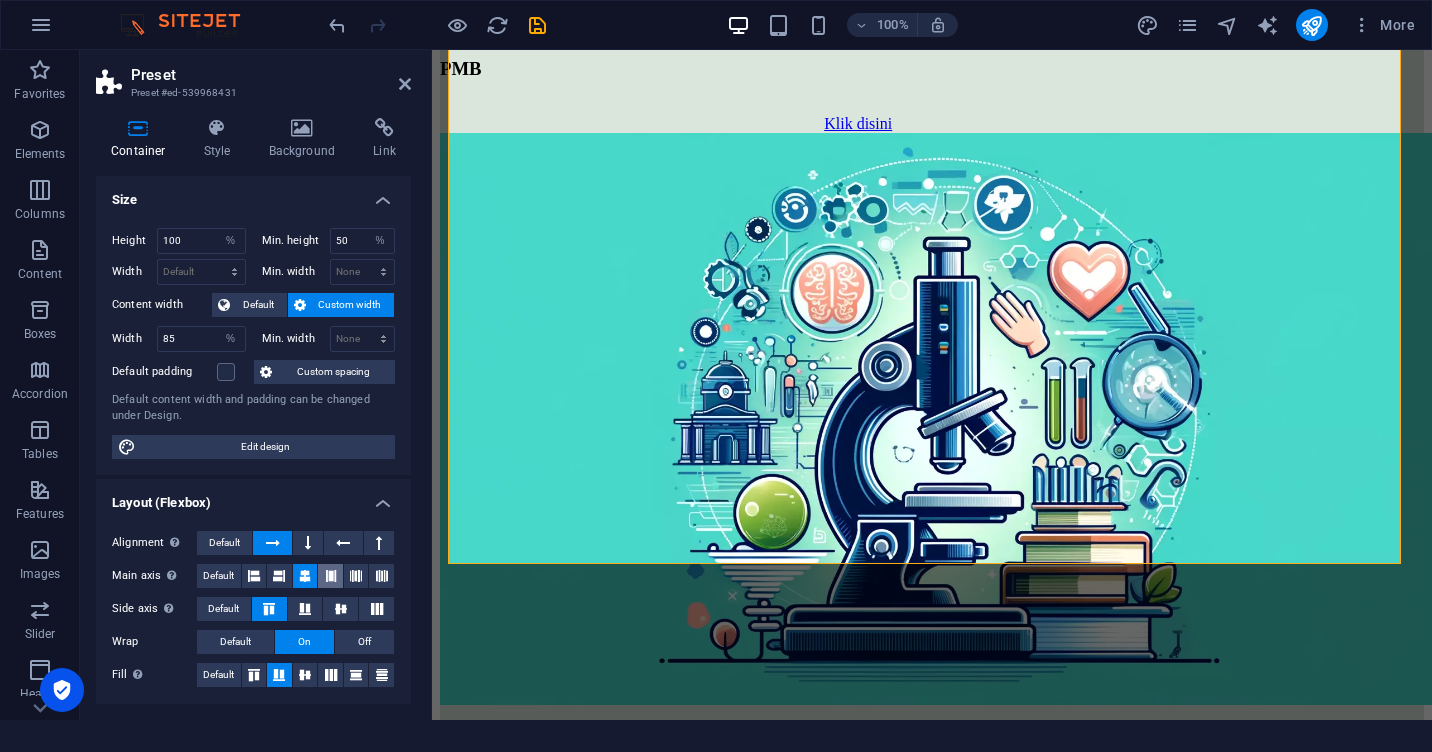 click at bounding box center (331, 576) 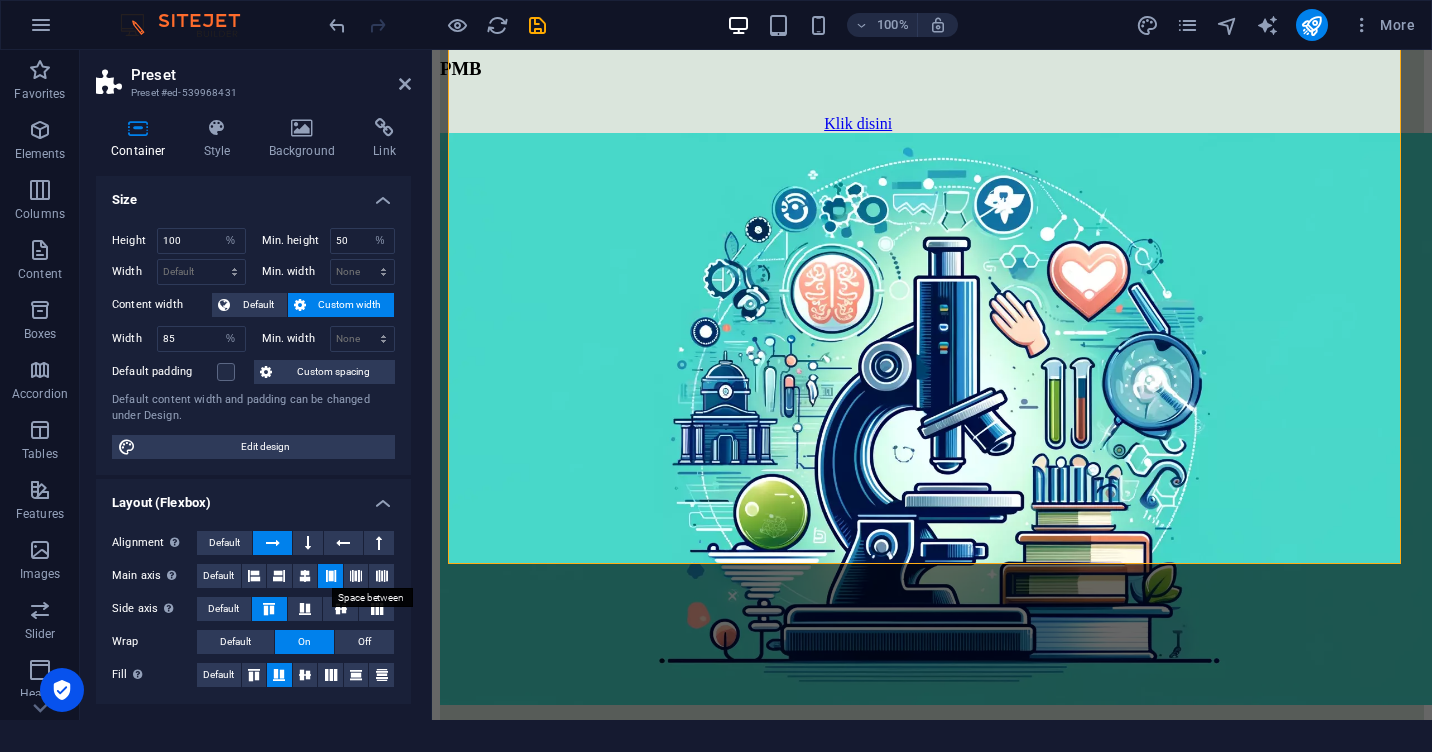 click at bounding box center [331, 576] 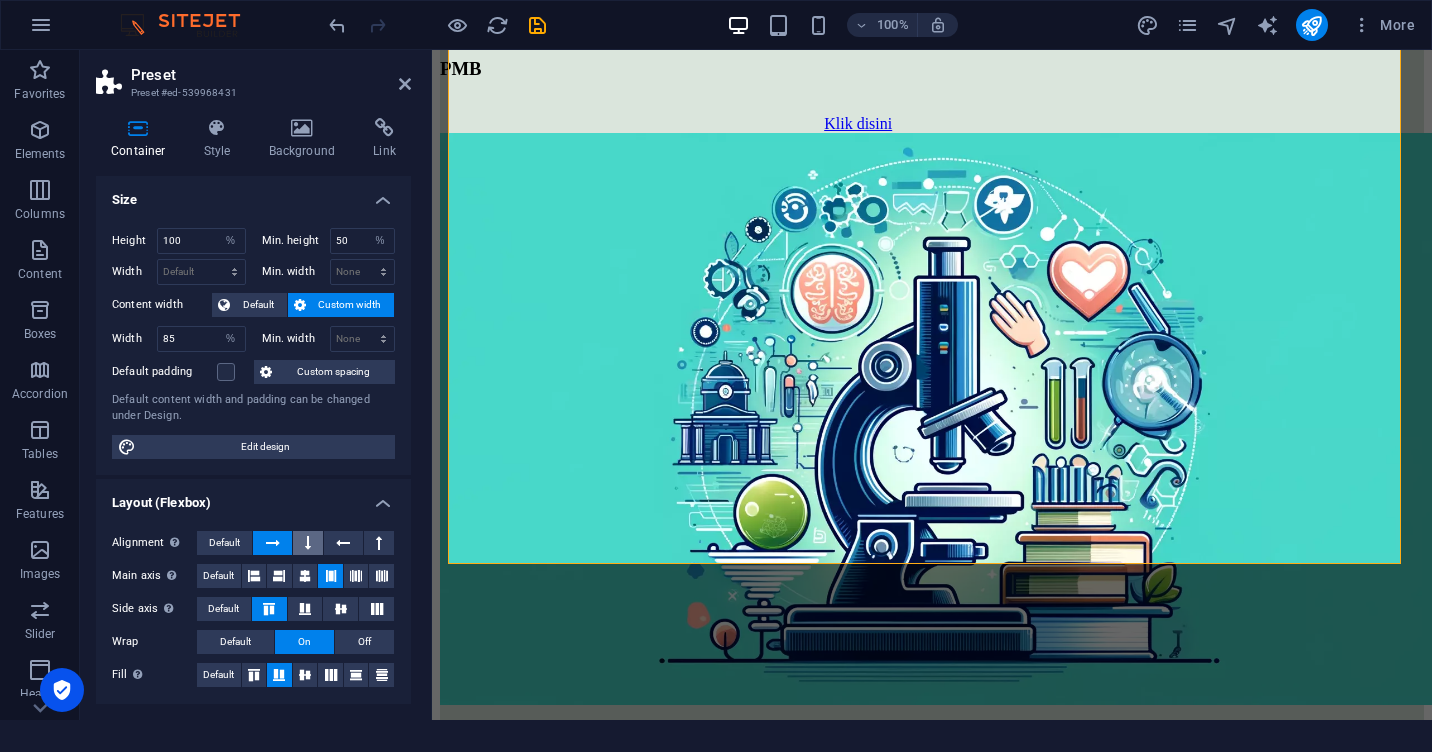 click at bounding box center (308, 543) 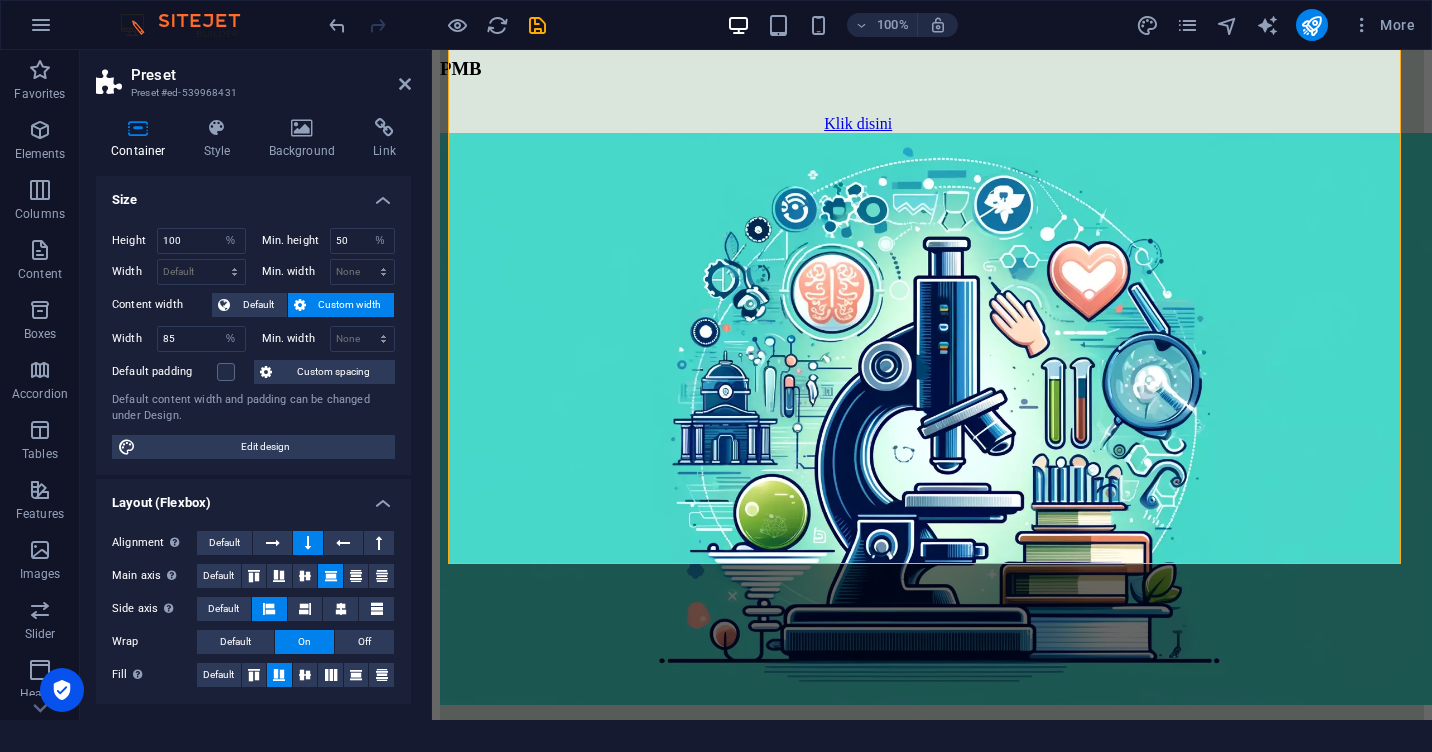 scroll, scrollTop: 6962, scrollLeft: 0, axis: vertical 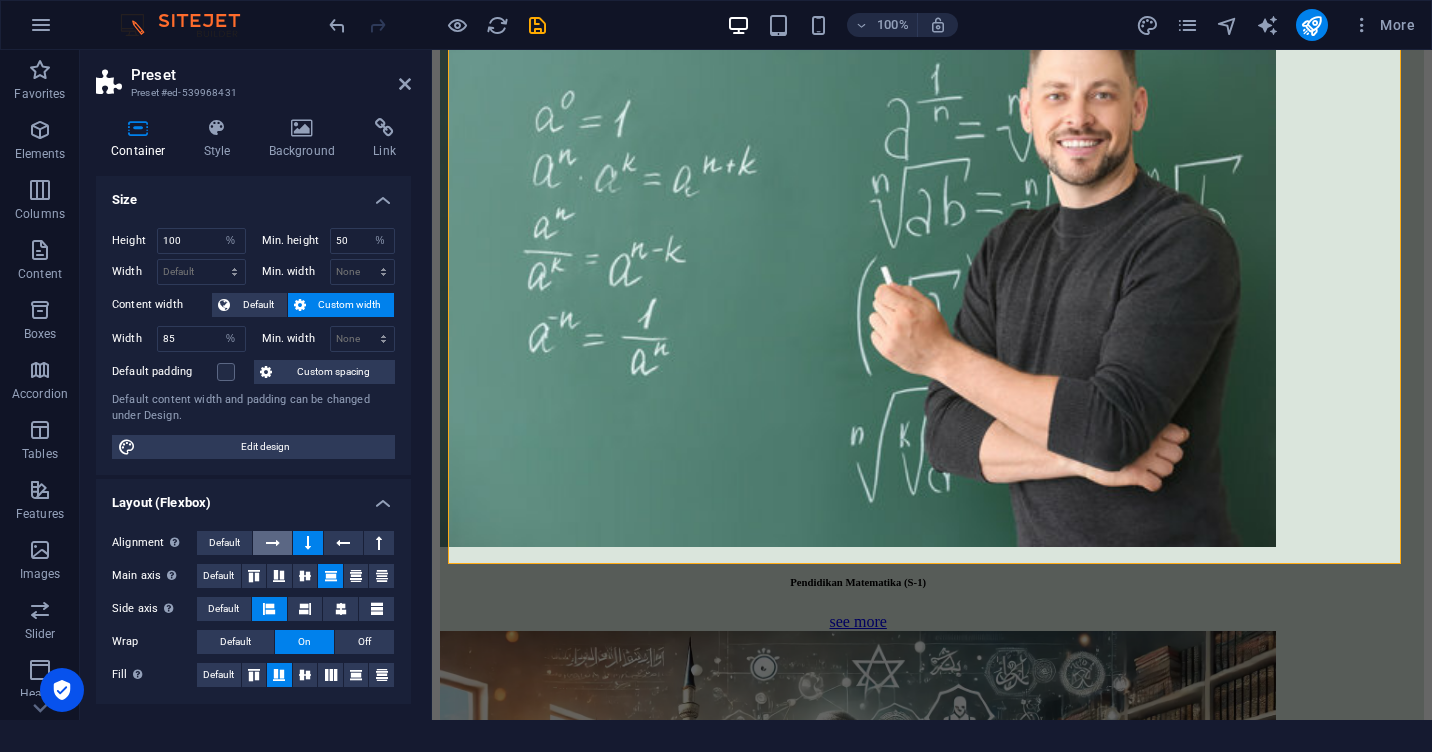 click at bounding box center (272, 543) 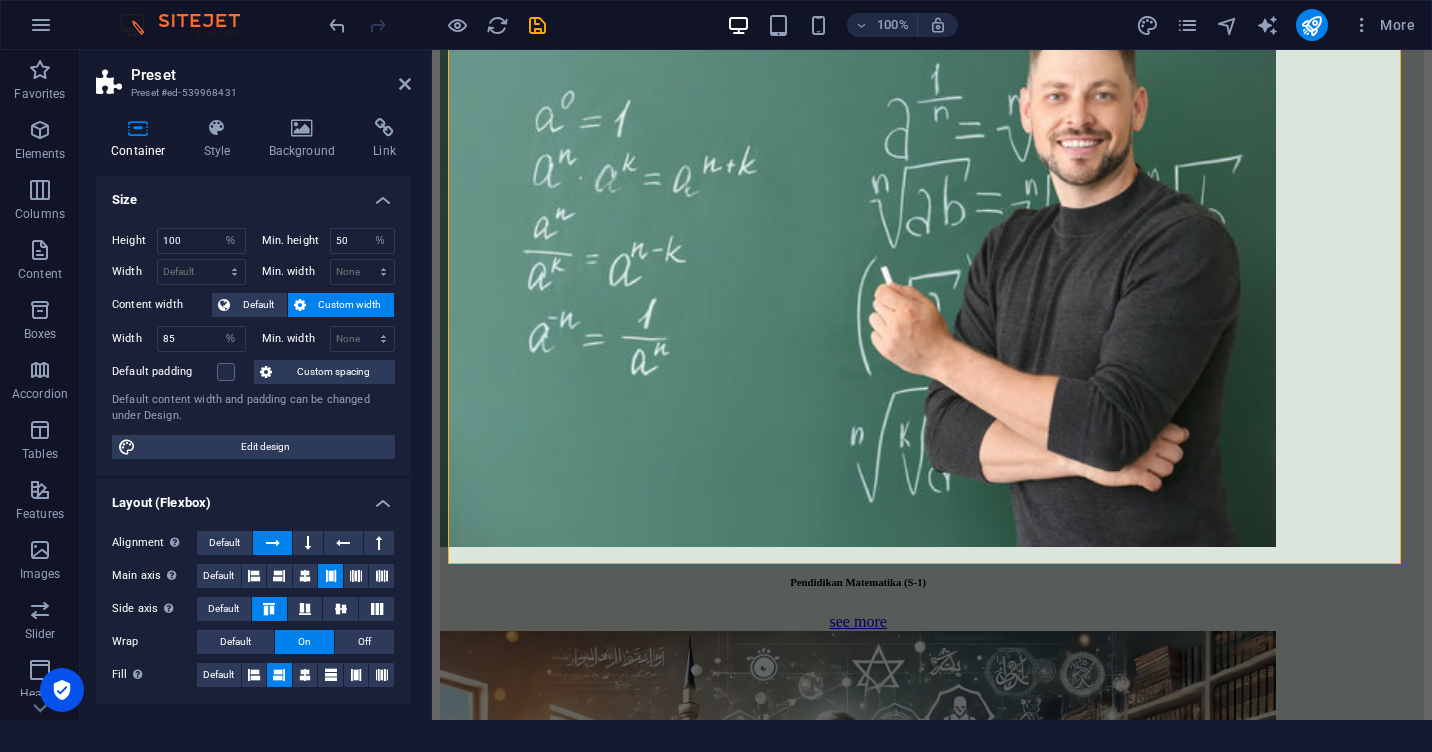 scroll, scrollTop: 2255, scrollLeft: 0, axis: vertical 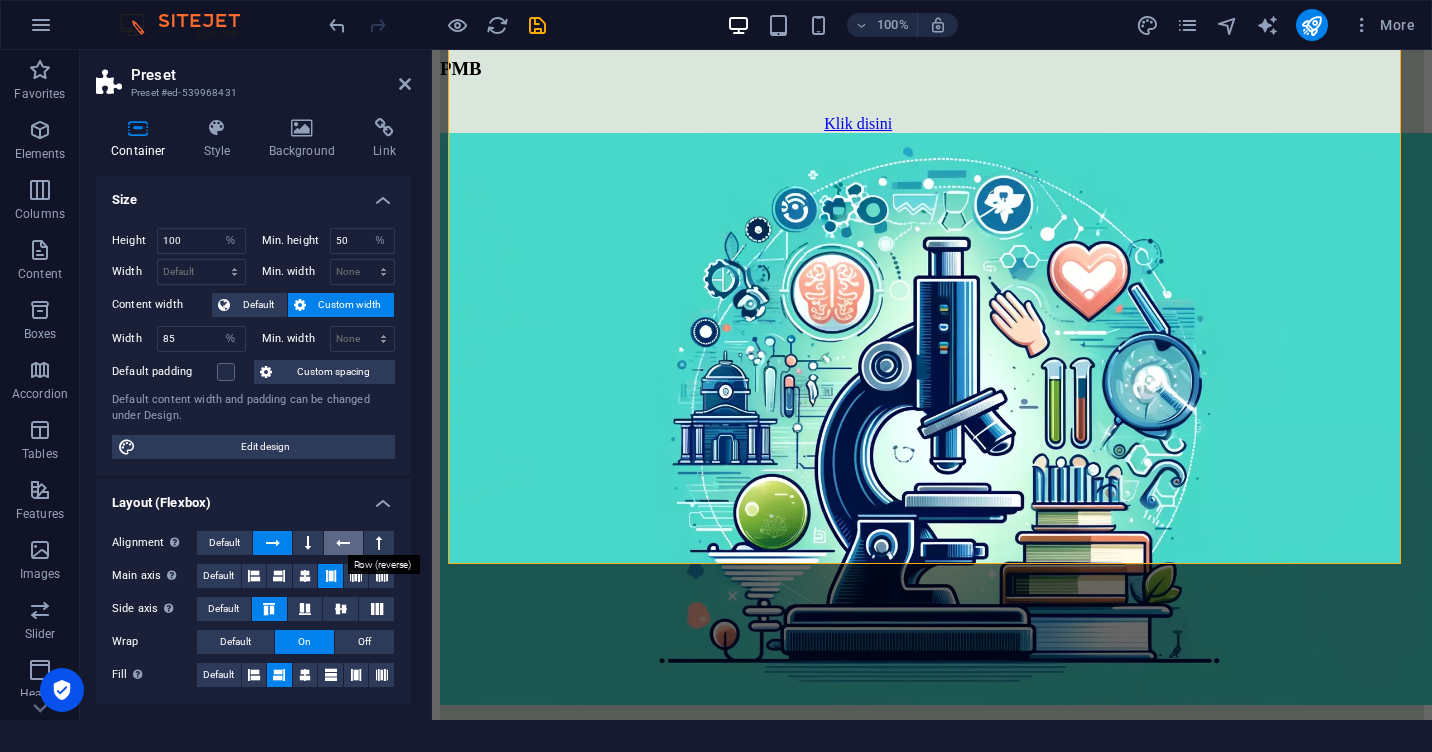 click at bounding box center (343, 543) 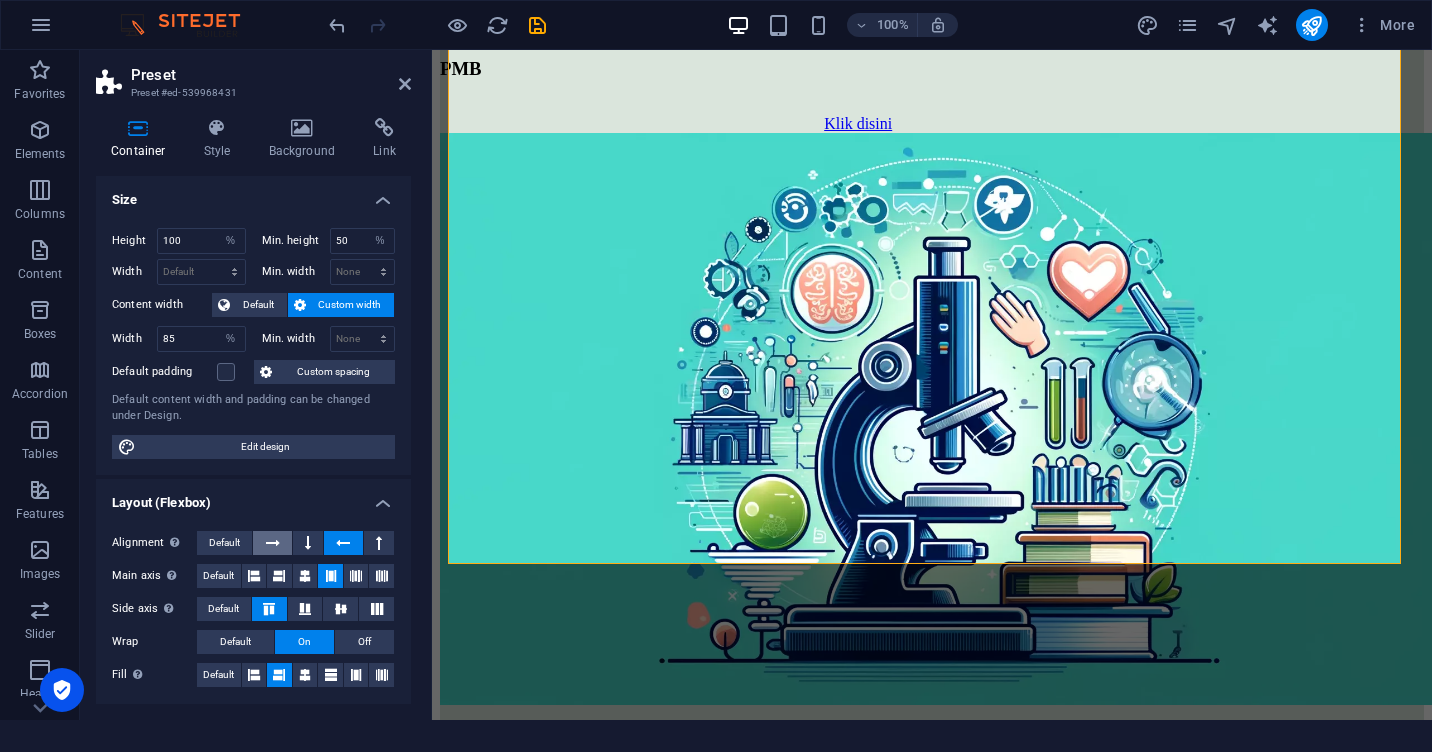 click at bounding box center (273, 543) 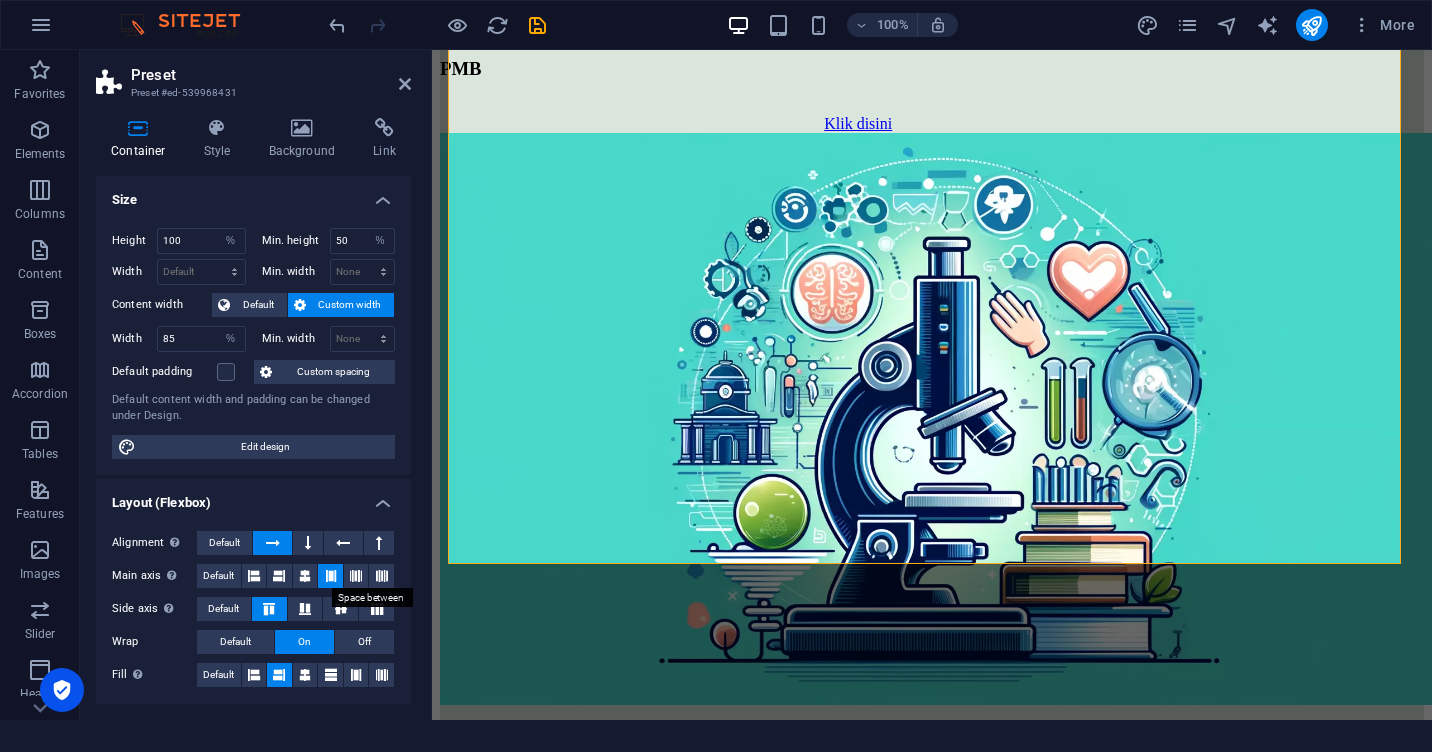 click at bounding box center [331, 576] 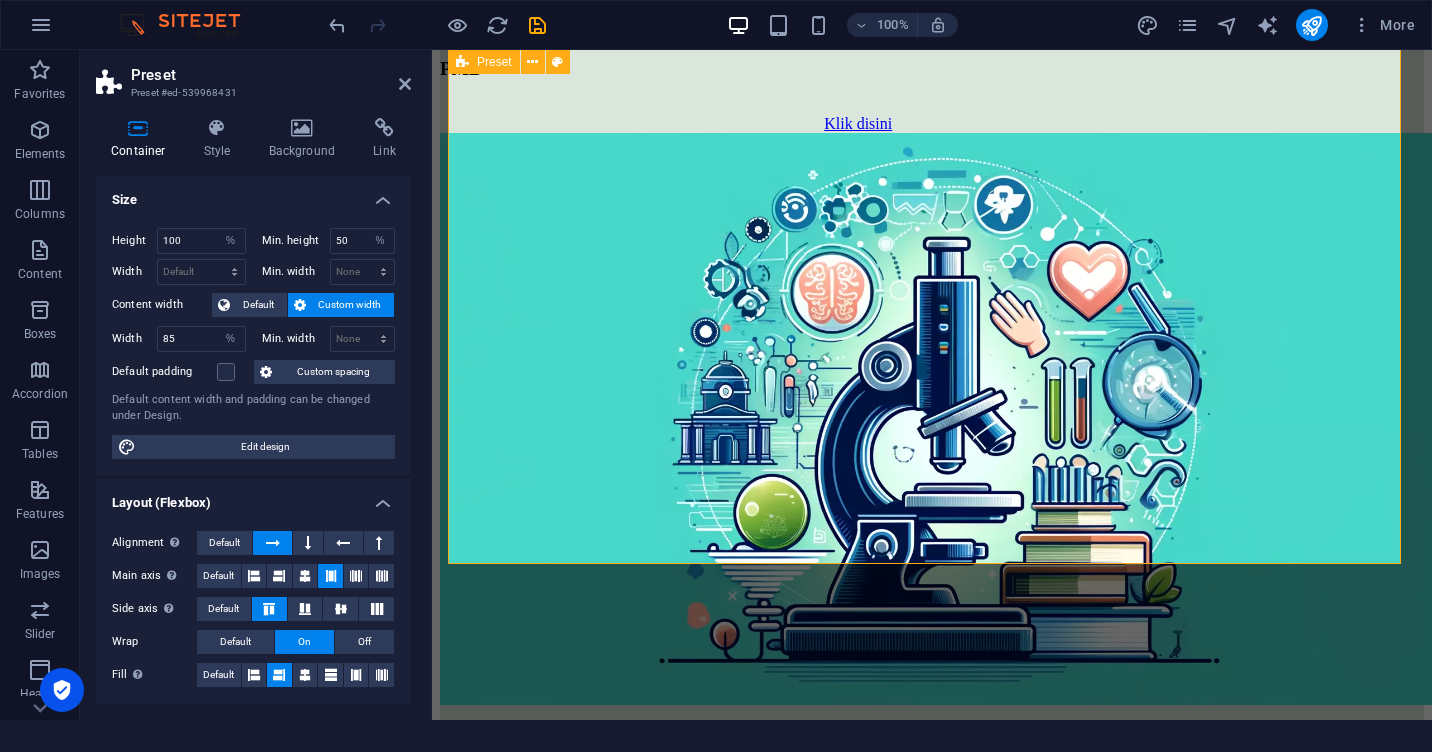 click on "Website utama Klik disini Siakad Klik disini PMB Klik disini LPPM Klik disini Teknik Industri (S-1) see more Teknik Informatika (S-1) see more Teknik Mesin (S-1) see more Teknik Elektro (S-1) see more Pendidikan Bahasa Inggris (S-1) see more Pendidikan Matematika (S-1) see more Manajemen Pendidikan [DEMOGRAPHIC_DATA] (S-1) klik disini Pendidikan Agama [DEMOGRAPHIC_DATA] (S-1) KLIK DISINI Perbankan Syariah (S-1) see more Ekonomi Syariah (S-1) see more Akhwal As-Syakhsiyyah (S-1) see more penjamin mutu KLIK DISINI Pendidikan Agama [DEMOGRAPHIC_DATA] (S-2) KLIK DISINI" at bounding box center (932, 4949) 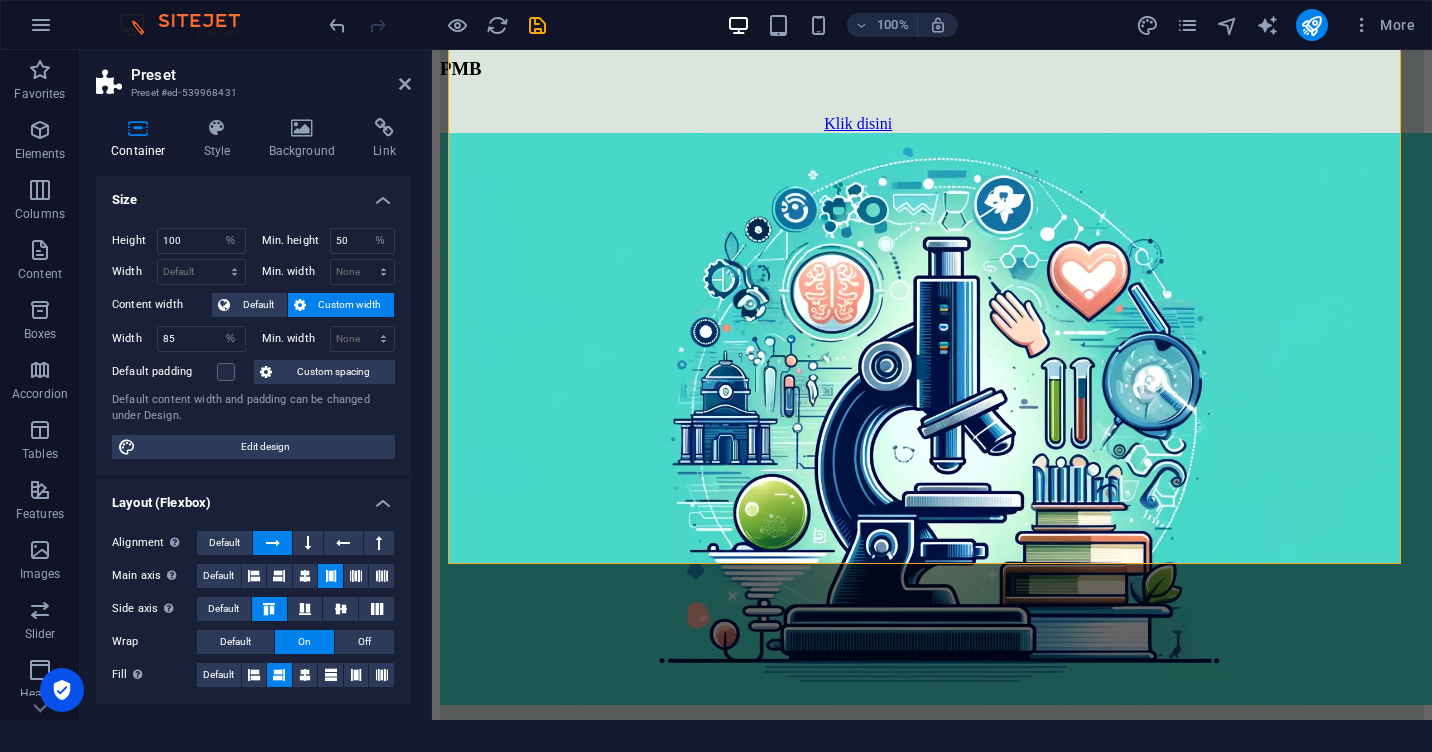click on "Beranda Daftar Website UQ Website utama Klik disini Siakad Klik disini PMB Klik disini LPPM Klik disini Teknik Industri (S-1) see more Teknik Informatika (S-1) see more Teknik Mesin (S-1) see more Teknik Elektro (S-1) see more Pendidikan Bahasa Inggris (S-1) see more Pendidikan Matematika (S-1) see more Manajemen Pendidikan [DEMOGRAPHIC_DATA] (S-1) klik disini Pendidikan Agama [DEMOGRAPHIC_DATA] (S-1) KLIK DISINI Perbankan Syariah (S-1) see more Ekonomi Syariah (S-1) see more Akhwal As-Syakhsiyyah (S-1) see more penjamin mutu KLIK DISINI Pendidikan Agama [DEMOGRAPHIC_DATA] (S-2) KLIK DISINI Phone Call me! 0123 - 456789 Social Facebook Instagram Twitter Contact [EMAIL_ADDRESS][DOMAIN_NAME] Legal Notice Privacy" at bounding box center [932, 4649] 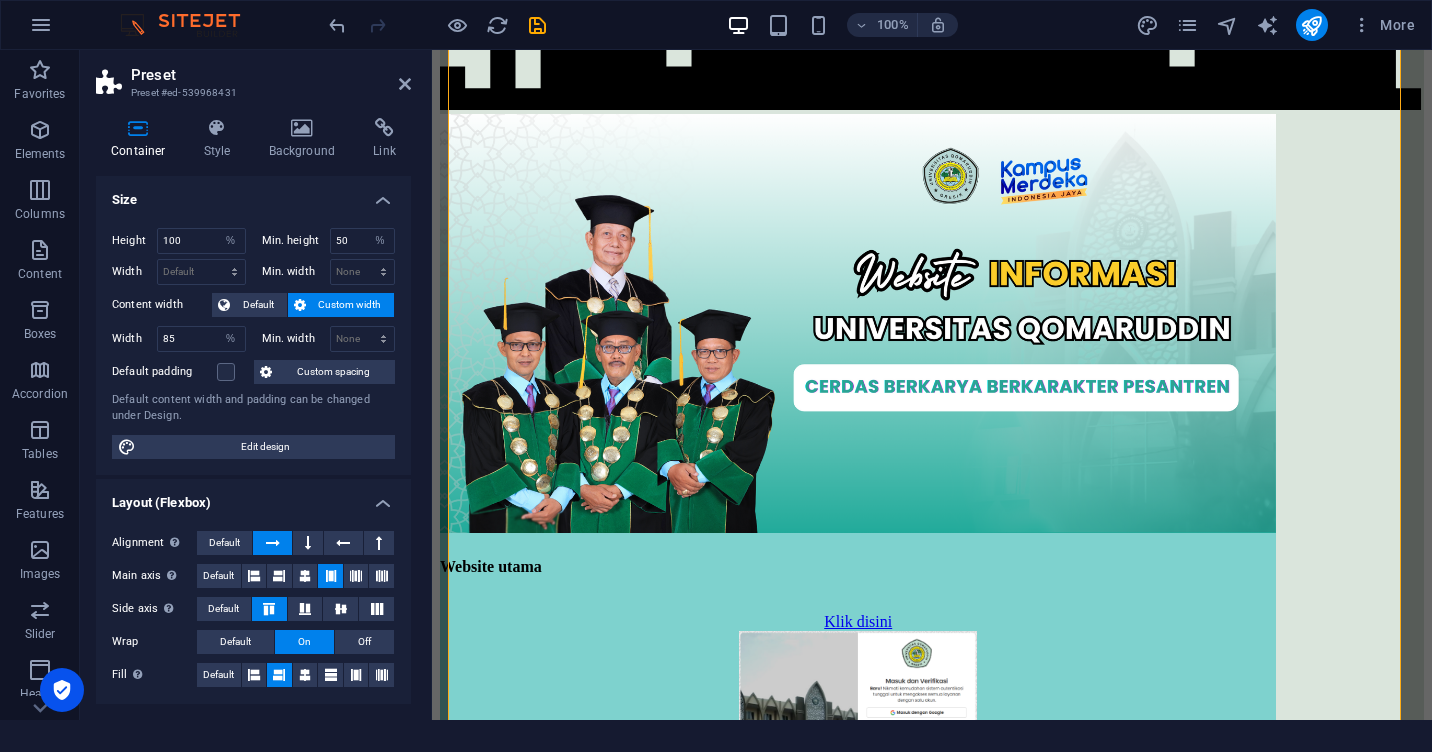 scroll, scrollTop: 1155, scrollLeft: 0, axis: vertical 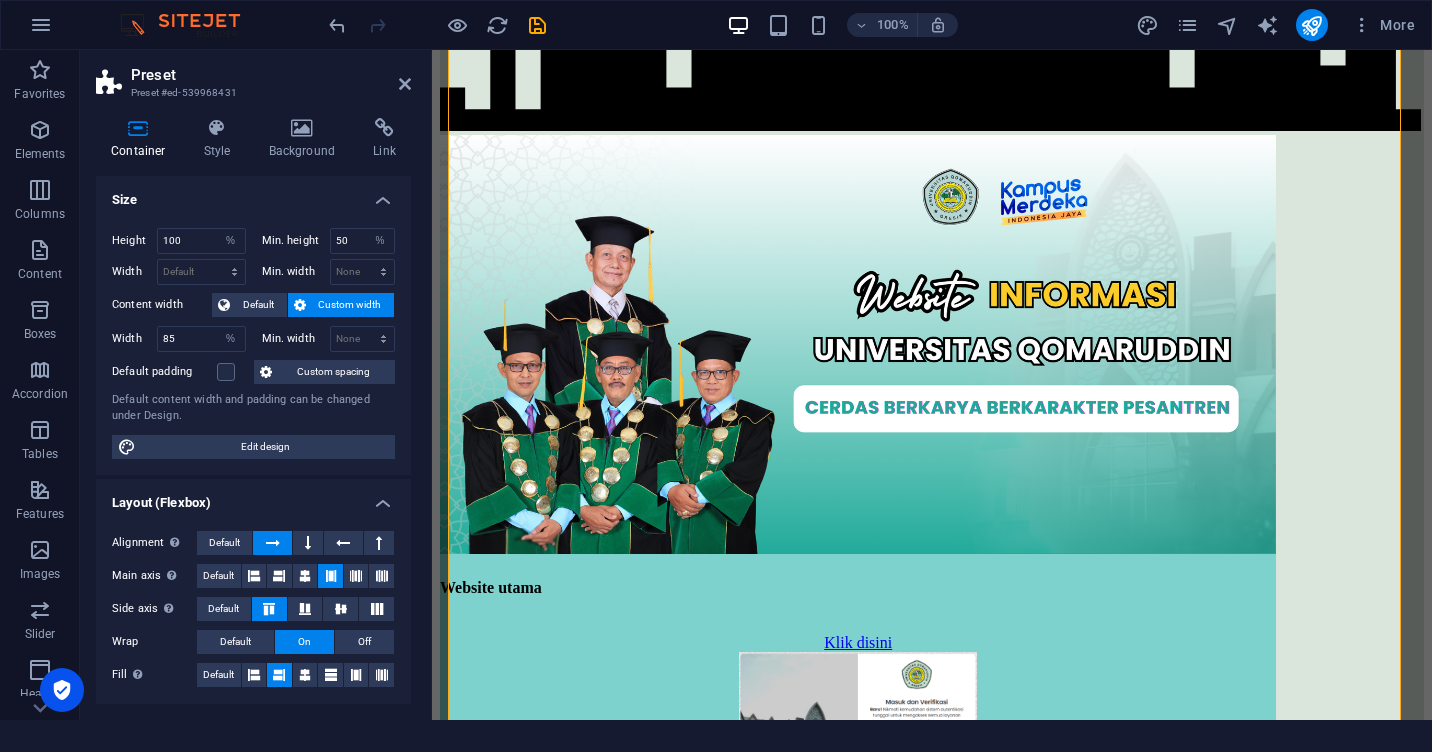 click on "Beranda Daftar Website UQ Website utama Klik disini Siakad Klik disini PMB Klik disini LPPM Klik disini Teknik Industri (S-1) see more Teknik Informatika (S-1) see more Teknik Mesin (S-1) see more Teknik Elektro (S-1) see more Pendidikan Bahasa Inggris (S-1) see more Pendidikan Matematika (S-1) see more Manajemen Pendidikan [DEMOGRAPHIC_DATA] (S-1) klik disini Pendidikan Agama [DEMOGRAPHIC_DATA] (S-1) KLIK DISINI Perbankan Syariah (S-1) see more Ekonomi Syariah (S-1) see more Akhwal As-Syakhsiyyah (S-1) see more penjamin mutu KLIK DISINI Pendidikan Agama [DEMOGRAPHIC_DATA] (S-2) KLIK DISINI Phone Call me! 0123 - 456789 Social Facebook Instagram Twitter Contact [EMAIL_ADDRESS][DOMAIN_NAME] Legal Notice Privacy" at bounding box center [932, 5749] 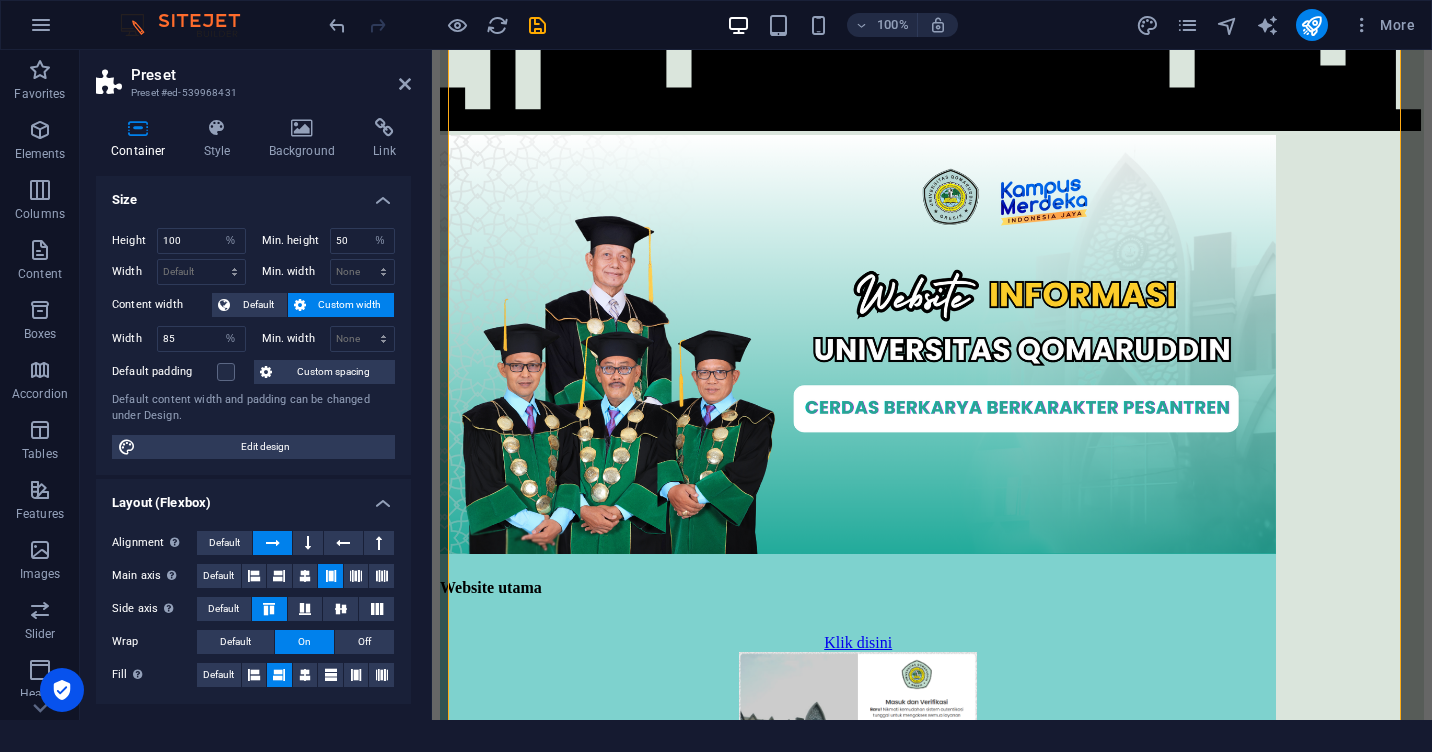 click on "Beranda Daftar Website UQ Website utama Klik disini Siakad Klik disini PMB Klik disini LPPM Klik disini Teknik Industri (S-1) see more Teknik Informatika (S-1) see more Teknik Mesin (S-1) see more Teknik Elektro (S-1) see more Pendidikan Bahasa Inggris (S-1) see more Pendidikan Matematika (S-1) see more Manajemen Pendidikan [DEMOGRAPHIC_DATA] (S-1) klik disini Pendidikan Agama [DEMOGRAPHIC_DATA] (S-1) KLIK DISINI Perbankan Syariah (S-1) see more Ekonomi Syariah (S-1) see more Akhwal As-Syakhsiyyah (S-1) see more penjamin mutu KLIK DISINI Pendidikan Agama [DEMOGRAPHIC_DATA] (S-2) KLIK DISINI Phone Call me! 0123 - 456789 Social Facebook Instagram Twitter Contact [EMAIL_ADDRESS][DOMAIN_NAME] Legal Notice Privacy" at bounding box center (932, 5749) 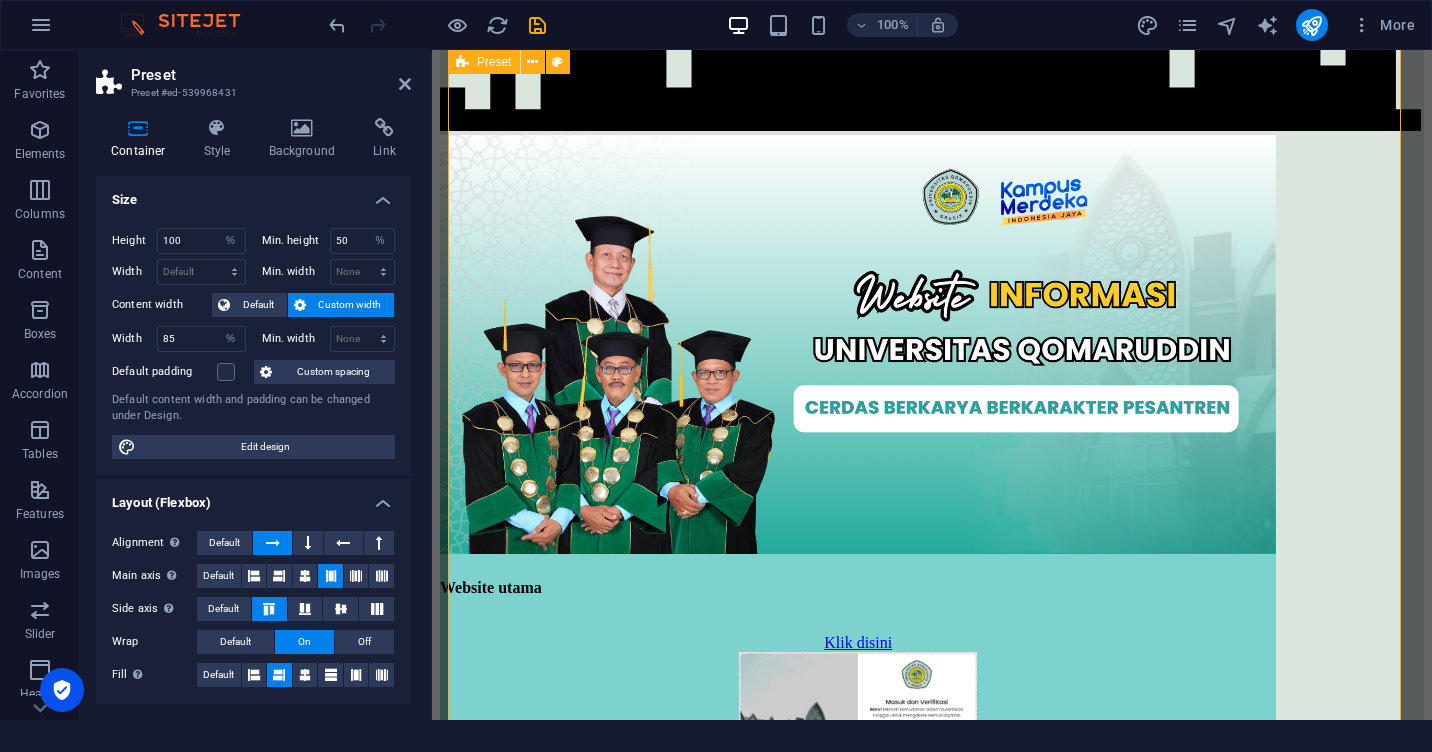 click on "Website utama Klik disini Siakad Klik disini PMB Klik disini LPPM Klik disini Teknik Industri (S-1) see more Teknik Informatika (S-1) see more Teknik Mesin (S-1) see more Teknik Elektro (S-1) see more Pendidikan Bahasa Inggris (S-1) see more Pendidikan Matematika (S-1) see more Manajemen Pendidikan [DEMOGRAPHIC_DATA] (S-1) klik disini Pendidikan Agama [DEMOGRAPHIC_DATA] (S-1) KLIK DISINI Perbankan Syariah (S-1) see more Ekonomi Syariah (S-1) see more Akhwal As-Syakhsiyyah (S-1) see more penjamin mutu KLIK DISINI Pendidikan Agama [DEMOGRAPHIC_DATA] (S-2) KLIK DISINI" at bounding box center (932, 6049) 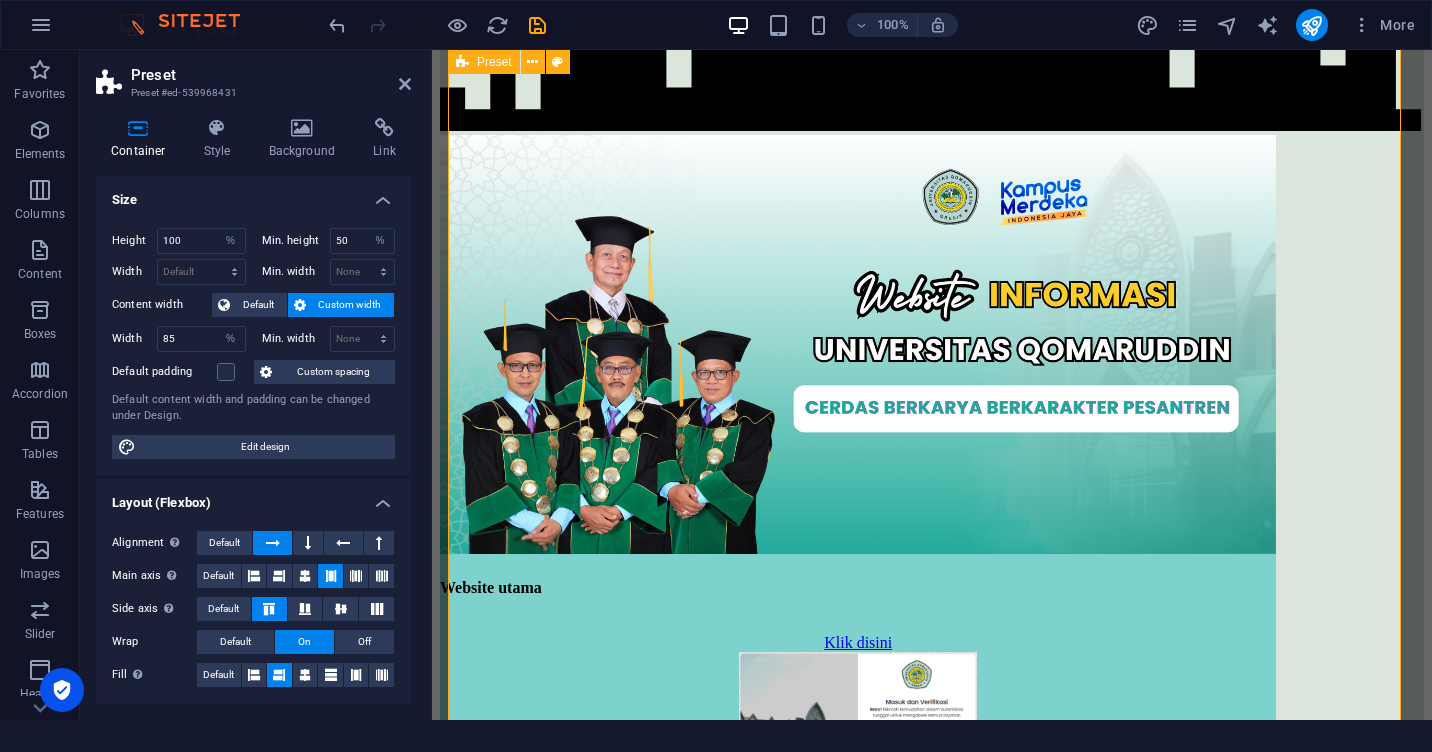 click on "Website utama Klik disini Siakad Klik disini PMB Klik disini LPPM Klik disini Teknik Industri (S-1) see more Teknik Informatika (S-1) see more Teknik Mesin (S-1) see more Teknik Elektro (S-1) see more Pendidikan Bahasa Inggris (S-1) see more Pendidikan Matematika (S-1) see more Manajemen Pendidikan [DEMOGRAPHIC_DATA] (S-1) klik disini Pendidikan Agama [DEMOGRAPHIC_DATA] (S-1) KLIK DISINI Perbankan Syariah (S-1) see more Ekonomi Syariah (S-1) see more Akhwal As-Syakhsiyyah (S-1) see more penjamin mutu KLIK DISINI Pendidikan Agama [DEMOGRAPHIC_DATA] (S-2) KLIK DISINI" at bounding box center (932, 6049) 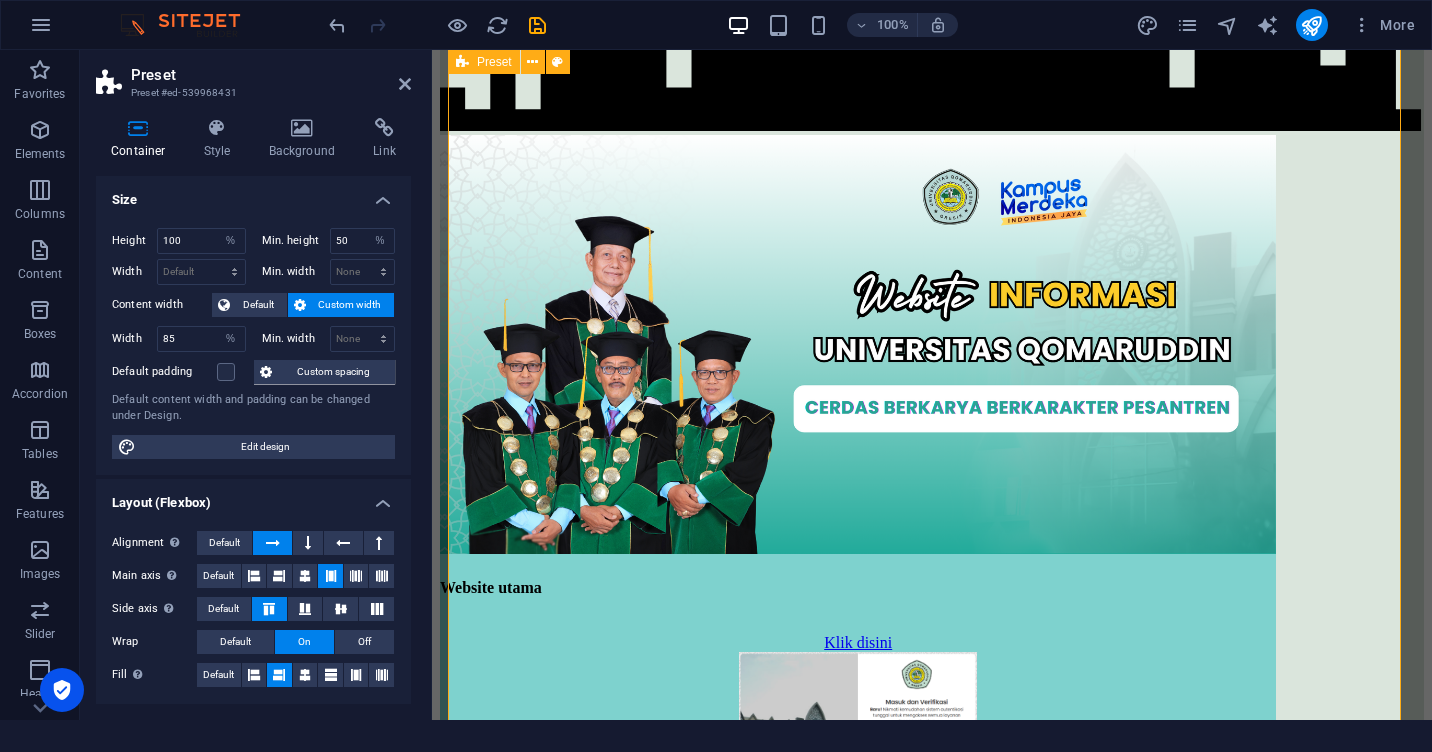 click on "Website utama Klik disini Siakad Klik disini PMB Klik disini LPPM Klik disini Teknik Industri (S-1) see more Teknik Informatika (S-1) see more Teknik Mesin (S-1) see more Teknik Elektro (S-1) see more Pendidikan Bahasa Inggris (S-1) see more Pendidikan Matematika (S-1) see more Manajemen Pendidikan [DEMOGRAPHIC_DATA] (S-1) klik disini Pendidikan Agama [DEMOGRAPHIC_DATA] (S-1) KLIK DISINI Perbankan Syariah (S-1) see more Ekonomi Syariah (S-1) see more Akhwal As-Syakhsiyyah (S-1) see more penjamin mutu KLIK DISINI Pendidikan Agama [DEMOGRAPHIC_DATA] (S-2) KLIK DISINI" at bounding box center (932, 6049) 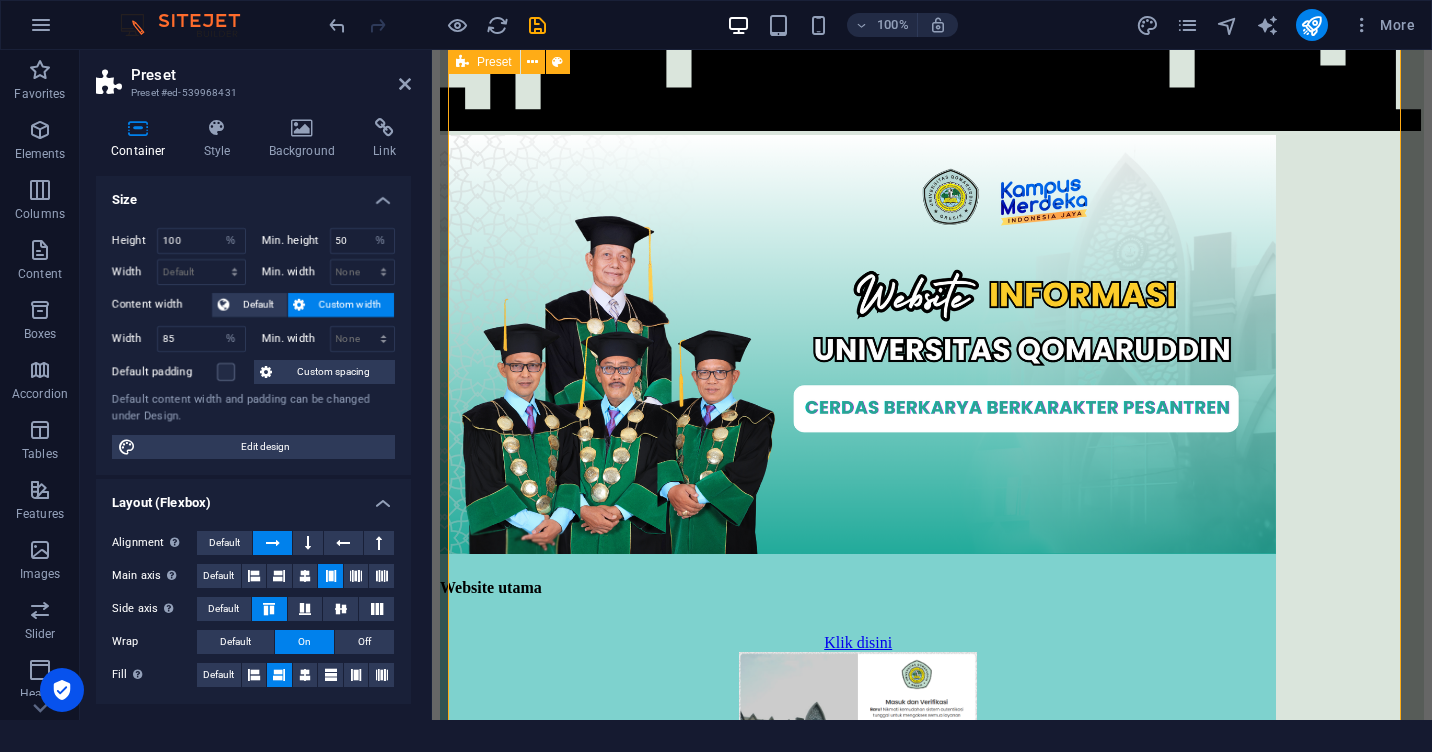 click on "Website utama Klik disini Siakad Klik disini PMB Klik disini LPPM Klik disini Teknik Industri (S-1) see more Teknik Informatika (S-1) see more Teknik Mesin (S-1) see more Teknik Elektro (S-1) see more Pendidikan Bahasa Inggris (S-1) see more Pendidikan Matematika (S-1) see more Manajemen Pendidikan [DEMOGRAPHIC_DATA] (S-1) klik disini Pendidikan Agama [DEMOGRAPHIC_DATA] (S-1) KLIK DISINI Perbankan Syariah (S-1) see more Ekonomi Syariah (S-1) see more Akhwal As-Syakhsiyyah (S-1) see more penjamin mutu KLIK DISINI Pendidikan Agama [DEMOGRAPHIC_DATA] (S-2) KLIK DISINI" at bounding box center (932, 6049) 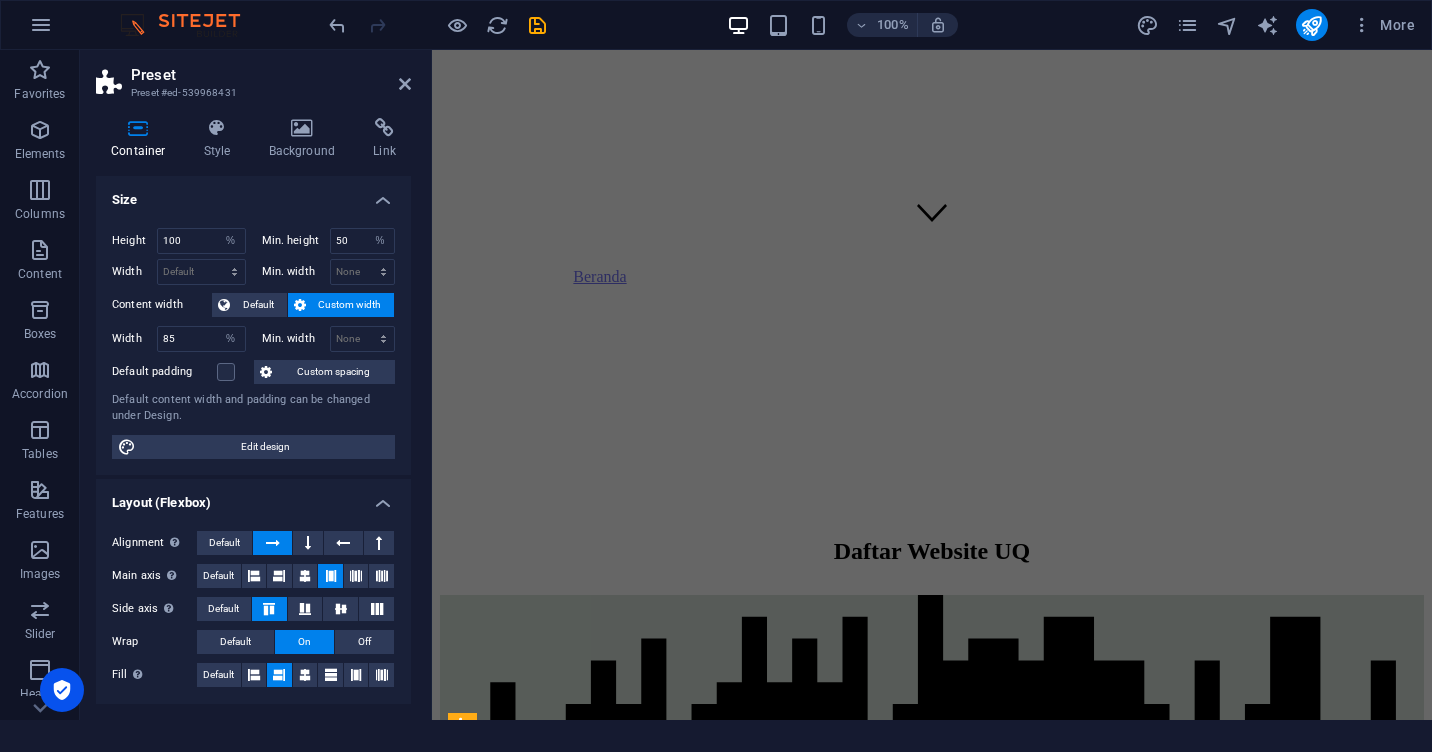 scroll, scrollTop: 0, scrollLeft: 0, axis: both 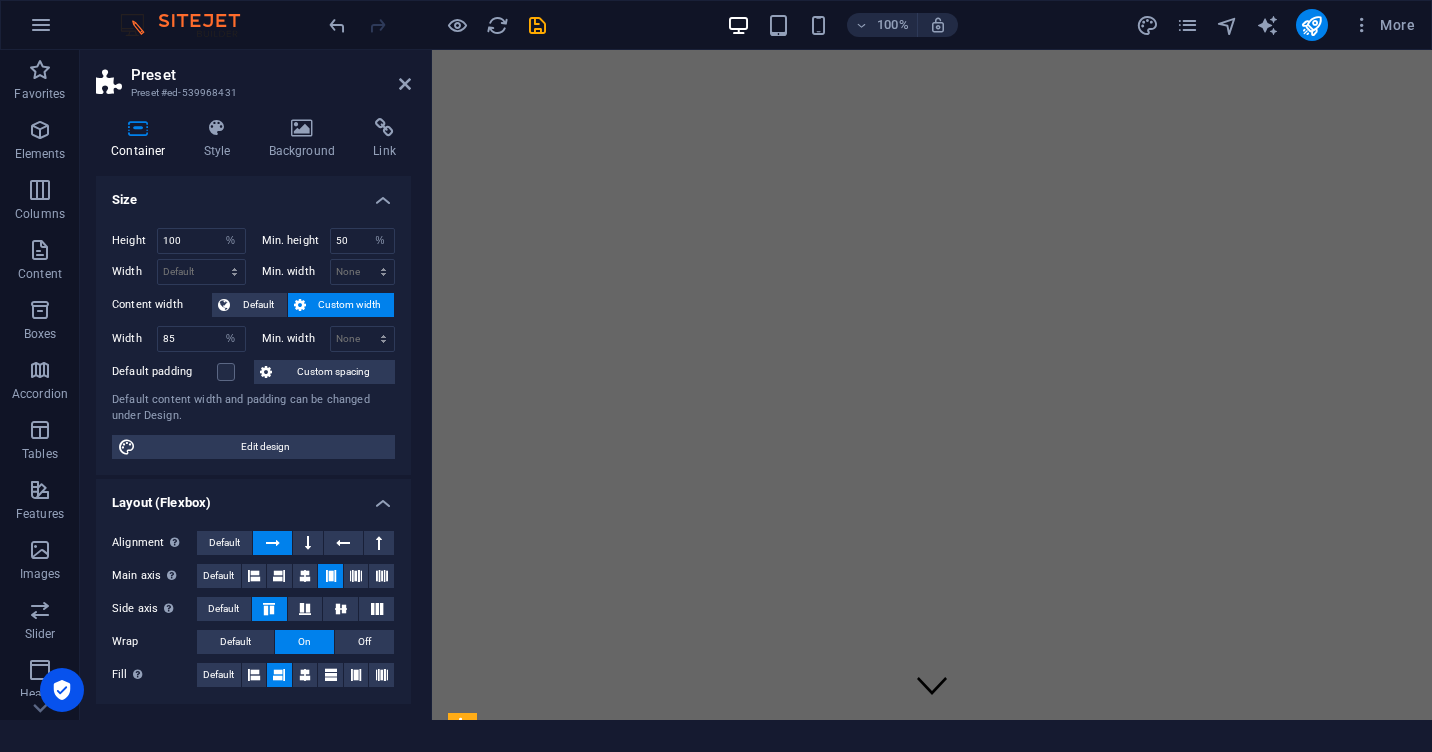 click on "Beranda Daftar Website UQ Website utama Klik disini Siakad Klik disini PMB Klik disini LPPM Klik disini Teknik Industri (S-1) see more Teknik Informatika (S-1) see more Teknik Mesin (S-1) see more Teknik Elektro (S-1) see more Pendidikan Bahasa Inggris (S-1) see more Pendidikan Matematika (S-1) see more Manajemen Pendidikan [DEMOGRAPHIC_DATA] (S-1) klik disini Pendidikan Agama [DEMOGRAPHIC_DATA] (S-1) KLIK DISINI Perbankan Syariah (S-1) see more Ekonomi Syariah (S-1) see more Akhwal As-Syakhsiyyah (S-1) see more penjamin mutu KLIK DISINI Pendidikan Agama [DEMOGRAPHIC_DATA] (S-2) KLIK DISINI Phone Call me! 0123 - 456789 Social Facebook Instagram Twitter Contact [EMAIL_ADDRESS][DOMAIN_NAME] Legal Notice Privacy" at bounding box center [932, 6900] 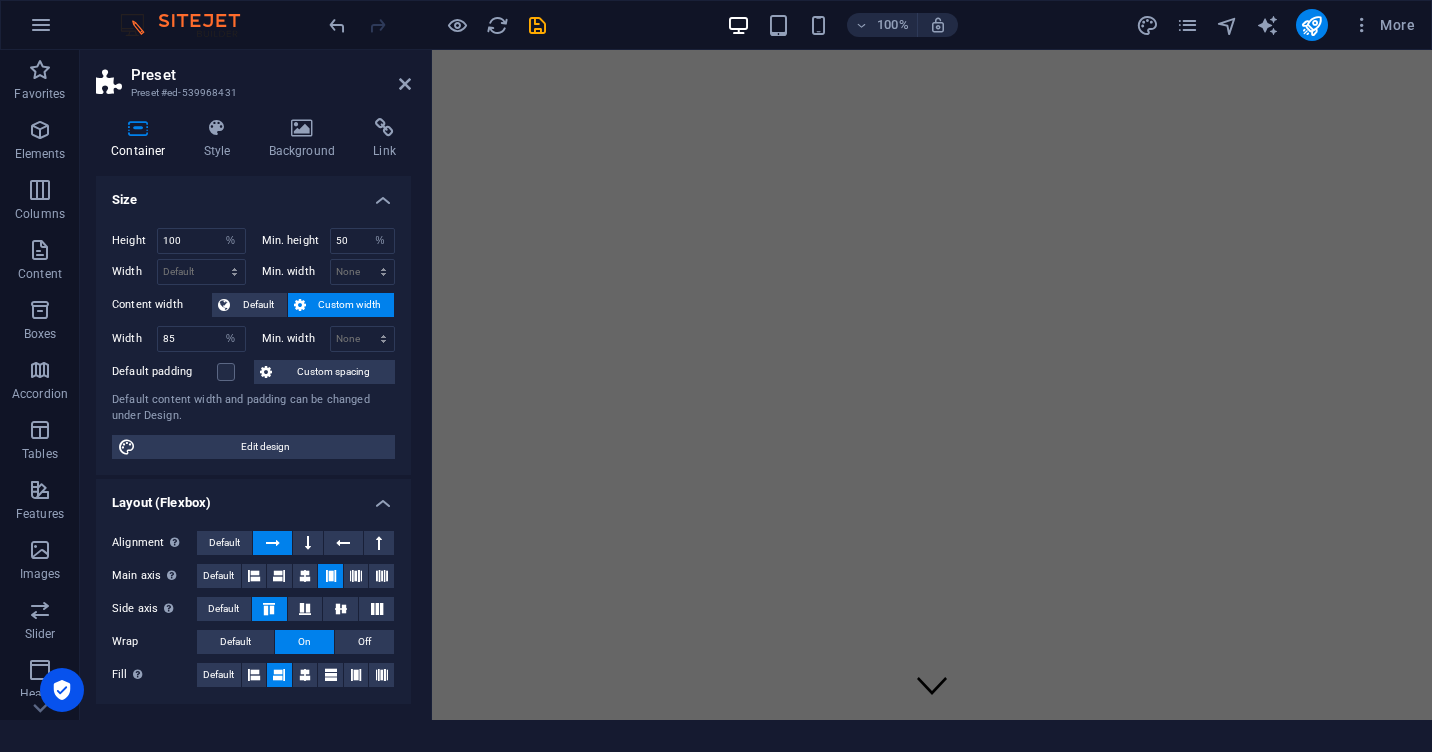 click on "Beranda Daftar Website UQ Website utama Klik disini Siakad Klik disini PMB Klik disini LPPM Klik disini Teknik Industri (S-1) see more Teknik Informatika (S-1) see more Teknik Mesin (S-1) see more Teknik Elektro (S-1) see more Pendidikan Bahasa Inggris (S-1) see more Pendidikan Matematika (S-1) see more Manajemen Pendidikan [DEMOGRAPHIC_DATA] (S-1) klik disini Pendidikan Agama [DEMOGRAPHIC_DATA] (S-1) KLIK DISINI Perbankan Syariah (S-1) see more Ekonomi Syariah (S-1) see more Akhwal As-Syakhsiyyah (S-1) see more penjamin mutu KLIK DISINI Pendidikan Agama [DEMOGRAPHIC_DATA] (S-2) KLIK DISINI Phone Call me! 0123 - 456789 Social Facebook Instagram Twitter Contact [EMAIL_ADDRESS][DOMAIN_NAME] Legal Notice Privacy" at bounding box center [932, 6900] 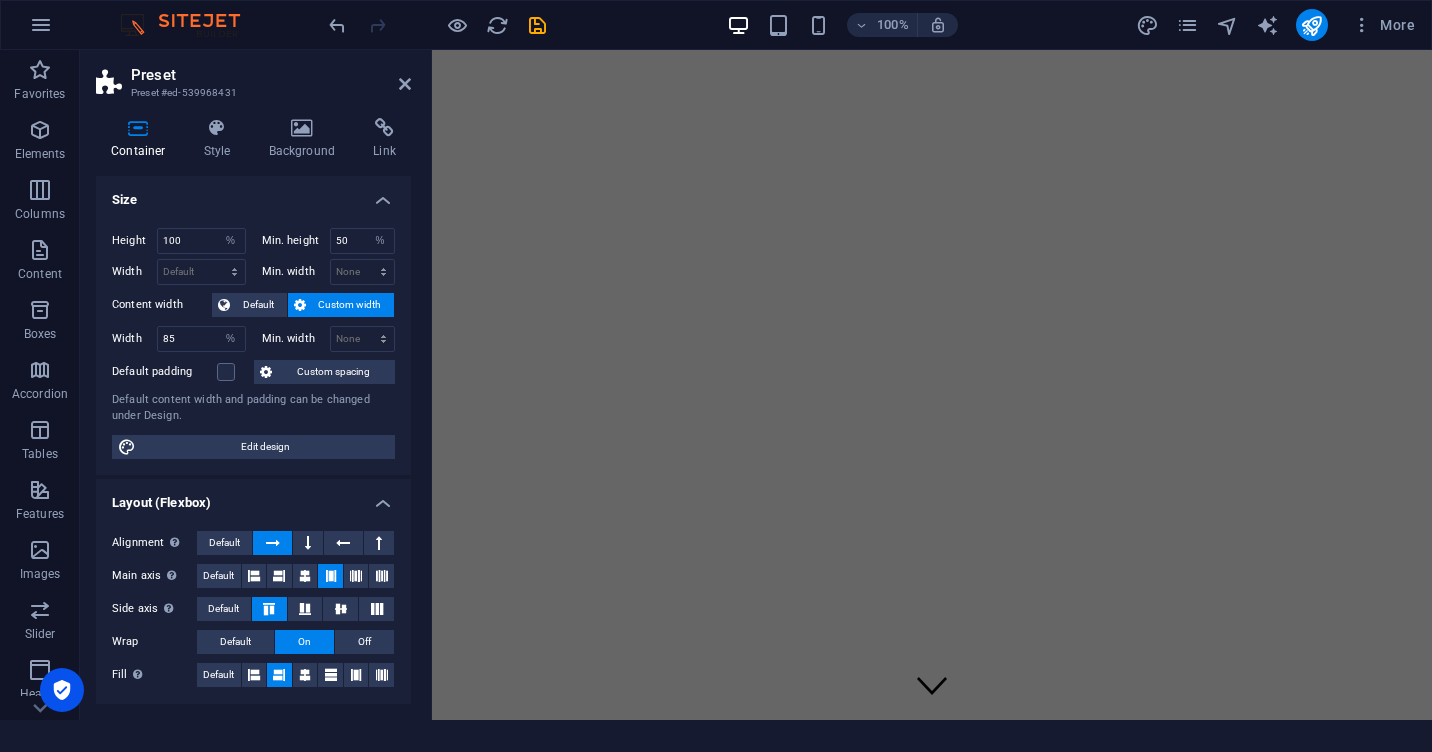drag, startPoint x: 451, startPoint y: 75, endPoint x: 713, endPoint y: 430, distance: 441.2131 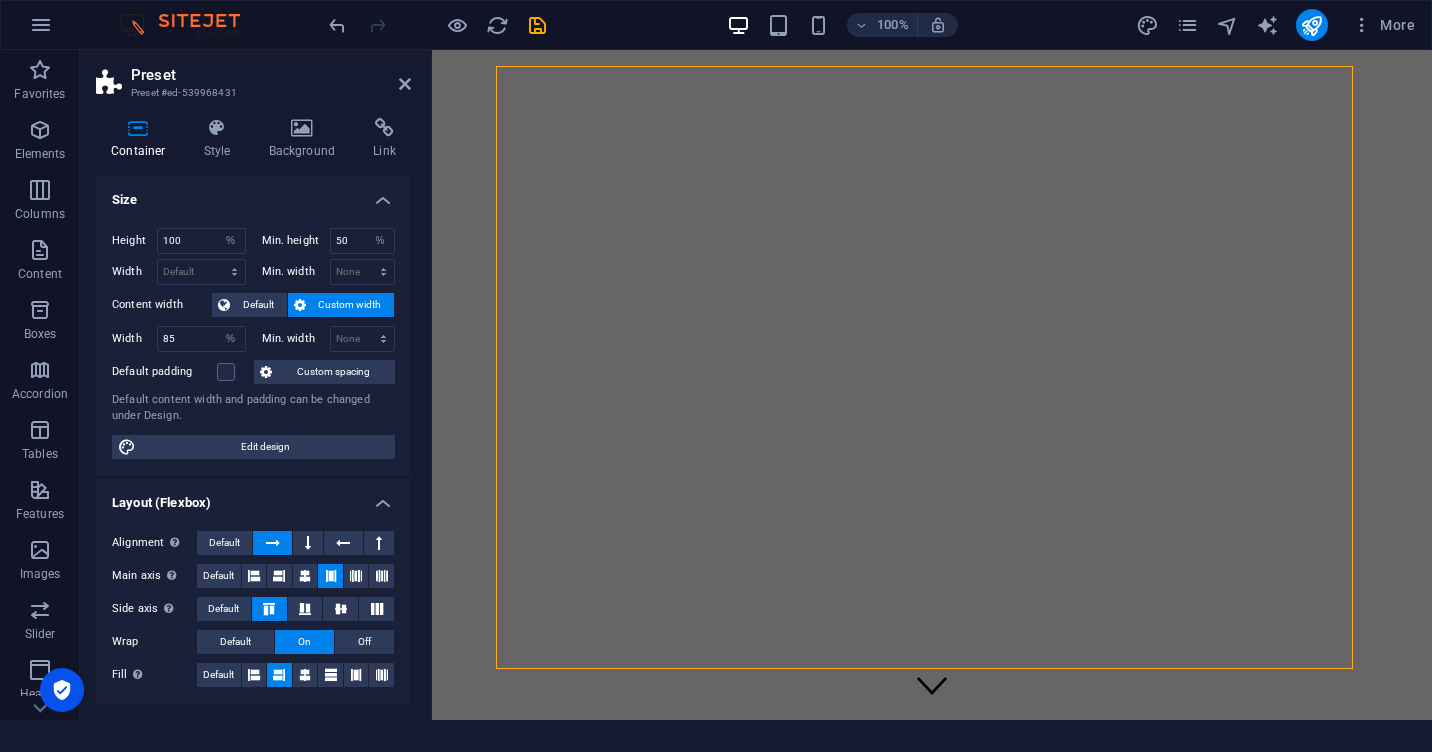 click at bounding box center [440, 72] 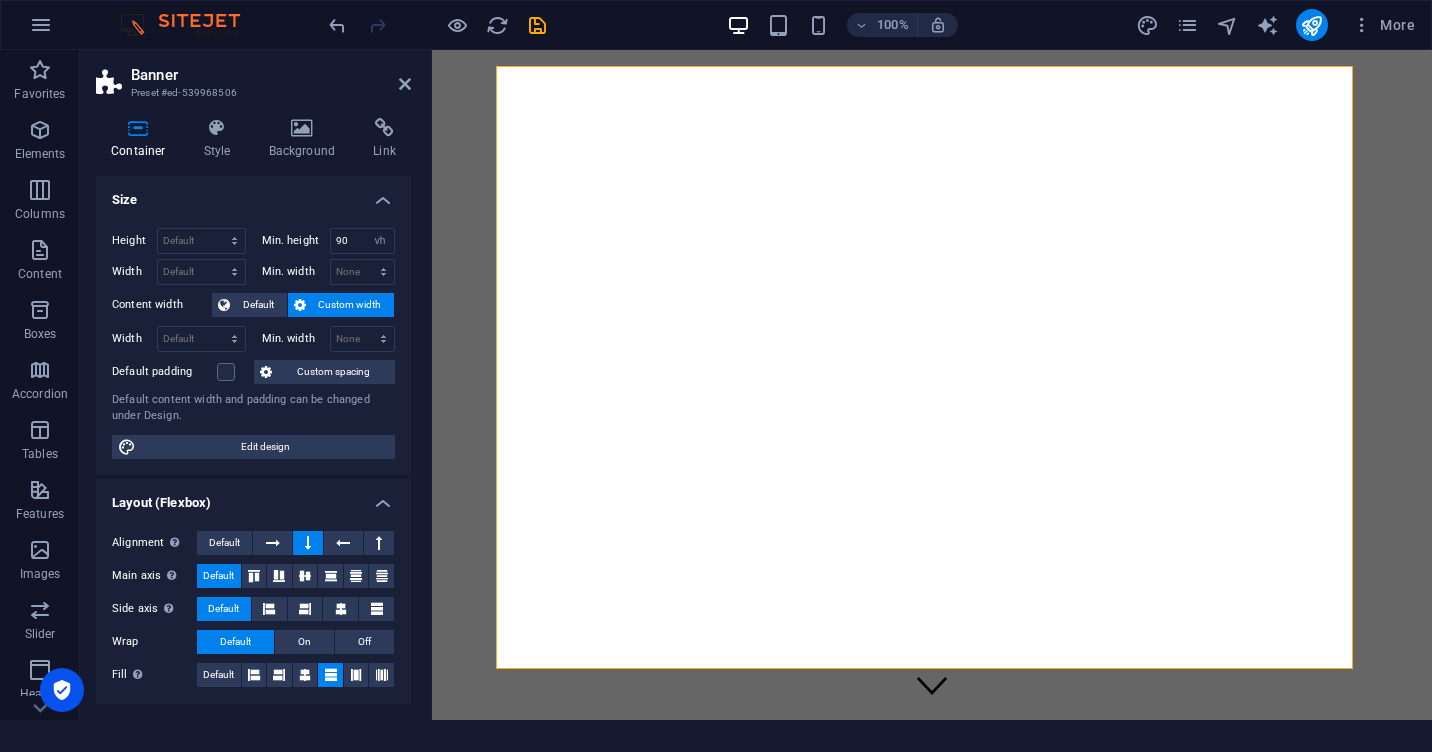 click on "Beranda Daftar Website UQ Website utama Klik disini Siakad Klik disini PMB Klik disini LPPM Klik disini Teknik Industri (S-1) see more Teknik Informatika (S-1) see more Teknik Mesin (S-1) see more Teknik Elektro (S-1) see more Pendidikan Bahasa Inggris (S-1) see more Pendidikan Matematika (S-1) see more Manajemen Pendidikan [DEMOGRAPHIC_DATA] (S-1) klik disini Pendidikan Agama [DEMOGRAPHIC_DATA] (S-1) KLIK DISINI Perbankan Syariah (S-1) see more Ekonomi Syariah (S-1) see more Akhwal As-Syakhsiyyah (S-1) see more penjamin mutu KLIK DISINI Pendidikan Agama [DEMOGRAPHIC_DATA] (S-2) KLIK DISINI Phone Call me! 0123 - 456789 Social Facebook Instagram Twitter Contact [EMAIL_ADDRESS][DOMAIN_NAME] Legal Notice Privacy" at bounding box center [932, 6900] 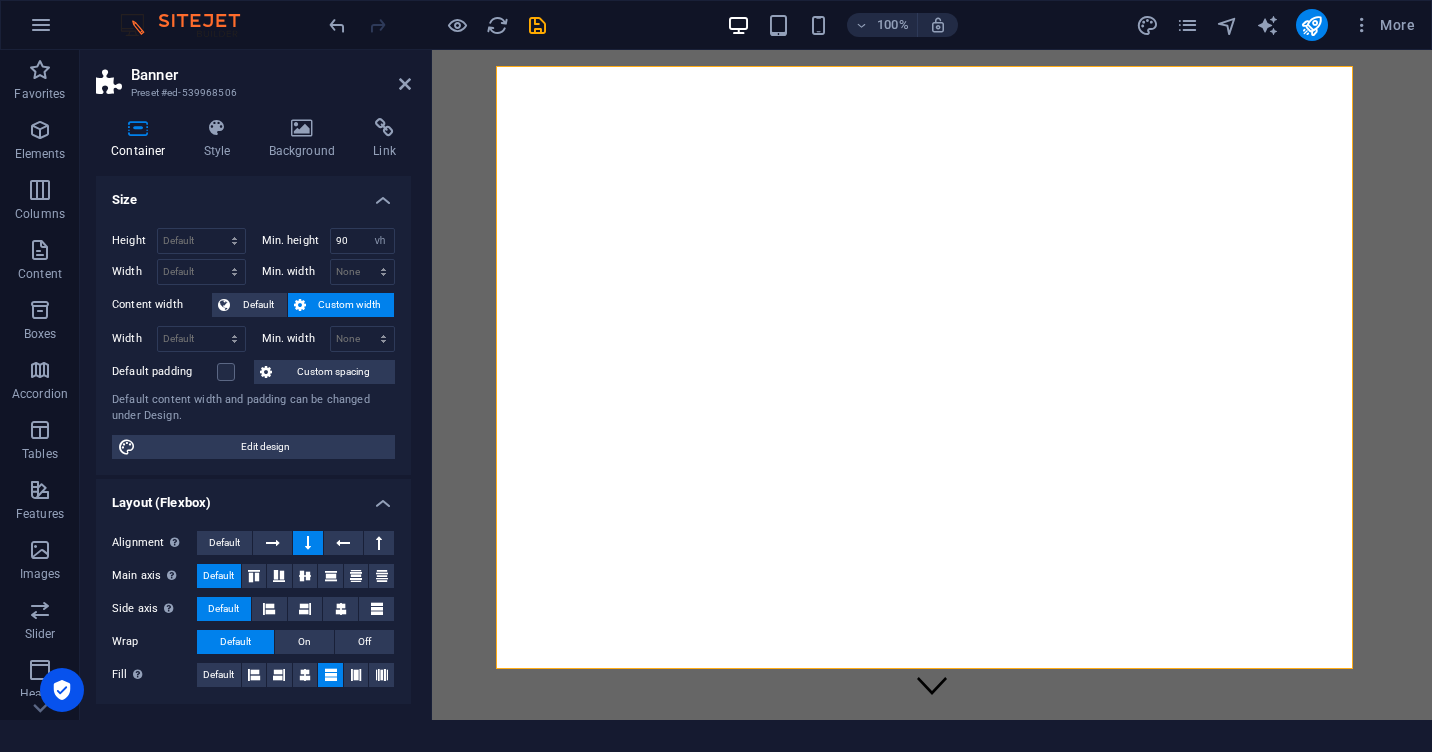 click on "Beranda Daftar Website UQ Website utama Klik disini Siakad Klik disini PMB Klik disini LPPM Klik disini Teknik Industri (S-1) see more Teknik Informatika (S-1) see more Teknik Mesin (S-1) see more Teknik Elektro (S-1) see more Pendidikan Bahasa Inggris (S-1) see more Pendidikan Matematika (S-1) see more Manajemen Pendidikan [DEMOGRAPHIC_DATA] (S-1) klik disini Pendidikan Agama [DEMOGRAPHIC_DATA] (S-1) KLIK DISINI Perbankan Syariah (S-1) see more Ekonomi Syariah (S-1) see more Akhwal As-Syakhsiyyah (S-1) see more penjamin mutu KLIK DISINI Pendidikan Agama [DEMOGRAPHIC_DATA] (S-2) KLIK DISINI Phone Call me! 0123 - 456789 Social Facebook Instagram Twitter Contact [EMAIL_ADDRESS][DOMAIN_NAME] Legal Notice Privacy" at bounding box center (932, 6900) 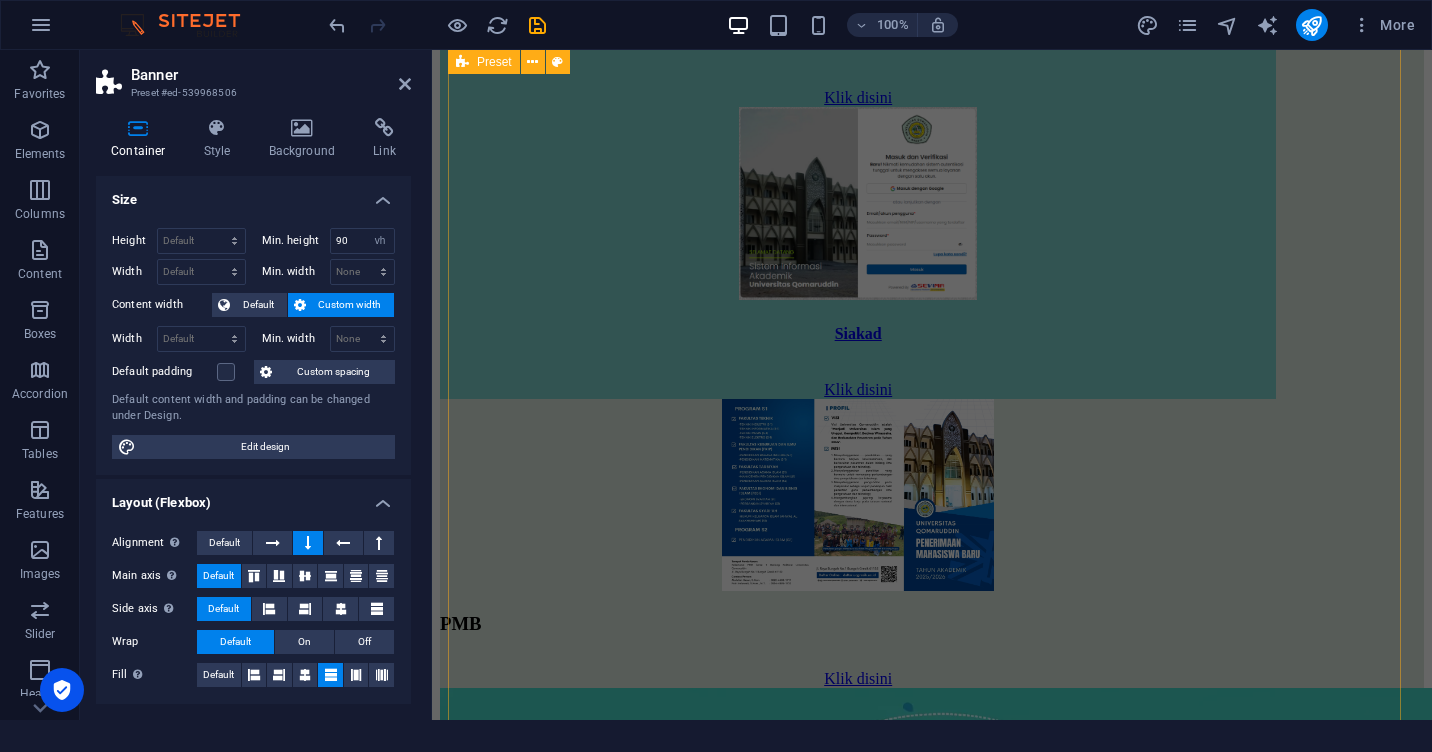 scroll, scrollTop: 2255, scrollLeft: 0, axis: vertical 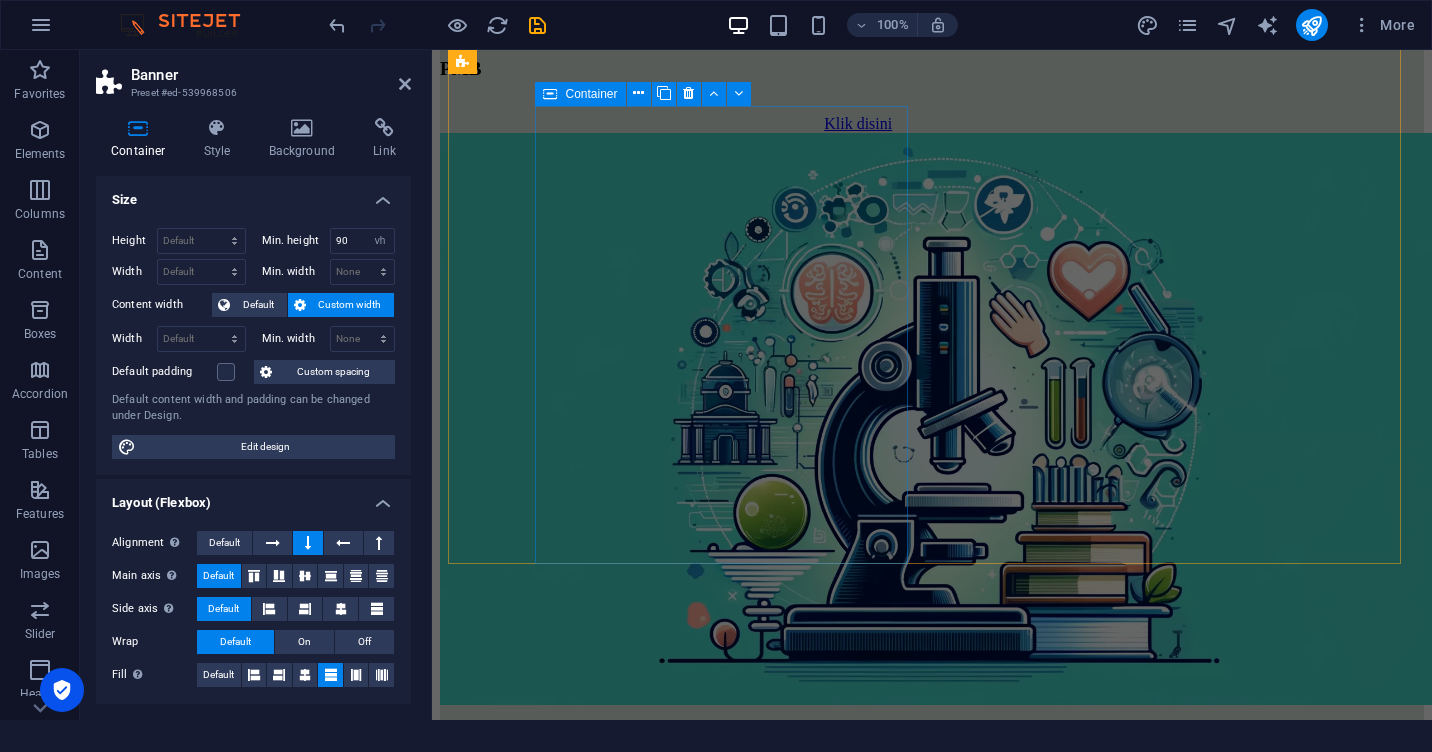 click on "Container" at bounding box center (591, 94) 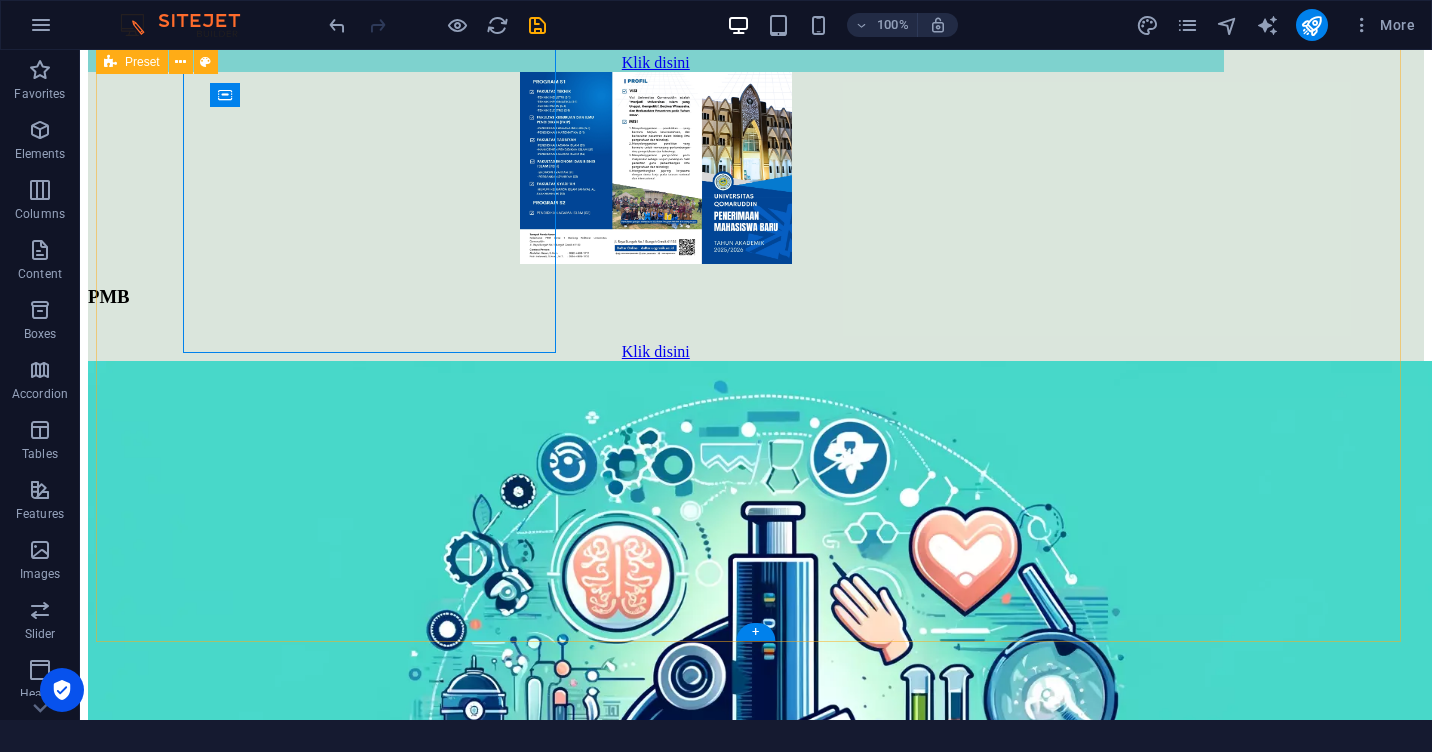 scroll, scrollTop: 2466, scrollLeft: 0, axis: vertical 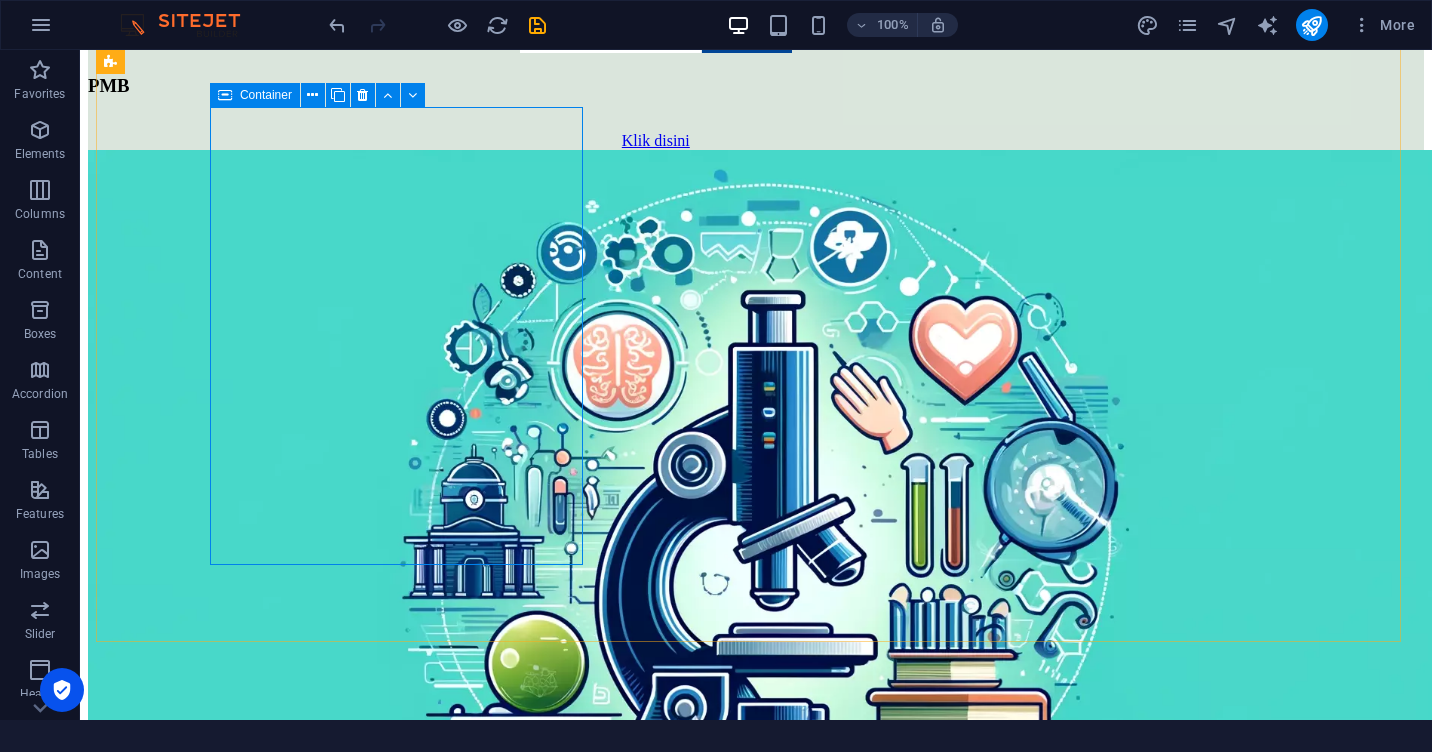 click at bounding box center [225, 95] 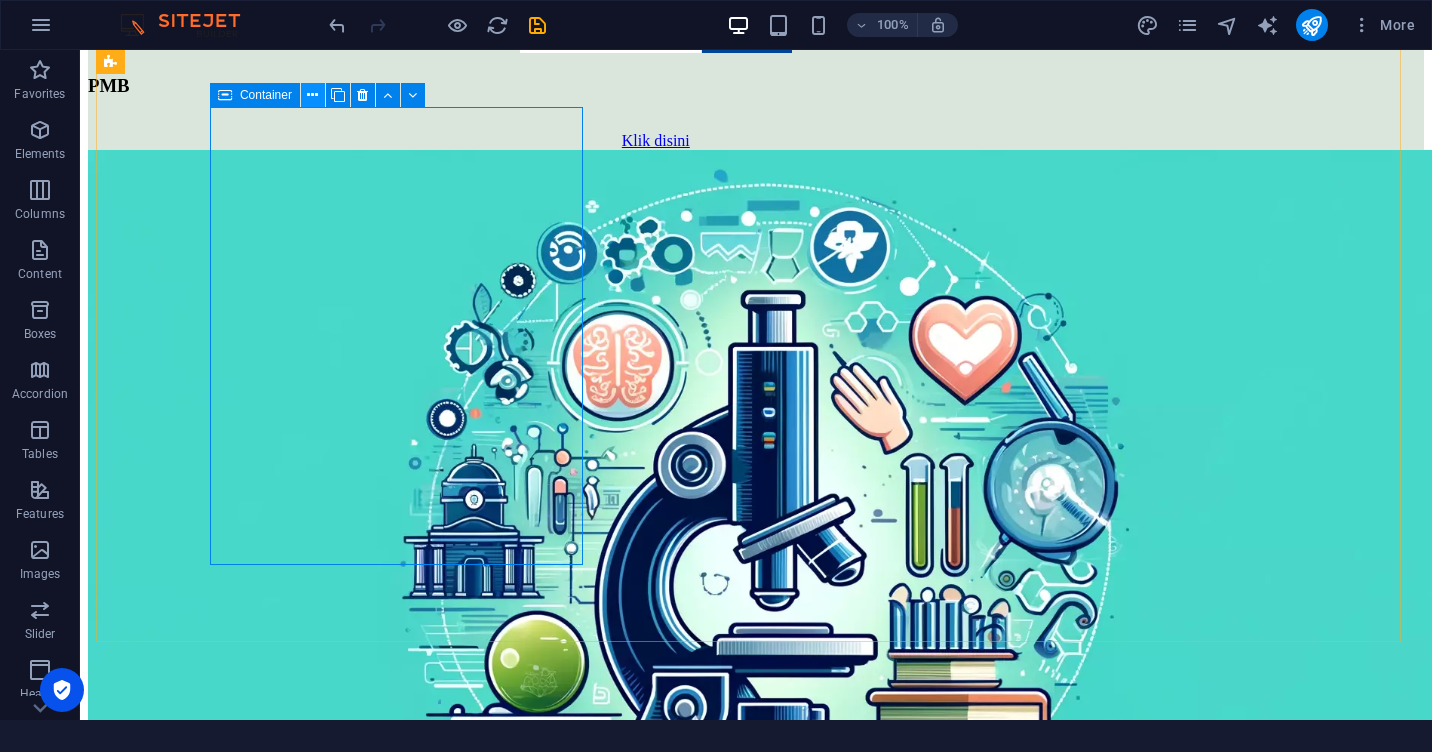click at bounding box center (313, 95) 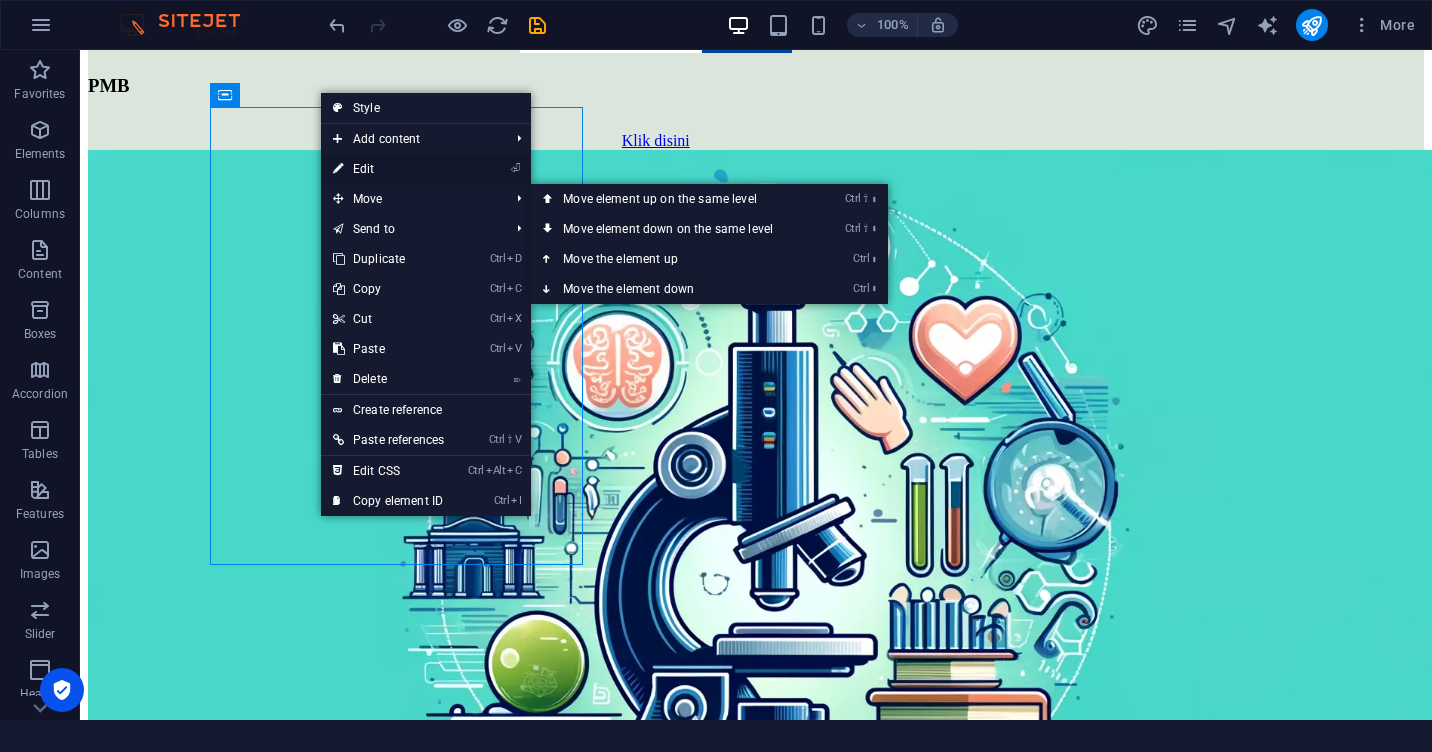 click on "⏎  Edit" at bounding box center [388, 169] 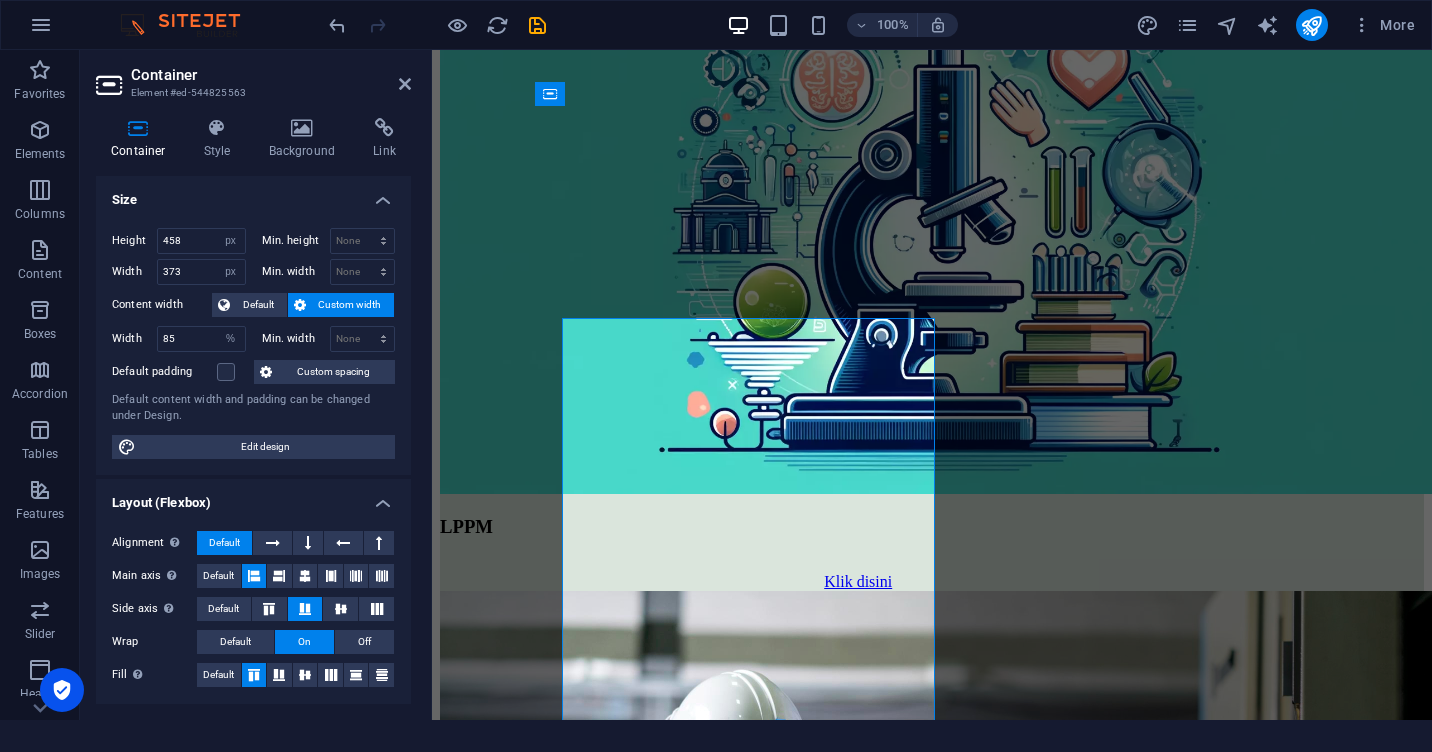 scroll, scrollTop: 2255, scrollLeft: 0, axis: vertical 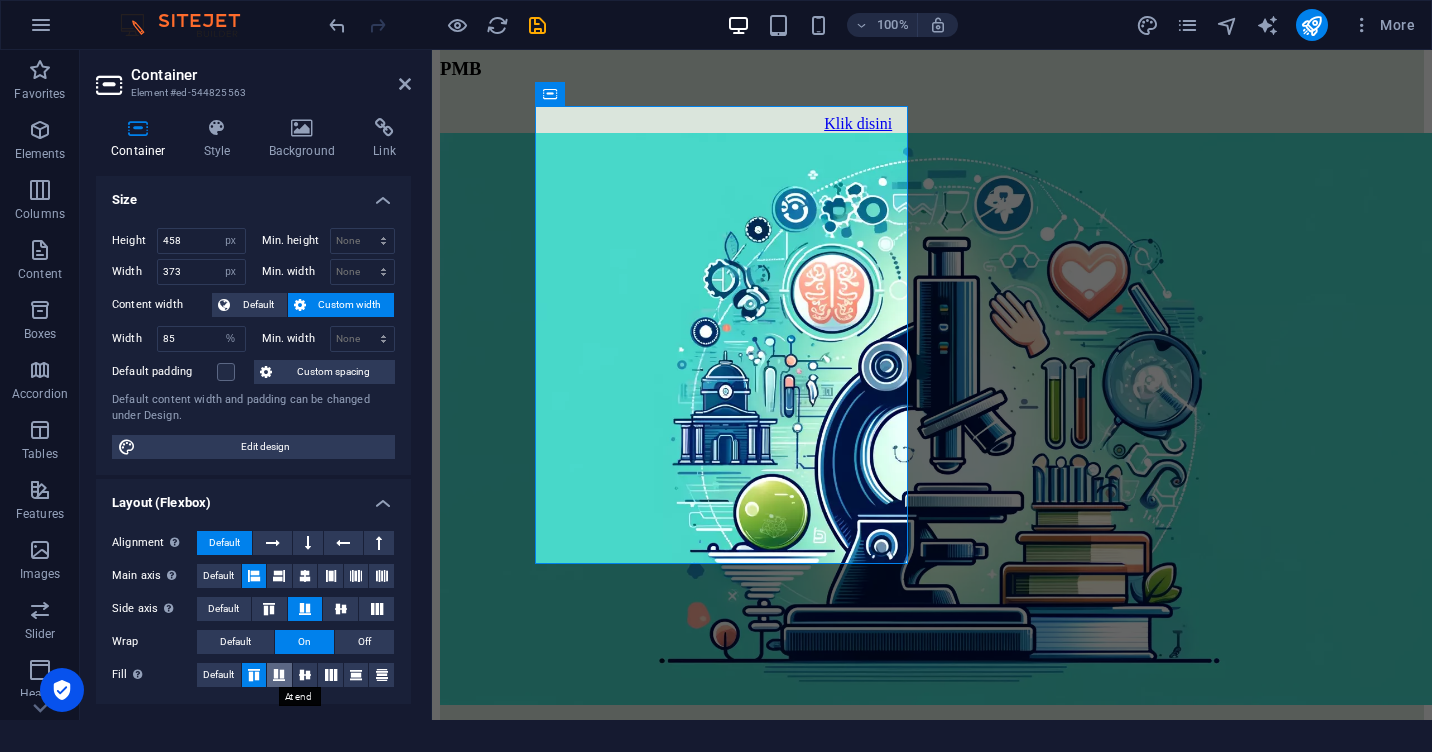 click at bounding box center (279, 675) 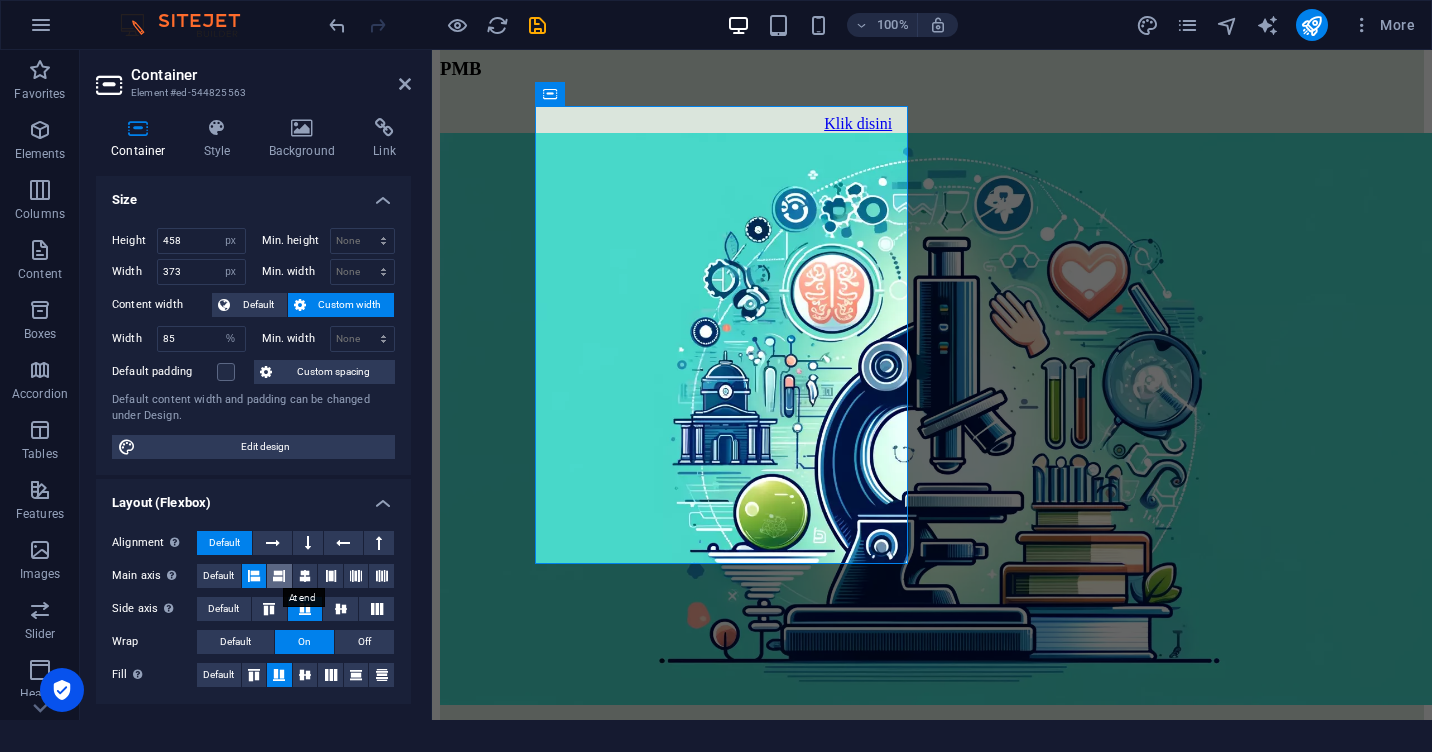 click at bounding box center [279, 576] 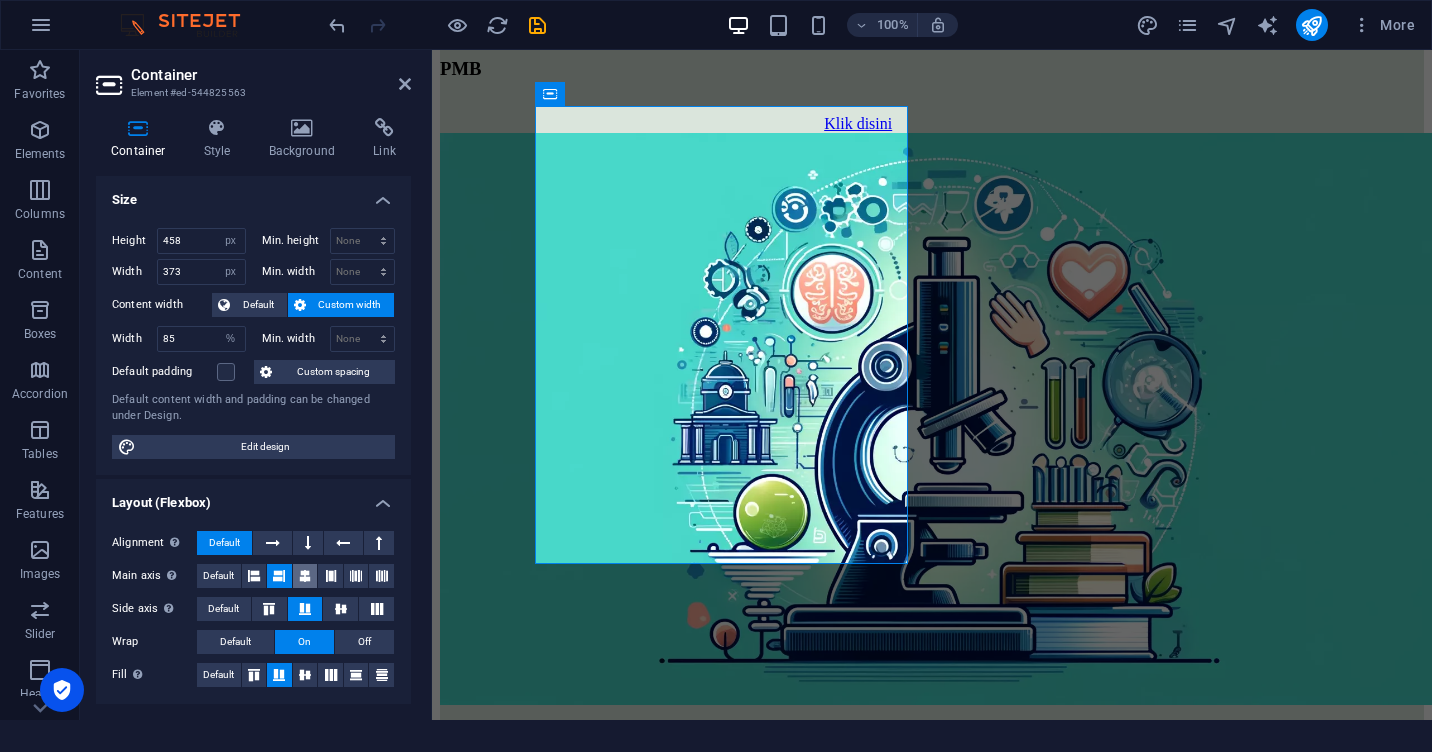 click at bounding box center (305, 576) 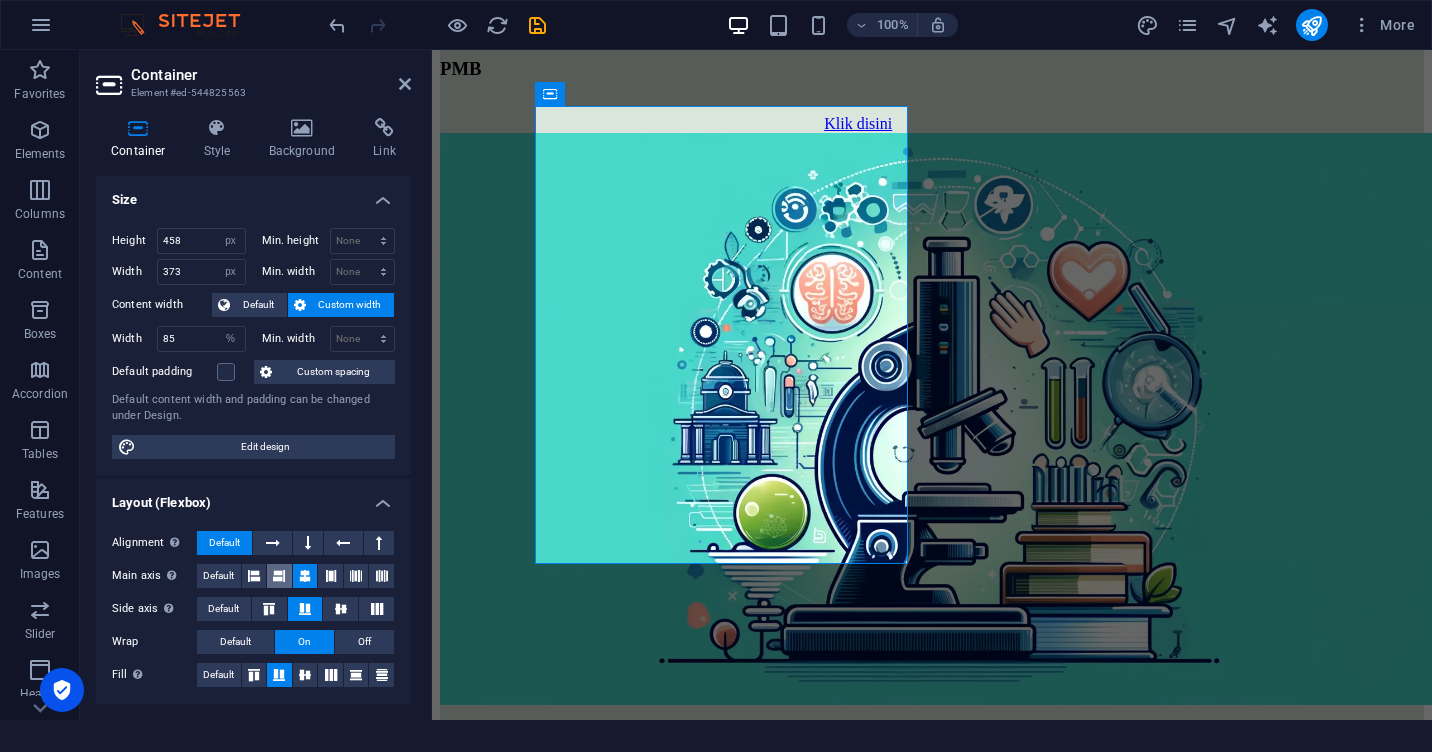 click at bounding box center [279, 576] 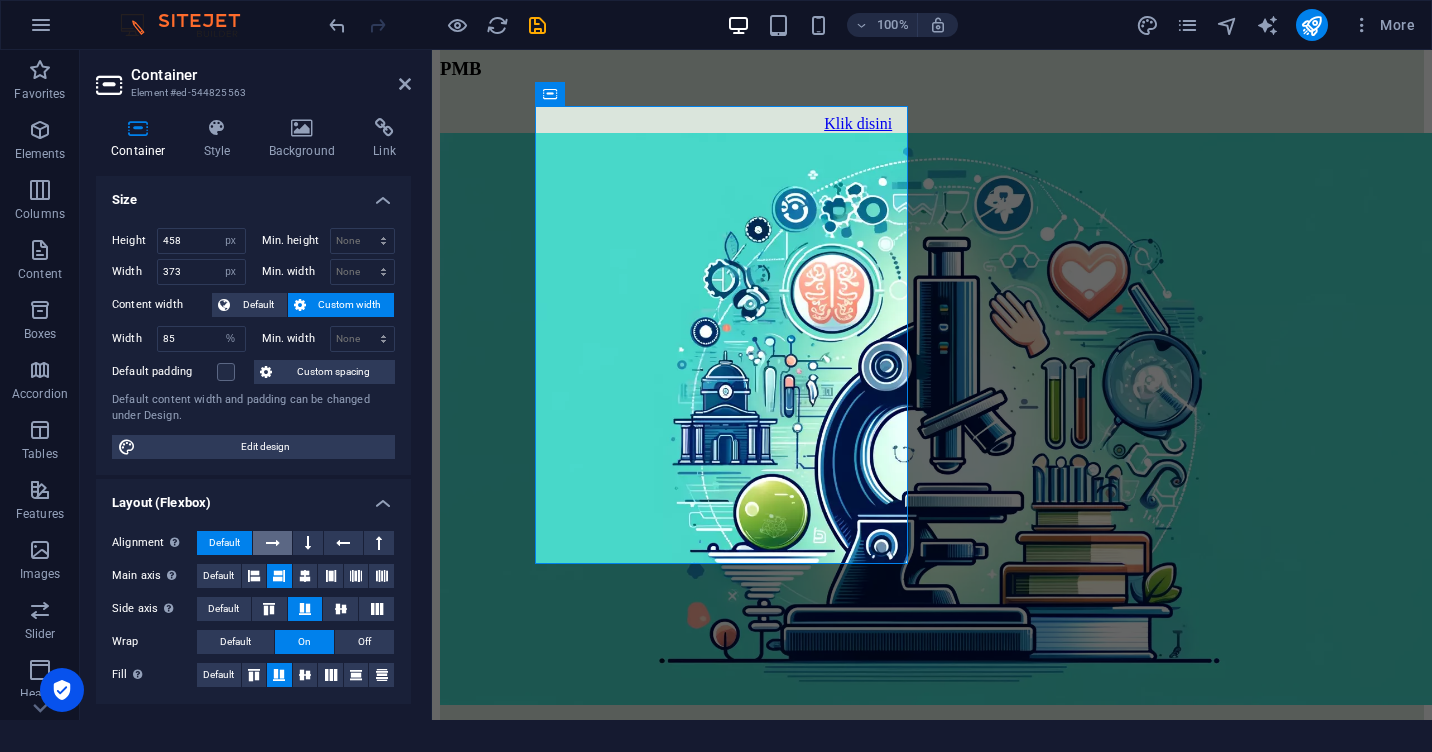 click at bounding box center [272, 543] 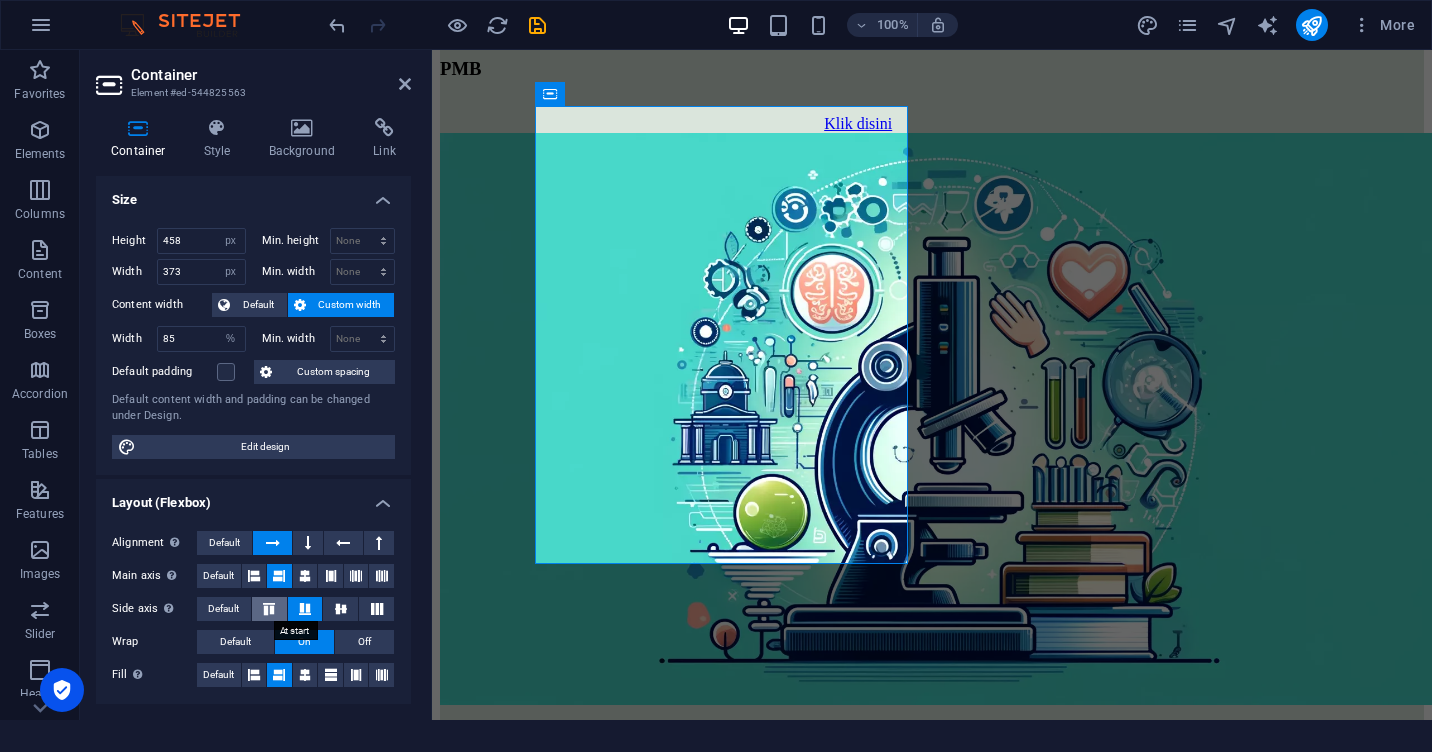 click at bounding box center [269, 609] 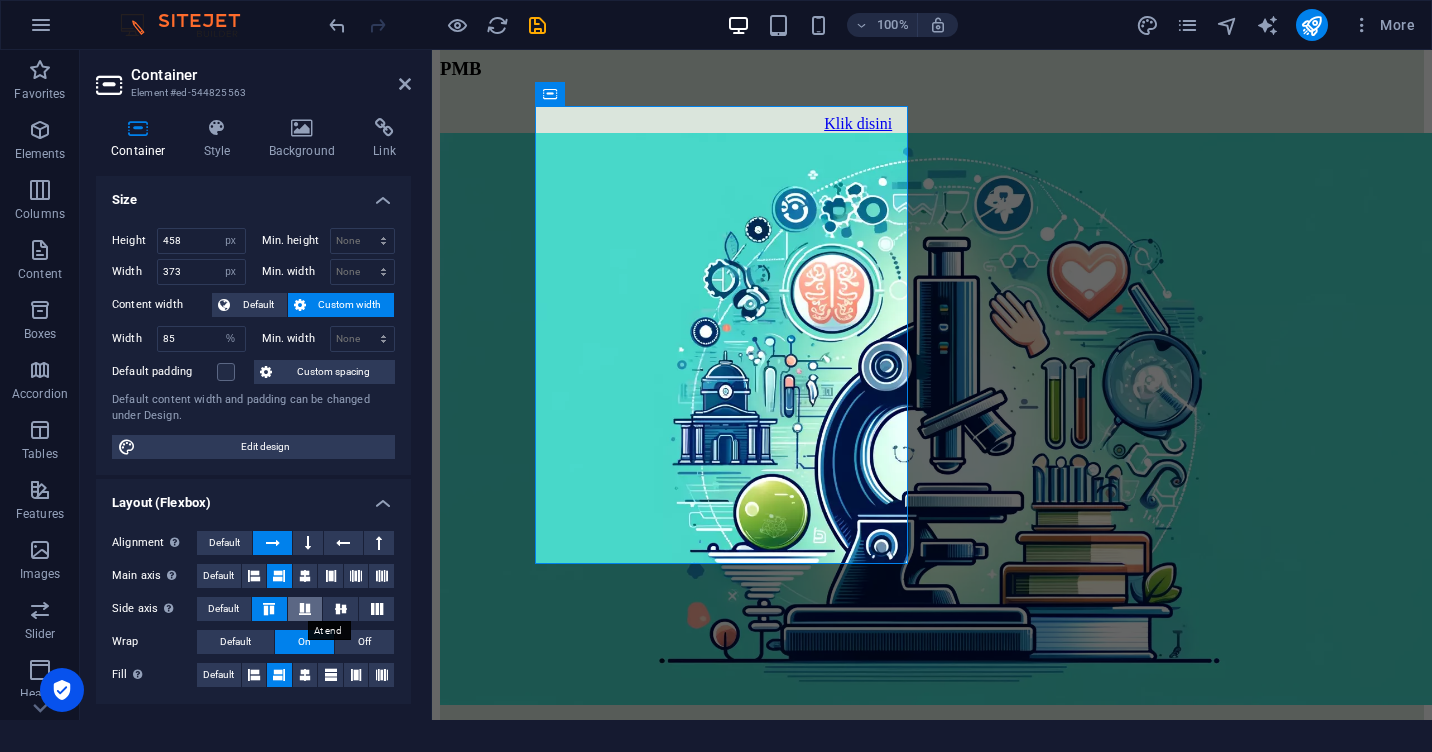 click at bounding box center [305, 609] 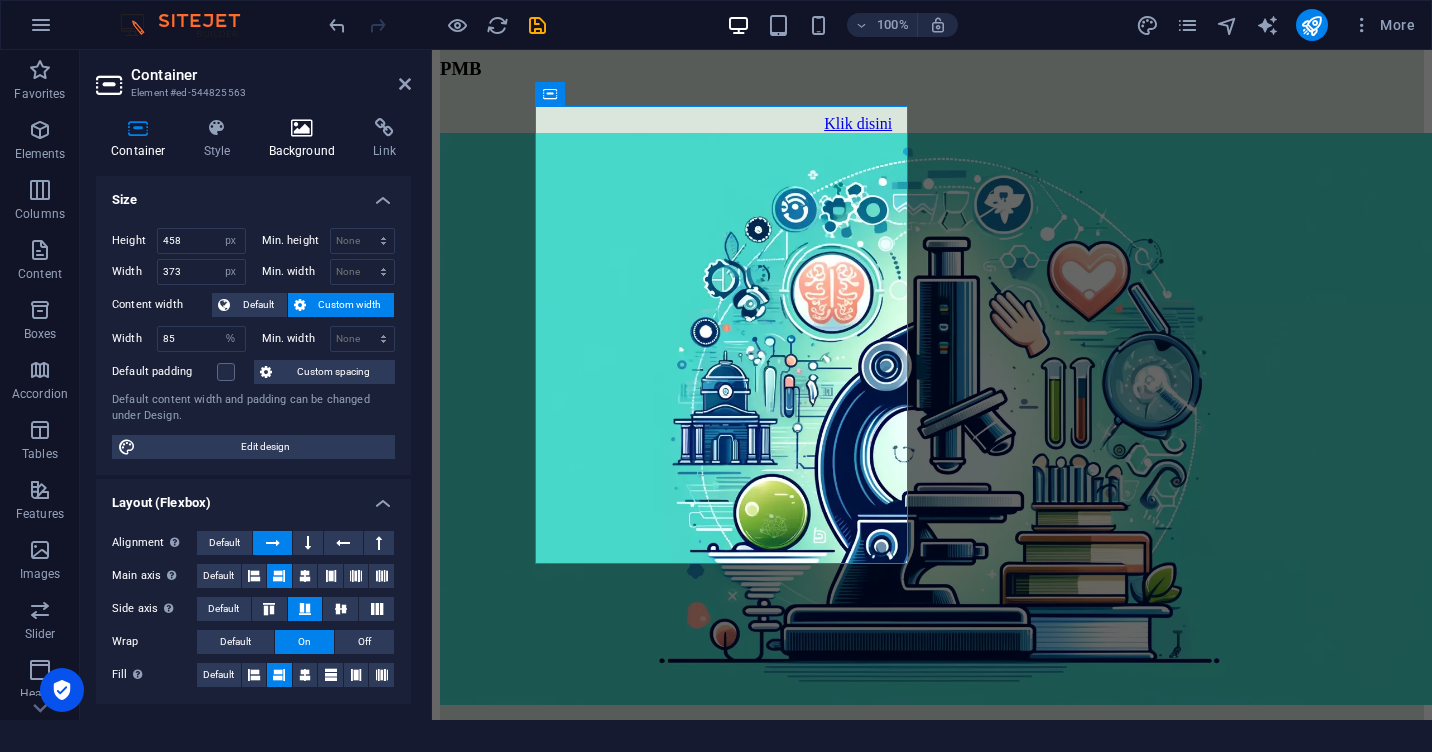 click at bounding box center (302, 128) 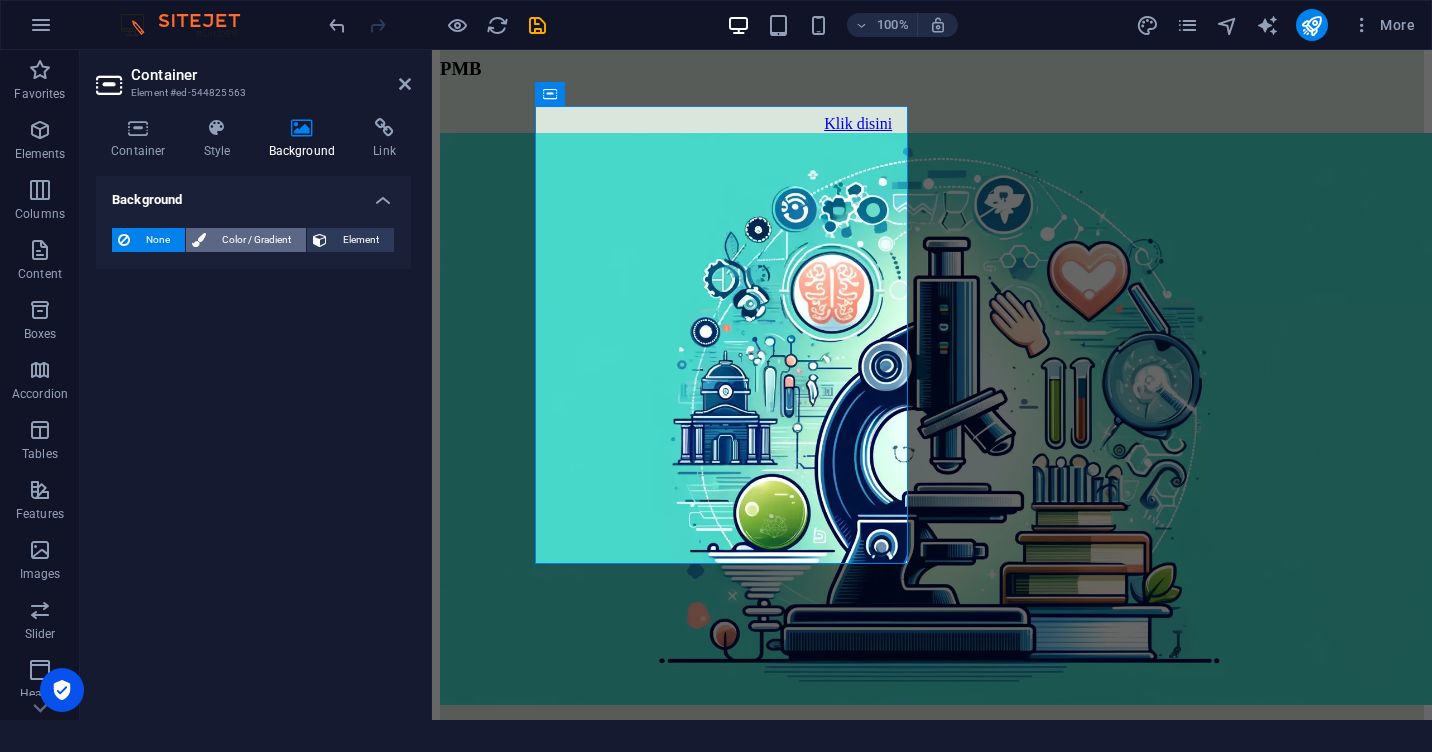 click on "Color / Gradient" at bounding box center [256, 240] 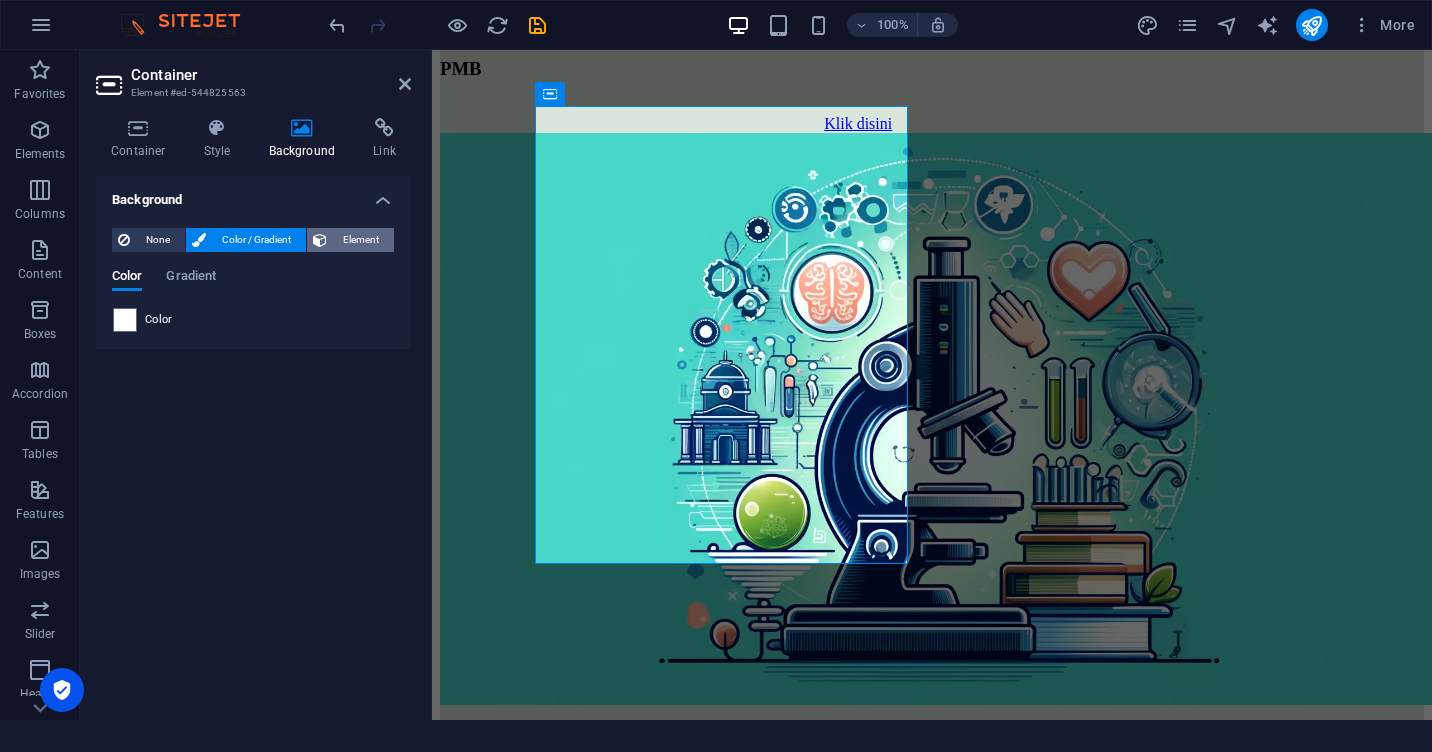 click on "Element" at bounding box center [360, 240] 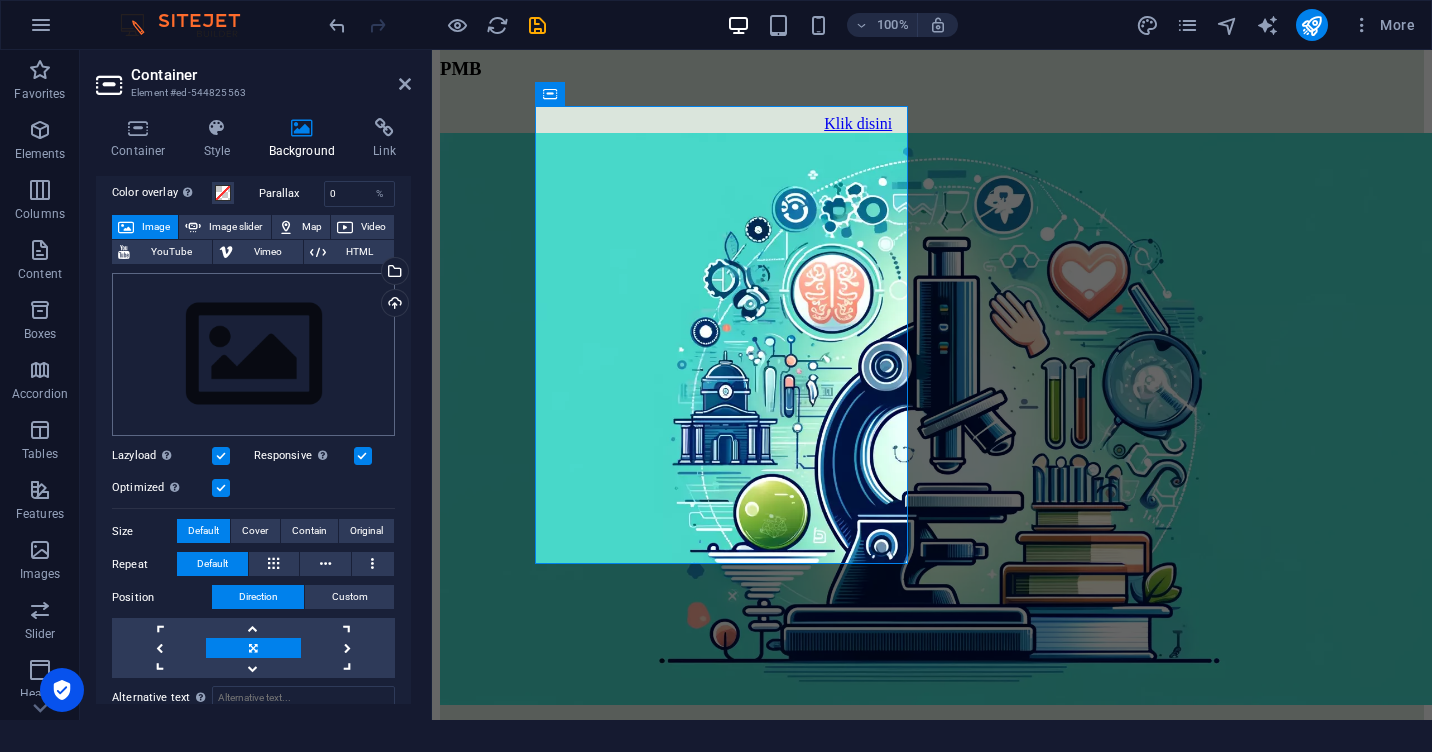 scroll, scrollTop: 200, scrollLeft: 0, axis: vertical 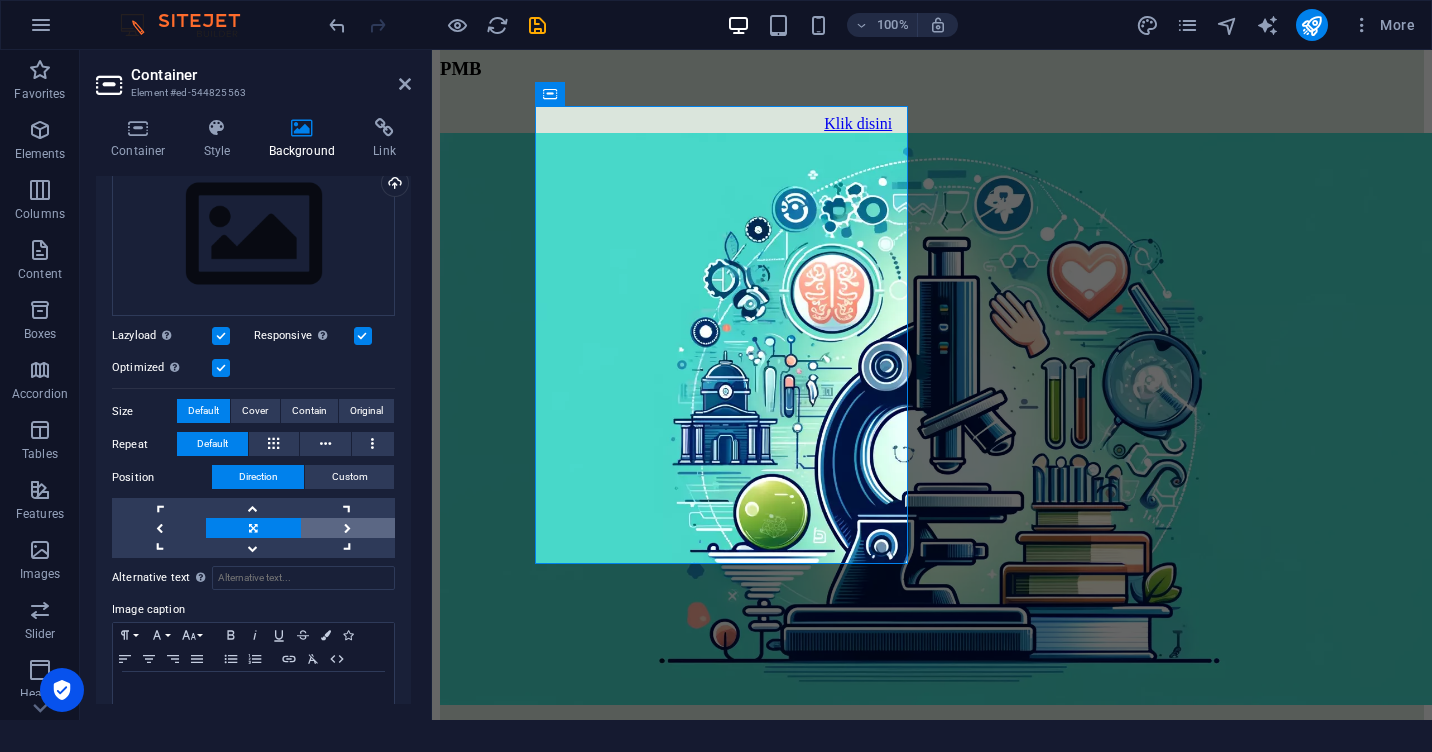 click at bounding box center (348, 528) 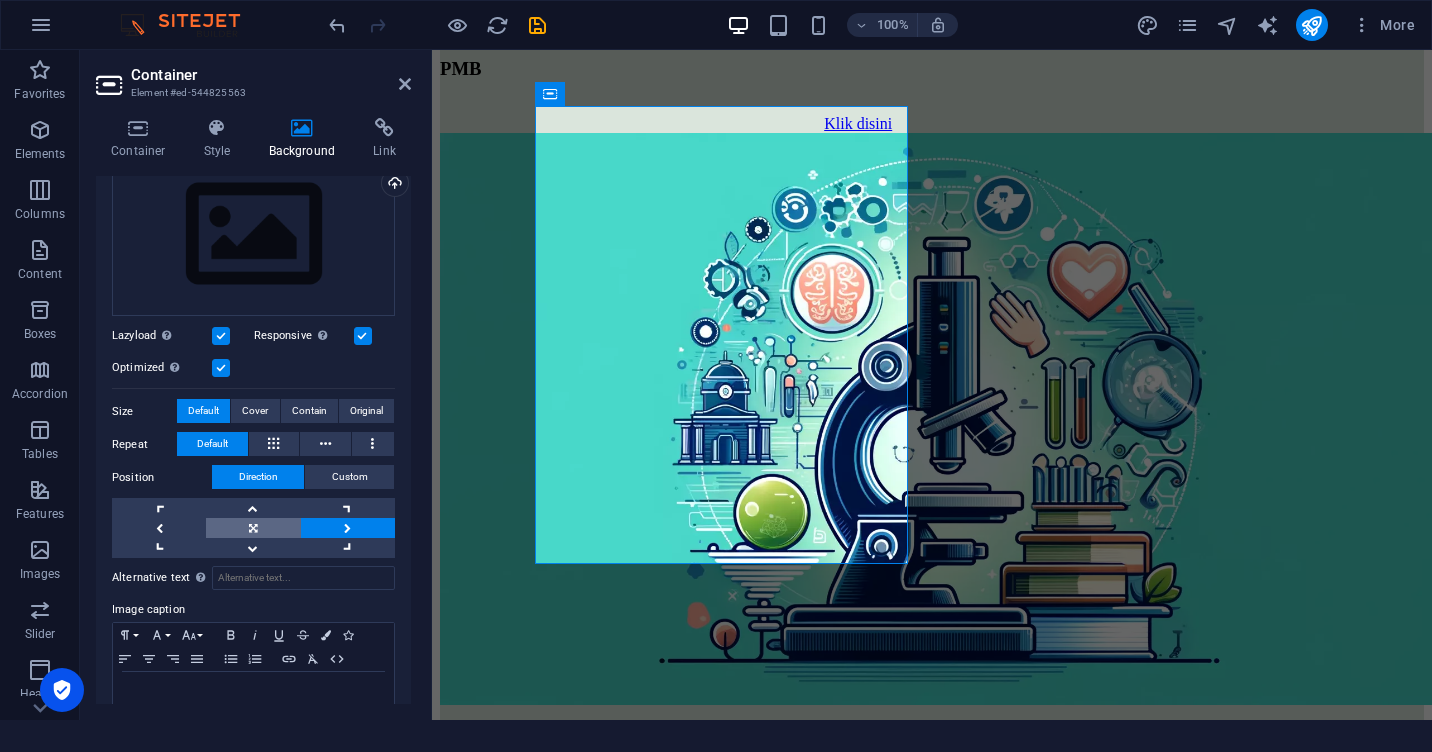 click at bounding box center [253, 528] 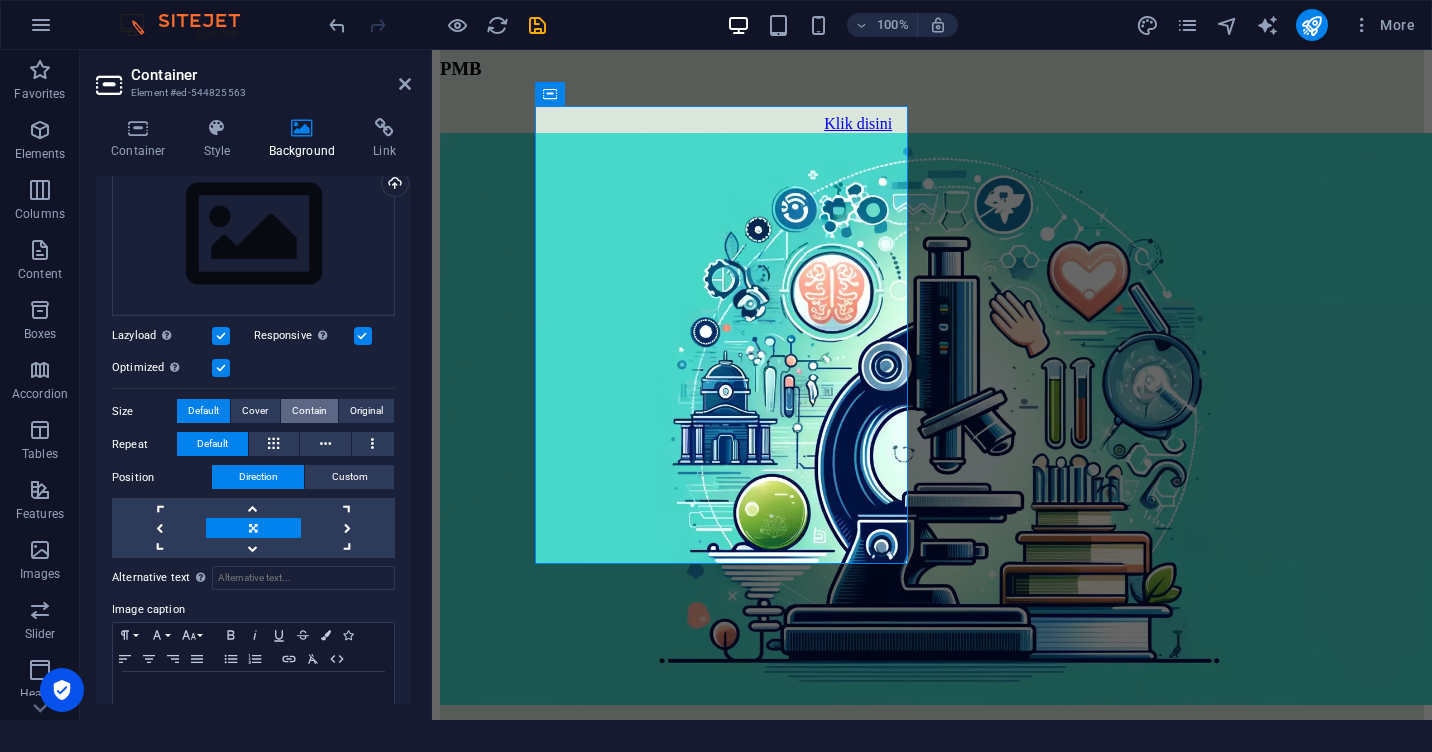 click on "Contain" at bounding box center [309, 411] 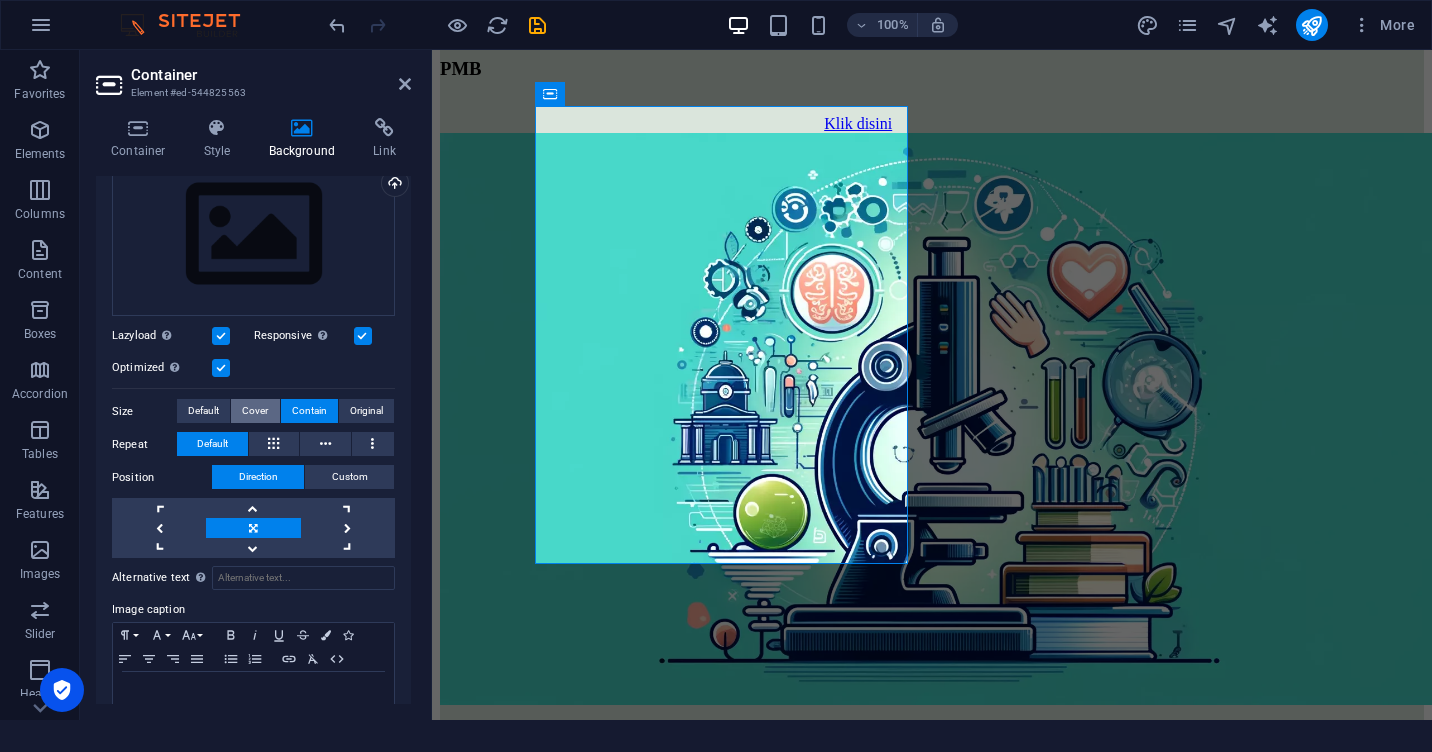 click on "Cover" at bounding box center (255, 411) 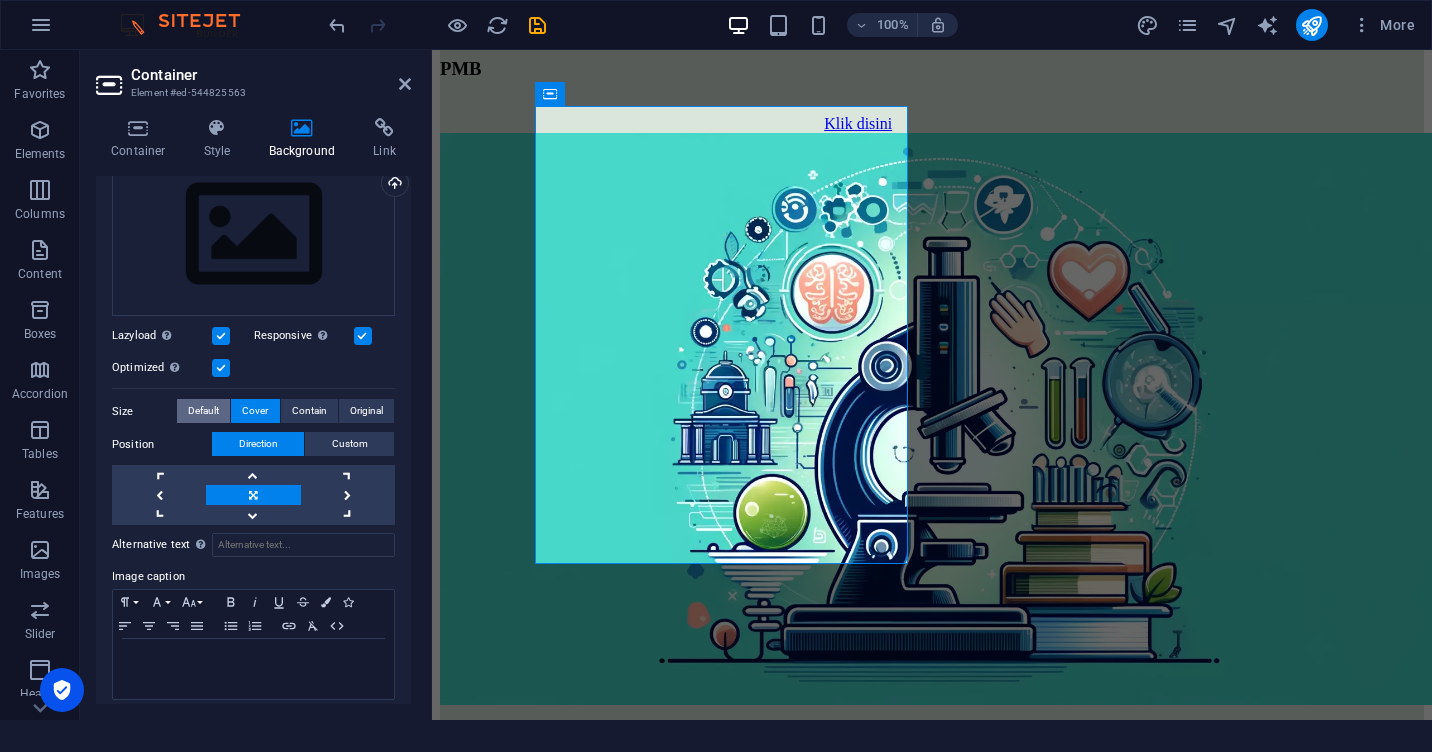 click on "Default" at bounding box center [203, 411] 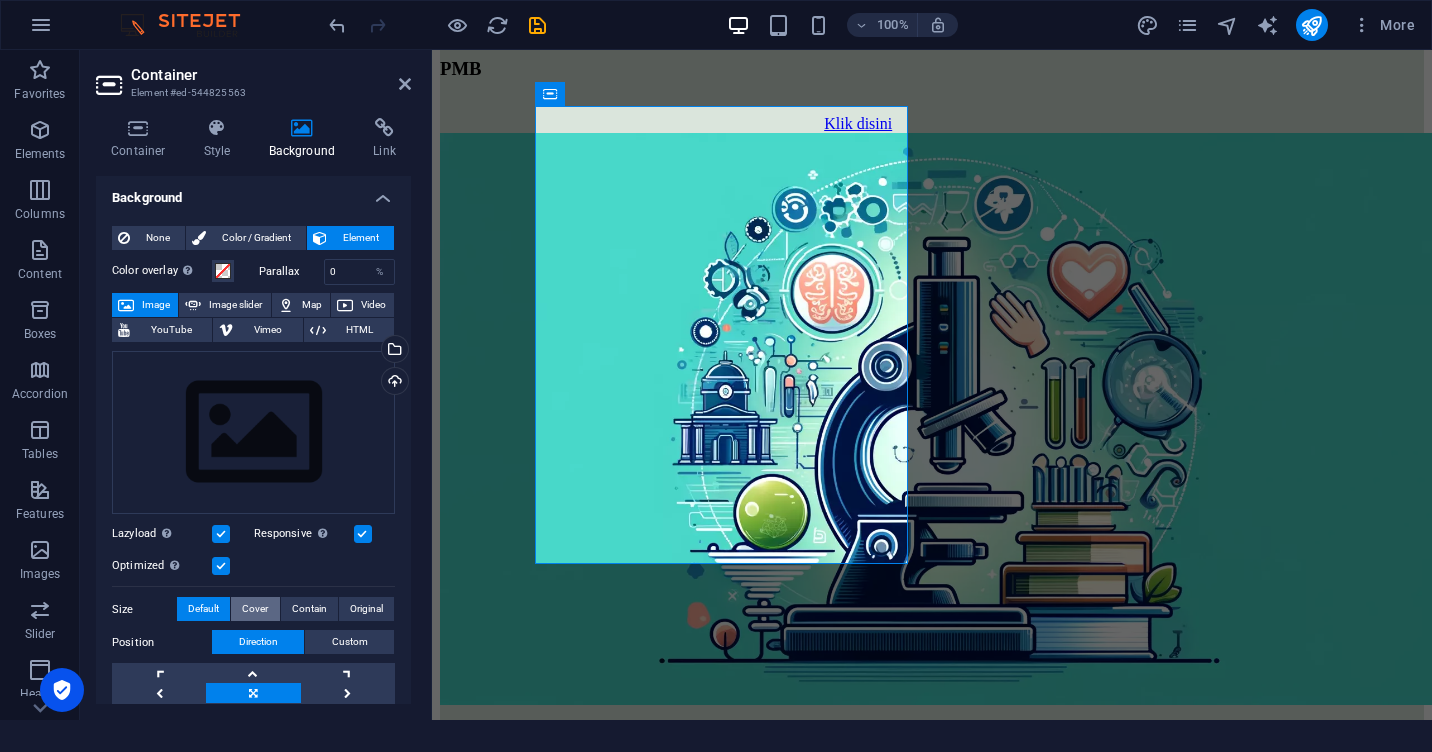 scroll, scrollTop: 0, scrollLeft: 0, axis: both 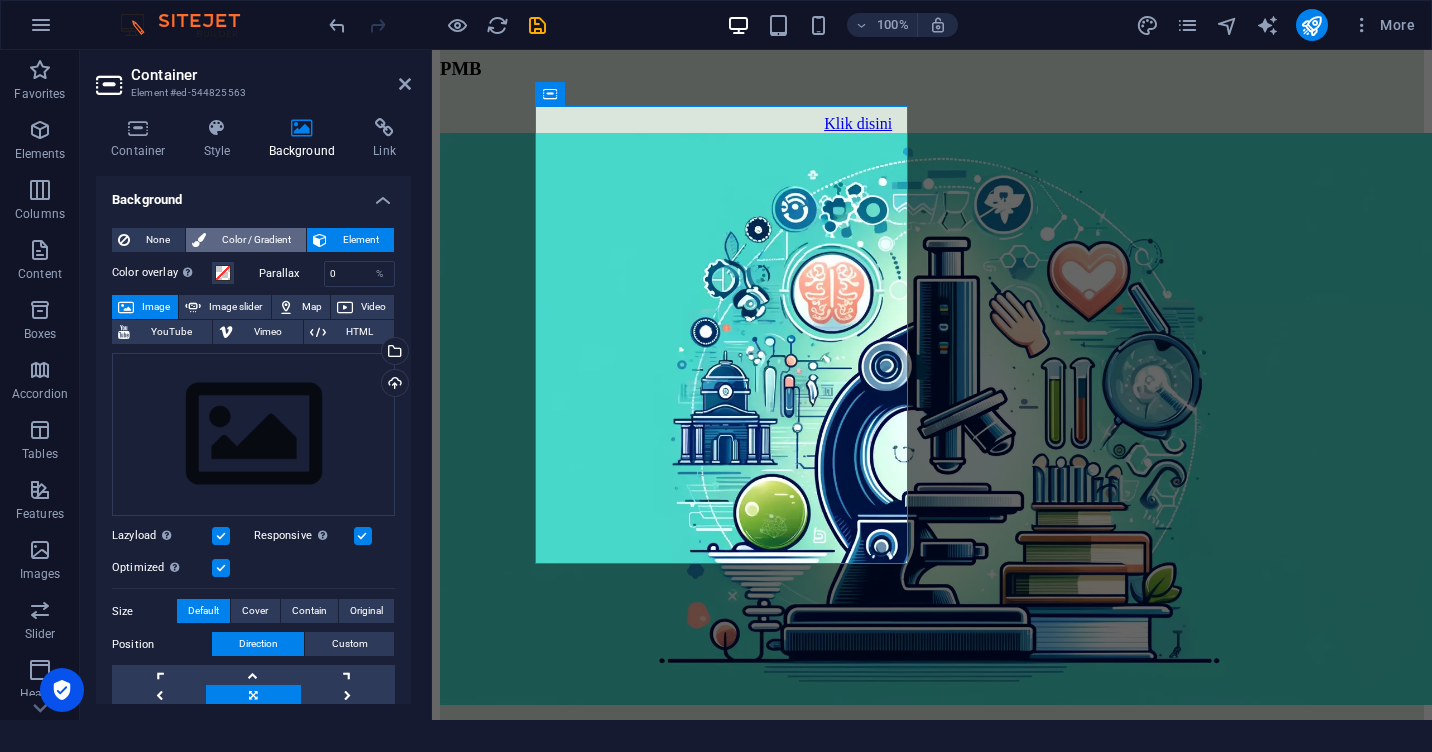 click on "Color / Gradient" at bounding box center (256, 240) 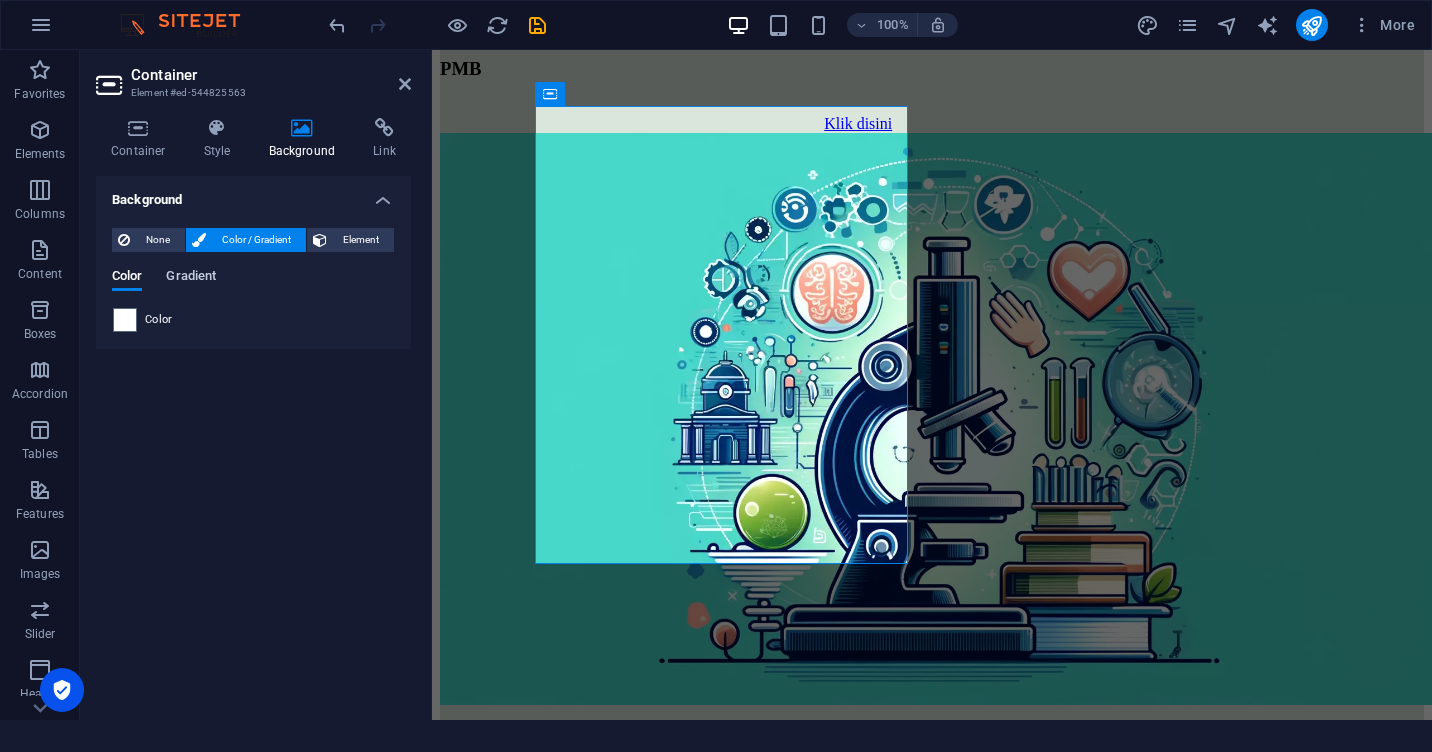 click on "Gradient" at bounding box center (191, 278) 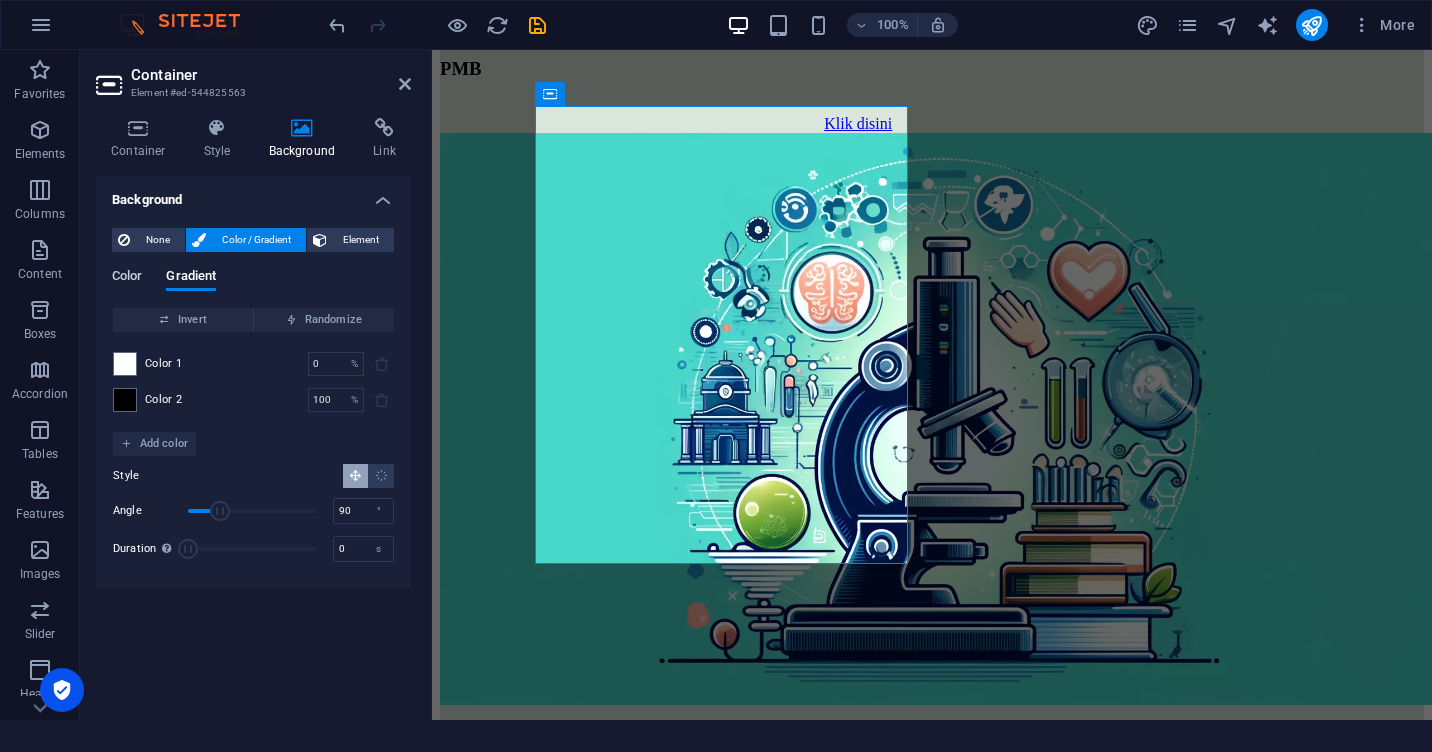 click on "Color" at bounding box center (127, 278) 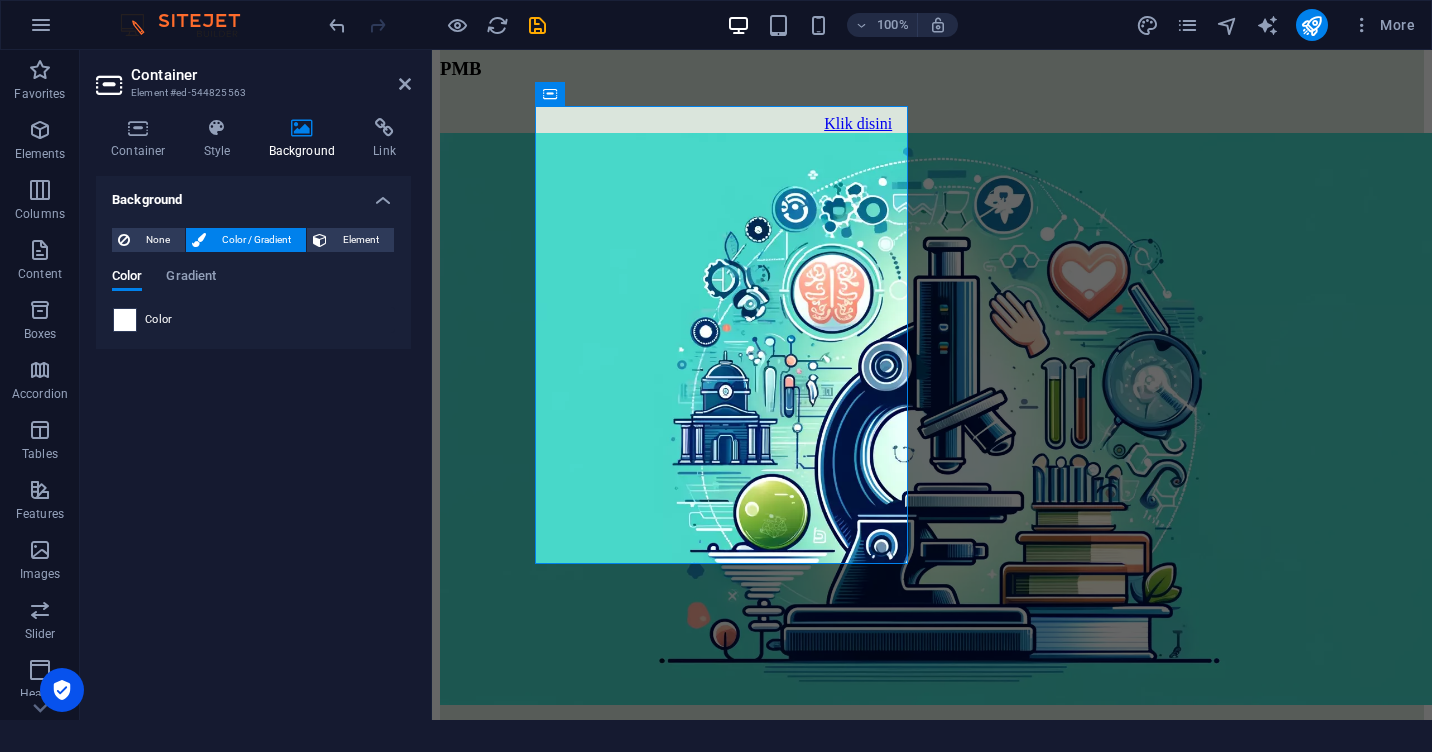 click at bounding box center (125, 320) 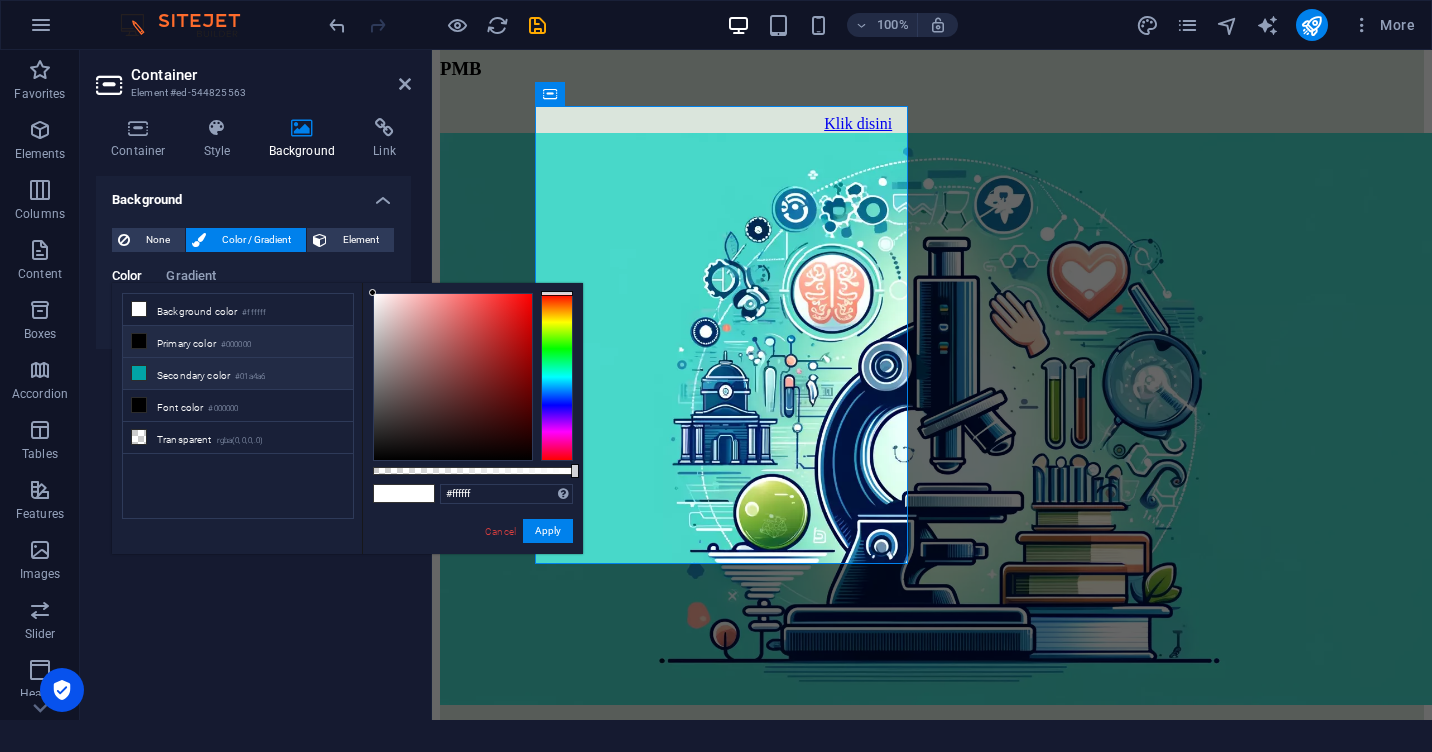 click on "Secondary color
#01a4a6" at bounding box center (238, 374) 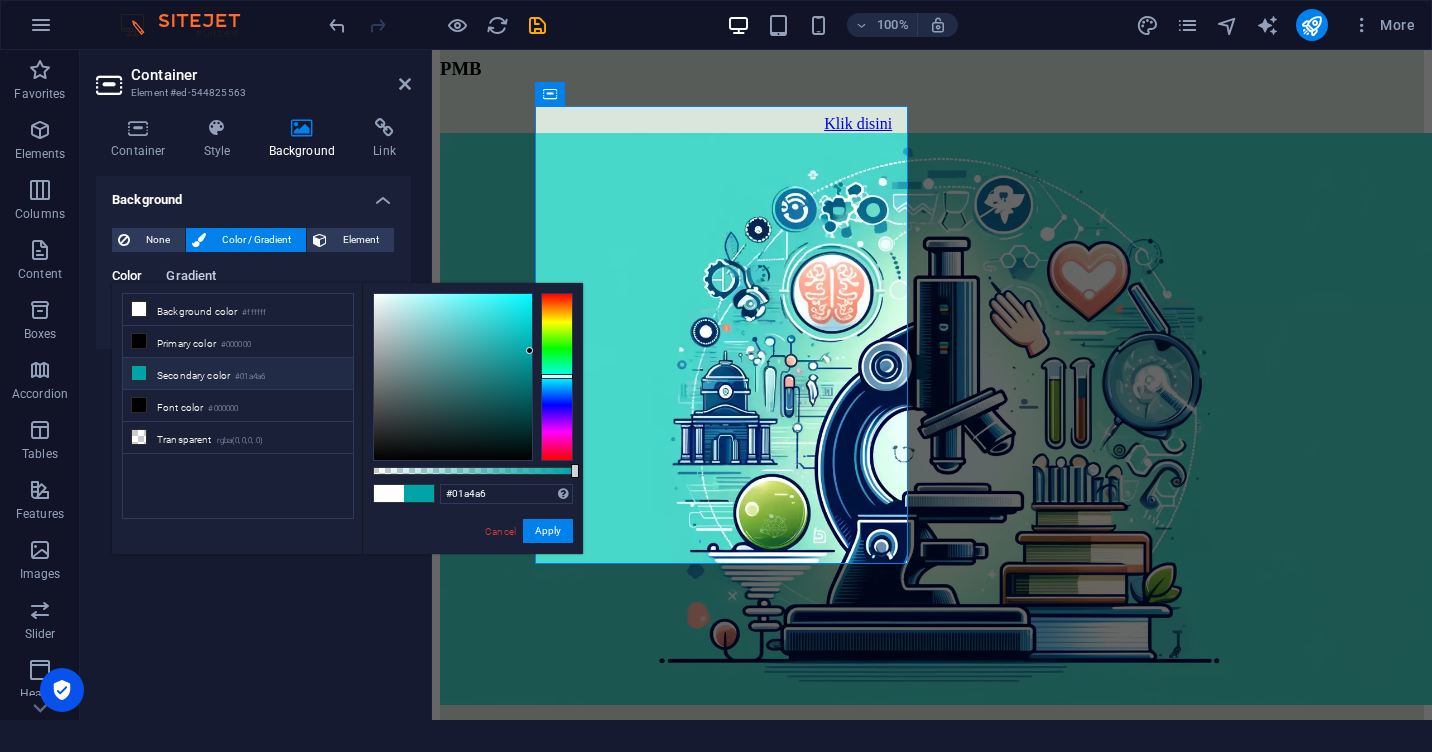 click on "Gradient" at bounding box center [191, 278] 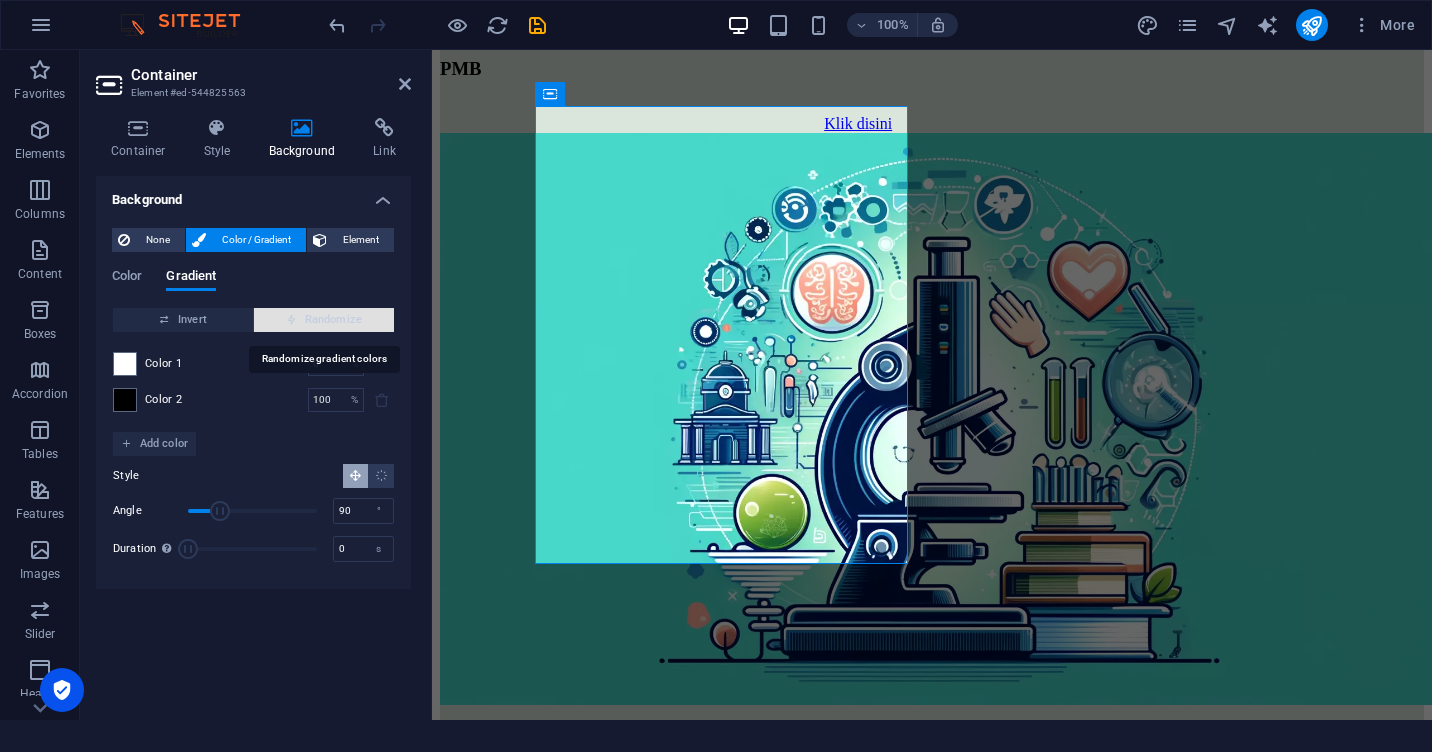 click on "Randomize" at bounding box center [324, 320] 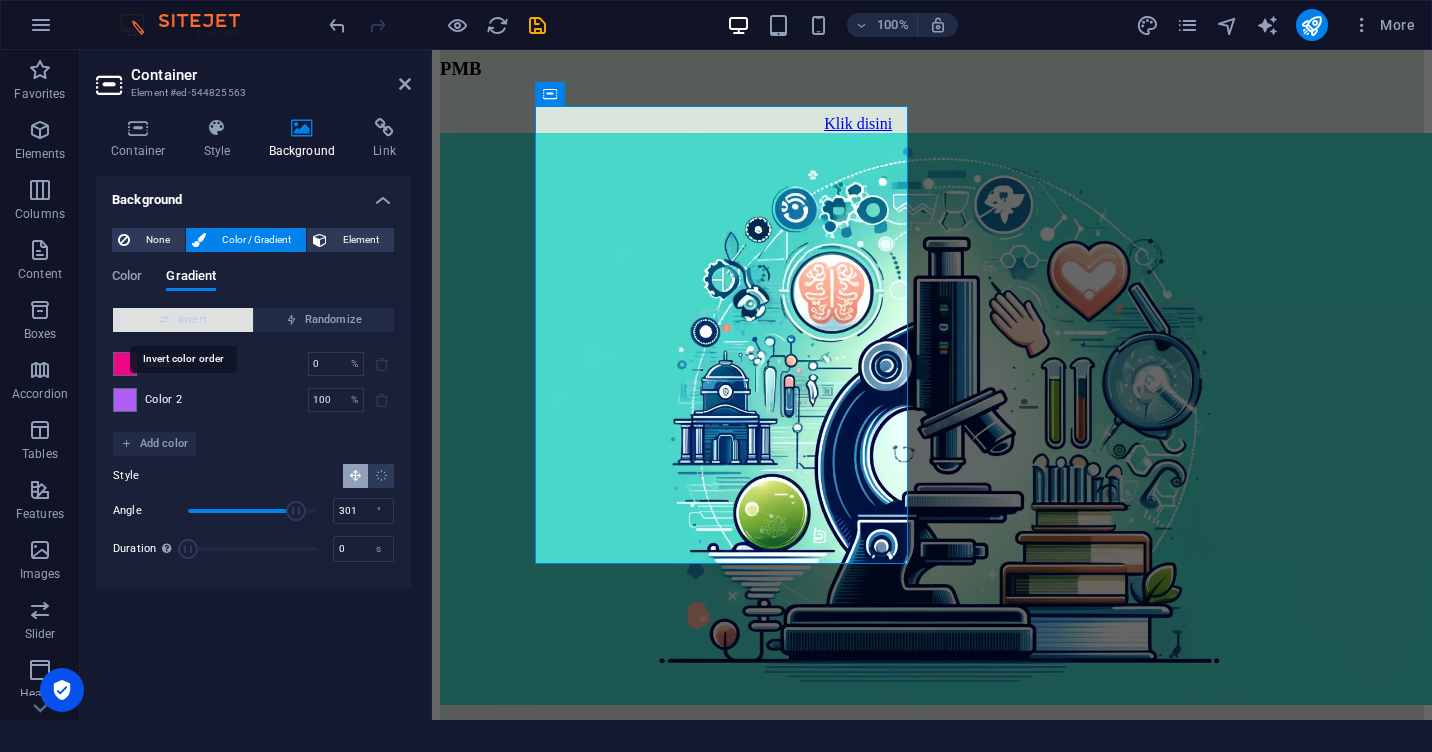 click on "Invert" at bounding box center (183, 320) 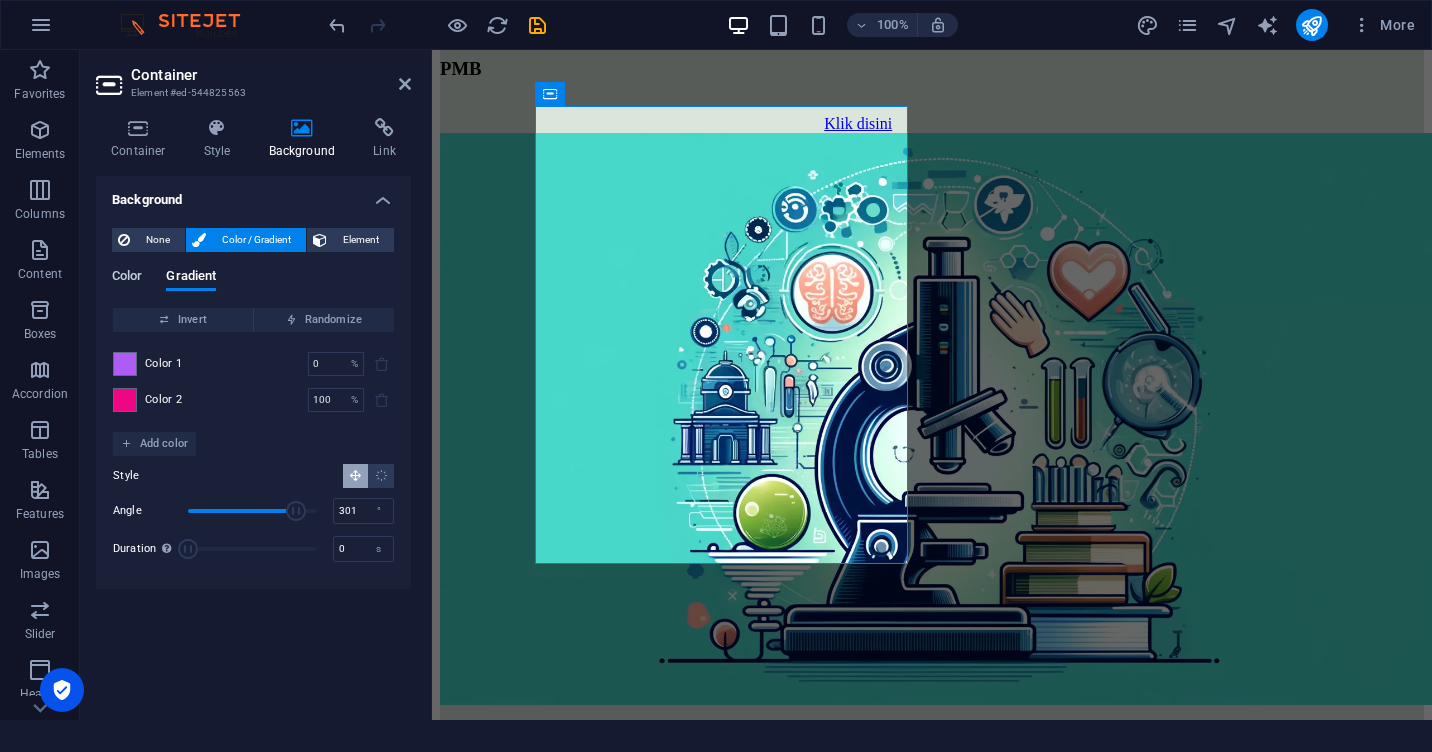 click on "Color" at bounding box center [127, 278] 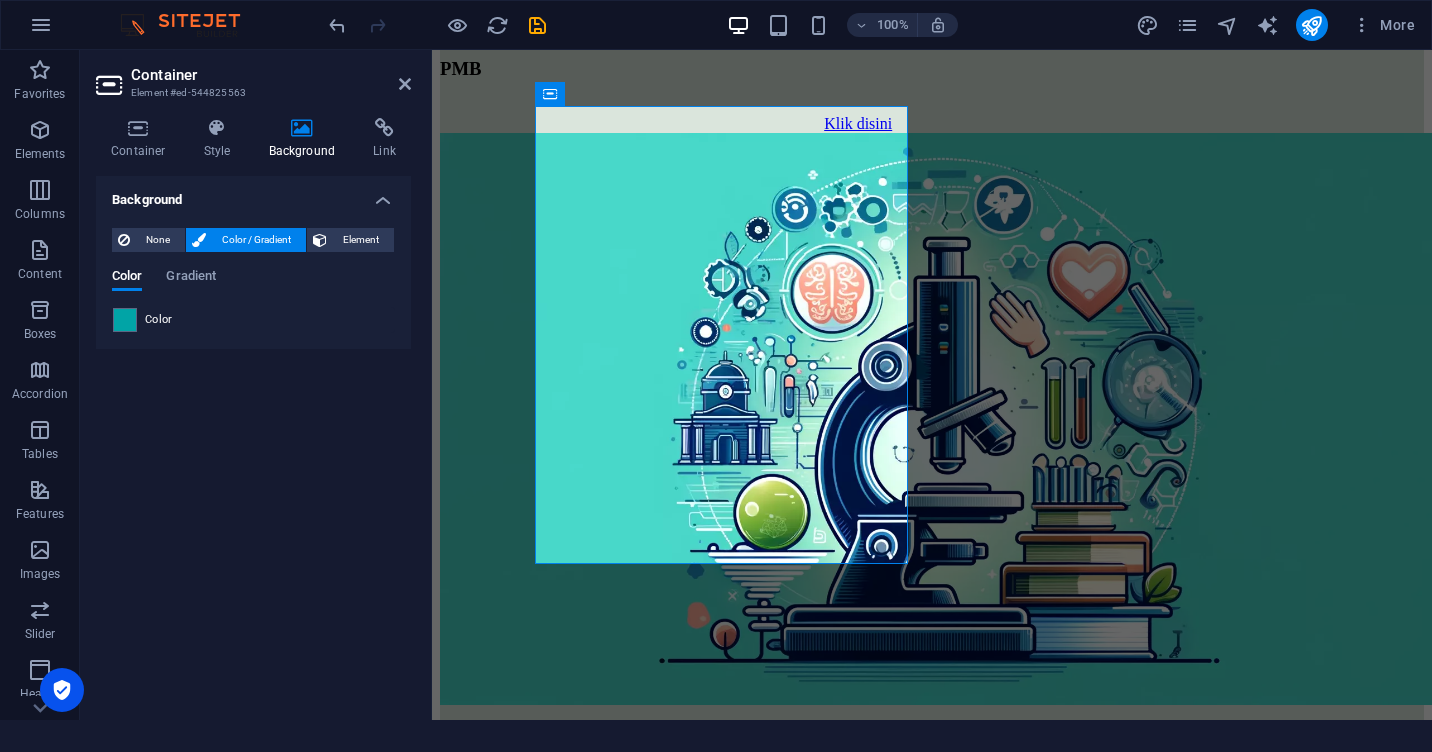 click on "Color" at bounding box center [253, 320] 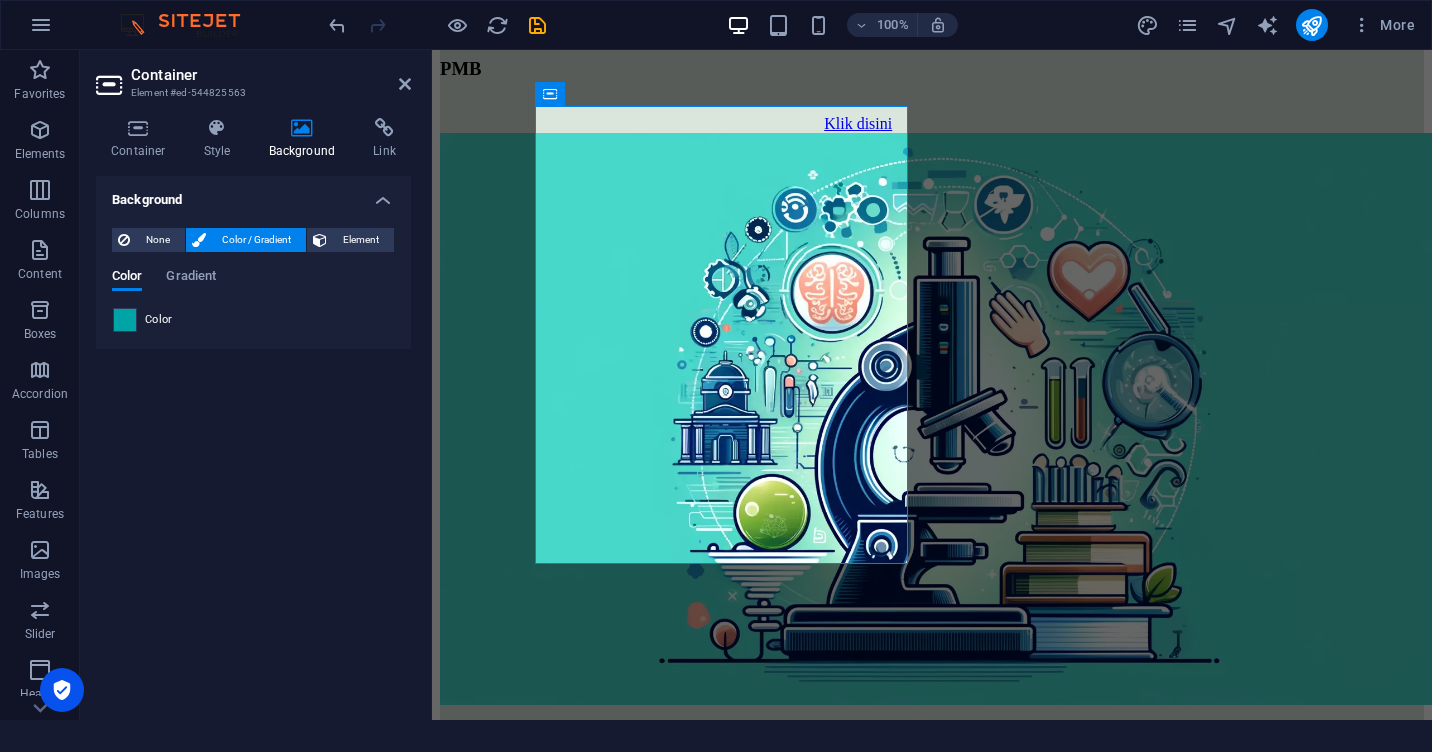 click at bounding box center [125, 320] 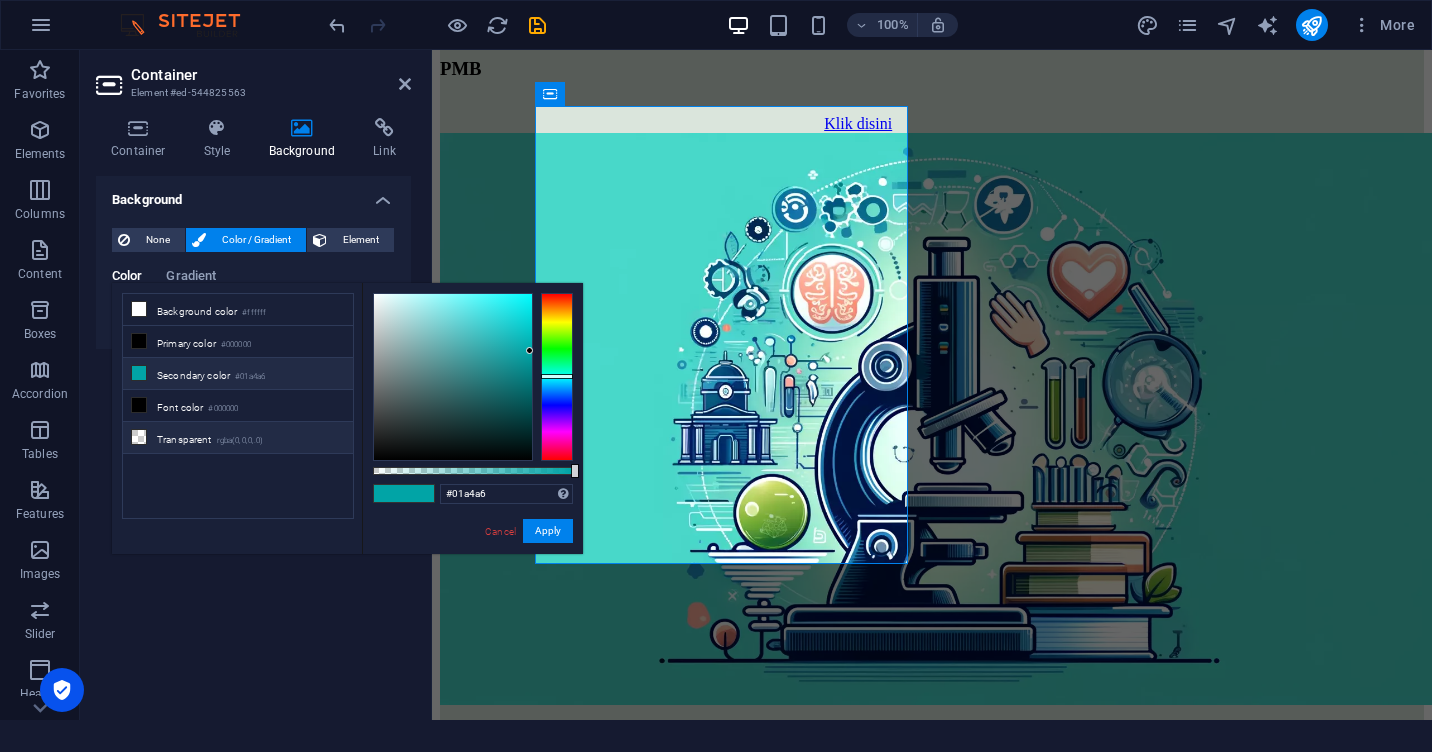 click on "Transparent
rgba(0,0,0,.0)" at bounding box center (238, 438) 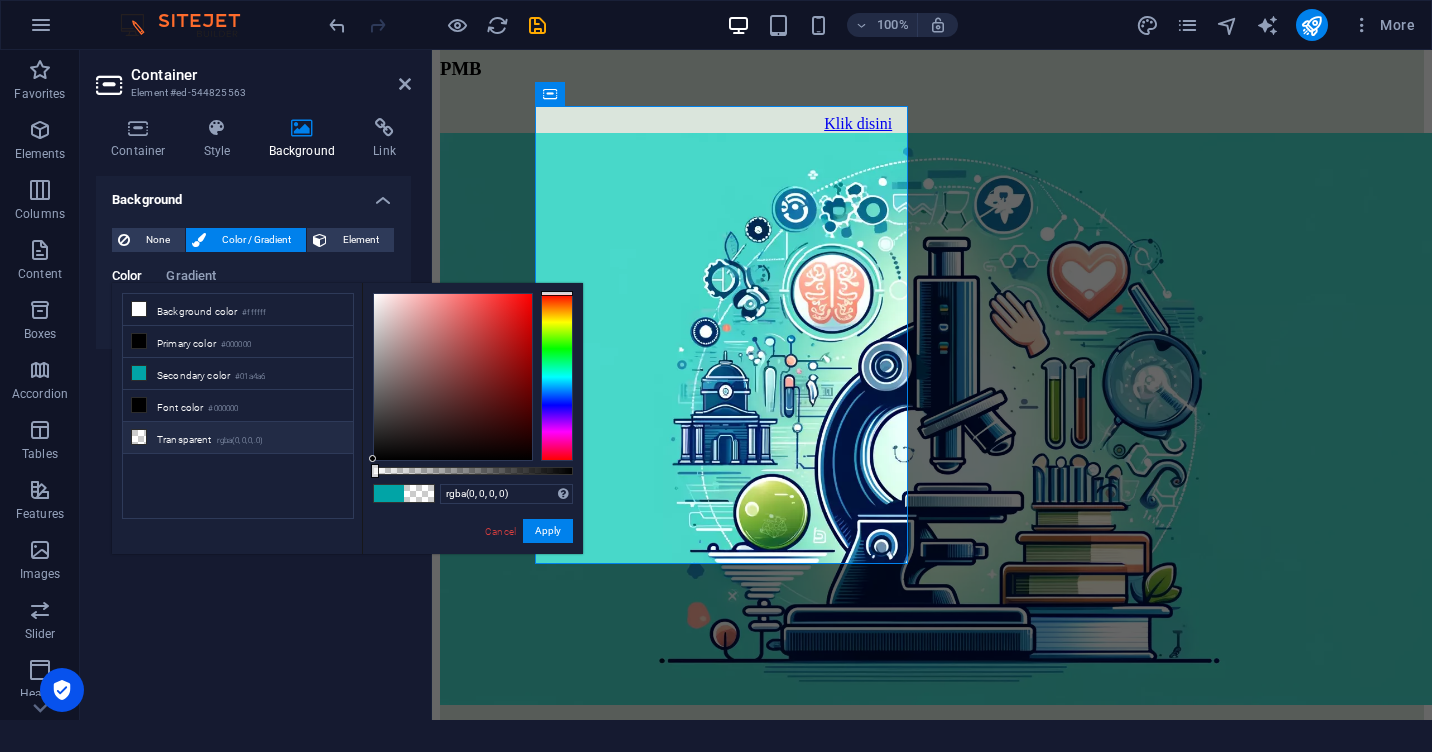 click at bounding box center [389, 493] 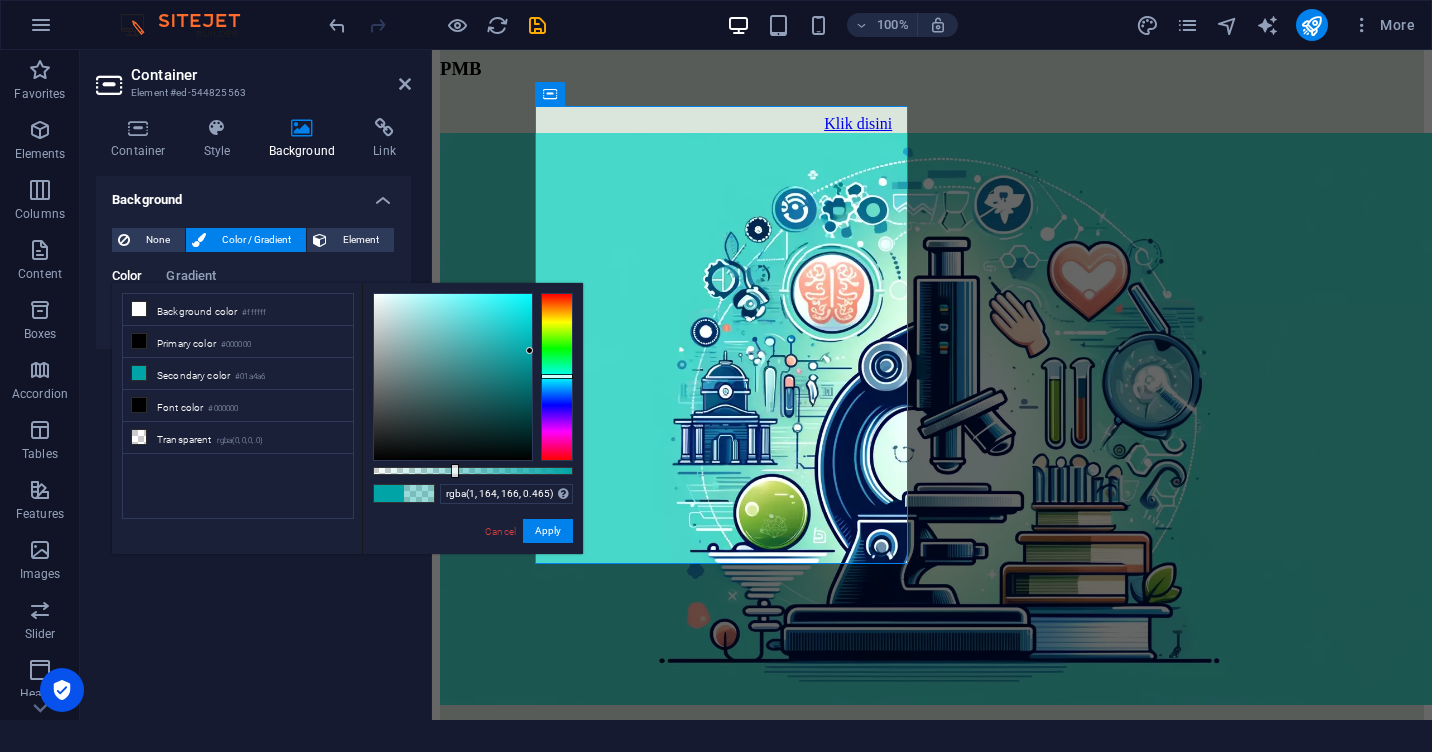 type on "rgba(1, 164, 166, 0.4)" 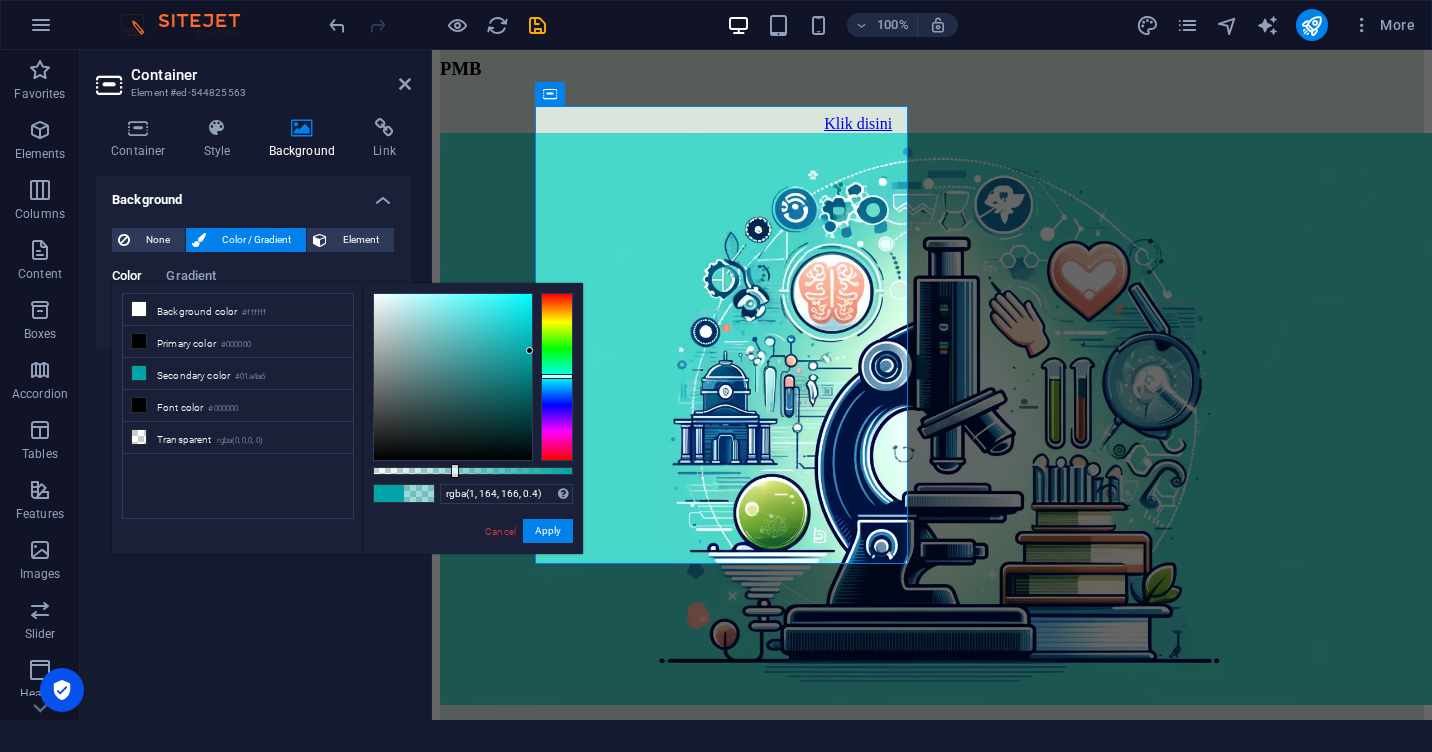 drag, startPoint x: 575, startPoint y: 466, endPoint x: 453, endPoint y: 477, distance: 122.494896 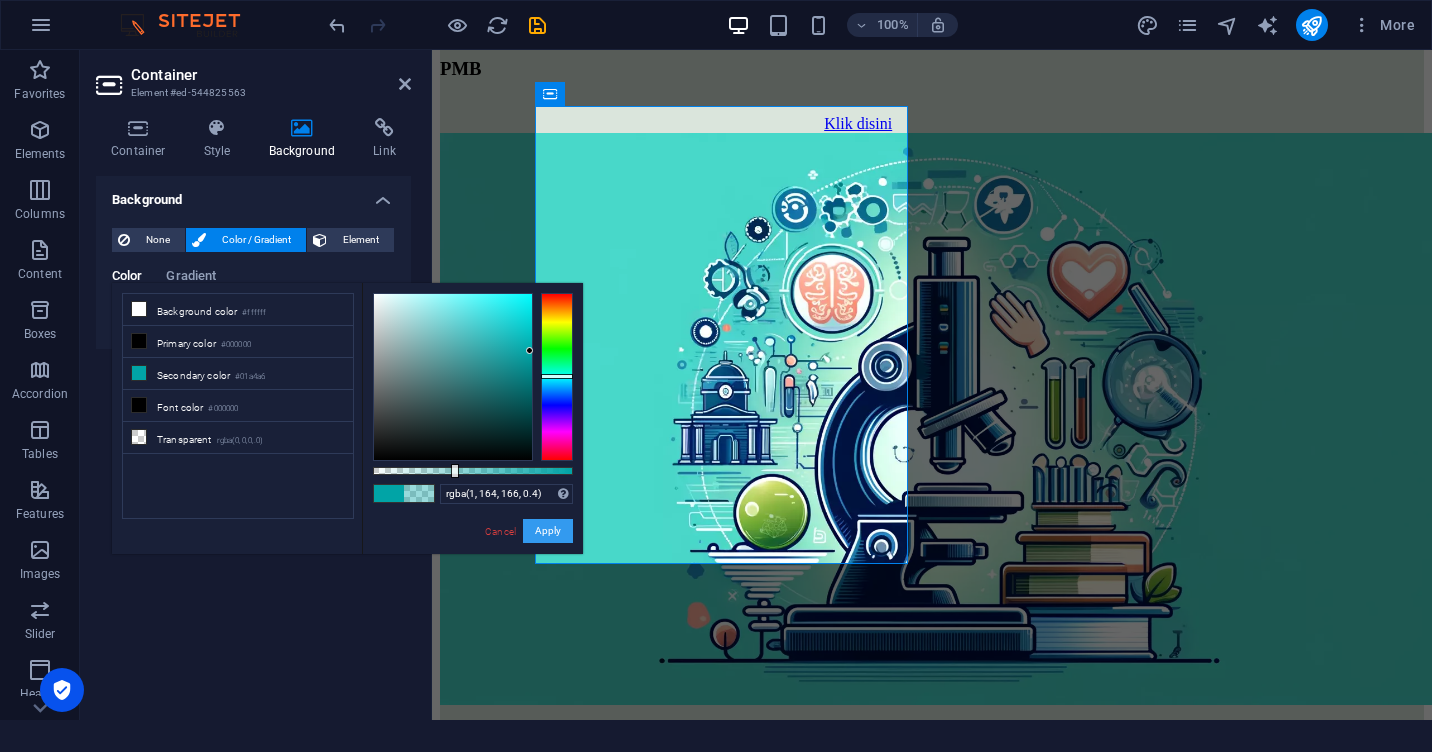 click on "Apply" at bounding box center [548, 531] 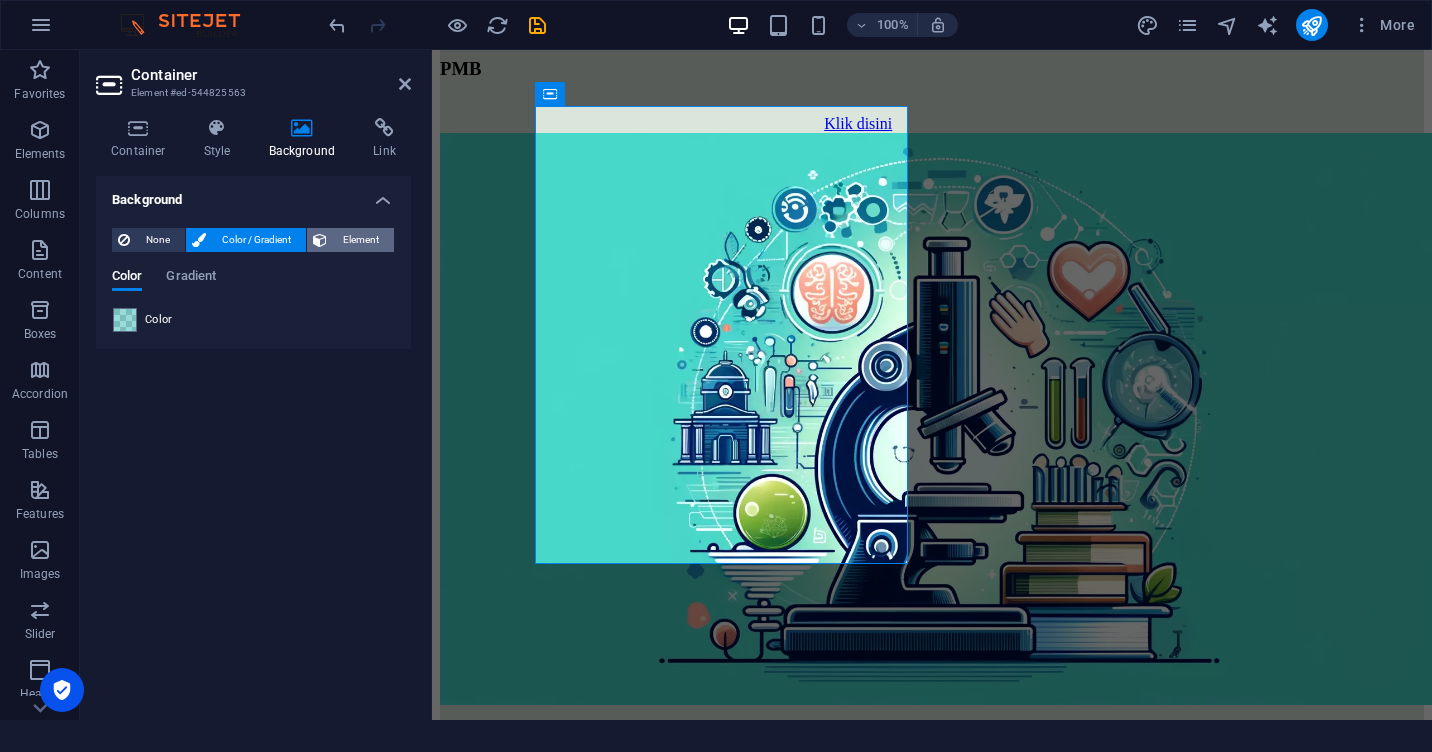 click on "Element" at bounding box center (360, 240) 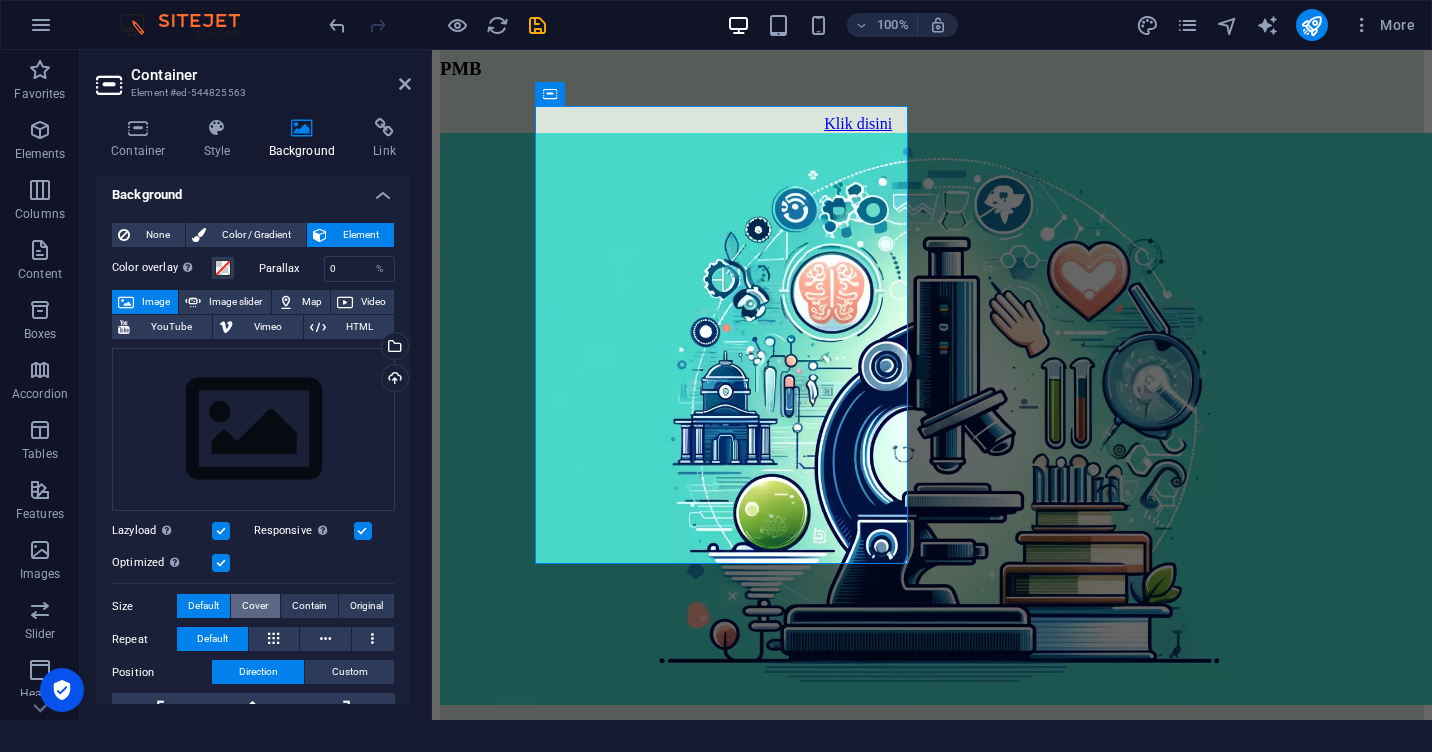 scroll, scrollTop: 0, scrollLeft: 0, axis: both 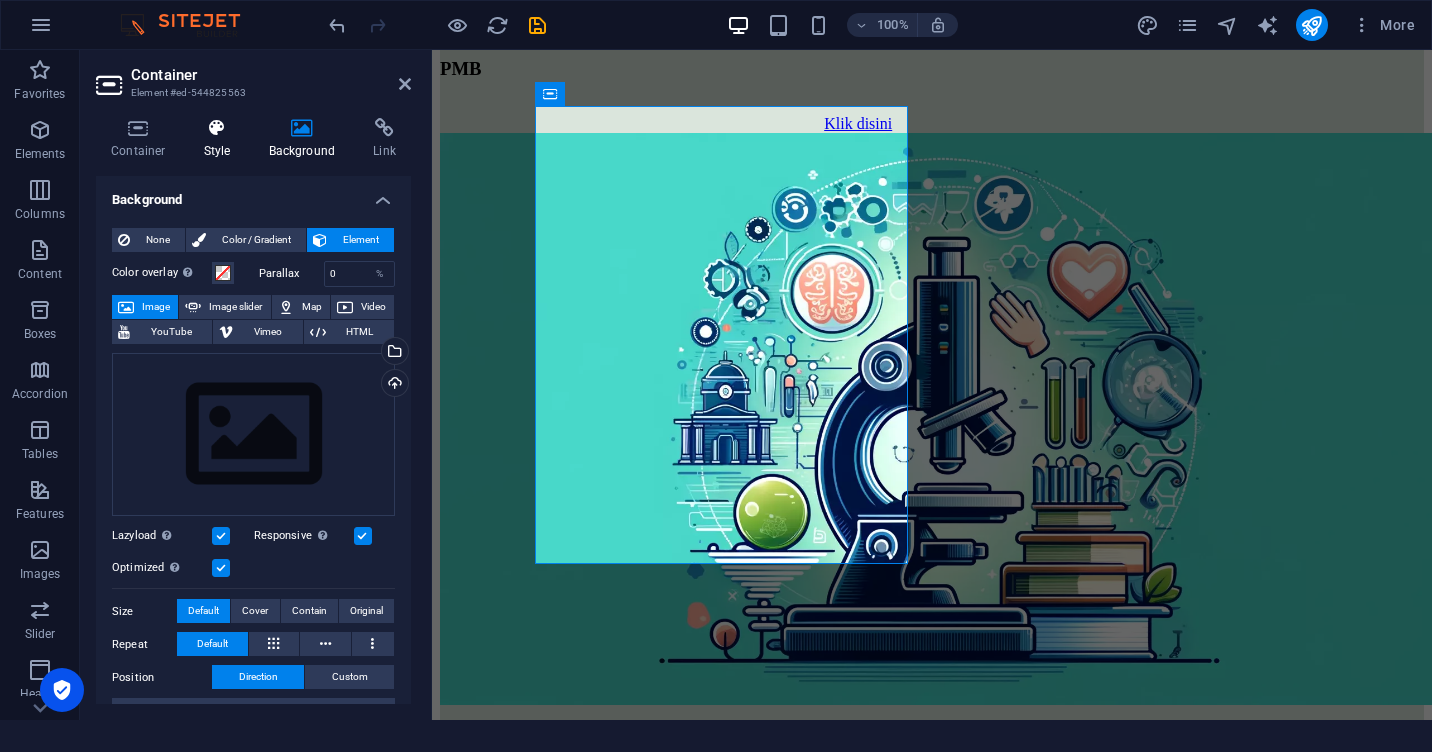 click on "Style" at bounding box center [221, 139] 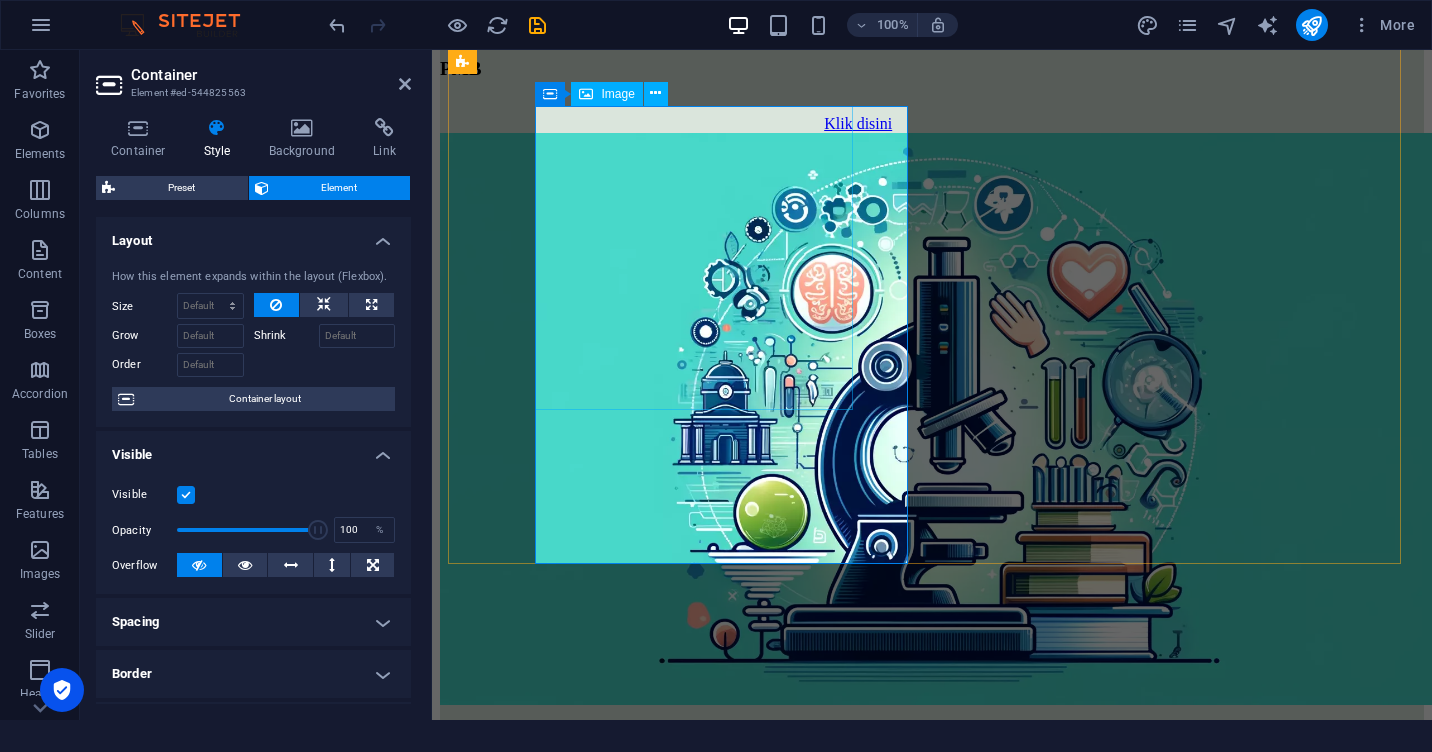click at bounding box center (940, 10468) 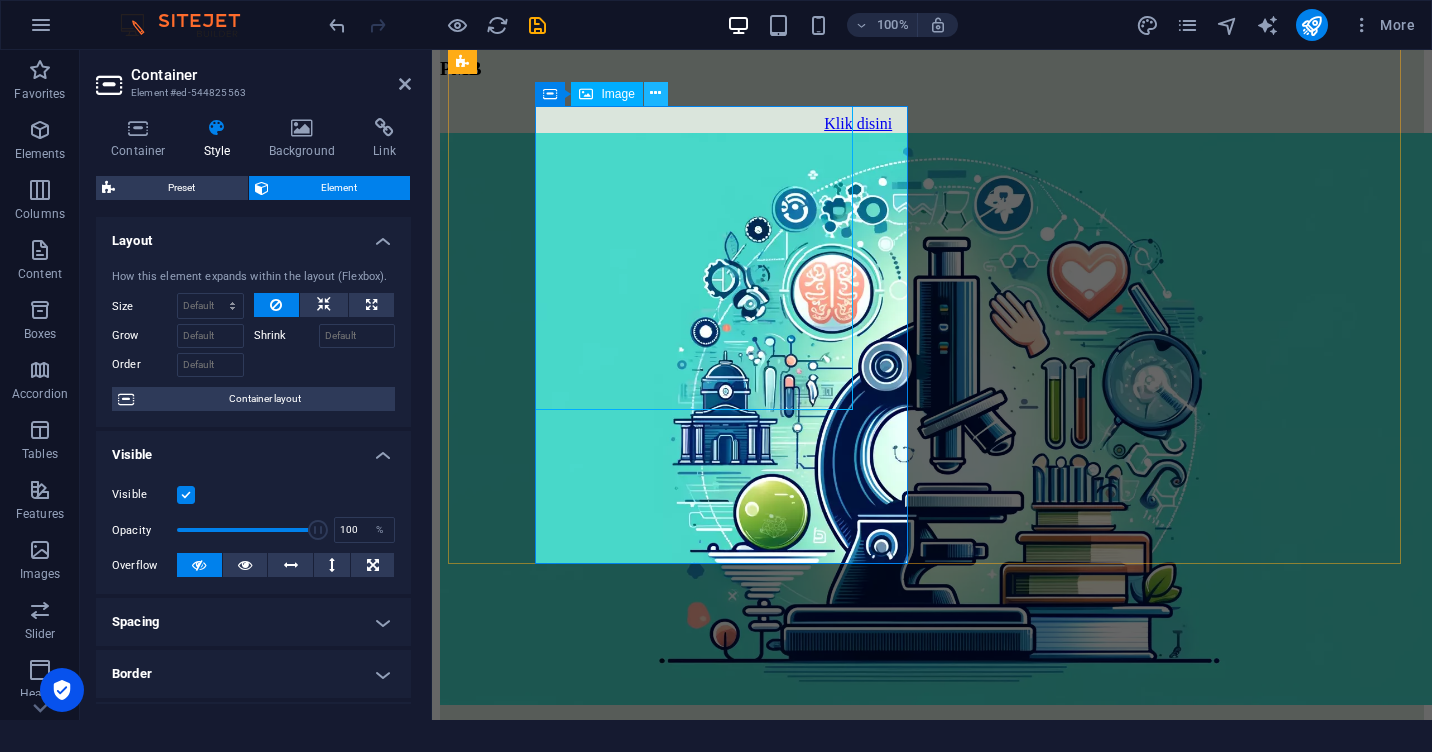 click at bounding box center (655, 93) 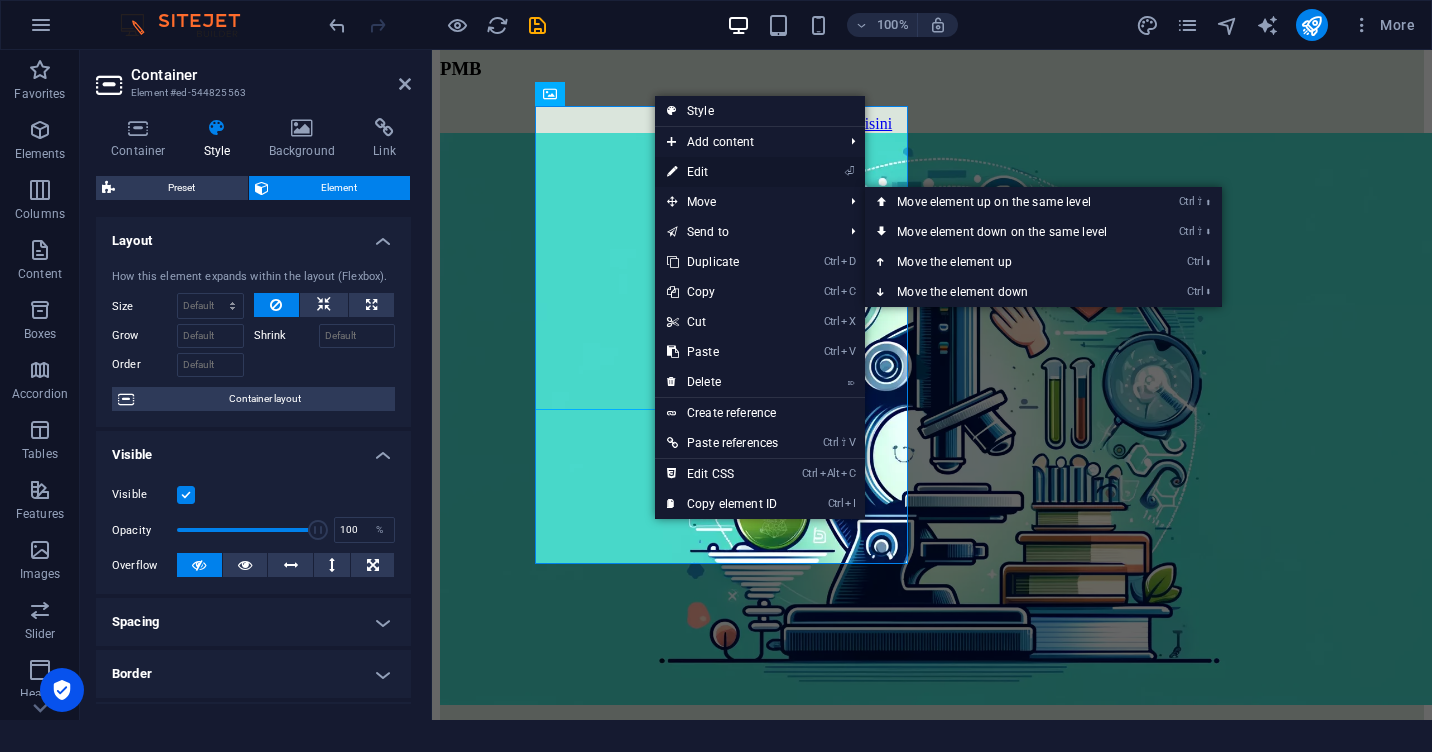 click on "⏎  Edit" at bounding box center (722, 172) 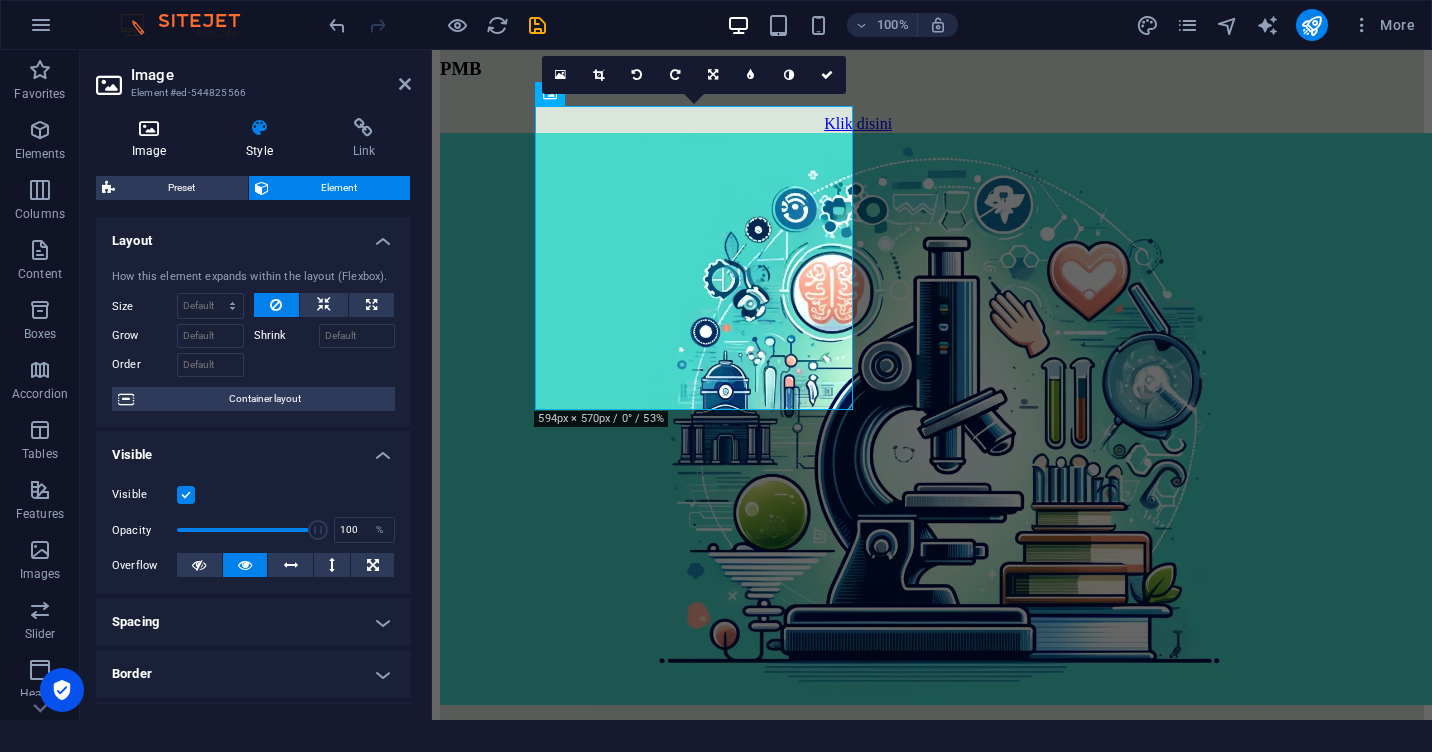 click on "Image" at bounding box center (153, 139) 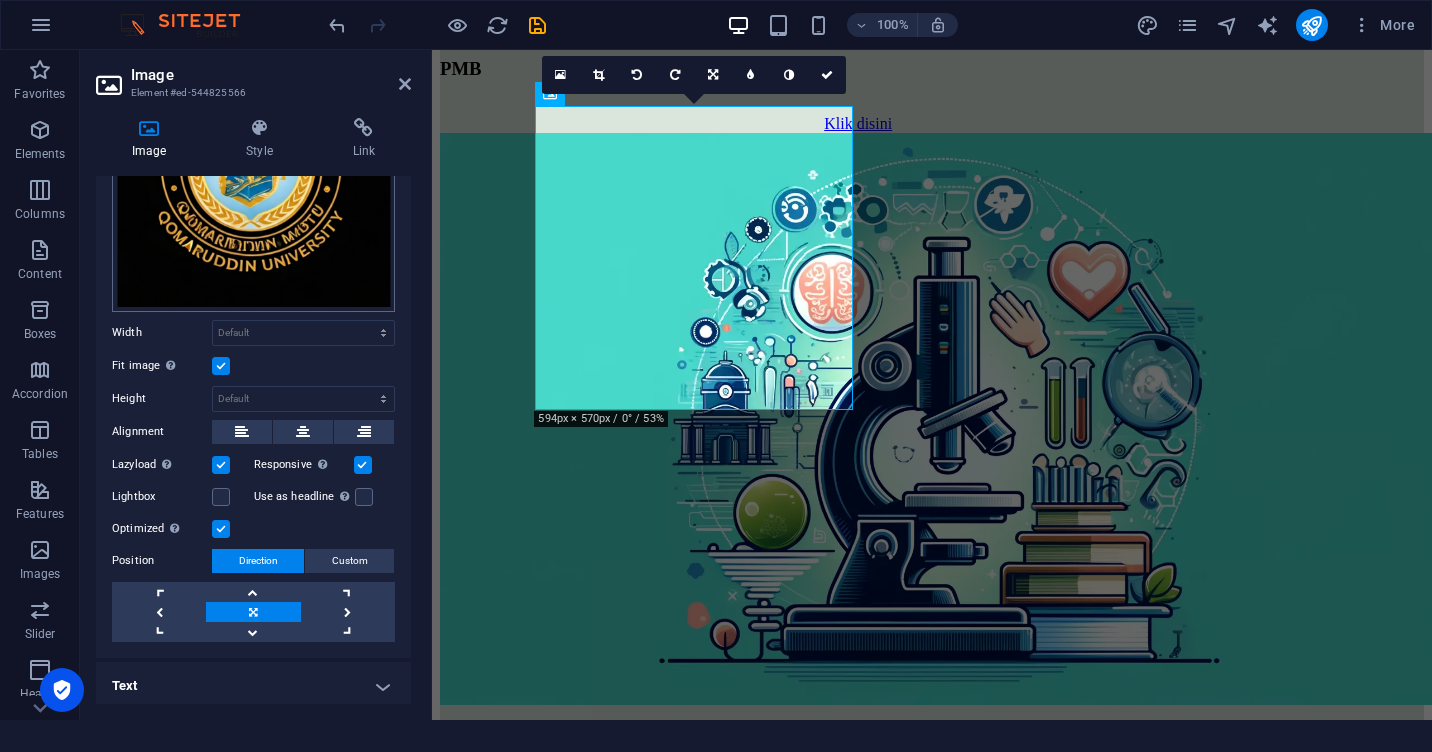 scroll, scrollTop: 190, scrollLeft: 0, axis: vertical 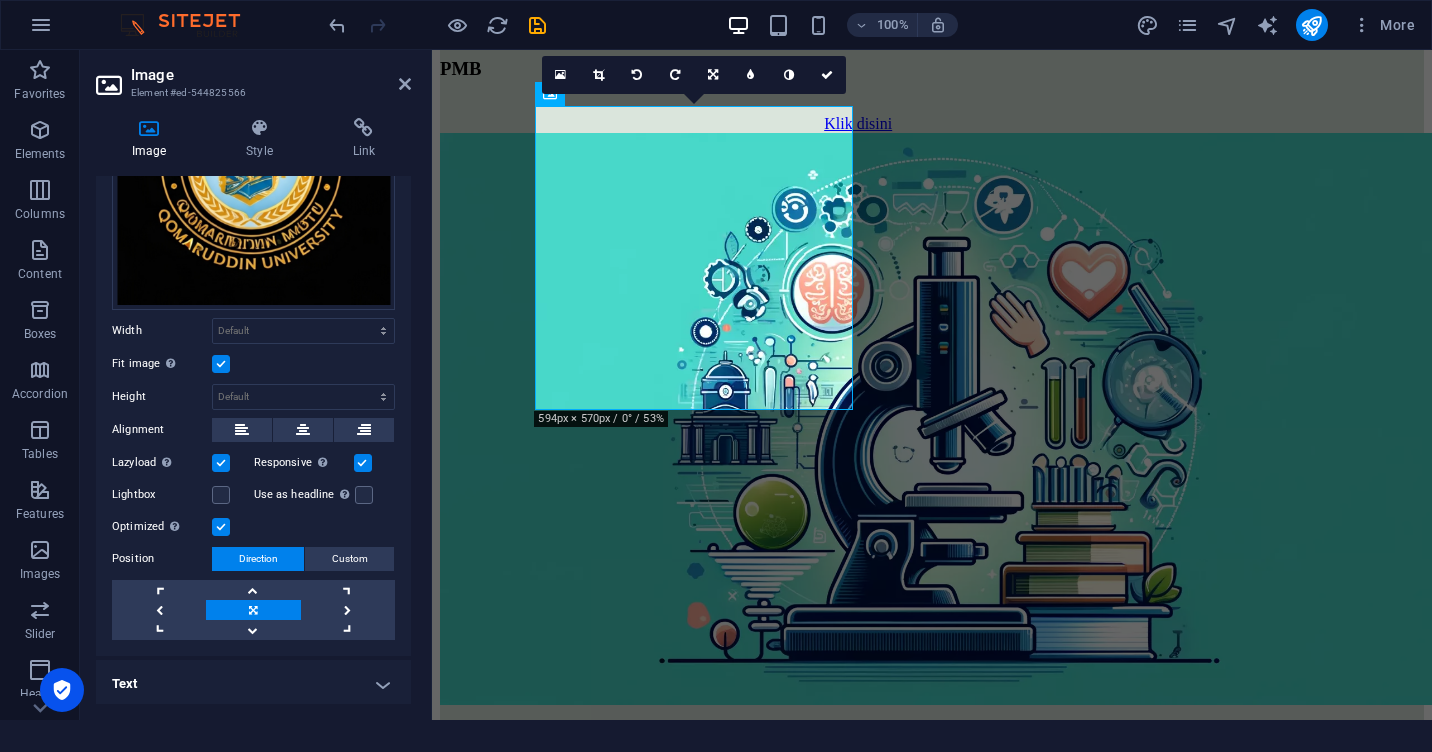 click at bounding box center (221, 364) 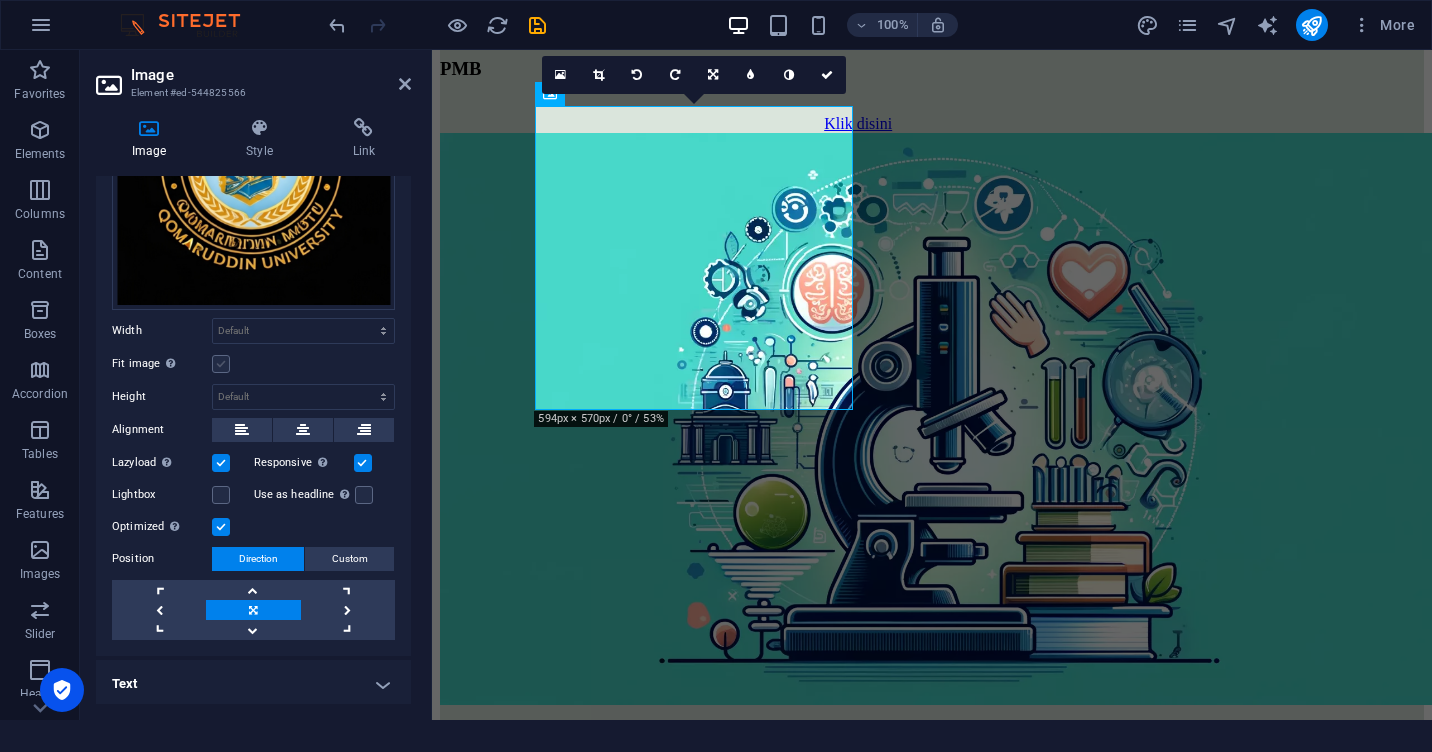 scroll, scrollTop: 55, scrollLeft: 0, axis: vertical 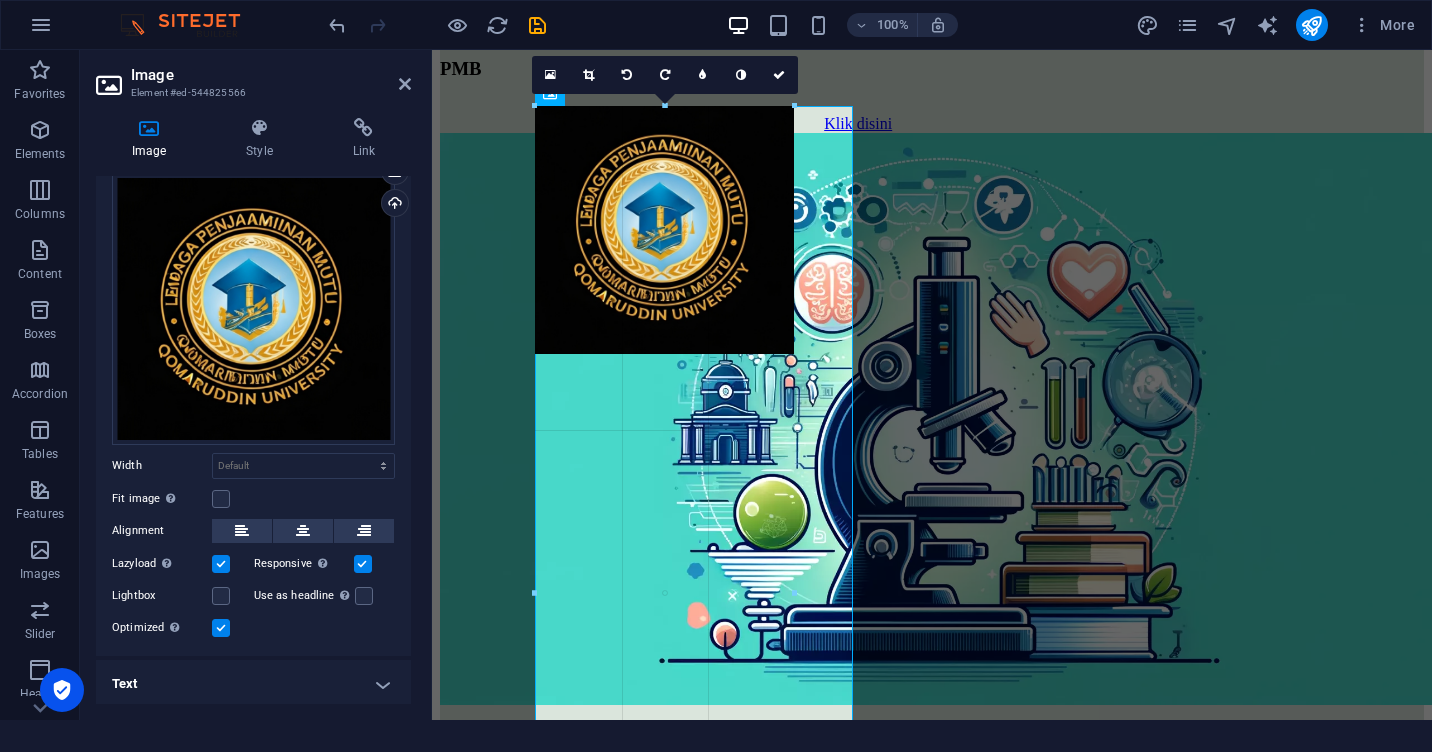 drag, startPoint x: 850, startPoint y: 254, endPoint x: 354, endPoint y: 228, distance: 496.68097 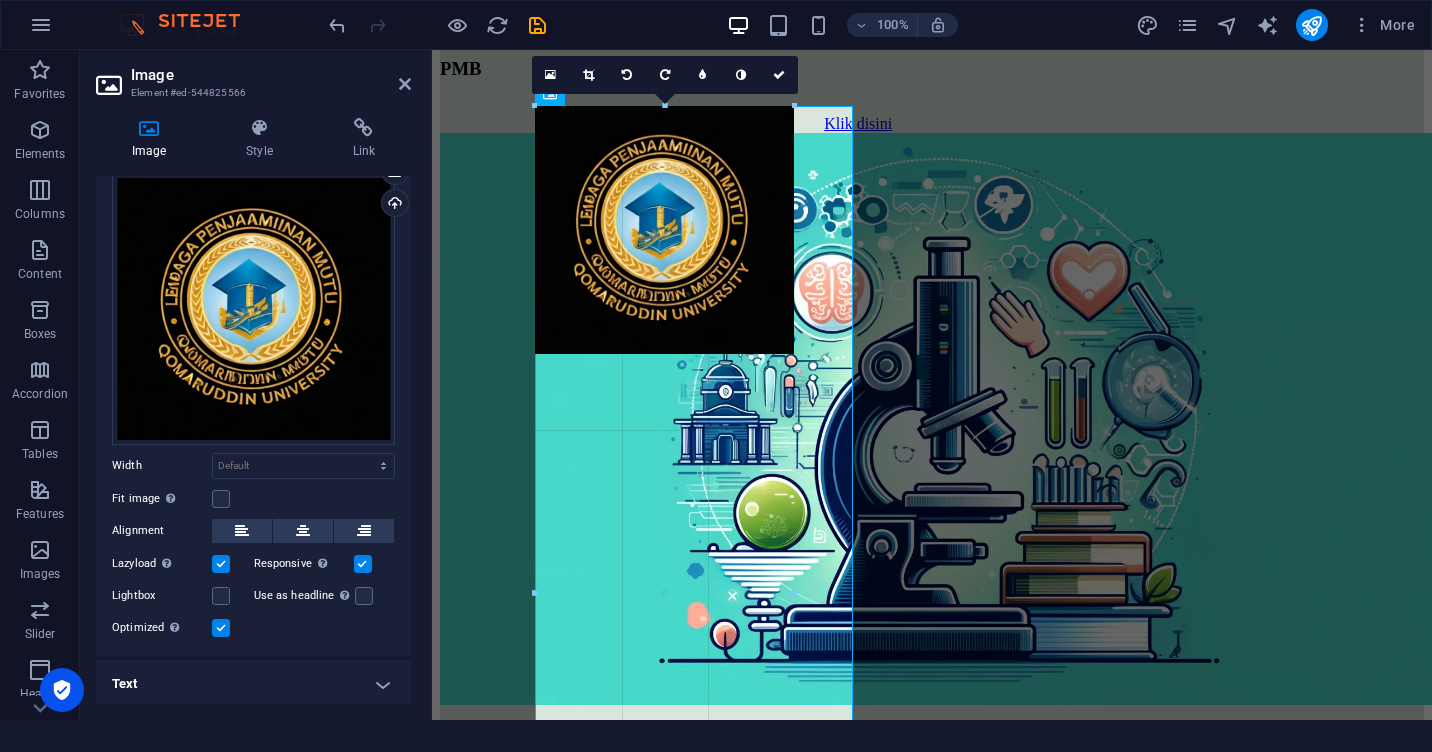 type on "259" 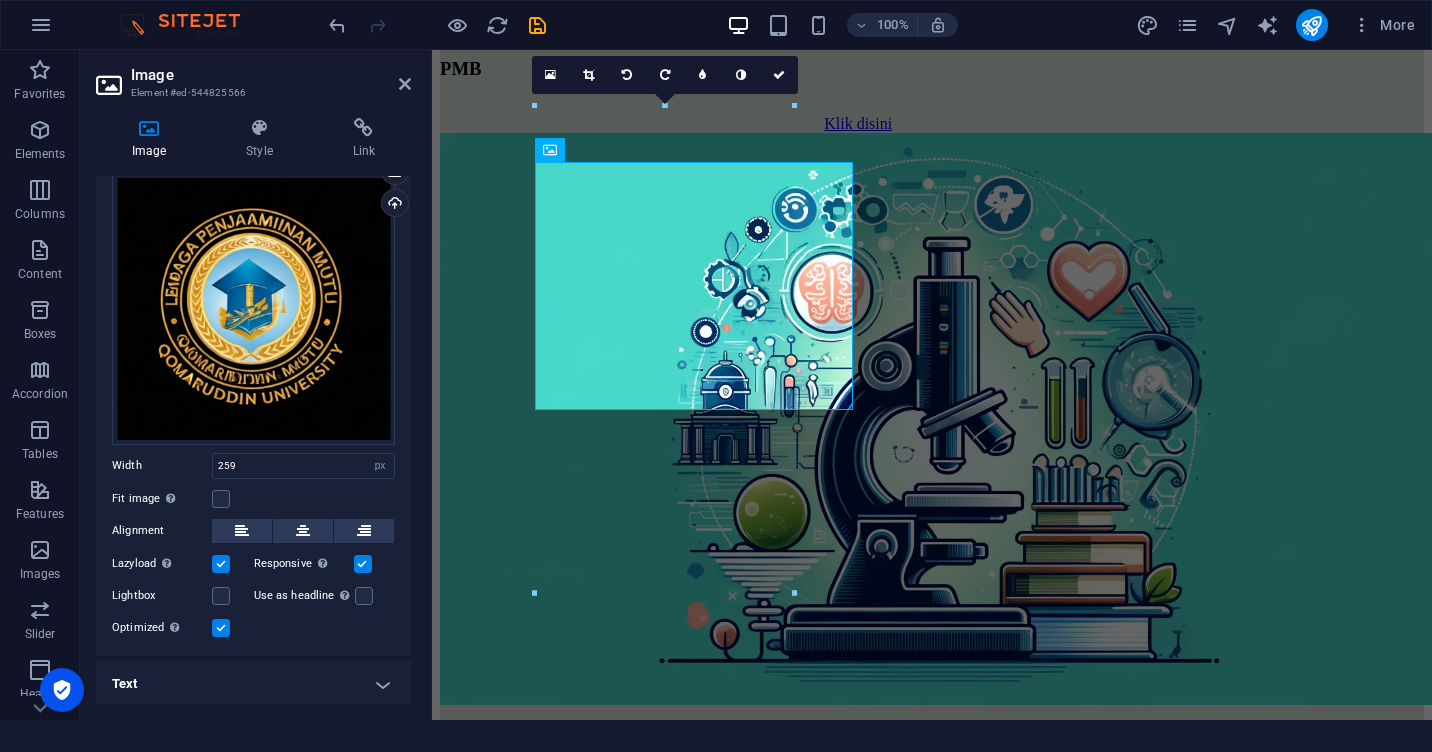 click on "Fit image Automatically fit image to a fixed width and height" at bounding box center [253, 499] 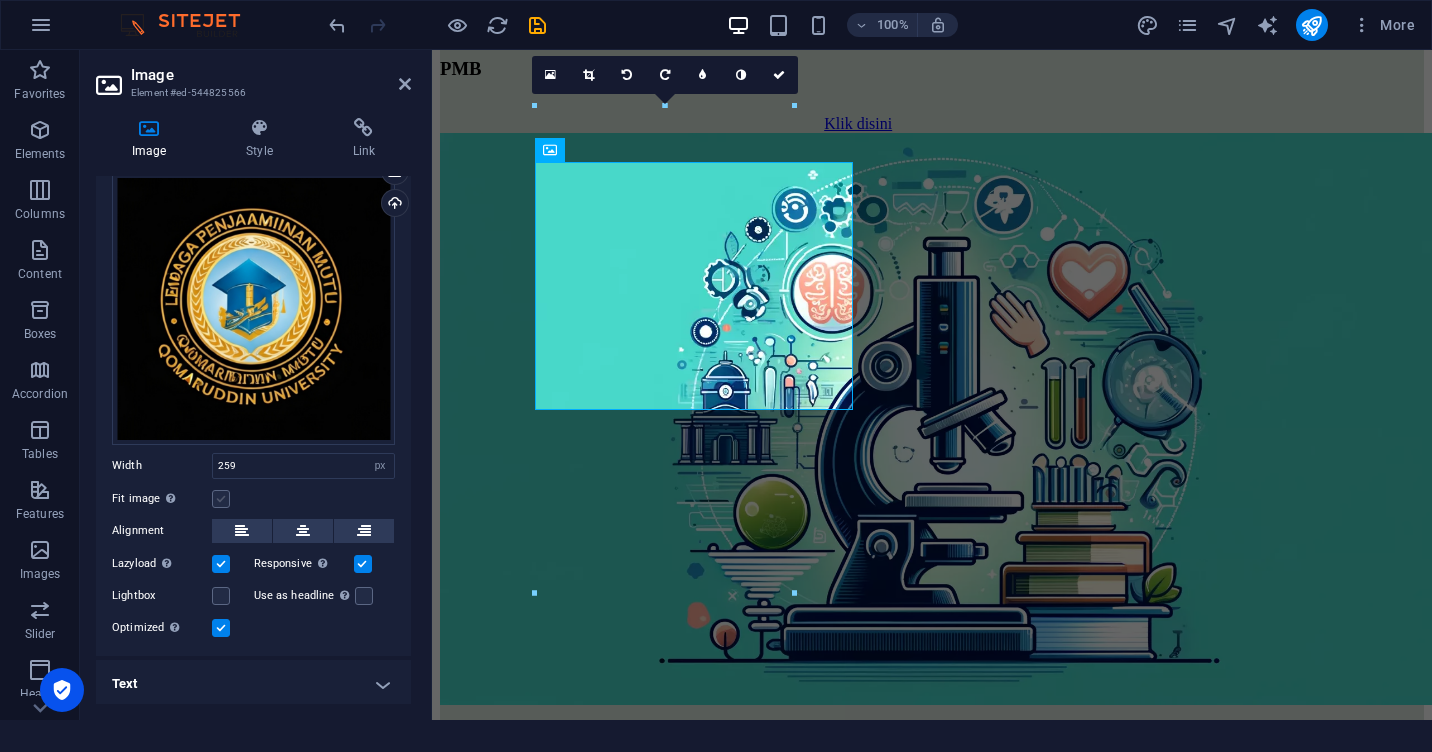 click at bounding box center (221, 499) 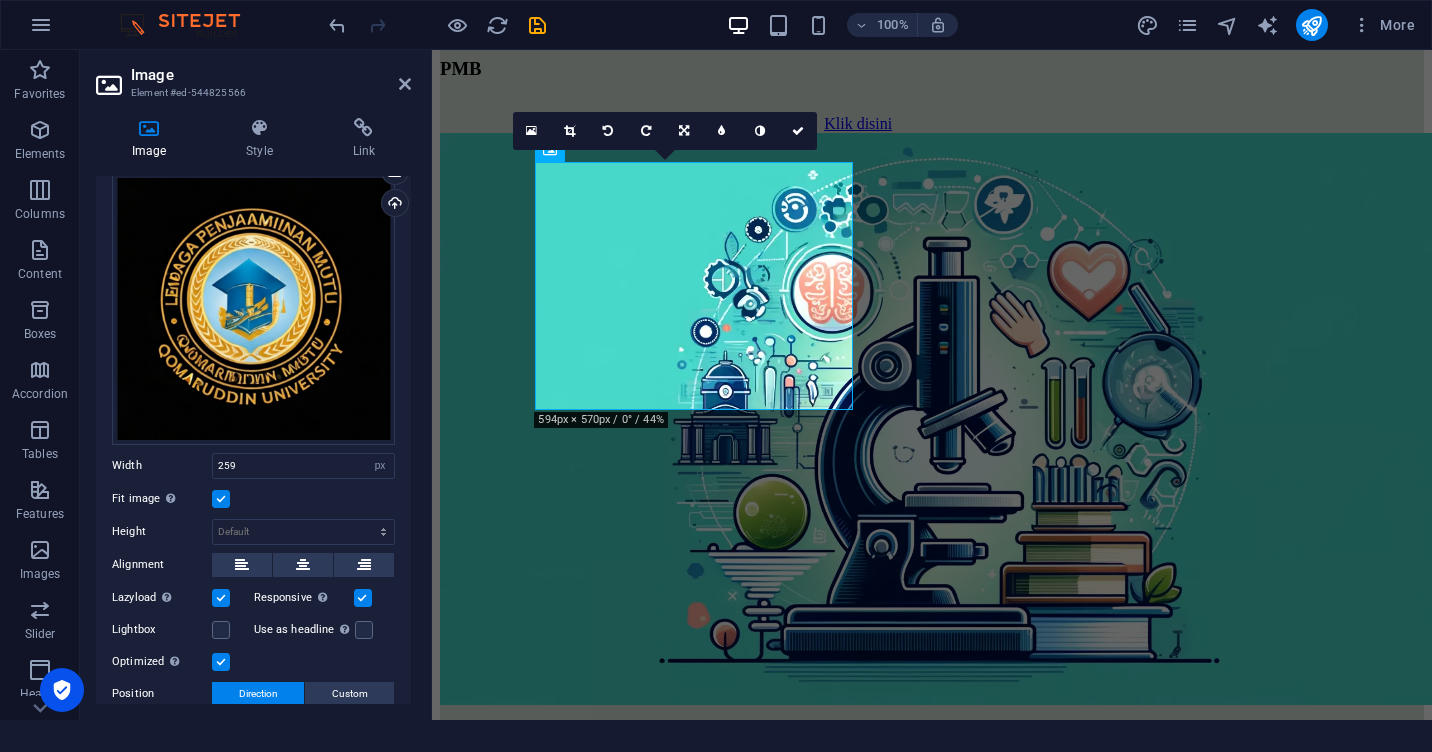 scroll, scrollTop: 190, scrollLeft: 0, axis: vertical 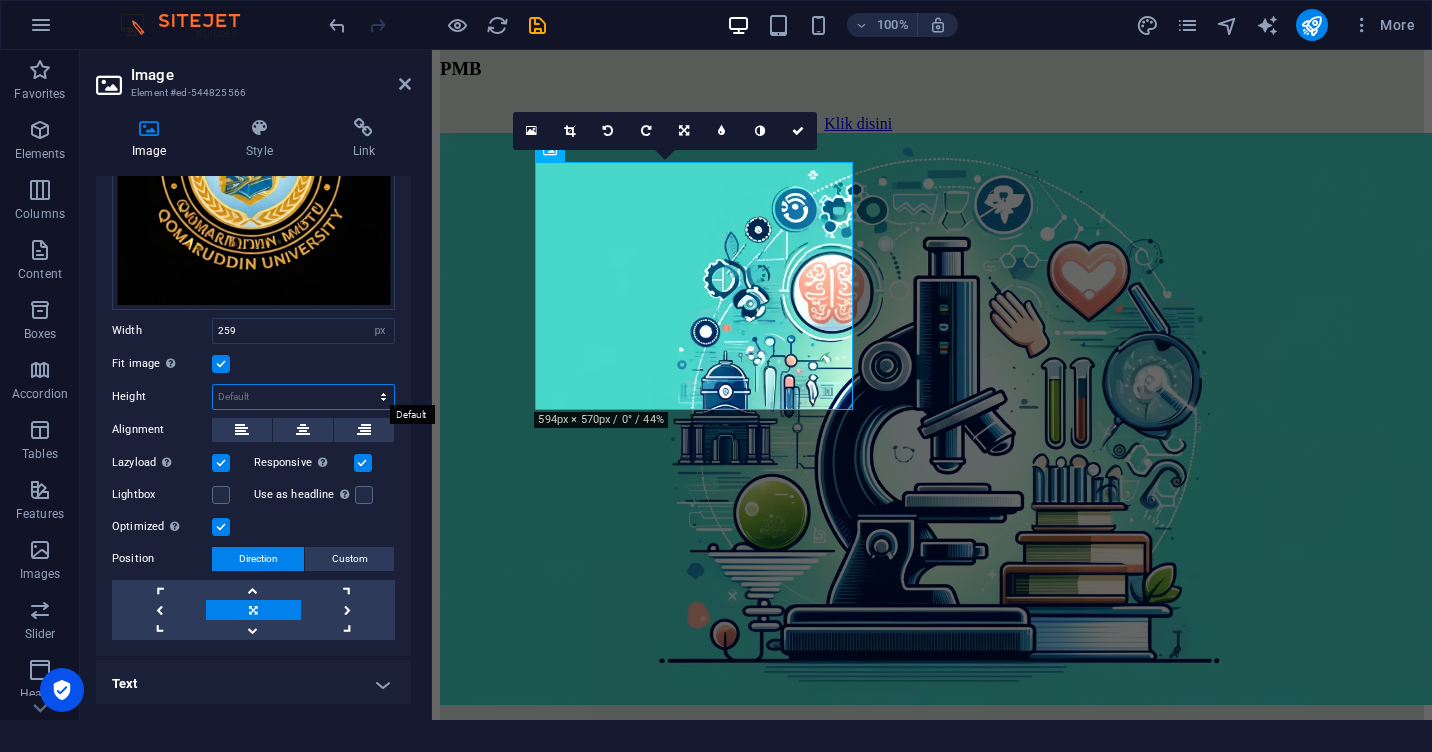 click on "Default auto px" at bounding box center [303, 397] 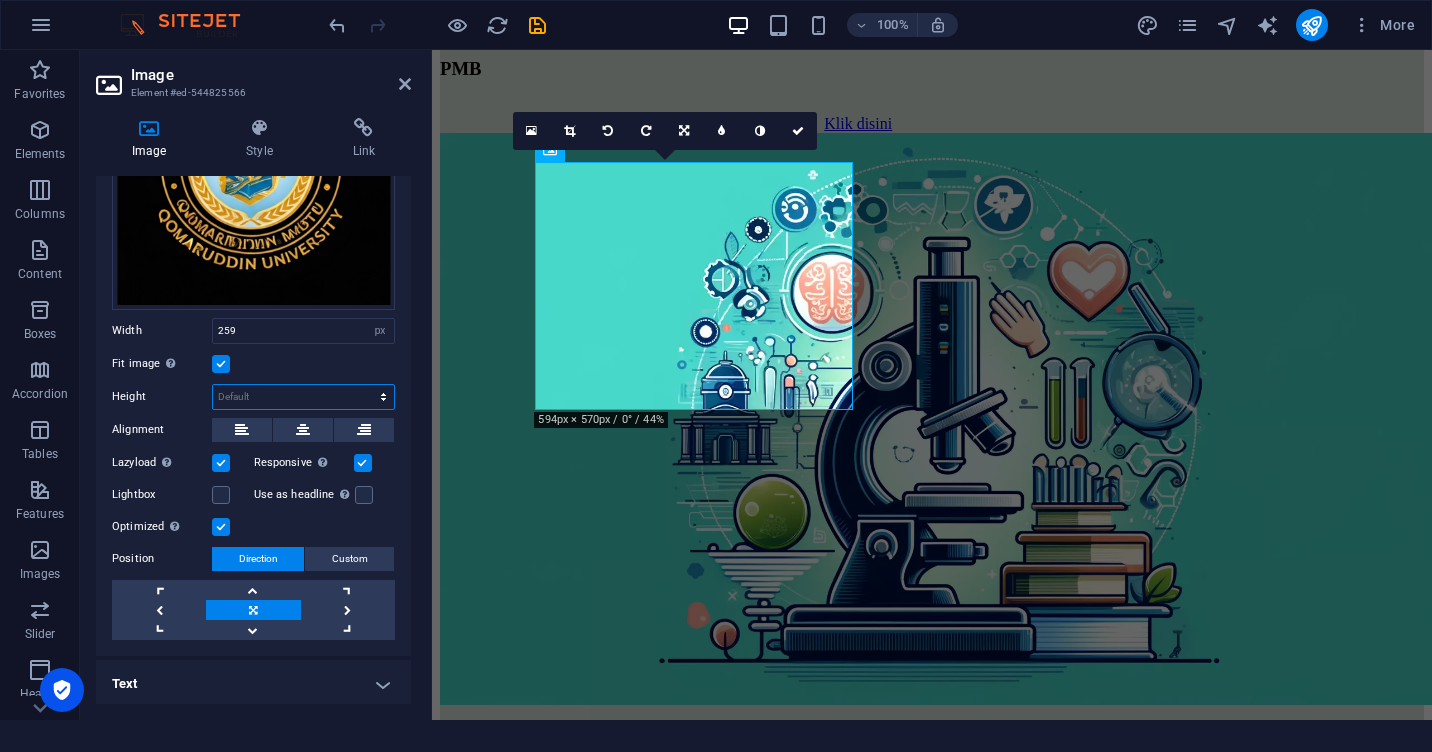 click on "Default auto px" at bounding box center [303, 397] 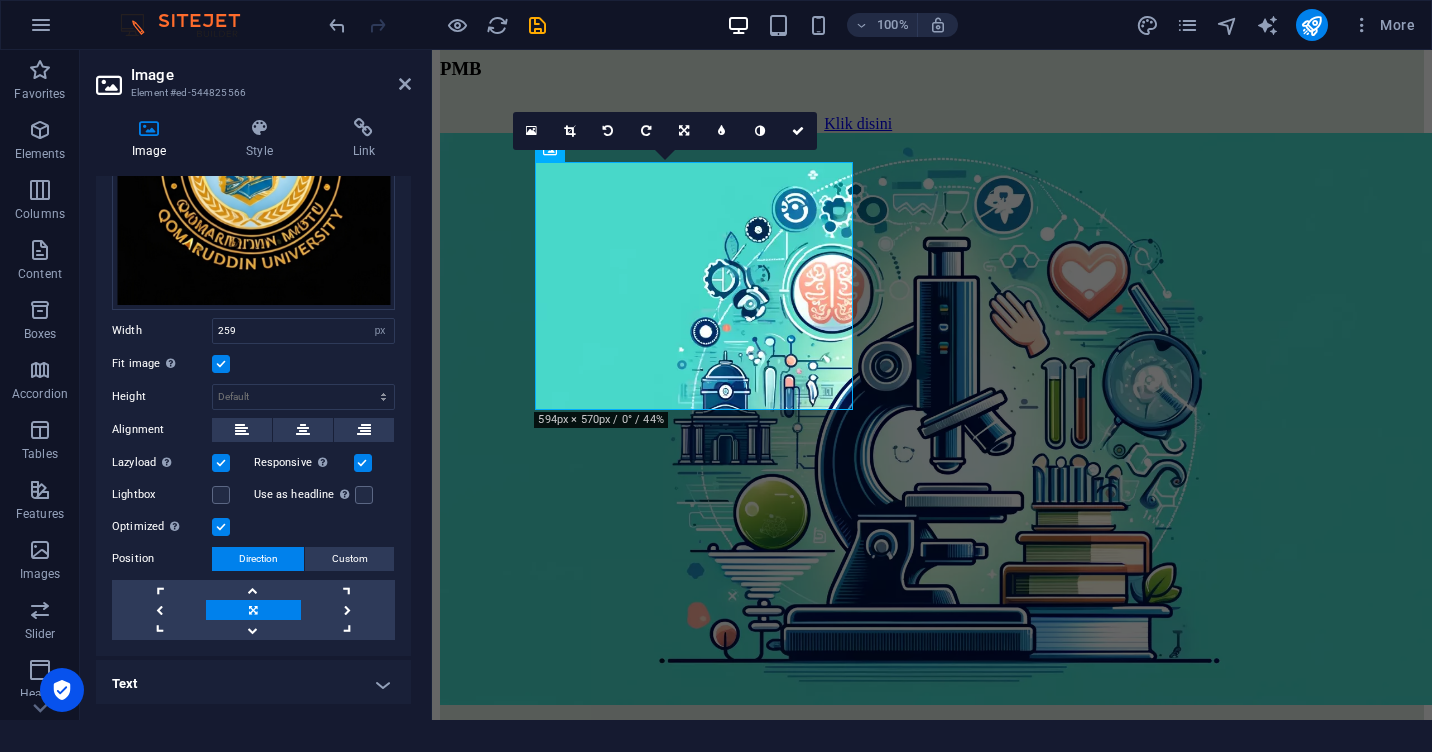 click on "Drag files here, click to choose files or select files from Files or our free stock photos & videos Select files from the file manager, stock photos, or upload file(s) Upload Width 259 Default auto px rem % em vh vw Fit image Automatically fit image to a fixed width and height Height Default auto px Alignment Lazyload Loading images after the page loads improves page speed. Responsive Automatically load retina image and smartphone optimized sizes. Lightbox Use as headline The image will be wrapped in an H1 headline tag. Useful for giving alternative text the weight of an H1 headline, e.g. for the logo. Leave unchecked if uncertain. Optimized Images are compressed to improve page speed. Position Direction Custom X offset 50 px rem % vh vw Y offset 50 px rem % vh vw" at bounding box center [253, 339] 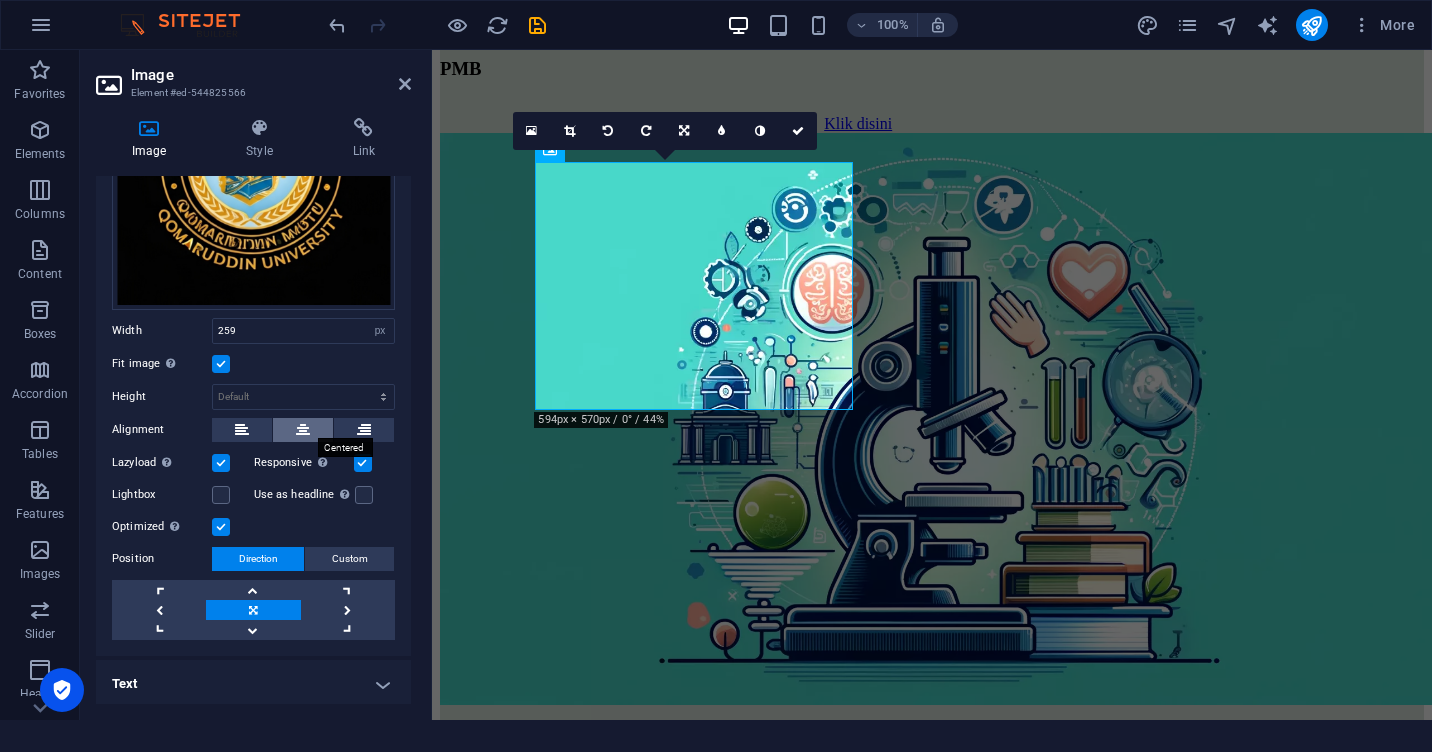 click at bounding box center [303, 430] 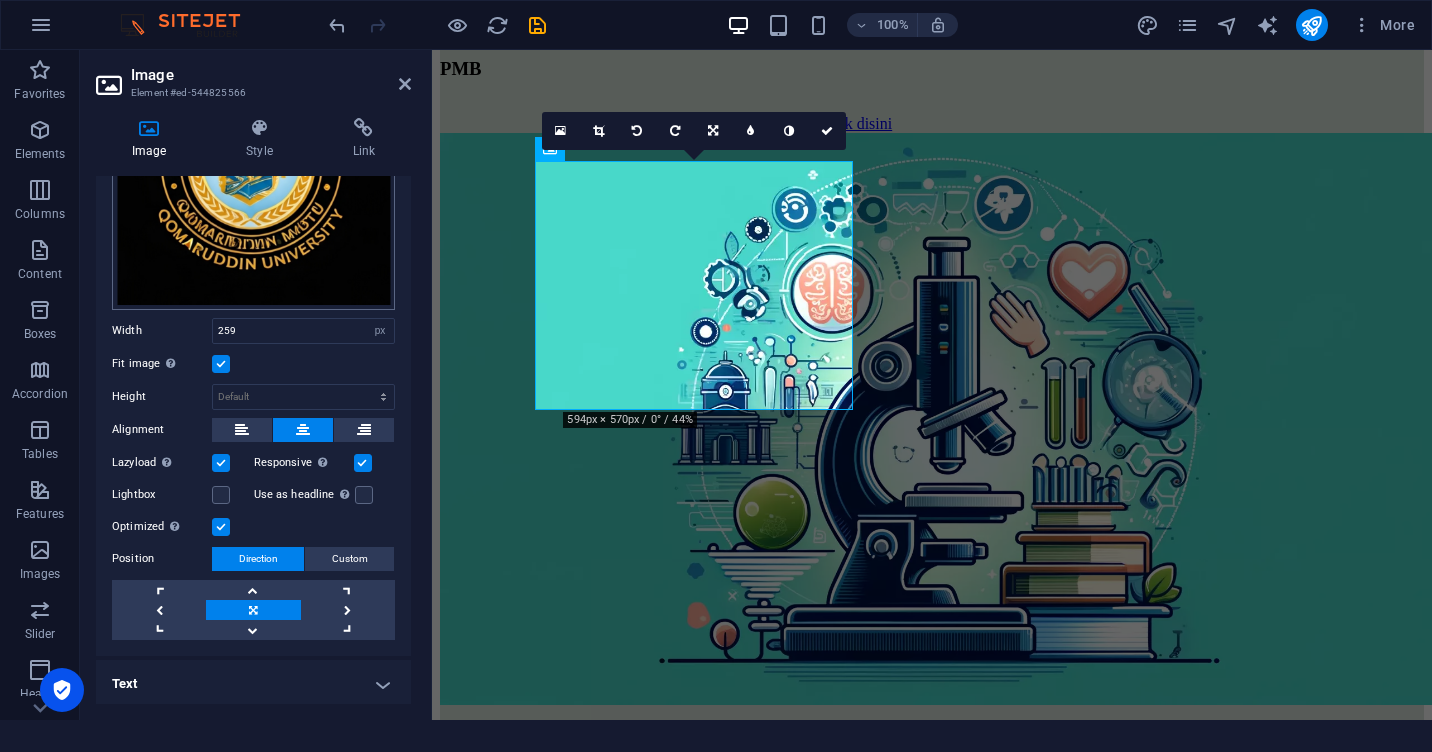 scroll, scrollTop: 0, scrollLeft: 0, axis: both 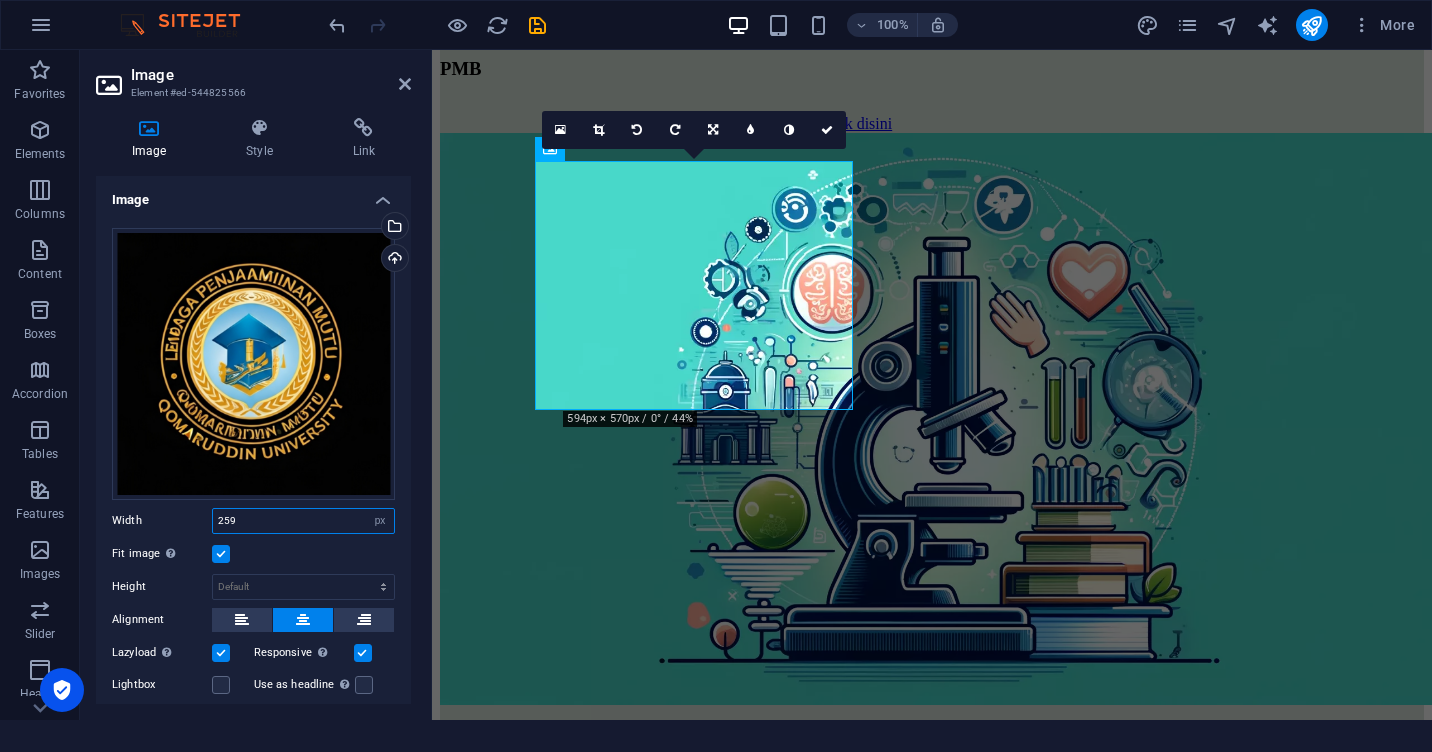 click on "259" at bounding box center (303, 521) 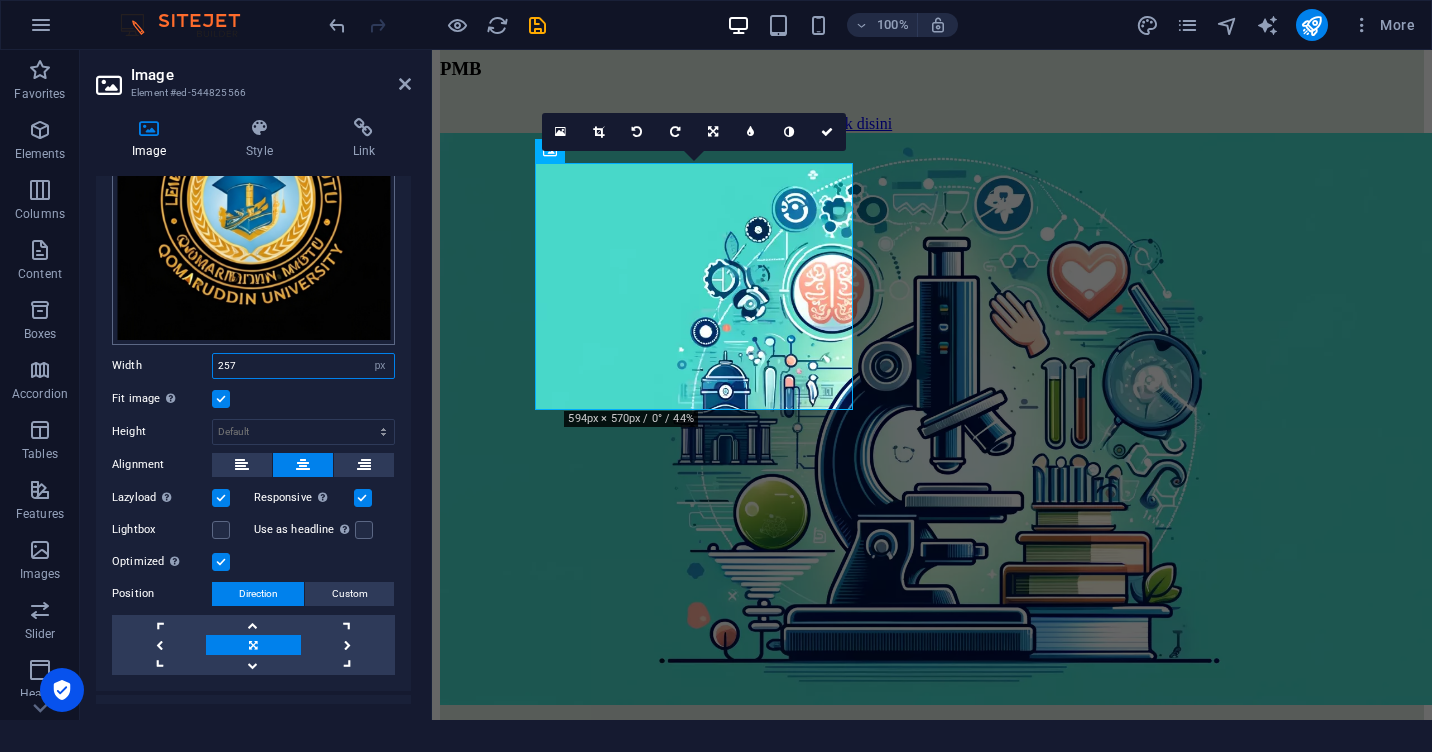 scroll, scrollTop: 0, scrollLeft: 0, axis: both 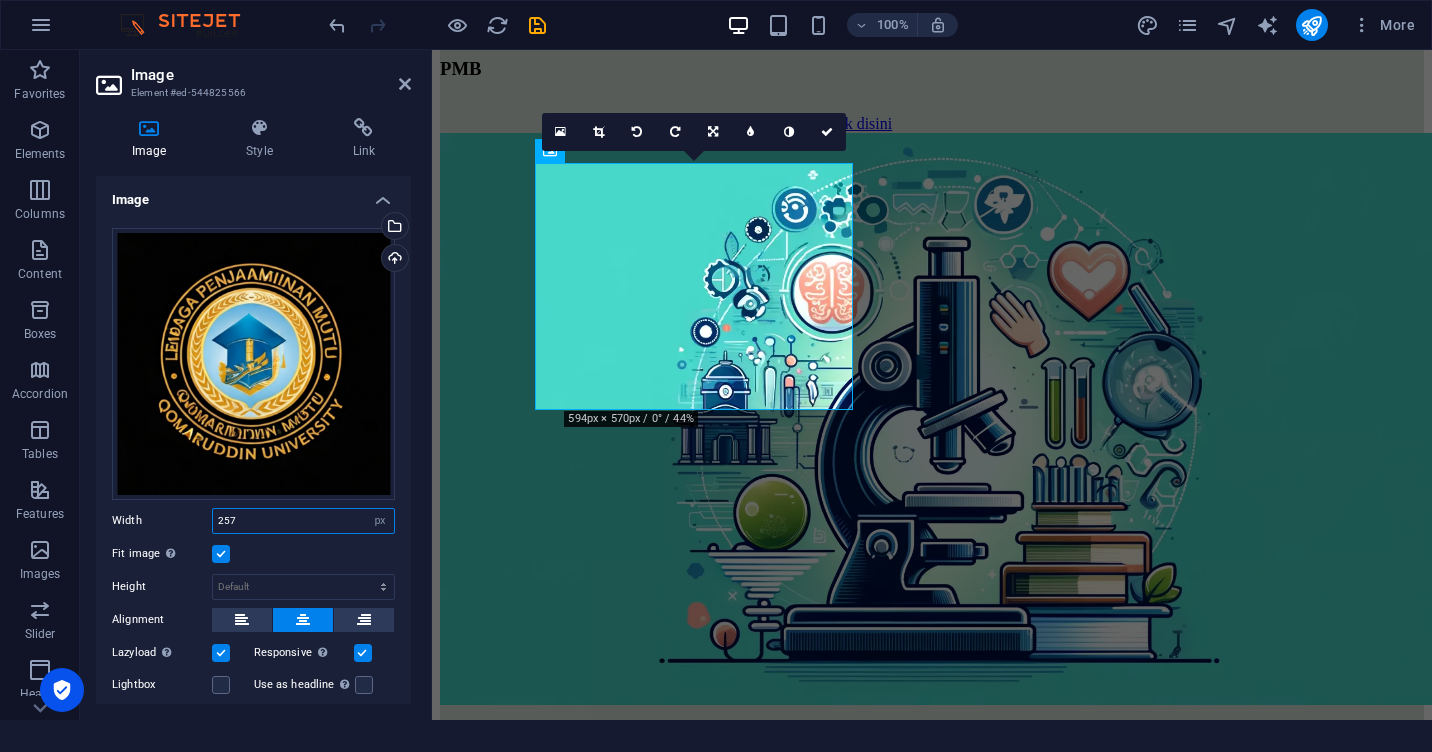 type on "257" 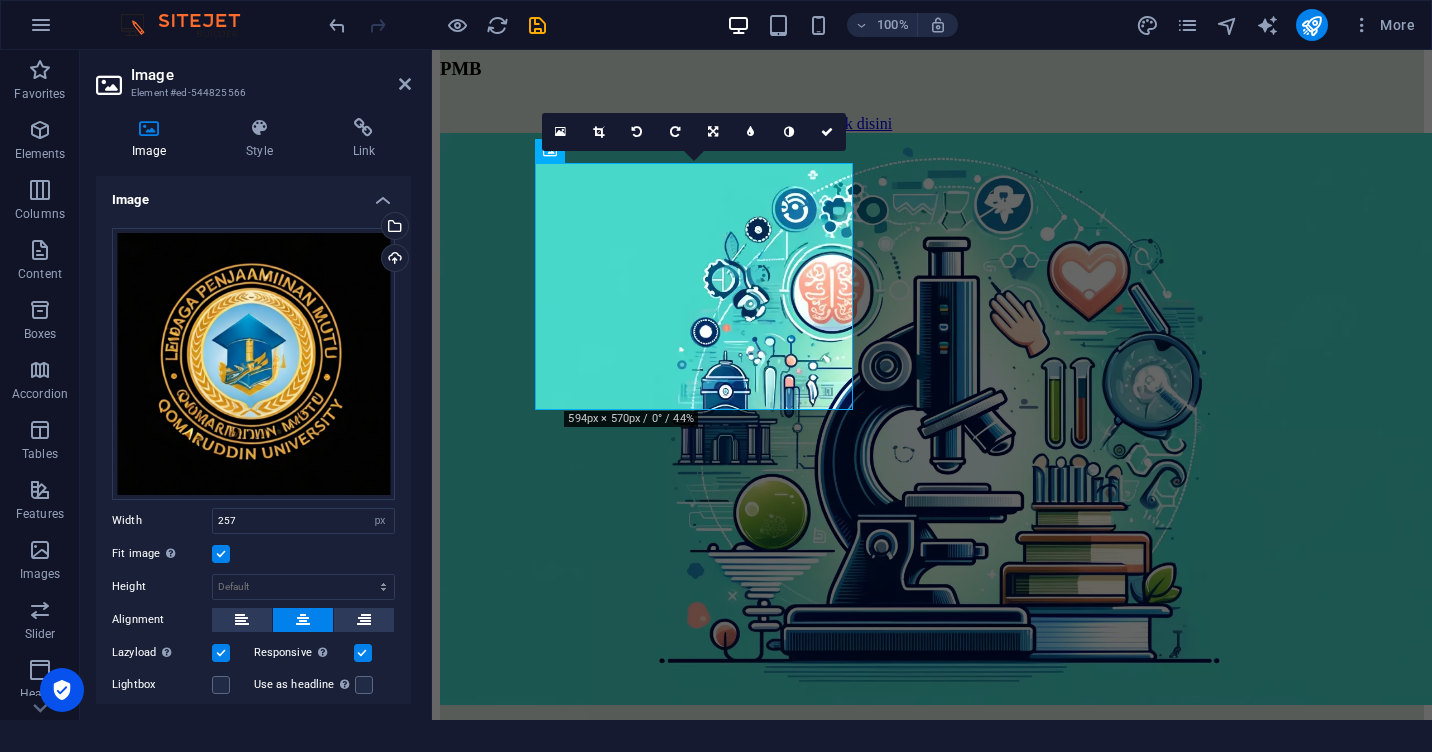 click on "Fit image Automatically fit image to a fixed width and height" at bounding box center (253, 554) 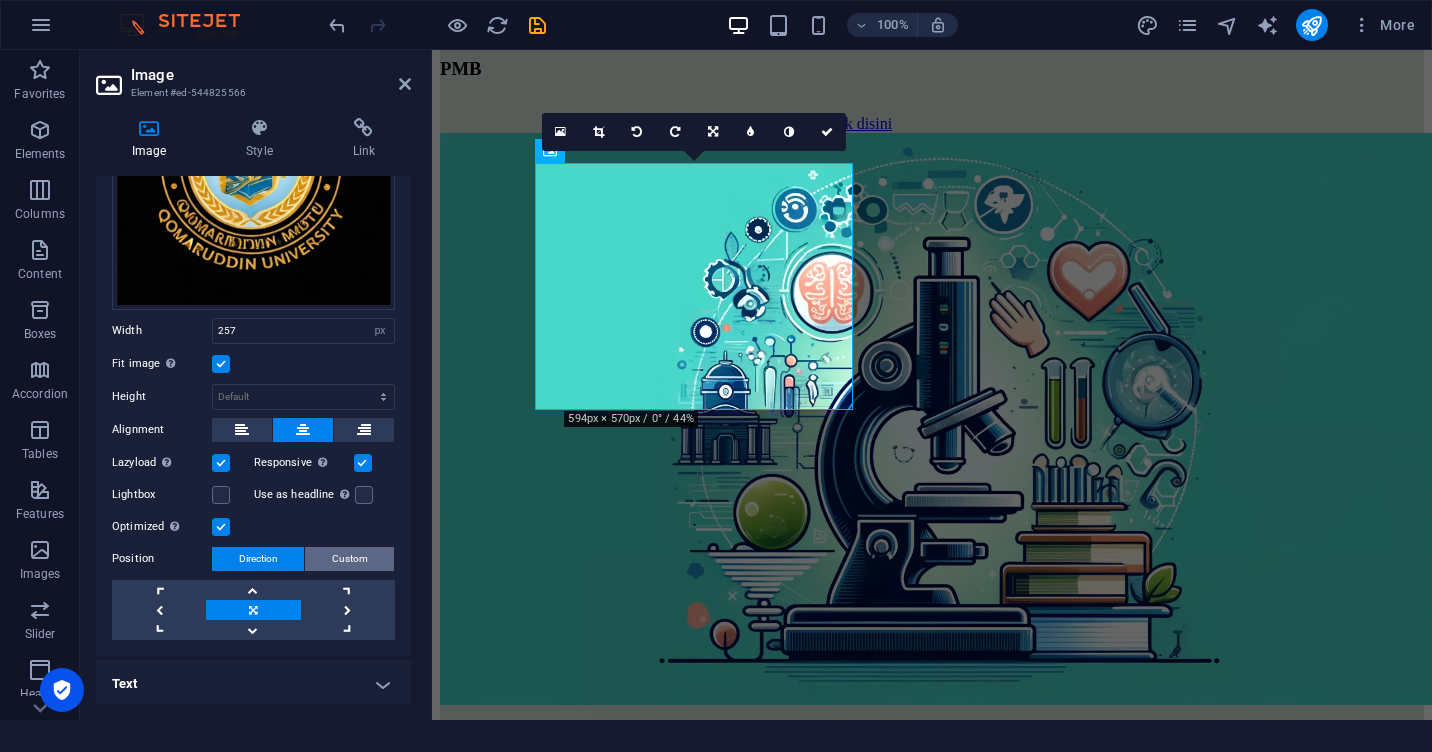 click on "Custom" at bounding box center [350, 559] 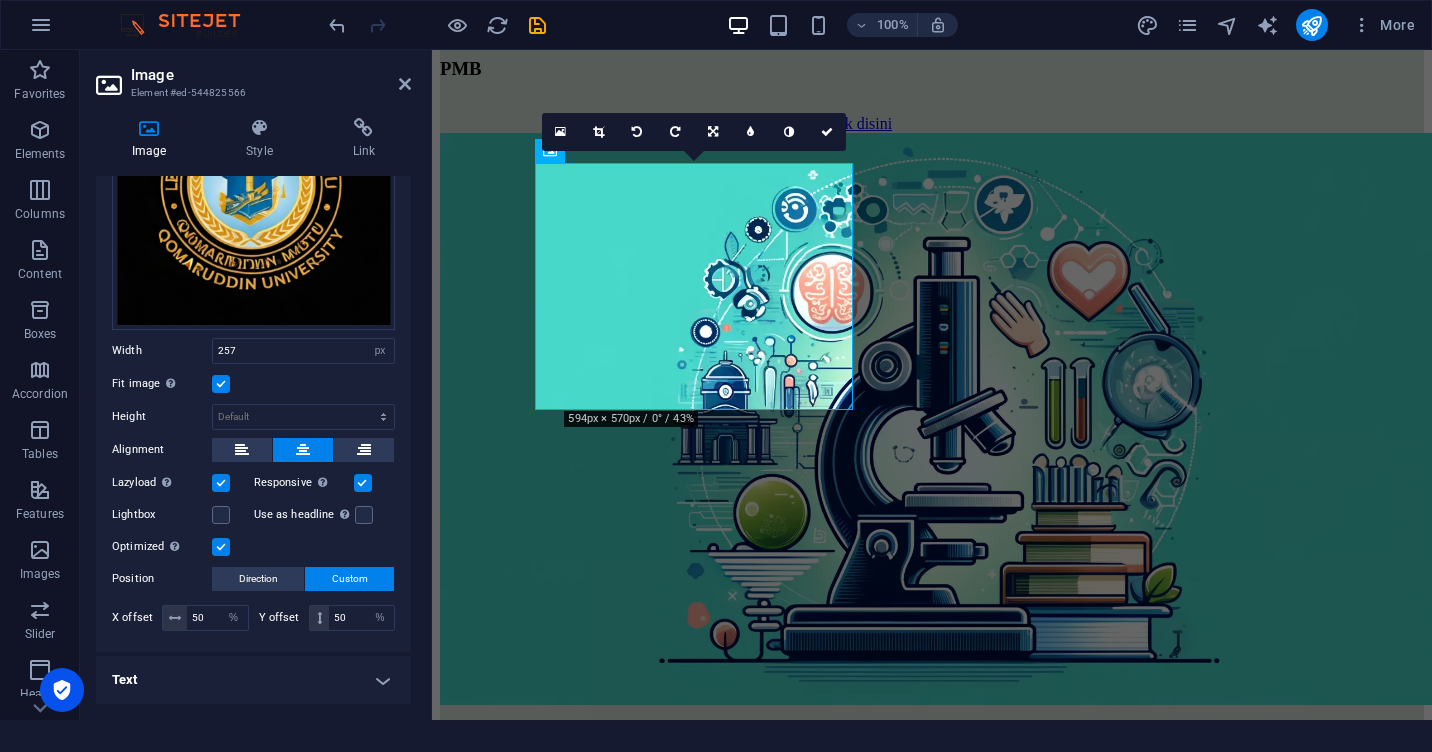 scroll, scrollTop: 166, scrollLeft: 0, axis: vertical 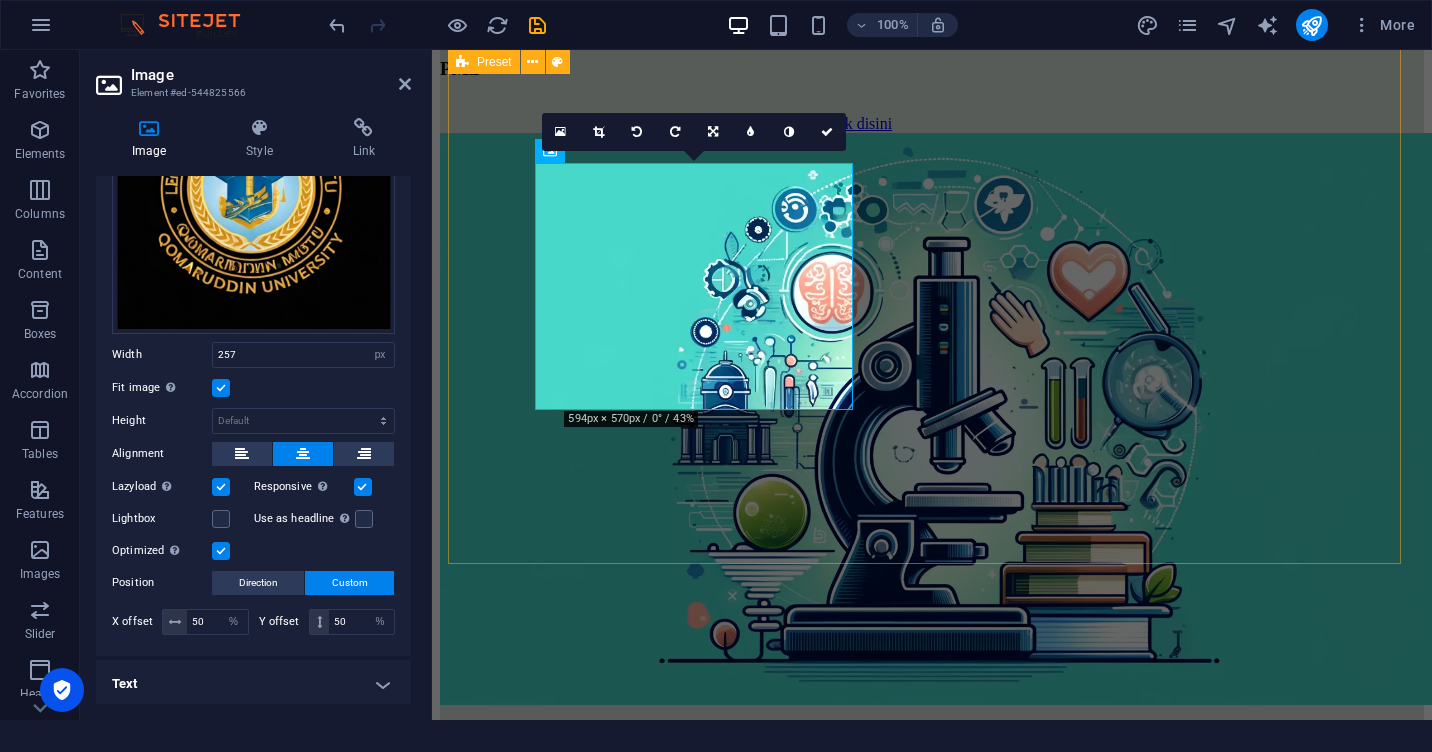 click on "Website utama Klik disini Siakad Klik disini PMB Klik disini LPPM Klik disini Teknik Industri (S-1) see more Teknik Informatika (S-1) see more Teknik Mesin (S-1) see more Teknik Elektro (S-1) see more Pendidikan Bahasa Inggris (S-1) see more Pendidikan Matematika (S-1) see more Manajemen Pendidikan [DEMOGRAPHIC_DATA] (S-1) klik disini Pendidikan Agama [DEMOGRAPHIC_DATA] (S-1) KLIK DISINI Perbankan Syariah (S-1) see more Ekonomi Syariah (S-1) see more Akhwal As-Syakhsiyyah (S-1) see more penjamin mutu KLIK DISINI Pendidikan Agama [DEMOGRAPHIC_DATA] (S-2) KLIK DISINI" at bounding box center (932, 4949) 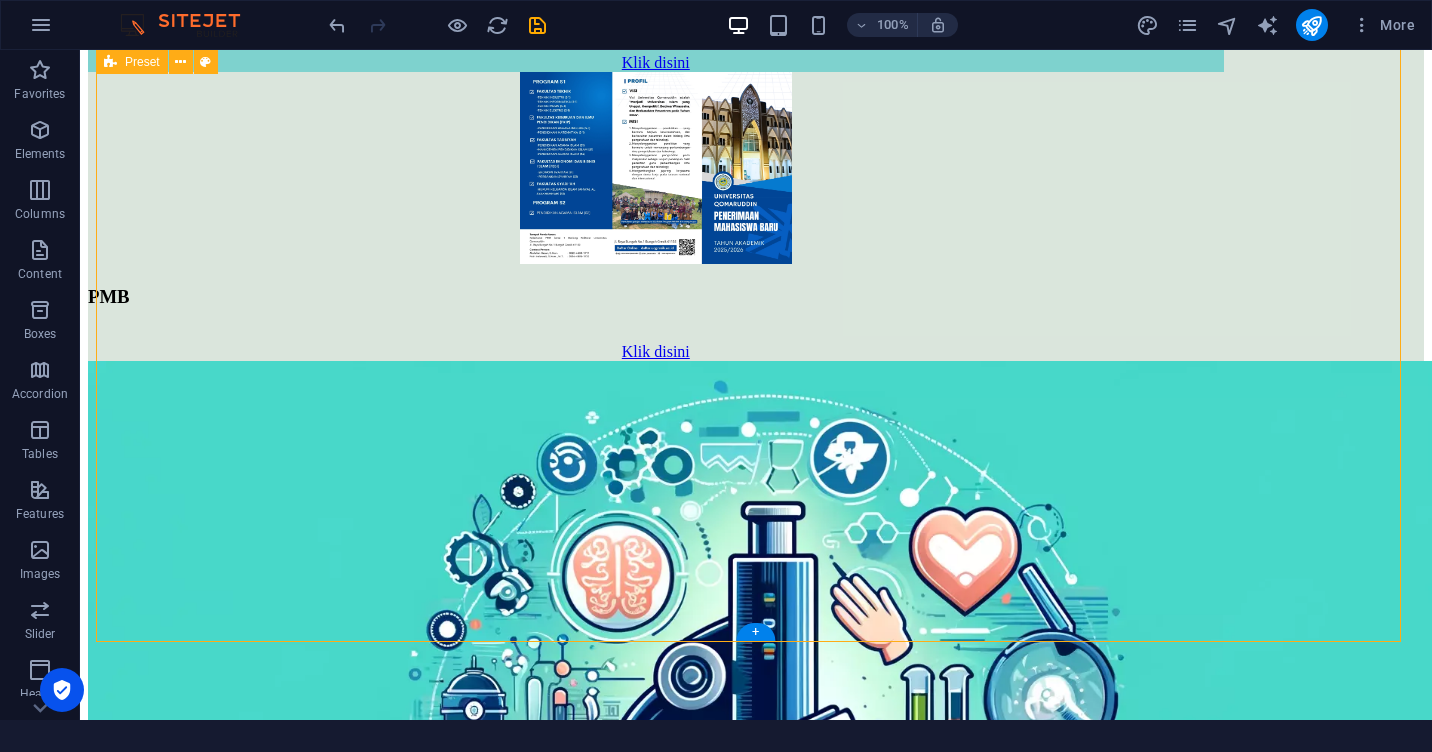 scroll, scrollTop: 2466, scrollLeft: 0, axis: vertical 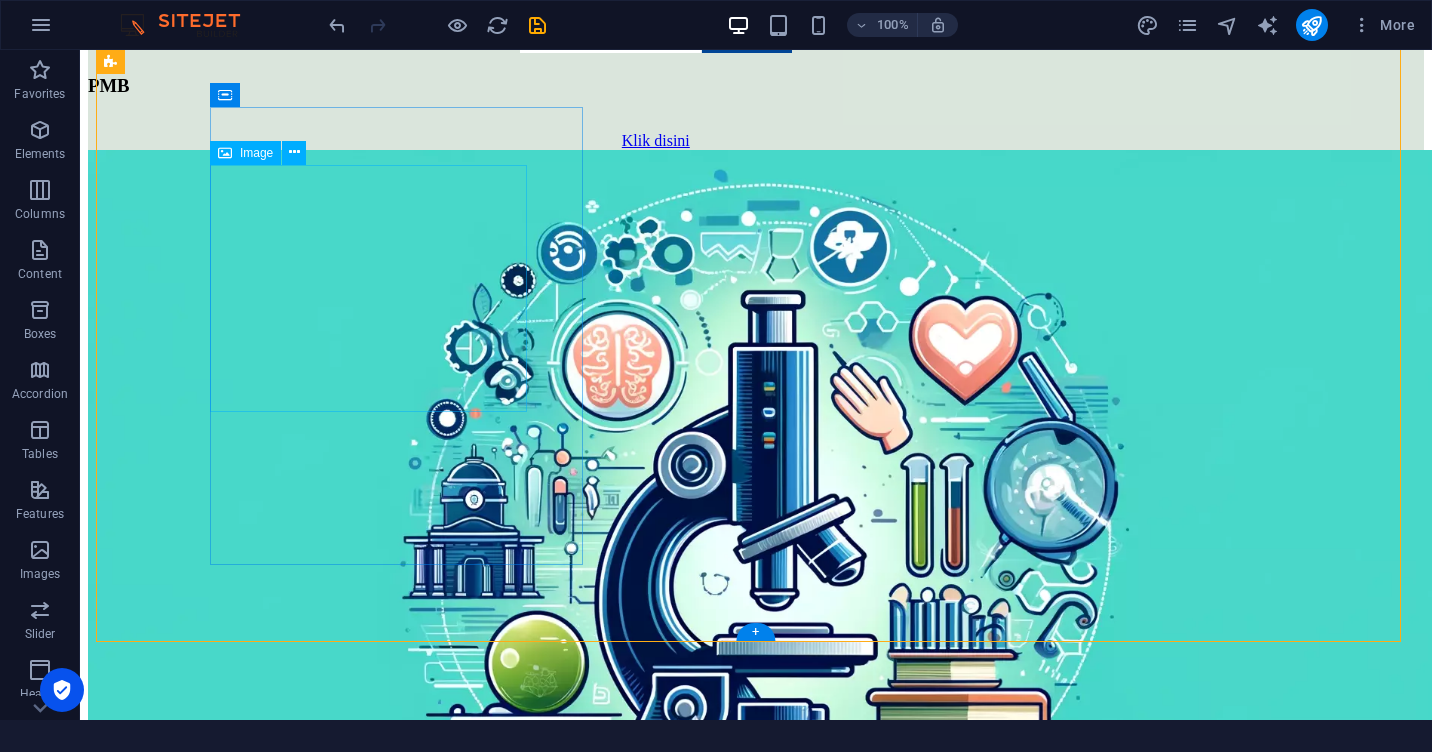 click at bounding box center [246, 12309] 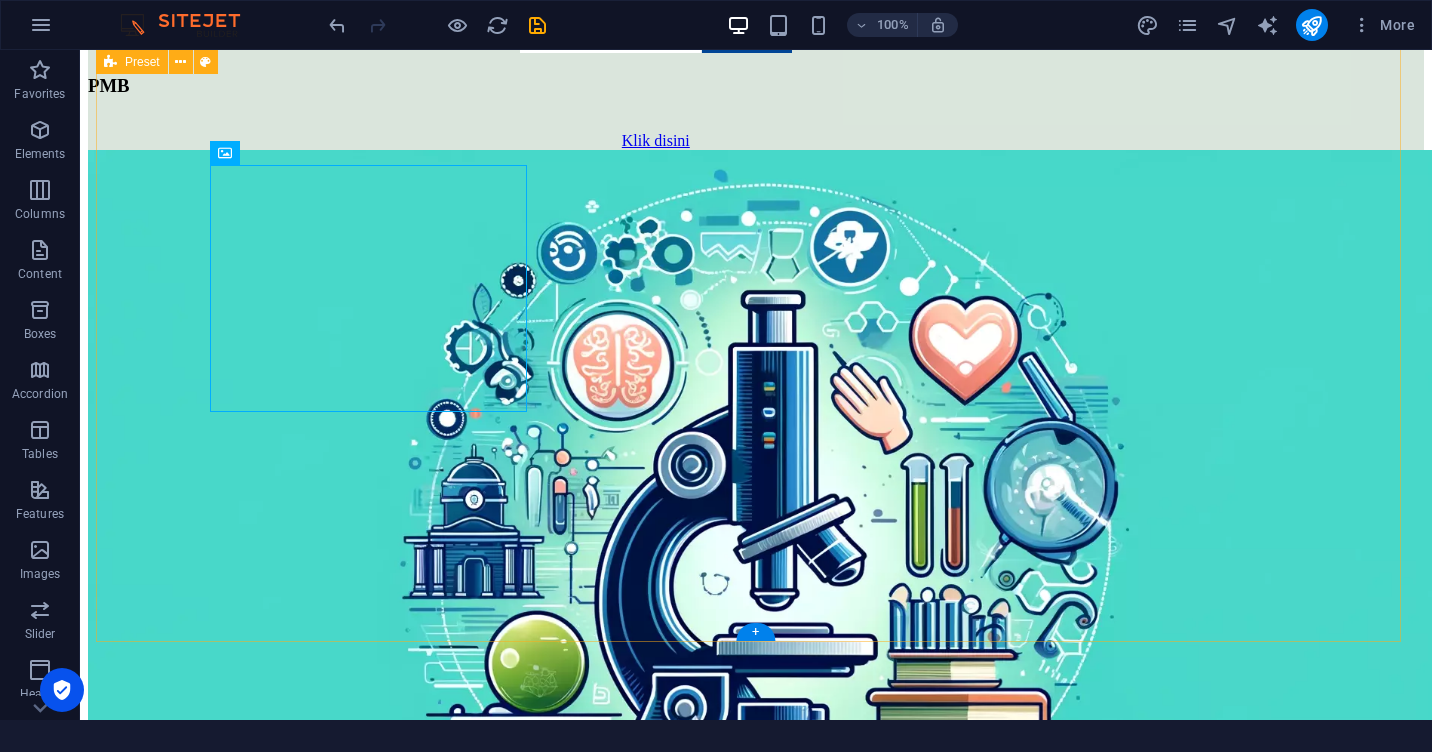 click at bounding box center [274, 11728] 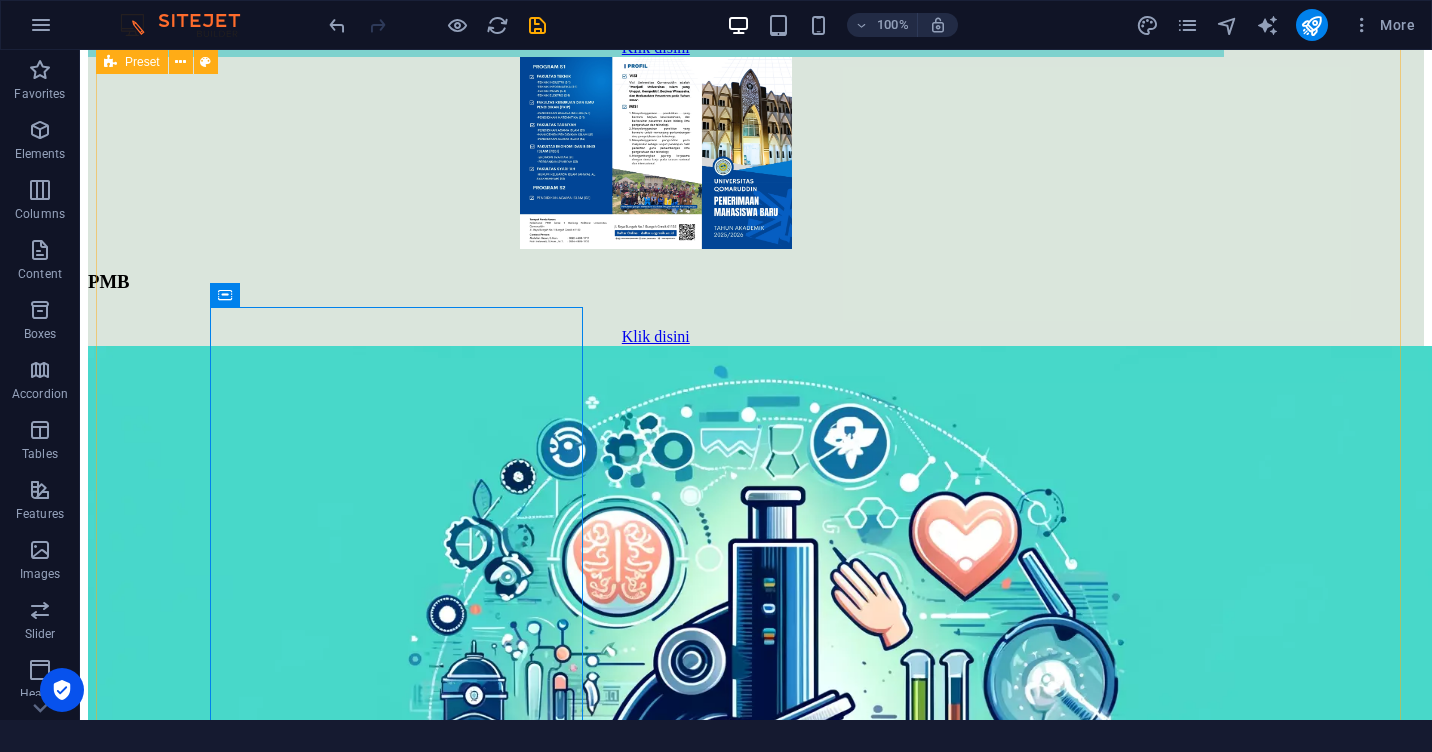 scroll, scrollTop: 2266, scrollLeft: 0, axis: vertical 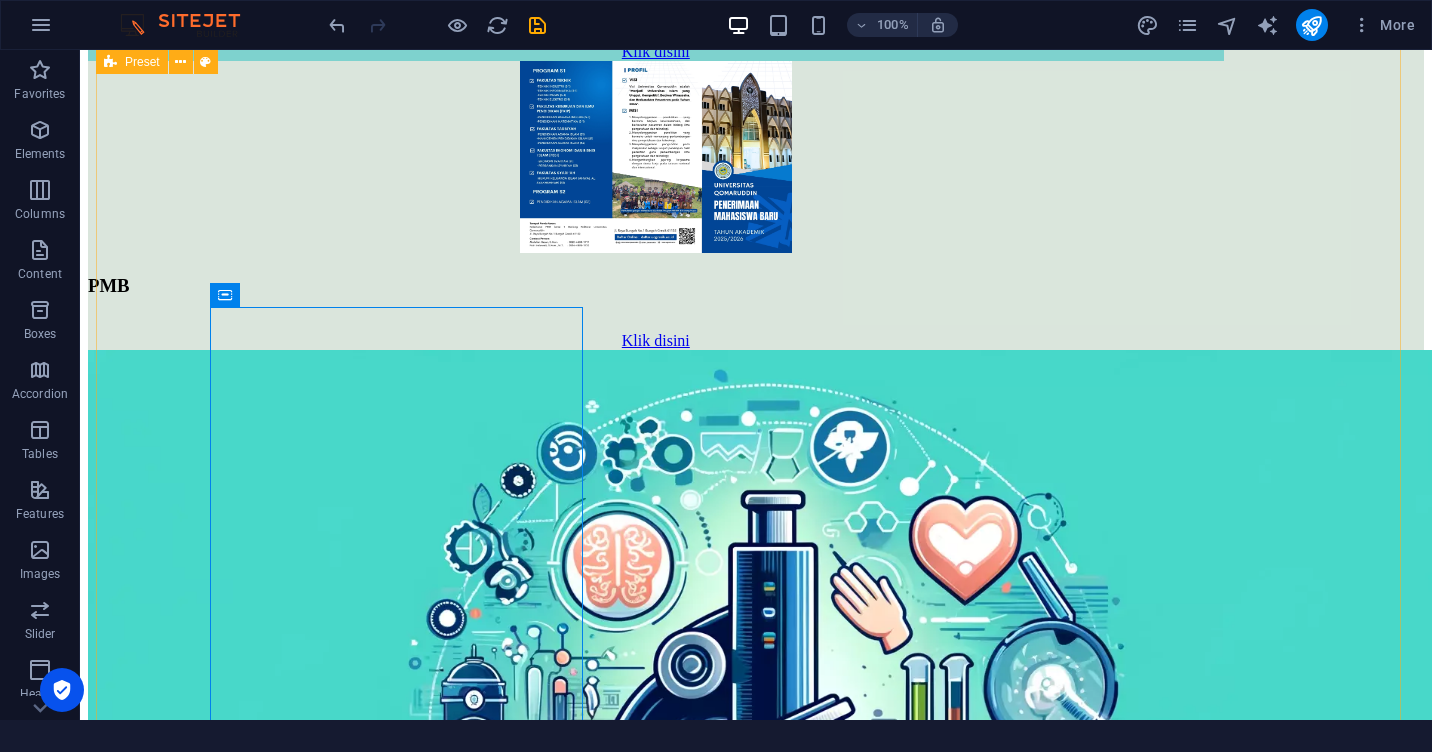 click on "Website utama Klik disini Siakad Klik disini PMB Klik disini LPPM Klik disini Teknik Industri (S-1) see more Teknik Informatika (S-1) see more Teknik Mesin (S-1) see more Teknik Elektro (S-1) see more Pendidikan Bahasa Inggris (S-1) see more Pendidikan Matematika (S-1) see more Manajemen Pendidikan [DEMOGRAPHIC_DATA] (S-1) klik disini Pendidikan Agama [DEMOGRAPHIC_DATA] (S-1) KLIK DISINI Perbankan Syariah (S-1) see more Ekonomi Syariah (S-1) see more Akhwal As-Syakhsiyyah (S-1) see more penjamin mutu KLIK DISINI Pendidikan Agama [DEMOGRAPHIC_DATA] (S-2) KLIK DISINI" at bounding box center [756, 6142] 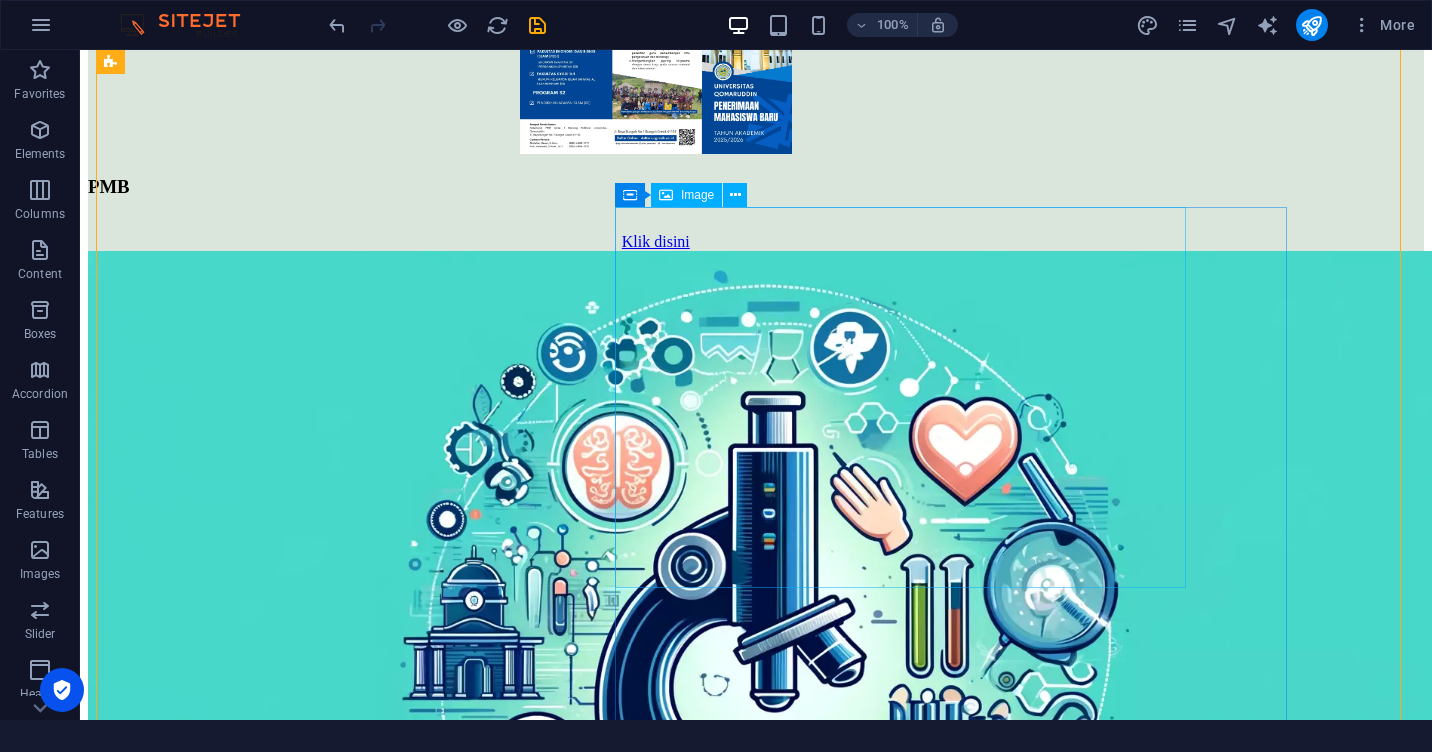 scroll, scrollTop: 2366, scrollLeft: 0, axis: vertical 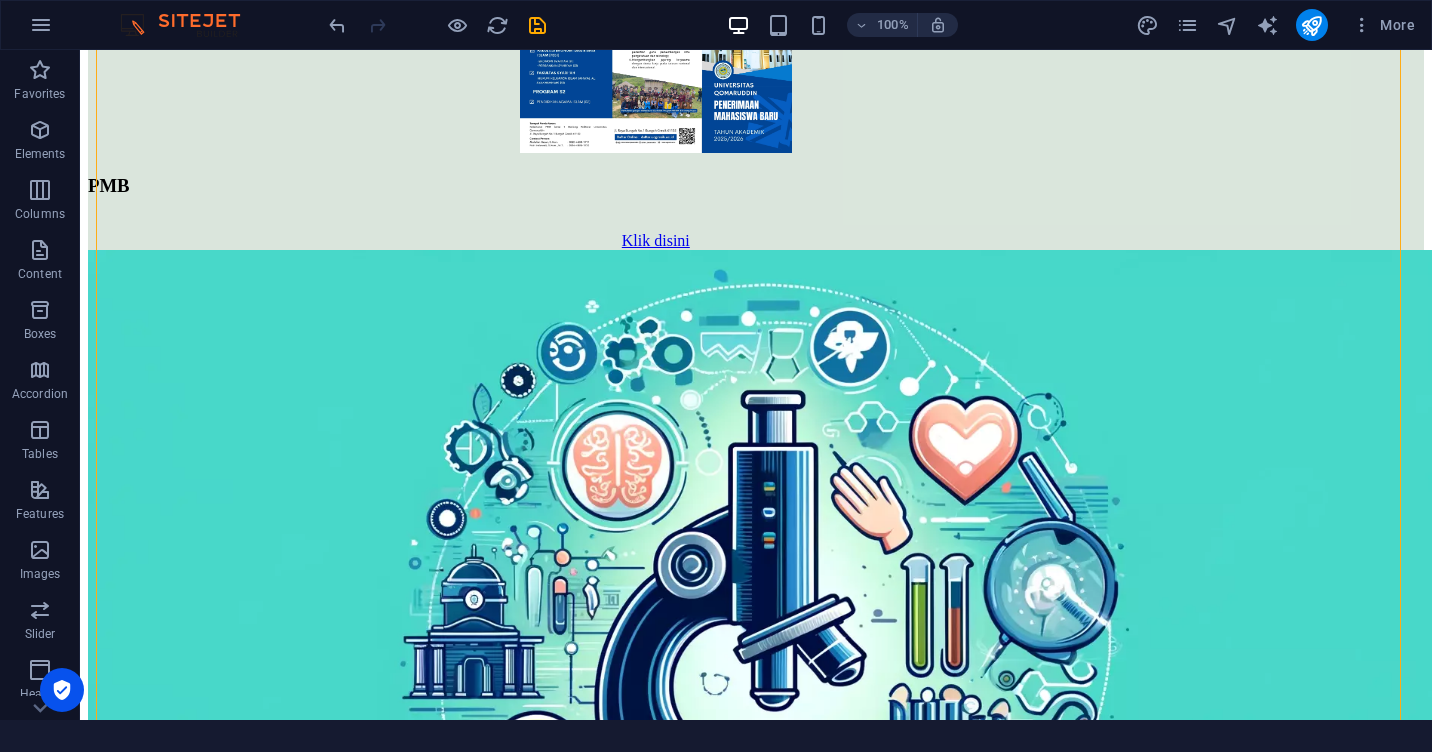 click at bounding box center (274, 11828) 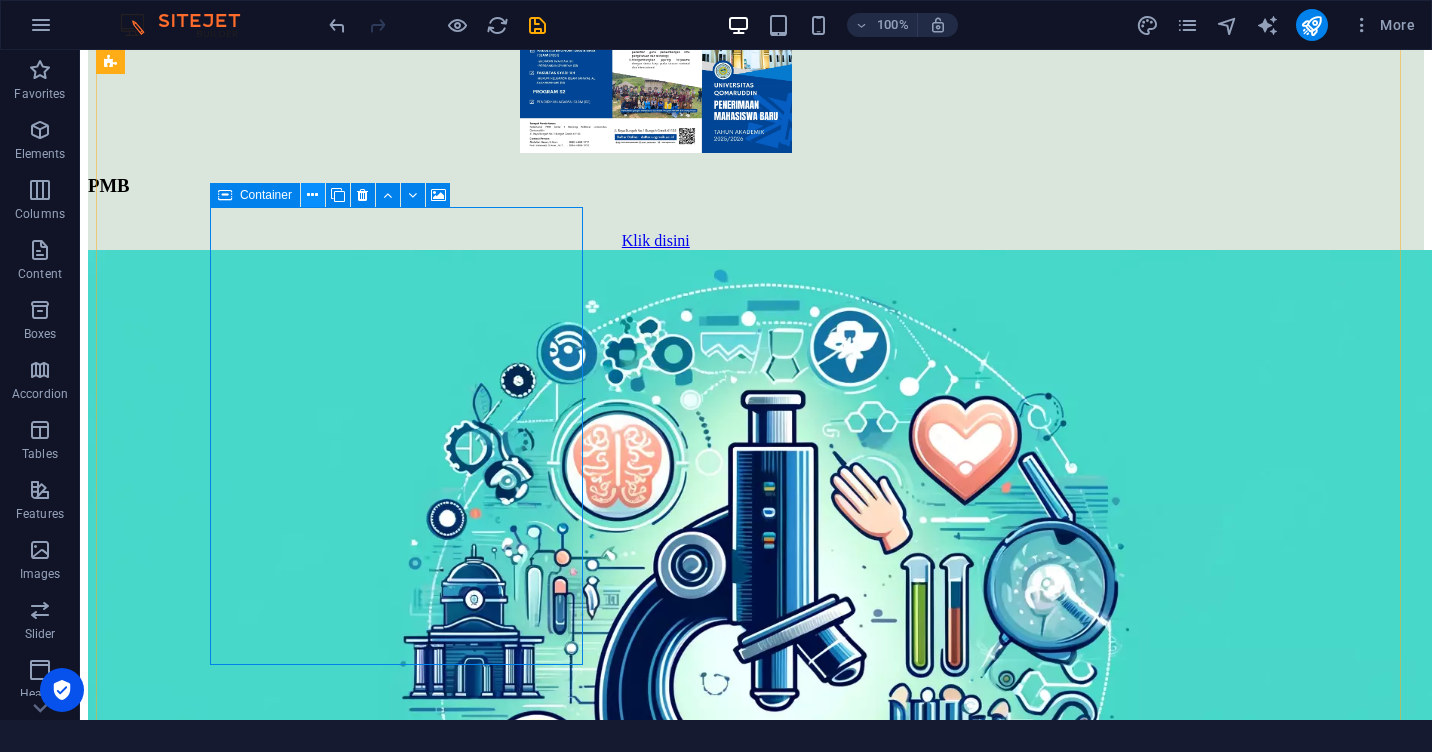 click at bounding box center (312, 195) 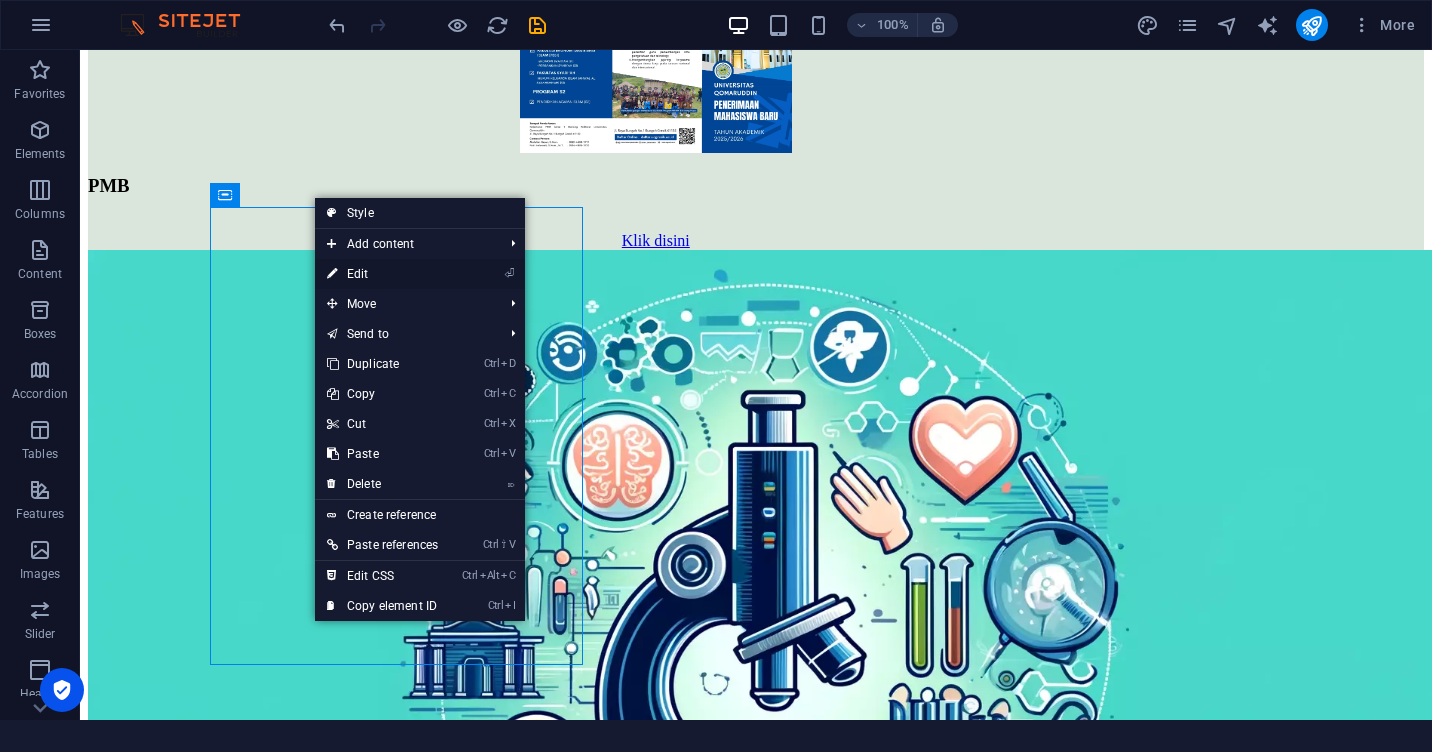 click on "⏎  Edit" at bounding box center [382, 274] 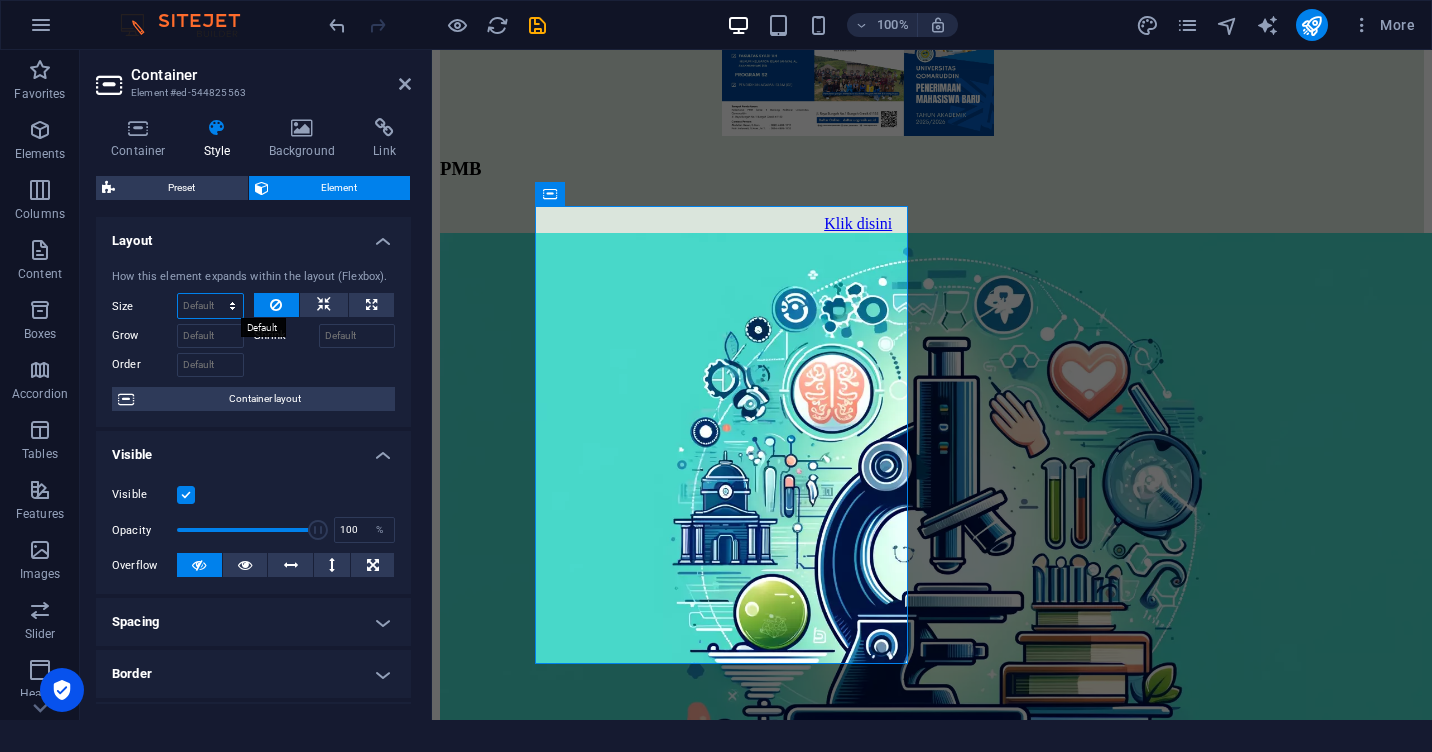 click on "Default auto px % 1/1 1/2 1/3 1/4 1/5 1/6 1/7 1/8 1/9 1/10" at bounding box center (210, 306) 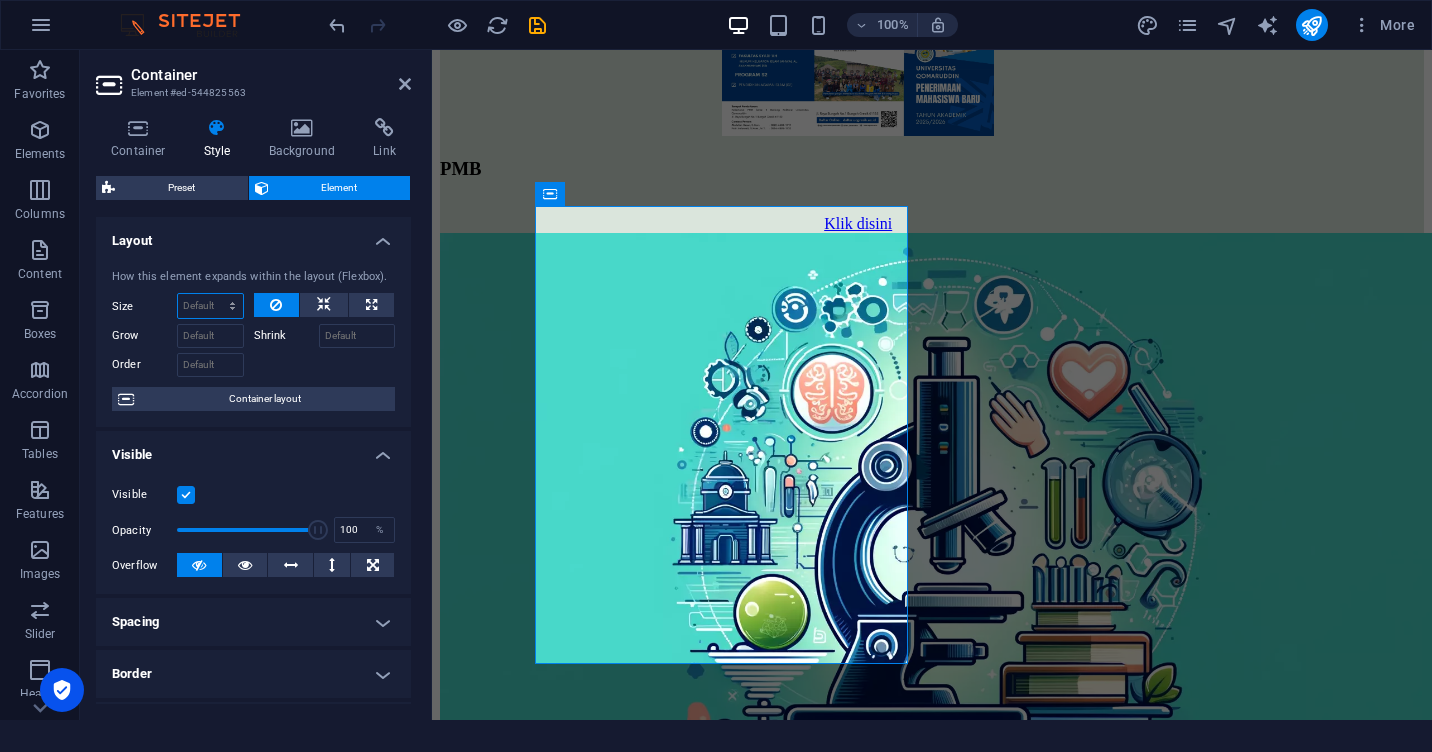 select on "%" 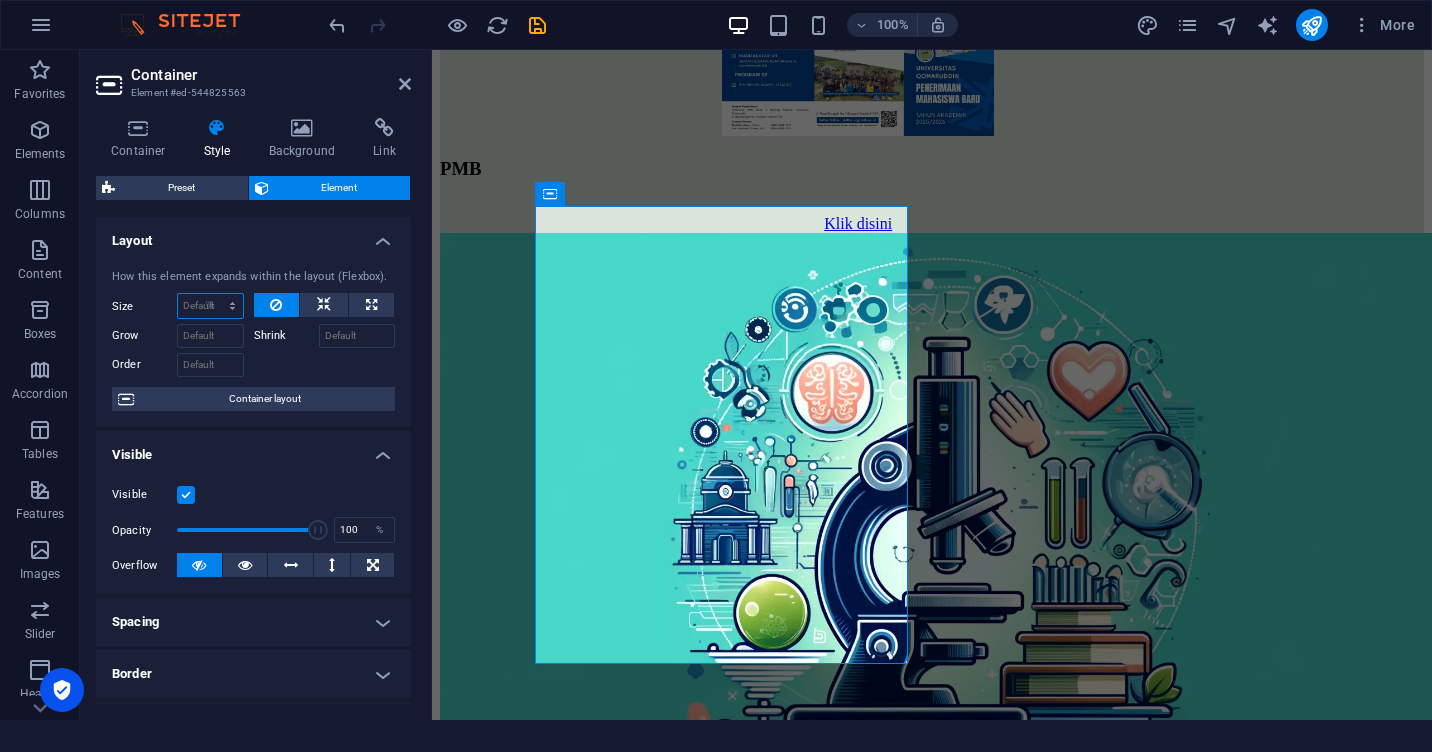 click on "Default auto px % 1/1 1/2 1/3 1/4 1/5 1/6 1/7 1/8 1/9 1/10" at bounding box center (210, 306) 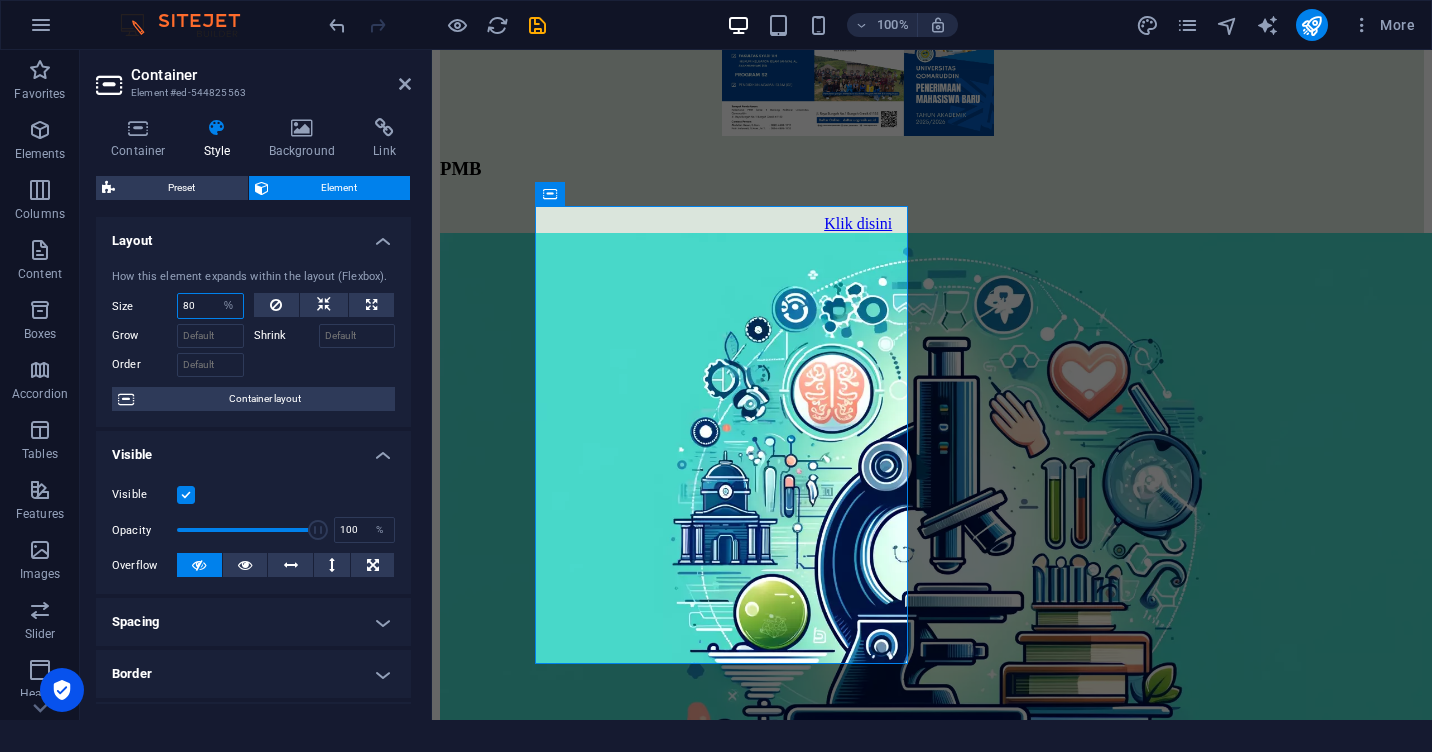 type on "80" 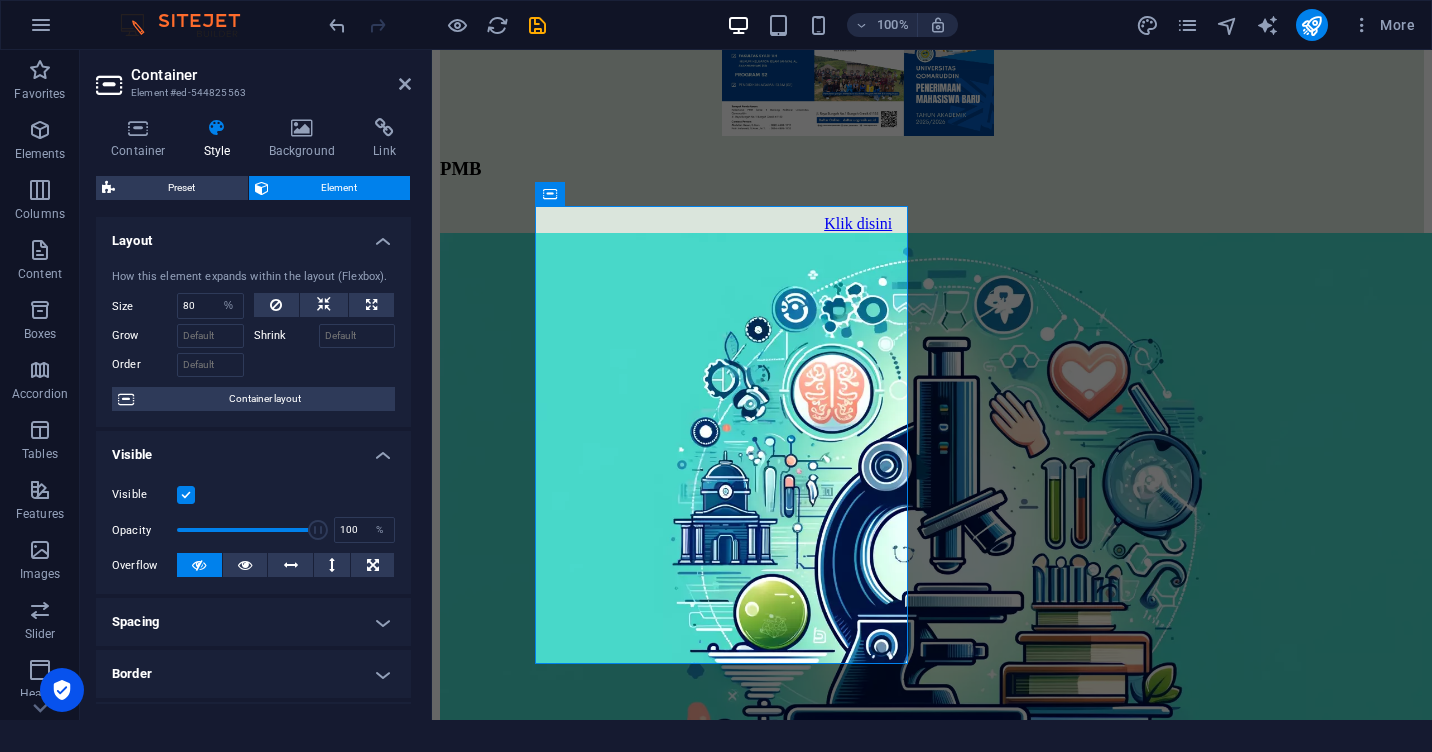 click at bounding box center (325, 362) 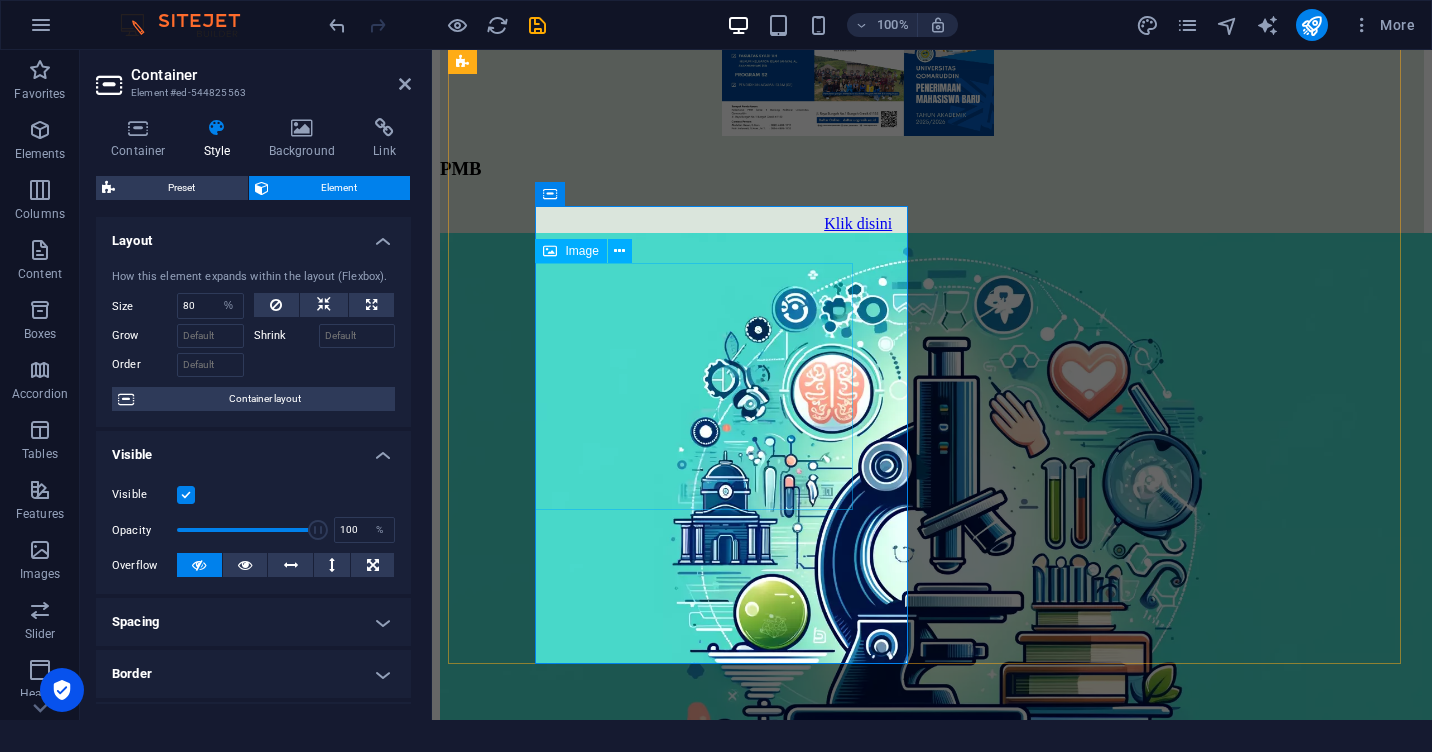 click at bounding box center (598, 10211) 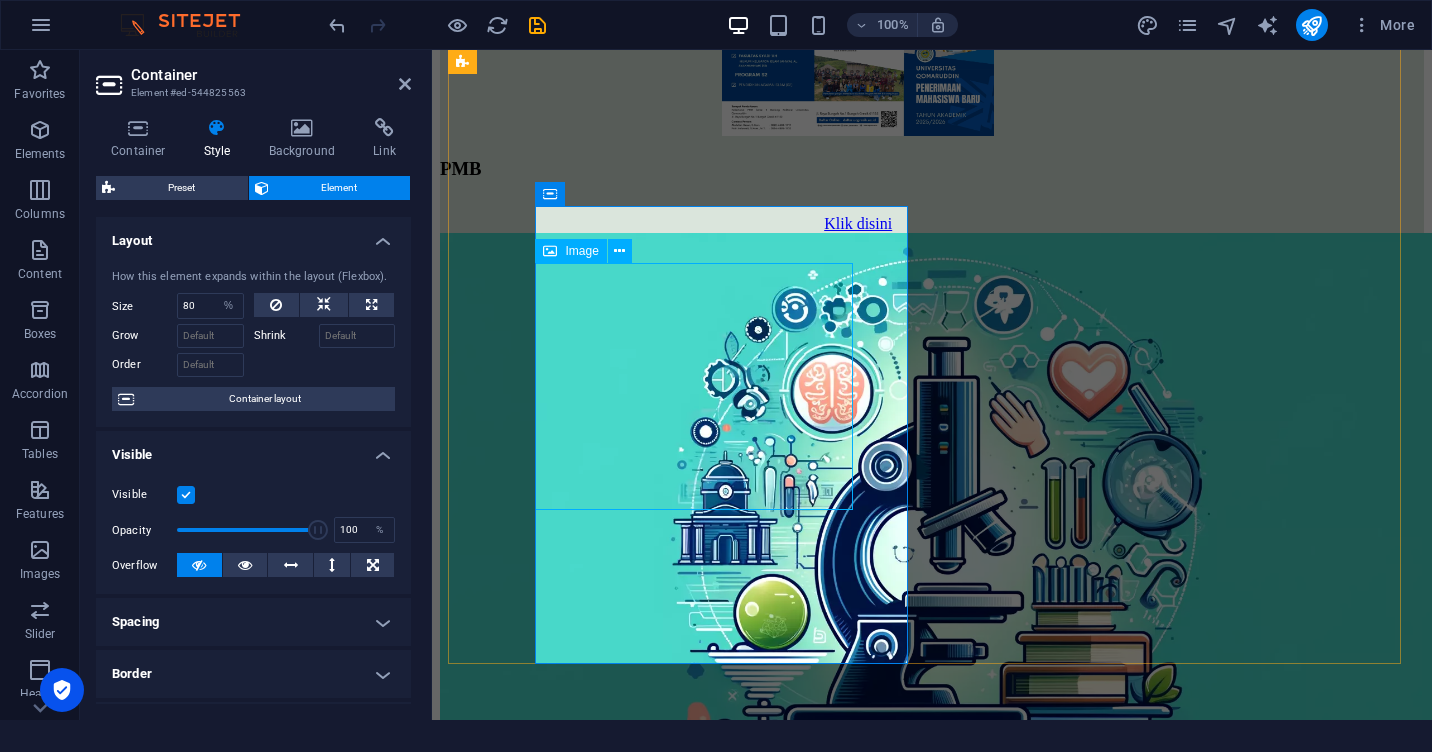 click at bounding box center (598, 10211) 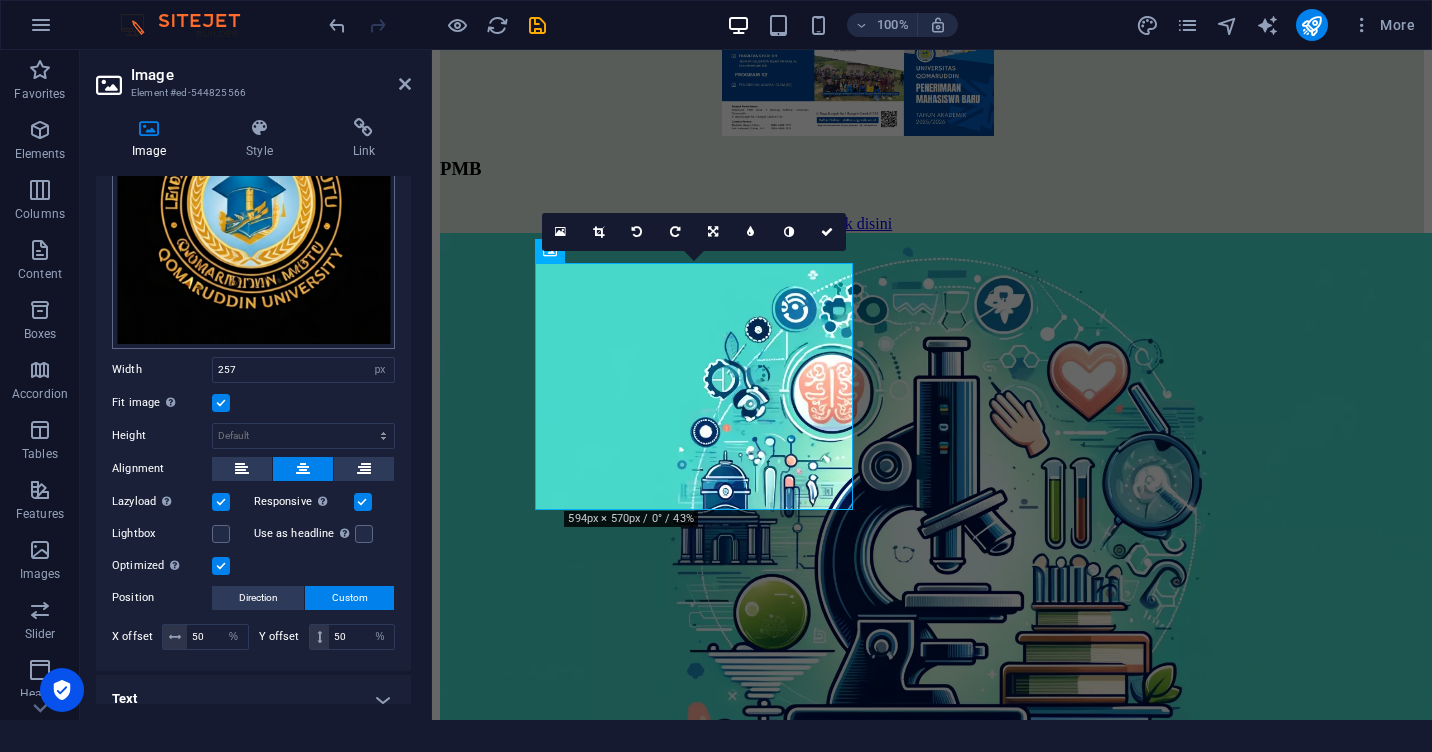 scroll, scrollTop: 166, scrollLeft: 0, axis: vertical 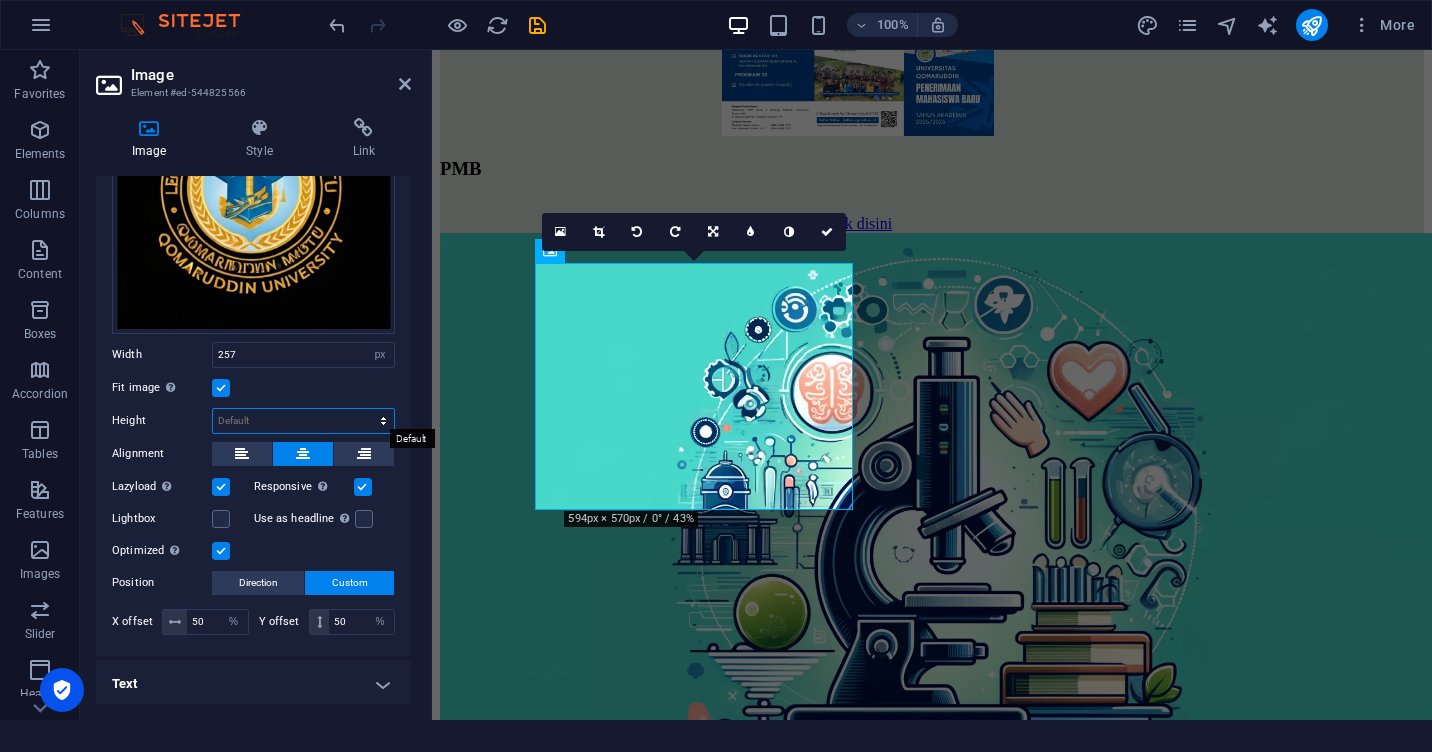 click on "Default auto px" at bounding box center [303, 421] 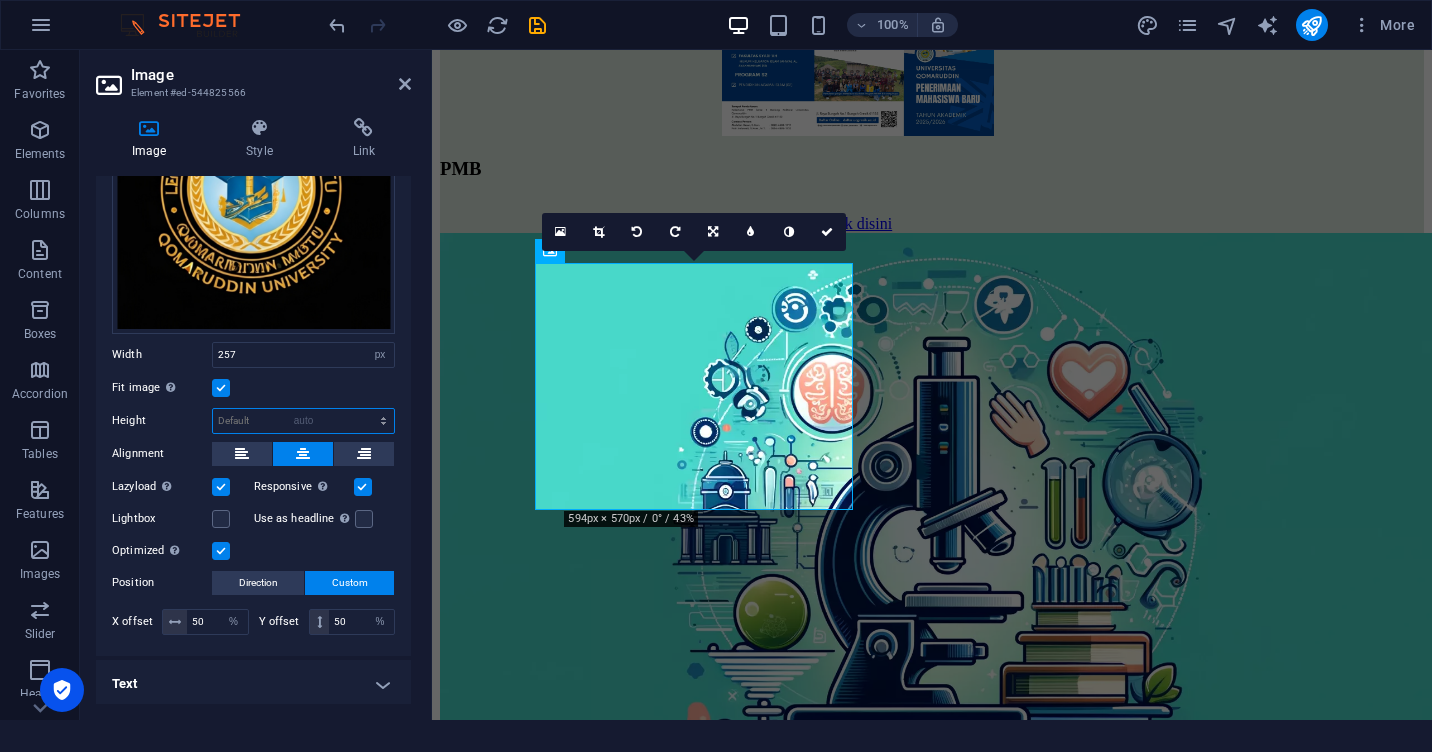 click on "Default auto px" at bounding box center [303, 421] 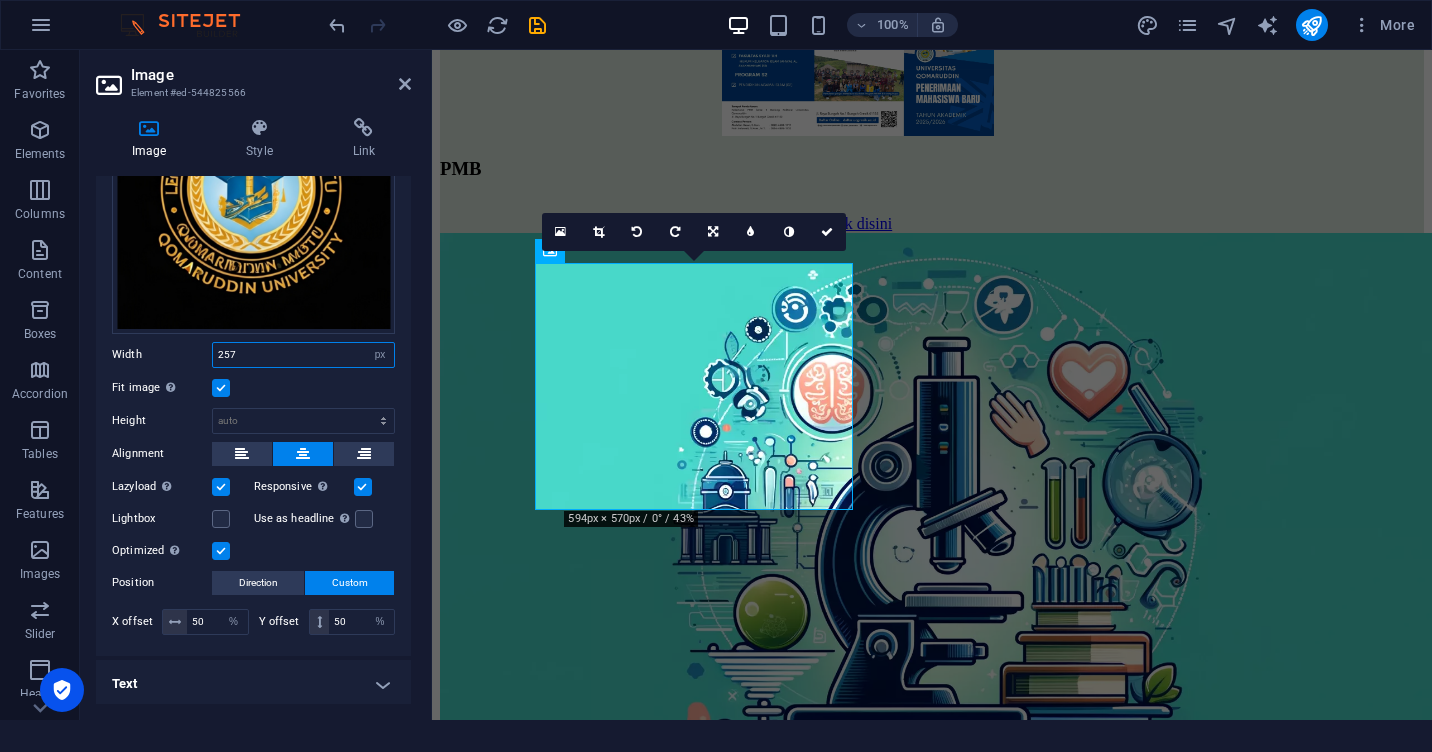 click on "257" at bounding box center (303, 355) 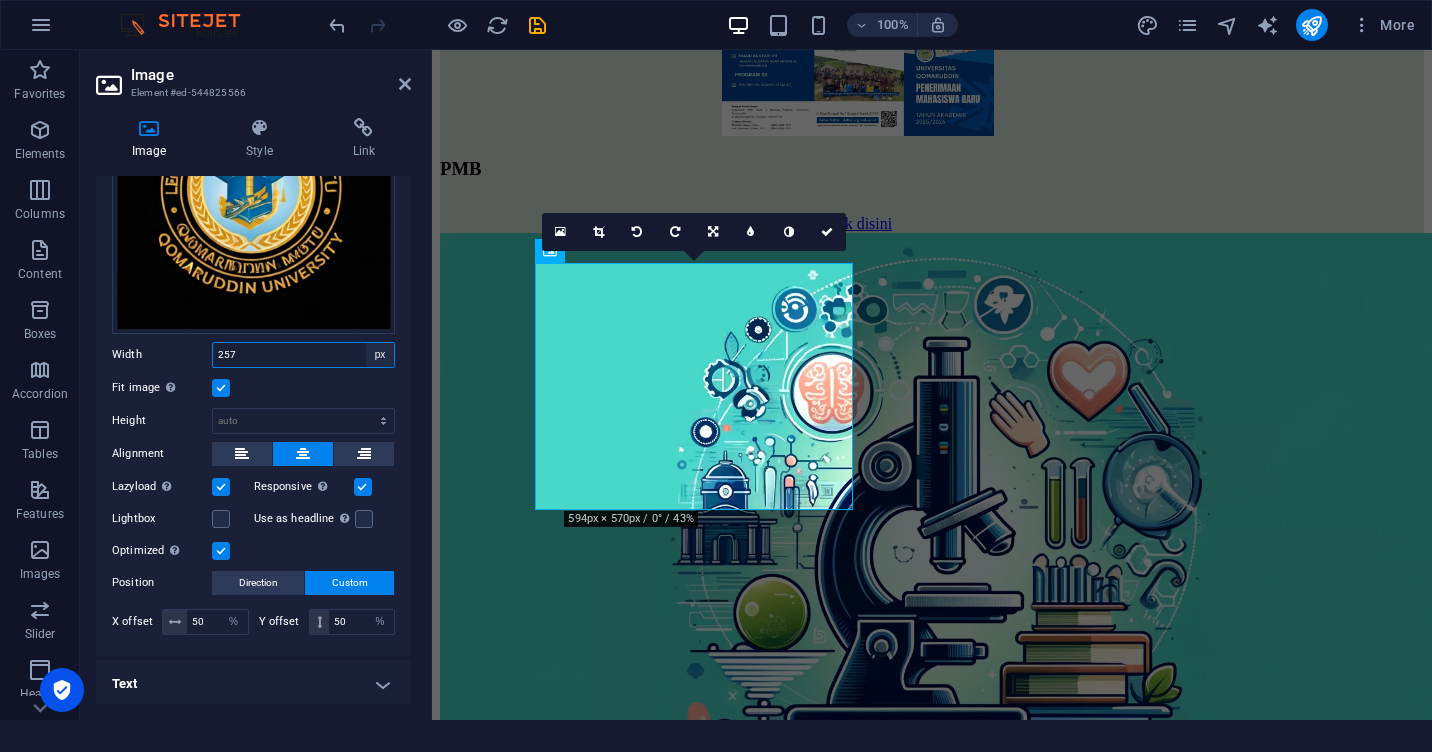 click on "Default auto px rem % em vh vw" at bounding box center (380, 355) 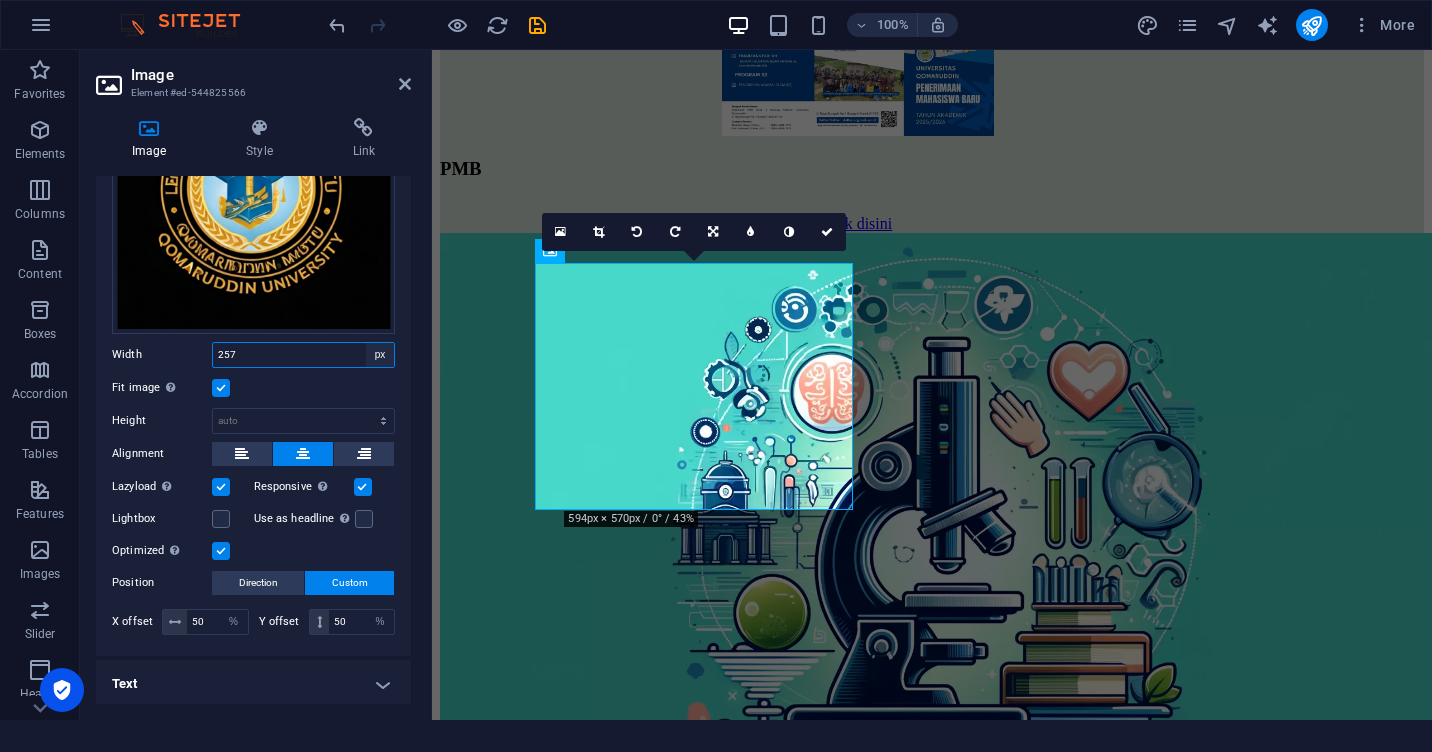 select on "auto" 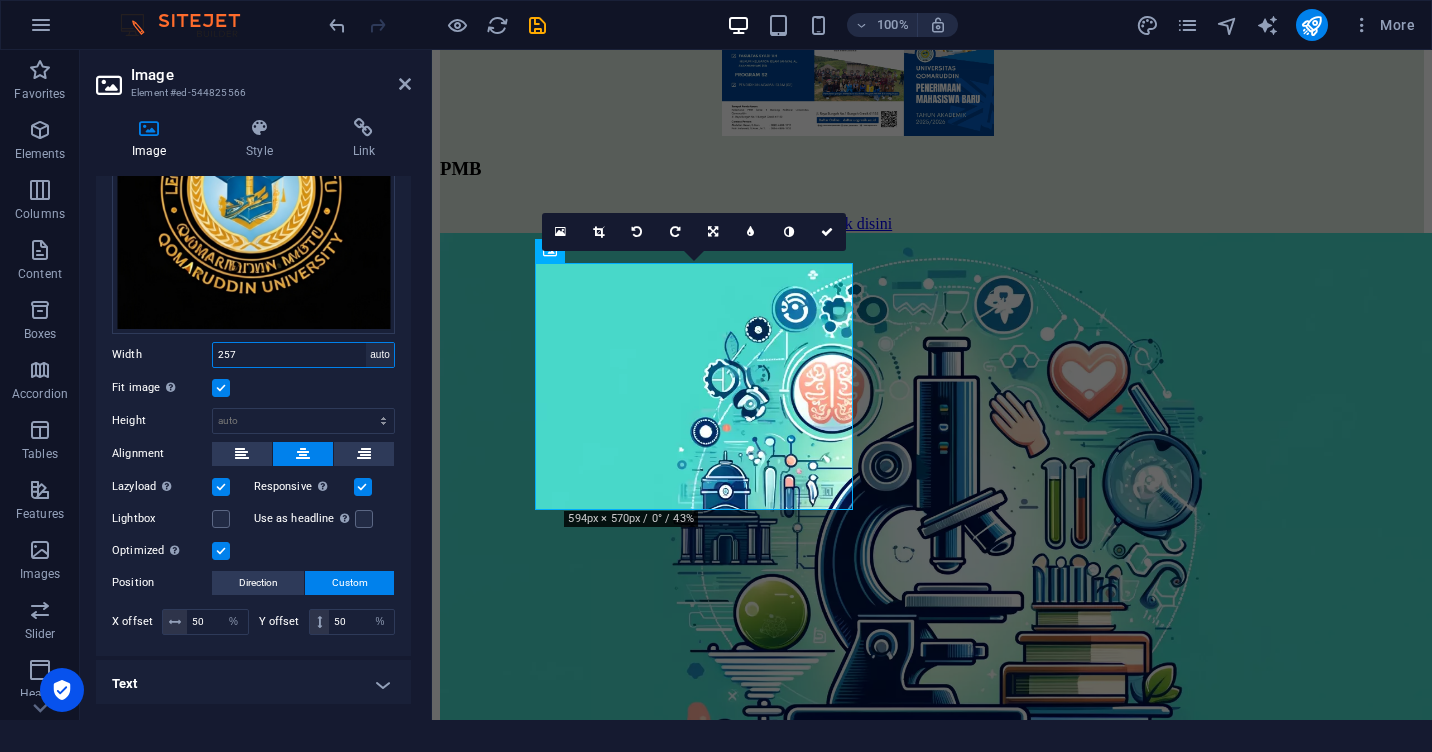 click on "Default auto px rem % em vh vw" at bounding box center (380, 355) 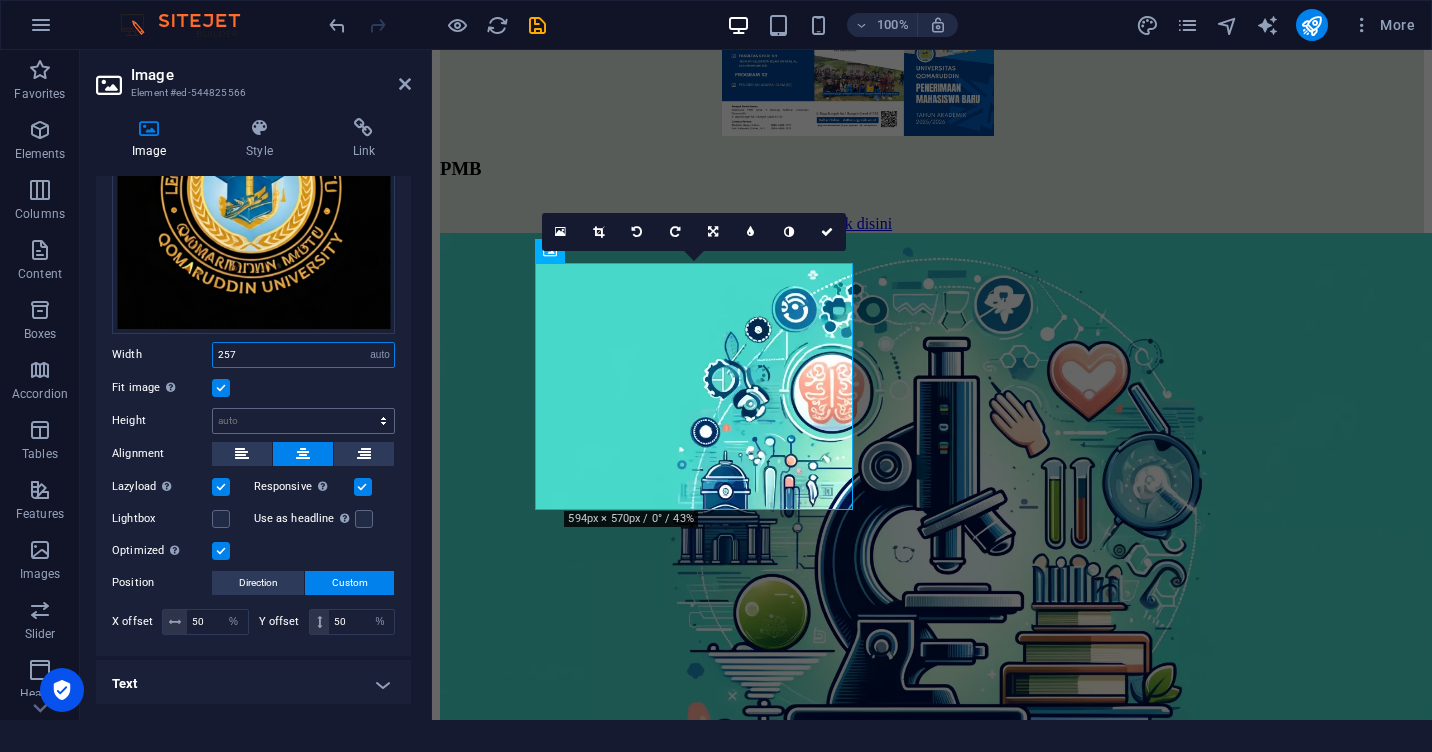 type 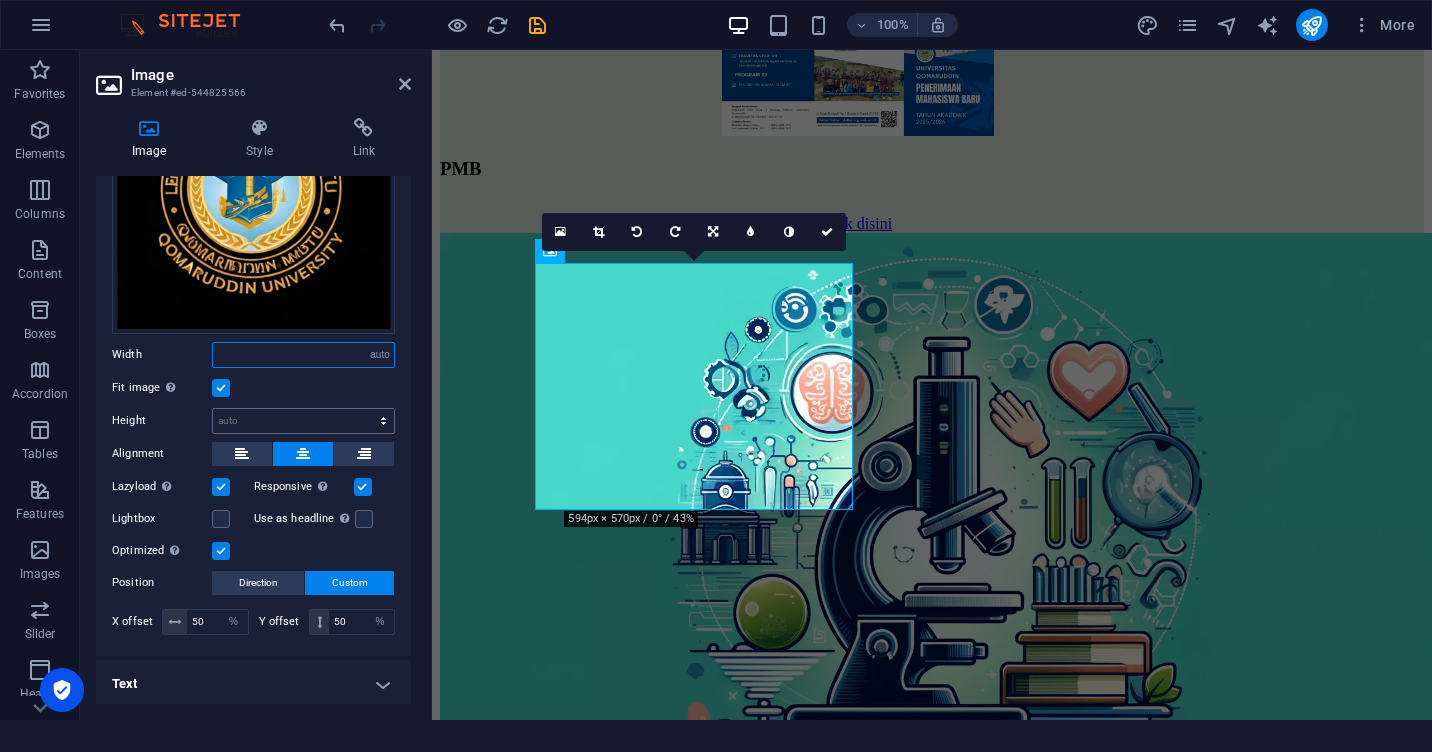 select on "DISABLED_OPTION_VALUE" 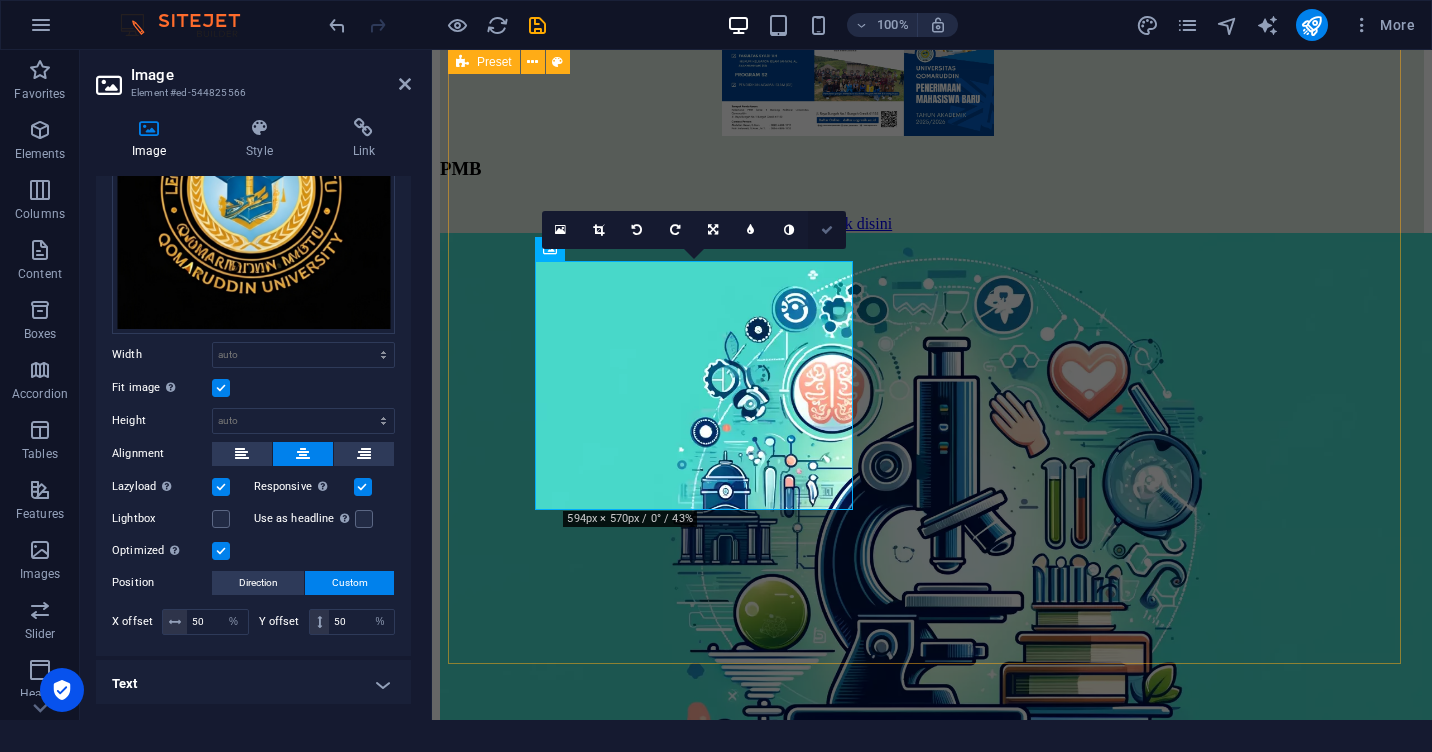 click at bounding box center (827, 230) 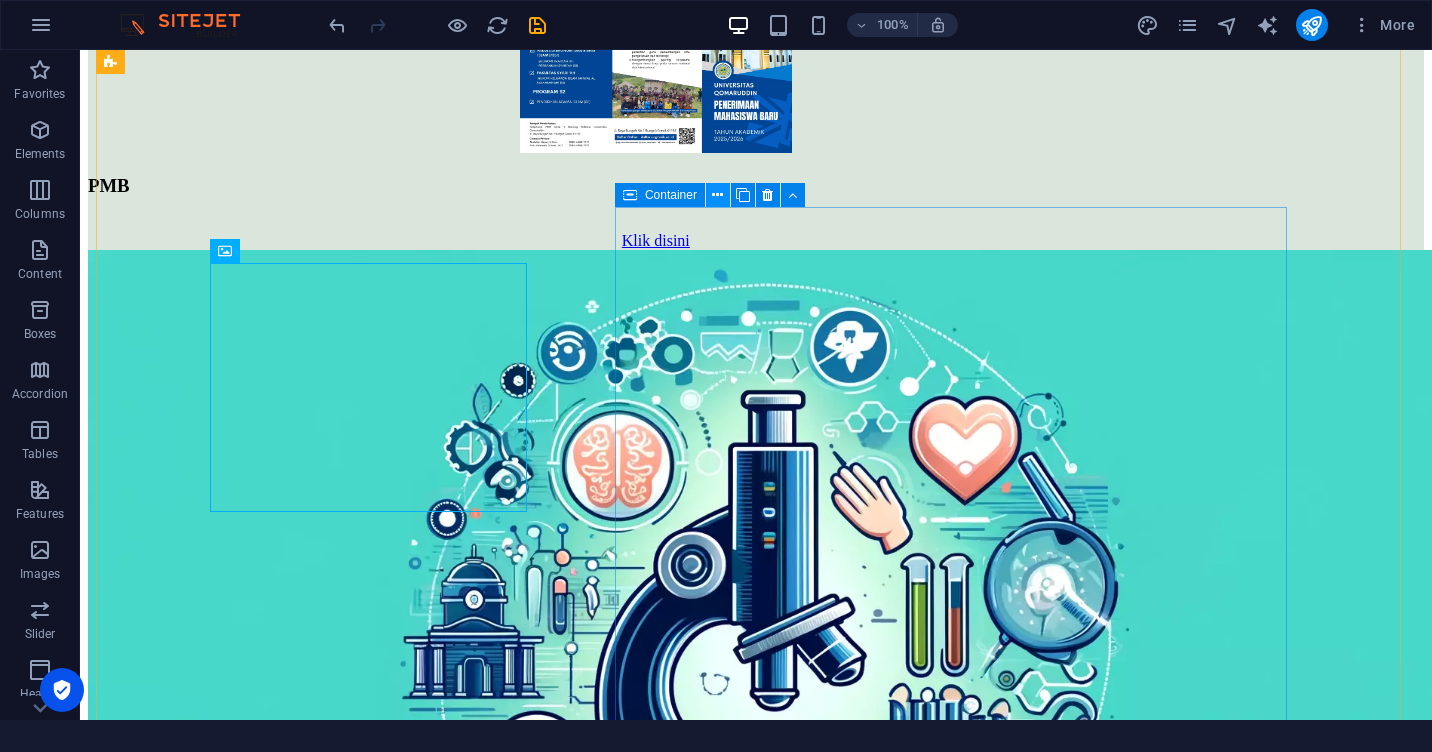 click at bounding box center (718, 195) 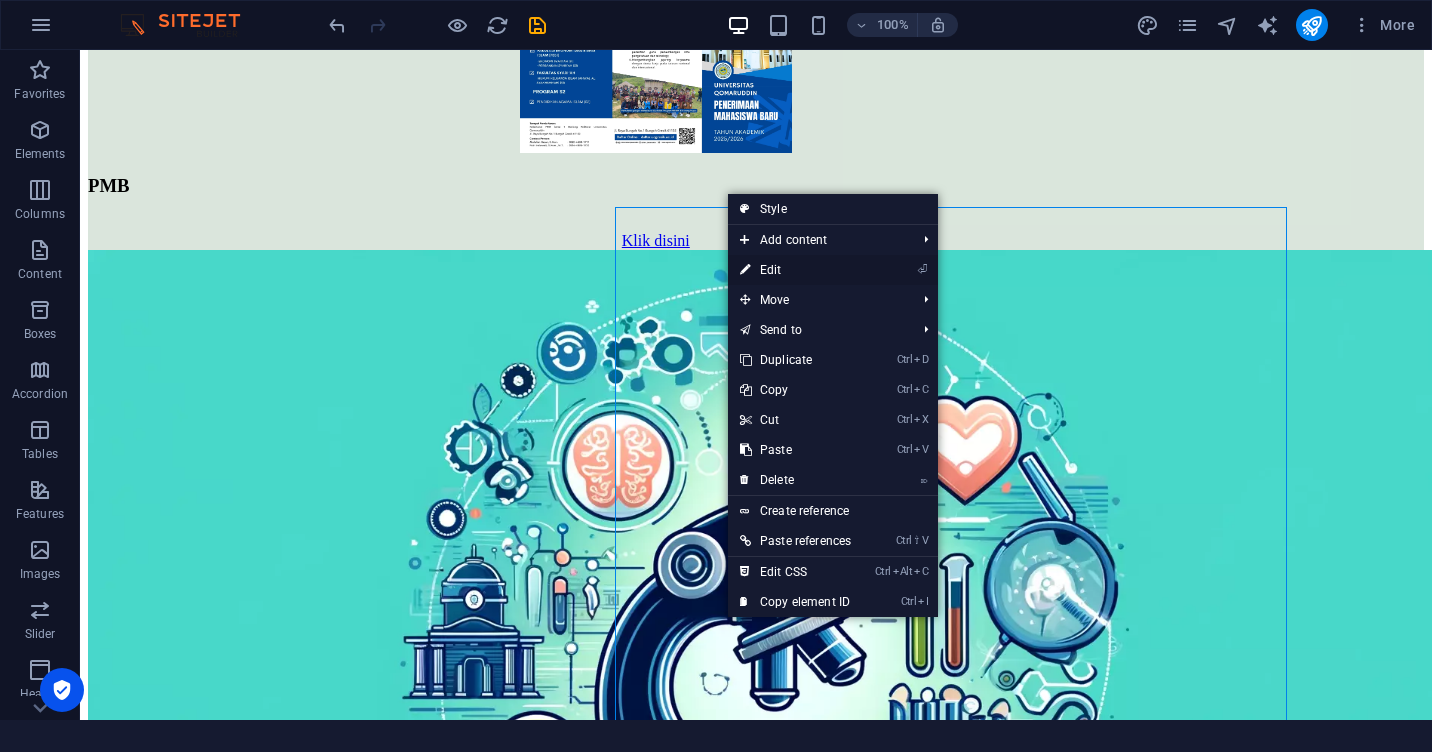 click on "⏎  Edit" at bounding box center [795, 270] 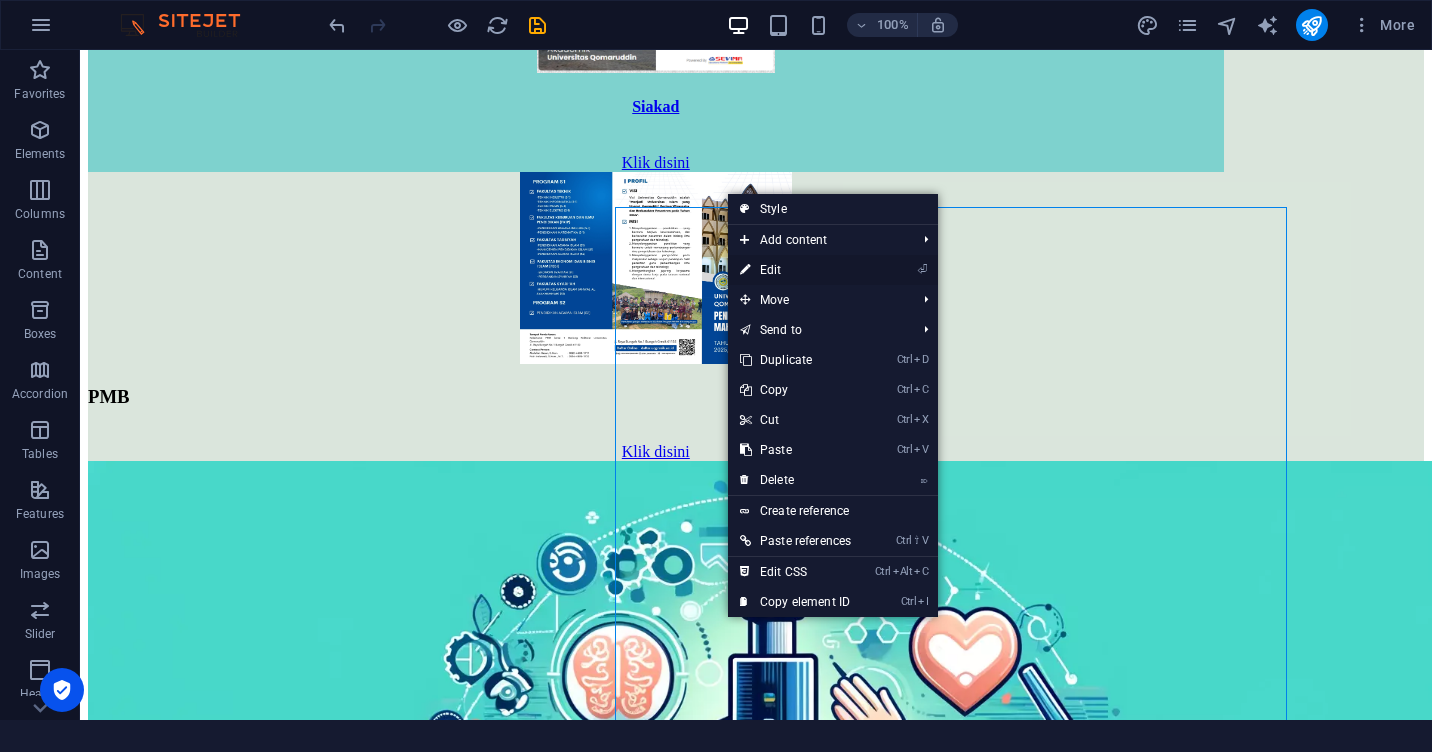 select on "%" 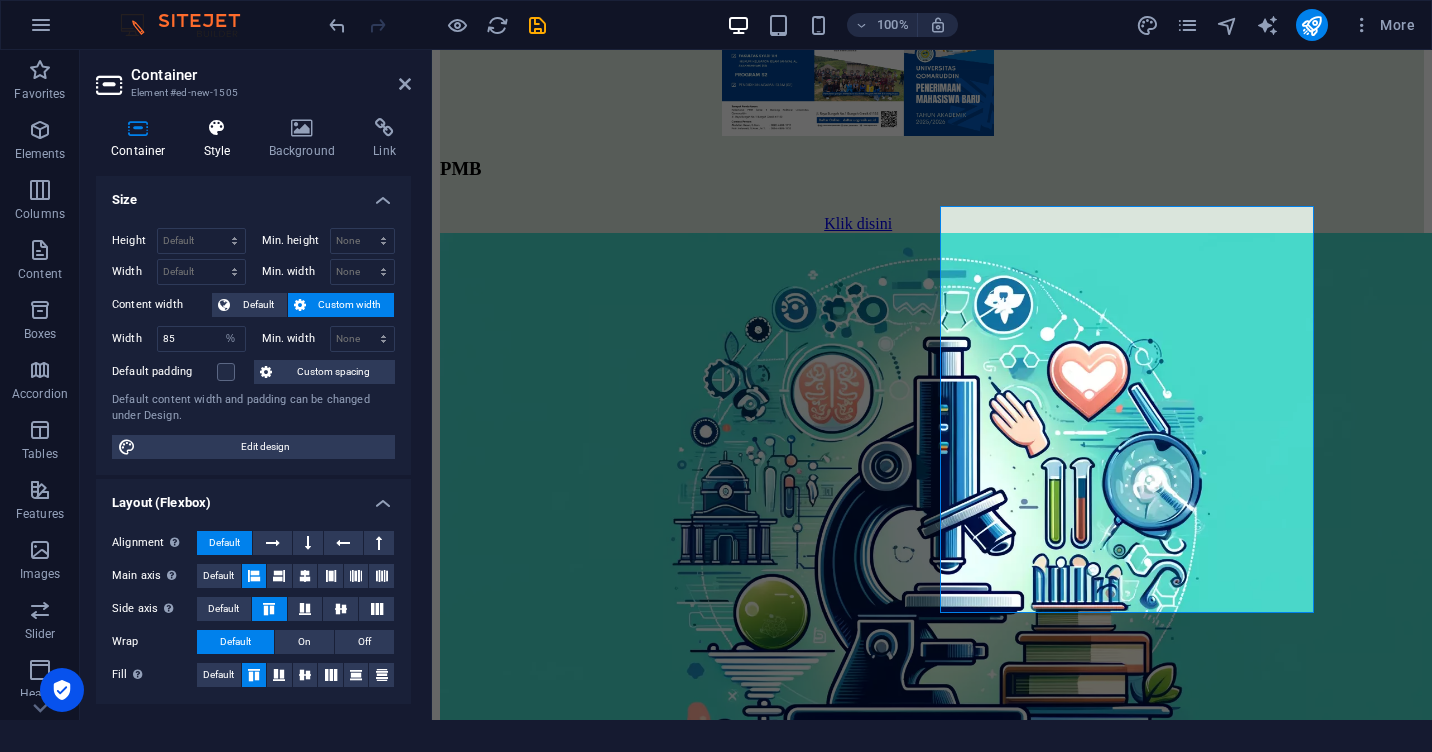 click at bounding box center (217, 128) 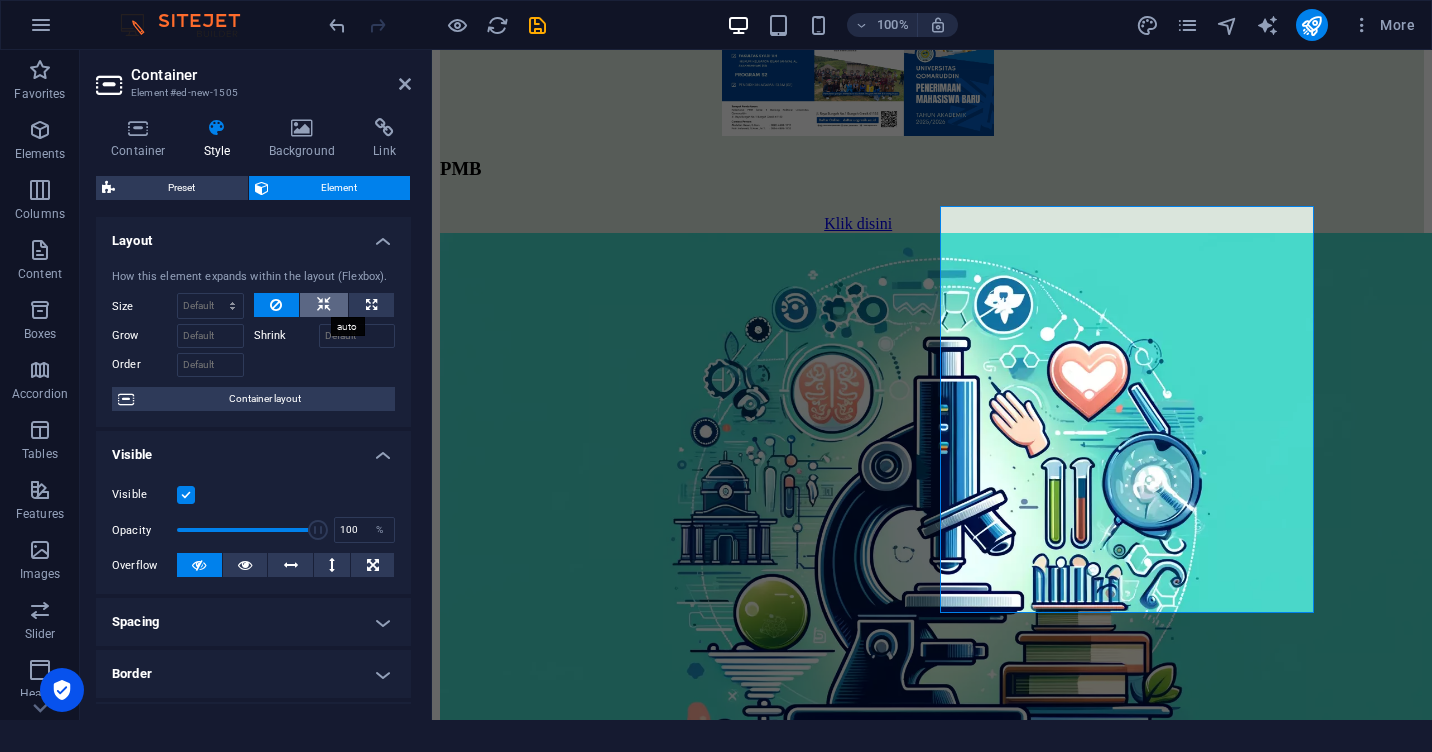 click at bounding box center [324, 305] 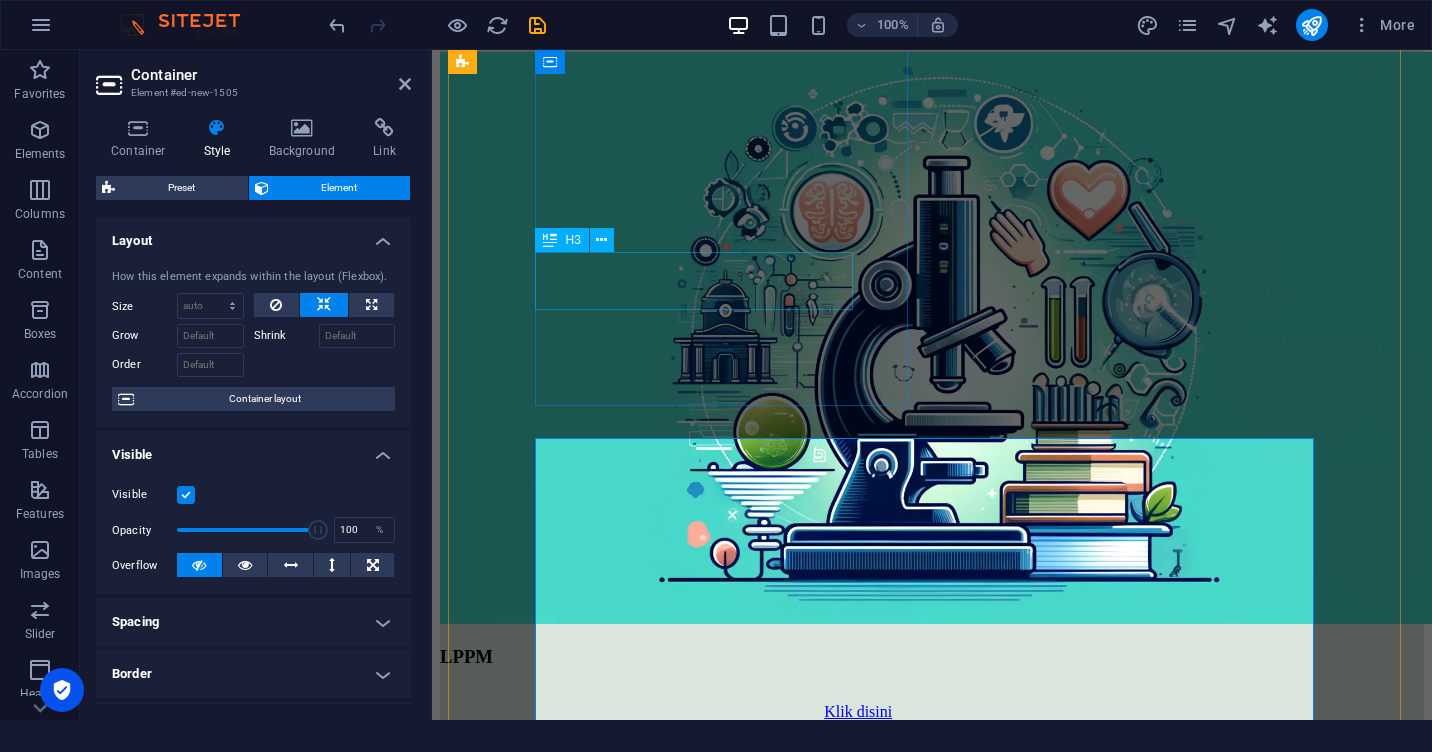 scroll, scrollTop: 2281, scrollLeft: 0, axis: vertical 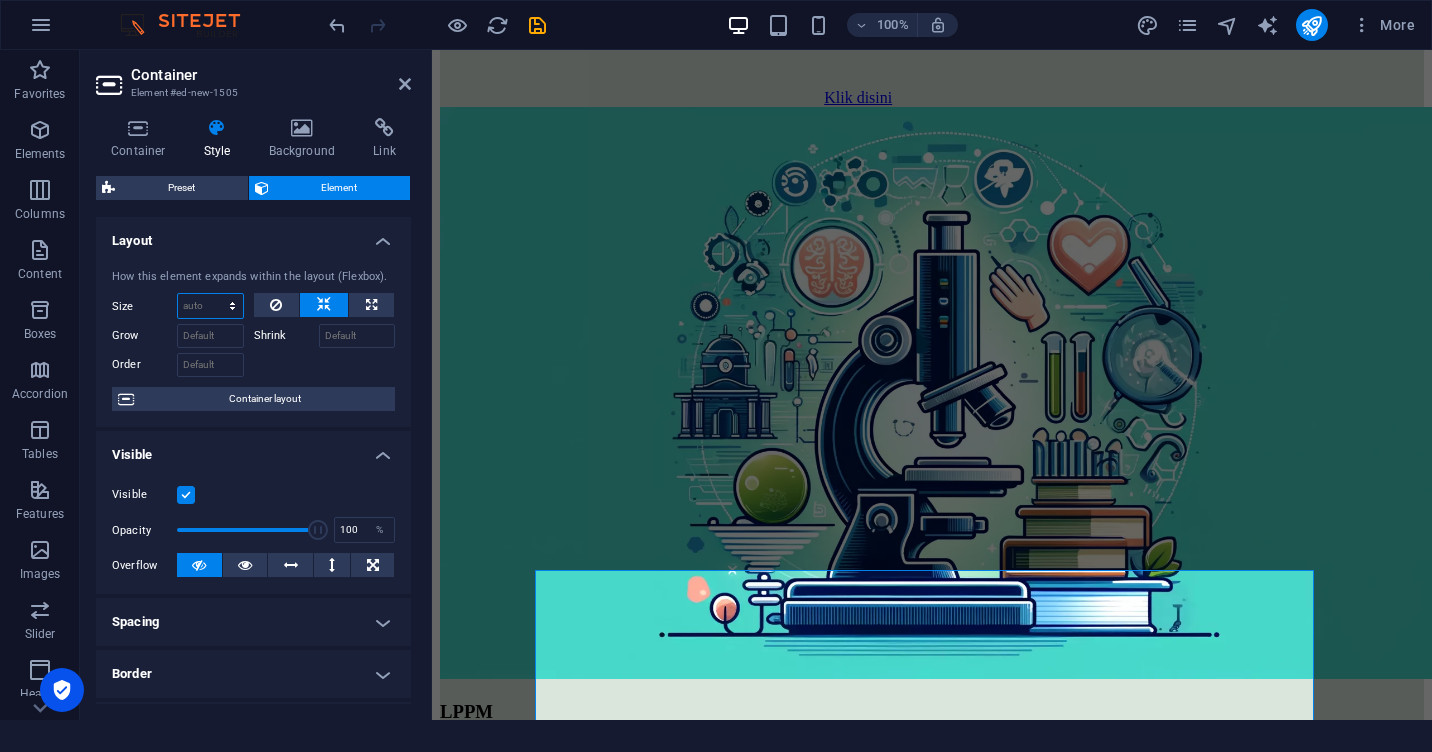 click on "Default auto px % 1/1 1/2 1/3 1/4 1/5 1/6 1/7 1/8 1/9 1/10" at bounding box center [210, 306] 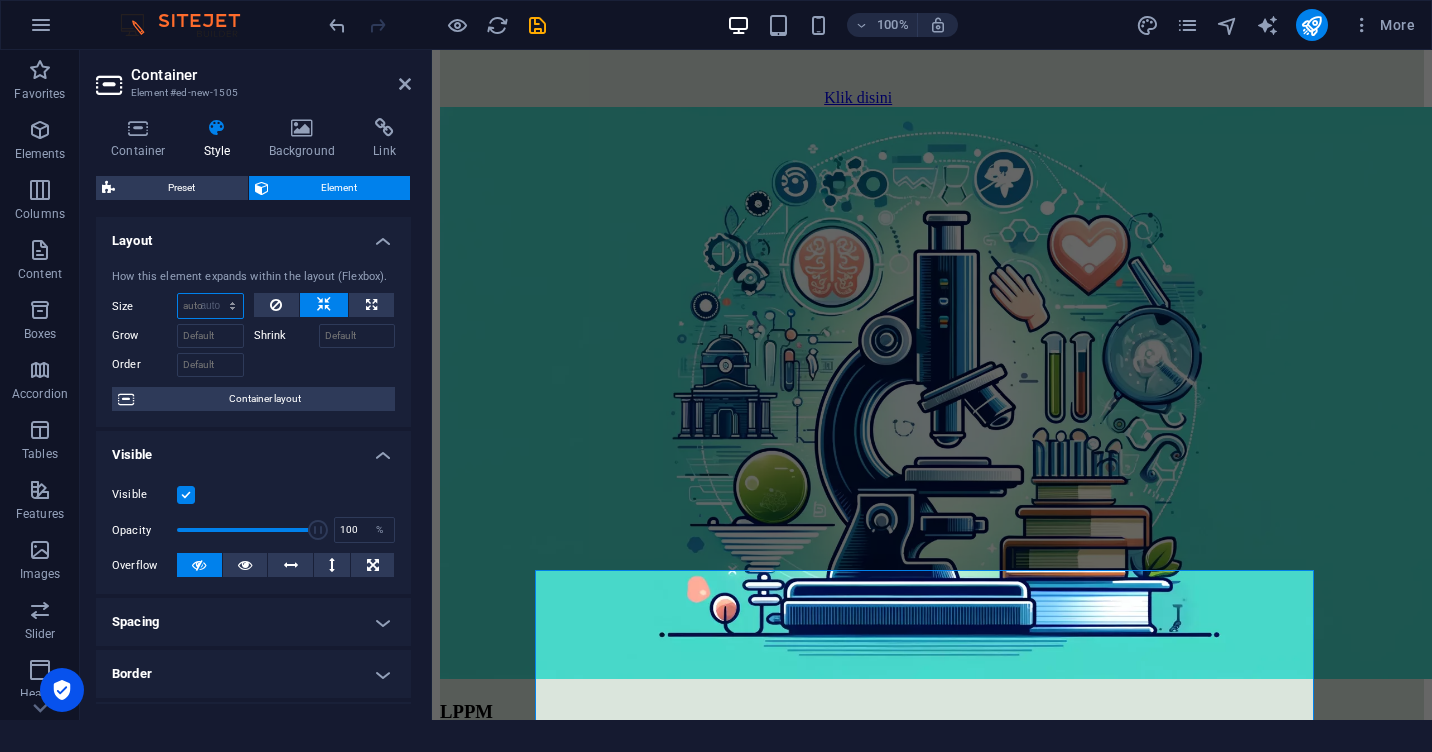 click on "Default auto px % 1/1 1/2 1/3 1/4 1/5 1/6 1/7 1/8 1/9 1/10" at bounding box center [210, 306] 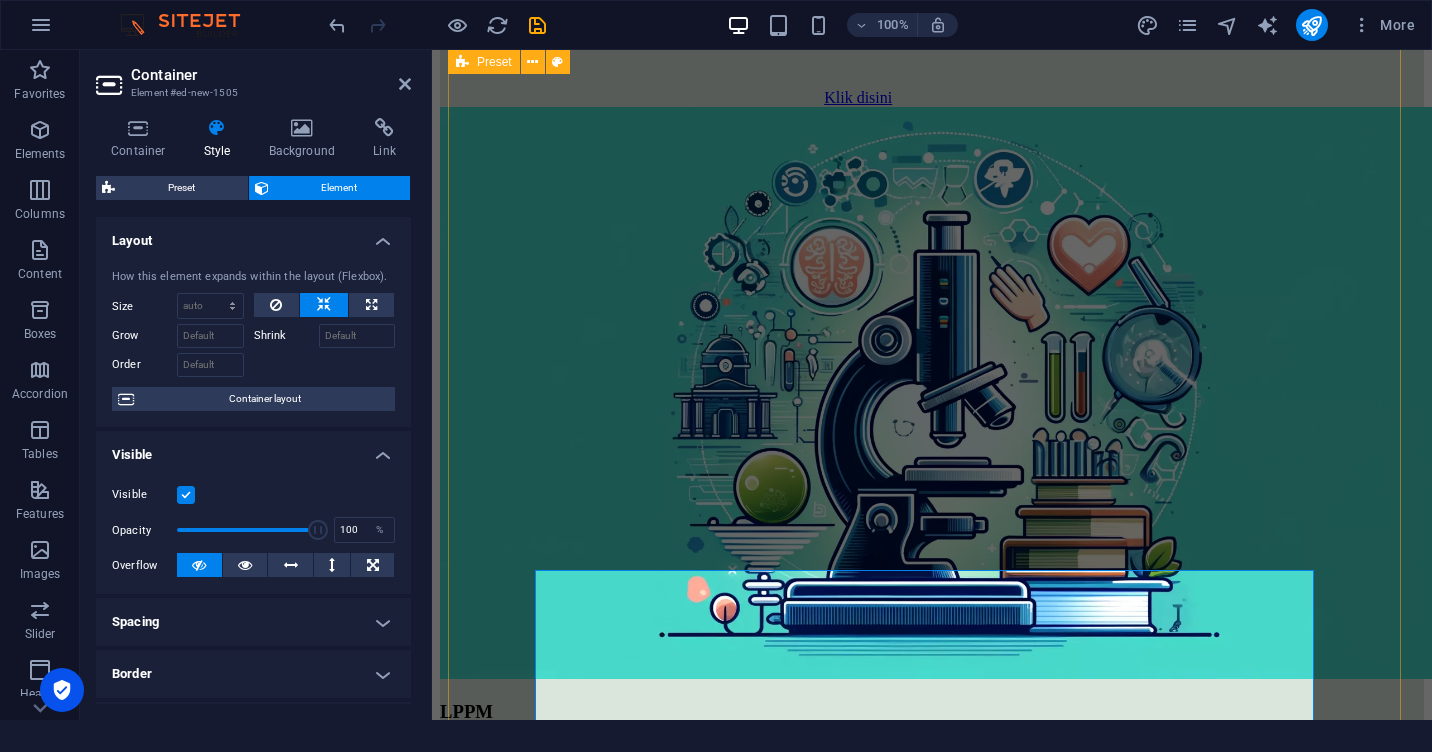 click on "Website utama Klik disini Siakad Klik disini PMB Klik disini LPPM Klik disini Teknik Industri (S-1) see more Teknik Informatika (S-1) see more Teknik Mesin (S-1) see more Teknik Elektro (S-1) see more Pendidikan Bahasa Inggris (S-1) see more Pendidikan Matematika (S-1) see more Manajemen Pendidikan [DEMOGRAPHIC_DATA] (S-1) klik disini Pendidikan Agama [DEMOGRAPHIC_DATA] (S-1) KLIK DISINI Perbankan Syariah (S-1) see more Ekonomi Syariah (S-1) see more Akhwal As-Syakhsiyyah (S-1) see more penjamin mutu KLIK DISINI Pendidikan Agama [DEMOGRAPHIC_DATA] (S-2) KLIK DISINI" at bounding box center (932, 4923) 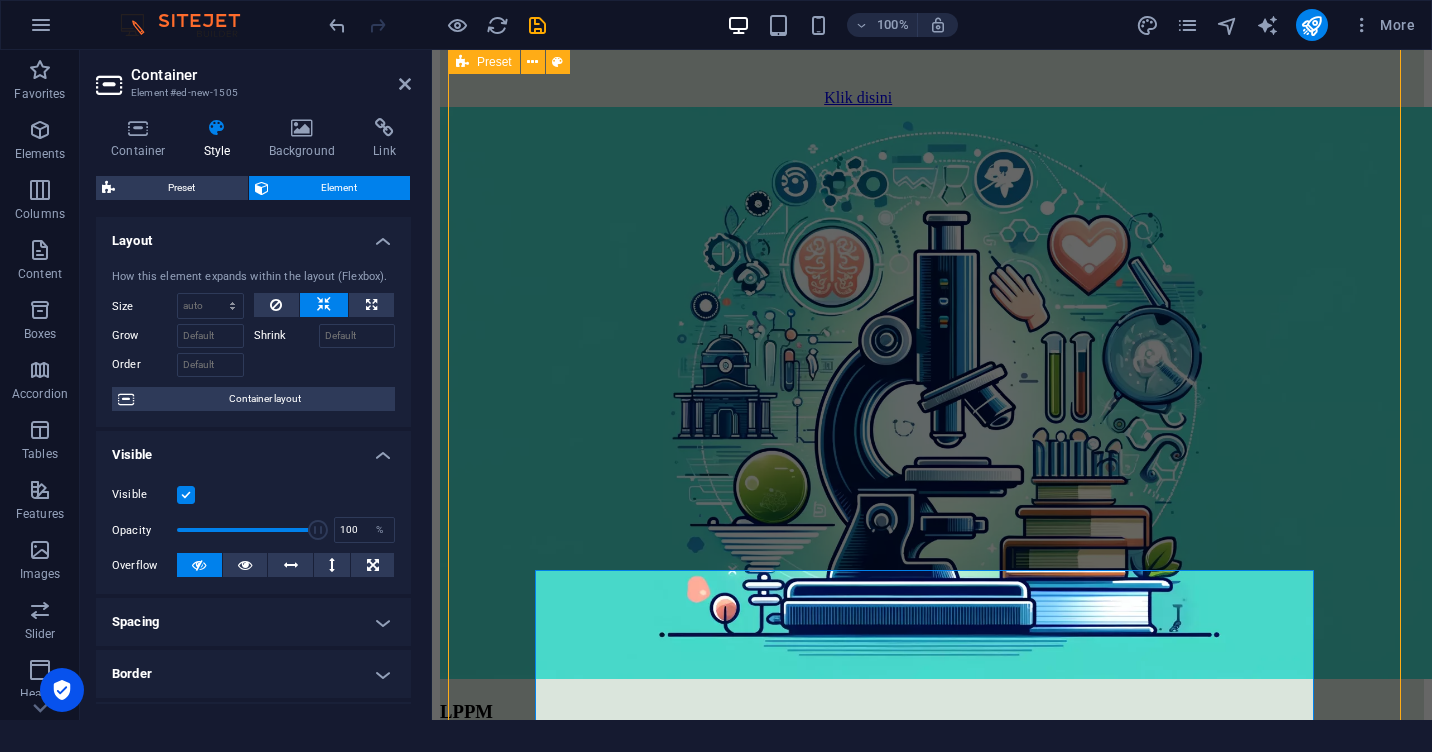 click on "Website utama Klik disini Siakad Klik disini PMB Klik disini LPPM Klik disini Teknik Industri (S-1) see more Teknik Informatika (S-1) see more Teknik Mesin (S-1) see more Teknik Elektro (S-1) see more Pendidikan Bahasa Inggris (S-1) see more Pendidikan Matematika (S-1) see more Manajemen Pendidikan [DEMOGRAPHIC_DATA] (S-1) klik disini Pendidikan Agama [DEMOGRAPHIC_DATA] (S-1) KLIK DISINI Perbankan Syariah (S-1) see more Ekonomi Syariah (S-1) see more Akhwal As-Syakhsiyyah (S-1) see more penjamin mutu KLIK DISINI Pendidikan Agama [DEMOGRAPHIC_DATA] (S-2) KLIK DISINI" at bounding box center (932, 4923) 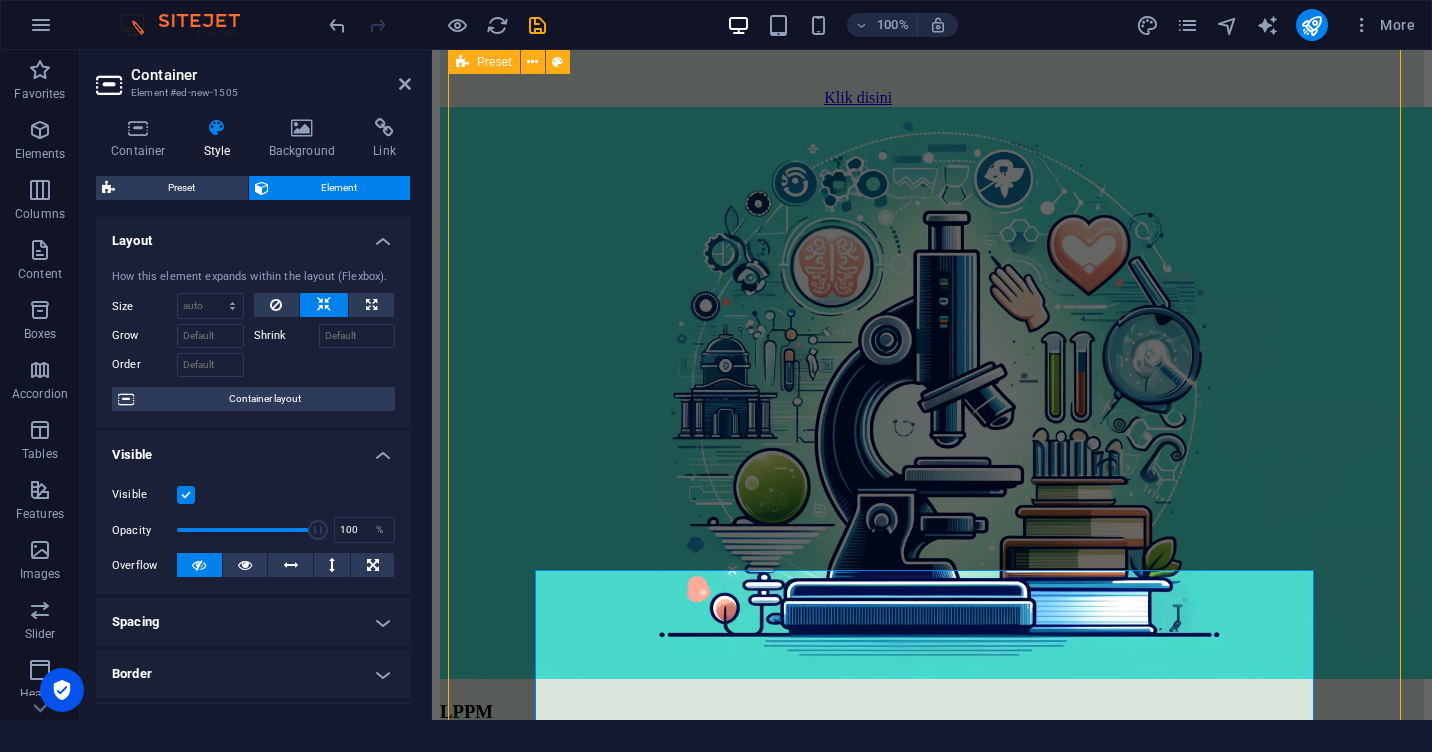select on "%" 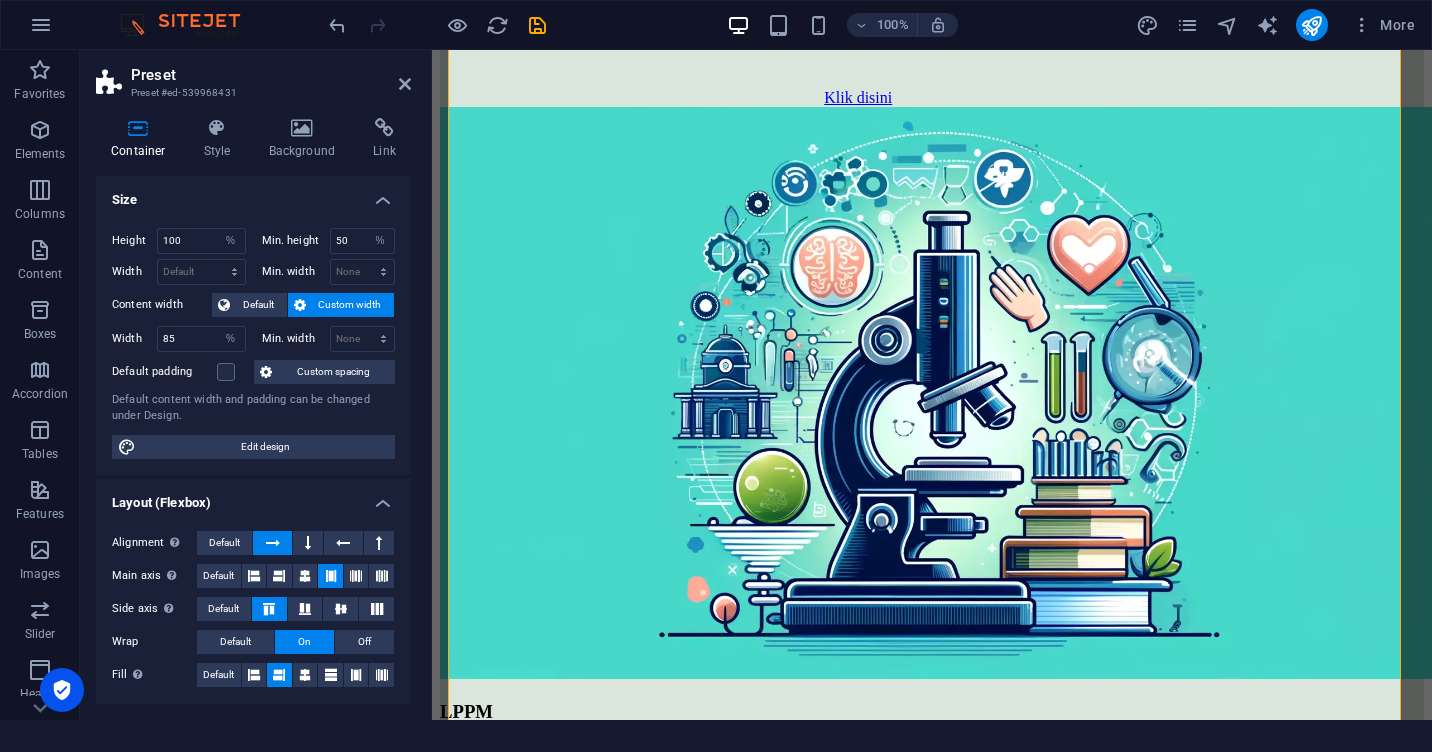 click at bounding box center (626, 9504) 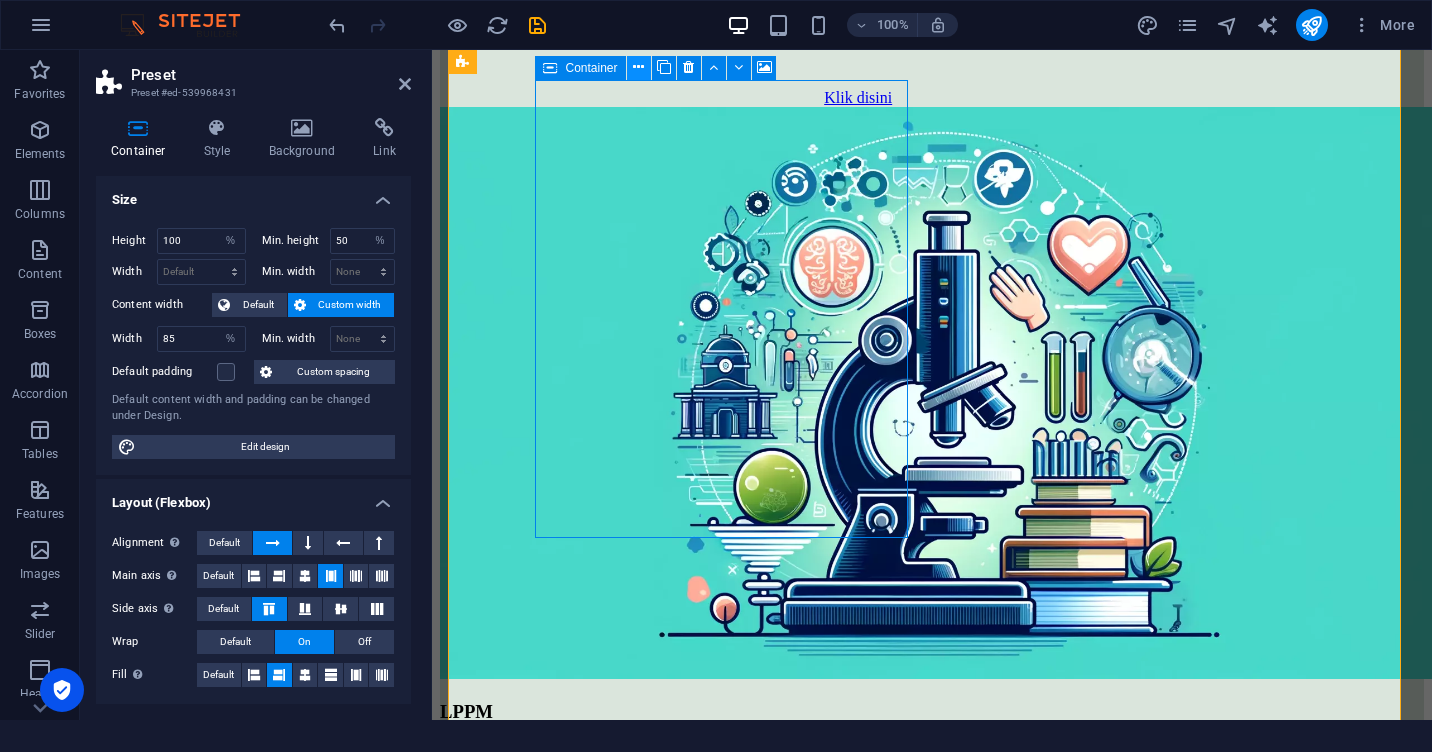 click at bounding box center [638, 67] 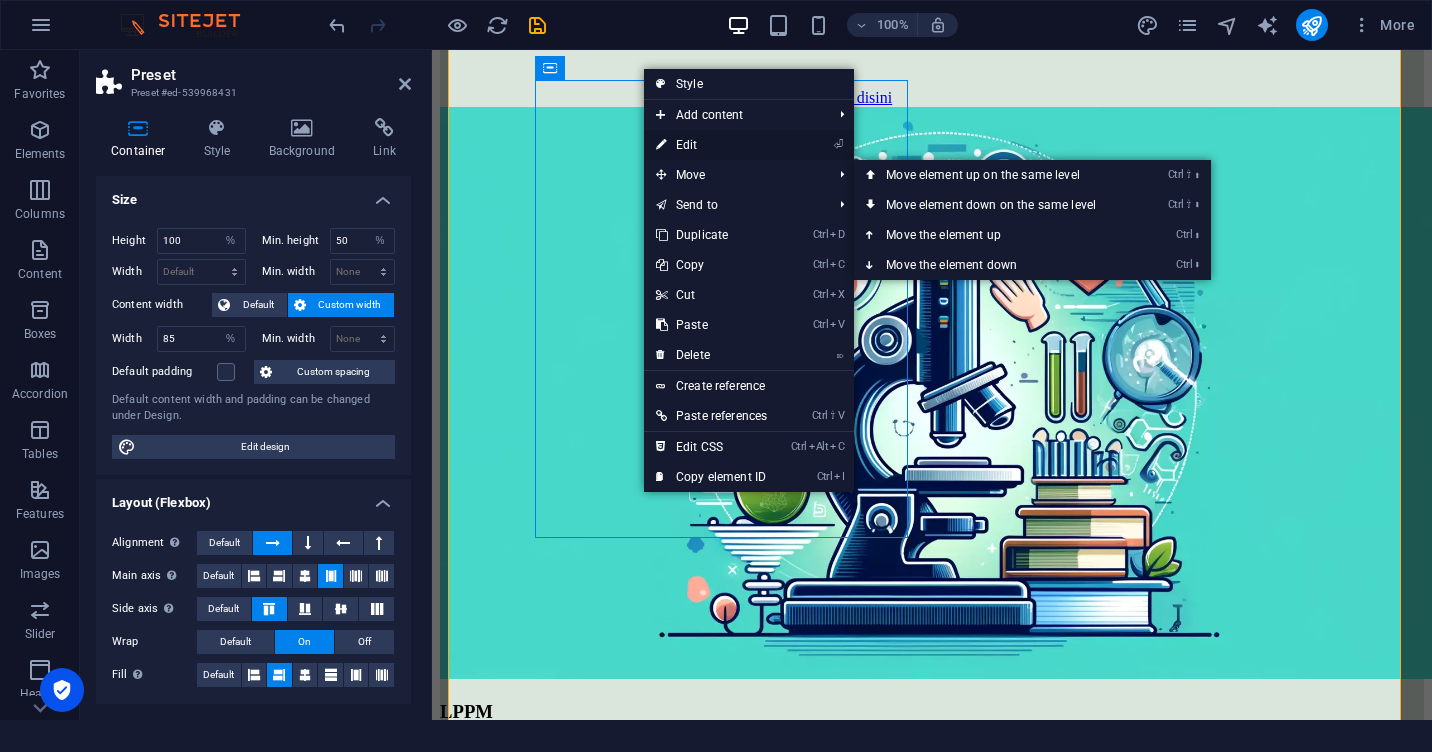 drag, startPoint x: 264, startPoint y: 95, endPoint x: 696, endPoint y: 145, distance: 434.88388 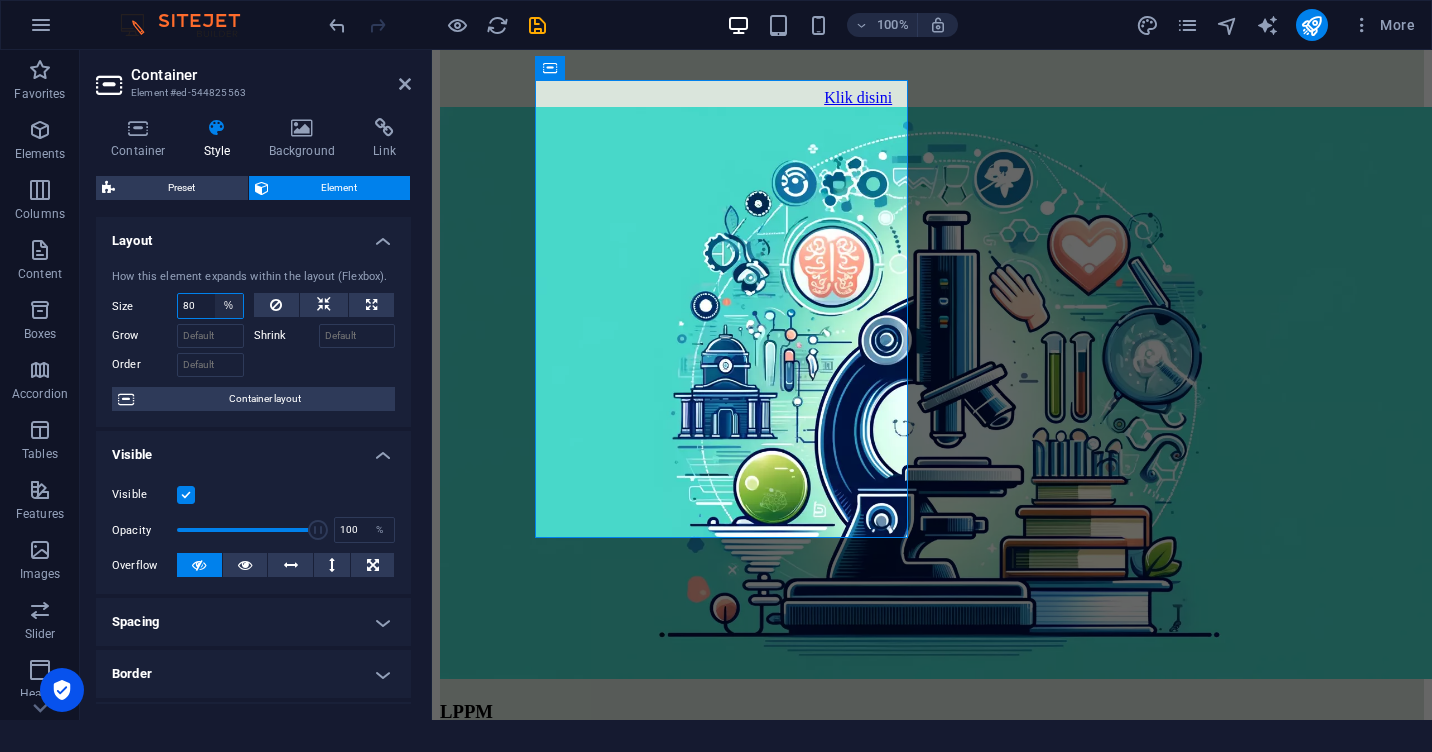 click on "Default auto px % 1/1 1/2 1/3 1/4 1/5 1/6 1/7 1/8 1/9 1/10" at bounding box center [229, 306] 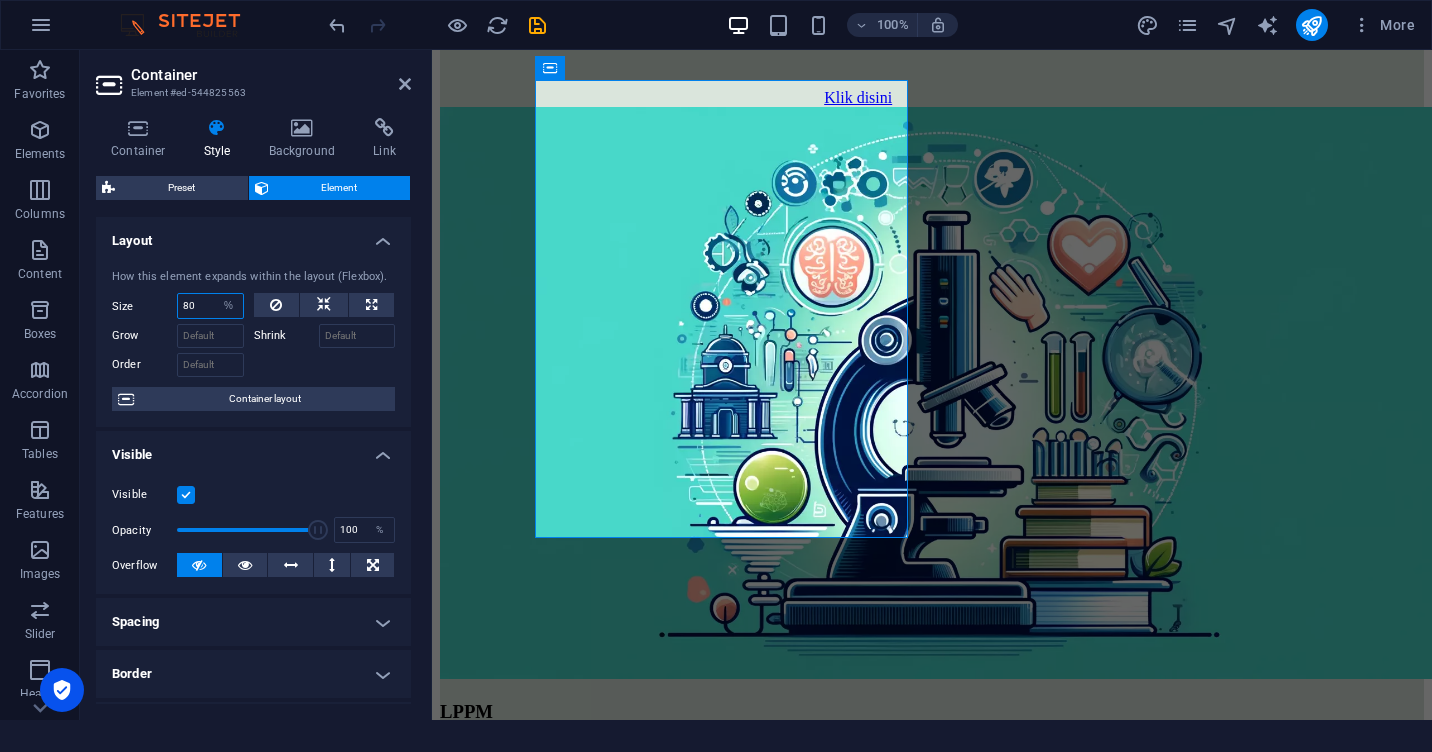 select on "auto" 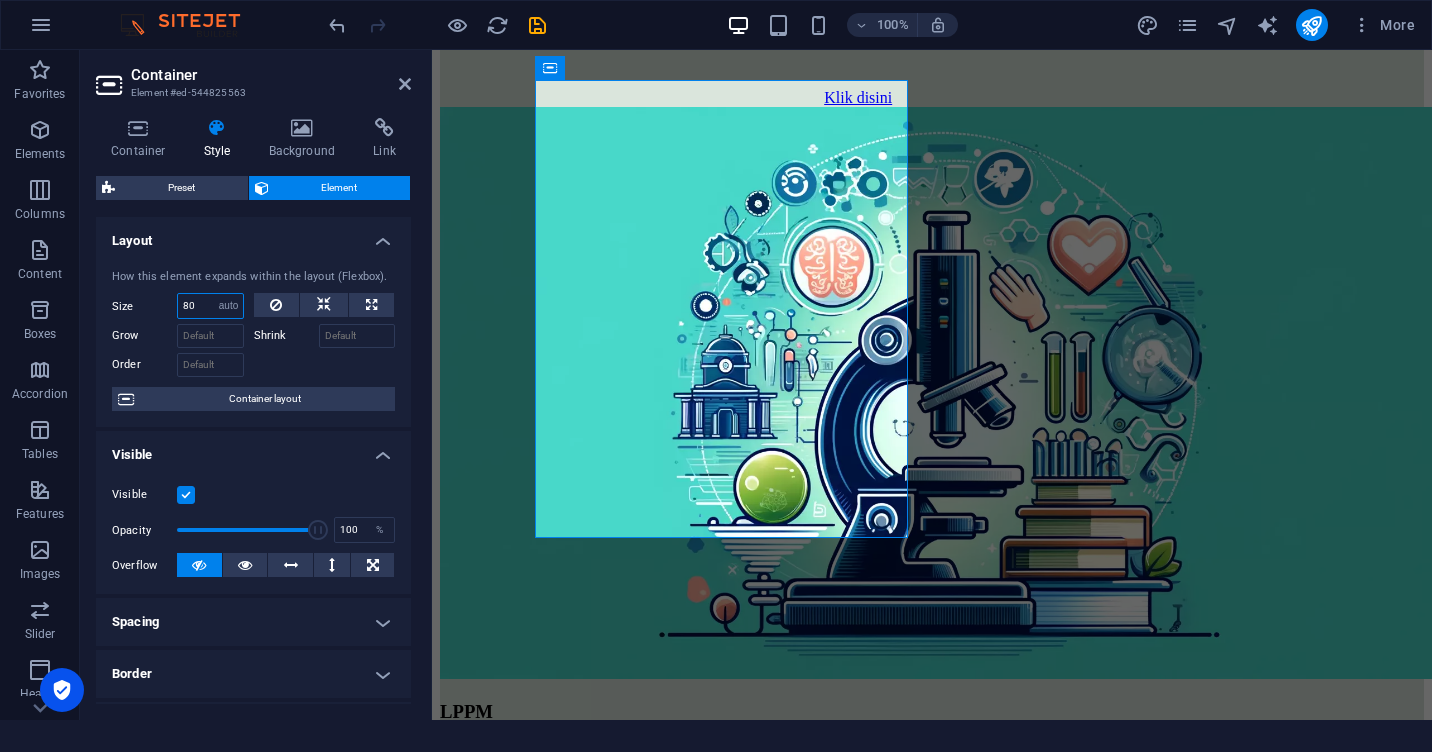 click on "Default auto px % 1/1 1/2 1/3 1/4 1/5 1/6 1/7 1/8 1/9 1/10" at bounding box center (229, 306) 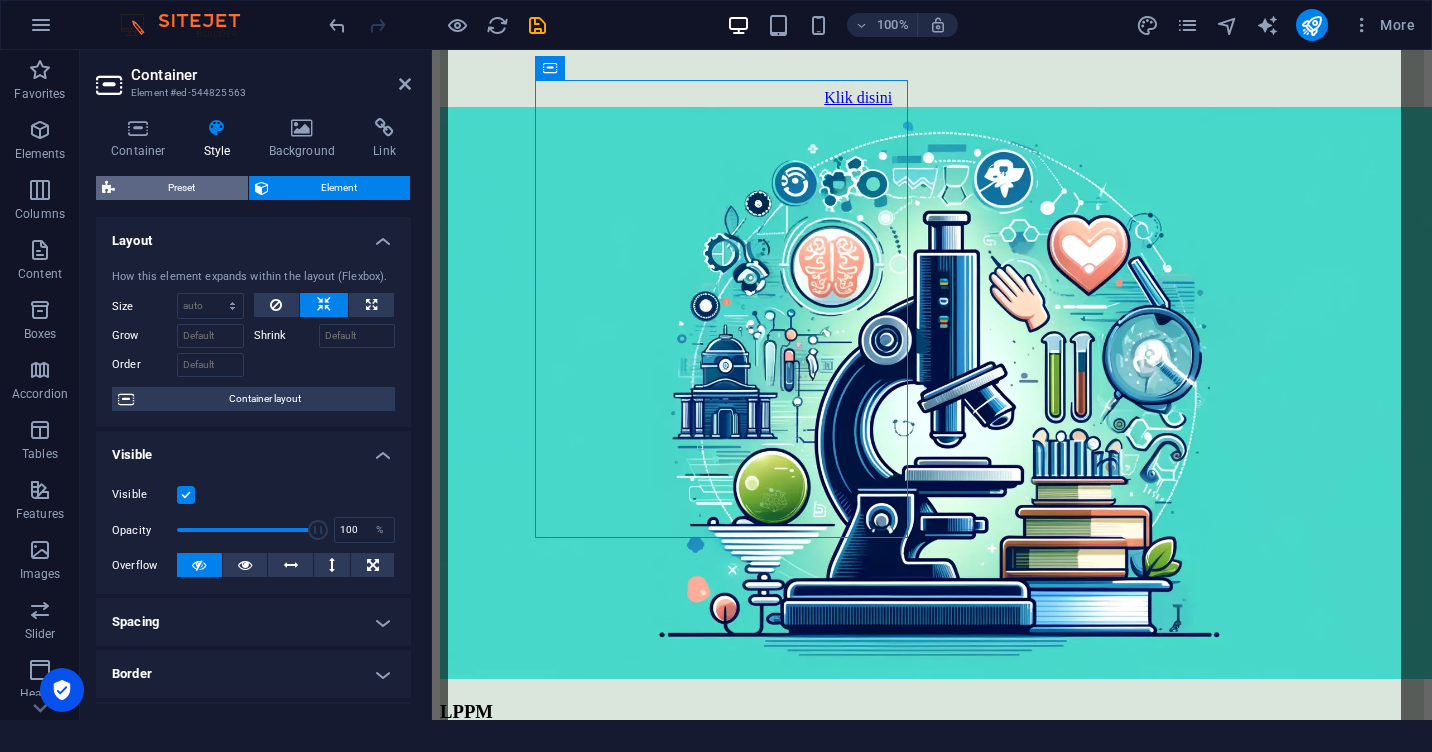 click on "Preset" at bounding box center (181, 188) 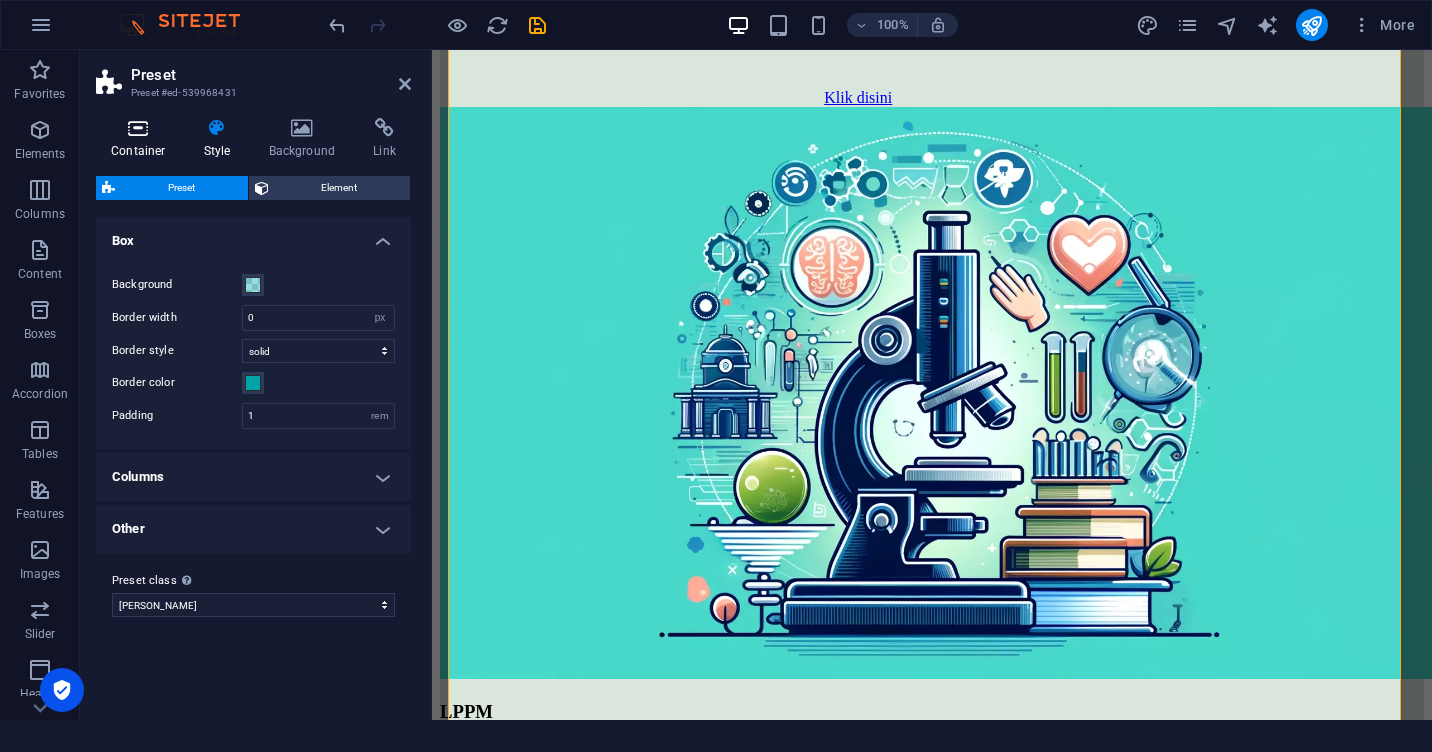 click on "Container" at bounding box center [142, 139] 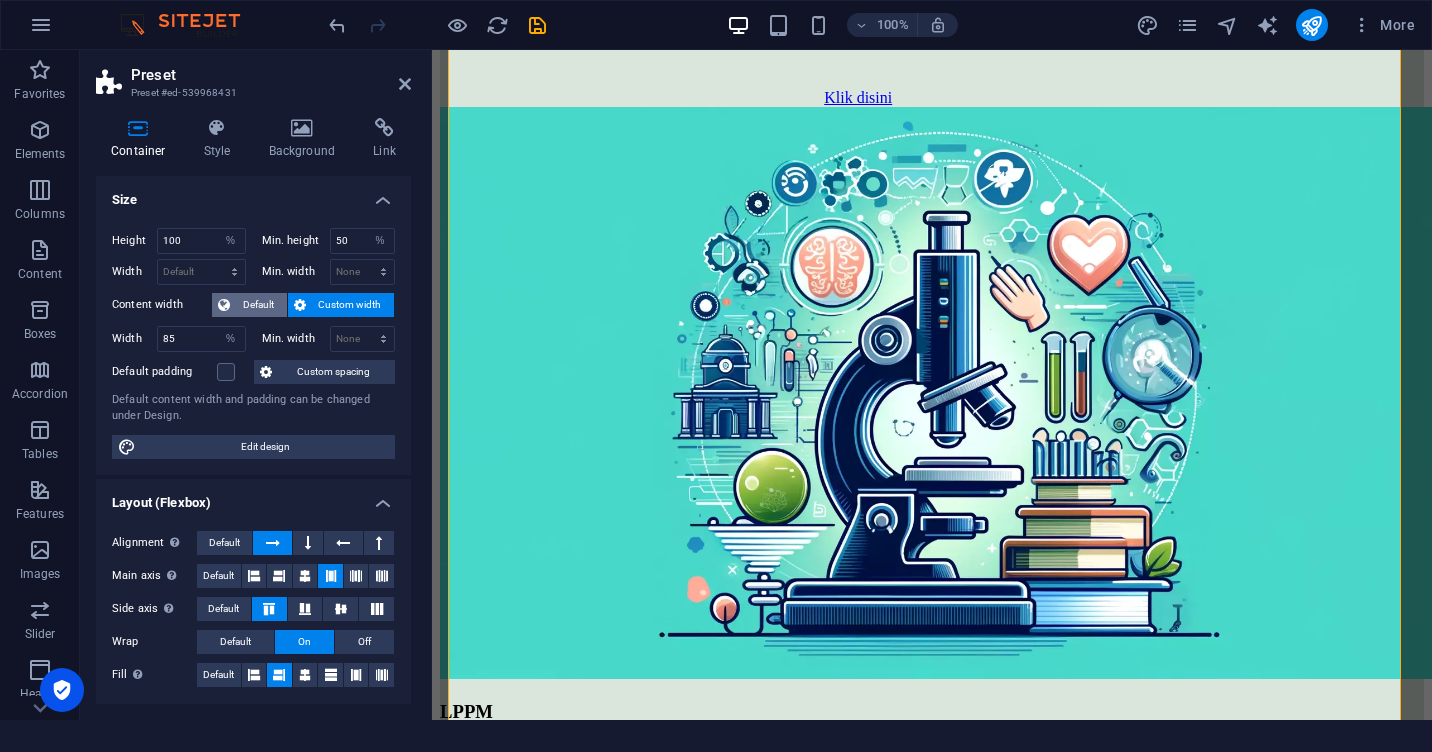 click on "Default" at bounding box center [258, 305] 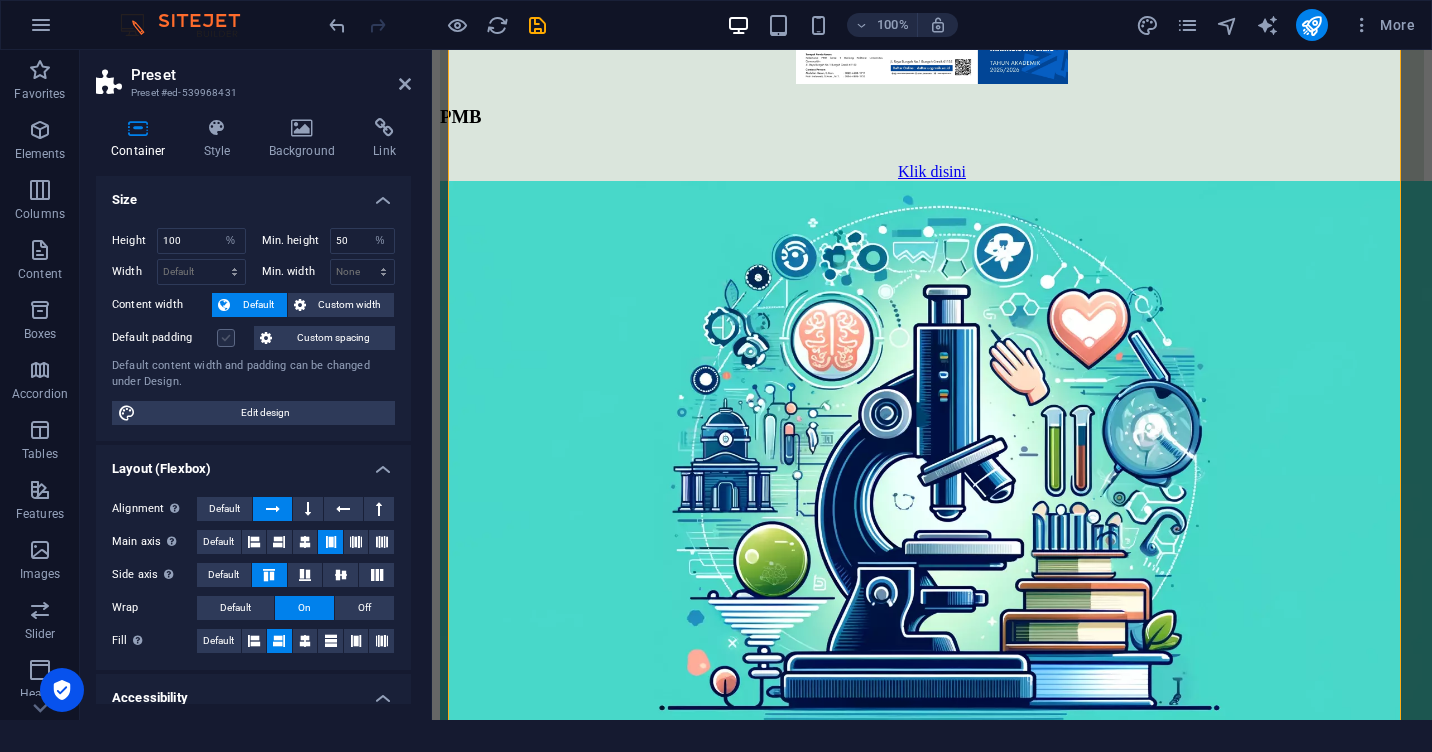 click at bounding box center [226, 338] 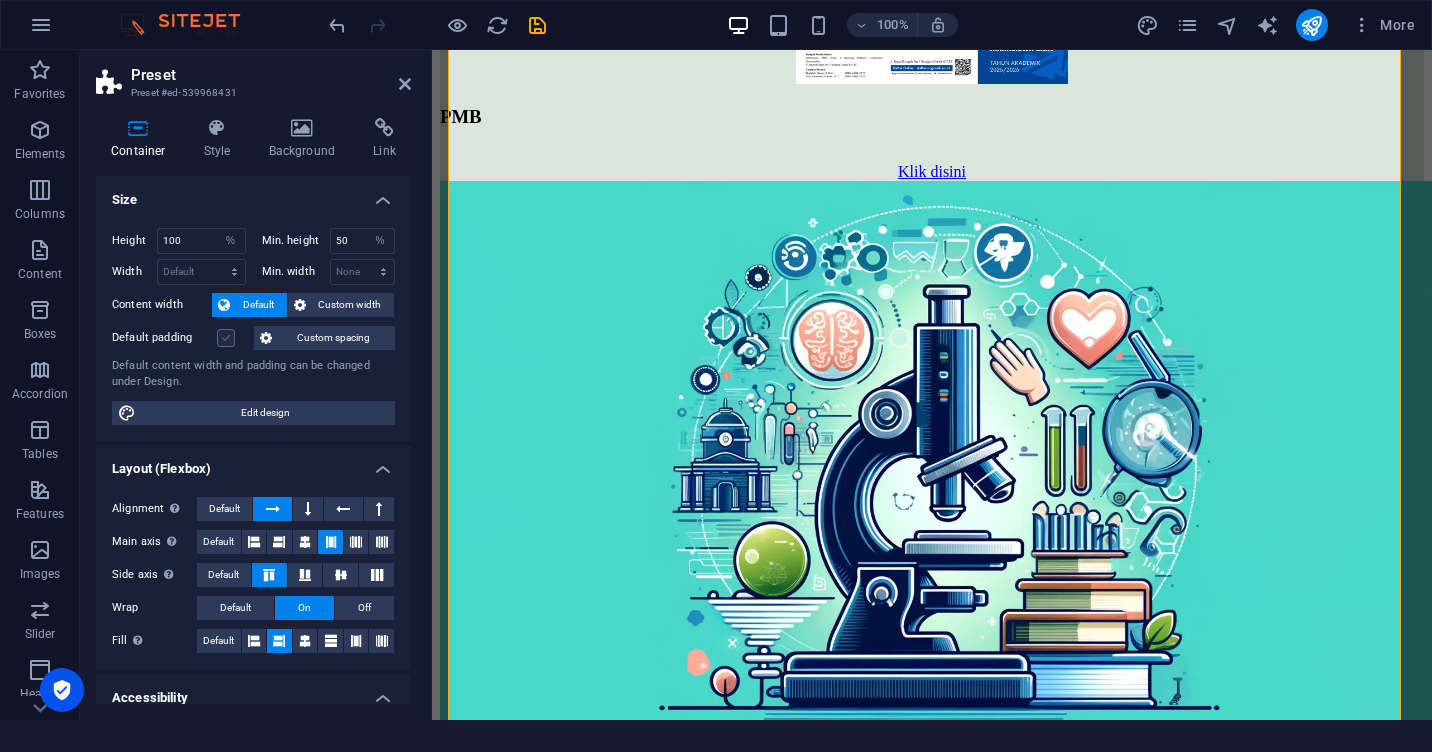 click on "Default padding" at bounding box center (0, 0) 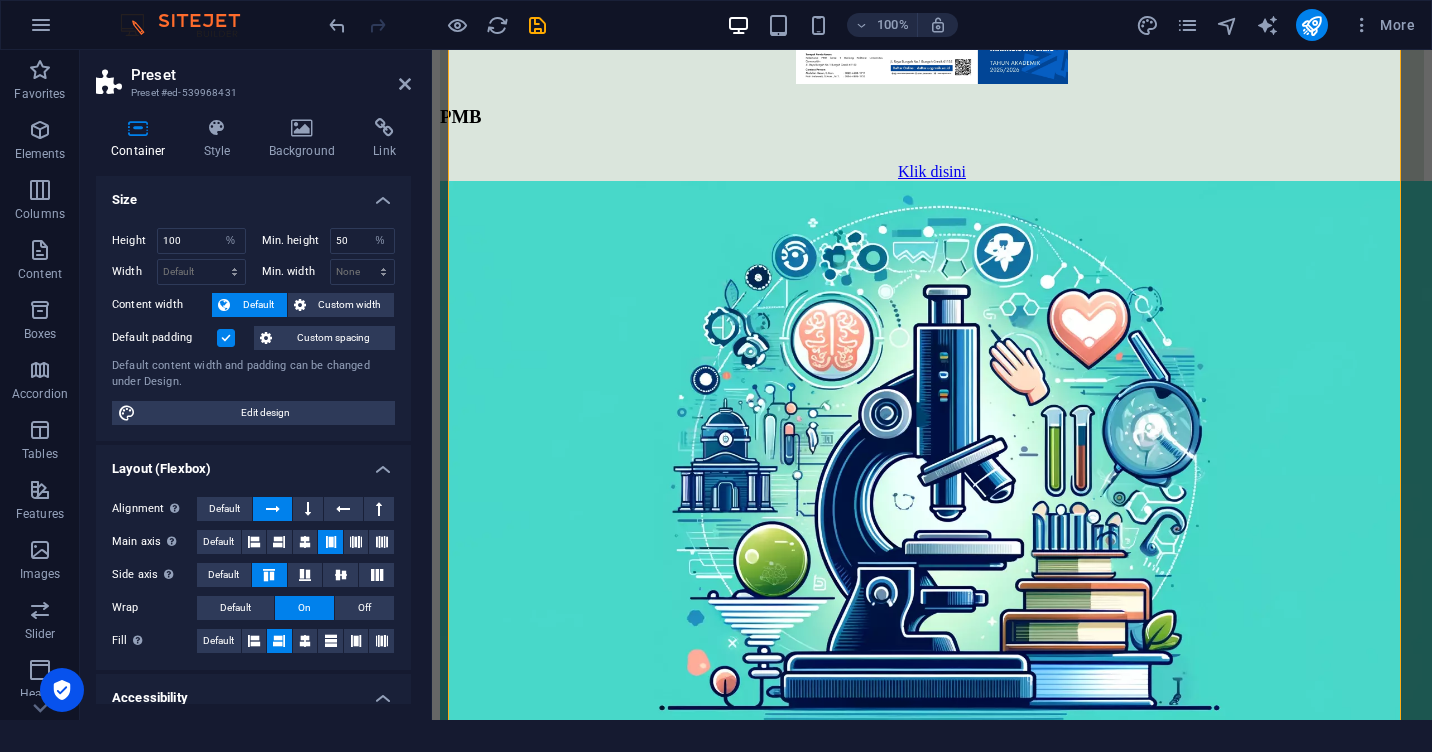 click at bounding box center [226, 338] 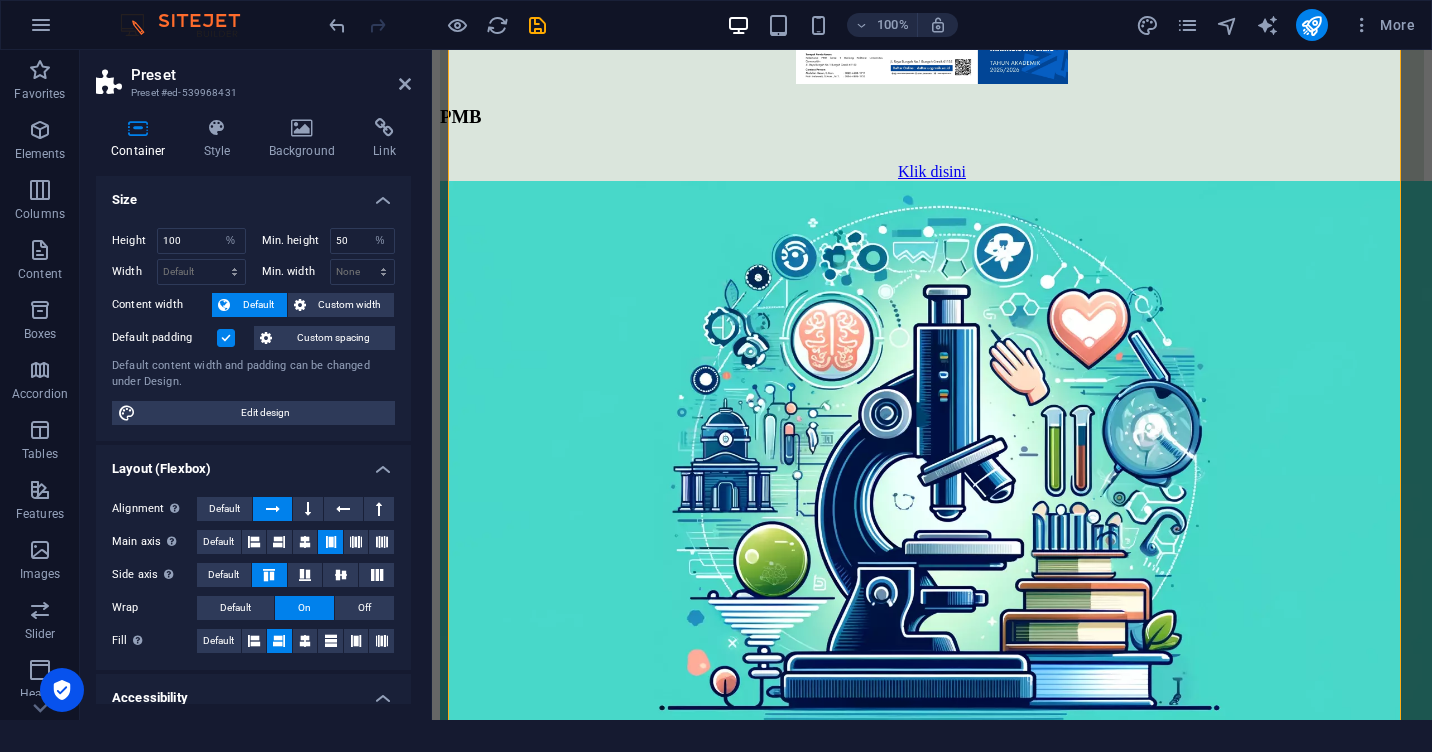 click on "Default padding" at bounding box center [0, 0] 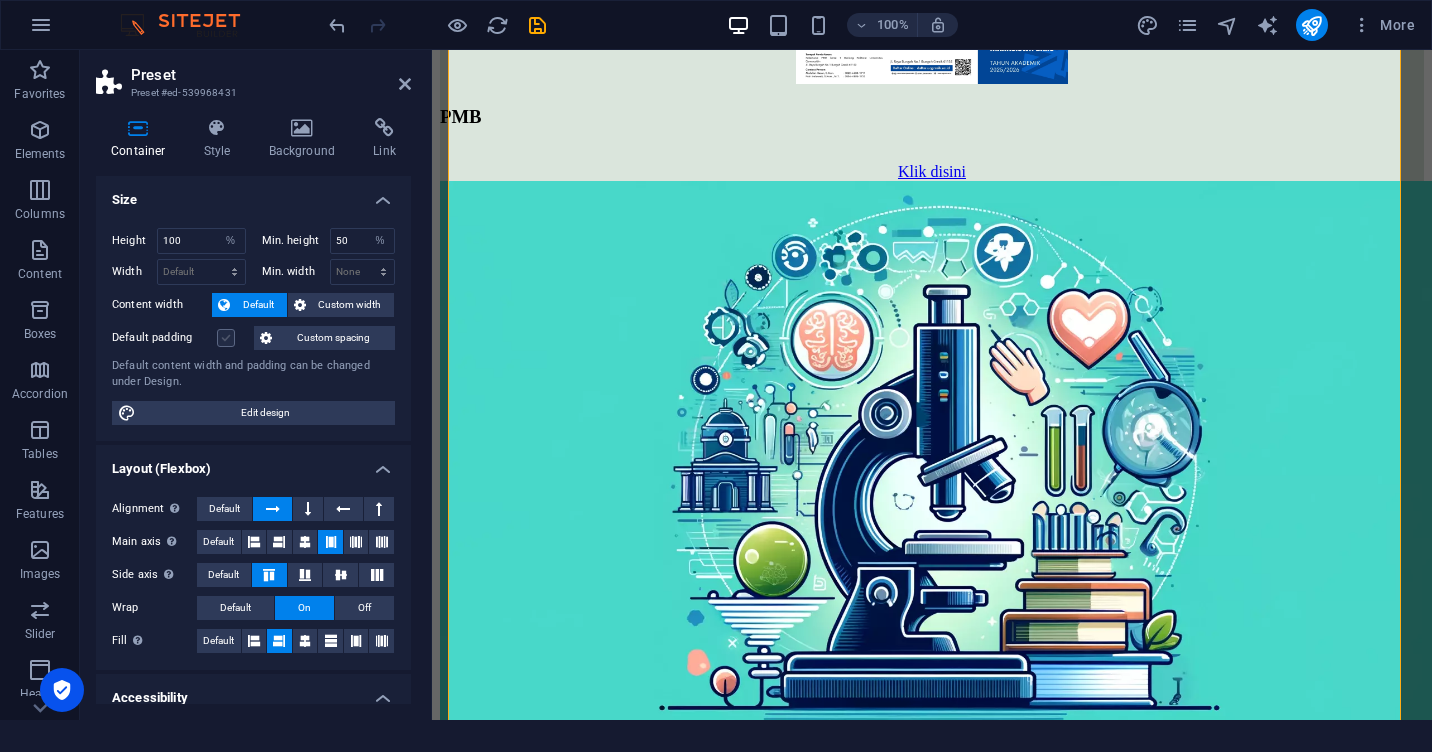 click at bounding box center (226, 338) 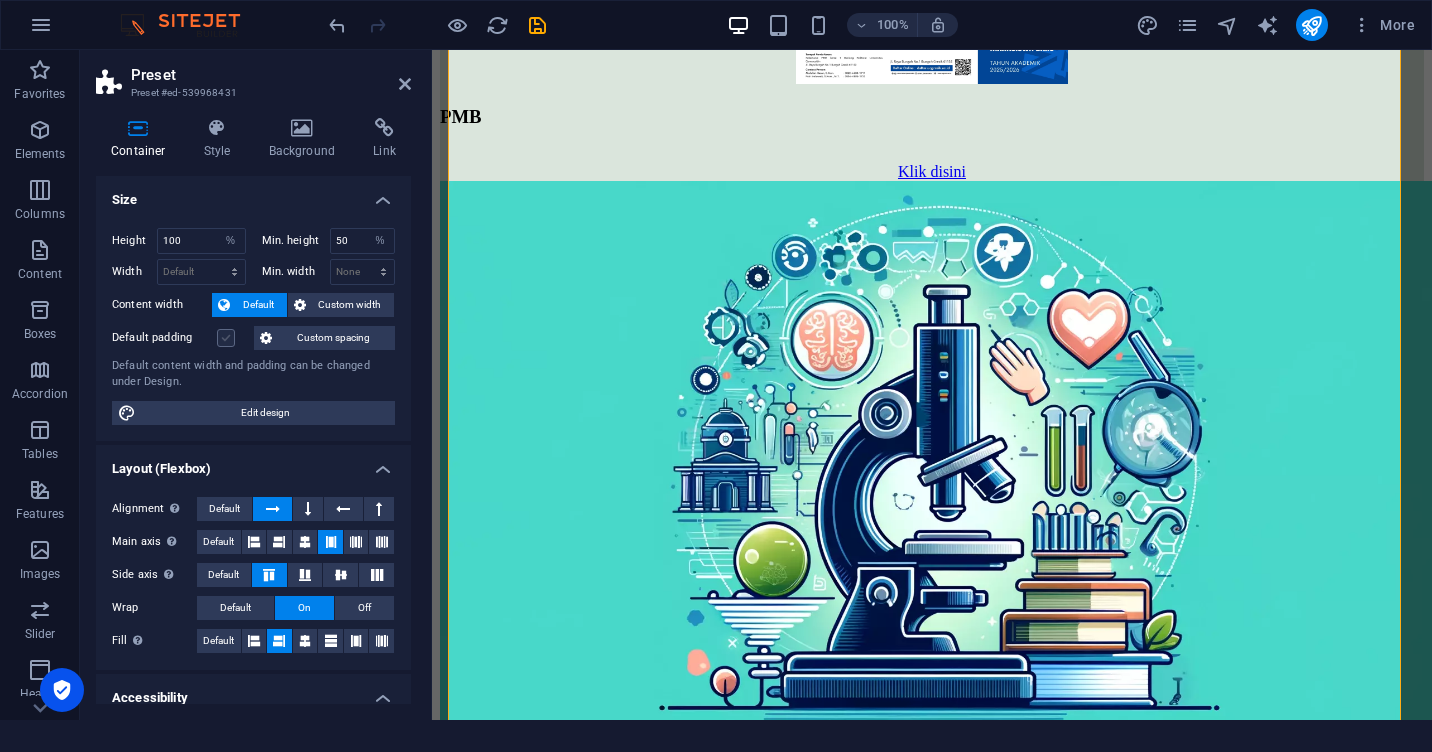 click on "Default padding" at bounding box center [0, 0] 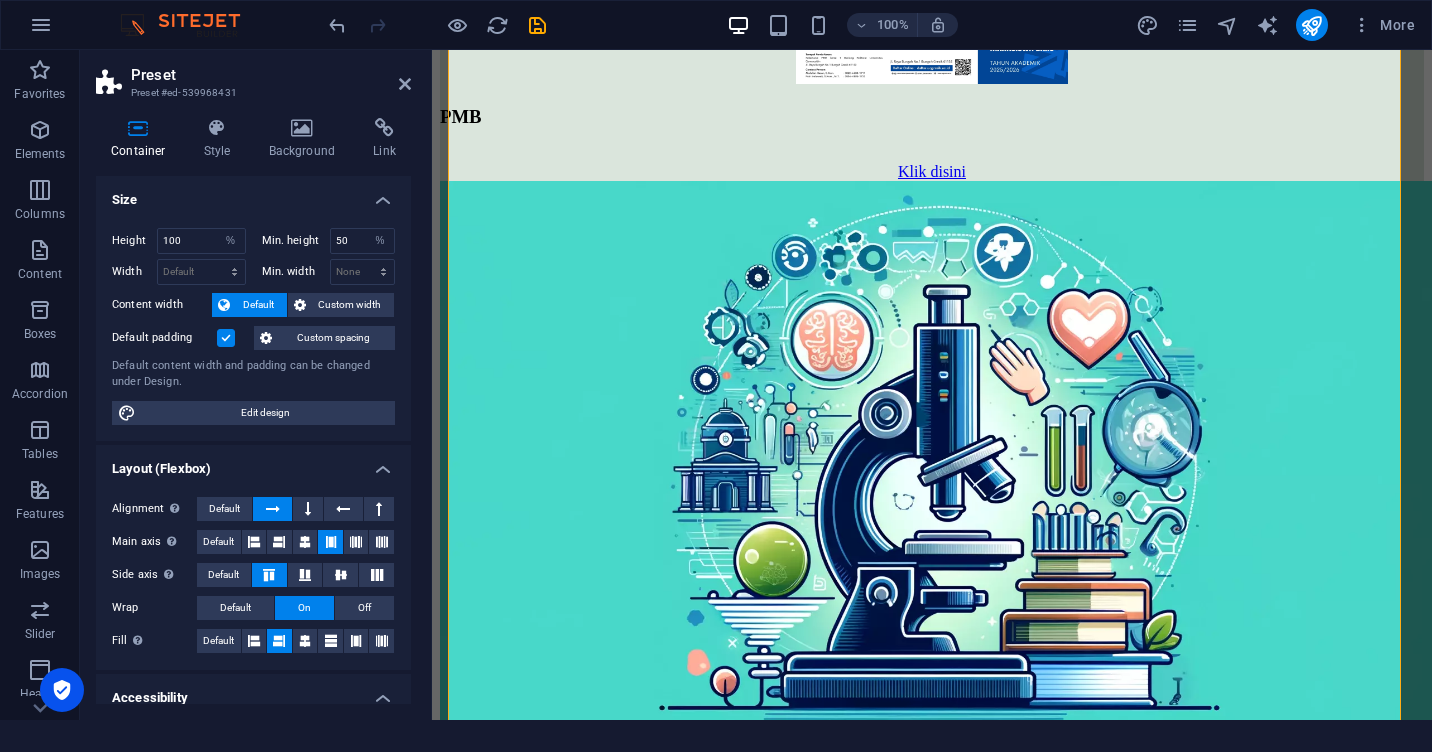 click at bounding box center [226, 338] 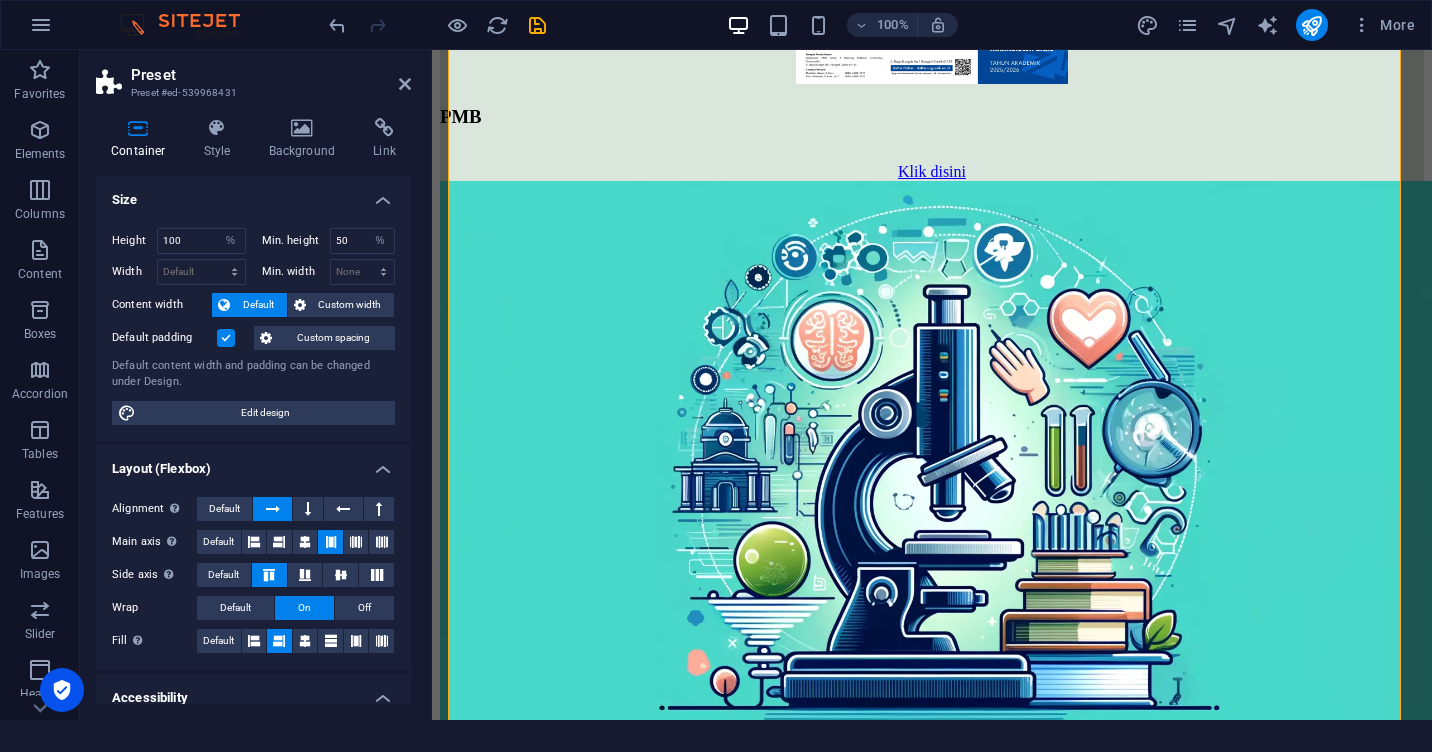 click on "Default padding" at bounding box center [0, 0] 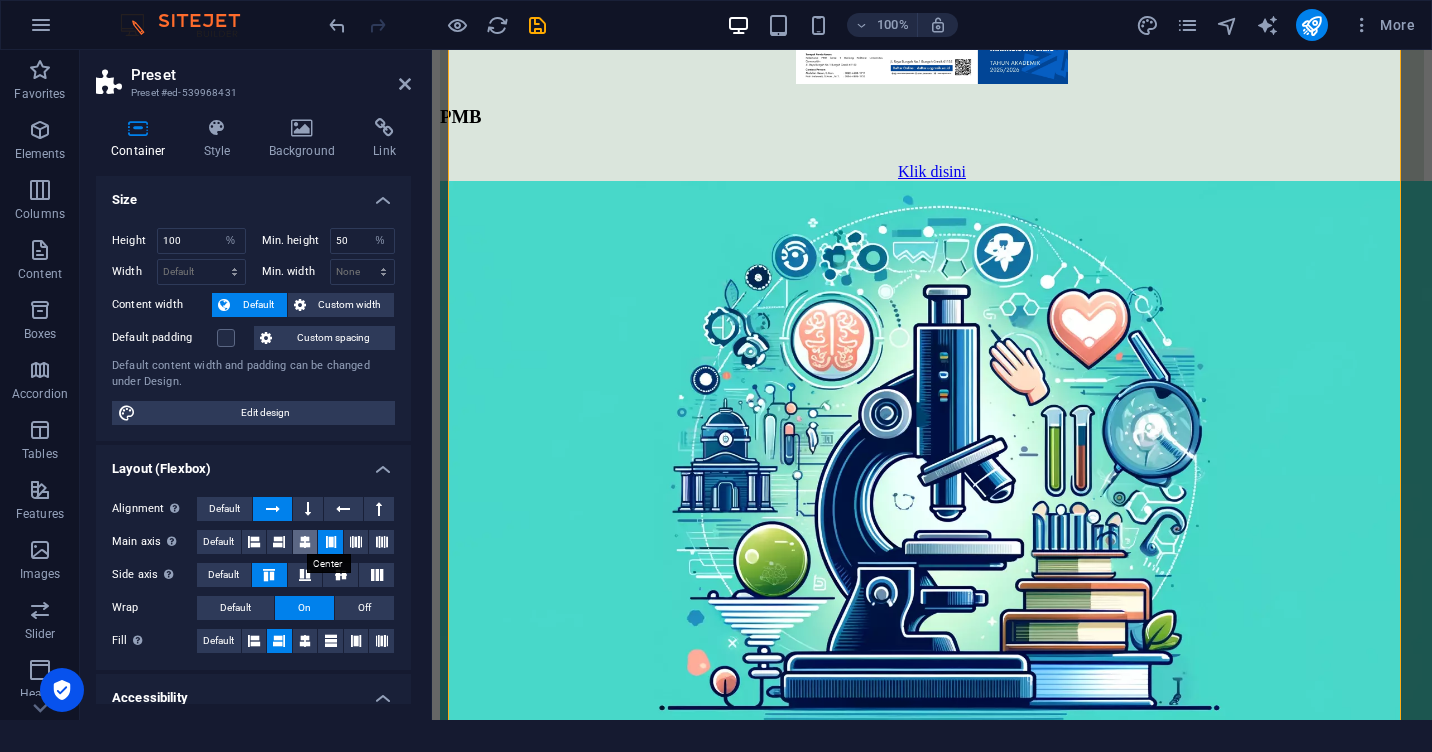 click at bounding box center [305, 542] 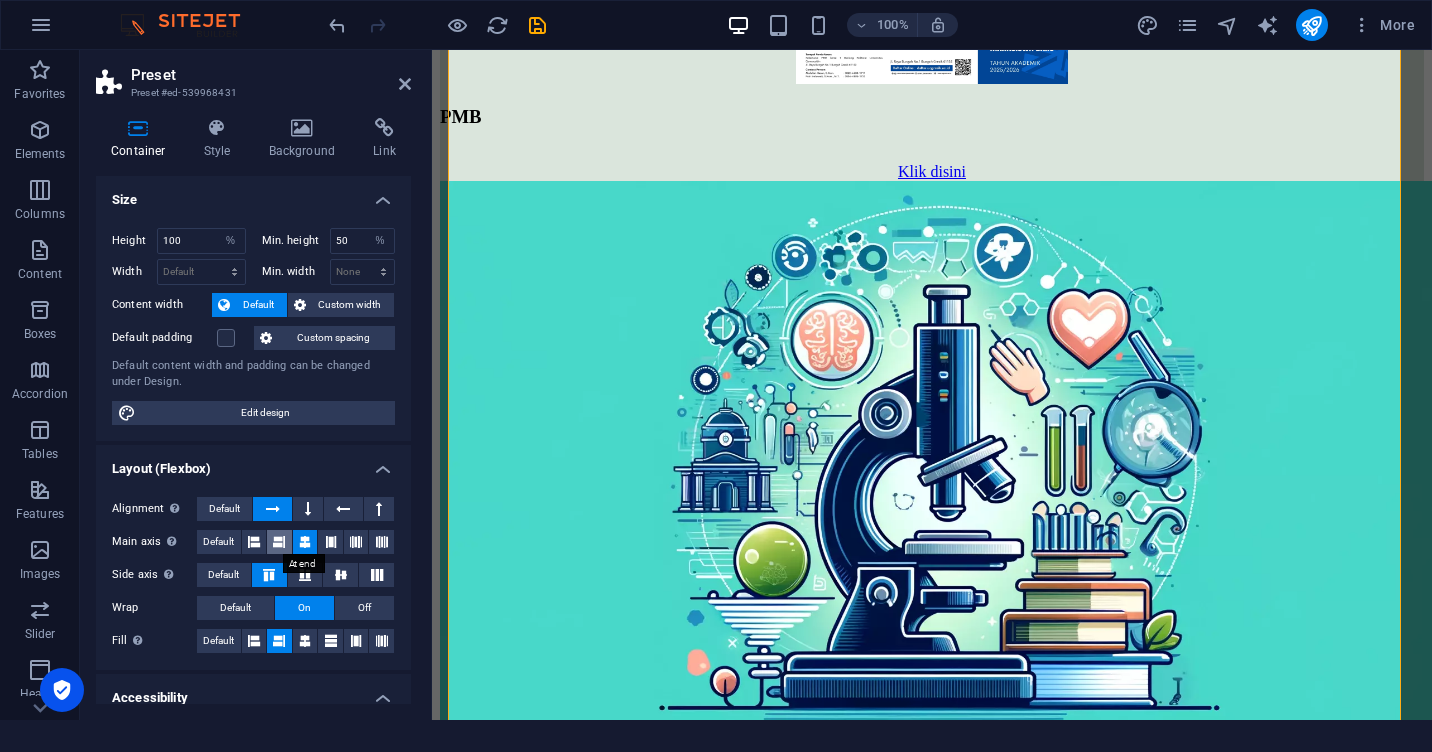 click at bounding box center [279, 542] 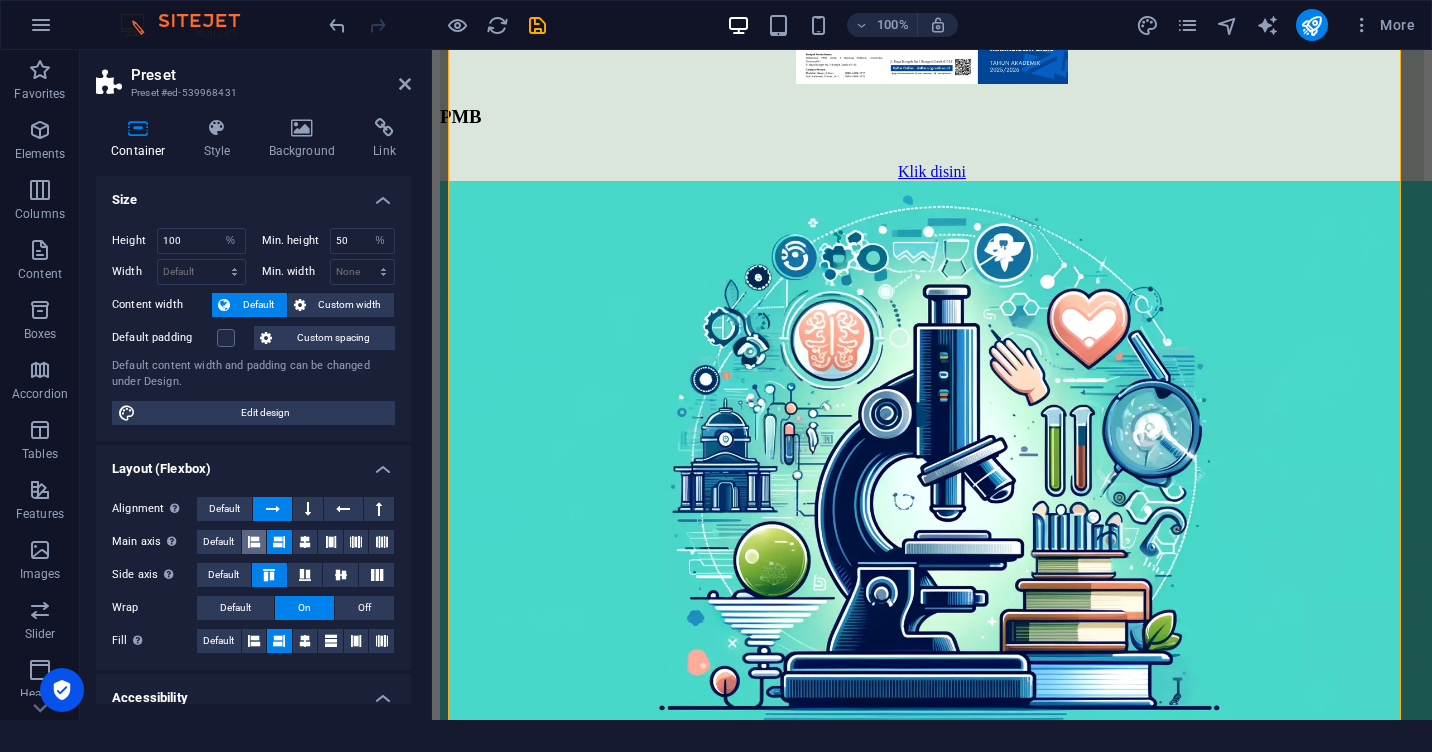 click at bounding box center [254, 542] 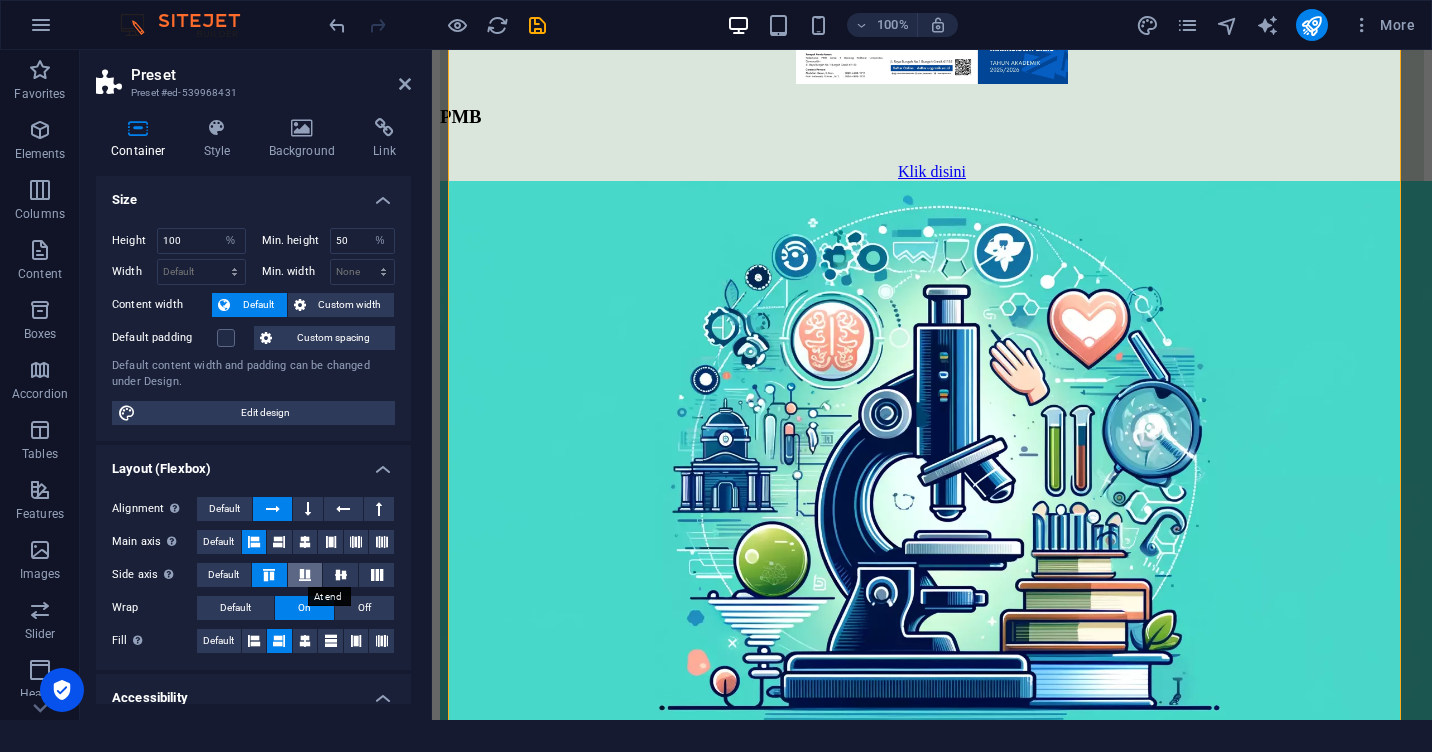 click at bounding box center [305, 575] 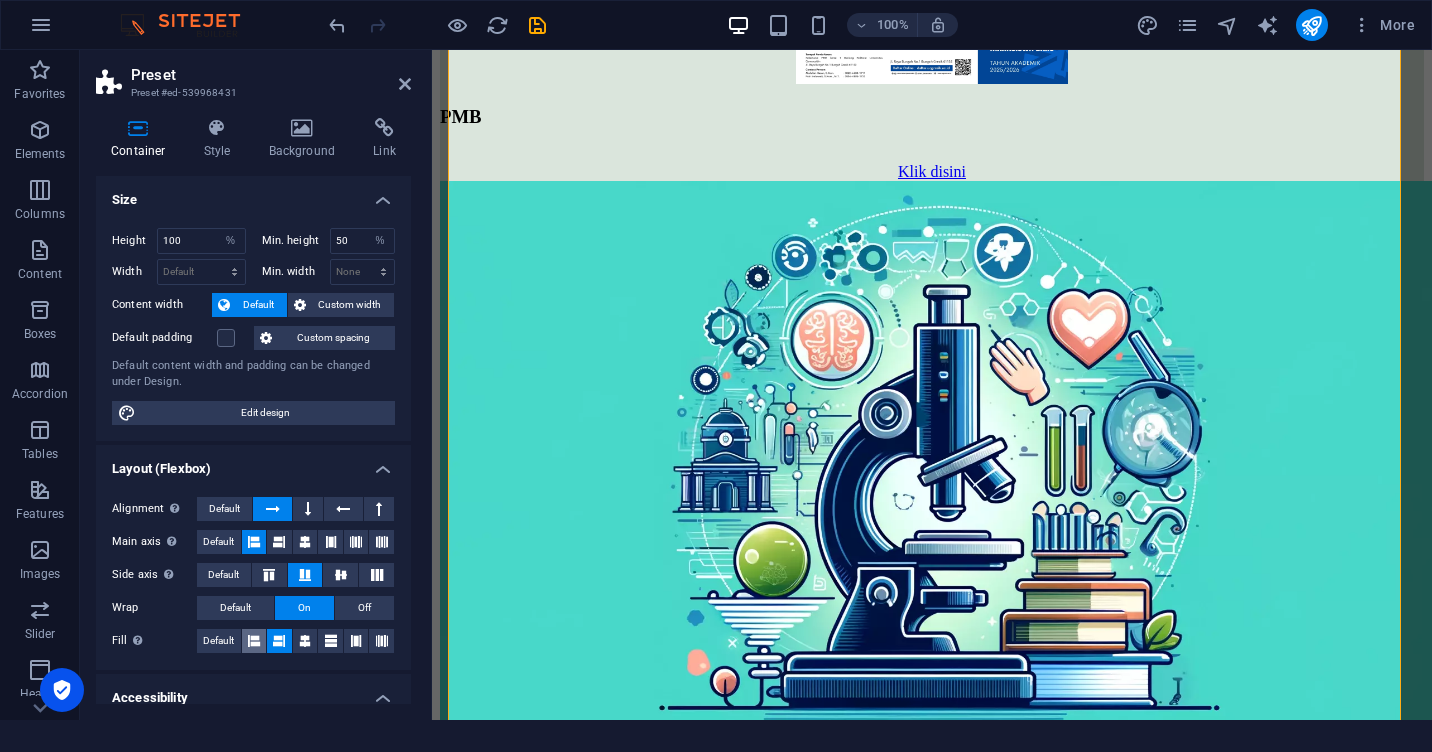 click at bounding box center (254, 641) 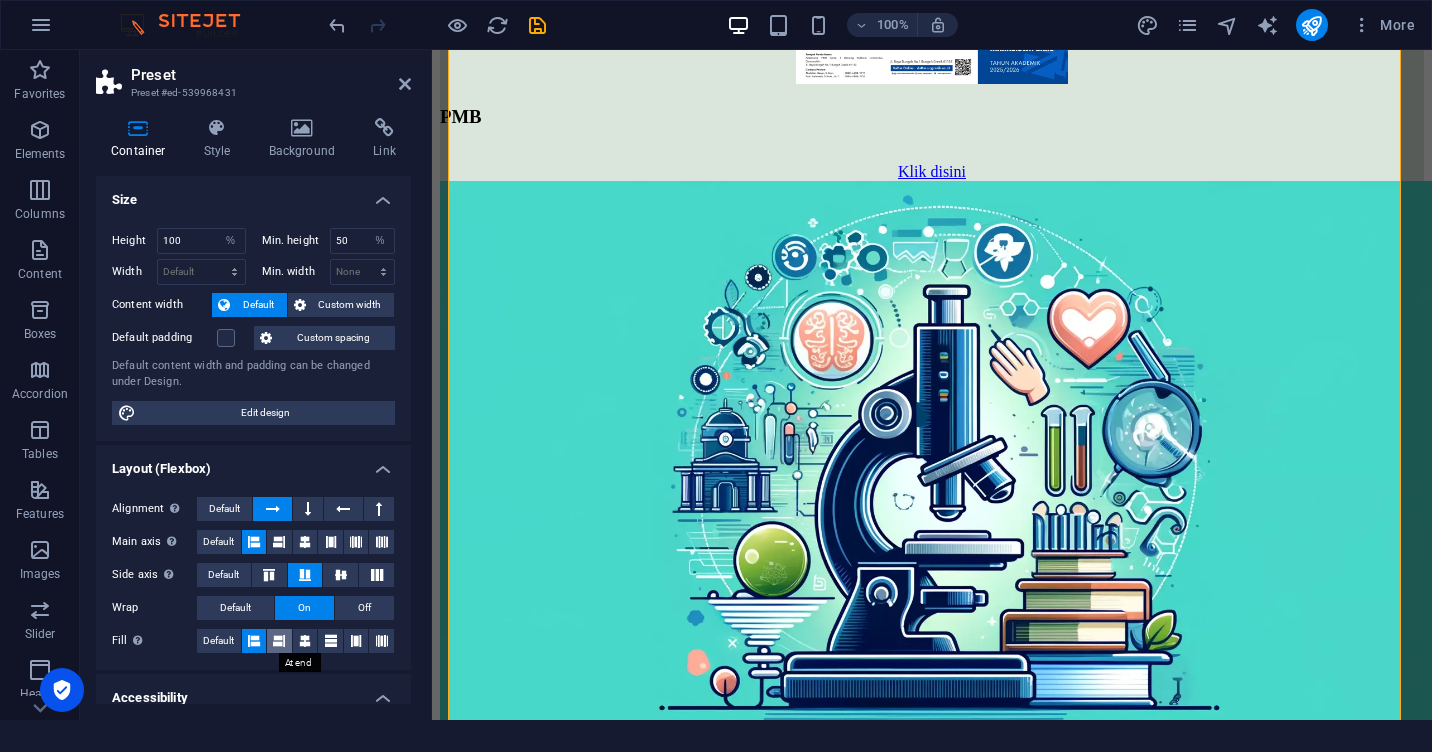 click at bounding box center (279, 641) 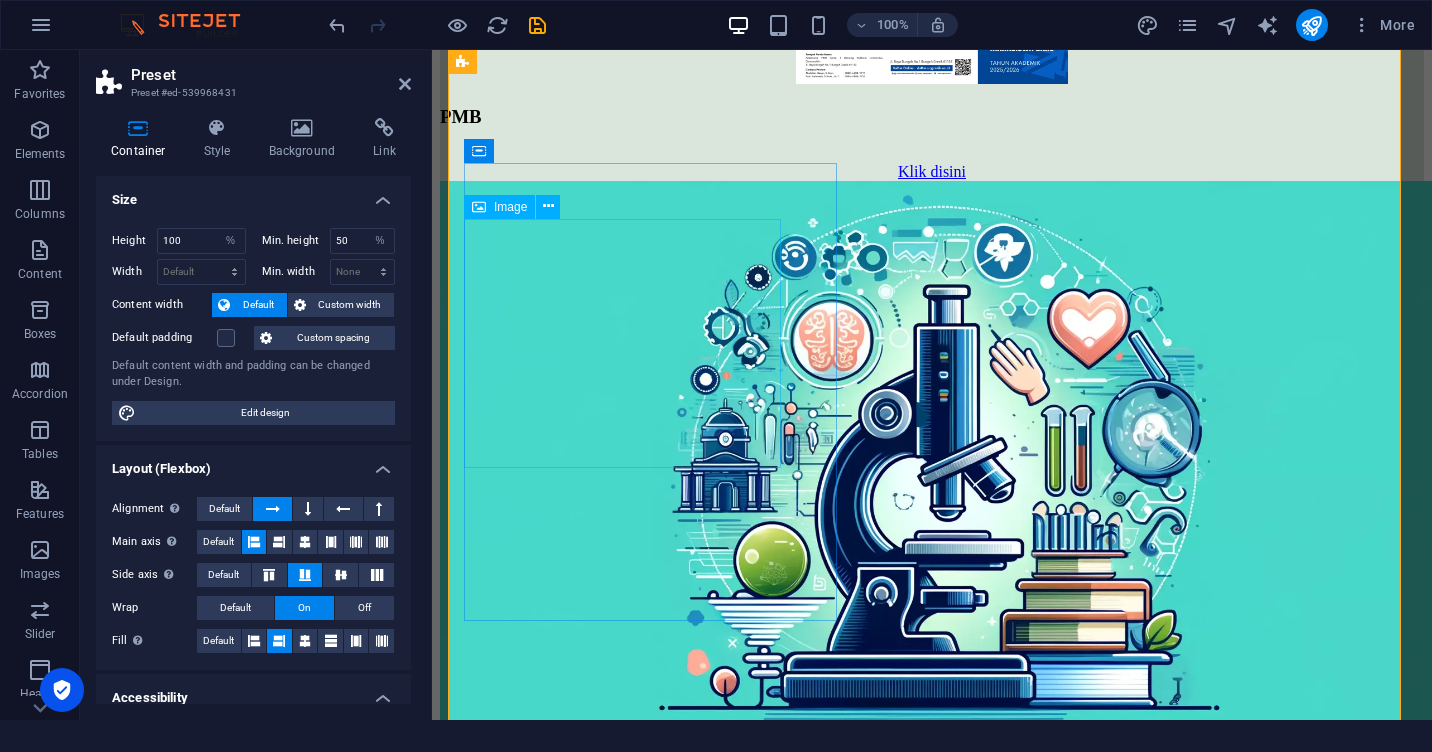 click at bounding box center [598, 10342] 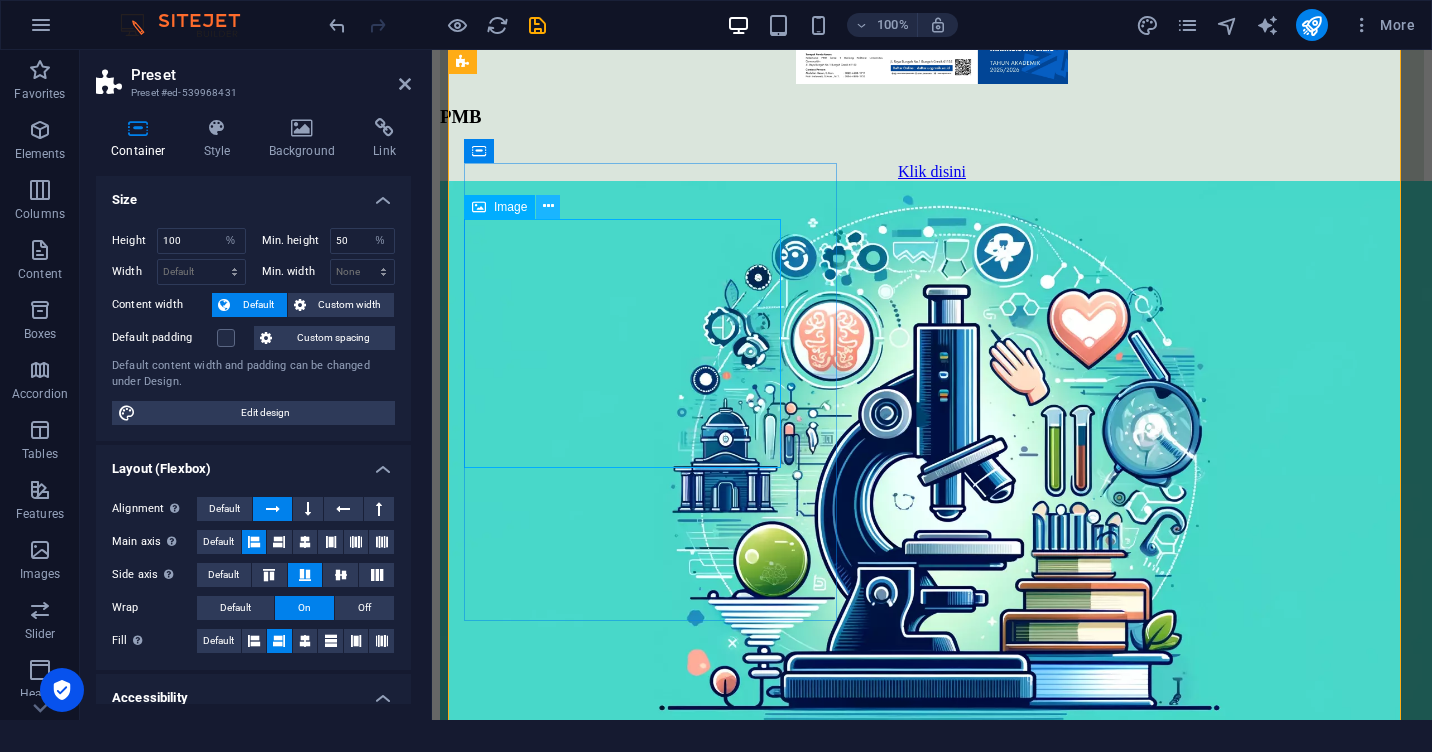 click at bounding box center (548, 206) 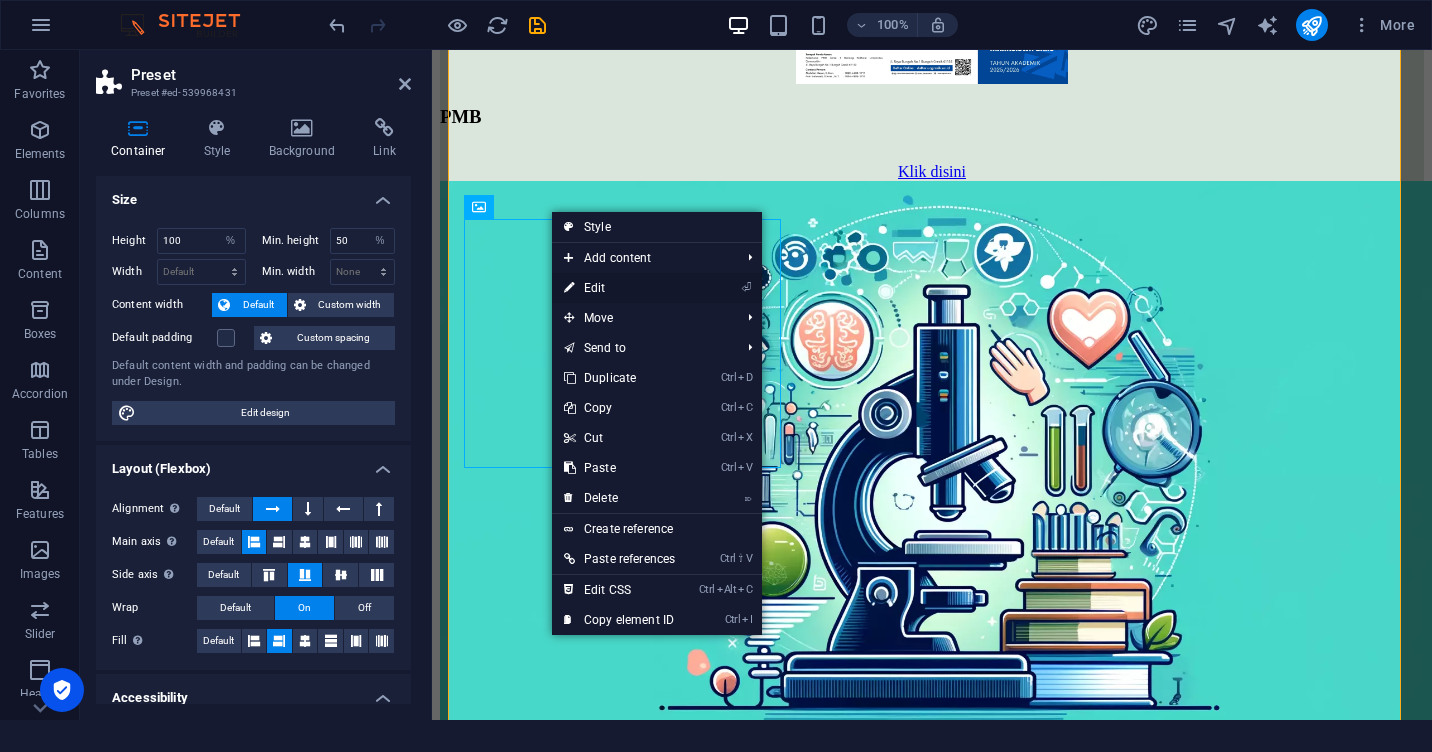 click on "⏎  Edit" at bounding box center (619, 288) 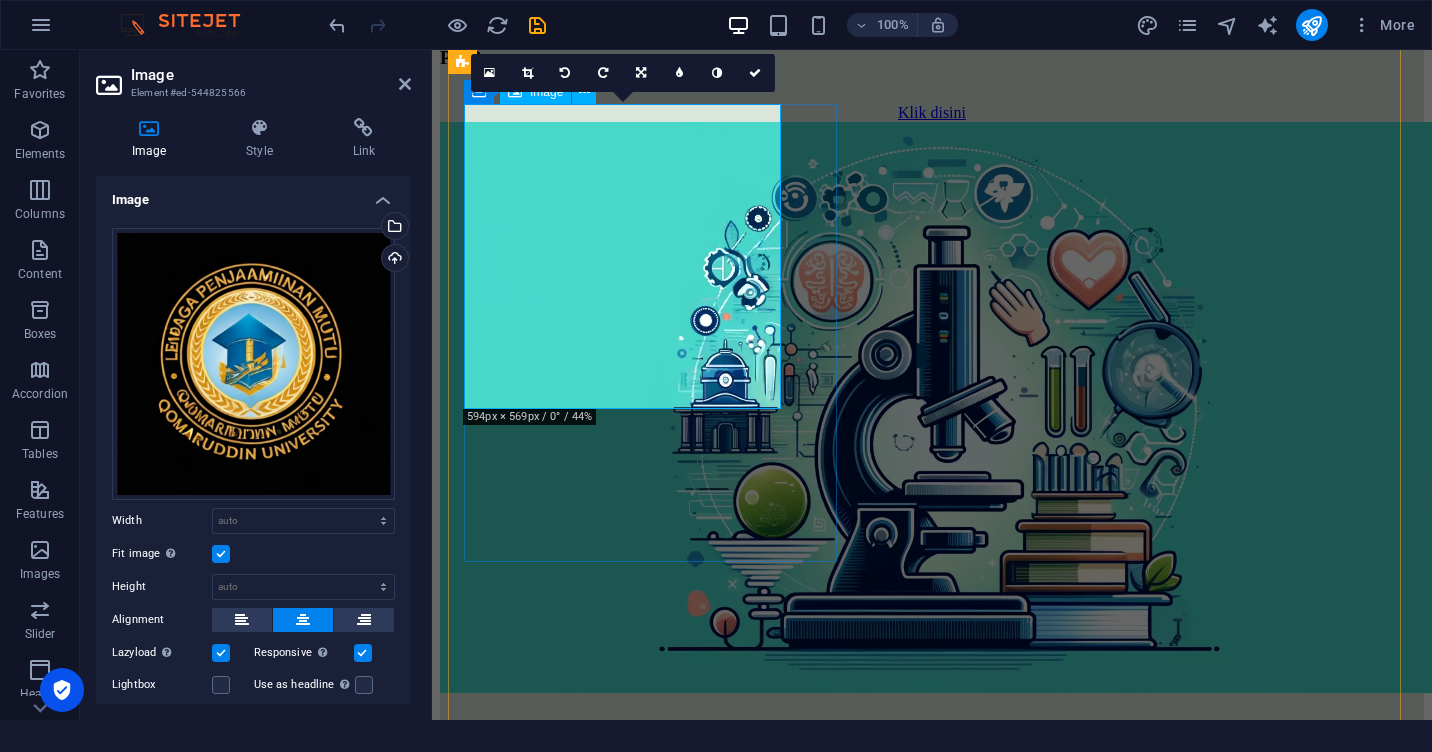 scroll, scrollTop: 2381, scrollLeft: 0, axis: vertical 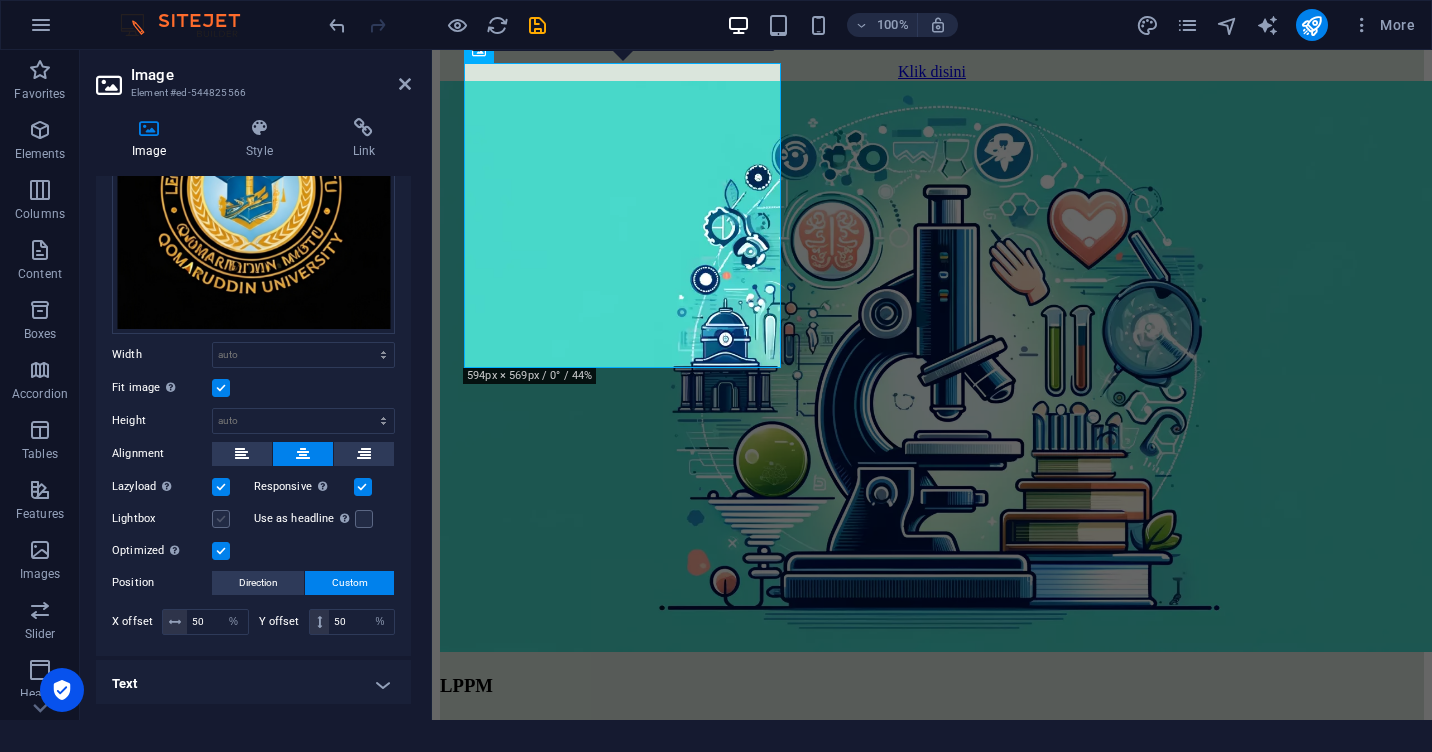 click at bounding box center [221, 519] 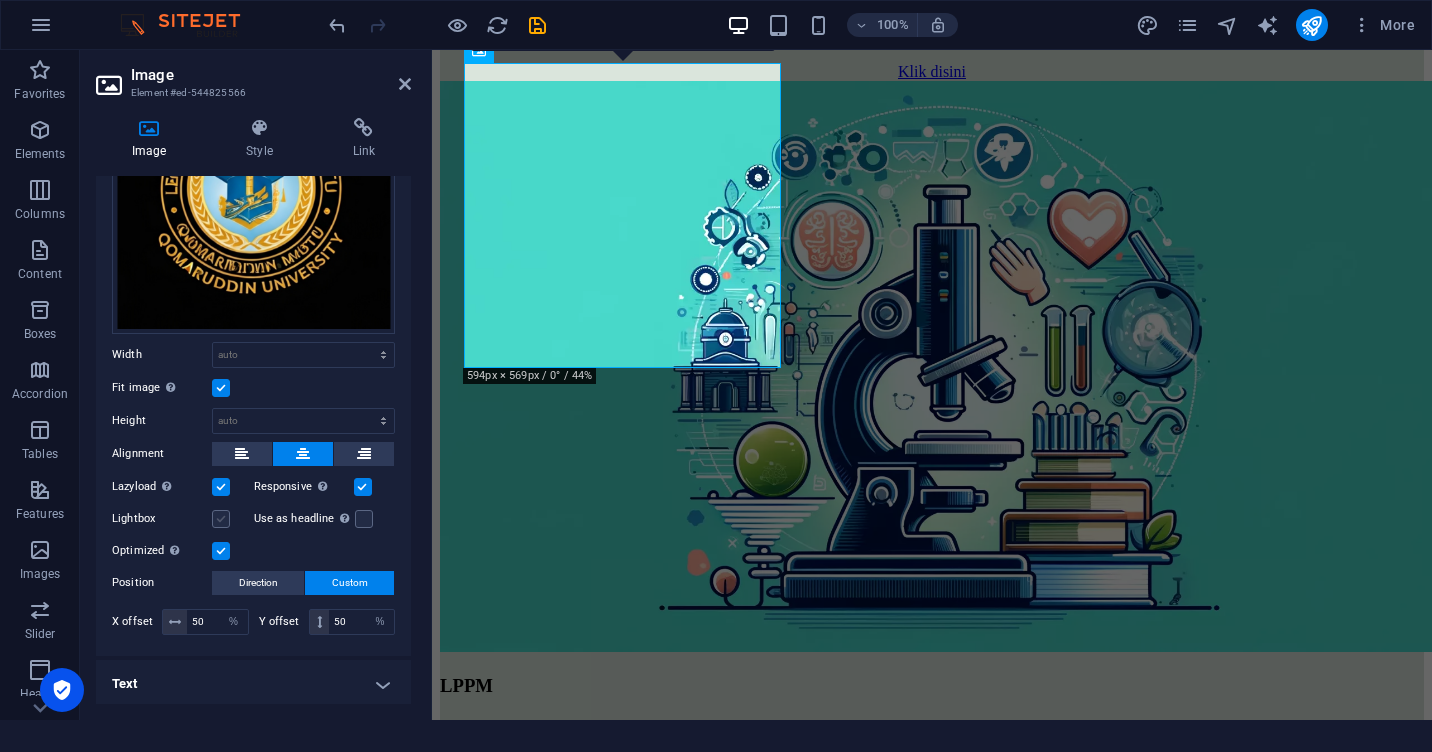 click on "Lightbox" at bounding box center [0, 0] 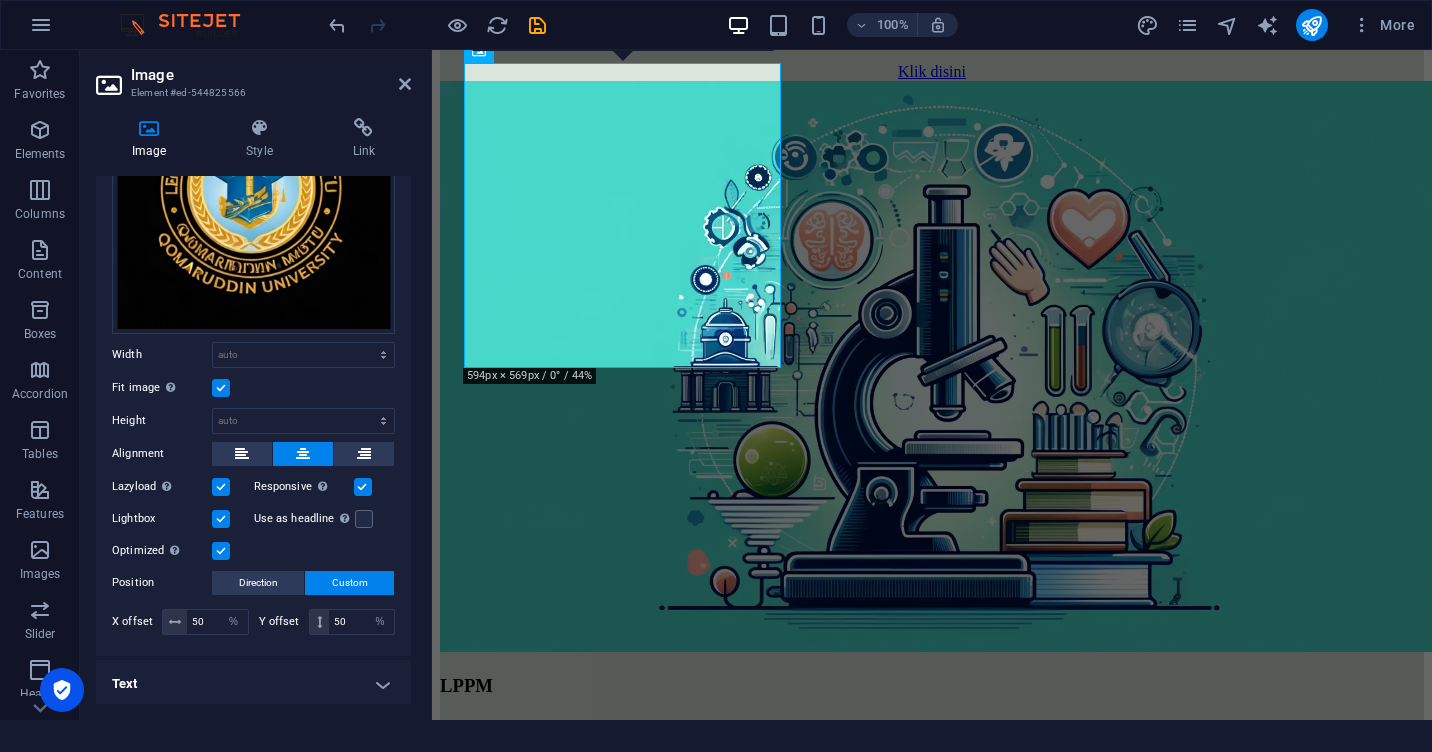 click at bounding box center (221, 519) 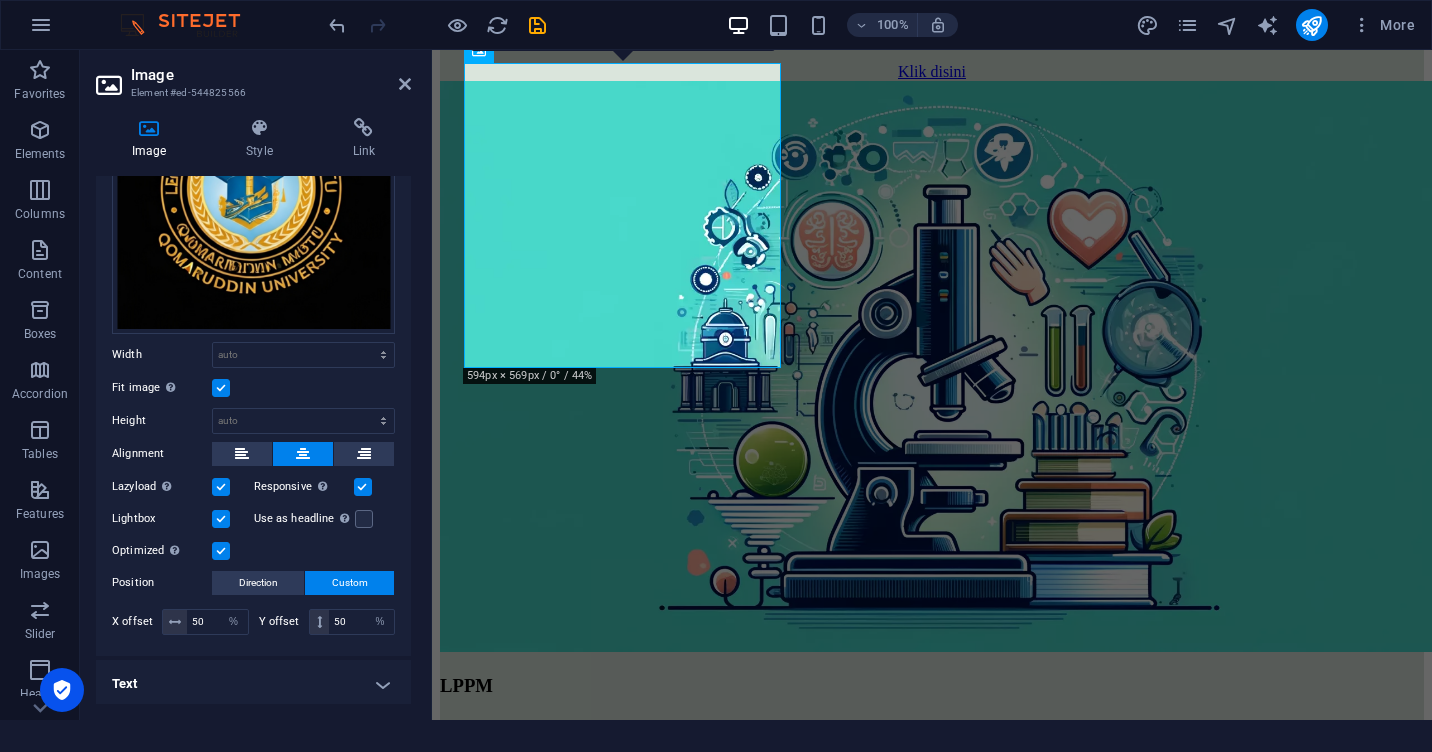 click on "Lightbox" at bounding box center (0, 0) 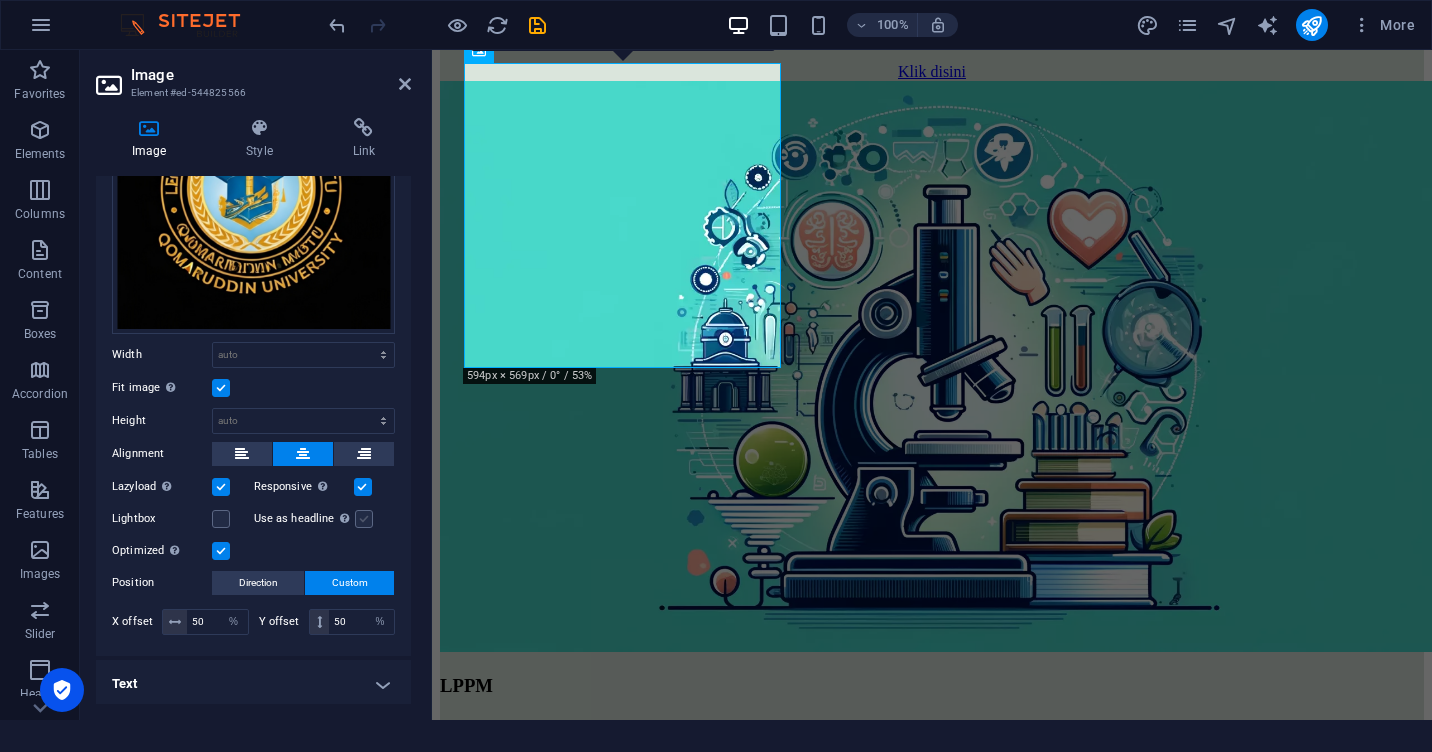 click at bounding box center (364, 519) 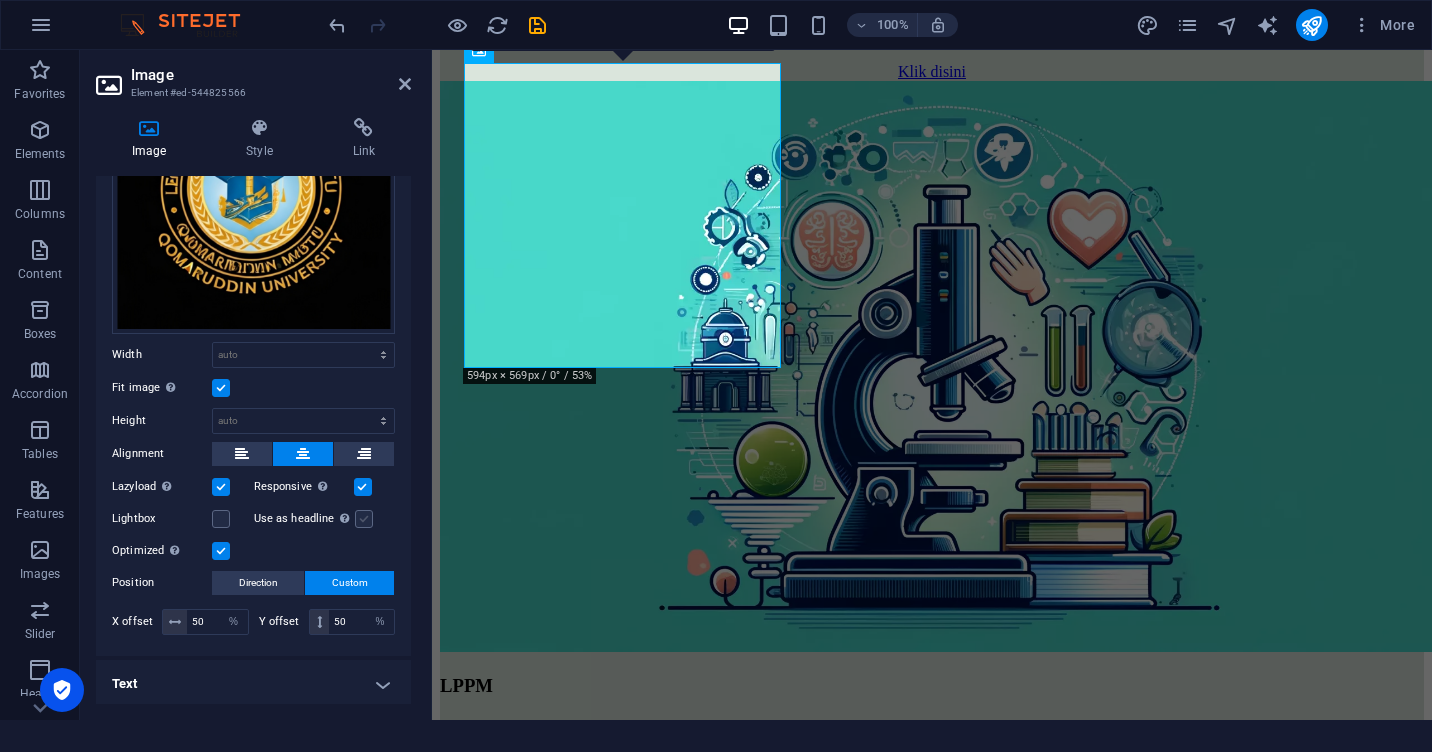 click on "Use as headline The image will be wrapped in an H1 headline tag. Useful for giving alternative text the weight of an H1 headline, e.g. for the logo. Leave unchecked if uncertain." at bounding box center [0, 0] 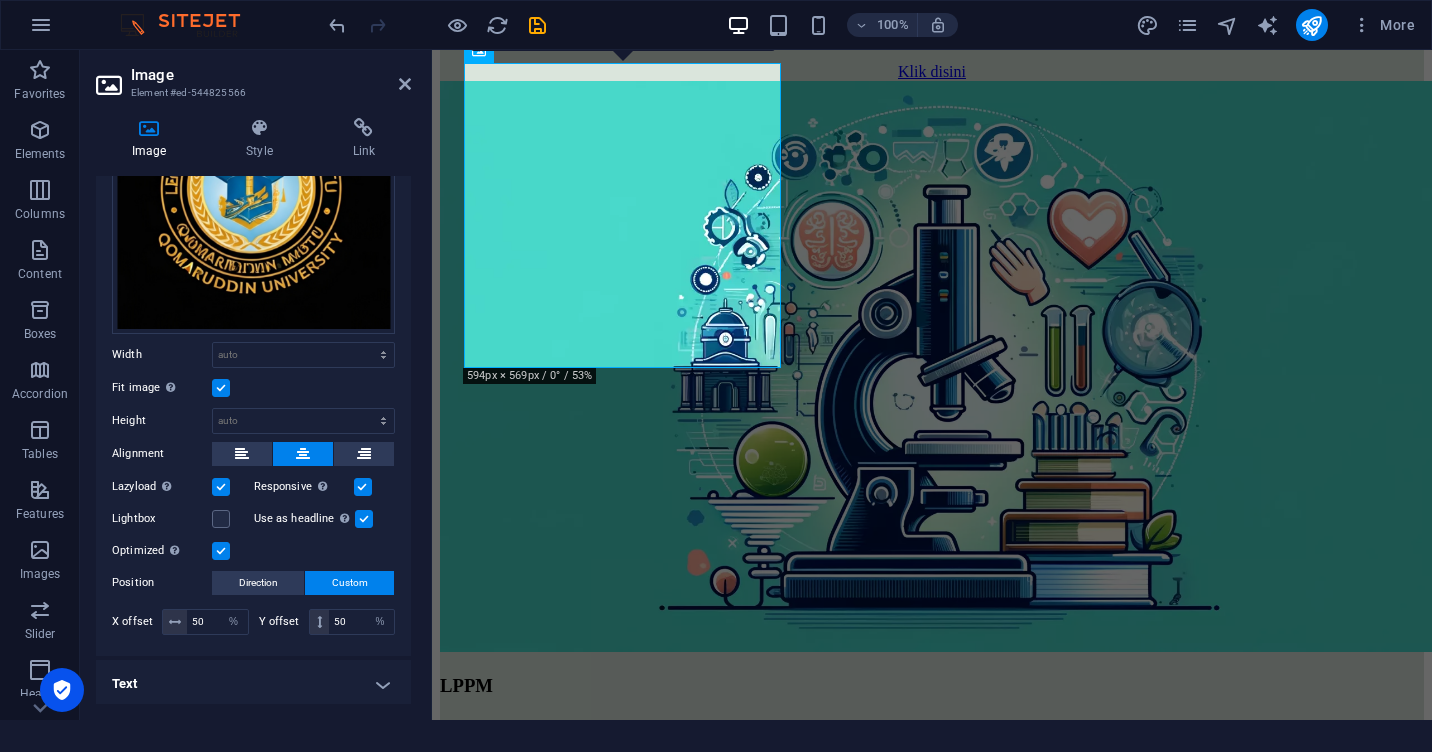 click at bounding box center [364, 519] 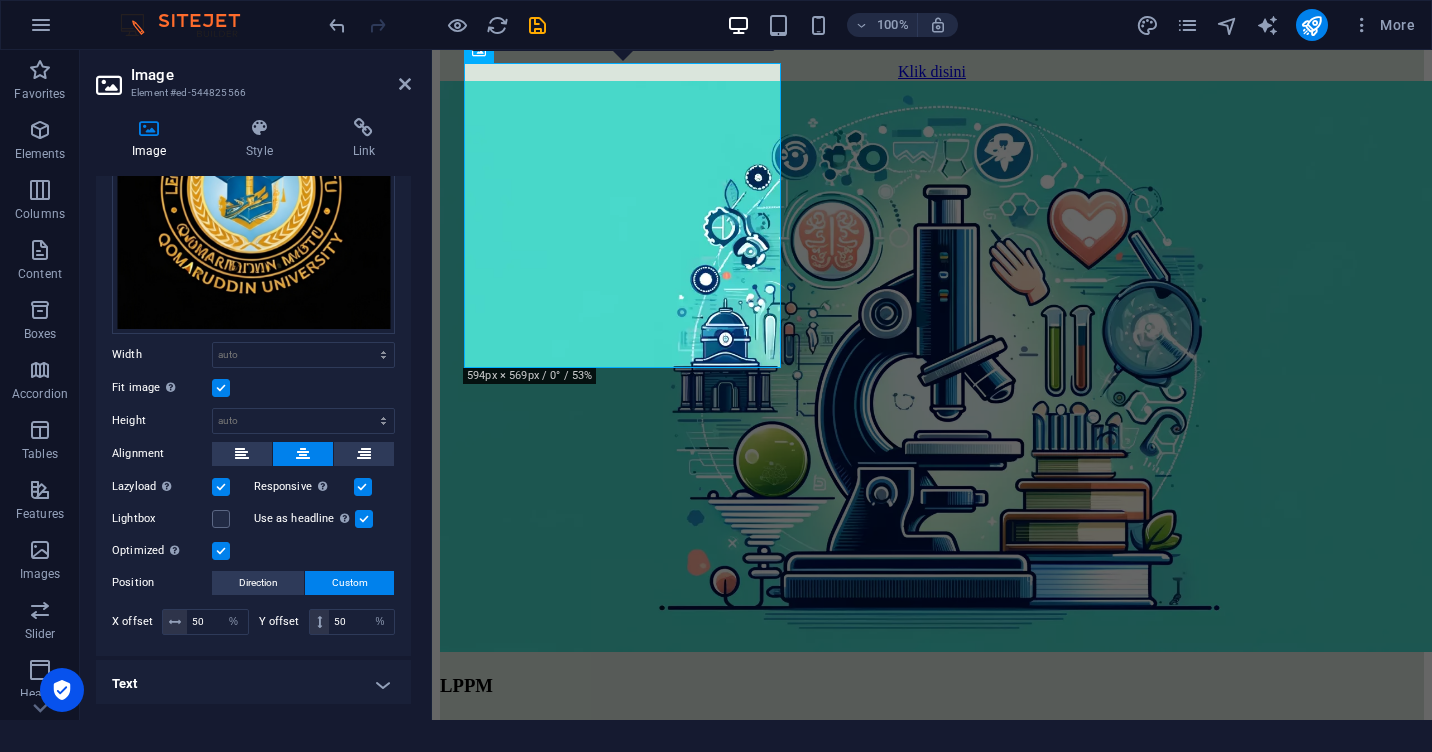 click on "Use as headline The image will be wrapped in an H1 headline tag. Useful for giving alternative text the weight of an H1 headline, e.g. for the logo. Leave unchecked if uncertain." at bounding box center [0, 0] 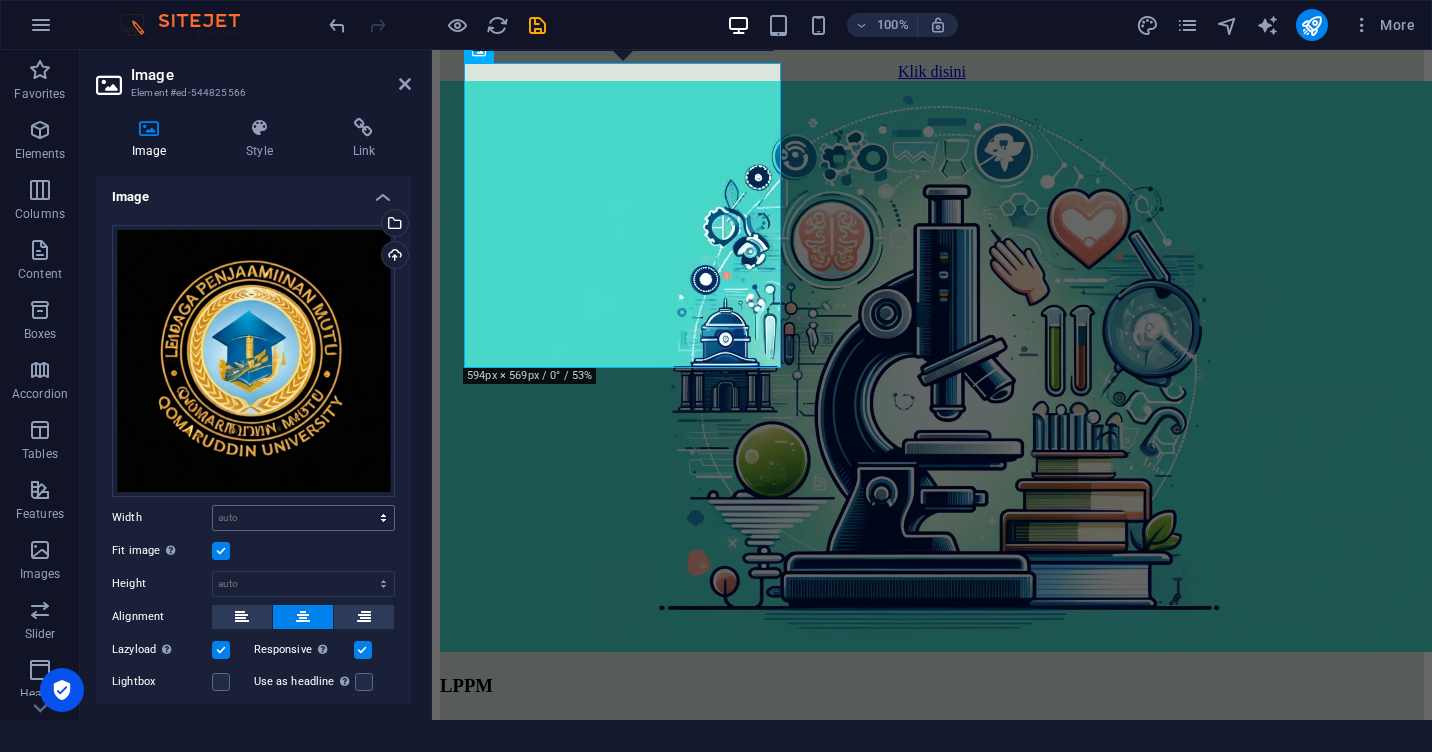 scroll, scrollTop: 0, scrollLeft: 0, axis: both 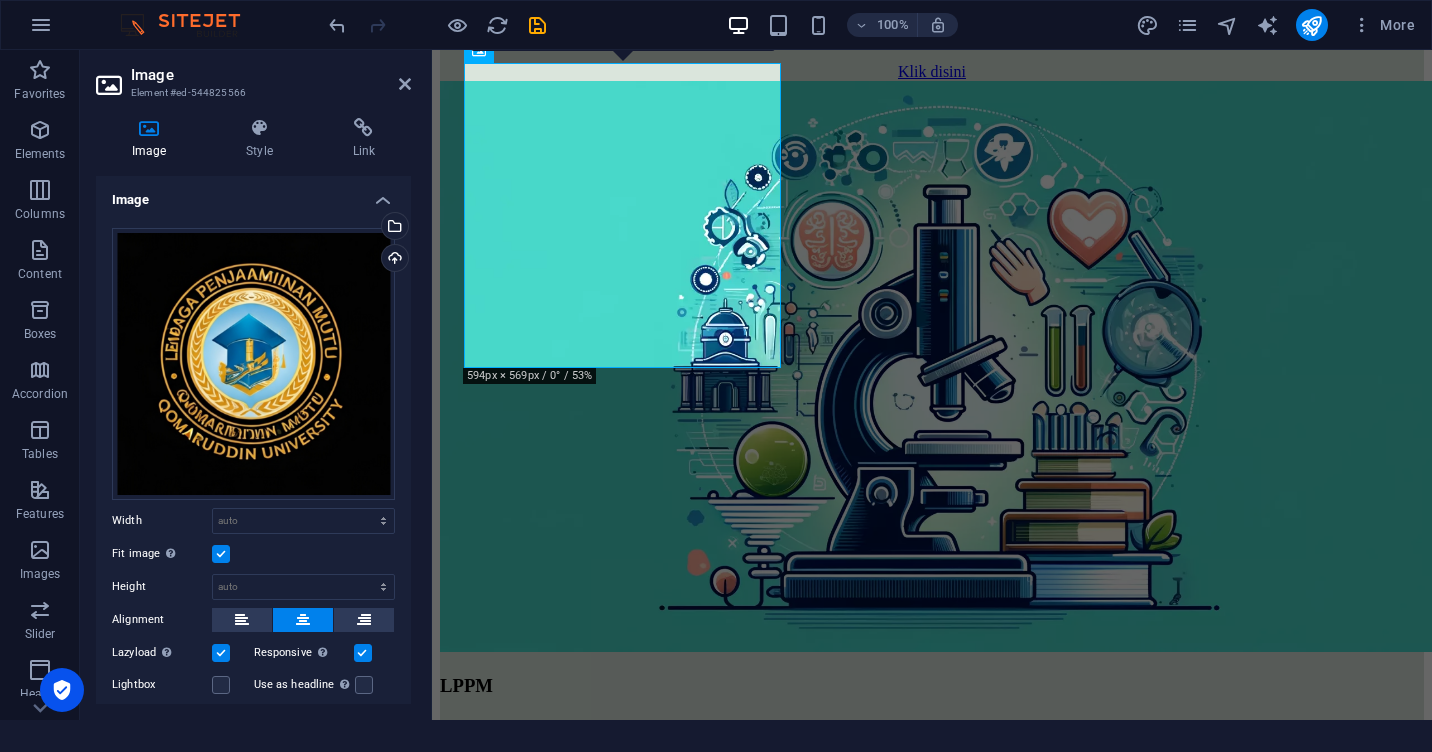 click on "Image" at bounding box center [253, 194] 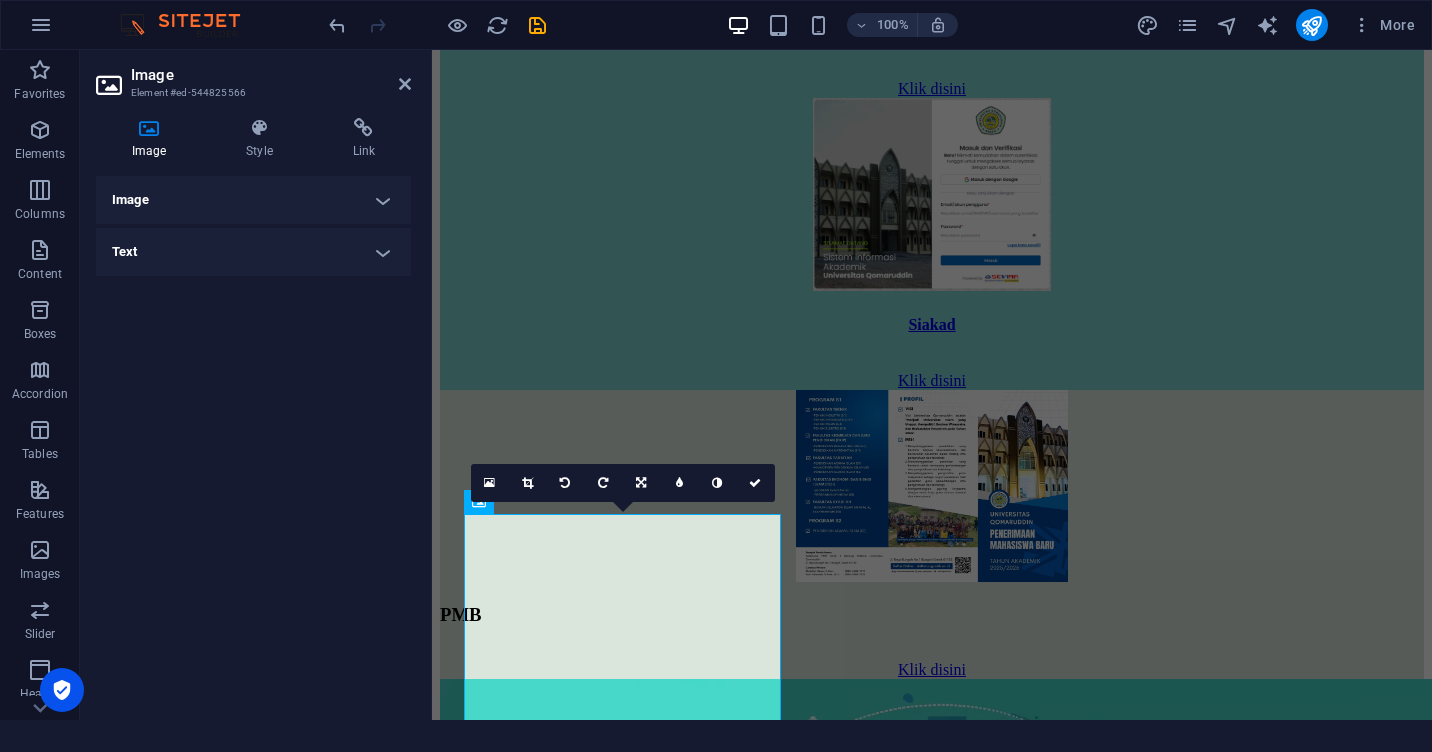 scroll, scrollTop: 1781, scrollLeft: 0, axis: vertical 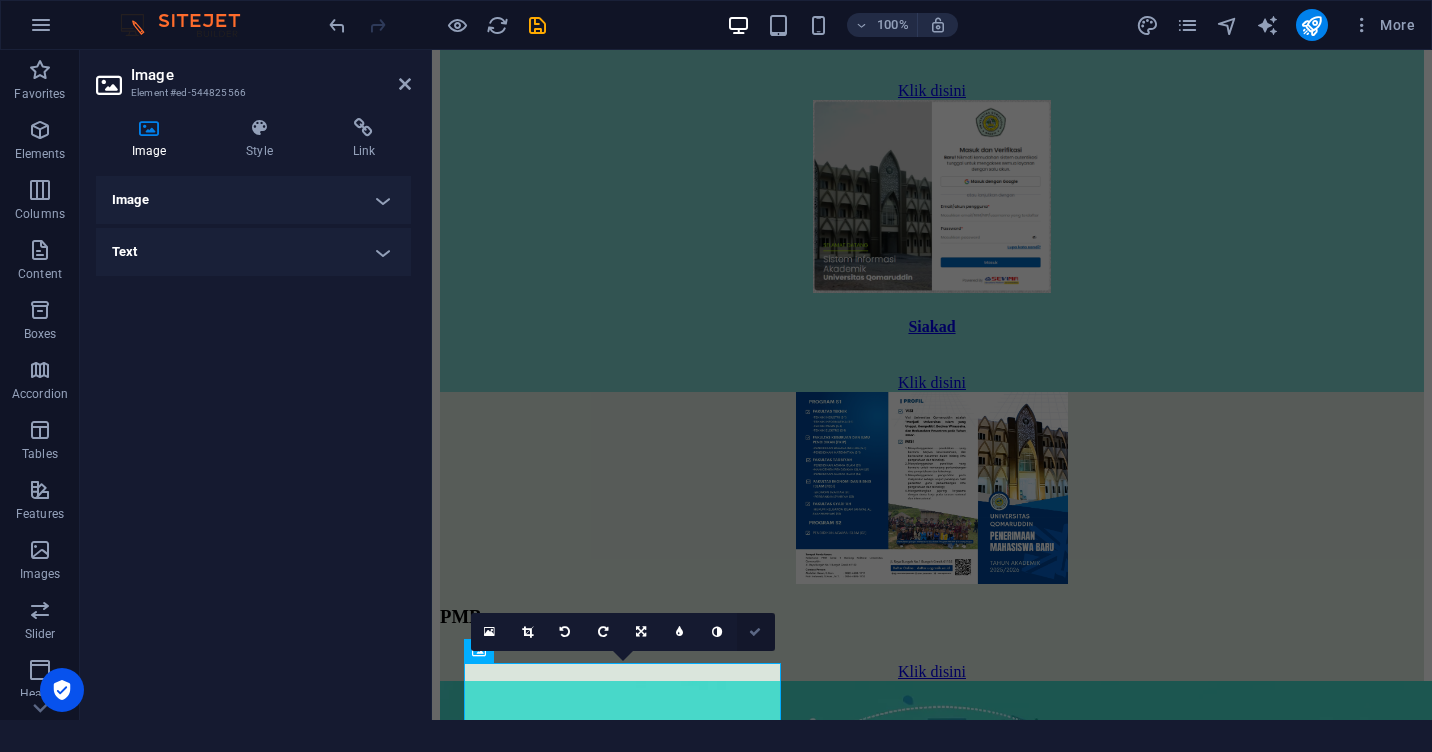 click at bounding box center (755, 632) 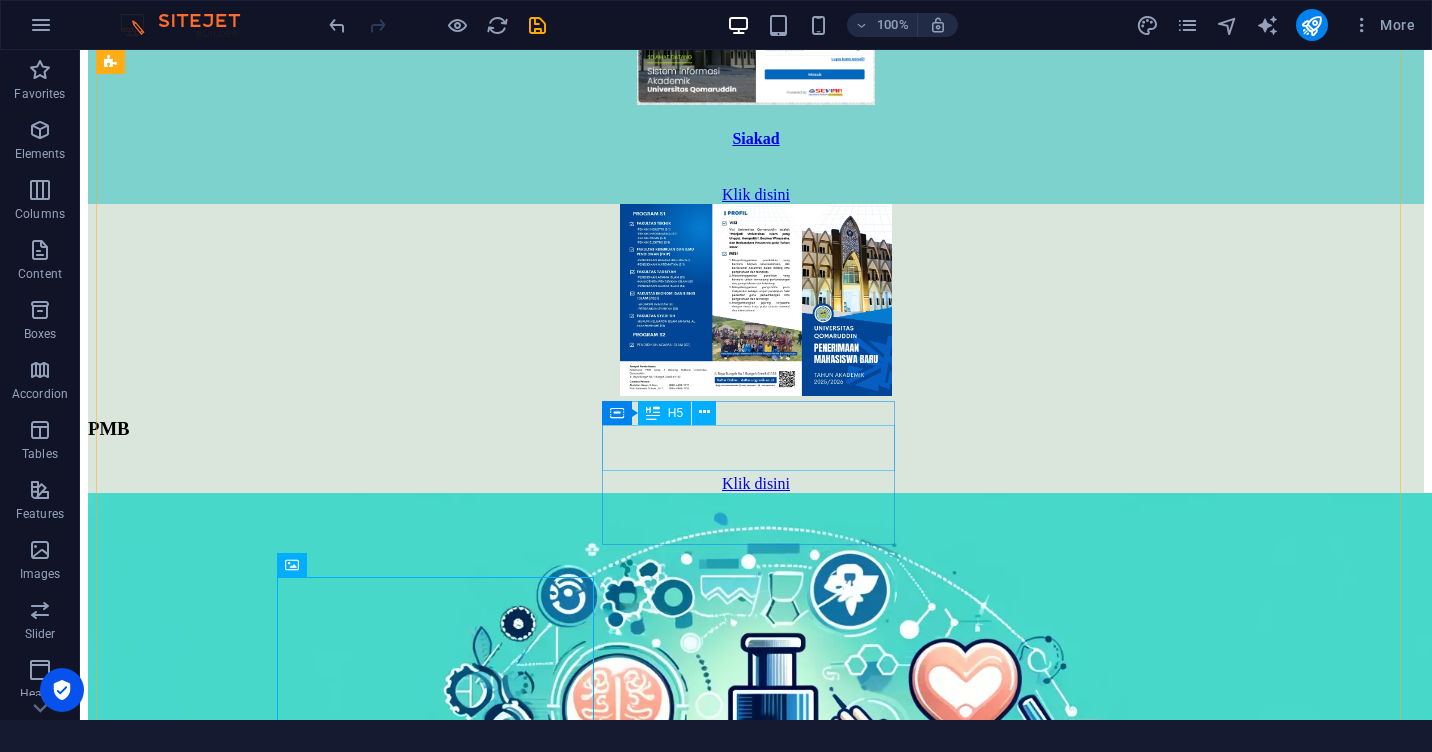 scroll, scrollTop: 2292, scrollLeft: 0, axis: vertical 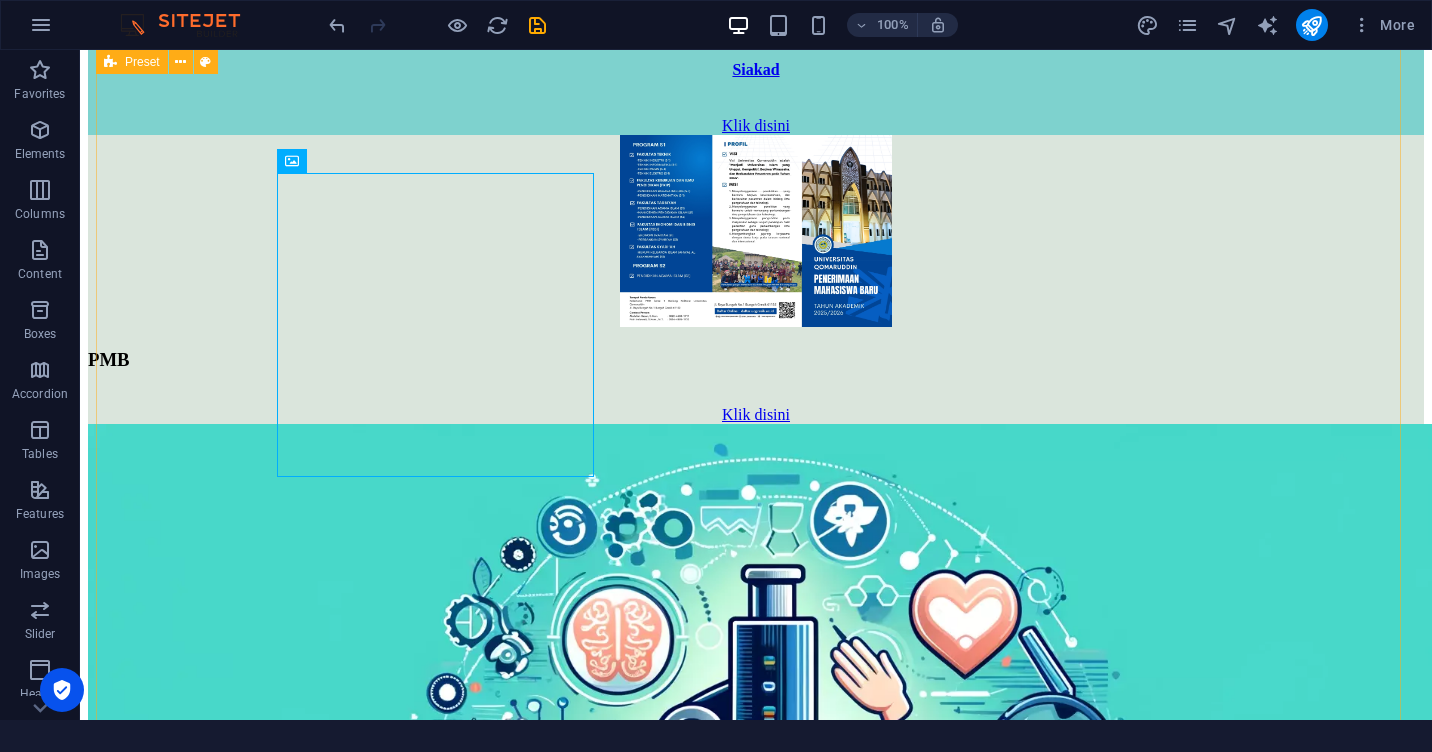 click at bounding box center (274, 12250) 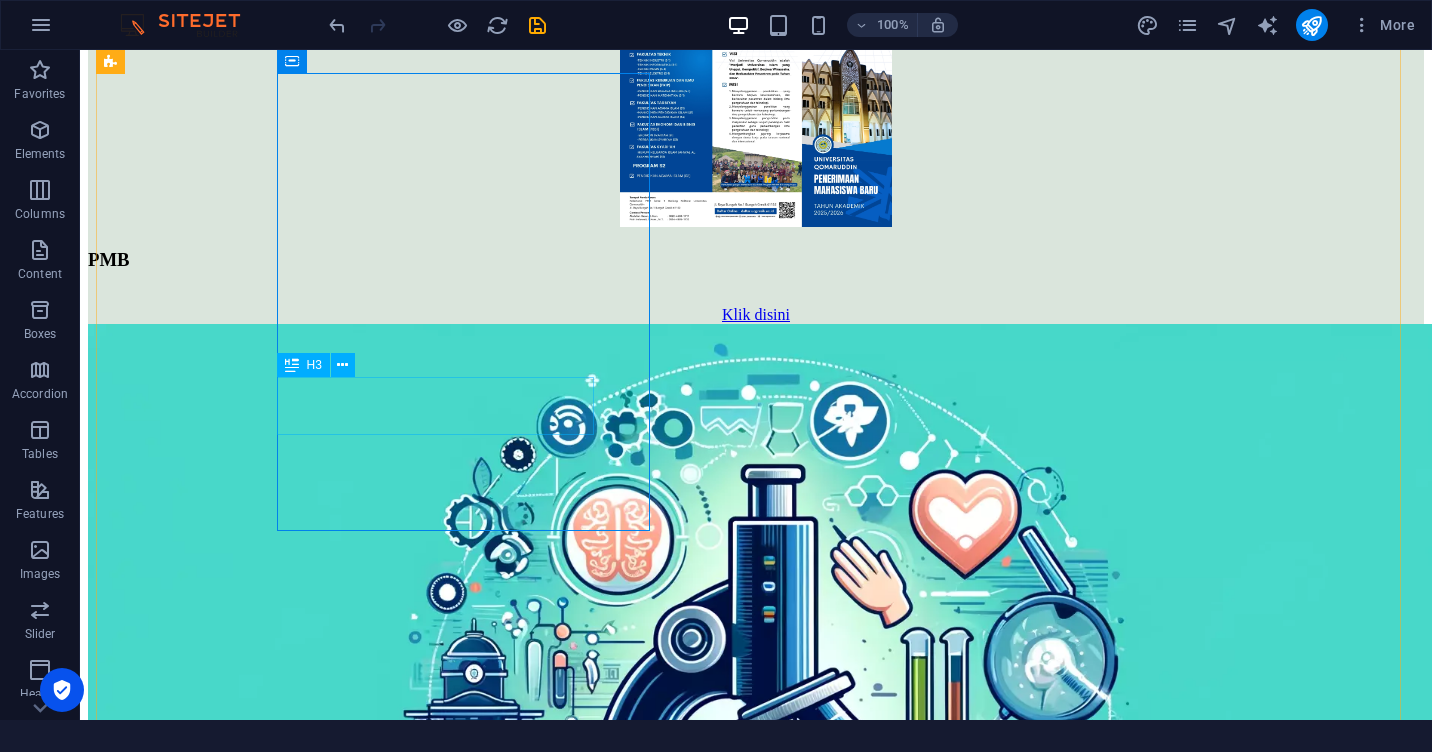 scroll, scrollTop: 2292, scrollLeft: 0, axis: vertical 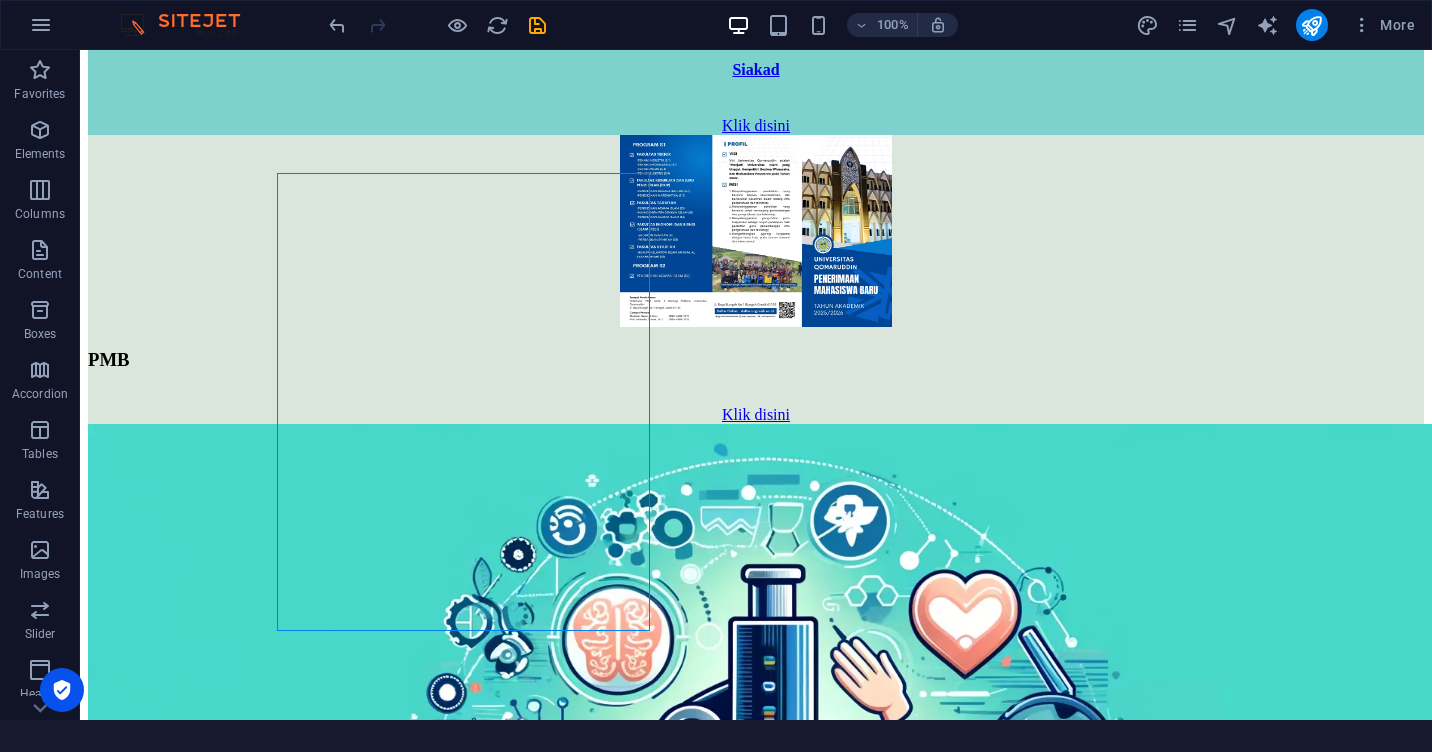 click at bounding box center [274, 12250] 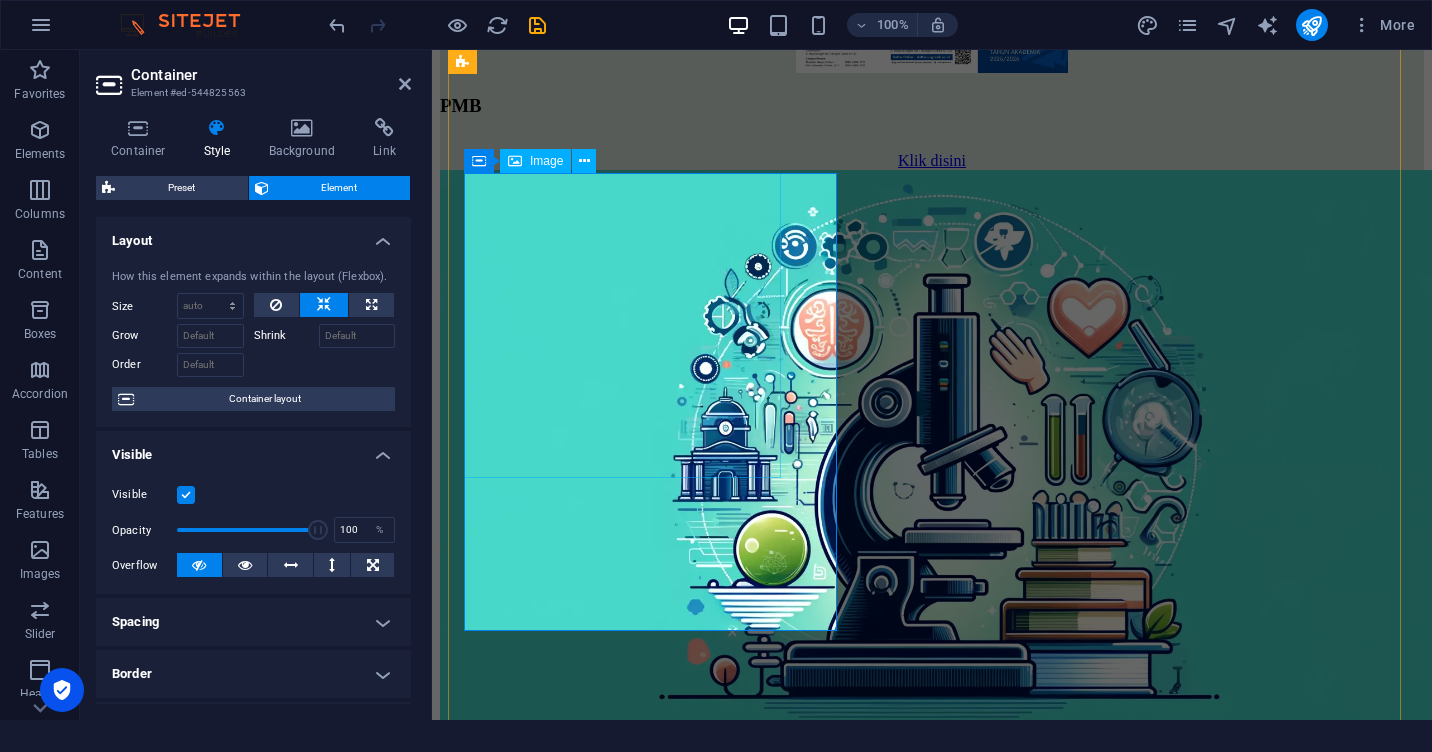 scroll, scrollTop: 2271, scrollLeft: 0, axis: vertical 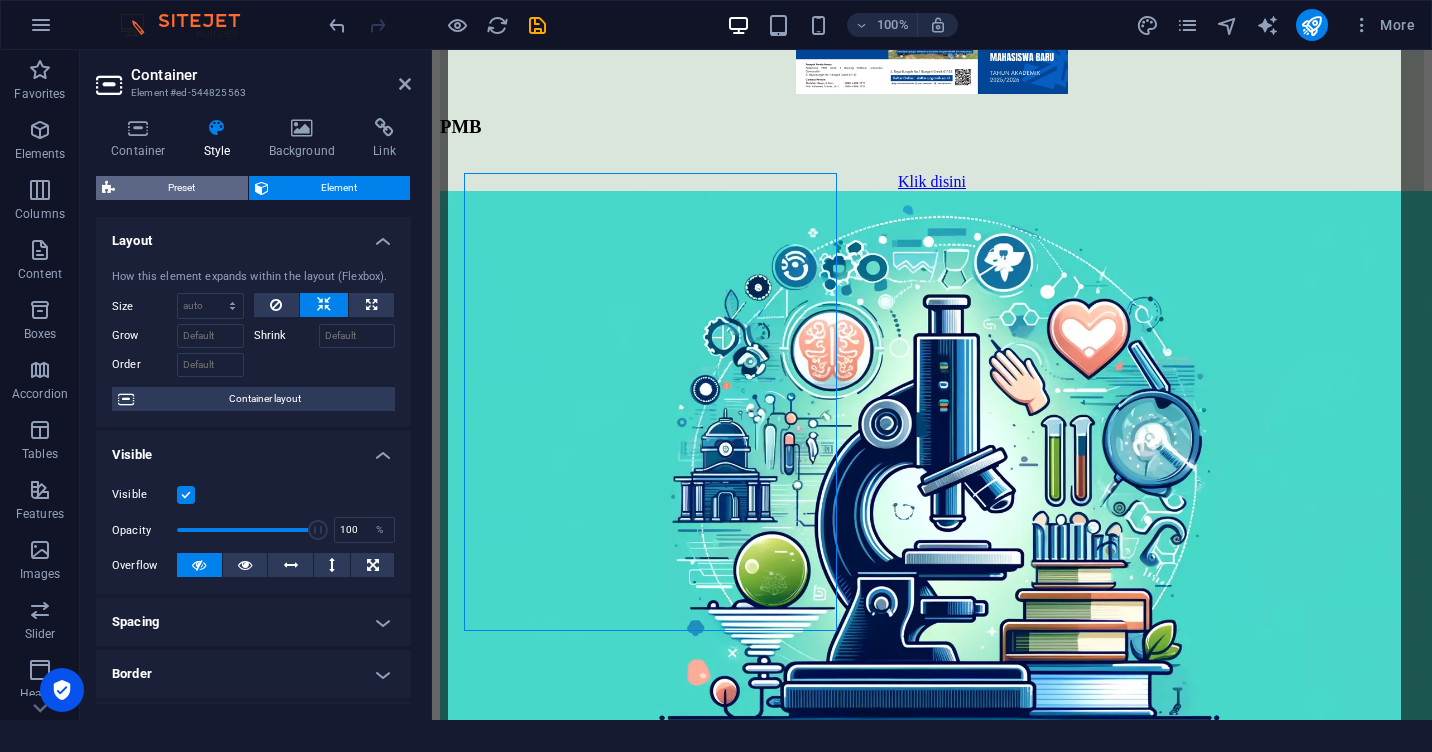 click on "Preset" at bounding box center (181, 188) 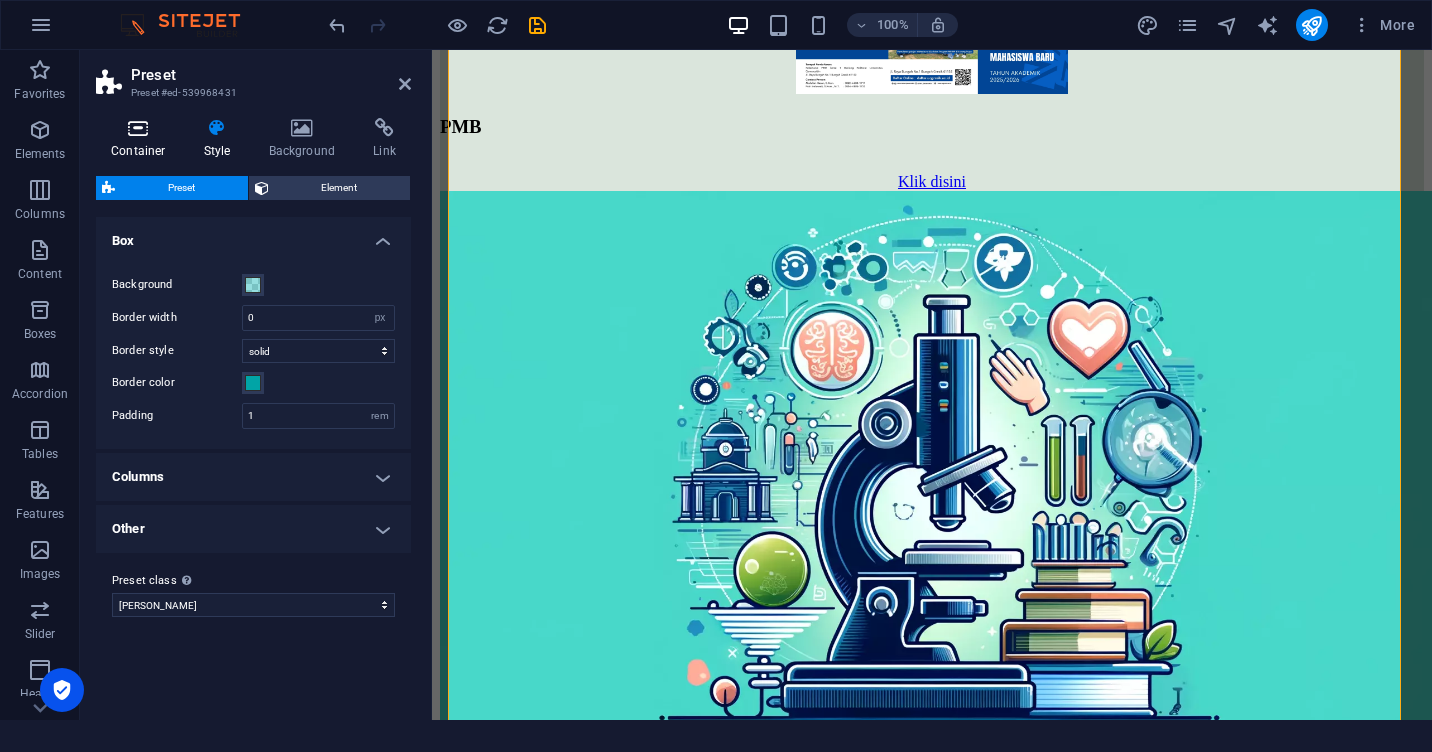 click at bounding box center [138, 128] 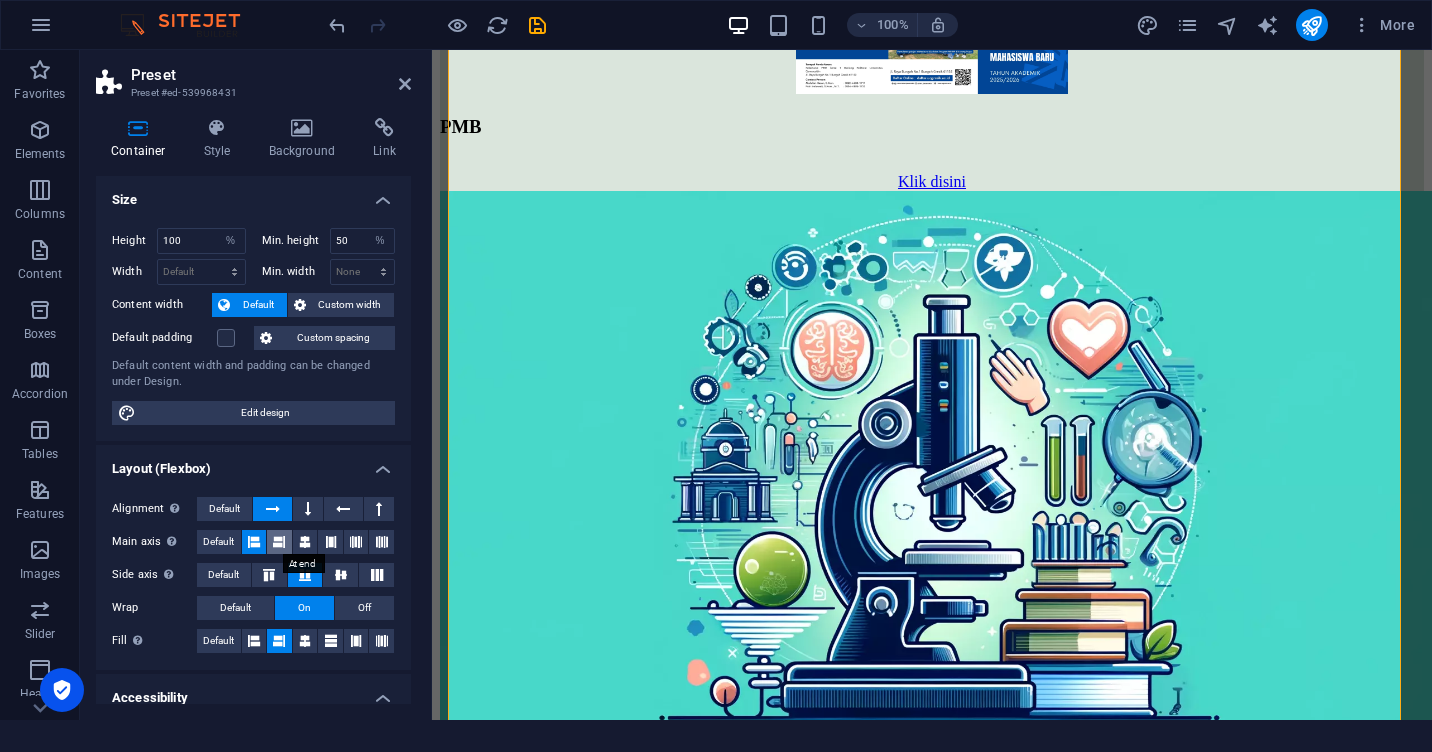 click at bounding box center (279, 542) 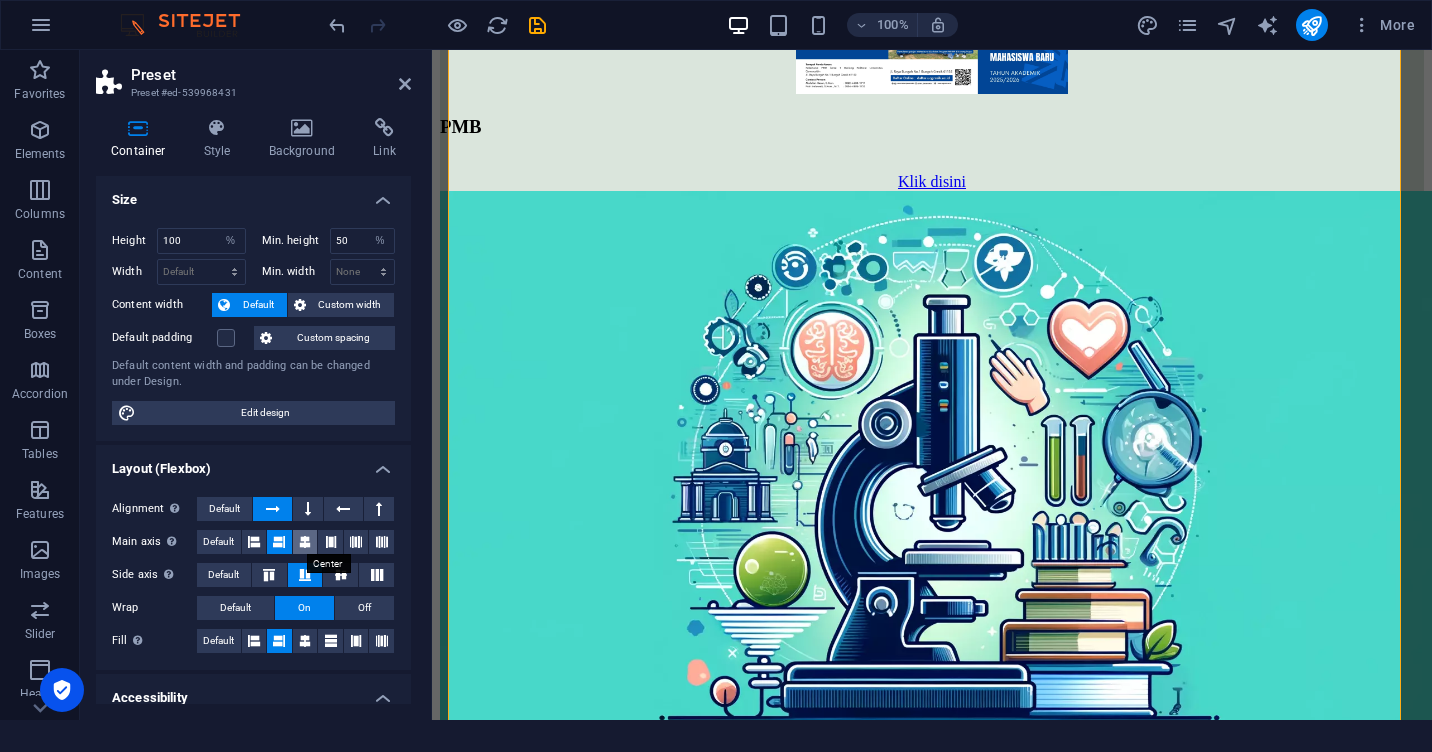 click at bounding box center (305, 542) 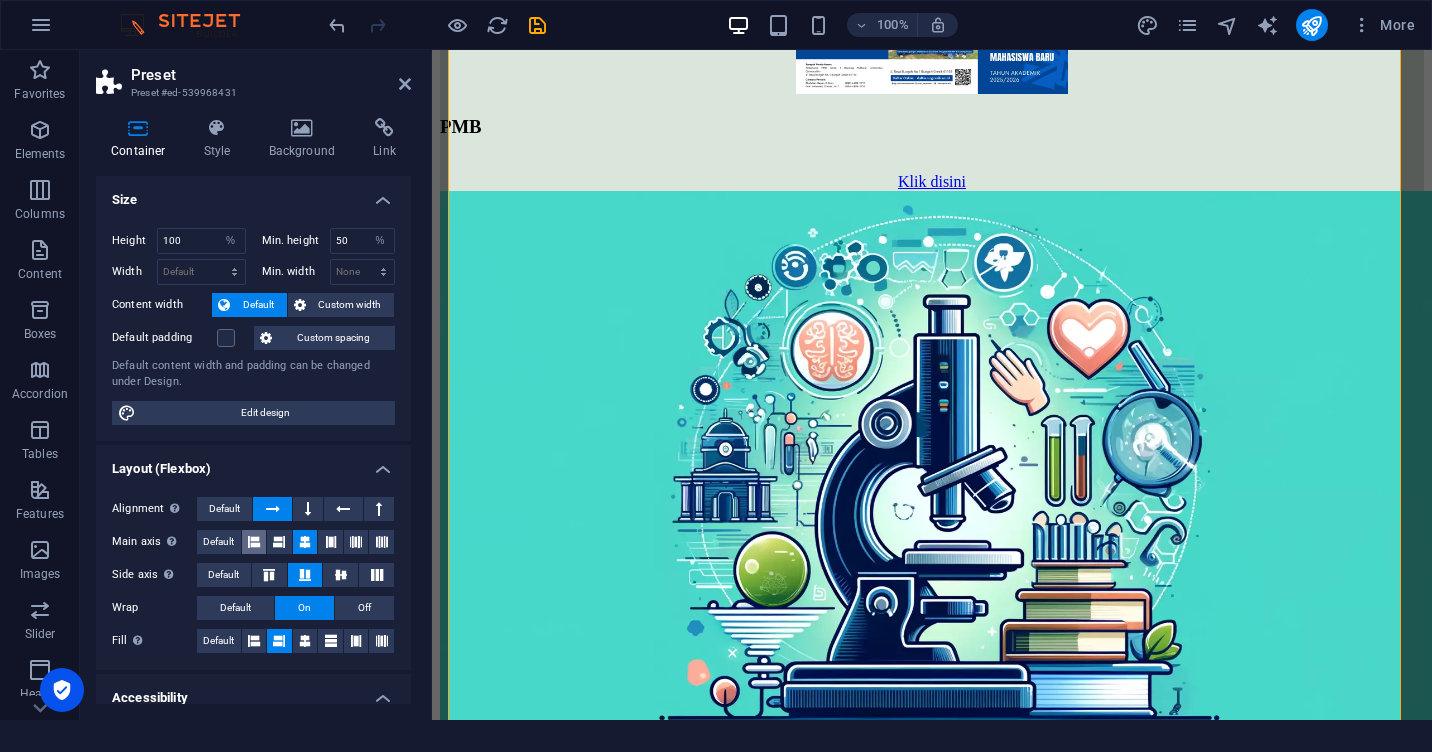 click at bounding box center [254, 542] 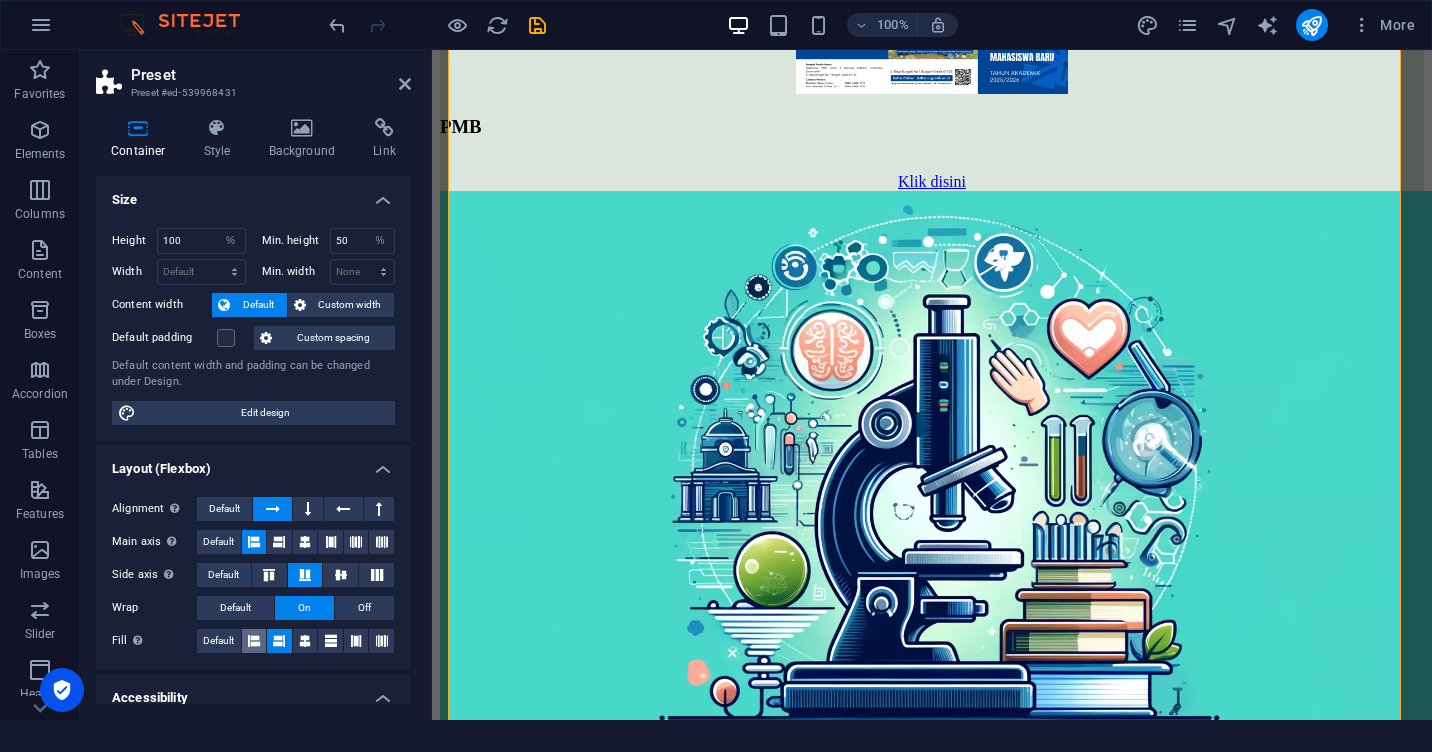 click at bounding box center [254, 641] 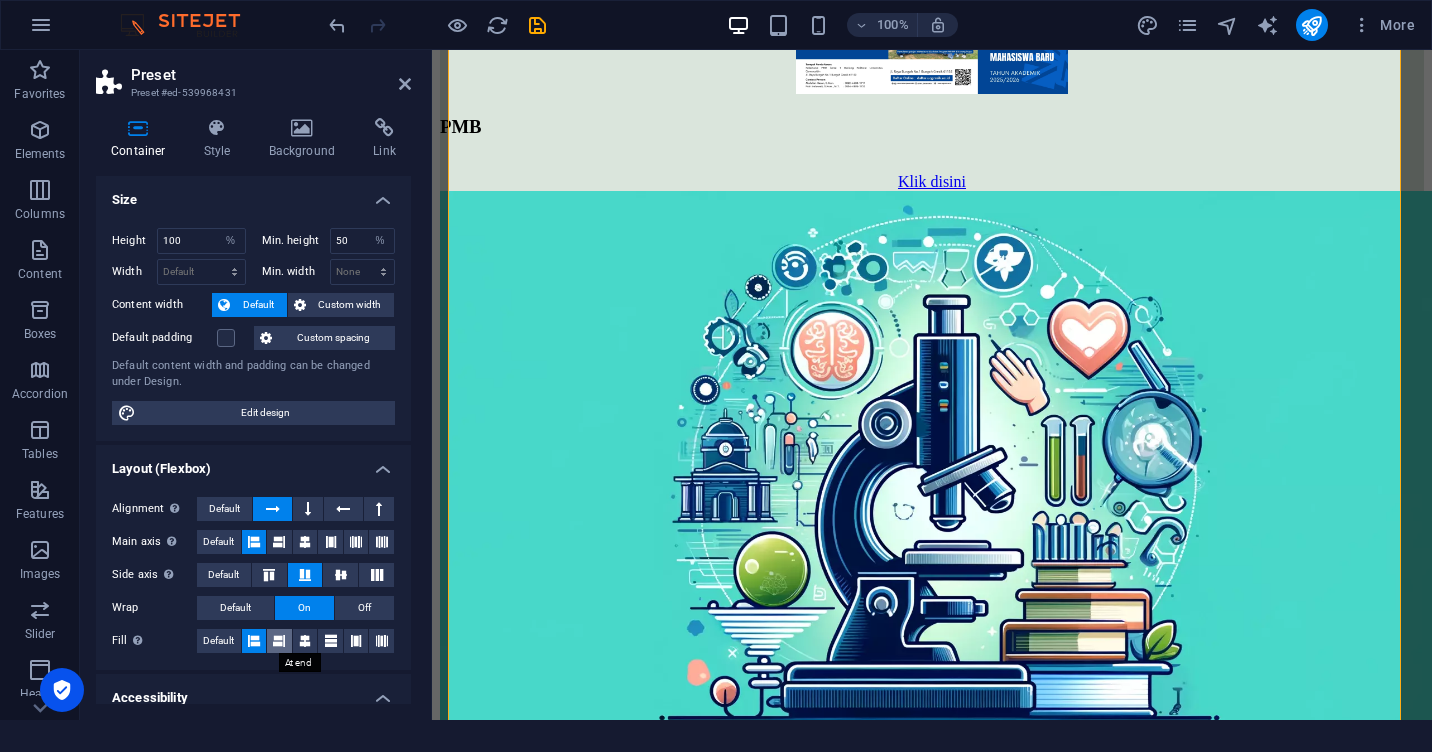 click at bounding box center (279, 641) 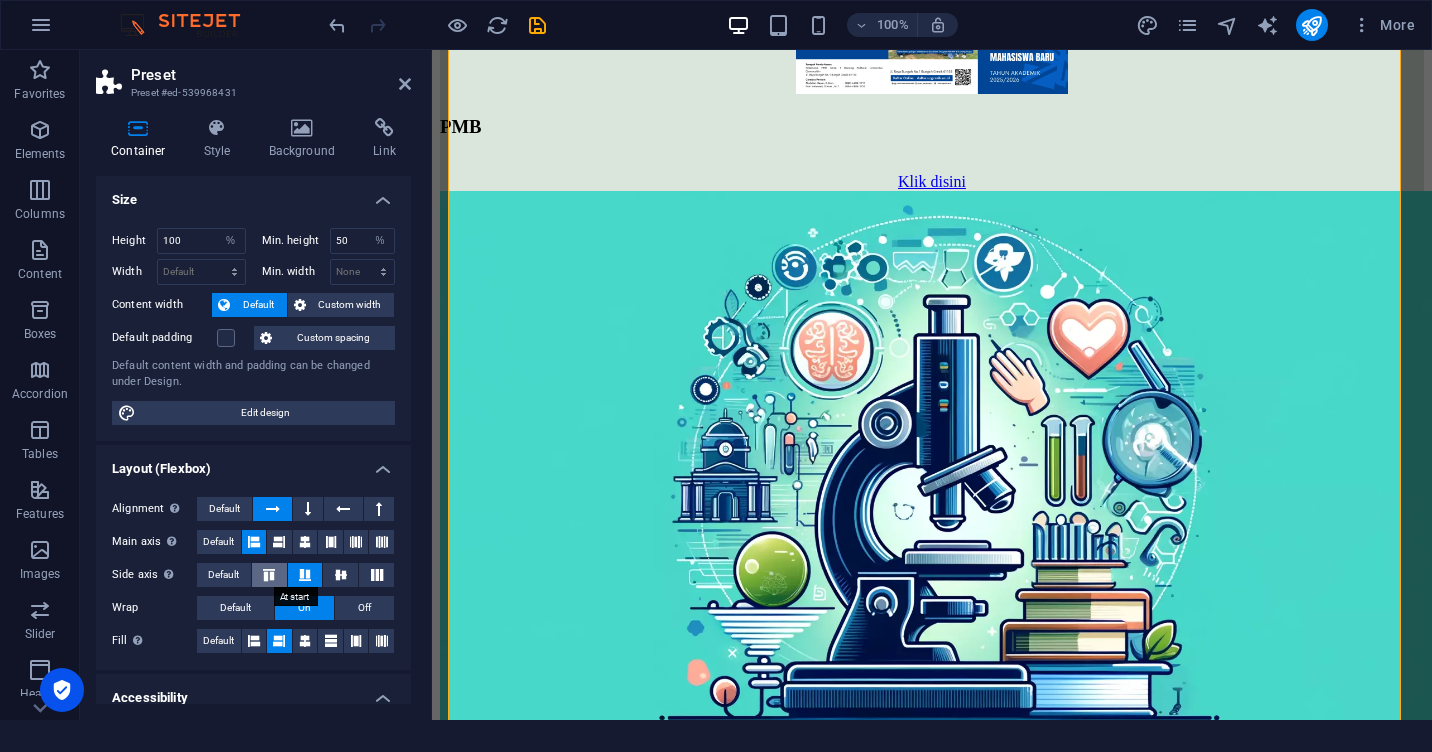 click at bounding box center (269, 575) 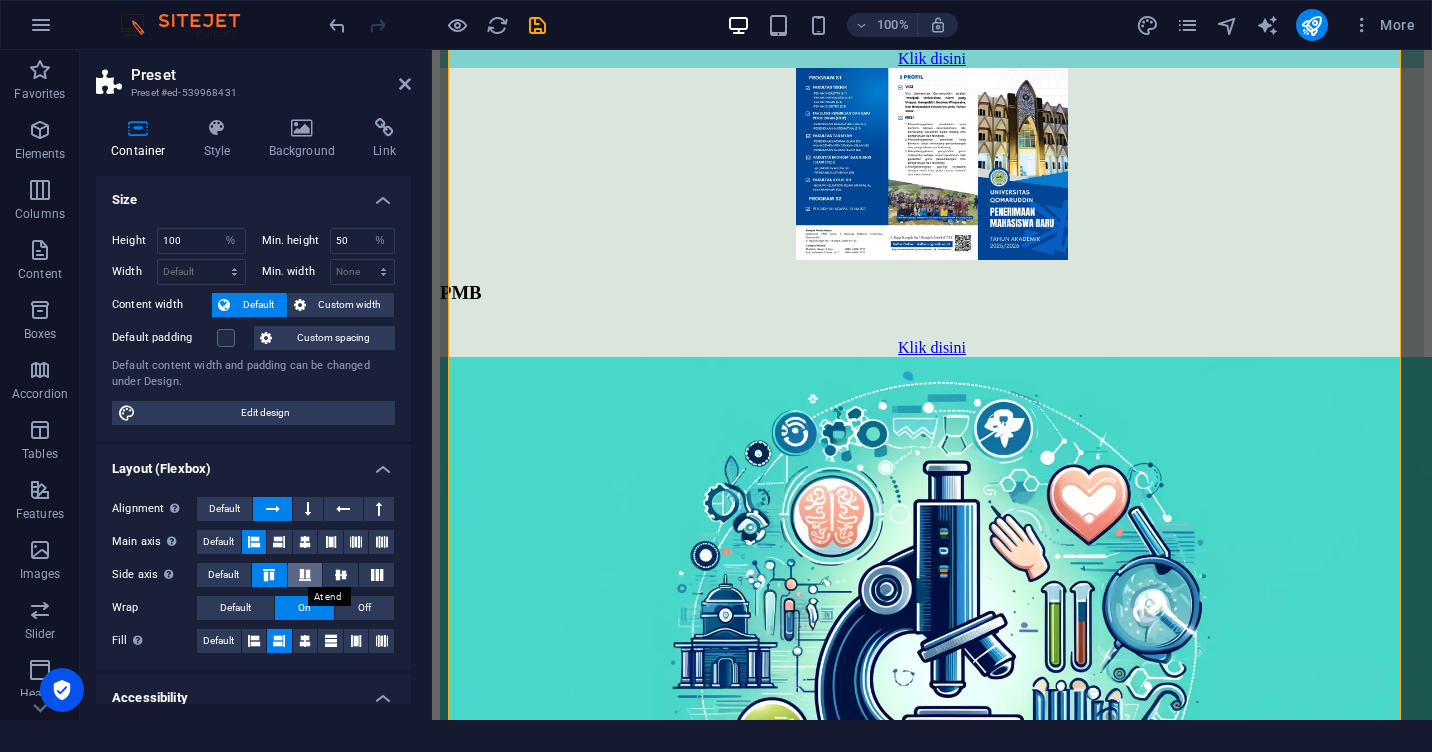 click at bounding box center [305, 575] 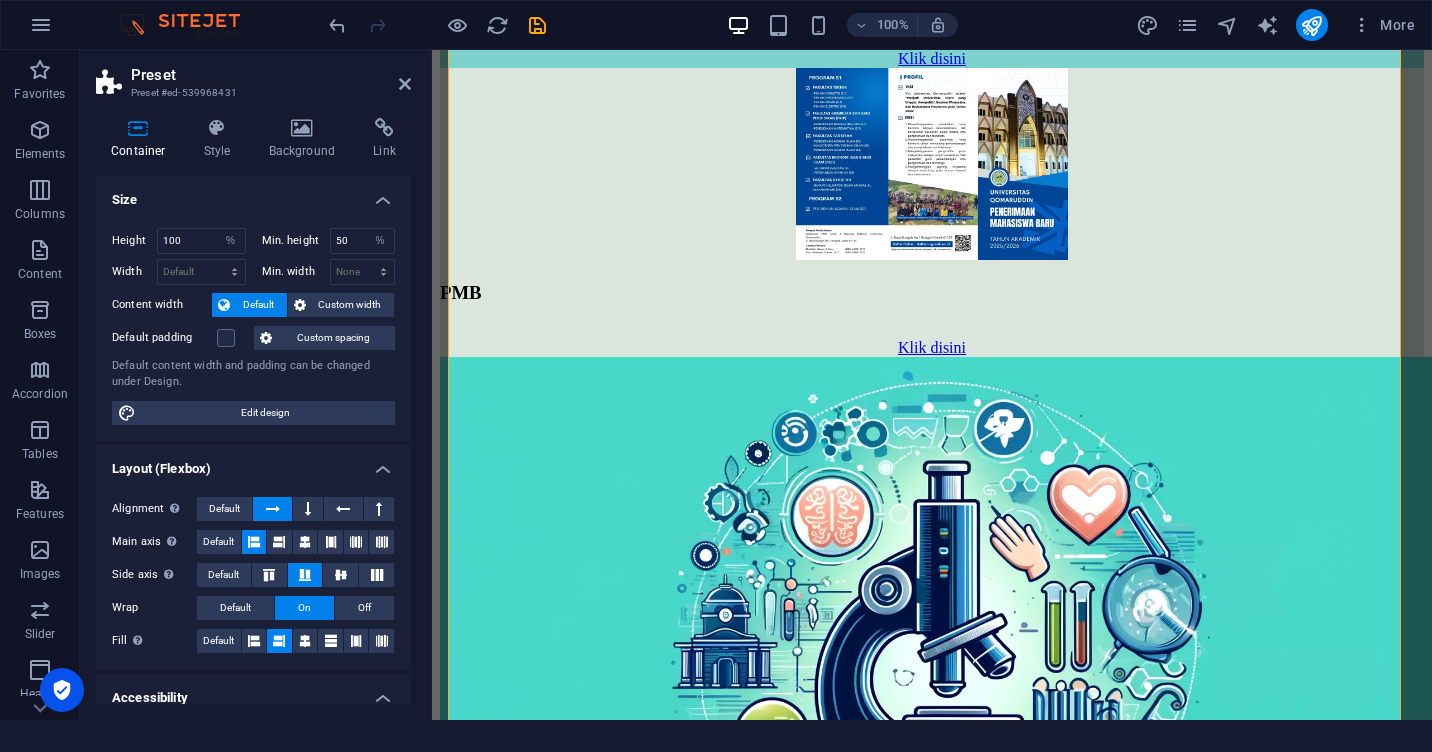 scroll, scrollTop: 2271, scrollLeft: 0, axis: vertical 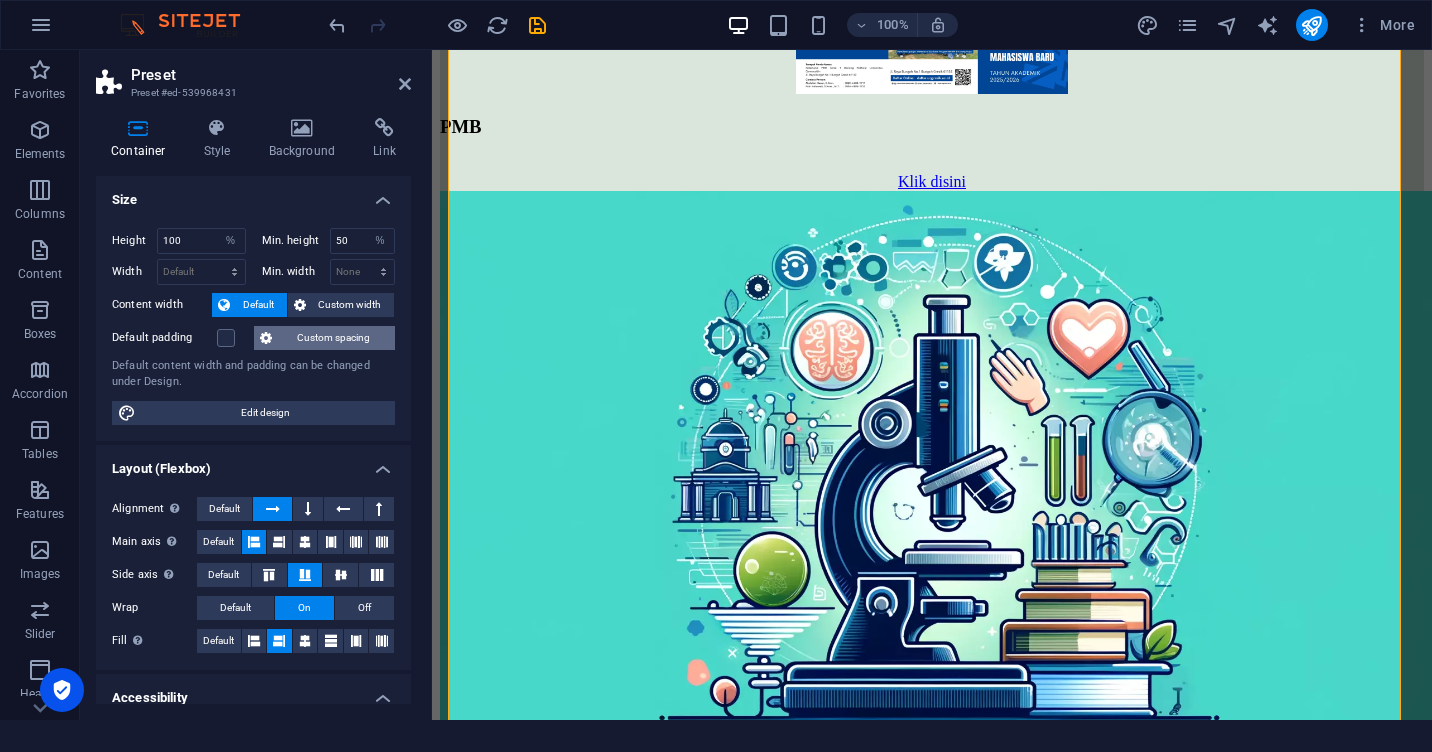 click on "Custom spacing" at bounding box center [333, 338] 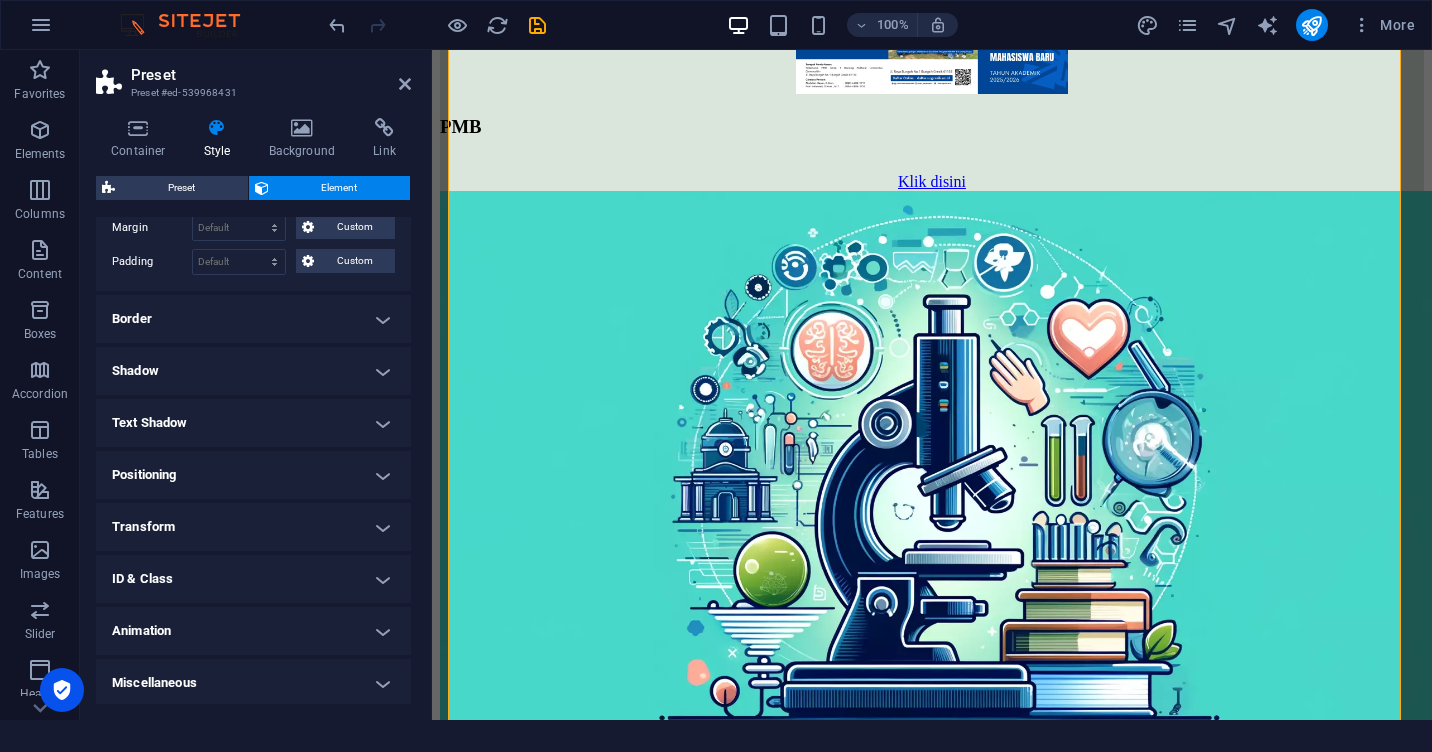 scroll, scrollTop: 113, scrollLeft: 0, axis: vertical 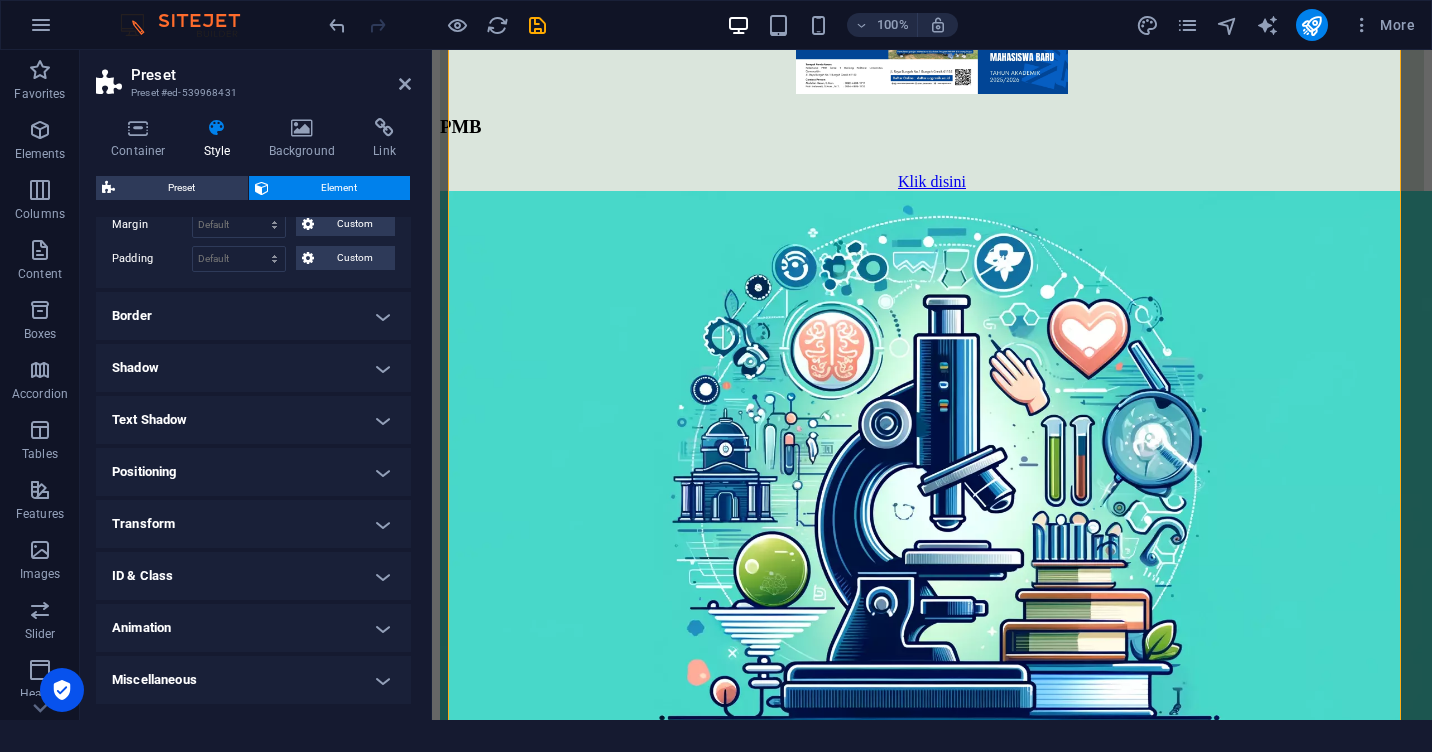 click on "Shadow" at bounding box center [253, 368] 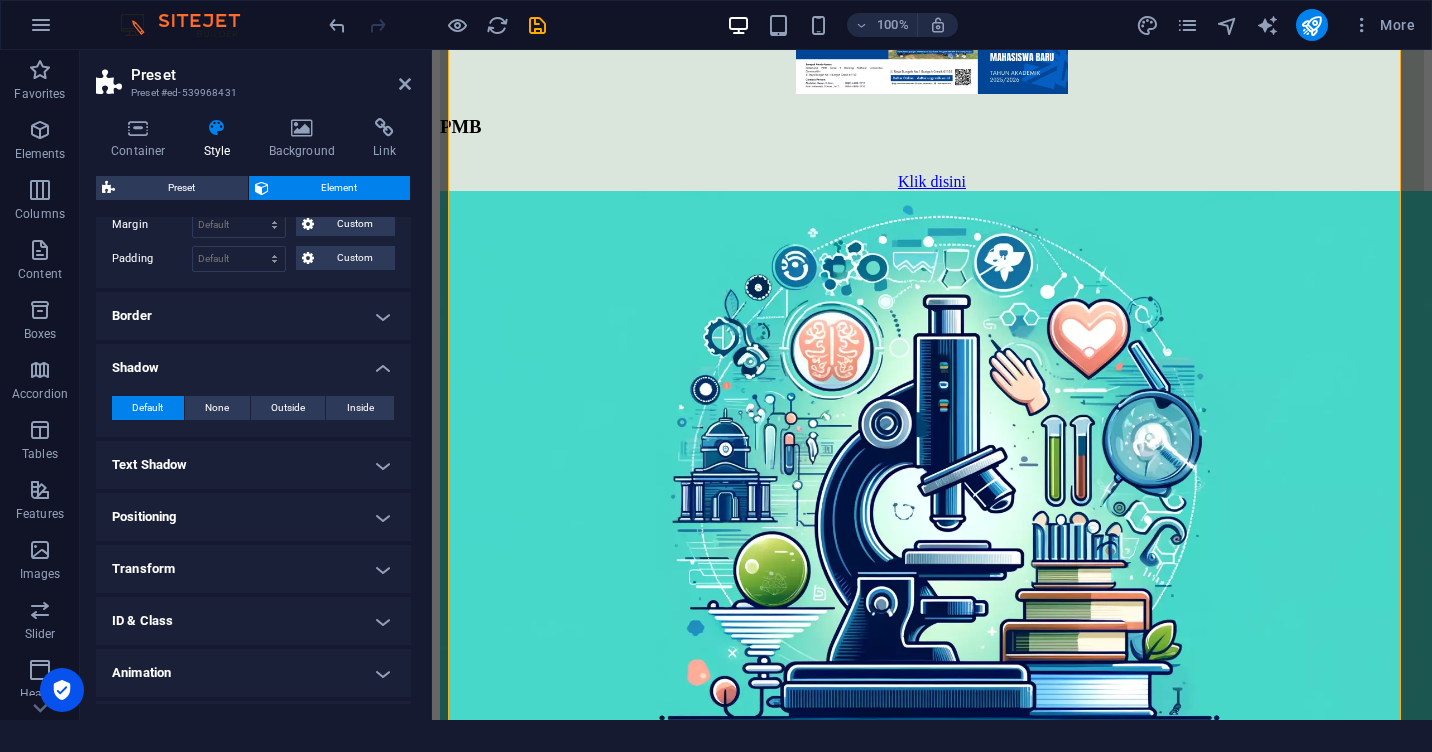 click on "Shadow" at bounding box center (253, 362) 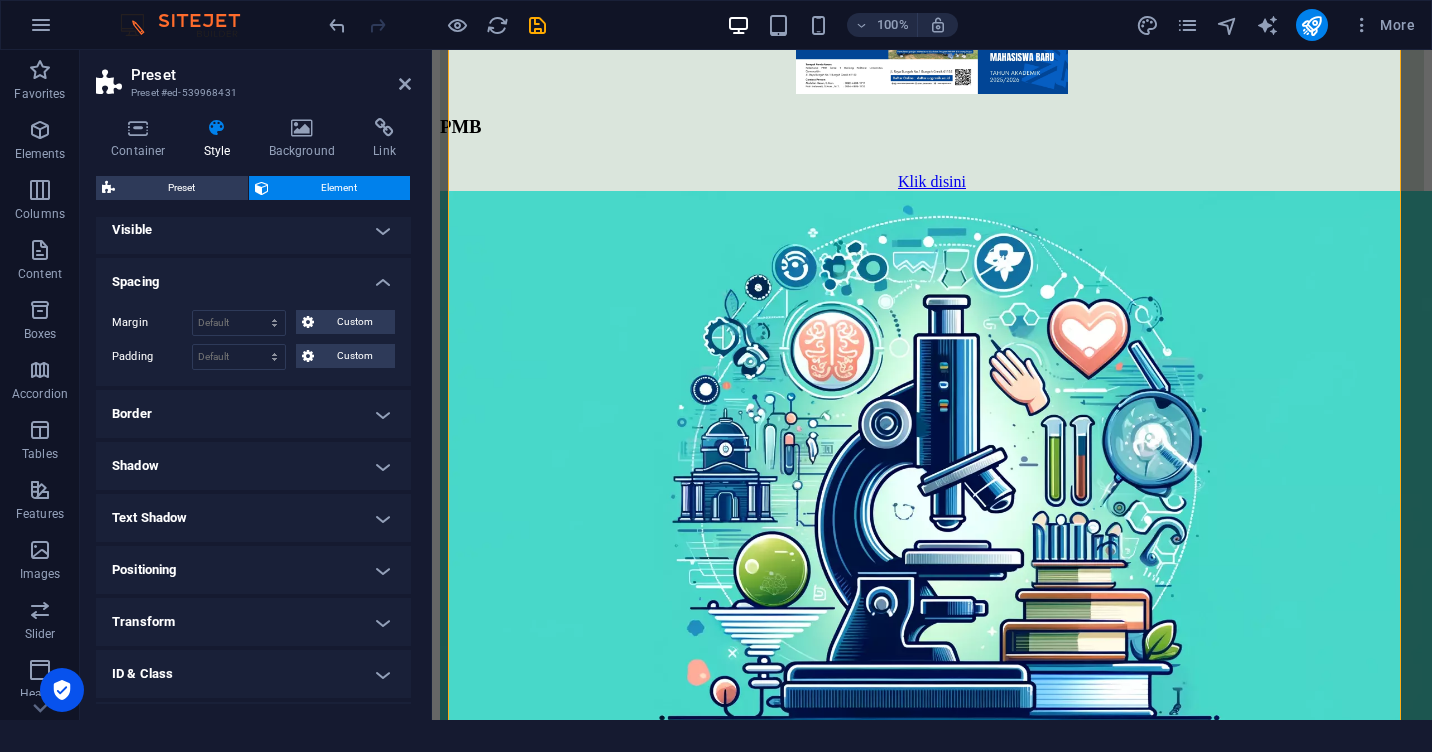 scroll, scrollTop: 0, scrollLeft: 0, axis: both 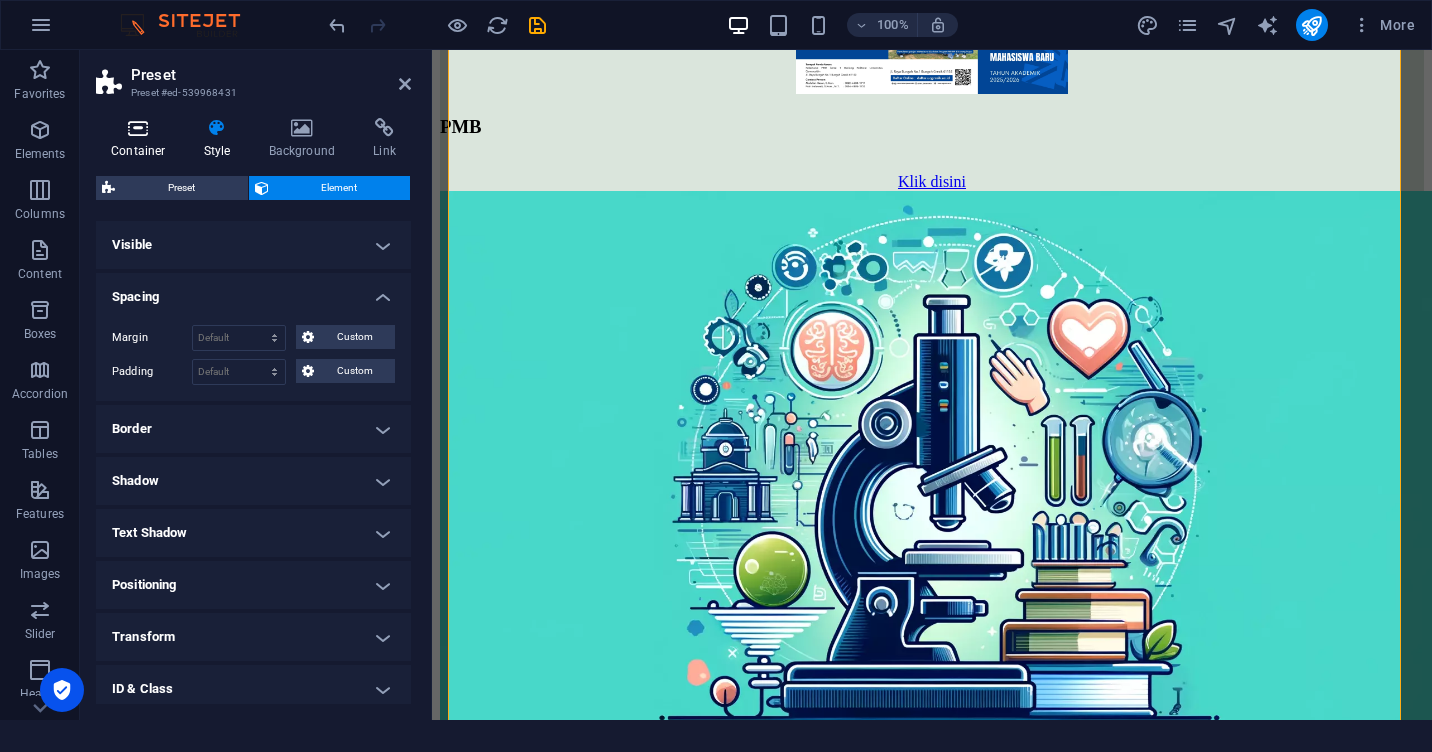 click at bounding box center (138, 128) 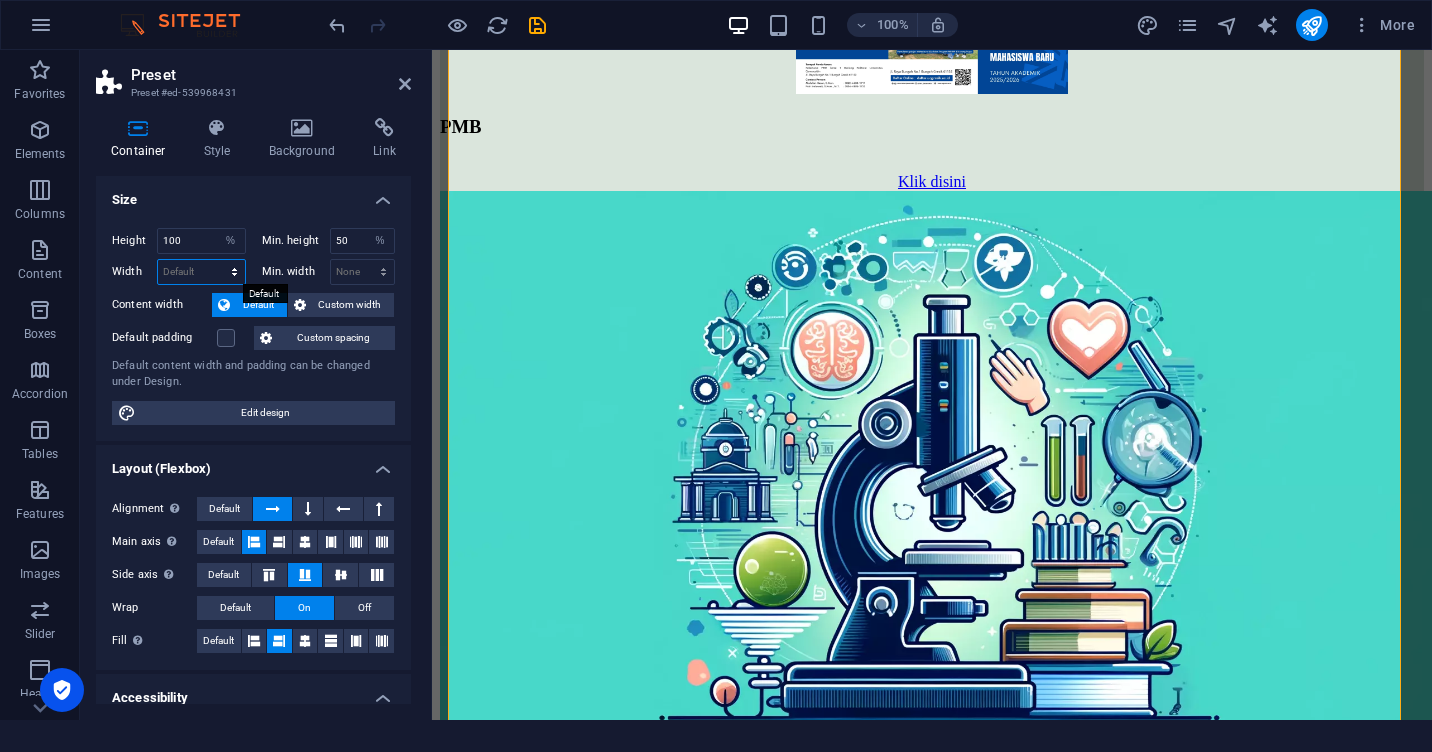 click on "Default px rem % em vh vw" at bounding box center [201, 272] 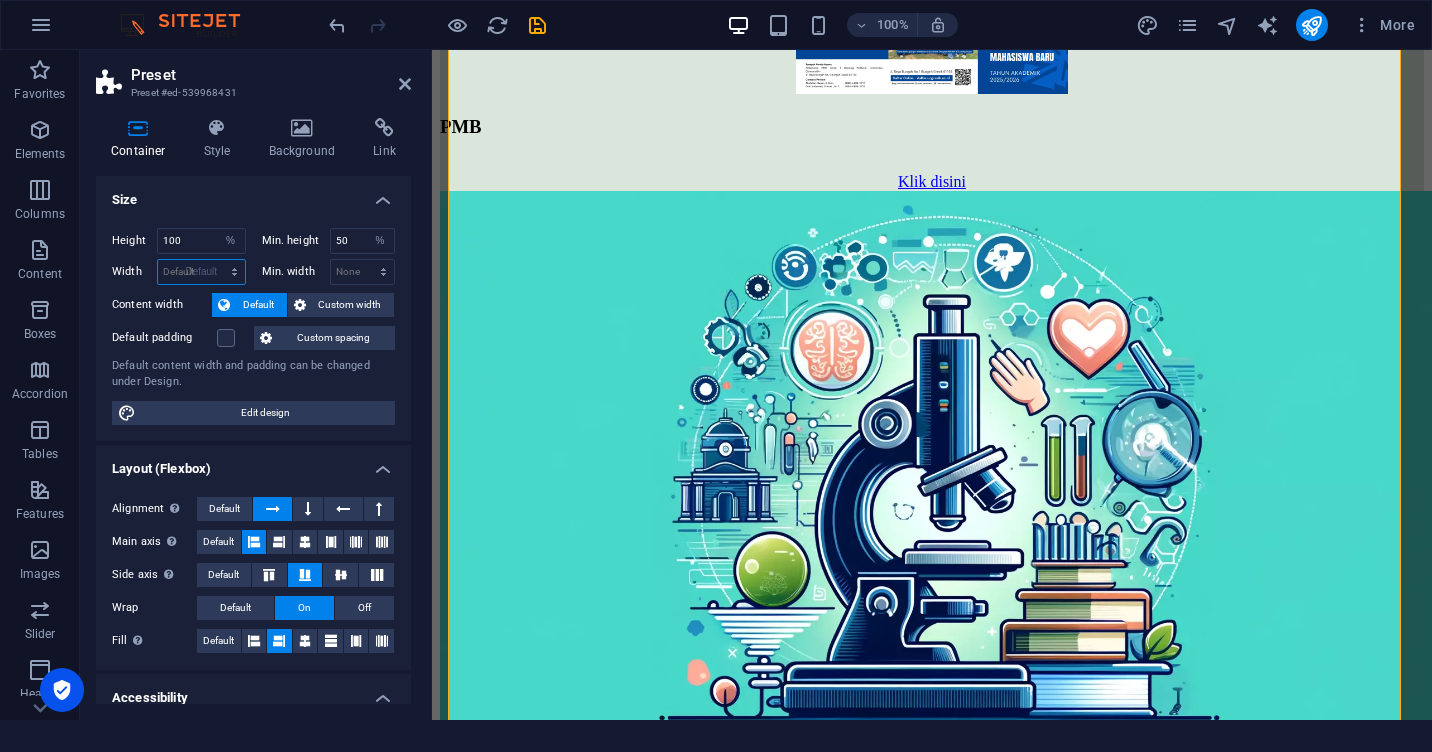 click on "Default px rem % em vh vw" at bounding box center (201, 272) 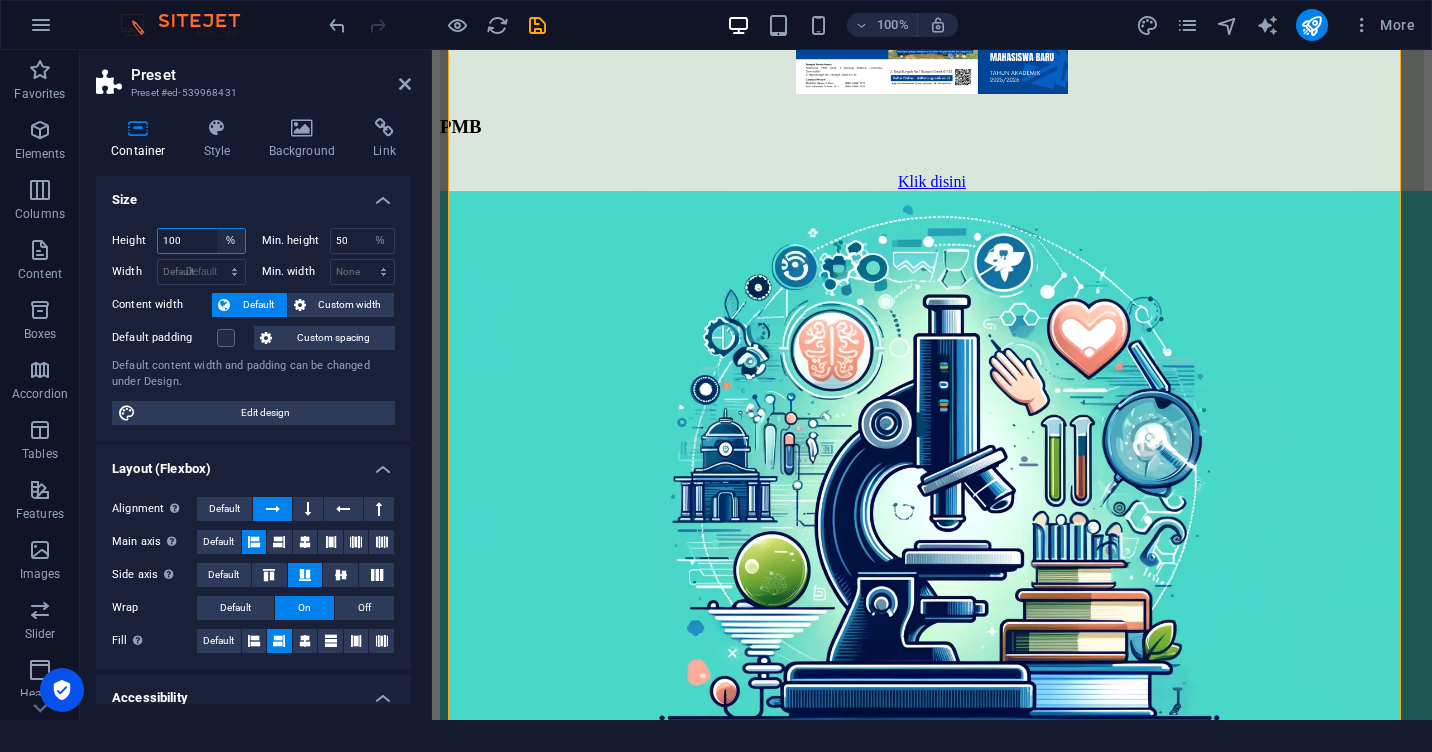 click on "100" at bounding box center (201, 241) 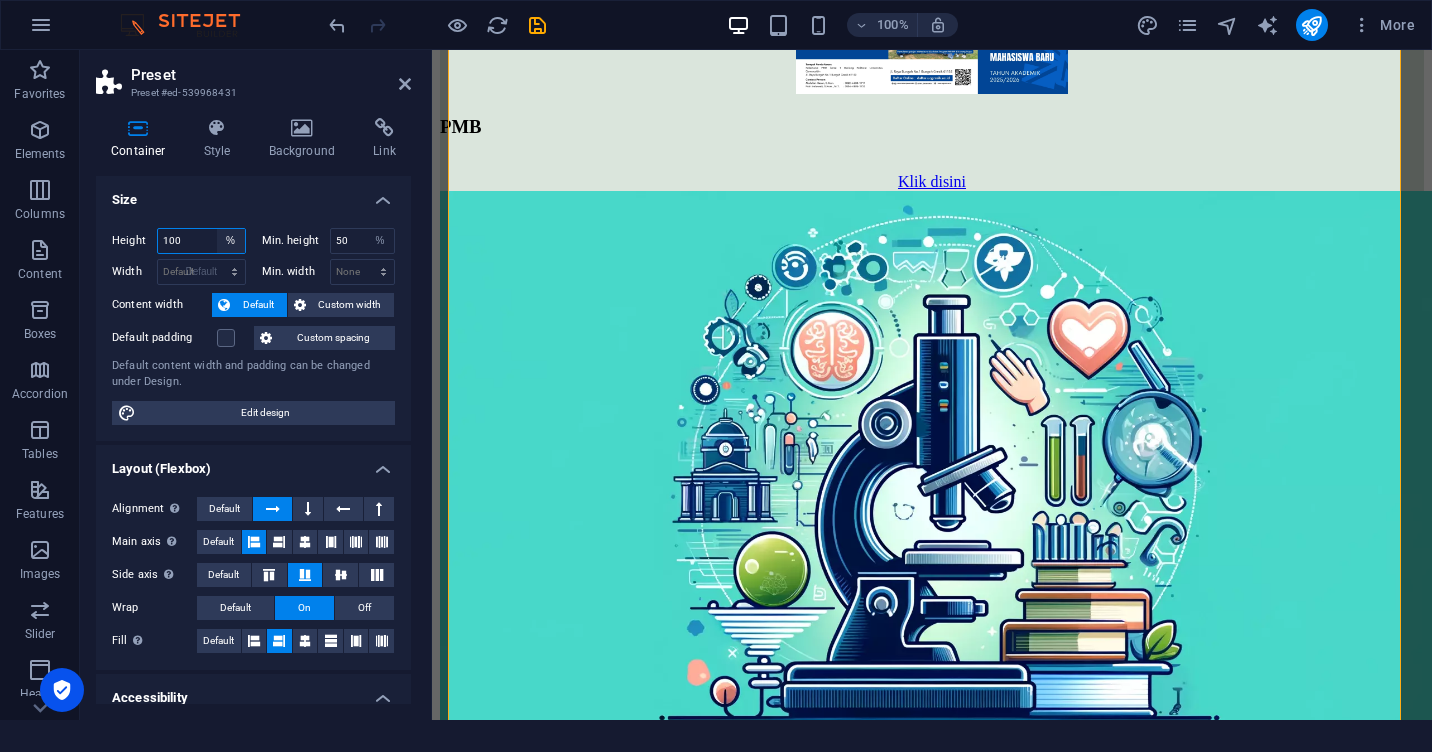 click on "Default px rem % vh vw" at bounding box center (231, 241) 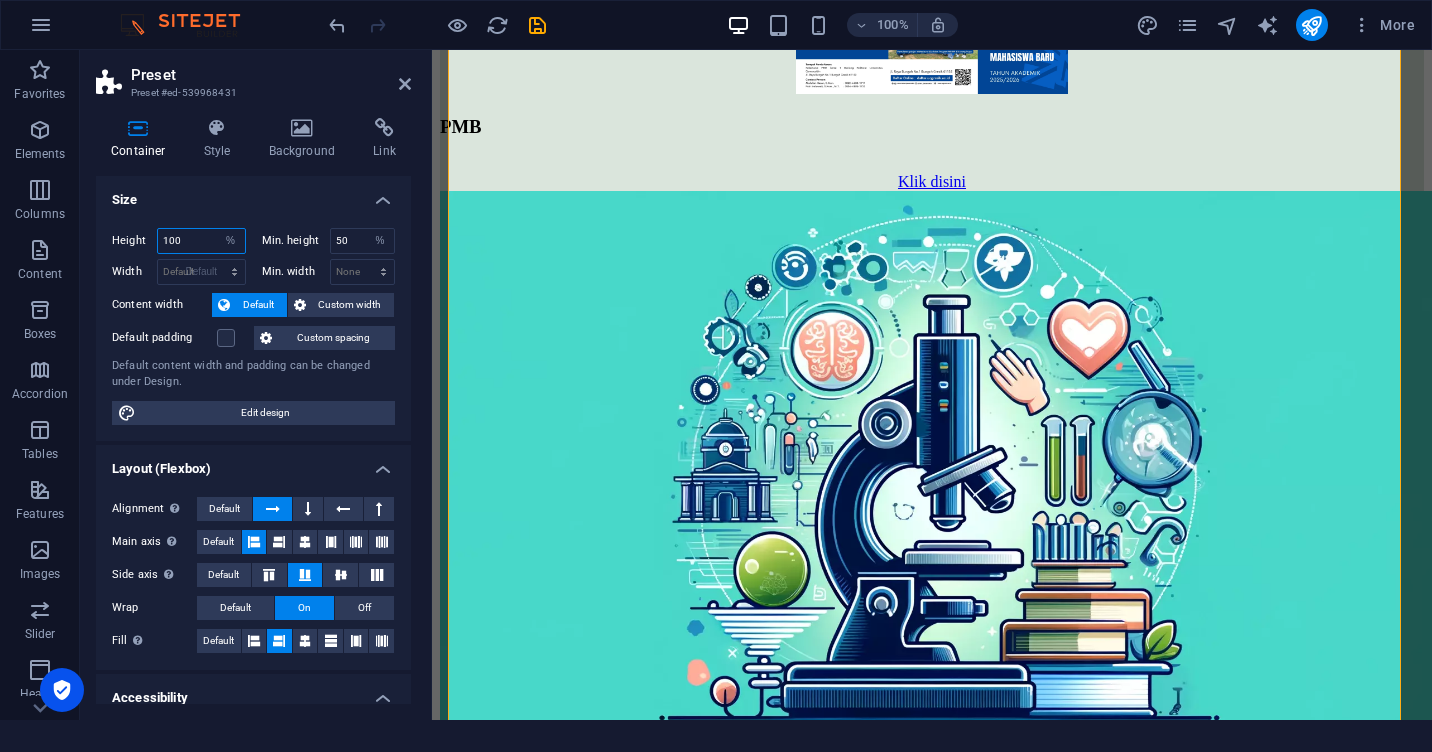 select on "DISABLED_OPTION_VALUE" 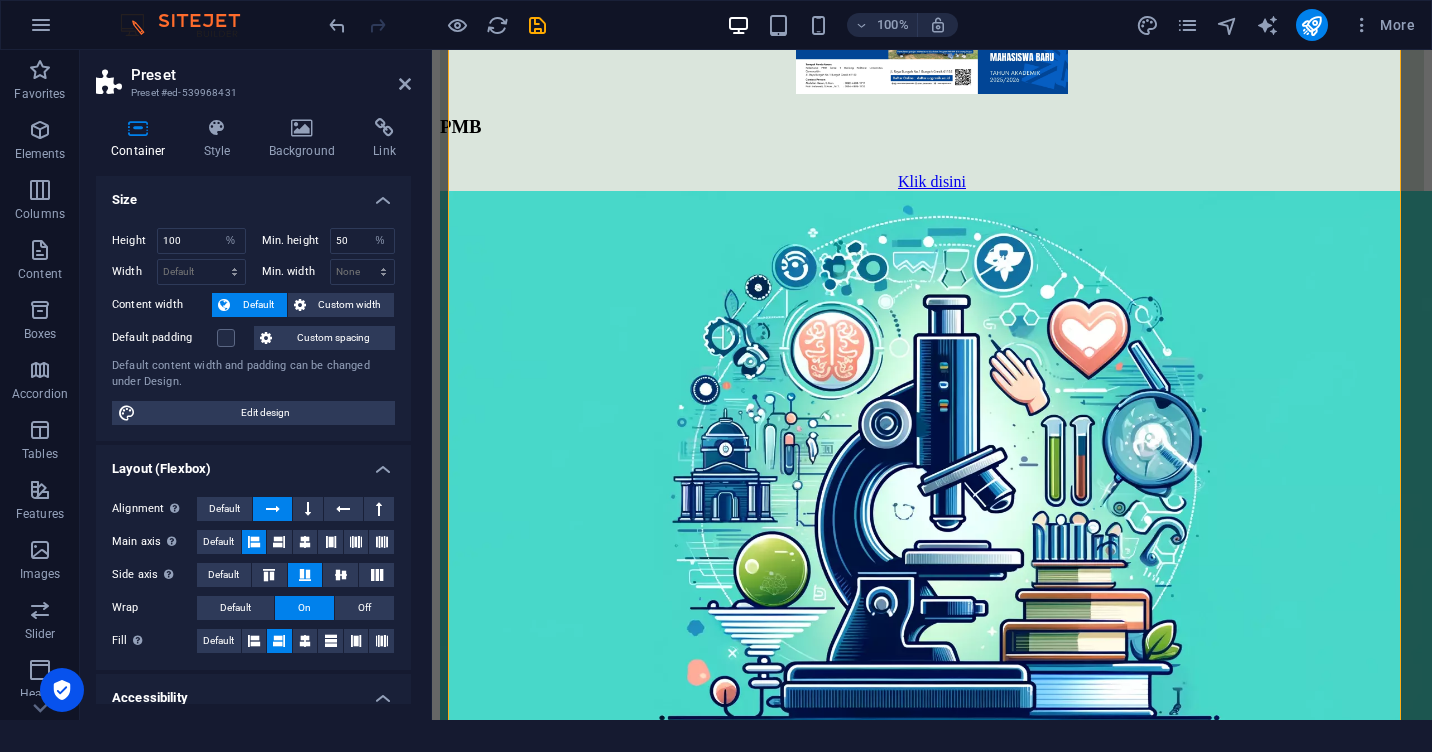 drag, startPoint x: 660, startPoint y: 290, endPoint x: 1431, endPoint y: 253, distance: 771.88727 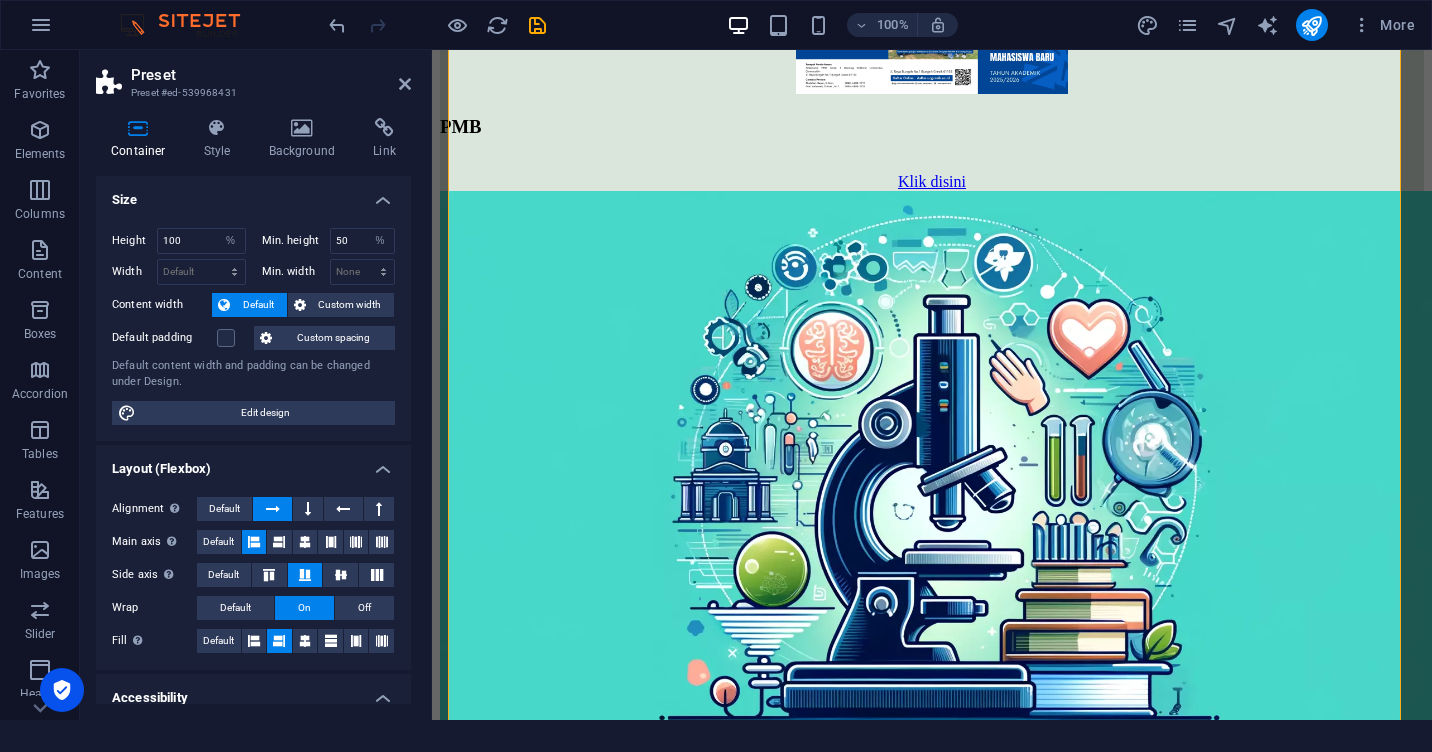 click on "Website utama Klik disini Siakad Klik disini PMB Klik disini LPPM Klik disini Teknik Industri (S-1) see more Teknik Informatika (S-1) see more Teknik Mesin (S-1) see more Teknik Elektro (S-1) see more Pendidikan Bahasa Inggris (S-1) see more Pendidikan Matematika (S-1) see more Manajemen Pendidikan [DEMOGRAPHIC_DATA] (S-1) klik disini Pendidikan Agama [DEMOGRAPHIC_DATA] (S-1) KLIK DISINI Perbankan Syariah (S-1) see more Ekonomi Syariah (S-1) see more Akhwal As-Syakhsiyyah (S-1) see more penjamin mutu KLIK DISINI Pendidikan Agama [DEMOGRAPHIC_DATA] (S-2) KLIK DISINI" at bounding box center (932, 5061) 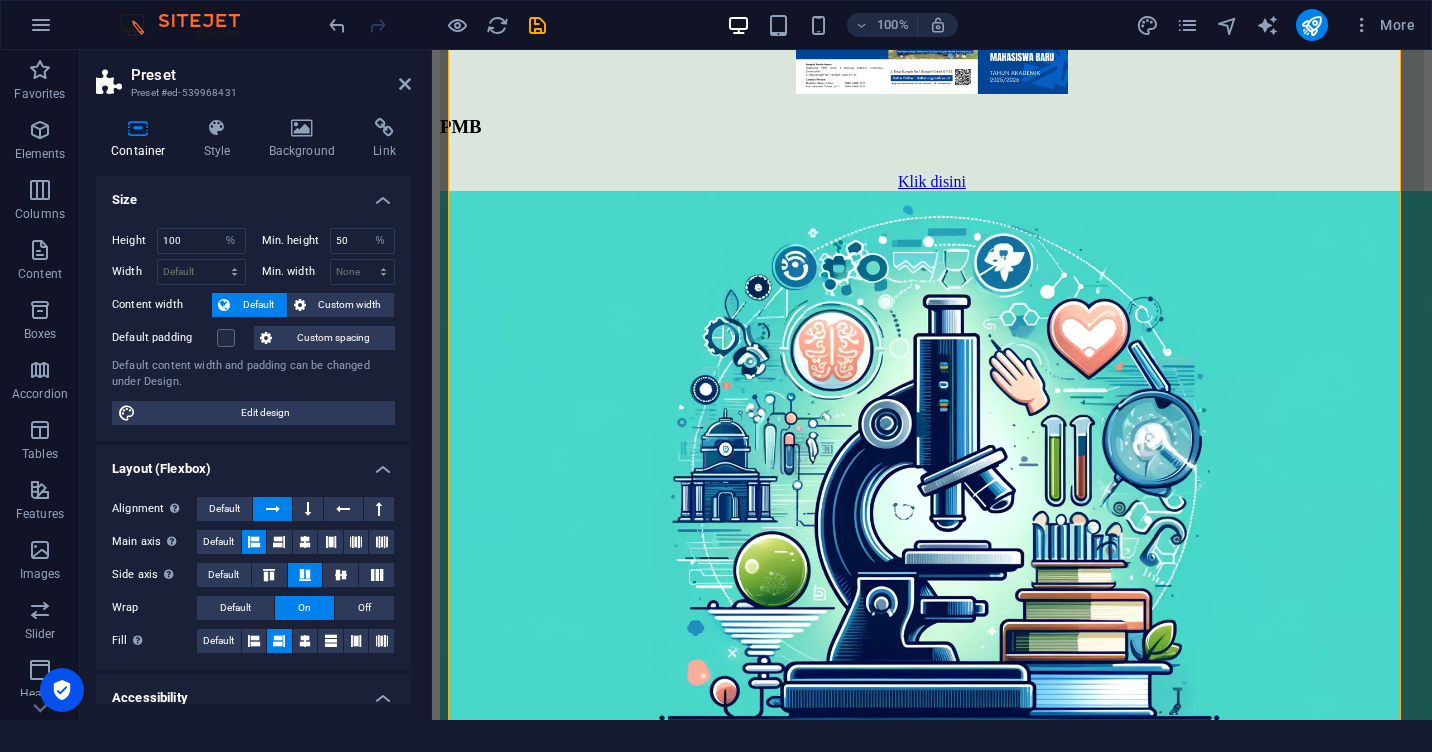 click on "Website utama Klik disini Siakad Klik disini PMB Klik disini LPPM Klik disini Teknik Industri (S-1) see more Teknik Informatika (S-1) see more Teknik Mesin (S-1) see more Teknik Elektro (S-1) see more Pendidikan Bahasa Inggris (S-1) see more Pendidikan Matematika (S-1) see more Manajemen Pendidikan [DEMOGRAPHIC_DATA] (S-1) klik disini Pendidikan Agama [DEMOGRAPHIC_DATA] (S-1) KLIK DISINI Perbankan Syariah (S-1) see more Ekonomi Syariah (S-1) see more Akhwal As-Syakhsiyyah (S-1) see more penjamin mutu KLIK DISINI Pendidikan Agama [DEMOGRAPHIC_DATA] (S-2) KLIK DISINI" at bounding box center (932, 5061) 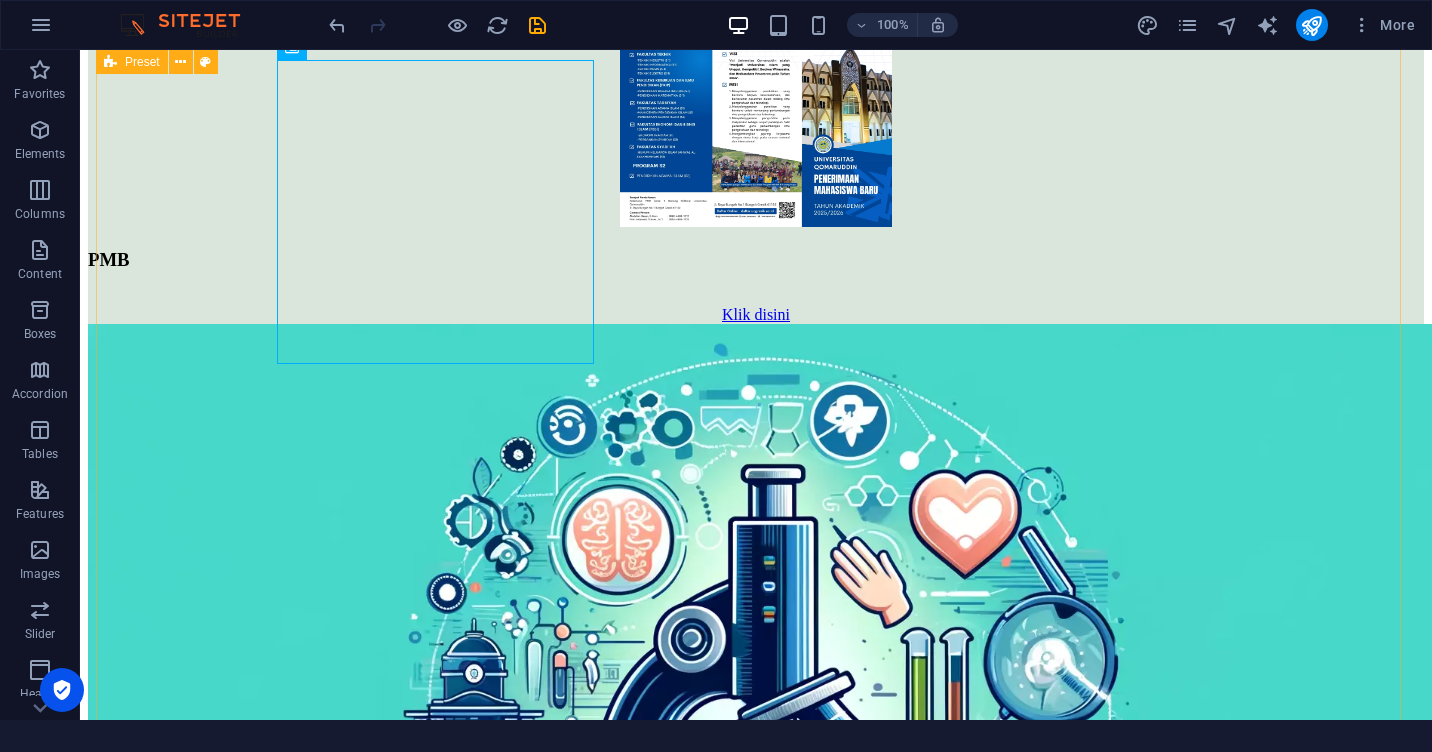 scroll, scrollTop: 2692, scrollLeft: 0, axis: vertical 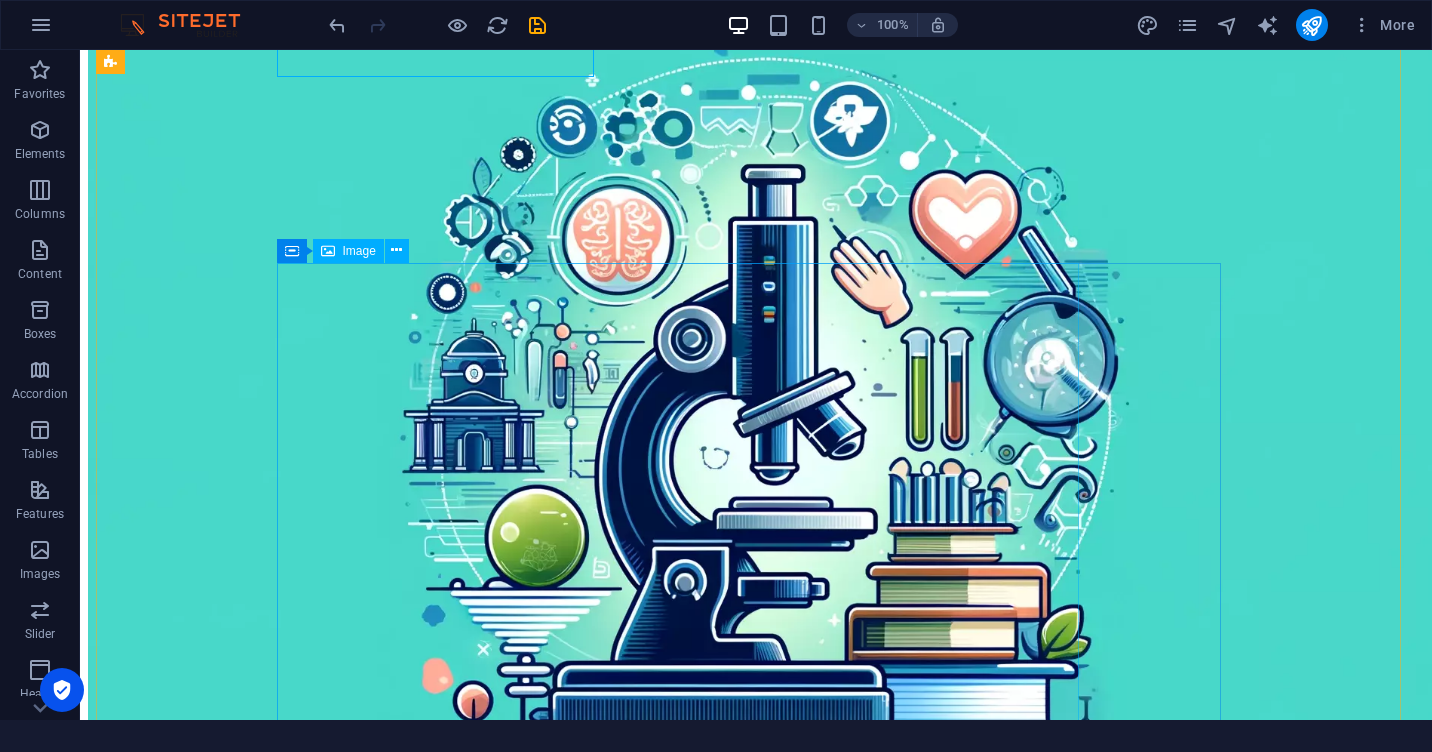 click at bounding box center [838, 12808] 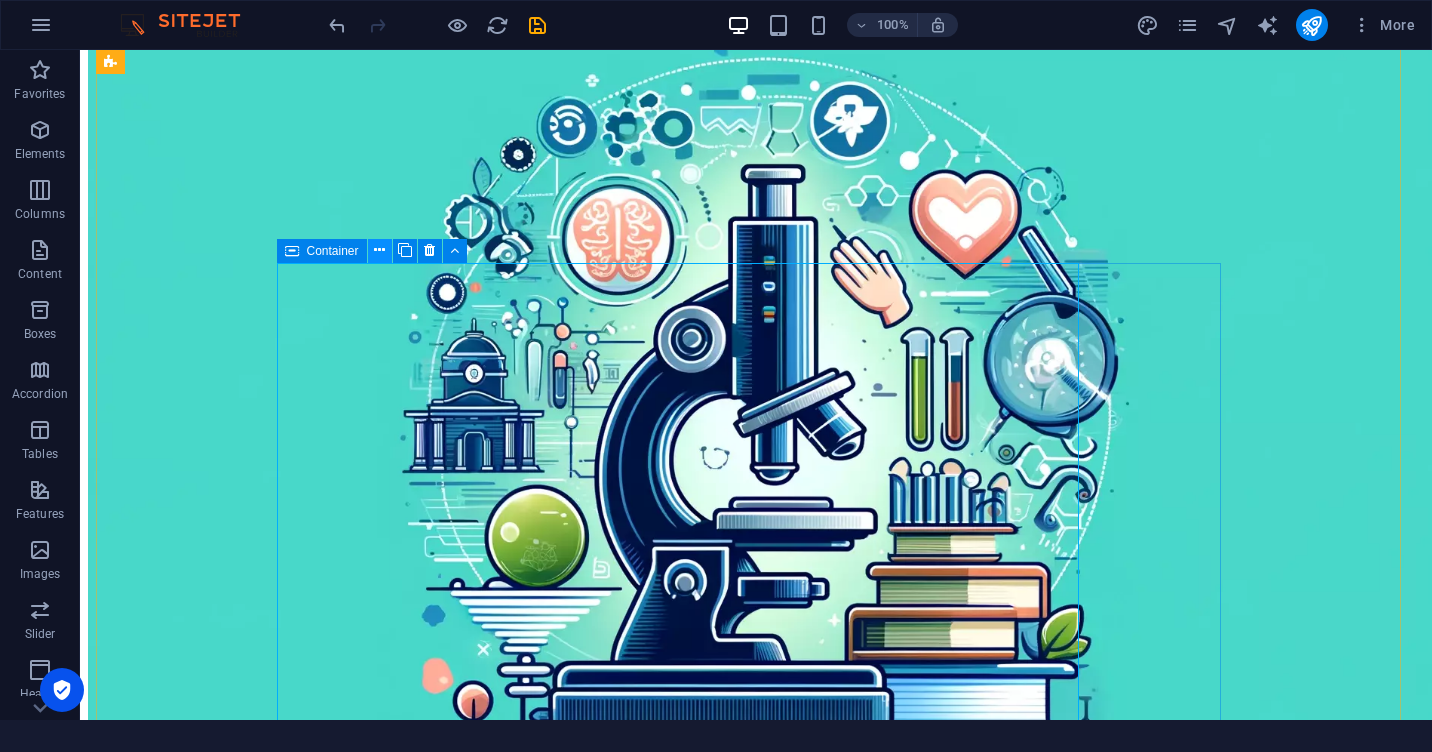 click at bounding box center [379, 250] 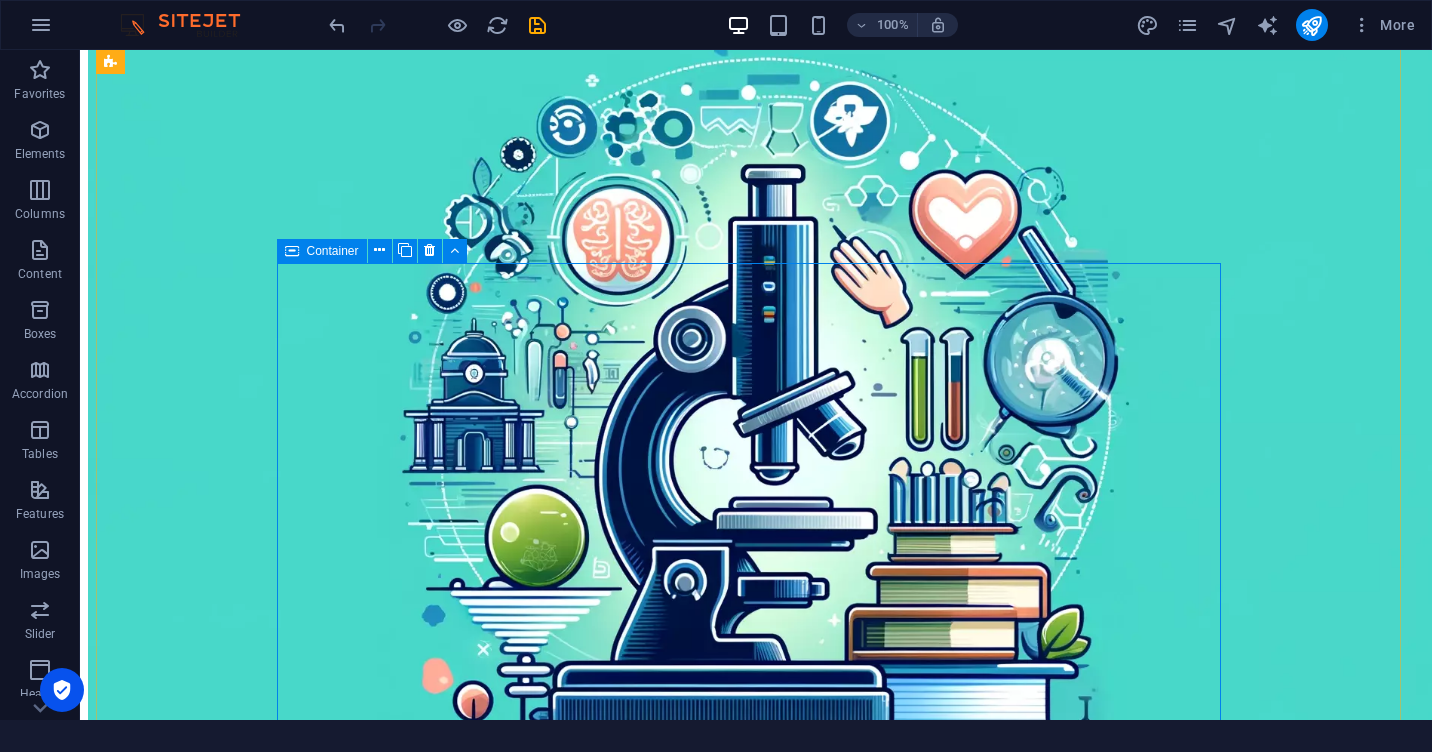 click on "Pendidikan Agama [DEMOGRAPHIC_DATA] (S-2) KLIK DISINI" at bounding box center [756, 12856] 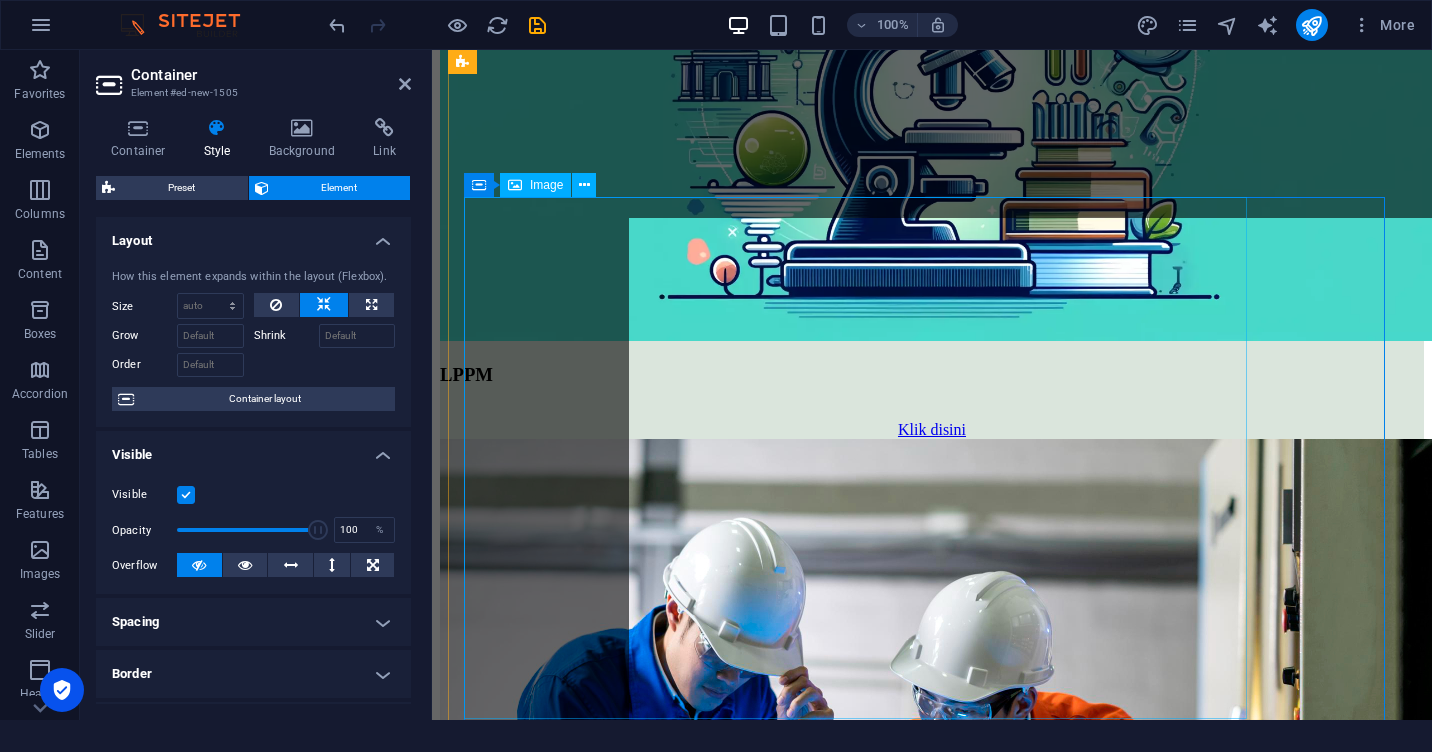 scroll, scrollTop: 2737, scrollLeft: 0, axis: vertical 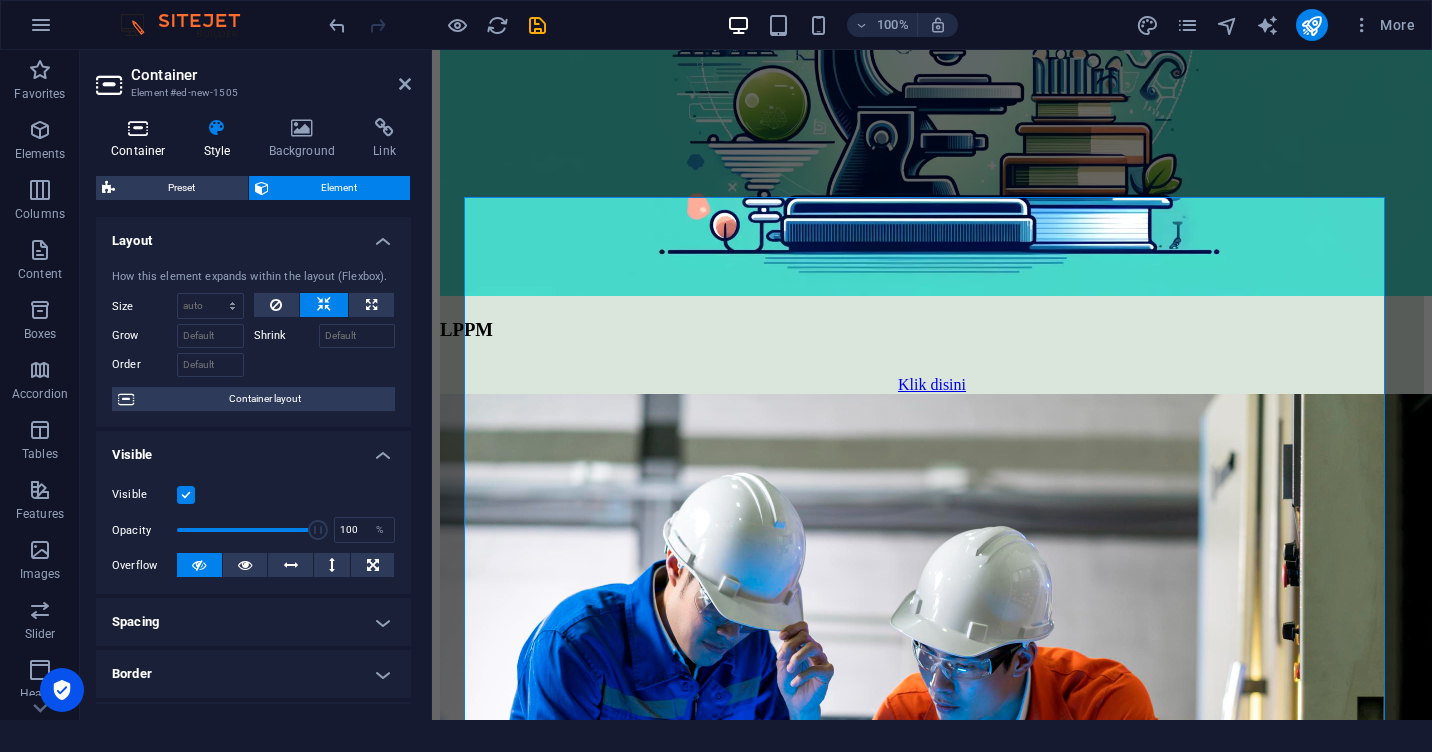 click on "Container" at bounding box center [142, 139] 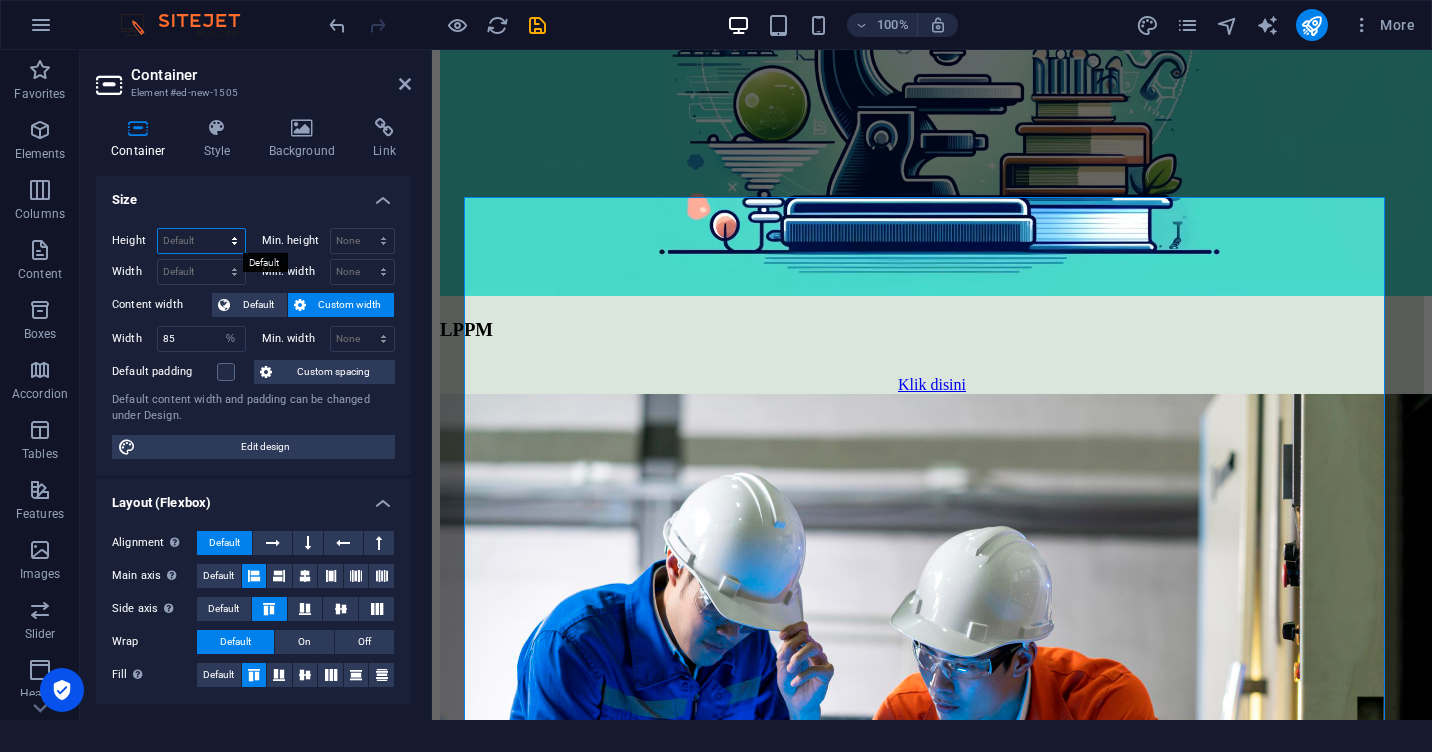 click on "Default px rem % vh vw" at bounding box center (201, 241) 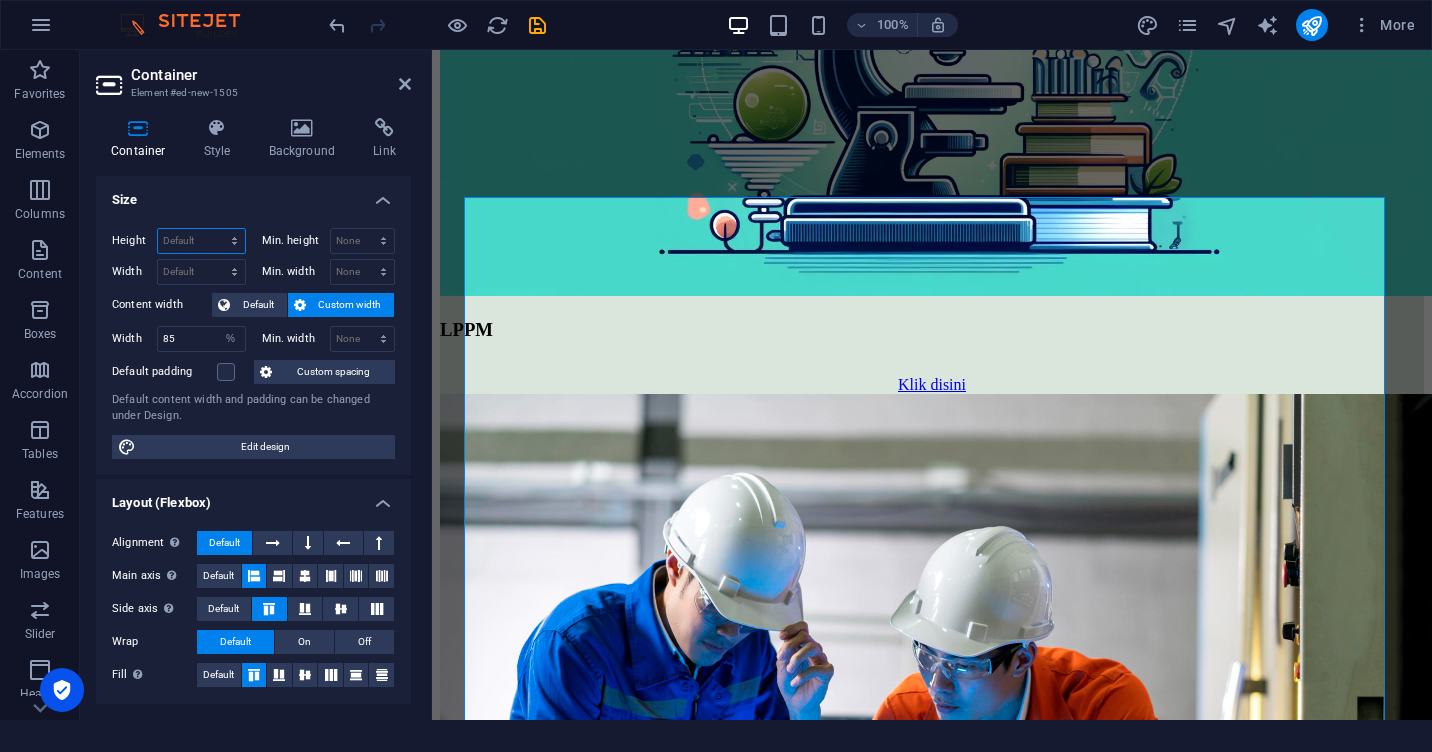 select on "%" 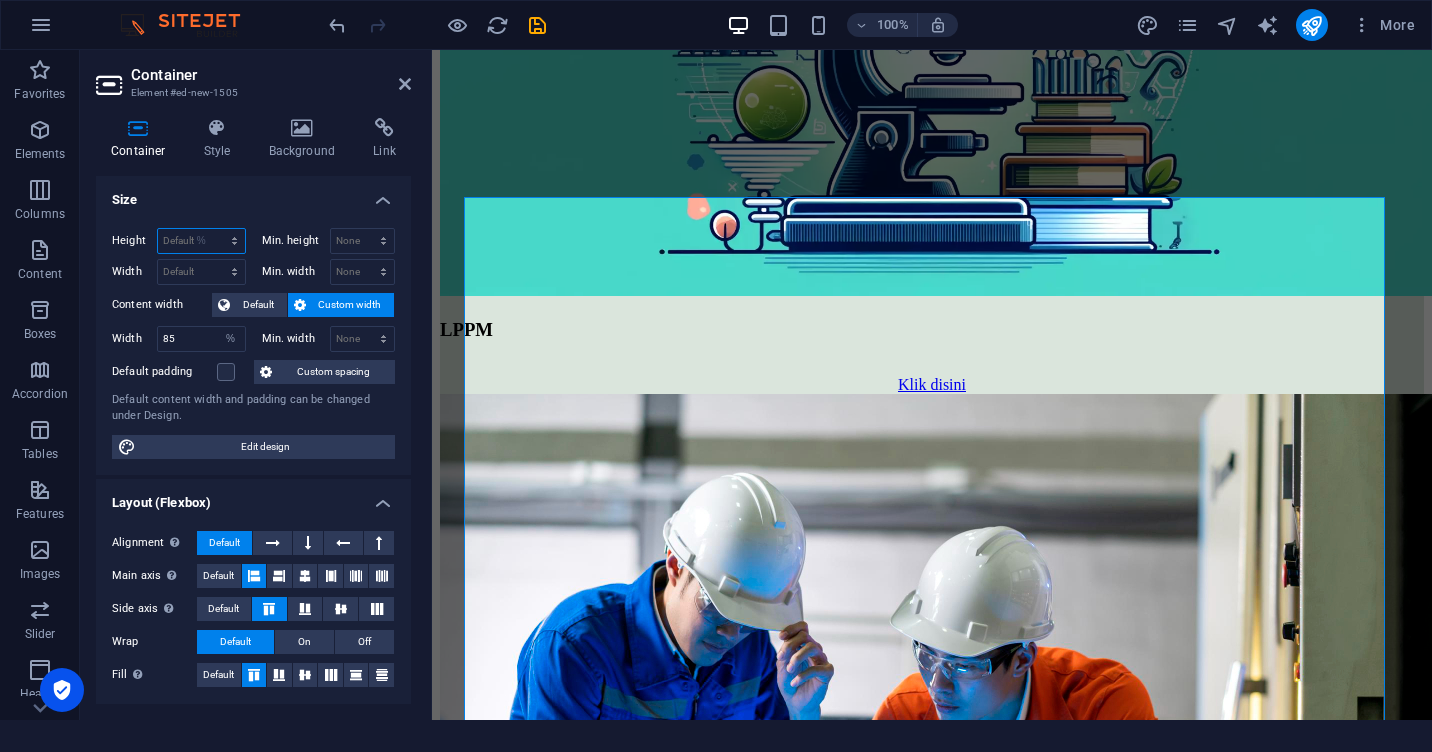 click on "Default px rem % vh vw" at bounding box center [201, 241] 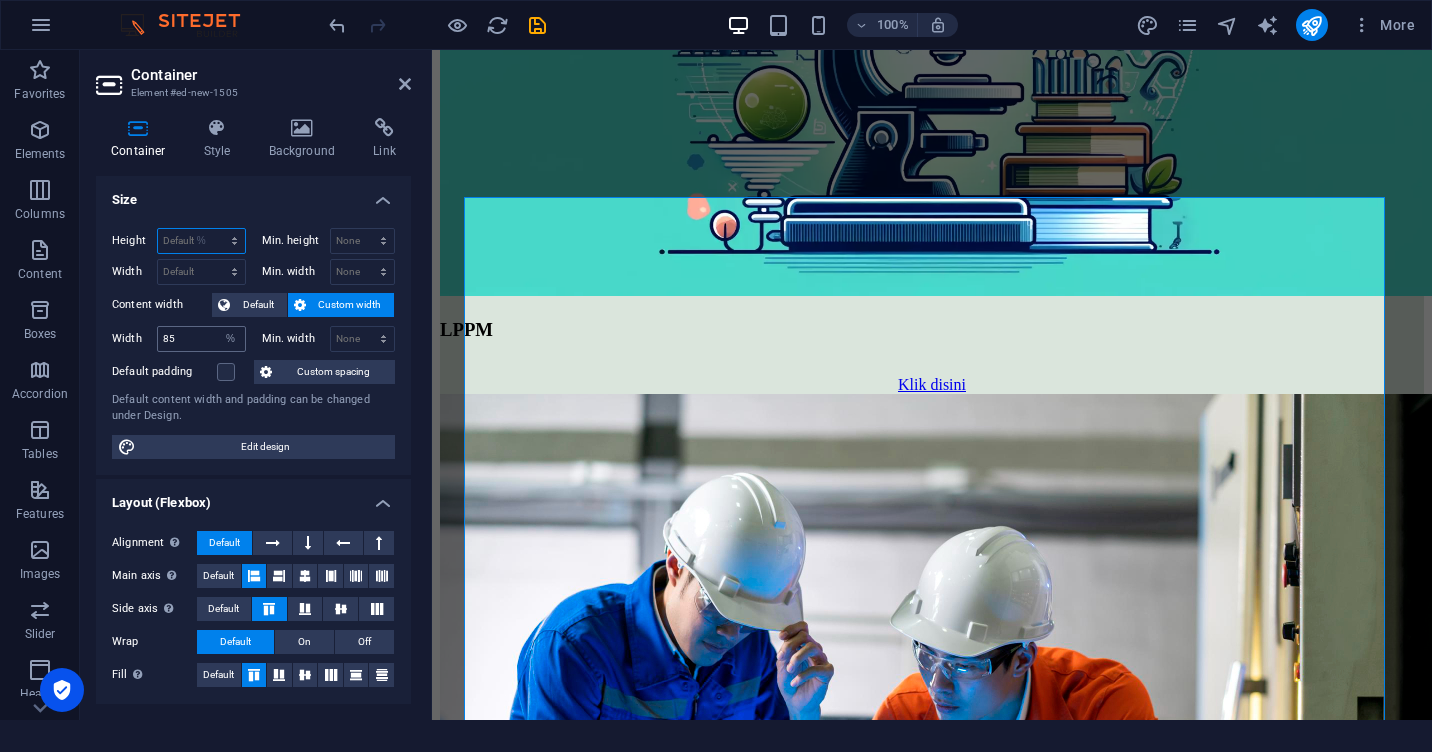 type on "100" 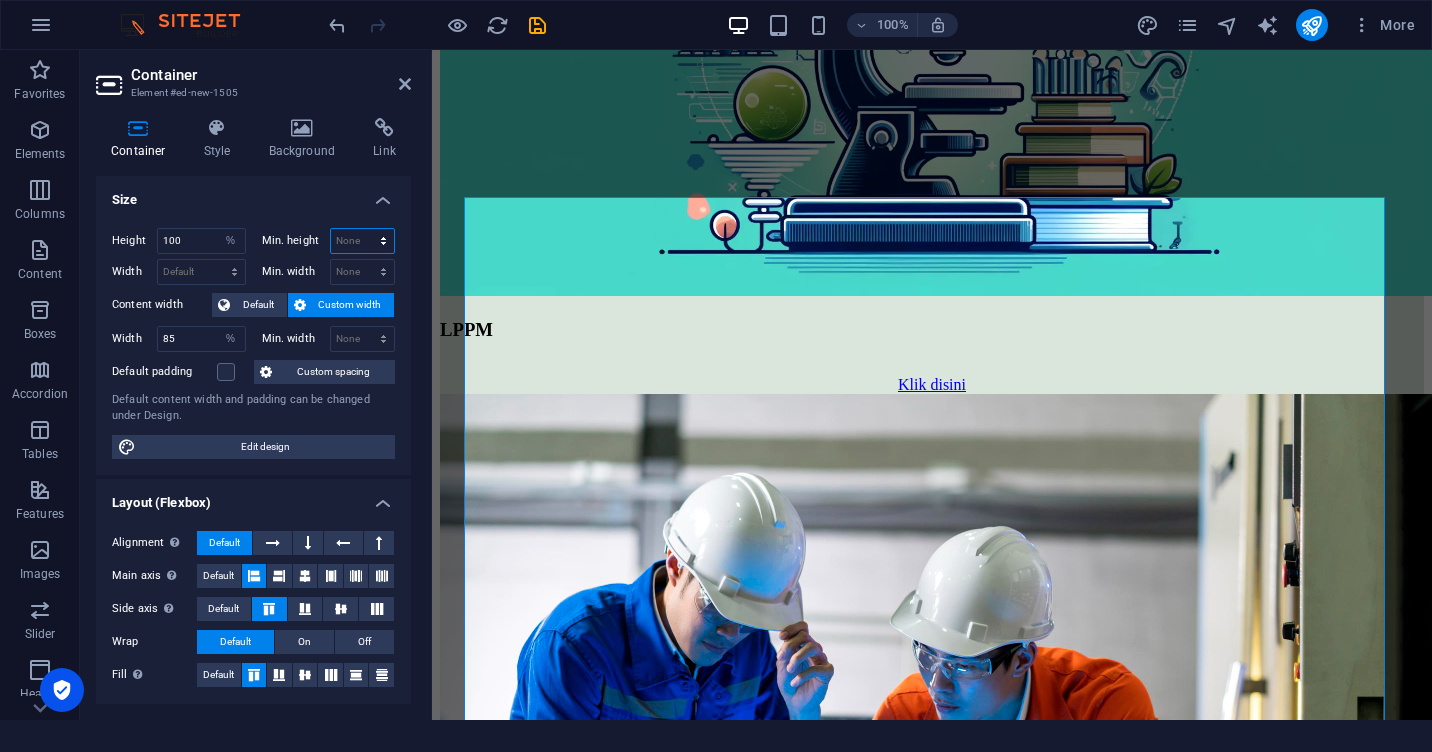 click on "None px rem % vh vw" at bounding box center (363, 241) 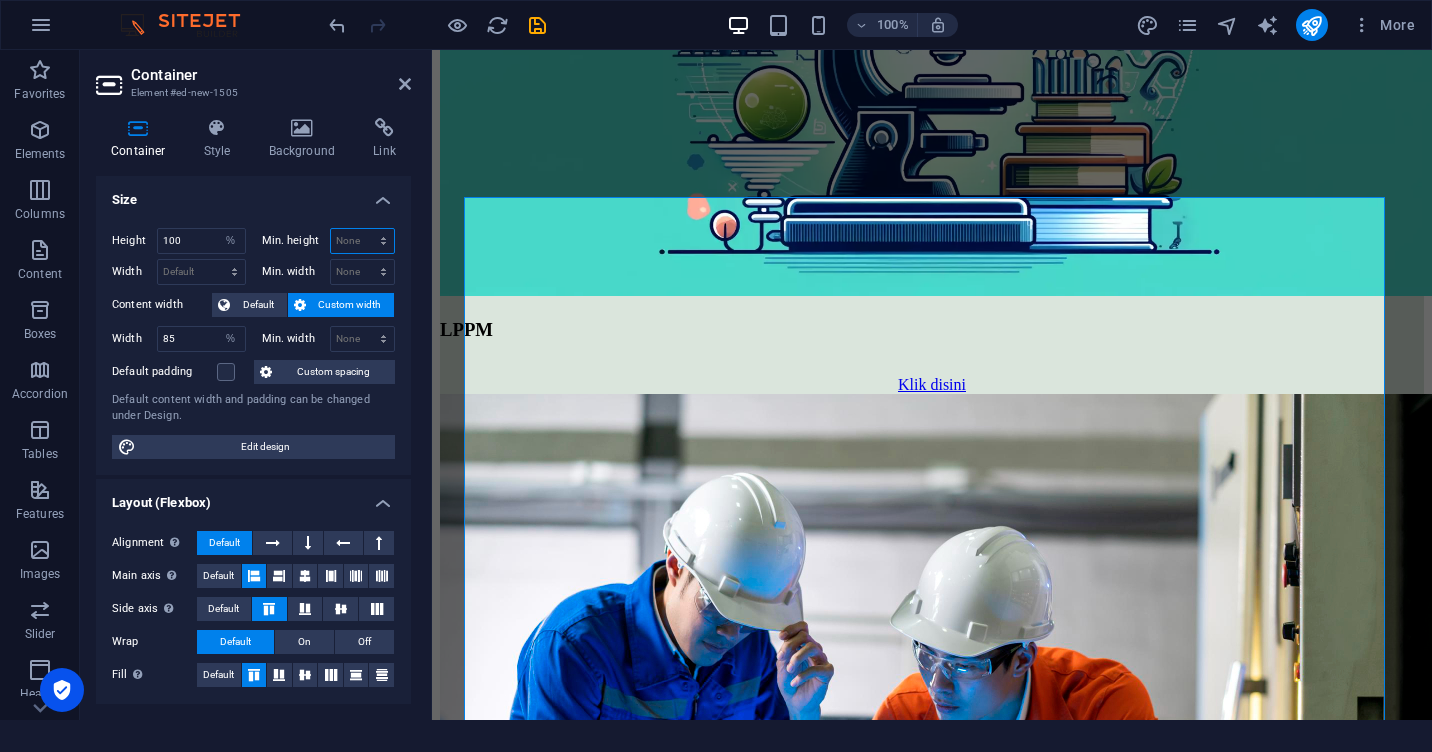 select on "%" 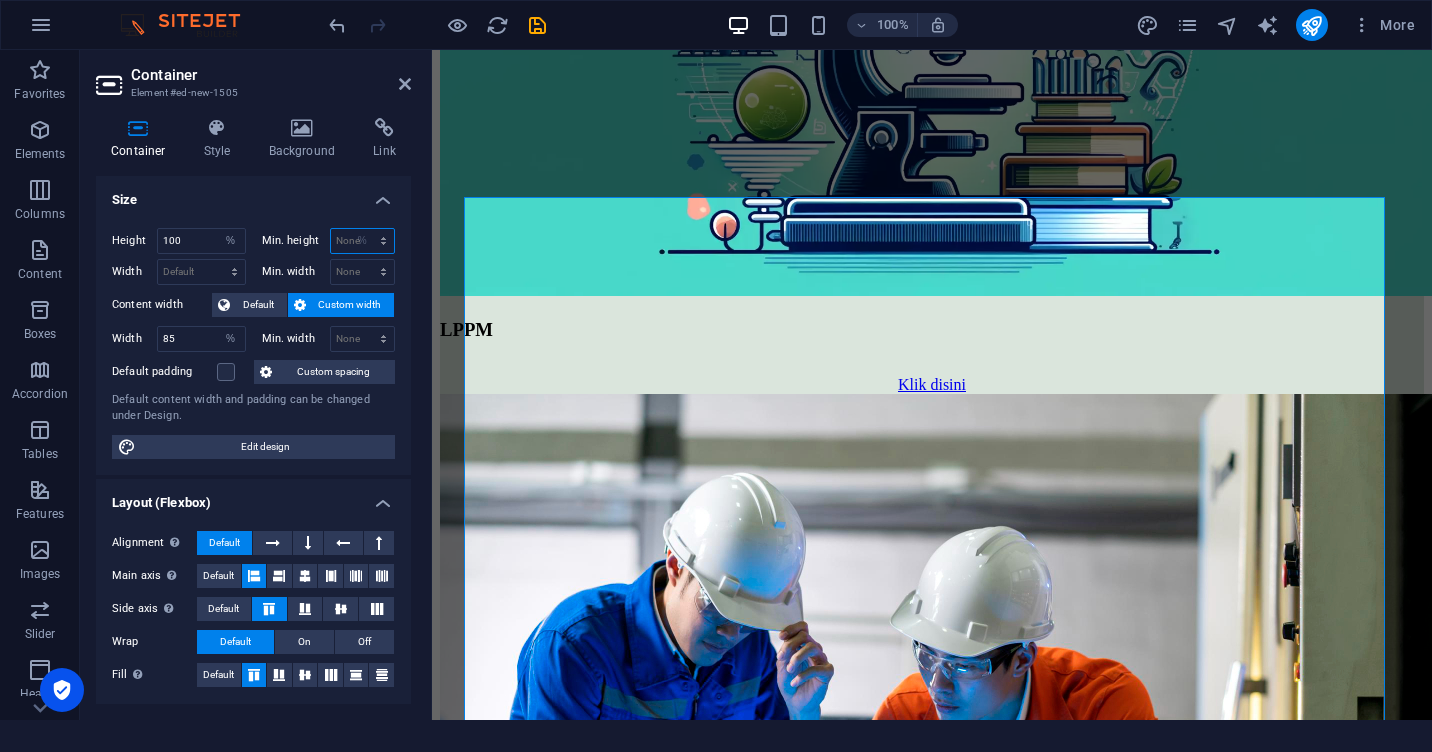 click on "None px rem % vh vw" at bounding box center (363, 241) 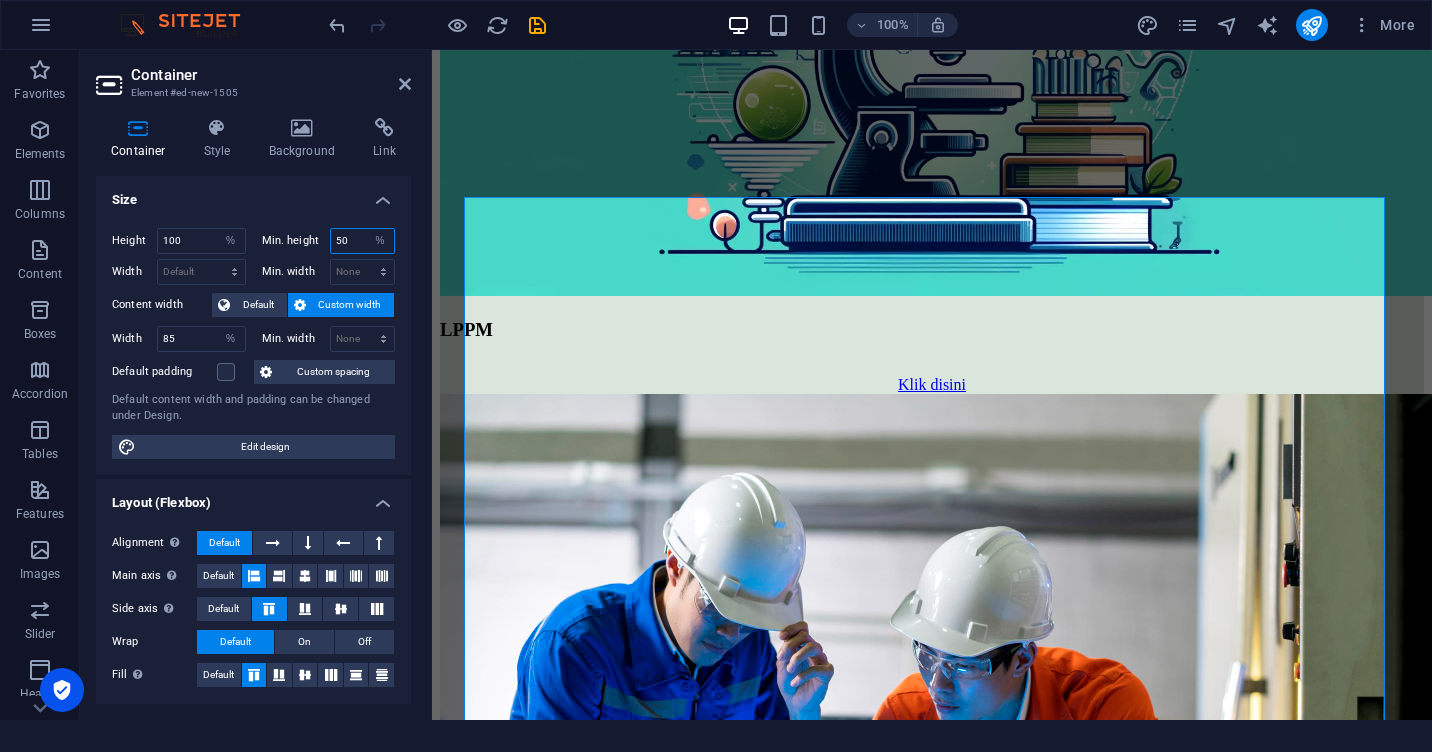 type on "50" 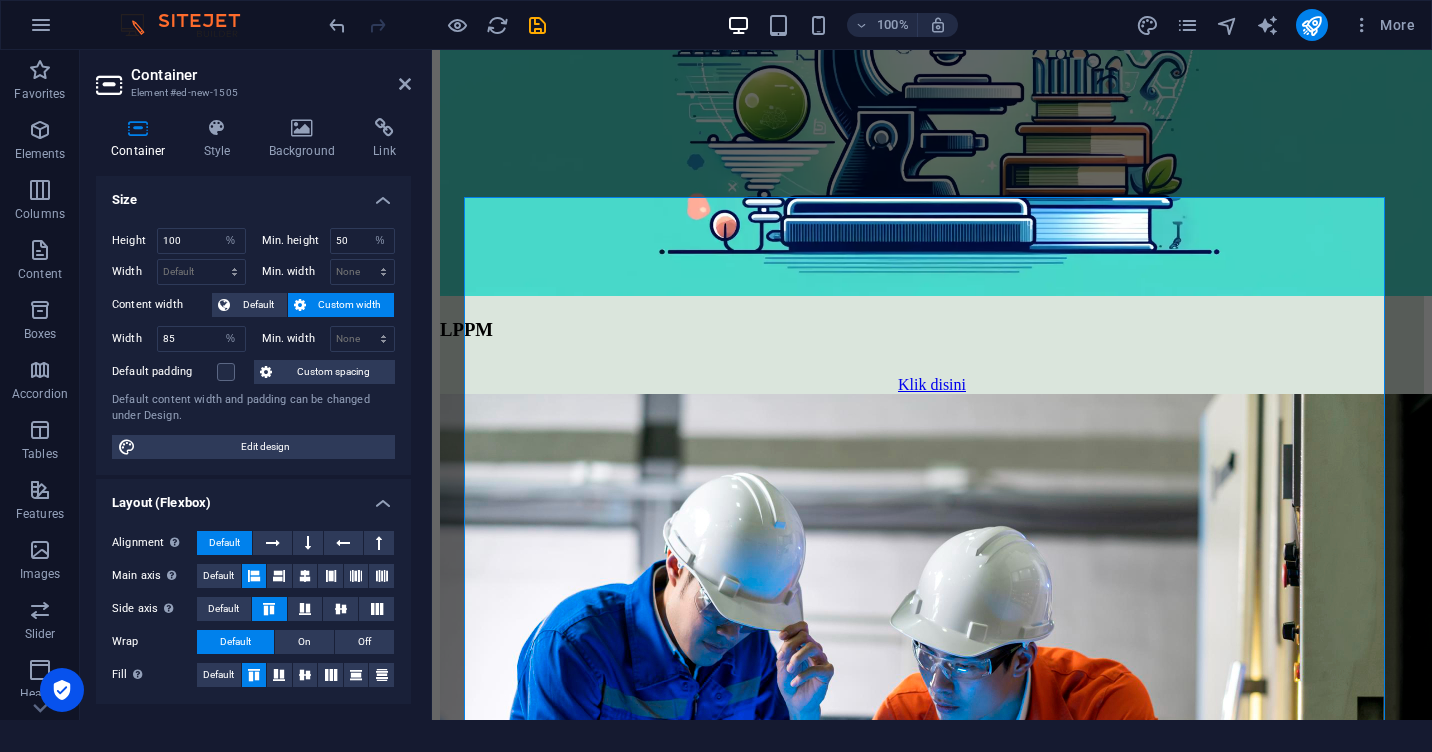click on "Size" at bounding box center [253, 194] 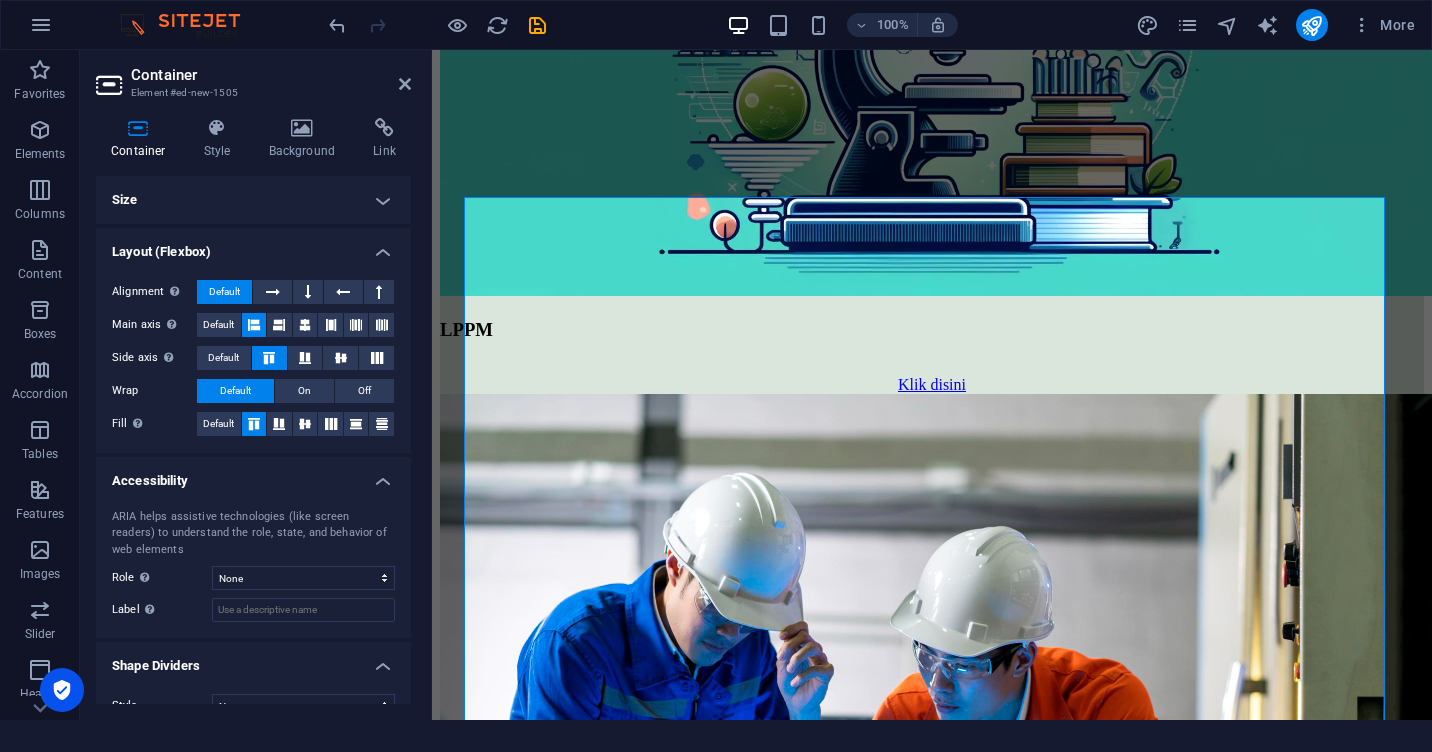 click on "Size" at bounding box center (253, 200) 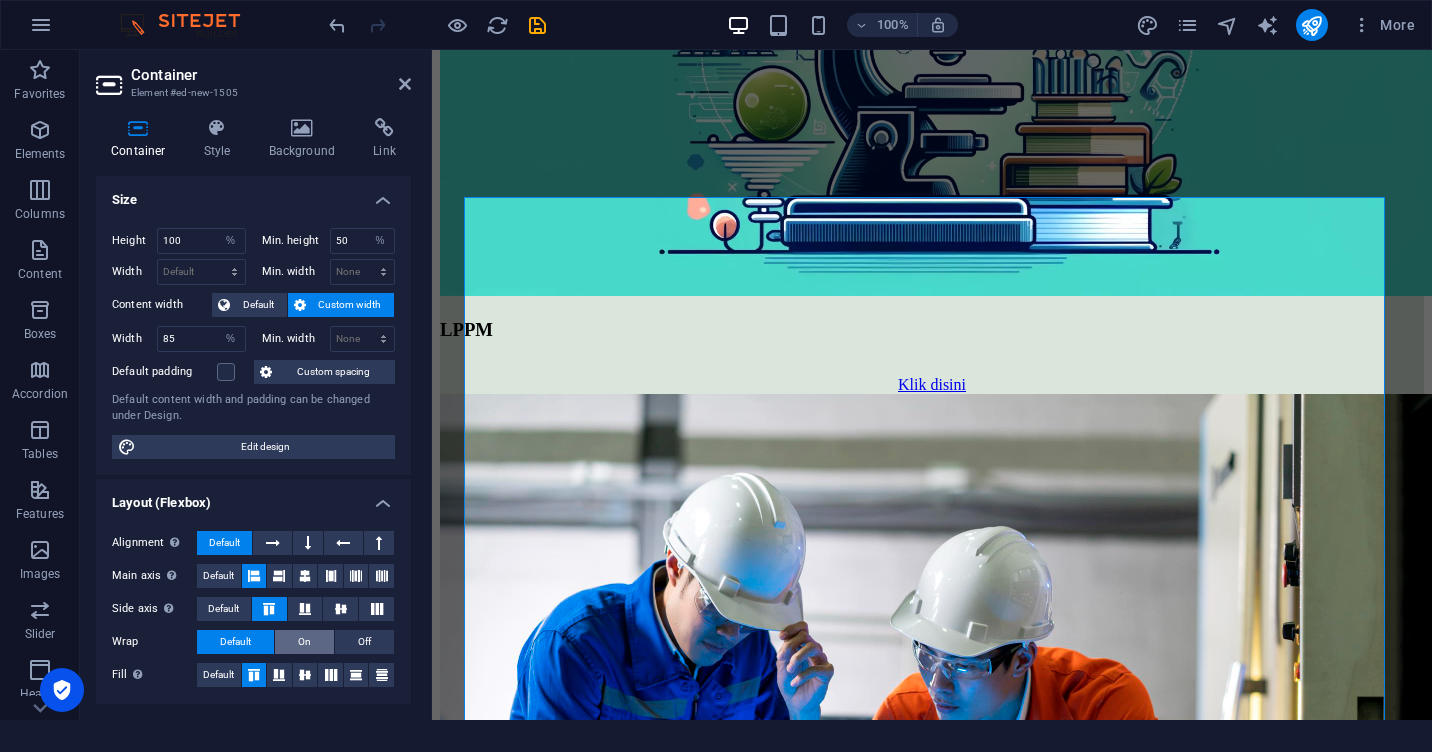 click on "On" at bounding box center [304, 642] 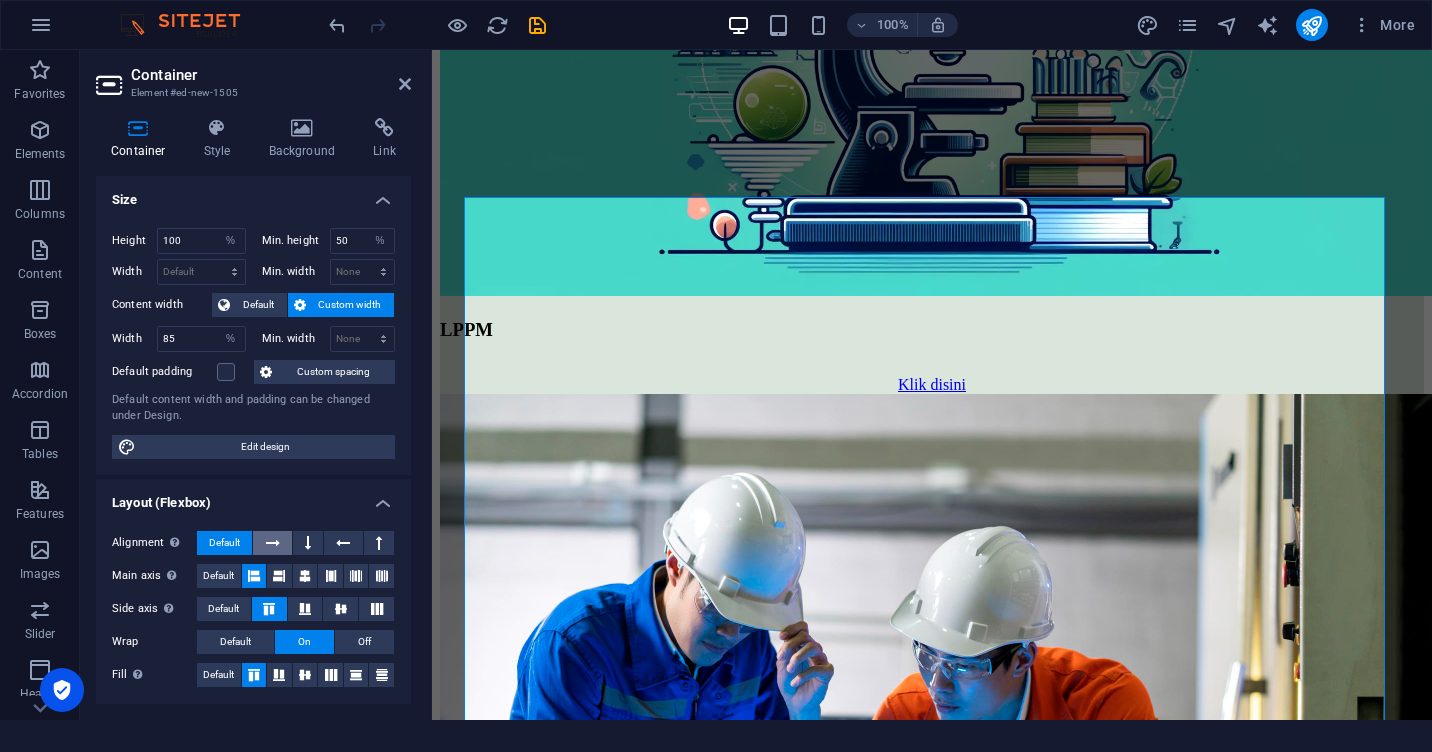 click at bounding box center [273, 543] 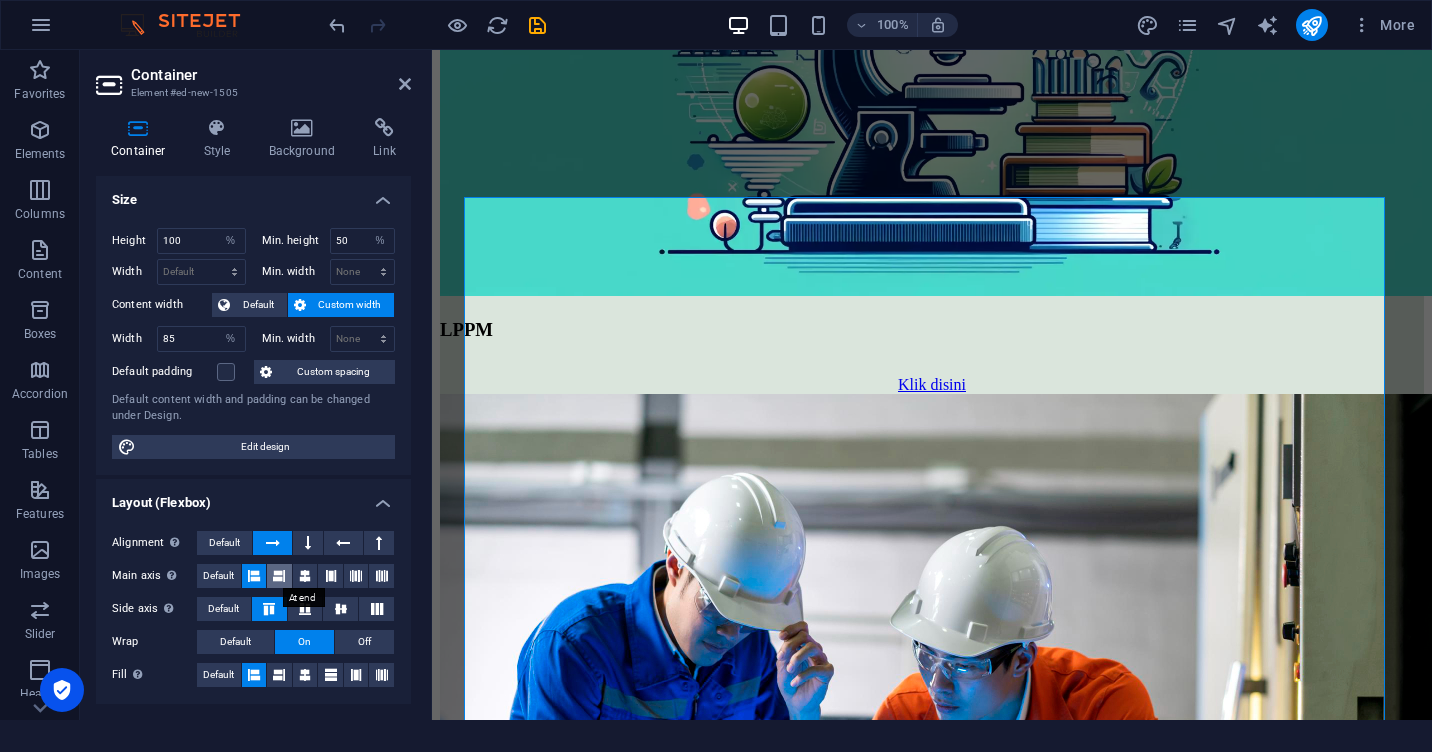 click at bounding box center (279, 576) 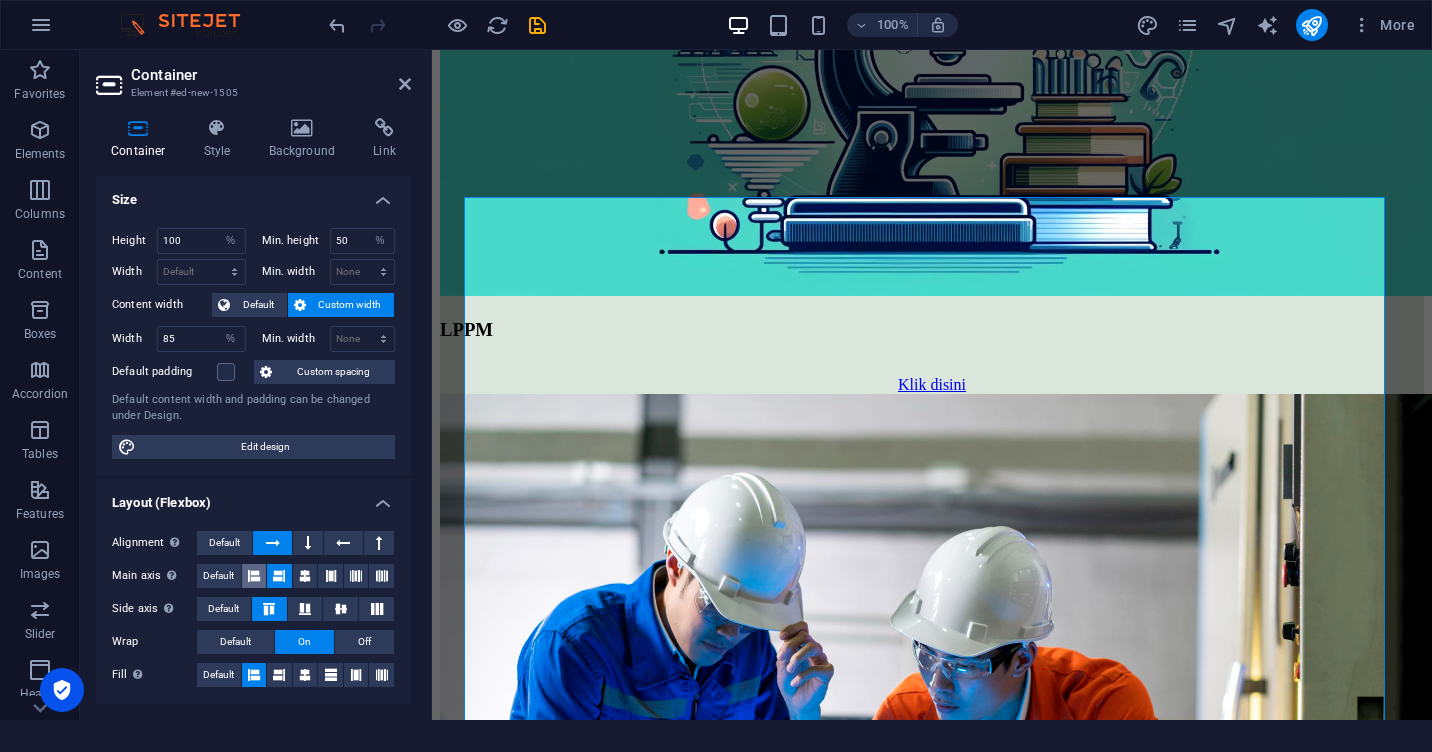 click at bounding box center (254, 576) 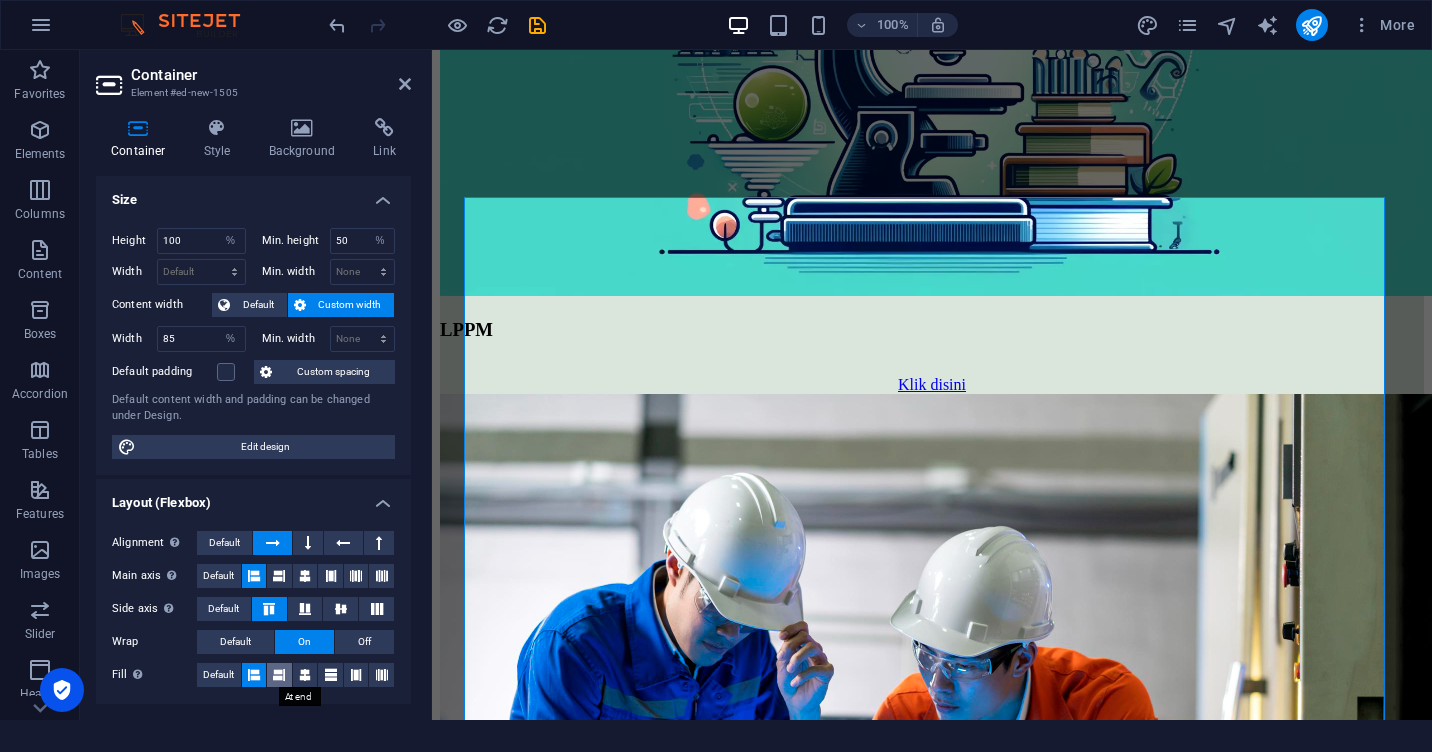 click at bounding box center (279, 675) 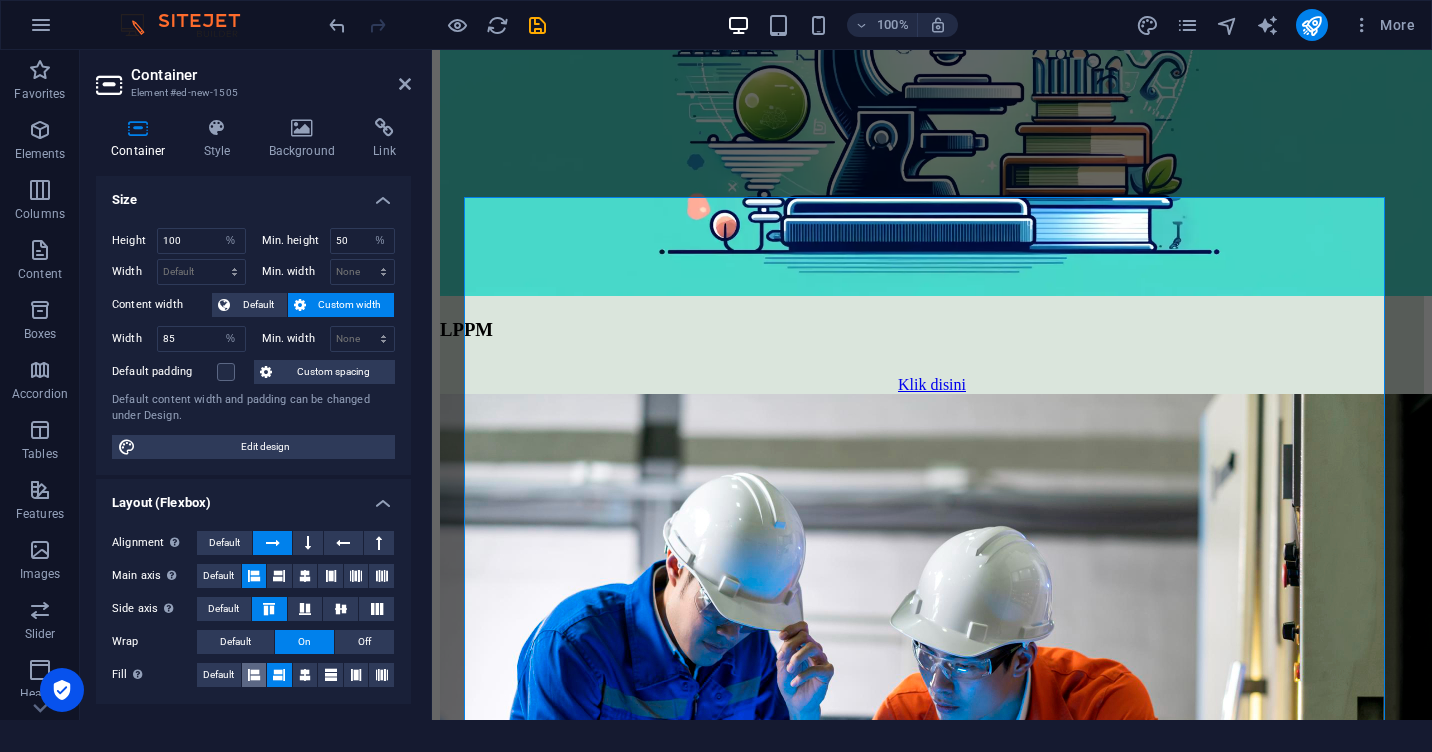 click at bounding box center [254, 675] 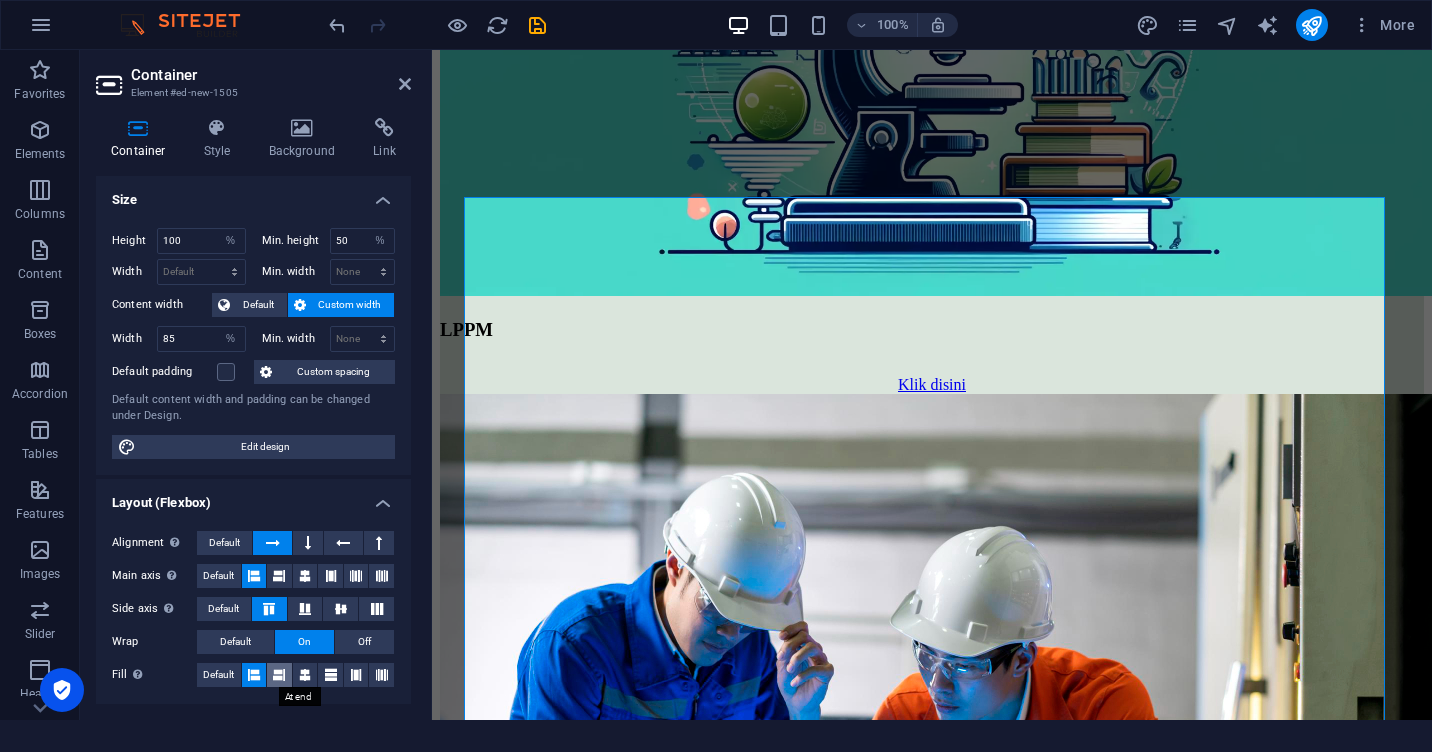 click at bounding box center [279, 675] 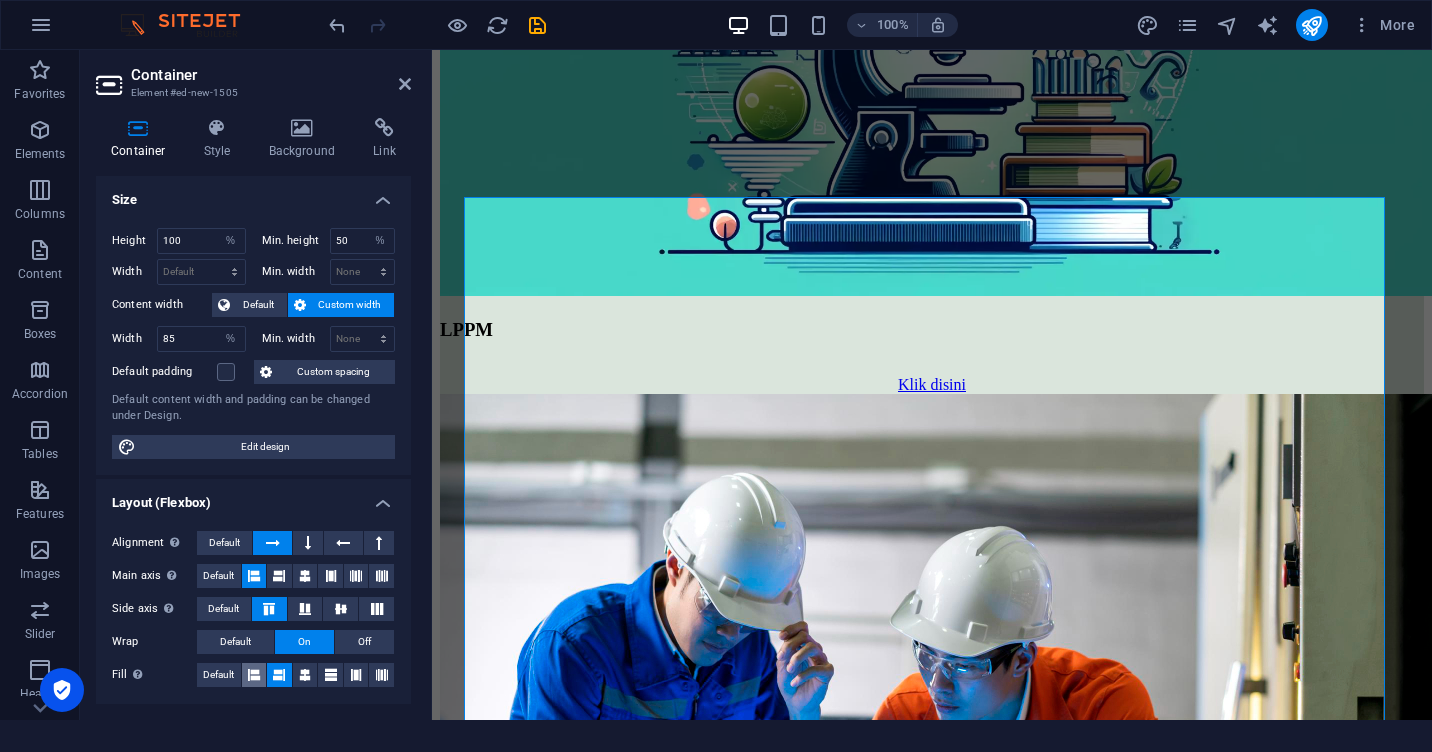 click at bounding box center (254, 675) 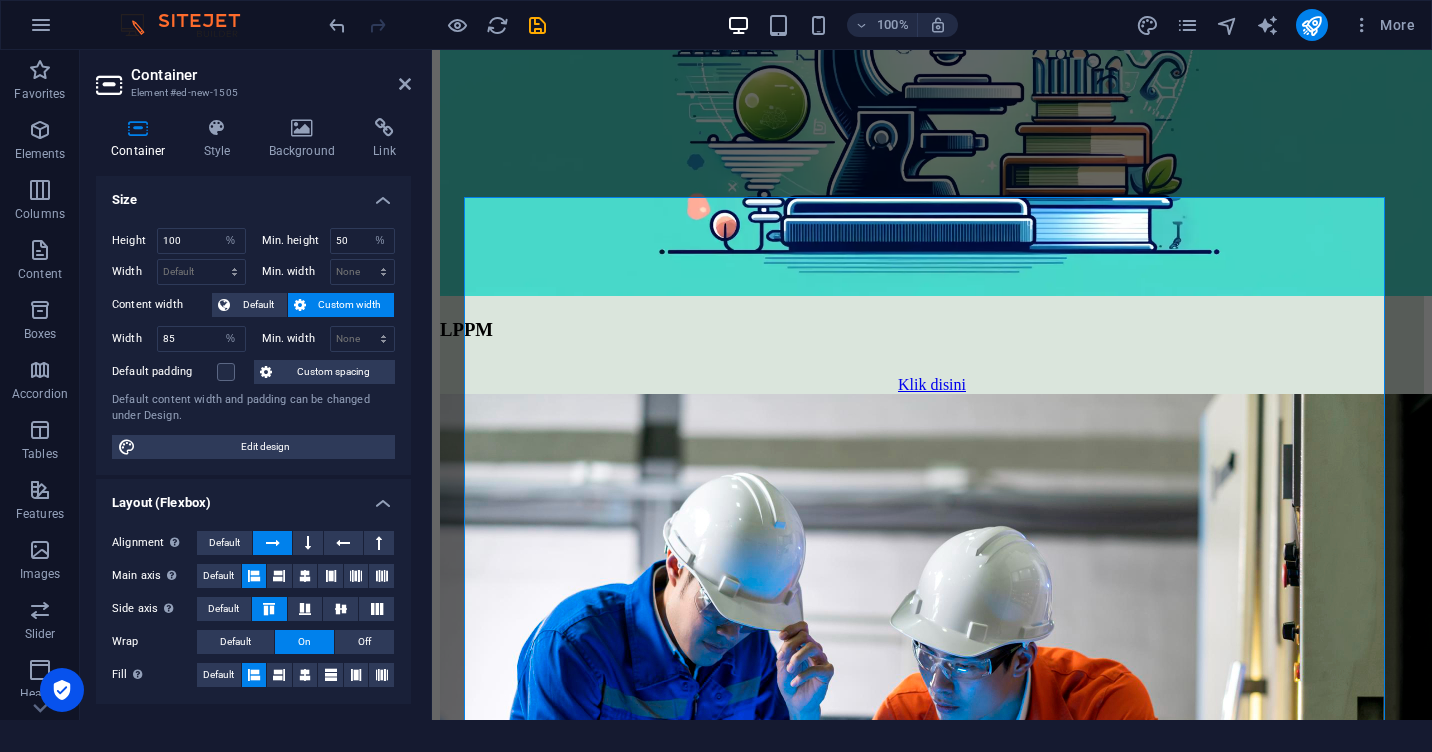 scroll, scrollTop: 281, scrollLeft: 0, axis: vertical 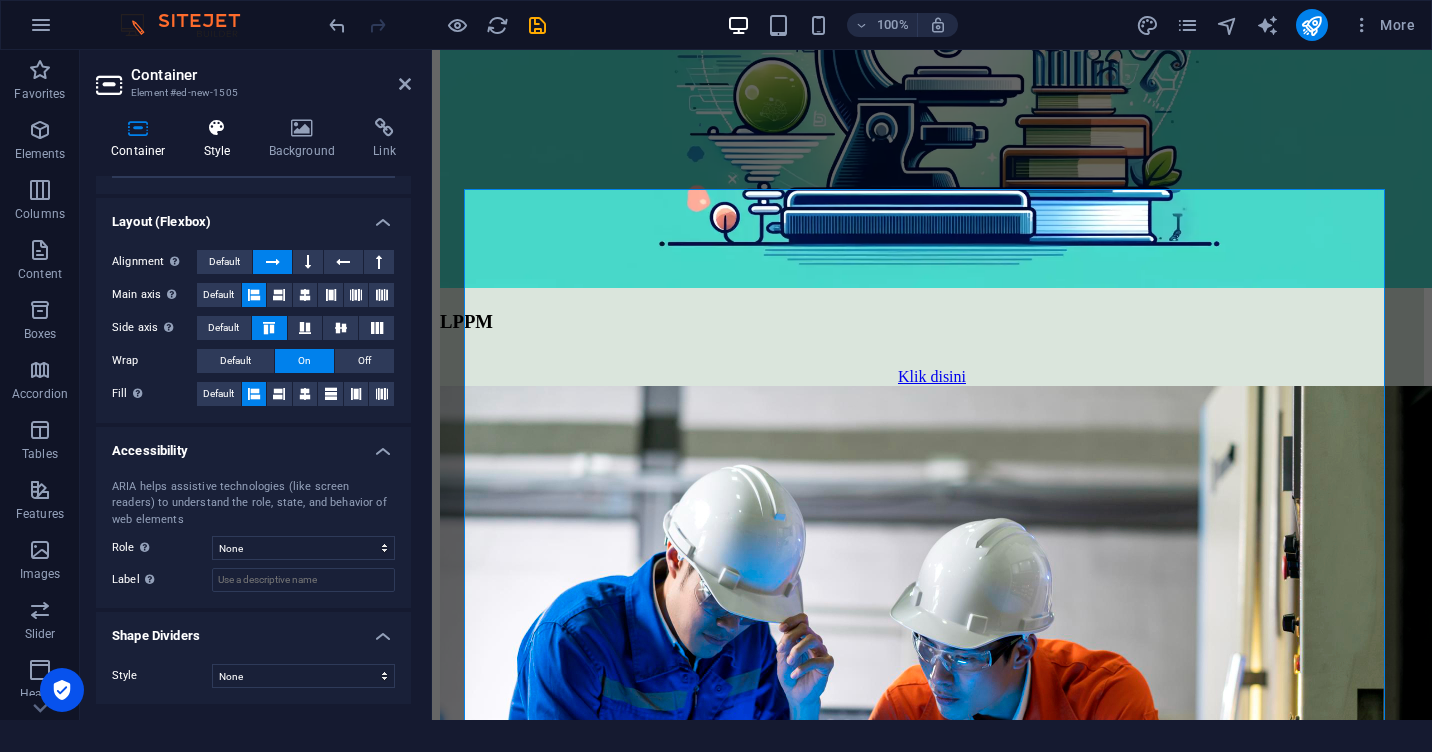 click at bounding box center [217, 128] 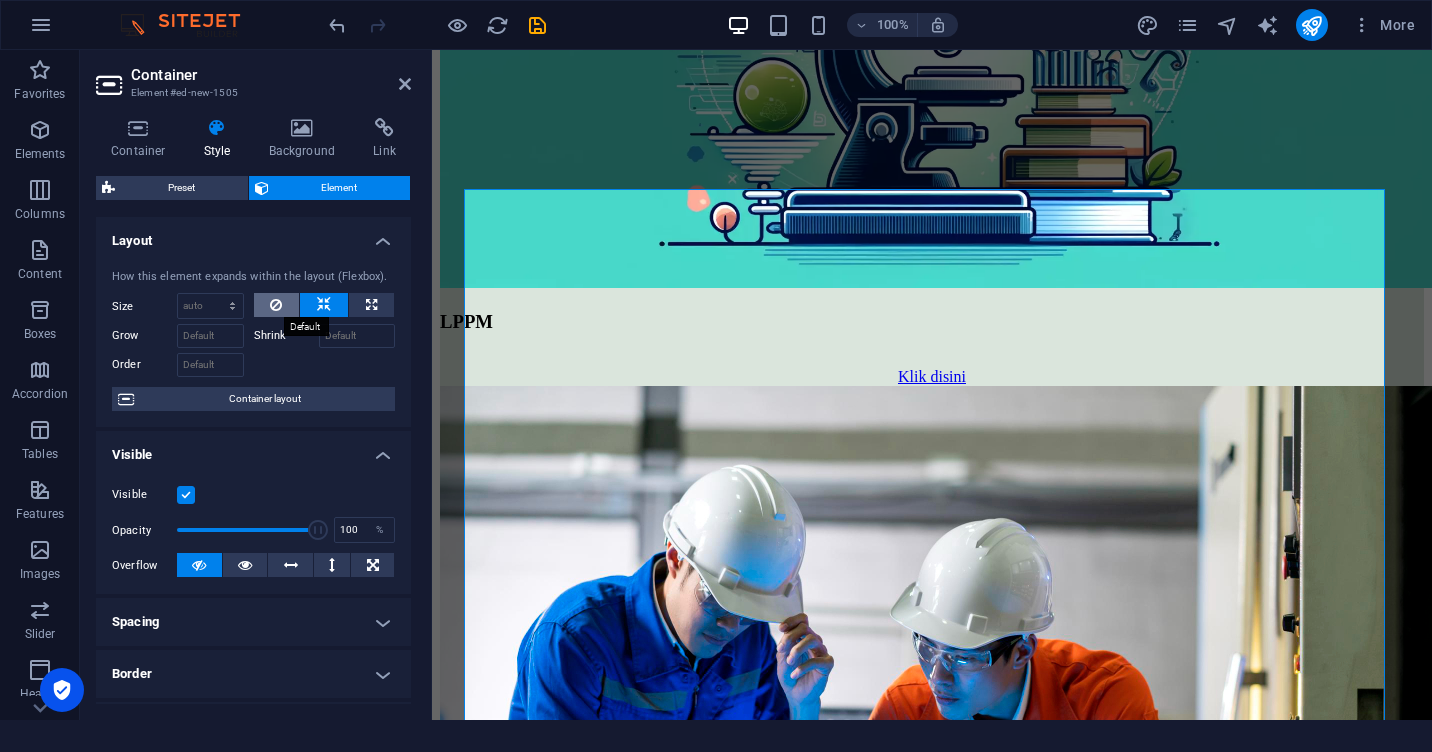 click at bounding box center [277, 305] 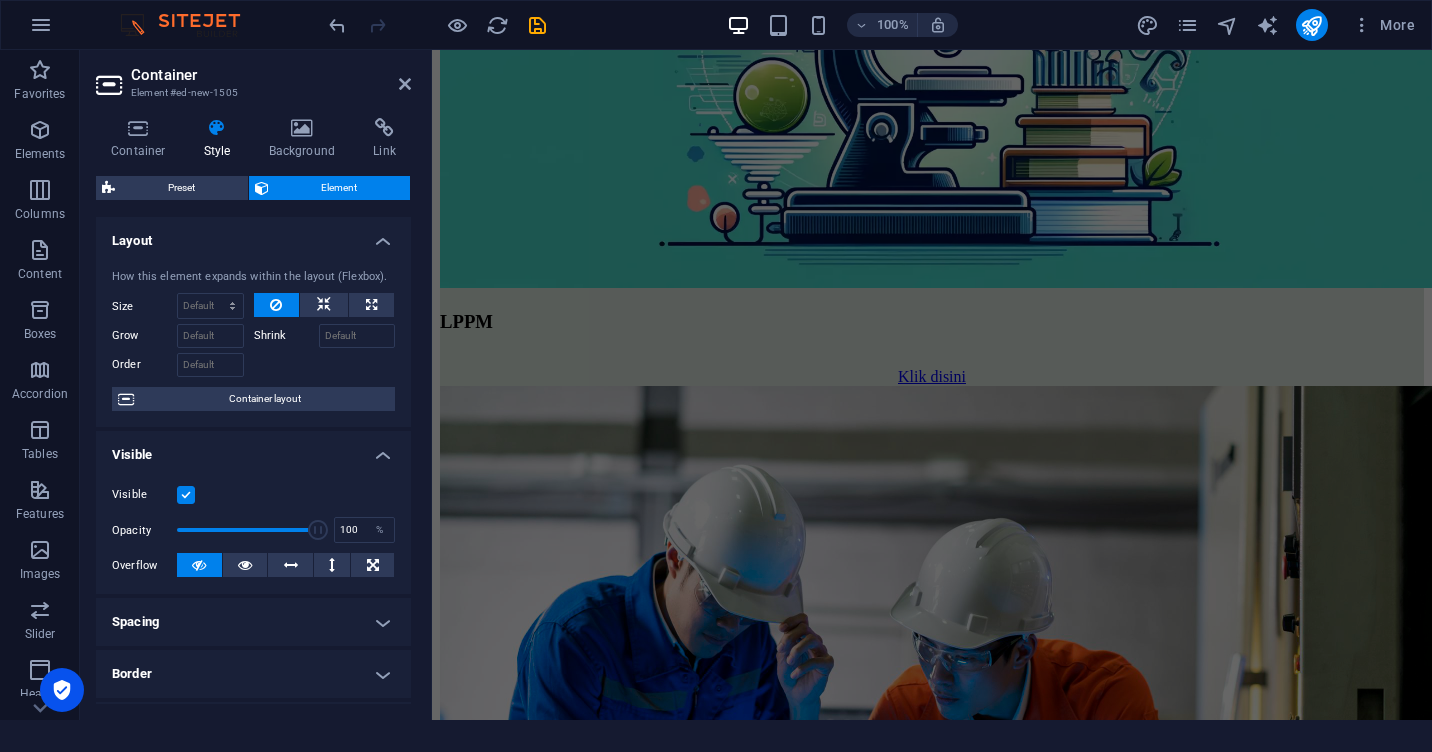 scroll, scrollTop: 2067, scrollLeft: 0, axis: vertical 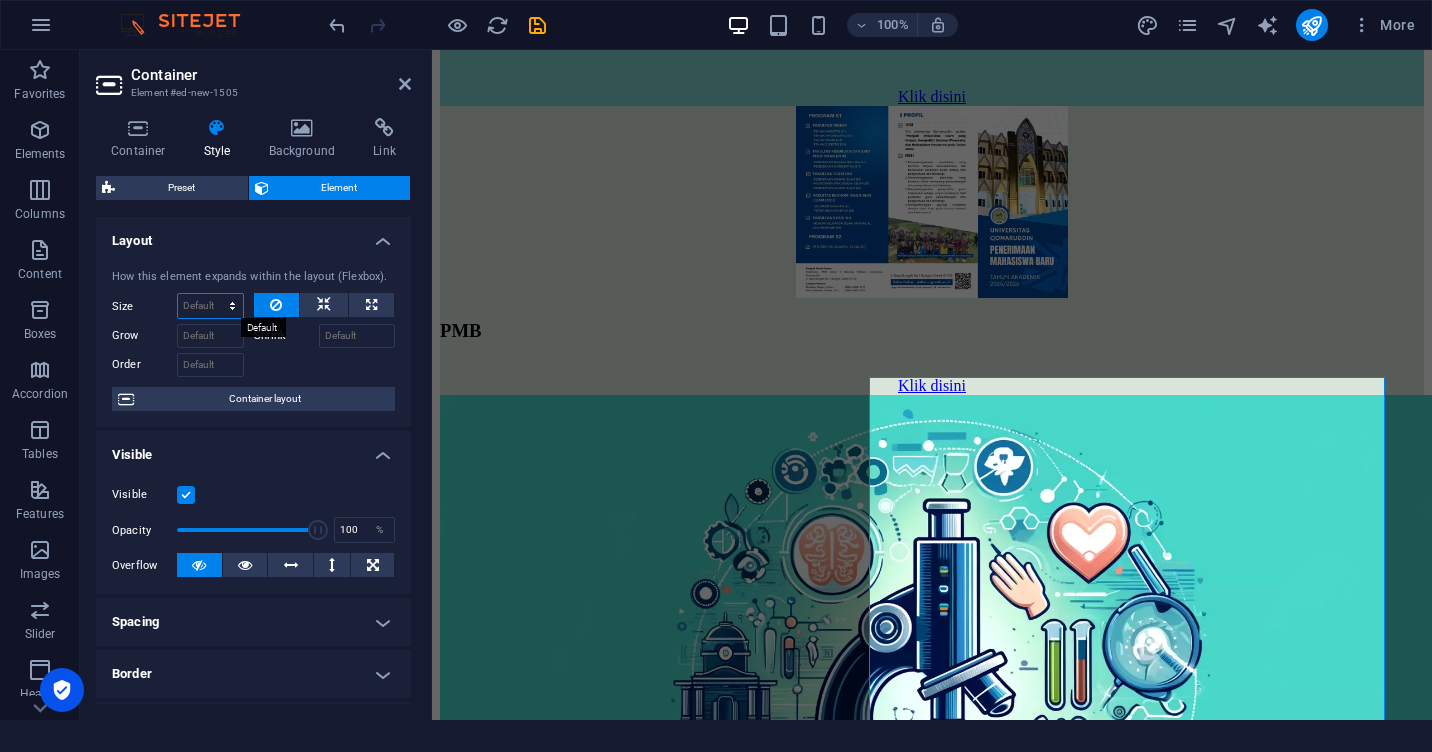 click on "Default auto px % 1/1 1/2 1/3 1/4 1/5 1/6 1/7 1/8 1/9 1/10" at bounding box center (210, 306) 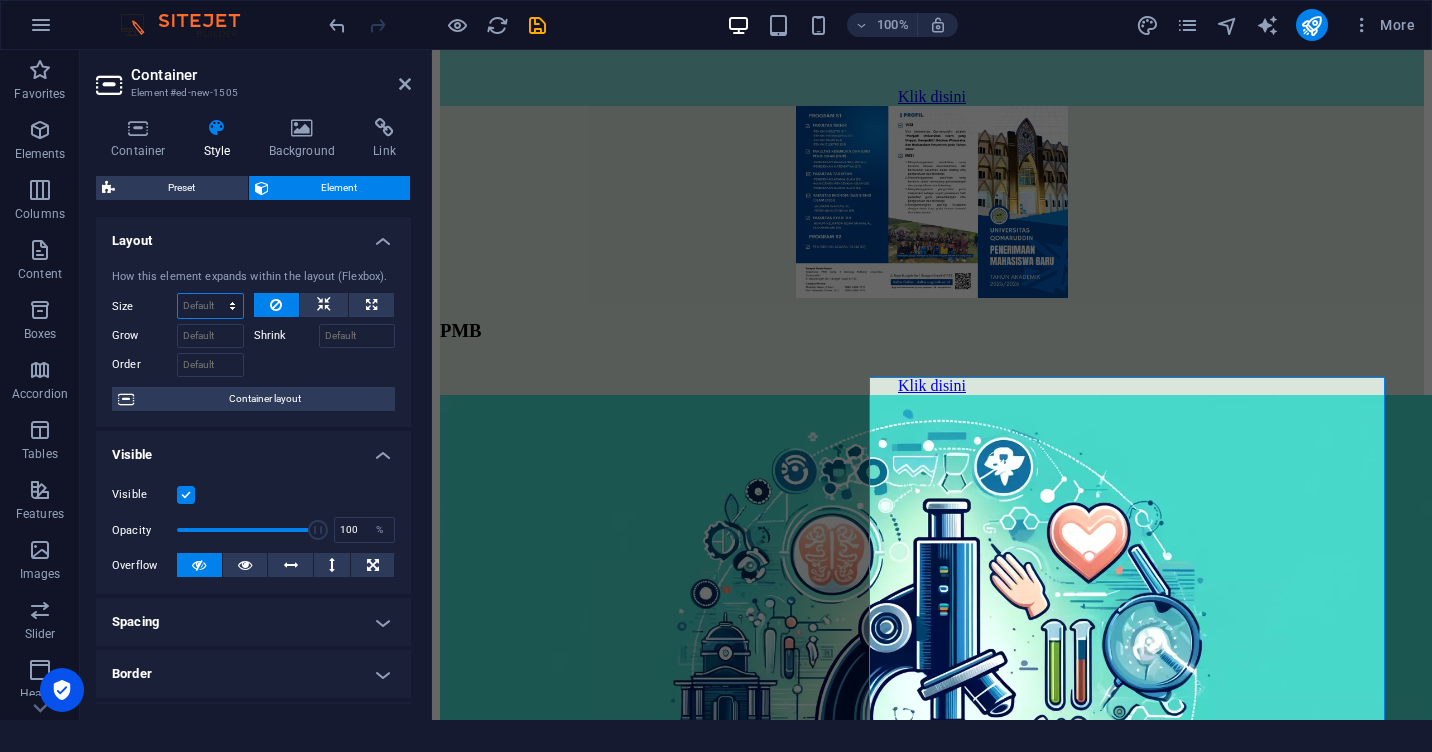 click on "Default auto px % 1/1 1/2 1/3 1/4 1/5 1/6 1/7 1/8 1/9 1/10" at bounding box center (210, 306) 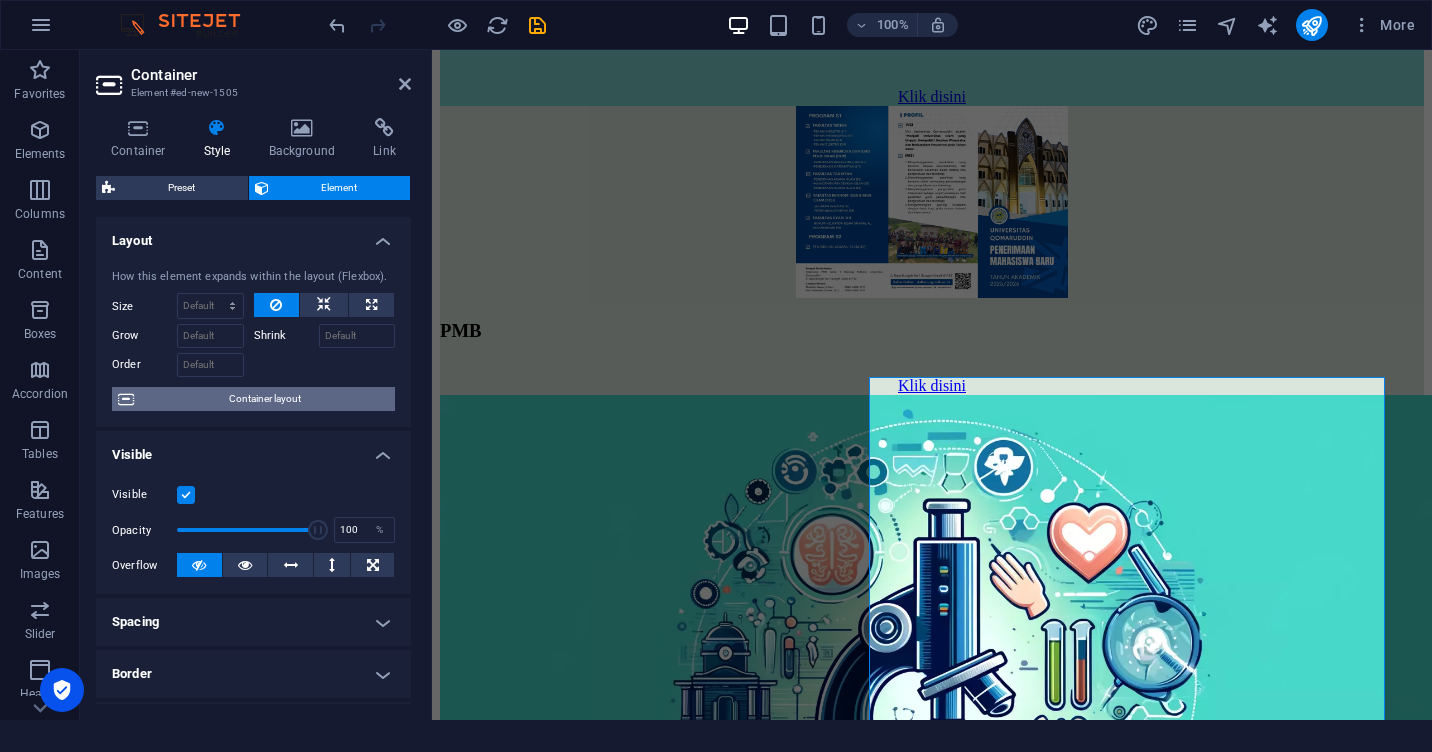 click on "Container layout" at bounding box center [264, 399] 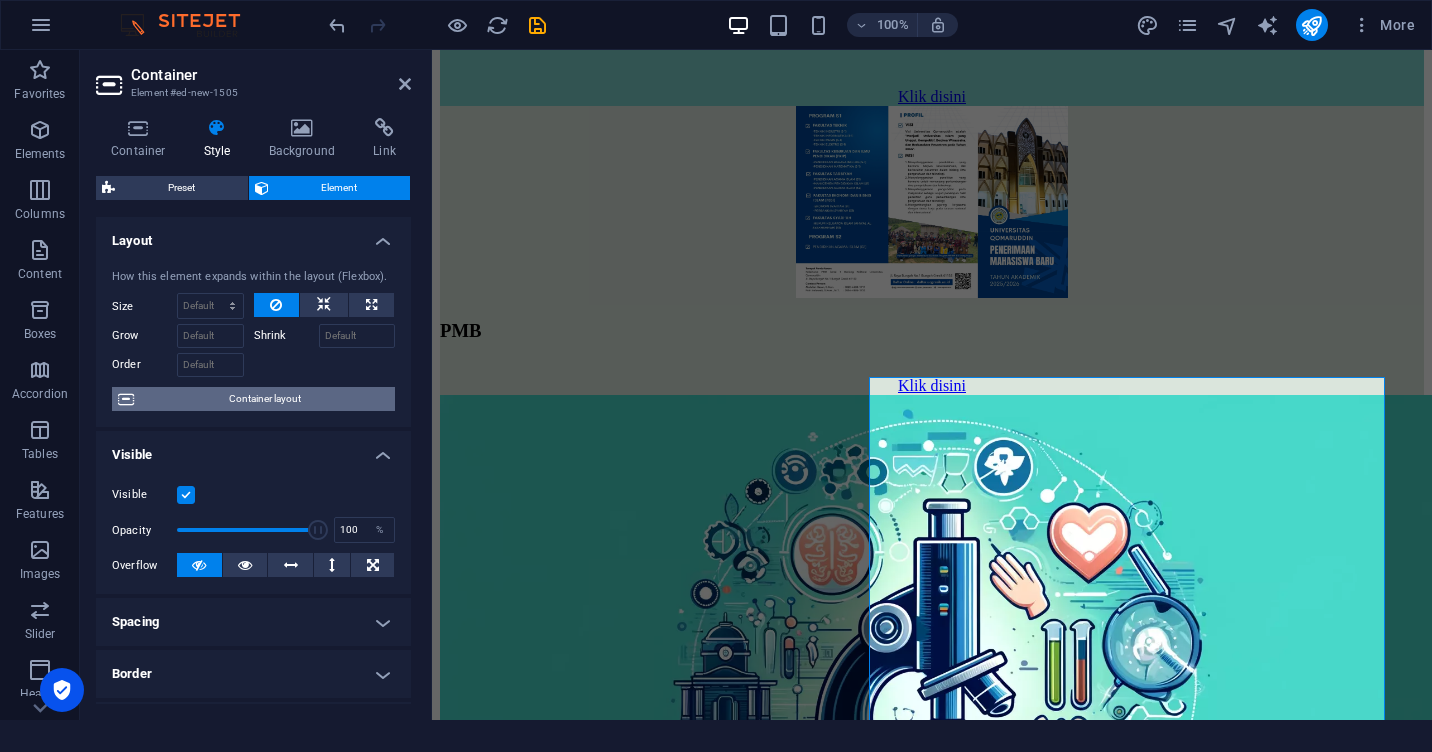 select on "%" 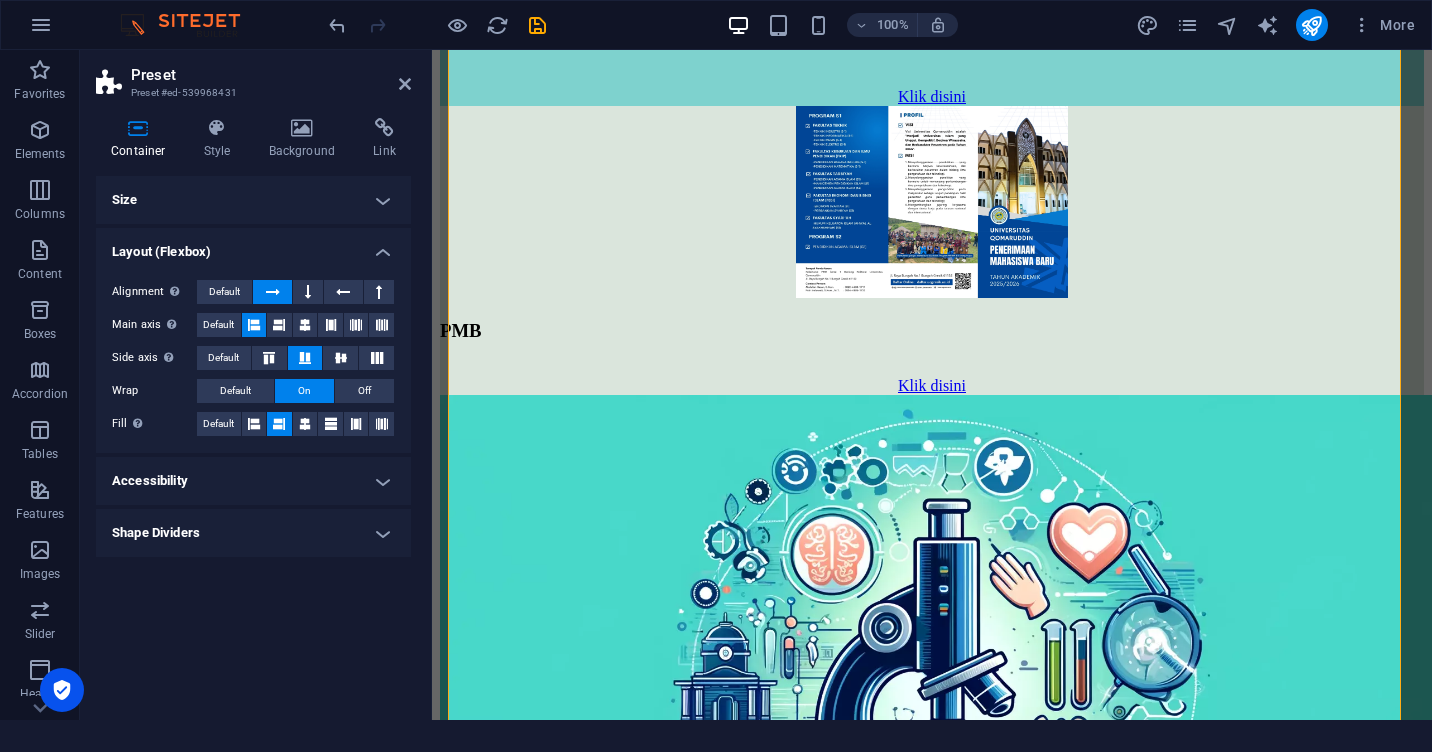 click on "Size" at bounding box center (253, 200) 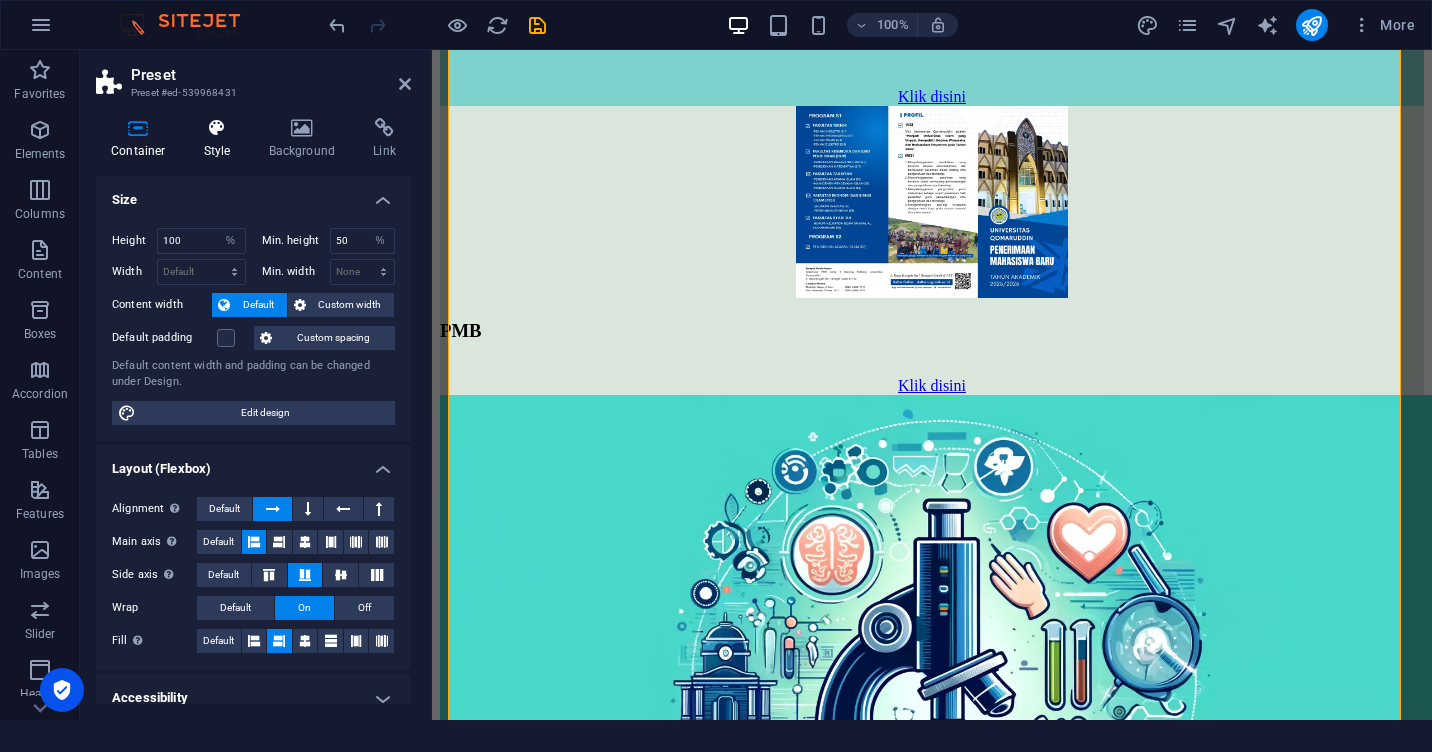 click on "Style" at bounding box center [221, 139] 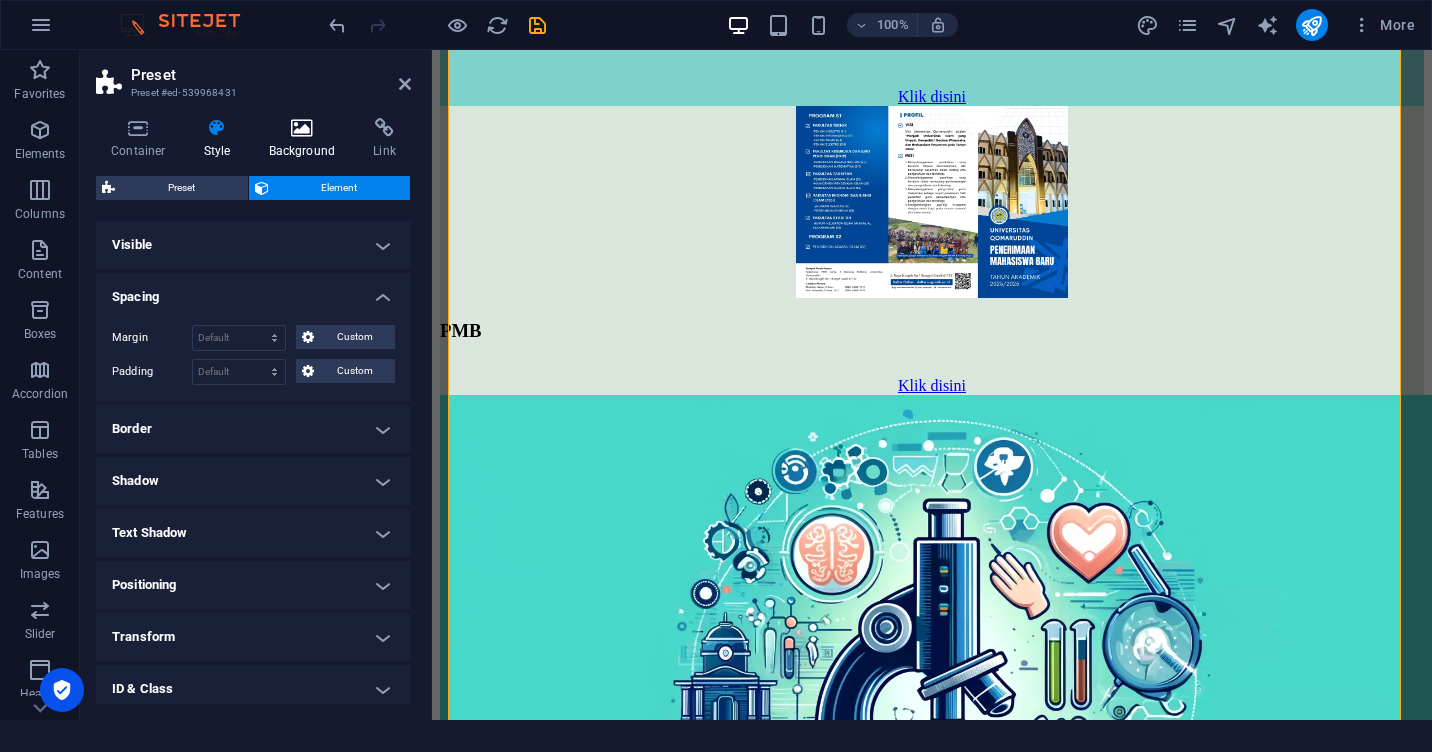 click at bounding box center (302, 128) 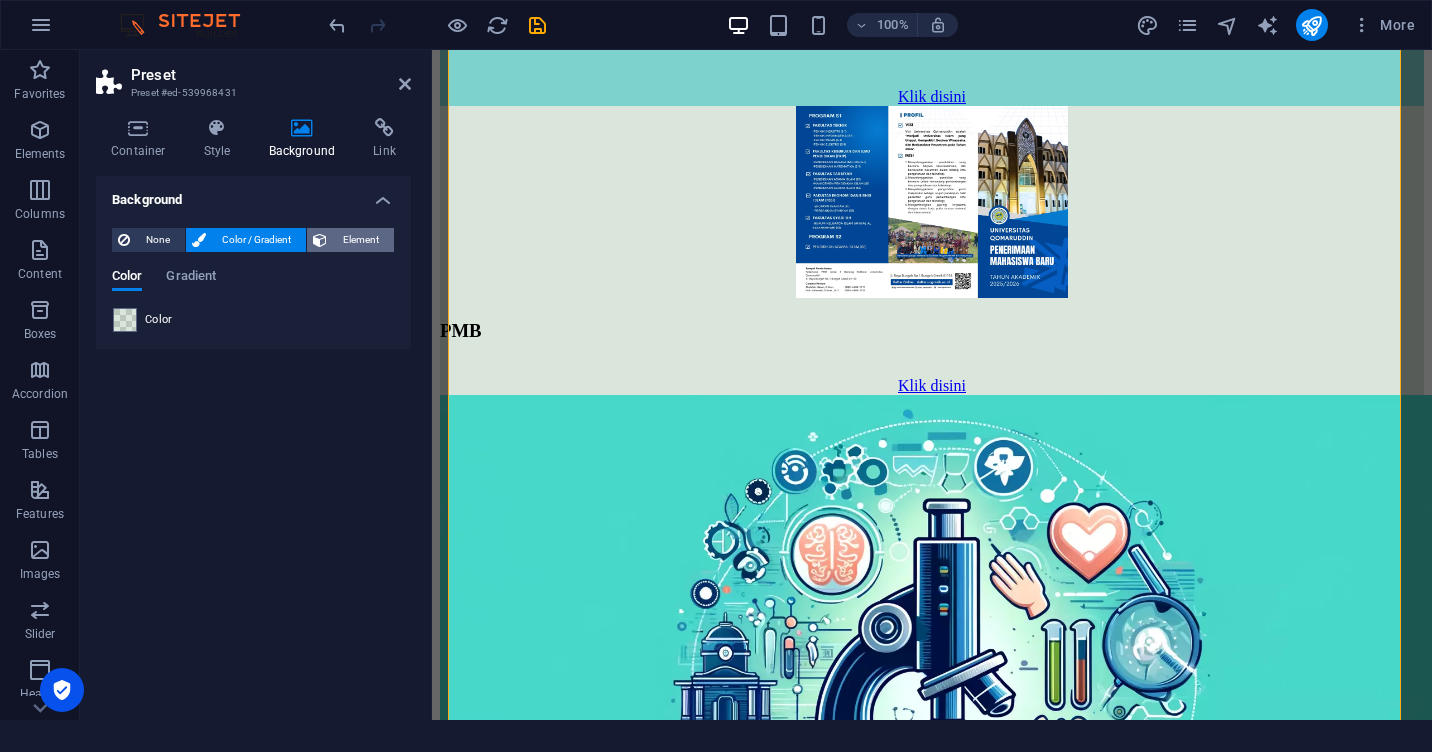 click on "Element" at bounding box center [360, 240] 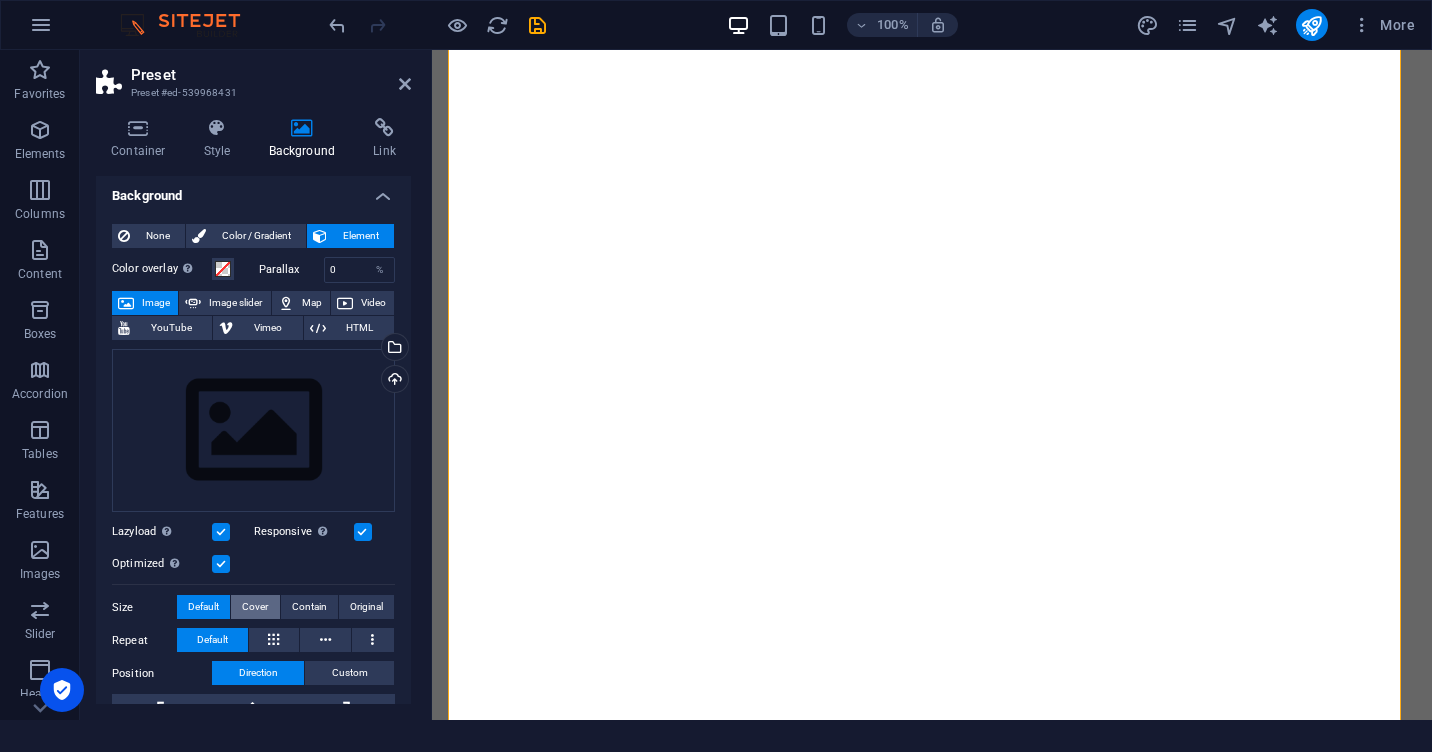 scroll, scrollTop: 0, scrollLeft: 0, axis: both 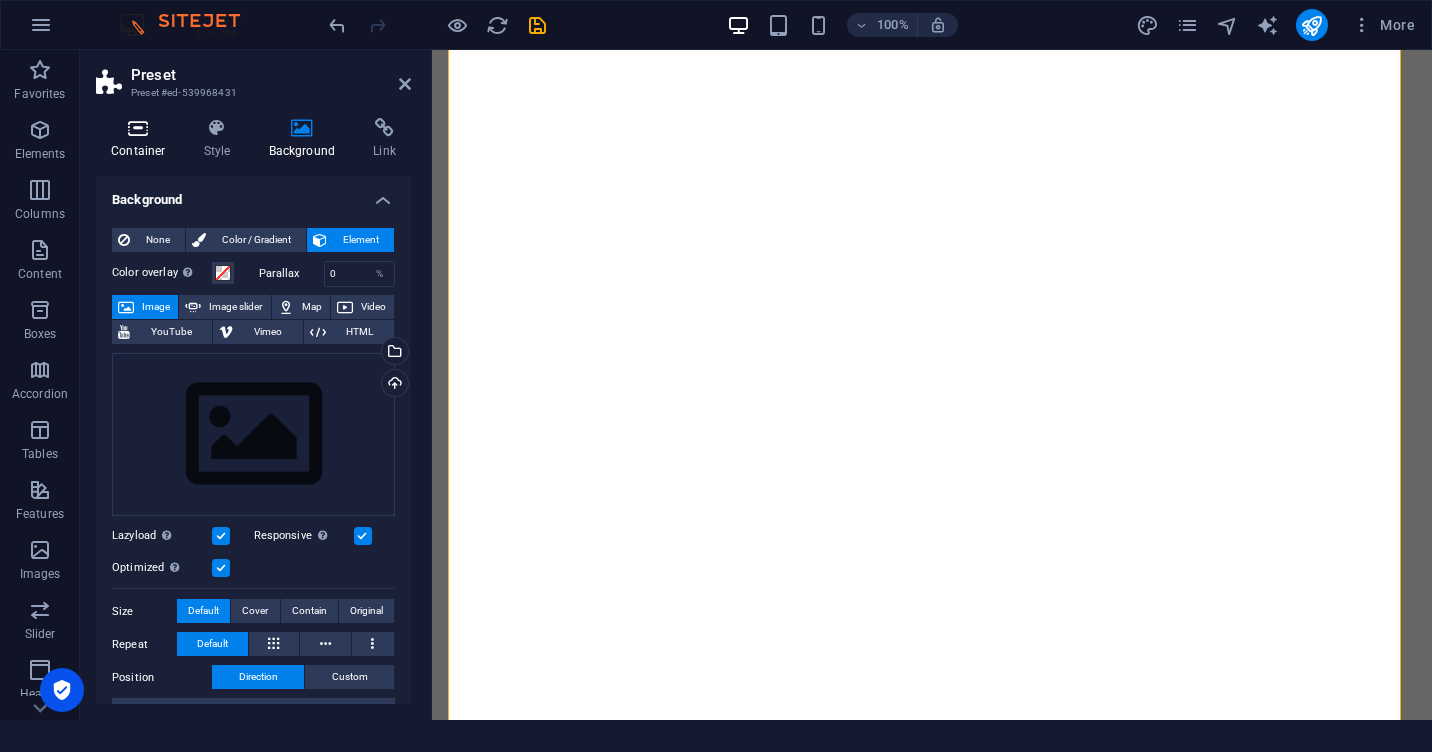 click on "Container" at bounding box center (142, 139) 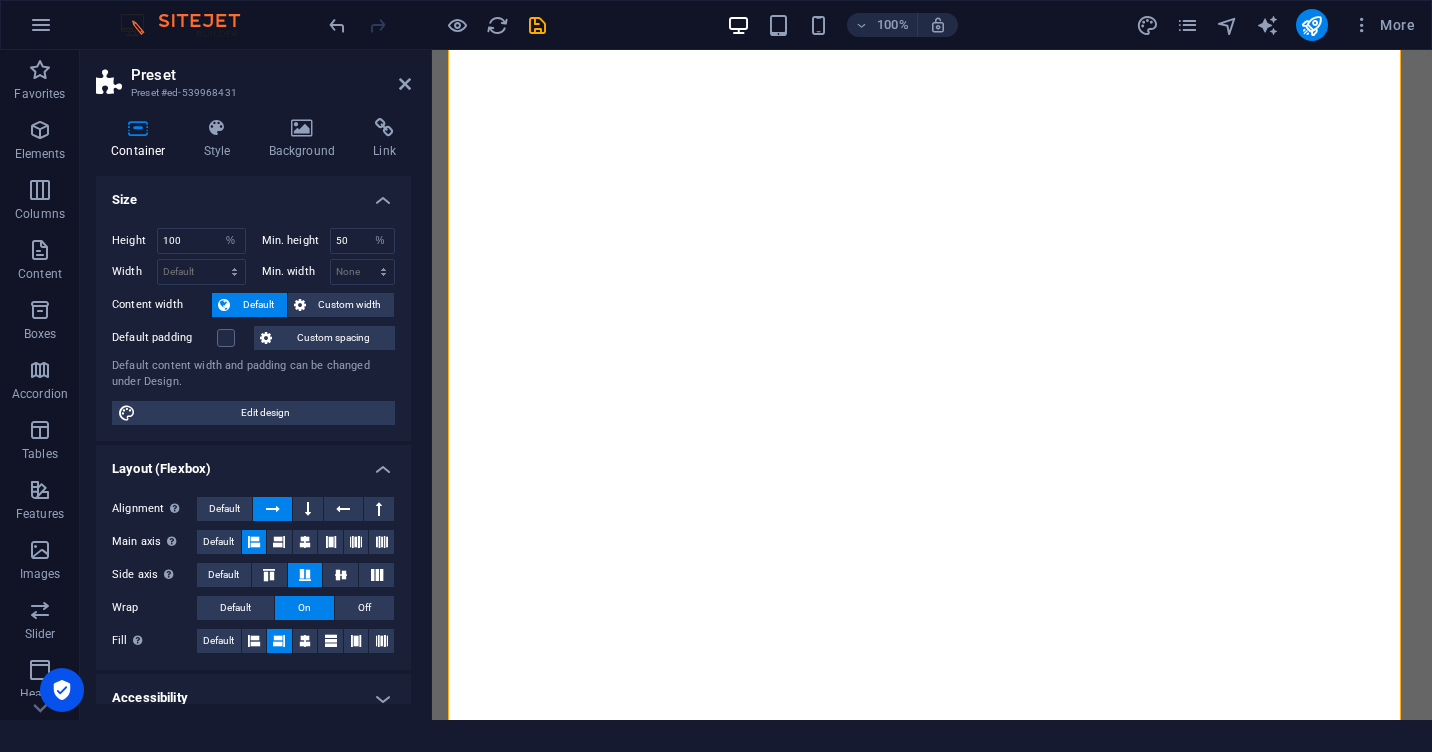 click at bounding box center (932, -999) 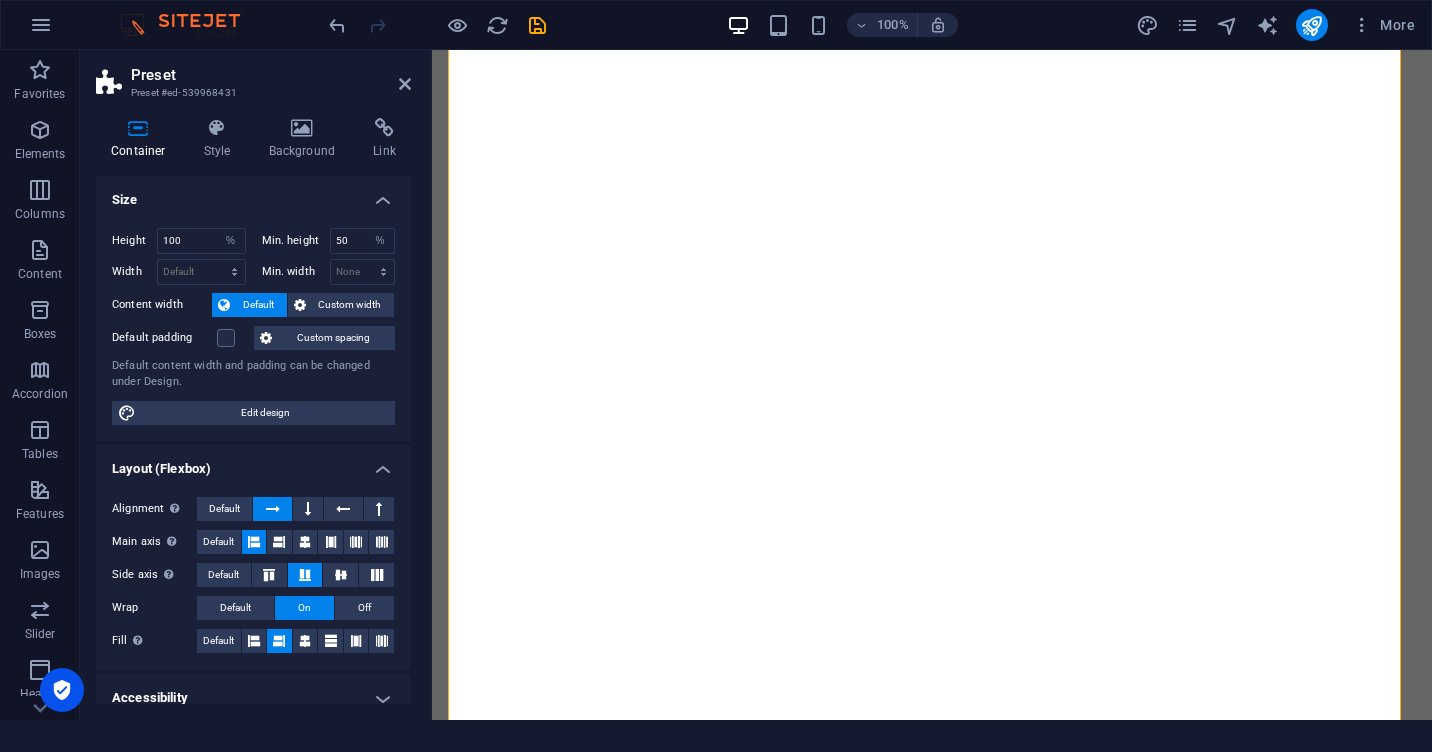 click at bounding box center (932, -999) 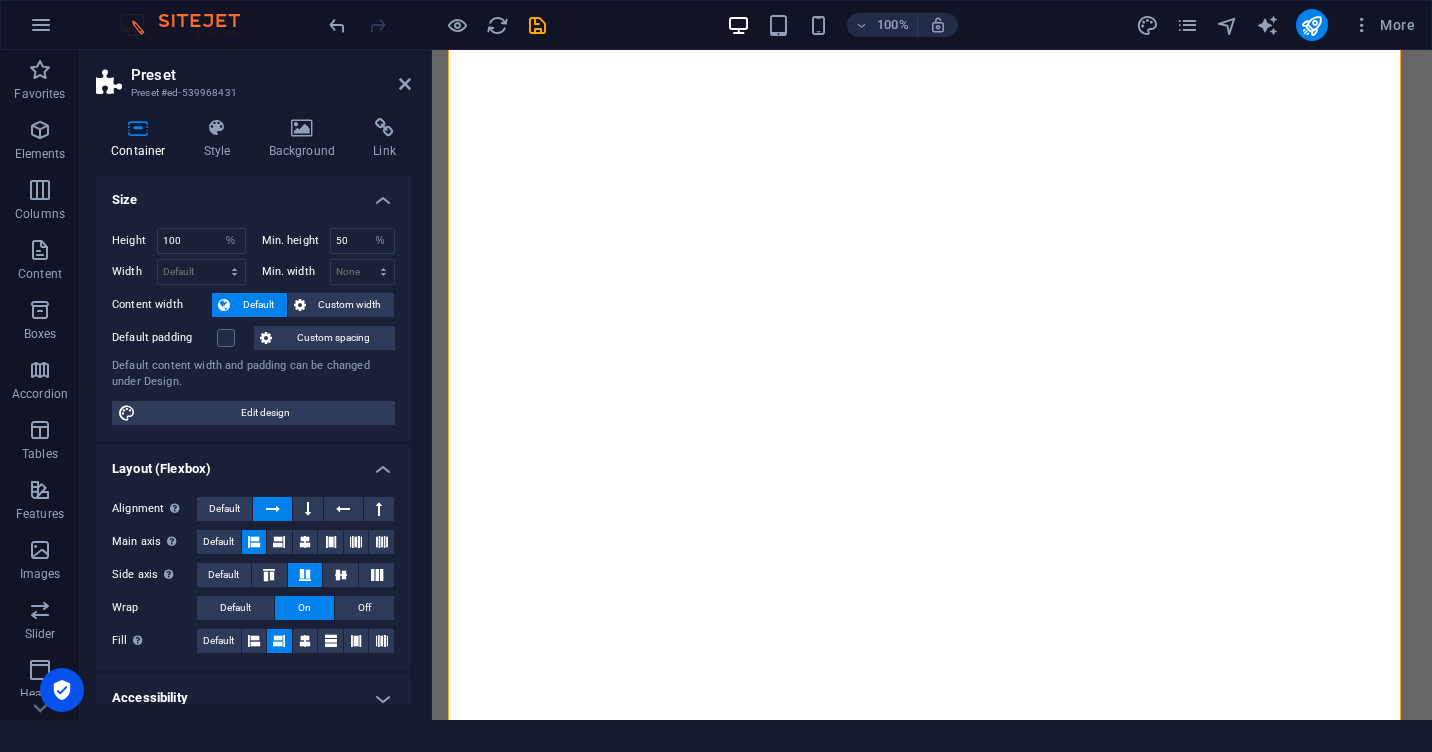 click at bounding box center (932, -999) 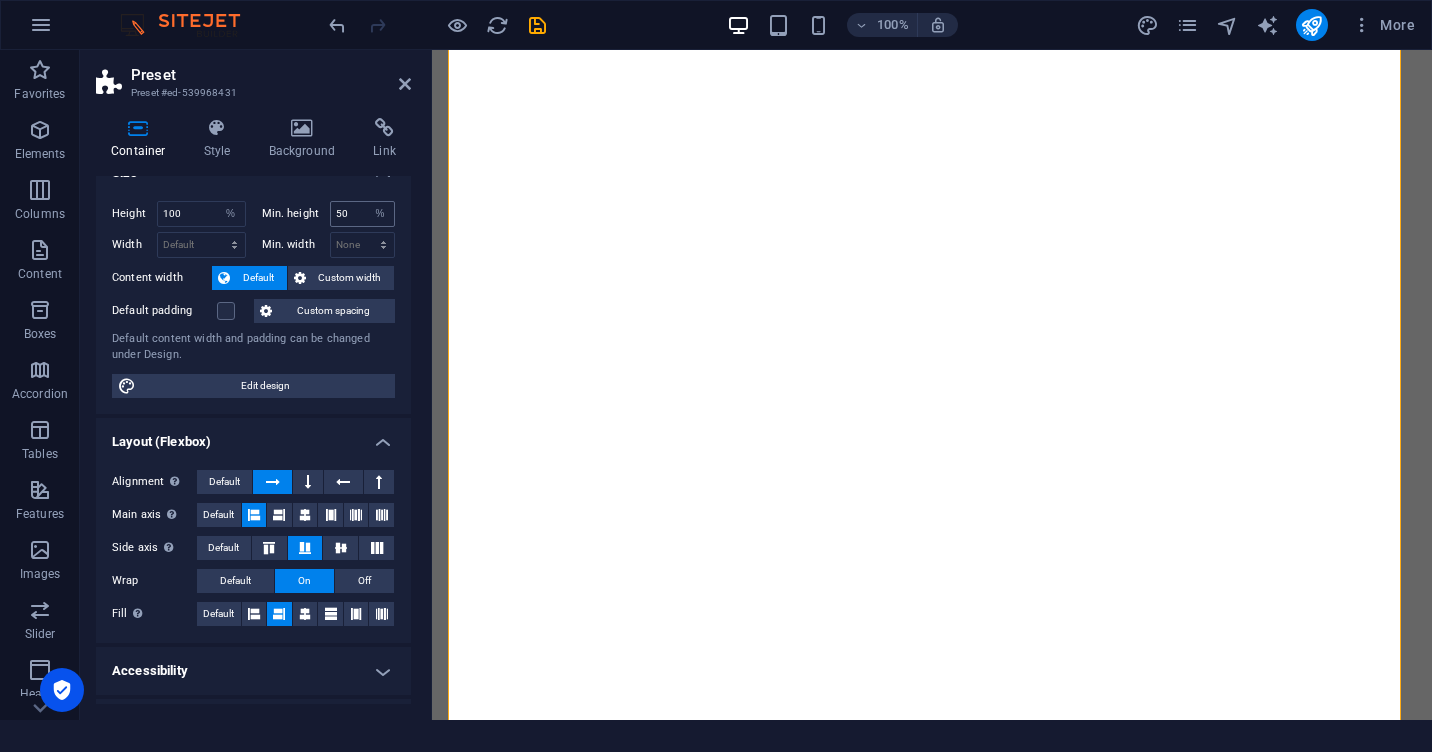scroll, scrollTop: 0, scrollLeft: 0, axis: both 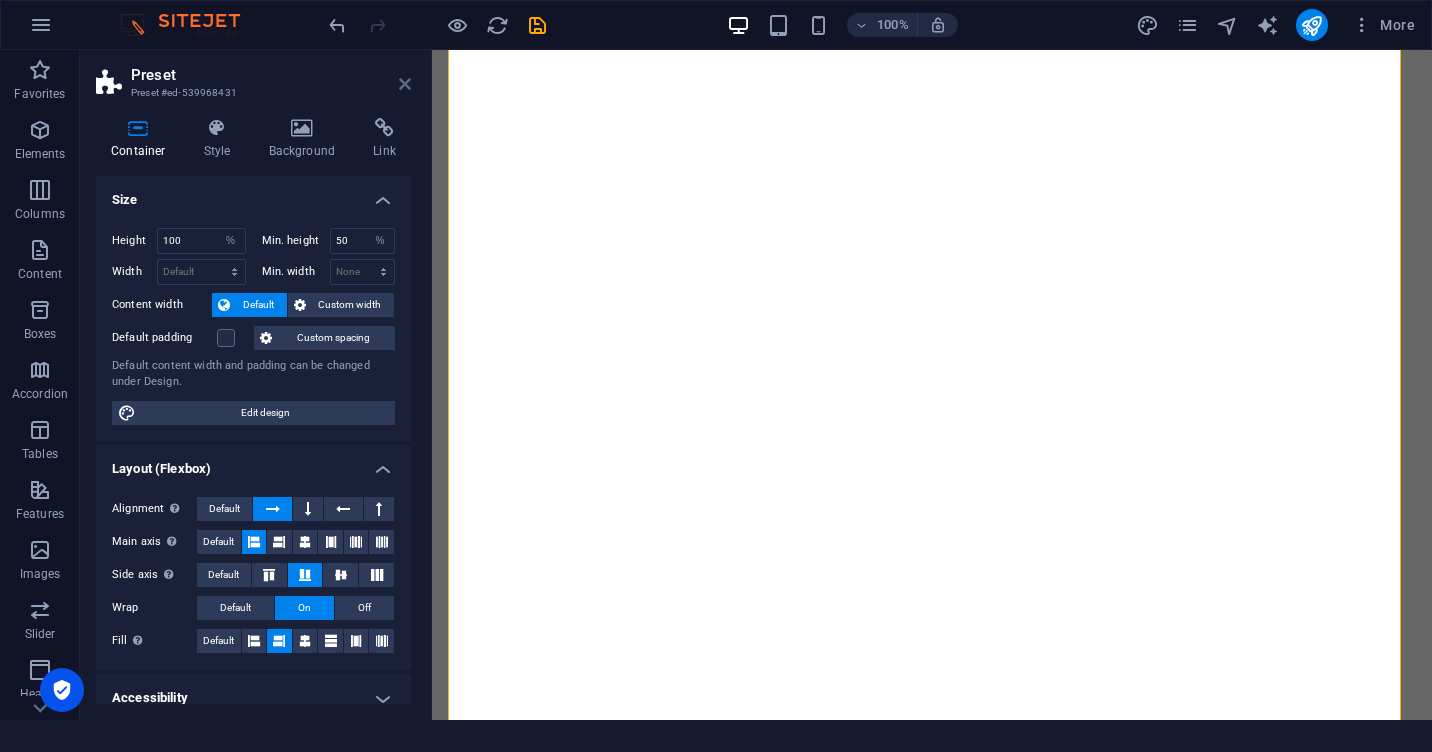 click at bounding box center (405, 84) 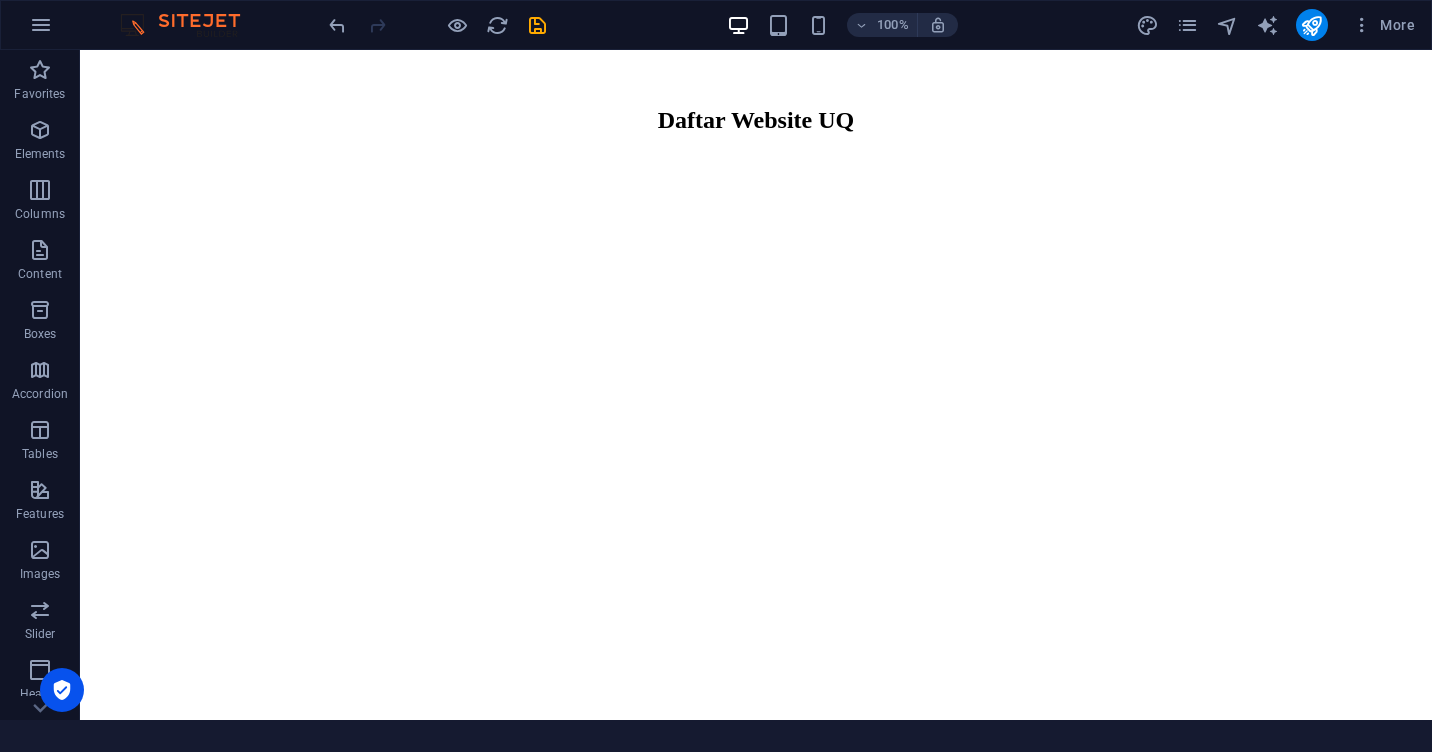 scroll, scrollTop: 600, scrollLeft: 0, axis: vertical 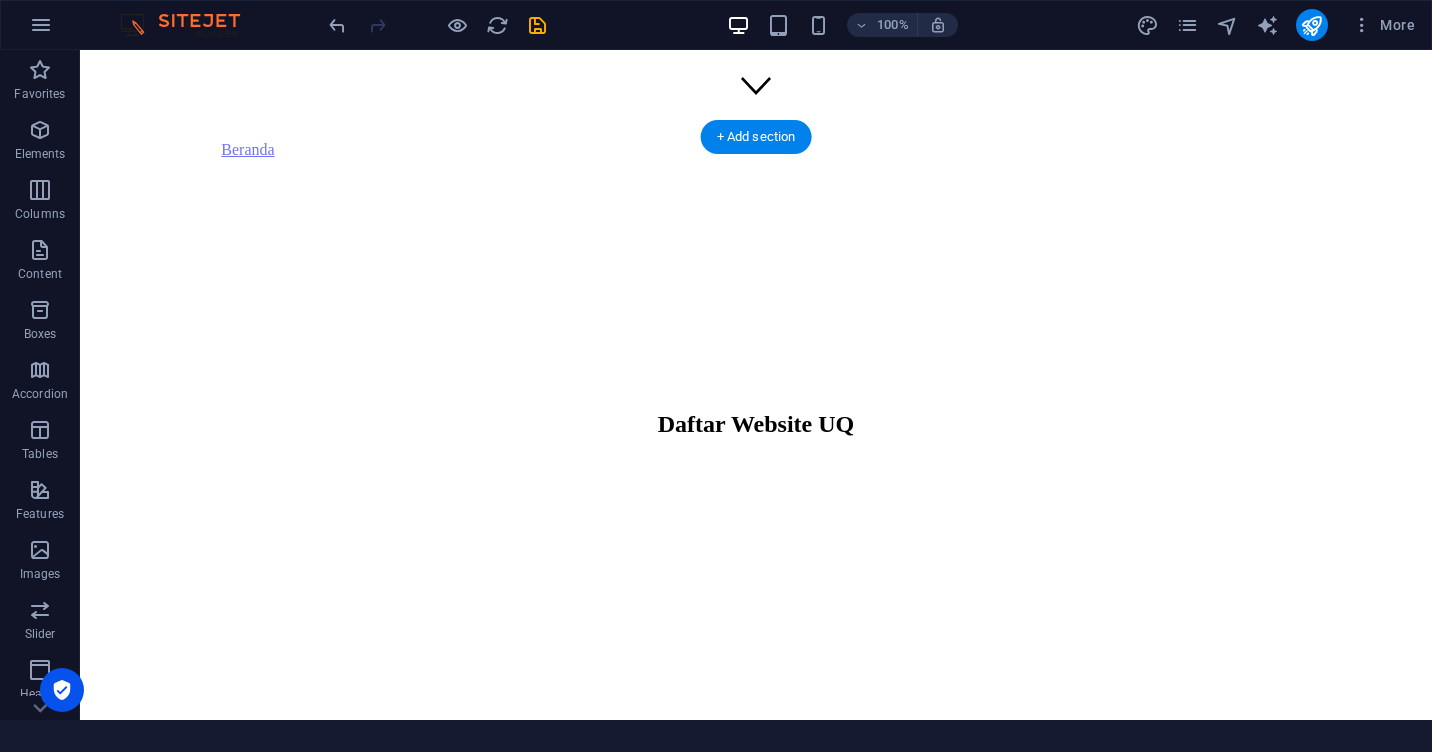 click at bounding box center [756, 468] 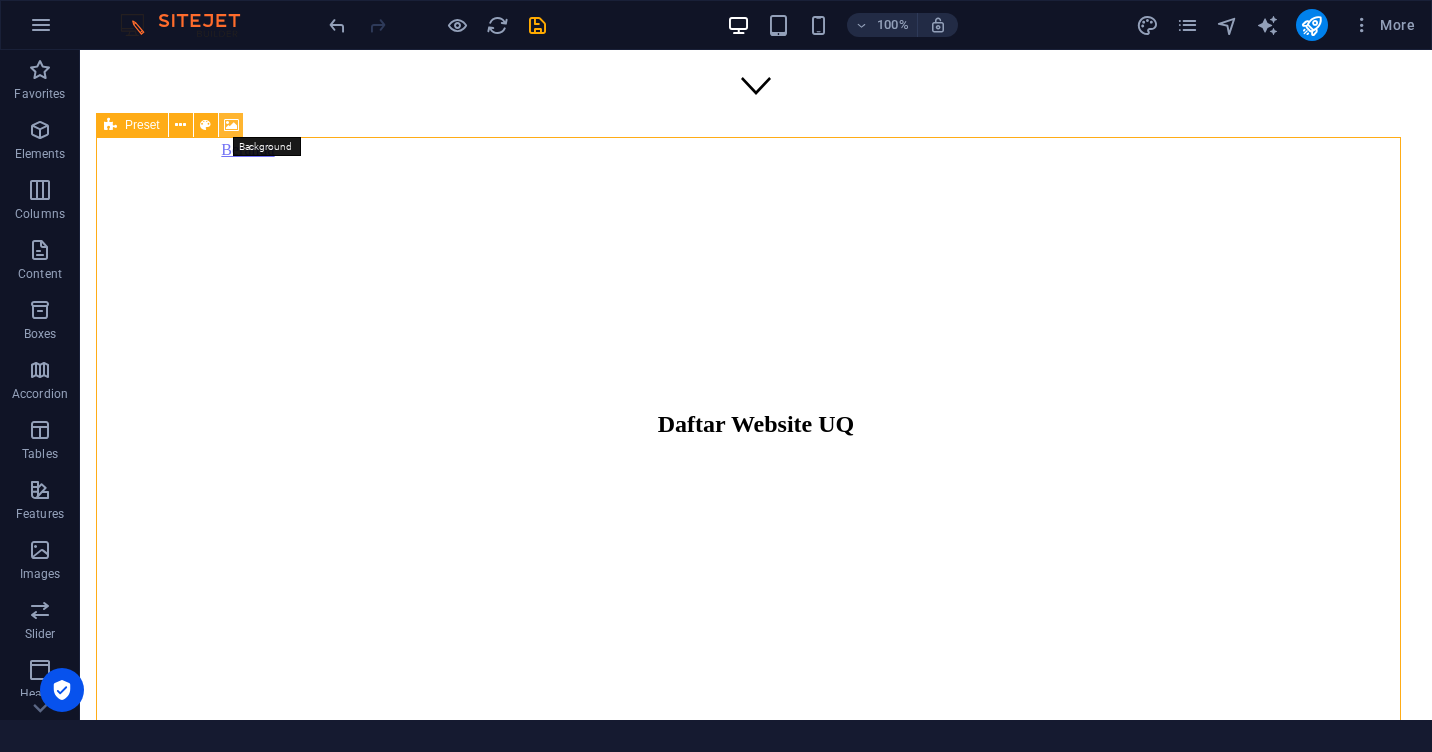 click at bounding box center (231, 125) 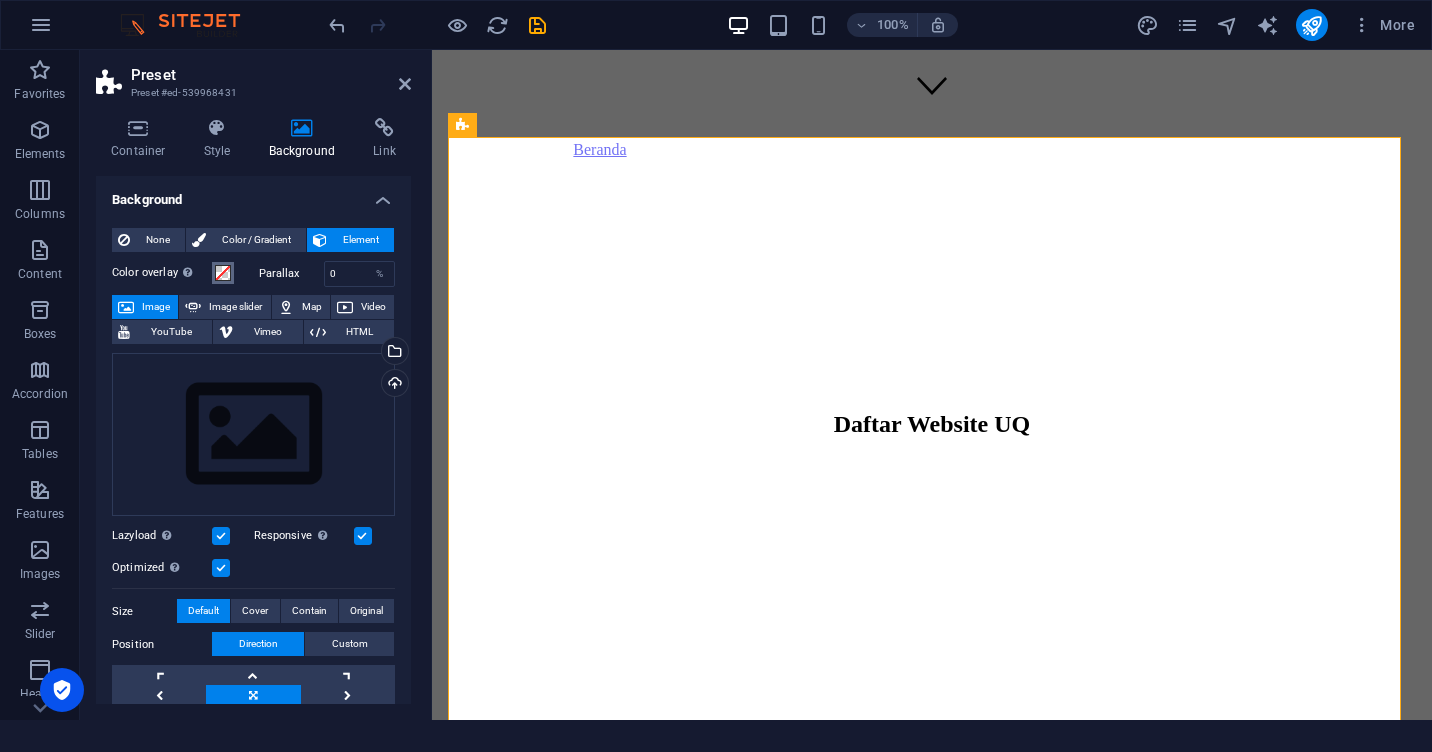 click at bounding box center (223, 273) 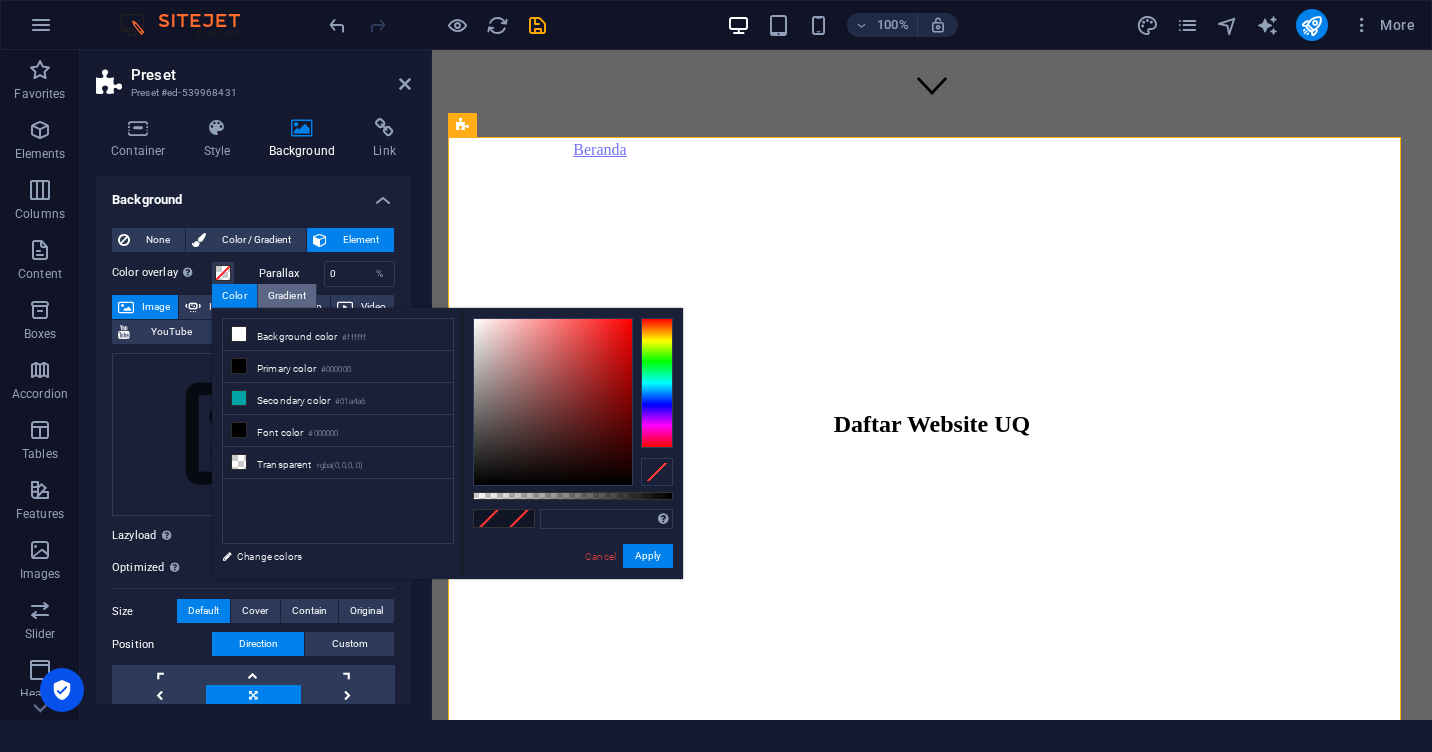 click on "Gradient" at bounding box center (287, 296) 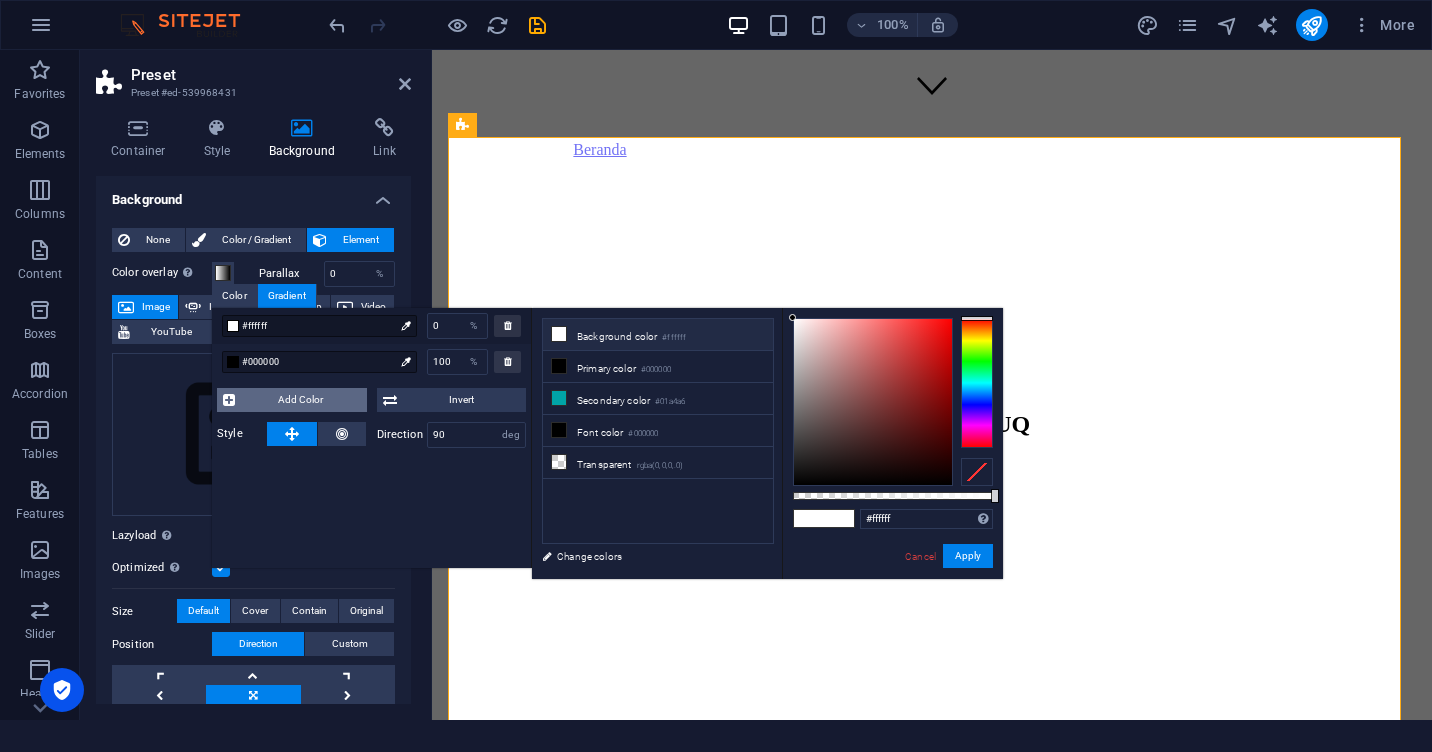 click on "Add Color" at bounding box center (301, 400) 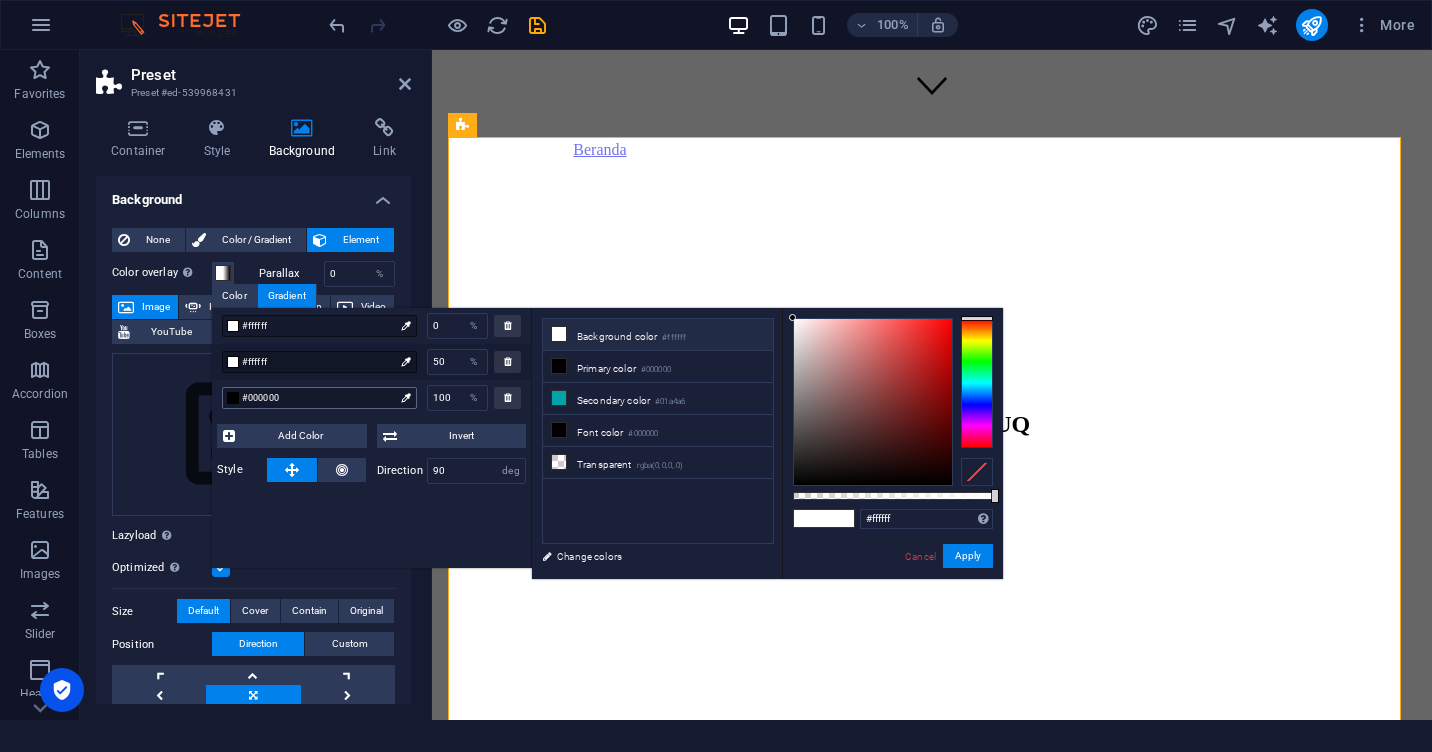click on "#000000" at bounding box center [318, 398] 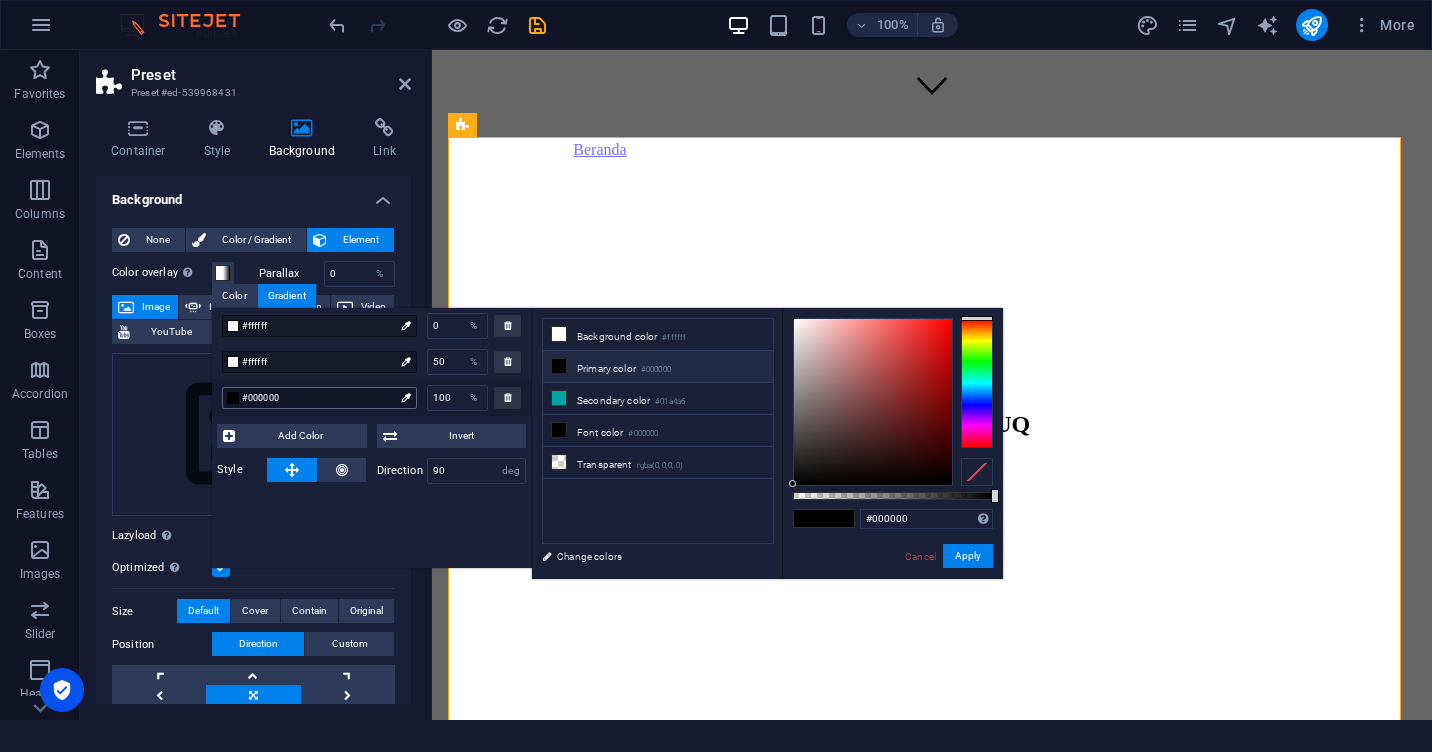 click on "#000000" at bounding box center [318, 398] 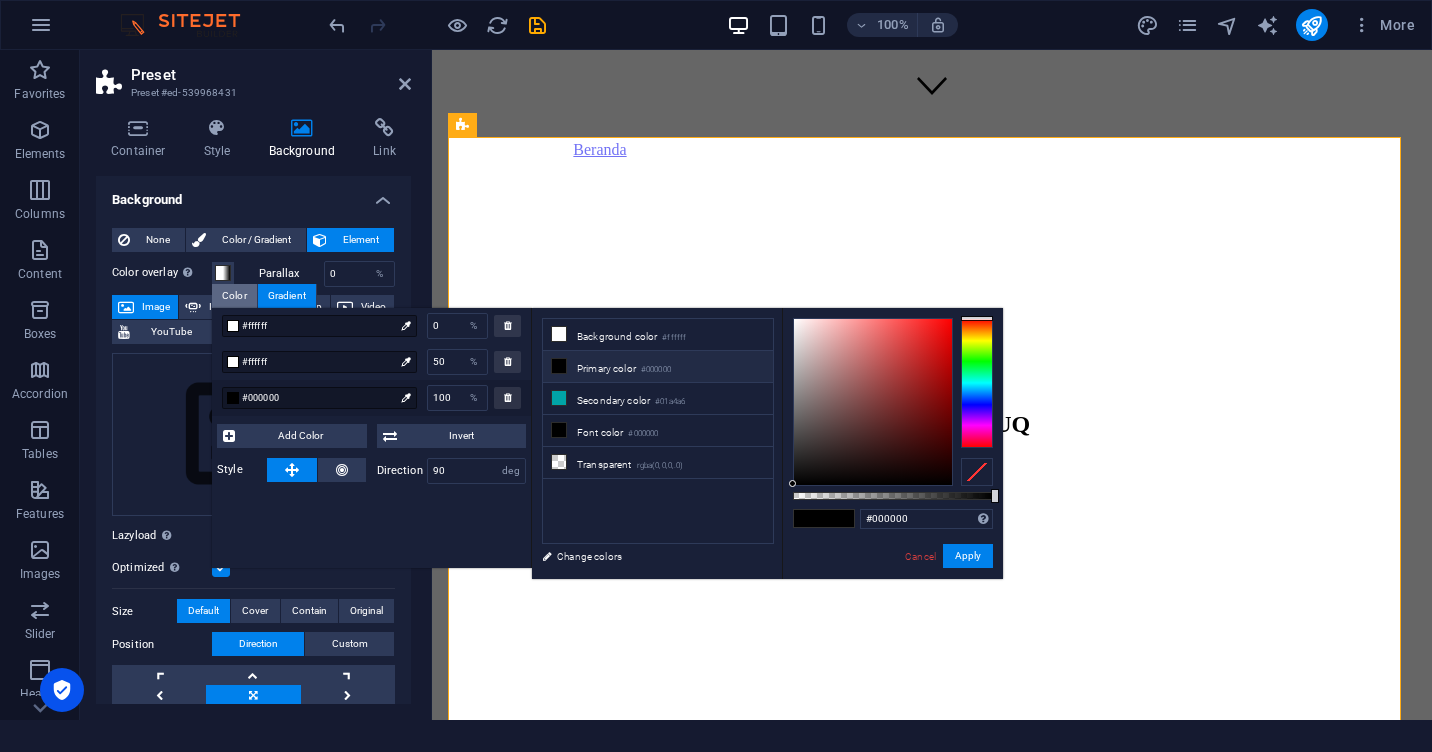 click on "Color" at bounding box center (234, 296) 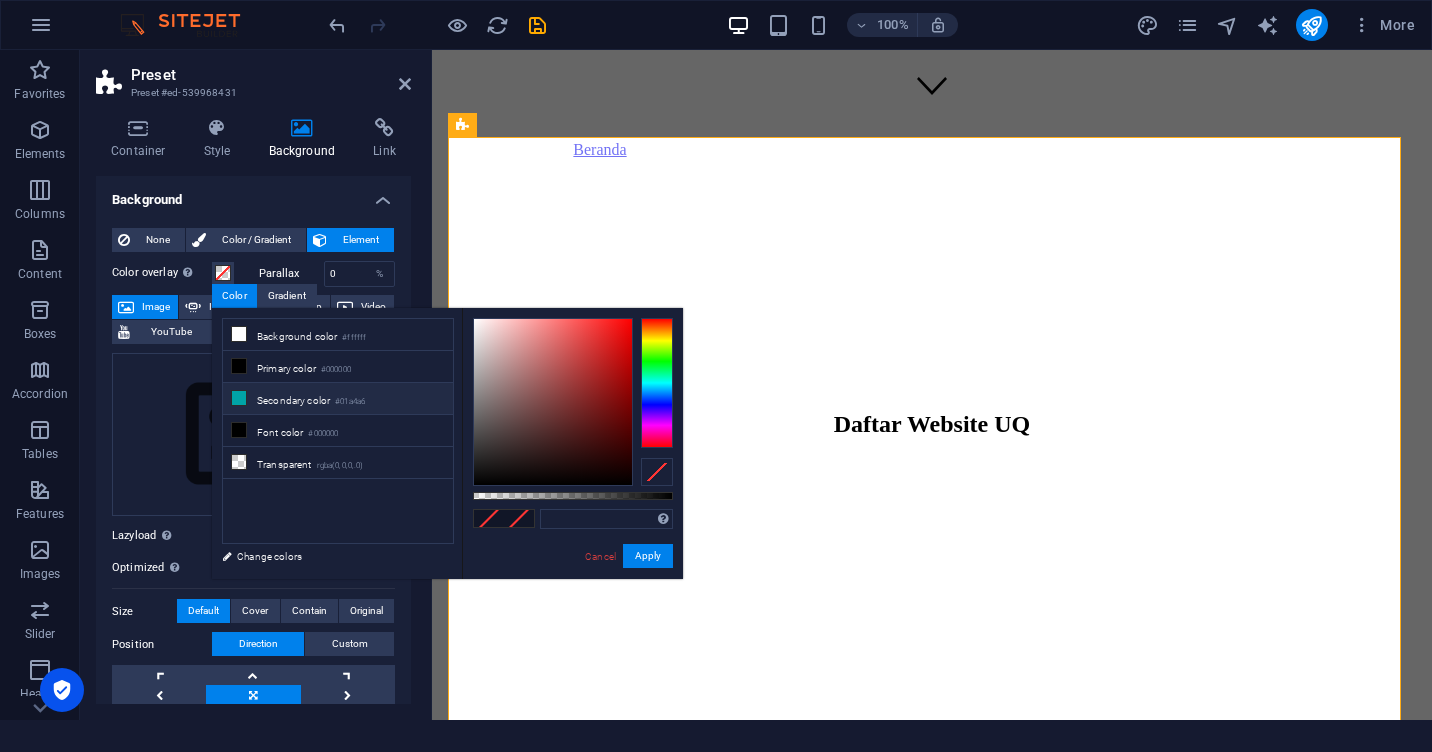 click on "Secondary color
#01a4a6" at bounding box center [338, 399] 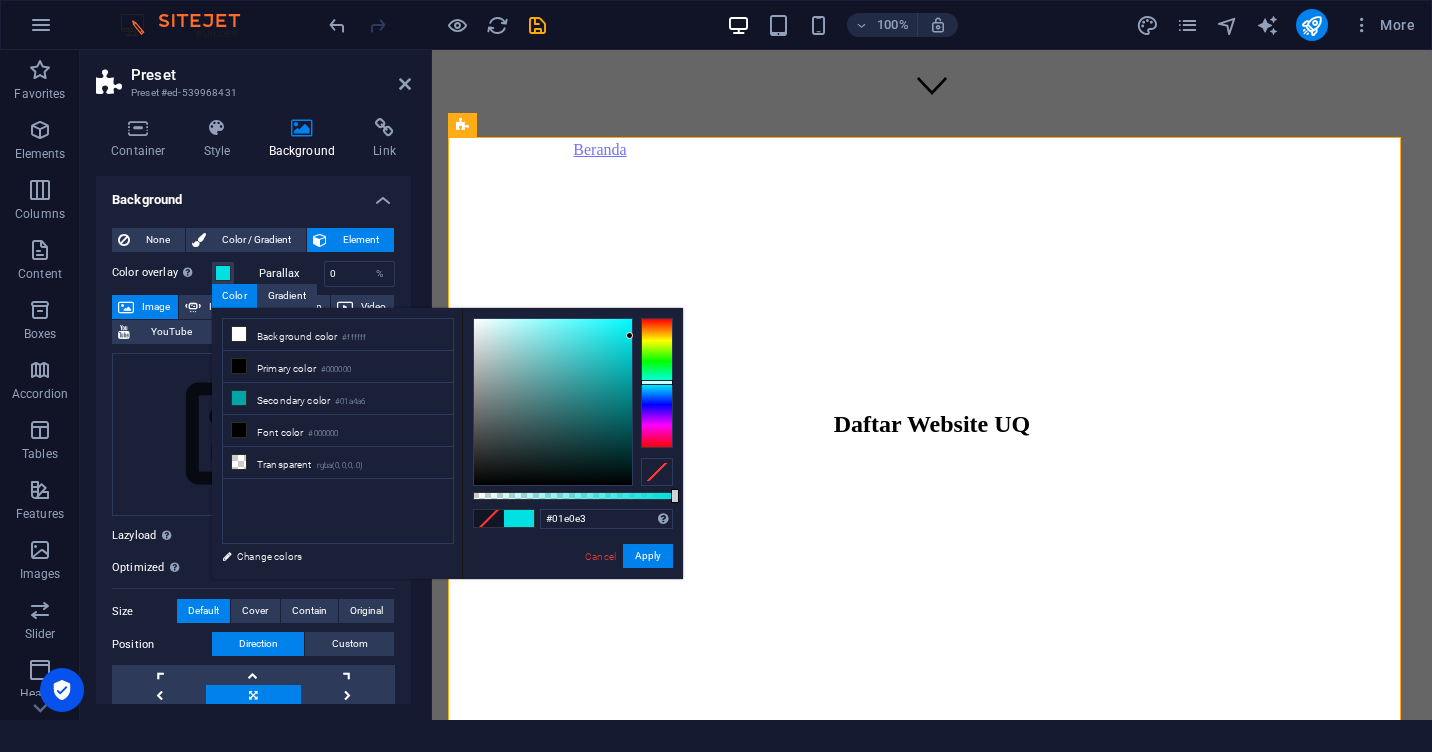 drag, startPoint x: 628, startPoint y: 375, endPoint x: 630, endPoint y: 336, distance: 39.051247 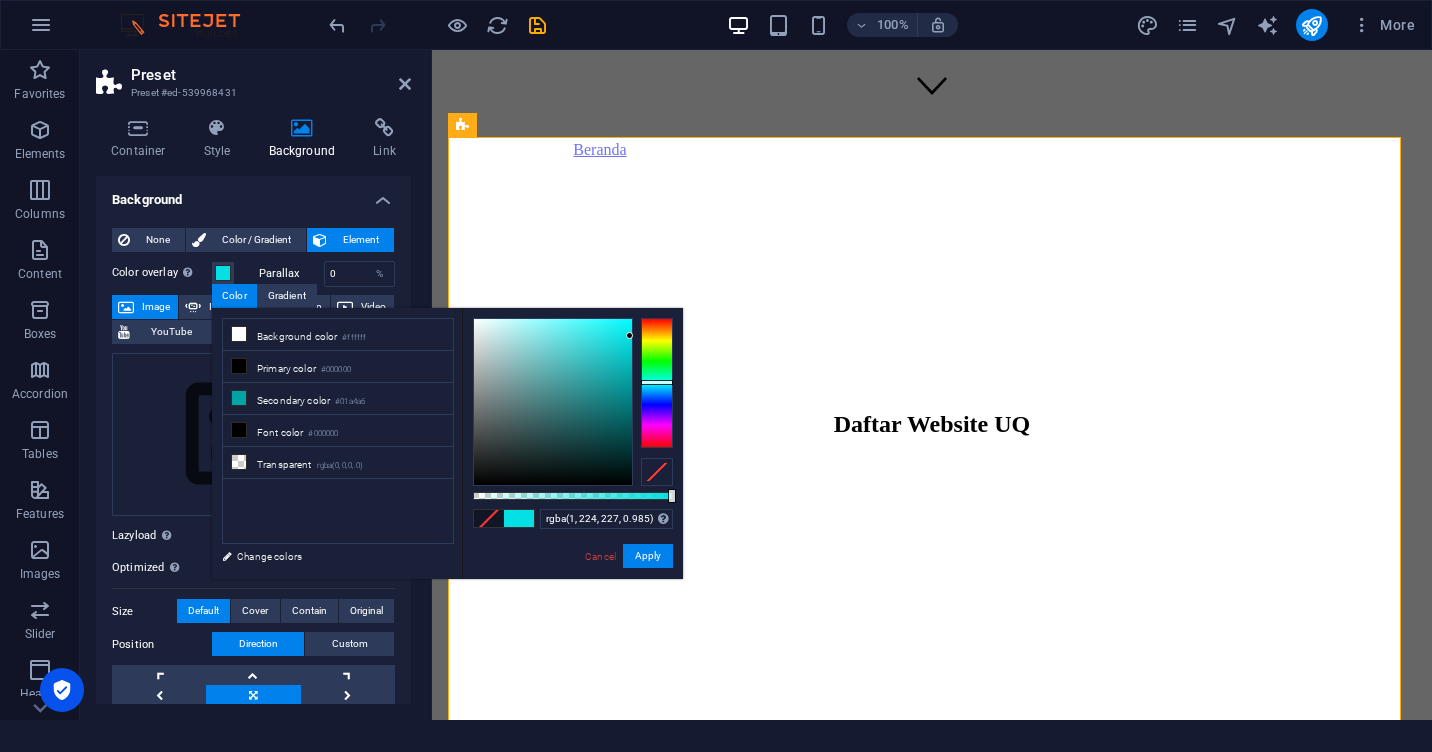 type on "rgba(1, 224, 227, 0.975)" 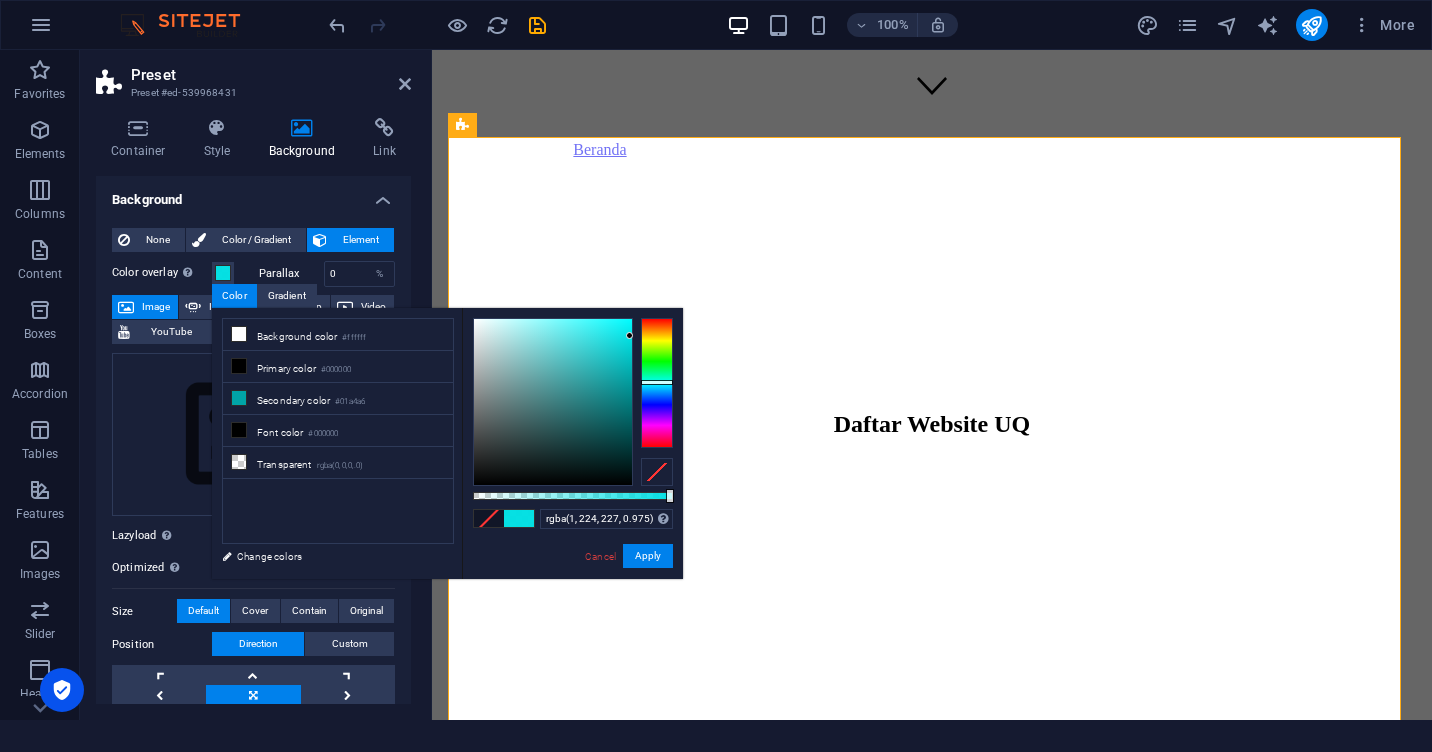 click at bounding box center (670, 496) 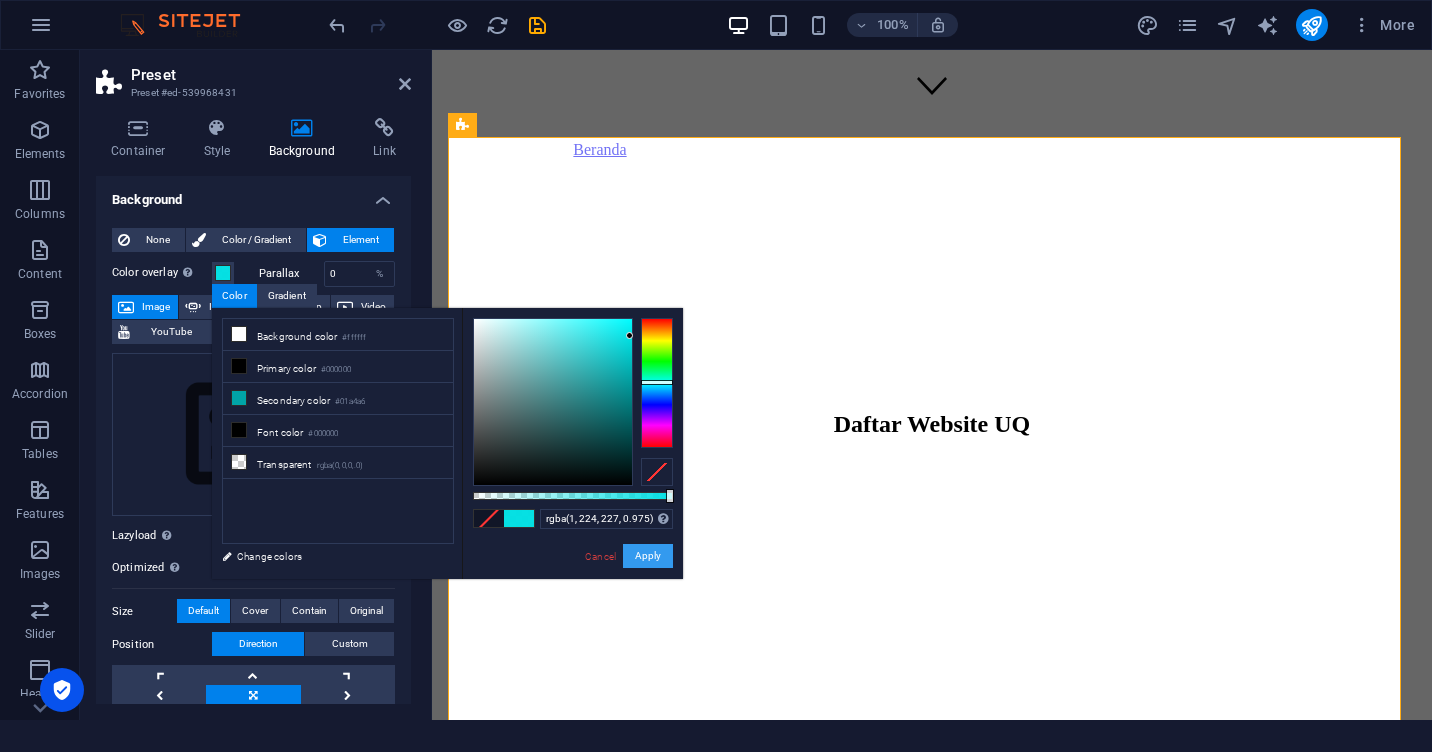 drag, startPoint x: 656, startPoint y: 554, endPoint x: 223, endPoint y: 502, distance: 436.11124 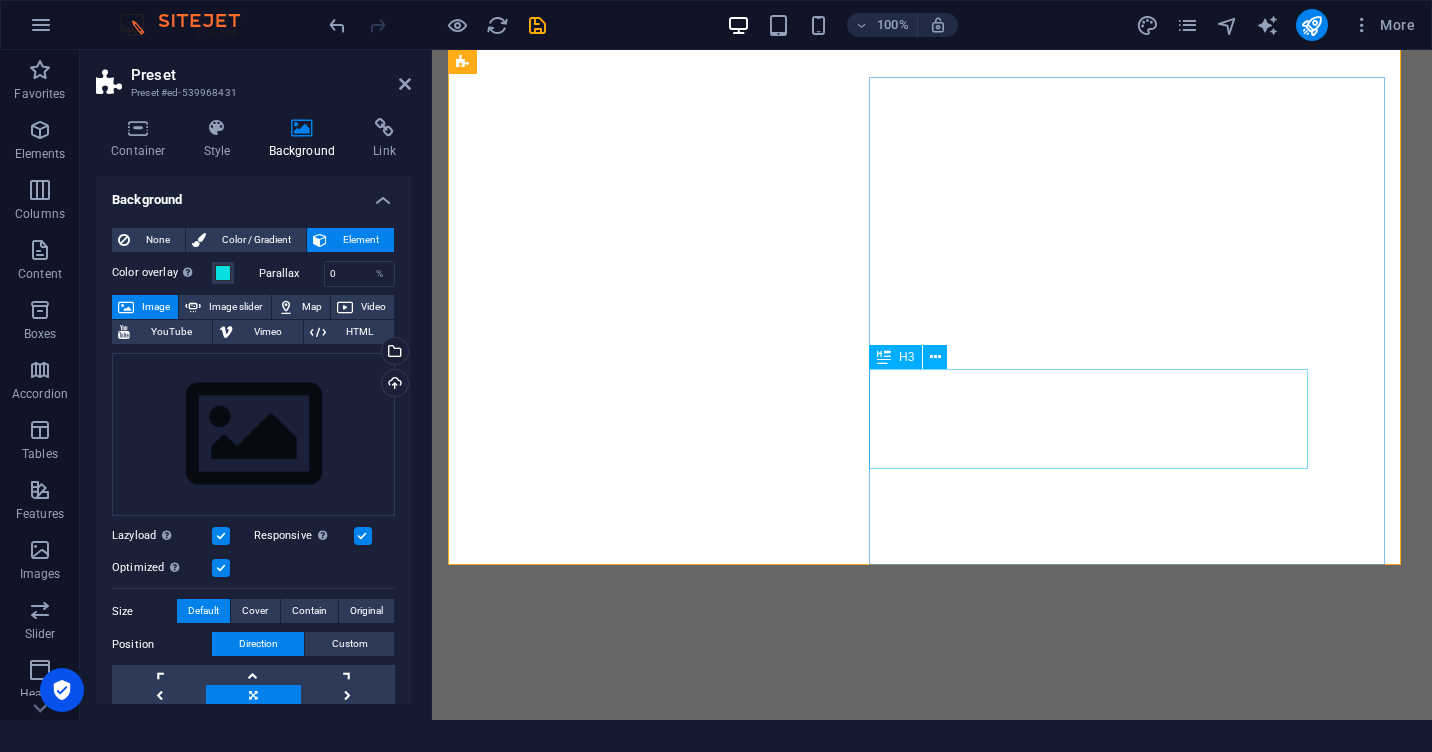 scroll, scrollTop: 2168, scrollLeft: 0, axis: vertical 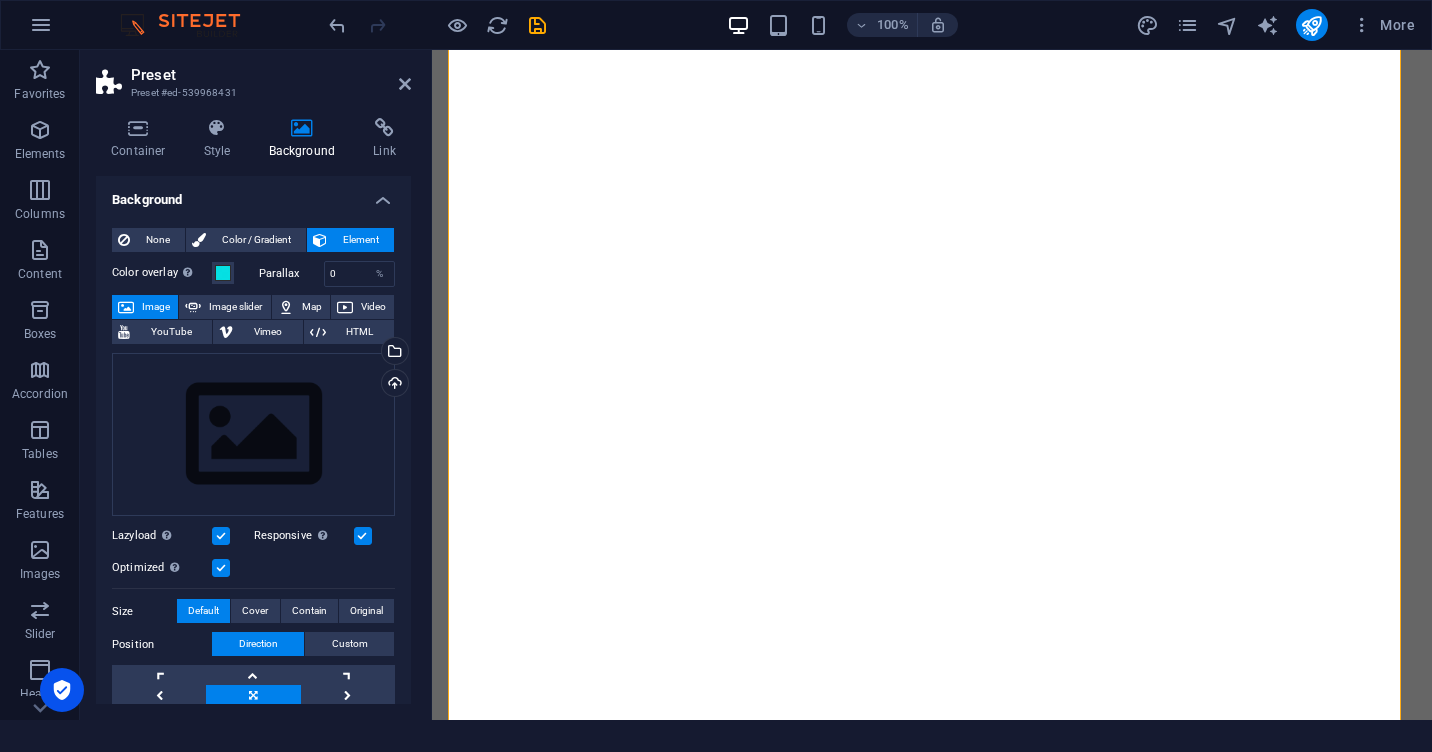 click at bounding box center (626, 12068) 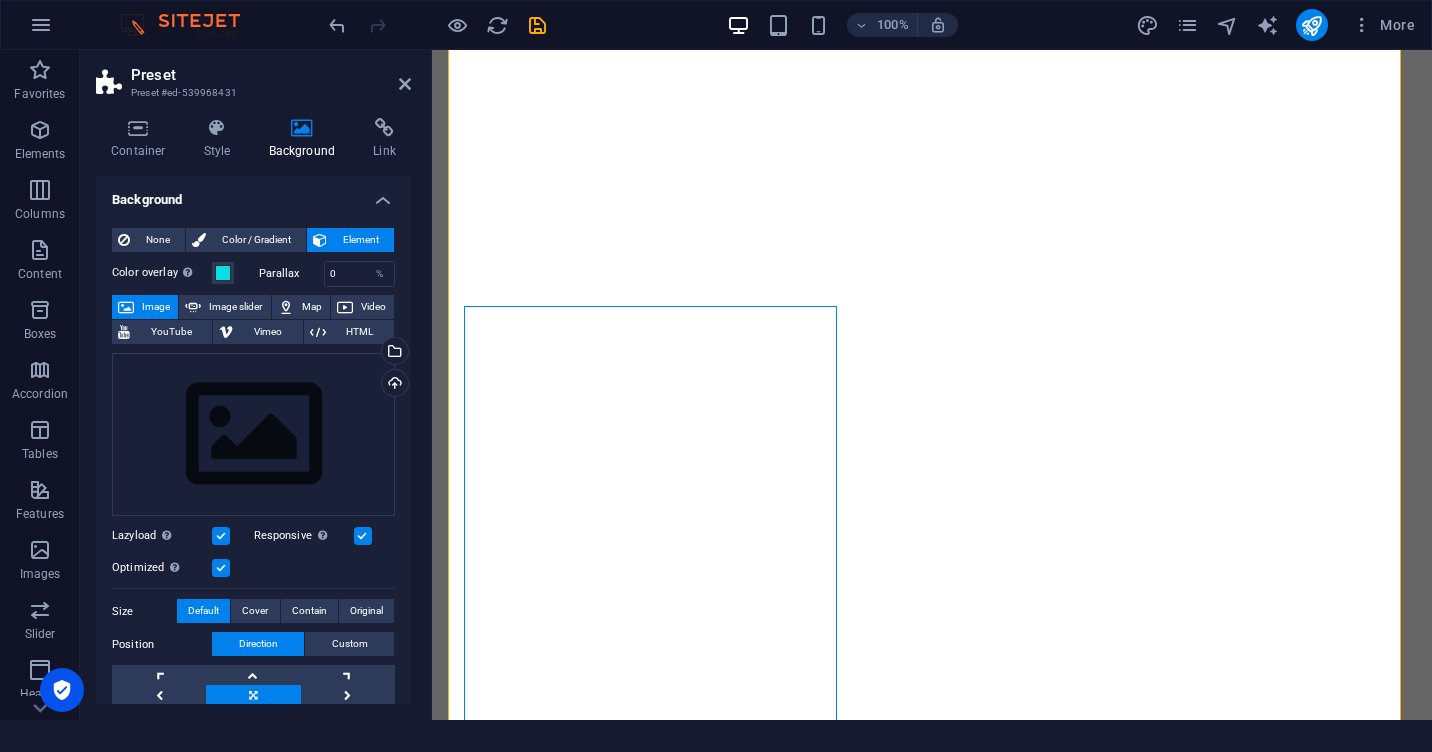 click at bounding box center [626, 12068] 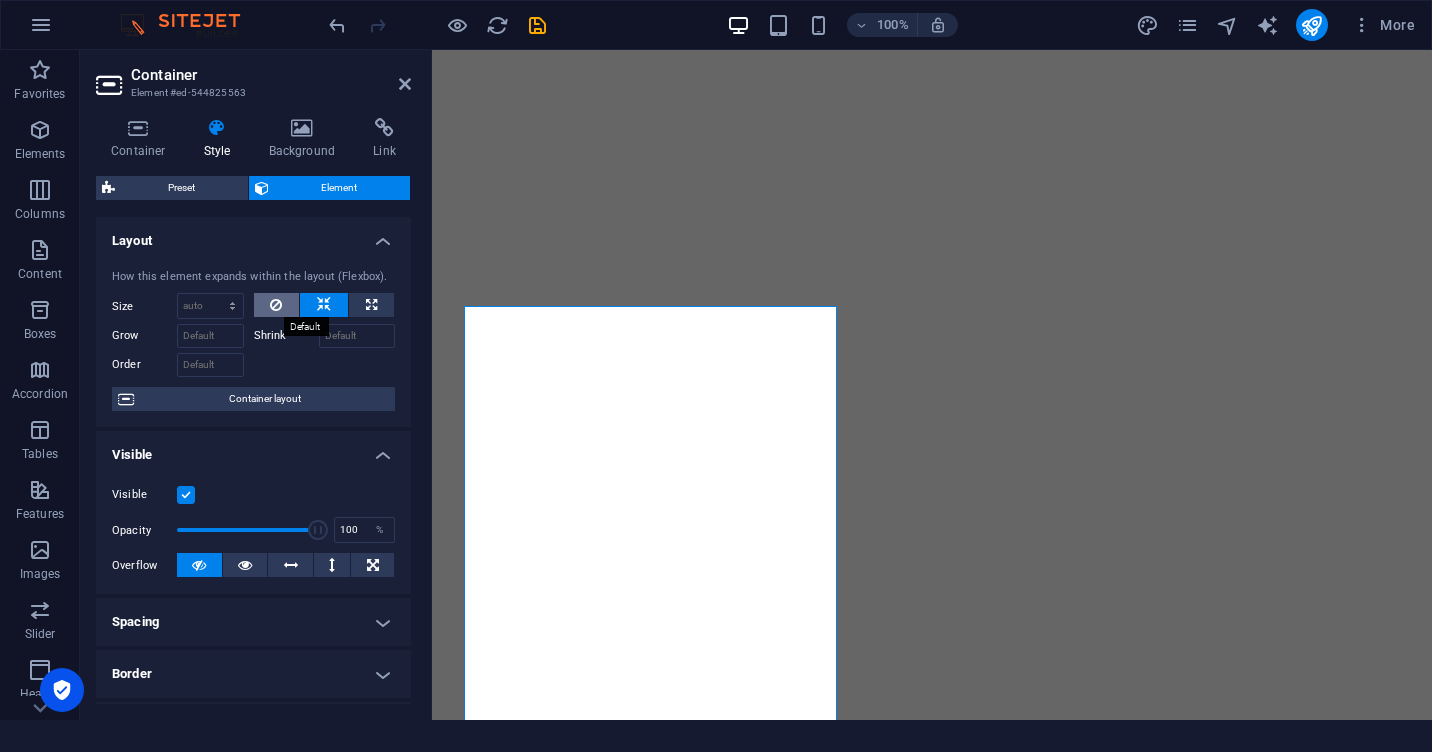 click at bounding box center (277, 305) 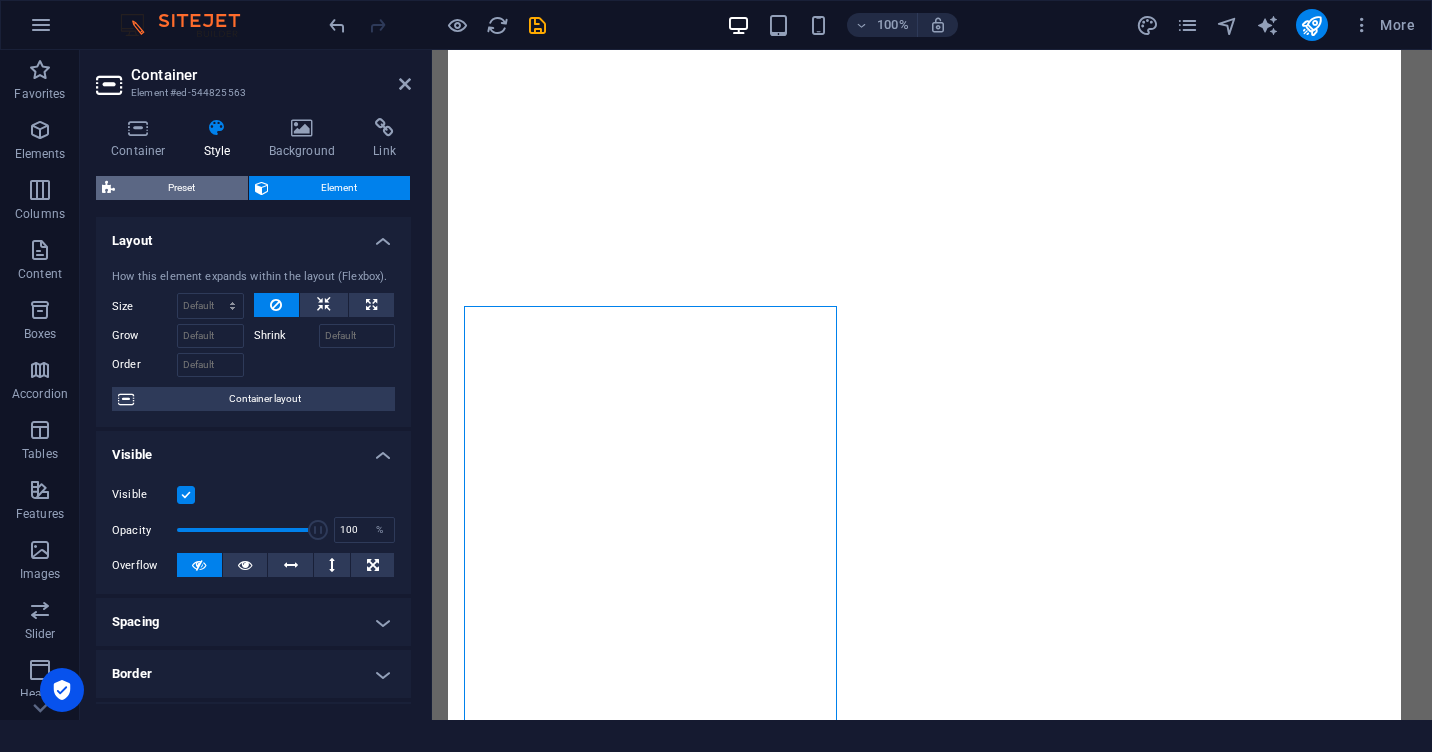 click on "Preset" at bounding box center [181, 188] 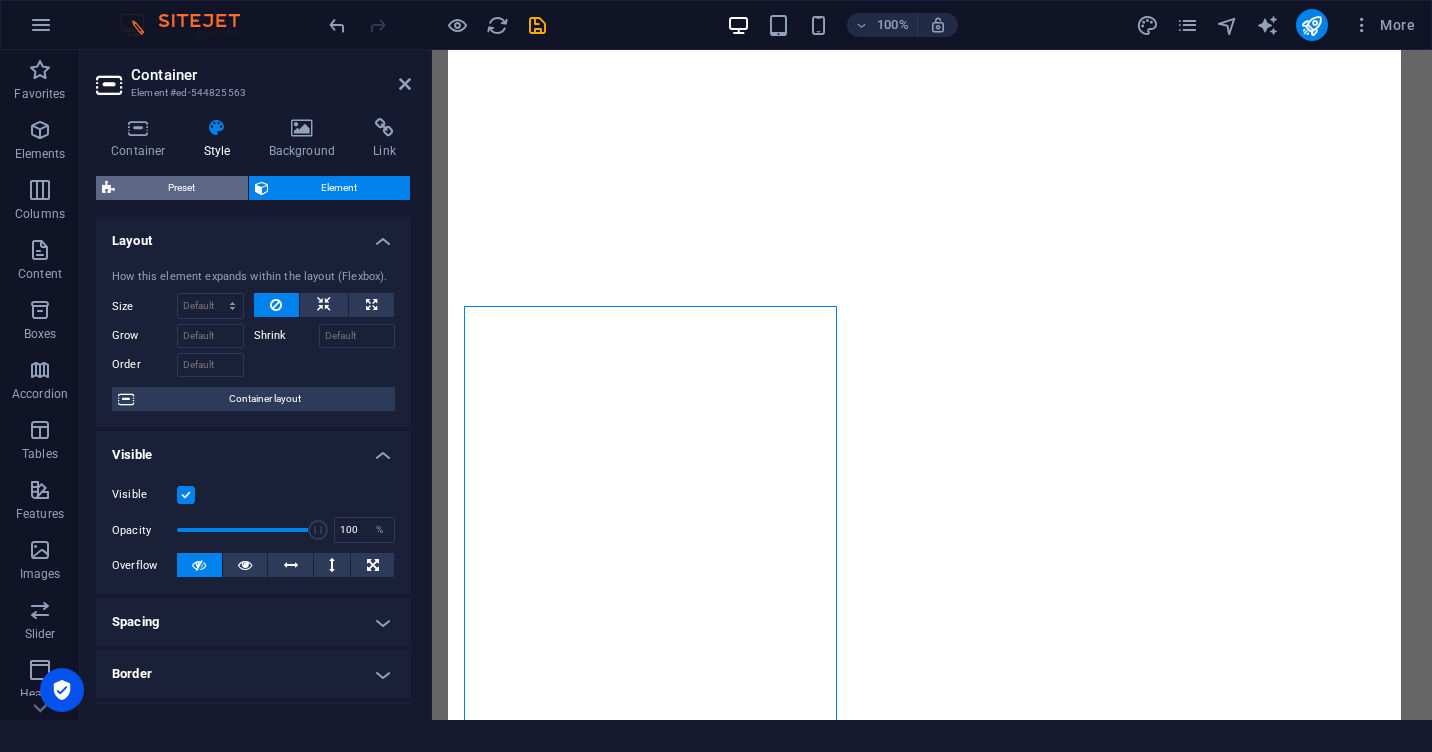 select on "px" 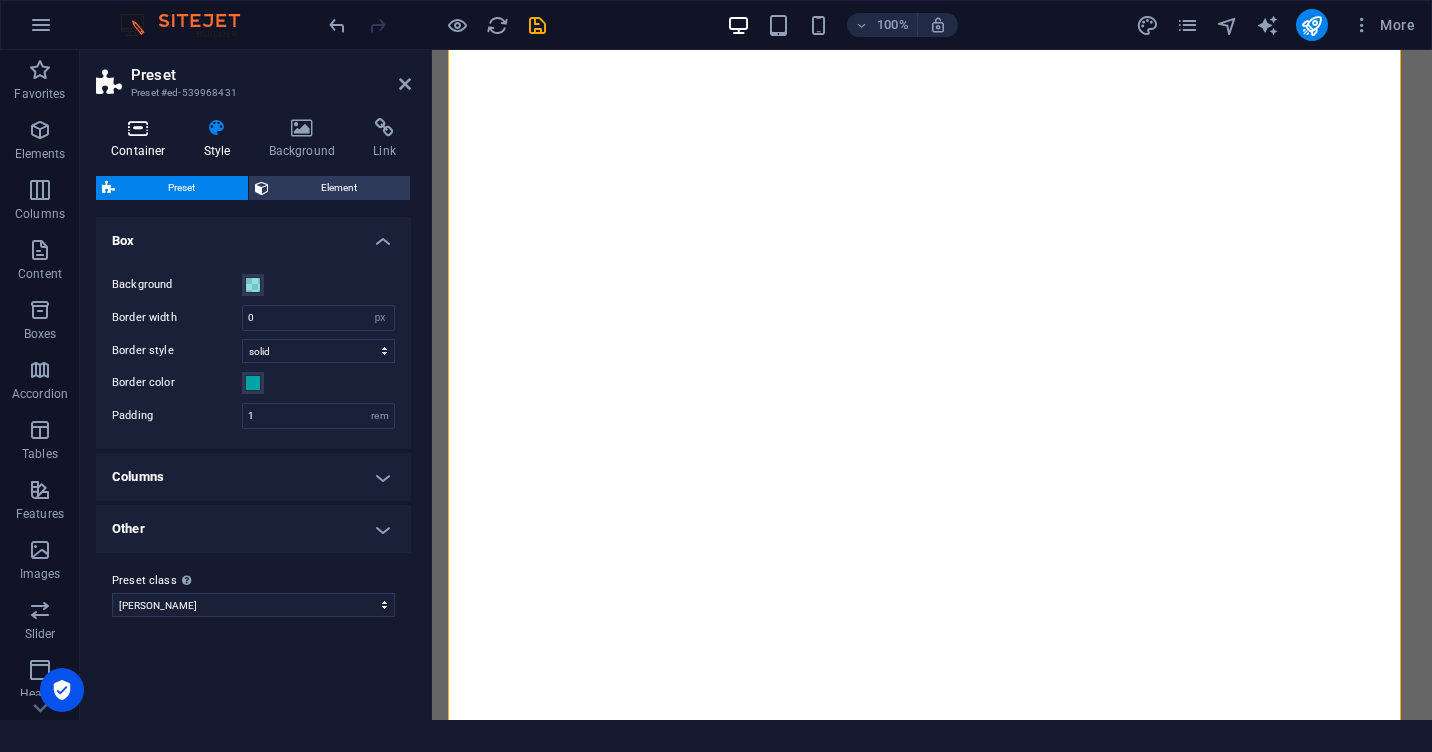 click at bounding box center (138, 128) 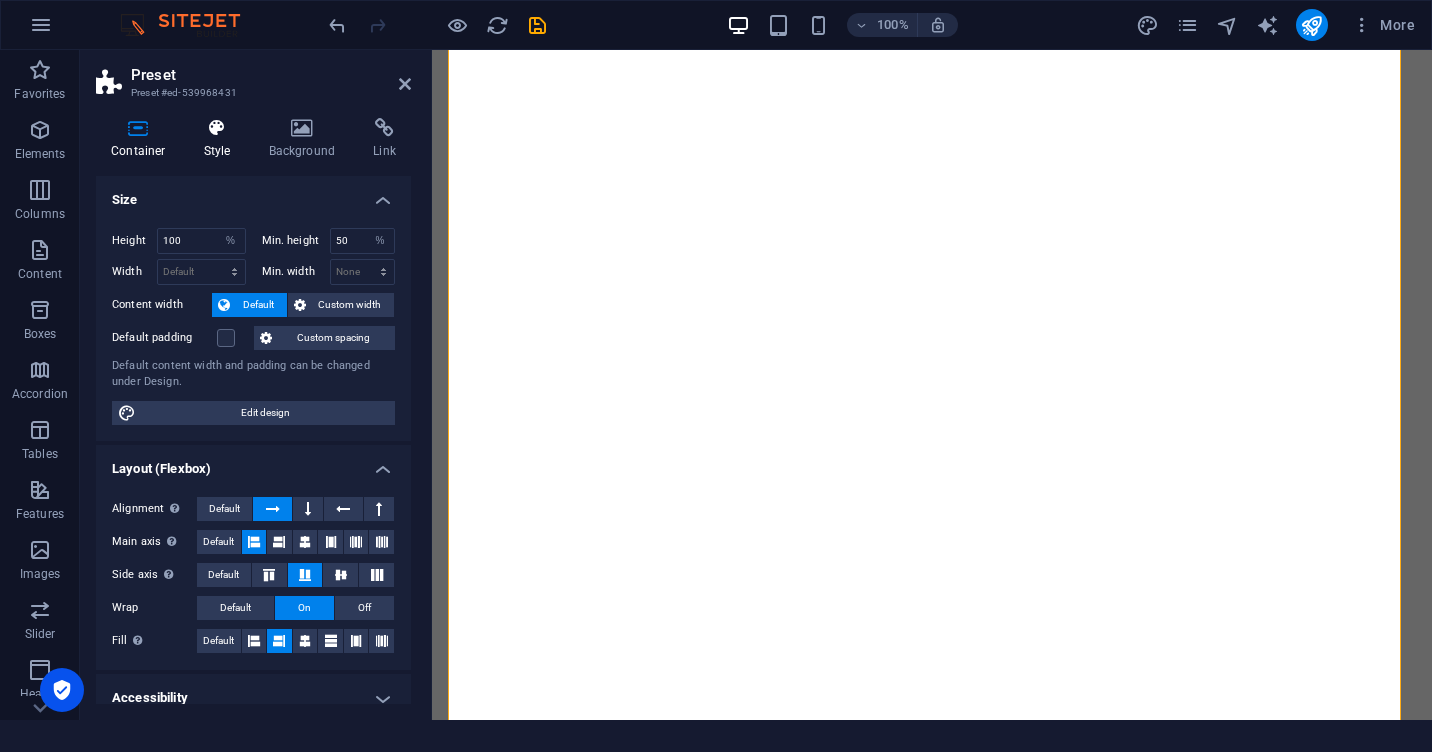 click at bounding box center [217, 128] 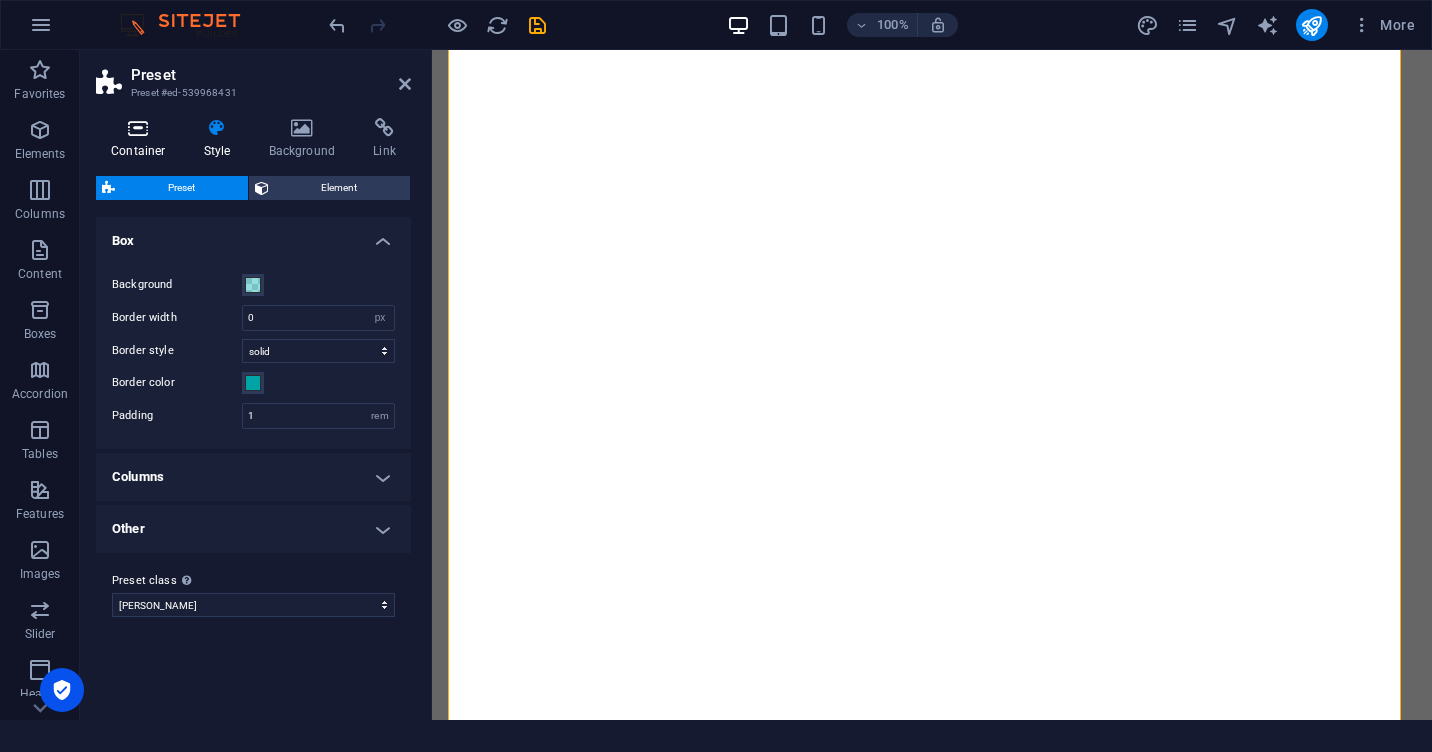 click at bounding box center [138, 128] 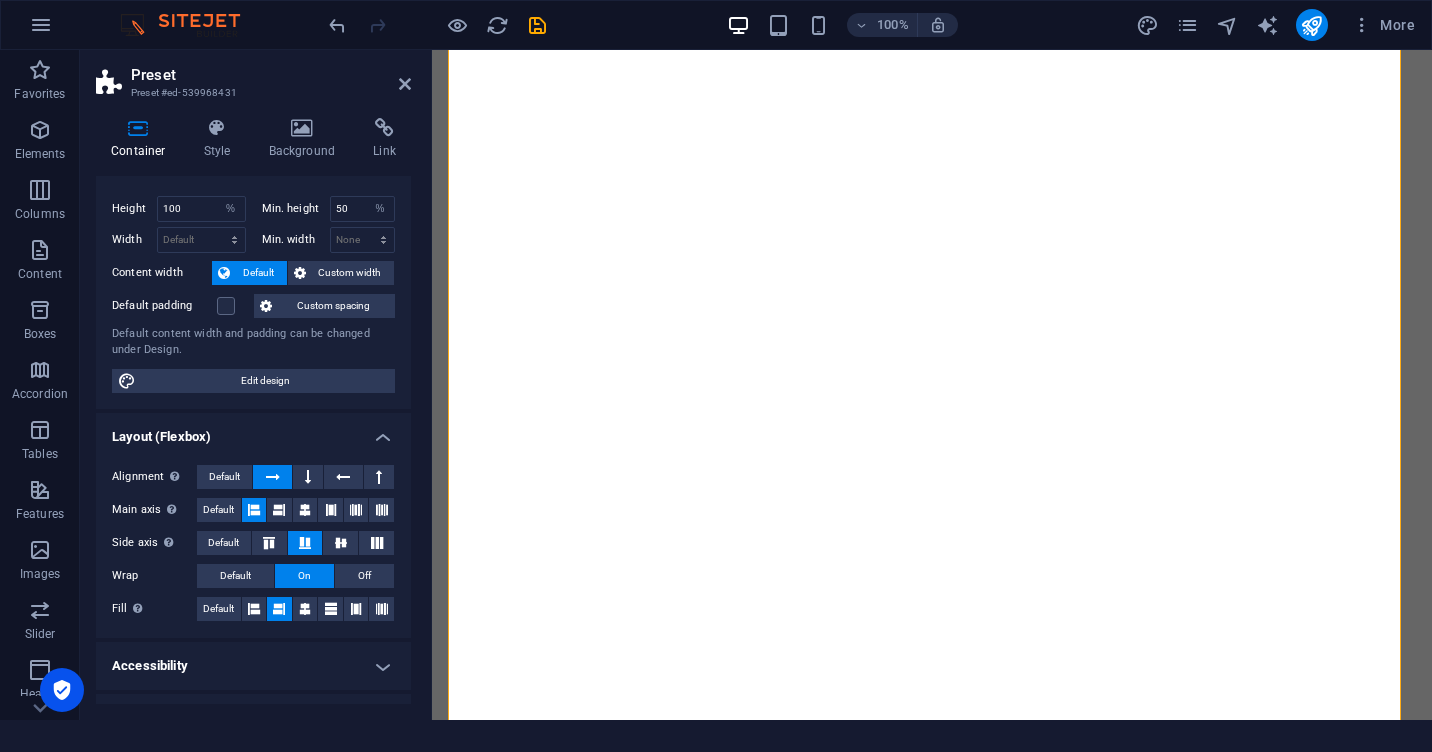 scroll, scrollTop: 70, scrollLeft: 0, axis: vertical 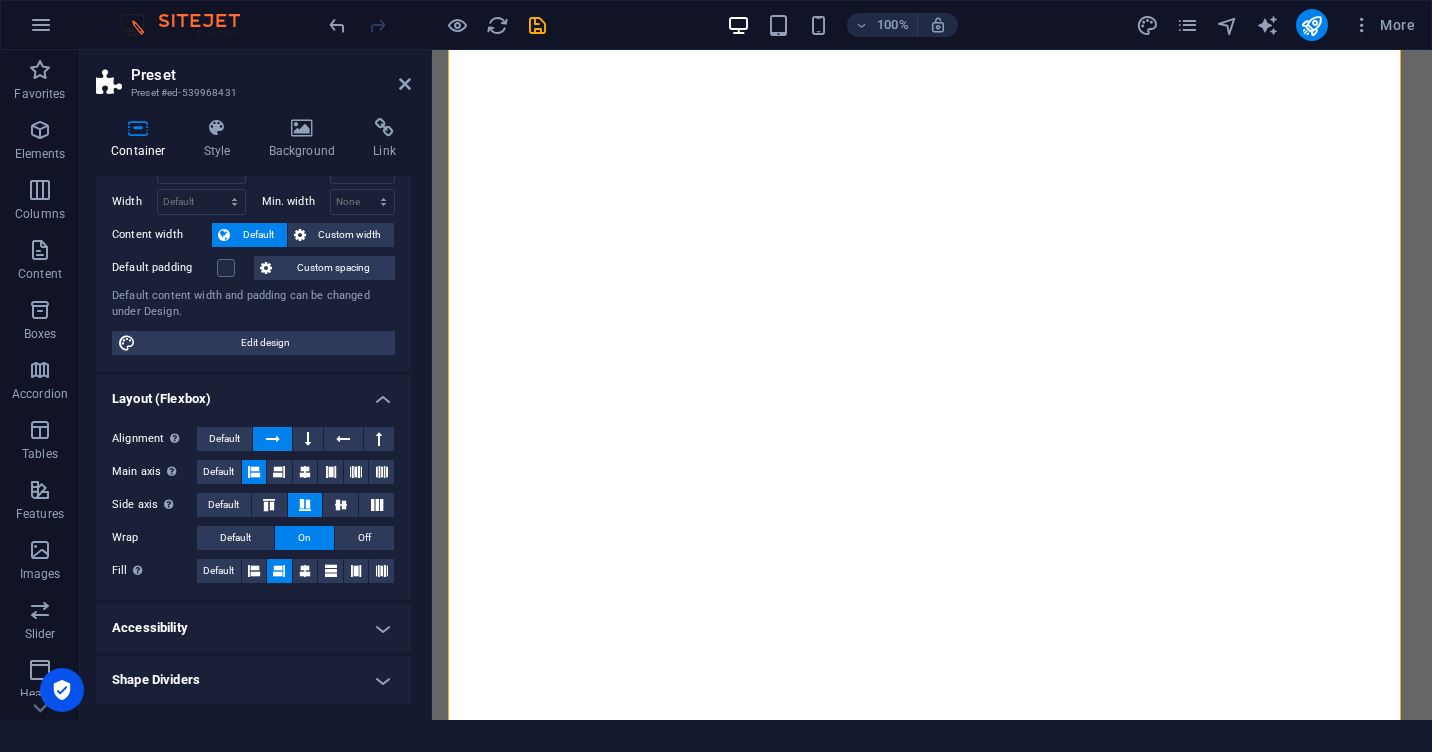 click on "Accessibility" at bounding box center [253, 628] 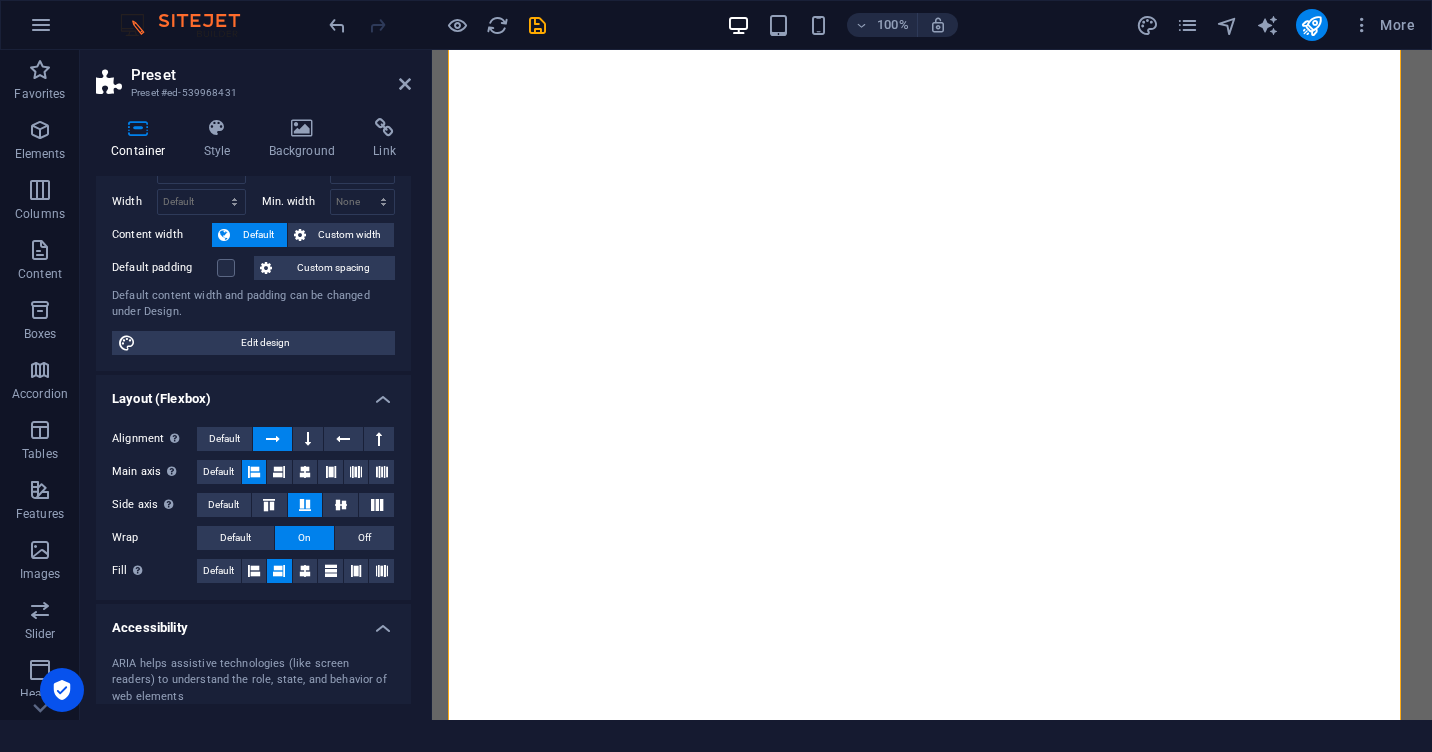click on "ARIA helps assistive technologies (like screen readers) to understand the role, state, and behavior of web elements Role The ARIA role defines the purpose of an element.  Here you can find all explanations and recommendations None Alert Article Banner Comment Complementary Dialog Footer Header Marquee Presentation Region Section Separator Status Timer Label Use the  ARIA label  to provide a clear and descriptive name for elements that aren not self-explanatory on their own." at bounding box center [253, 713] 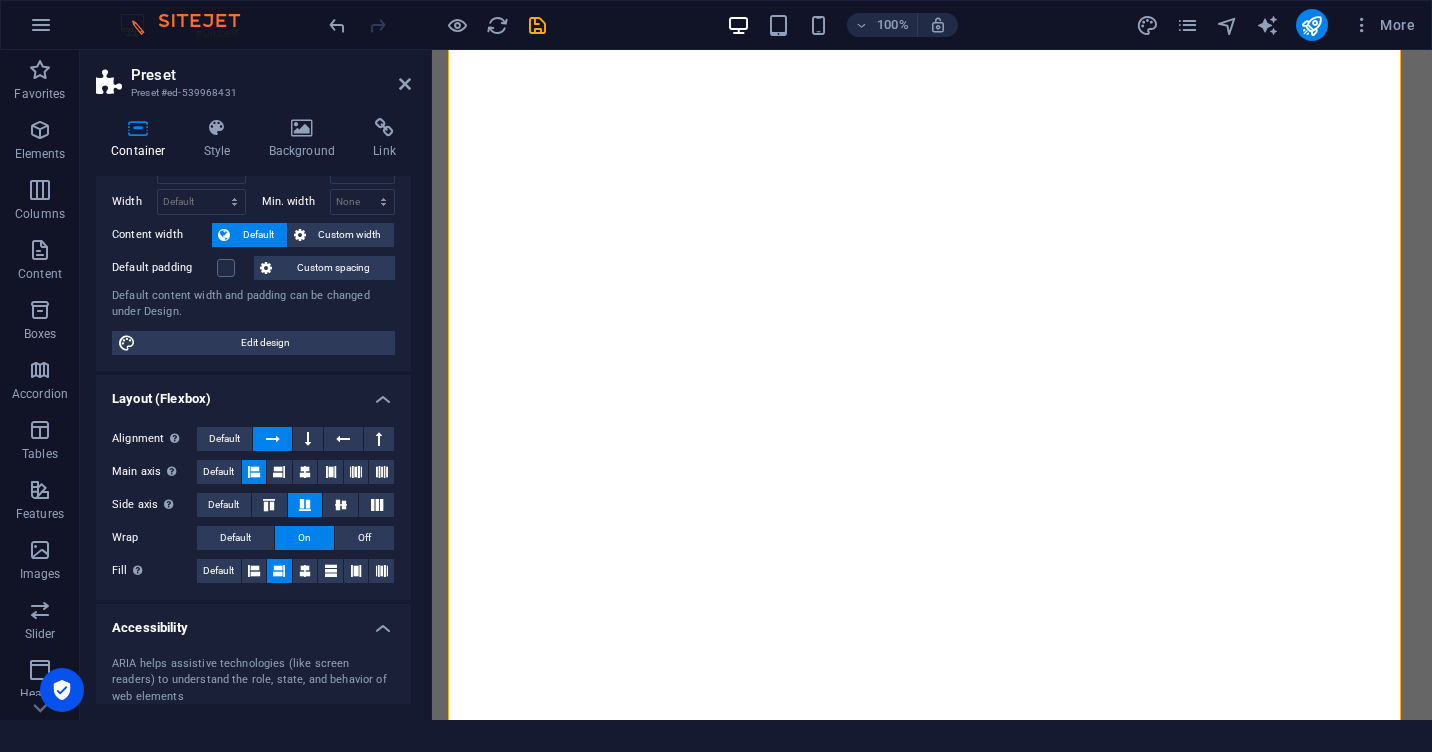 scroll, scrollTop: 0, scrollLeft: 0, axis: both 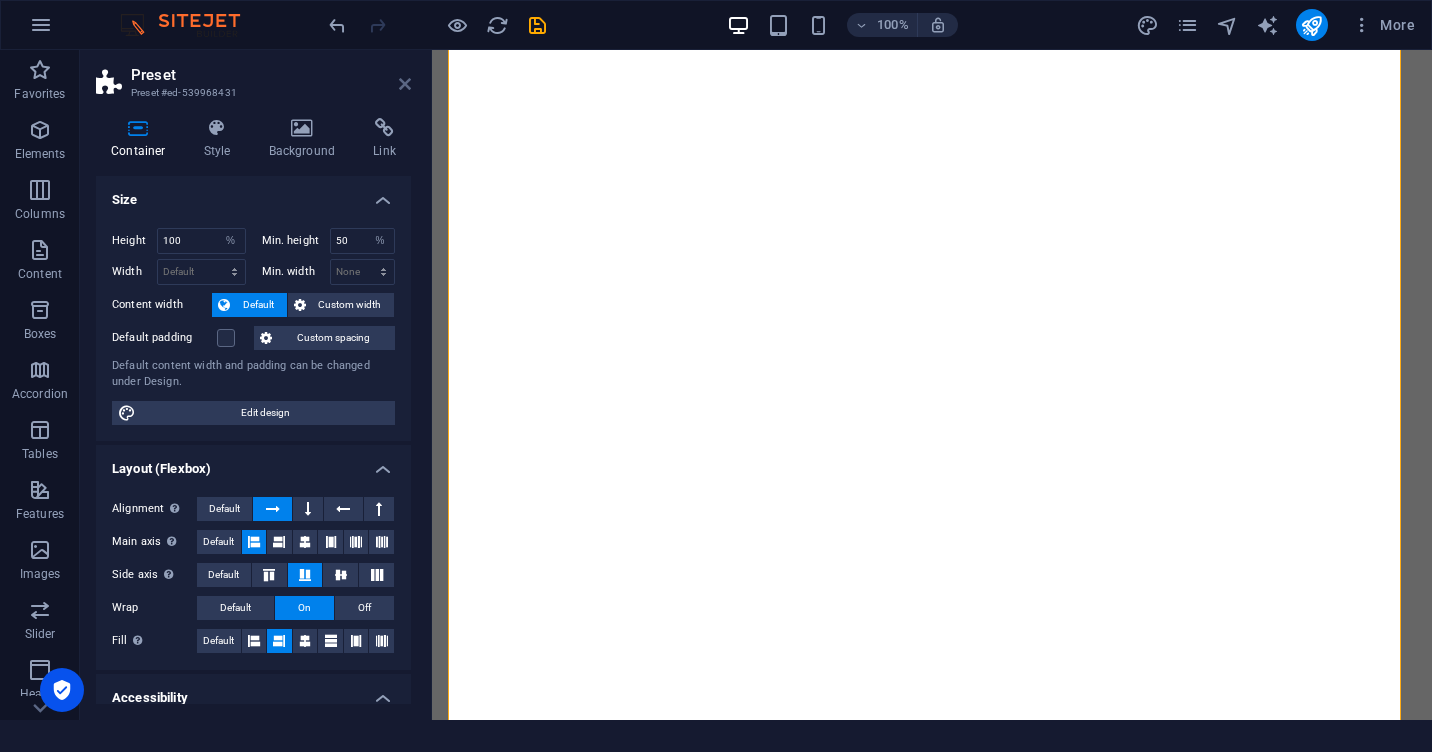 click at bounding box center (405, 84) 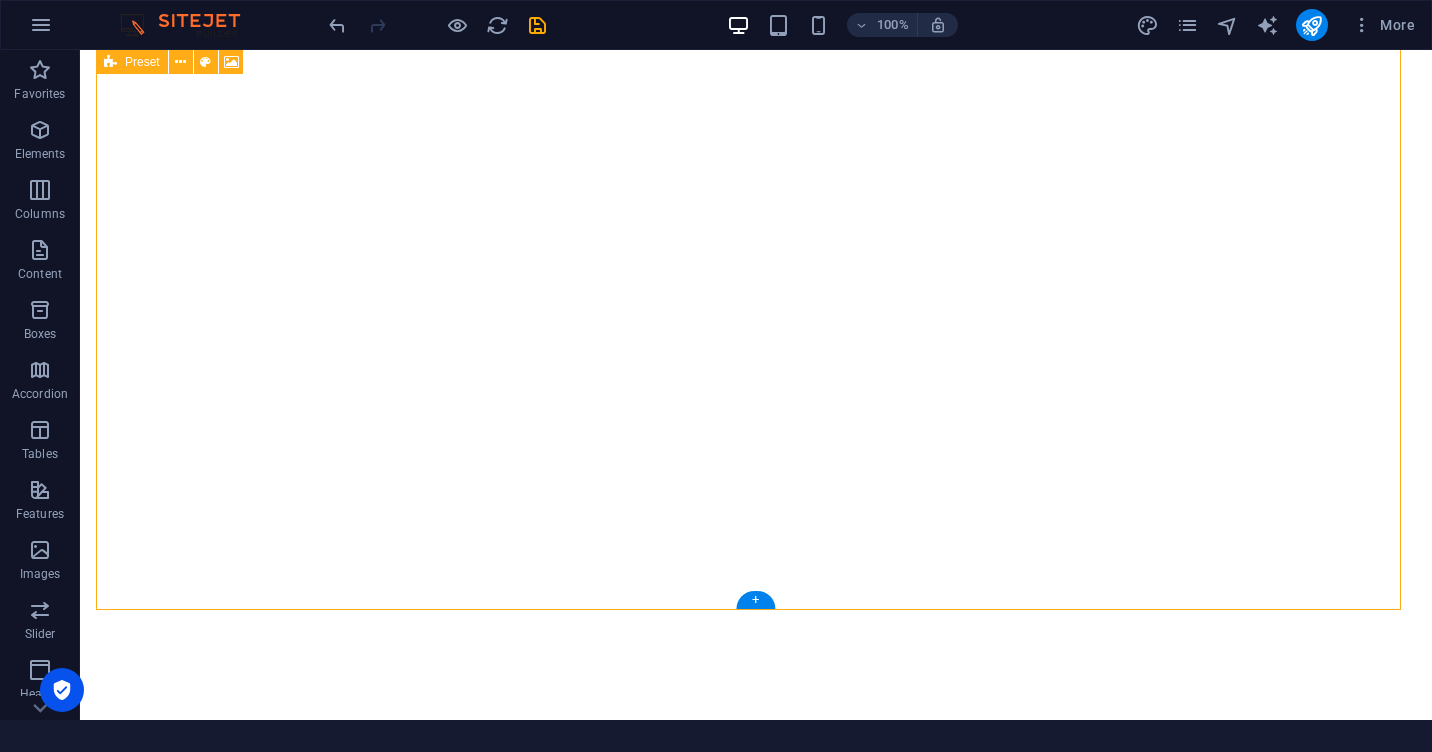 scroll, scrollTop: 2401, scrollLeft: 0, axis: vertical 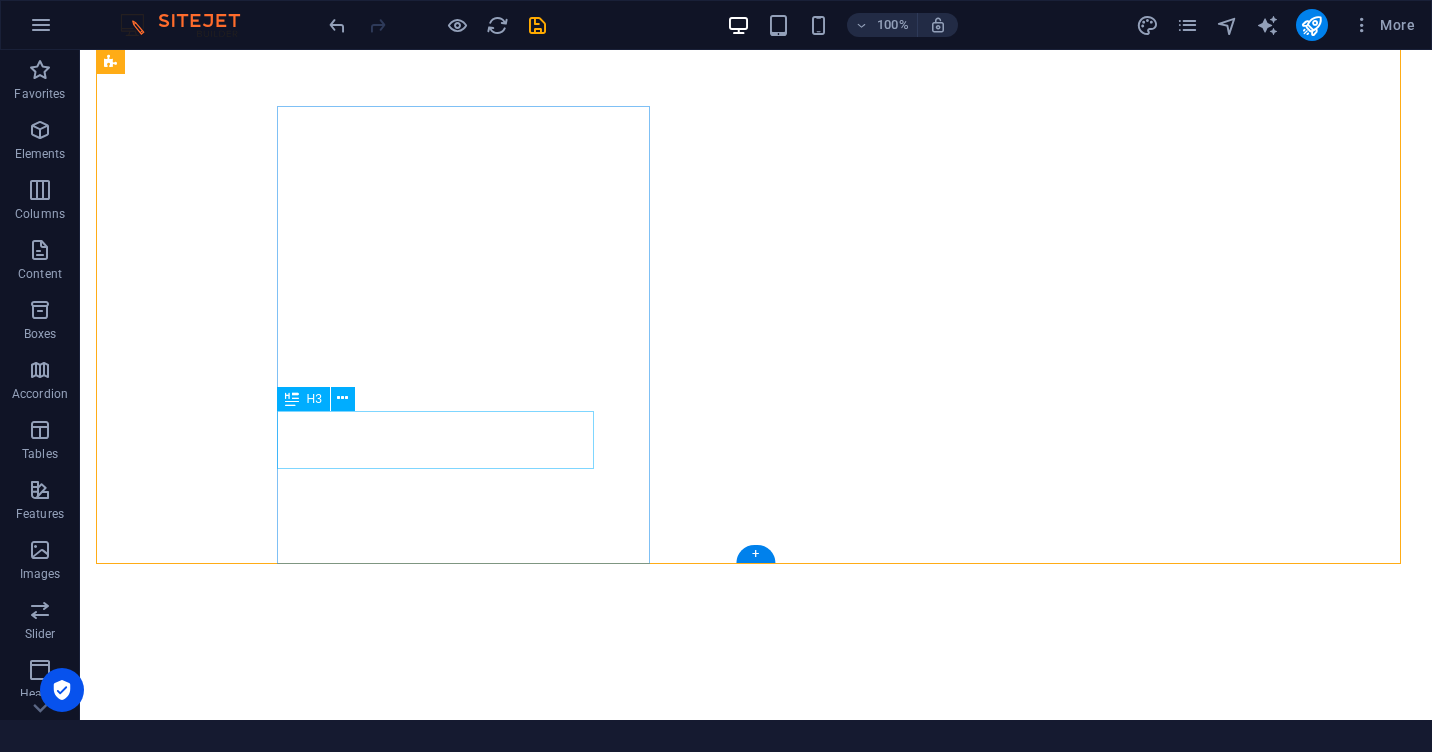 click on "penjamin mutu" at bounding box center (246, 16158) 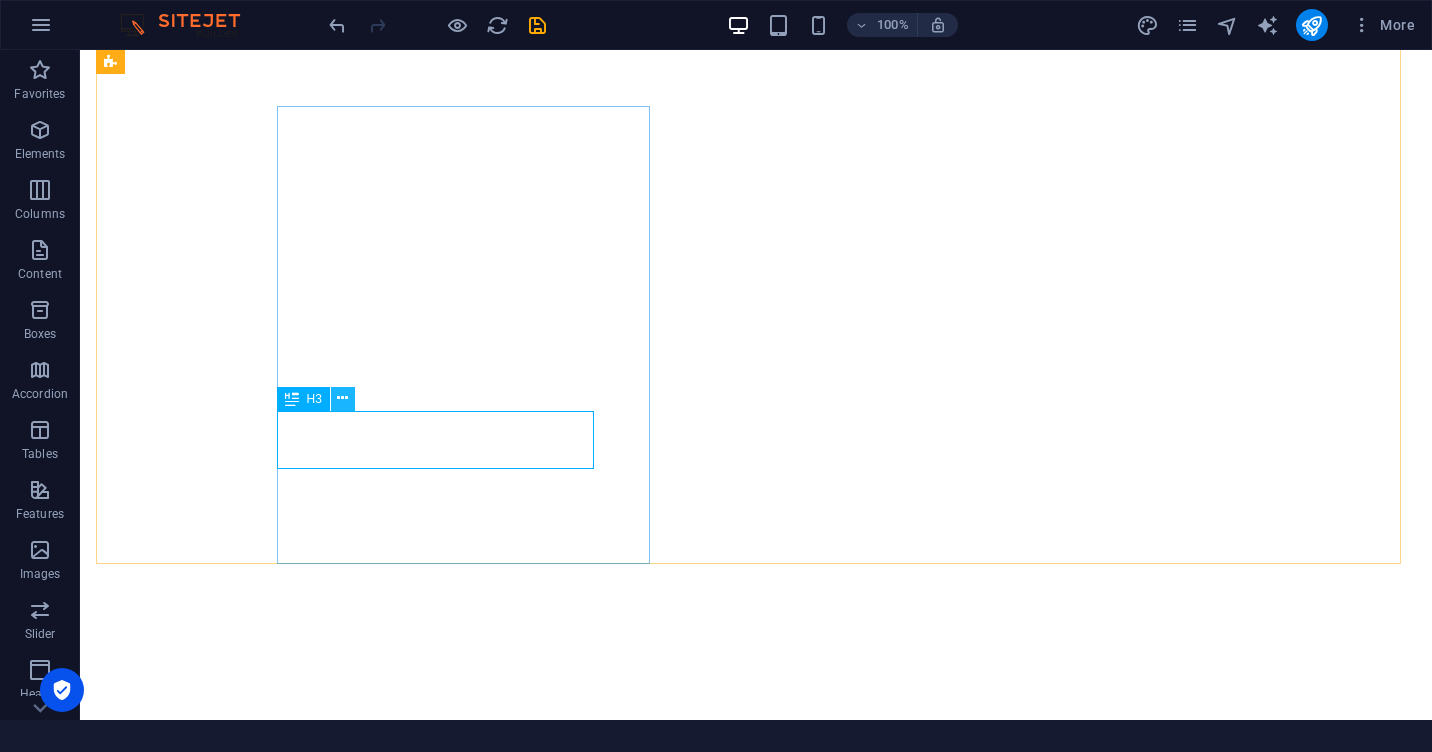 click at bounding box center (342, 398) 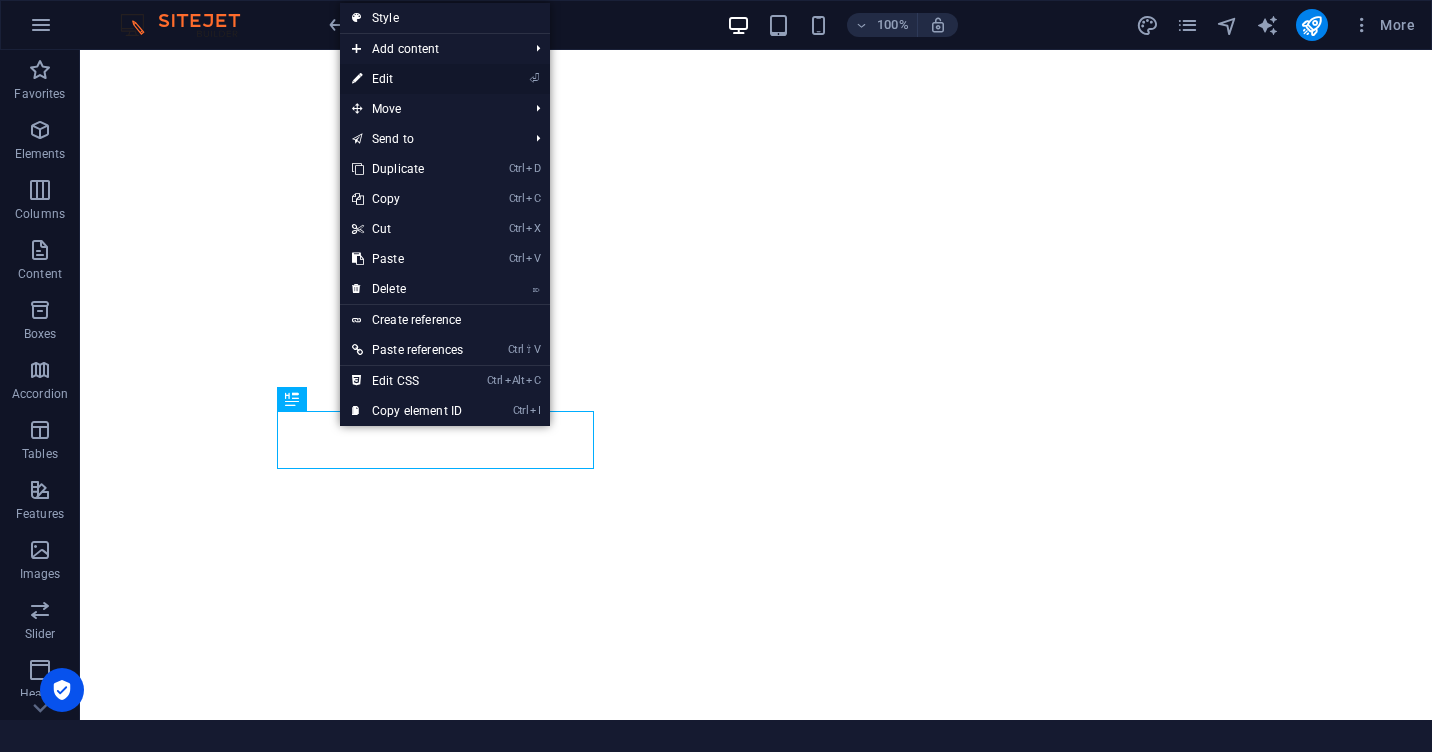 click on "⏎  Edit" at bounding box center [407, 79] 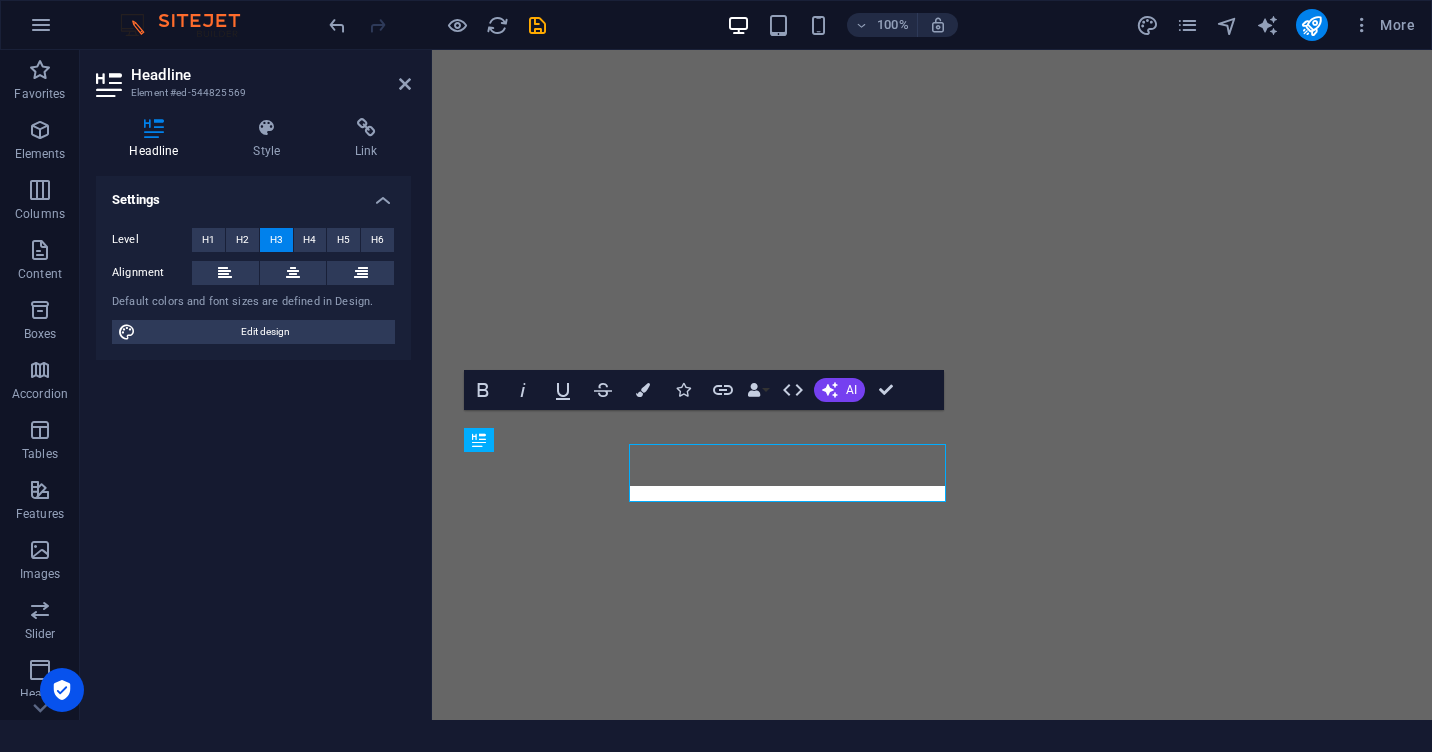 scroll, scrollTop: 2368, scrollLeft: 0, axis: vertical 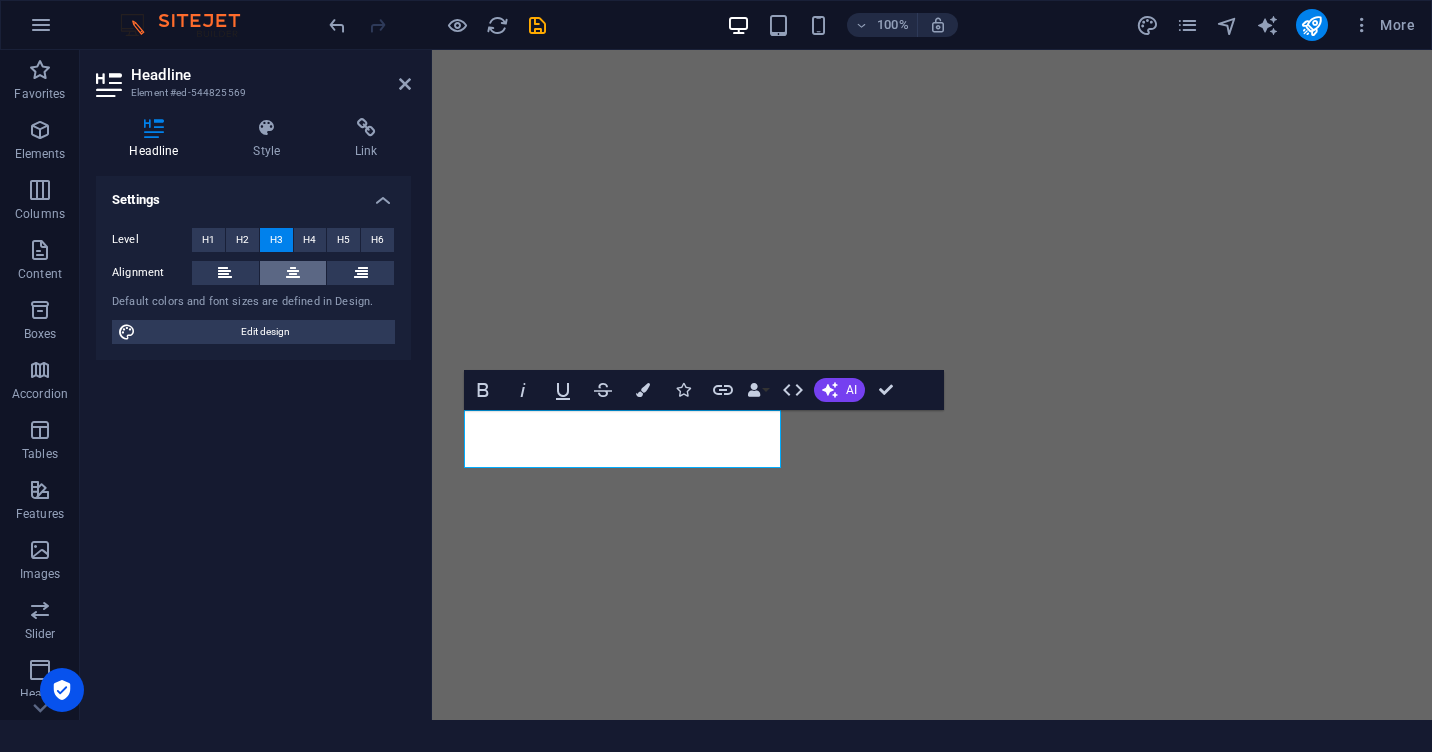 click at bounding box center [293, 273] 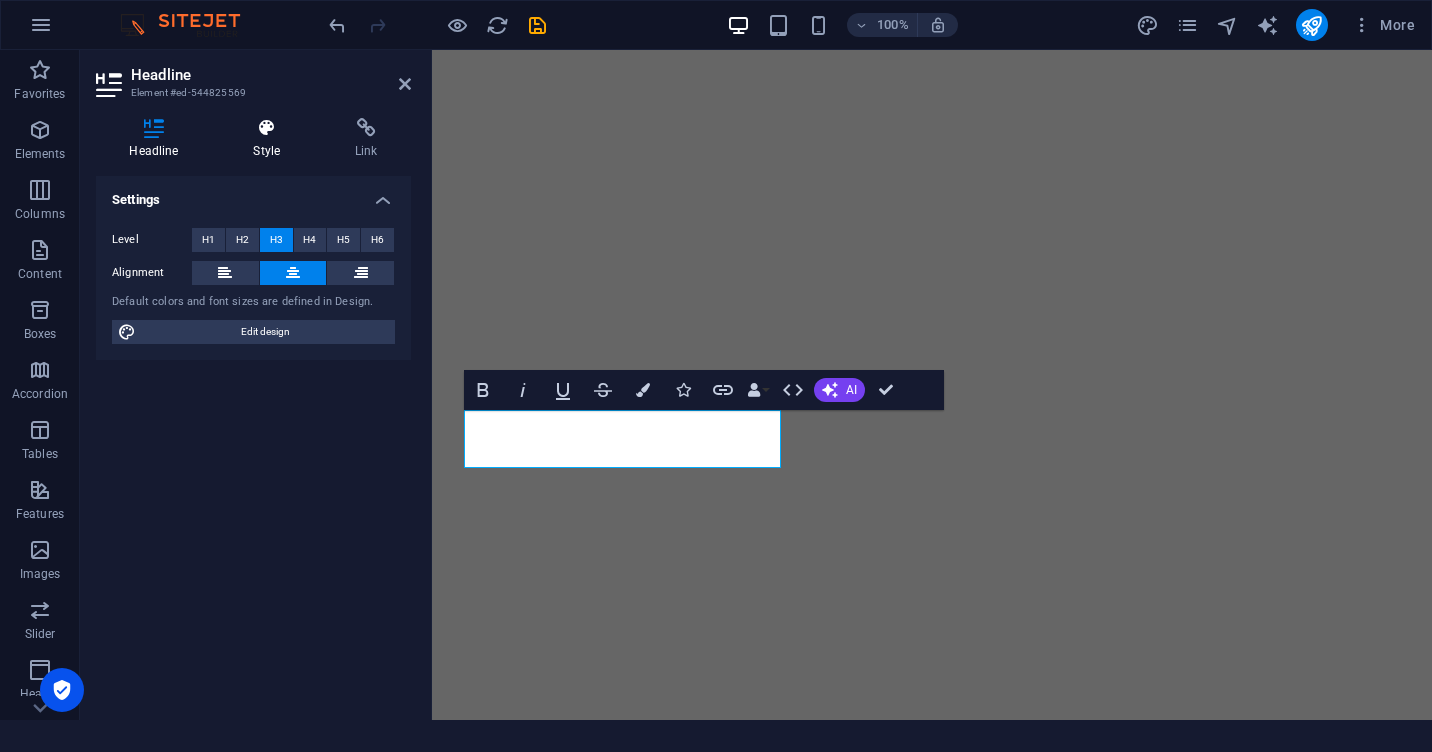 click at bounding box center [267, 128] 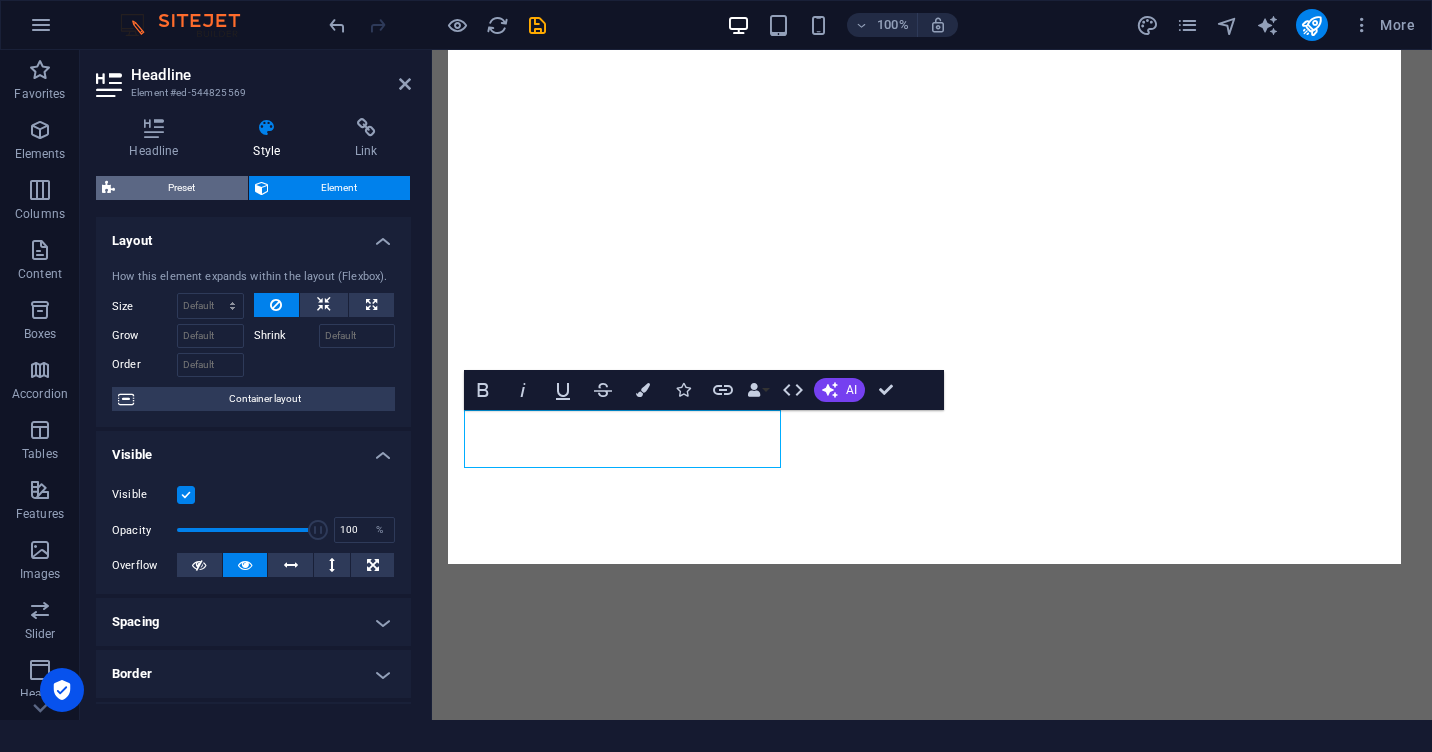 click on "Preset" at bounding box center (181, 188) 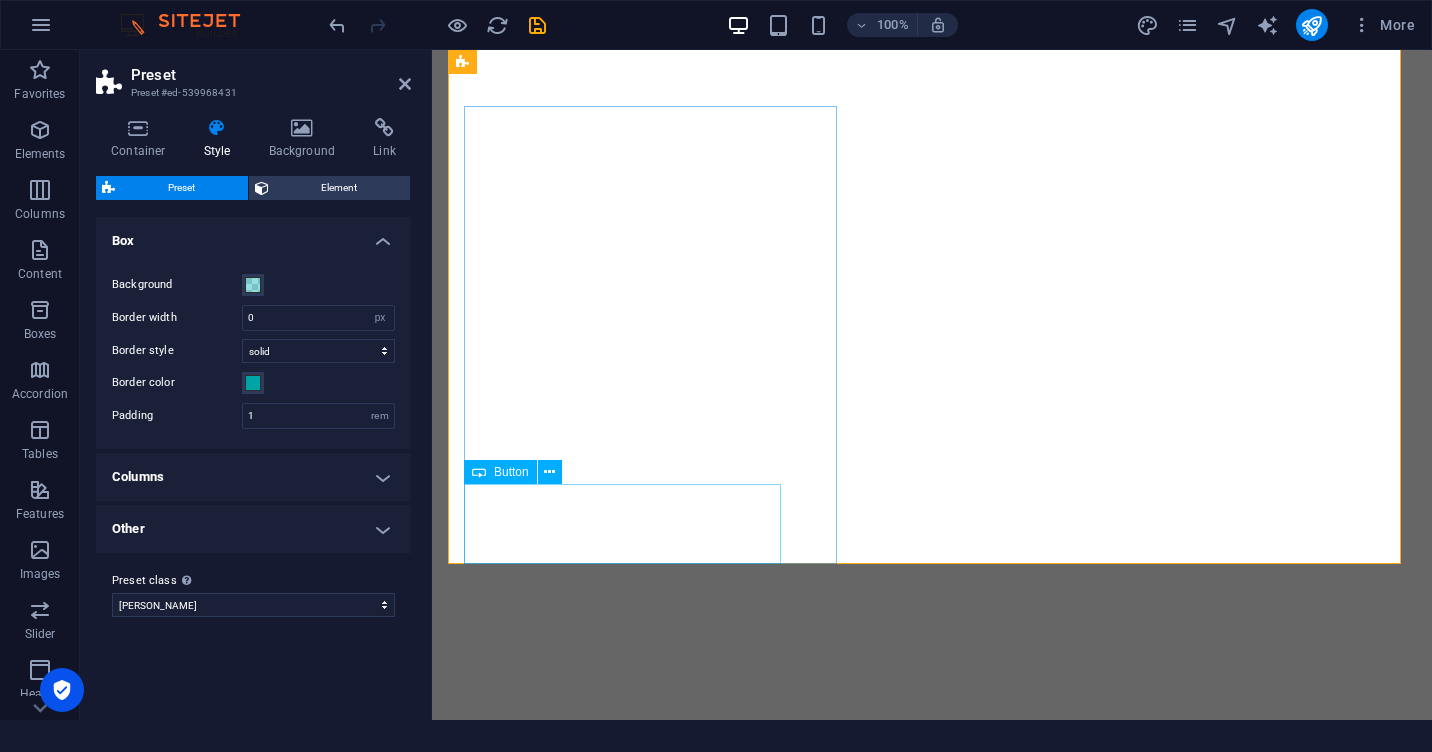 click on "KLIK DISINI" at bounding box center [598, 13374] 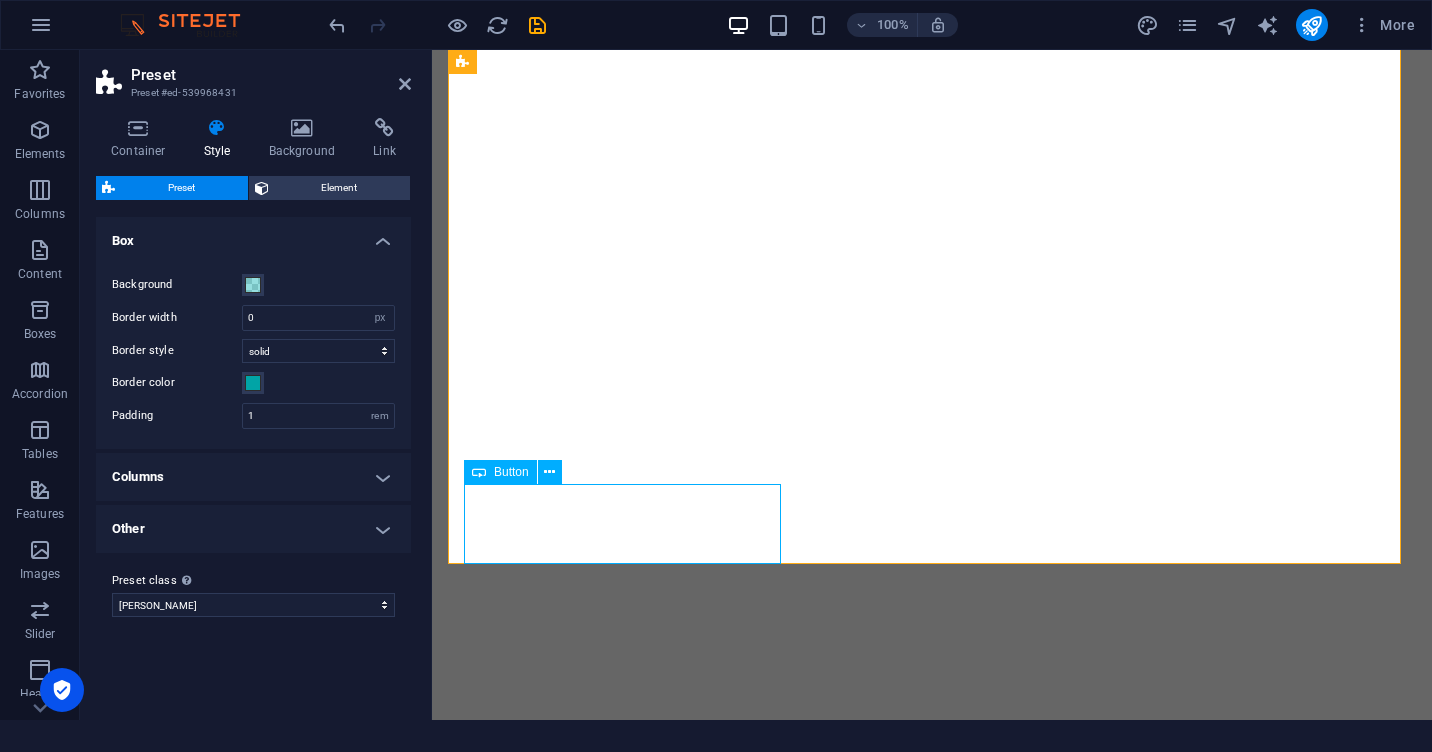 click on "KLIK DISINI" at bounding box center [598, 13374] 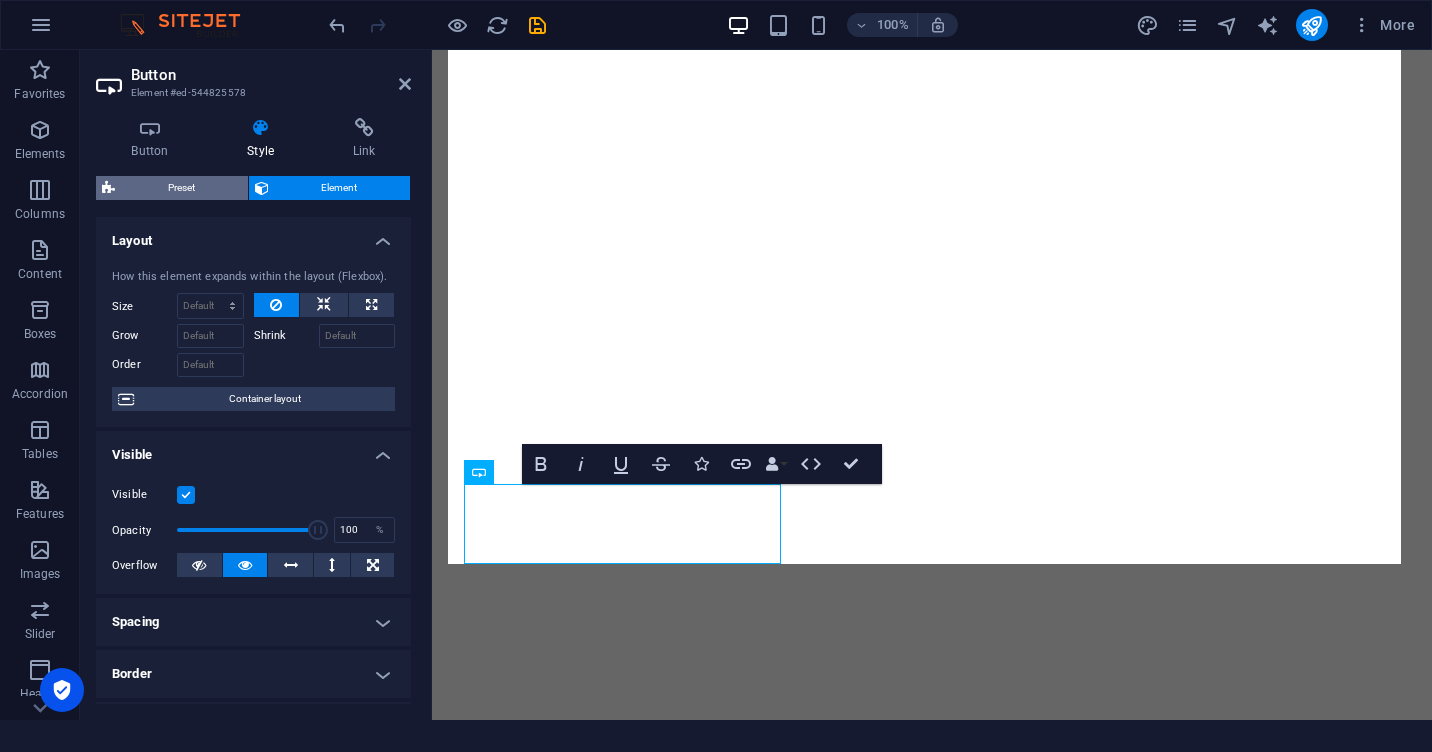 click on "Preset" at bounding box center [181, 188] 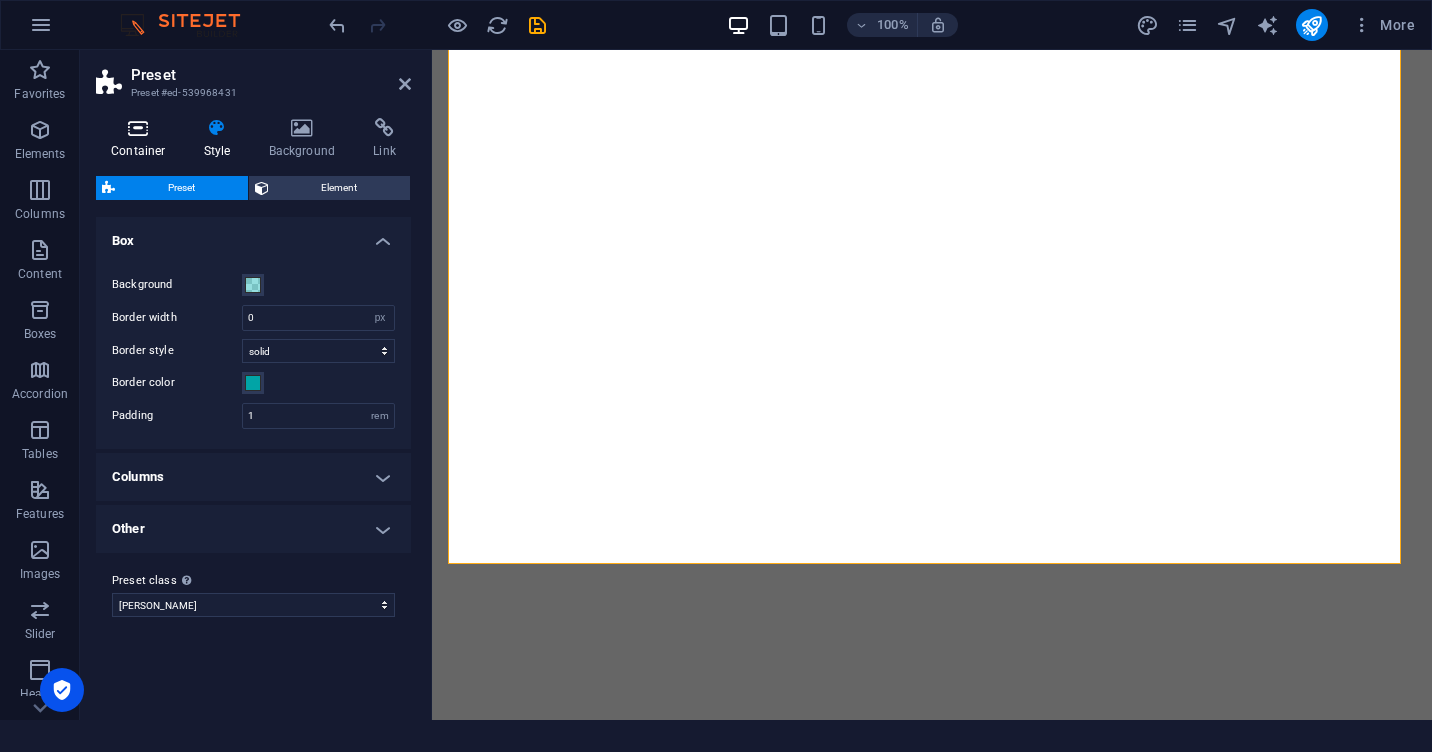 click at bounding box center [138, 128] 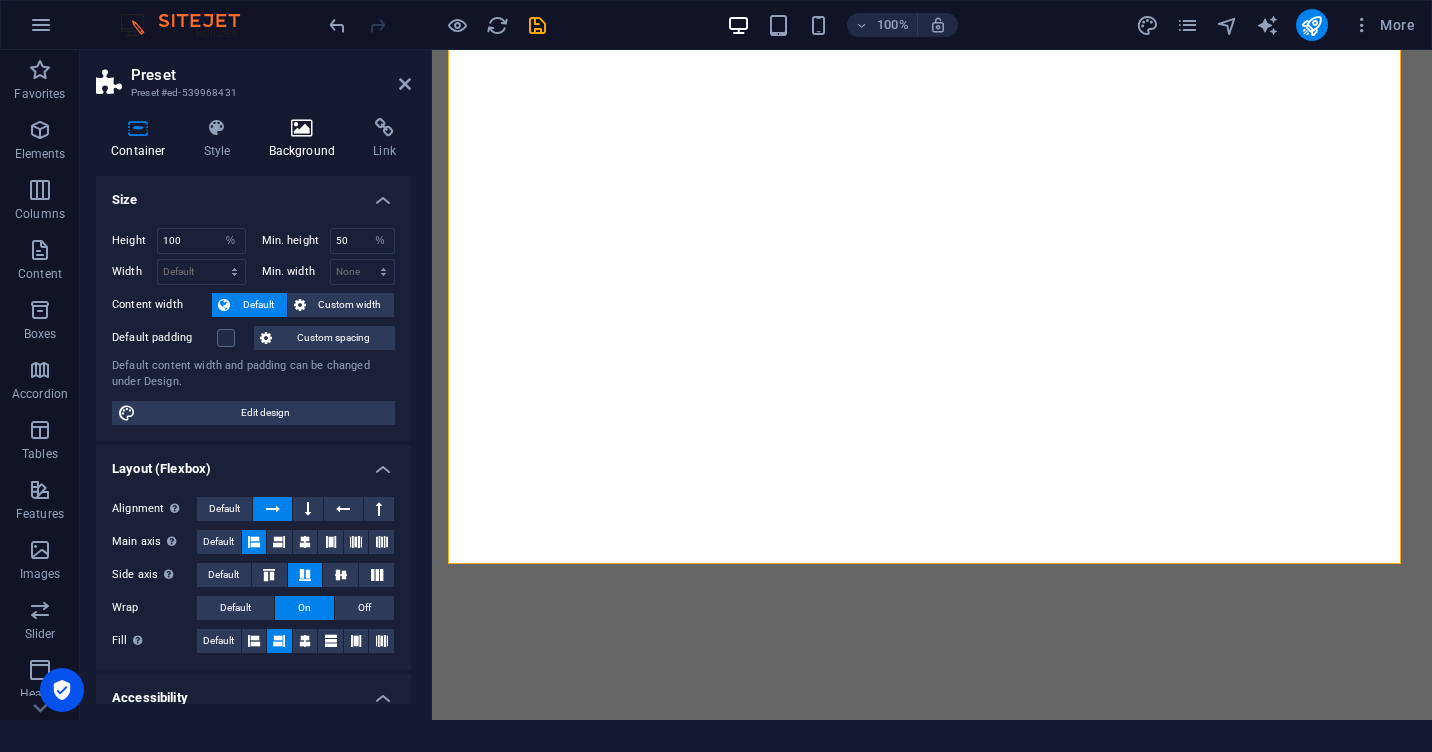 click at bounding box center [302, 128] 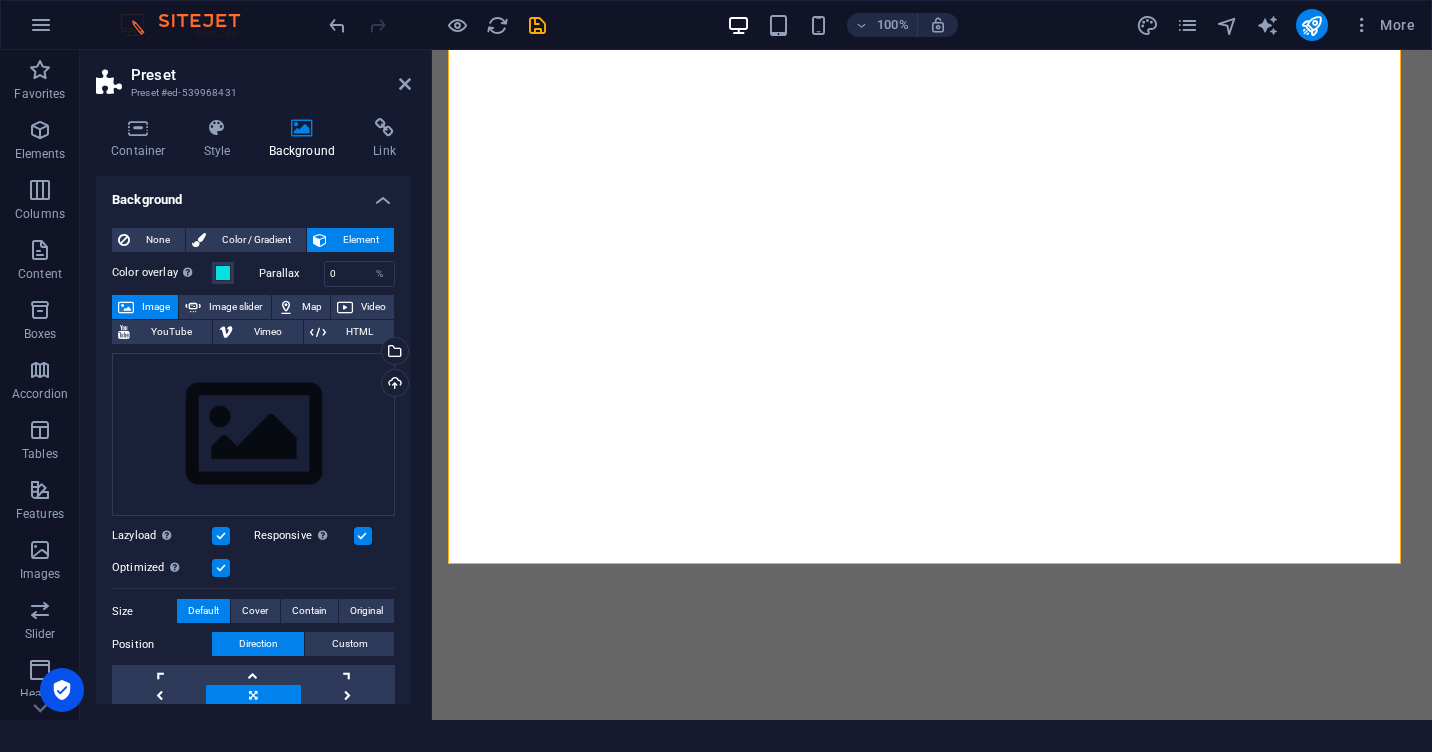click at bounding box center [626, 11868] 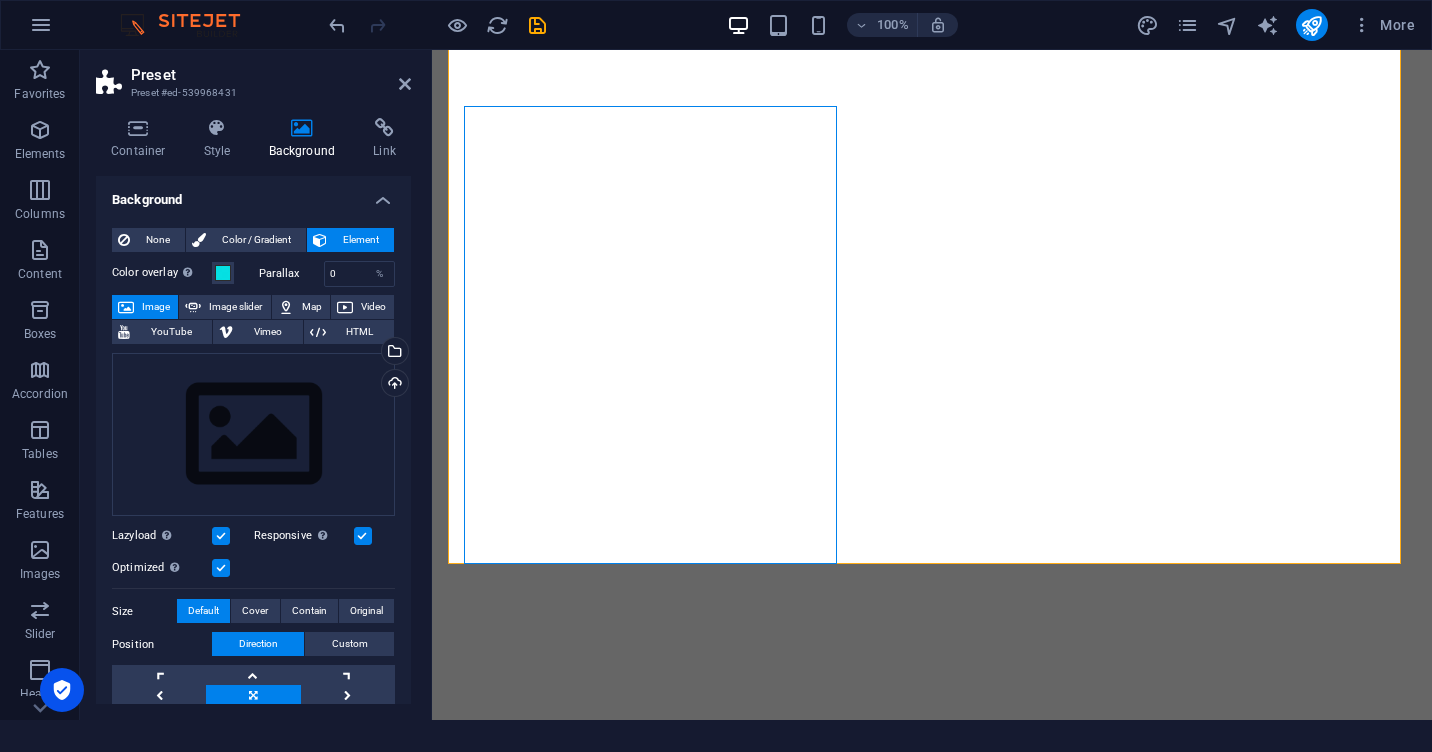 click at bounding box center [626, 11868] 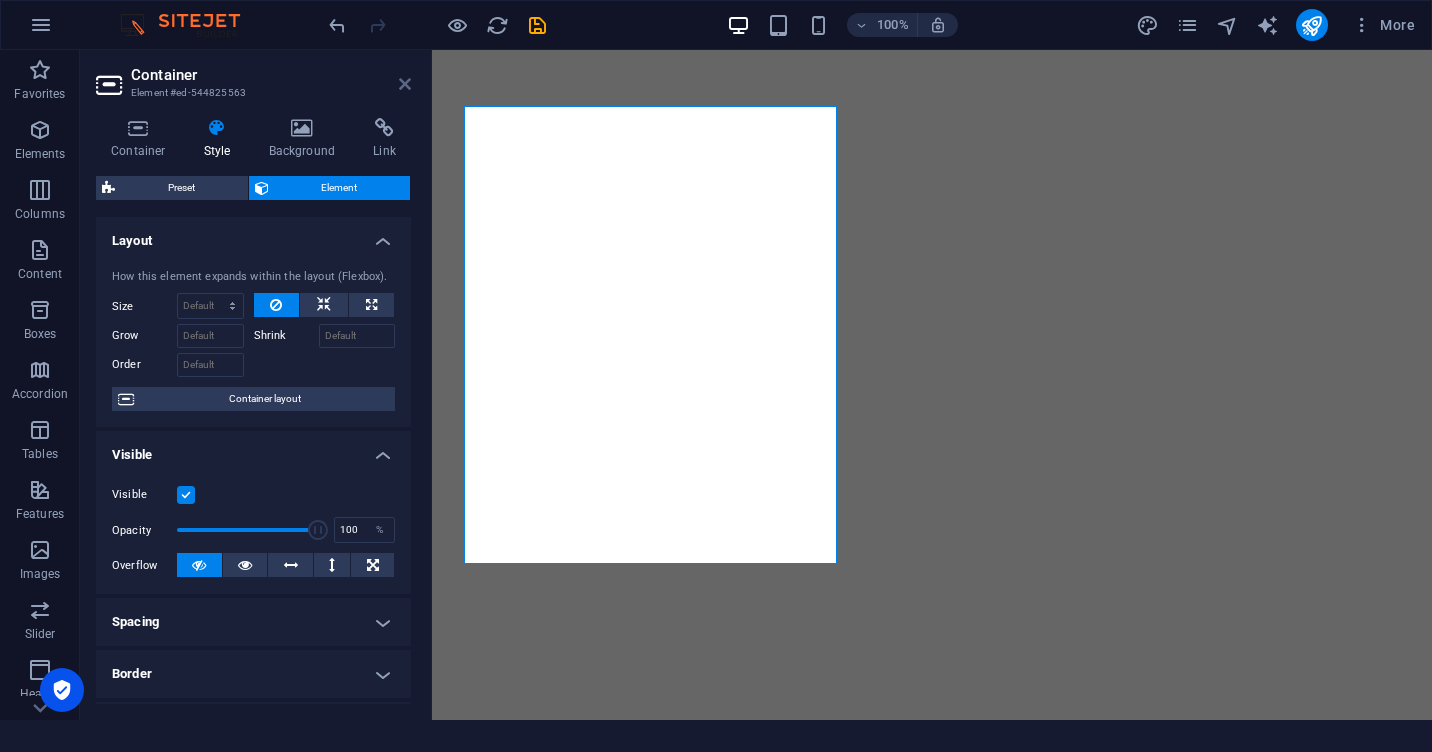 click at bounding box center [405, 84] 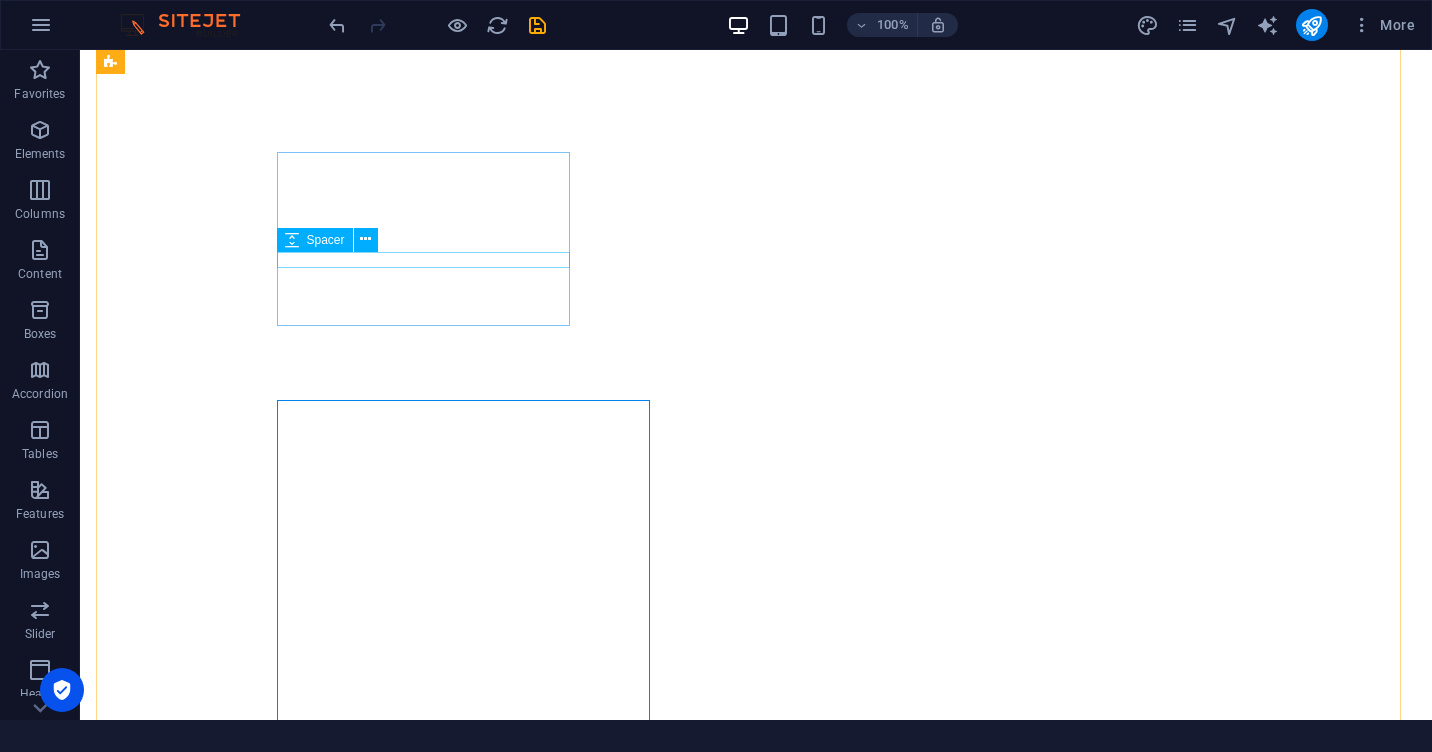 scroll, scrollTop: 2068, scrollLeft: 0, axis: vertical 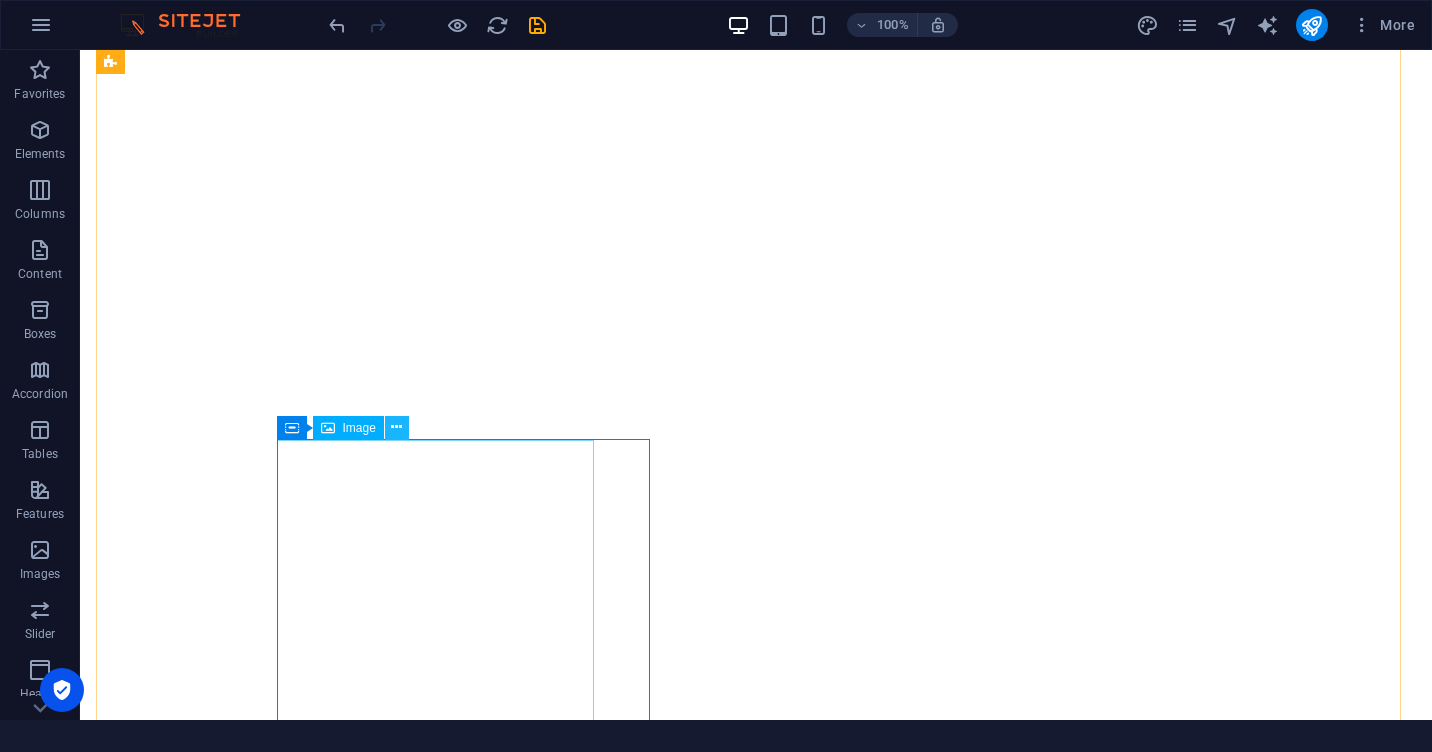 click at bounding box center [396, 427] 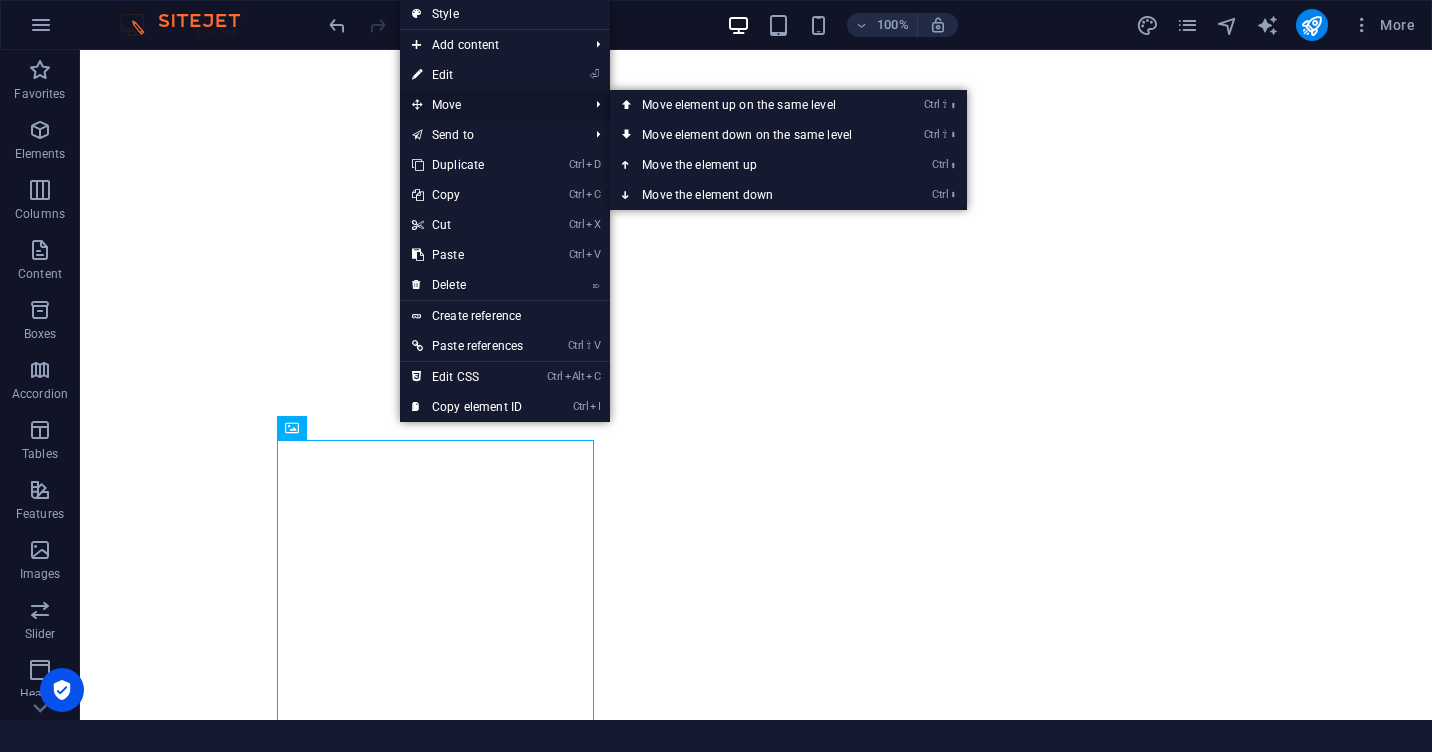 click on "Move" at bounding box center (490, 105) 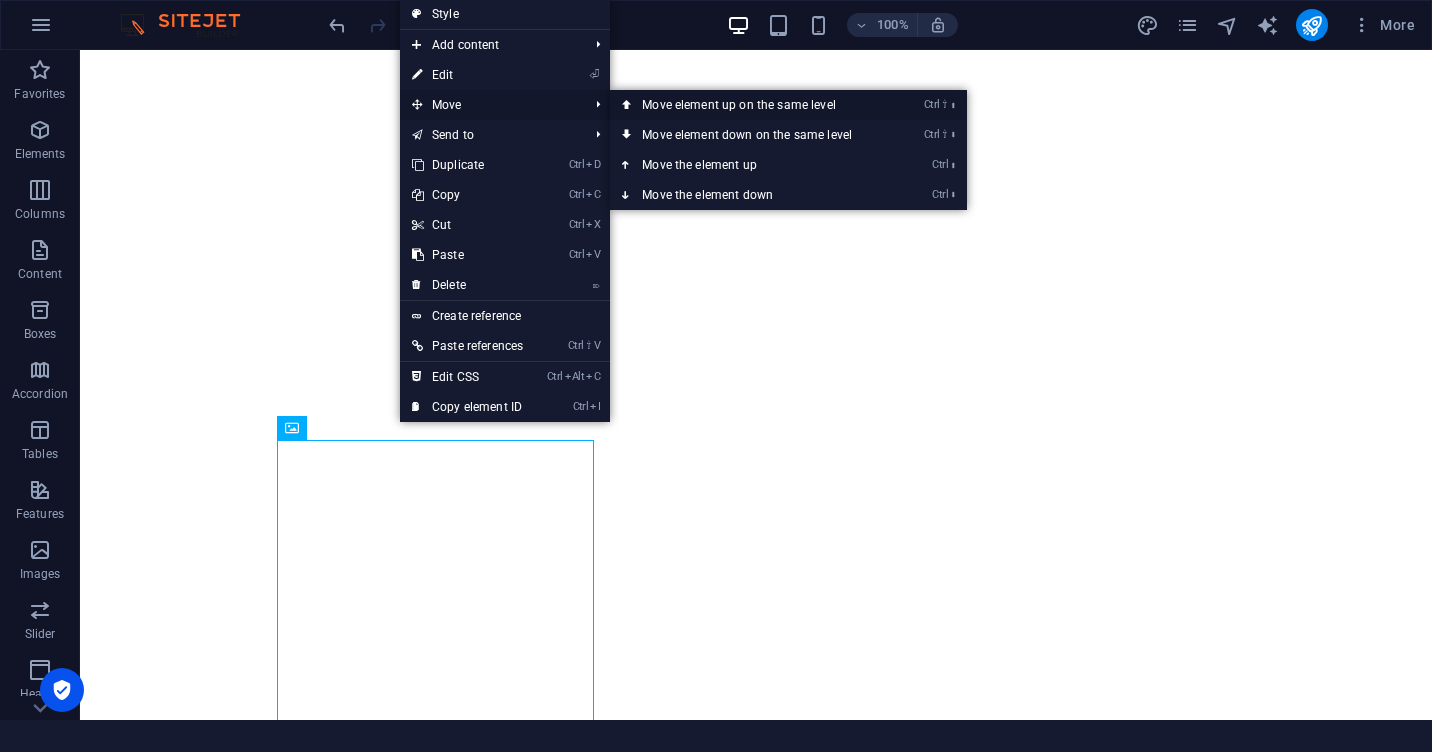 click on "Ctrl ⇧ ⬆  Move element up on the same level" at bounding box center (751, 105) 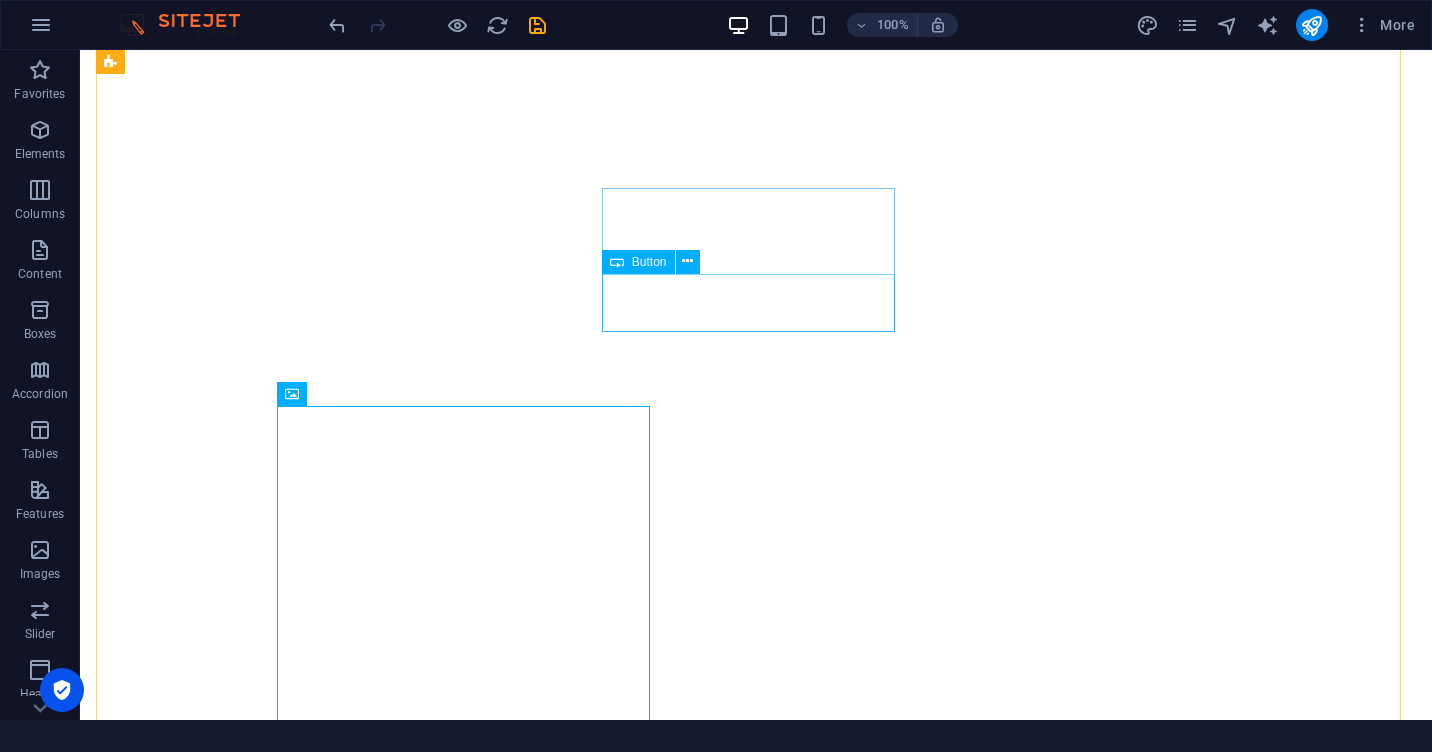 scroll, scrollTop: 2101, scrollLeft: 0, axis: vertical 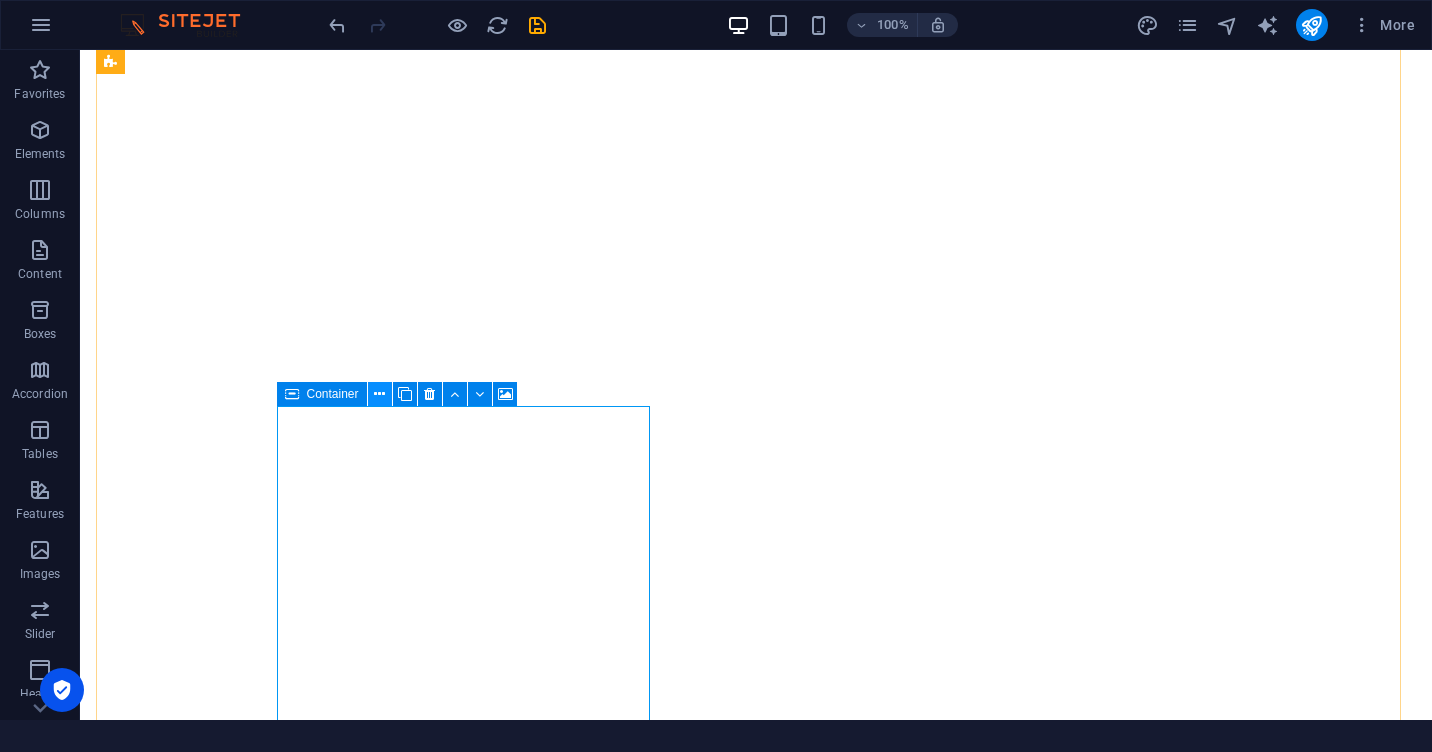 click at bounding box center (379, 394) 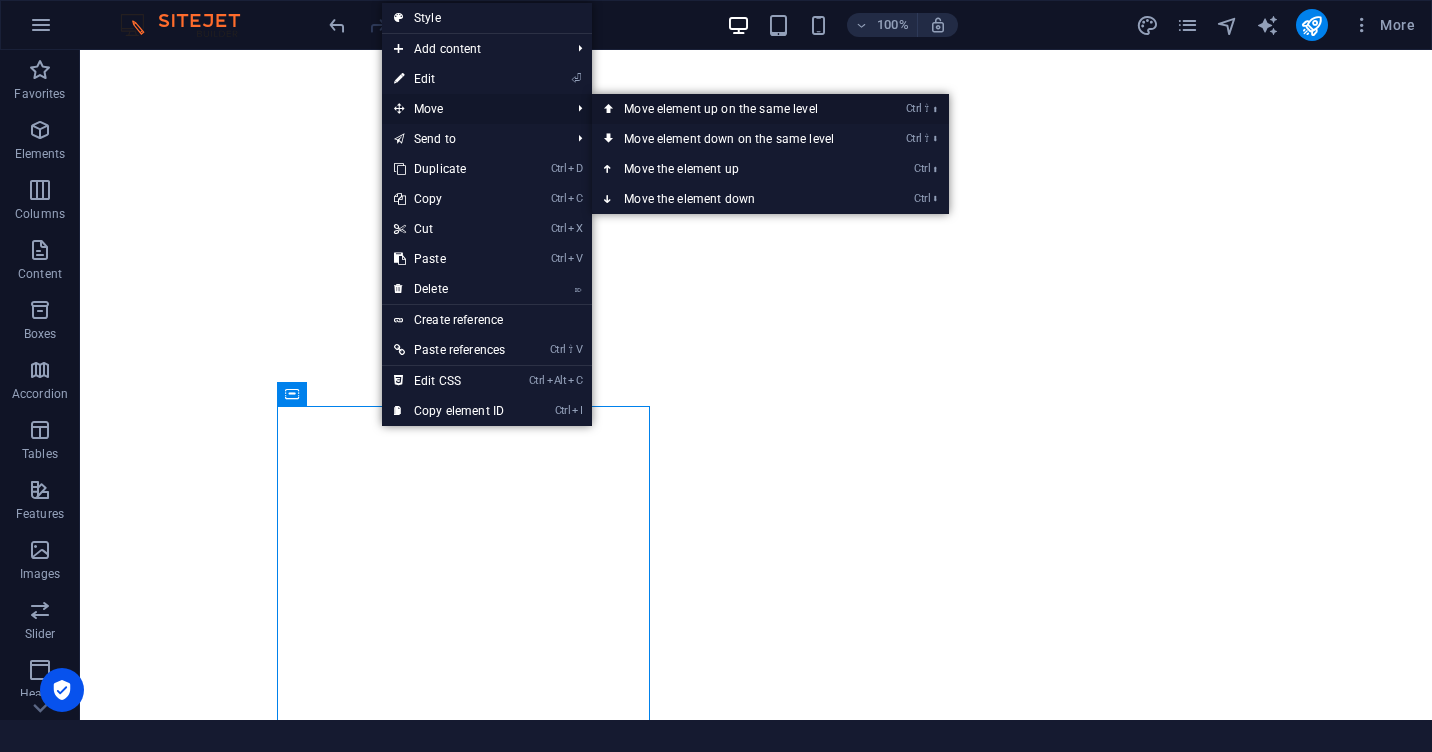 click on "Ctrl ⇧ ⬆  Move element up on the same level" at bounding box center (733, 109) 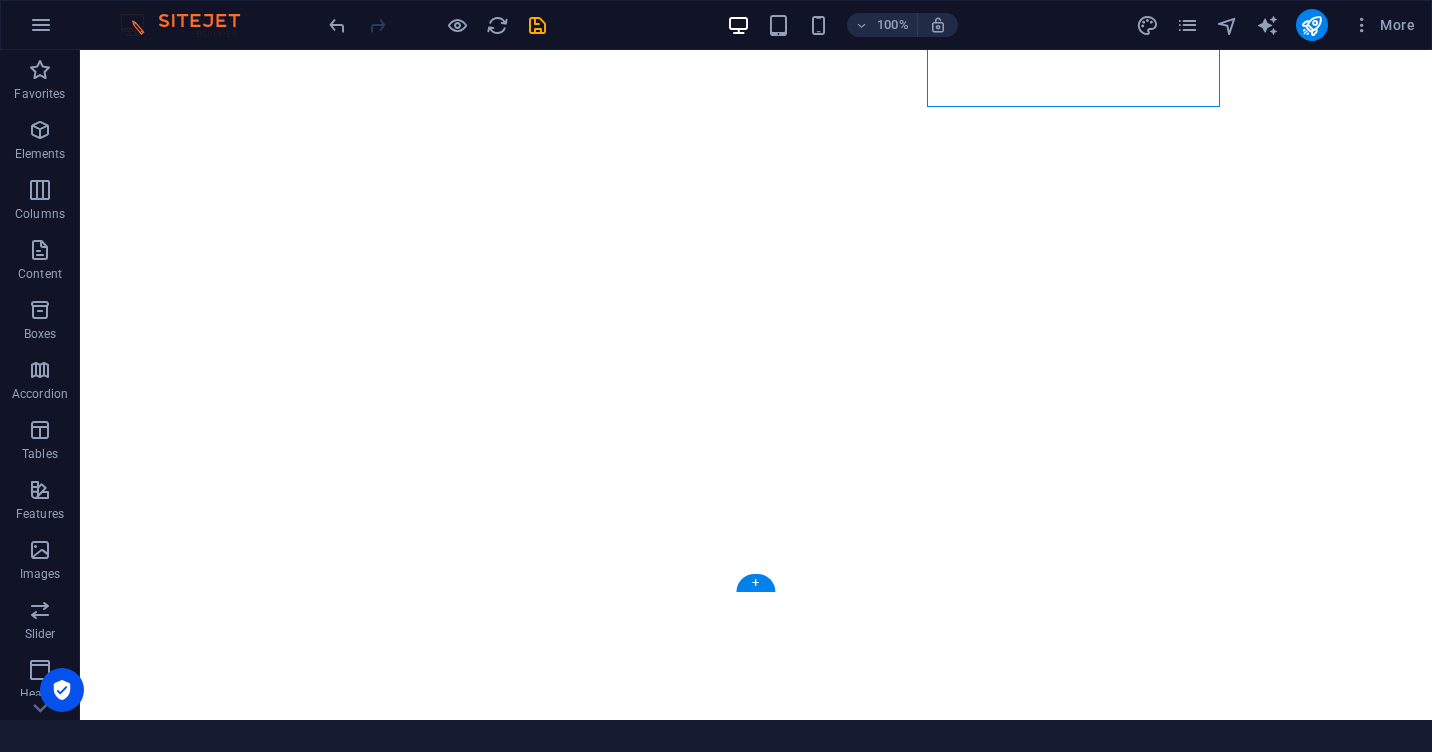 scroll, scrollTop: 1967, scrollLeft: 0, axis: vertical 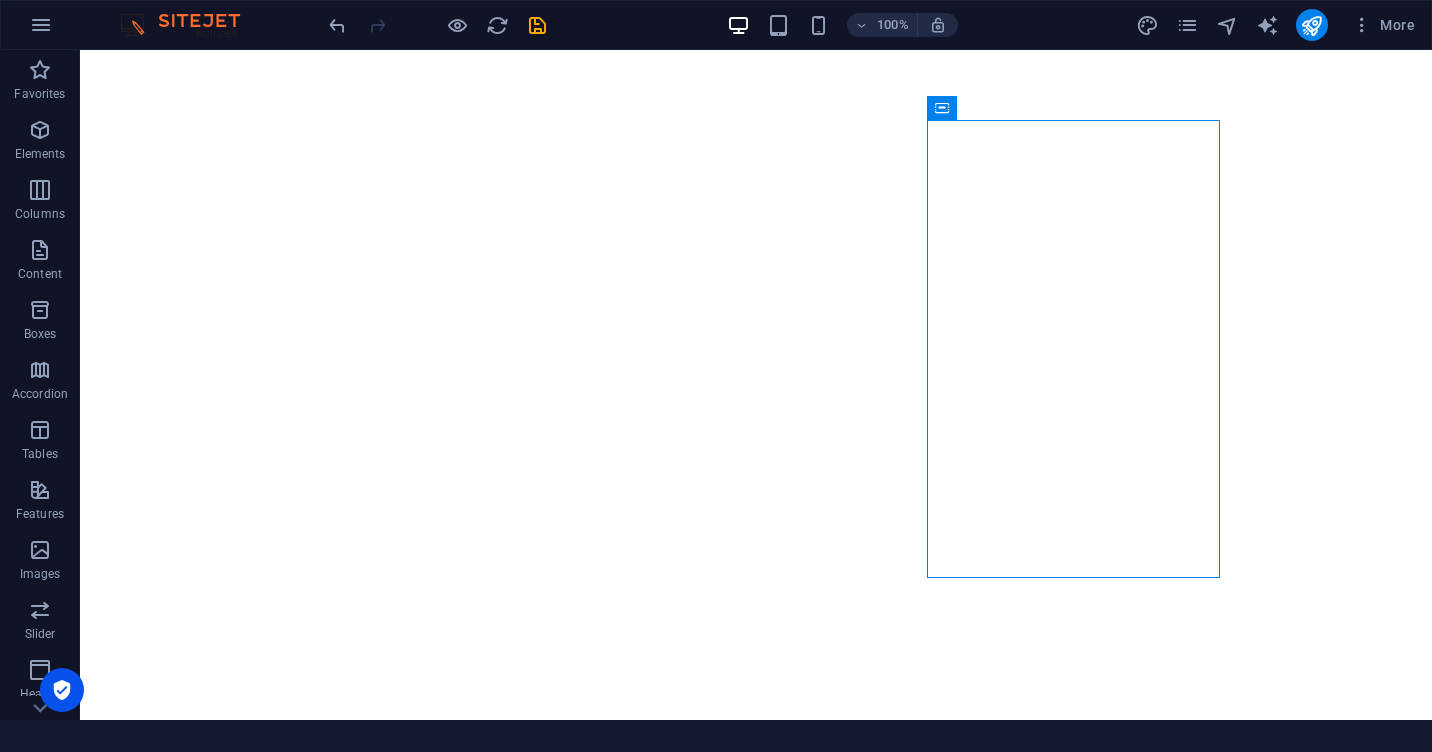 click at bounding box center [274, 13869] 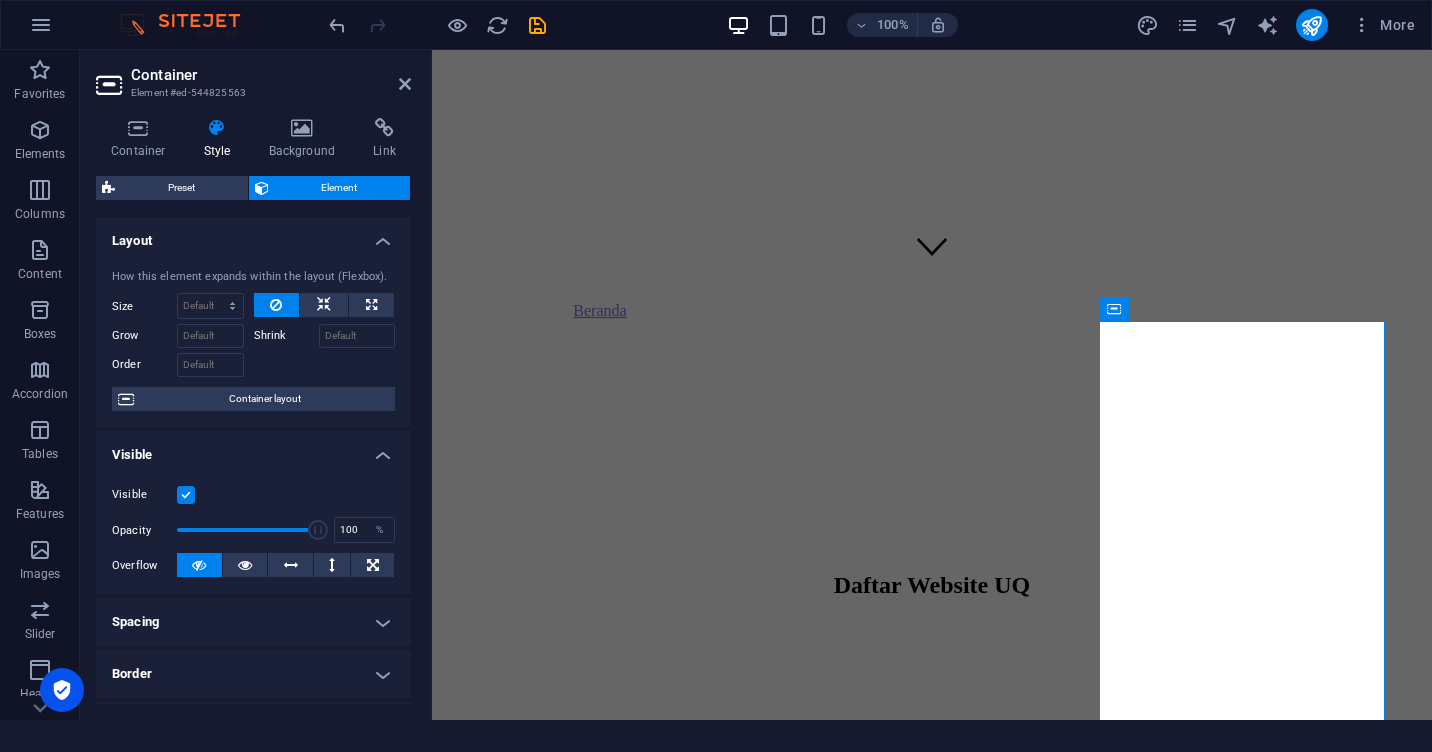 scroll, scrollTop: 491, scrollLeft: 0, axis: vertical 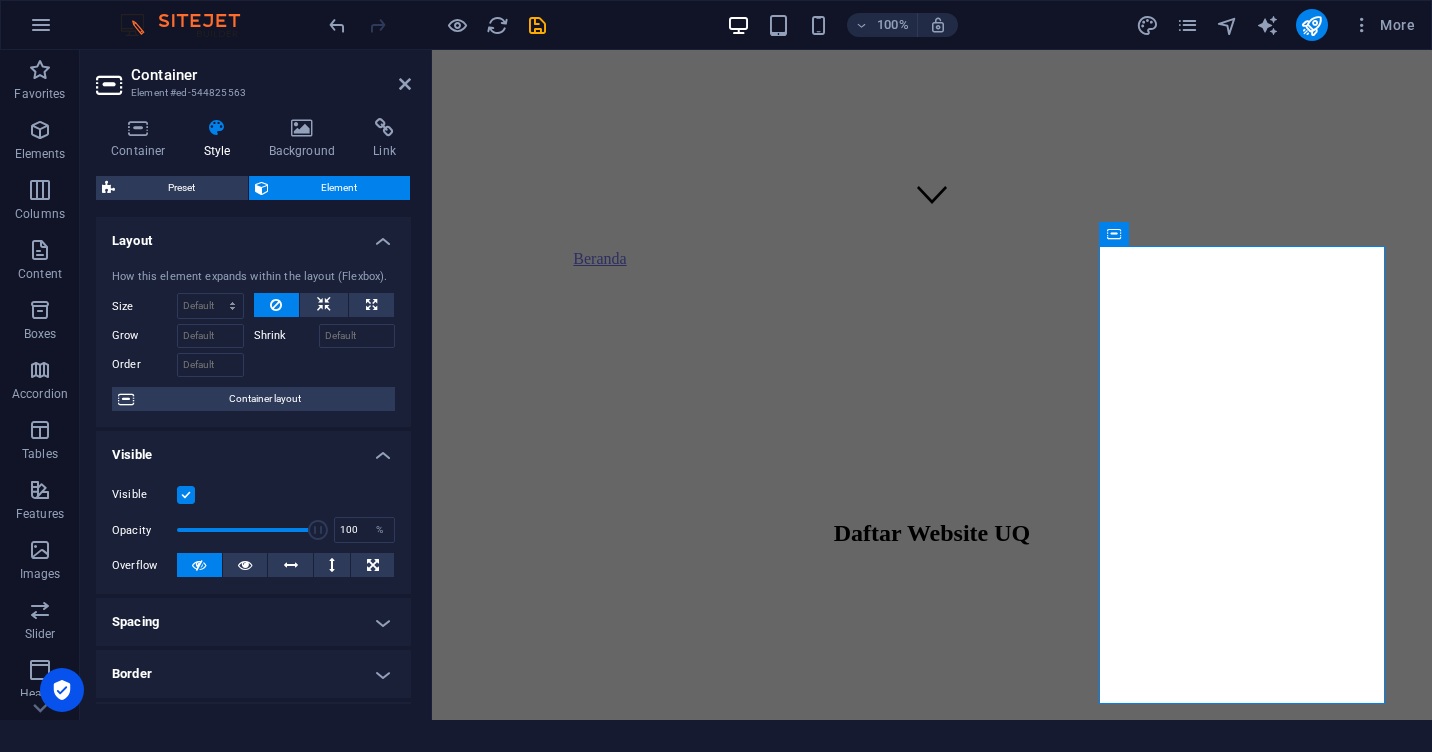 click at bounding box center [626, 3958] 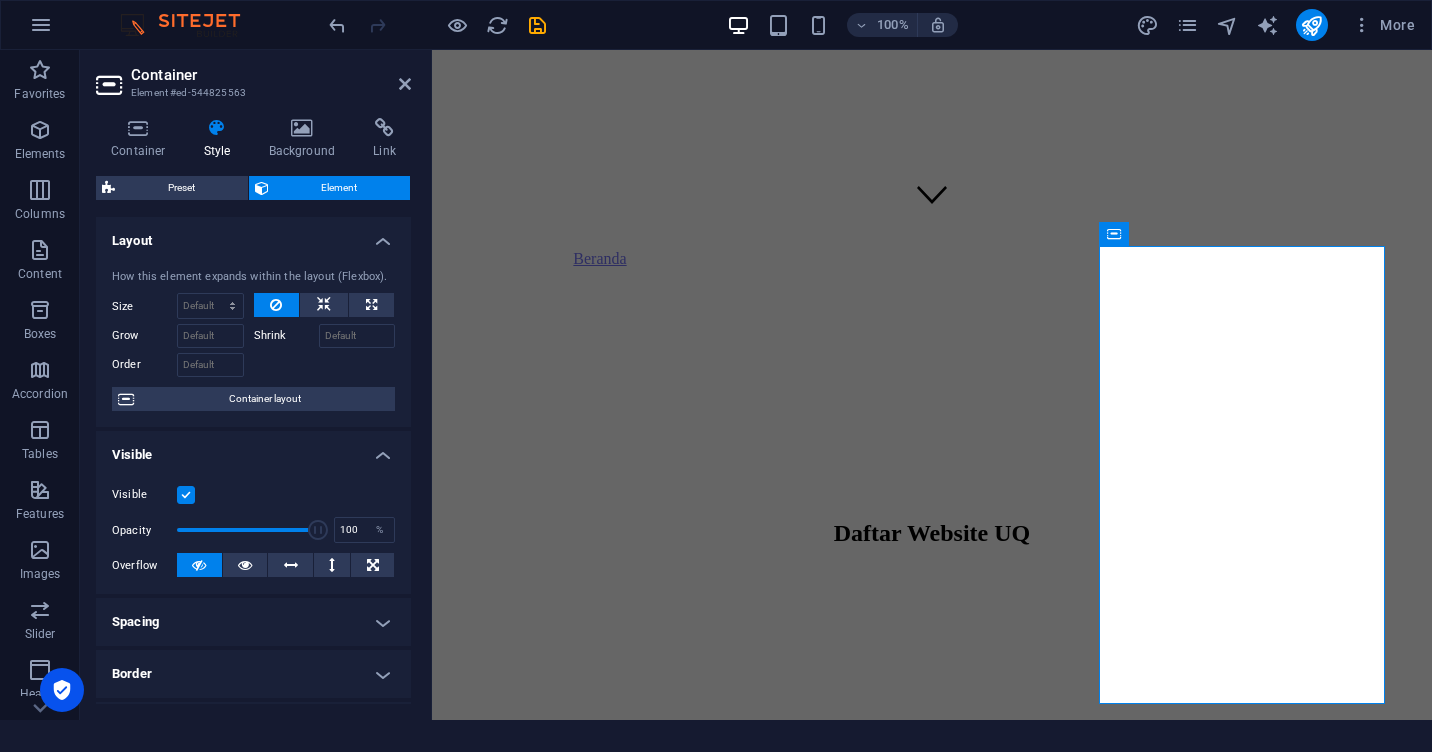 scroll, scrollTop: 591, scrollLeft: 0, axis: vertical 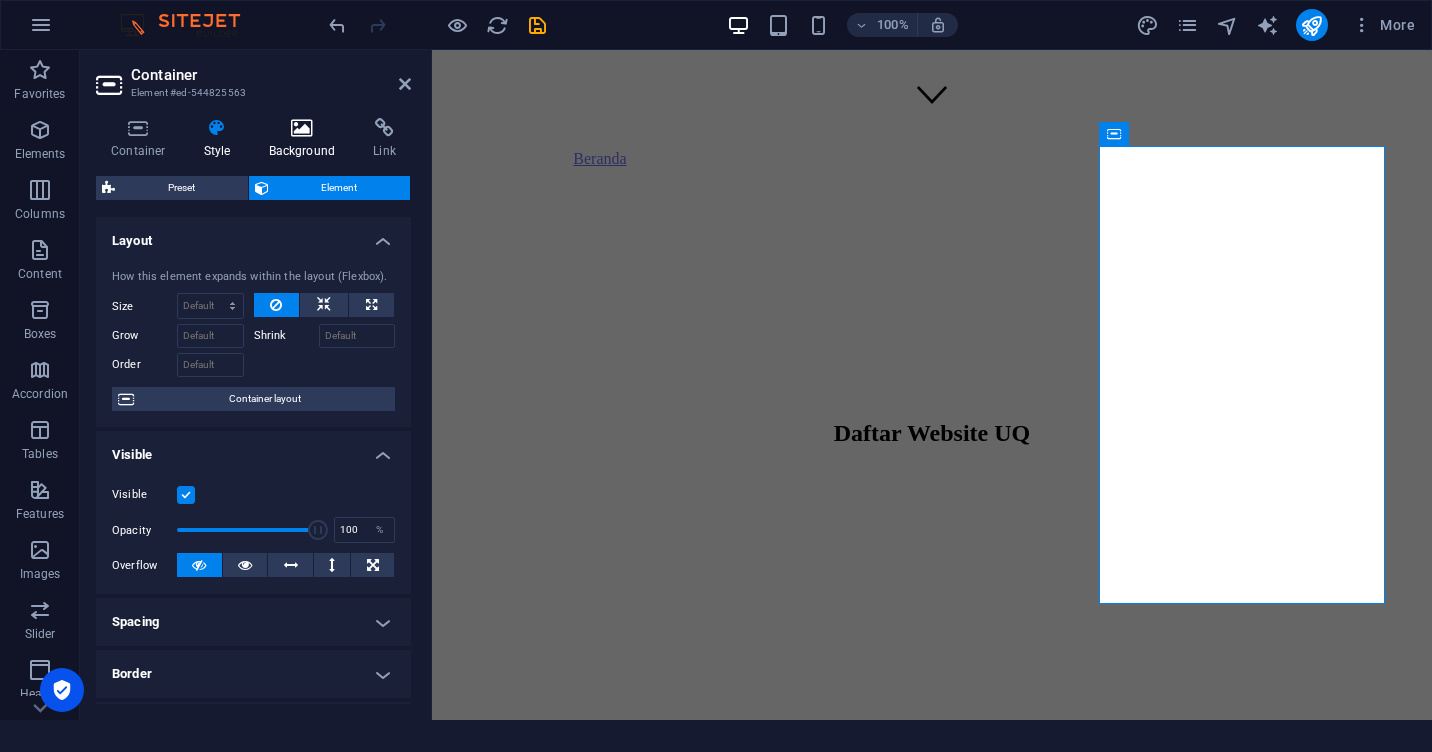 click at bounding box center (302, 128) 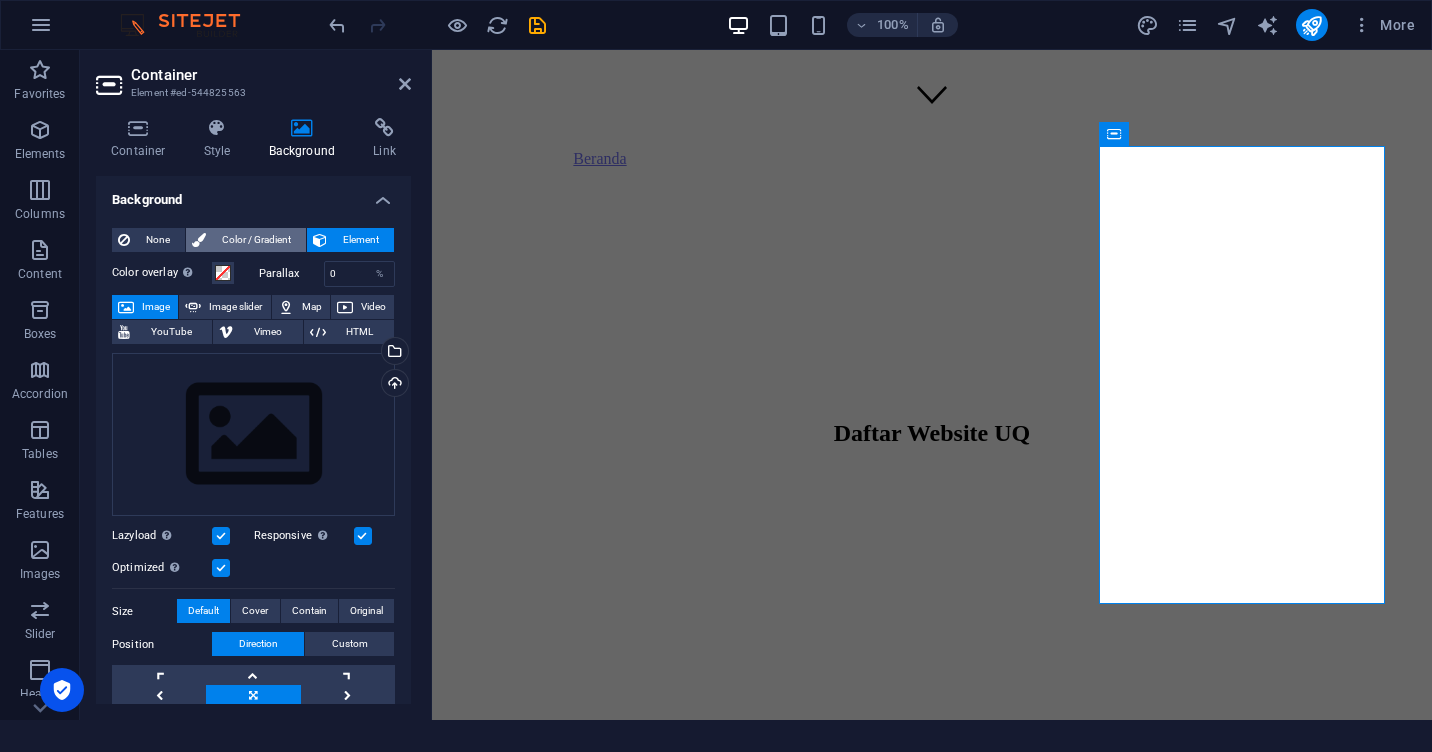 click on "Color / Gradient" at bounding box center [256, 240] 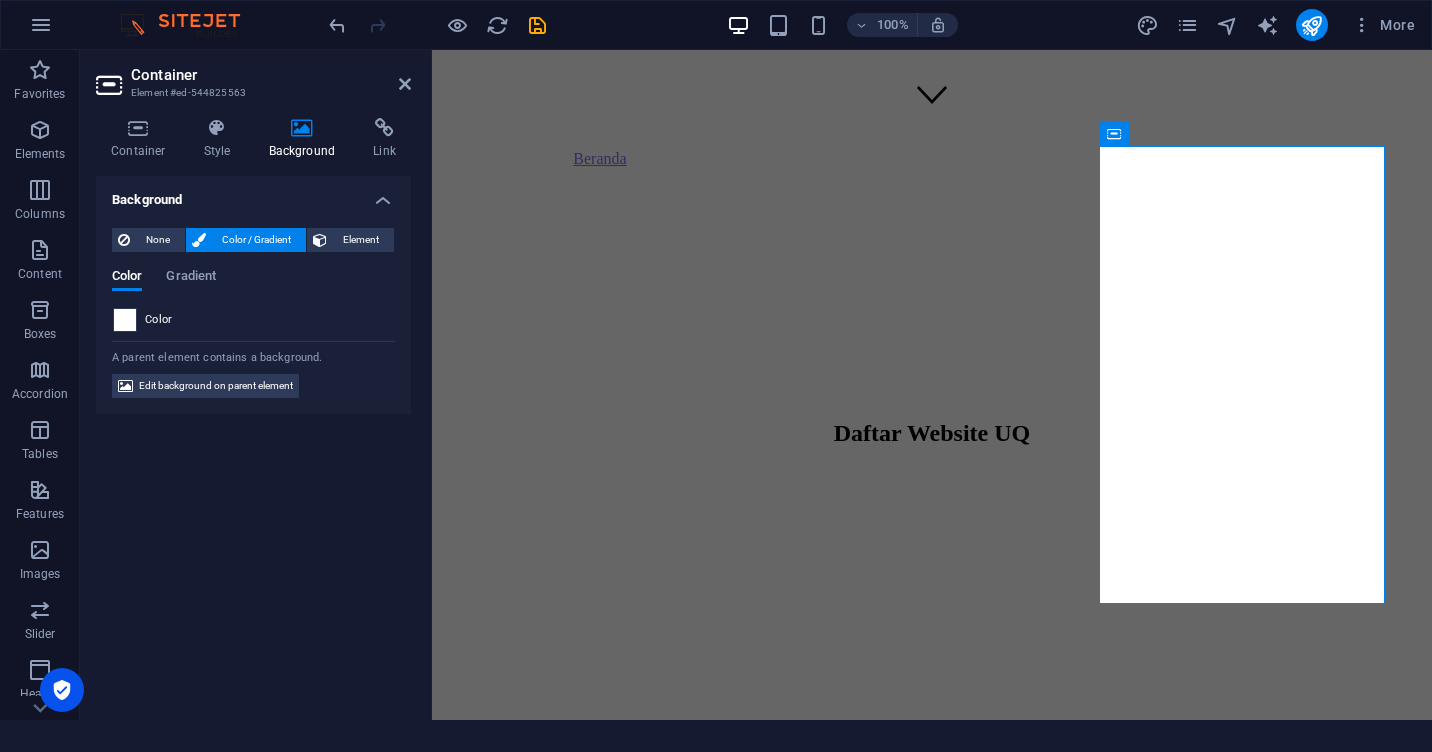 click at bounding box center (125, 320) 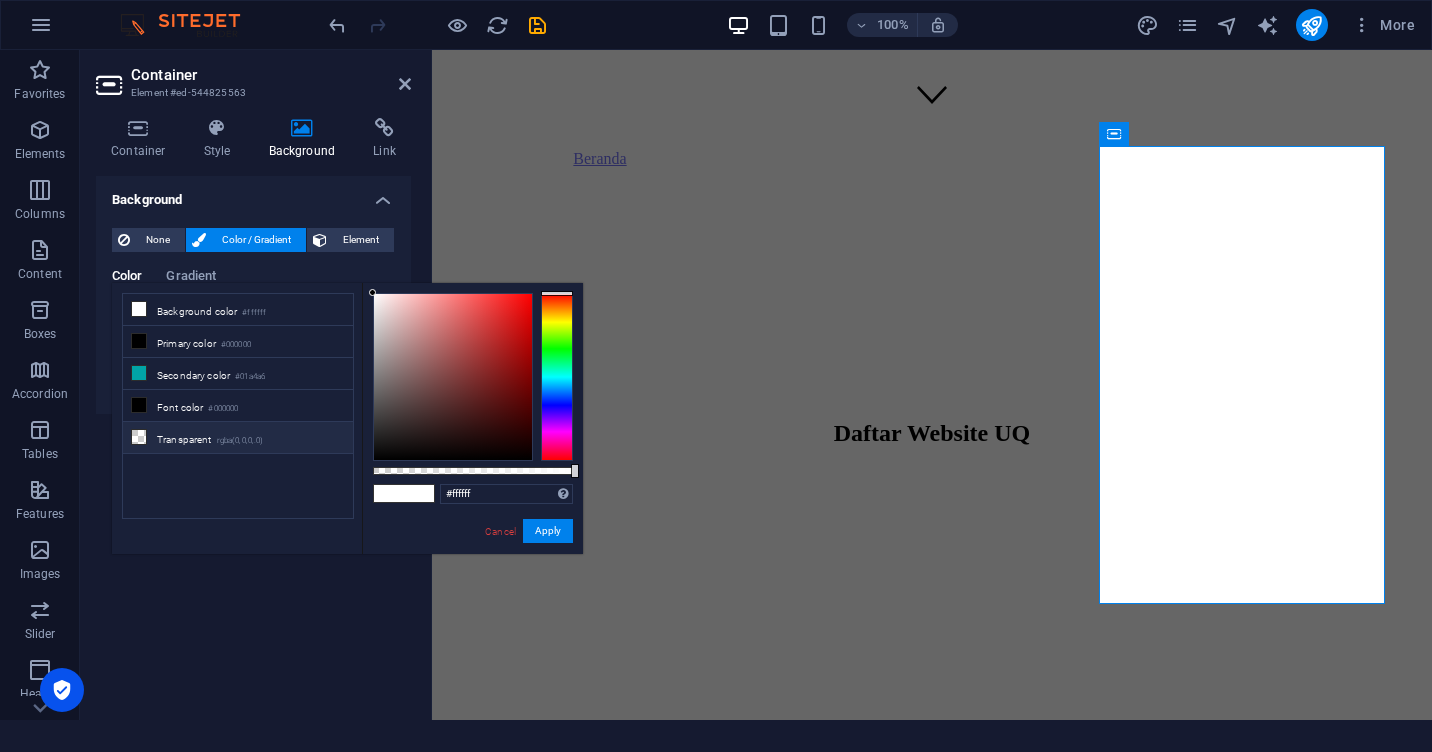 click on "Transparent
rgba(0,0,0,.0)" at bounding box center [238, 438] 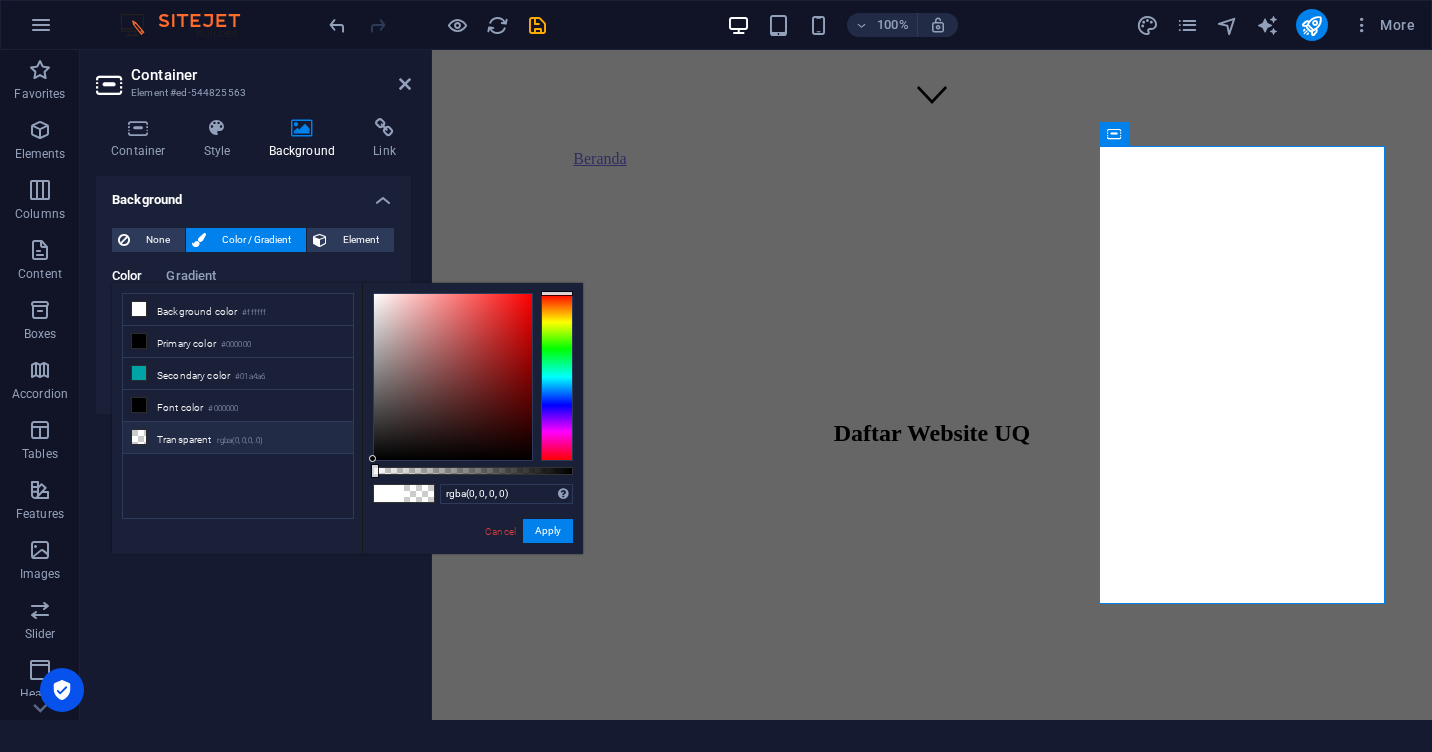 click at bounding box center [139, 437] 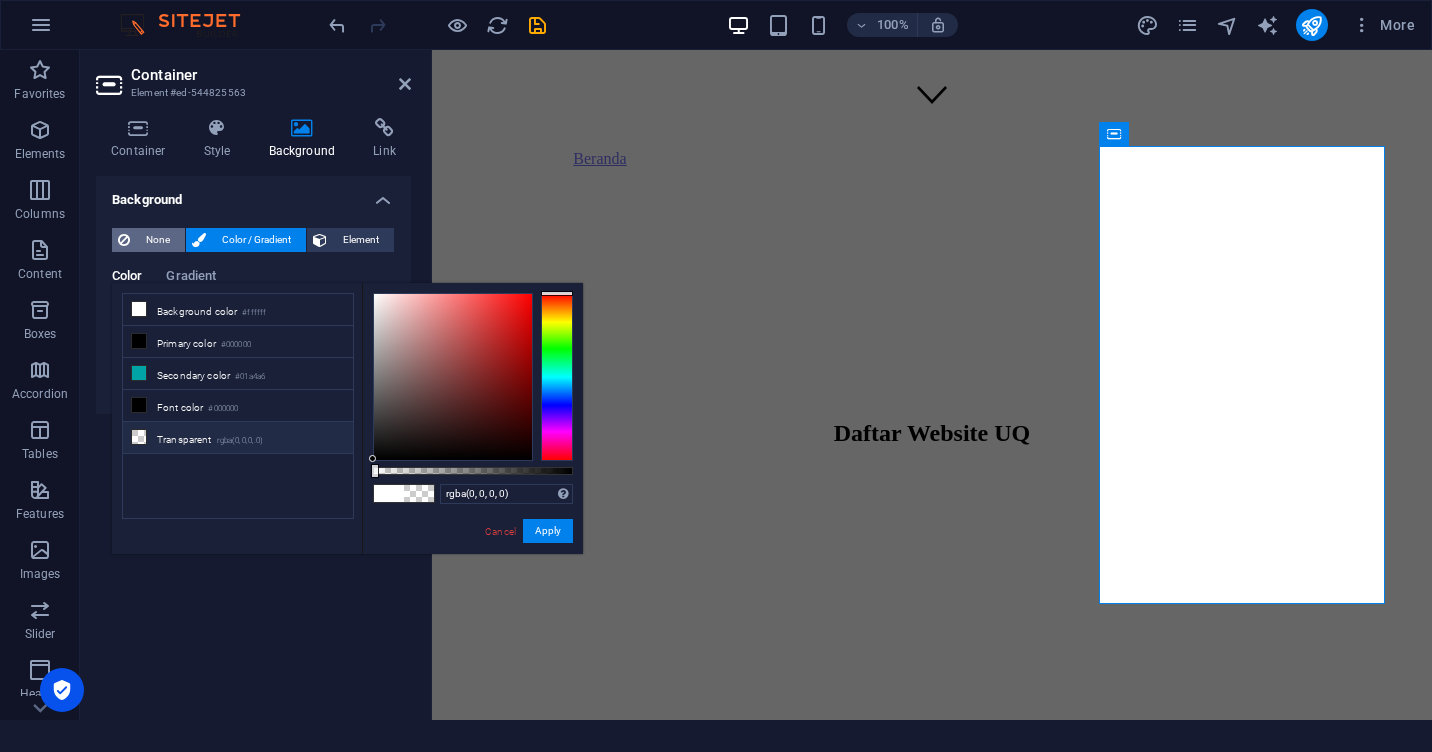 click on "None" at bounding box center (157, 240) 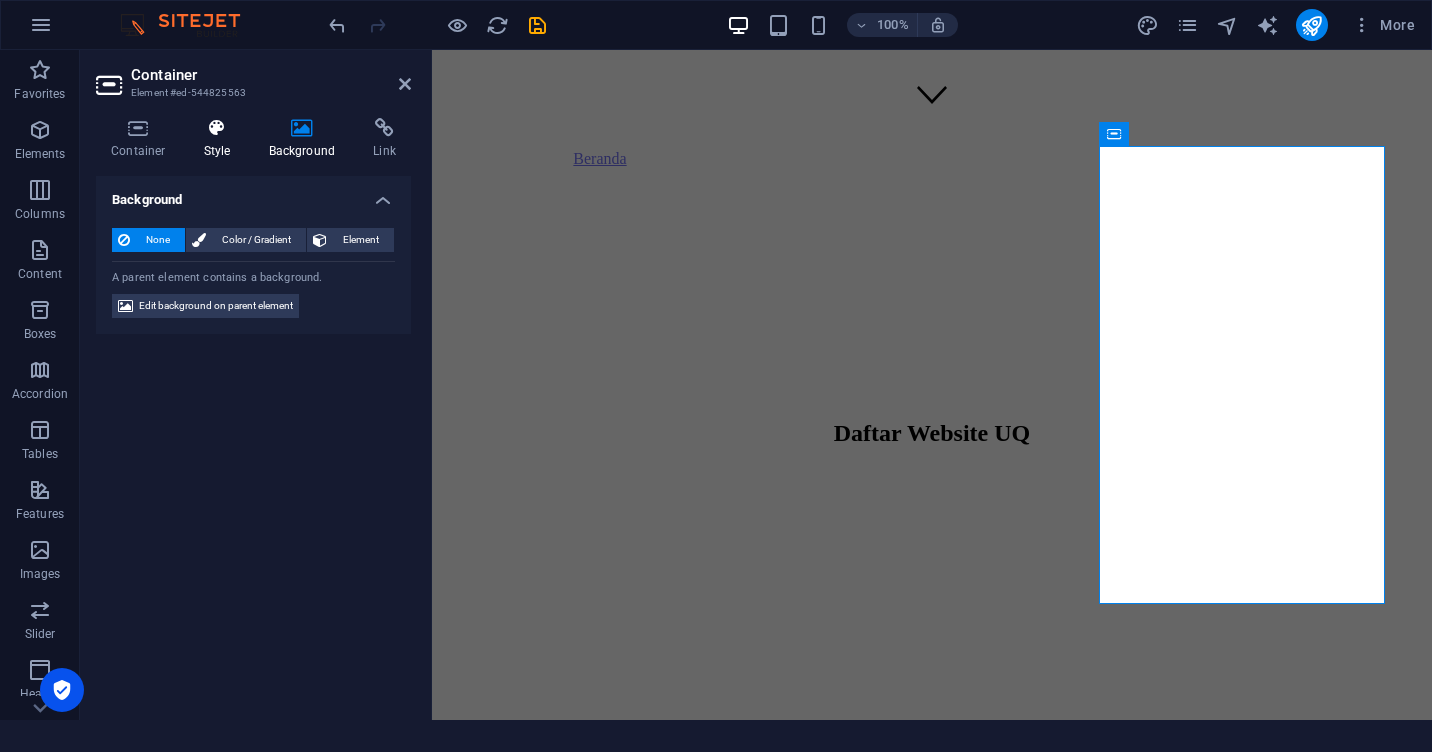 click at bounding box center [217, 128] 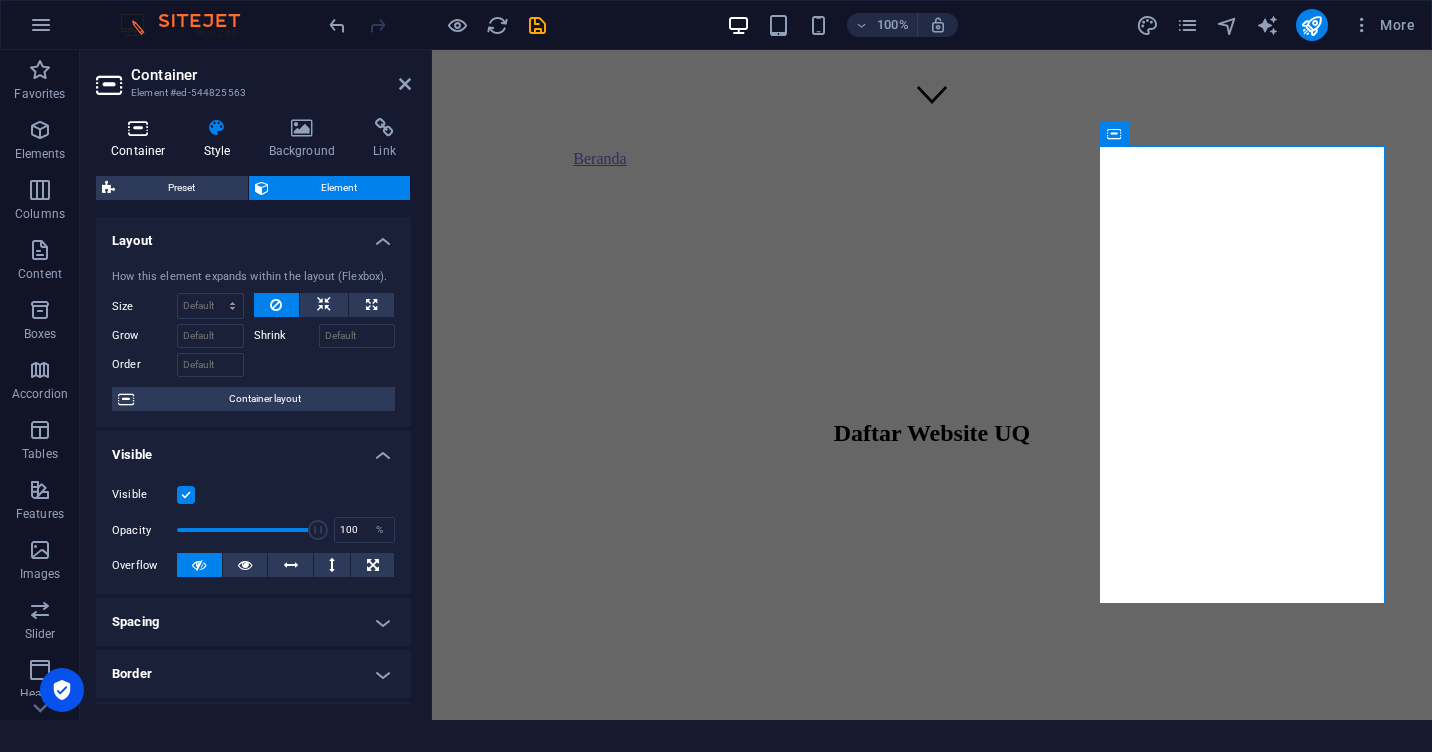 click on "Container" at bounding box center (142, 139) 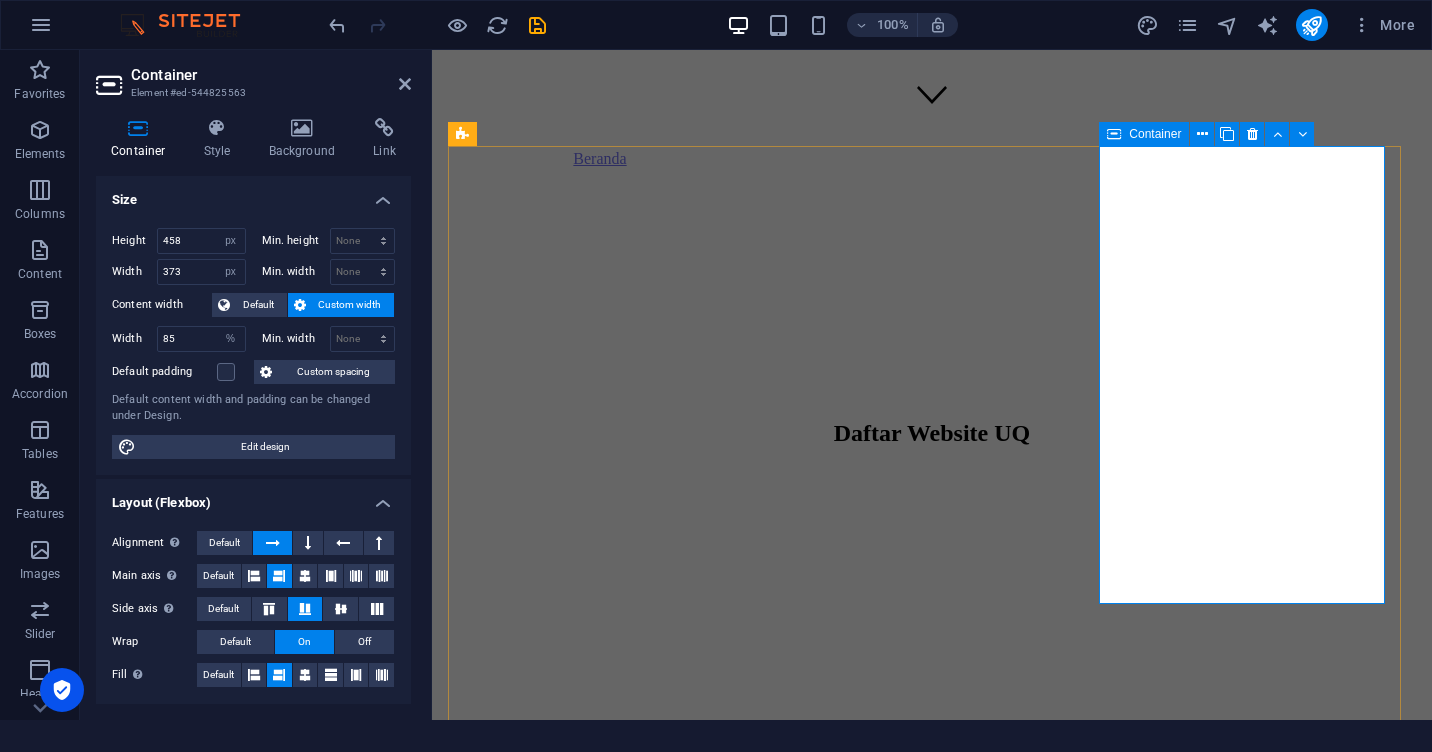 click on "penjamin mutu KLIK DISINI" at bounding box center (626, 4087) 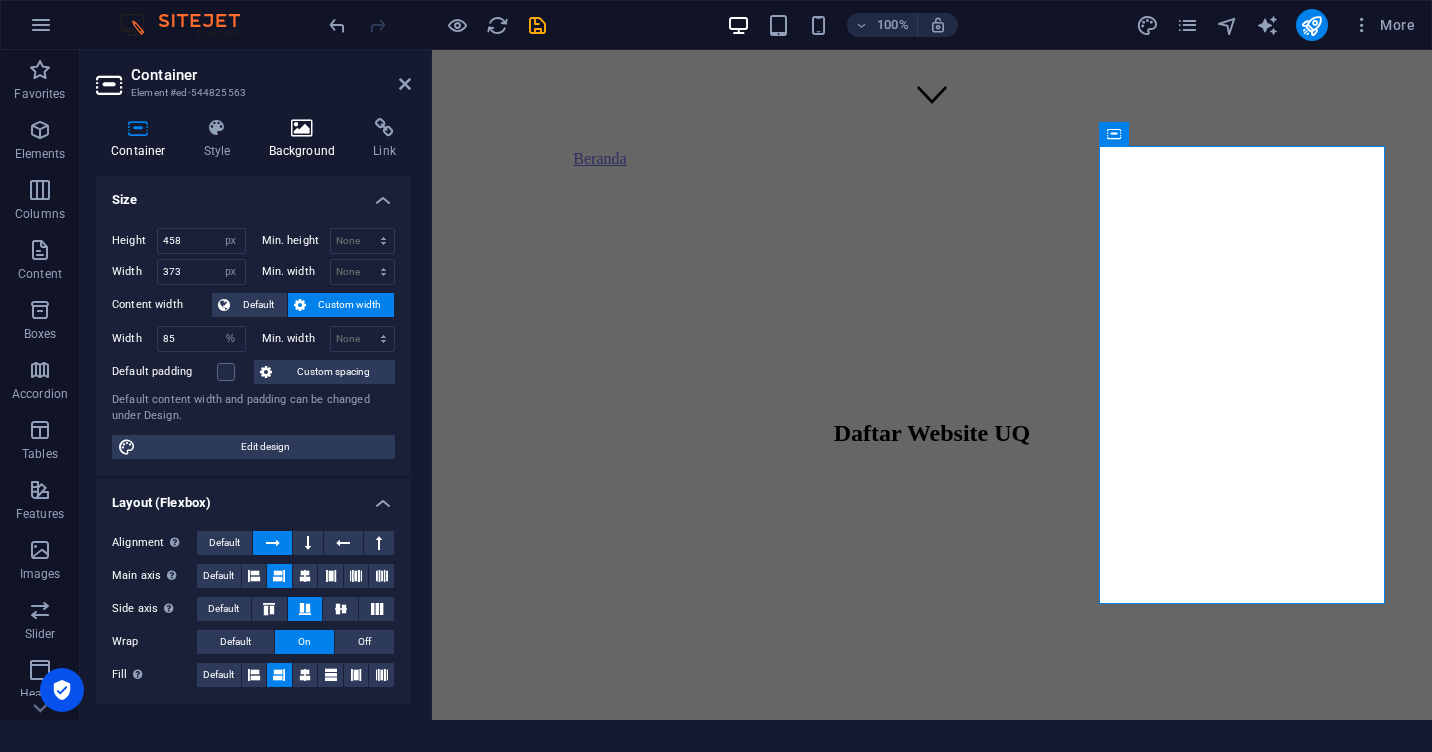 click at bounding box center (302, 128) 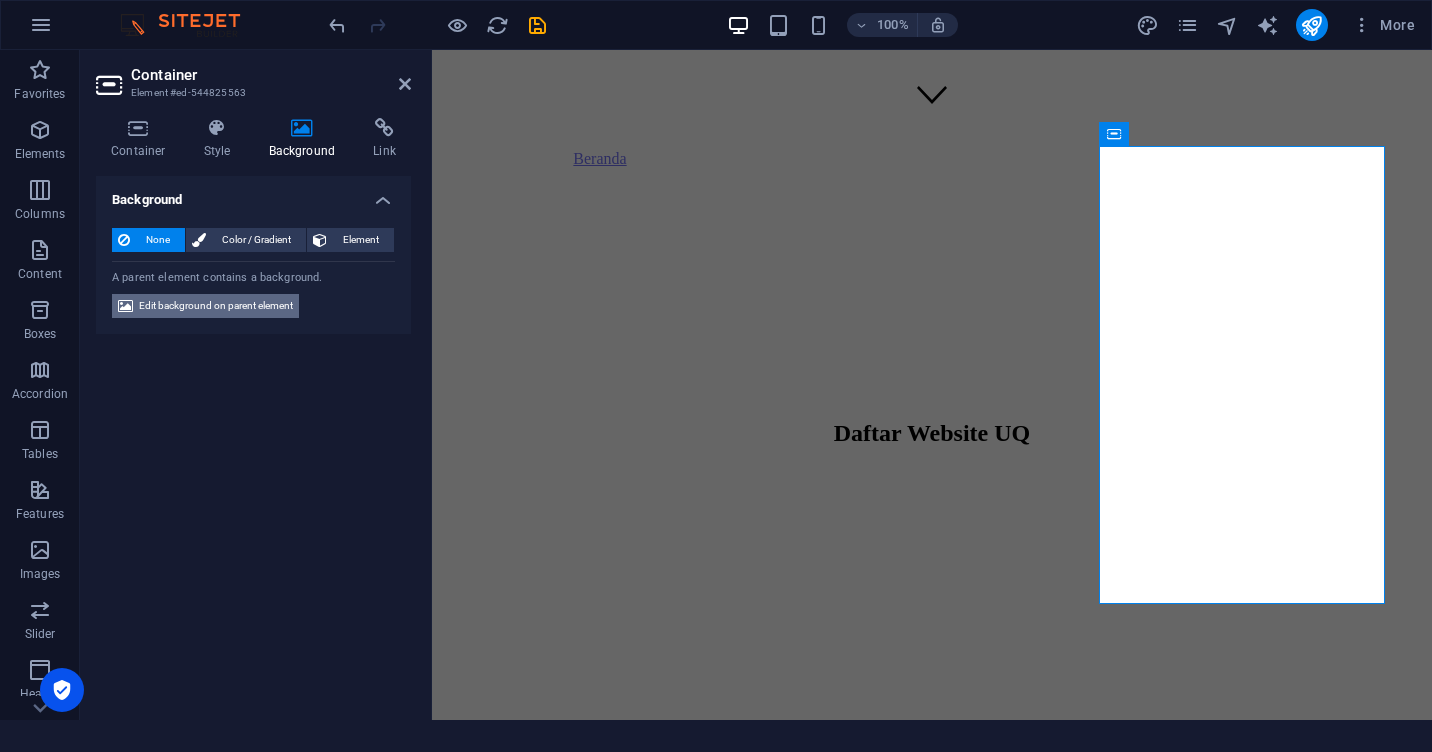 click on "Edit background on parent element" at bounding box center [216, 306] 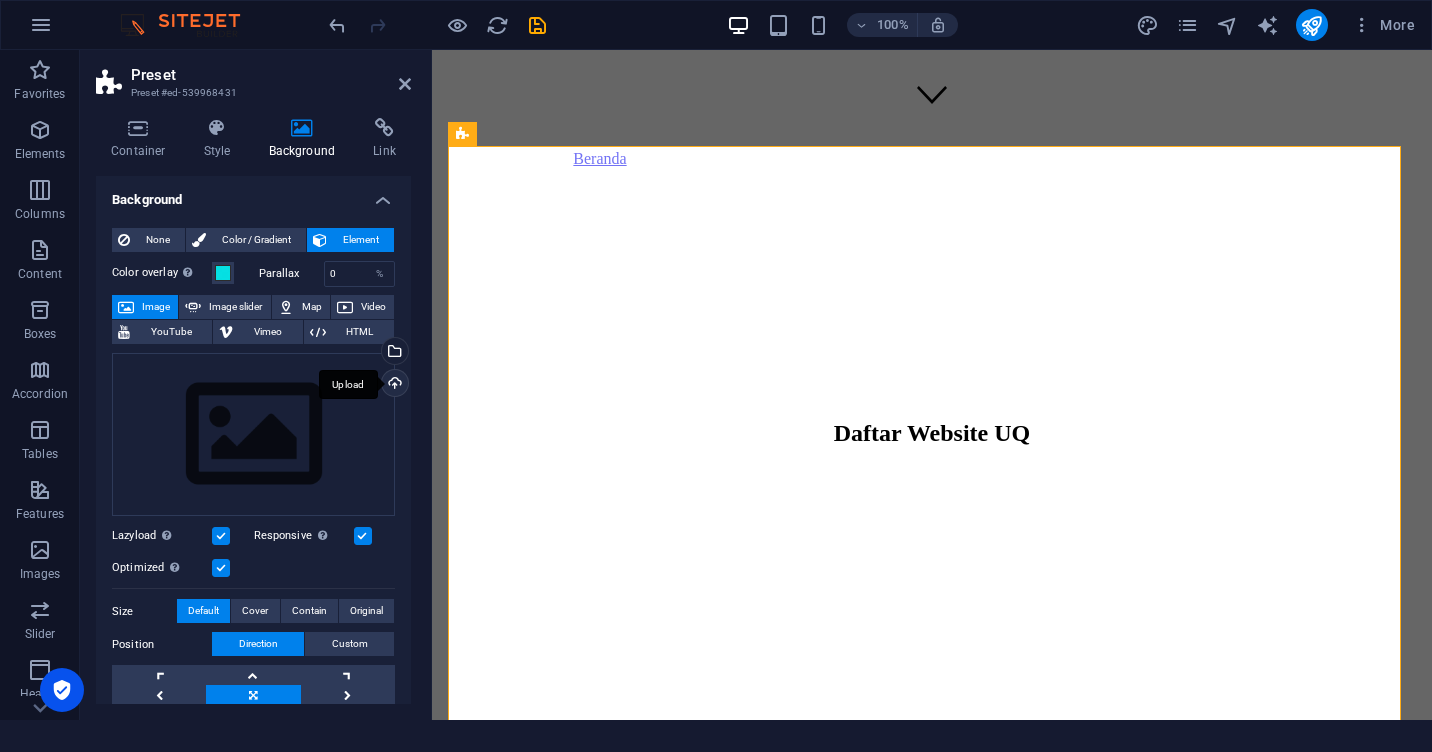 click on "Upload" at bounding box center (393, 385) 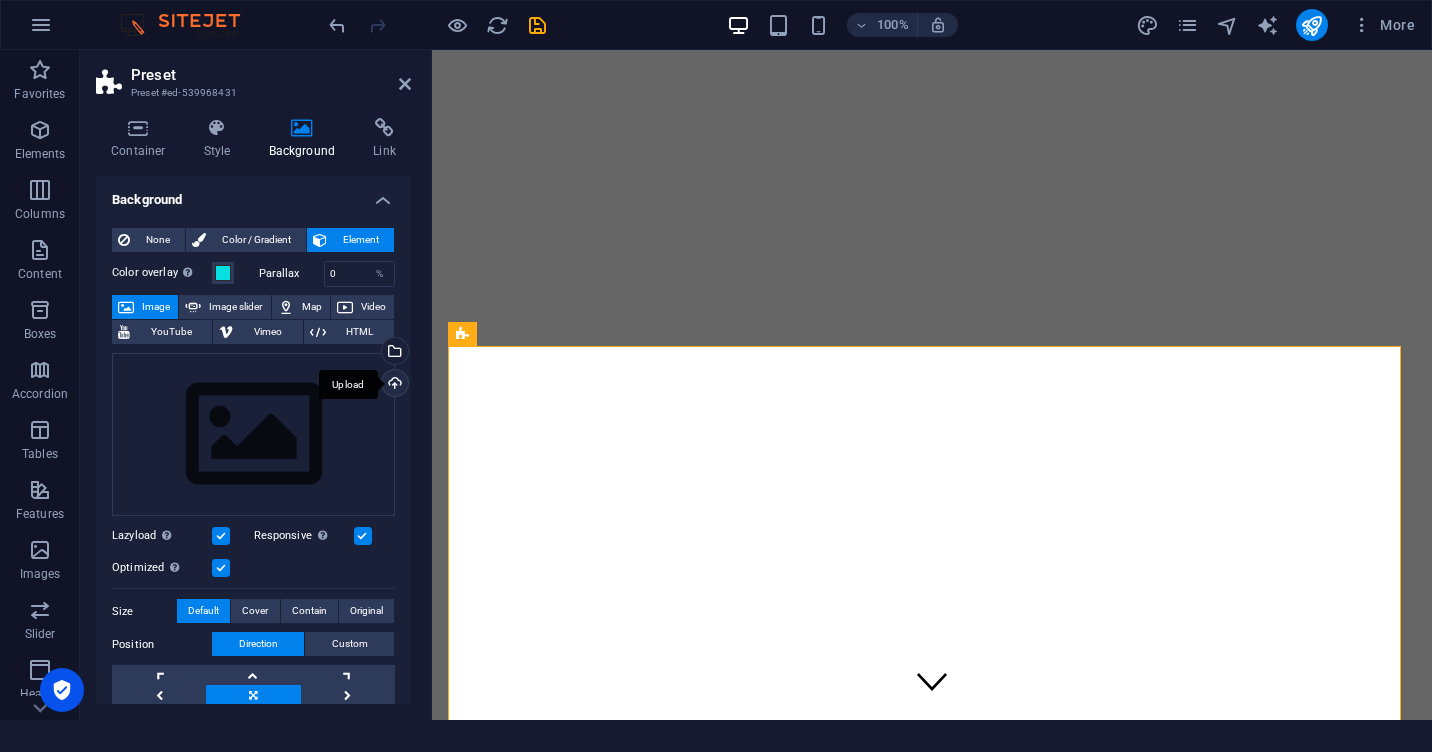 scroll, scrollTop: 0, scrollLeft: 0, axis: both 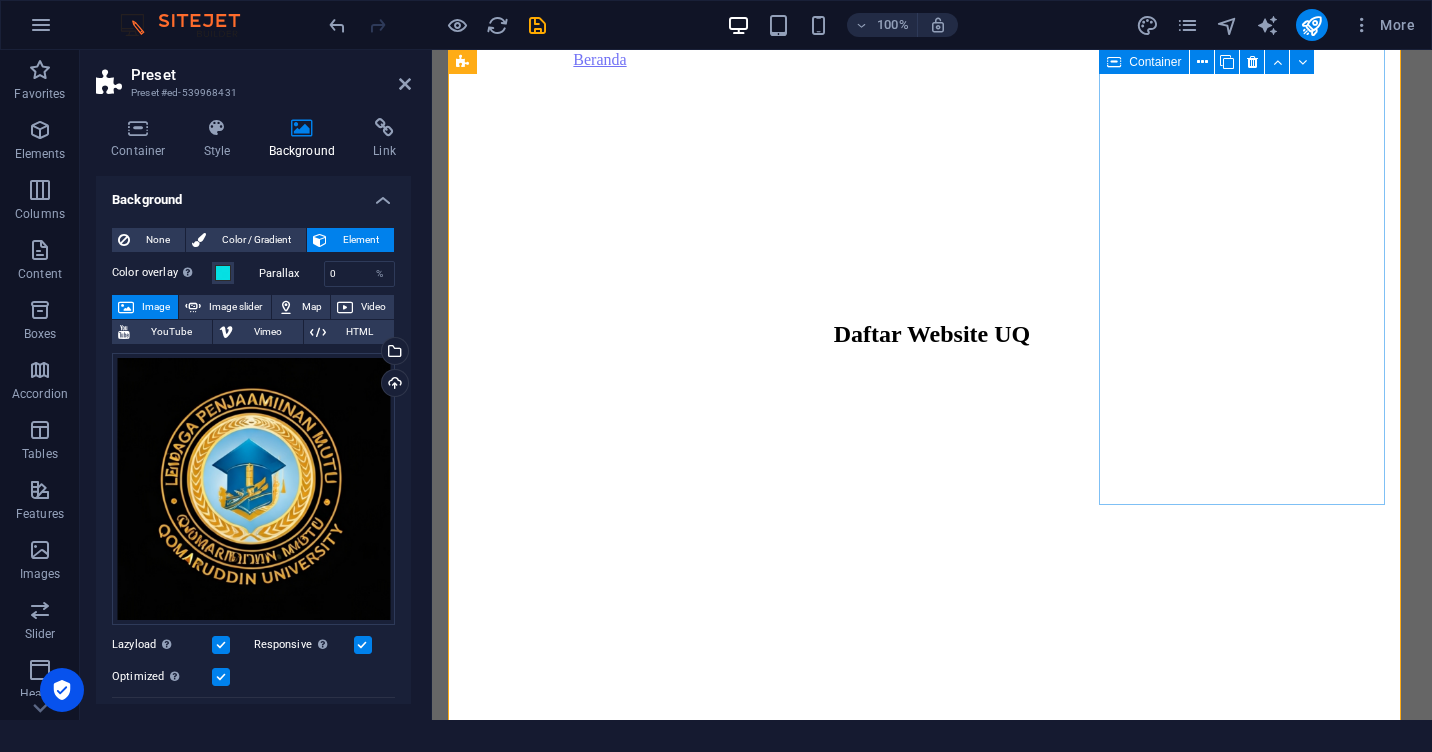 click on "penjamin mutu KLIK DISINI" at bounding box center [626, 3988] 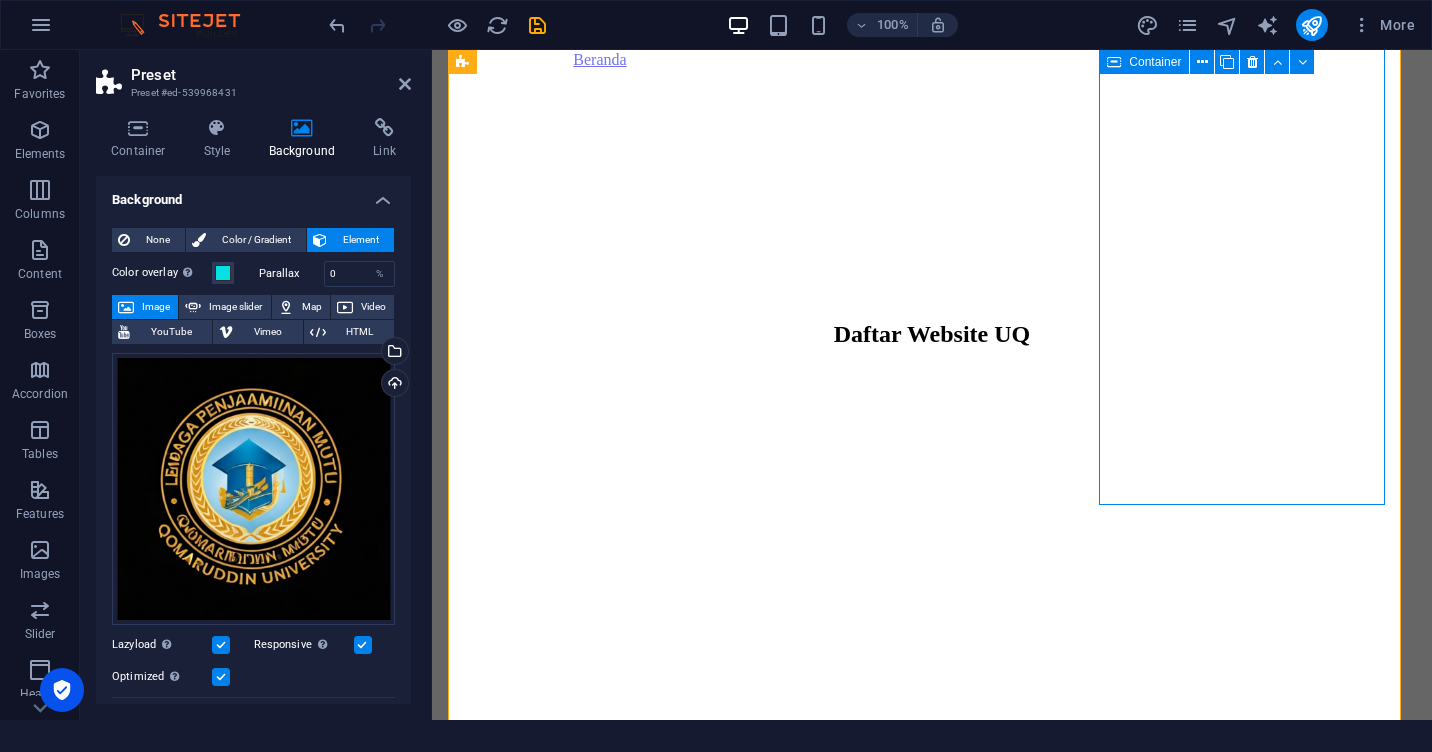 click on "penjamin mutu KLIK DISINI" at bounding box center [626, 3988] 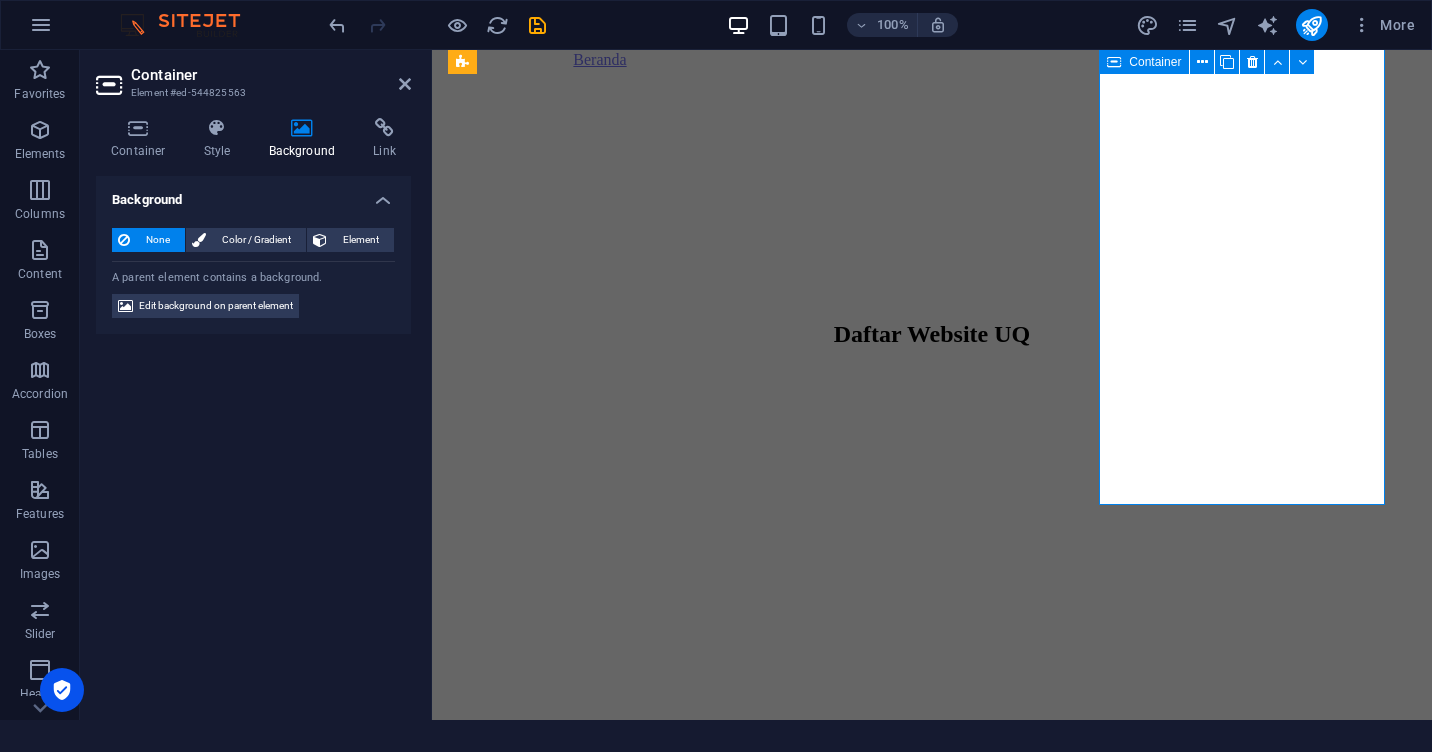 click on "penjamin mutu KLIK DISINI" at bounding box center (626, 3988) 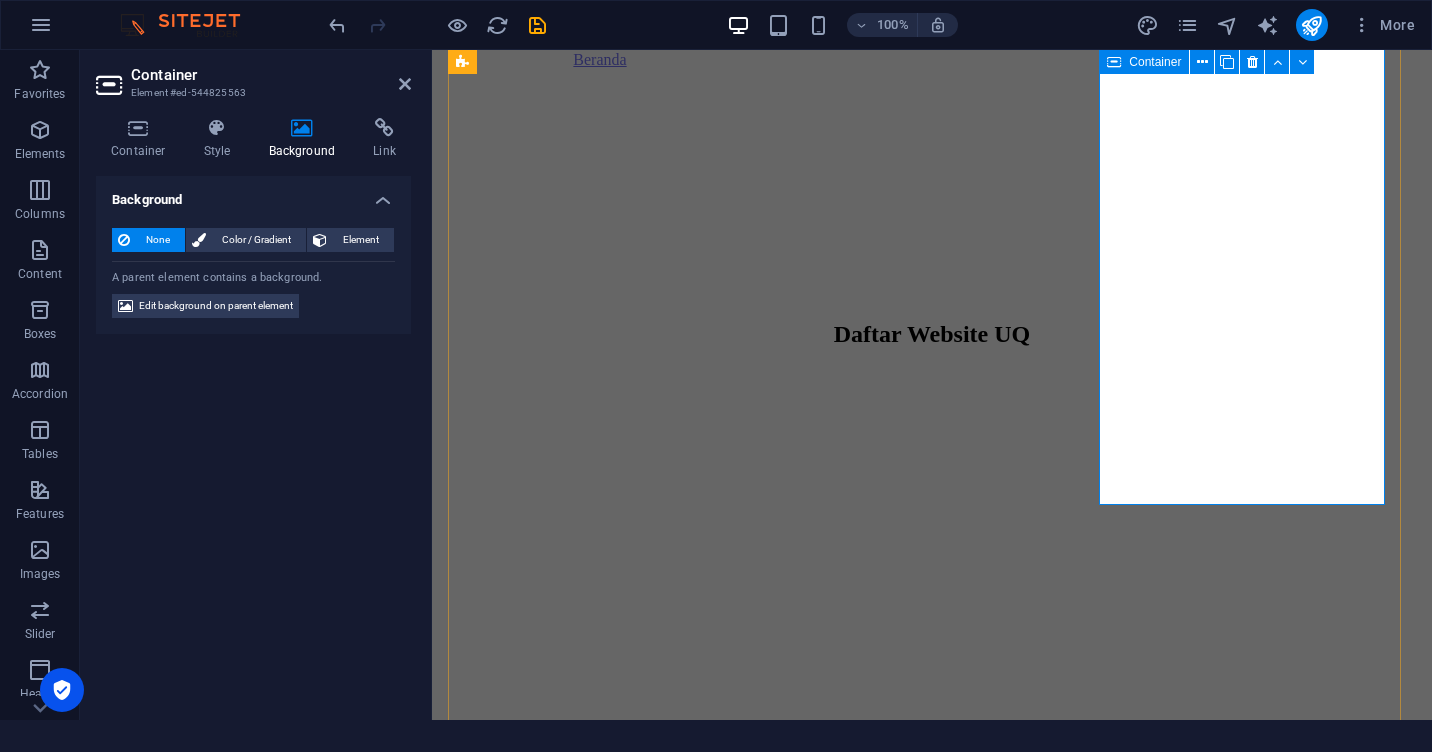 click on "penjamin mutu KLIK DISINI" at bounding box center [626, 3988] 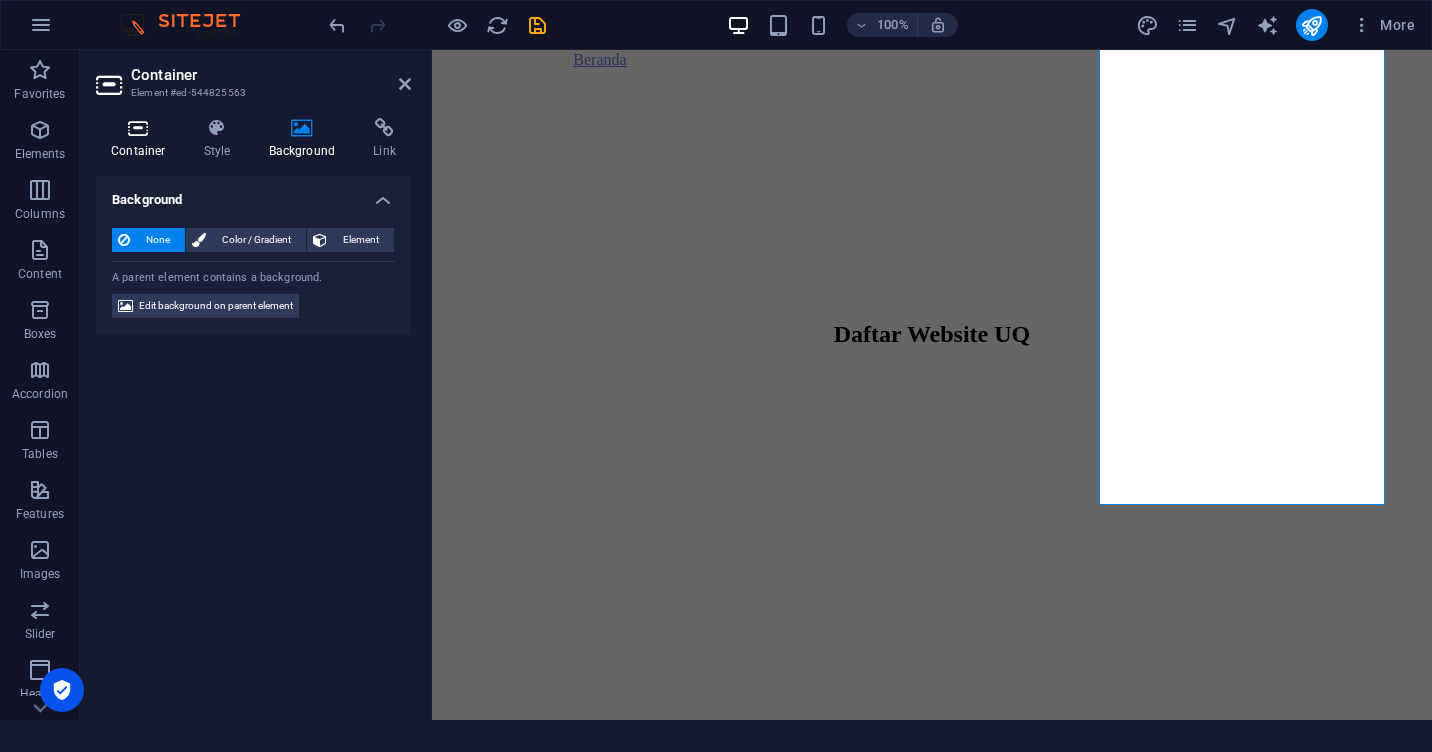 click on "Container" at bounding box center [142, 139] 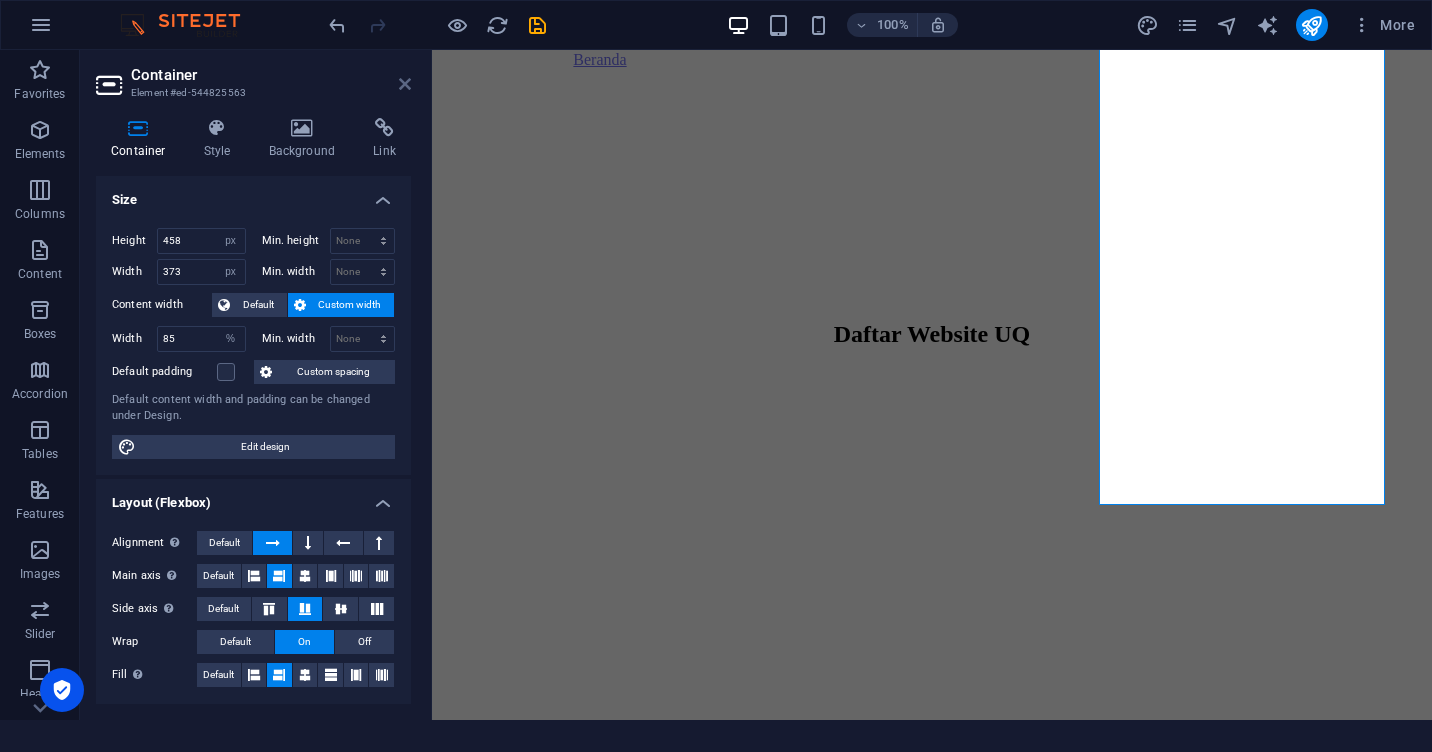 click at bounding box center [405, 84] 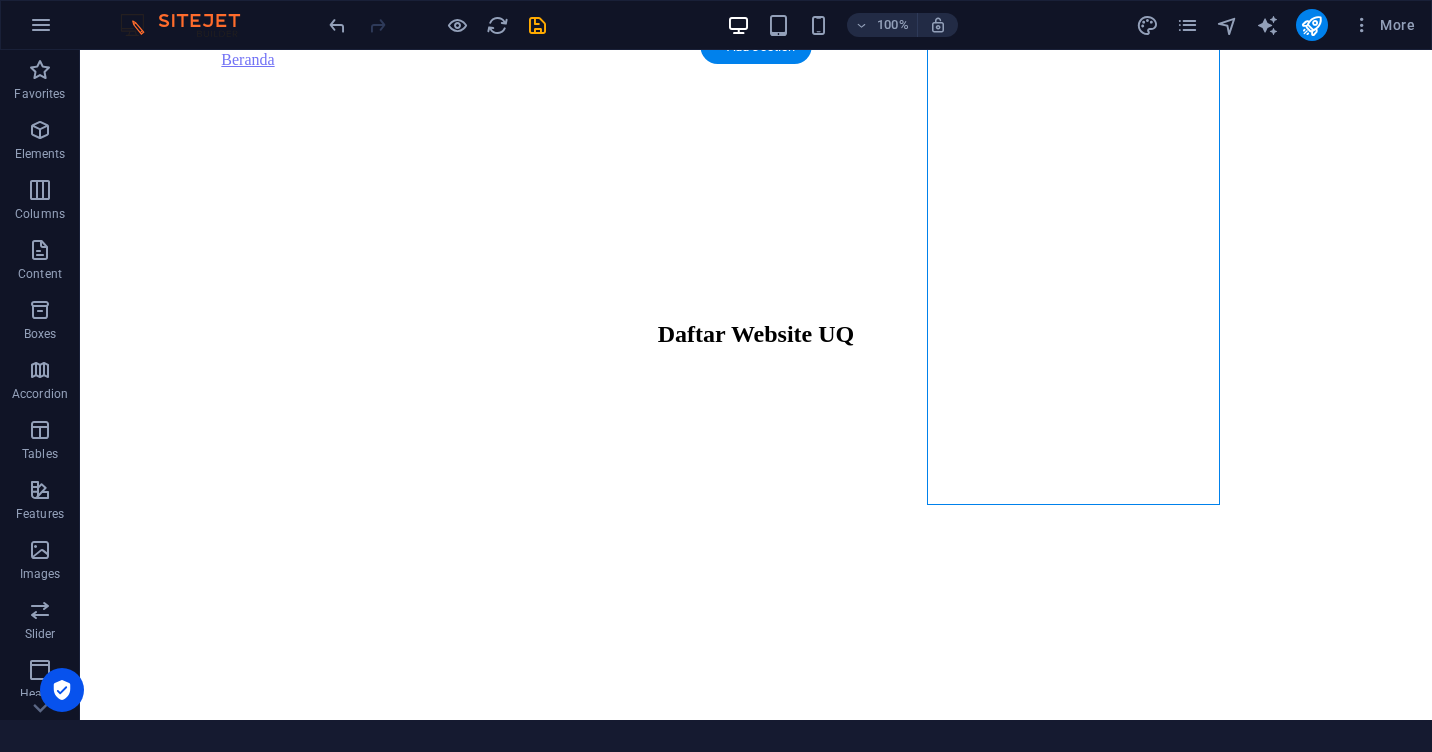 click at bounding box center [756, 378] 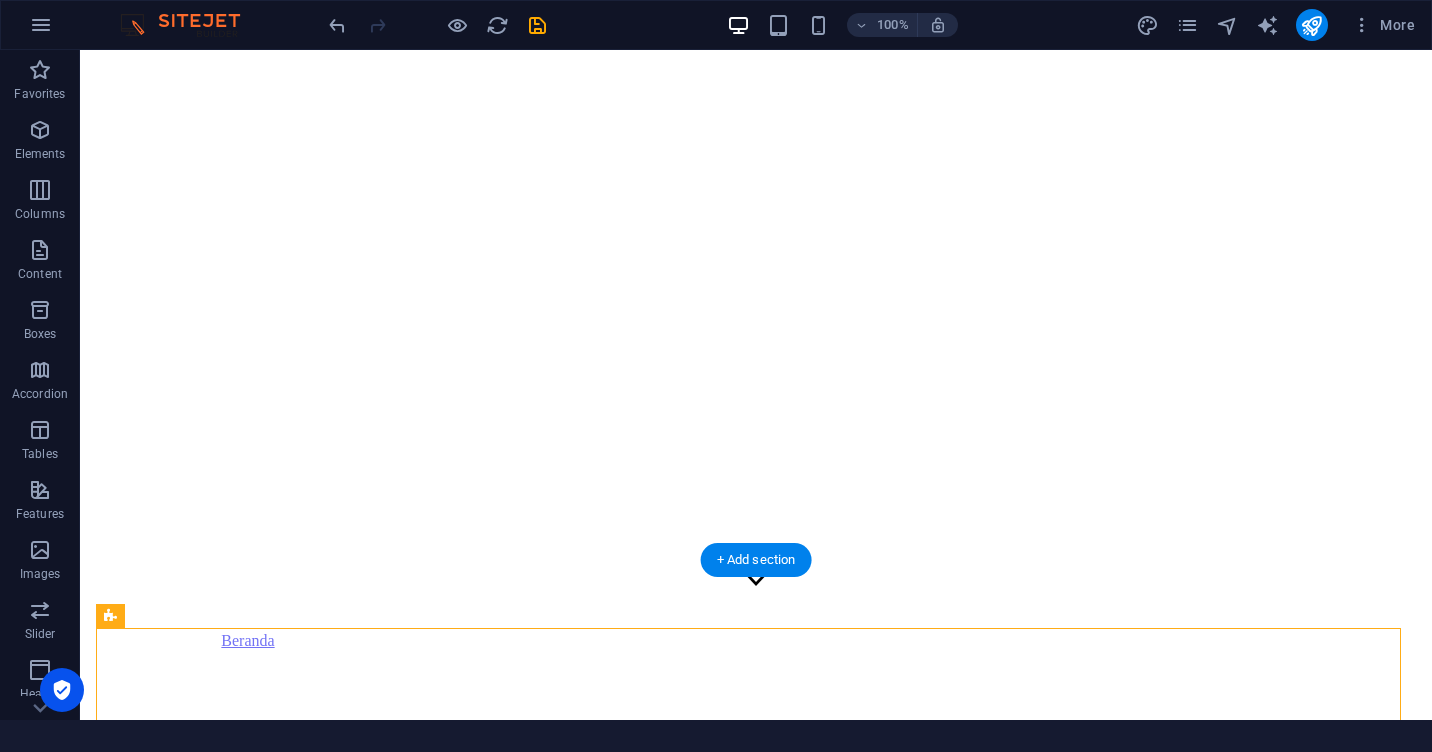 scroll, scrollTop: 90, scrollLeft: 0, axis: vertical 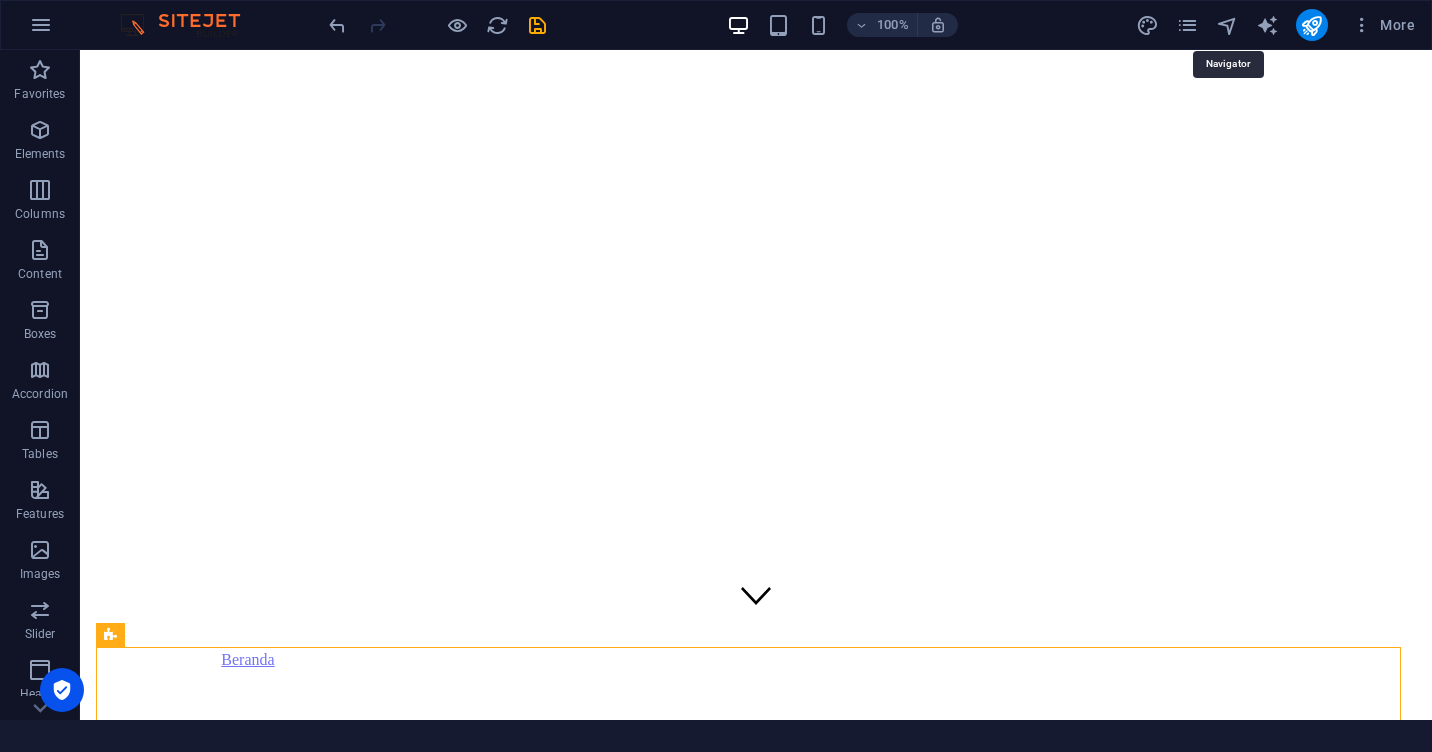 click at bounding box center [537, 25] 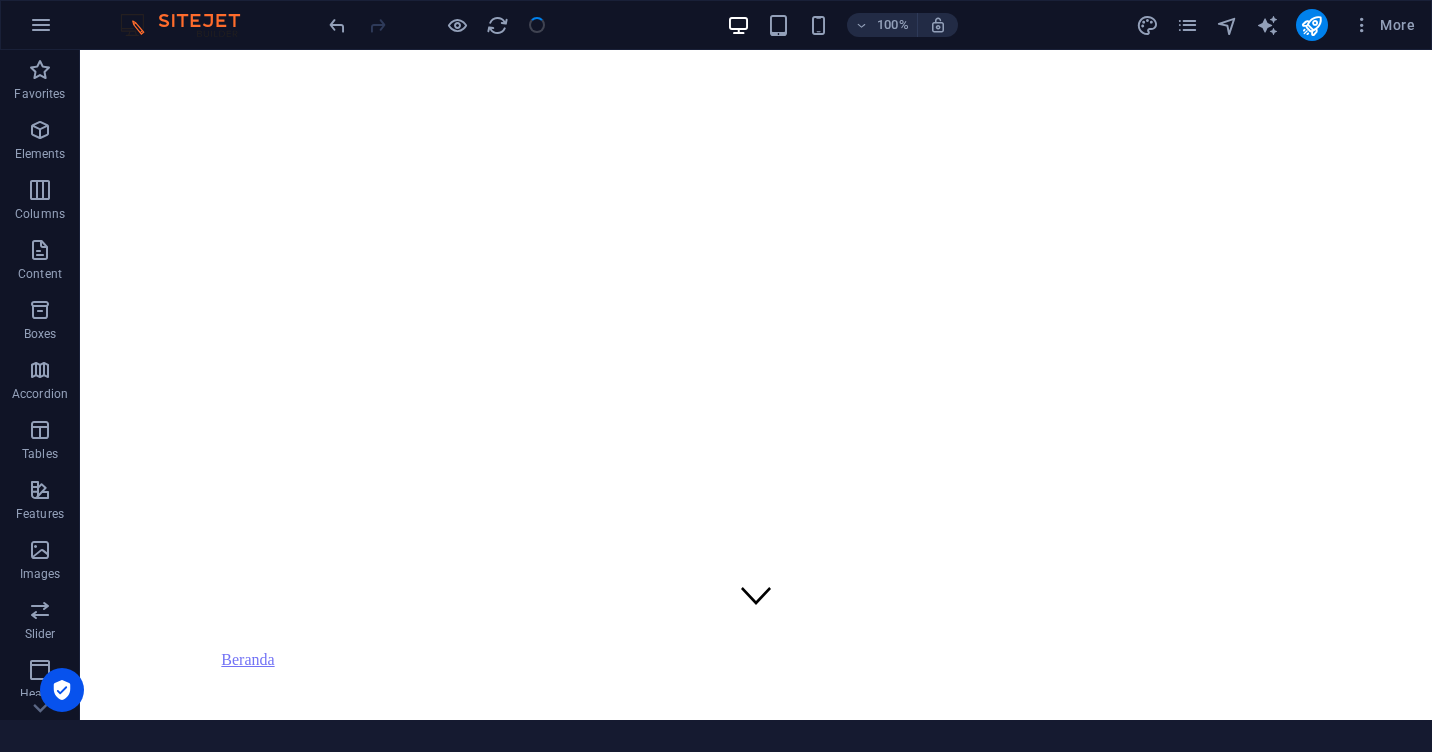 click at bounding box center [437, 25] 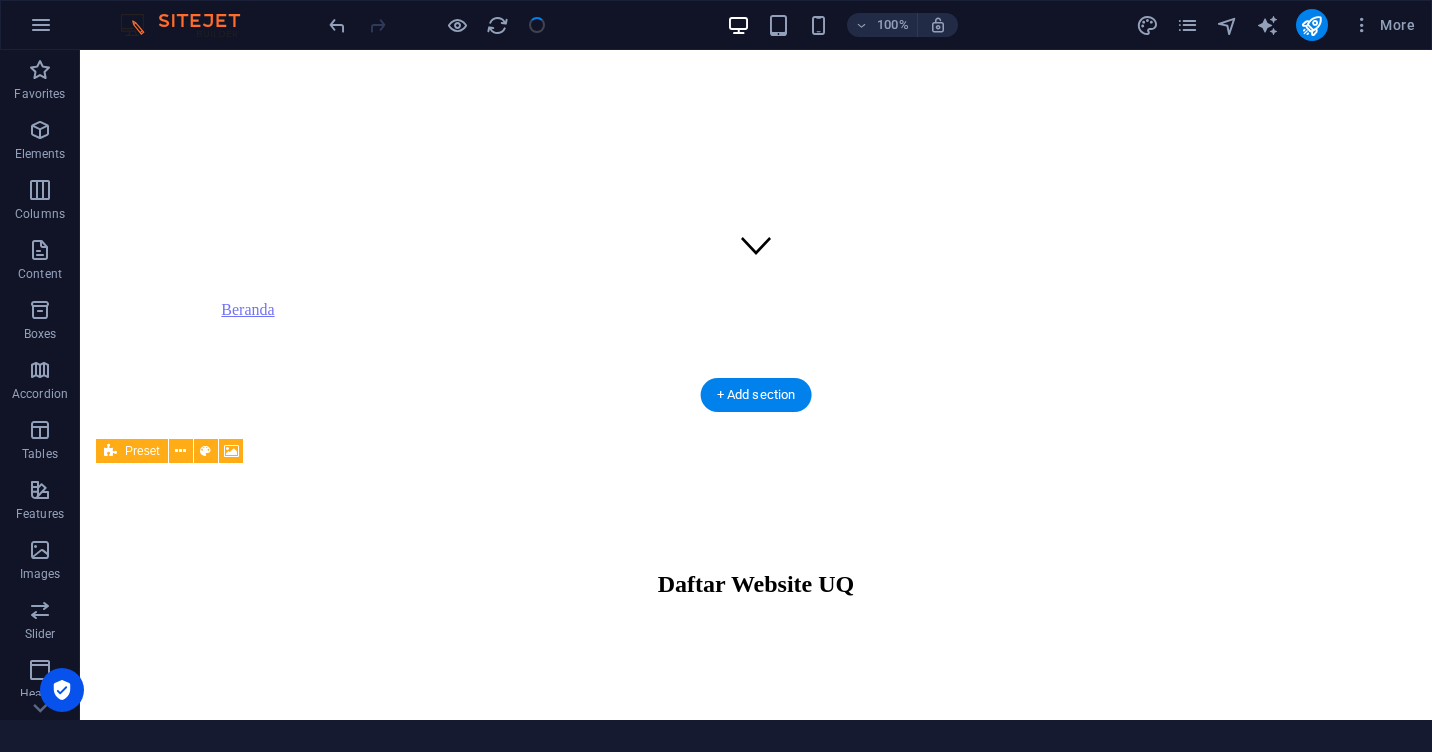 scroll, scrollTop: 670, scrollLeft: 0, axis: vertical 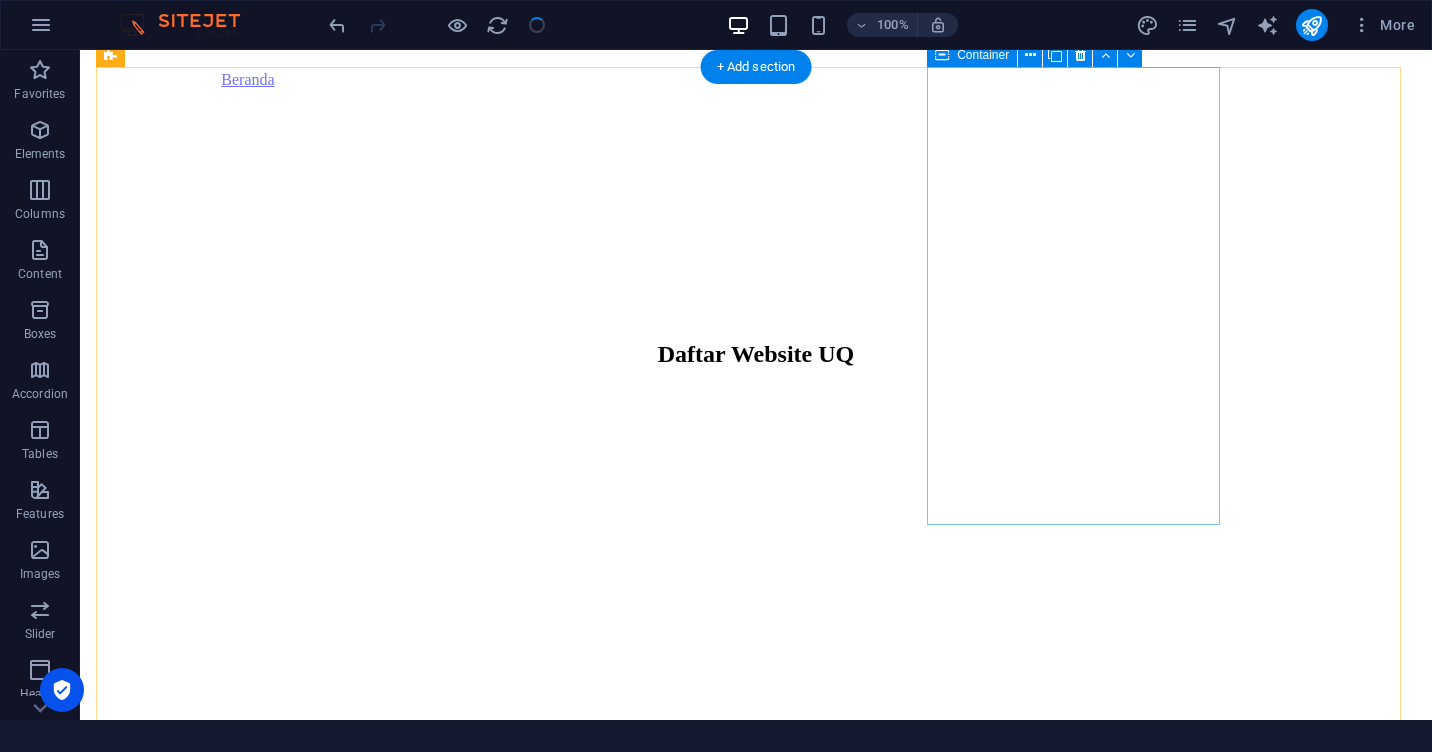 click on "penjamin mutu KLIK DISINI" at bounding box center [274, 4283] 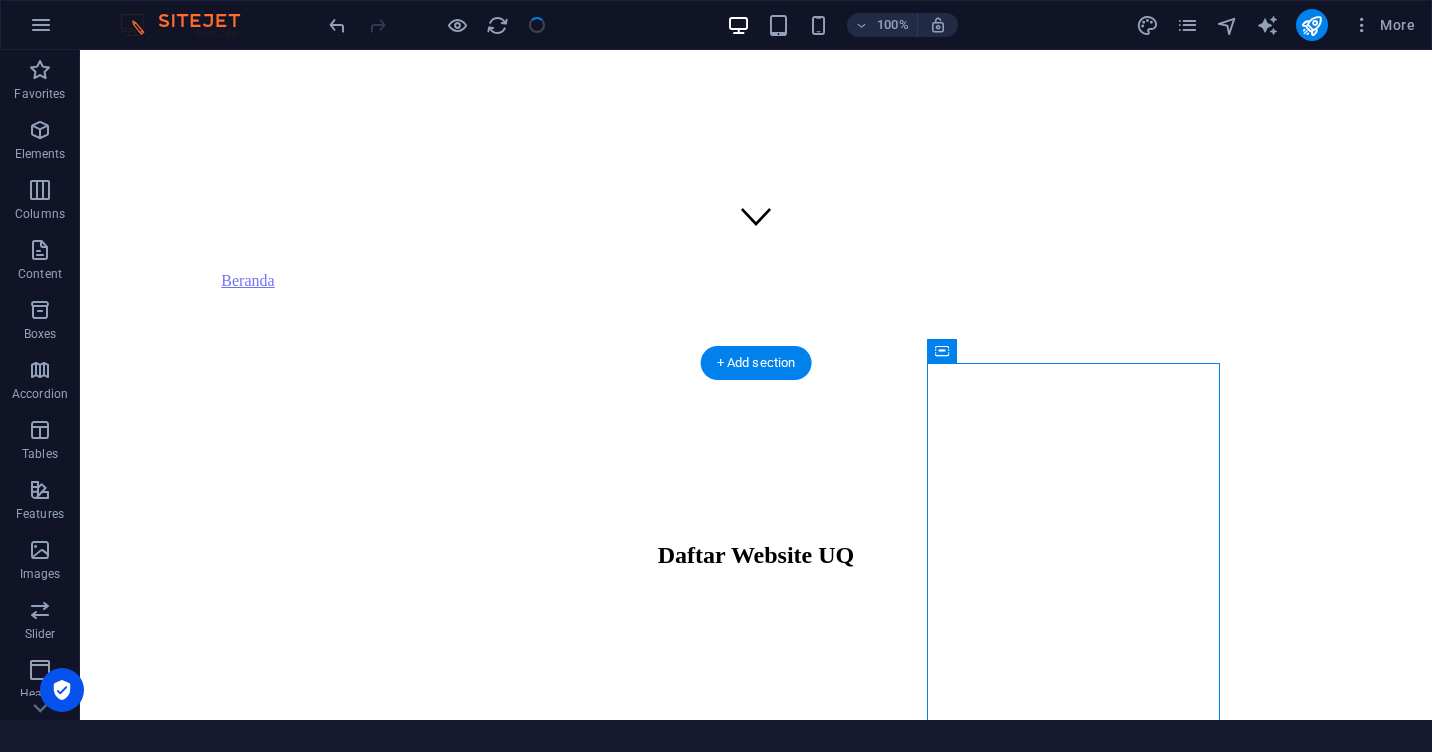 scroll, scrollTop: 570, scrollLeft: 0, axis: vertical 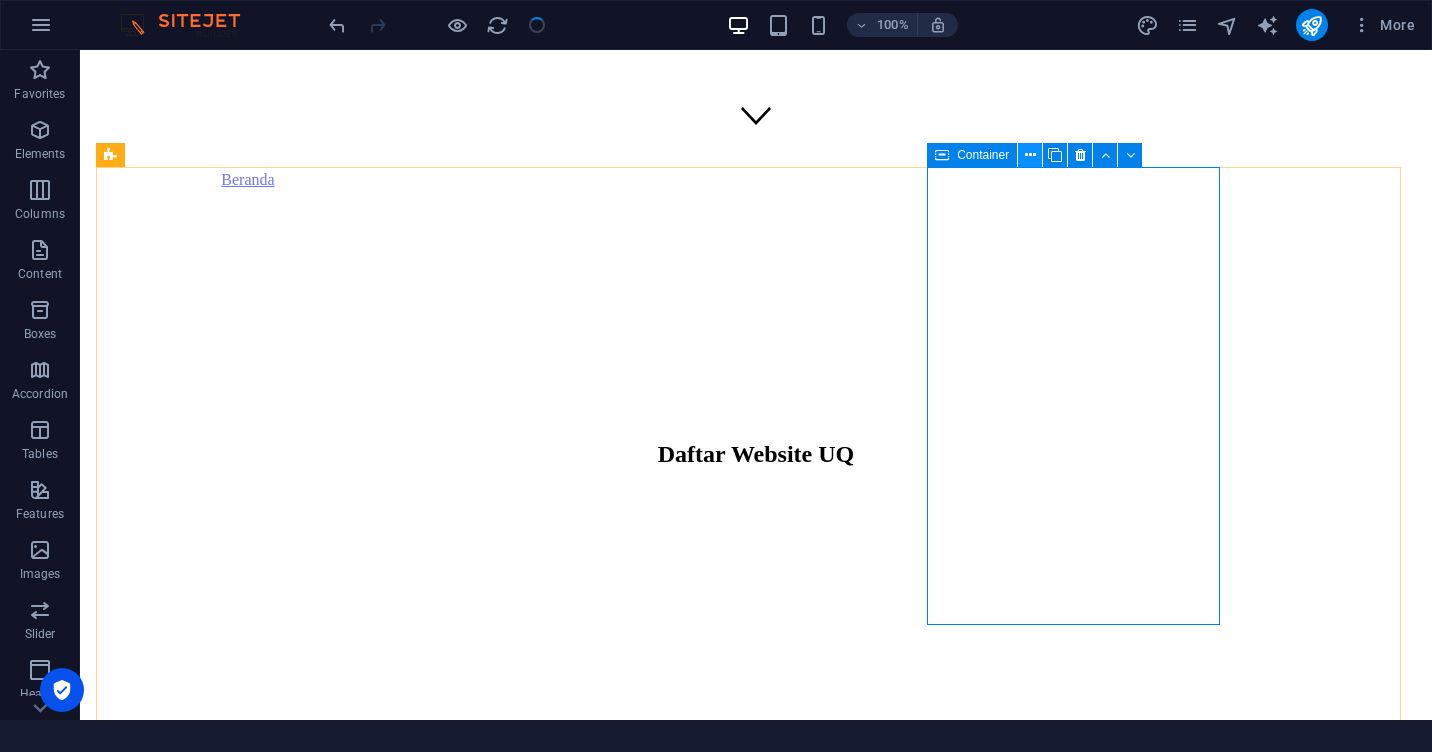 click at bounding box center (1030, 155) 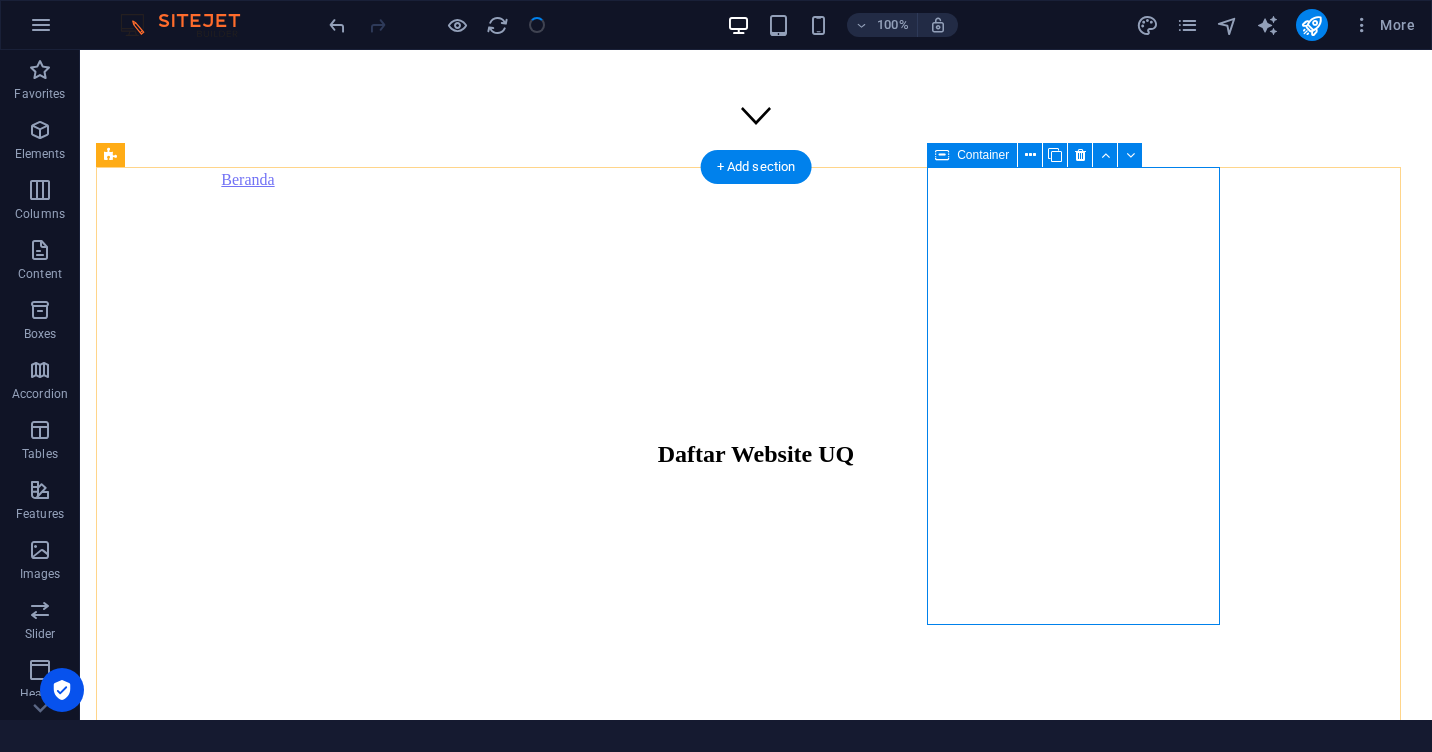 click on "penjamin mutu KLIK DISINI" at bounding box center (274, 4383) 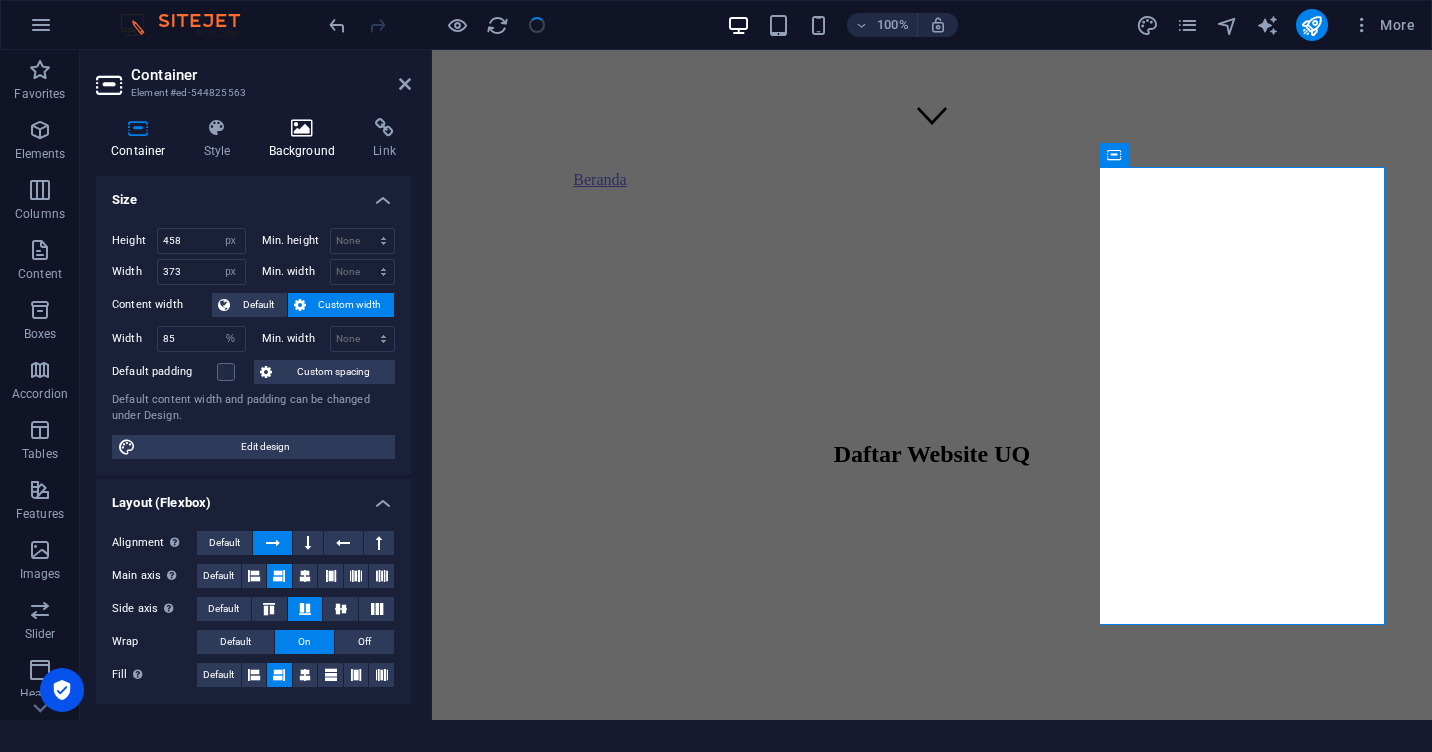click on "Background" at bounding box center [306, 139] 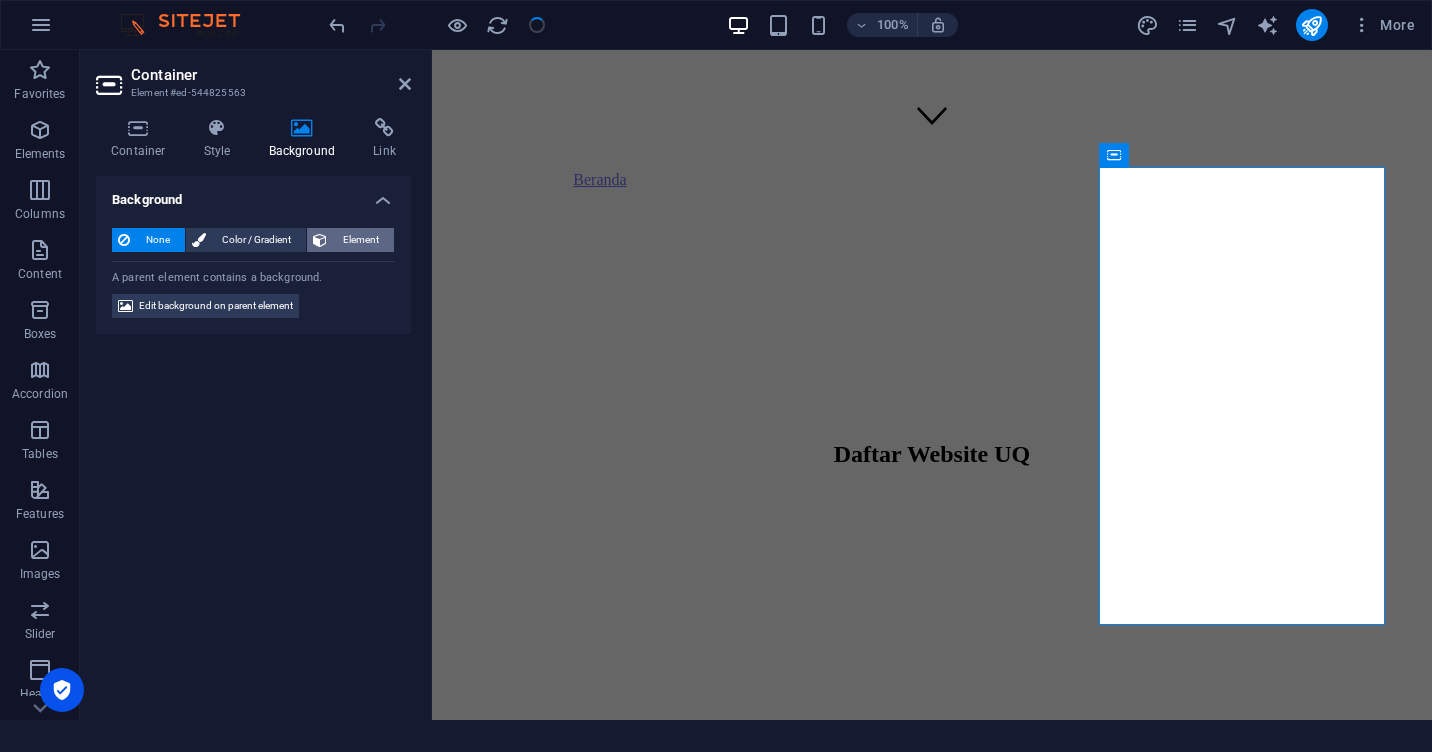 click at bounding box center (320, 240) 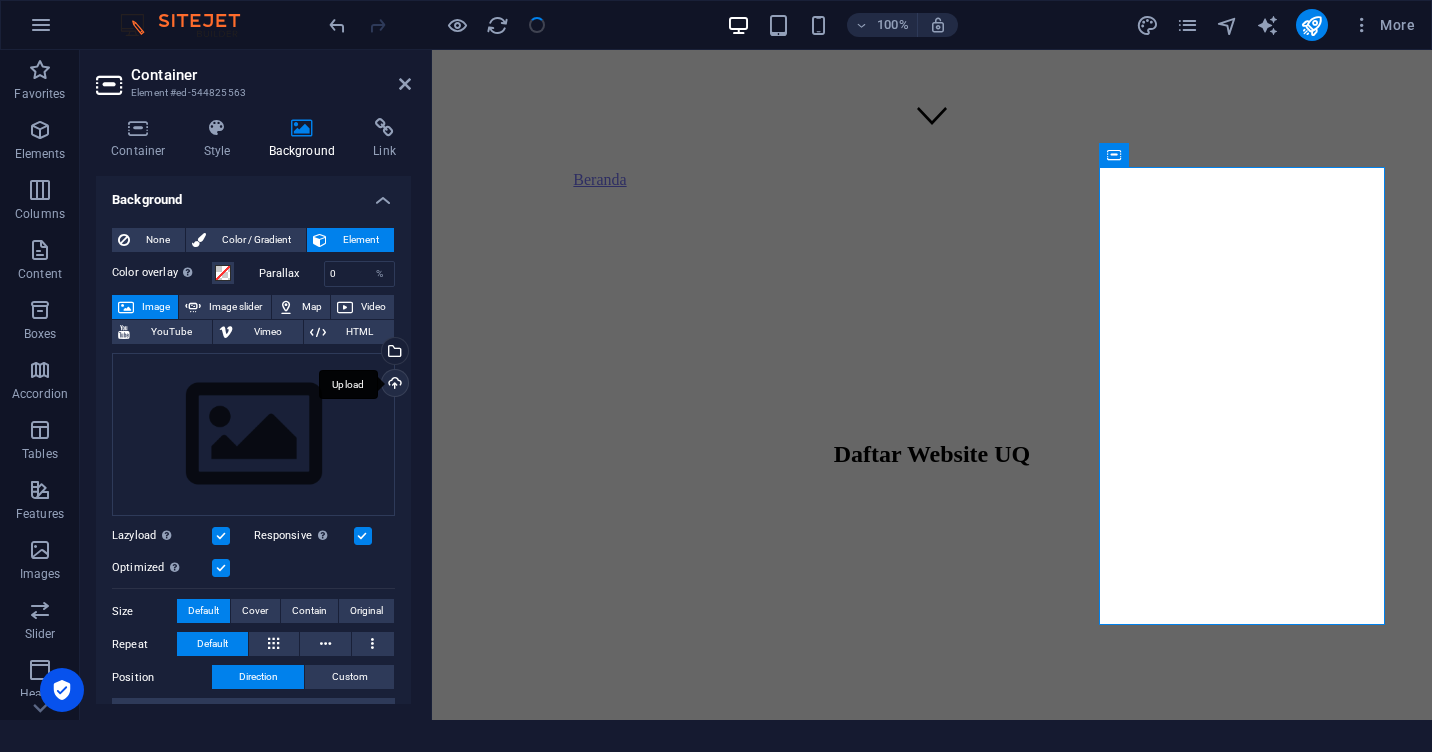 click on "Upload" at bounding box center [393, 385] 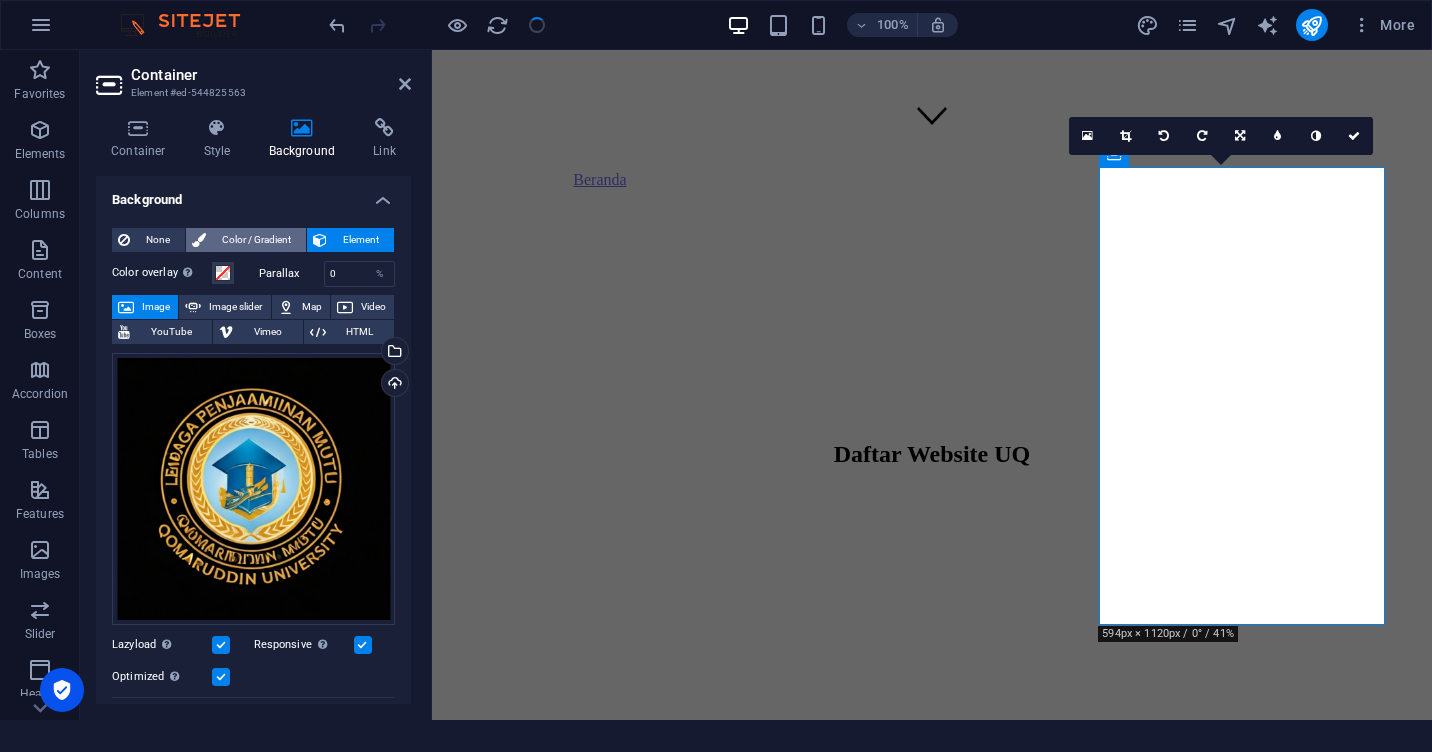 click on "Color / Gradient" at bounding box center [256, 240] 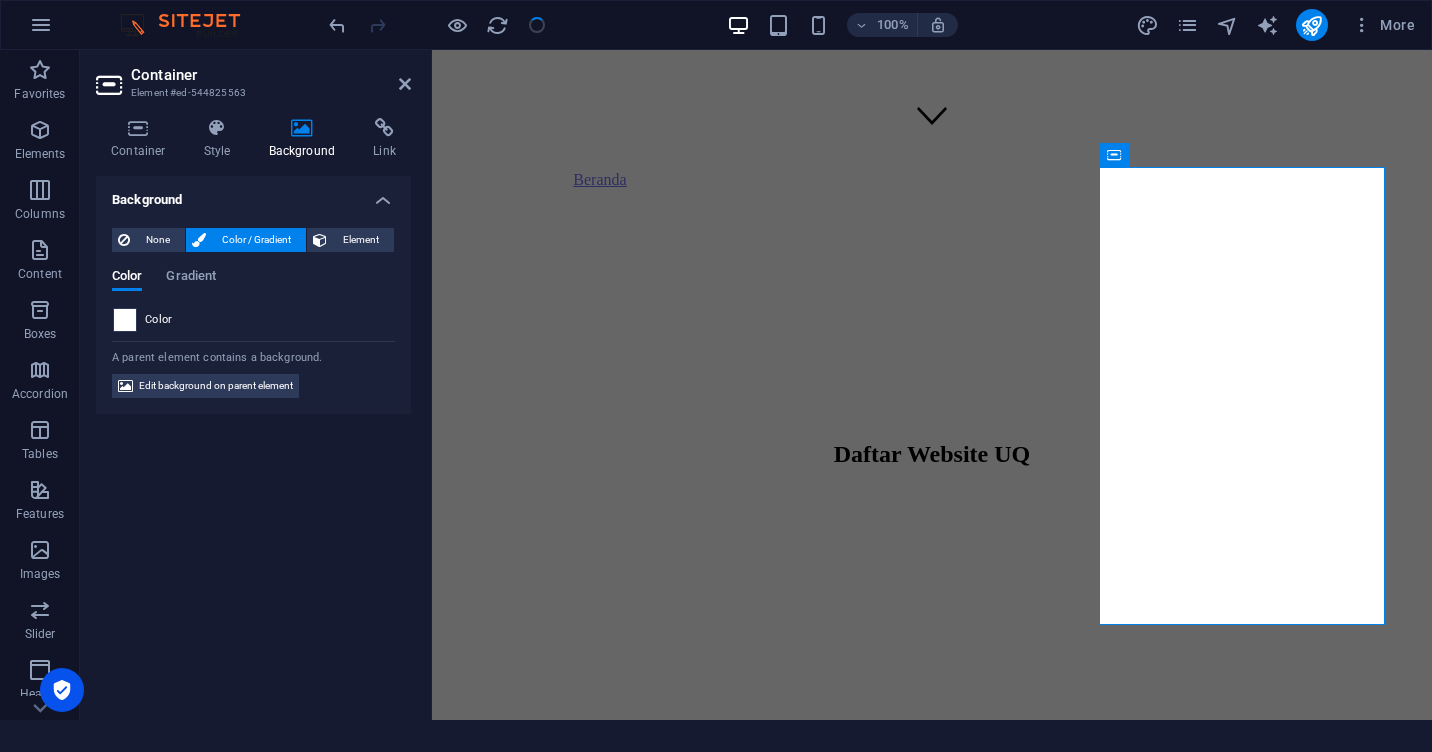 click at bounding box center [125, 320] 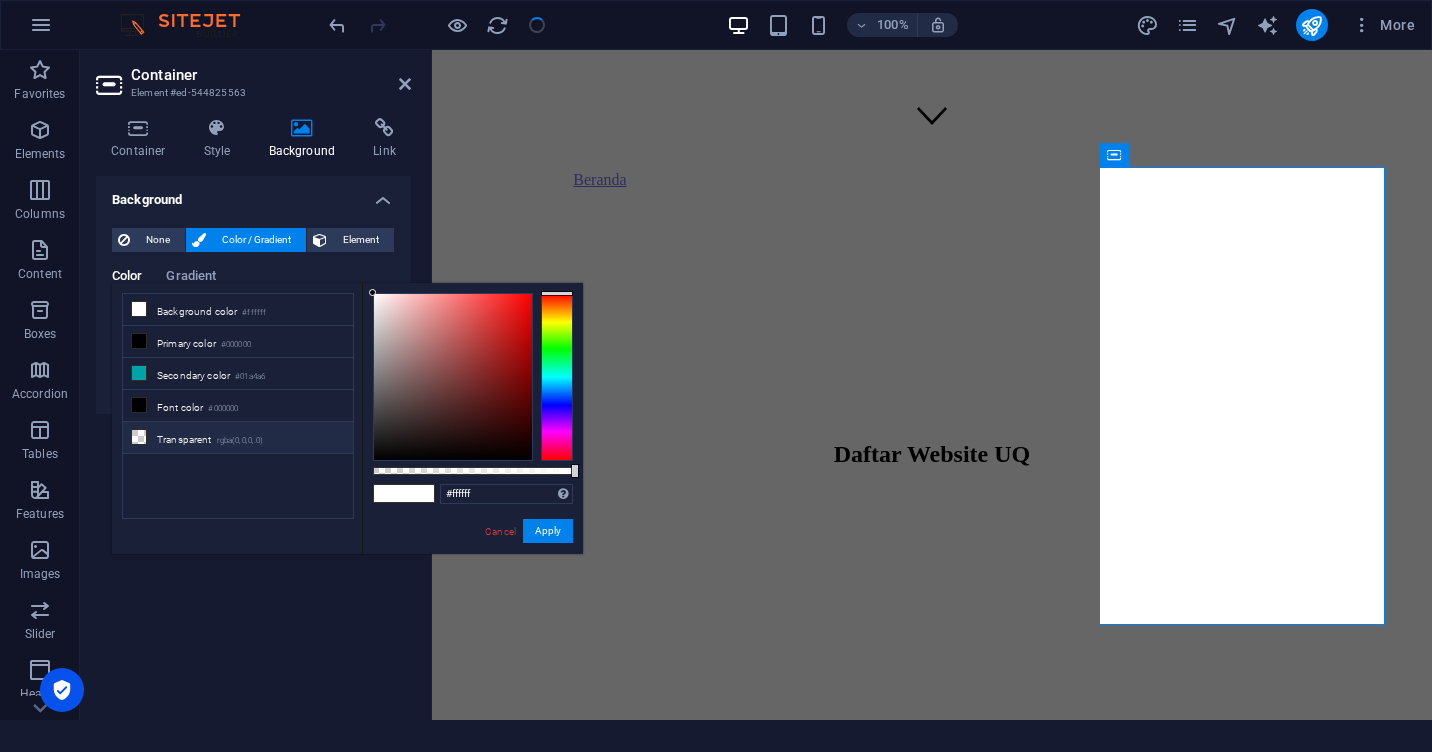 click on "Transparent
rgba(0,0,0,.0)" at bounding box center (238, 438) 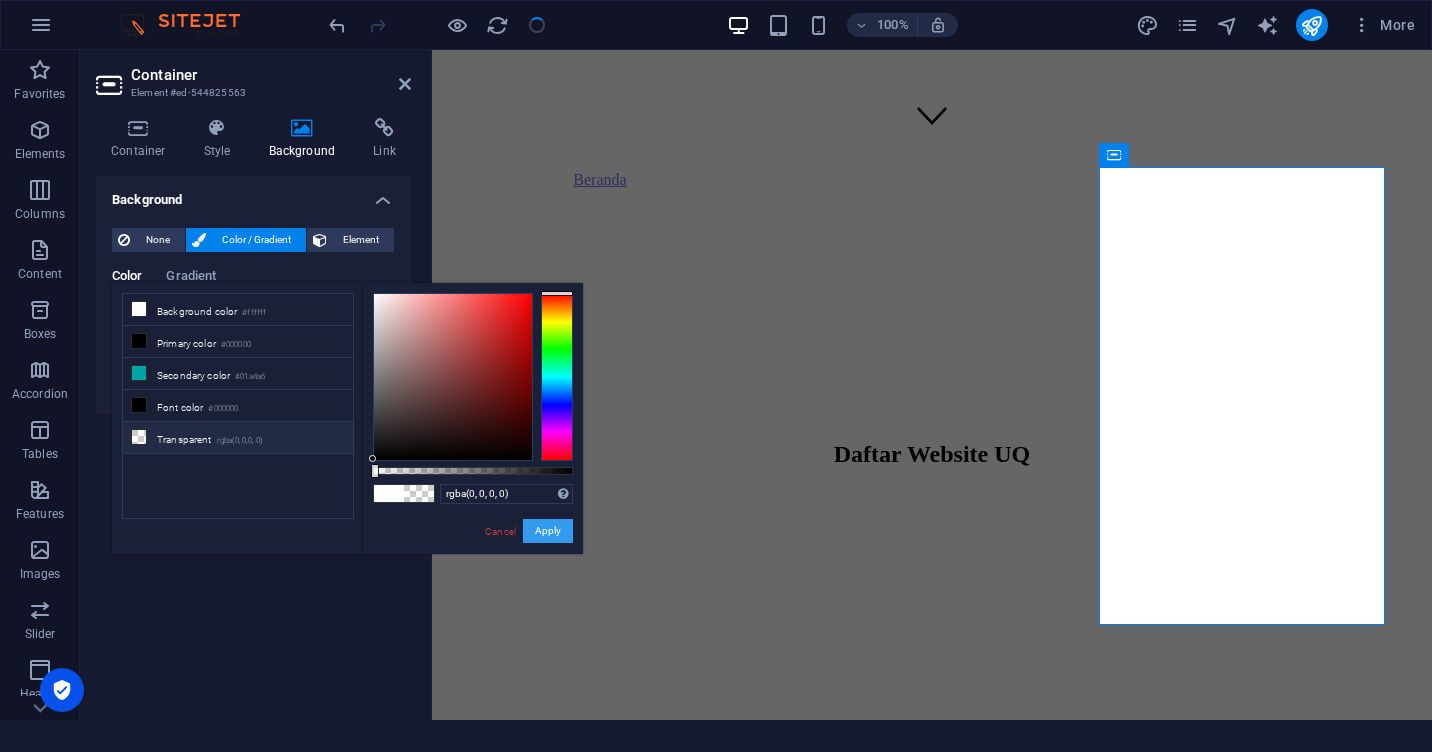 click on "Apply" at bounding box center [548, 531] 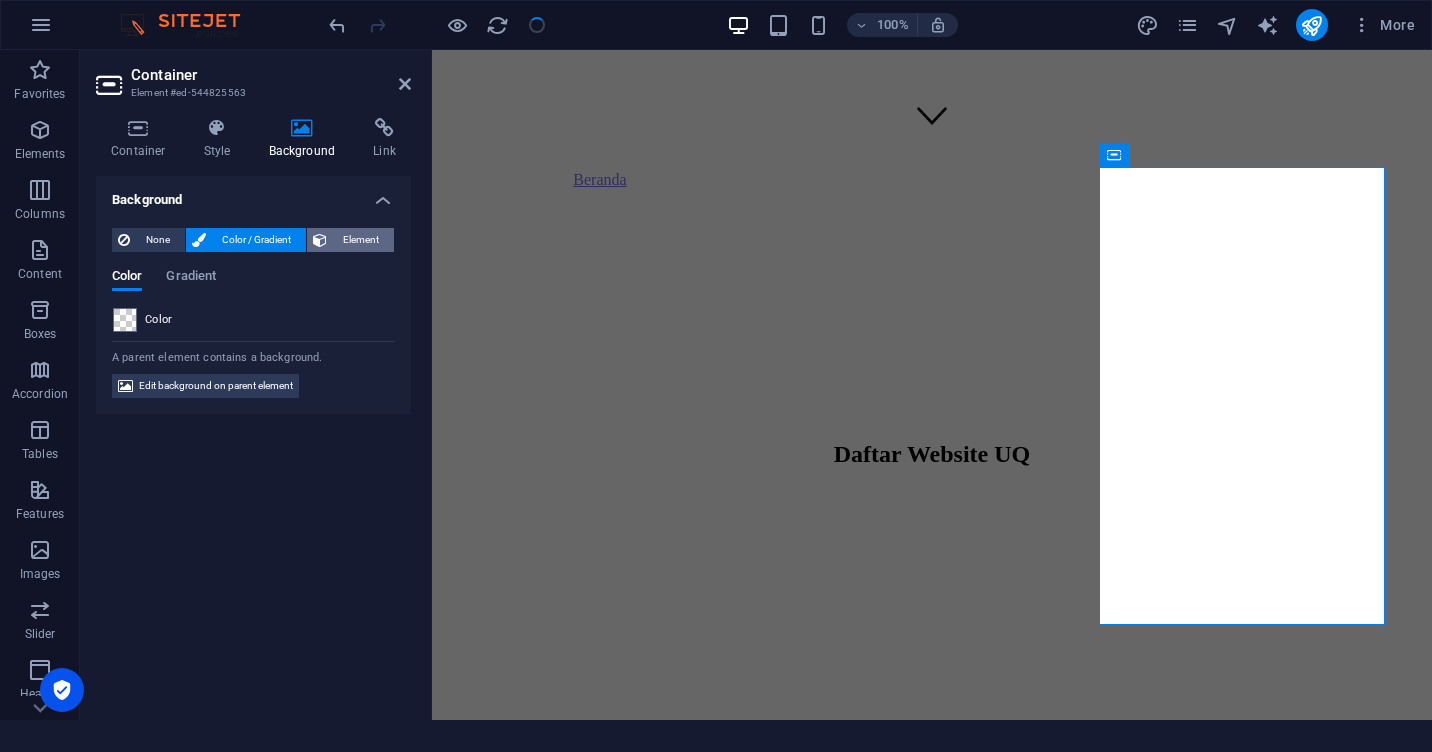 click on "Element" at bounding box center (360, 240) 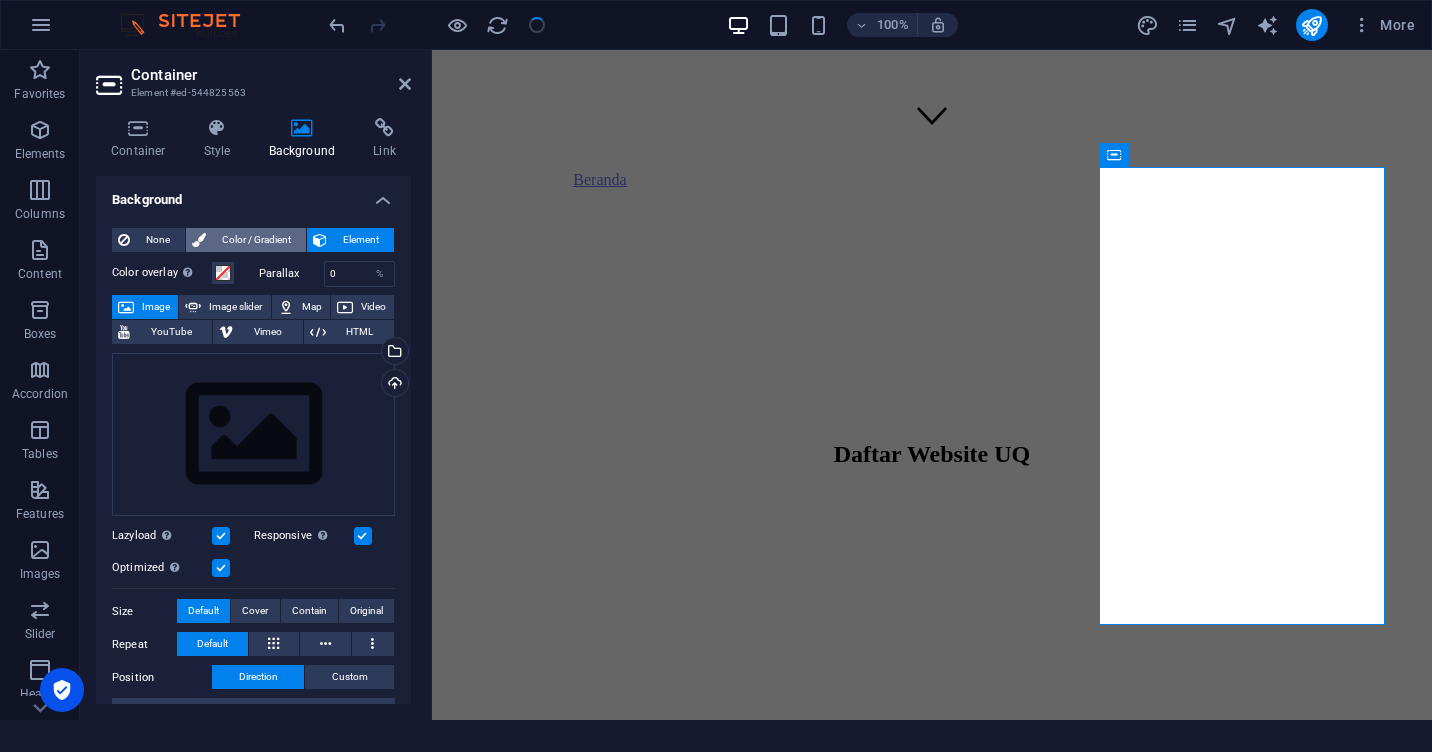 click on "Color / Gradient" at bounding box center [256, 240] 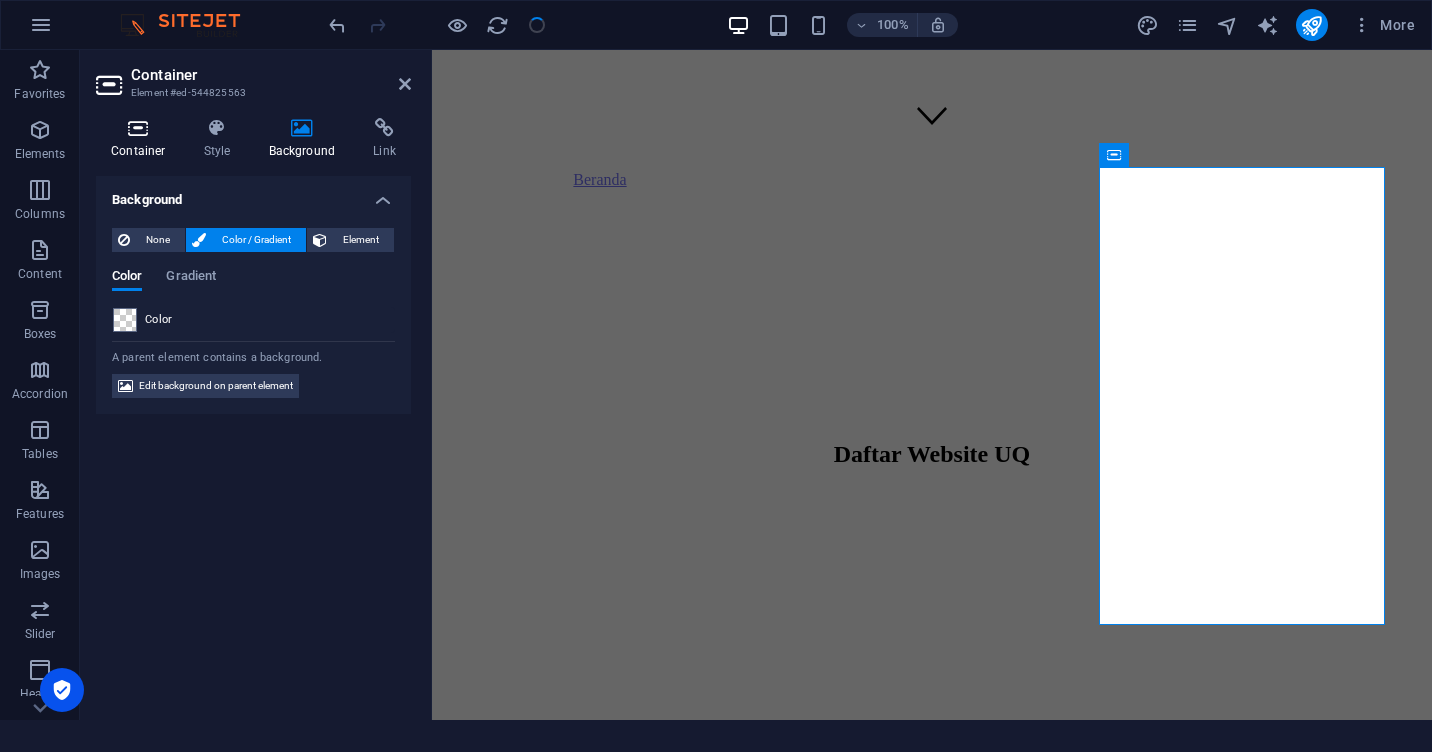click at bounding box center [138, 128] 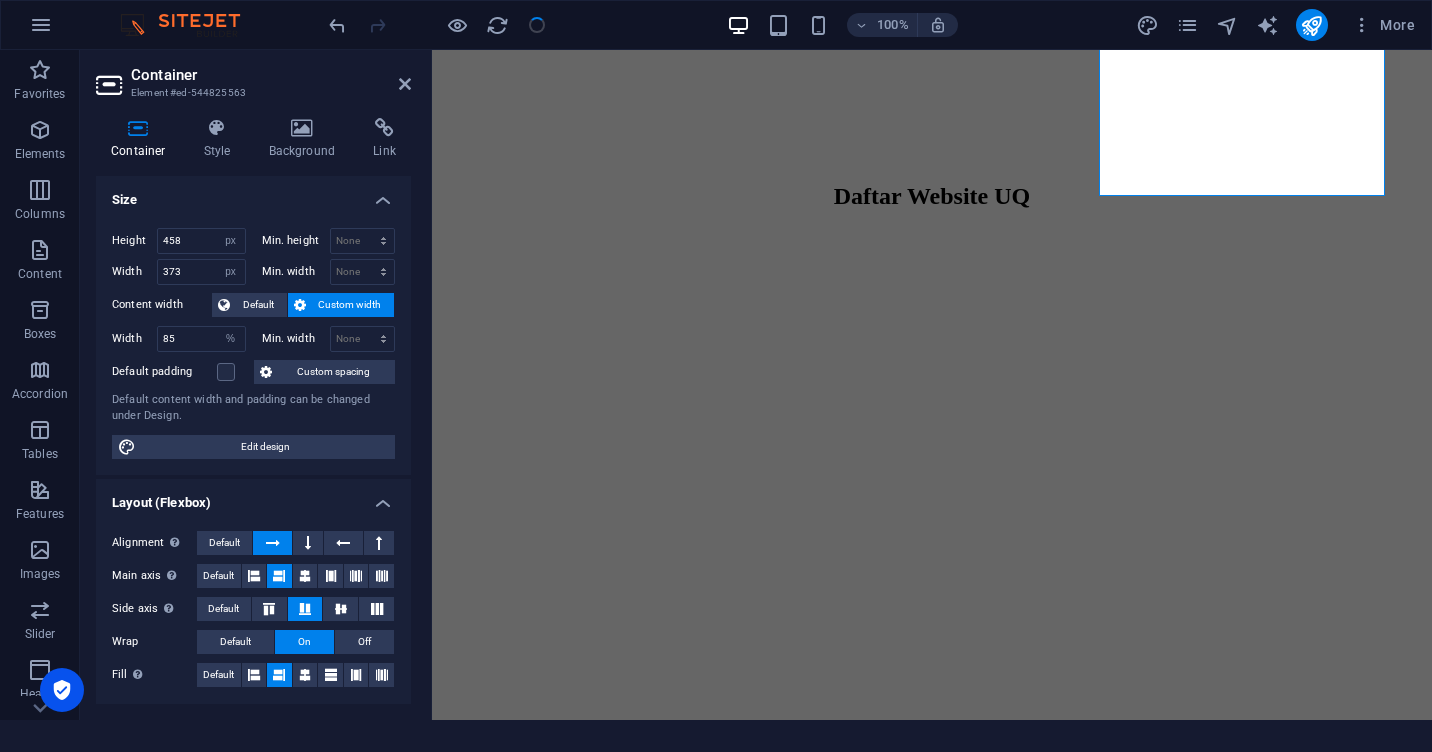scroll, scrollTop: 470, scrollLeft: 0, axis: vertical 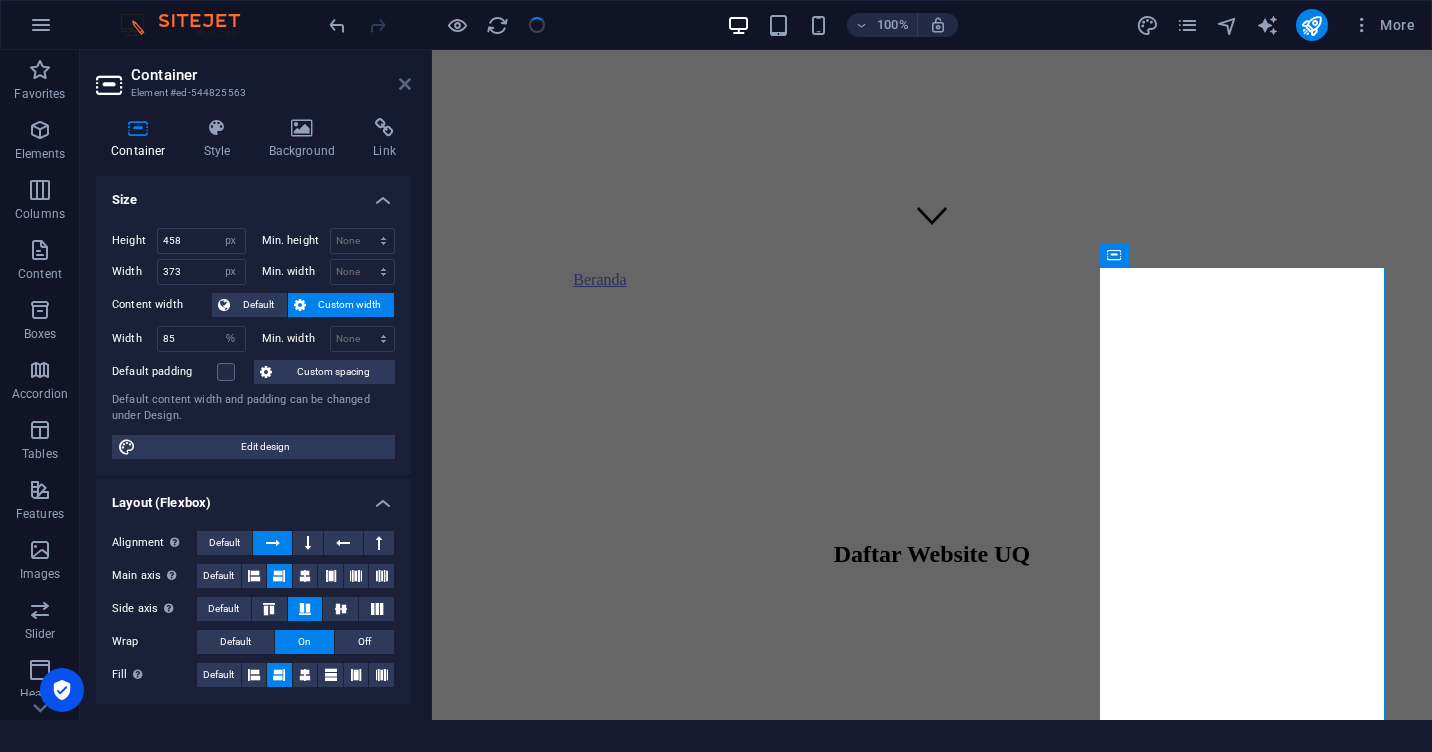 click at bounding box center (405, 84) 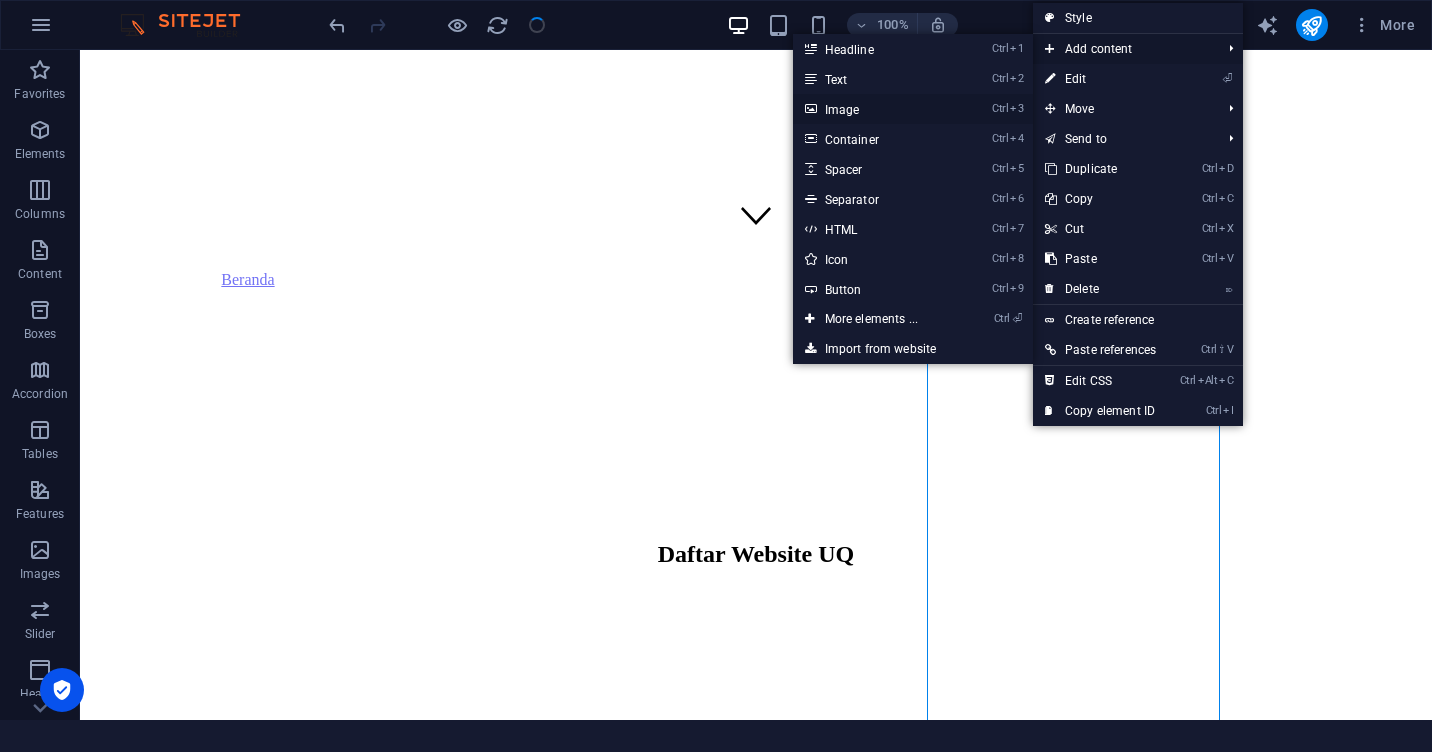 click on "Ctrl 3  Image" at bounding box center [875, 109] 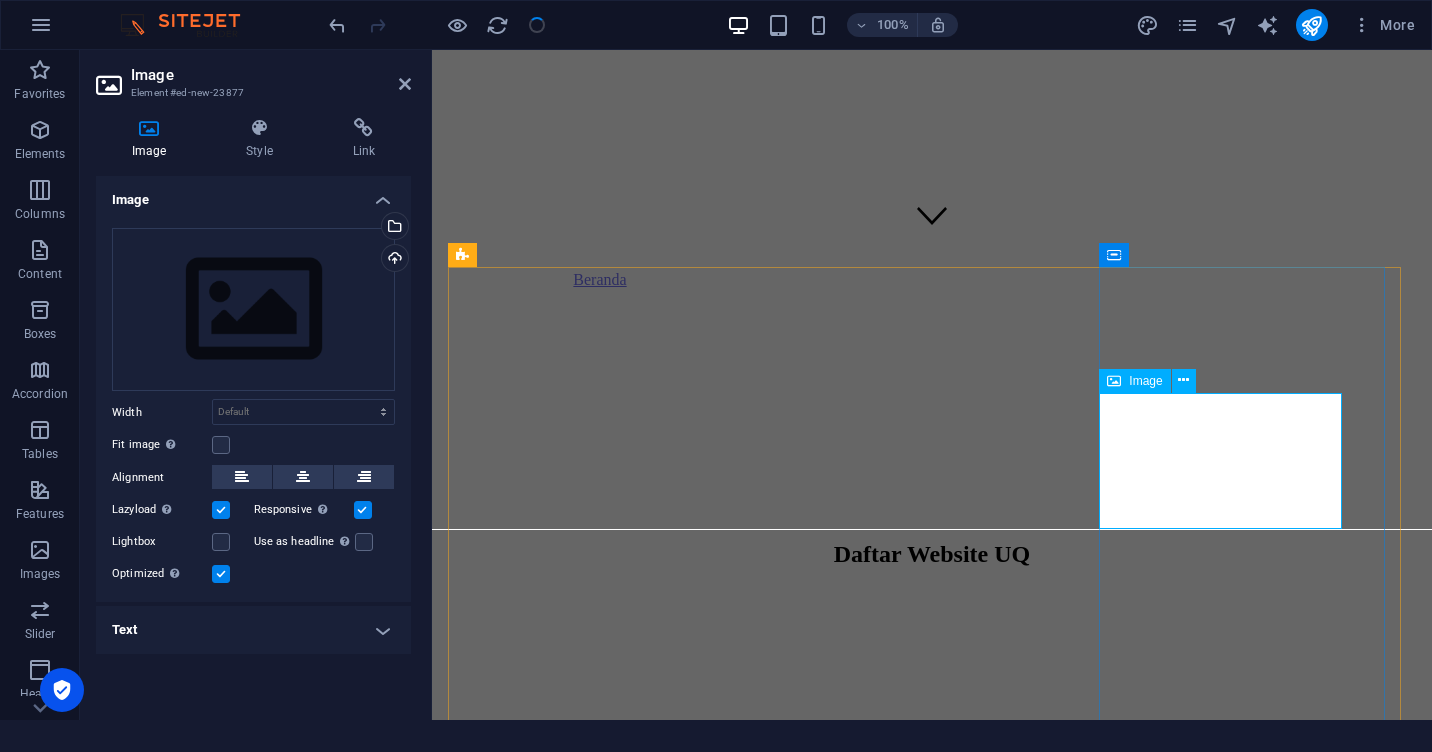 click at bounding box center [540, 4035] 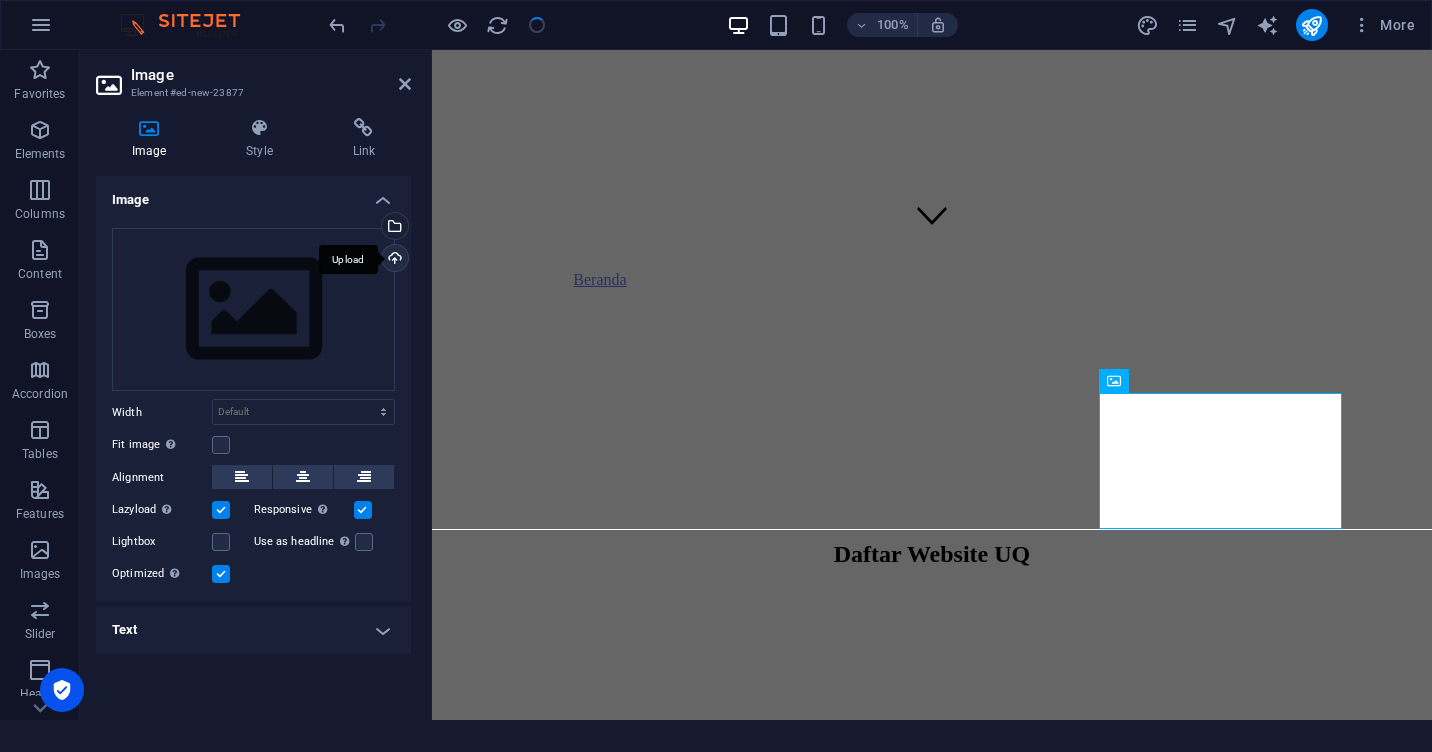 click on "Upload" at bounding box center (393, 260) 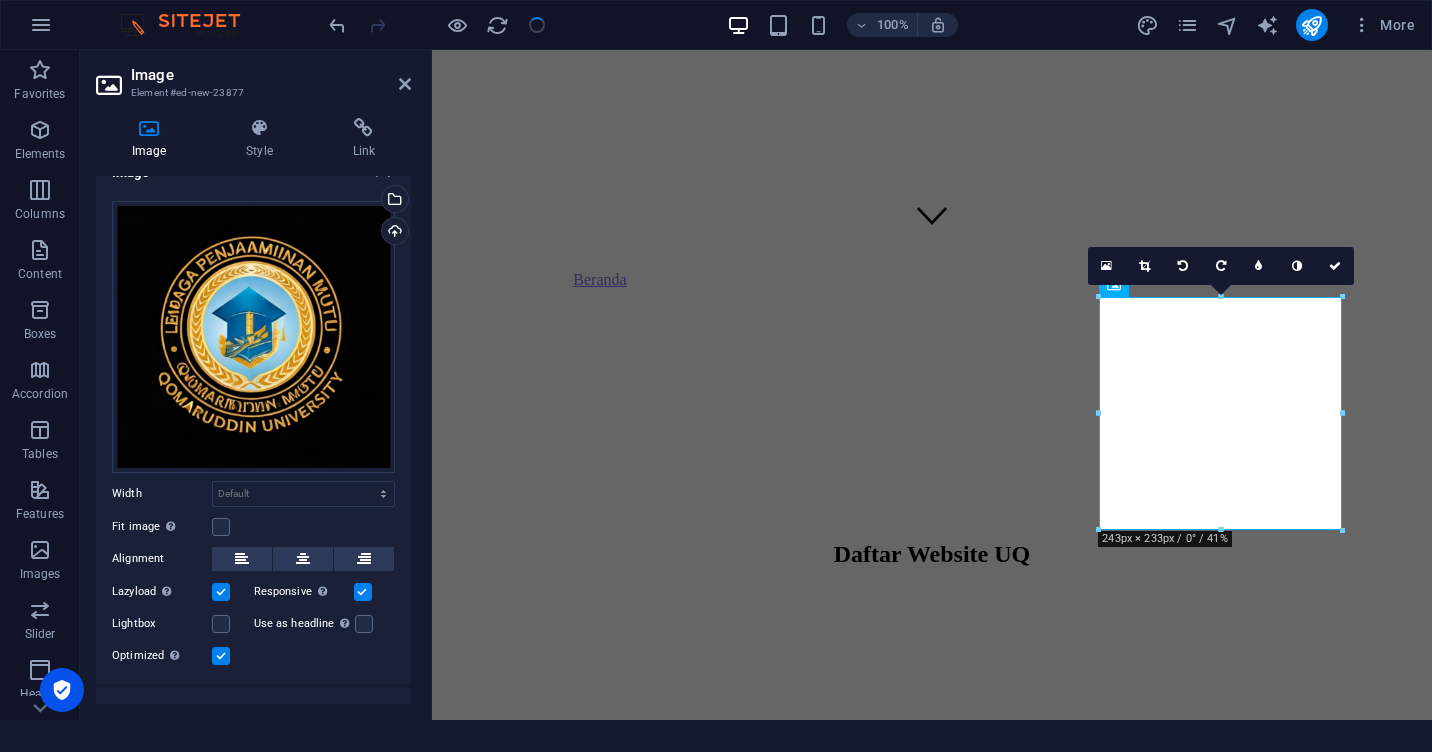 scroll, scrollTop: 0, scrollLeft: 0, axis: both 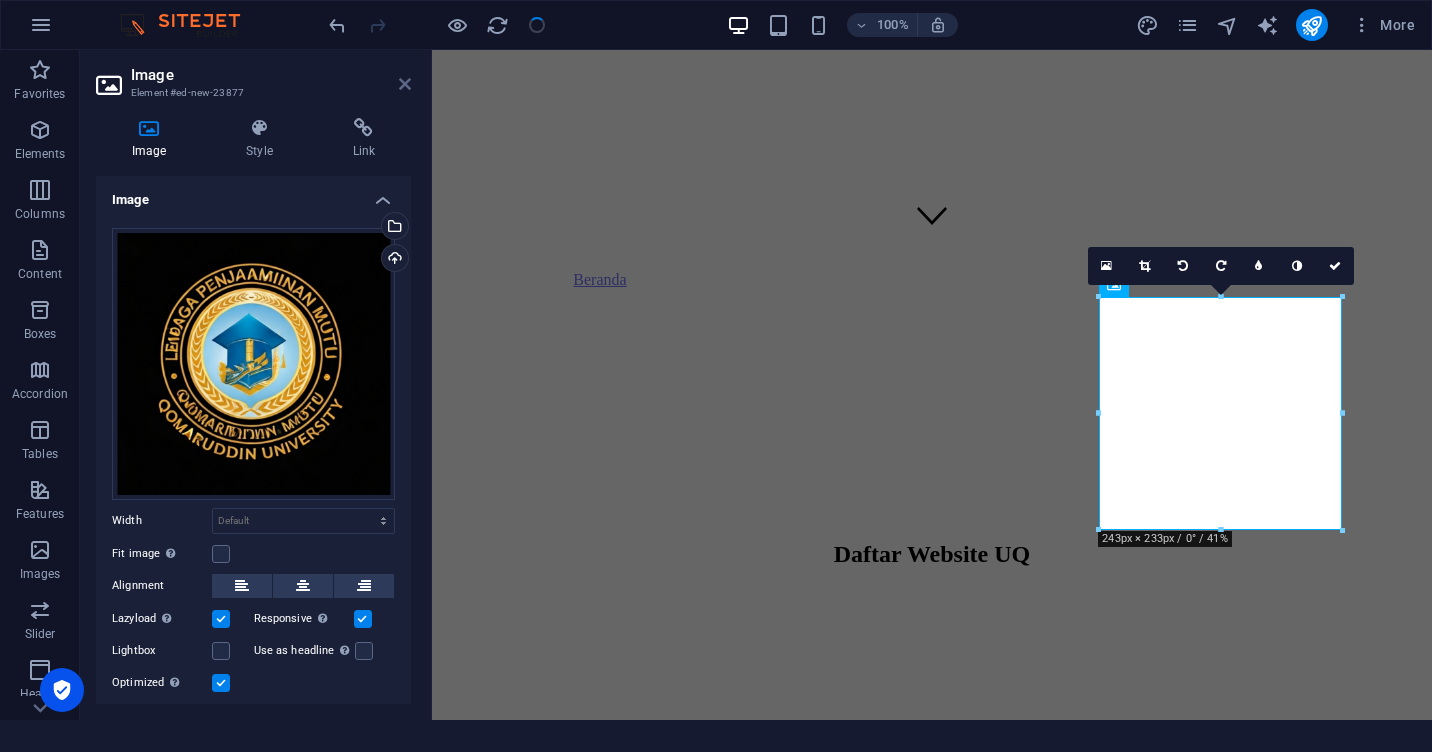 click at bounding box center [405, 84] 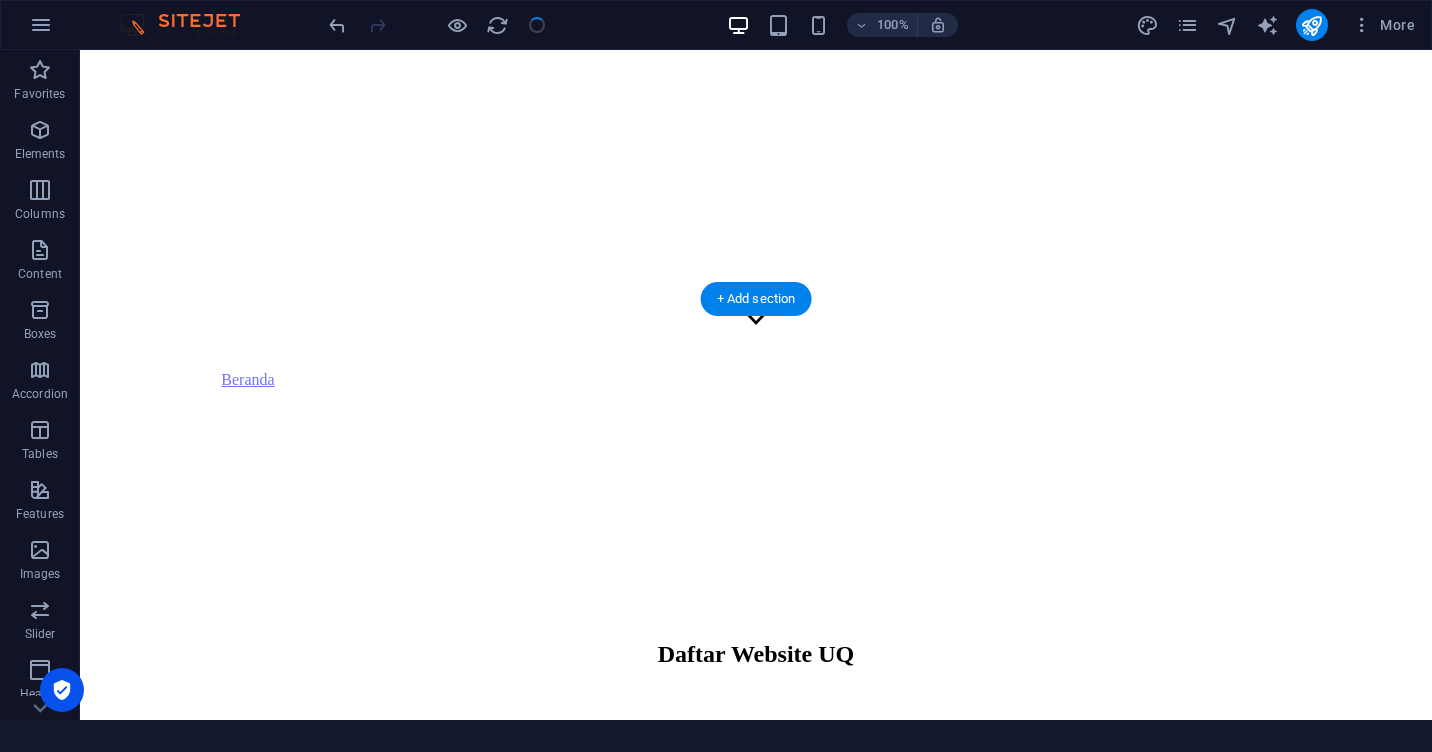 scroll, scrollTop: 470, scrollLeft: 0, axis: vertical 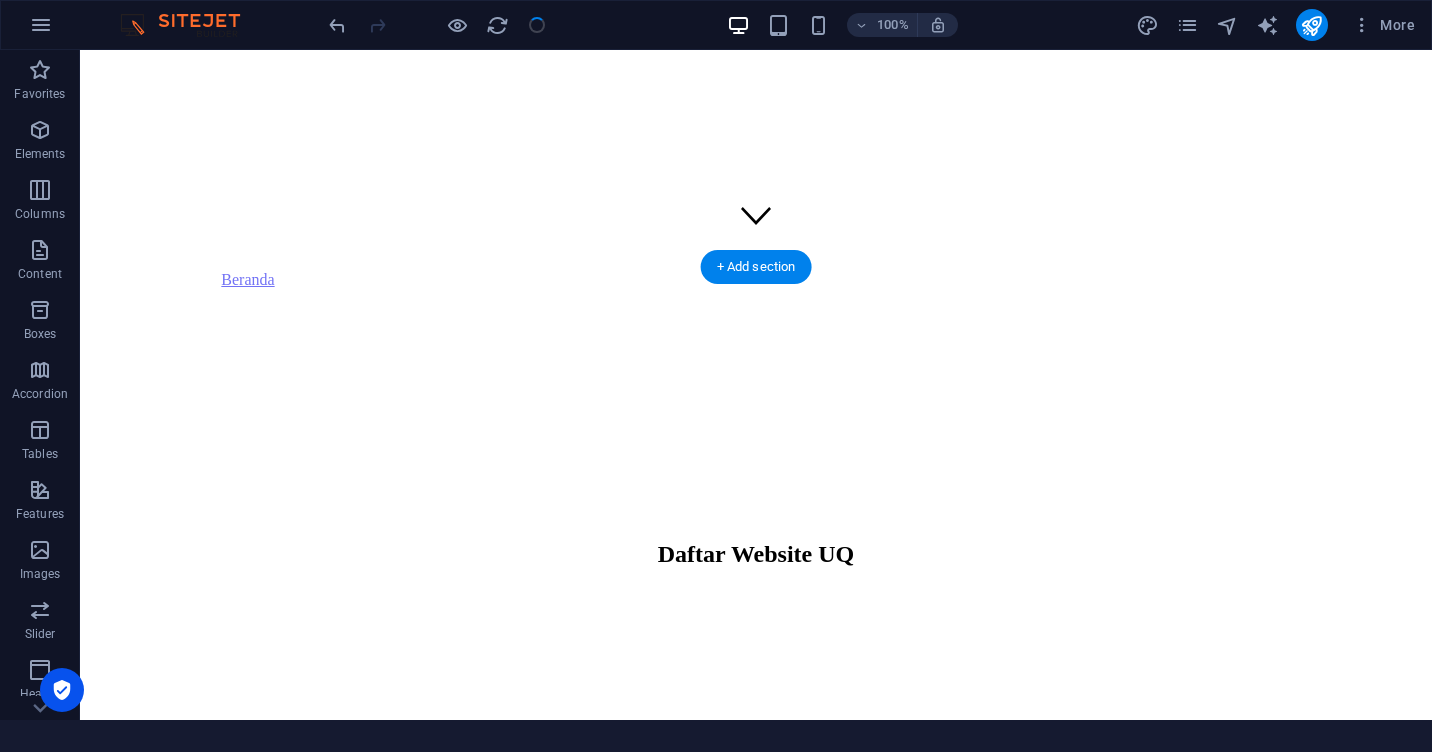 click at bounding box center [756, 598] 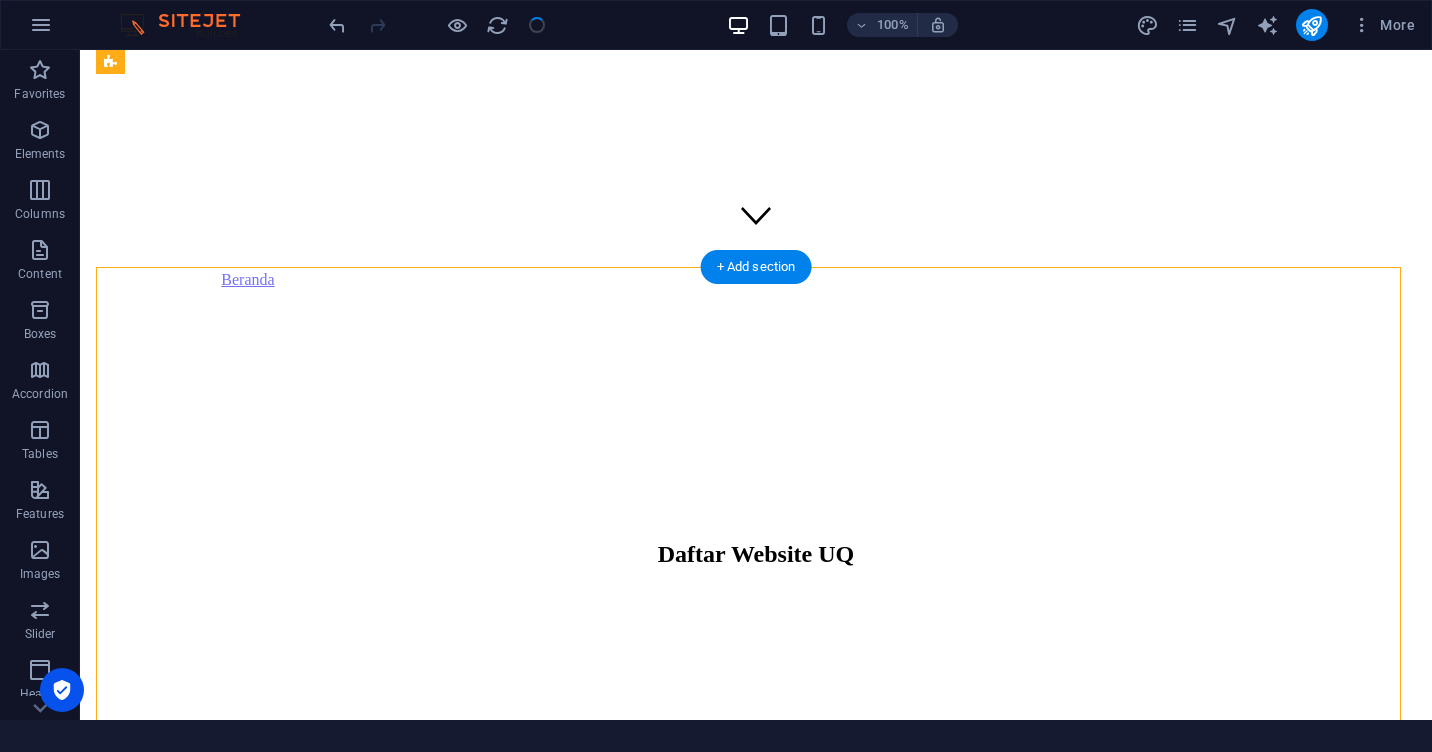 click at bounding box center (756, 598) 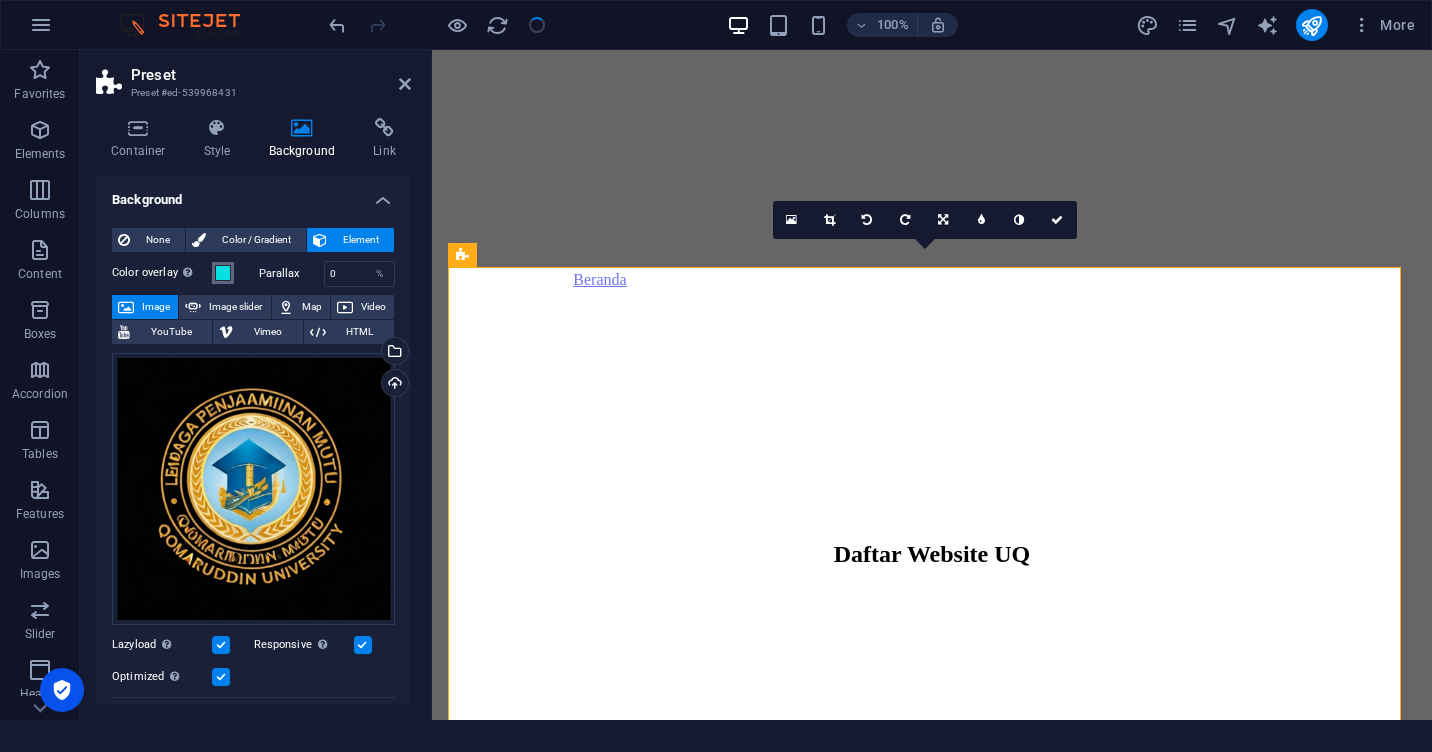 click at bounding box center [223, 273] 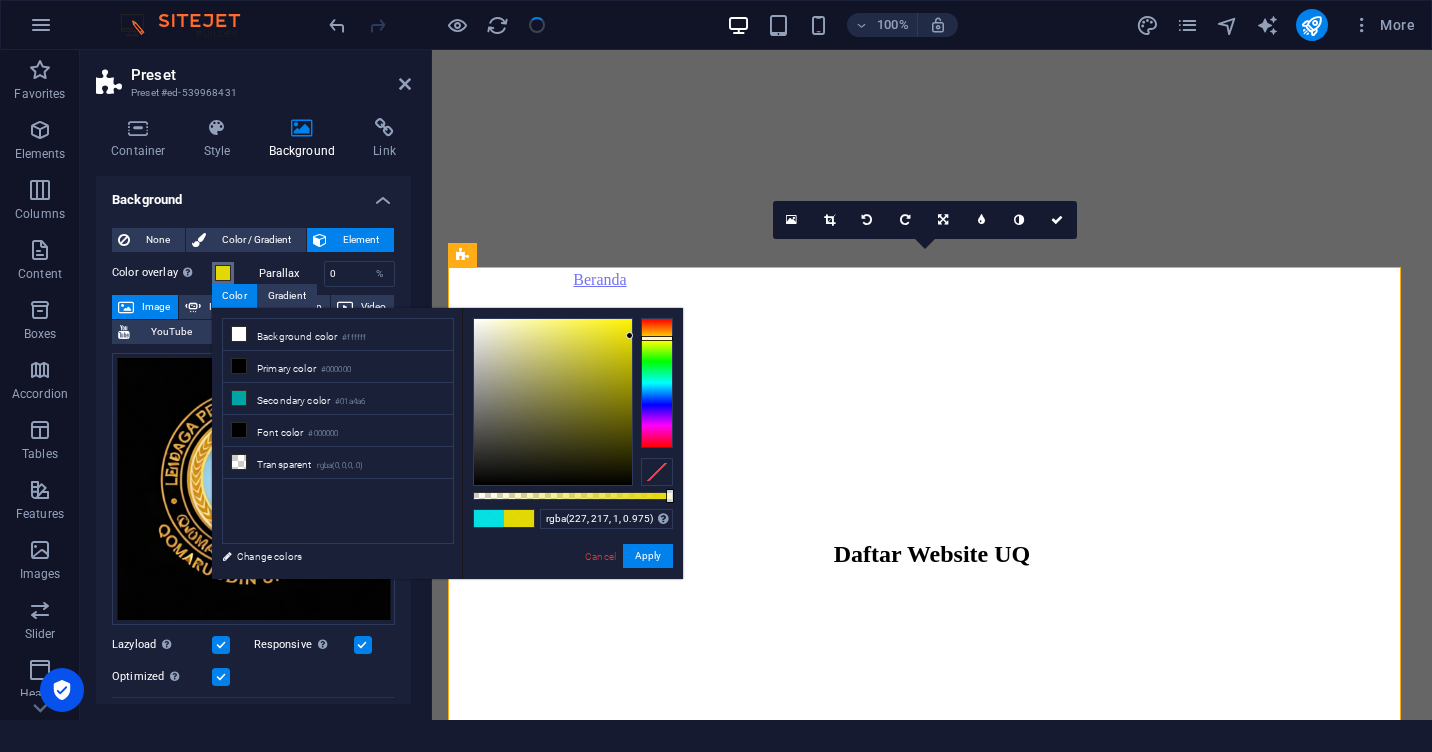 drag, startPoint x: 656, startPoint y: 380, endPoint x: 658, endPoint y: 338, distance: 42.047592 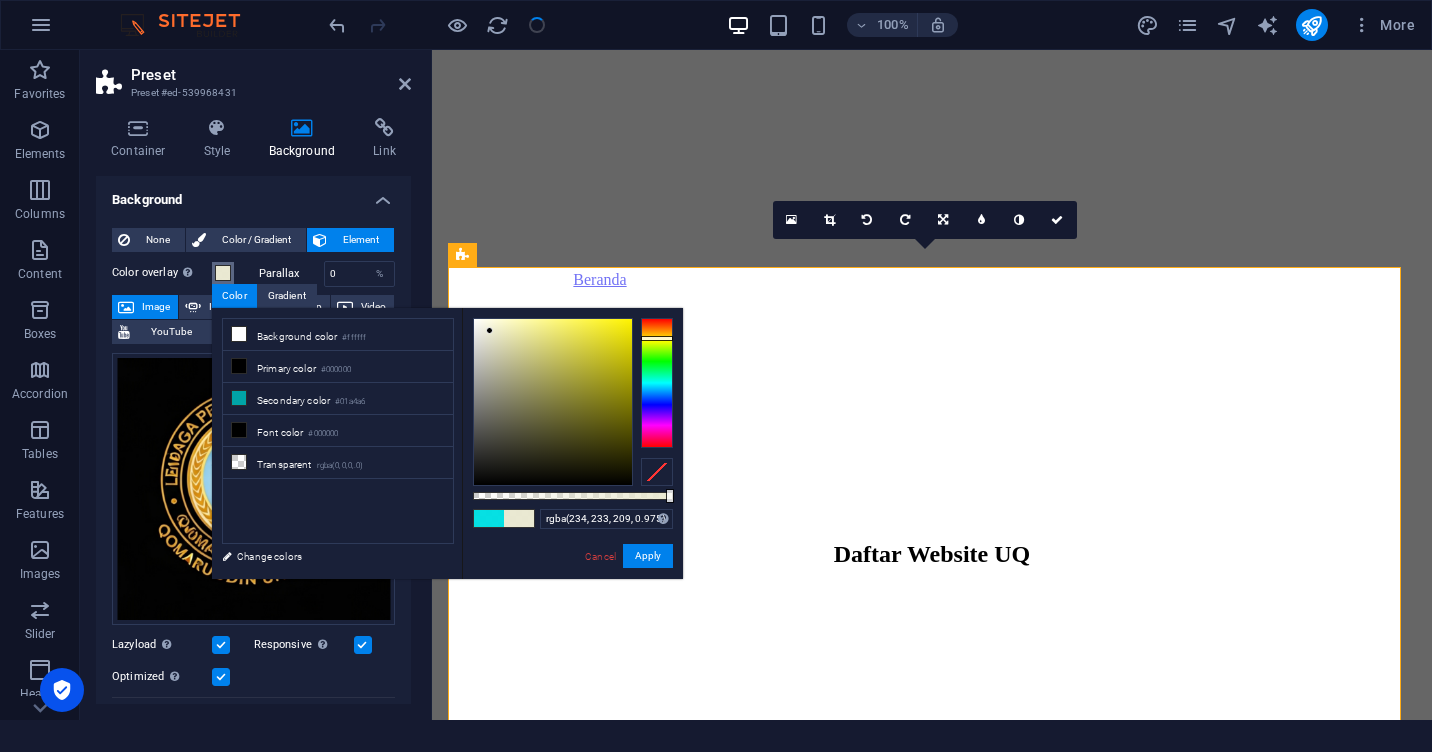 drag, startPoint x: 628, startPoint y: 335, endPoint x: 490, endPoint y: 331, distance: 138.05795 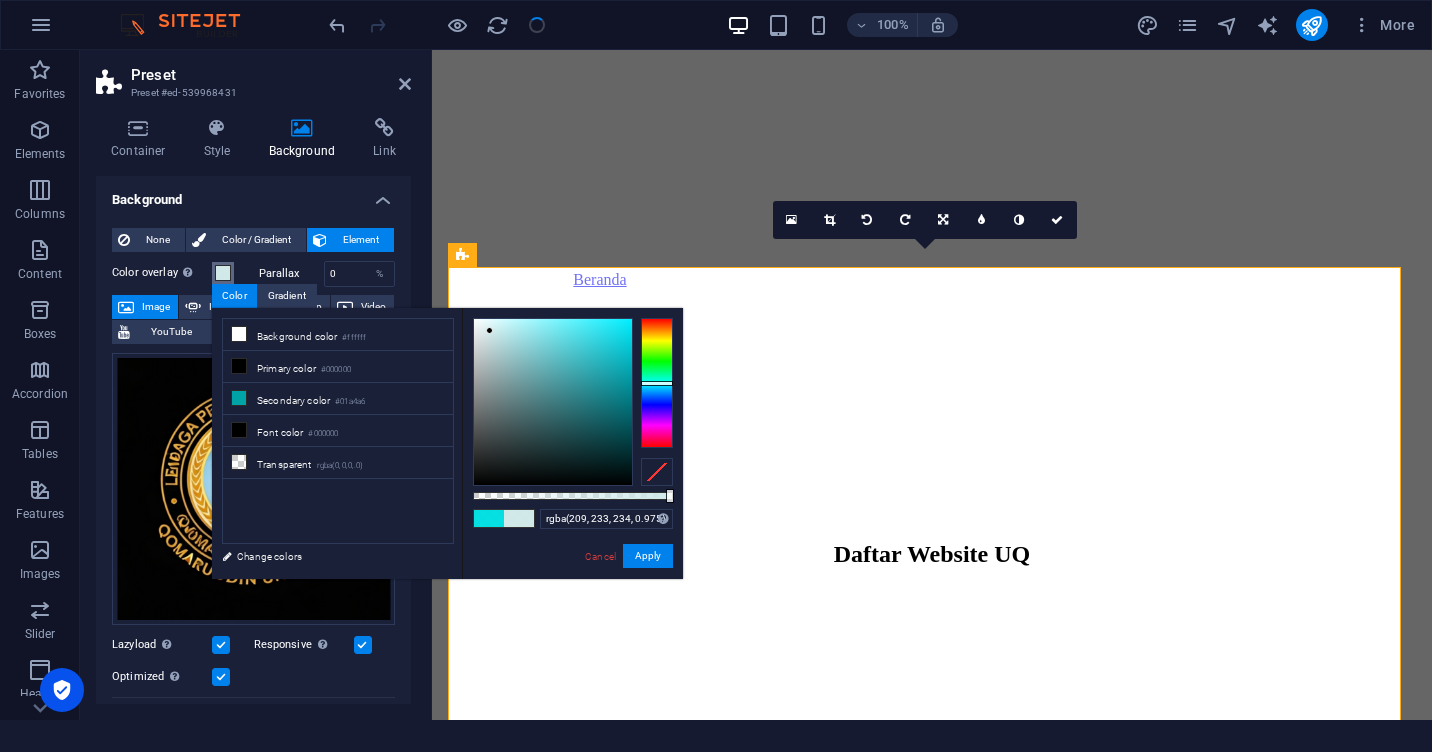 drag, startPoint x: 657, startPoint y: 337, endPoint x: 660, endPoint y: 383, distance: 46.09772 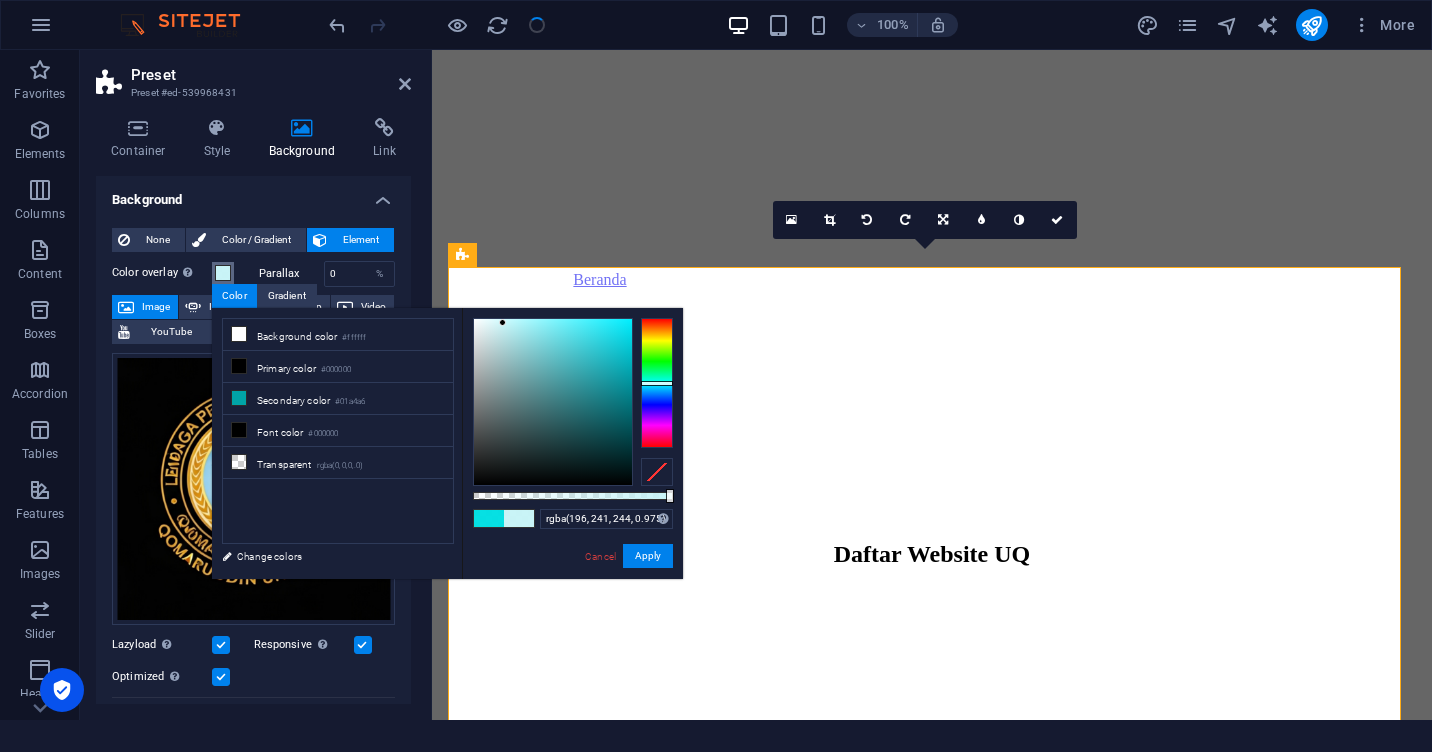 type on "rgba(193, 239, 242, 0.975)" 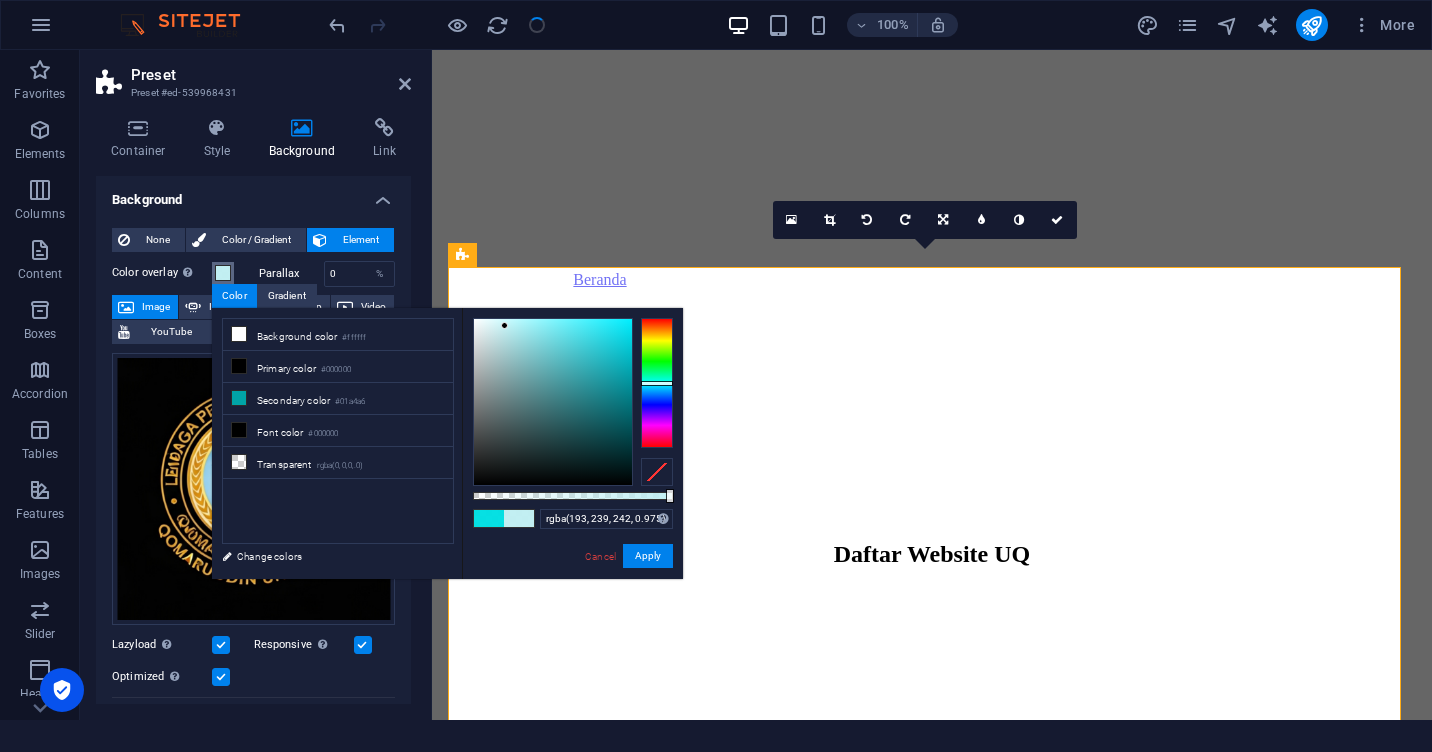 drag, startPoint x: 489, startPoint y: 328, endPoint x: 505, endPoint y: 326, distance: 16.124516 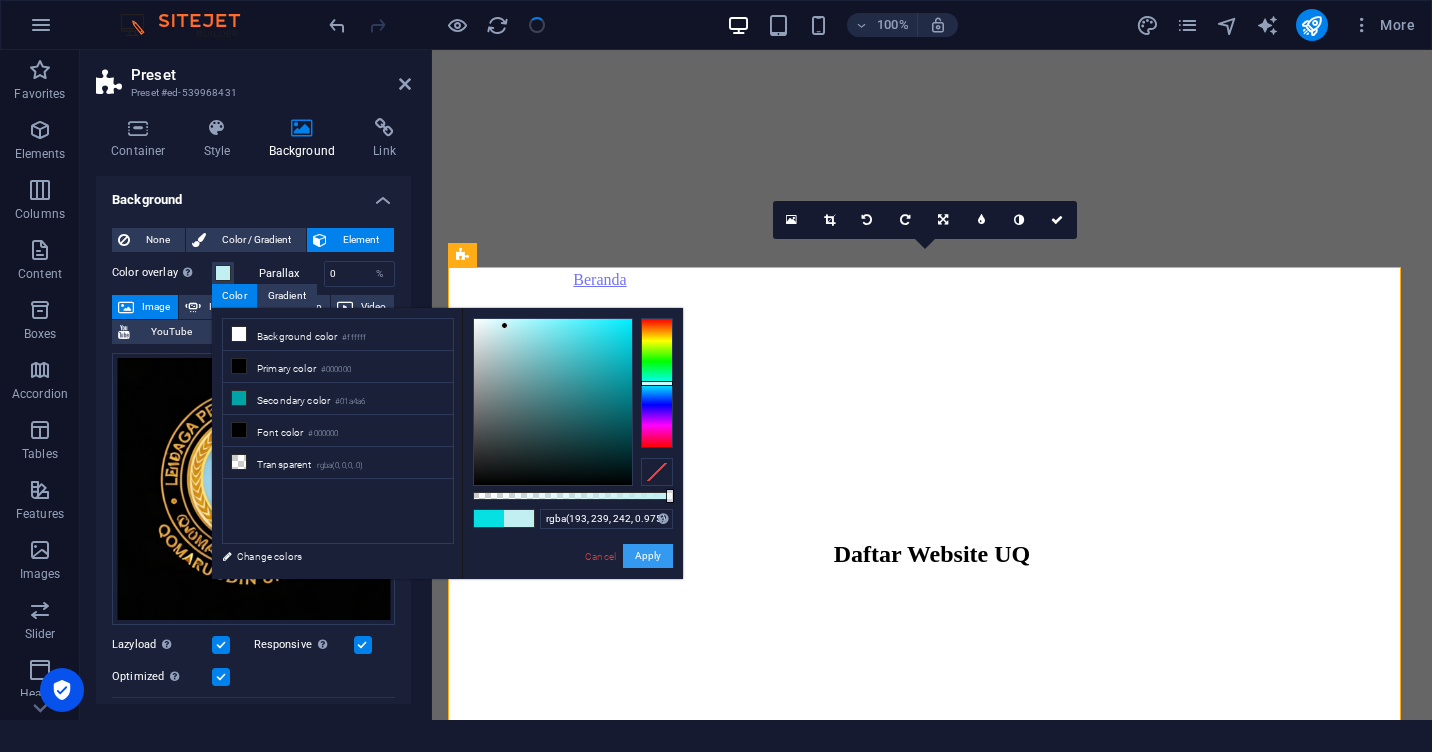 click on "Apply" at bounding box center (648, 556) 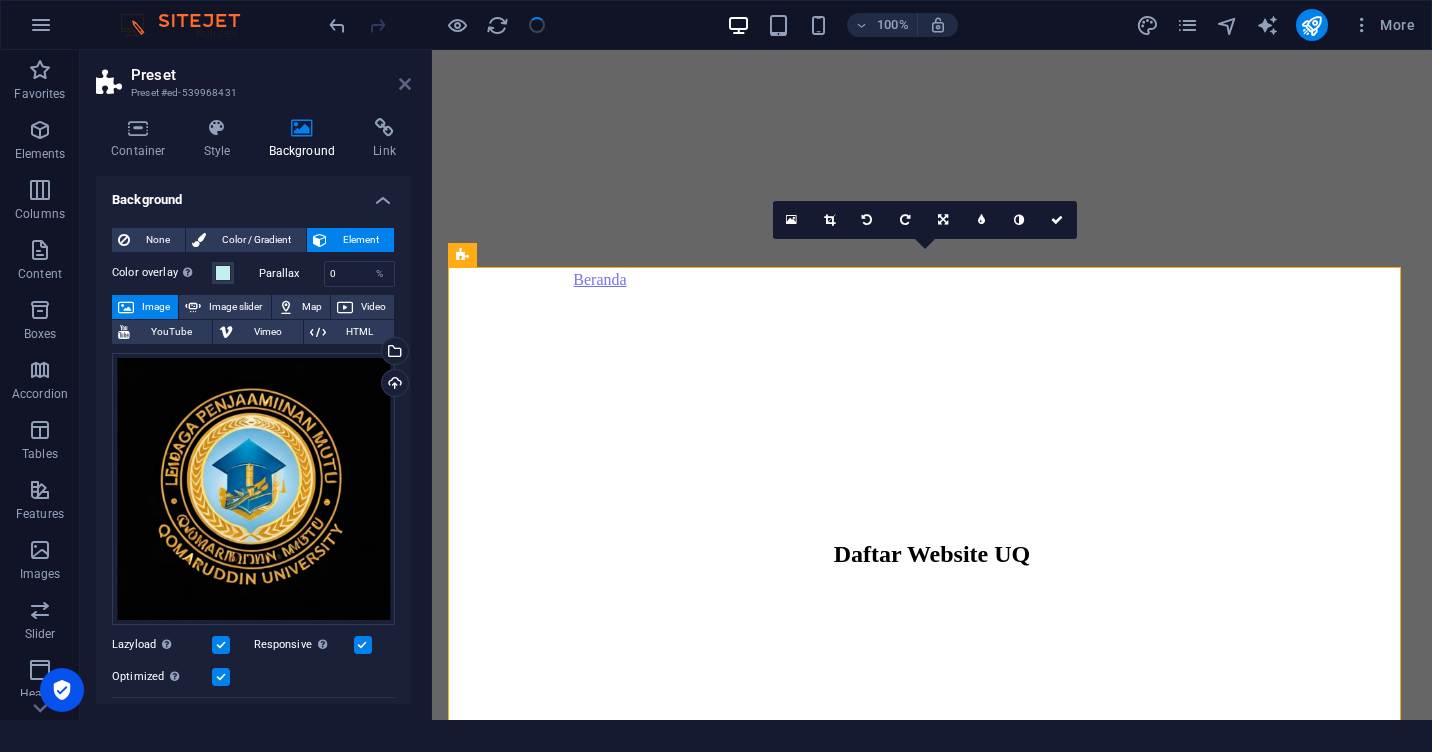 click at bounding box center (405, 84) 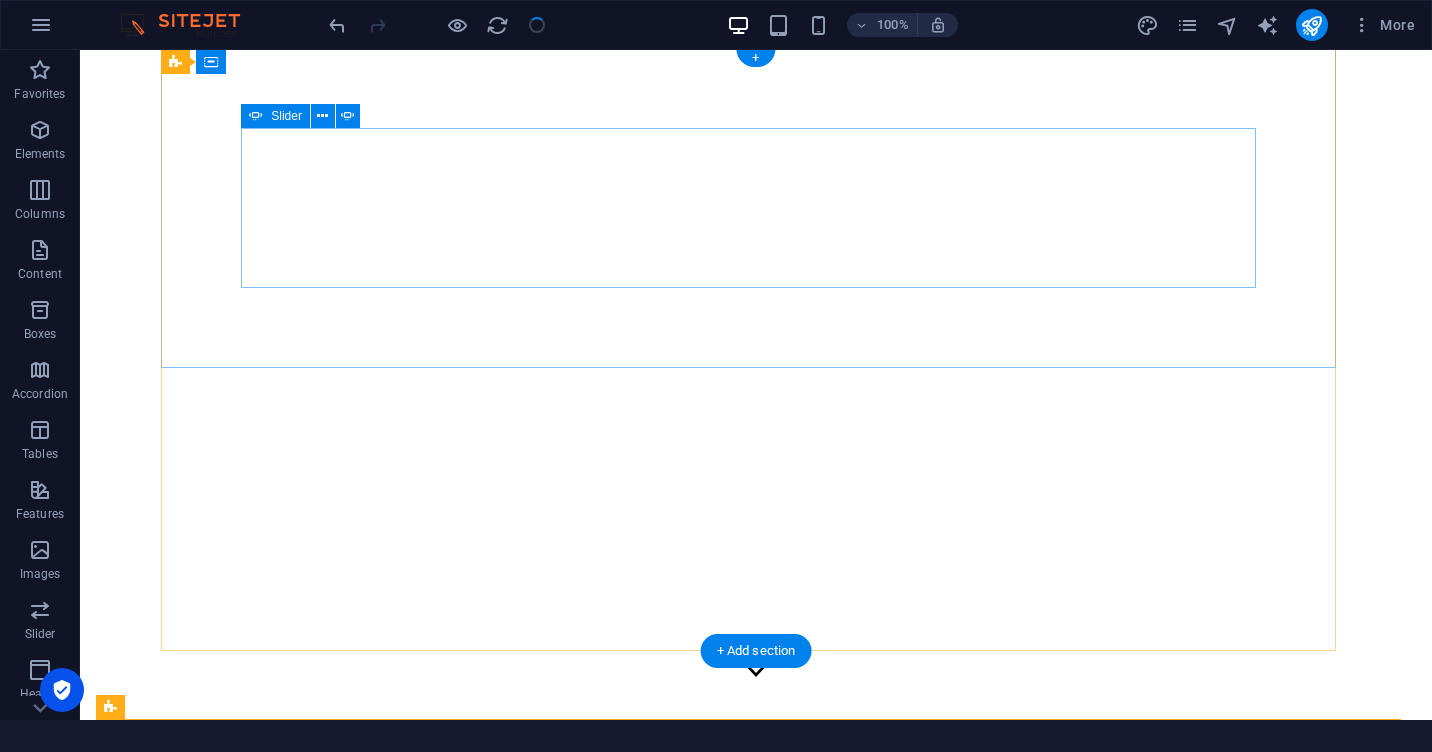 scroll, scrollTop: 0, scrollLeft: 0, axis: both 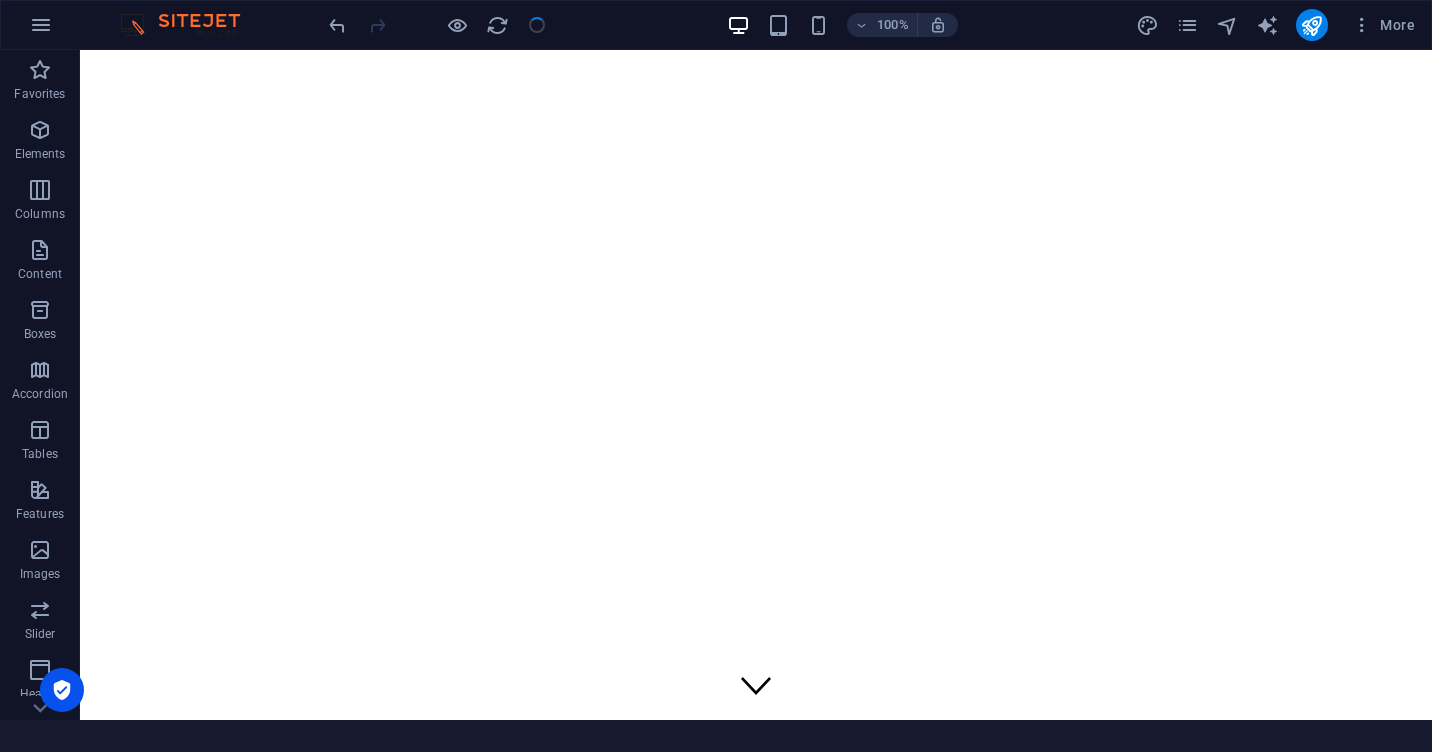 click at bounding box center (437, 25) 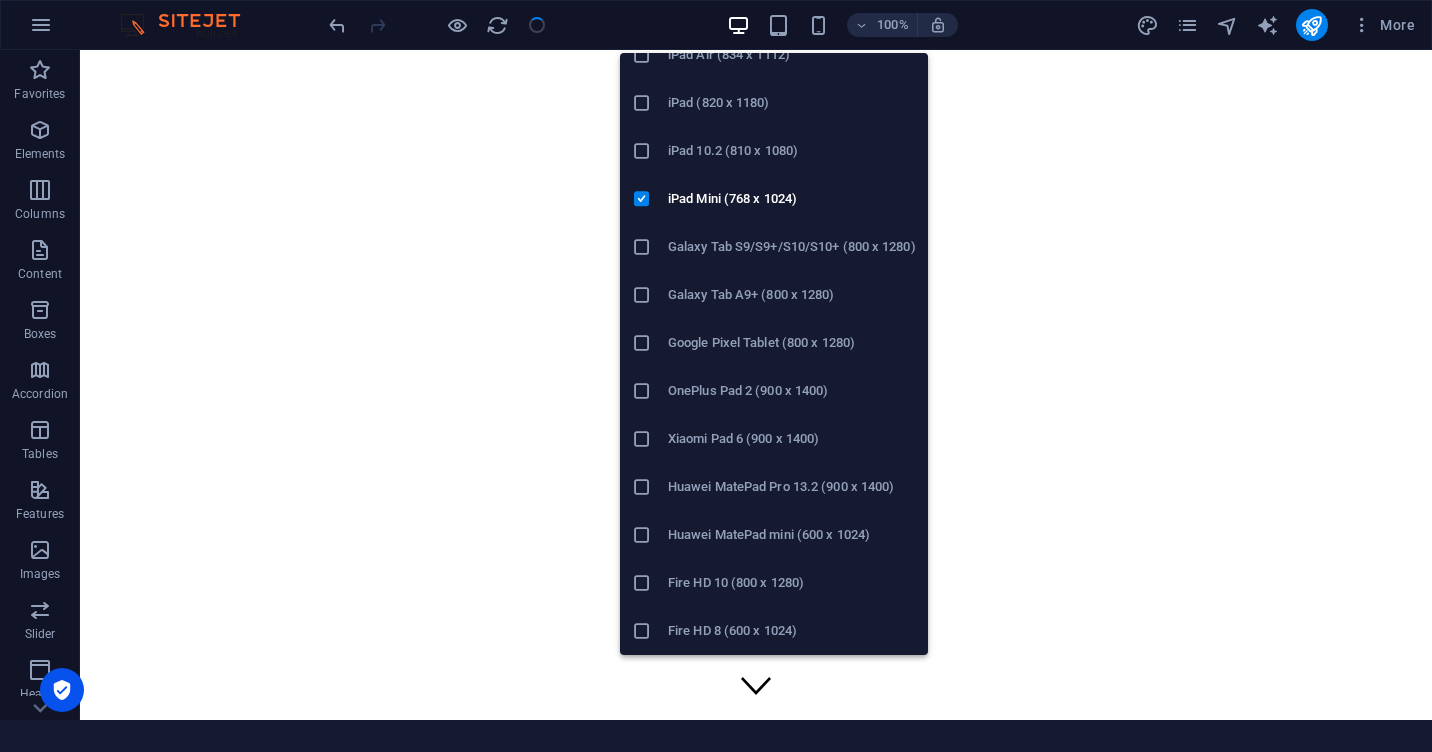 scroll, scrollTop: 0, scrollLeft: 0, axis: both 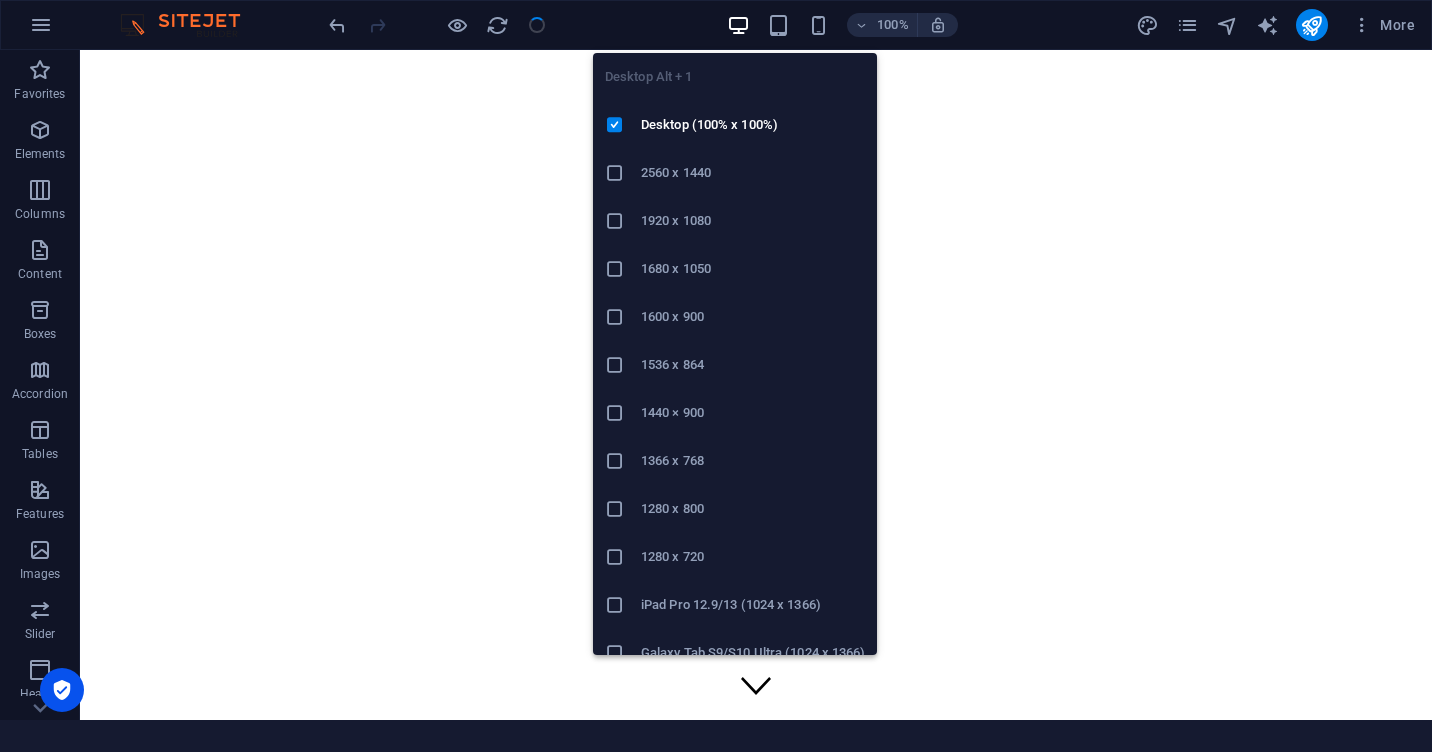 click on "1366 x 768" at bounding box center (753, 461) 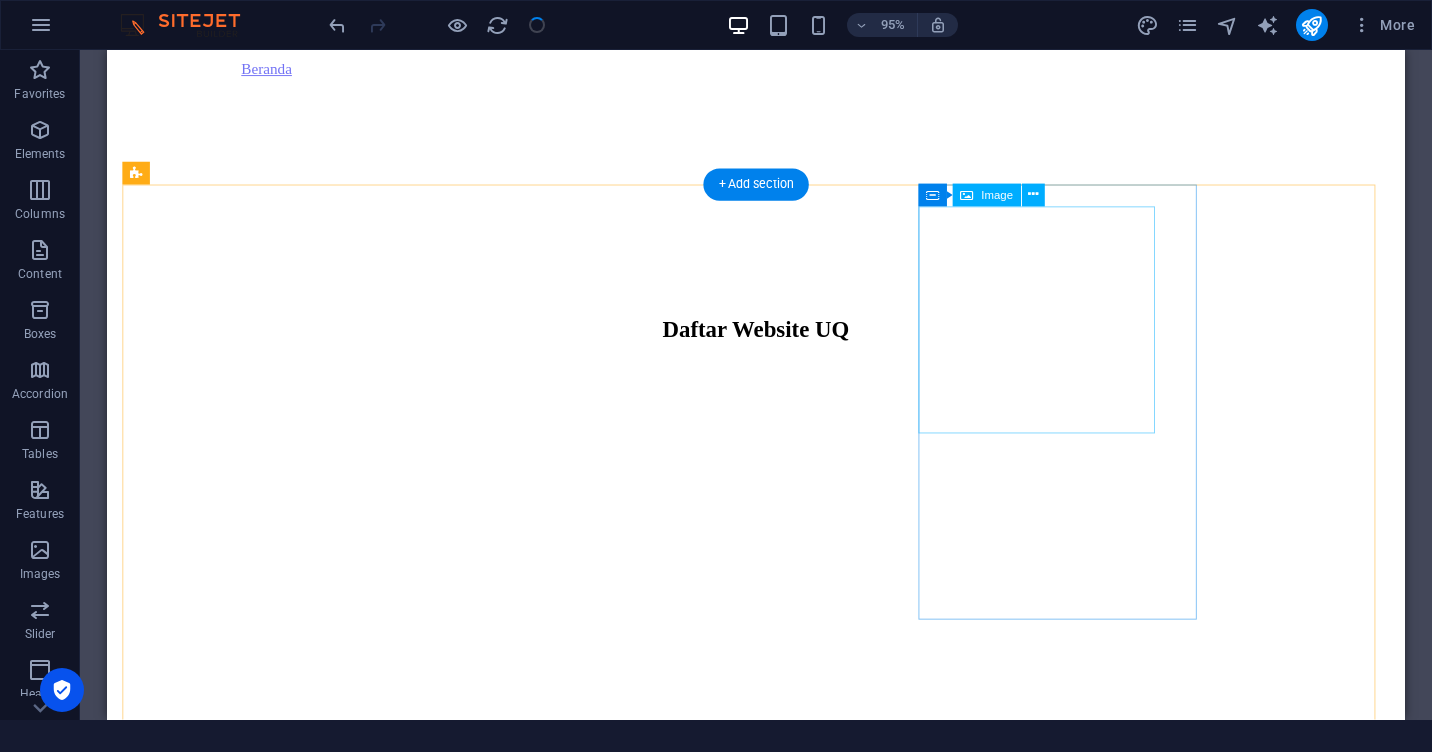 scroll, scrollTop: 866, scrollLeft: 0, axis: vertical 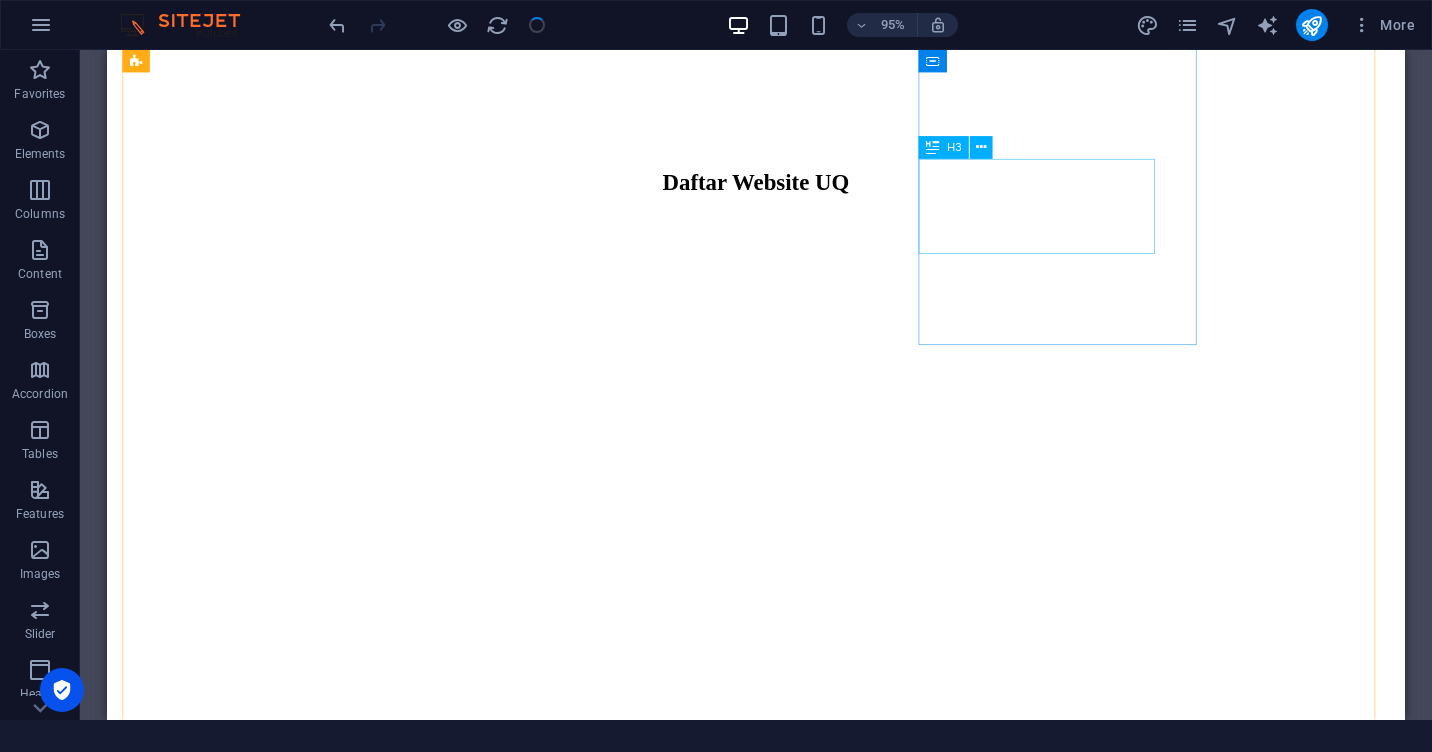 click on "penjamin mutu" at bounding box center (273, 5244) 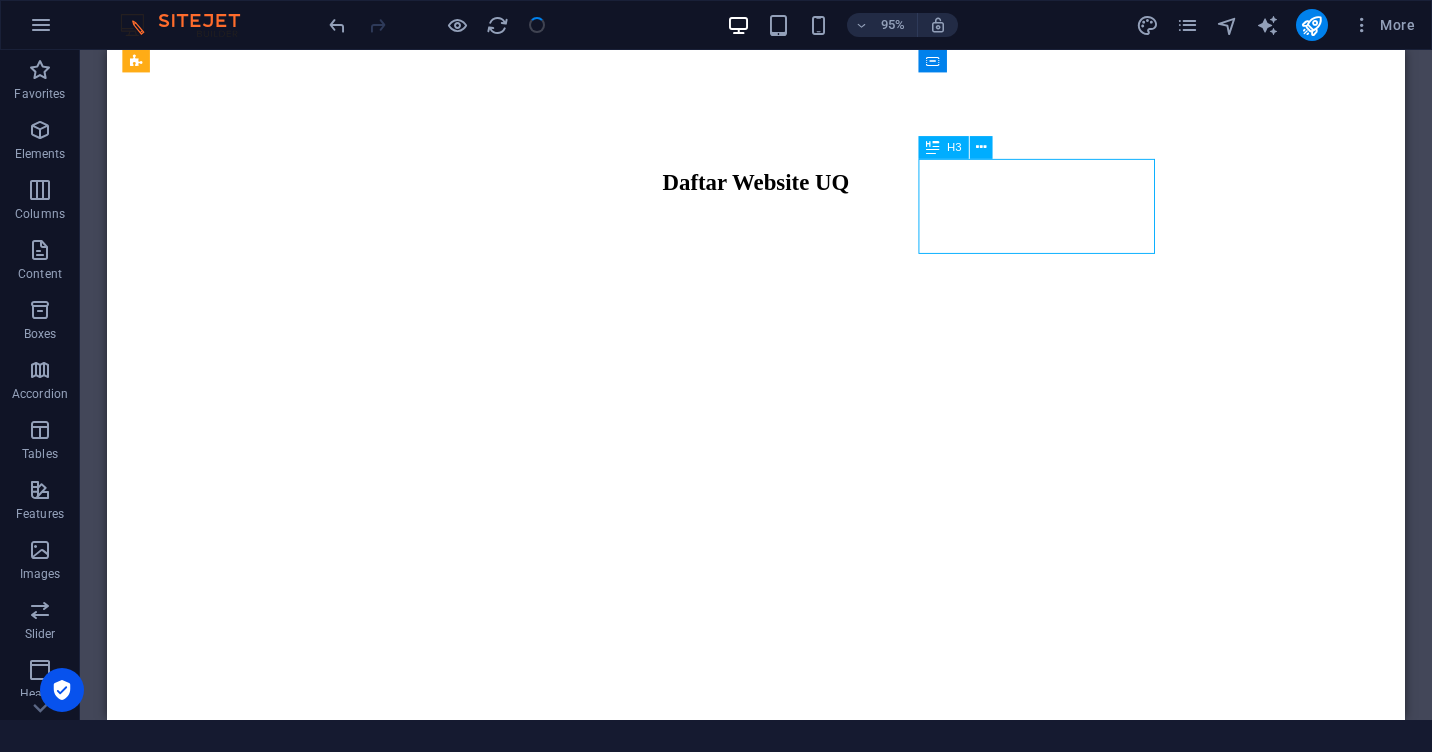 click on "penjamin mutu" at bounding box center (273, 5244) 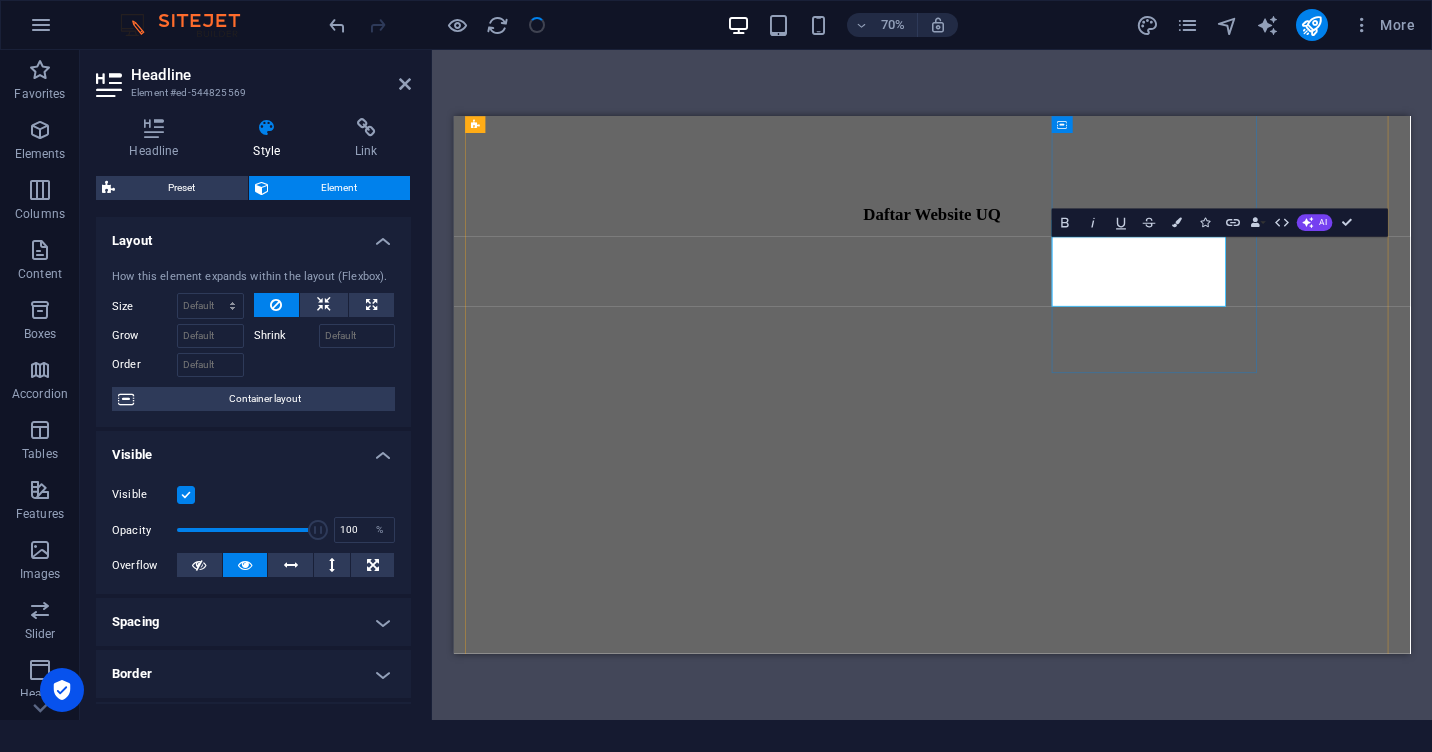 click on "penjamin mutu" at bounding box center [619, 5310] 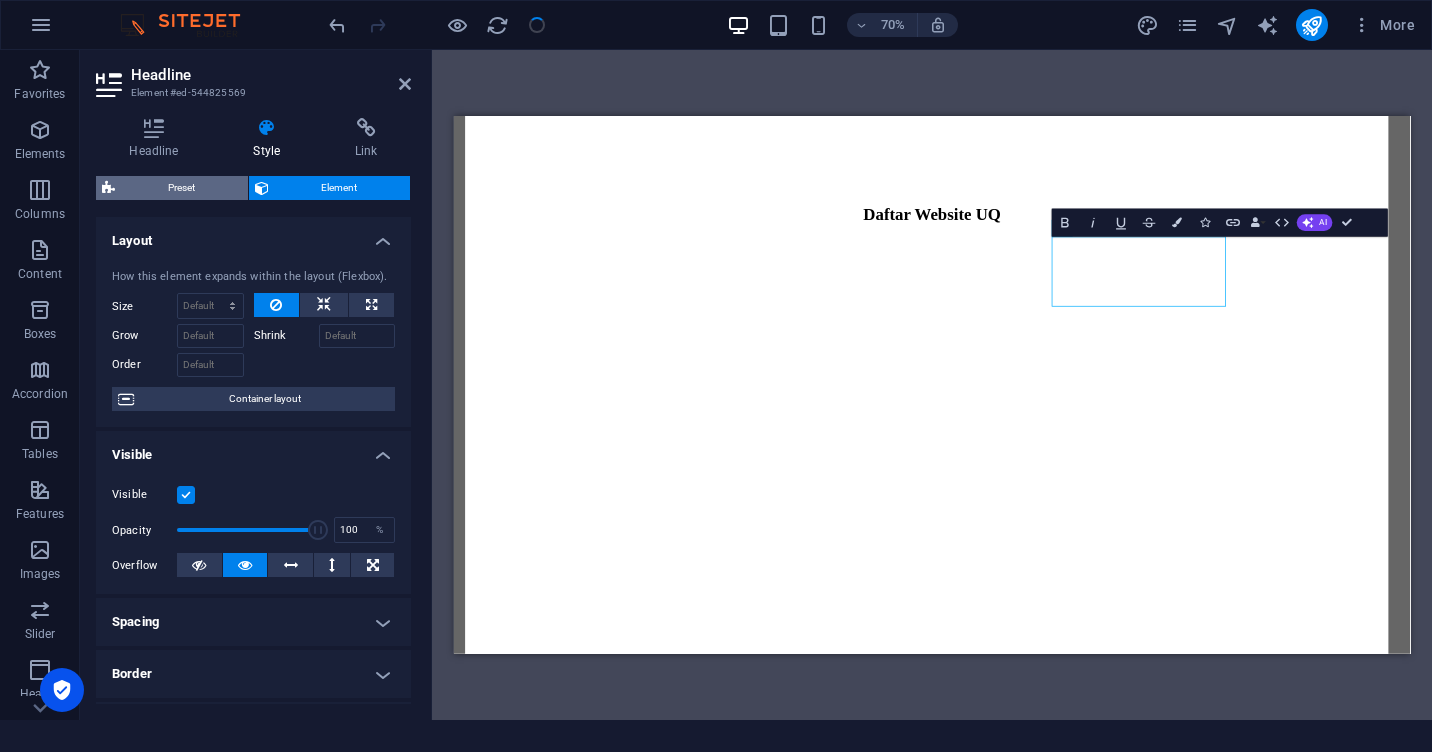 click on "Preset" at bounding box center [181, 188] 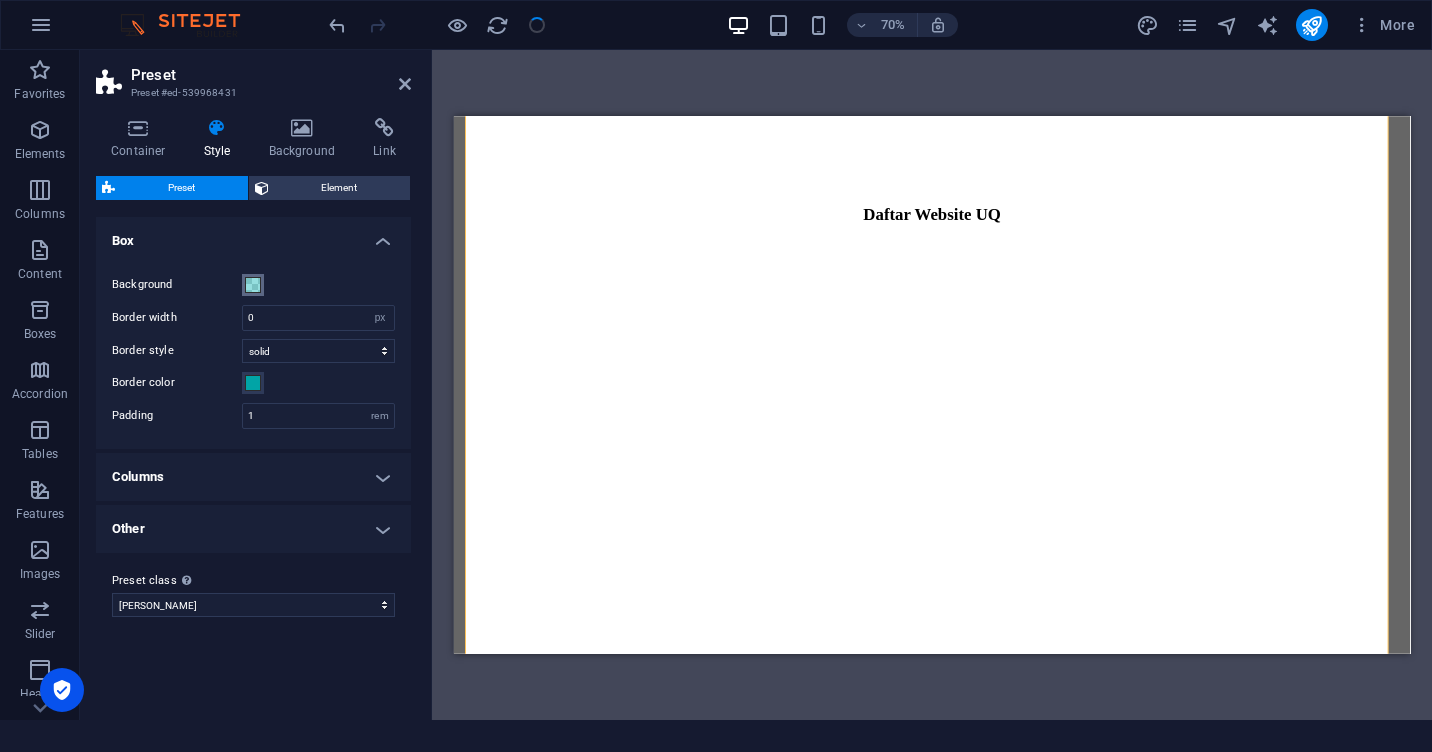 click at bounding box center [253, 285] 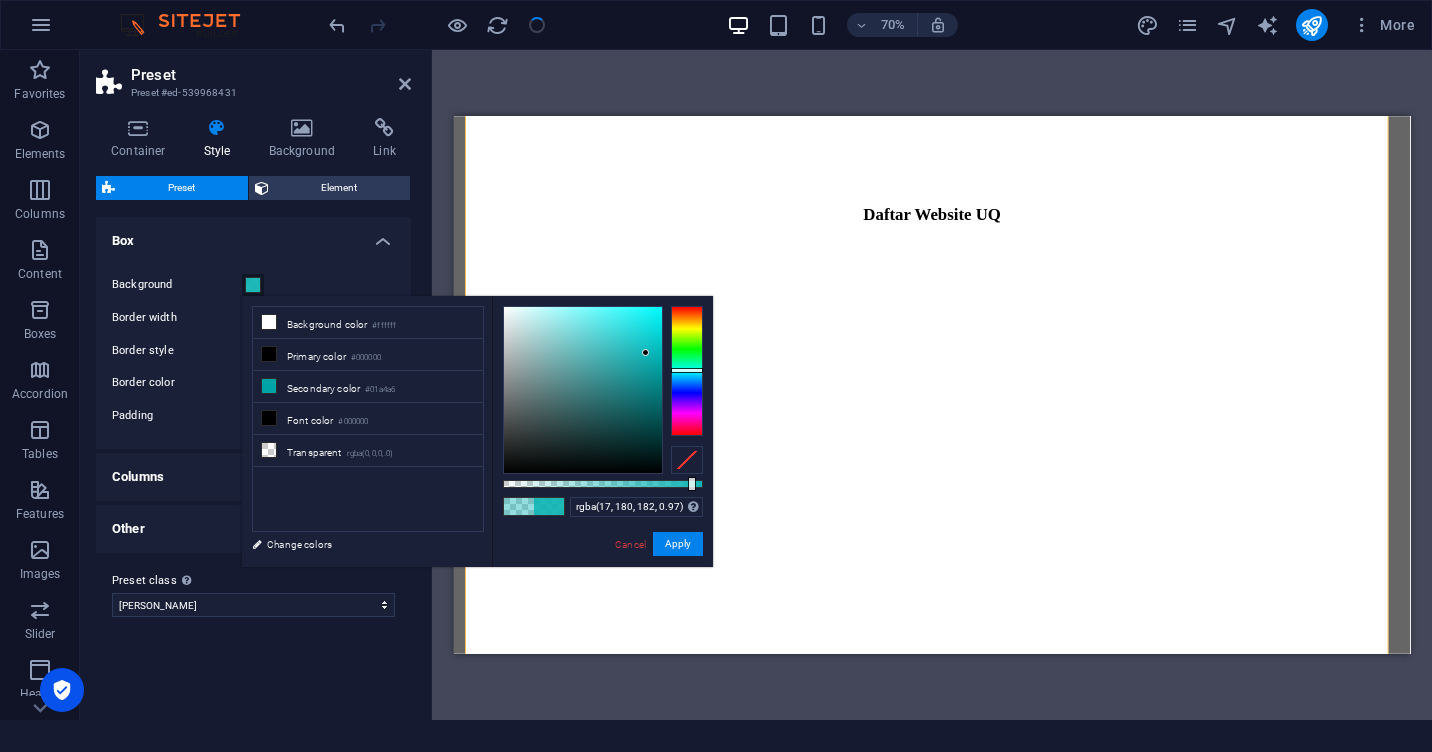 type on "rgba(17, 180, 182, 0.975)" 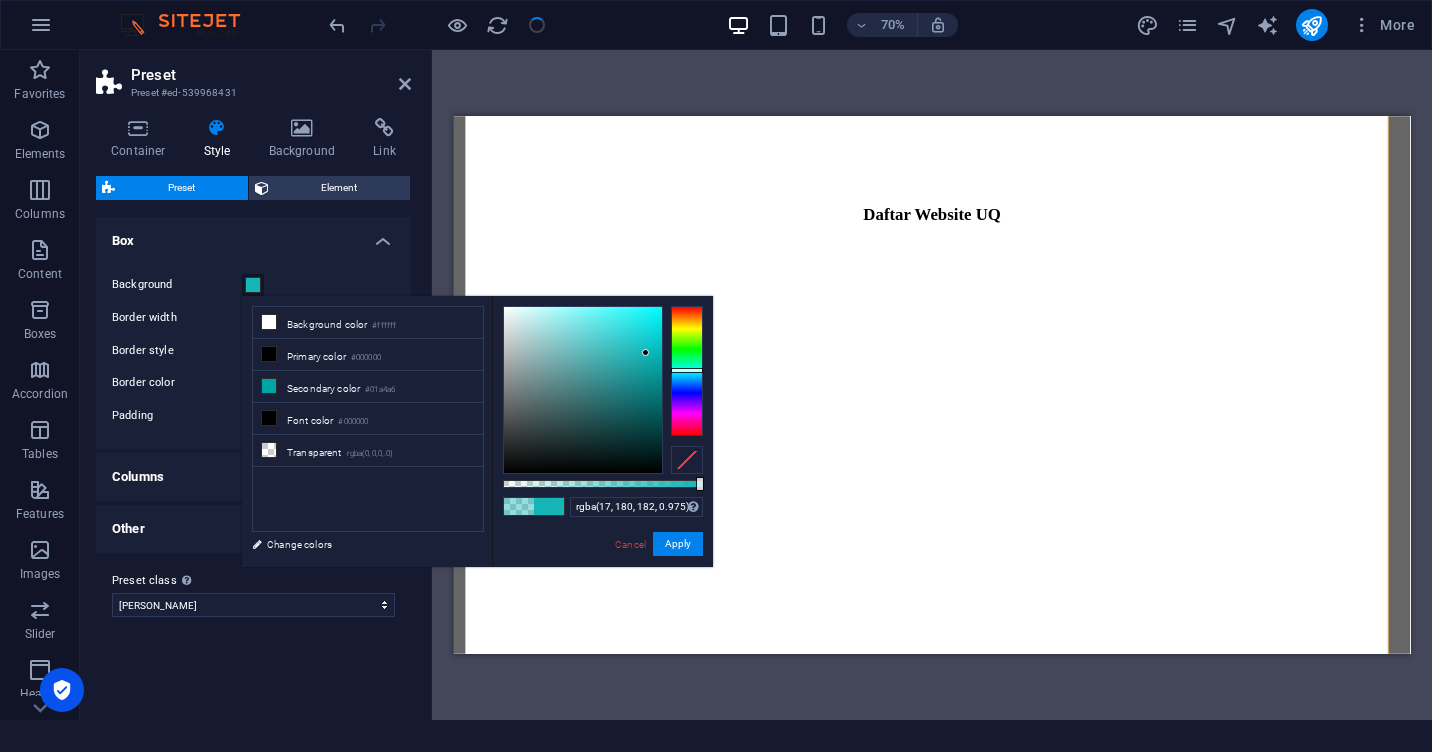 drag, startPoint x: 595, startPoint y: 484, endPoint x: 698, endPoint y: 486, distance: 103.01942 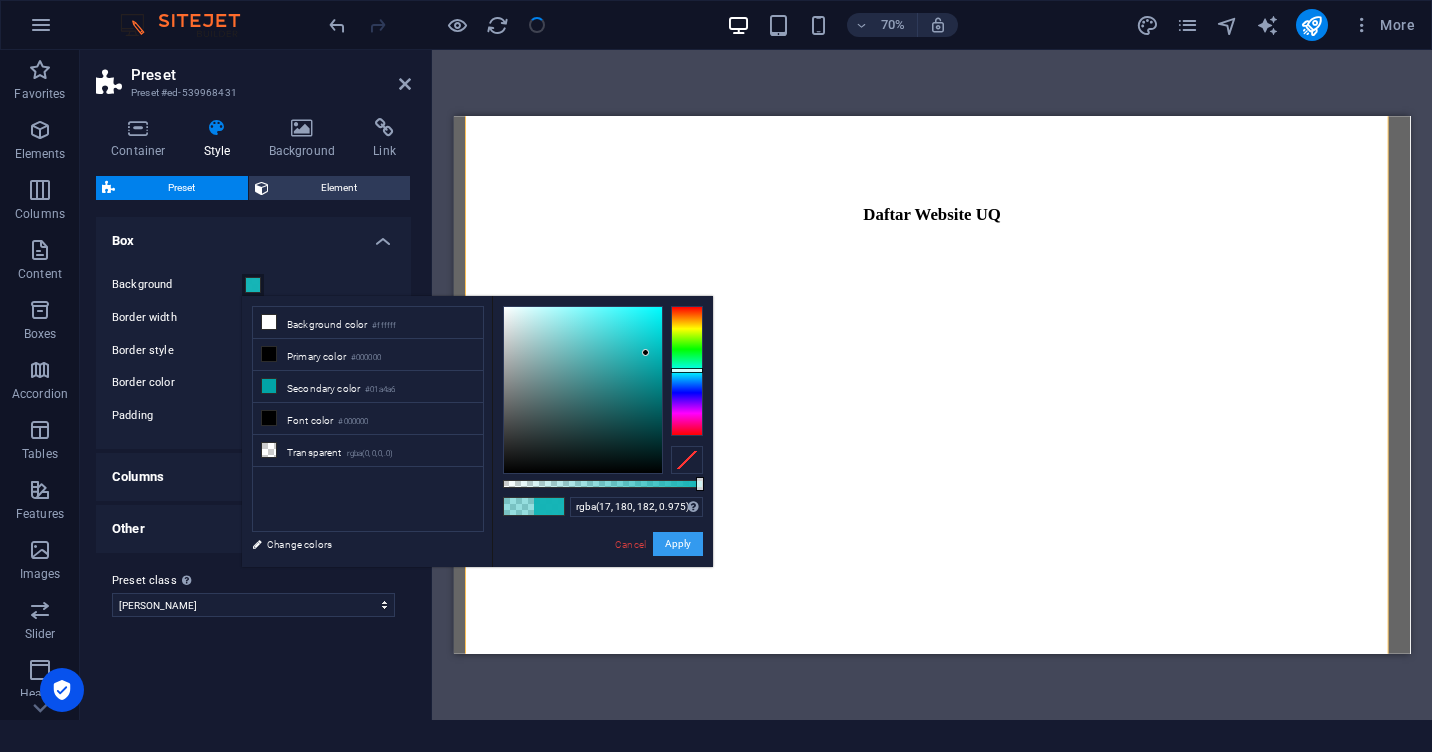 click on "Apply" at bounding box center [678, 544] 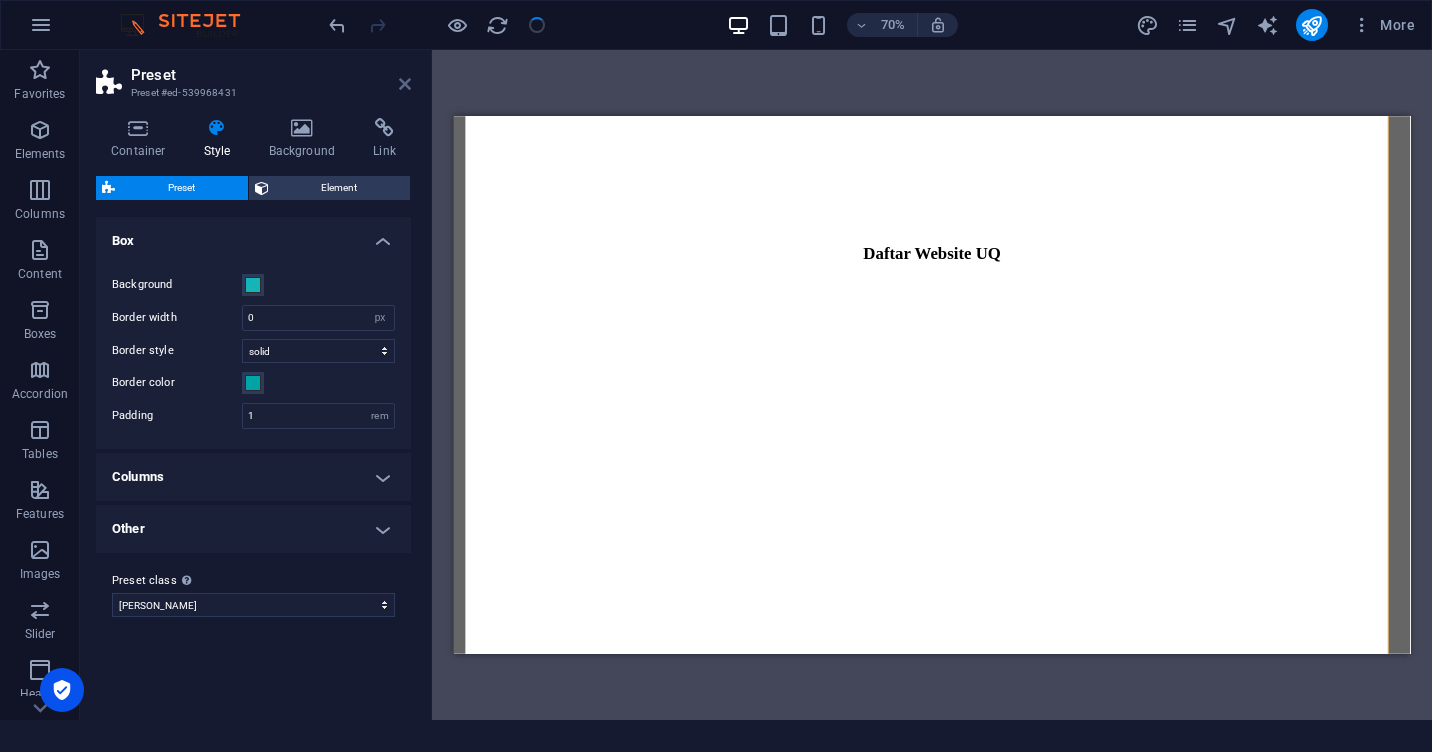 click at bounding box center [405, 84] 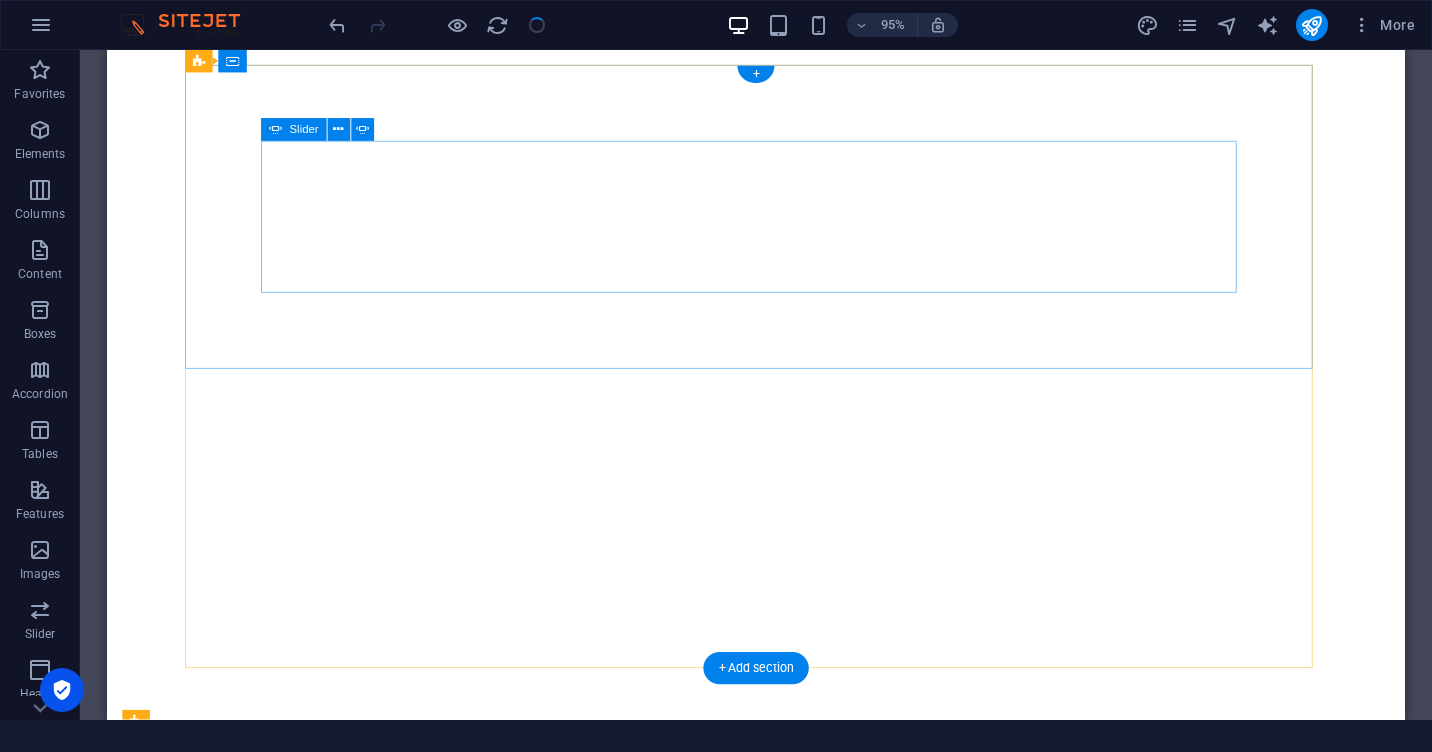 scroll, scrollTop: 600, scrollLeft: 0, axis: vertical 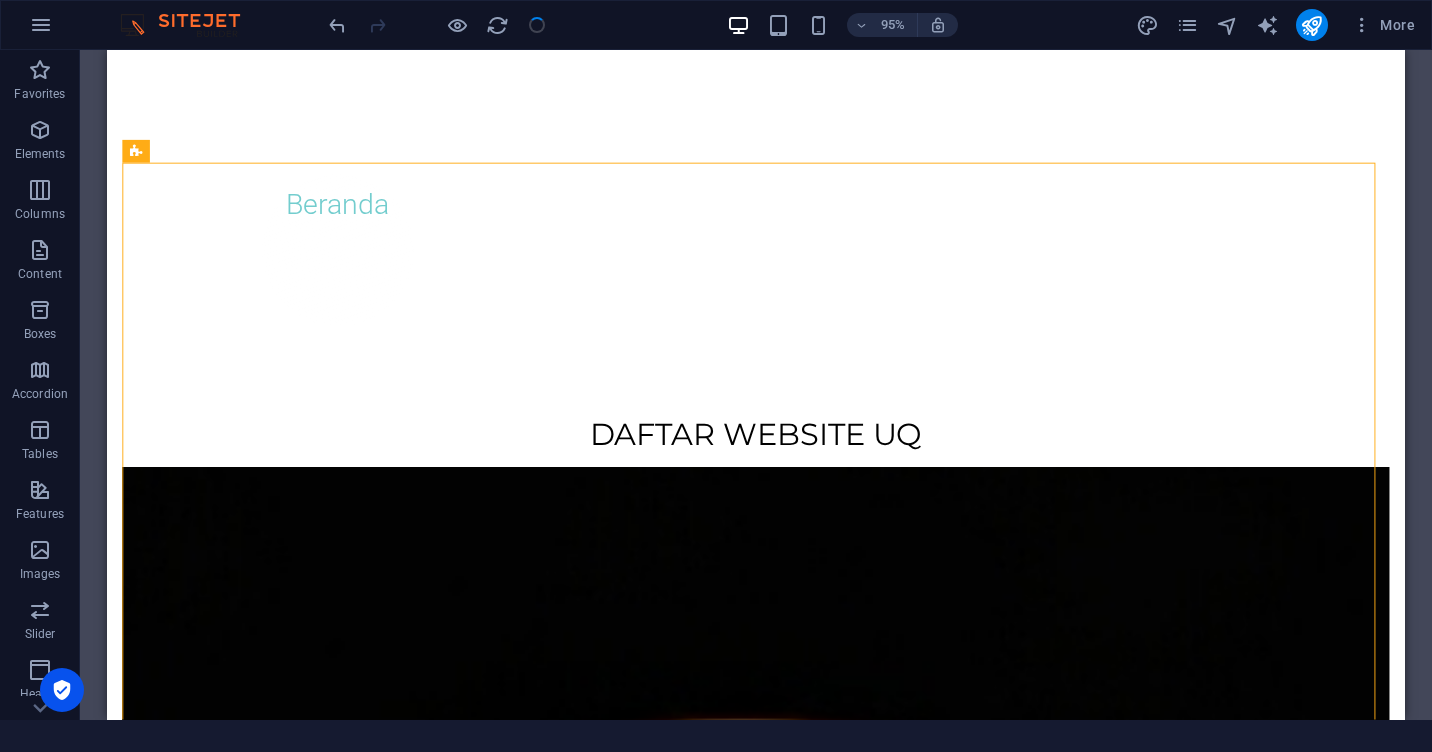 click at bounding box center [437, 25] 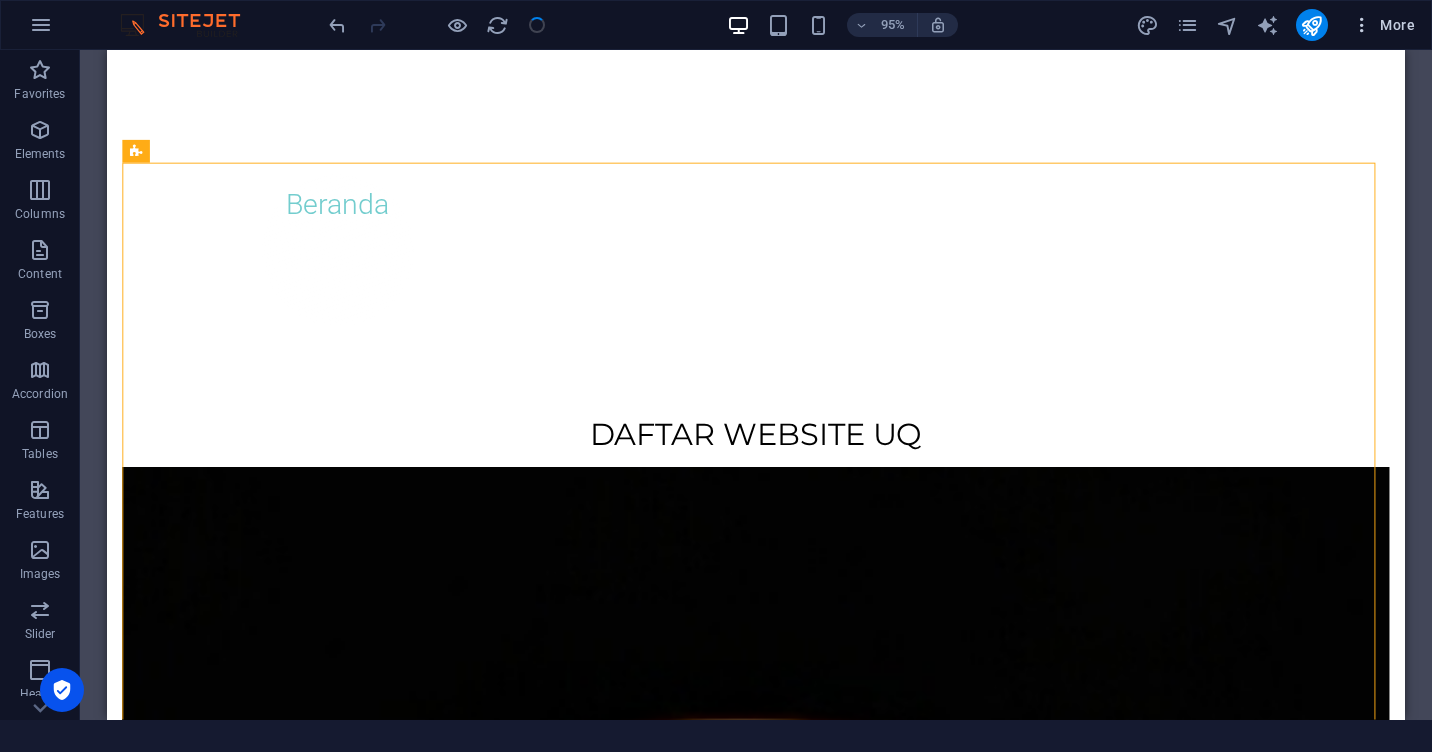 click at bounding box center (1362, 25) 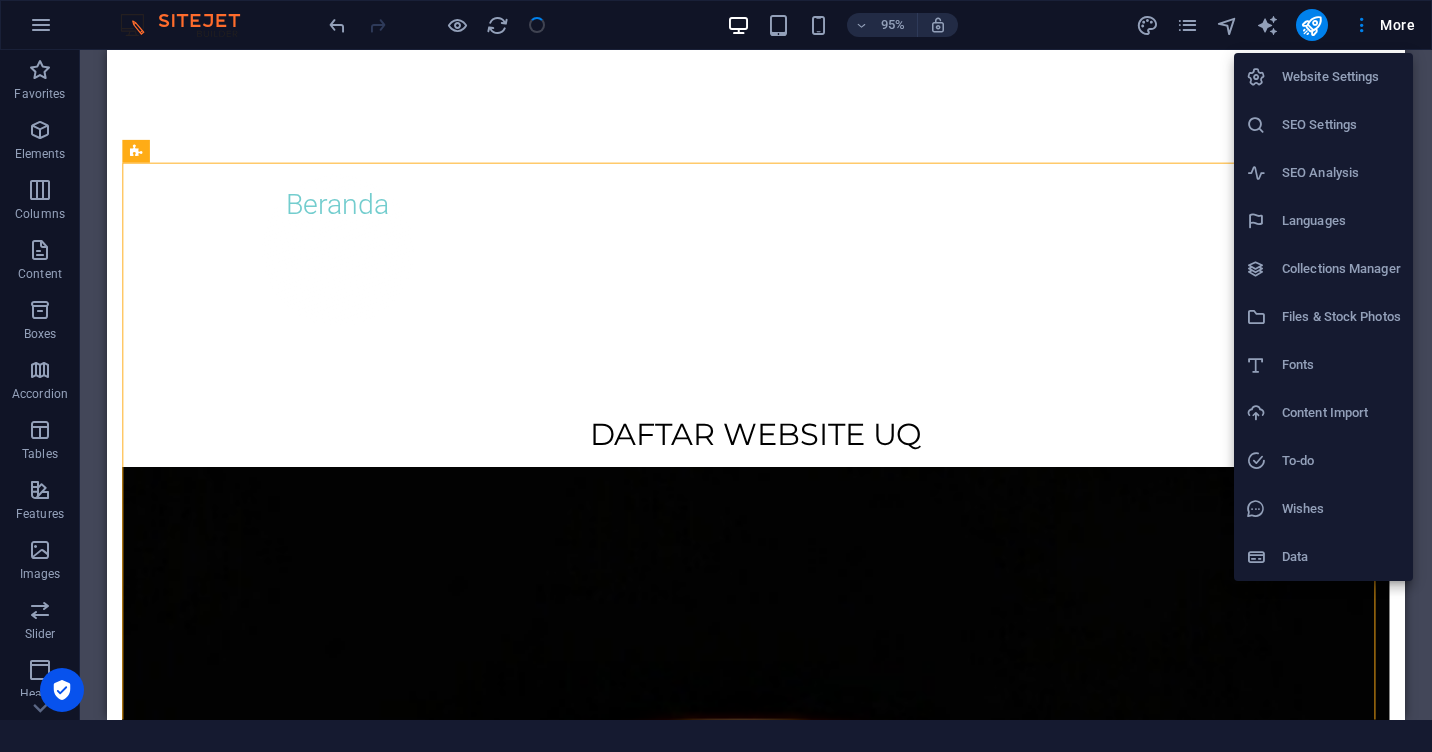click at bounding box center [716, 376] 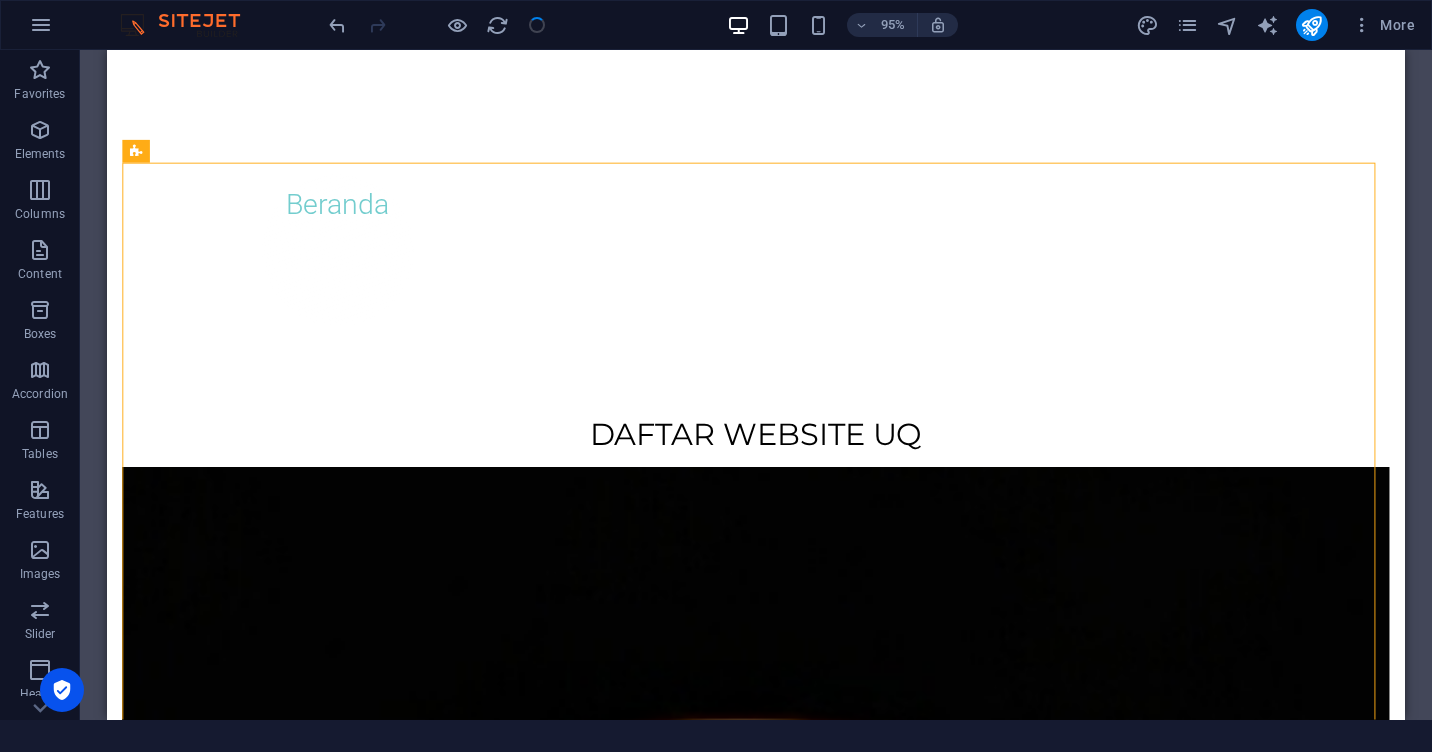 click at bounding box center (437, 25) 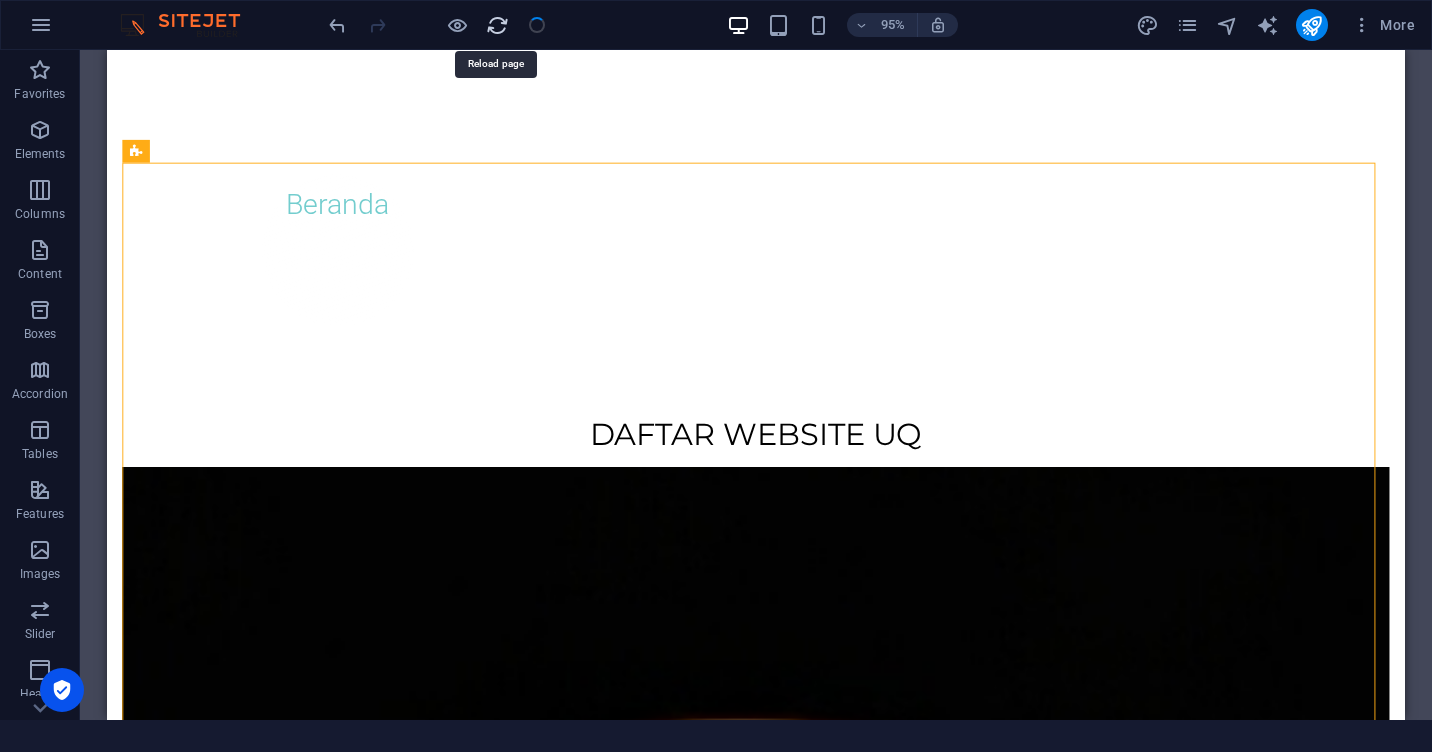 click at bounding box center (497, 25) 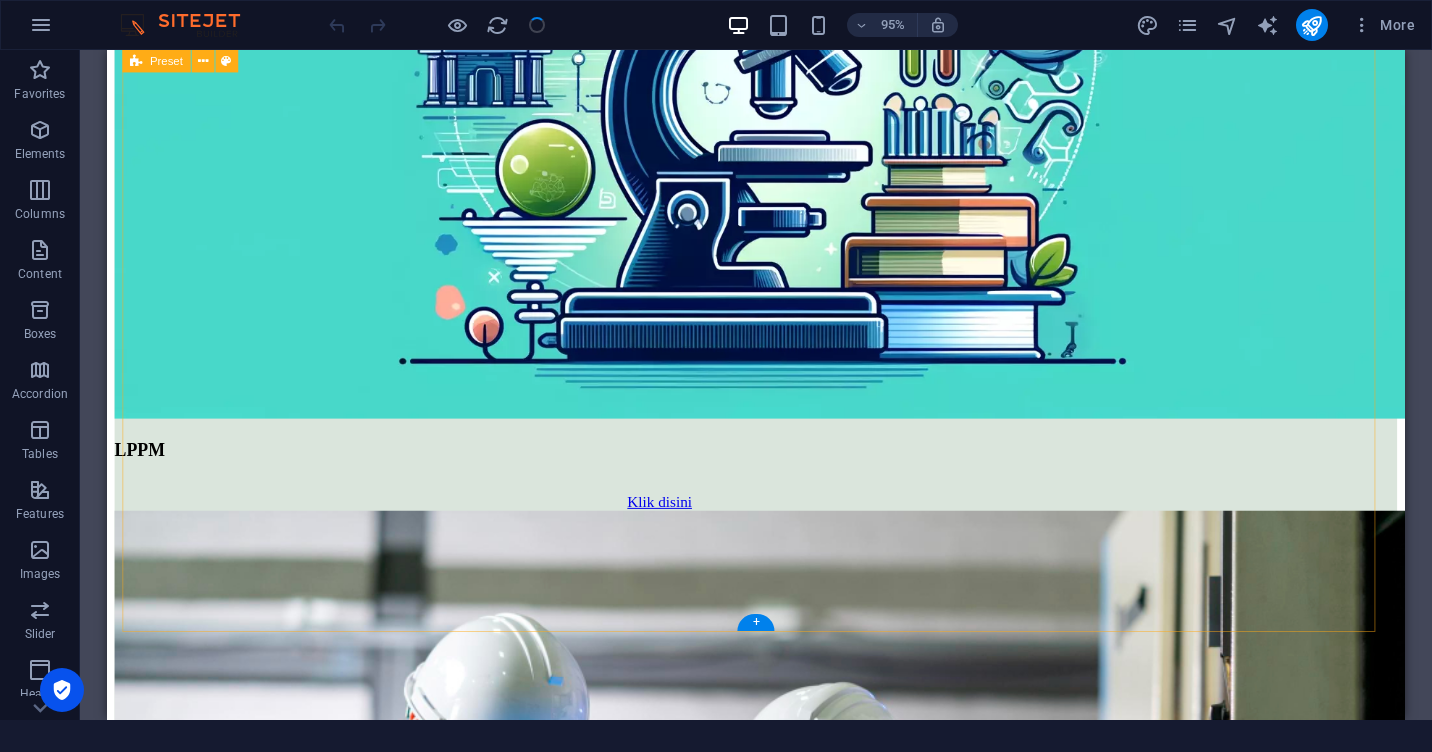 scroll, scrollTop: 3064, scrollLeft: 0, axis: vertical 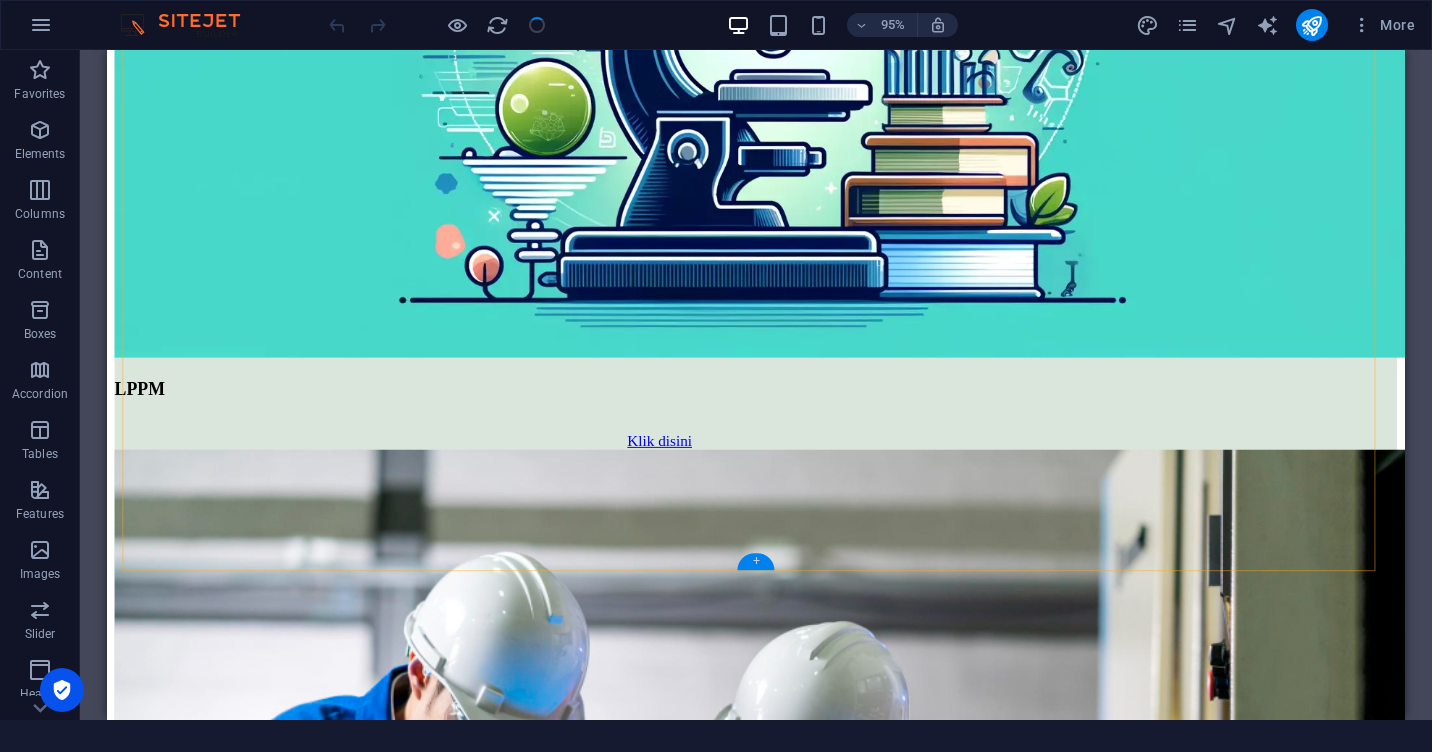 click on "+" at bounding box center [755, 561] 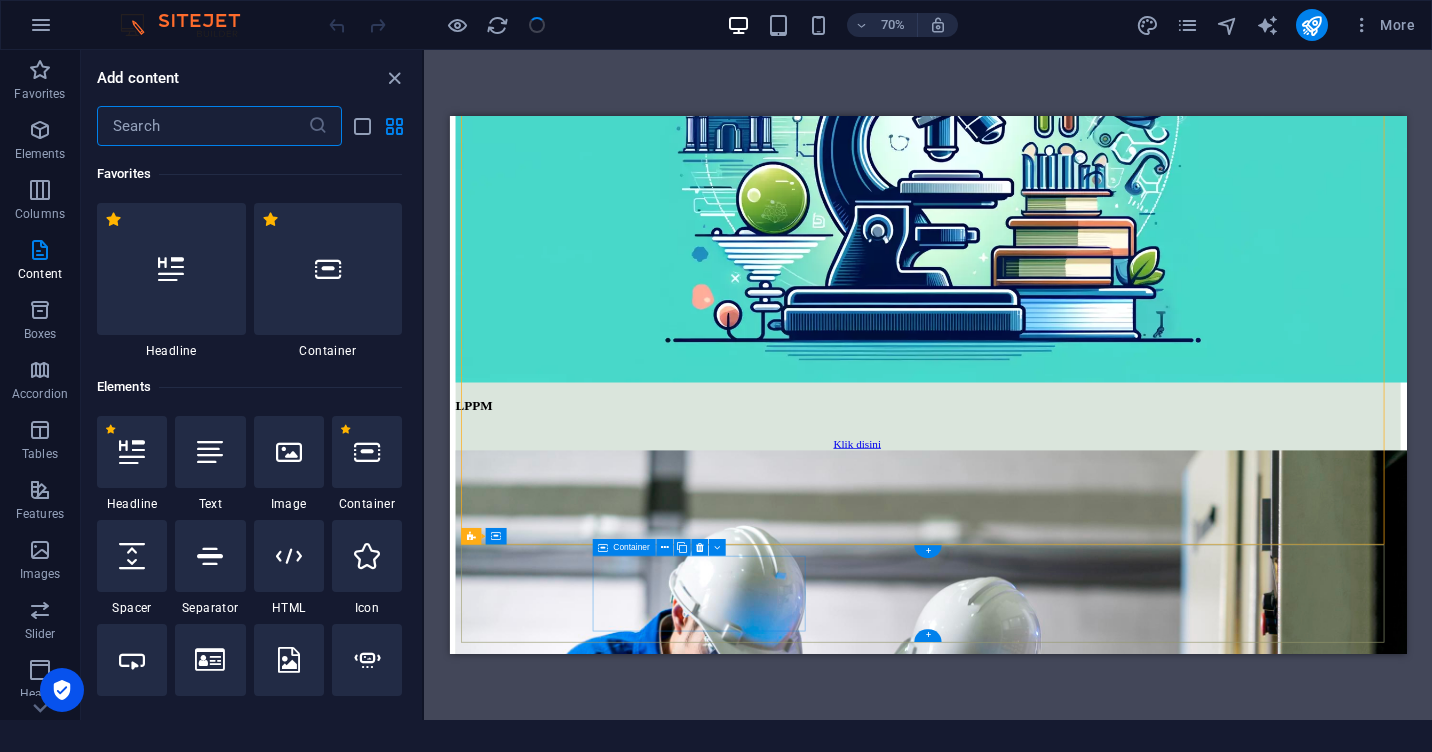 scroll, scrollTop: 3057, scrollLeft: 0, axis: vertical 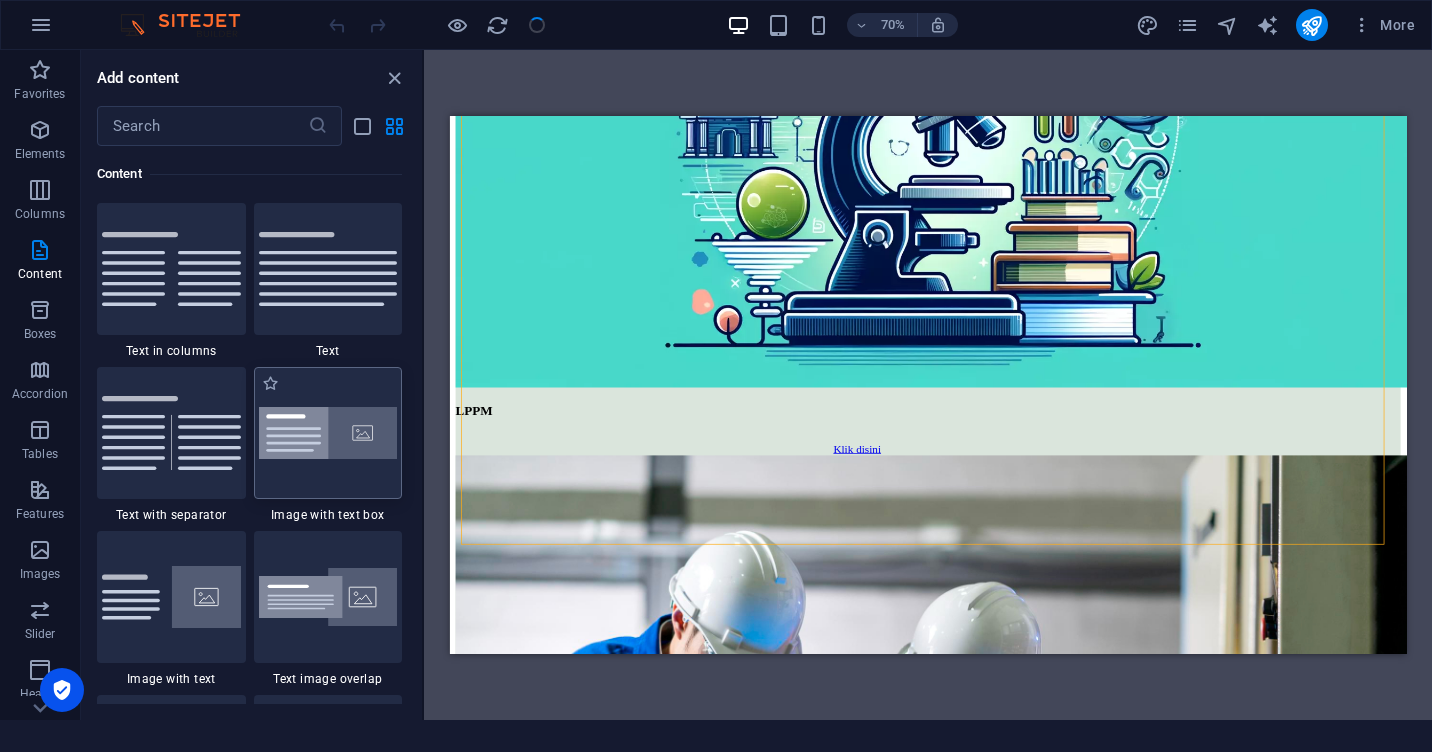click at bounding box center [328, 433] 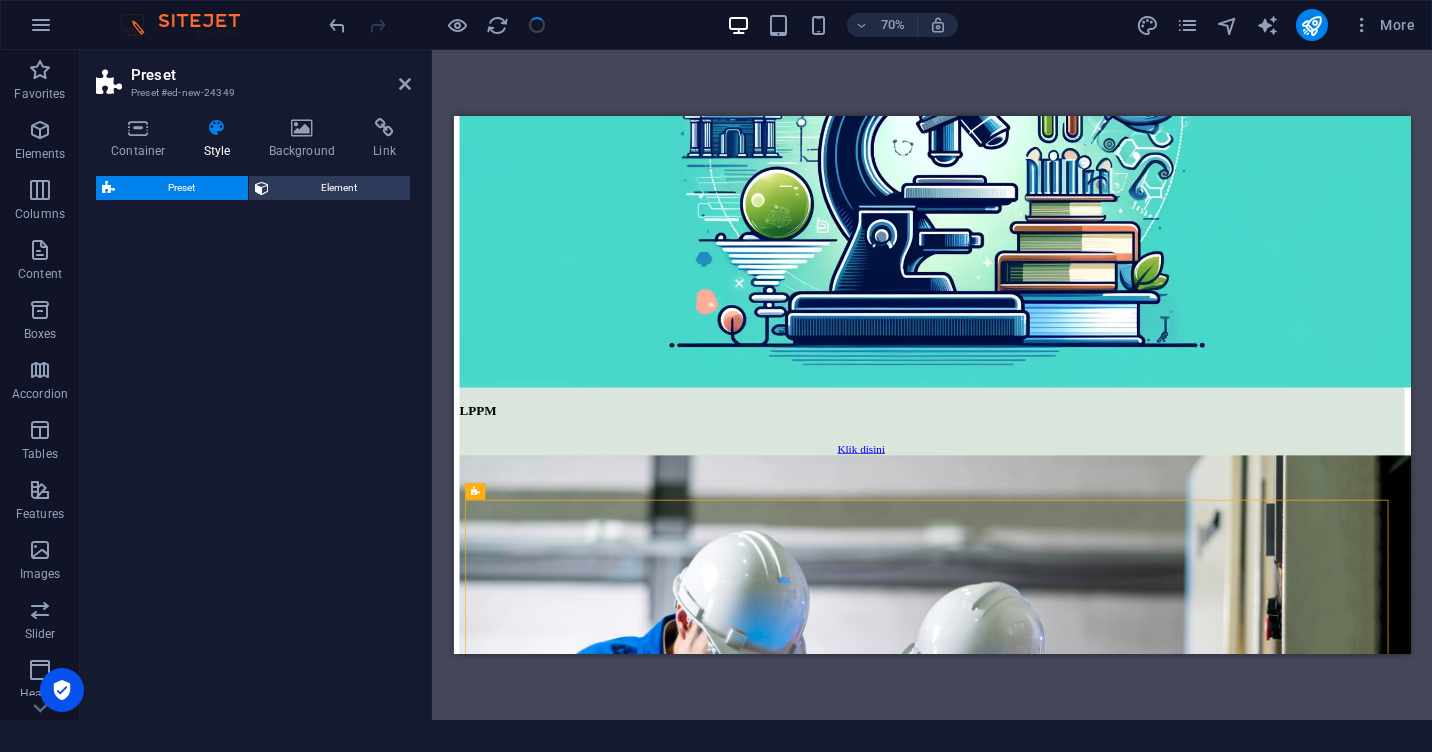 select on "rem" 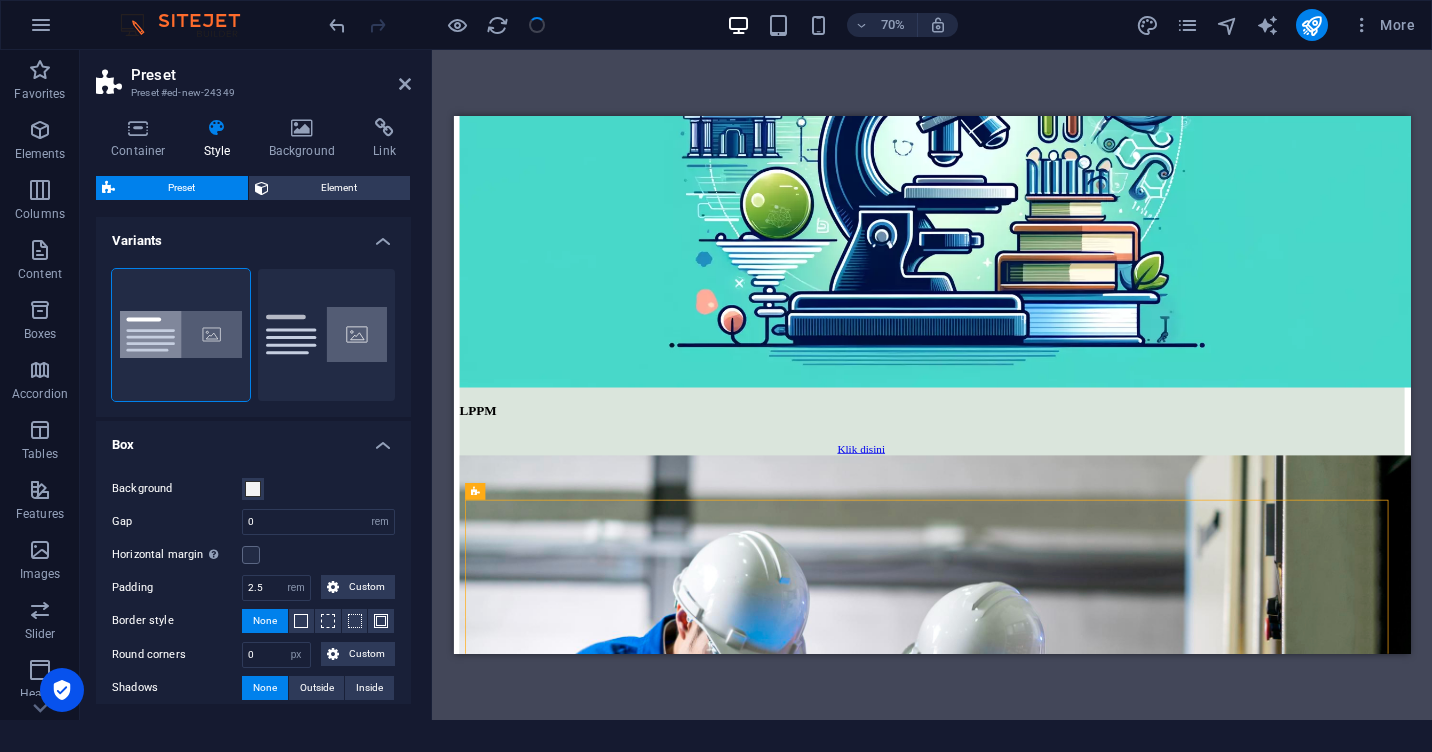 scroll, scrollTop: 3121, scrollLeft: 0, axis: vertical 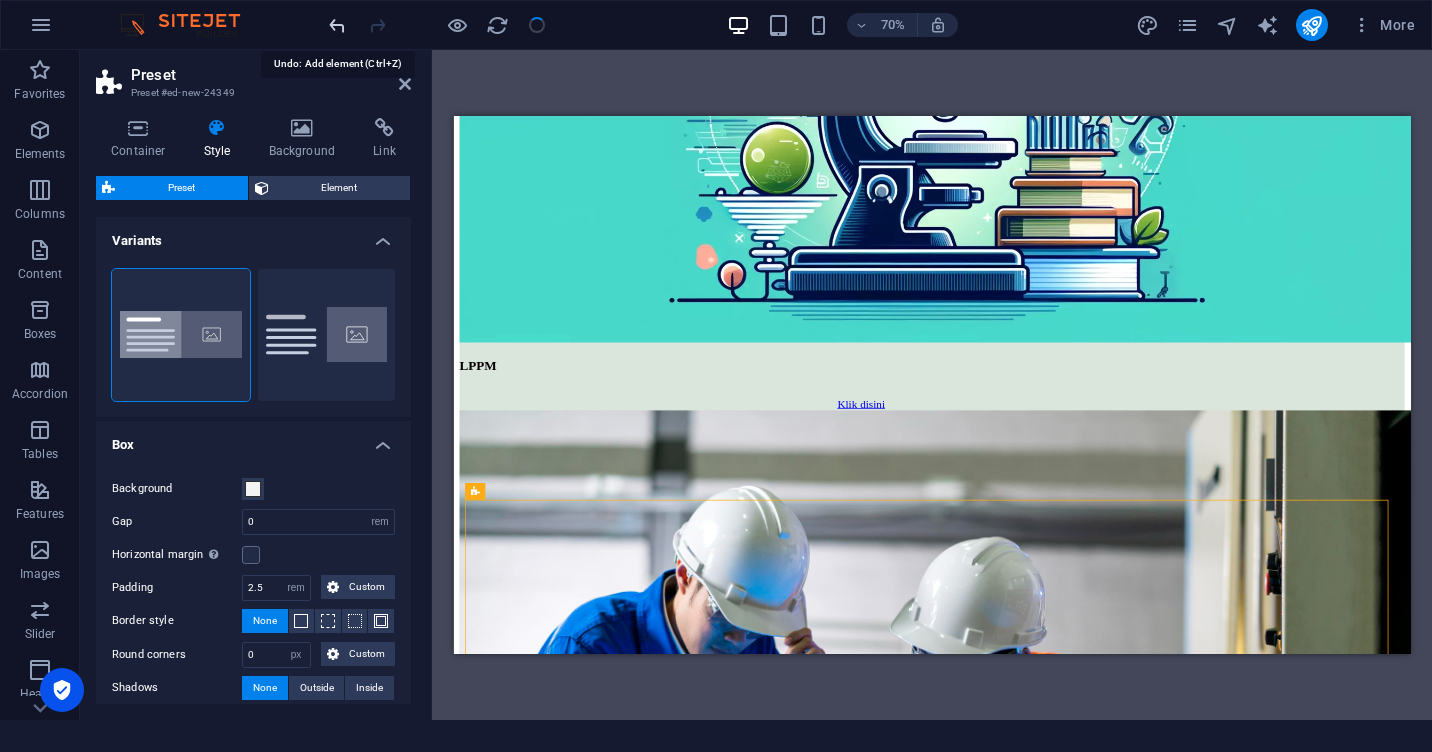 click at bounding box center [337, 25] 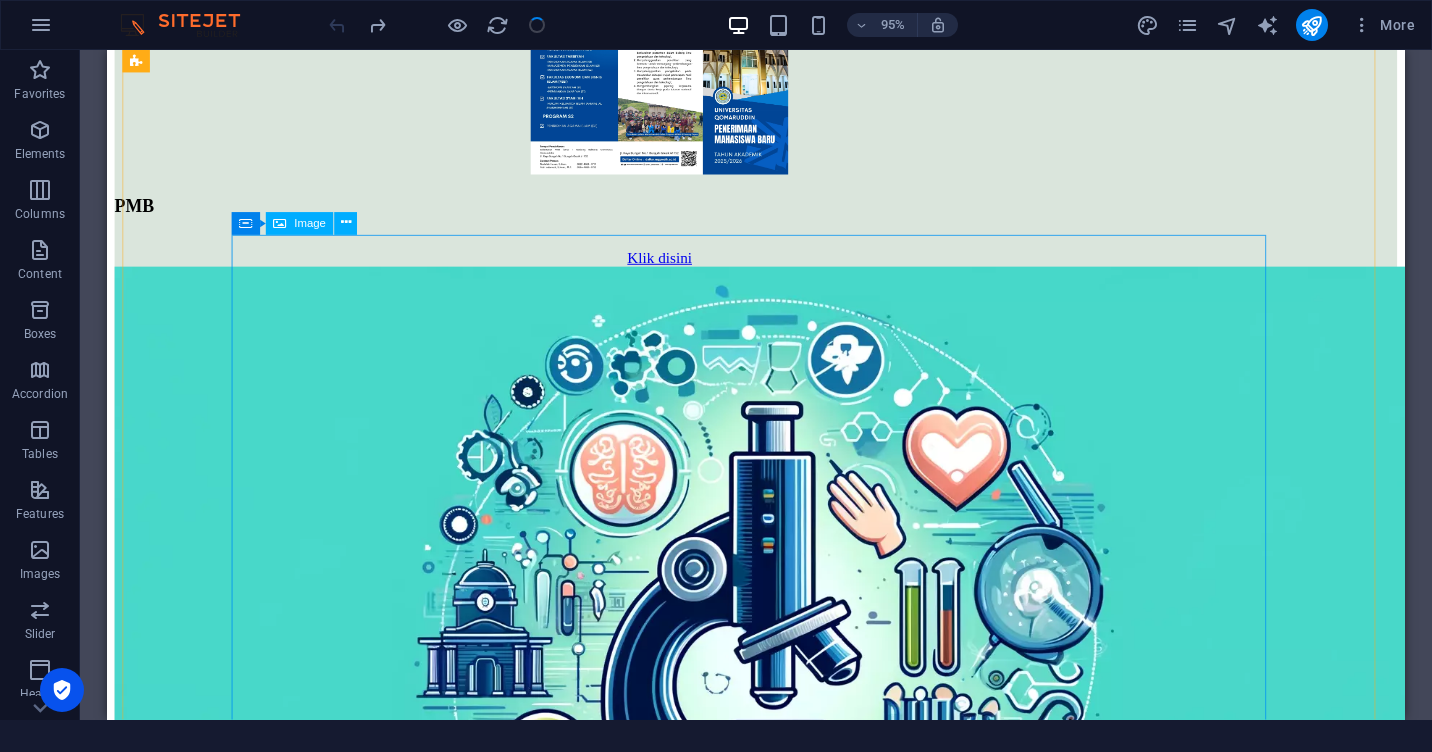 scroll, scrollTop: 2364, scrollLeft: 0, axis: vertical 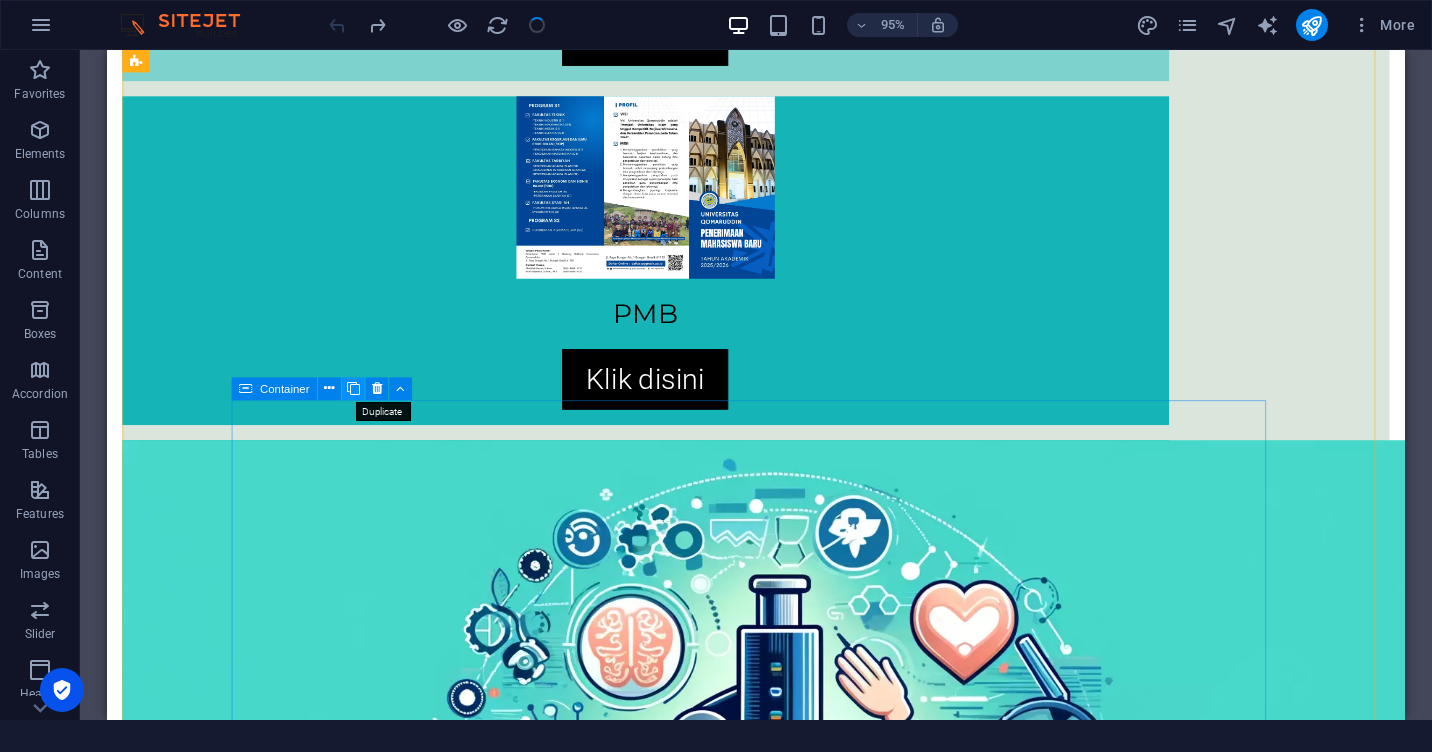 click at bounding box center [353, 389] 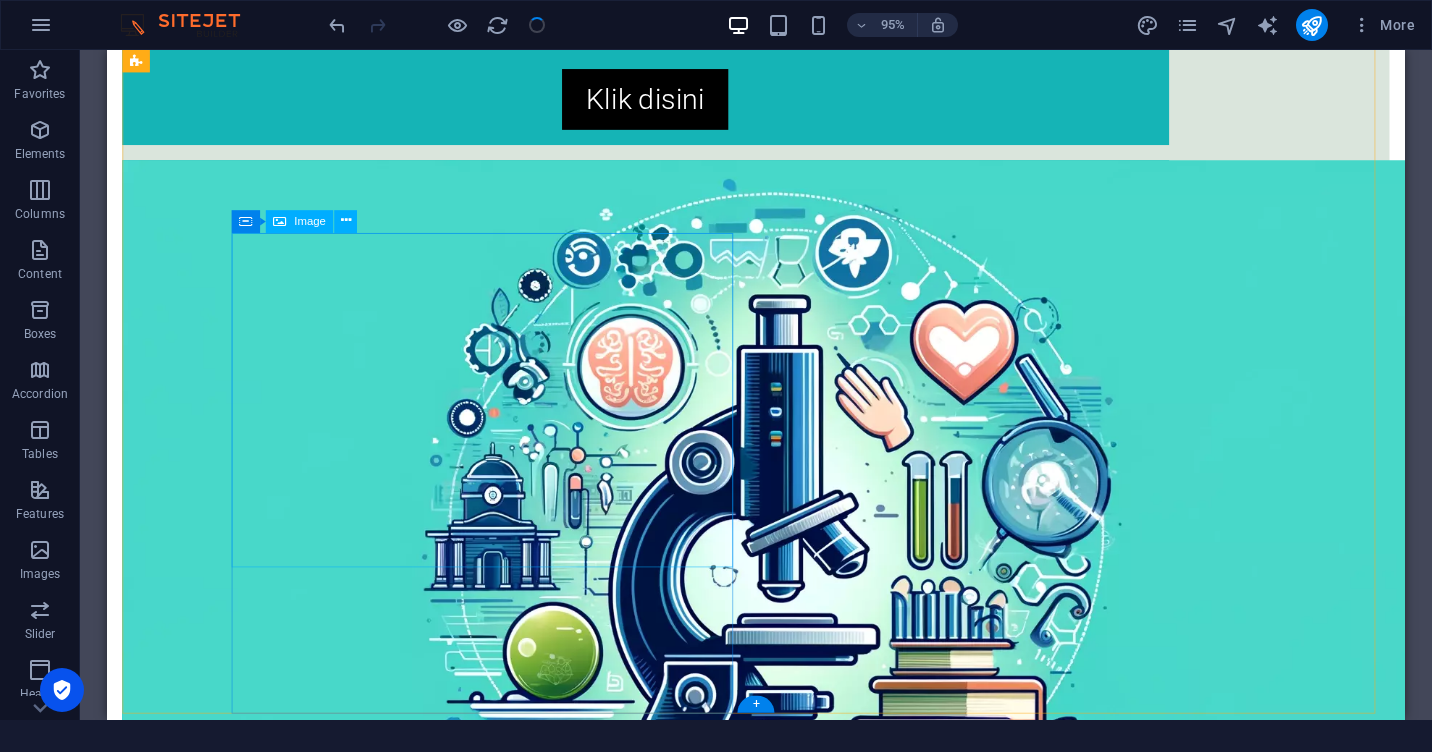 scroll, scrollTop: 2690, scrollLeft: 0, axis: vertical 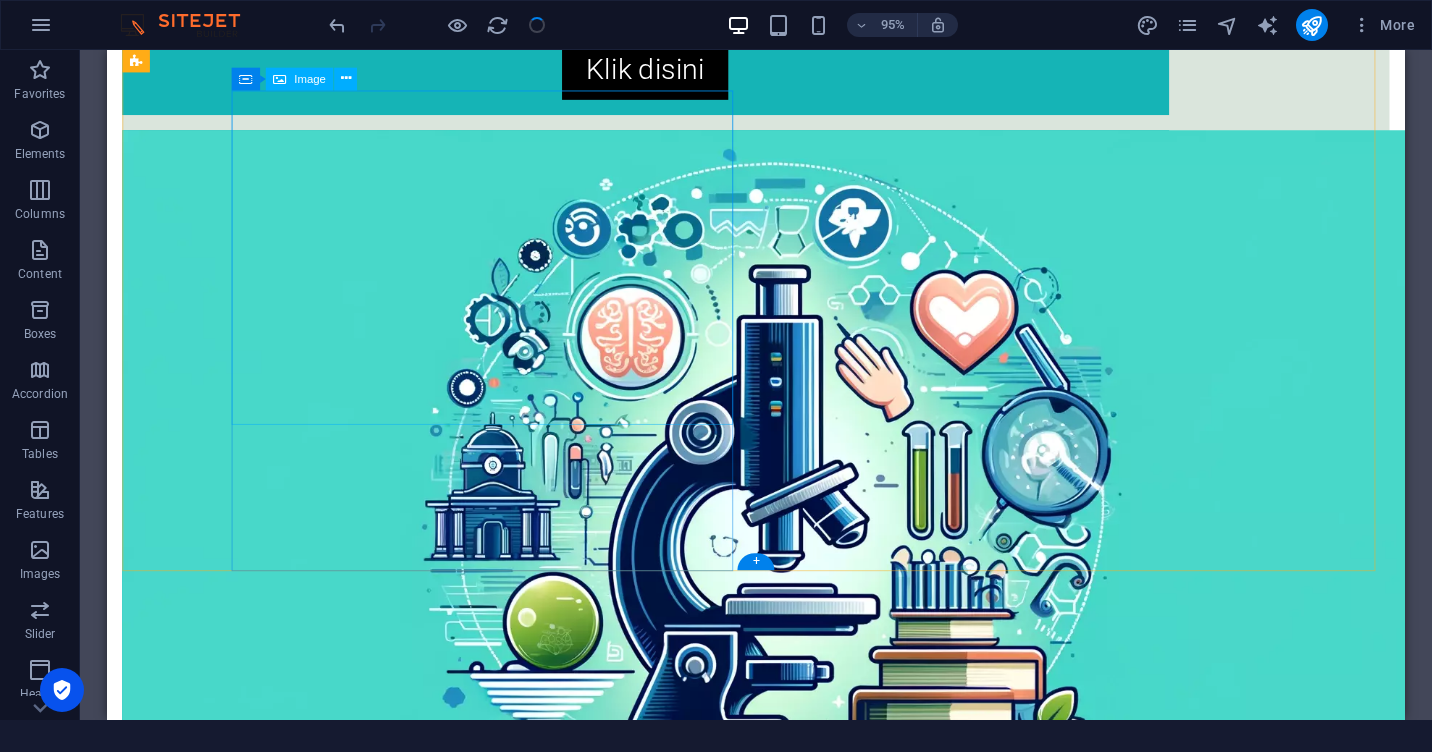 click at bounding box center (873, 12814) 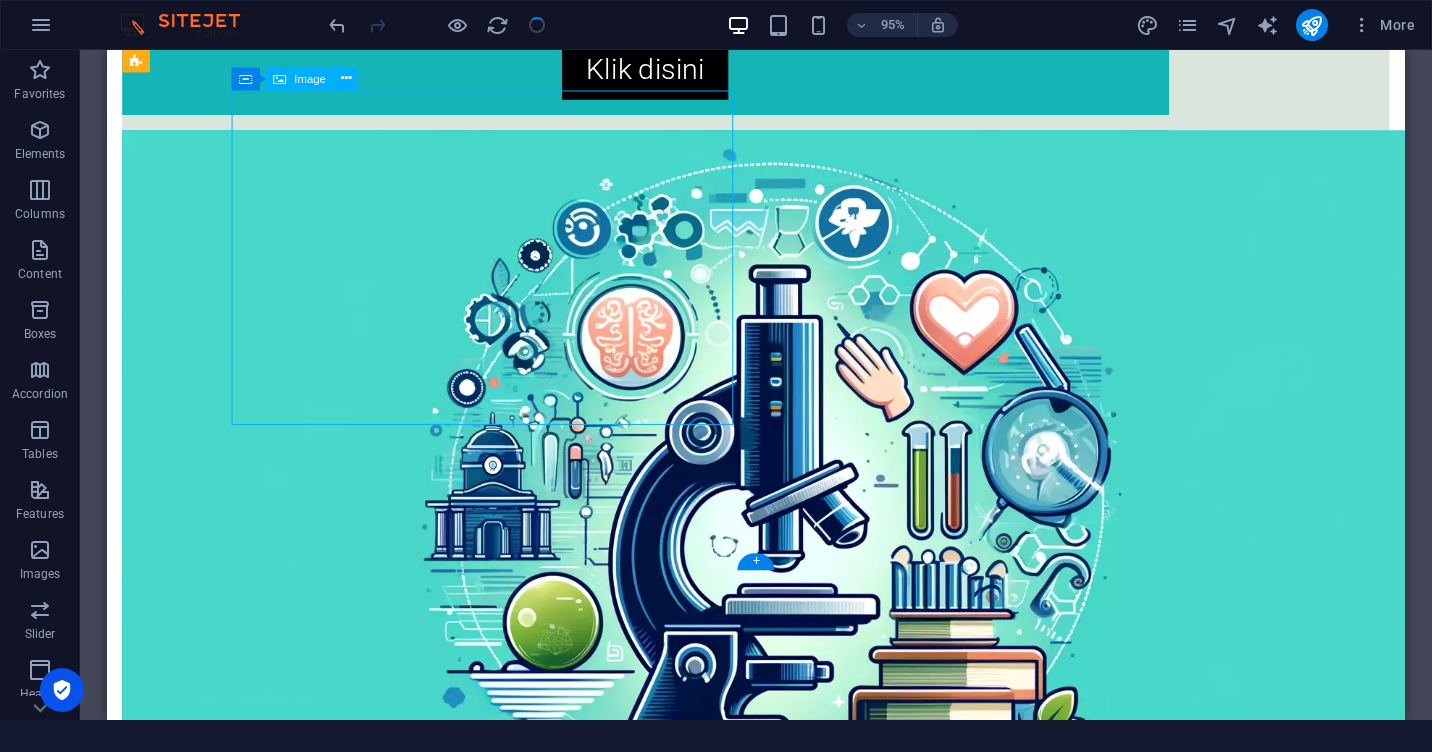 click at bounding box center [873, 12814] 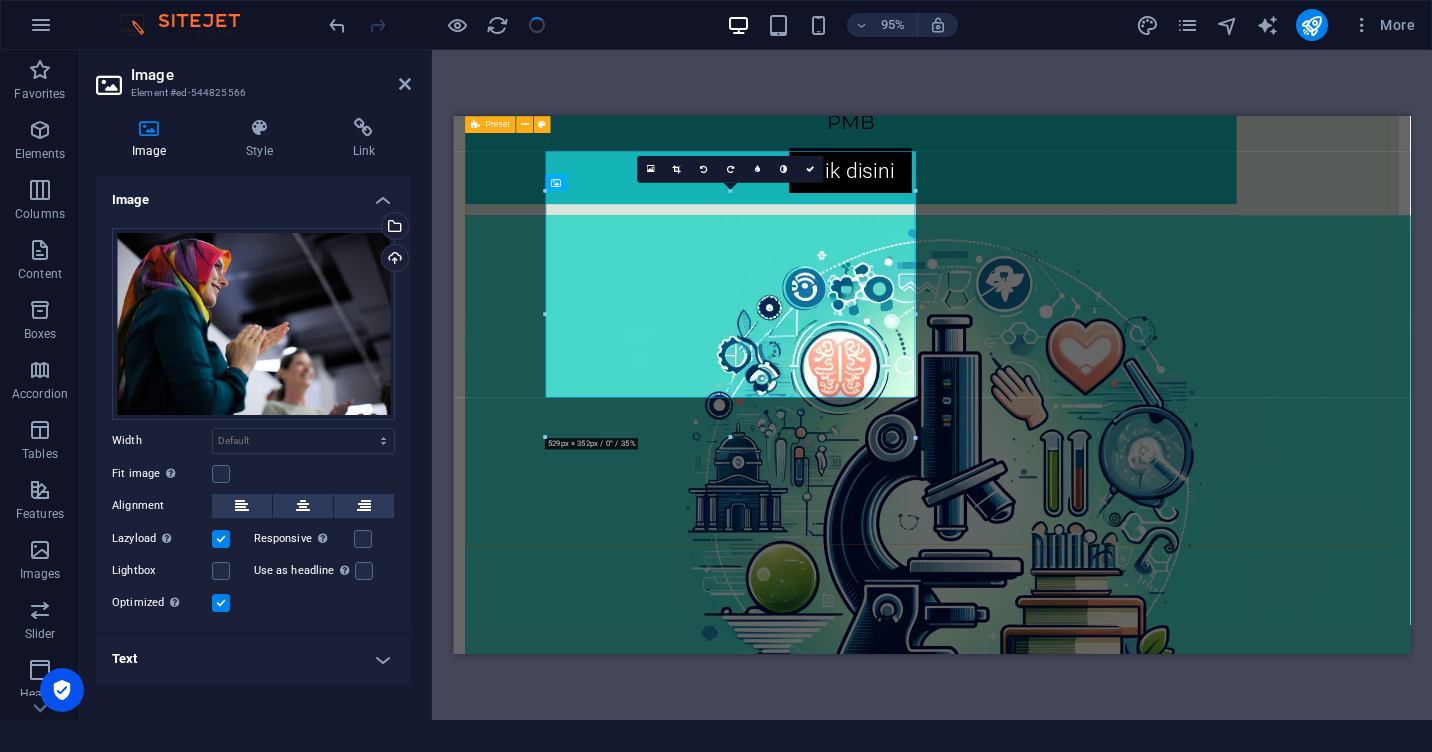 scroll, scrollTop: 2683, scrollLeft: 0, axis: vertical 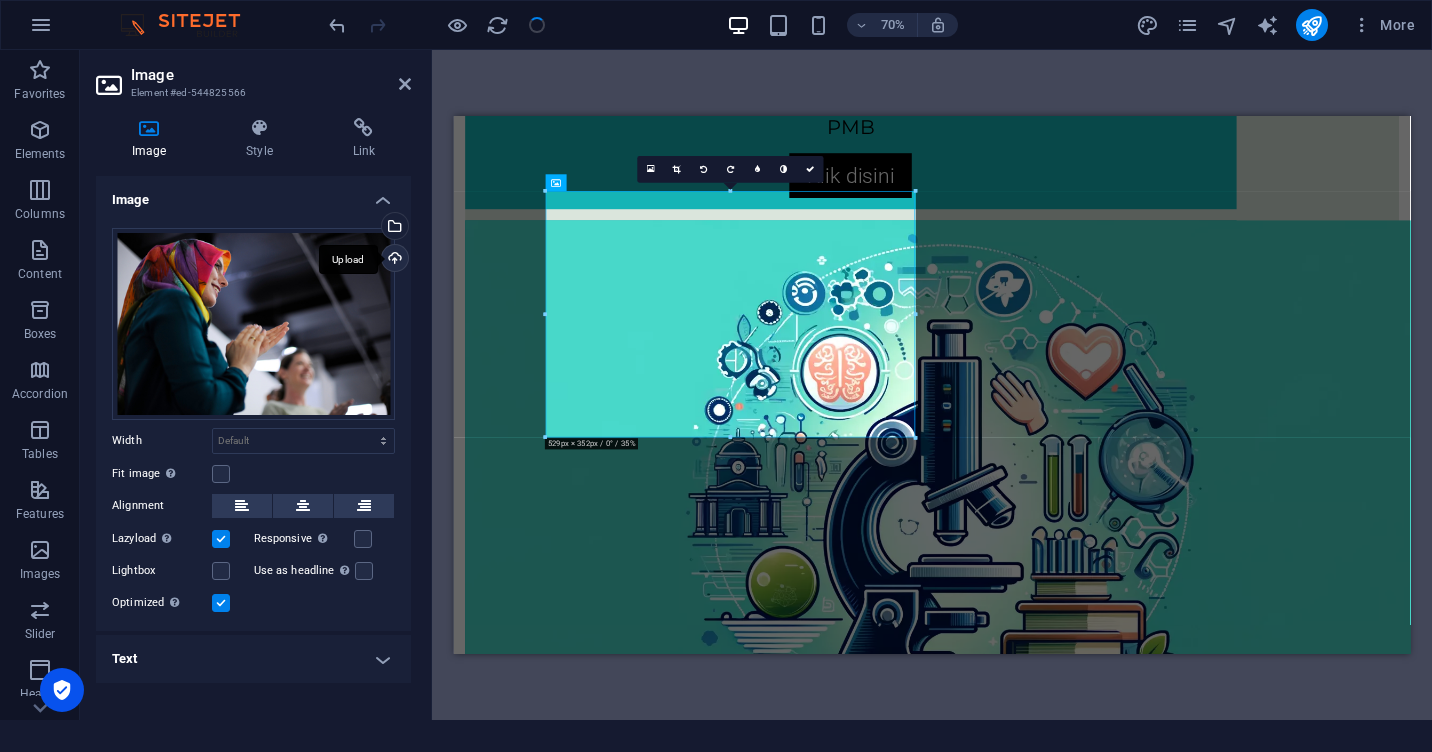 click on "Upload" at bounding box center (393, 260) 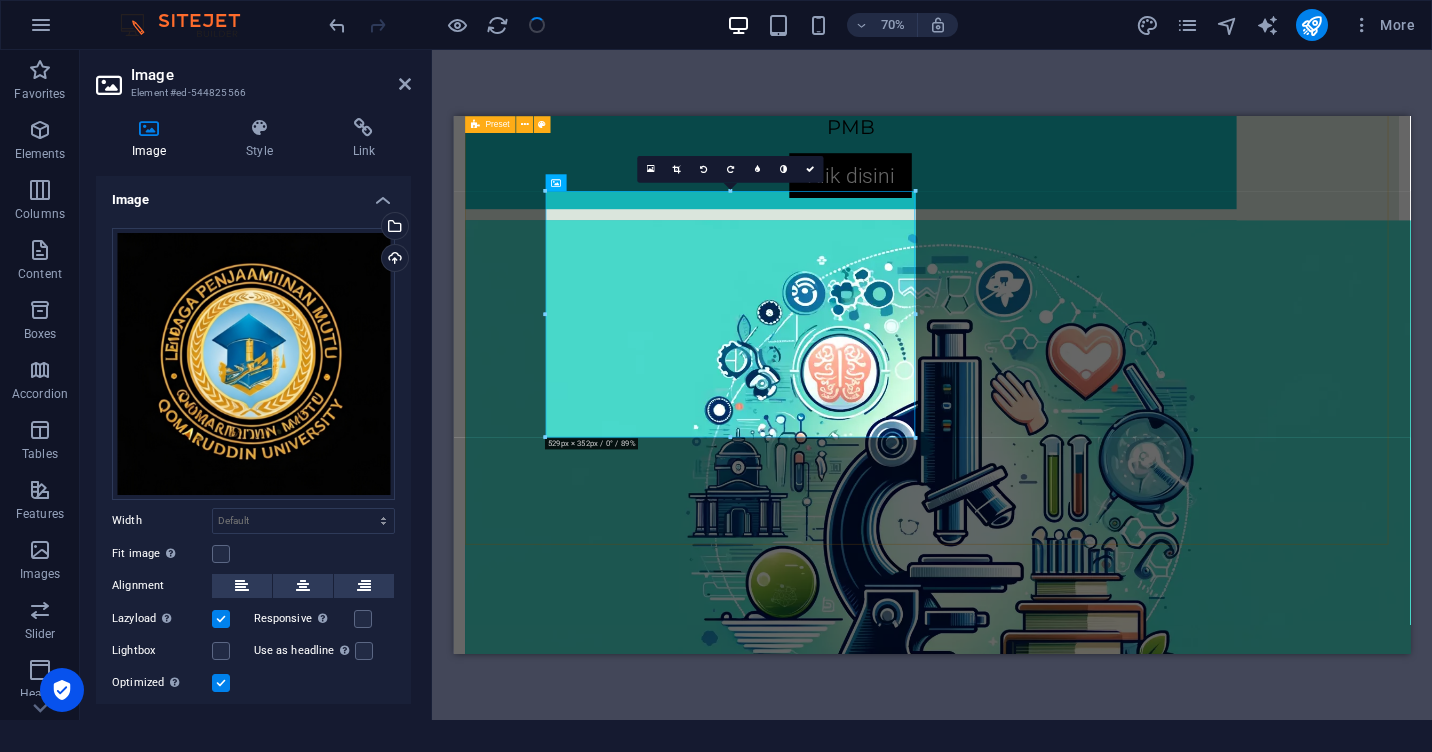 scroll, scrollTop: 2838, scrollLeft: 0, axis: vertical 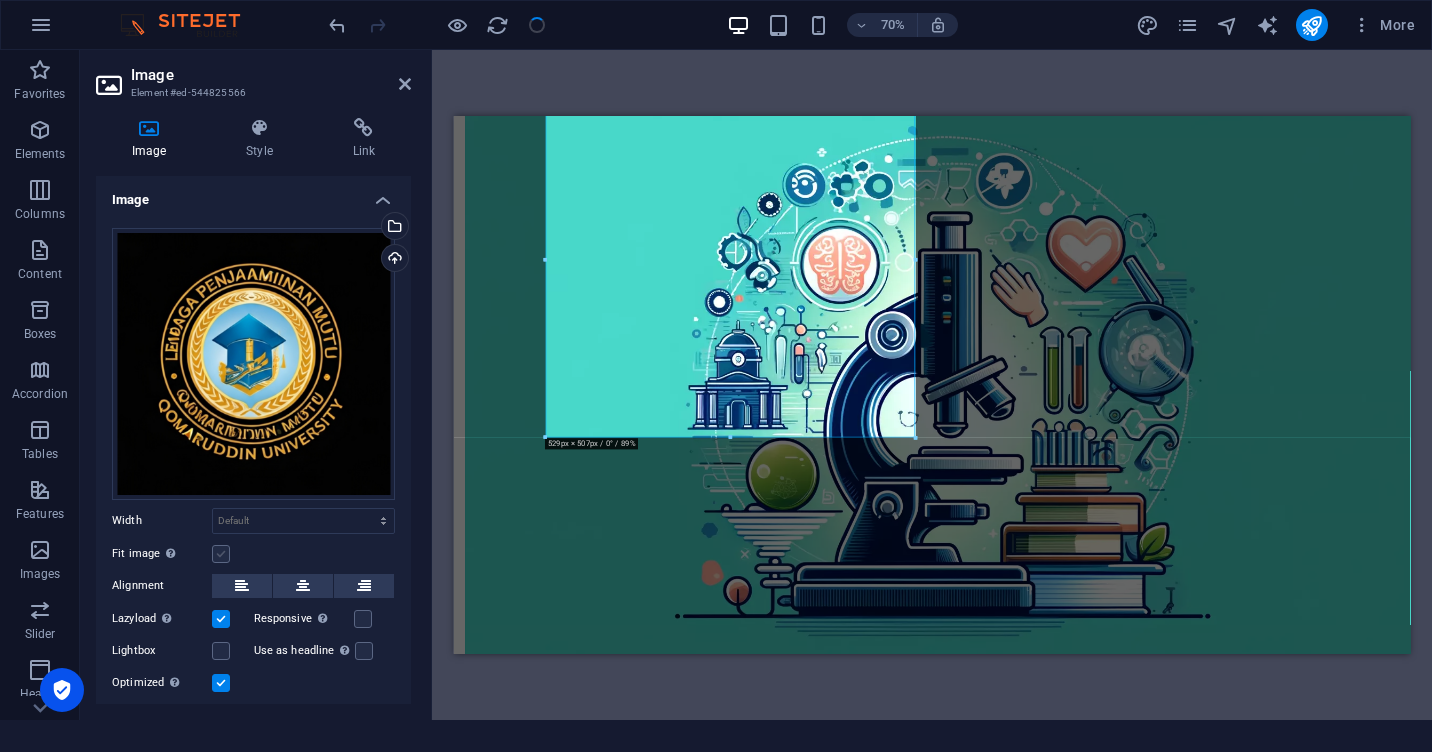 click at bounding box center [221, 554] 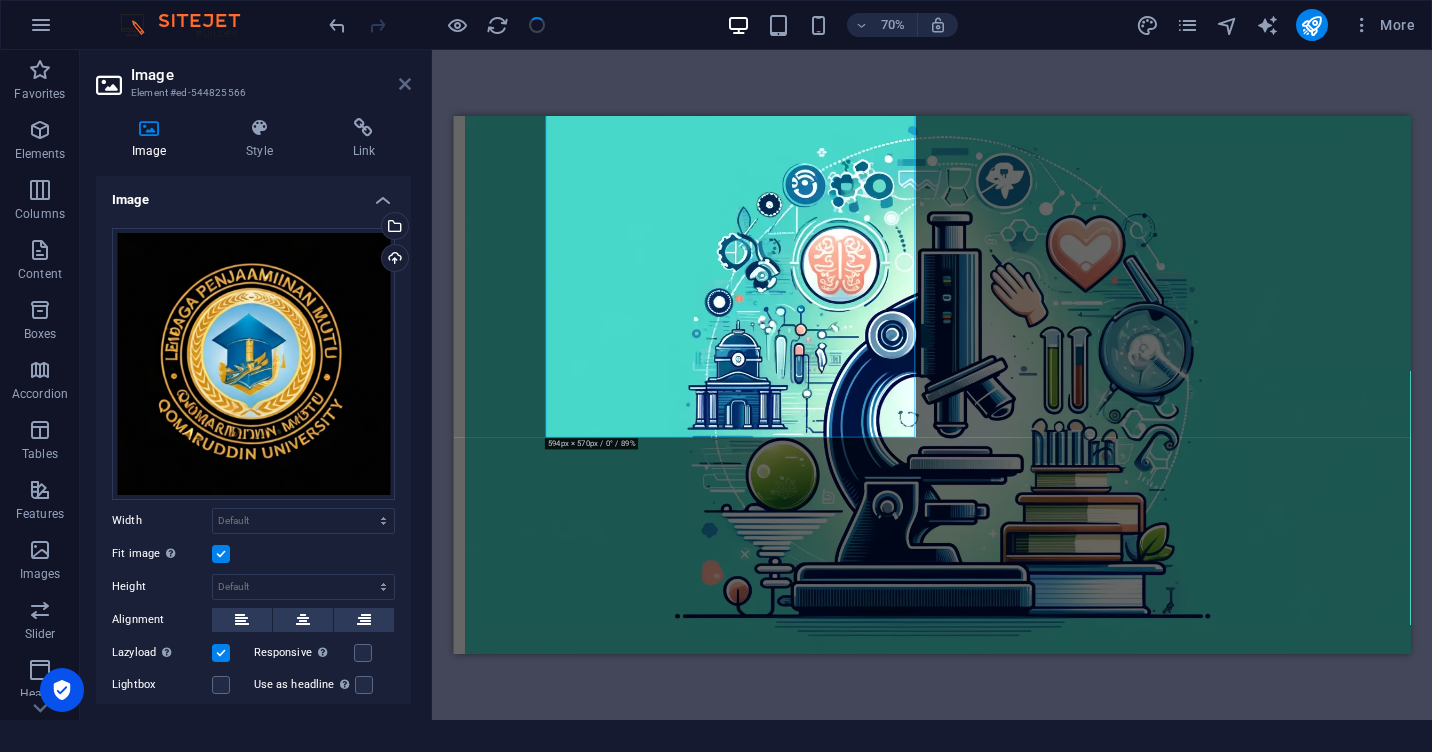 click at bounding box center (405, 84) 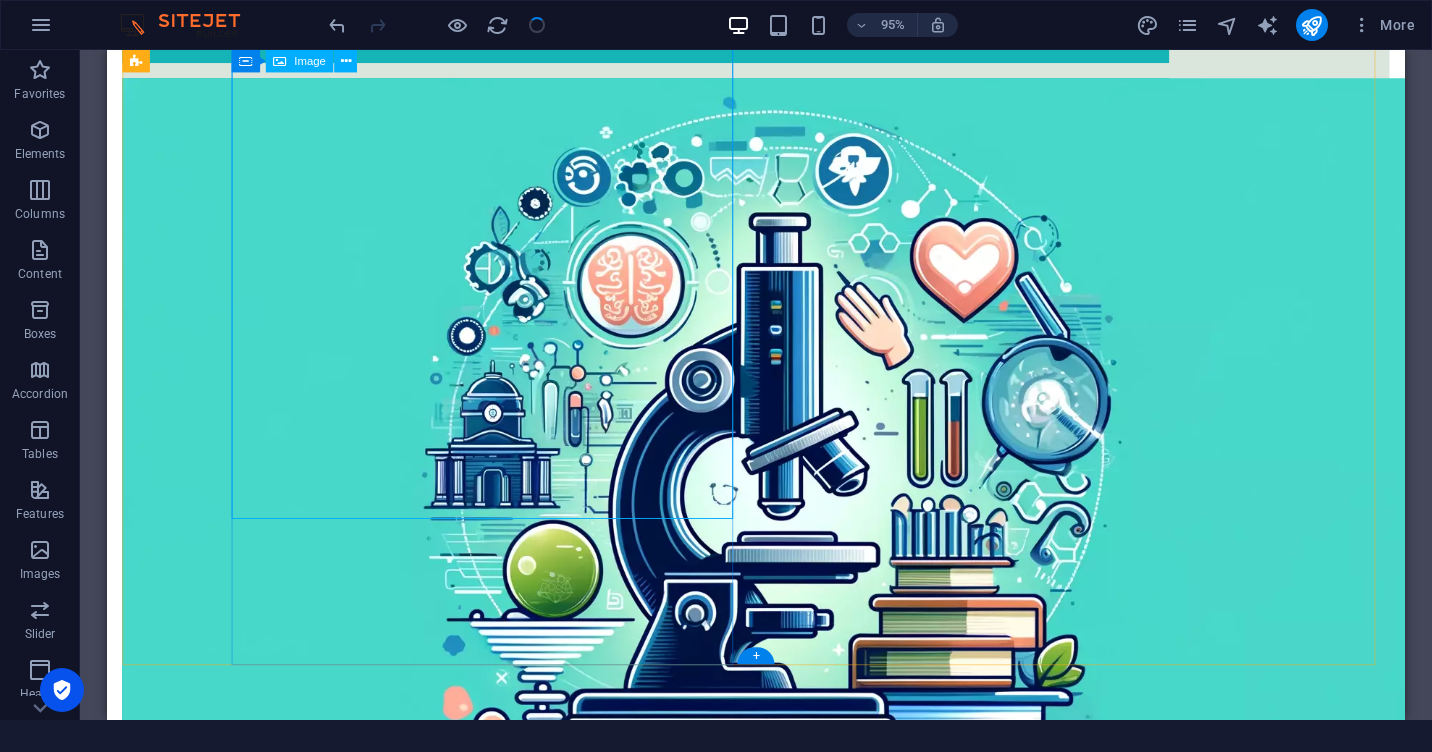 scroll, scrollTop: 2845, scrollLeft: 0, axis: vertical 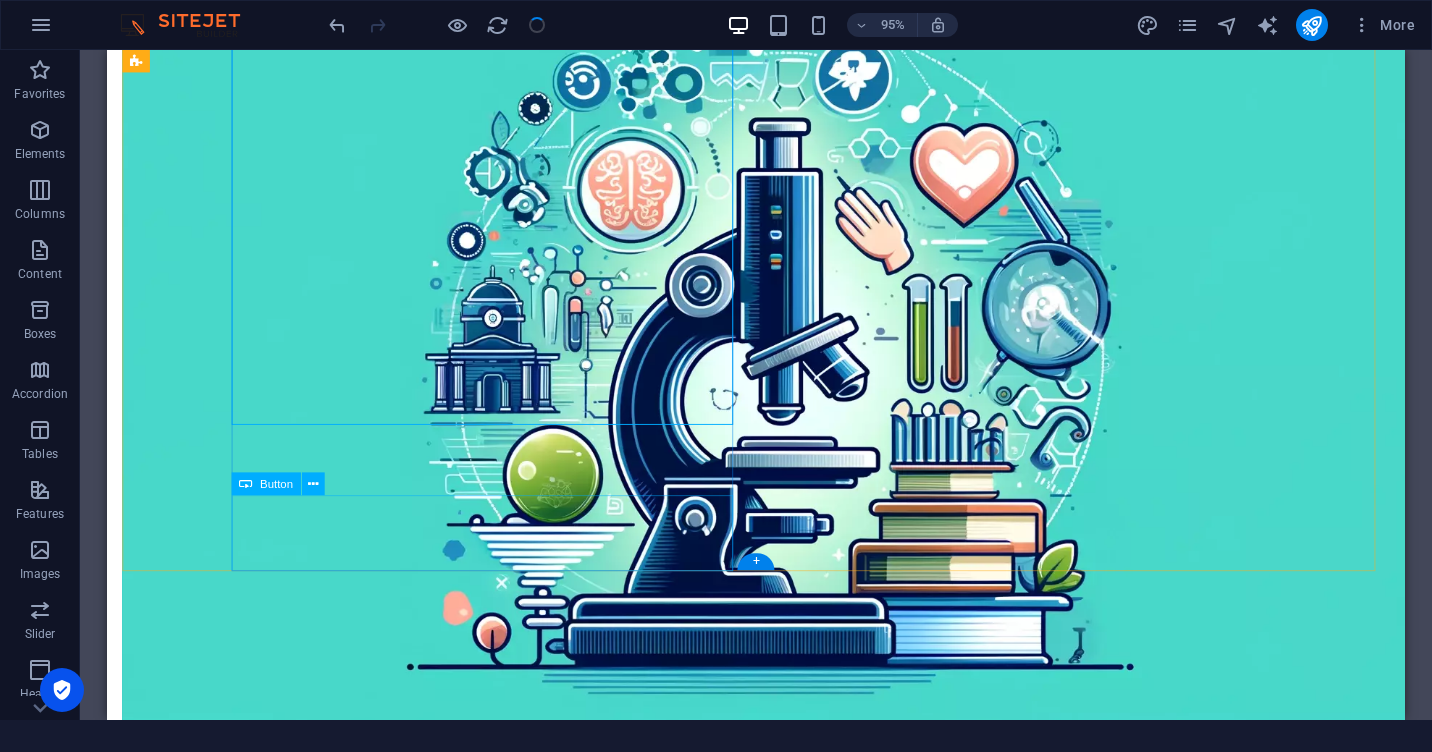 click on "KLIK DISINI" at bounding box center [674, 12835] 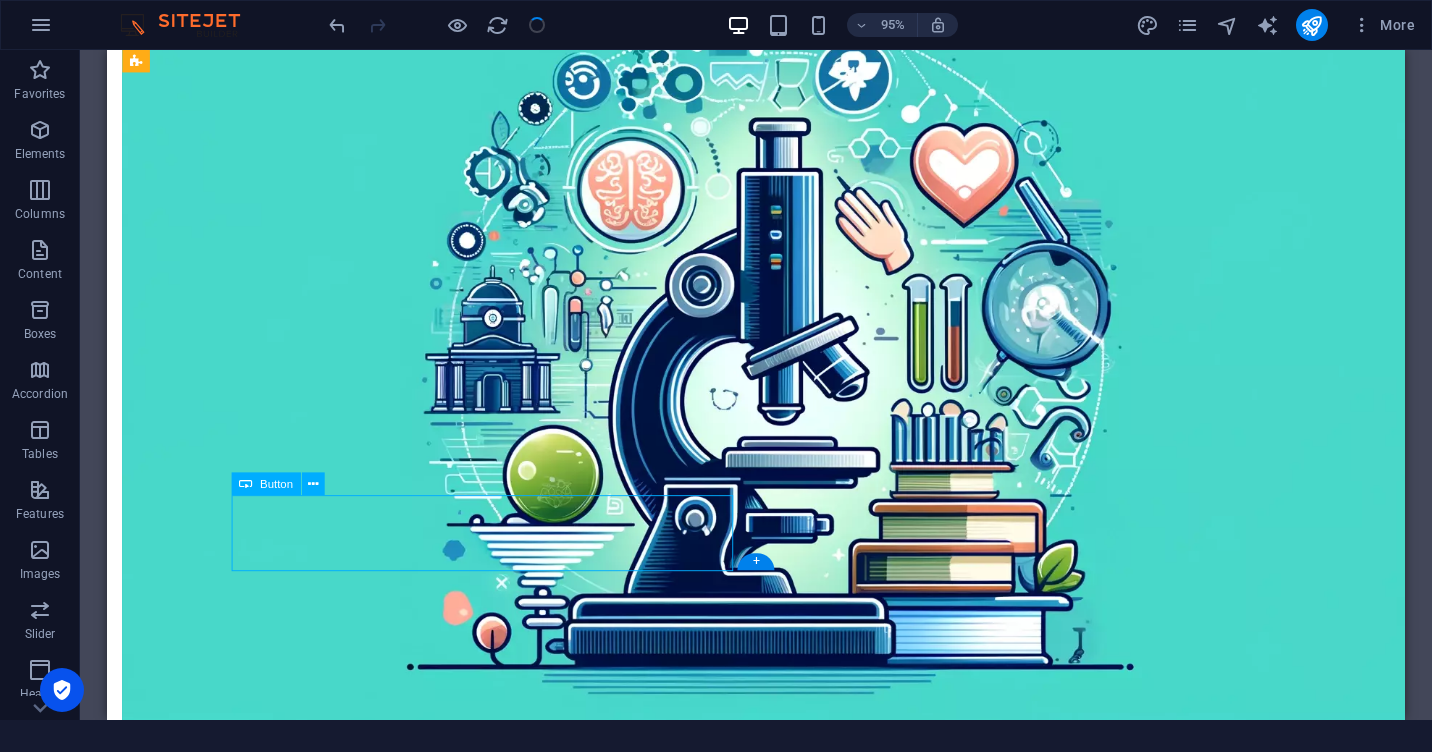 click on "KLIK DISINI" at bounding box center [674, 12835] 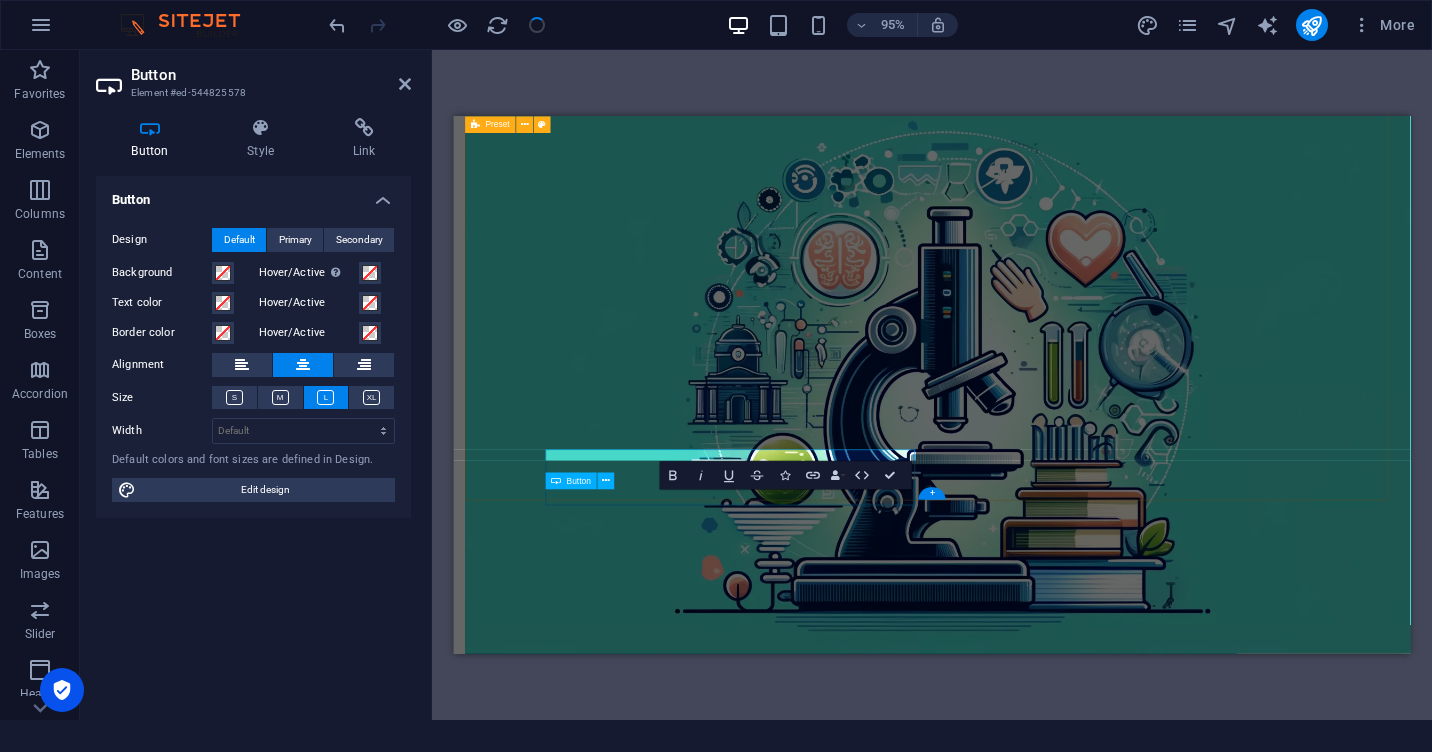 scroll, scrollTop: 2838, scrollLeft: 0, axis: vertical 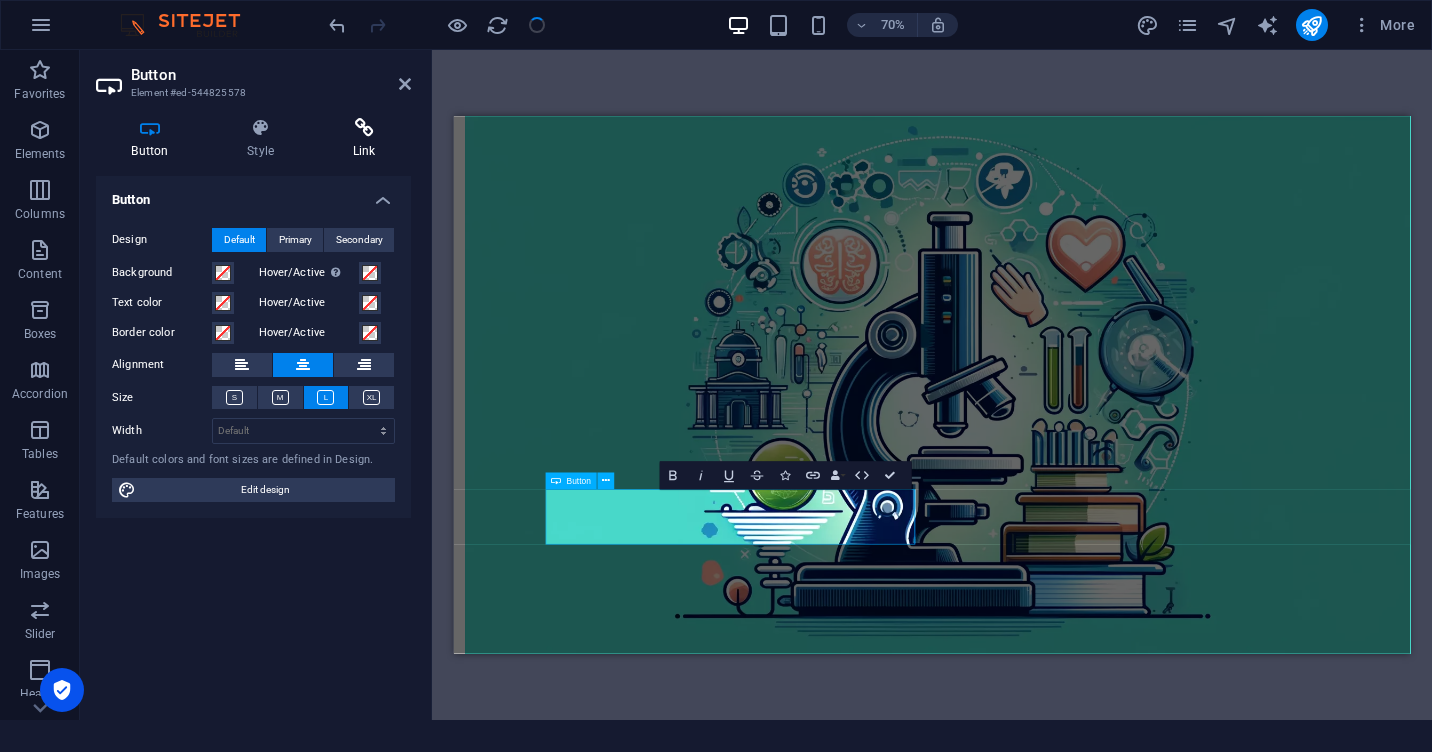 click on "Link" at bounding box center (364, 139) 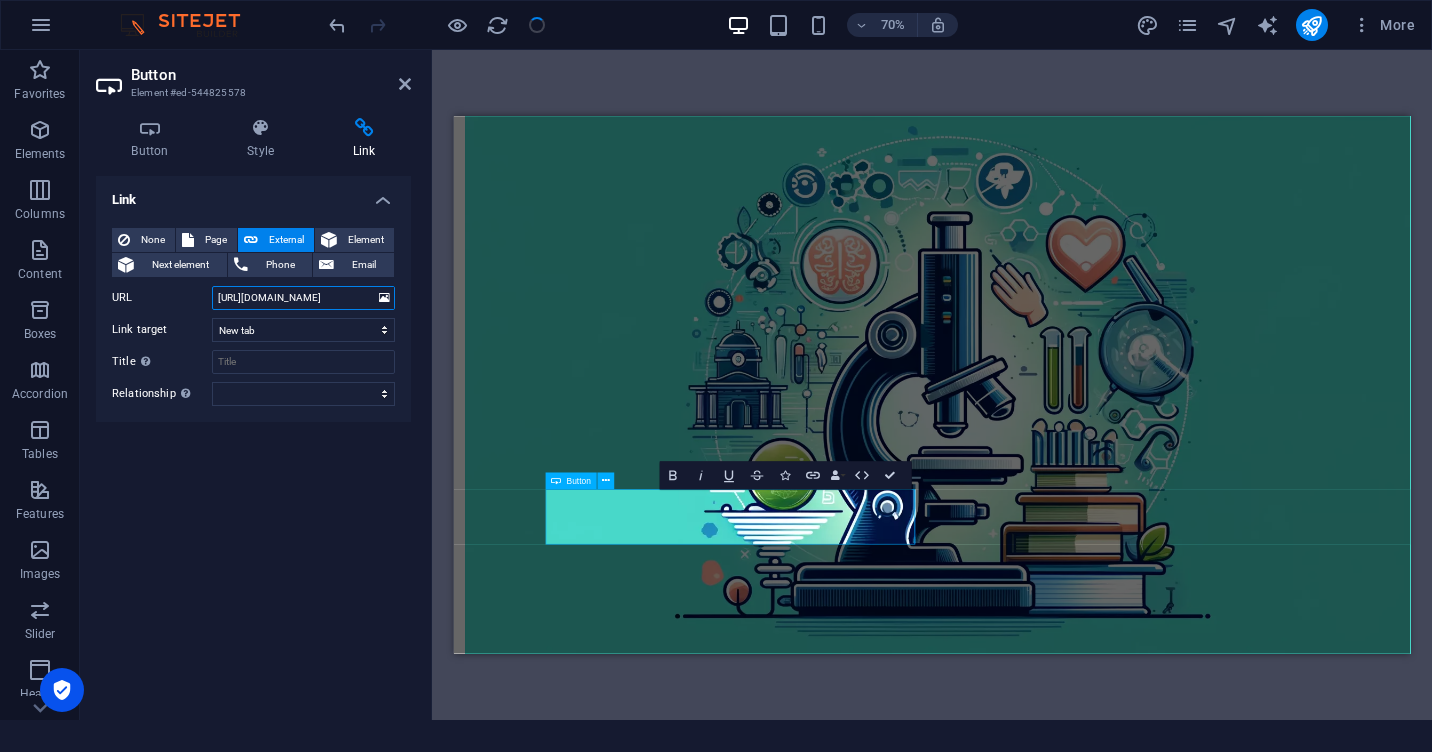 click on "[URL][DOMAIN_NAME]" at bounding box center (303, 298) 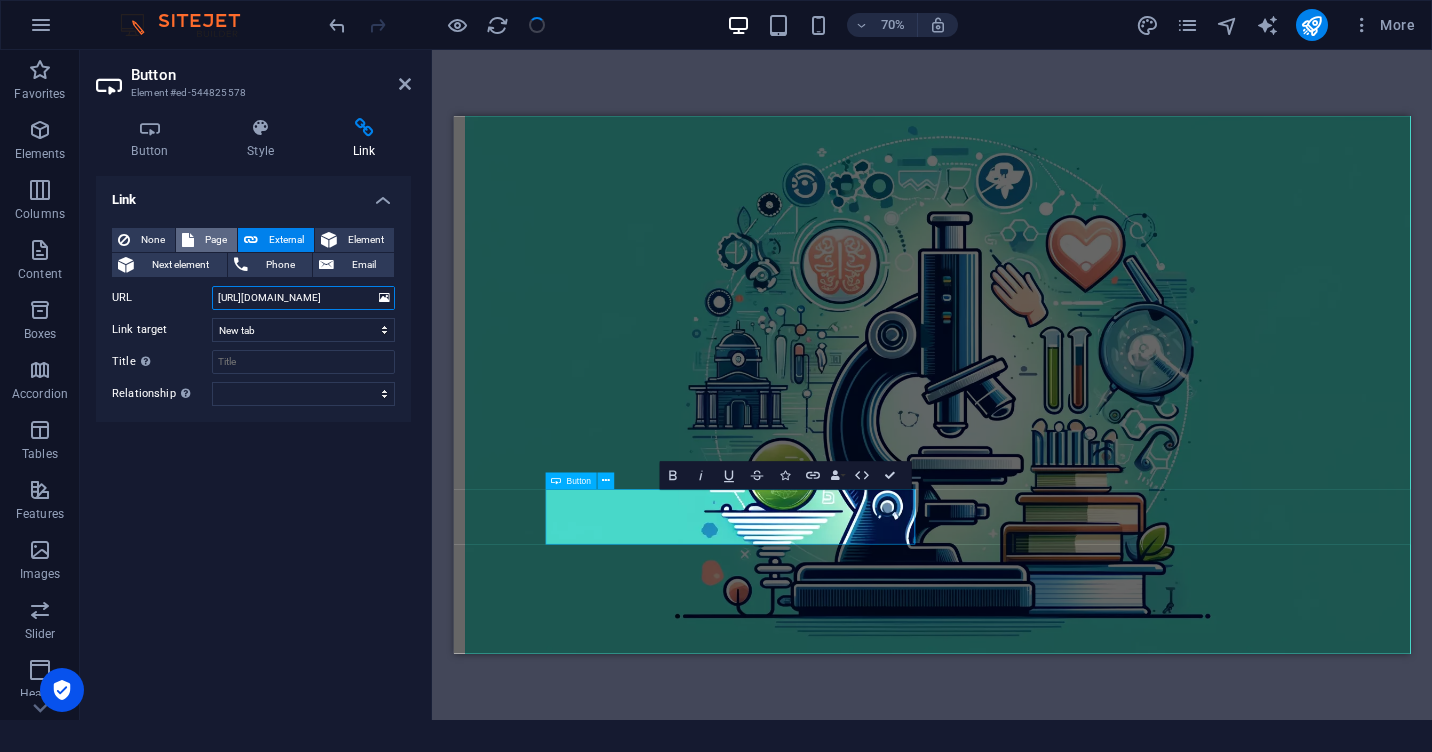 type on "[URL][DOMAIN_NAME]" 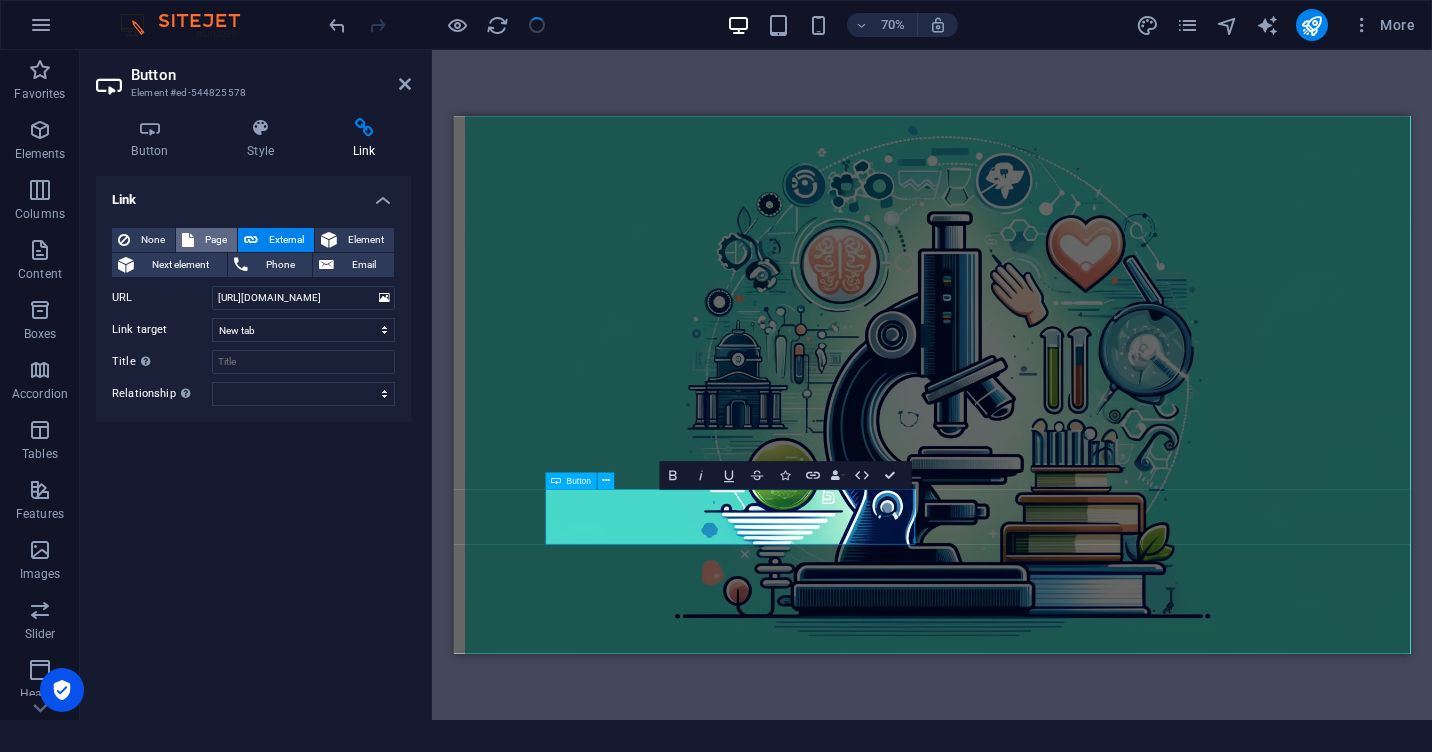 click on "Page" at bounding box center [215, 240] 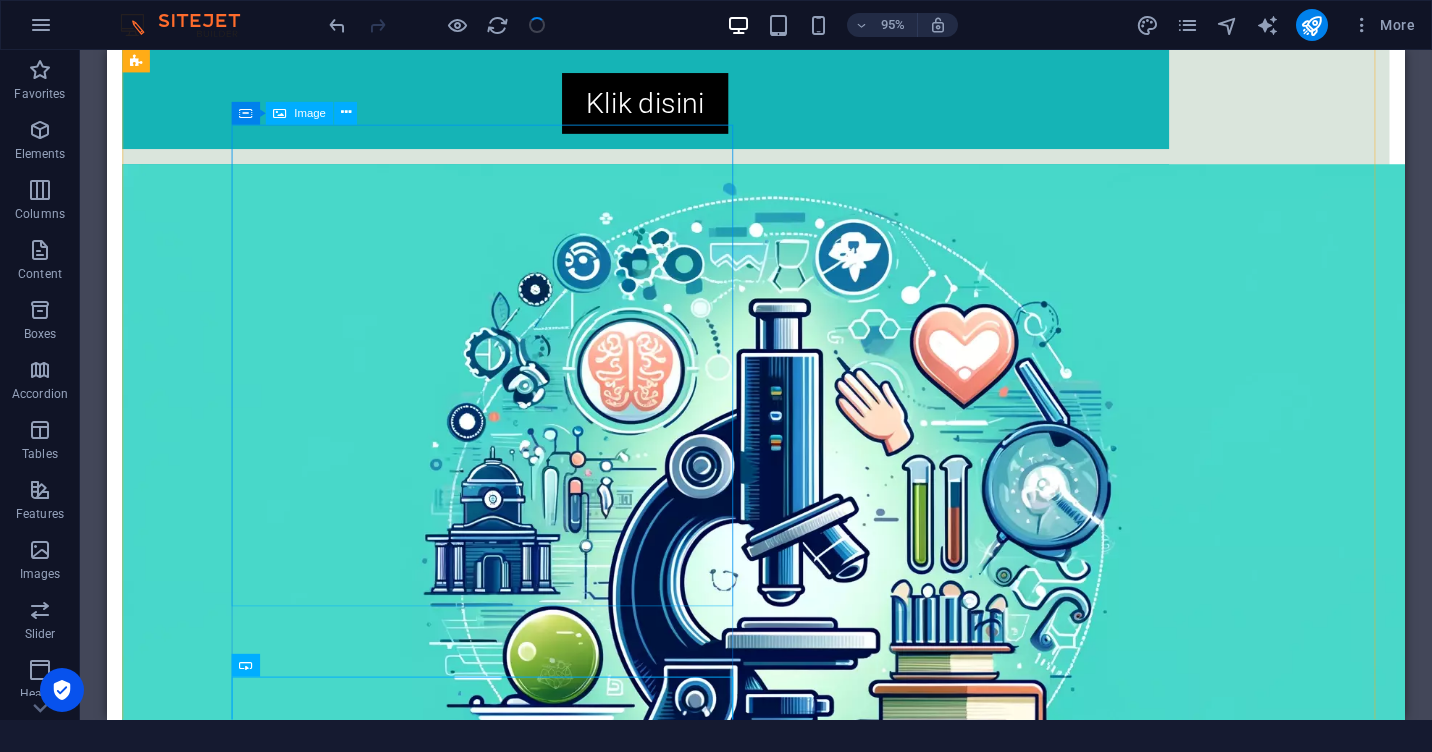 scroll, scrollTop: 2845, scrollLeft: 0, axis: vertical 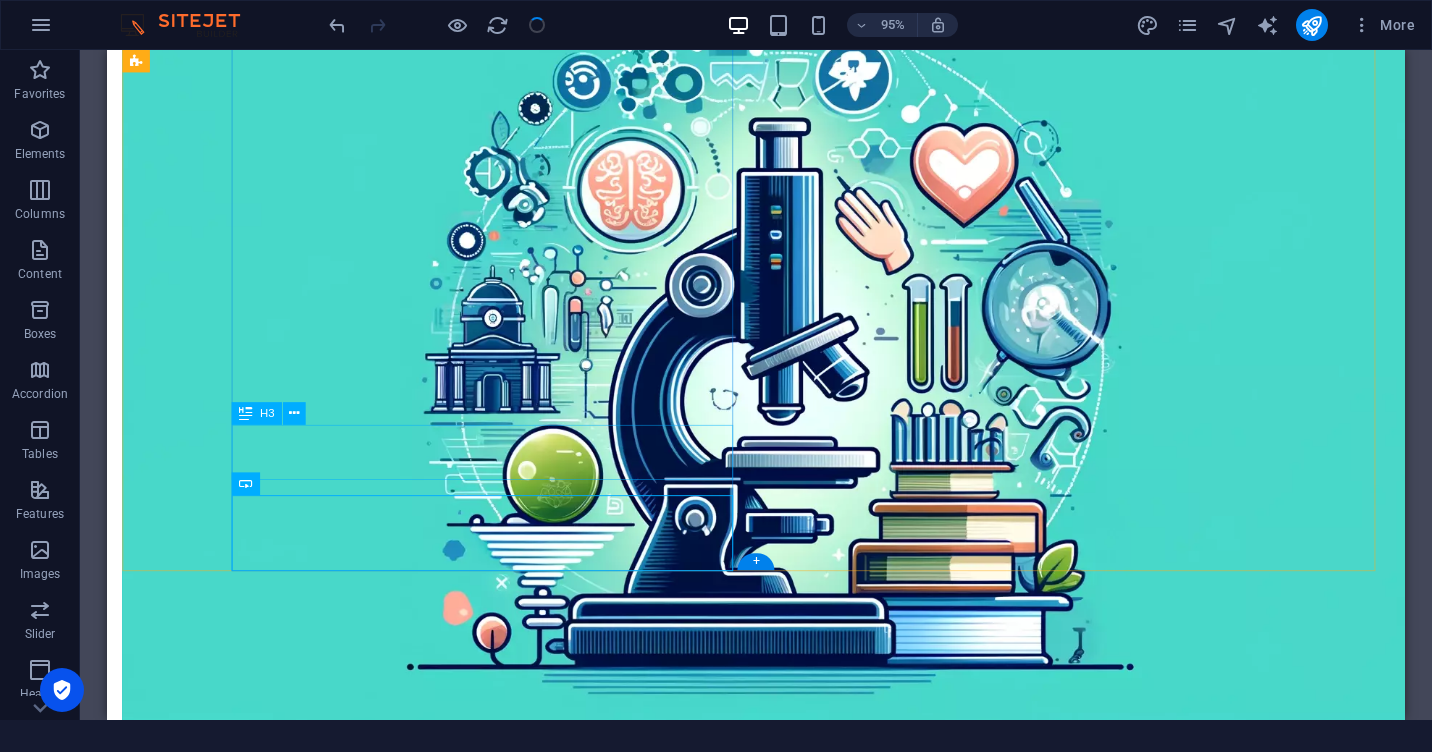 click on "Pendidikan Agama [DEMOGRAPHIC_DATA] (S-2)" at bounding box center [674, 12766] 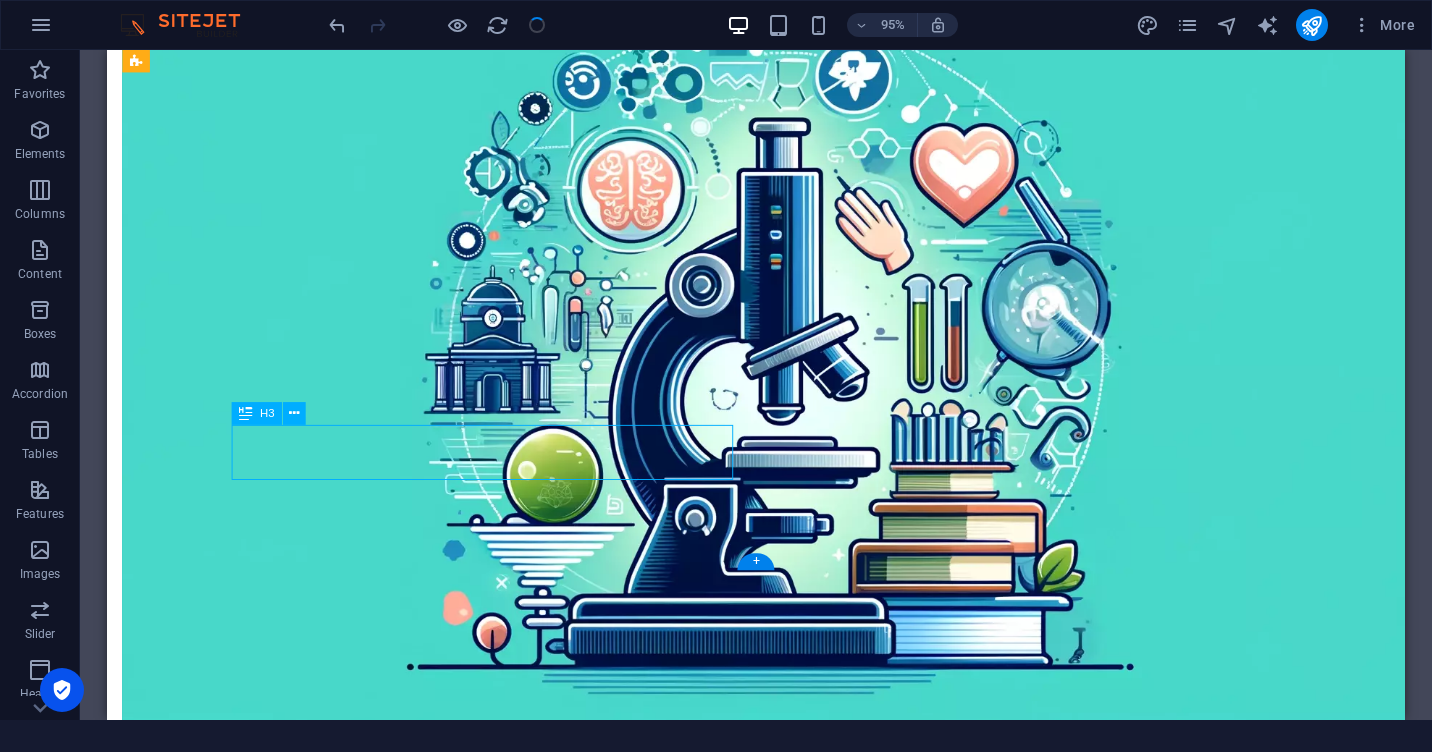 click on "Pendidikan Agama [DEMOGRAPHIC_DATA] (S-2)" at bounding box center (674, 12766) 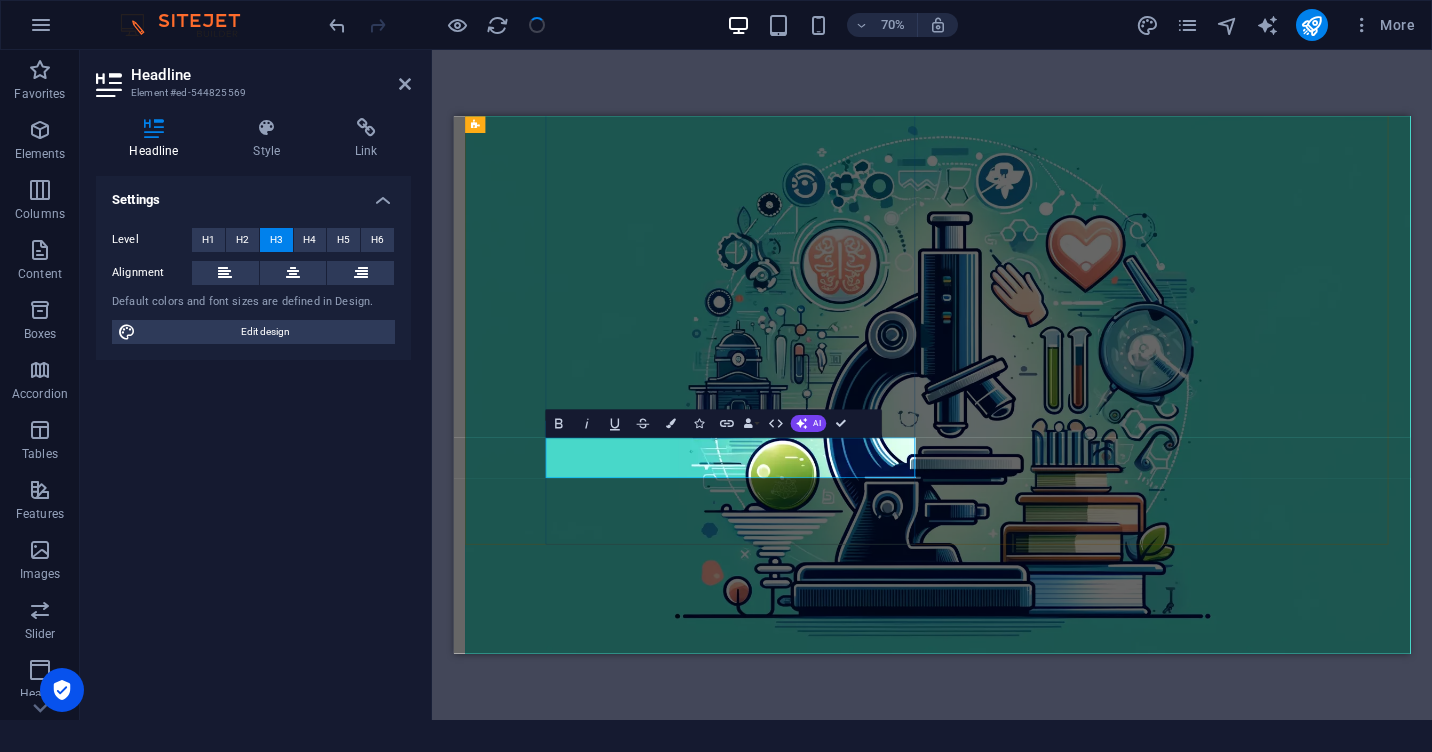 type 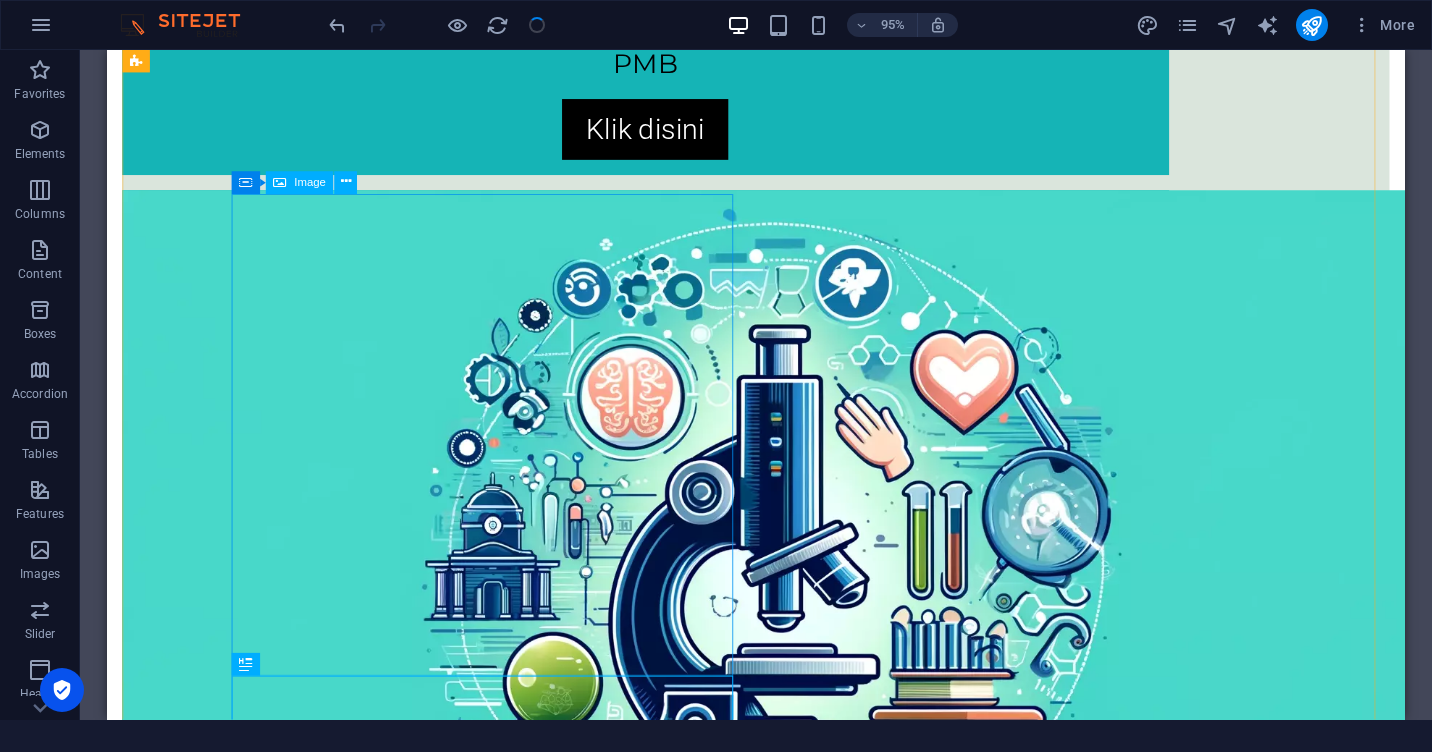 scroll, scrollTop: 2681, scrollLeft: 0, axis: vertical 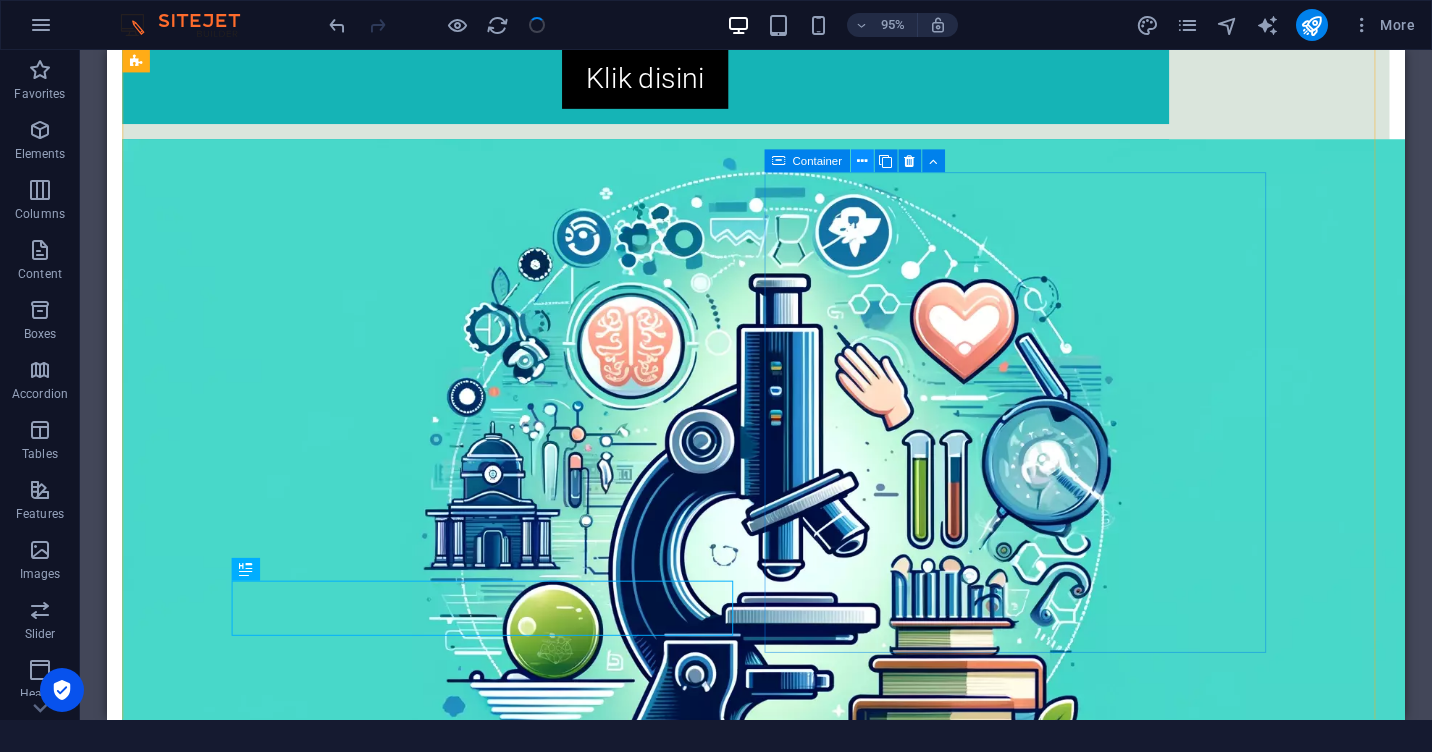click at bounding box center [862, 161] 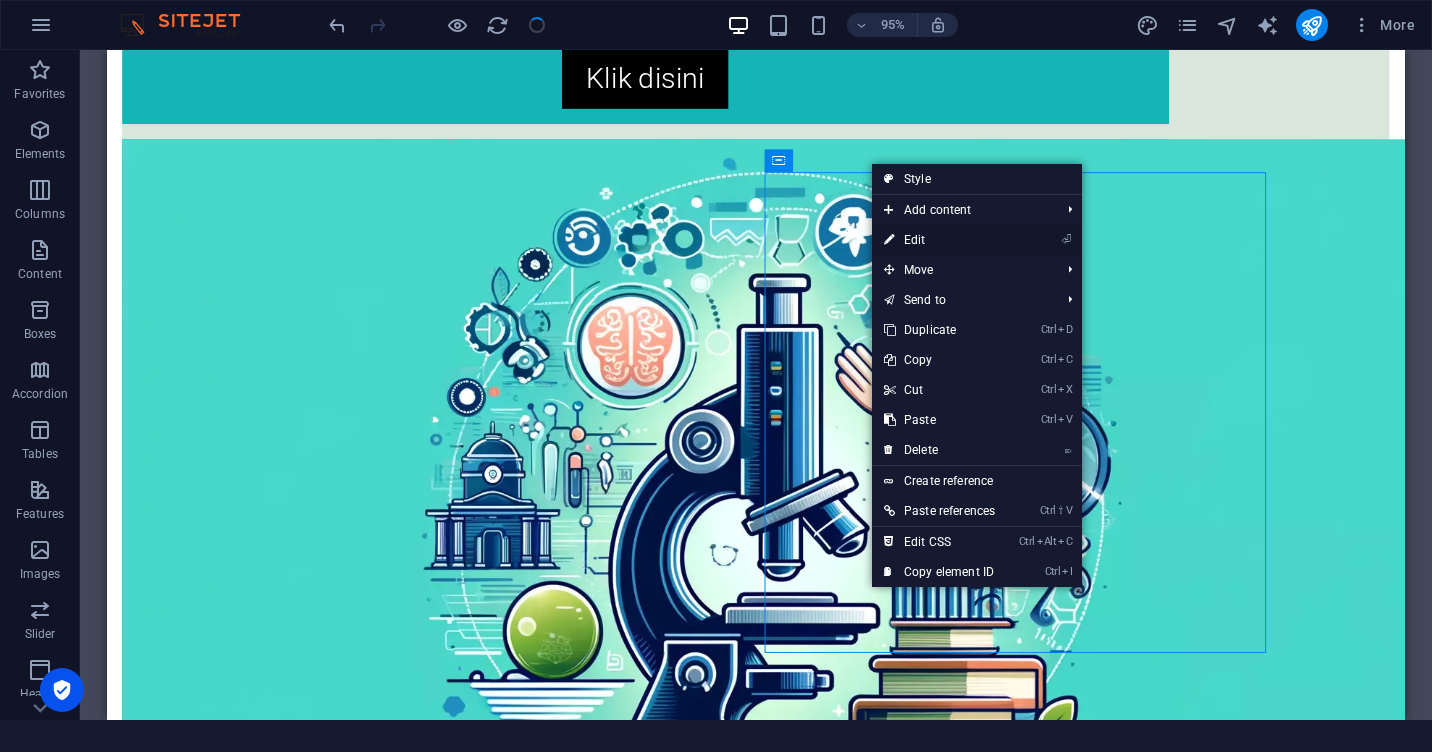 click on "⏎  Edit" at bounding box center [939, 240] 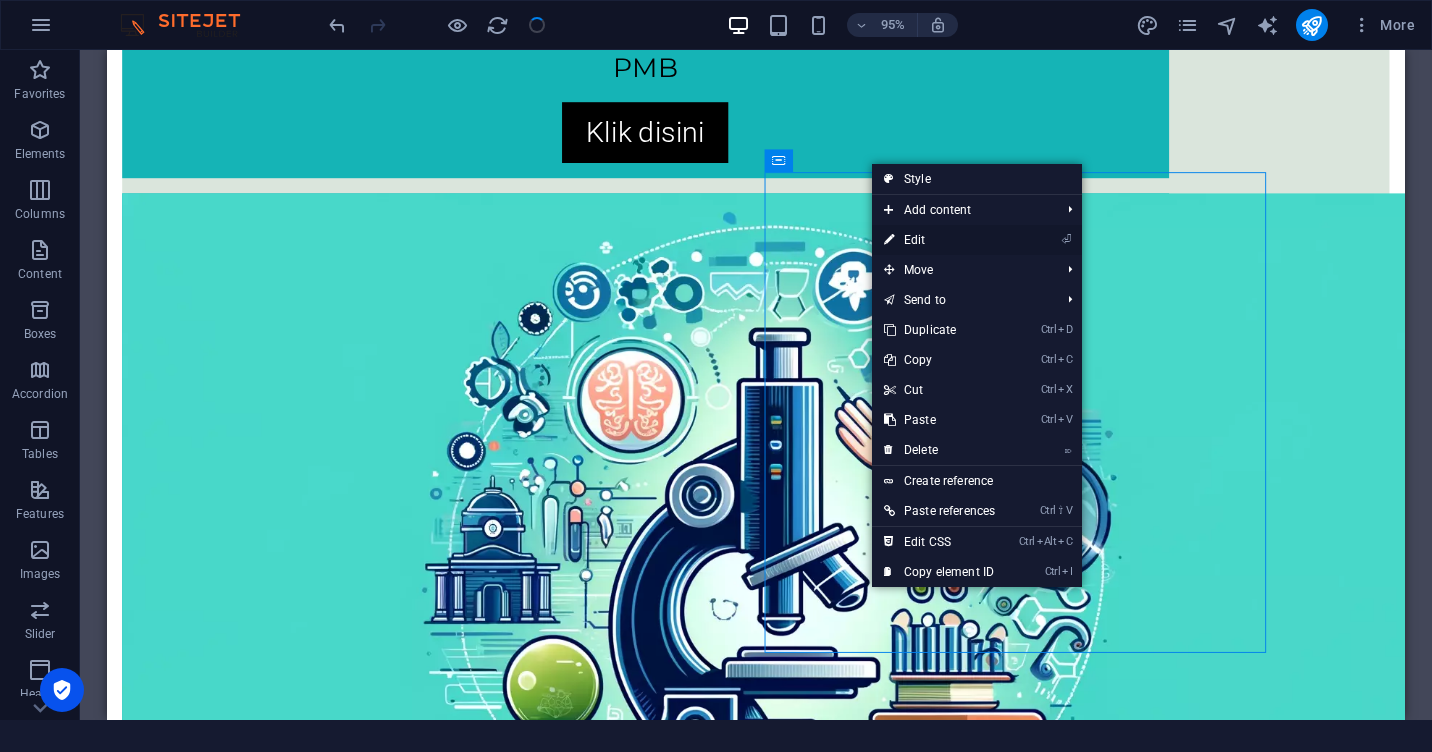 scroll, scrollTop: 2737, scrollLeft: 0, axis: vertical 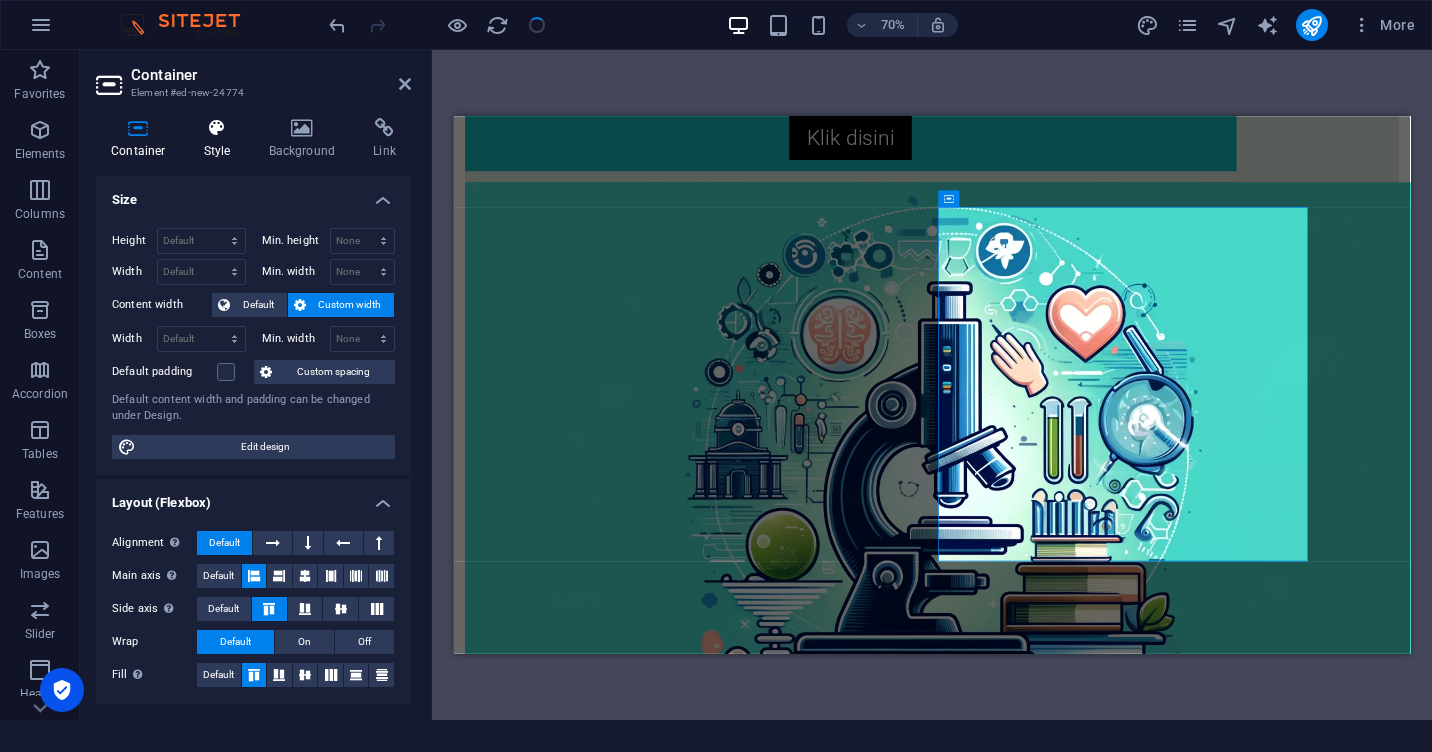 click at bounding box center (217, 128) 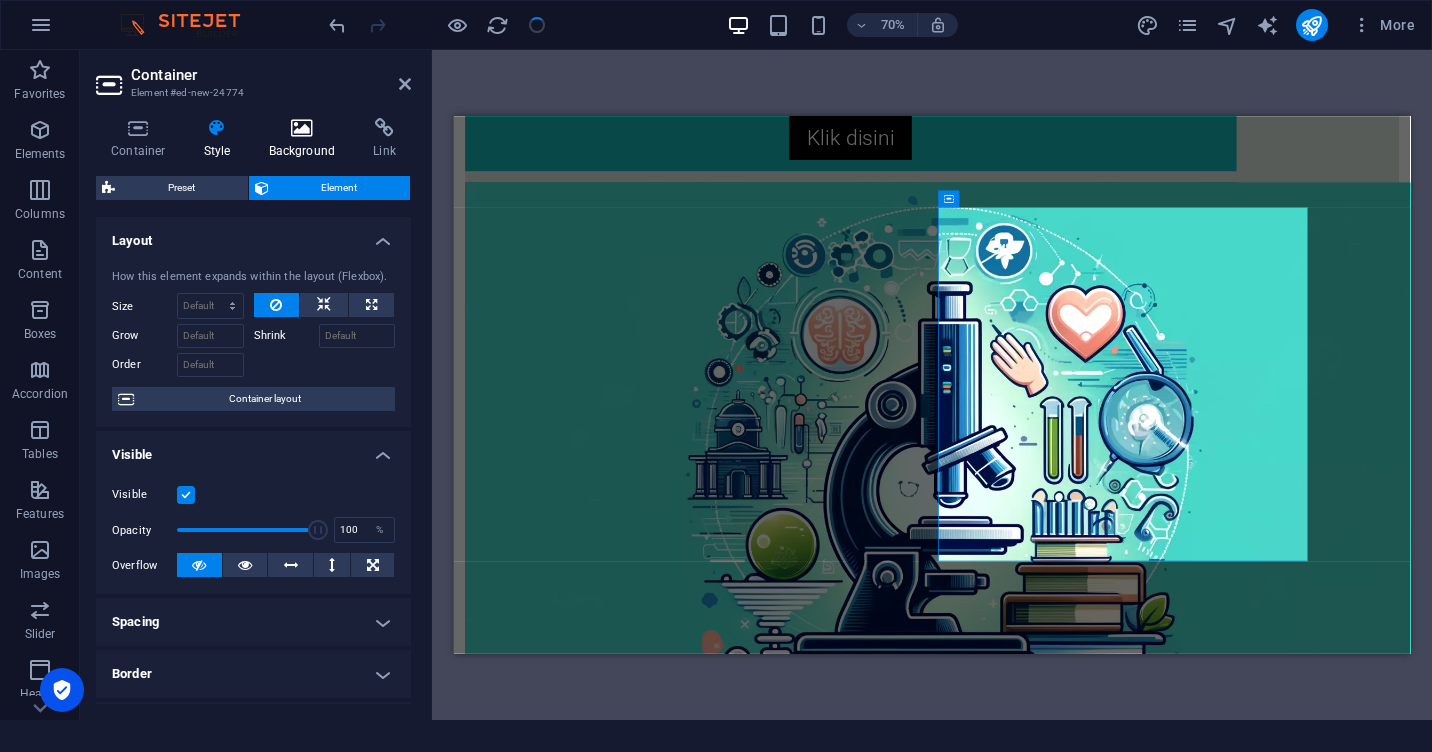click on "Background" at bounding box center (306, 139) 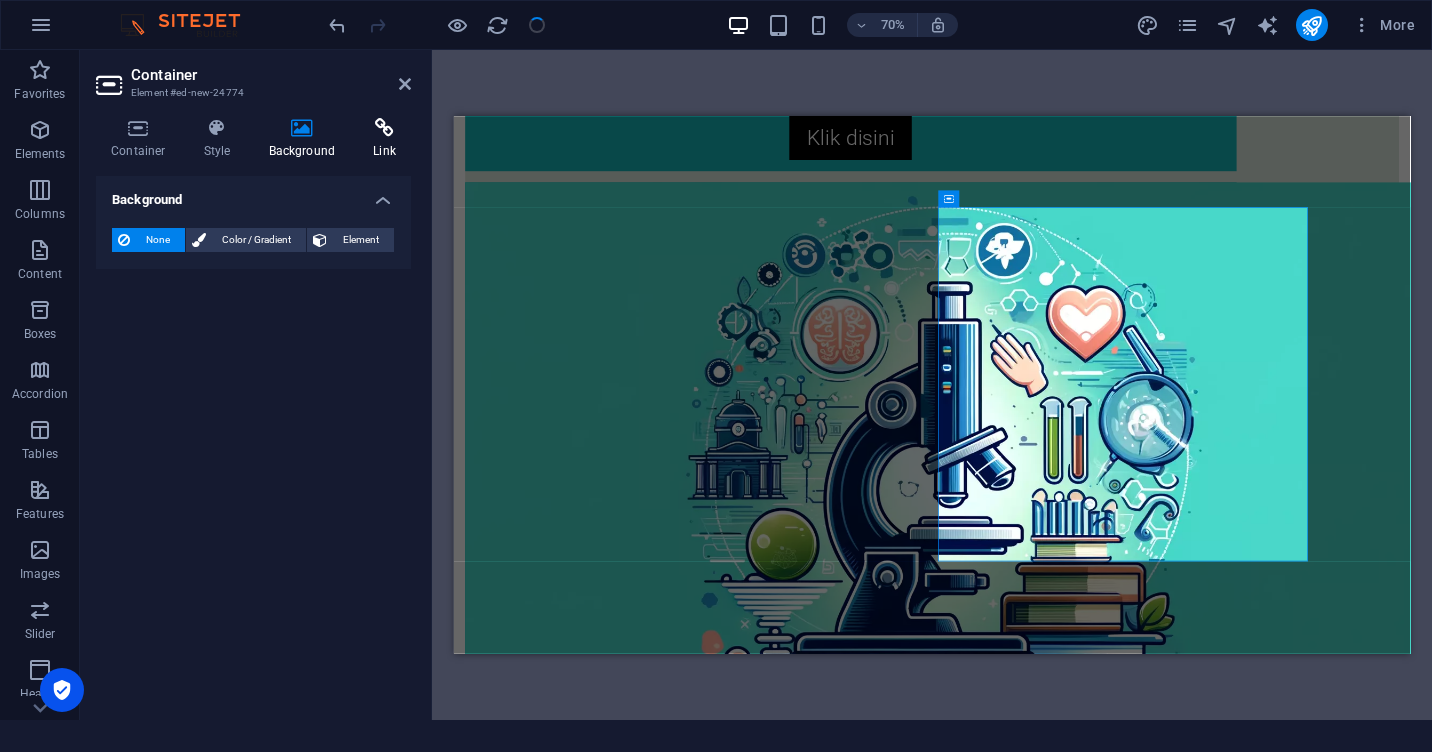 click at bounding box center [384, 128] 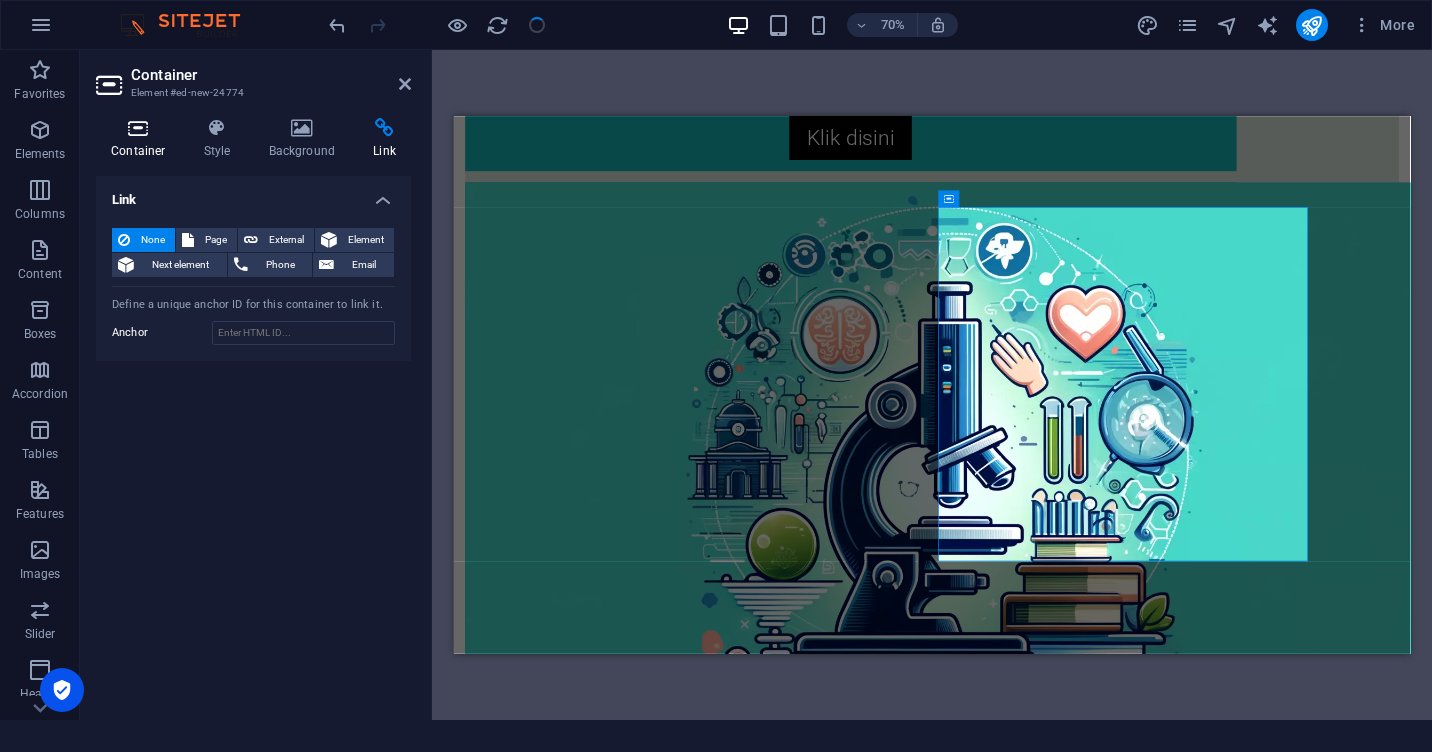 click at bounding box center [138, 128] 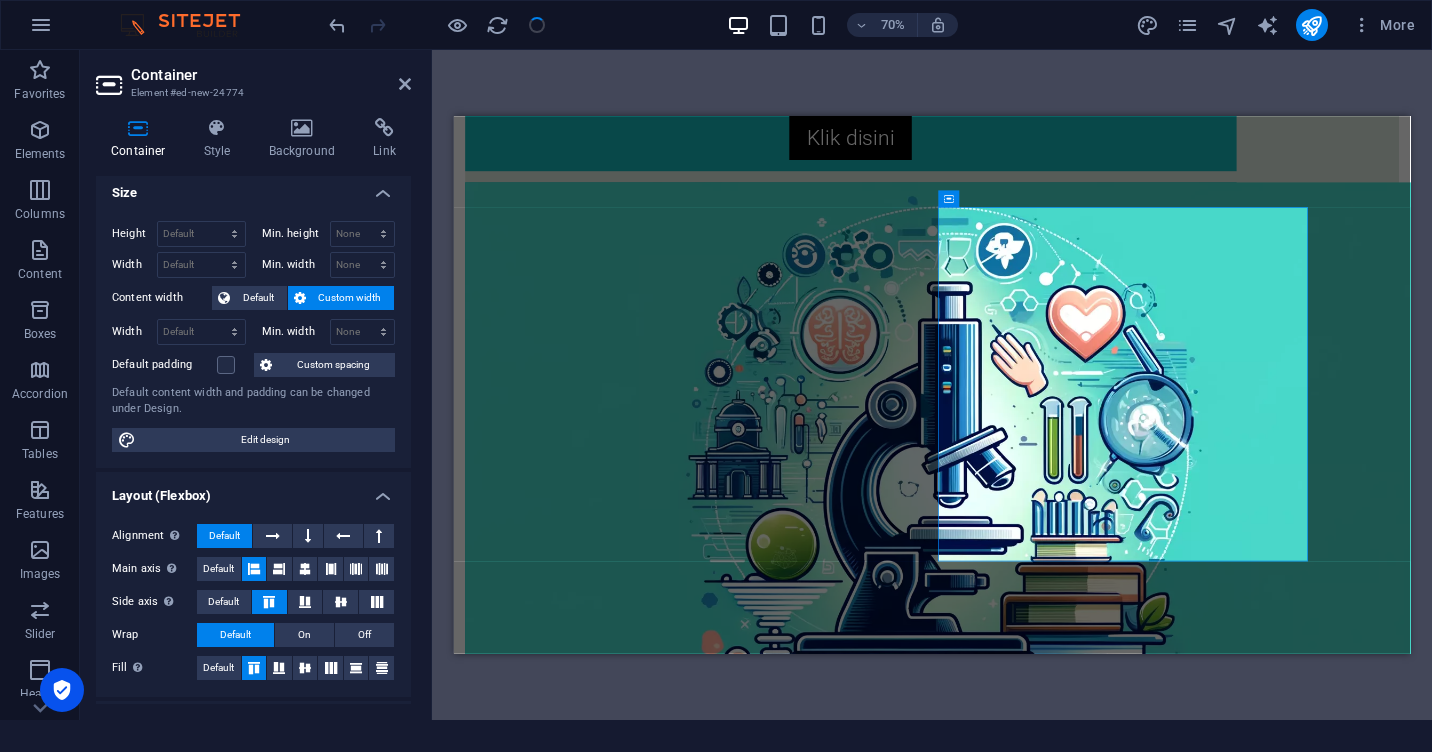 scroll, scrollTop: 0, scrollLeft: 0, axis: both 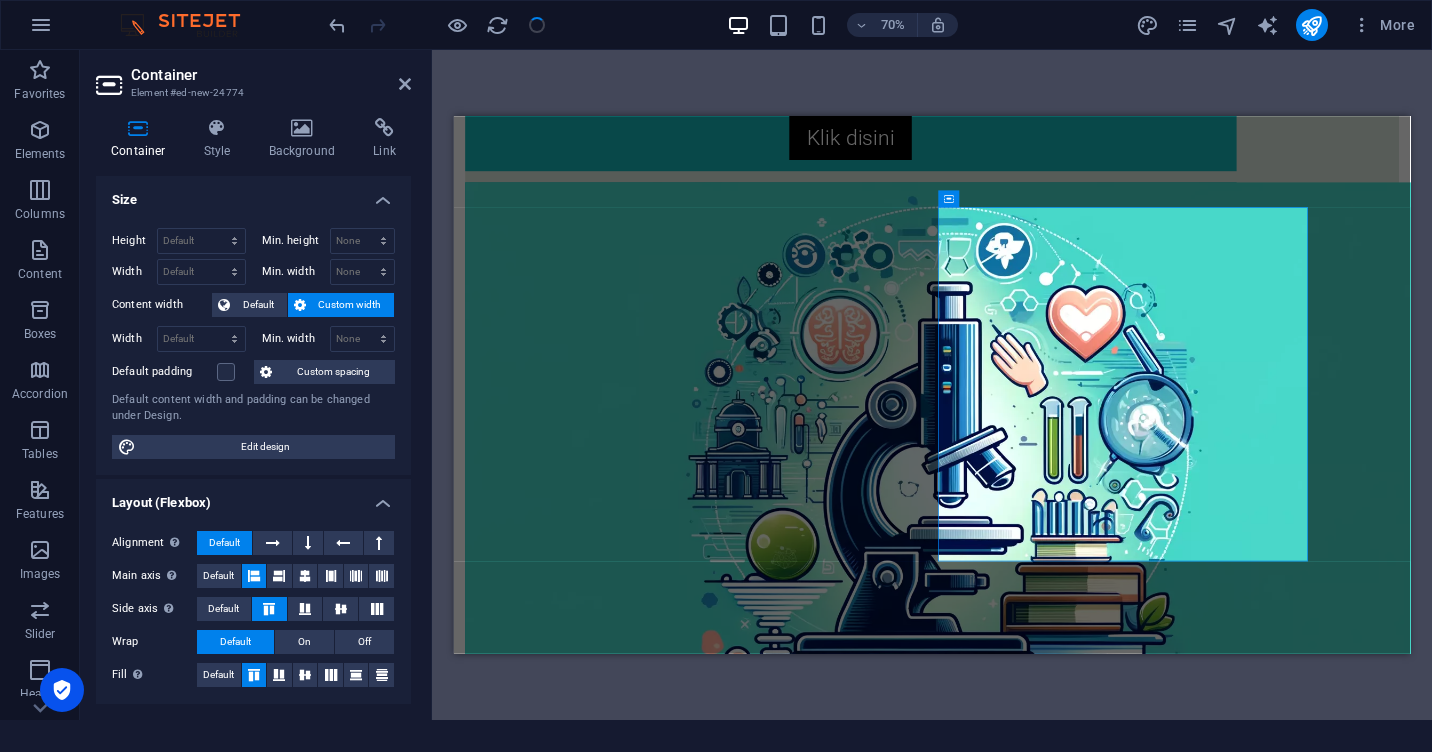 click on "Banner   Container   Banner   Slider   Container   Image   Preset   Container   H4   Spacer   Button   Container   Image   Container   H3   Spacer   Button   H4   Container   Button   Container   Image   Container   H6   Container   Image   Container   H5   Container   Image   Container   H3   Spacer   Button   Spacer   Button   Container   Image   Container   Container   H2   Button   Preset   Container   Preset   Text   Container   Text   Container   H3   Container   Container   H3   Preset
Drag here to replace the existing content. Press “Ctrl” if you want to create a new element.
Button   Container   Spacer   H5   Container   Image   H5   Container   Container   Image   H4   Container   Container   Image   Button   Container   H5   Spacer   Button   Spacer   Container   Text   Button   H3   Image" at bounding box center (932, 385) 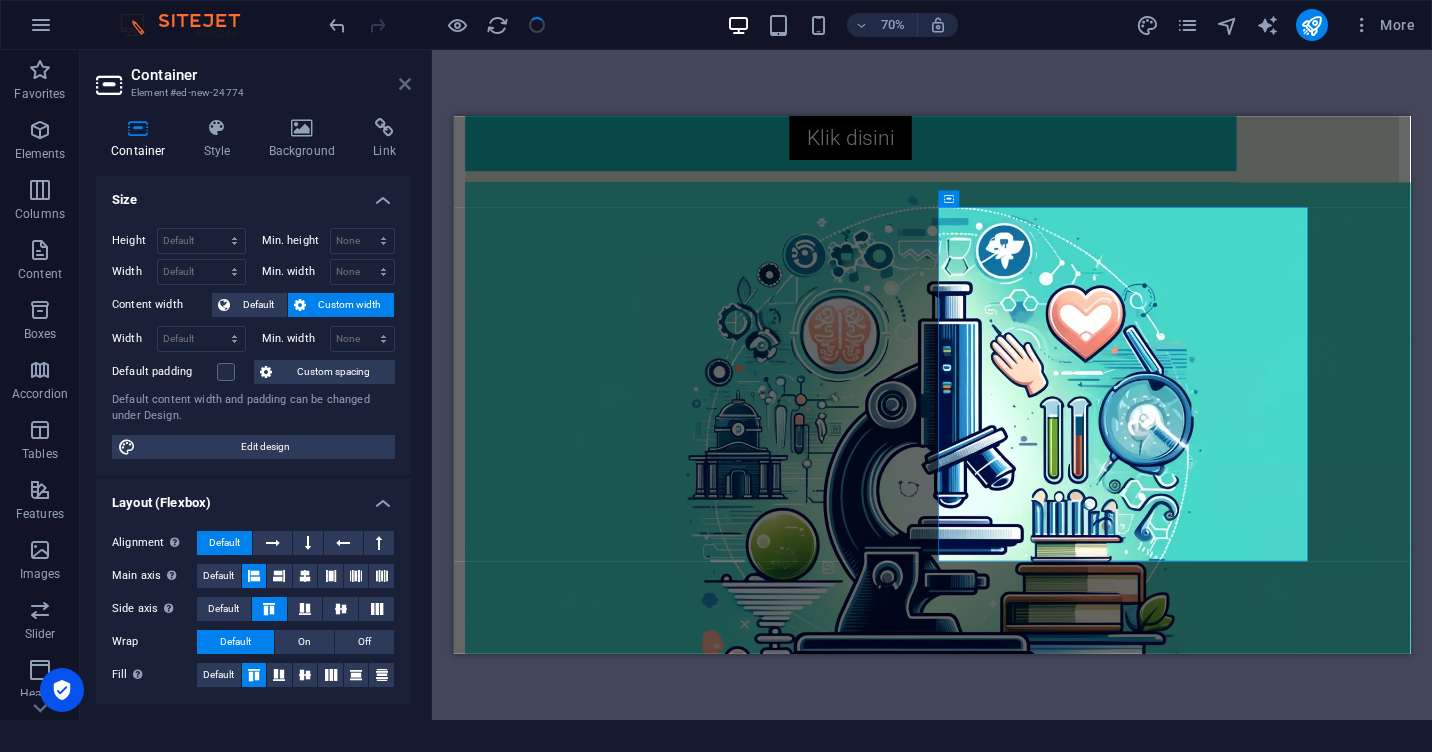 click at bounding box center (405, 84) 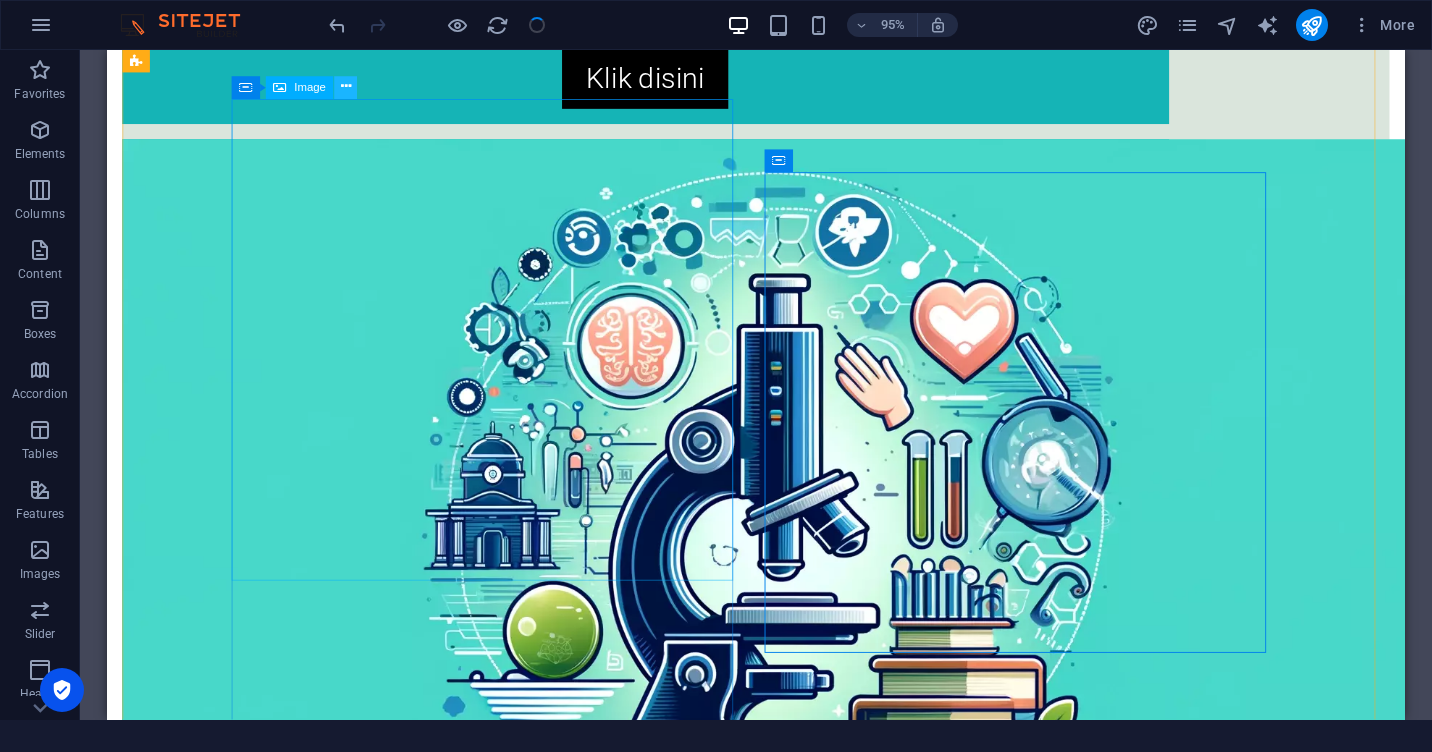 click at bounding box center (346, 88) 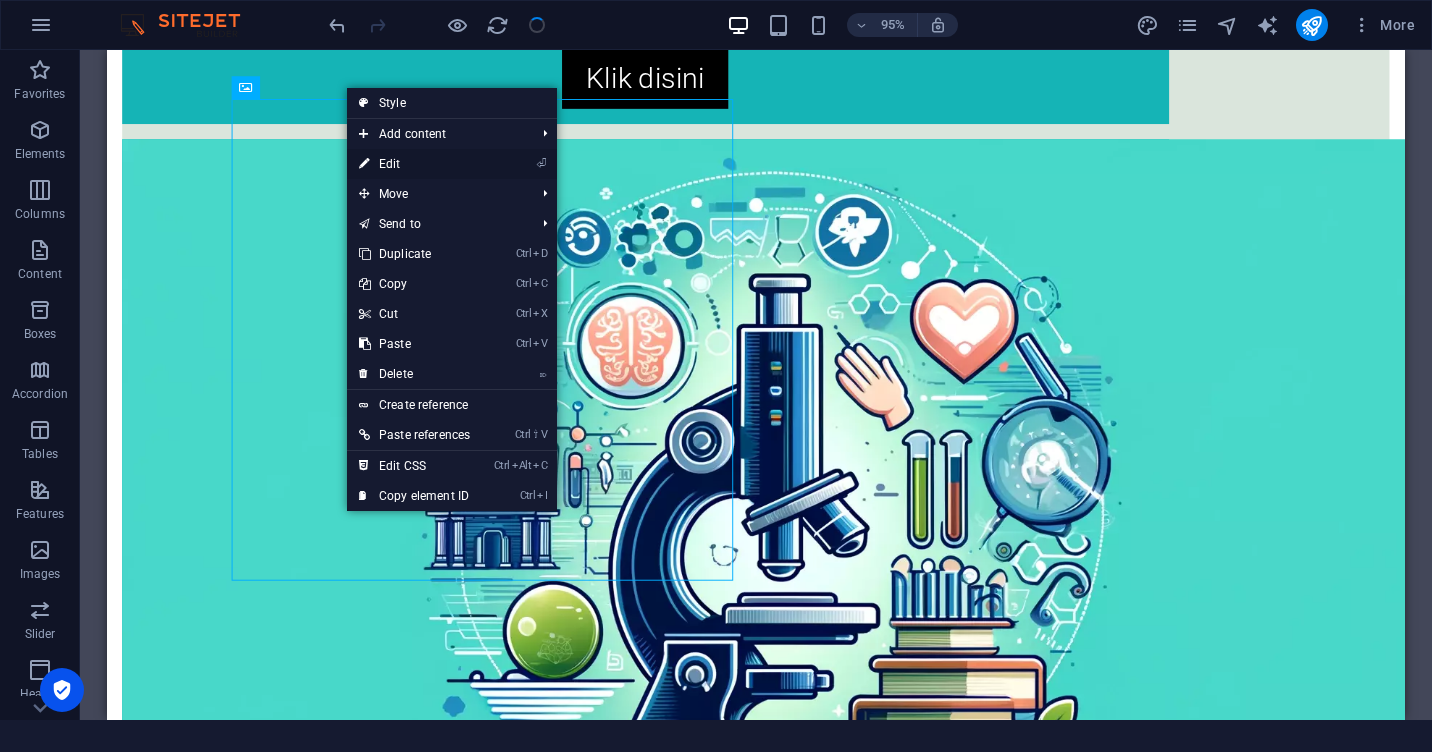 click on "⏎  Edit" at bounding box center [414, 164] 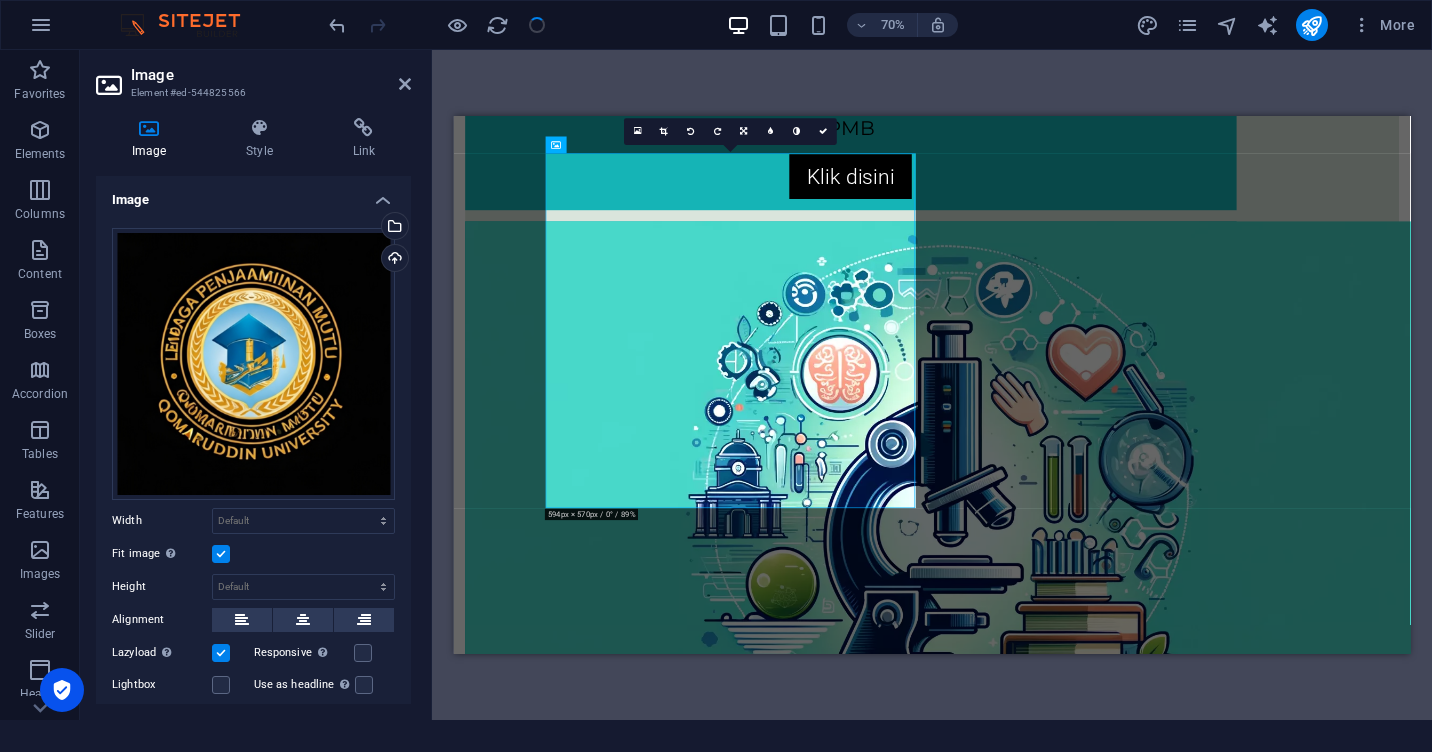 scroll, scrollTop: 2737, scrollLeft: 0, axis: vertical 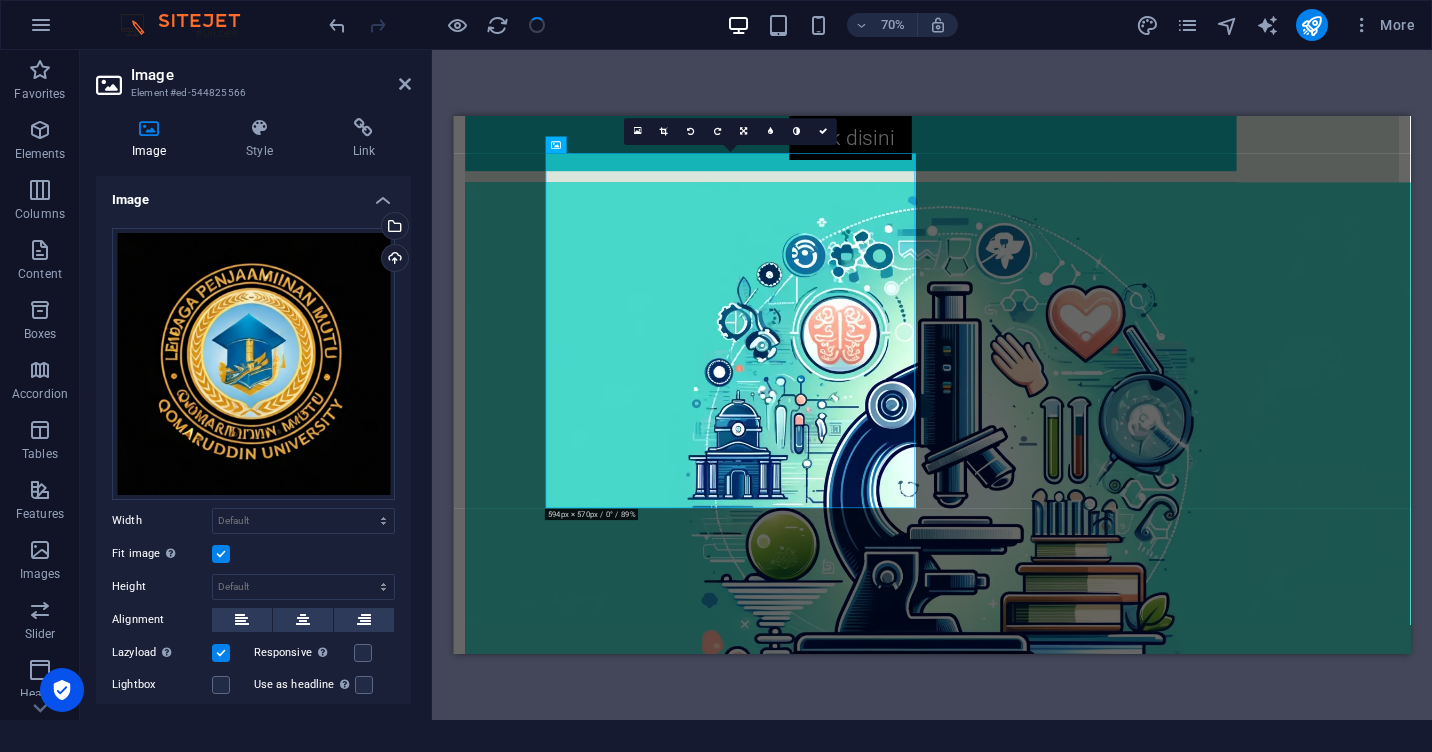 click at bounding box center [221, 554] 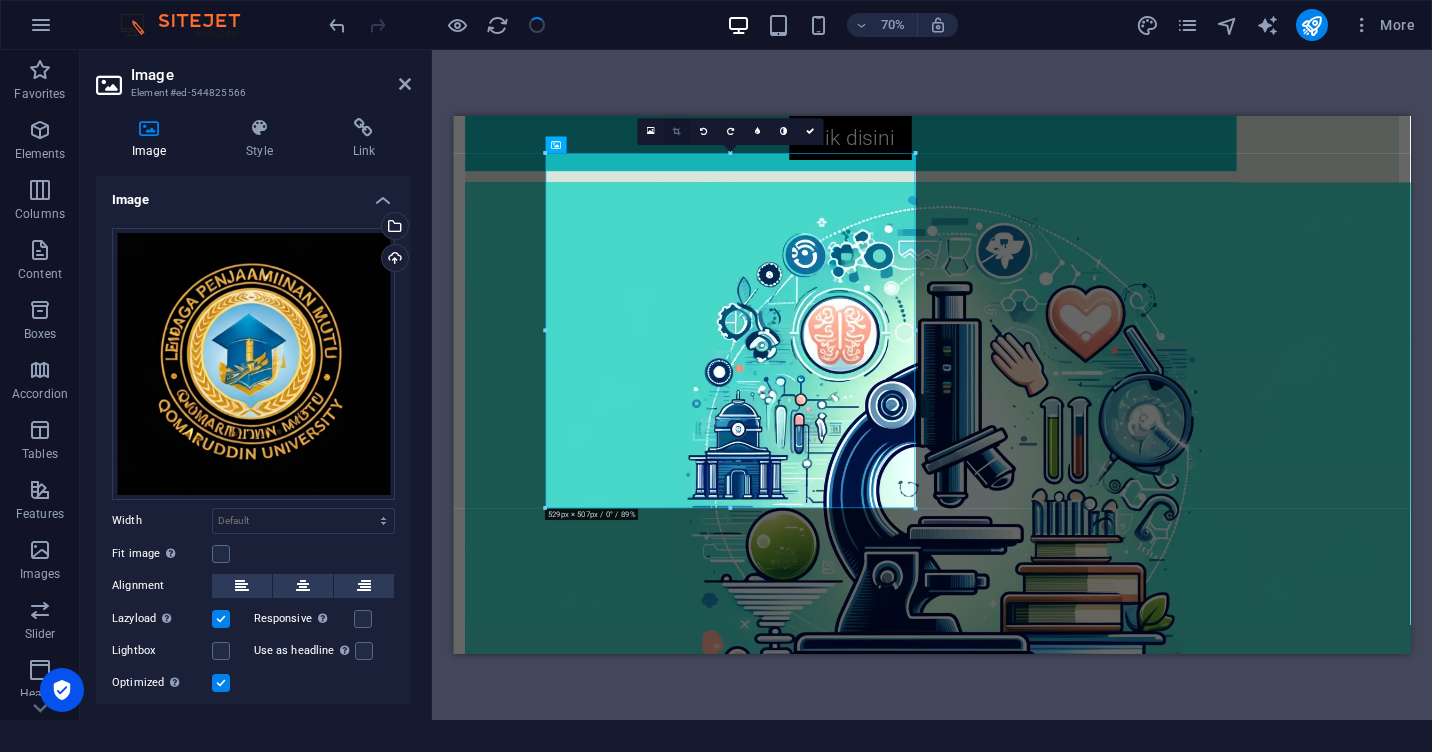 click at bounding box center [677, 131] 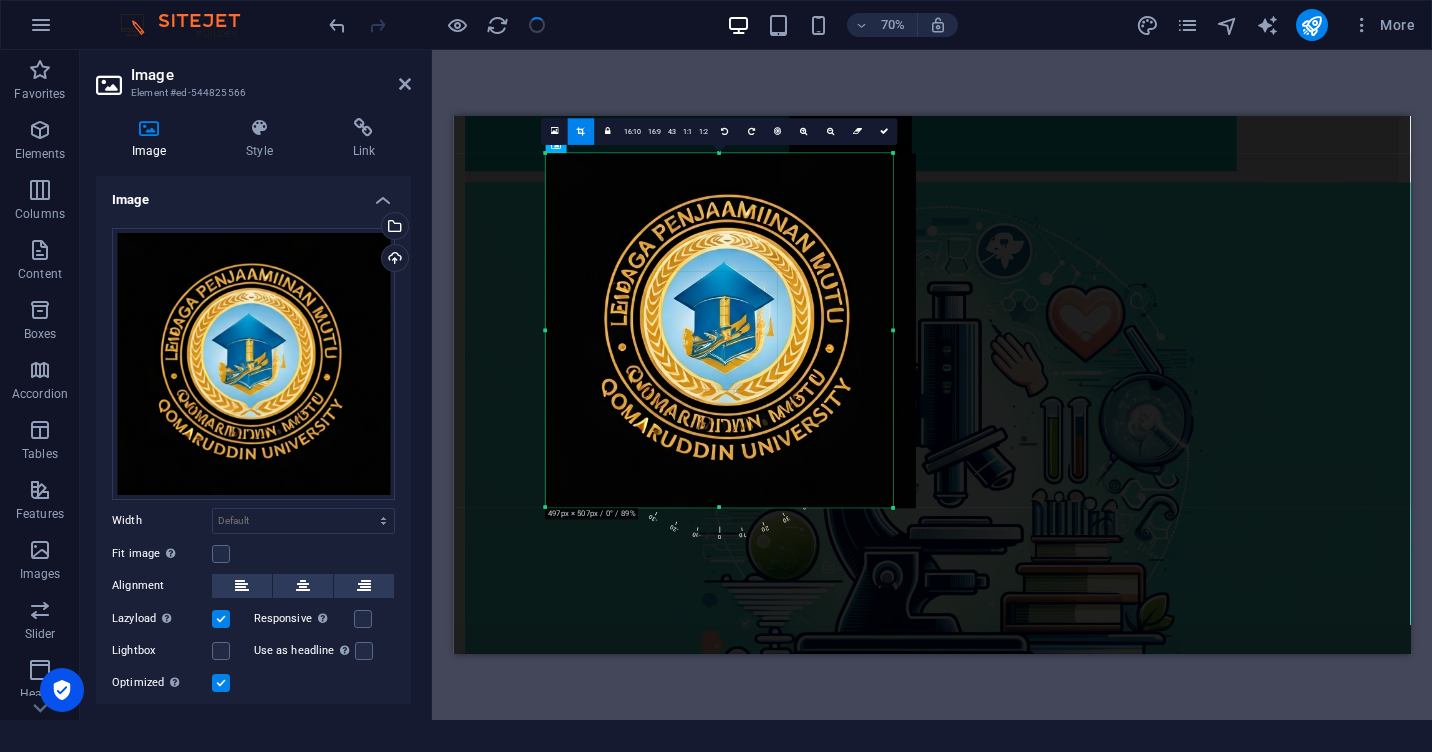 drag, startPoint x: 914, startPoint y: 330, endPoint x: 888, endPoint y: 328, distance: 26.076809 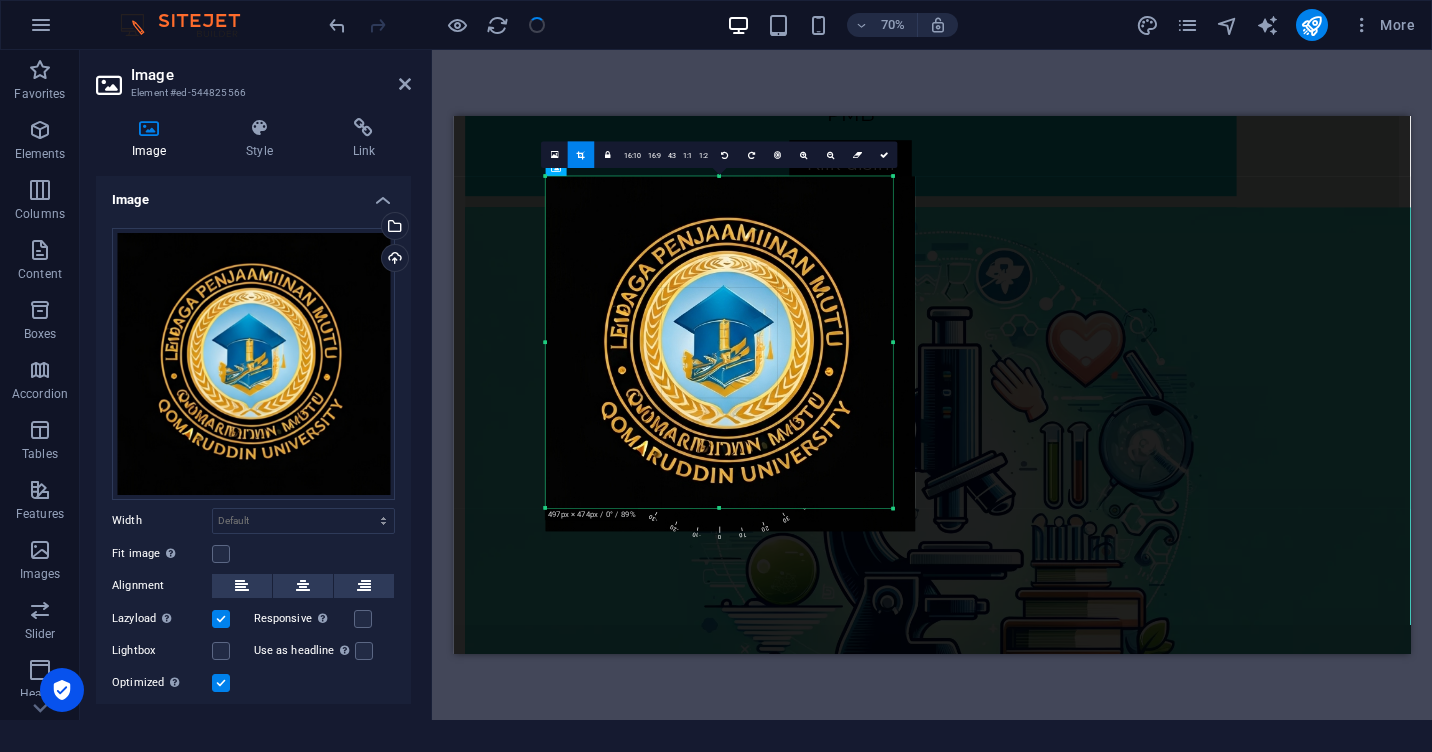 scroll, scrollTop: 2701, scrollLeft: 0, axis: vertical 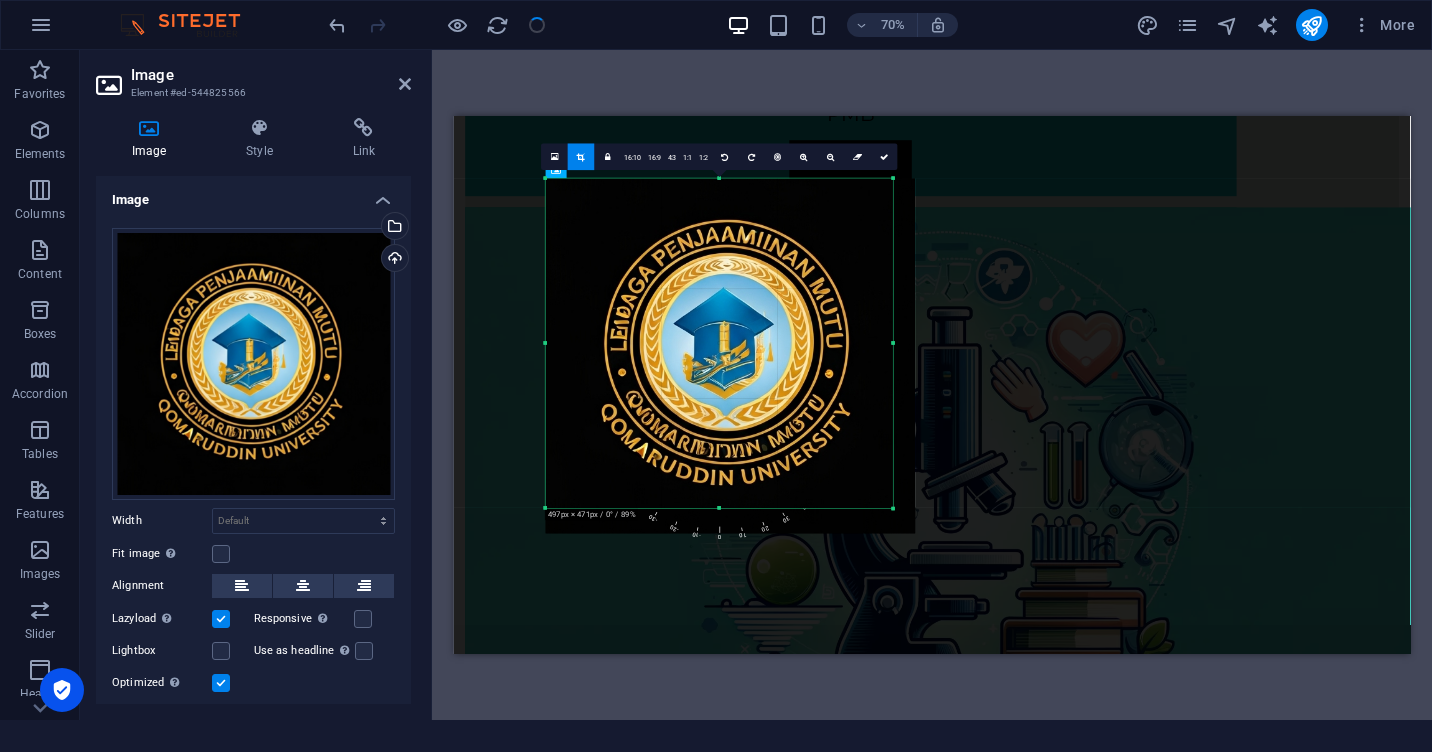drag, startPoint x: 719, startPoint y: 506, endPoint x: 720, endPoint y: 470, distance: 36.013885 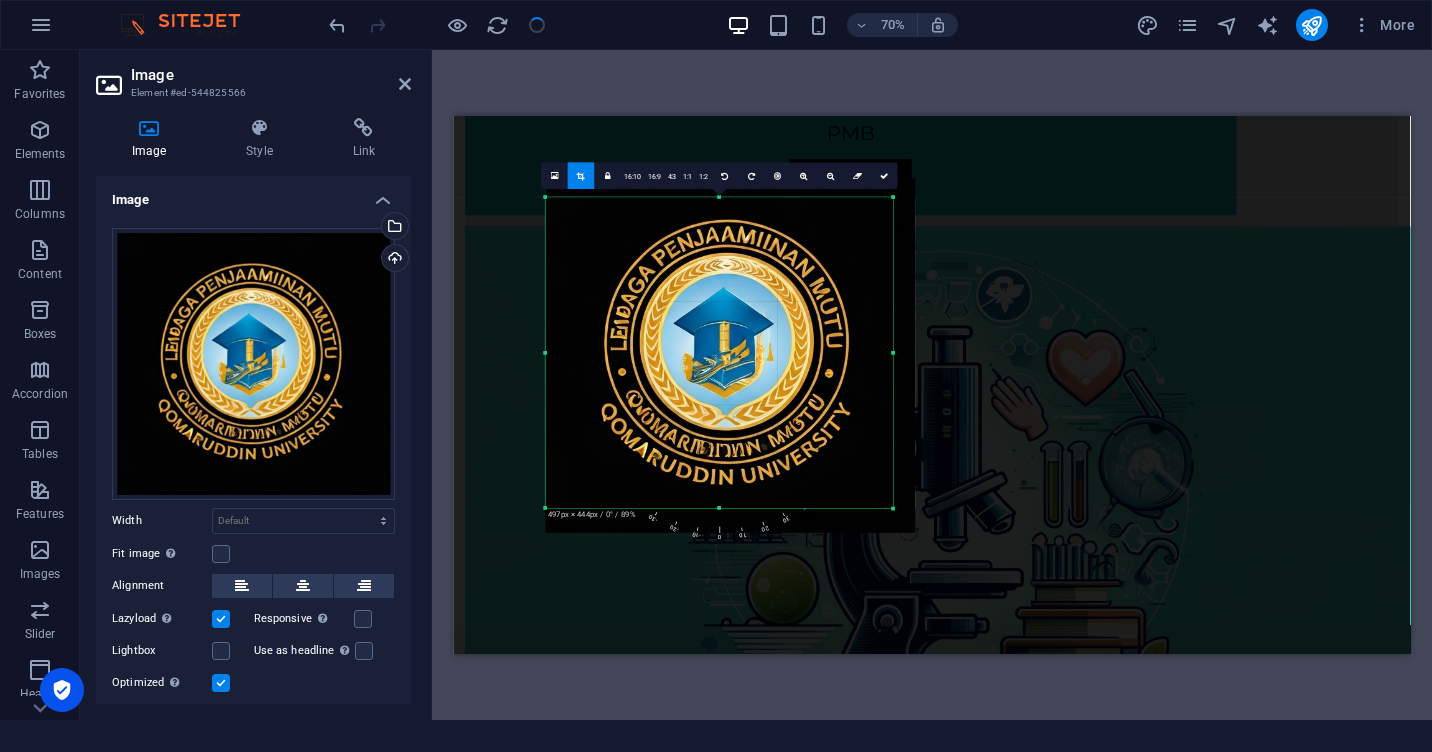 scroll, scrollTop: 2673, scrollLeft: 0, axis: vertical 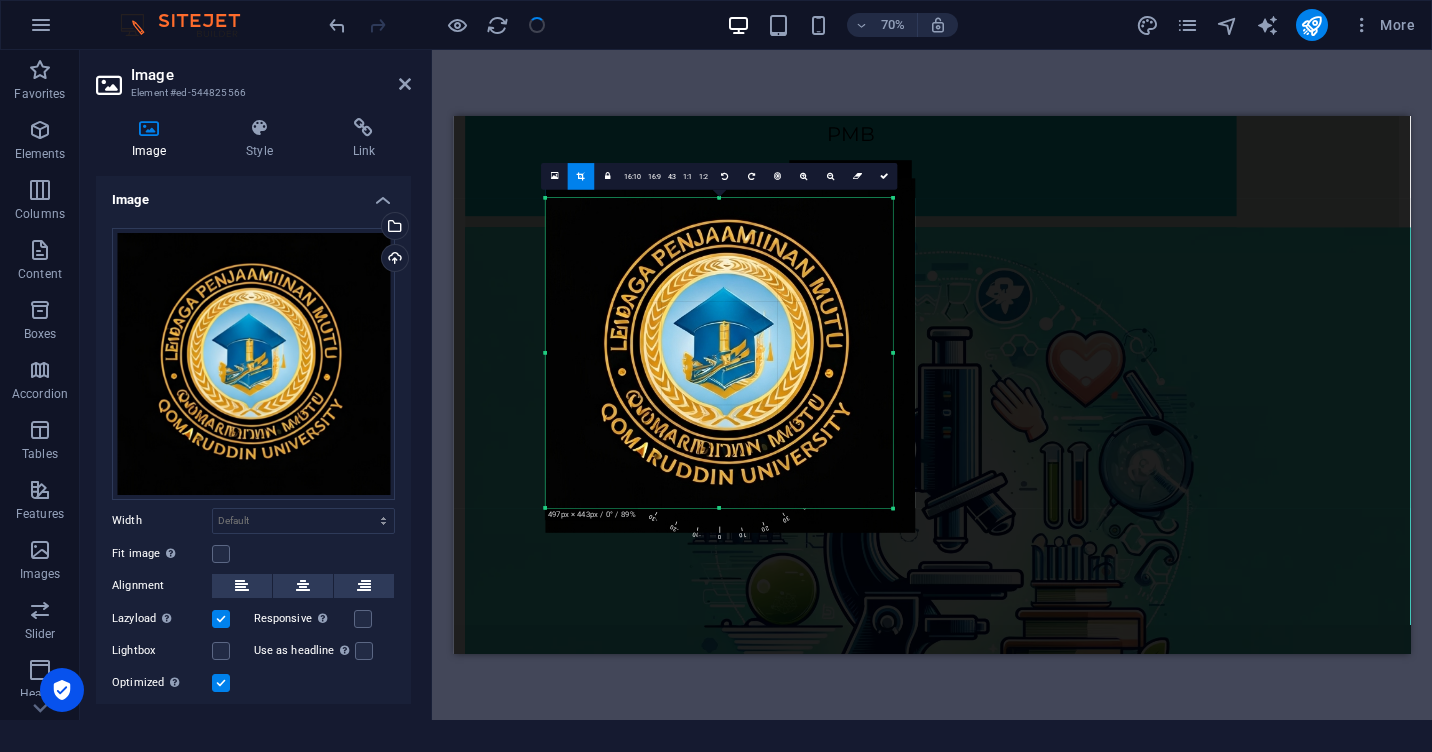 drag, startPoint x: 719, startPoint y: 178, endPoint x: 721, endPoint y: 206, distance: 28.071337 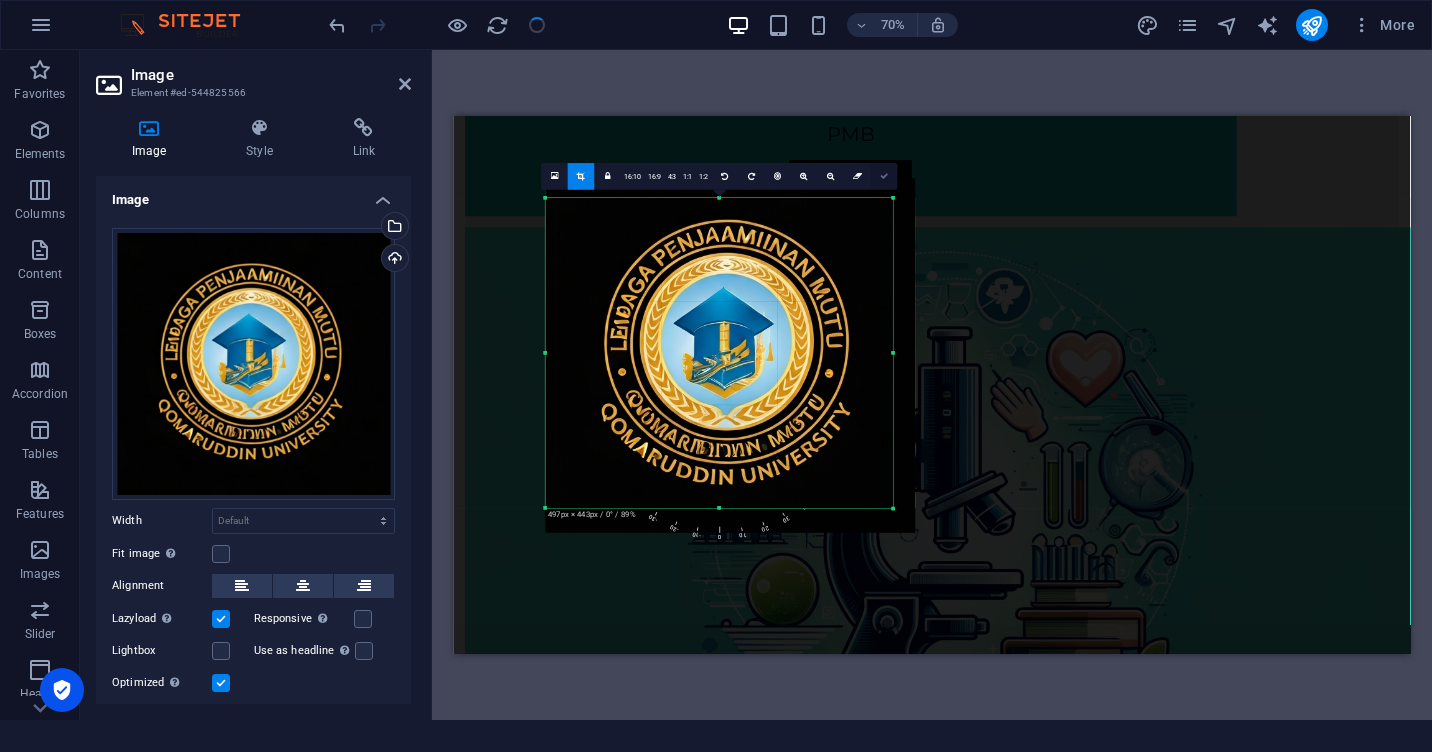 click at bounding box center (884, 176) 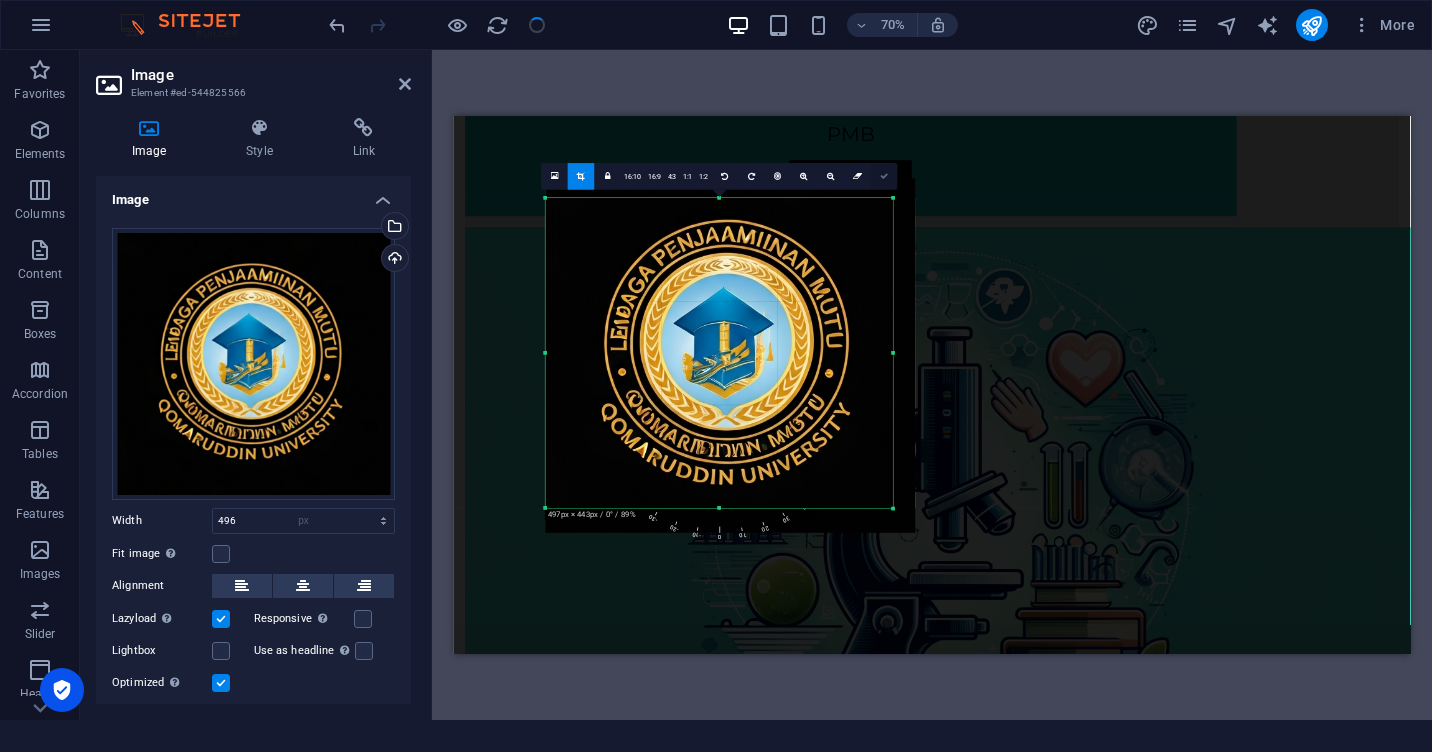scroll, scrollTop: 2706, scrollLeft: 0, axis: vertical 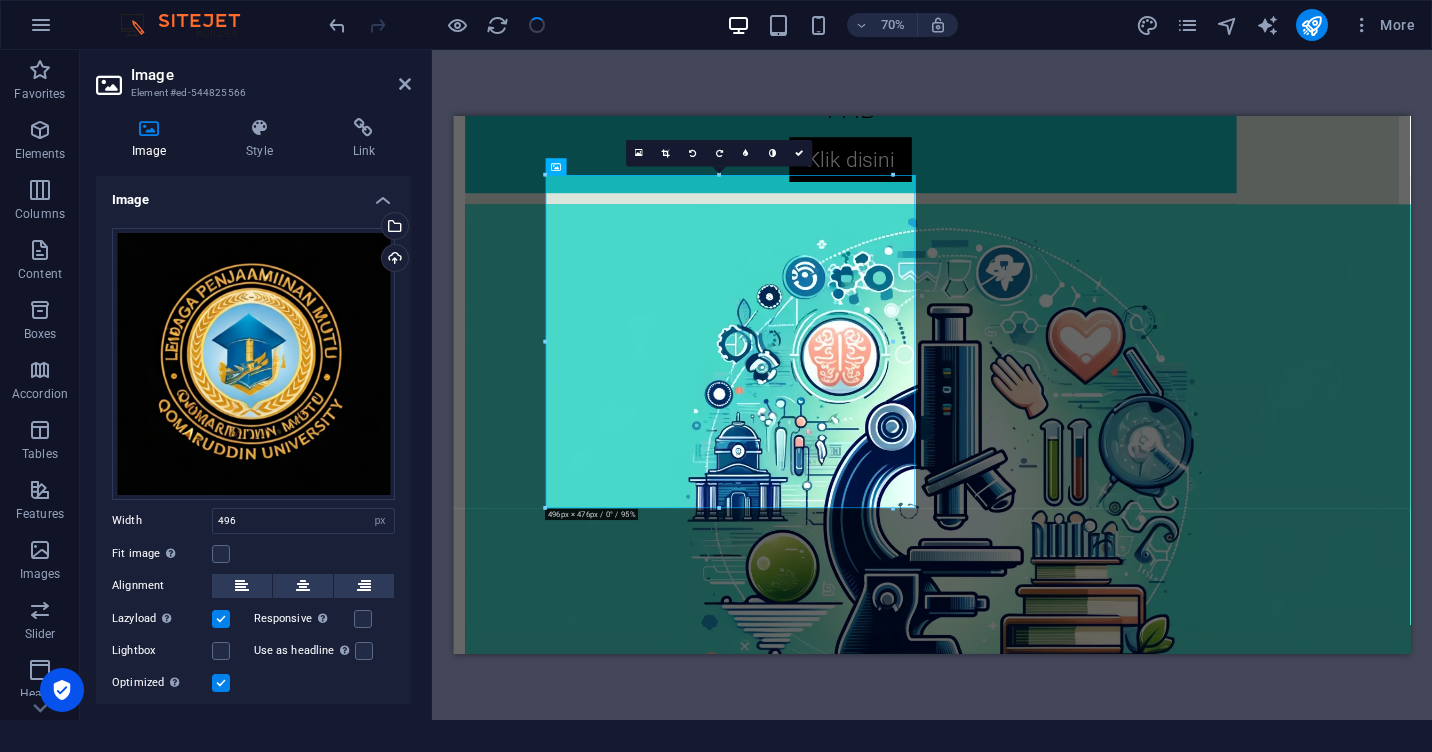 click at bounding box center (893, 341) 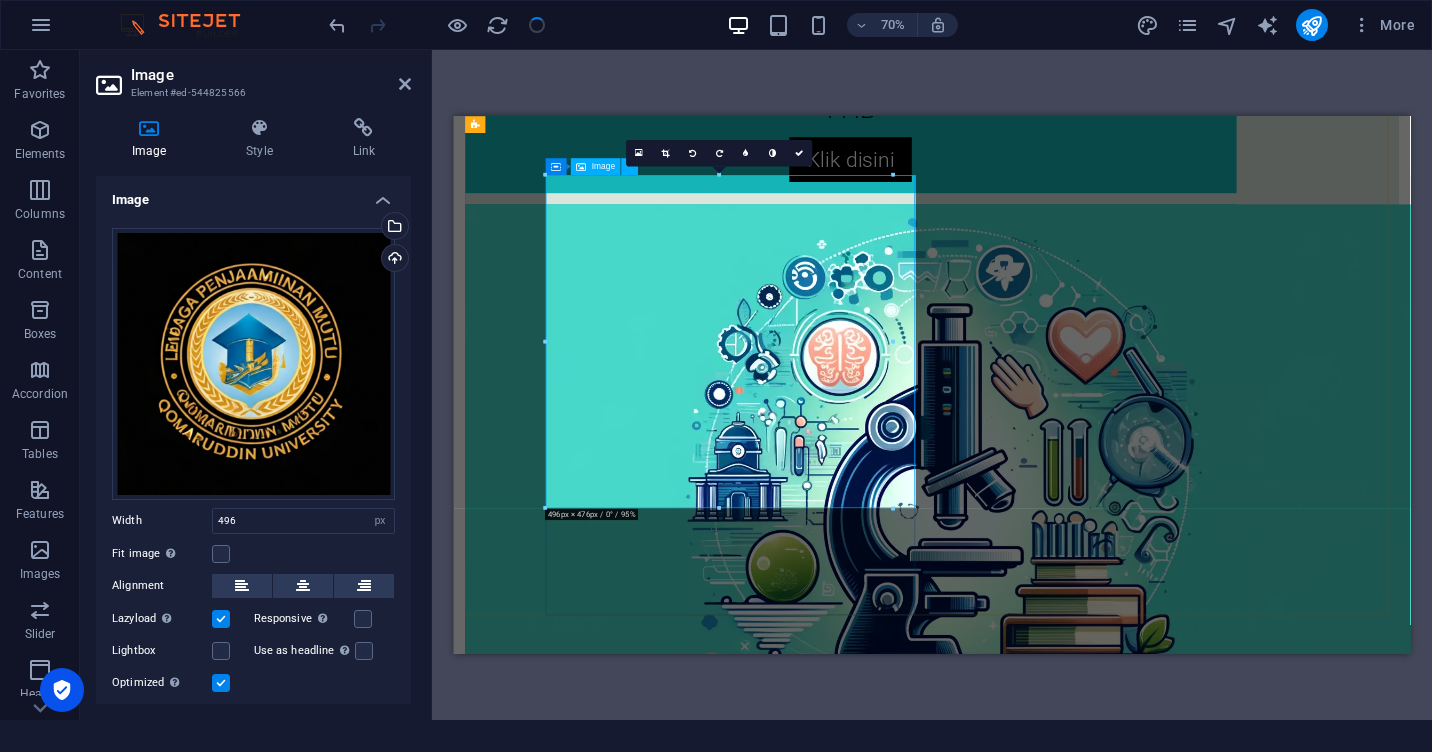 click at bounding box center (1020, 12643) 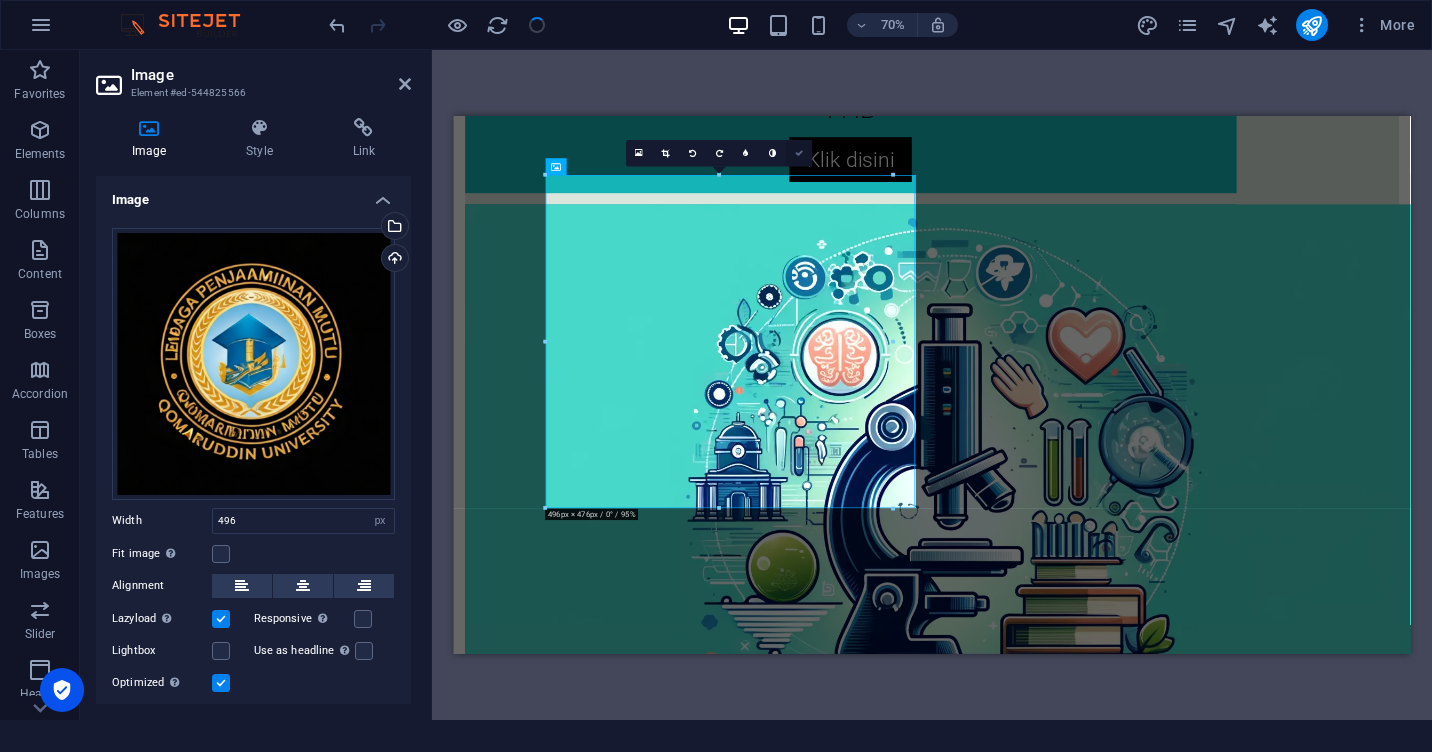 click at bounding box center (799, 153) 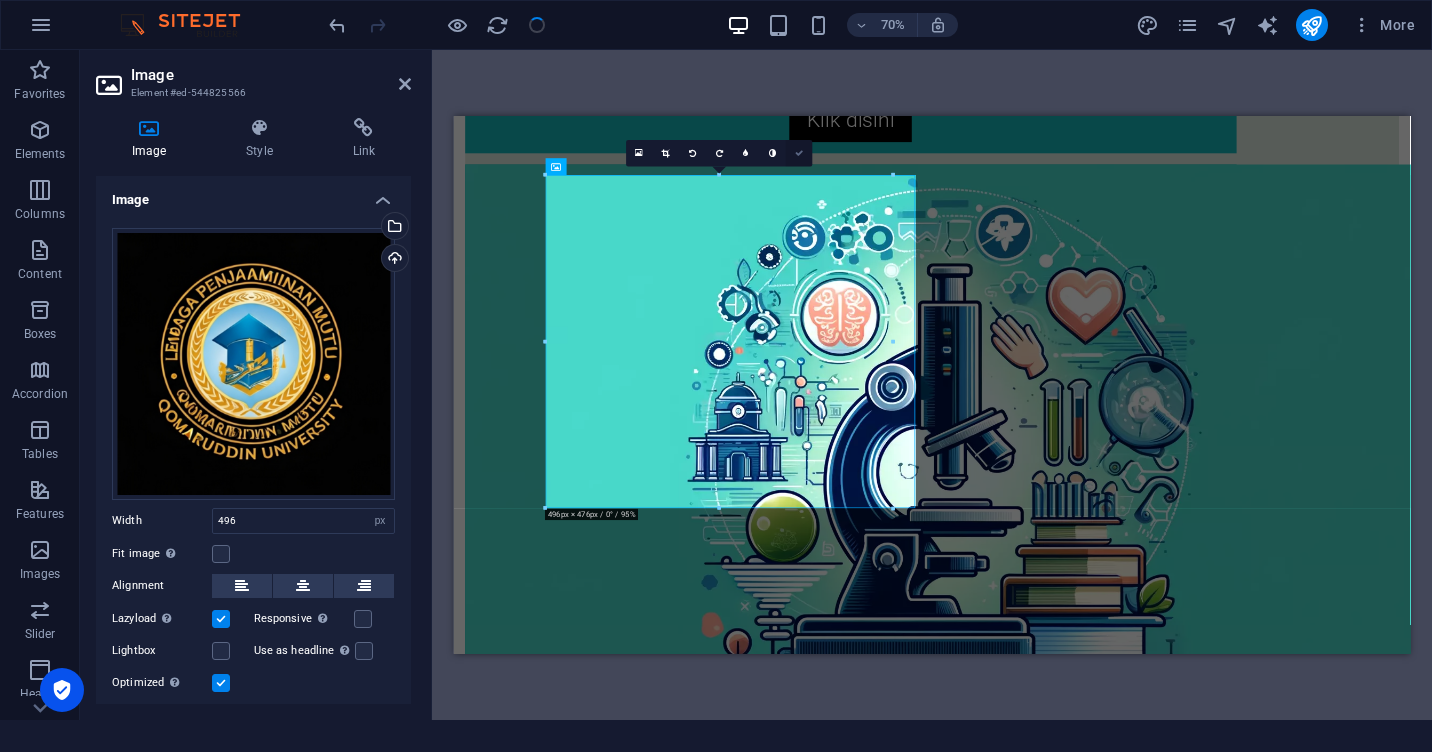 scroll, scrollTop: 2649, scrollLeft: 0, axis: vertical 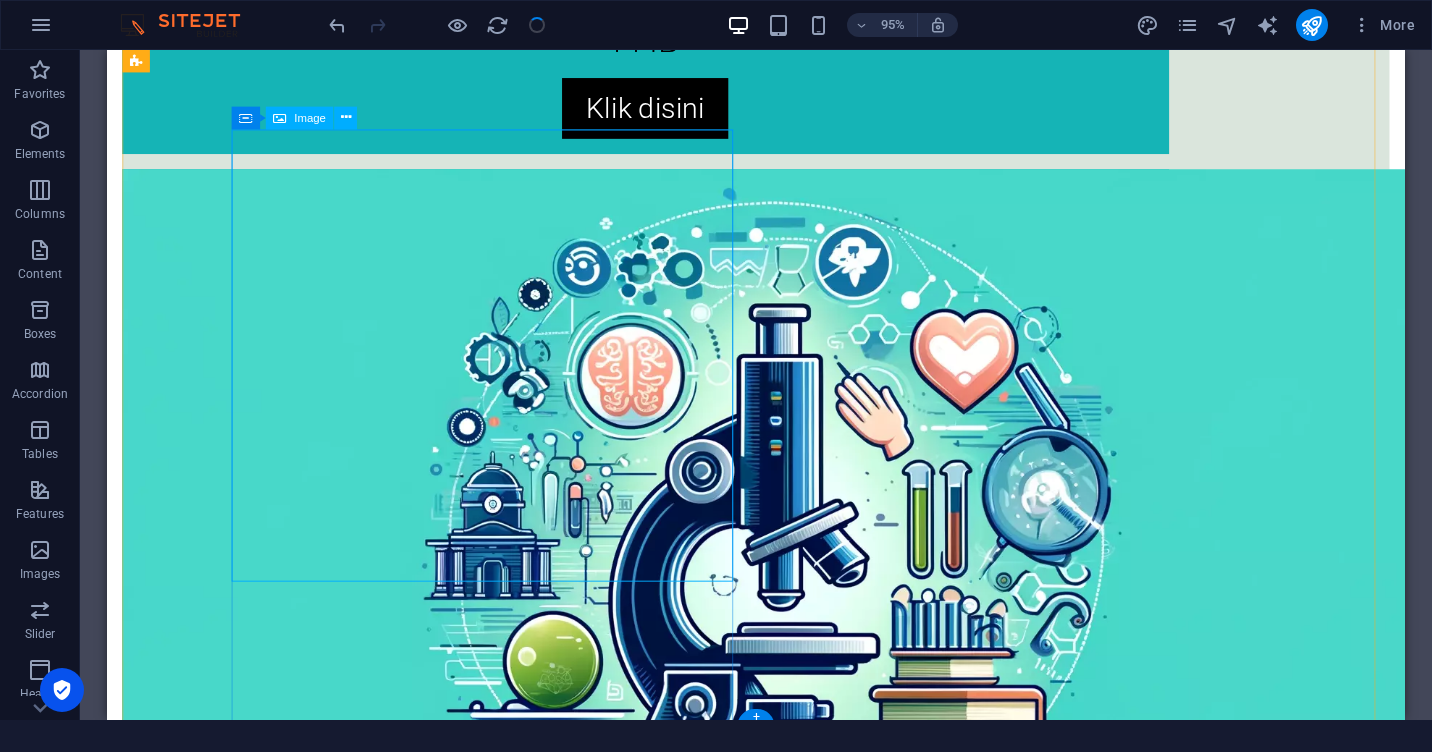 click at bounding box center (674, 12577) 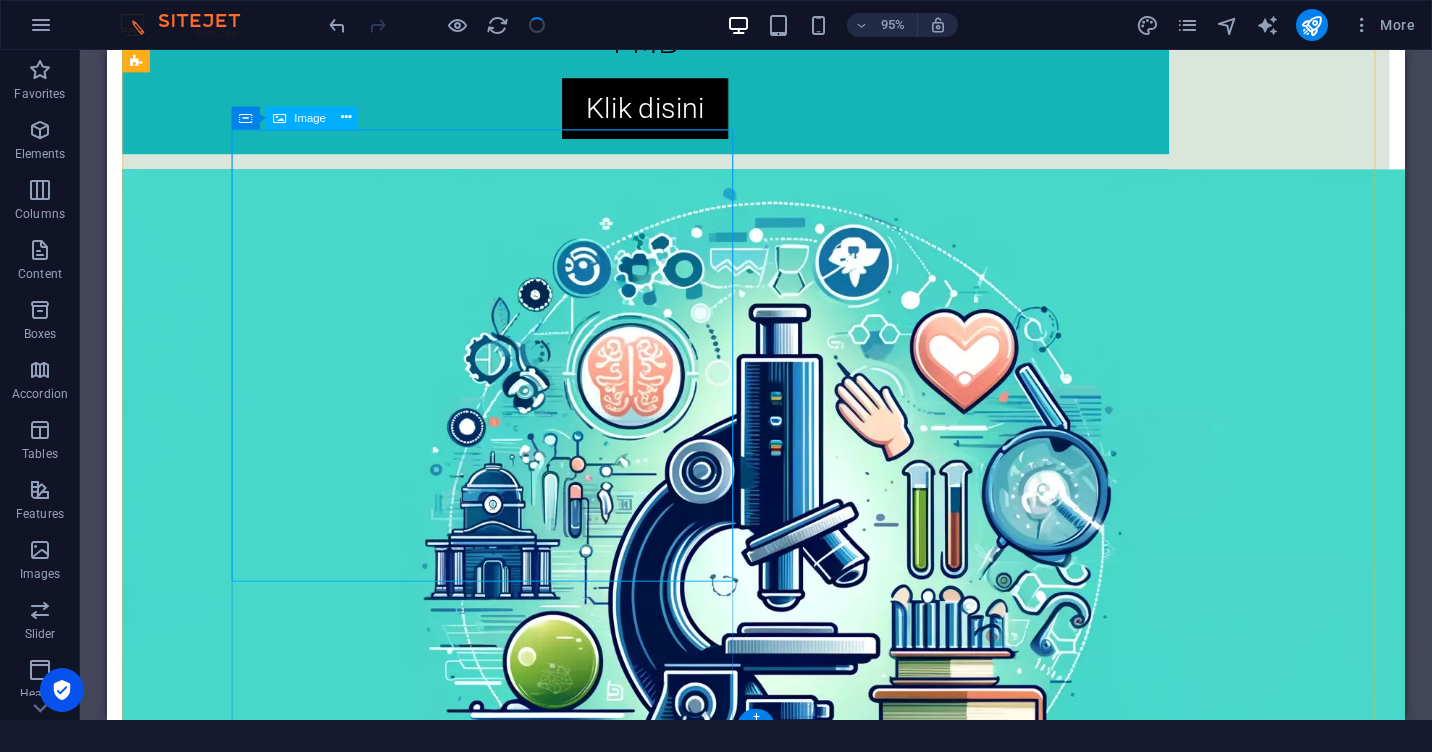 select on "px" 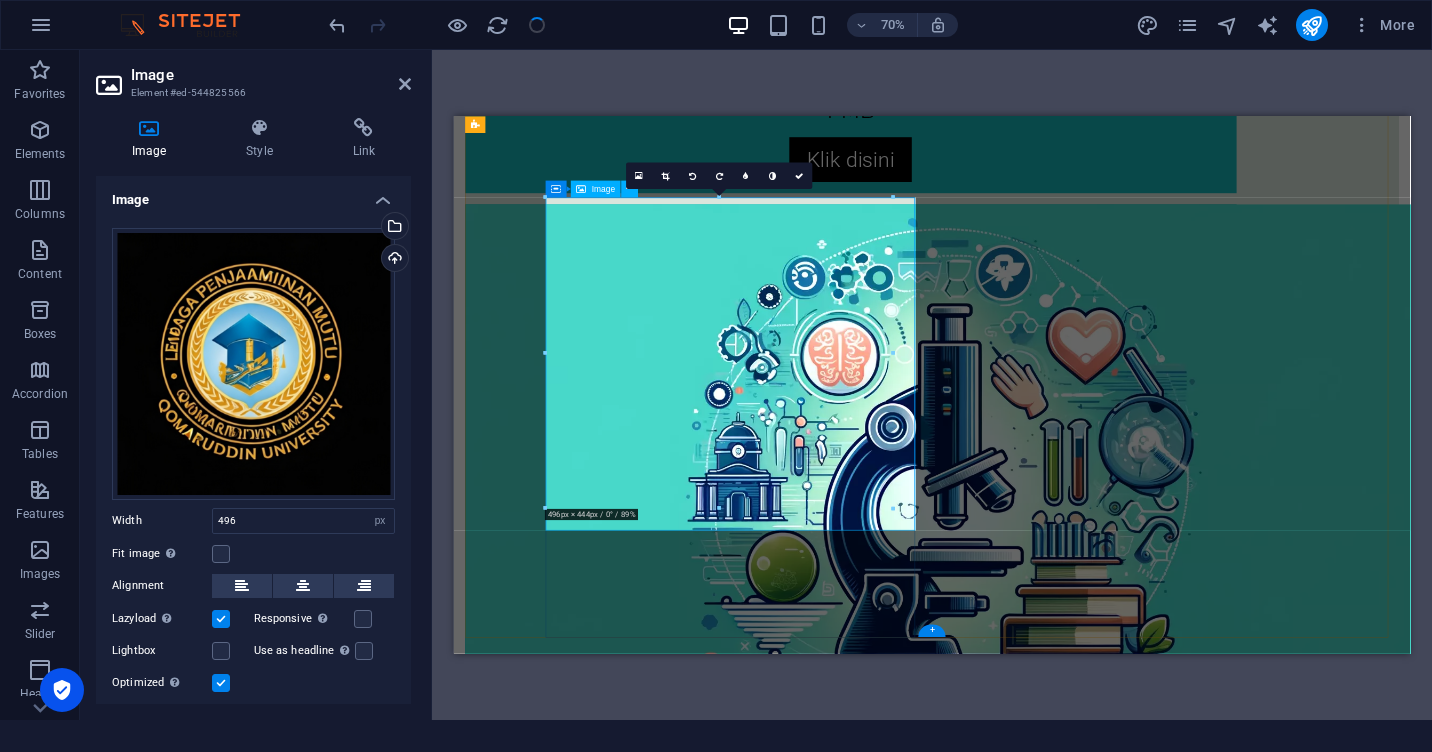 scroll, scrollTop: 2674, scrollLeft: 0, axis: vertical 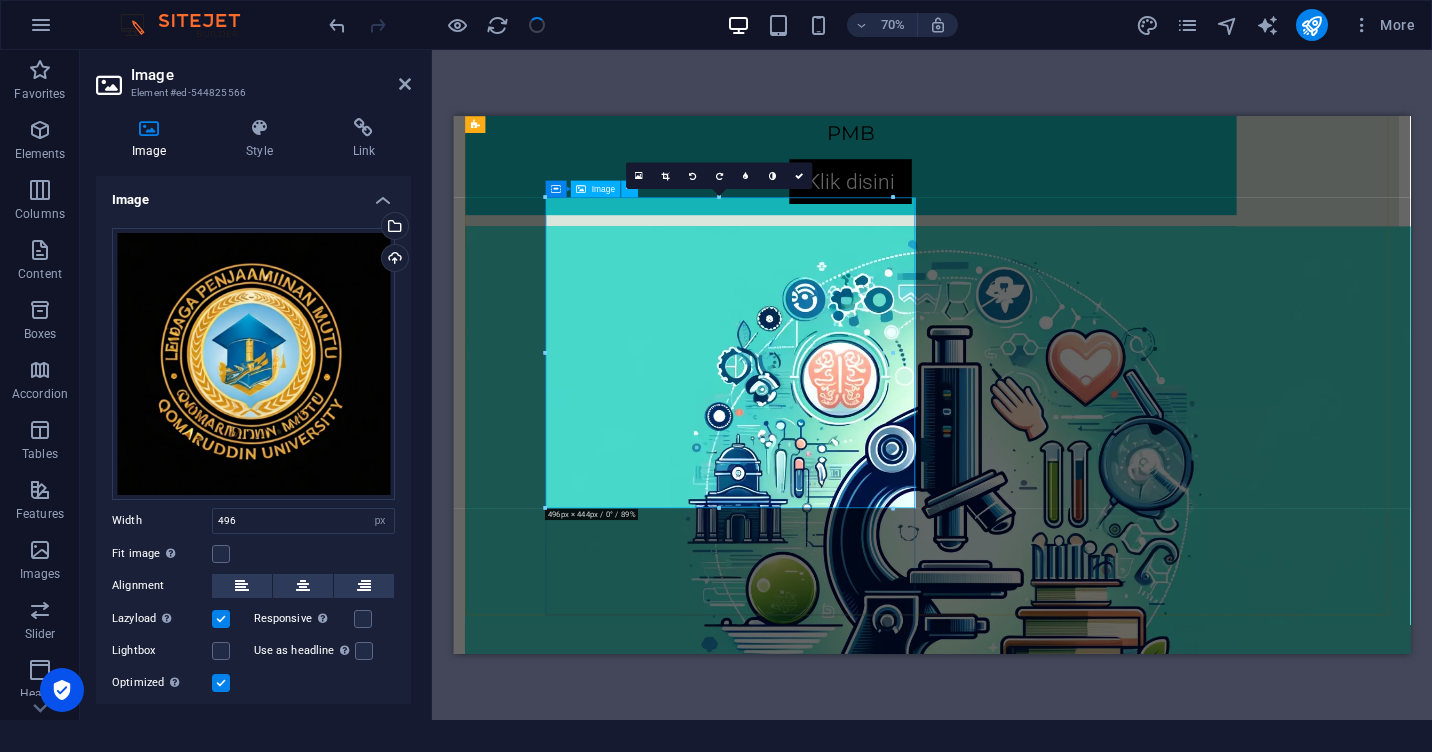 click at bounding box center [1020, 12675] 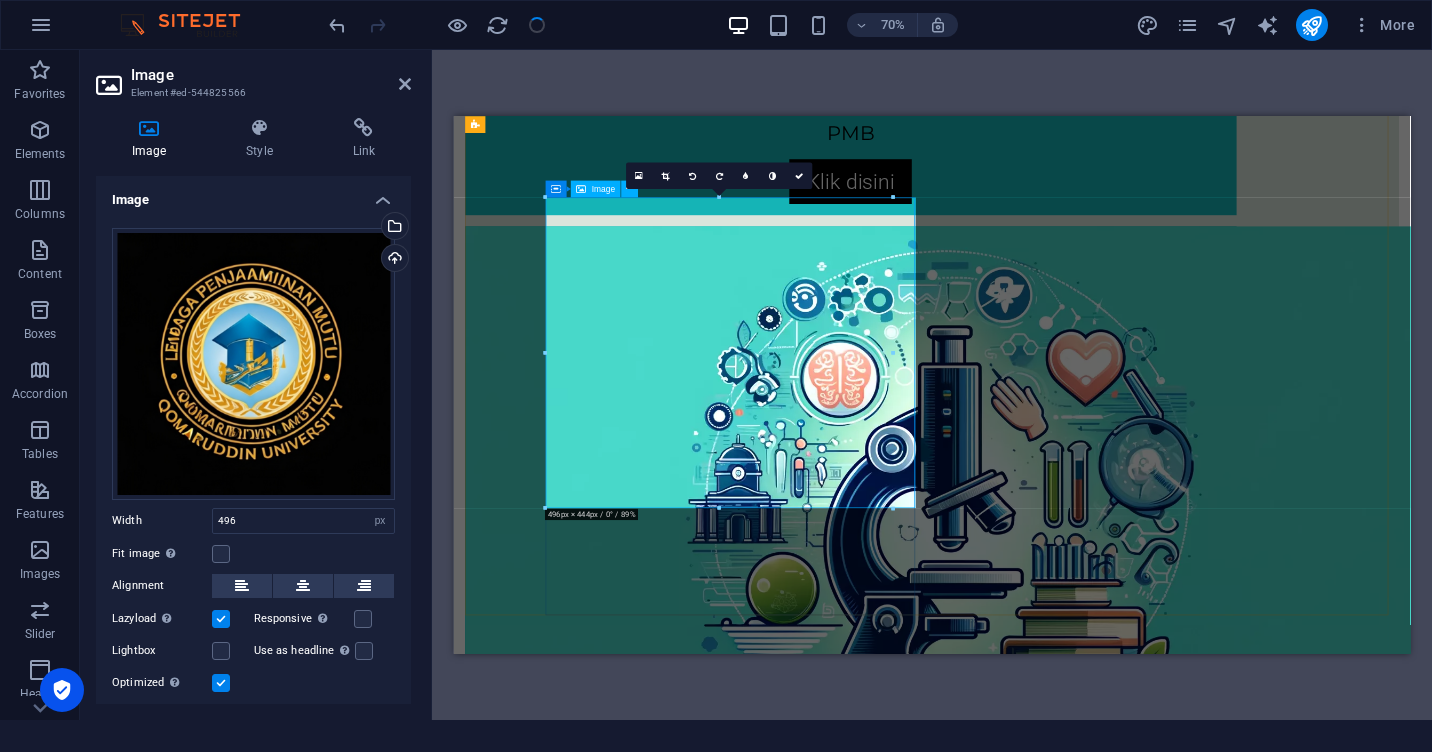 click at bounding box center [1020, 12675] 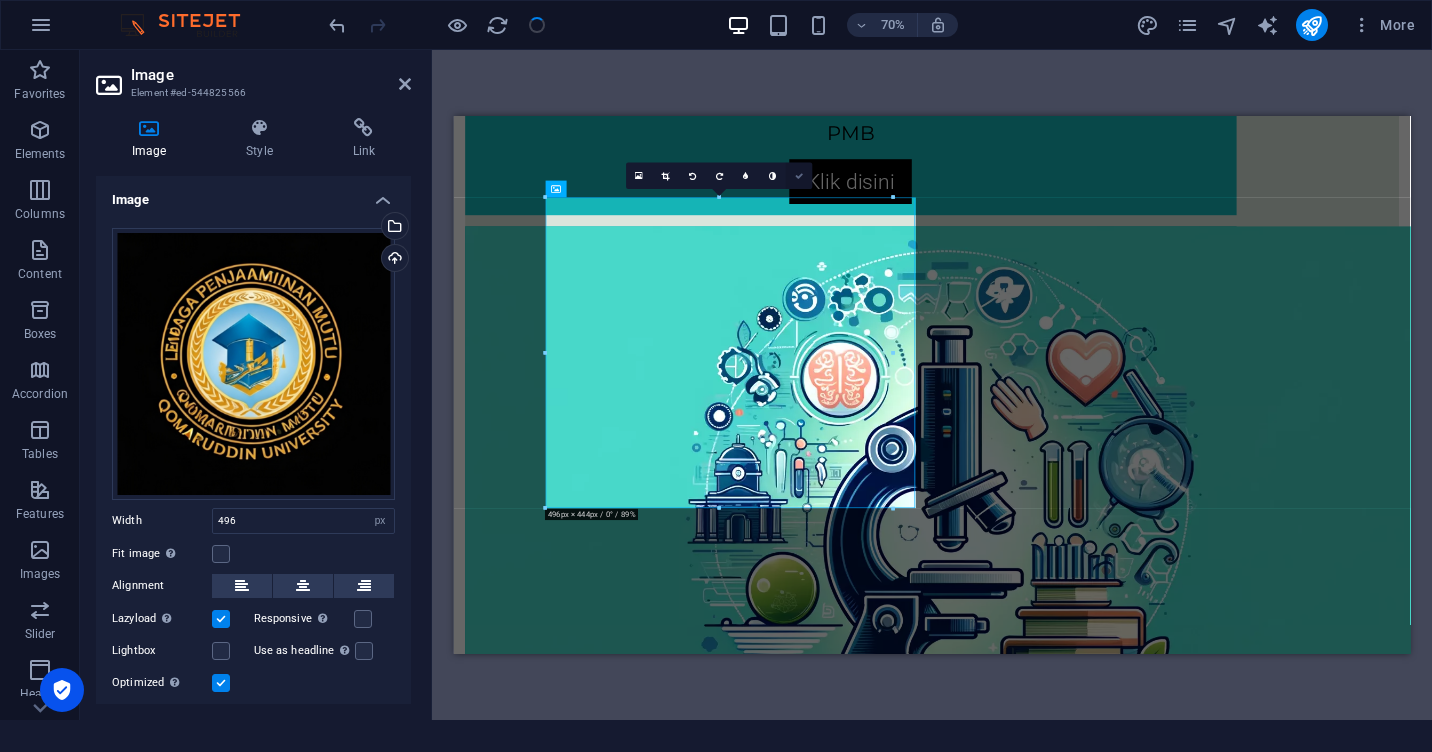click at bounding box center (799, 175) 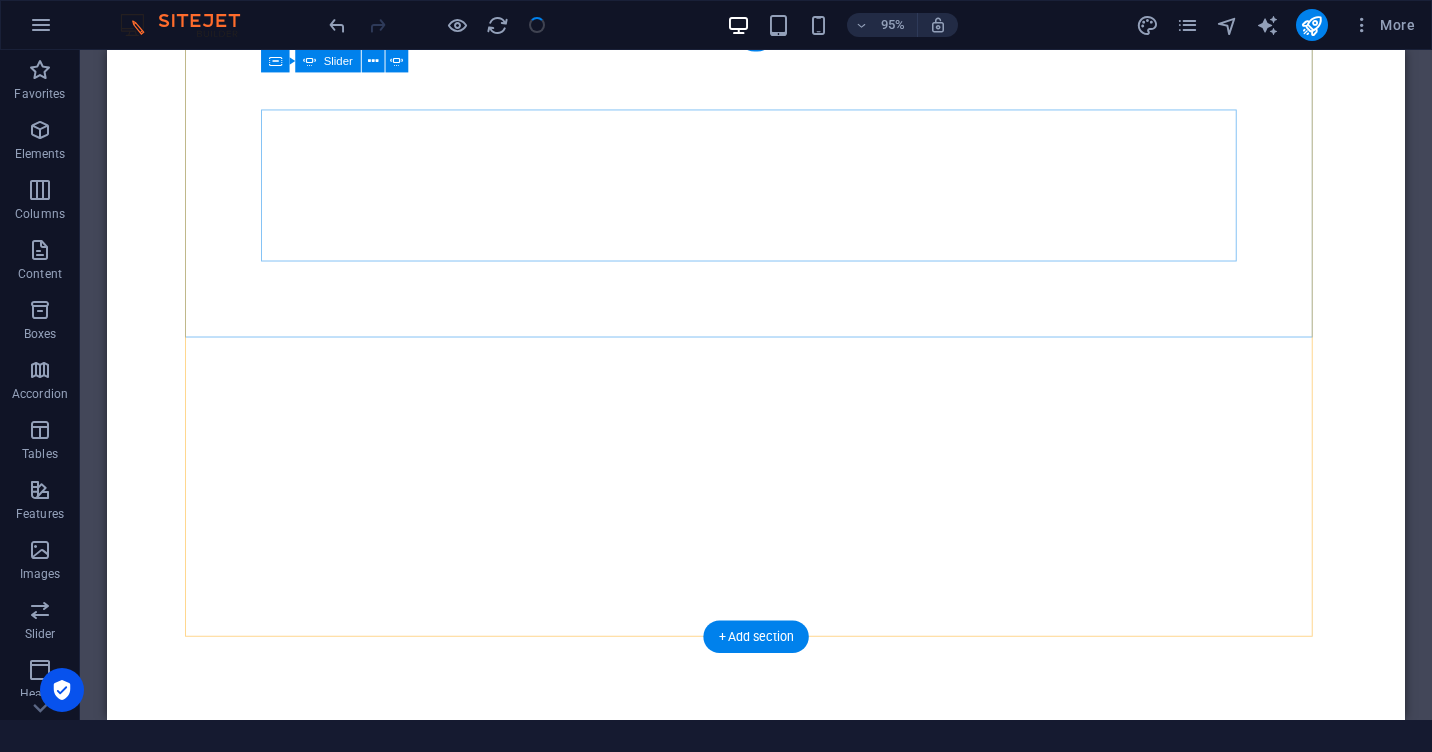 scroll, scrollTop: 0, scrollLeft: 0, axis: both 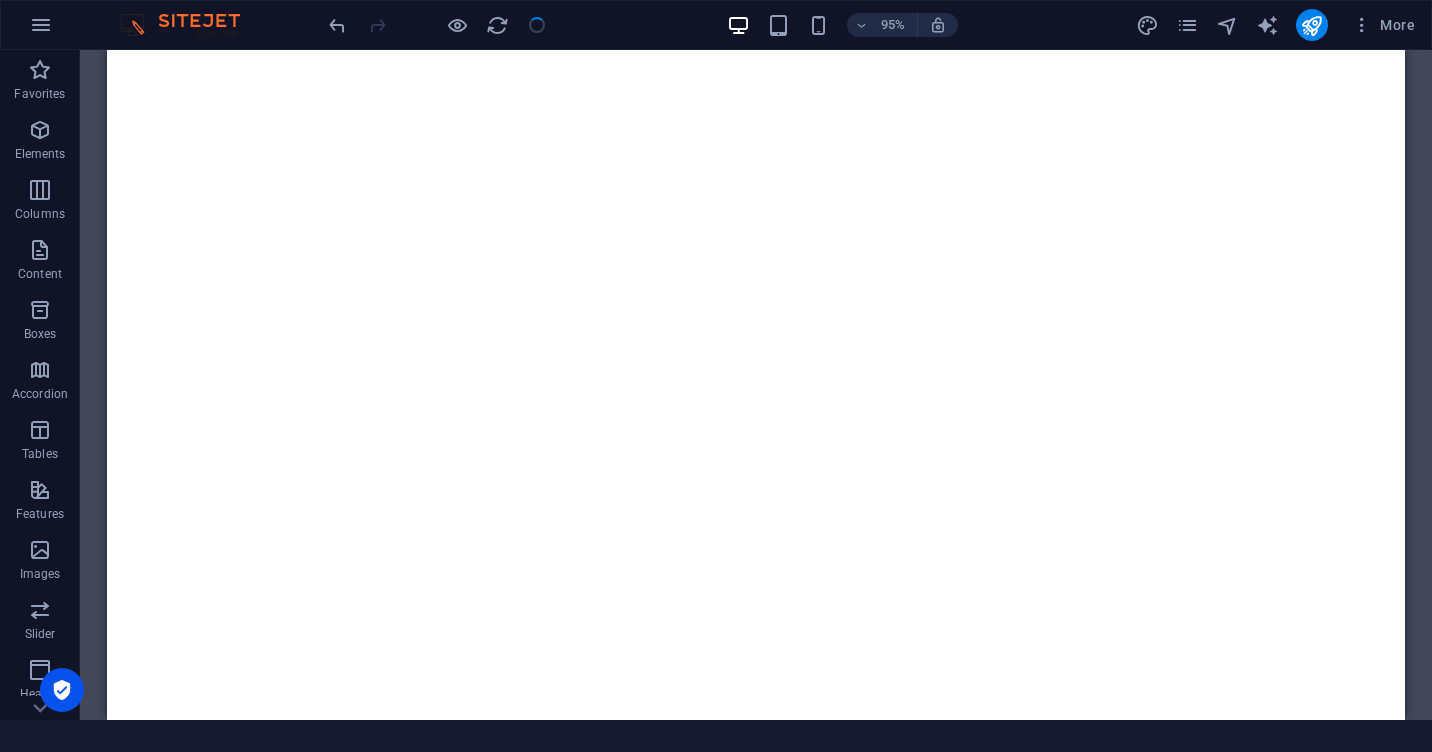 click at bounding box center (437, 25) 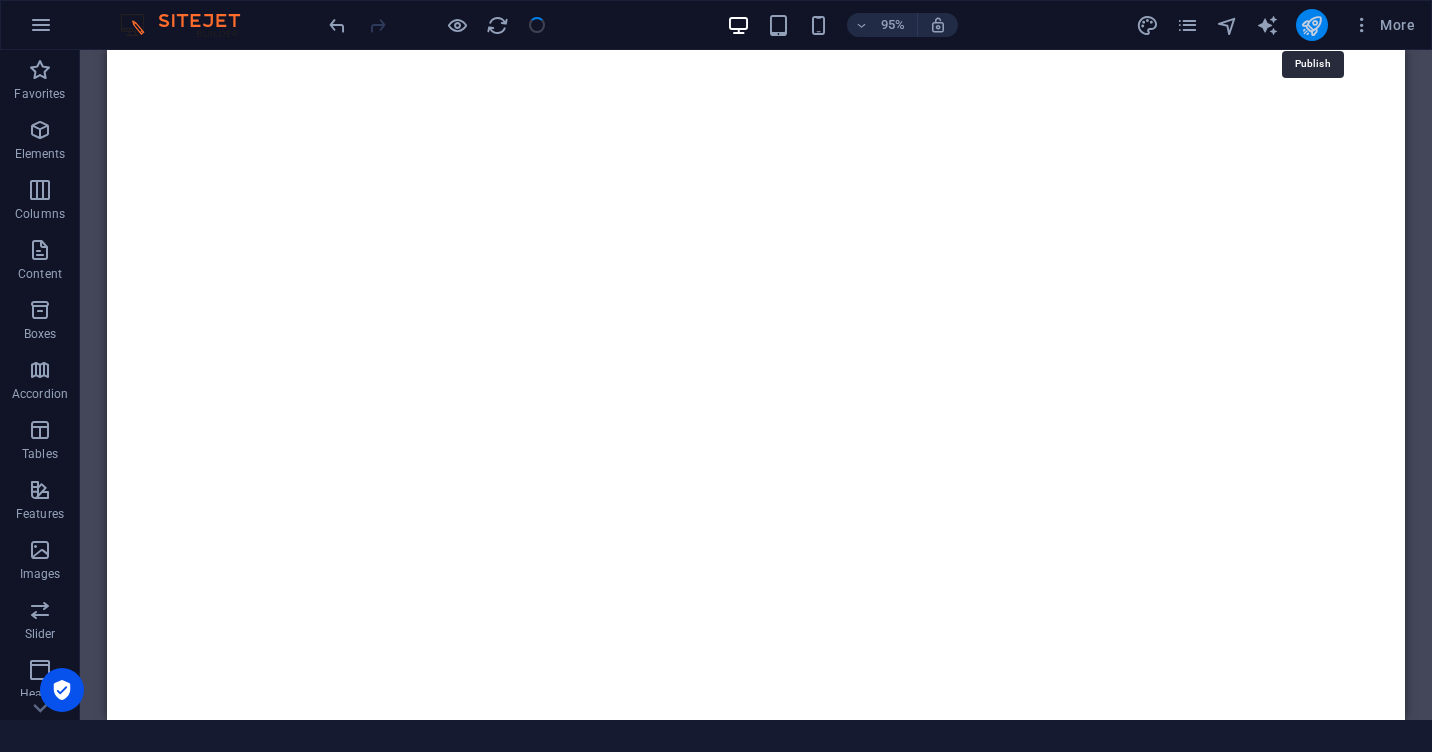 click at bounding box center [1311, 25] 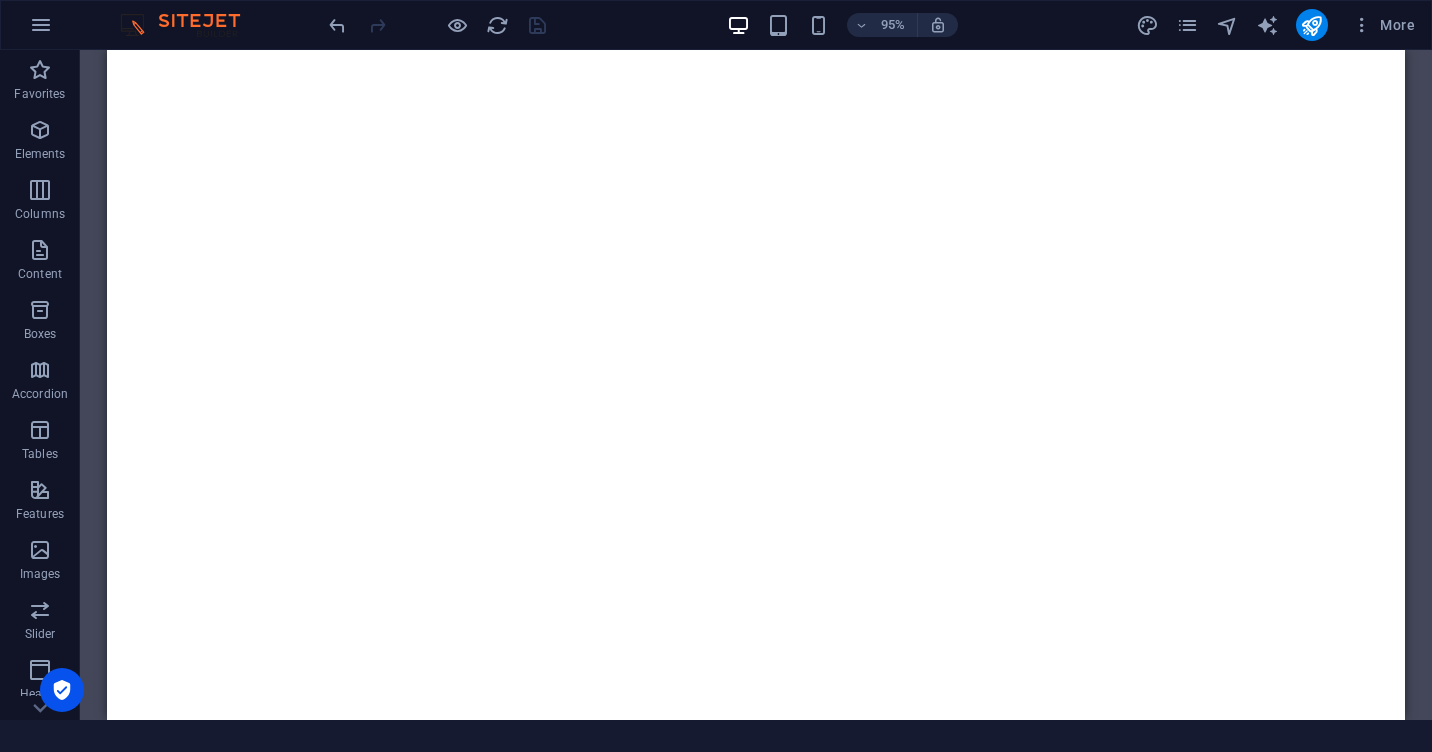 click at bounding box center (437, 25) 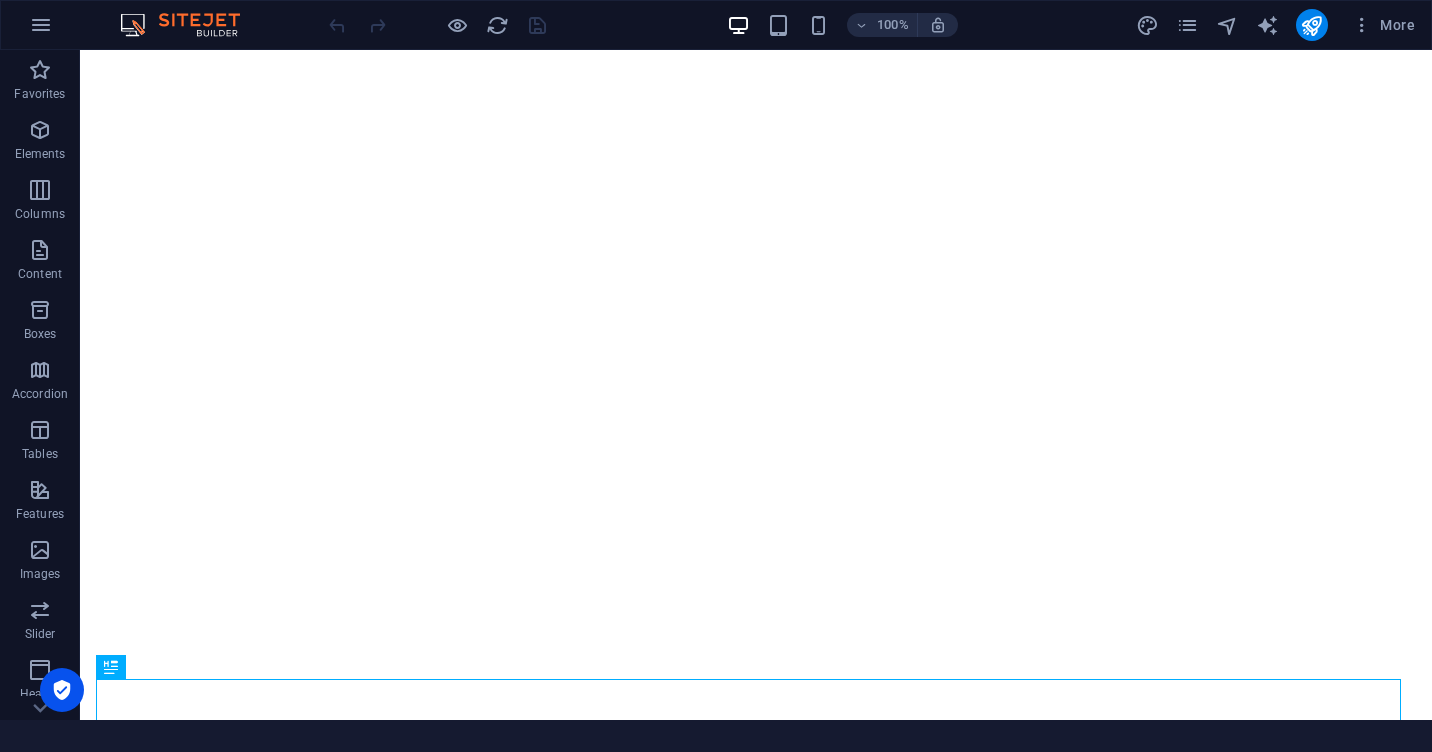 scroll, scrollTop: 0, scrollLeft: 0, axis: both 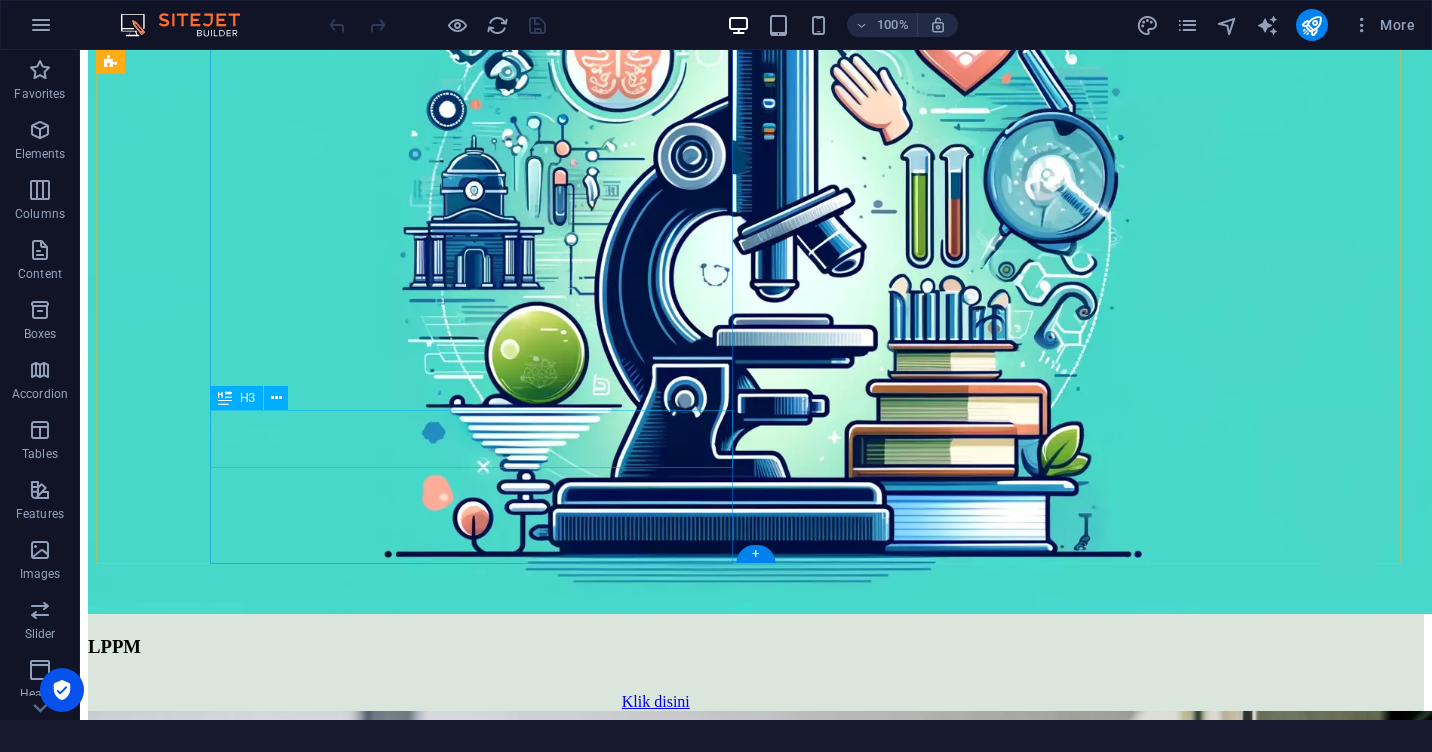 click on "LPM UQ" at bounding box center [656, 11896] 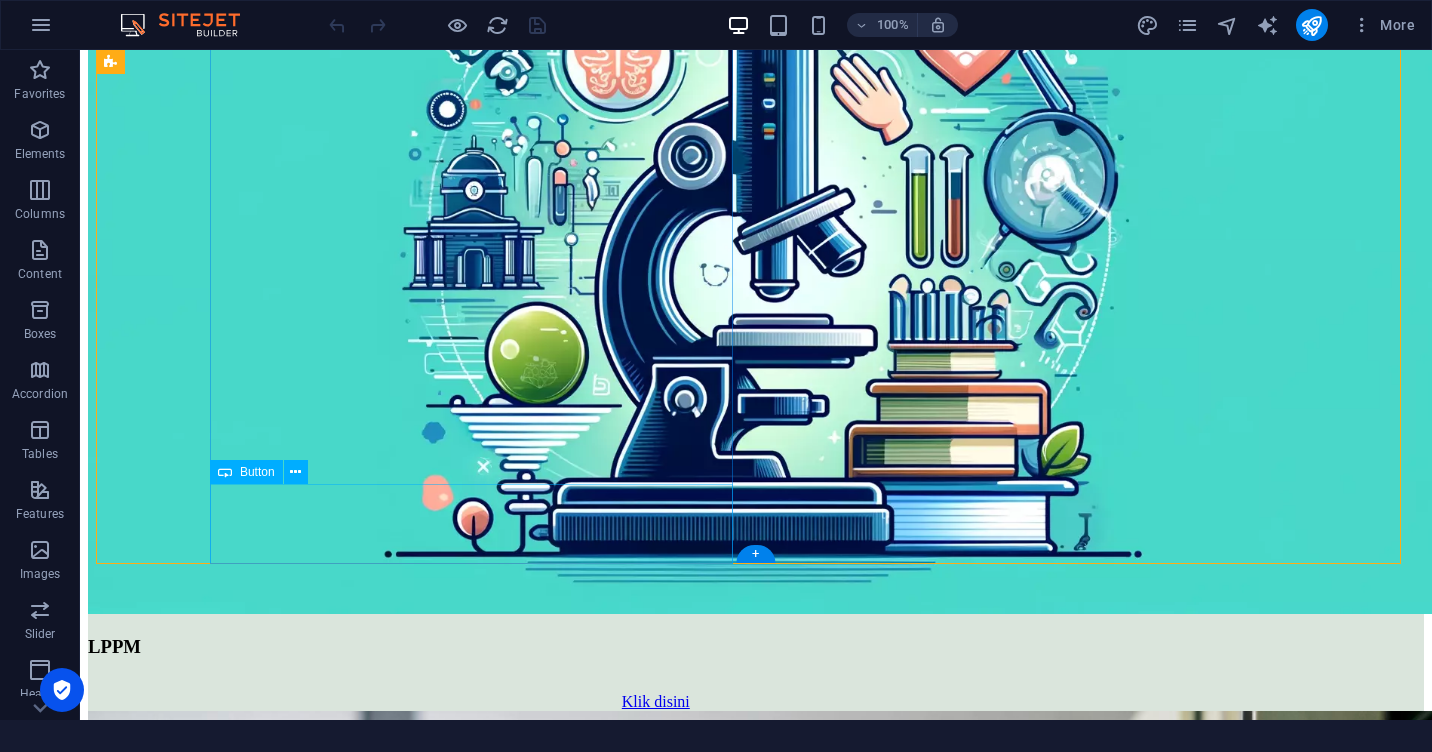 click on "KLIK DISINI" at bounding box center (656, 11951) 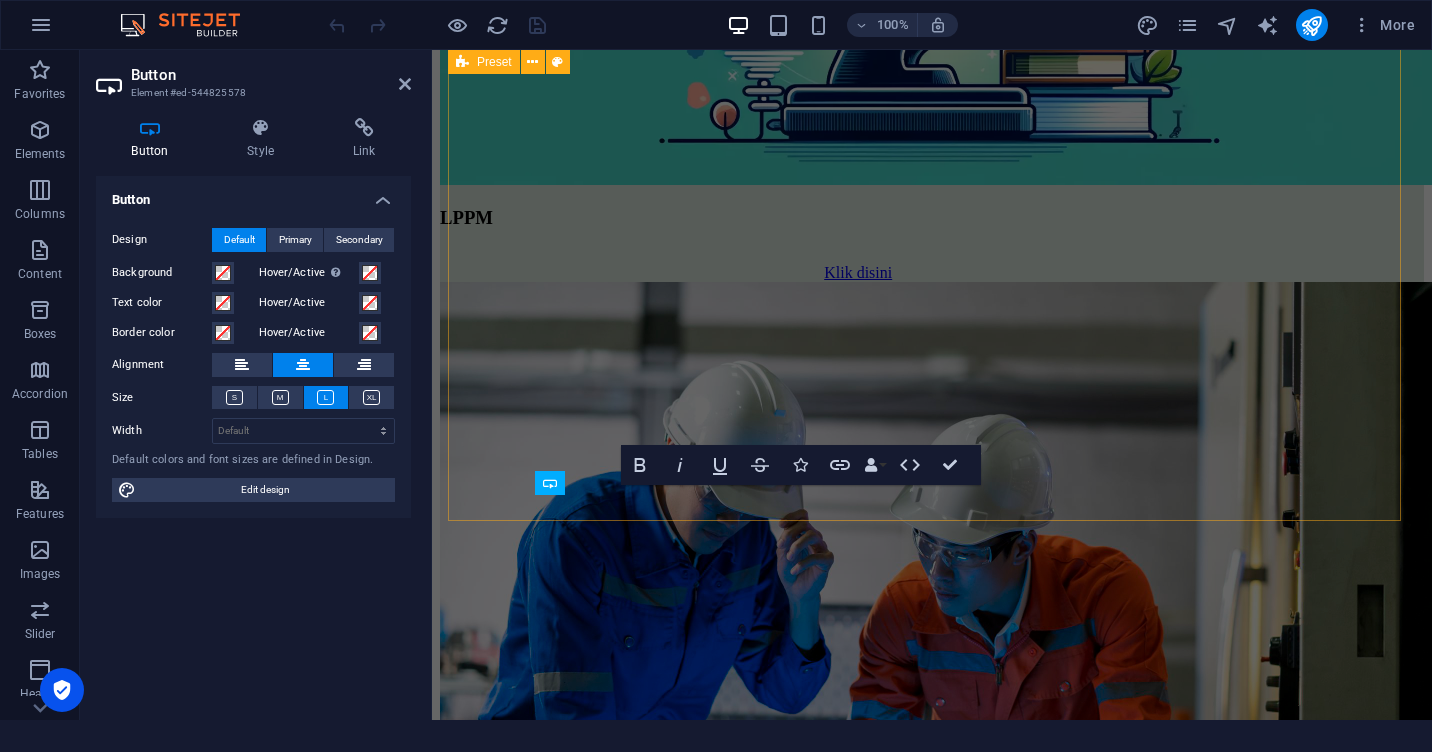 scroll, scrollTop: 2424, scrollLeft: 0, axis: vertical 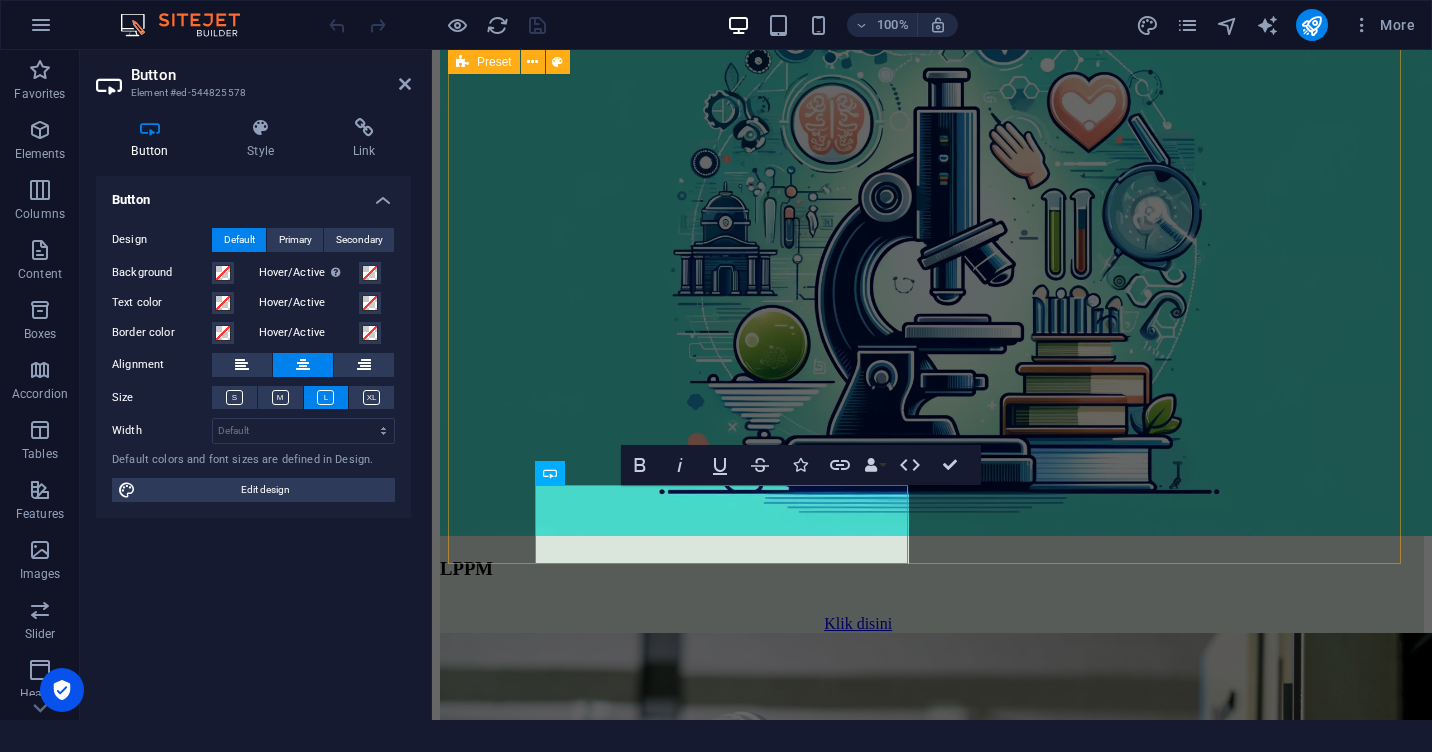 click on "Website utama Klik disini Siakad Klik disini PMB Klik disini LPPM Klik disini Teknik Industri (S-1) see more Teknik Informatika (S-1) see more Teknik Mesin (S-1) see more Teknik Elektro (S-1) see more Pendidikan Bahasa Inggris (S-1) see more Pendidikan Matematika (S-1) see more Manajemen Pendidikan Islam (S-1) klik disini Pendidikan Agama Islam (S-1) KLIK DISINI Perbankan Syariah (S-1) see more Ekonomi Syariah (S-1) see more Akhwal As-Syakhsiyyah (S-1) see more LPM UQ KLIK DISINI Pendidikan Agama Islam (S-2) KLIK DISINI" at bounding box center [932, 4822] 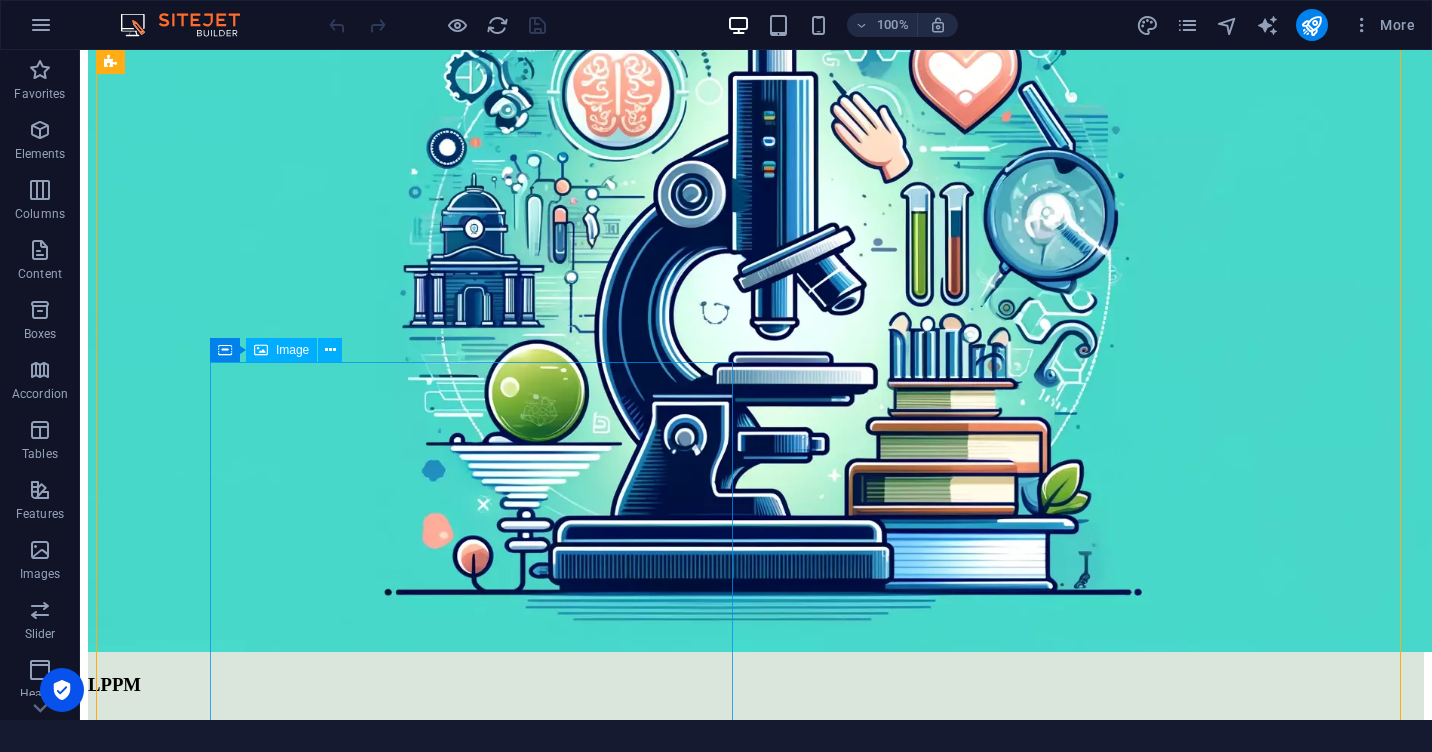scroll, scrollTop: 2774, scrollLeft: 0, axis: vertical 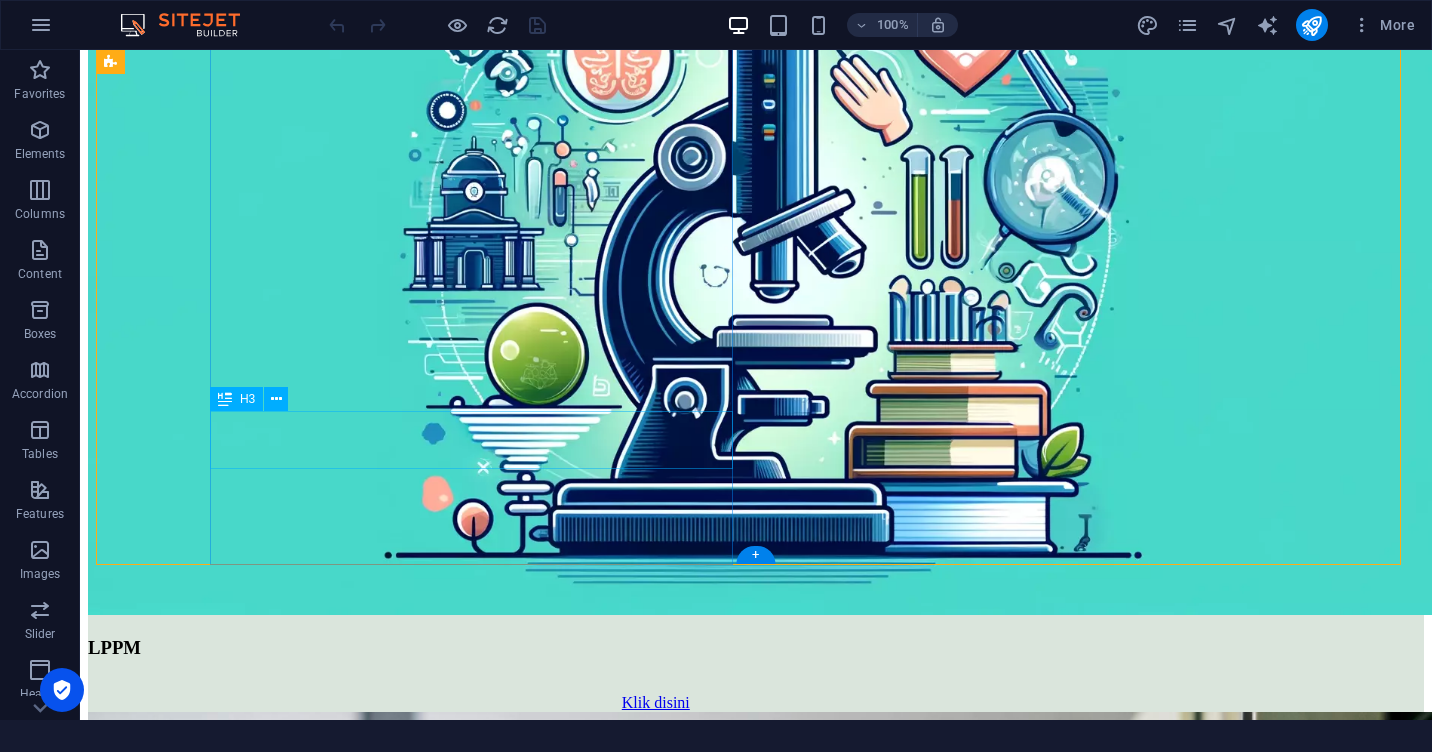 click on "LPM UQ" at bounding box center [656, 11897] 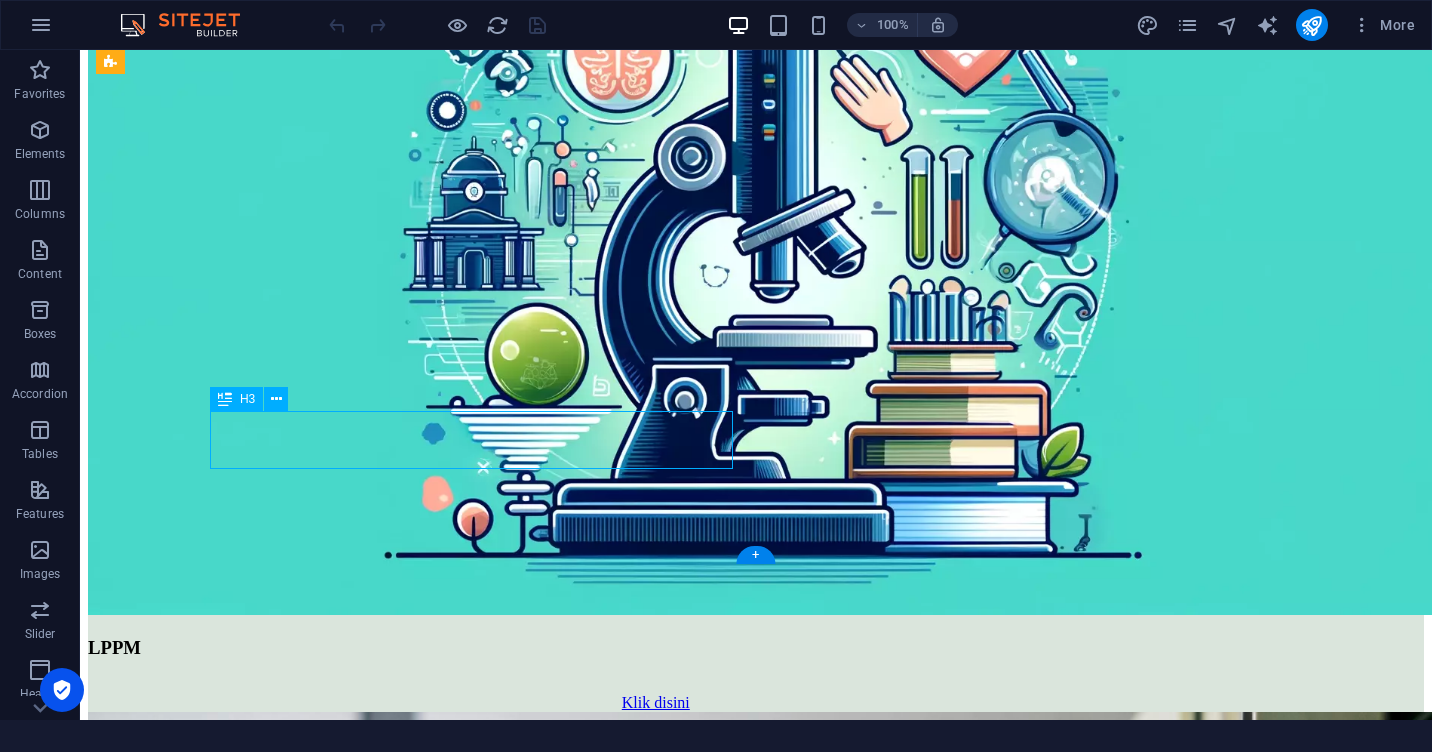 click on "LPM UQ" at bounding box center [656, 11897] 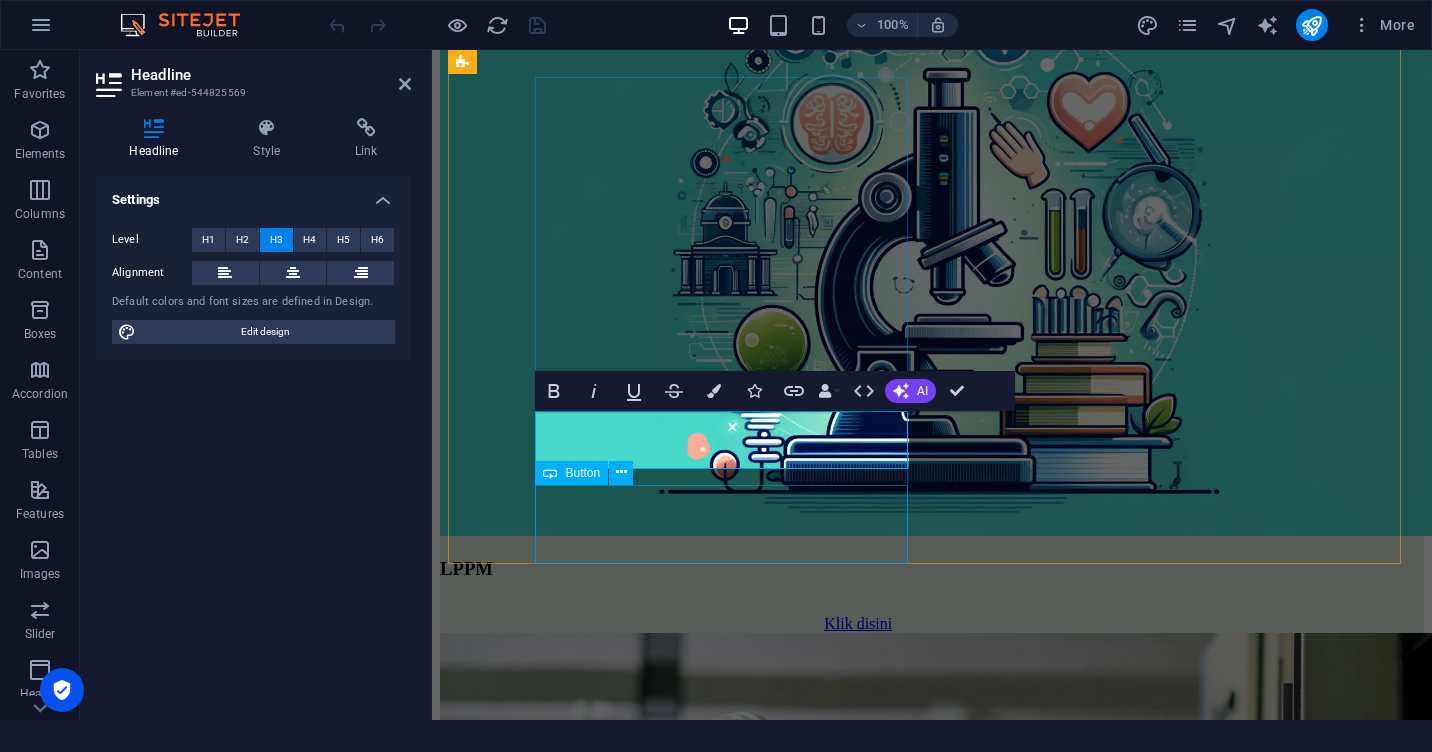 click on "KLIK DISINI" at bounding box center [858, 9893] 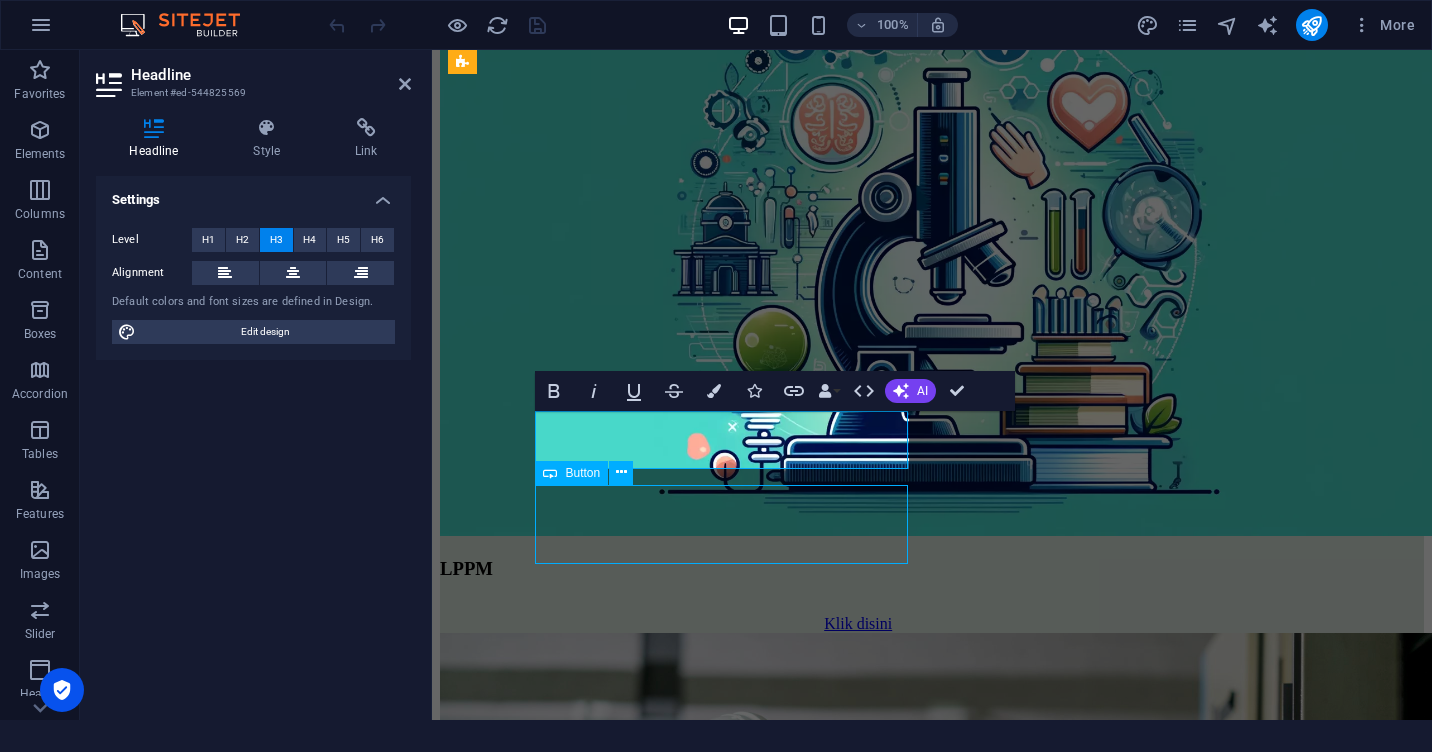 click on "KLIK DISINI" at bounding box center (858, 9893) 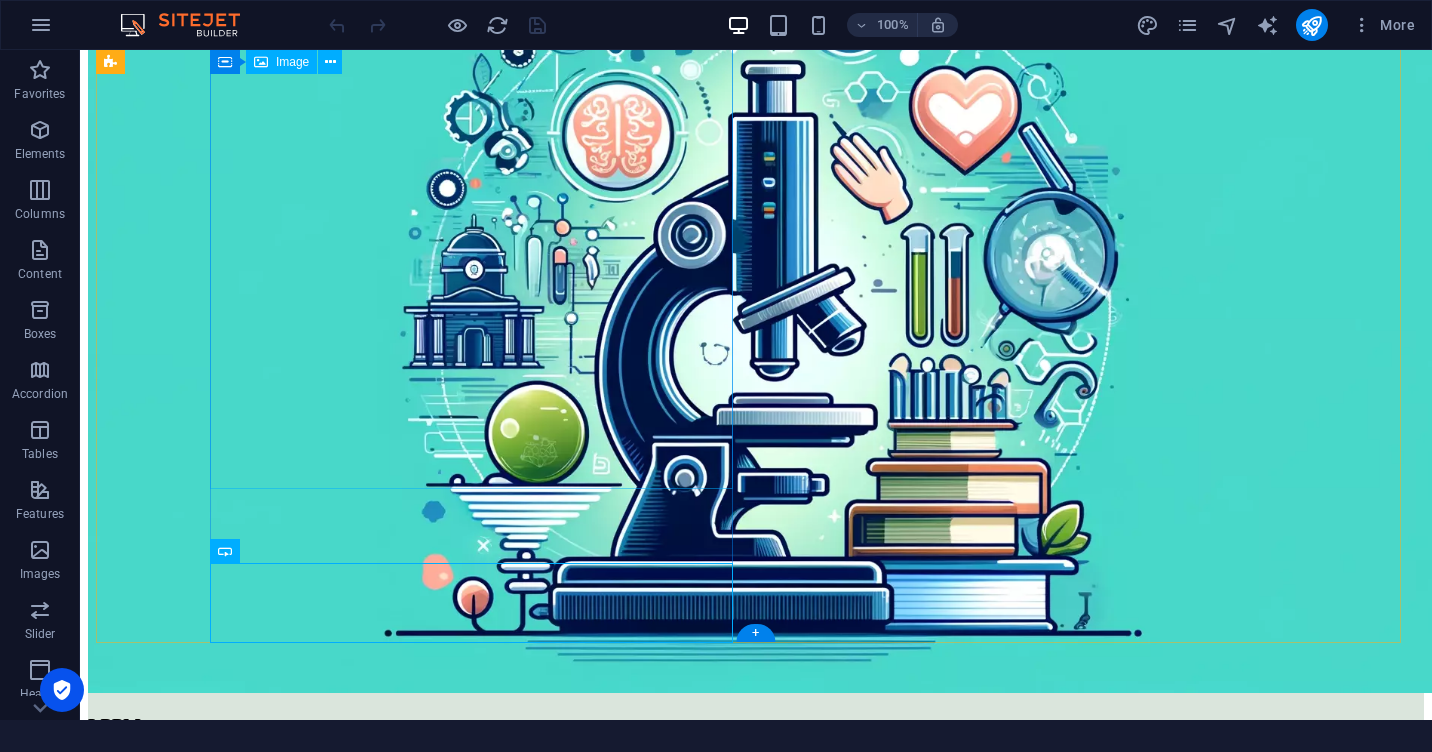 click at bounding box center [656, 11722] 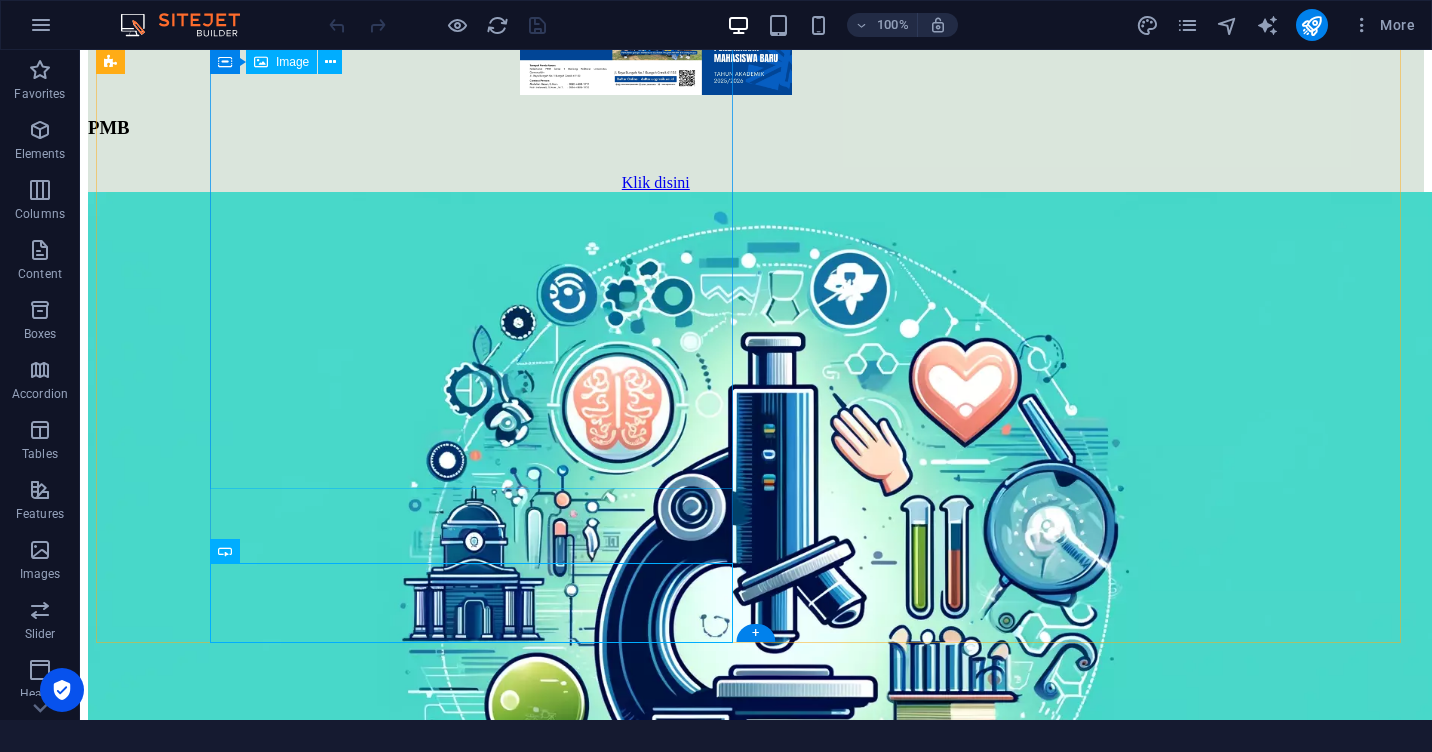 select on "px" 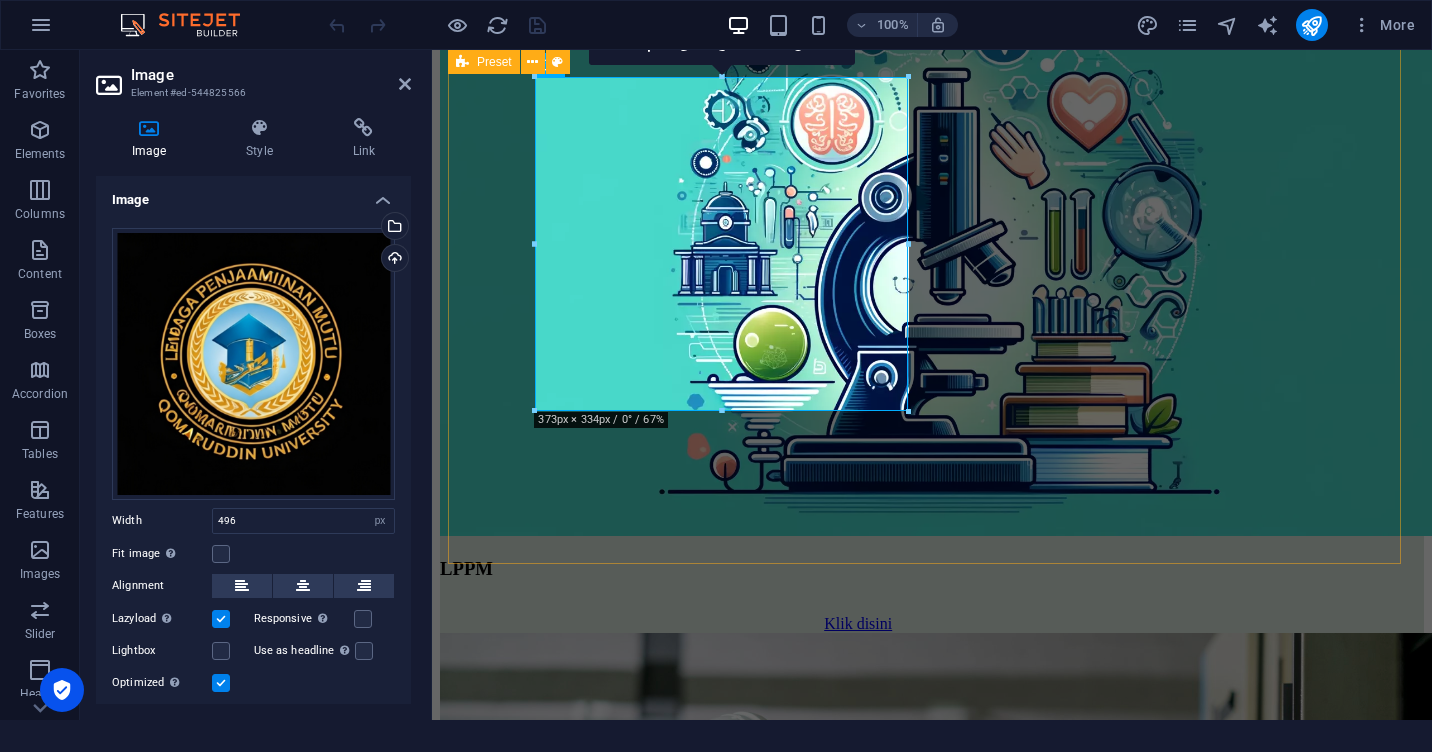 click on "Website utama Klik disini Siakad Klik disini PMB Klik disini LPPM Klik disini Teknik Industri (S-1) see more Teknik Informatika (S-1) see more Teknik Mesin (S-1) see more Teknik Elektro (S-1) see more Pendidikan Bahasa Inggris (S-1) see more Pendidikan Matematika (S-1) see more Manajemen Pendidikan Islam (S-1) klik disini Pendidikan Agama Islam (S-1) KLIK DISINI Perbankan Syariah (S-1) see more Ekonomi Syariah (S-1) see more Akhwal As-Syakhsiyyah (S-1) see more LPM UQ KLIK DISINI Pendidikan Agama Islam (S-2) KLIK DISINI" at bounding box center (932, 4822) 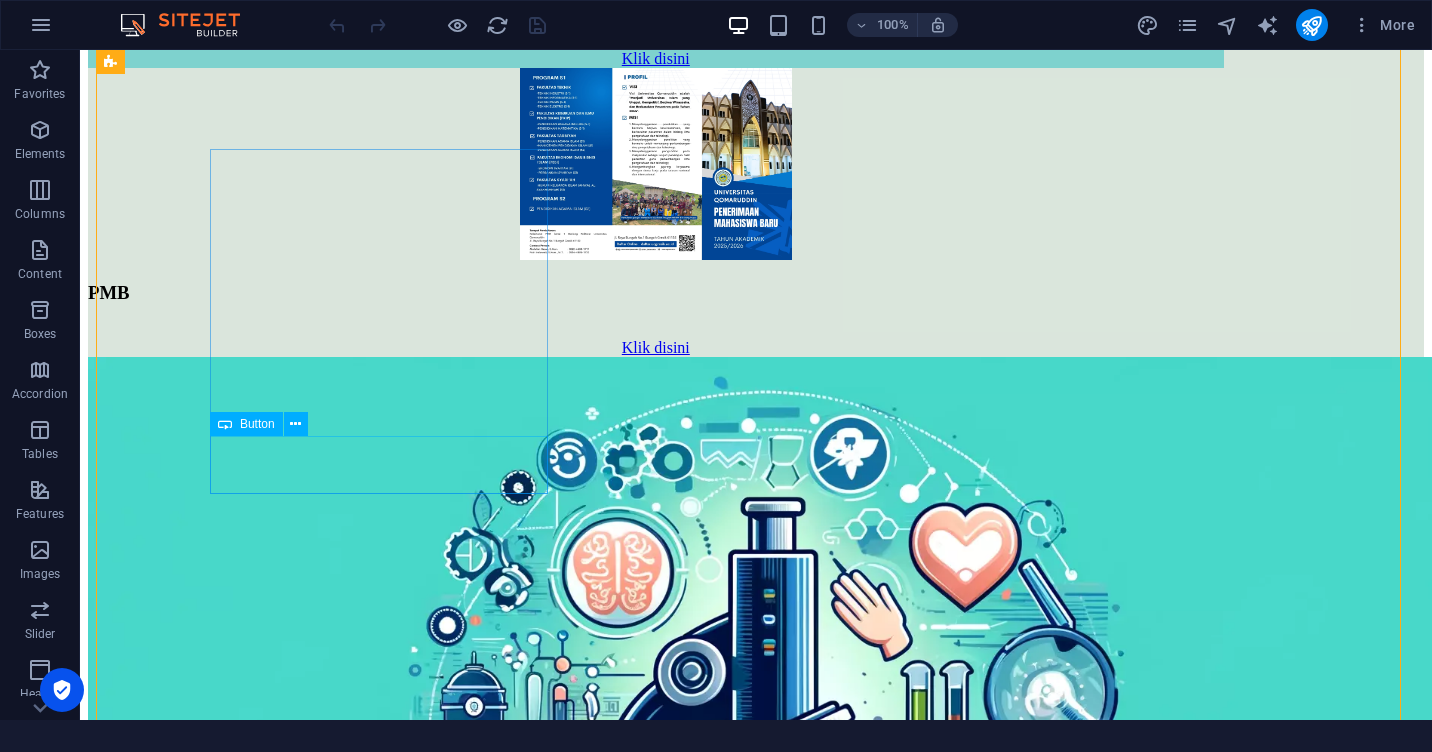 scroll, scrollTop: 2296, scrollLeft: 0, axis: vertical 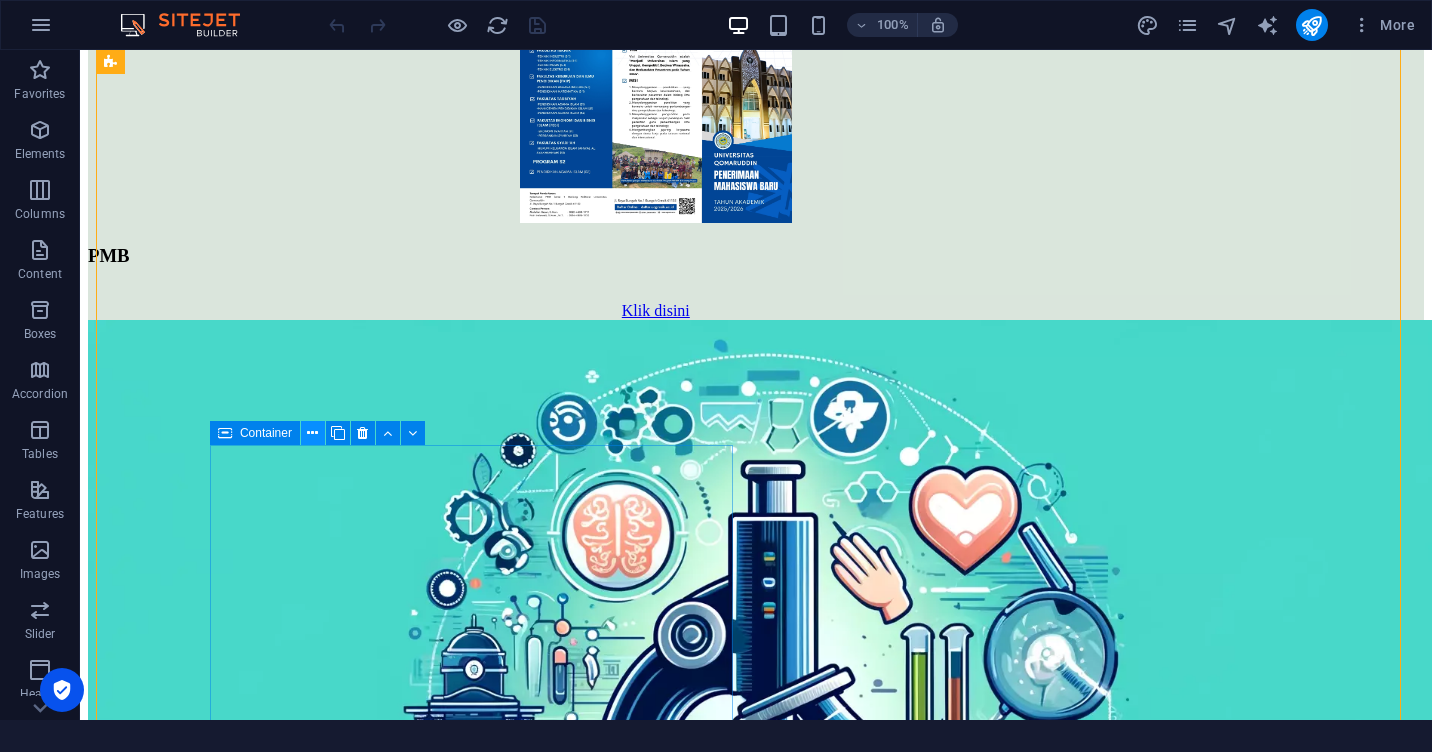 click at bounding box center (312, 433) 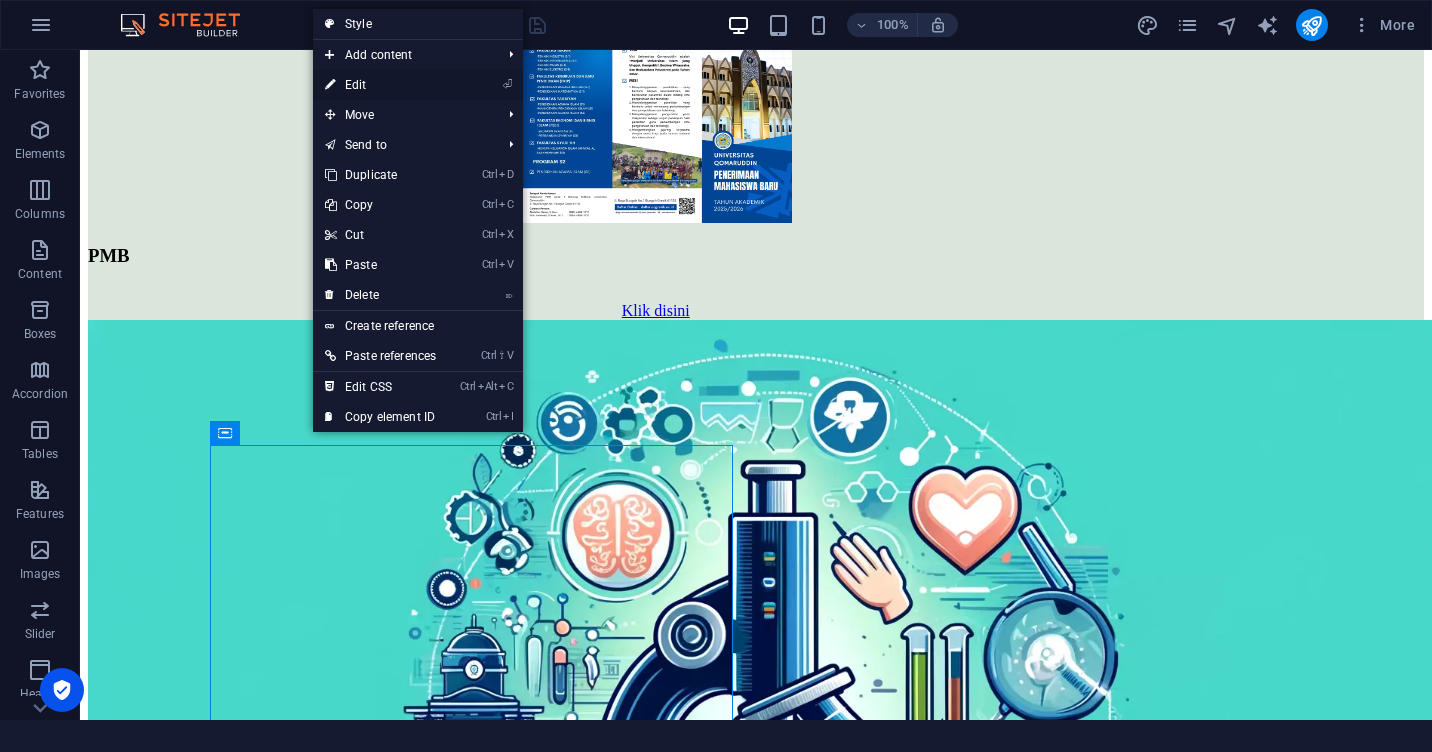 click on "⏎  Edit" at bounding box center [380, 85] 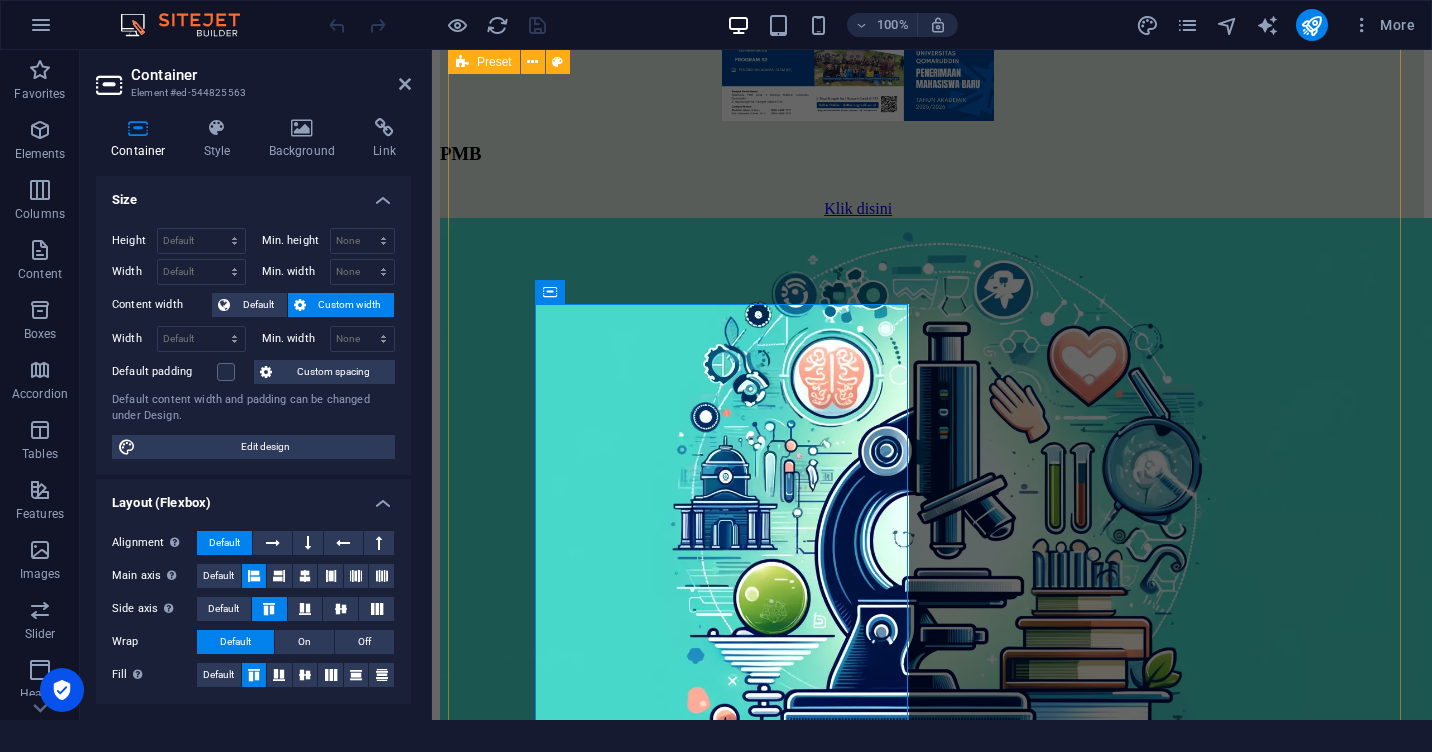 scroll, scrollTop: 2424, scrollLeft: 0, axis: vertical 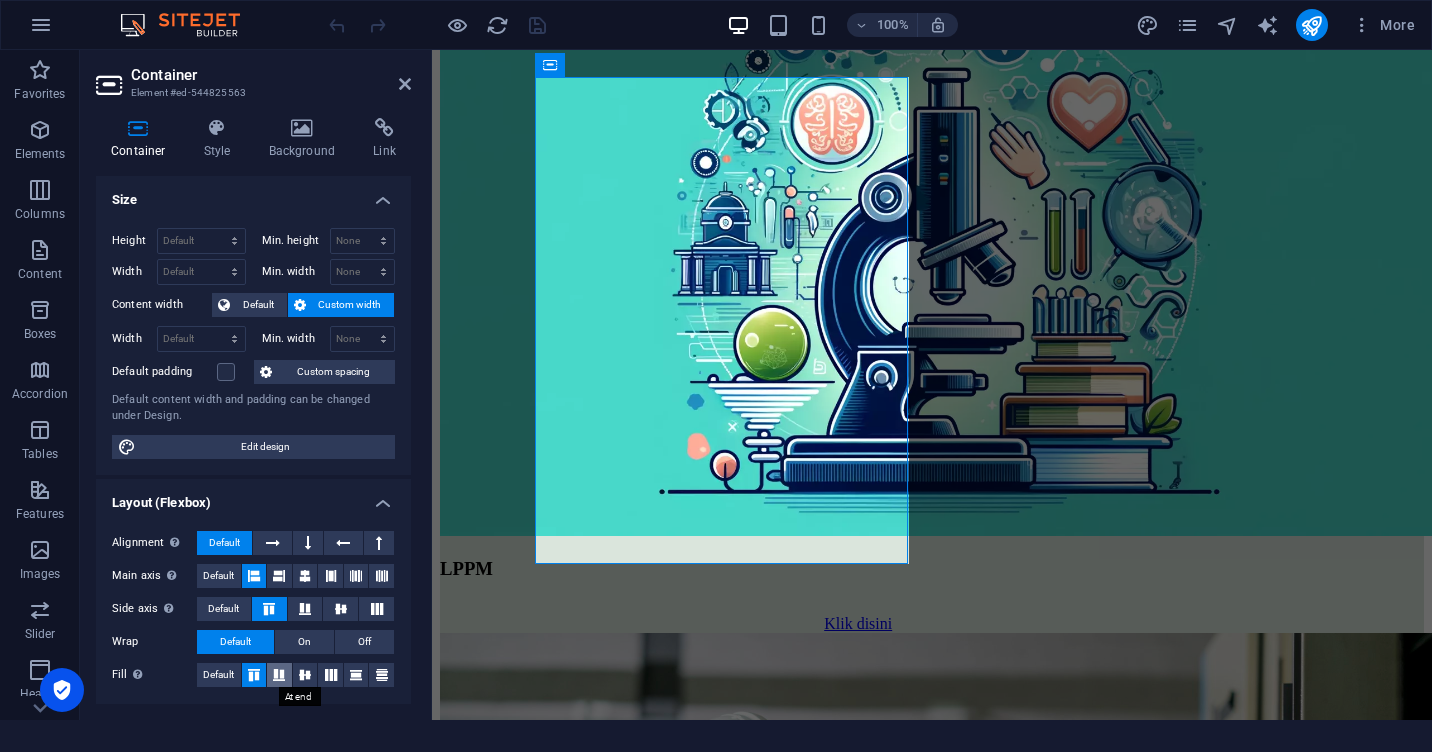 click at bounding box center [279, 675] 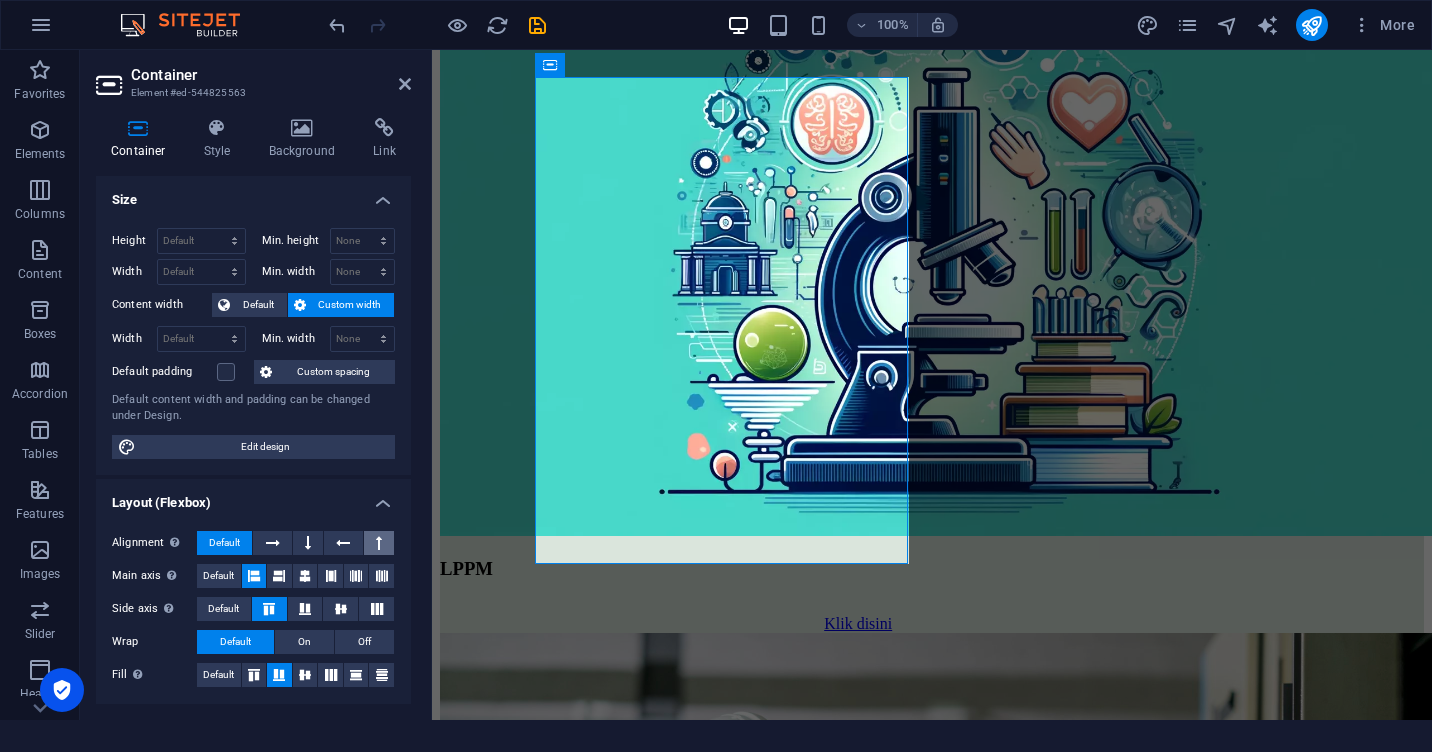 click at bounding box center (379, 543) 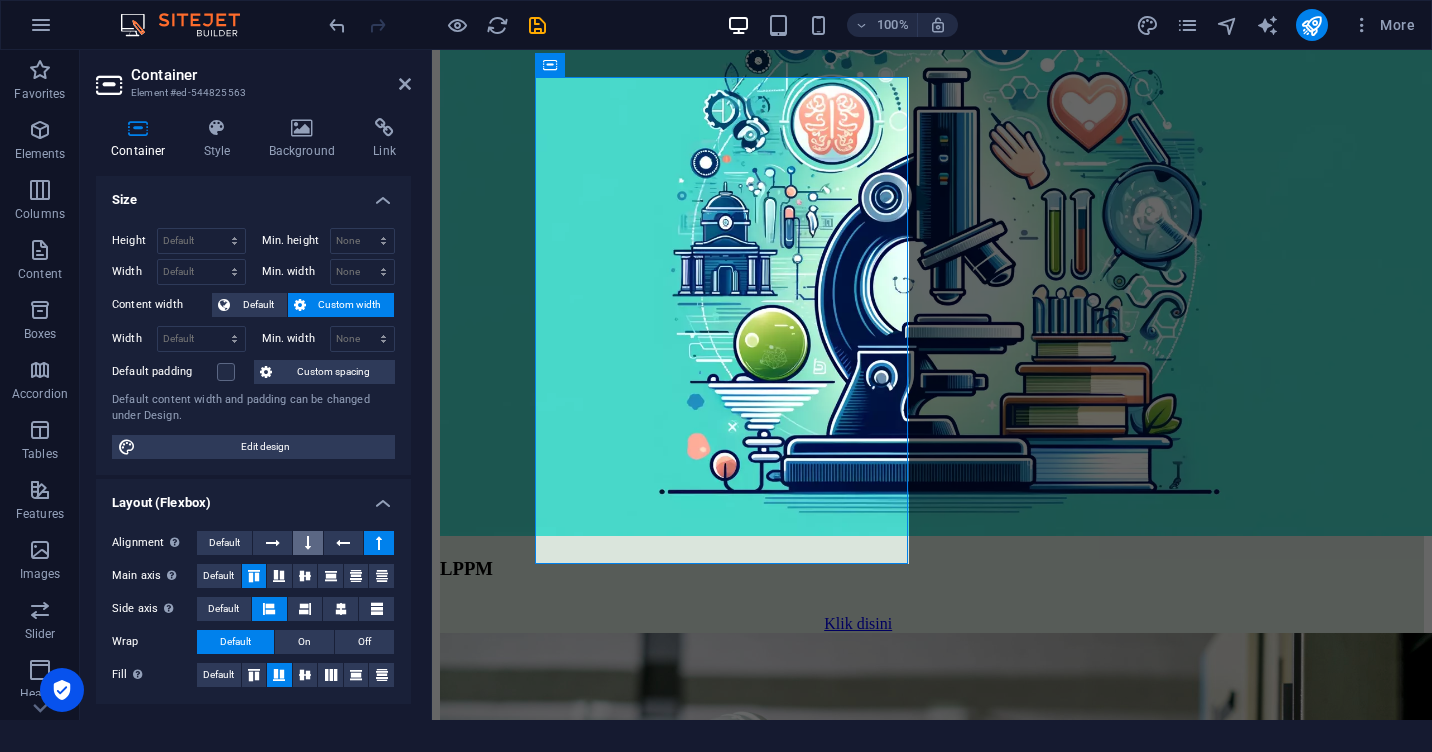 click at bounding box center [308, 543] 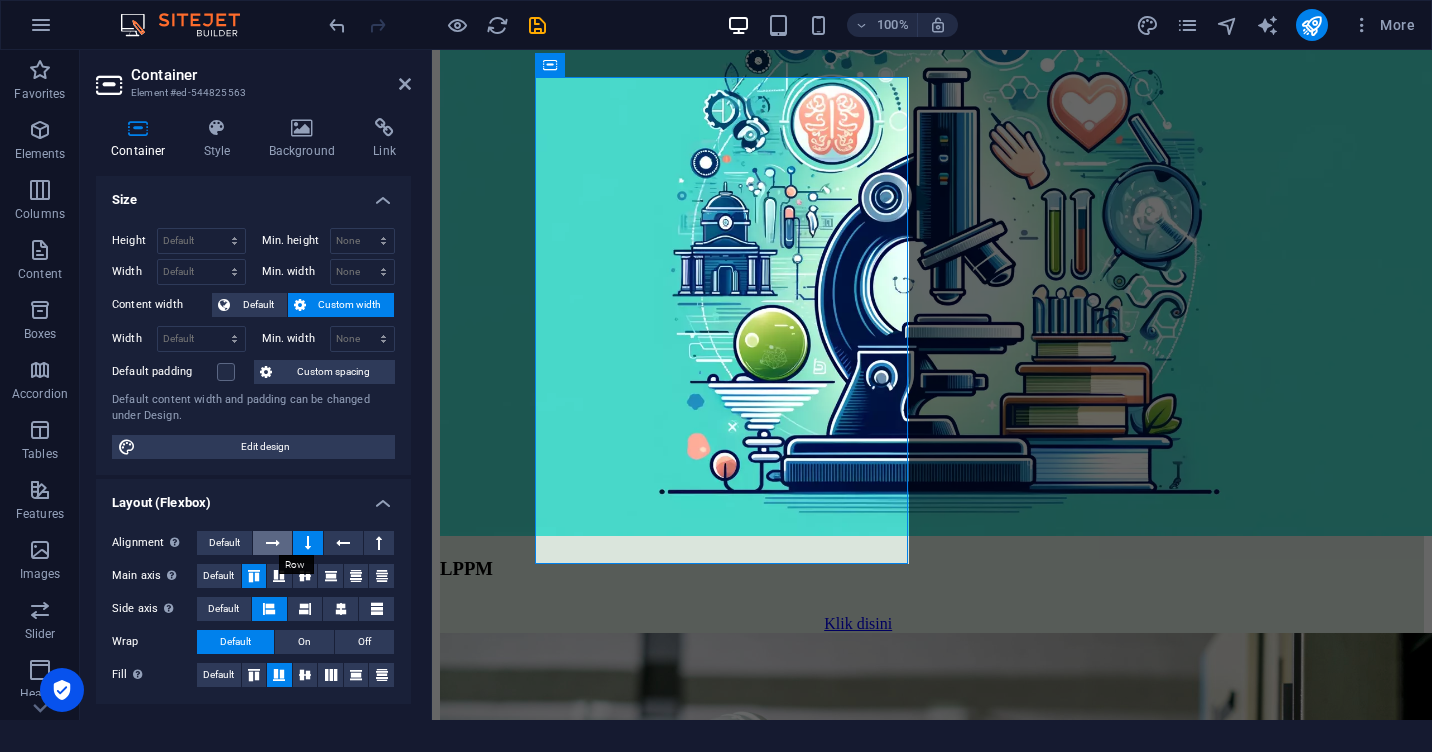 click at bounding box center [273, 543] 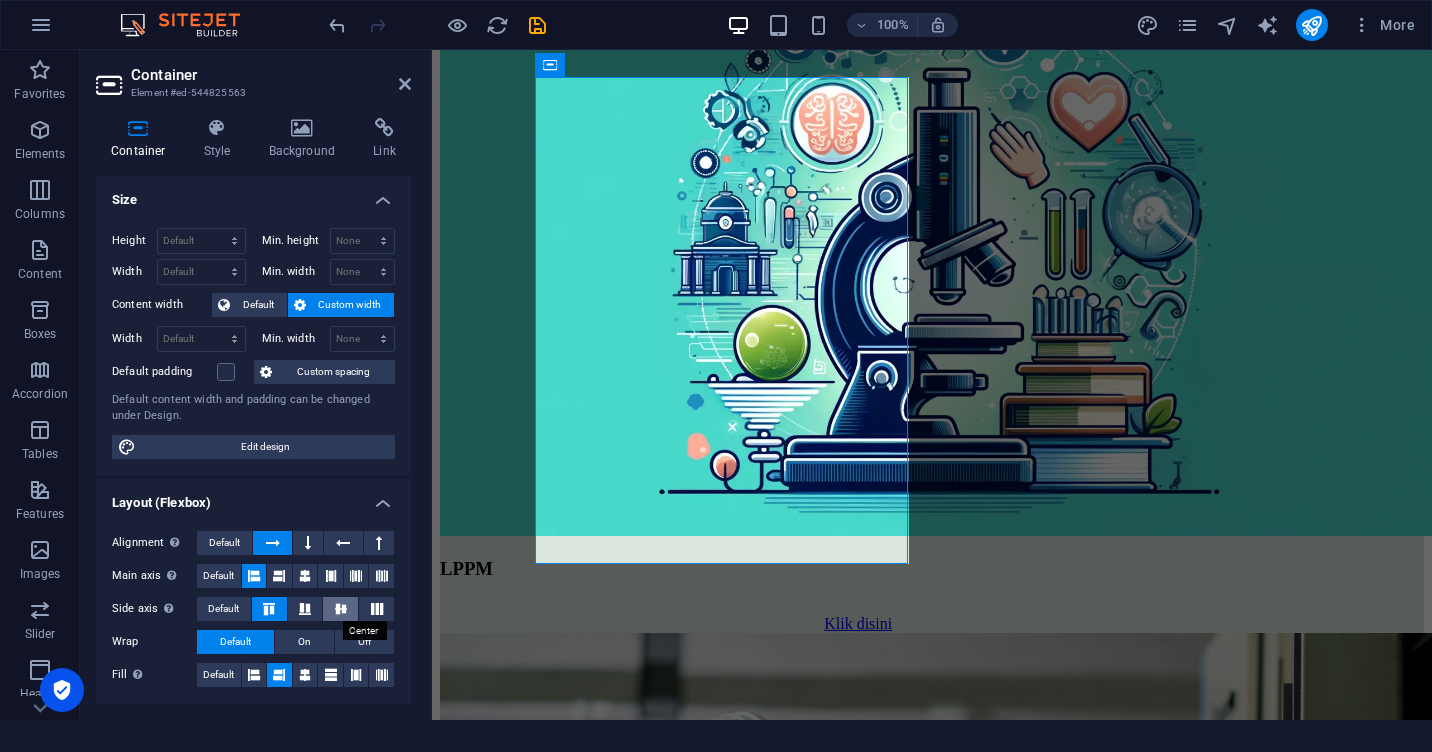 click at bounding box center [341, 609] 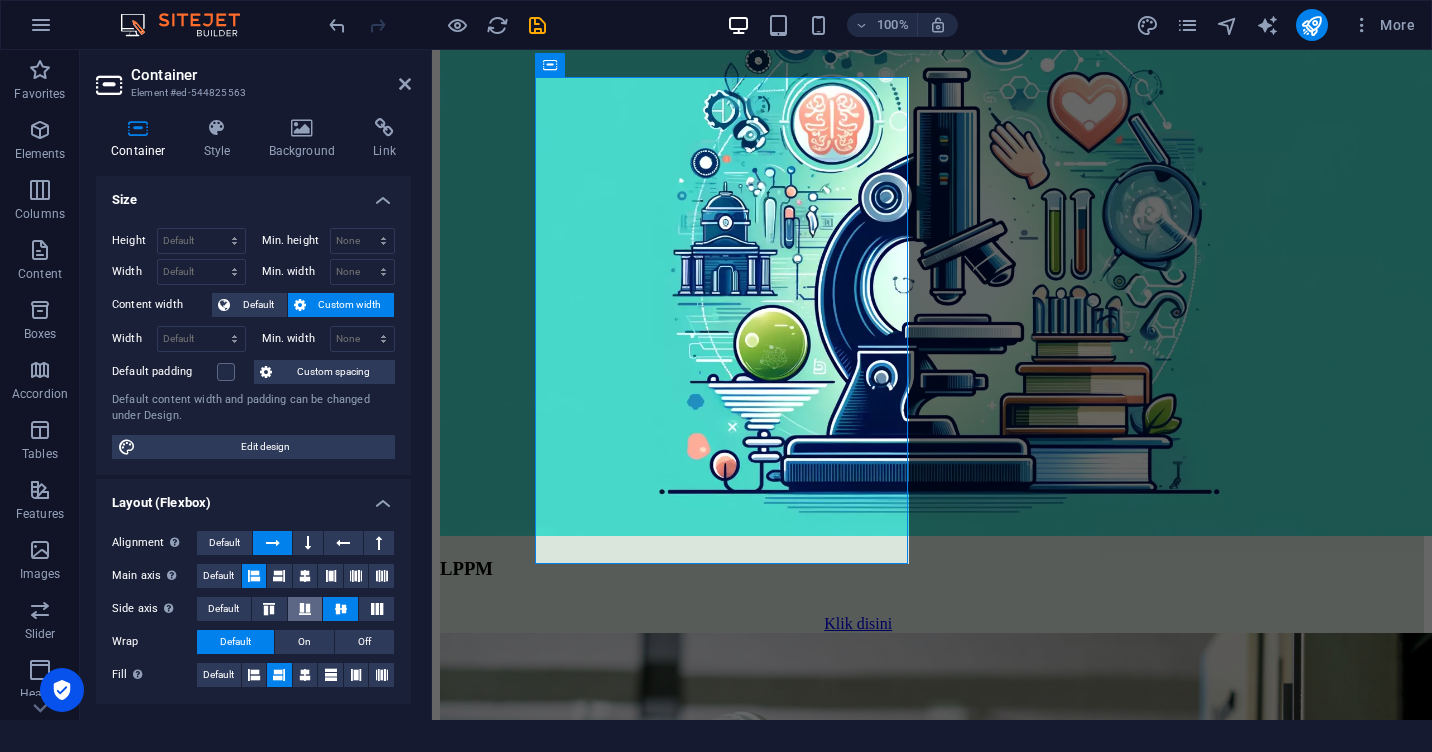 click at bounding box center (305, 609) 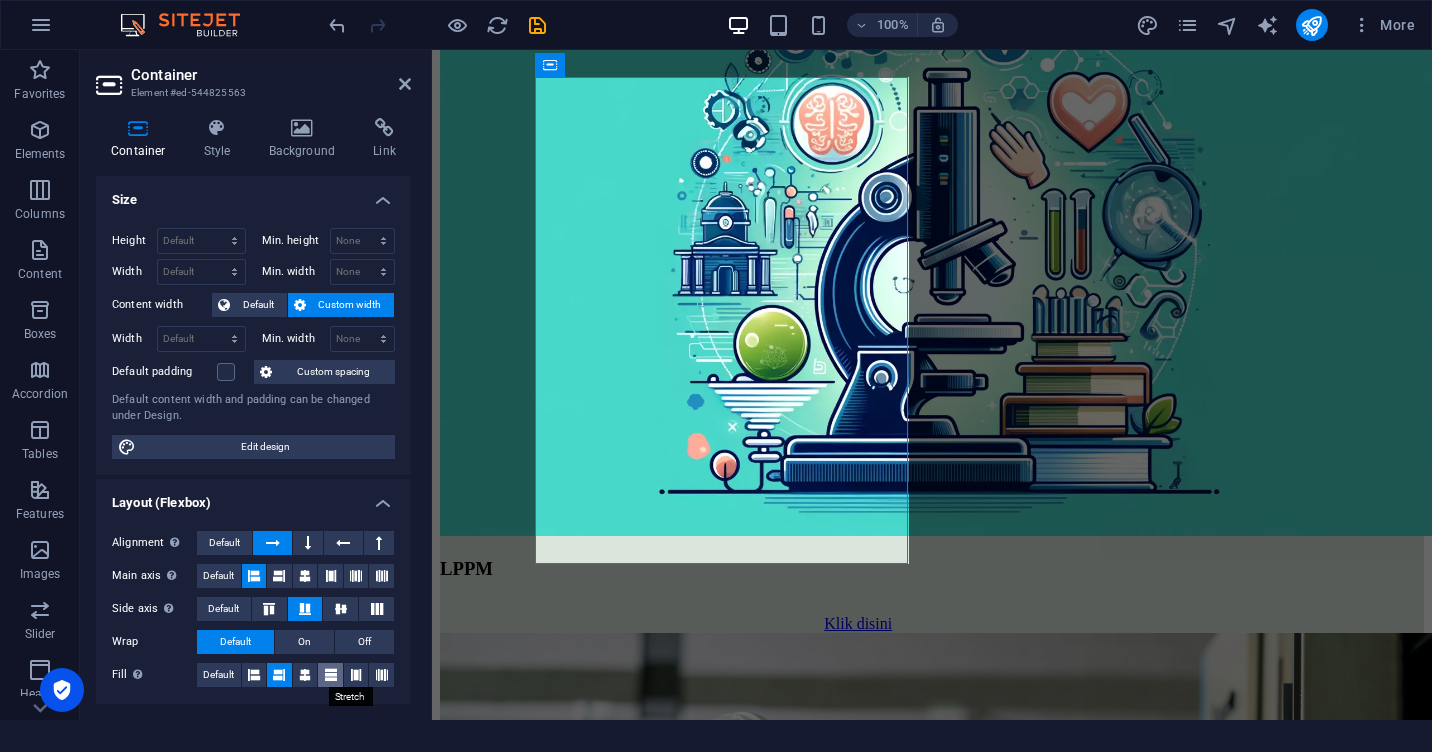 click at bounding box center [330, 675] 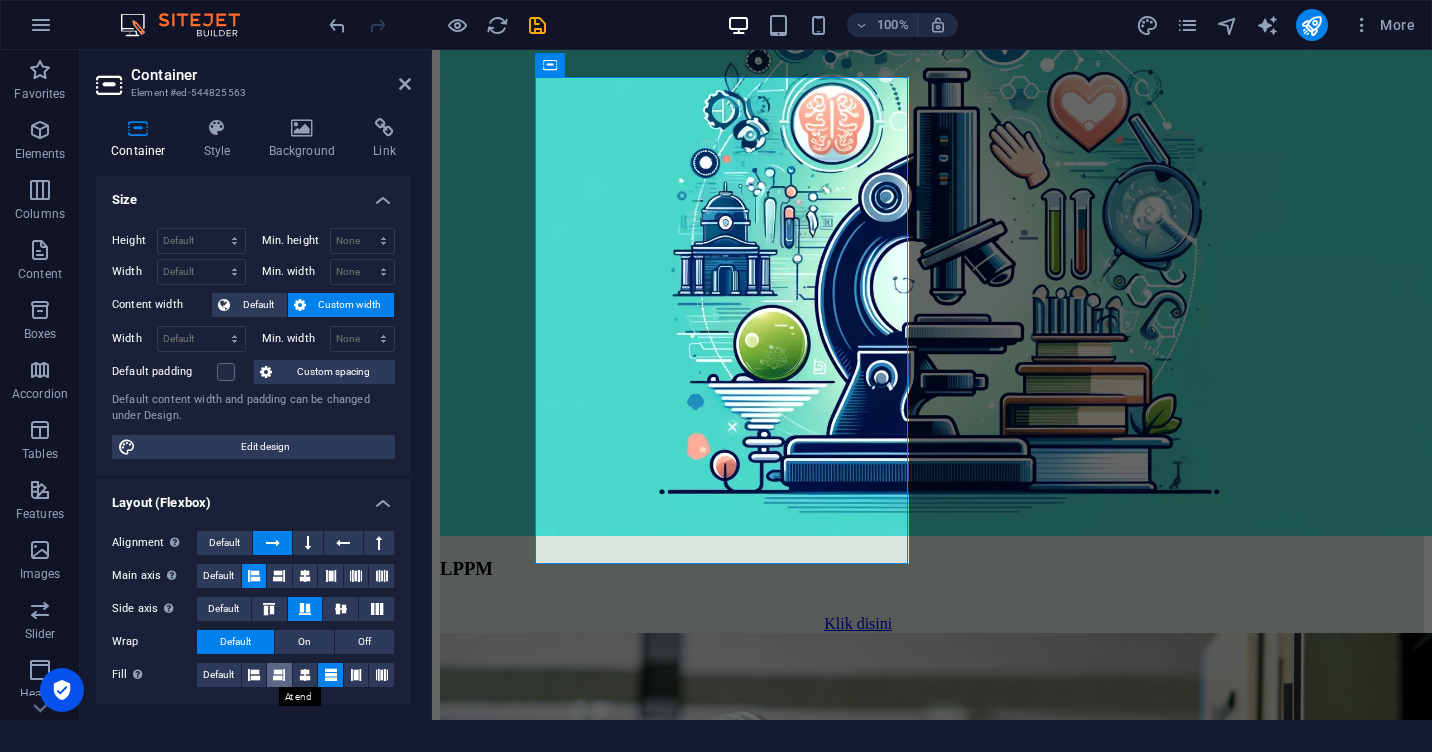 click at bounding box center (279, 675) 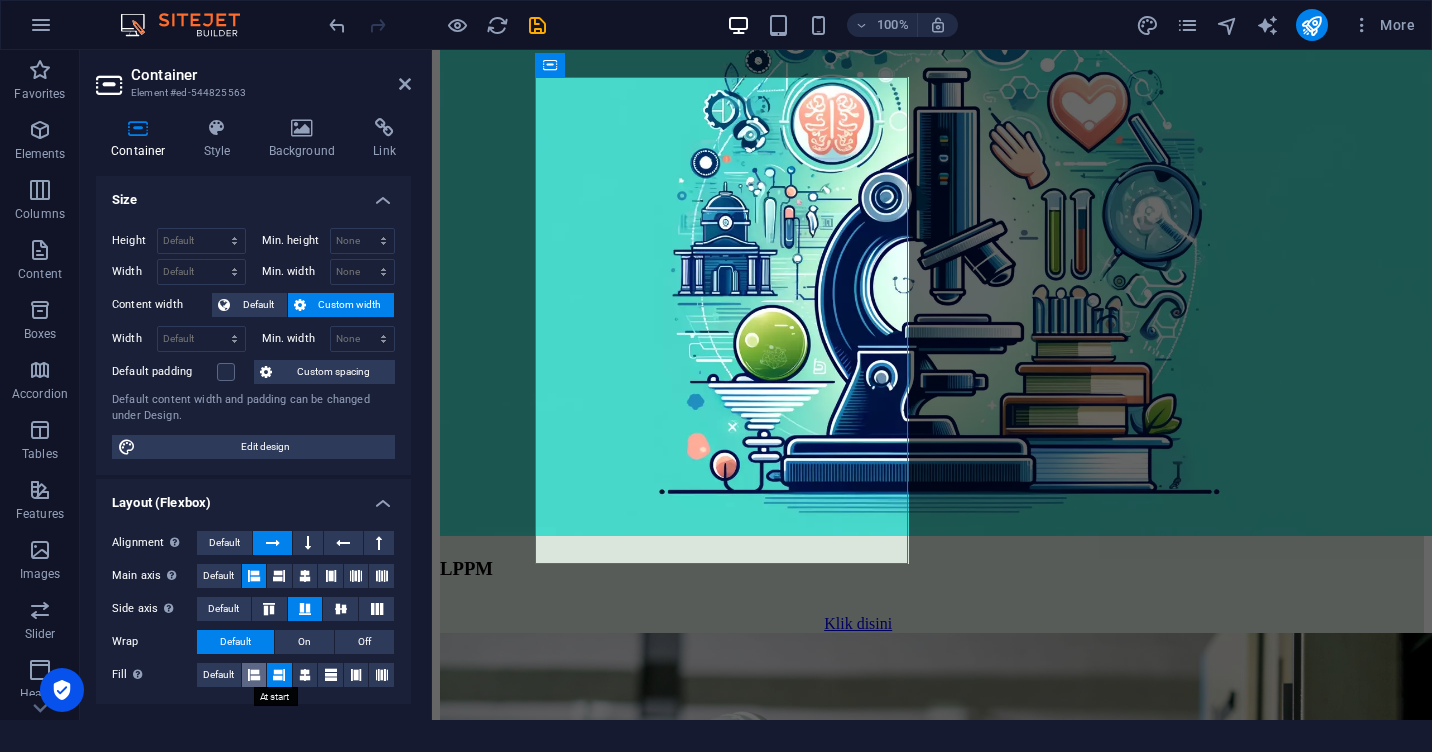 click at bounding box center (254, 675) 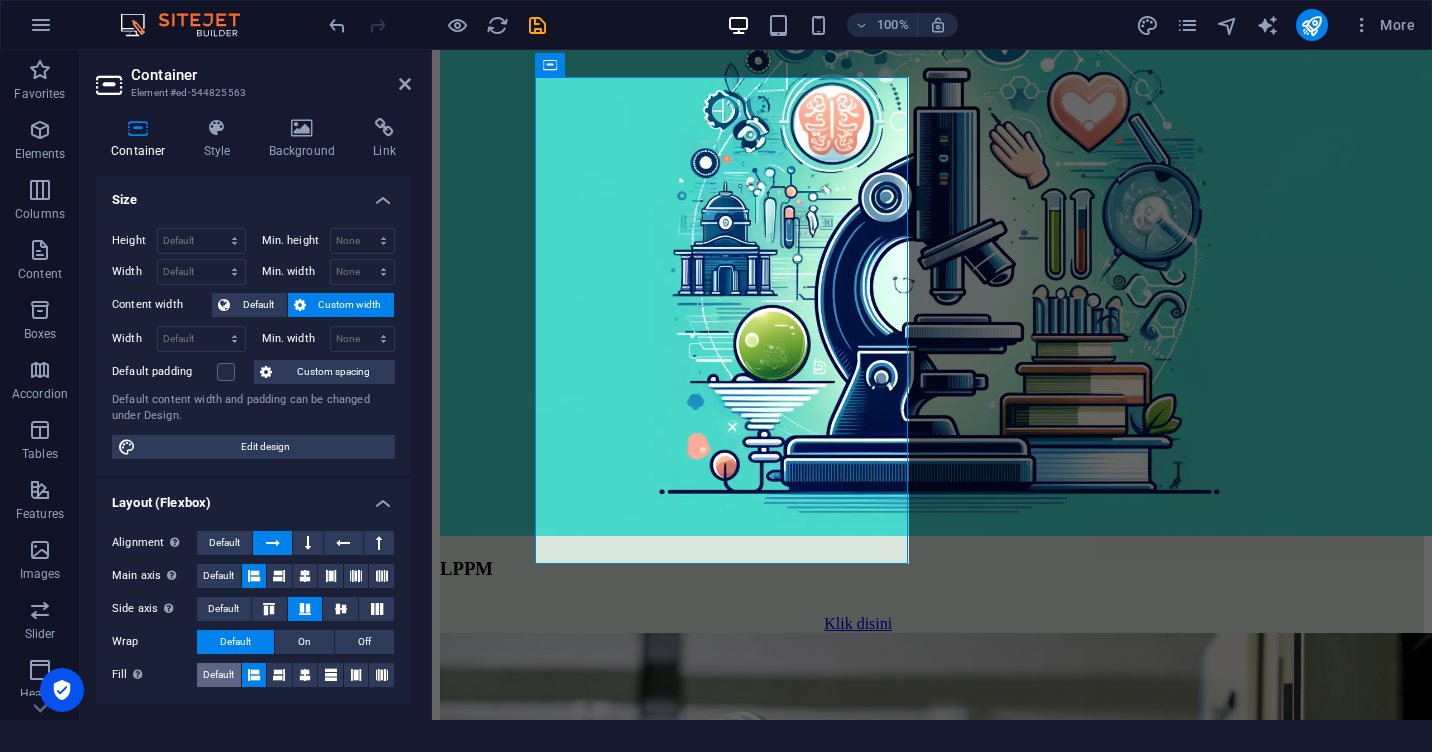 click on "Default" at bounding box center [218, 675] 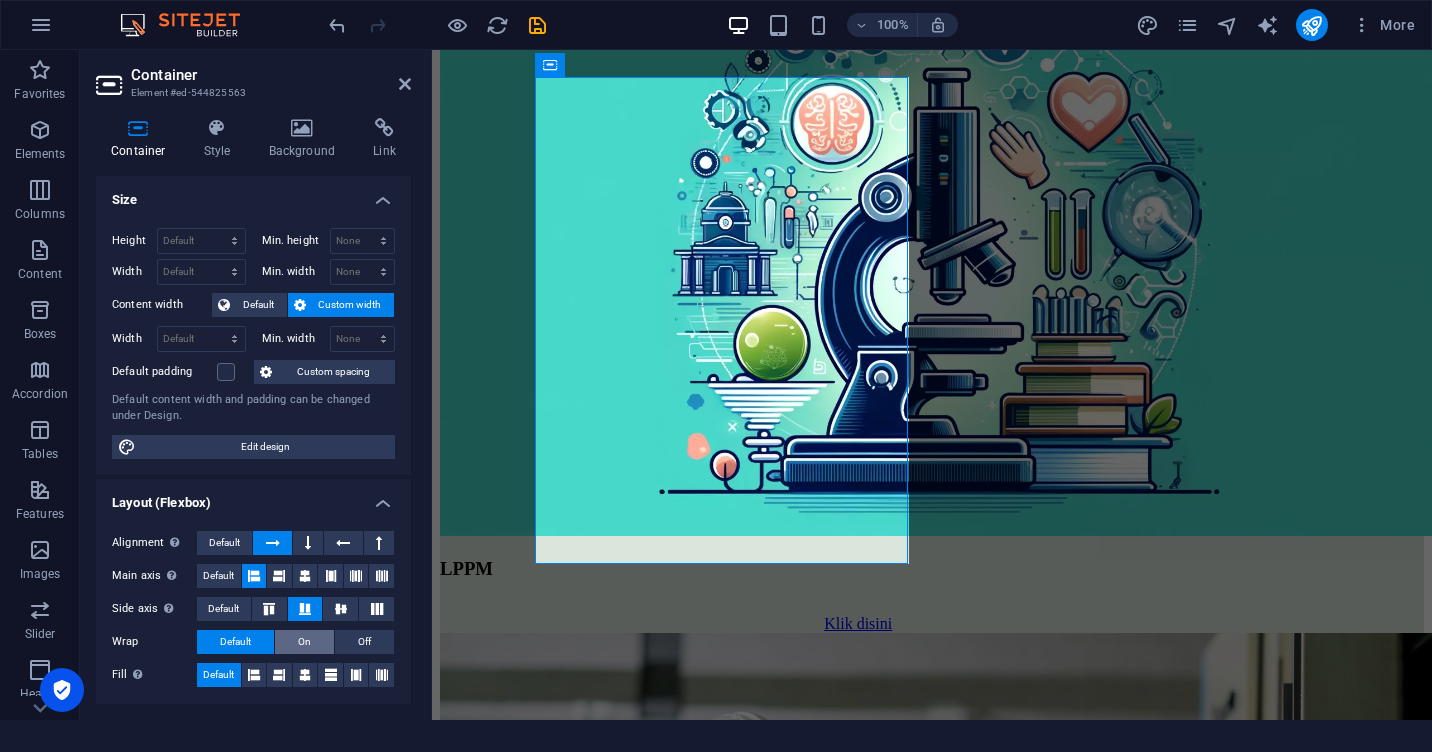 click on "On" at bounding box center [304, 642] 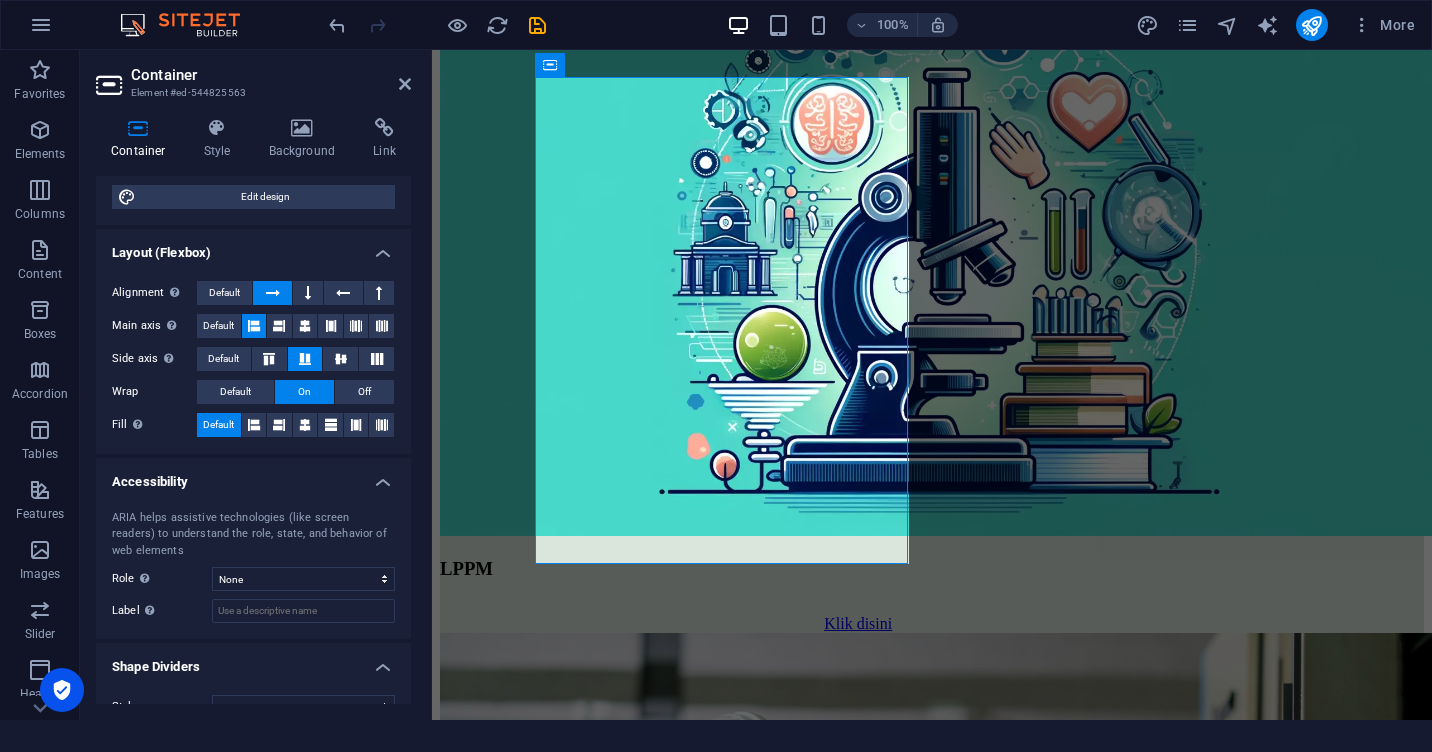 scroll, scrollTop: 281, scrollLeft: 0, axis: vertical 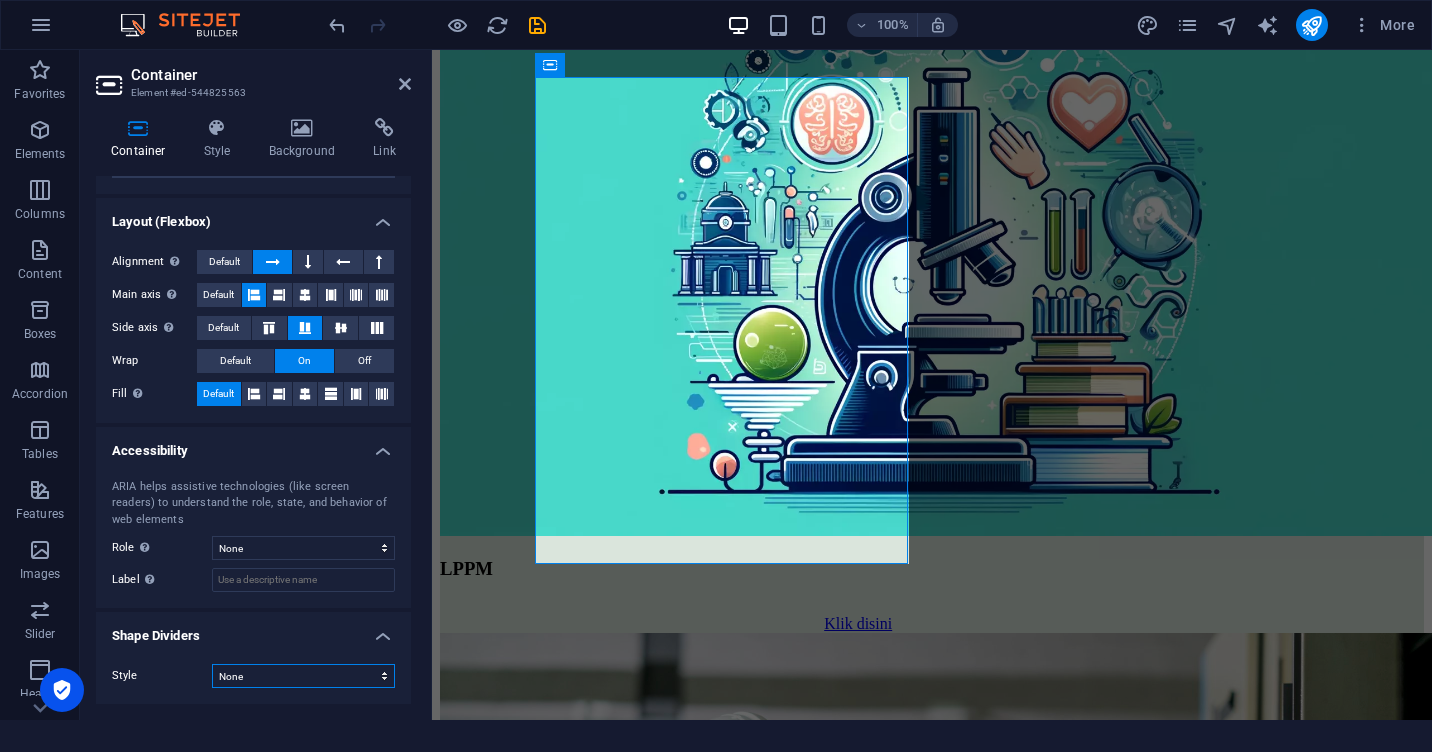 click on "None Triangle Square Diagonal Polygon 1 Polygon 2 Zigzag Multiple Zigzags Waves Multiple Waves Half Circle Circle Circle Shadow Blocks Hexagons Clouds Multiple Clouds Fan Pyramids Book Paint Drip Fire Shredded Paper Arrow" at bounding box center [303, 676] 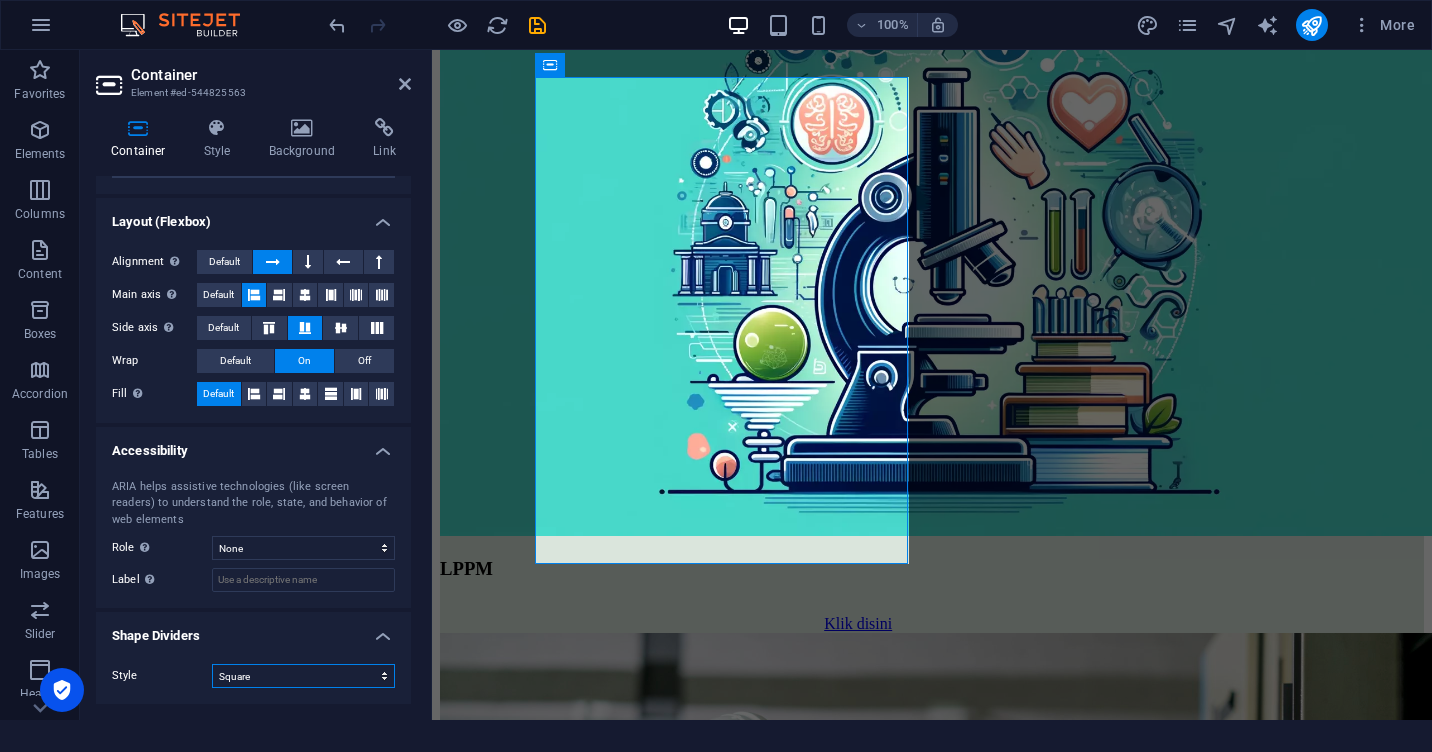 click on "None Triangle Square Diagonal Polygon 1 Polygon 2 Zigzag Multiple Zigzags Waves Multiple Waves Half Circle Circle Circle Shadow Blocks Hexagons Clouds Multiple Clouds Fan Pyramids Book Paint Drip Fire Shredded Paper Arrow" at bounding box center [303, 676] 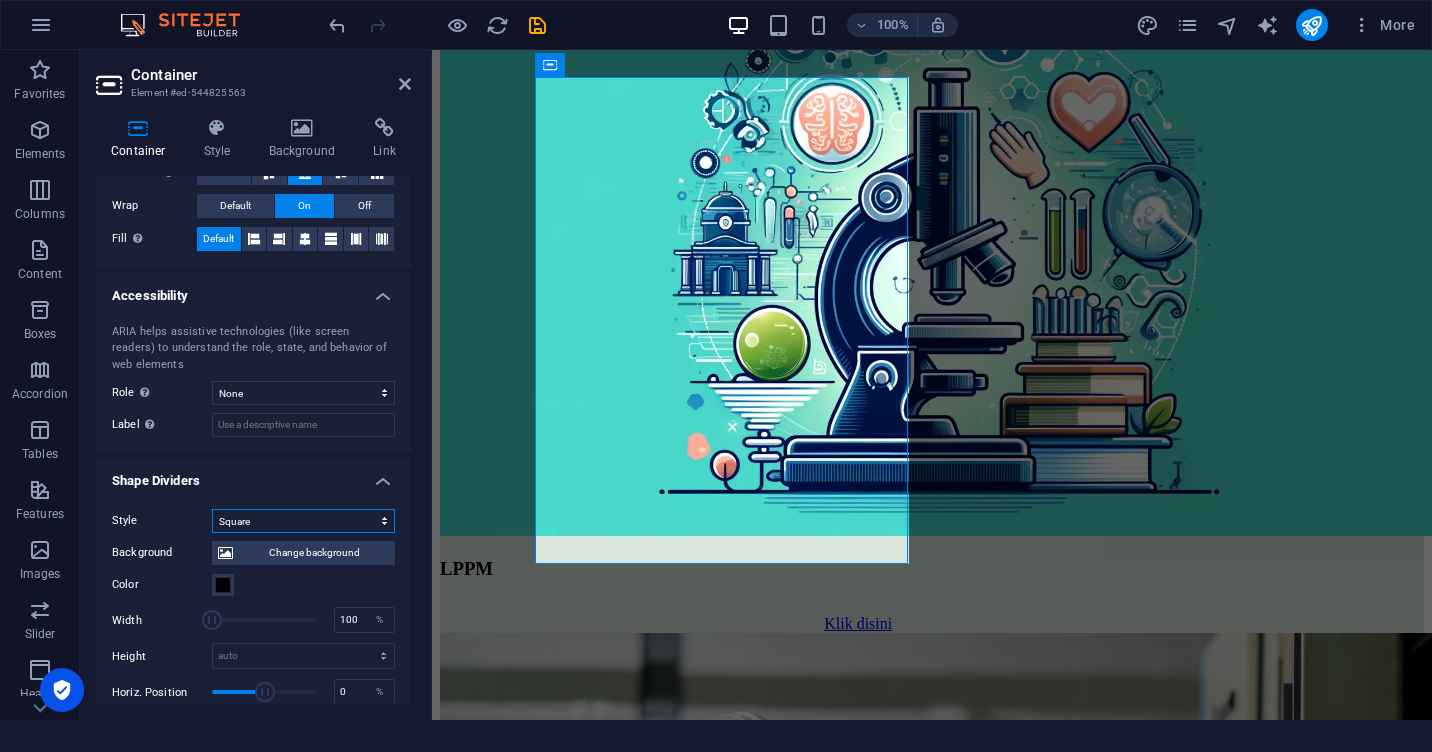 scroll, scrollTop: 481, scrollLeft: 0, axis: vertical 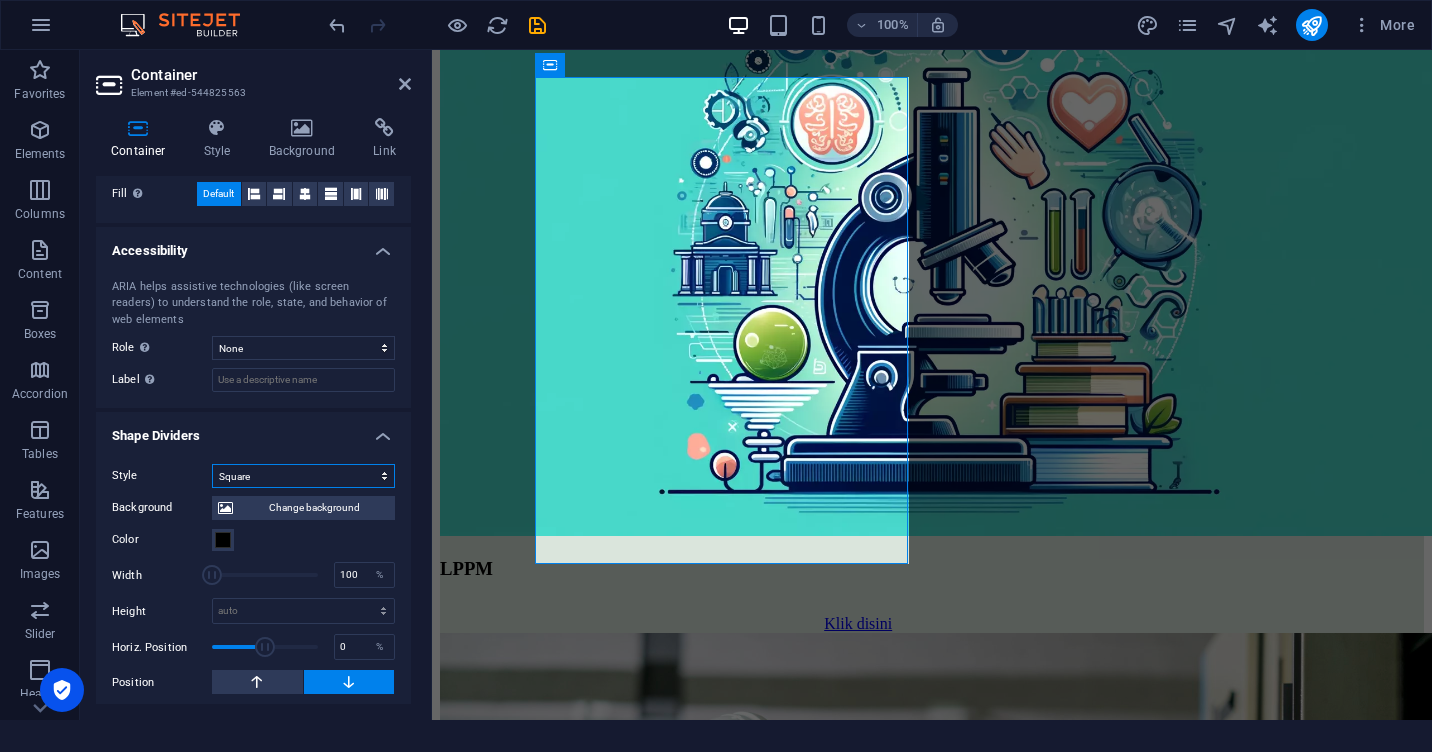 click on "None Triangle Square Diagonal Polygon 1 Polygon 2 Zigzag Multiple Zigzags Waves Multiple Waves Half Circle Circle Circle Shadow Blocks Hexagons Clouds Multiple Clouds Fan Pyramids Book Paint Drip Fire Shredded Paper Arrow" at bounding box center (303, 476) 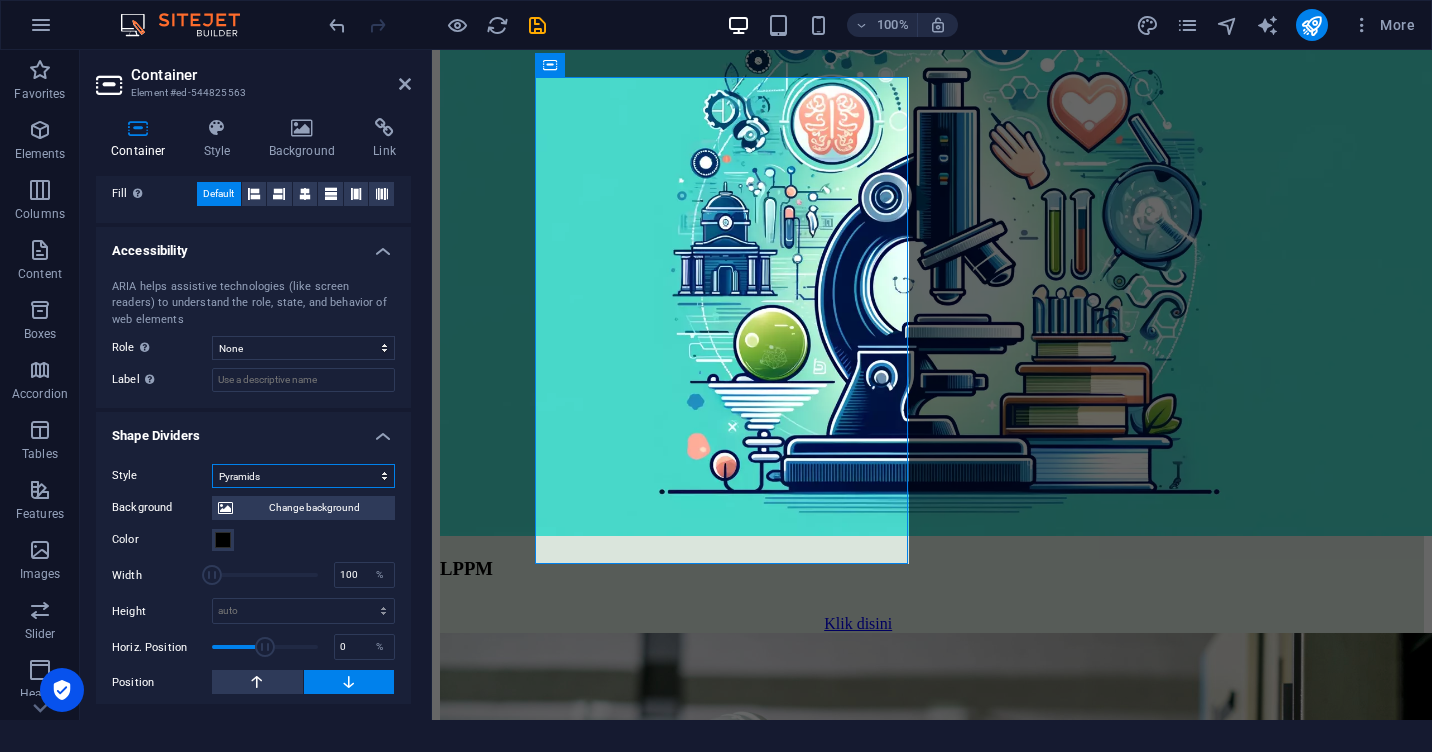 click on "None Triangle Square Diagonal Polygon 1 Polygon 2 Zigzag Multiple Zigzags Waves Multiple Waves Half Circle Circle Circle Shadow Blocks Hexagons Clouds Multiple Clouds Fan Pyramids Book Paint Drip Fire Shredded Paper Arrow" at bounding box center (303, 476) 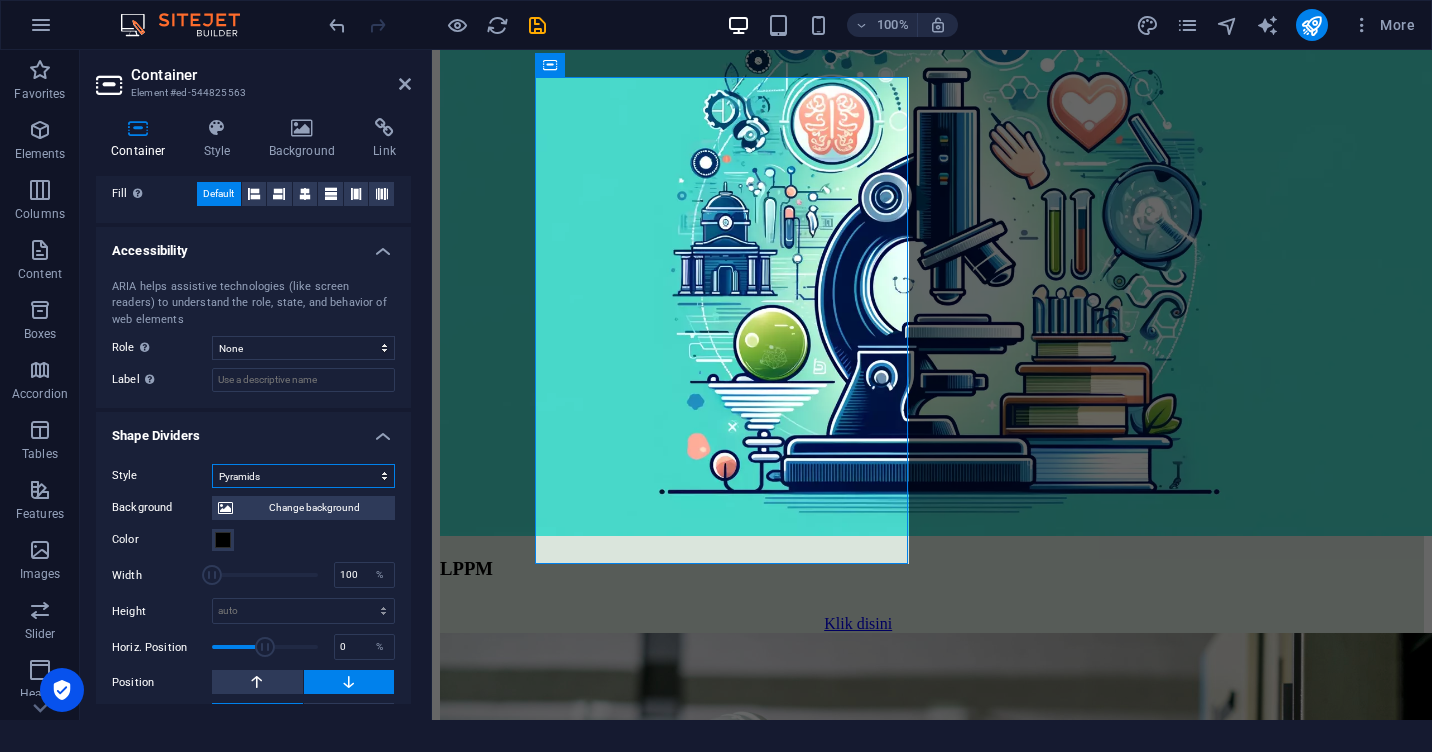 click on "None Triangle Square Diagonal Polygon 1 Polygon 2 Zigzag Multiple Zigzags Waves Multiple Waves Half Circle Circle Circle Shadow Blocks Hexagons Clouds Multiple Clouds Fan Pyramids Book Paint Drip Fire Shredded Paper Arrow" at bounding box center [303, 476] 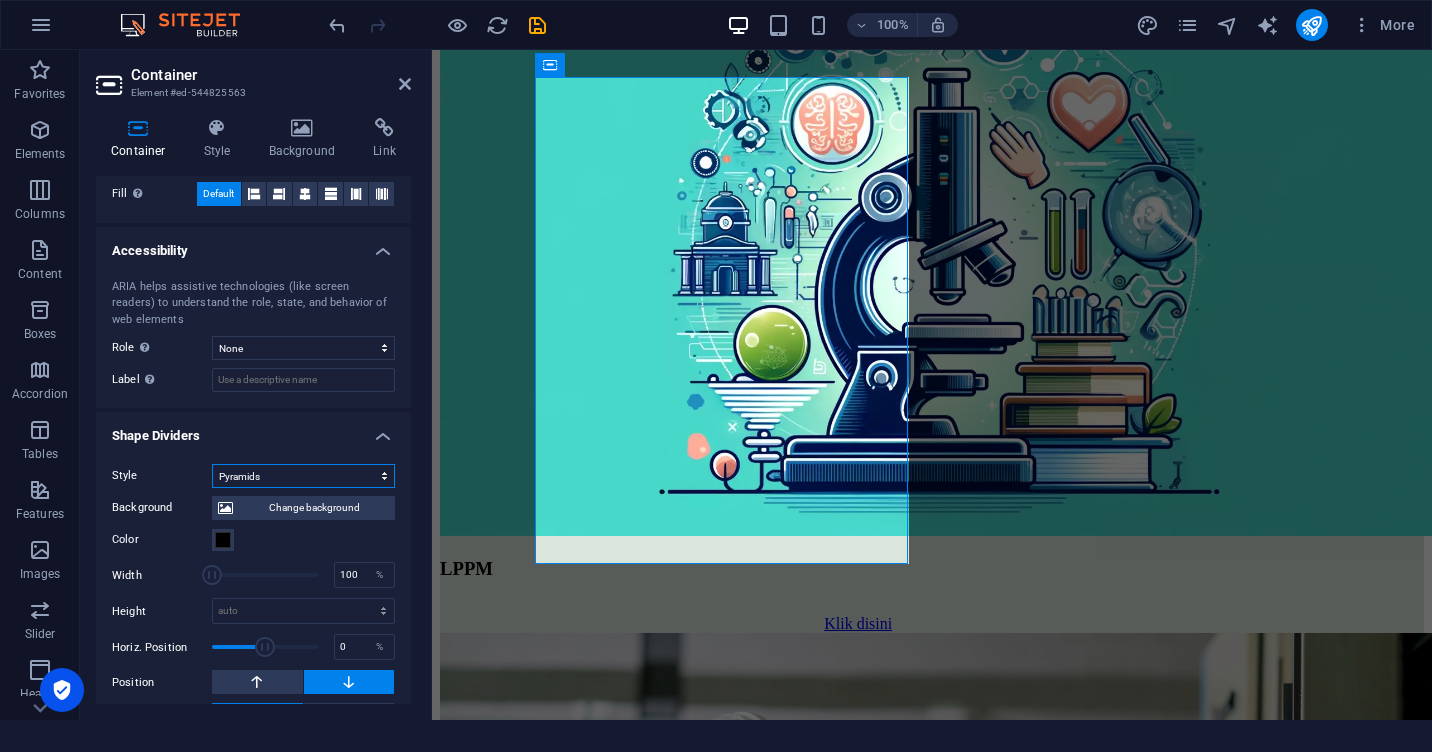 select on "blocks" 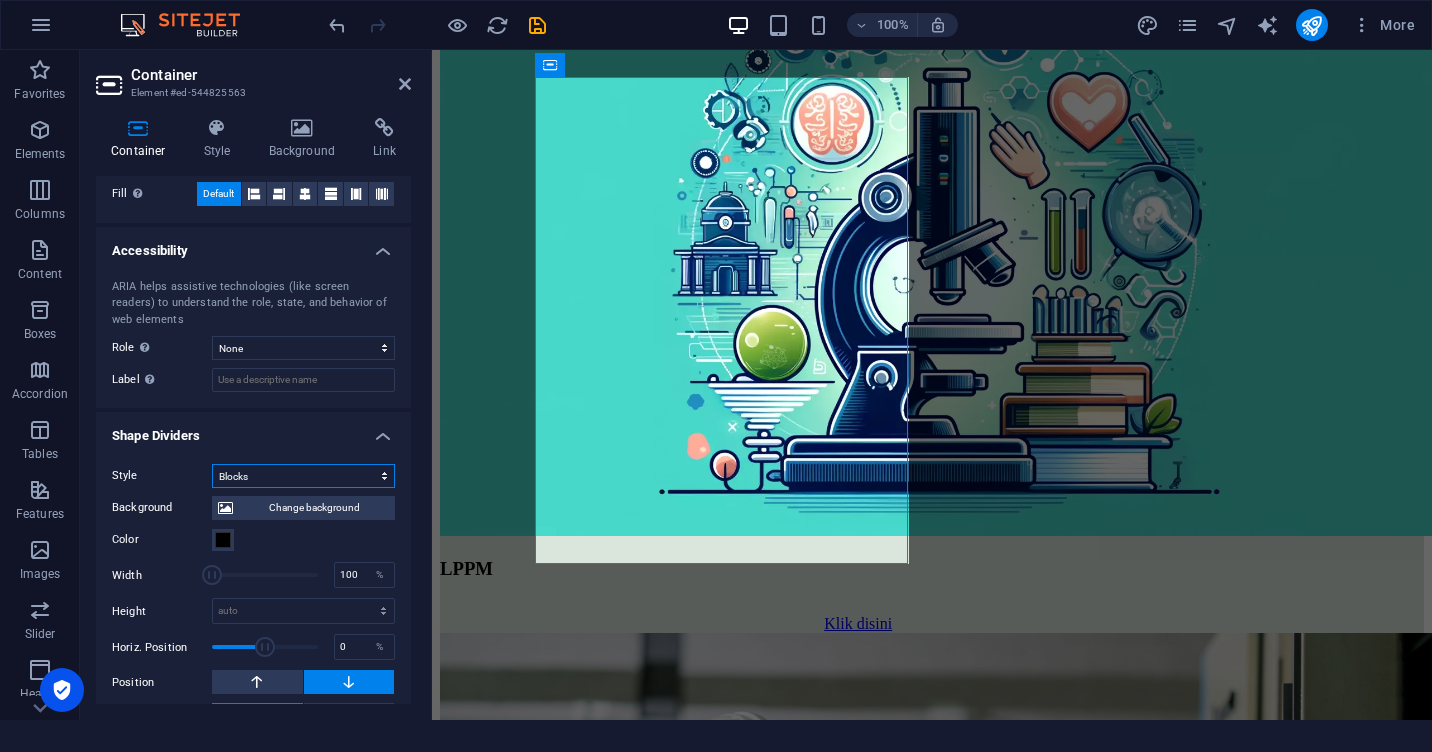 click on "None Triangle Square Diagonal Polygon 1 Polygon 2 Zigzag Multiple Zigzags Waves Multiple Waves Half Circle Circle Circle Shadow Blocks Hexagons Clouds Multiple Clouds Fan Pyramids Book Paint Drip Fire Shredded Paper Arrow" at bounding box center (303, 476) 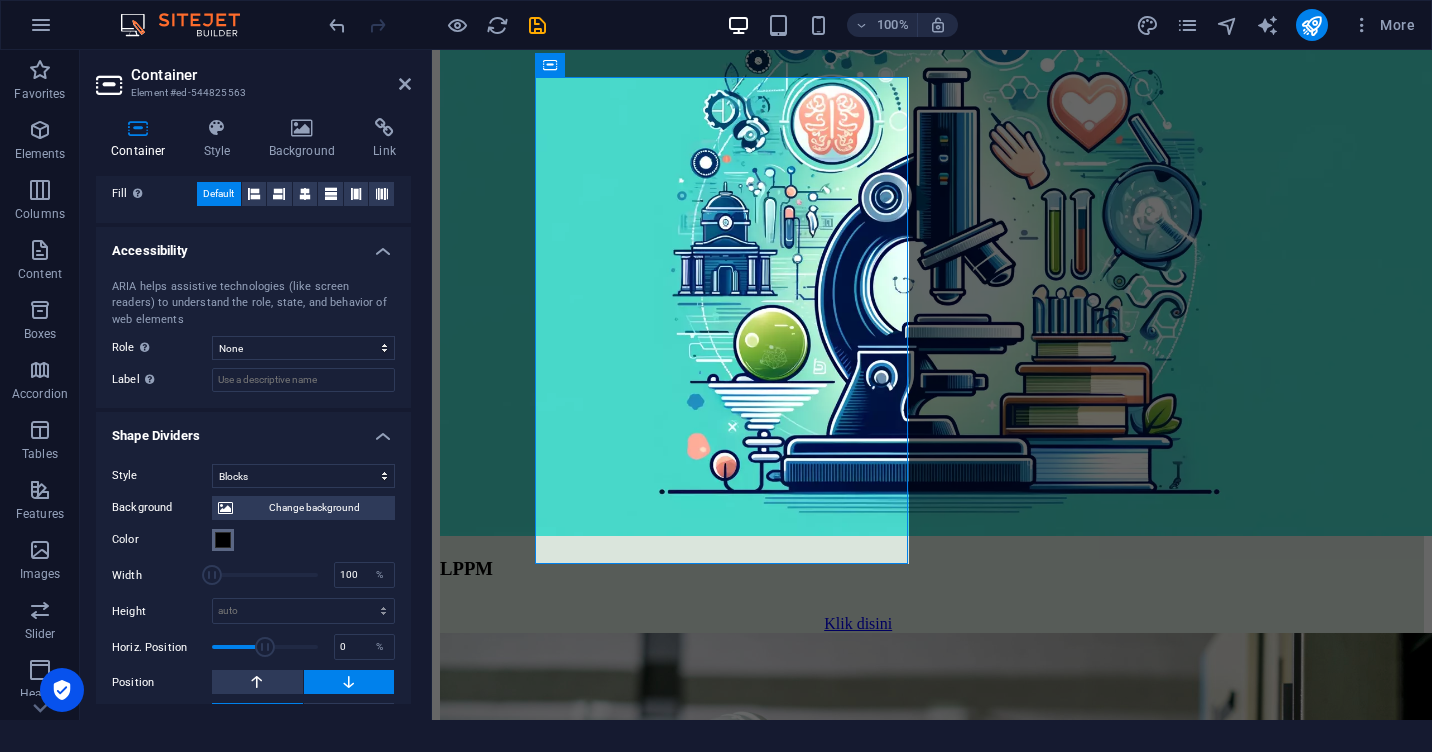 click at bounding box center [223, 540] 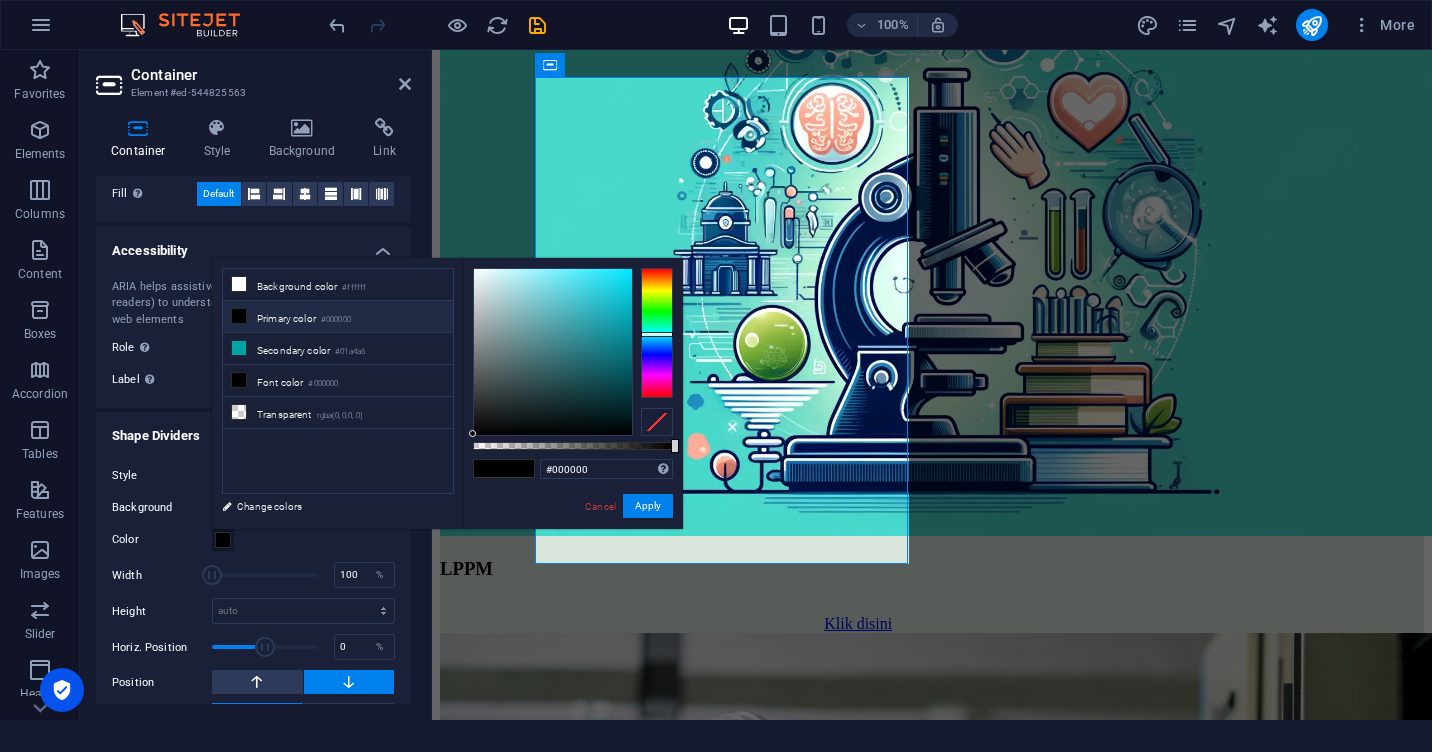 click at bounding box center (657, 333) 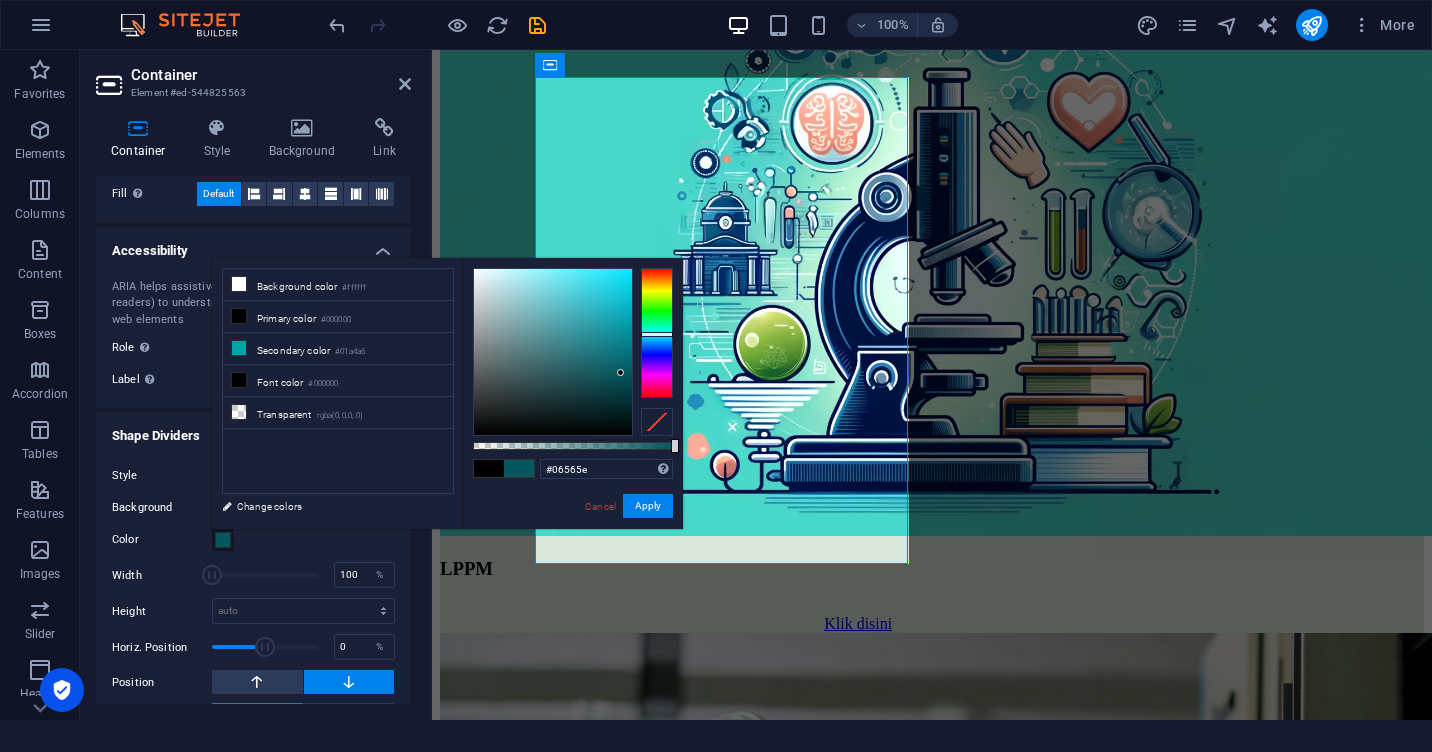 type on "#06555c" 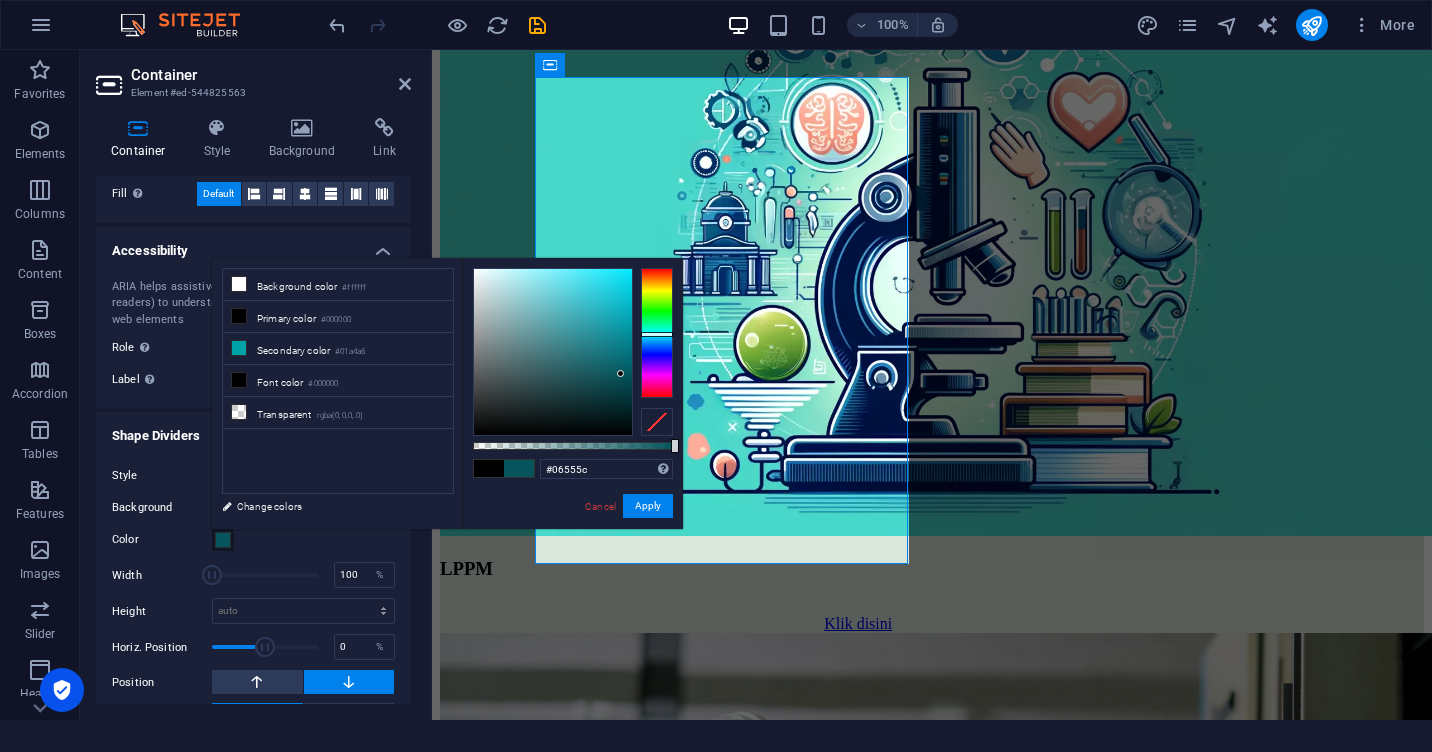 drag, startPoint x: 469, startPoint y: 431, endPoint x: 621, endPoint y: 374, distance: 162.33607 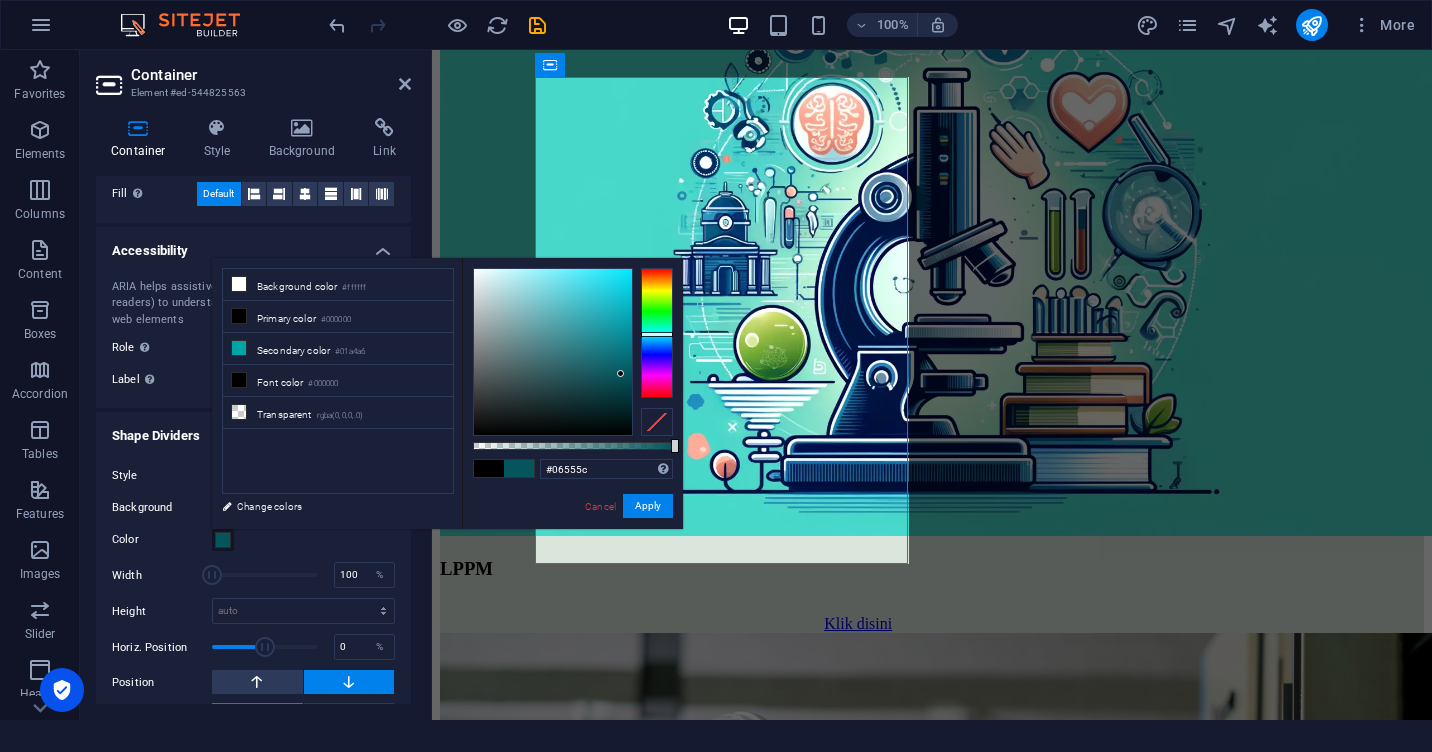 click at bounding box center (620, 373) 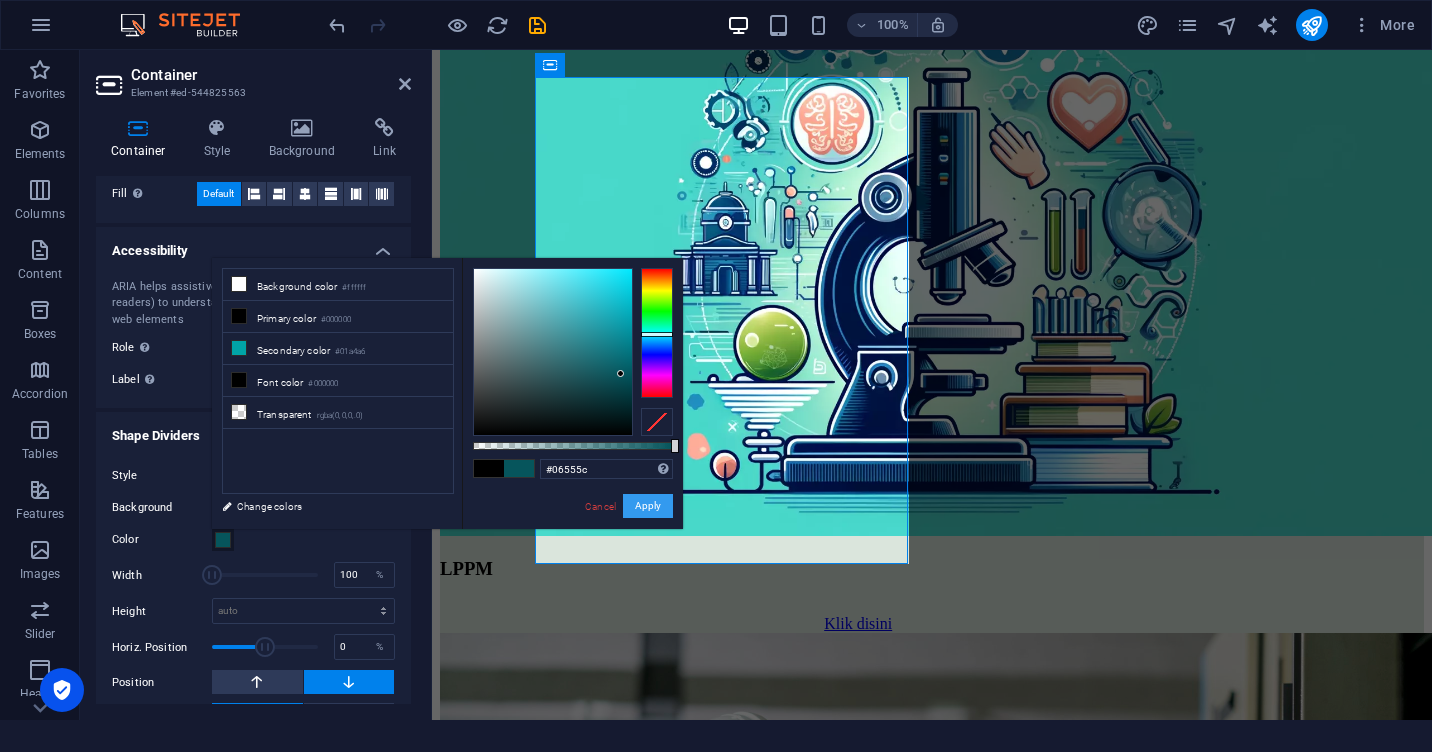 click on "Apply" at bounding box center (648, 506) 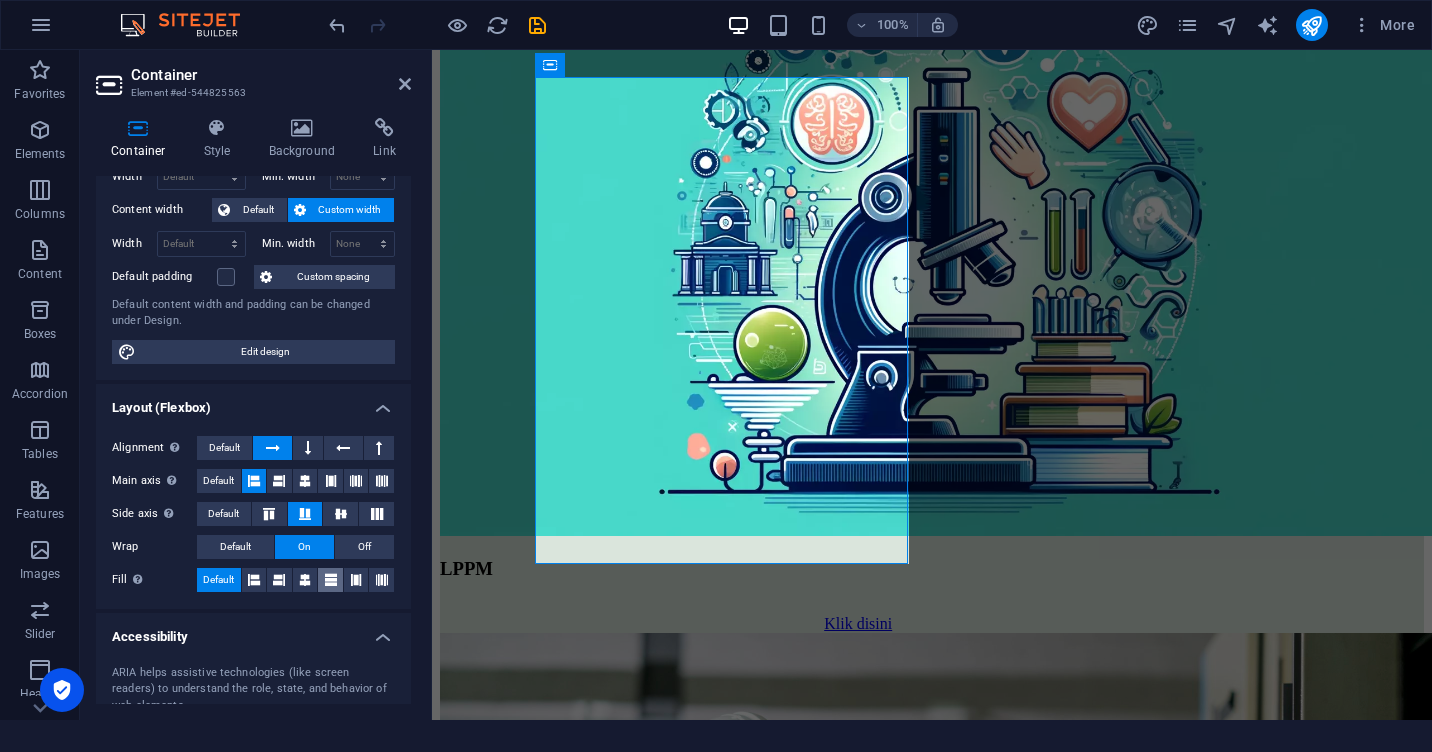 scroll, scrollTop: 200, scrollLeft: 0, axis: vertical 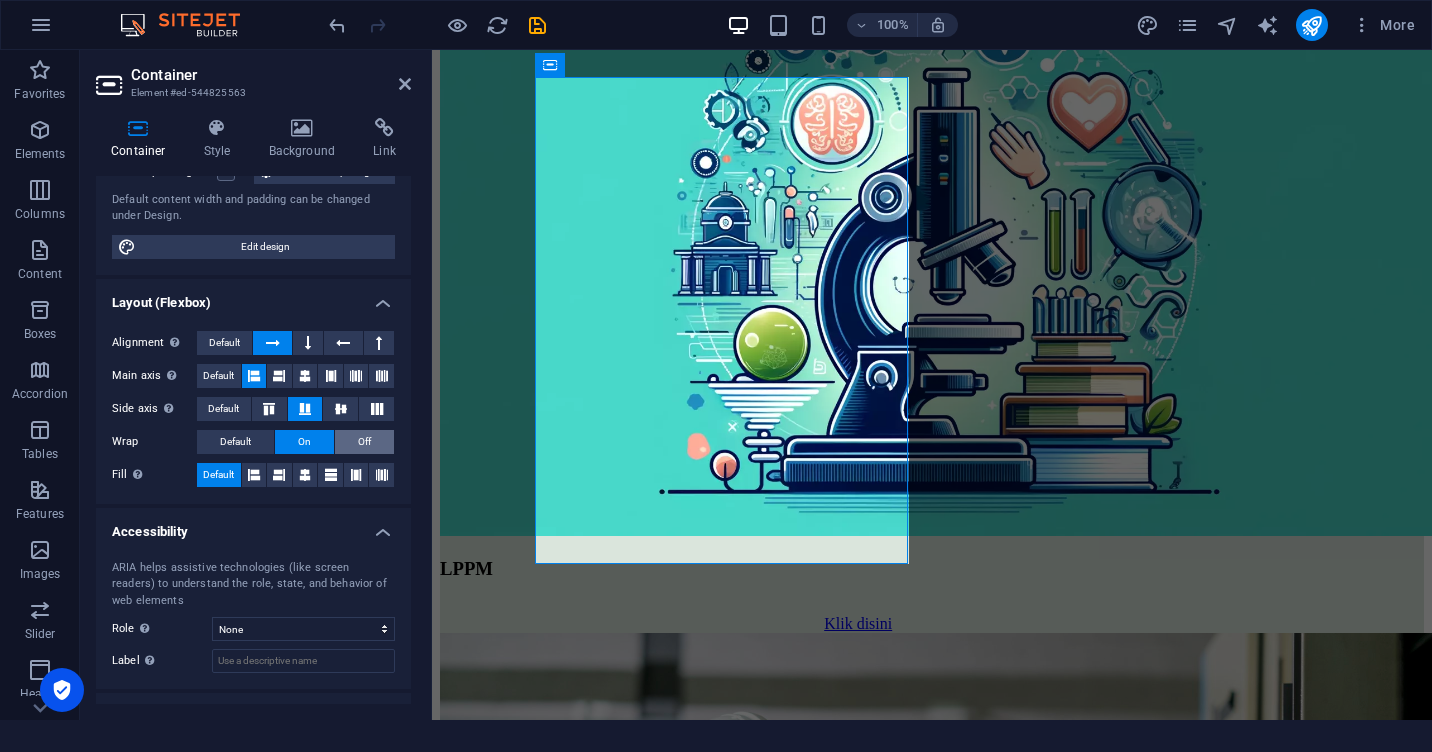 click on "Off" at bounding box center (364, 442) 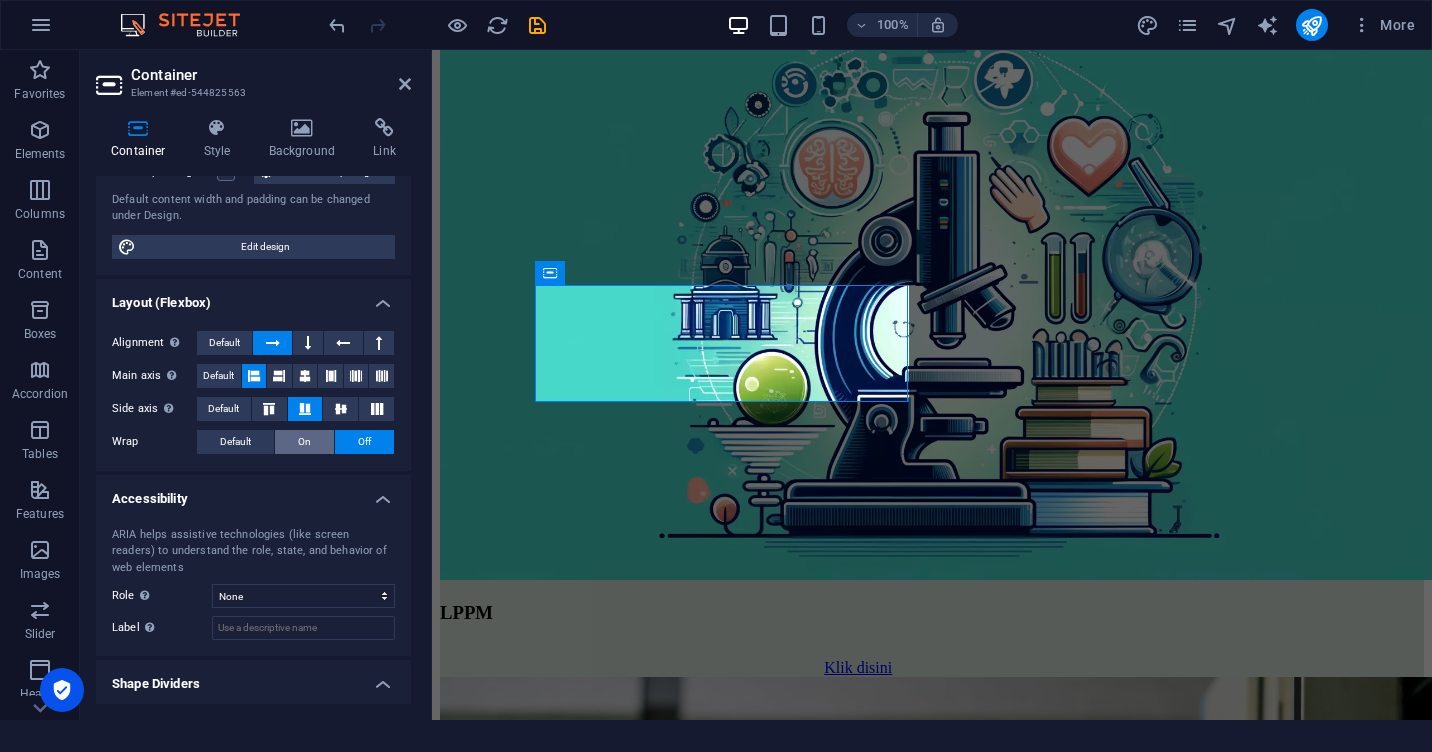 click on "On" at bounding box center (304, 442) 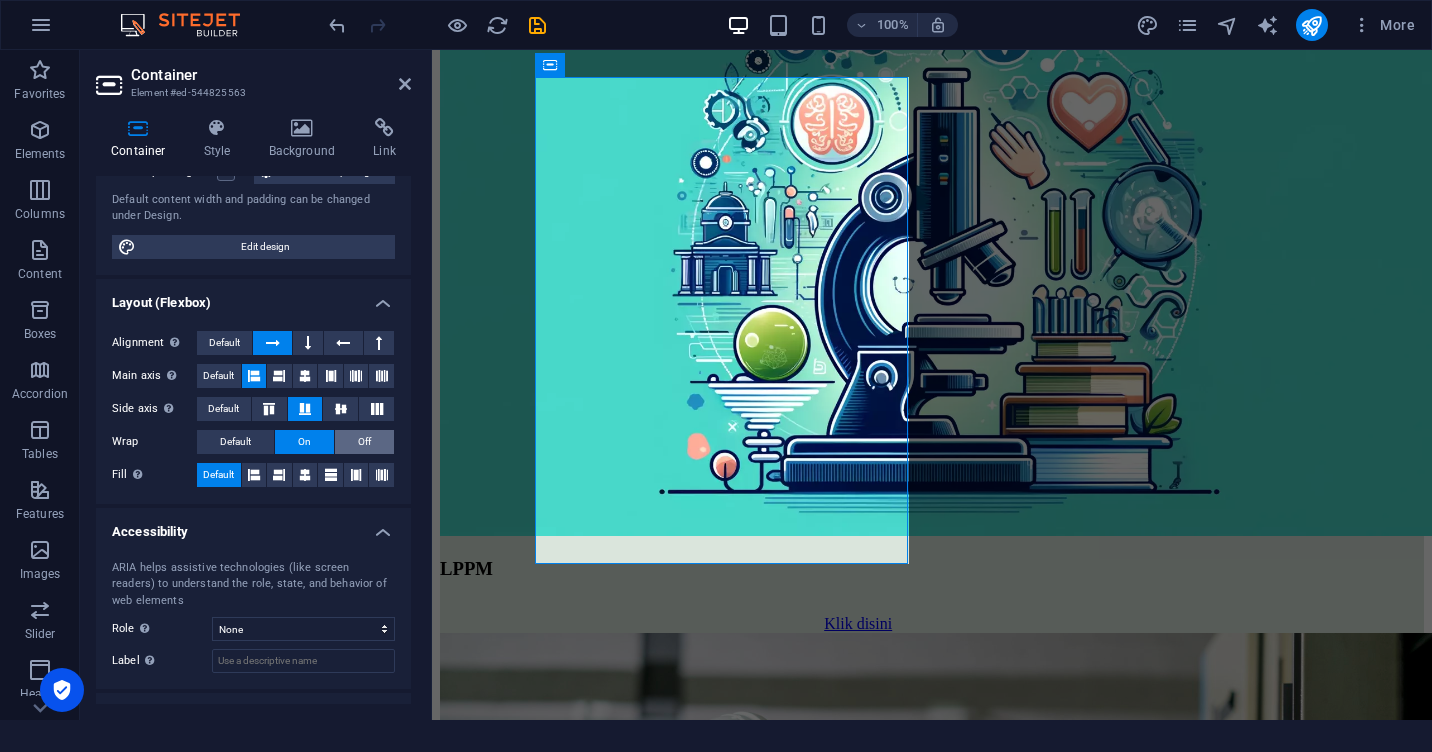 click on "Off" at bounding box center [364, 442] 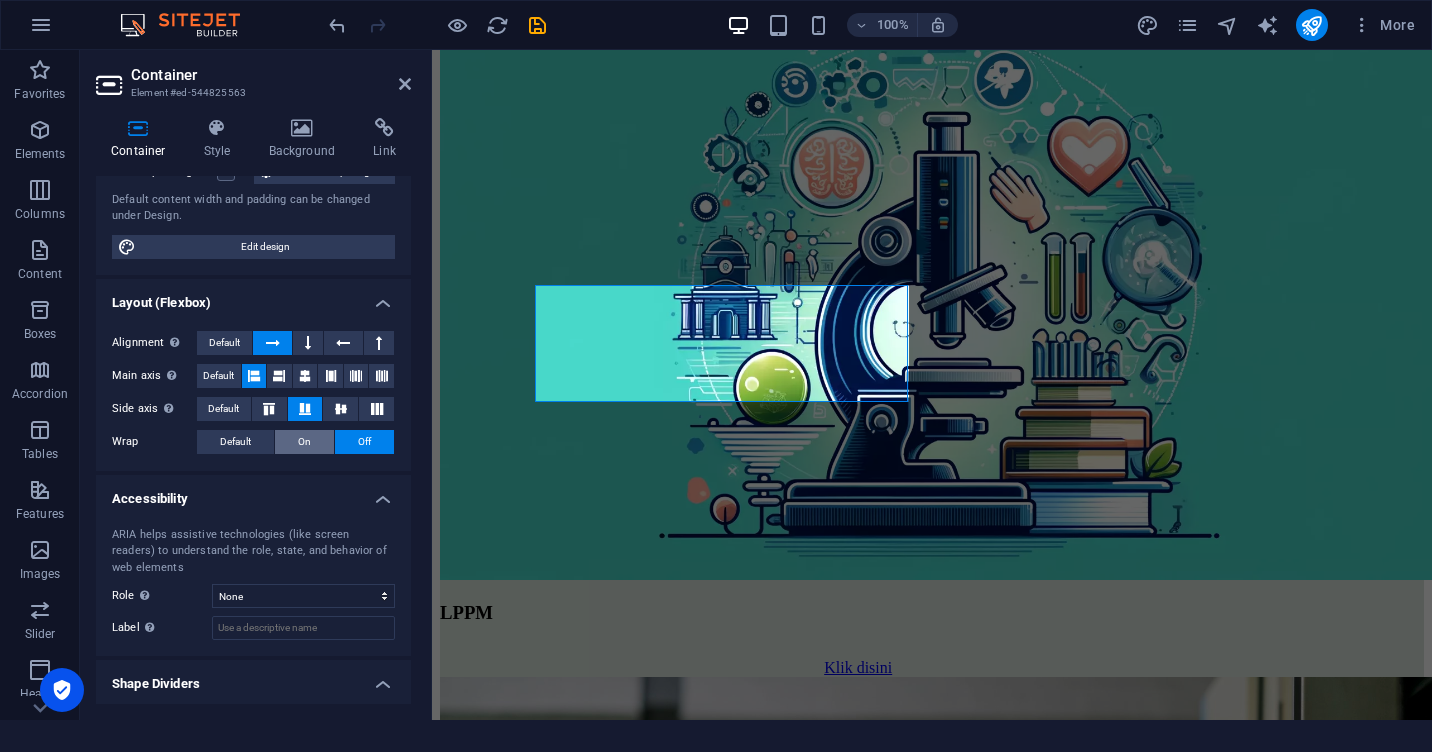 click on "On" at bounding box center (304, 442) 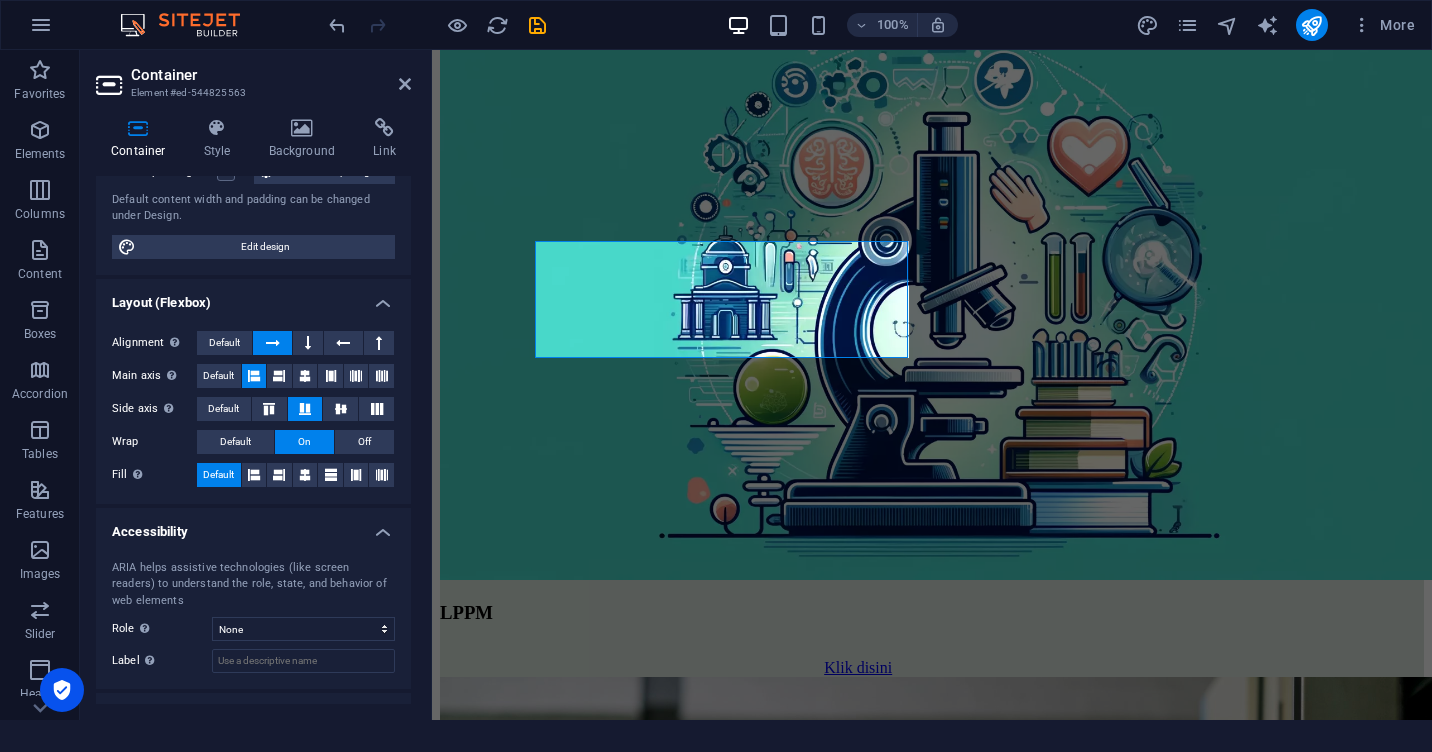 scroll, scrollTop: 2424, scrollLeft: 0, axis: vertical 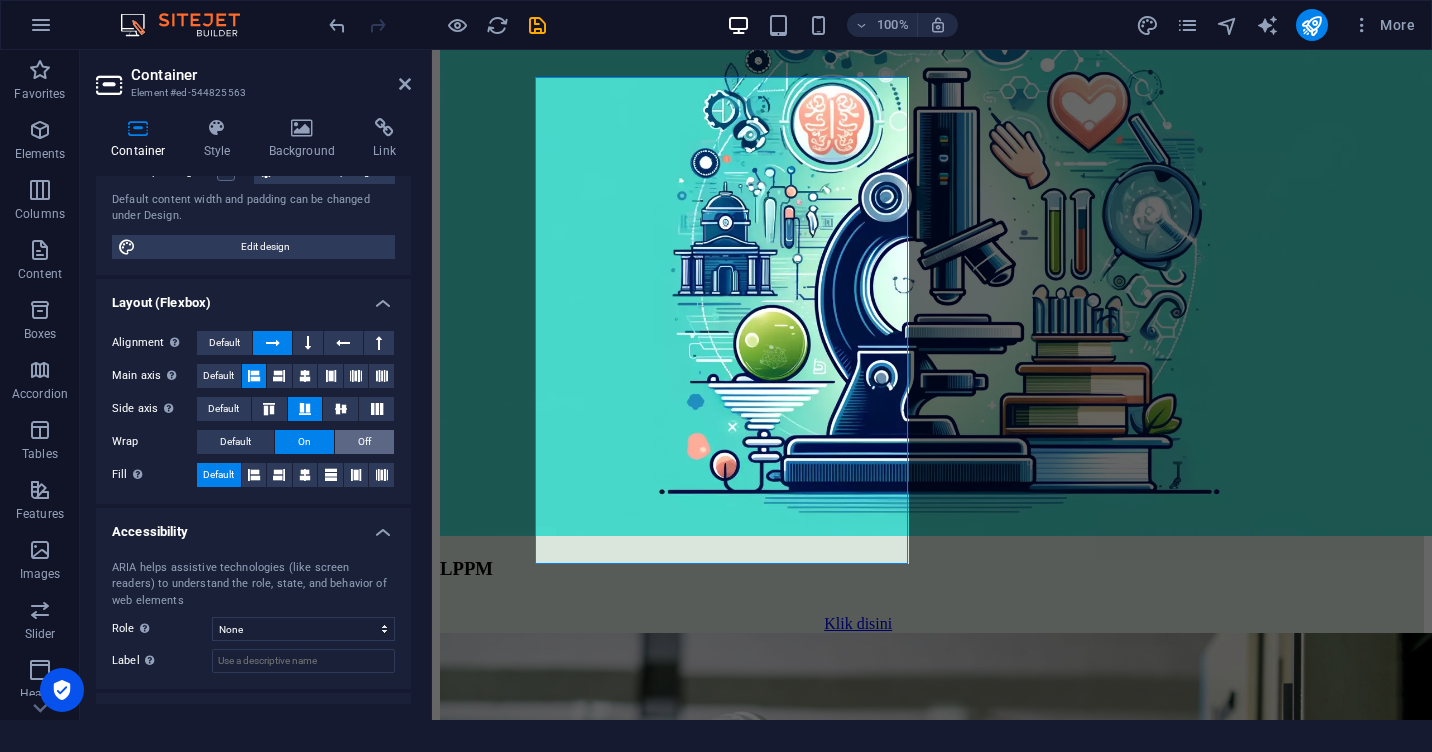 click on "Off" at bounding box center [364, 442] 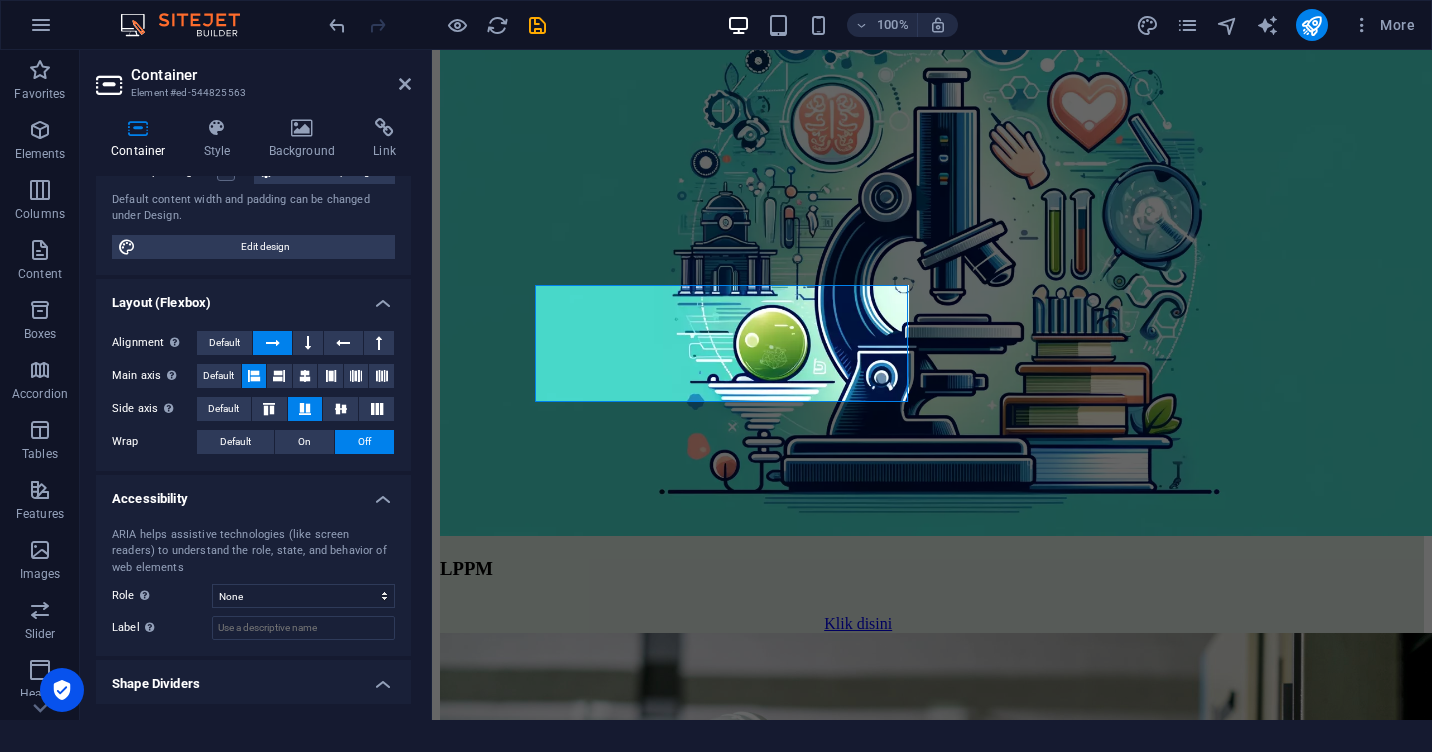 scroll, scrollTop: 2380, scrollLeft: 0, axis: vertical 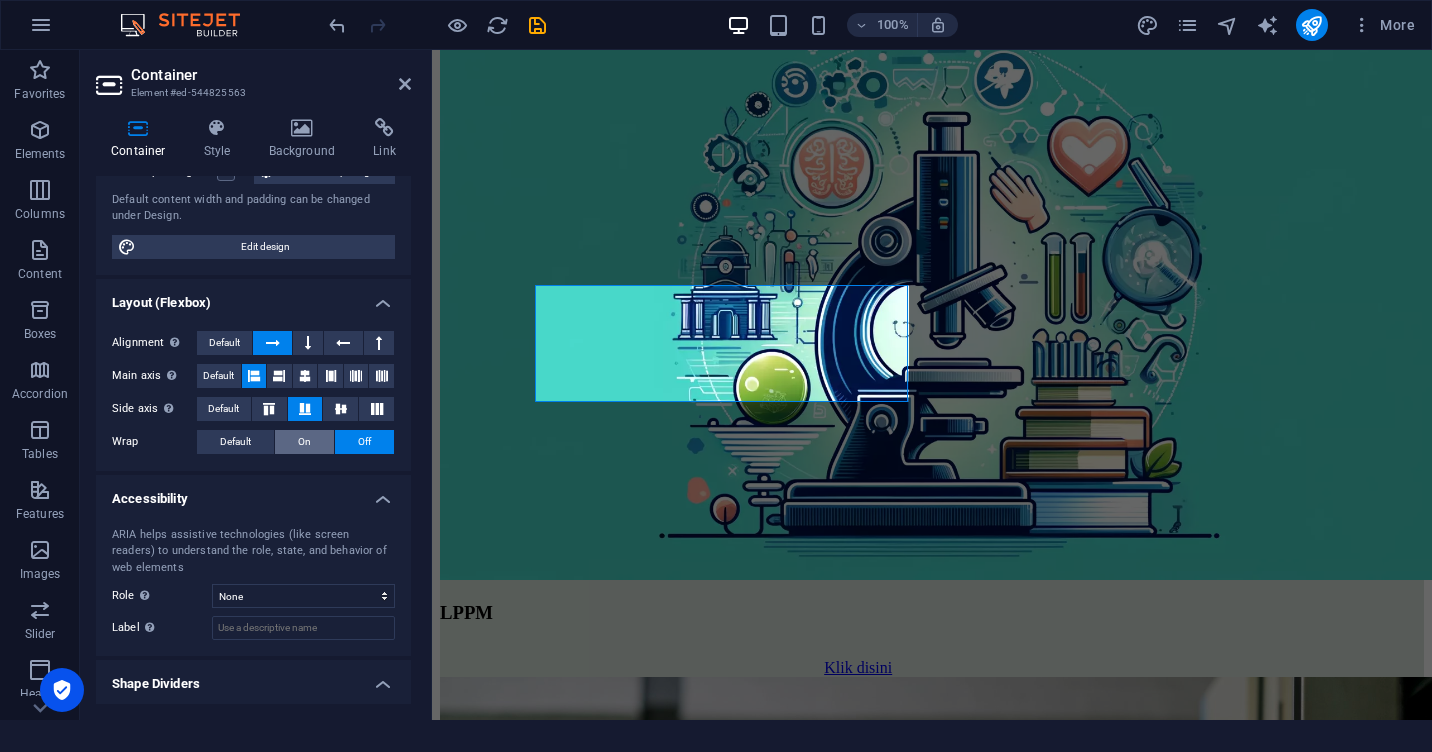 click on "On" at bounding box center [304, 442] 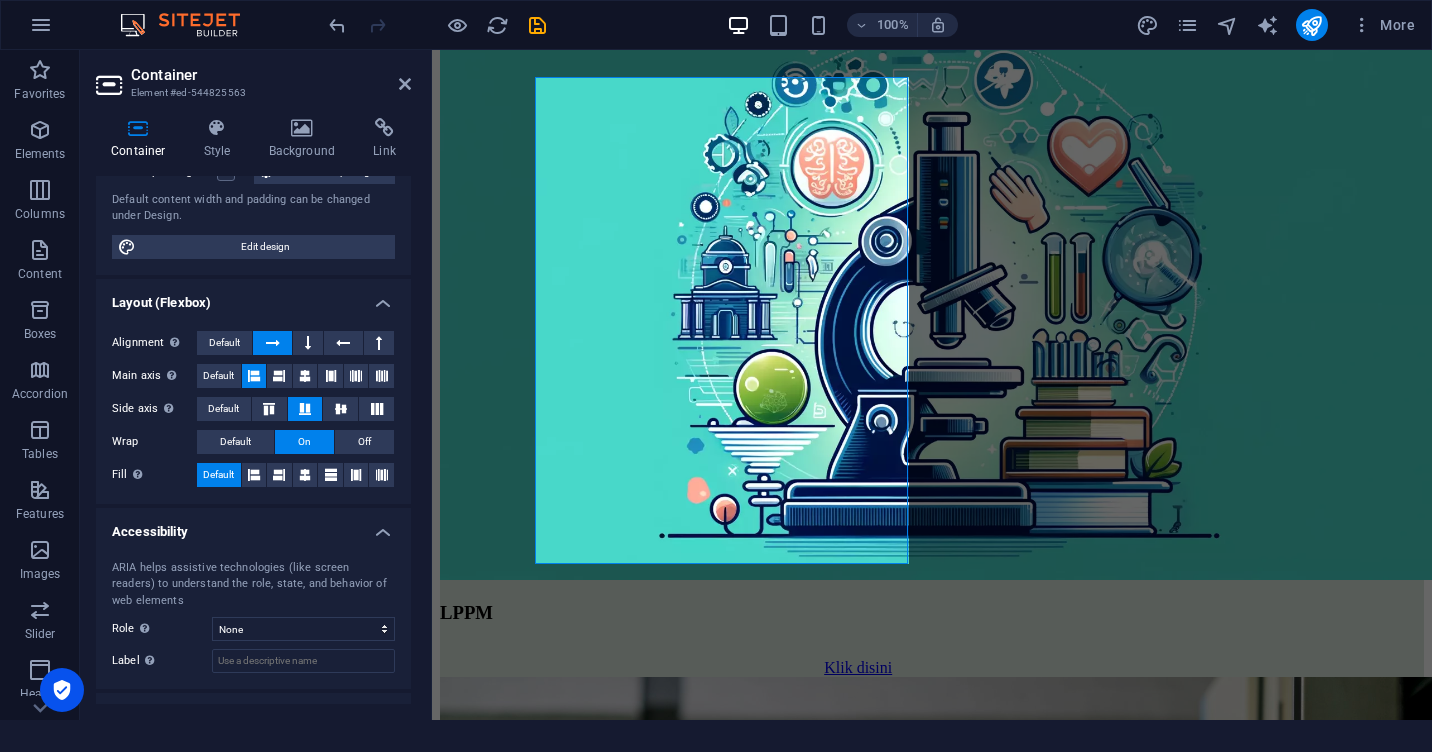 scroll, scrollTop: 2424, scrollLeft: 0, axis: vertical 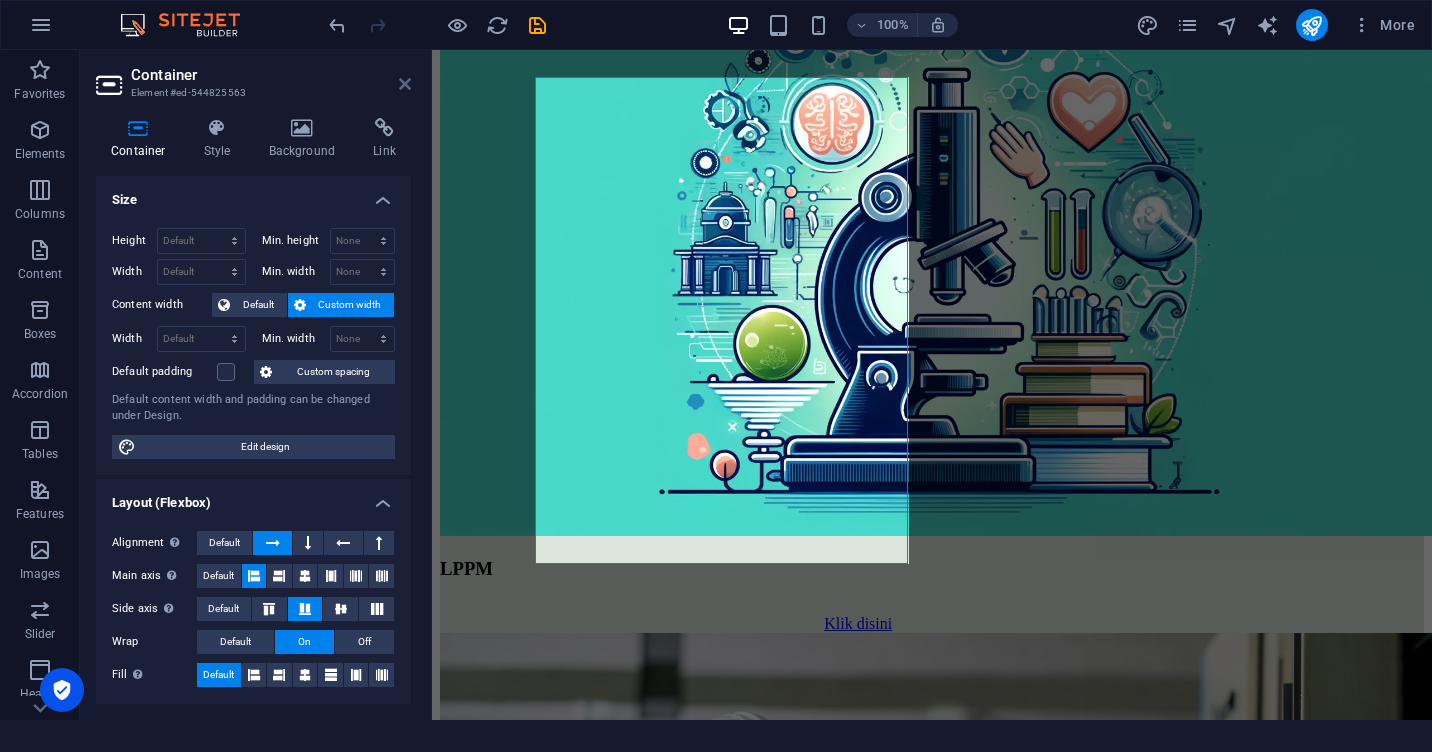 drag, startPoint x: 318, startPoint y: 28, endPoint x: 398, endPoint y: 78, distance: 94.33981 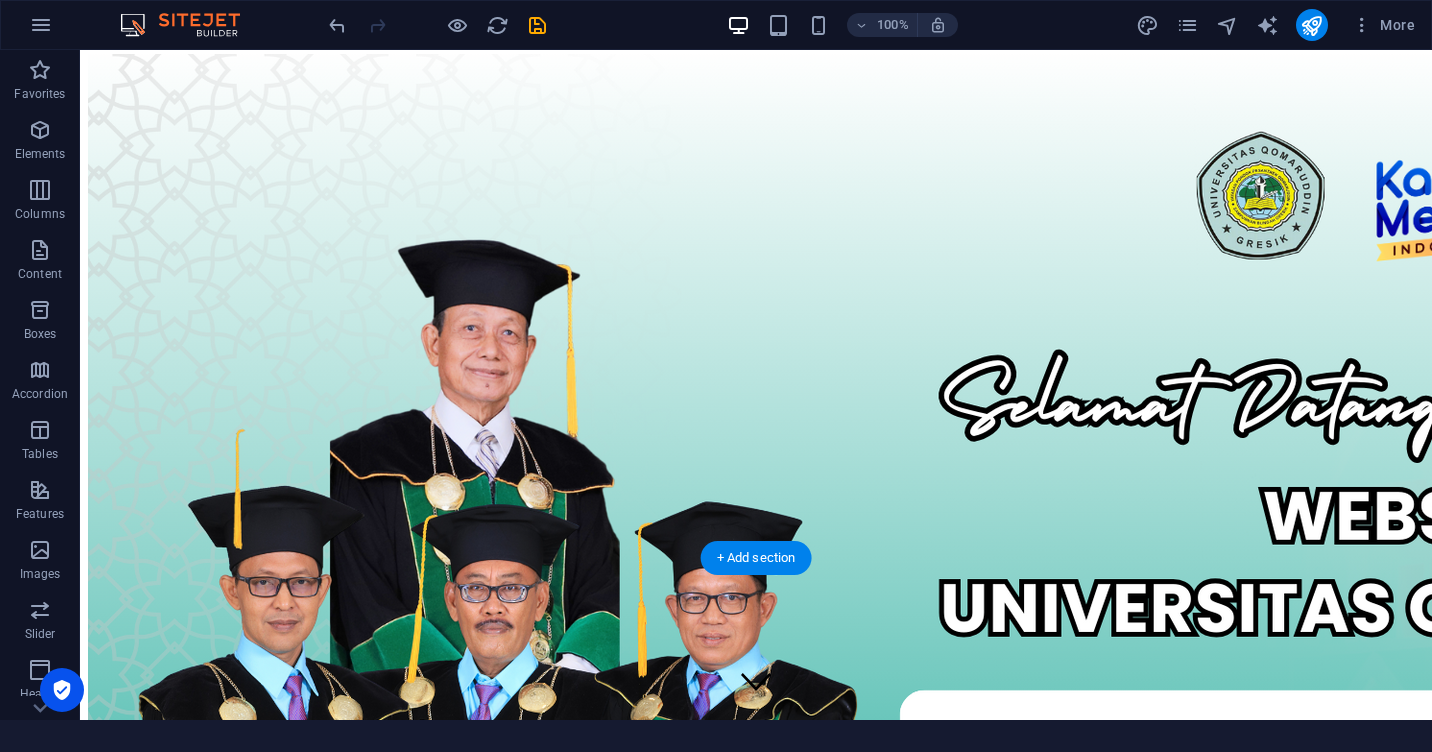 scroll, scrollTop: 0, scrollLeft: 0, axis: both 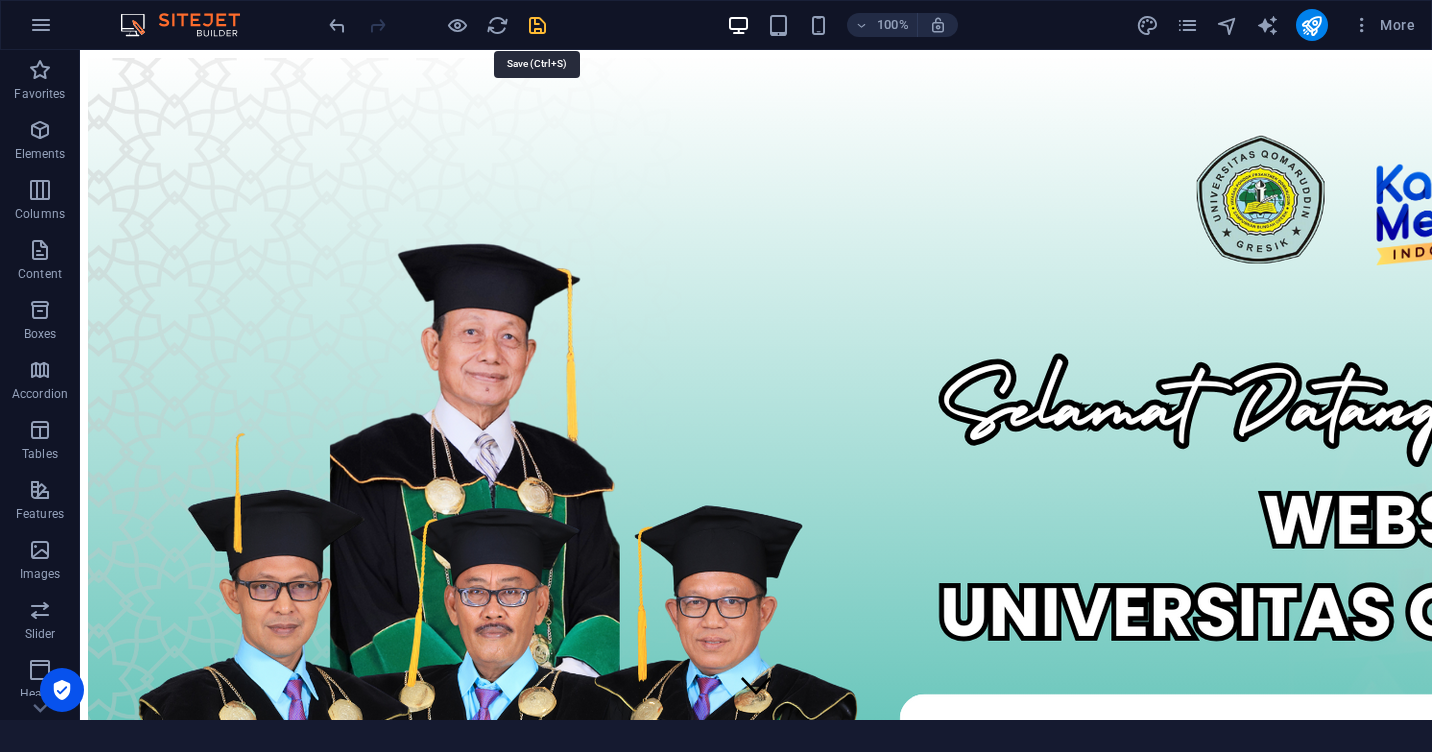 click at bounding box center [537, 25] 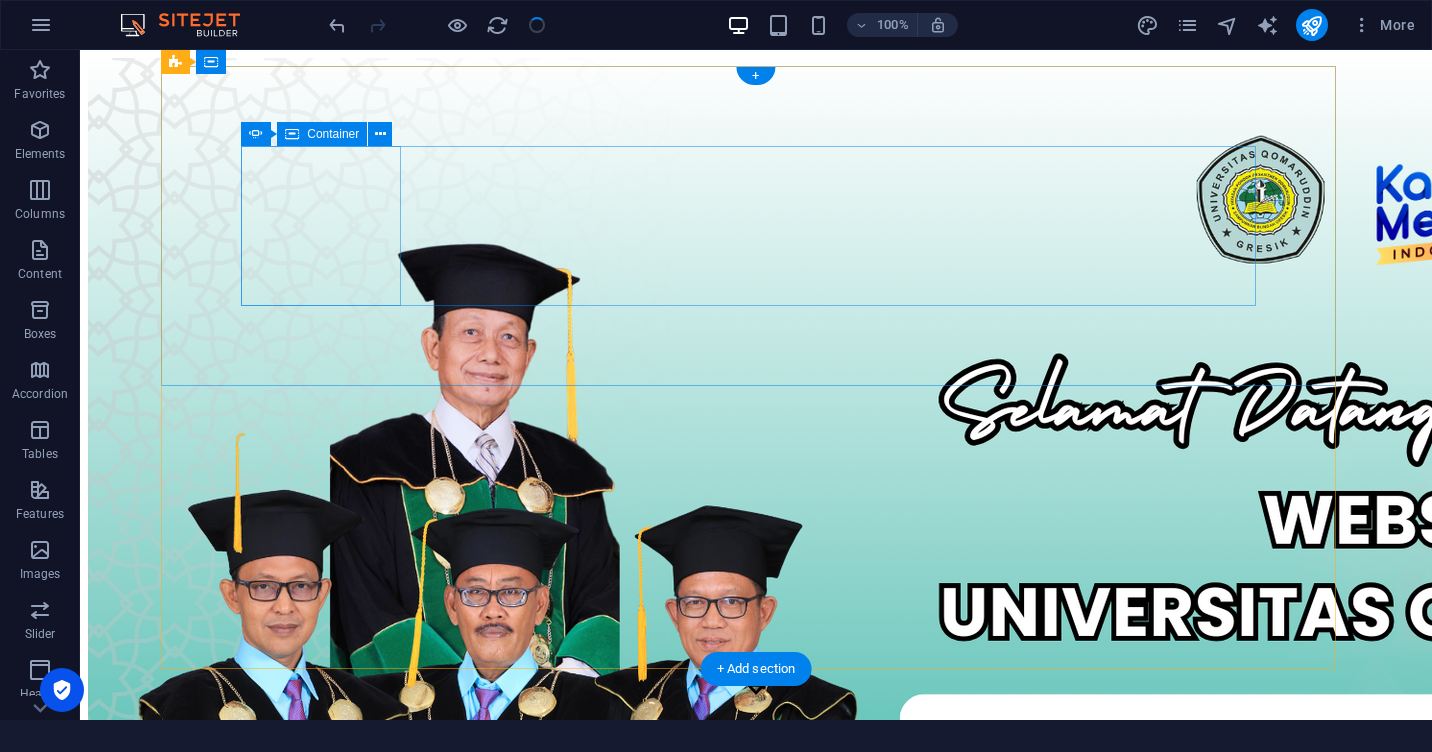 click on "Beranda" at bounding box center [248, 821] 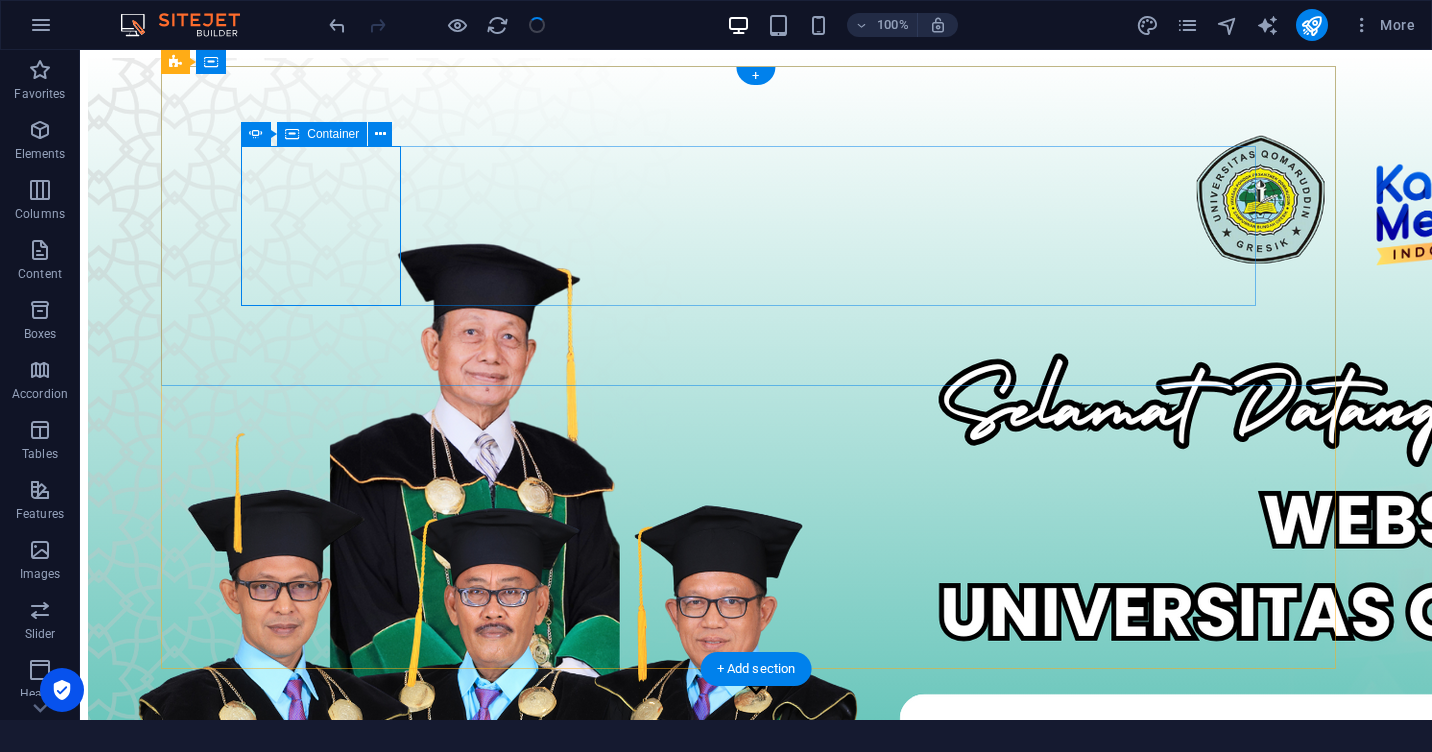 click on "Beranda" at bounding box center (248, 821) 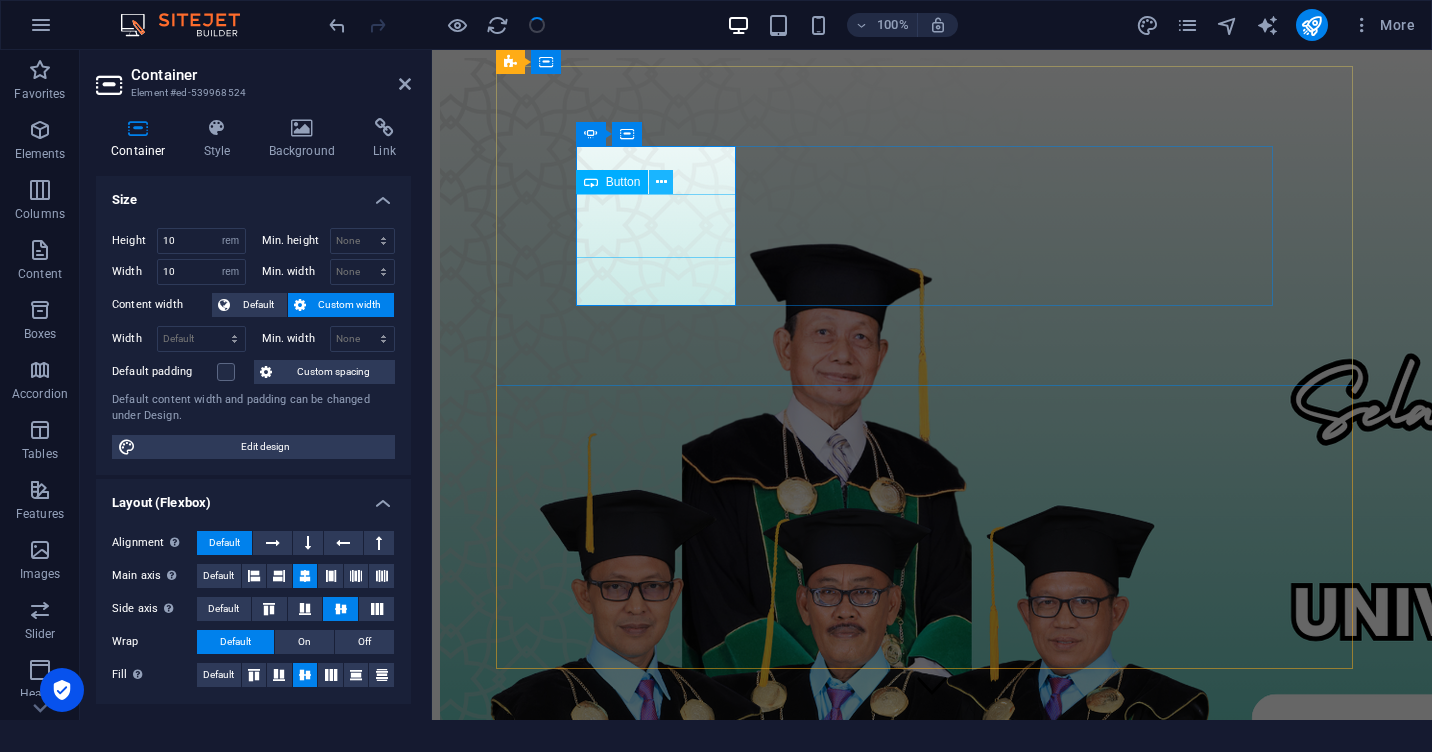 click at bounding box center (661, 182) 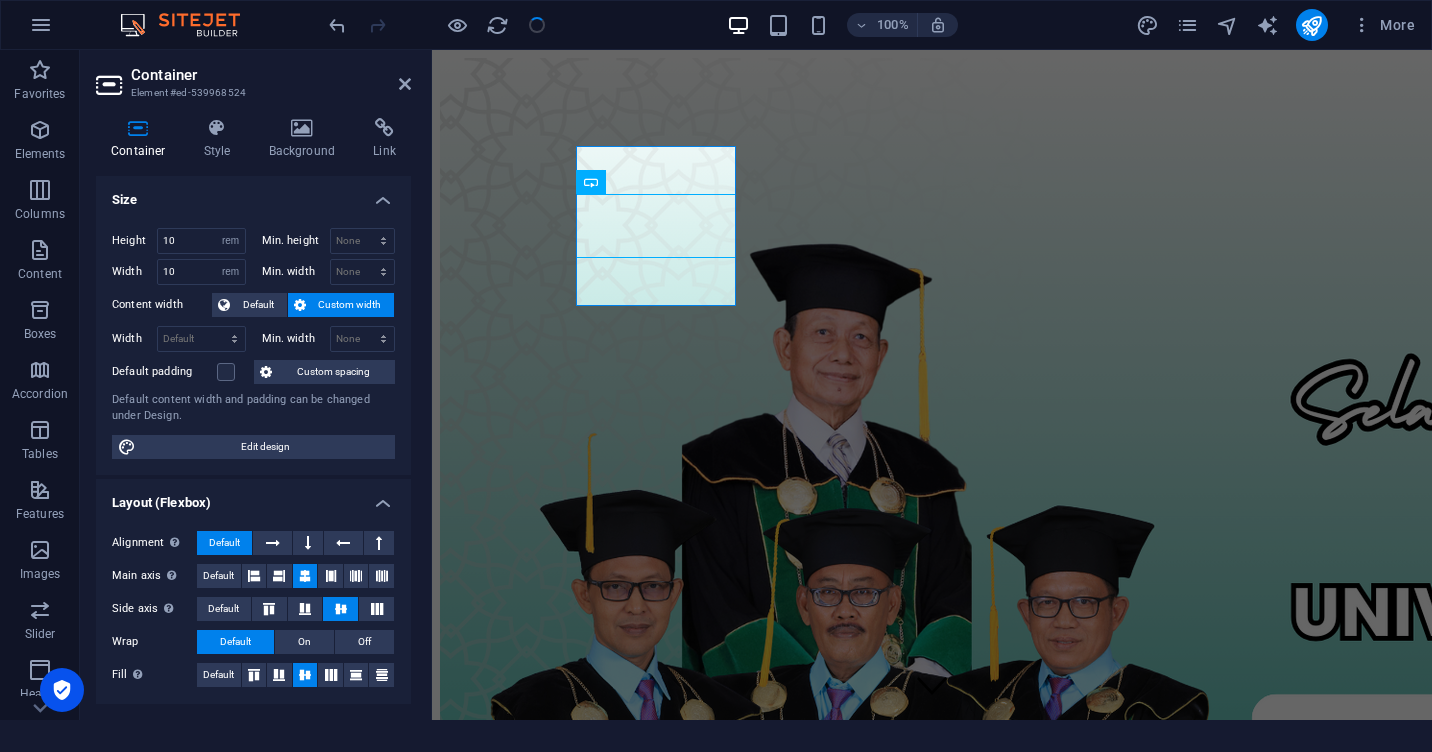 click on "Beranda Daftar Website UQ Website utama Klik disini Siakad Klik disini PMB Klik disini LPPM Klik disini Teknik Industri (S-1) see more Teknik Informatika (S-1) see more Teknik Mesin (S-1) see more Teknik Elektro (S-1) see more Pendidikan Bahasa Inggris (S-1) see more Pendidikan Matematika (S-1) see more Manajemen Pendidikan Islam (S-1) klik disini Pendidikan Agama Islam (S-1) KLIK DISINI Perbankan Syariah (S-1) see more Ekonomi Syariah (S-1) see more Akhwal As-Syakhsiyyah (S-1) see more LPM UQ KLIK DISINI Pendidikan Agama Islam (S-2) KLIK DISINI Phone Call me! 0123 - 456789 Social Facebook Instagram Twitter Contact surat@uqgresik.ac.id Legal Notice Privacy" at bounding box center [932, 7037] 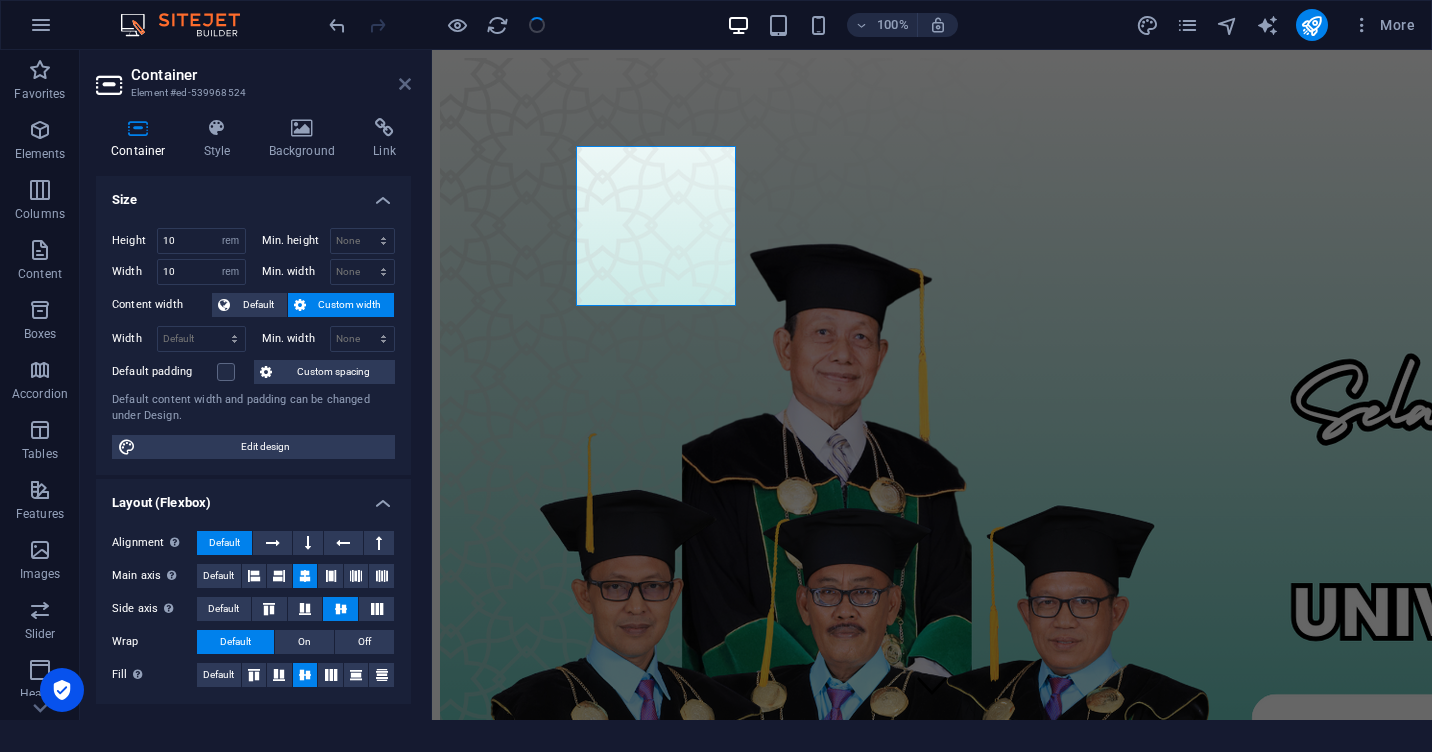 click at bounding box center (405, 84) 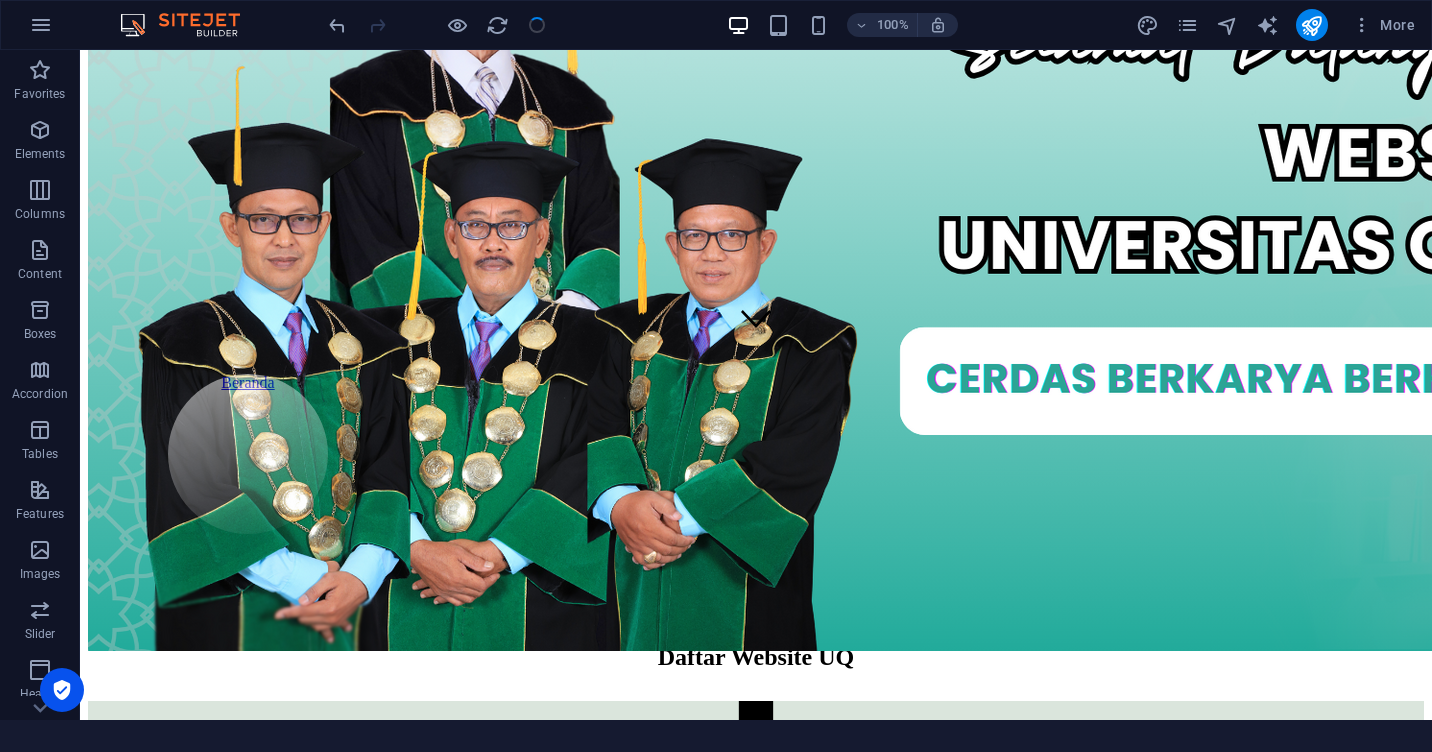 scroll, scrollTop: 0, scrollLeft: 0, axis: both 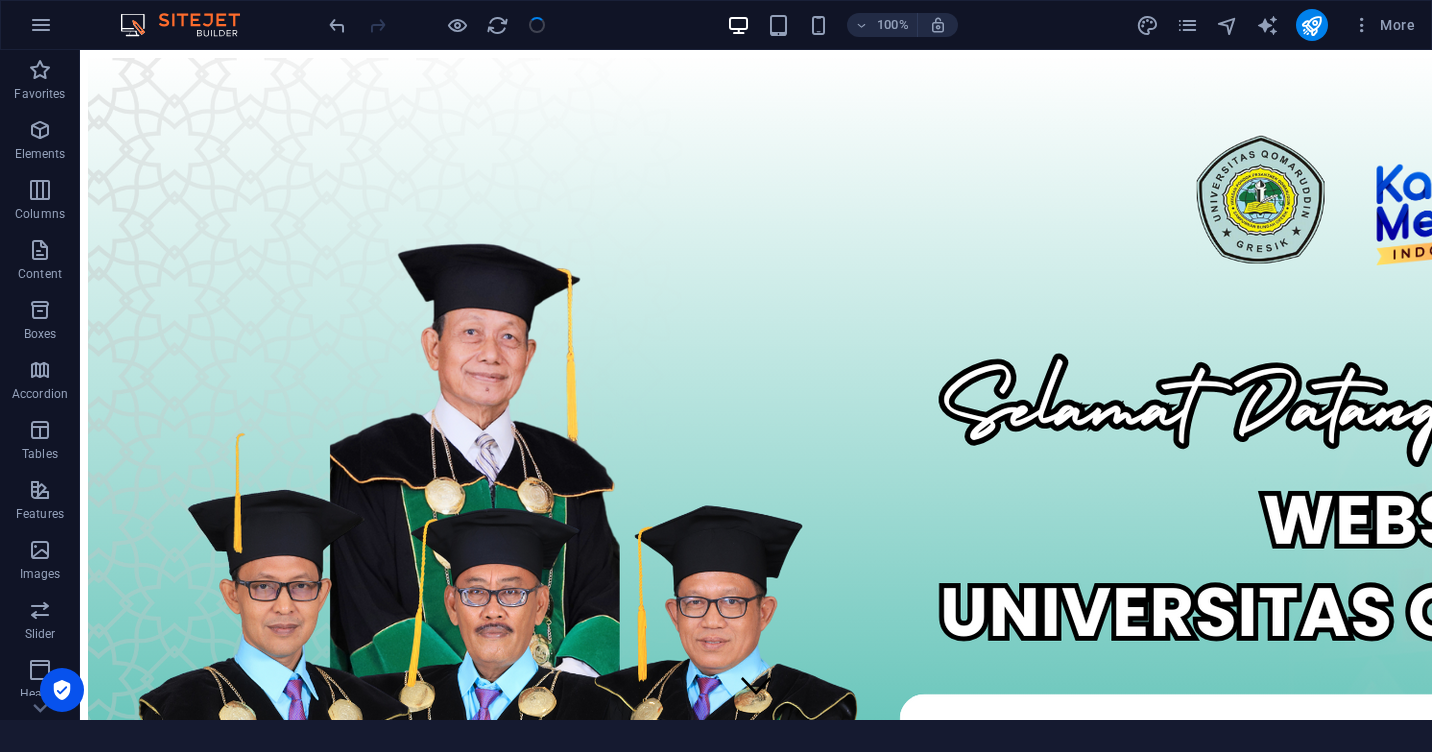 click at bounding box center [437, 25] 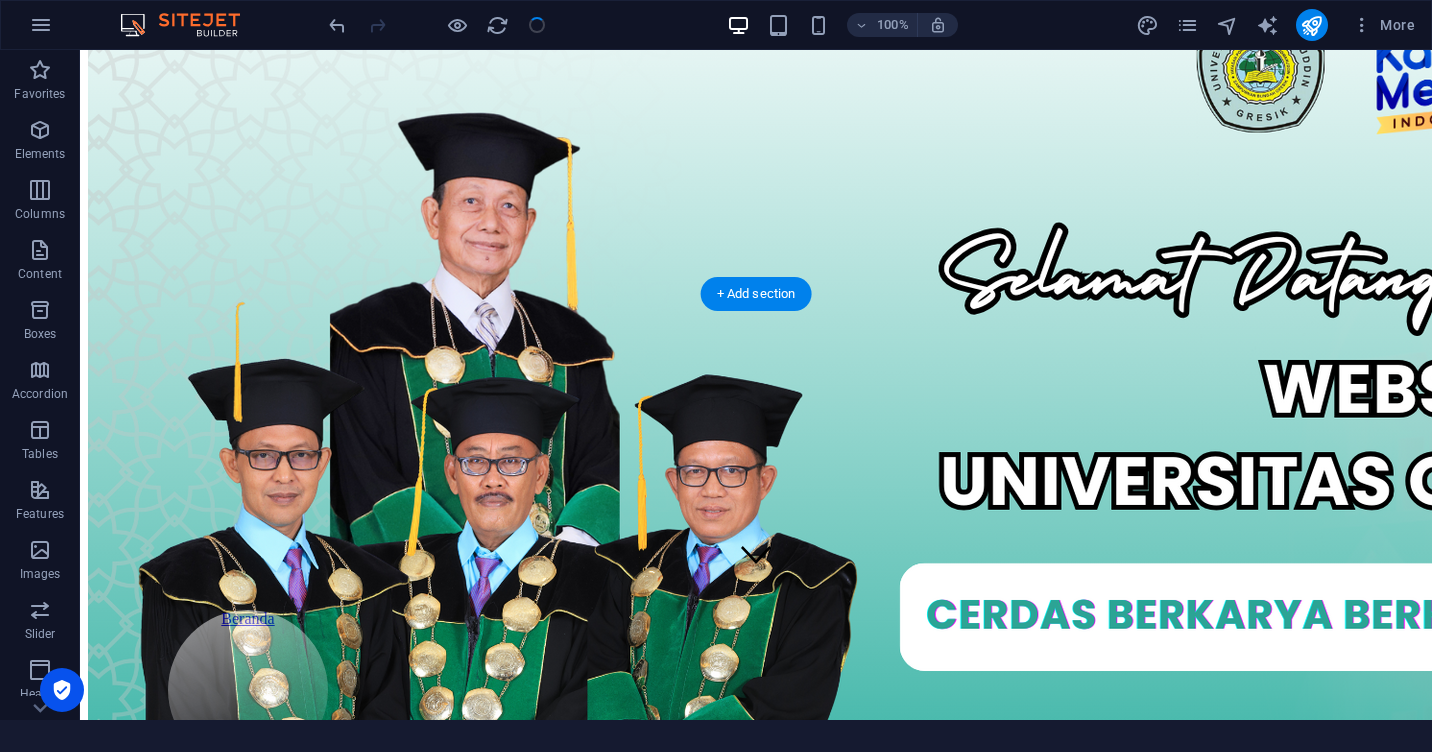 scroll, scrollTop: 0, scrollLeft: 0, axis: both 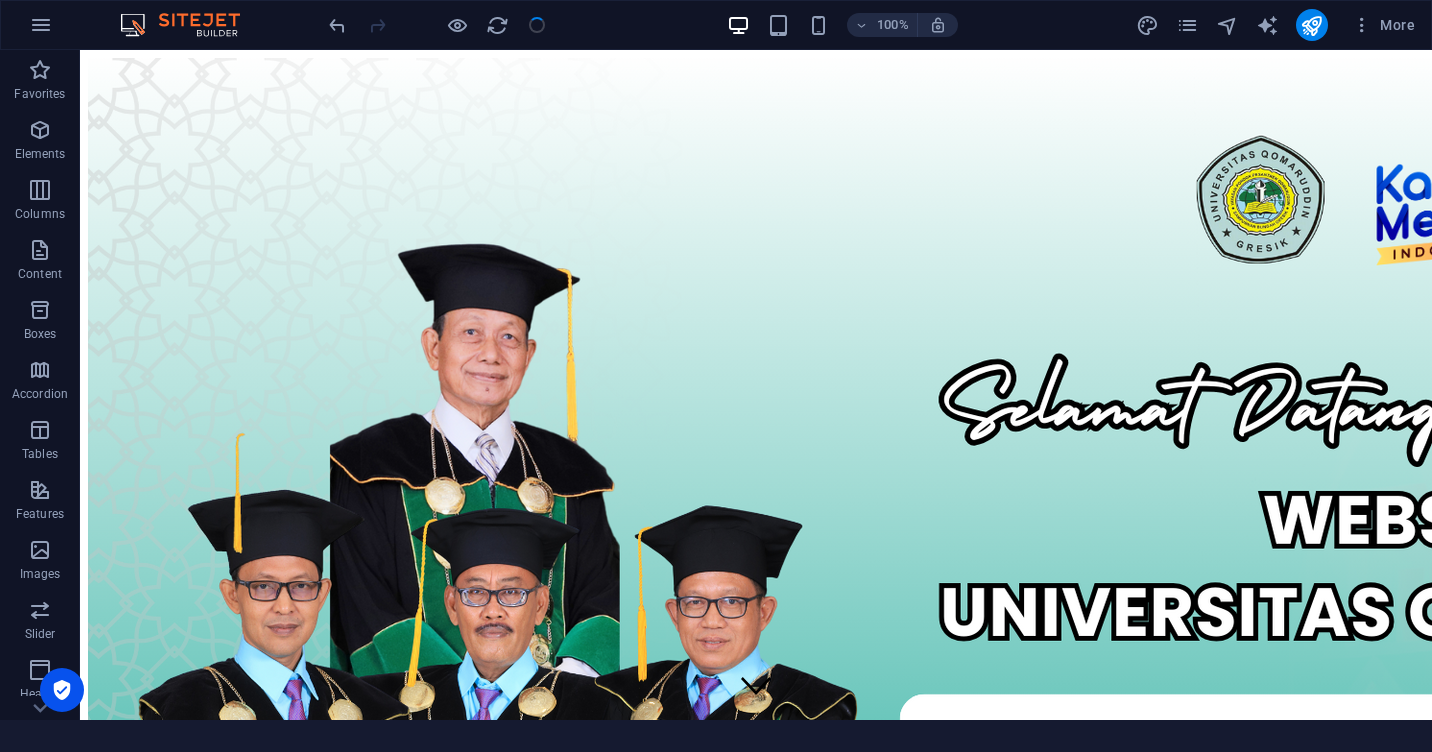click at bounding box center [437, 25] 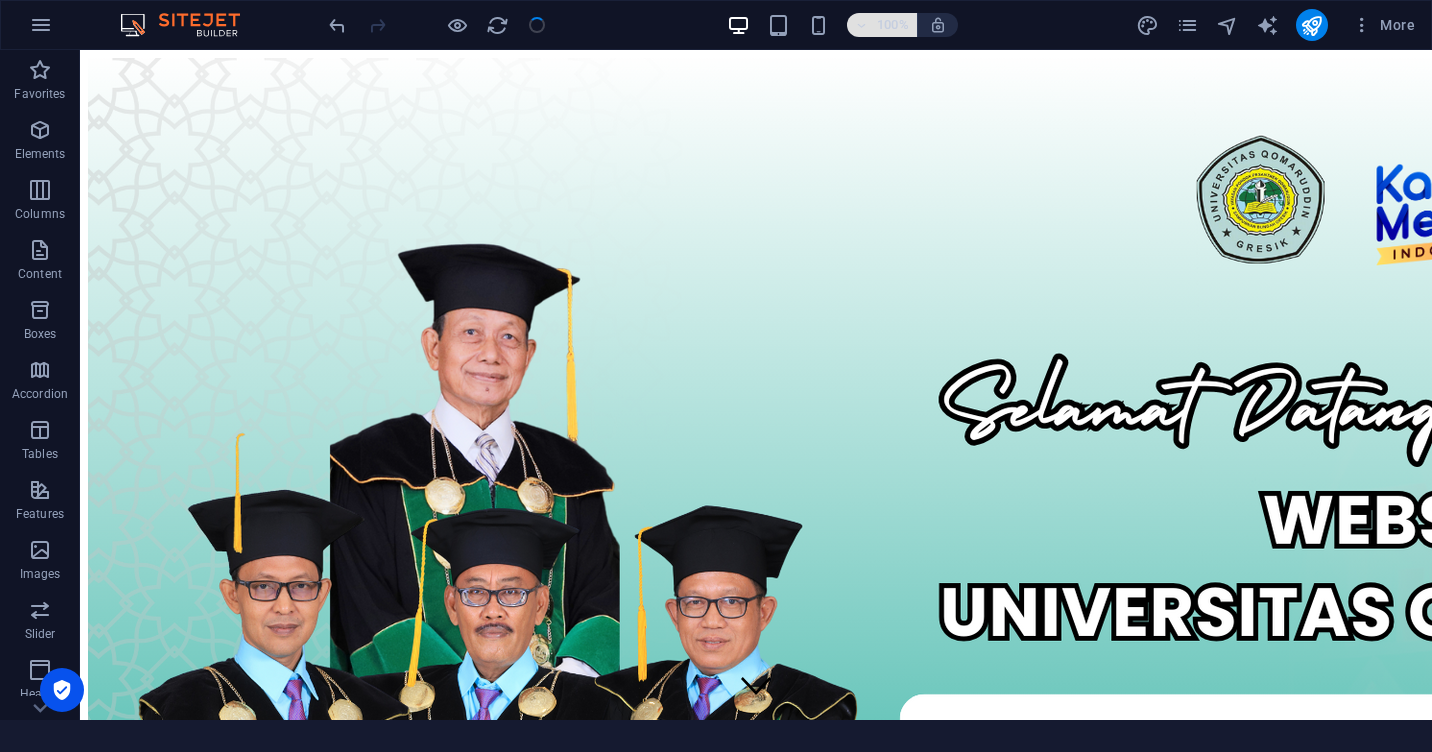 click at bounding box center (862, 25) 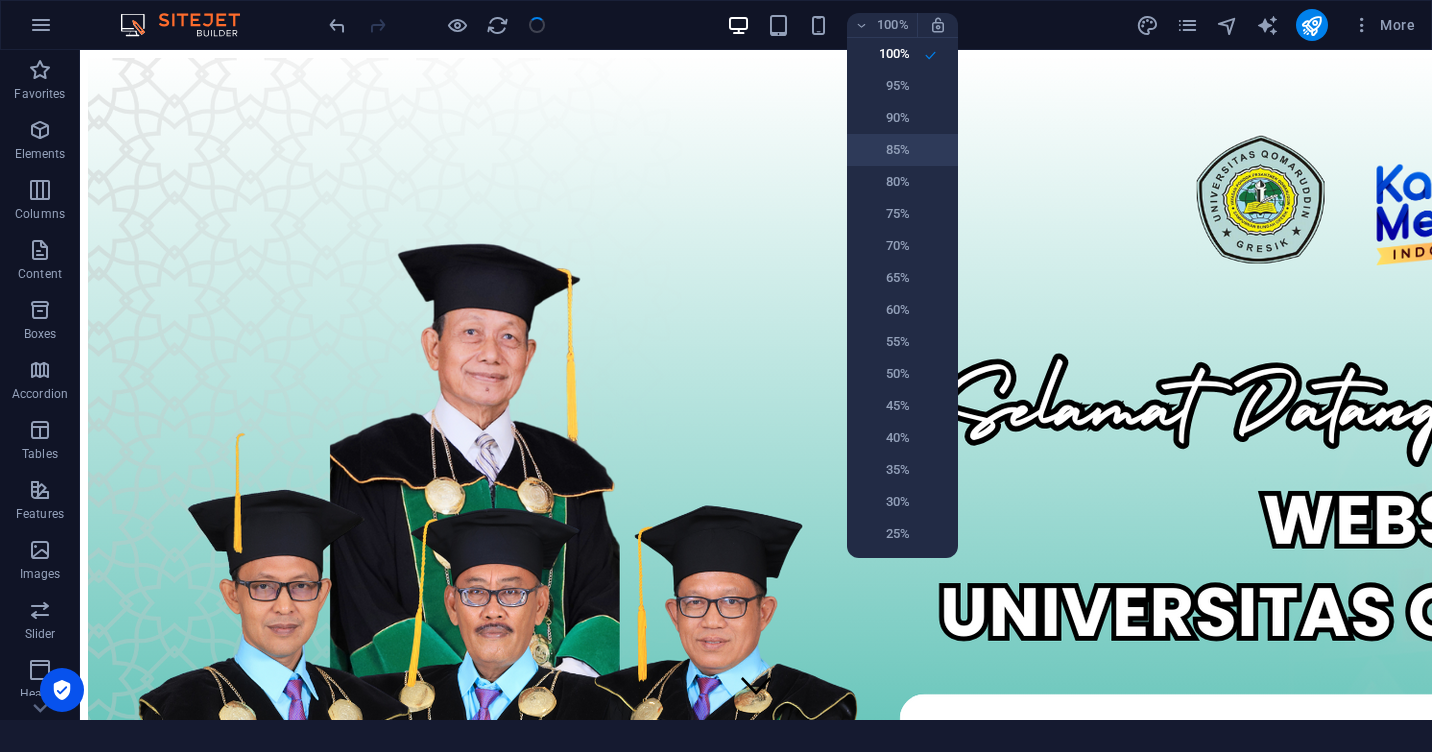 click on "85%" at bounding box center (884, 150) 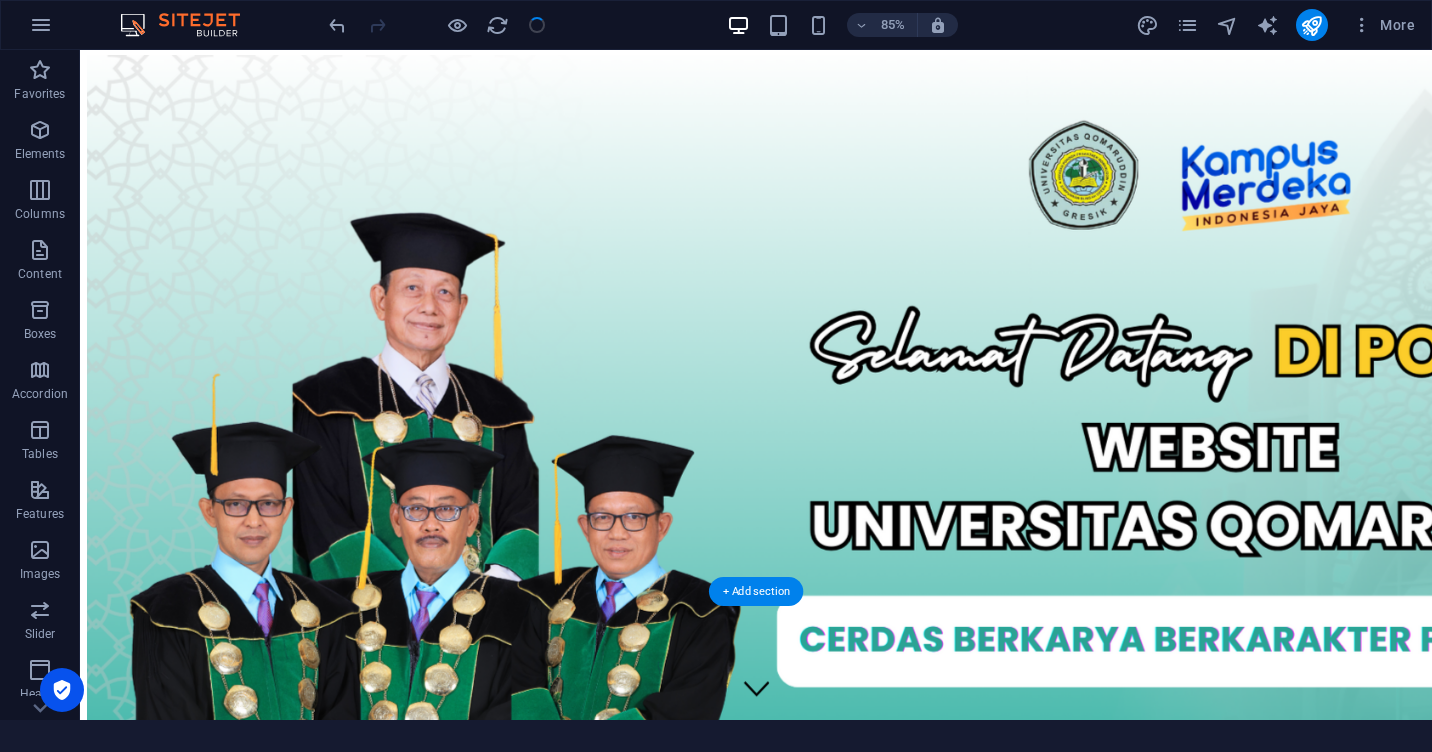 scroll, scrollTop: 0, scrollLeft: 0, axis: both 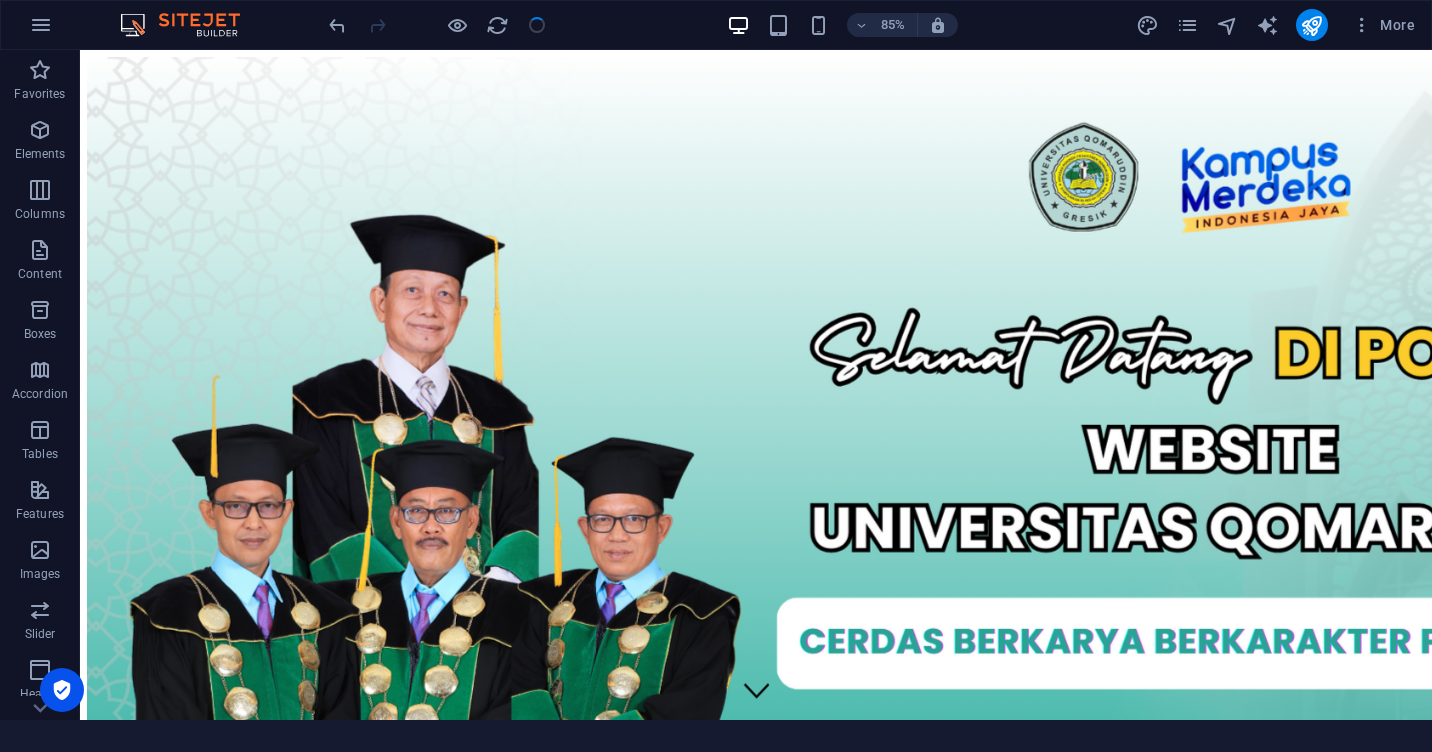 click at bounding box center (437, 25) 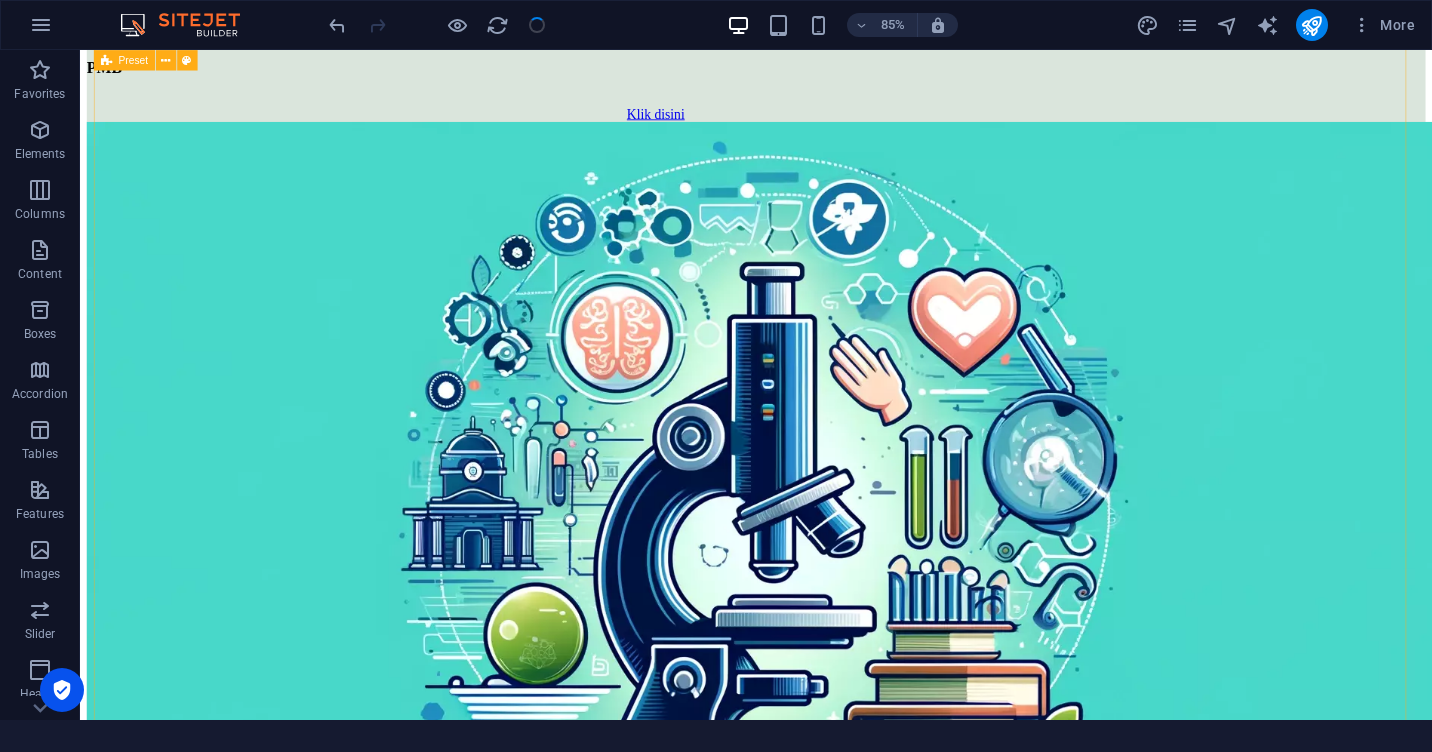 scroll, scrollTop: 2901, scrollLeft: 0, axis: vertical 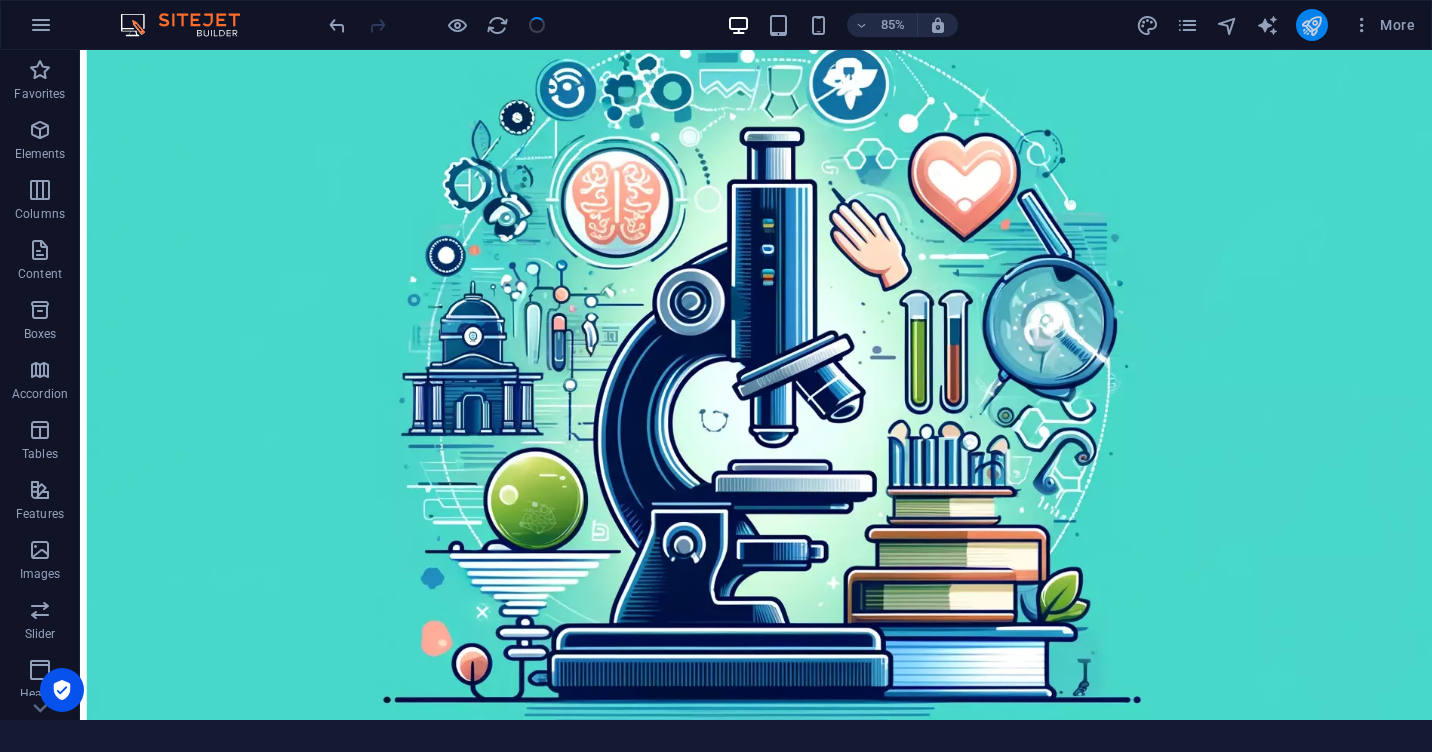 click at bounding box center (1312, 25) 